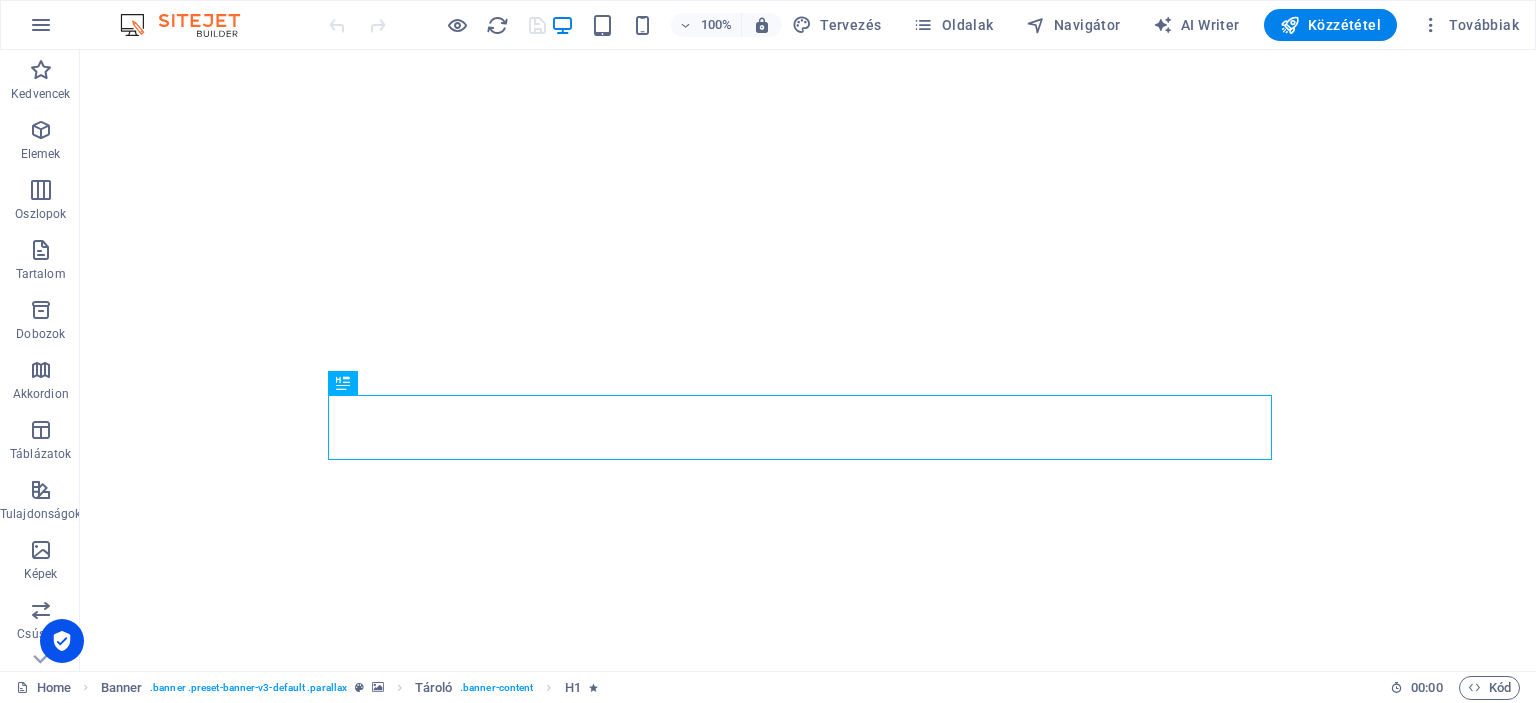 scroll, scrollTop: 0, scrollLeft: 0, axis: both 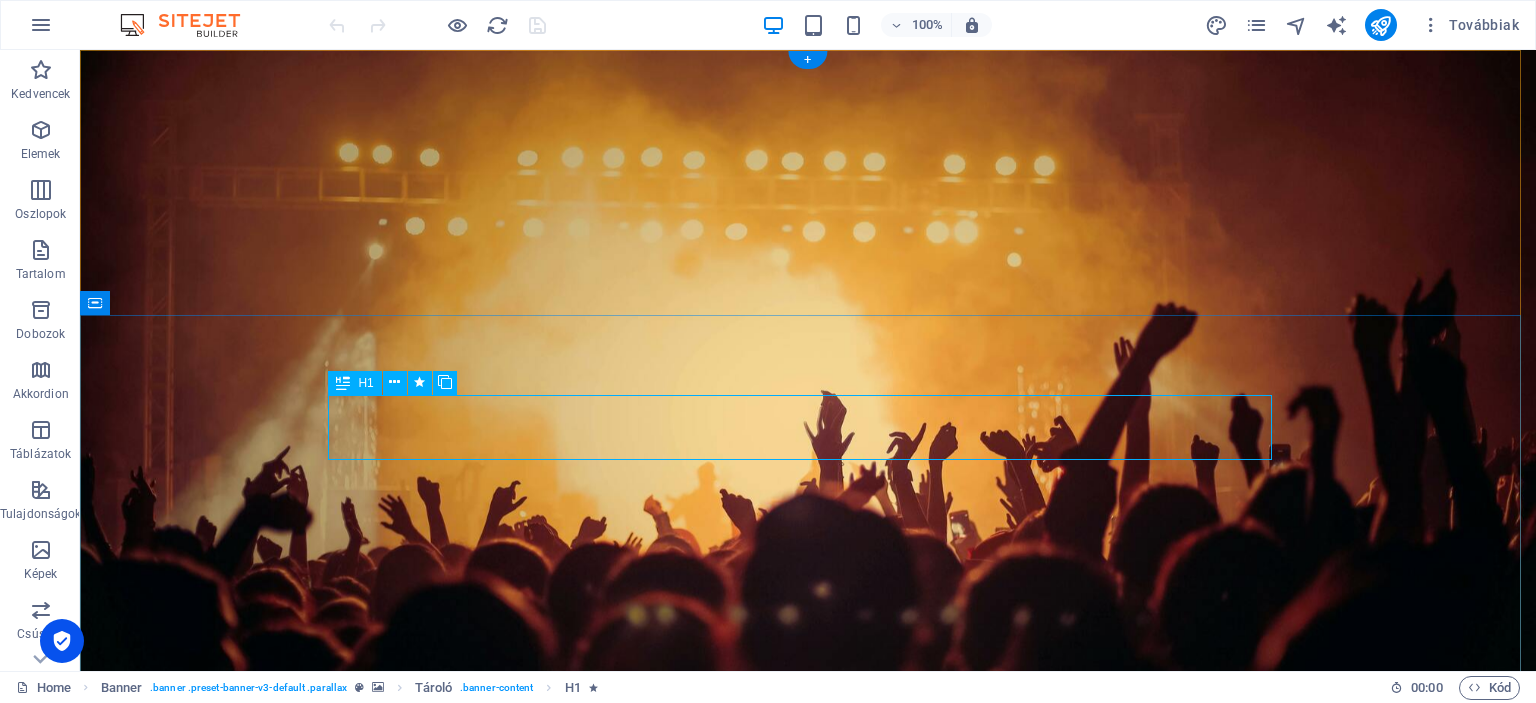 click on "R endezvény megvalósítás" at bounding box center [808, 1450] 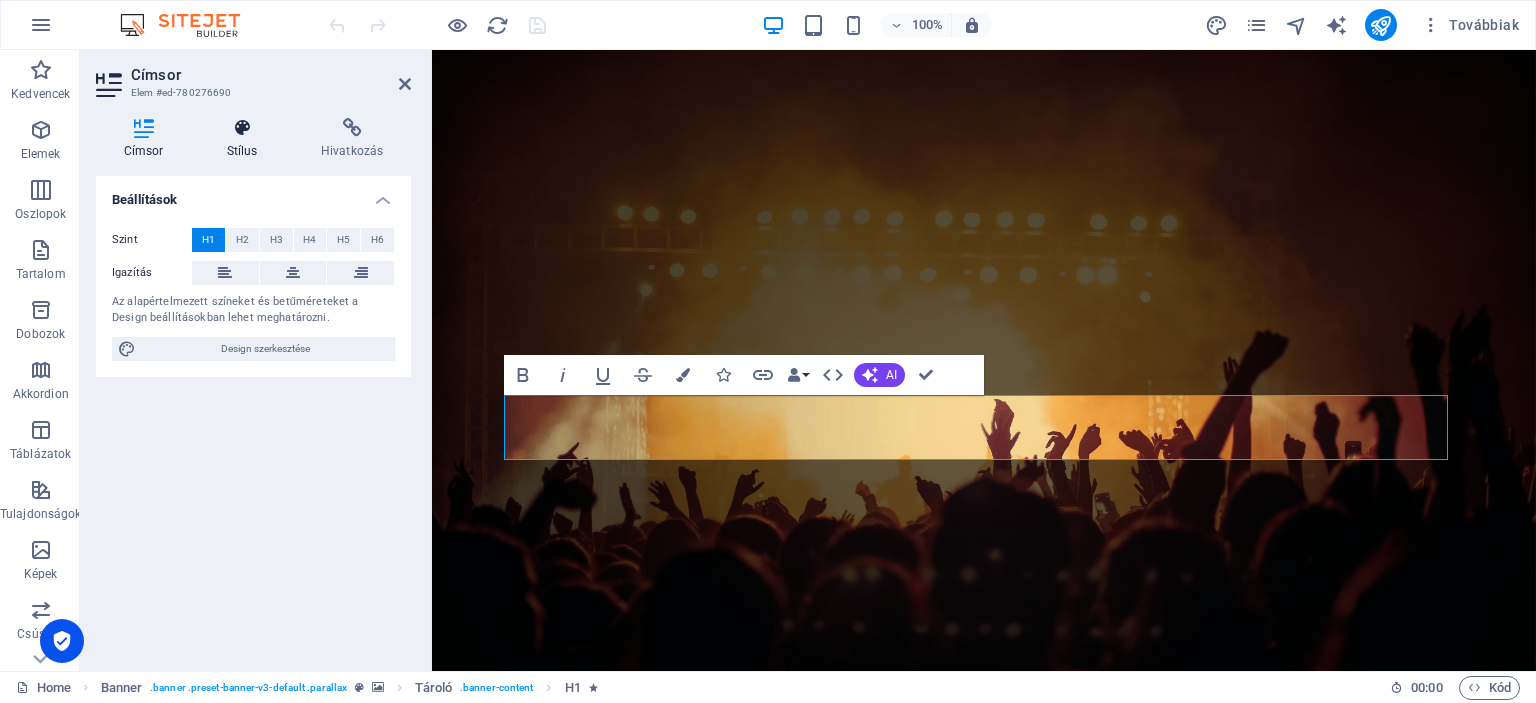 click at bounding box center [242, 128] 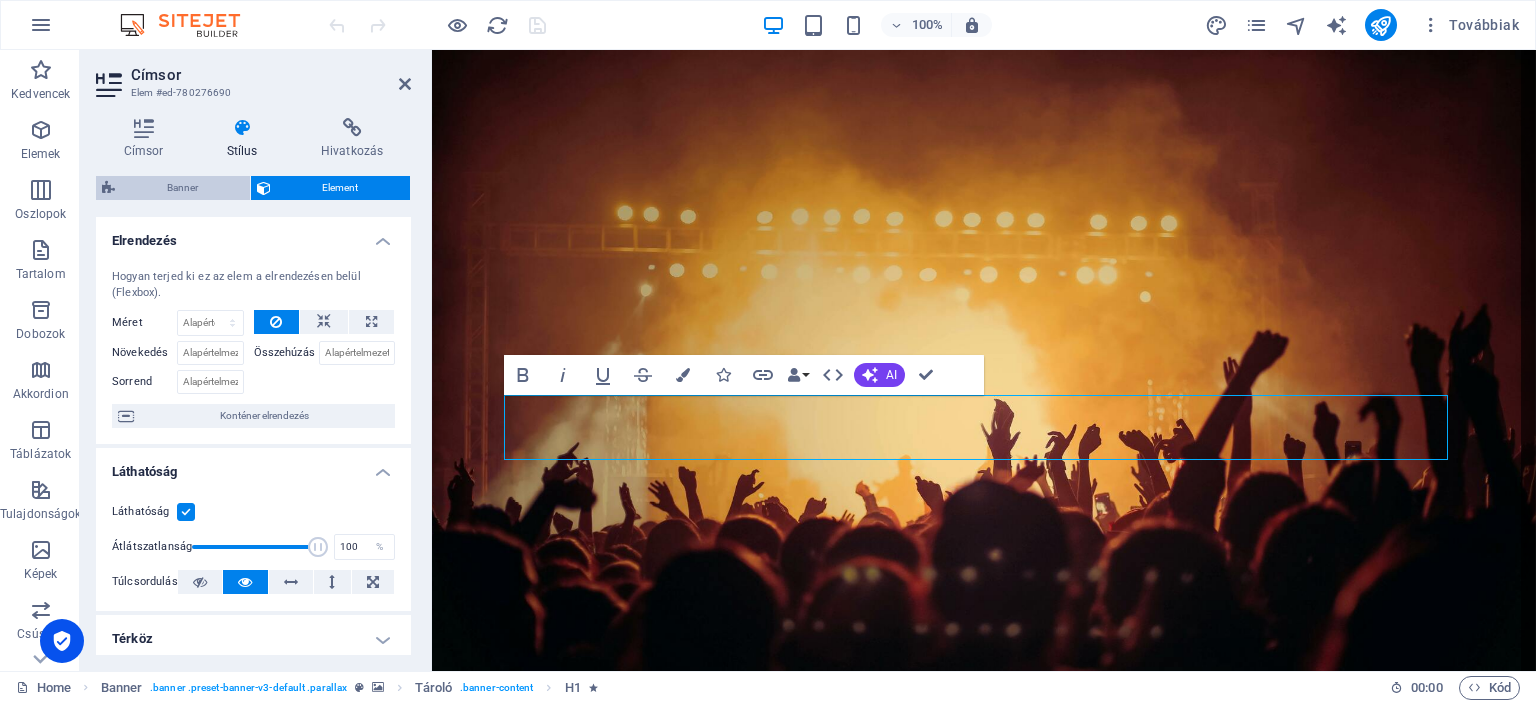 click on "Banner" at bounding box center [182, 188] 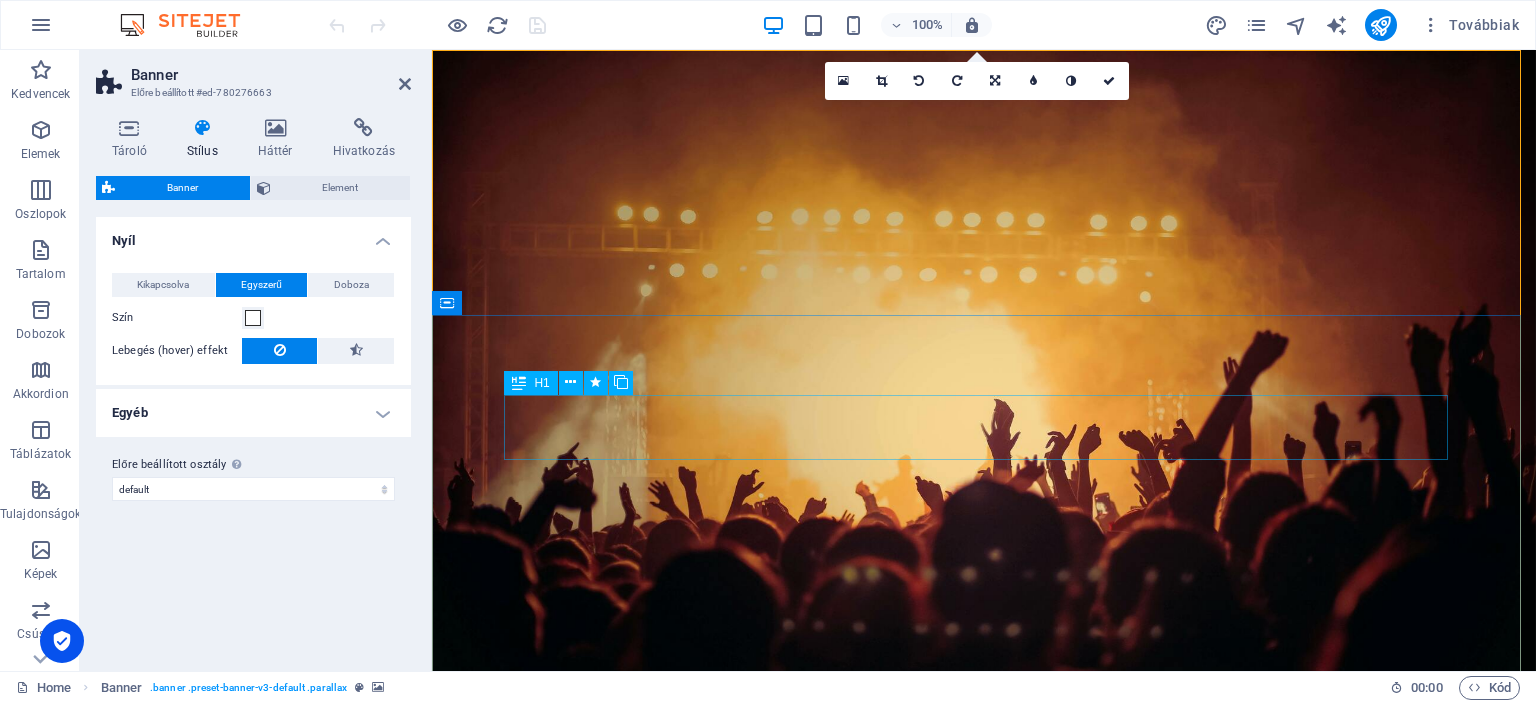 click on "R endezvény megvalósítás" at bounding box center (984, 1450) 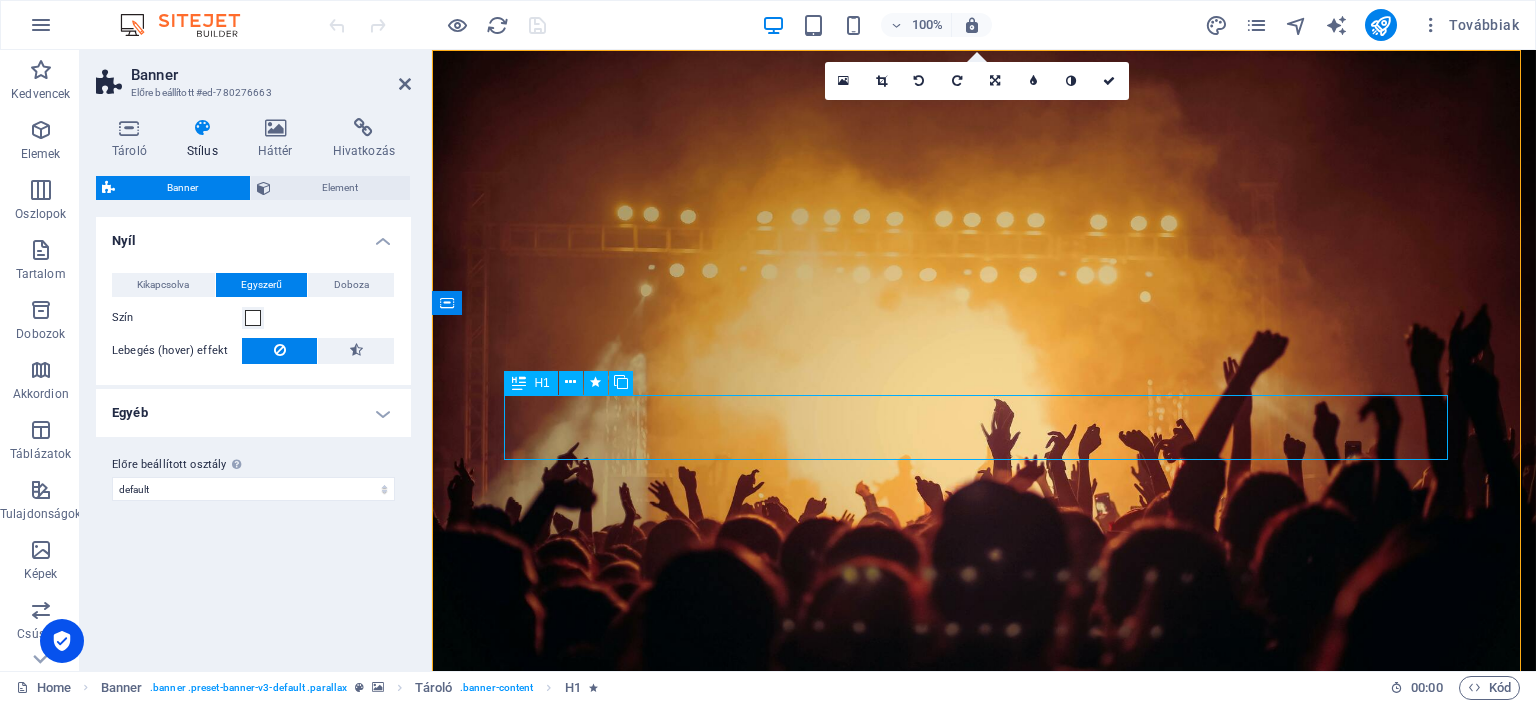 click on "R endezvény megvalósítás" at bounding box center [984, 1450] 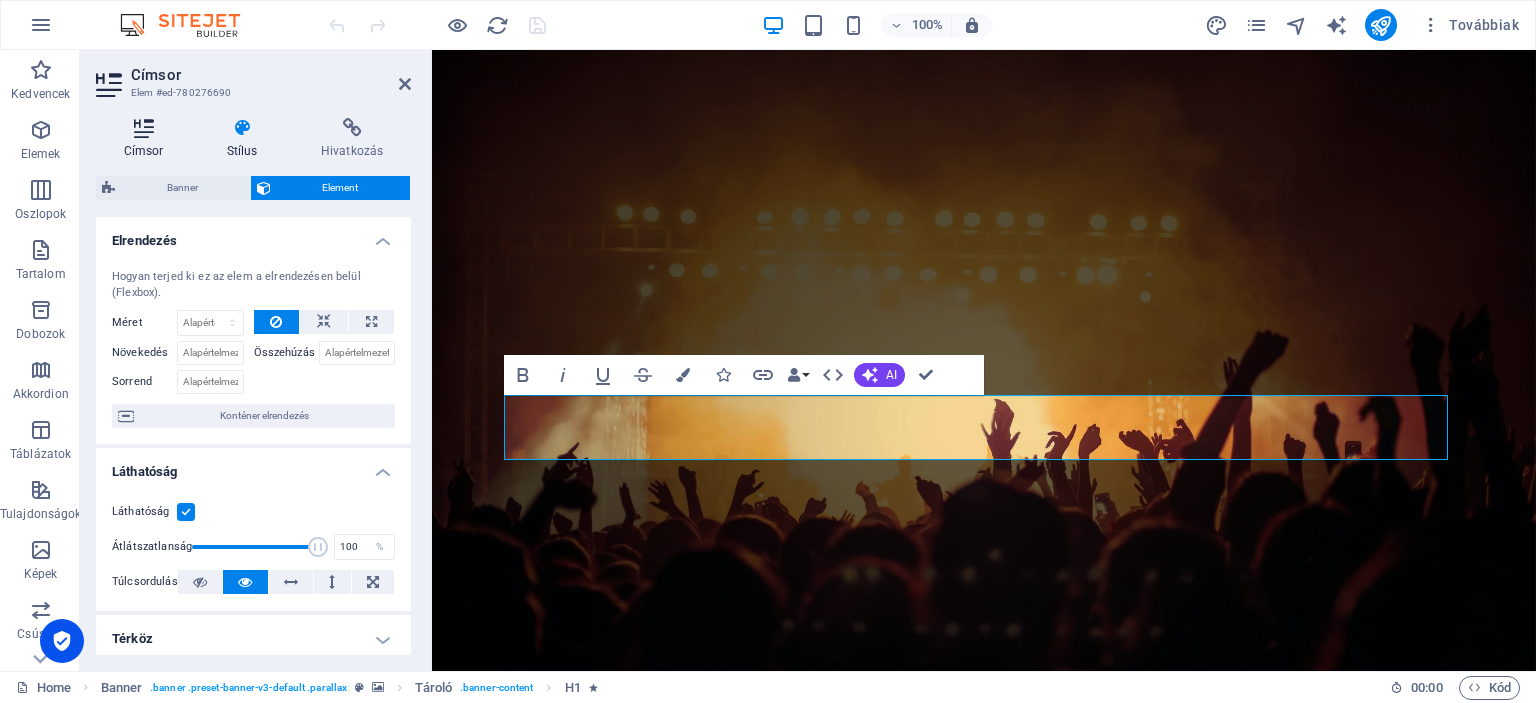 click at bounding box center [143, 128] 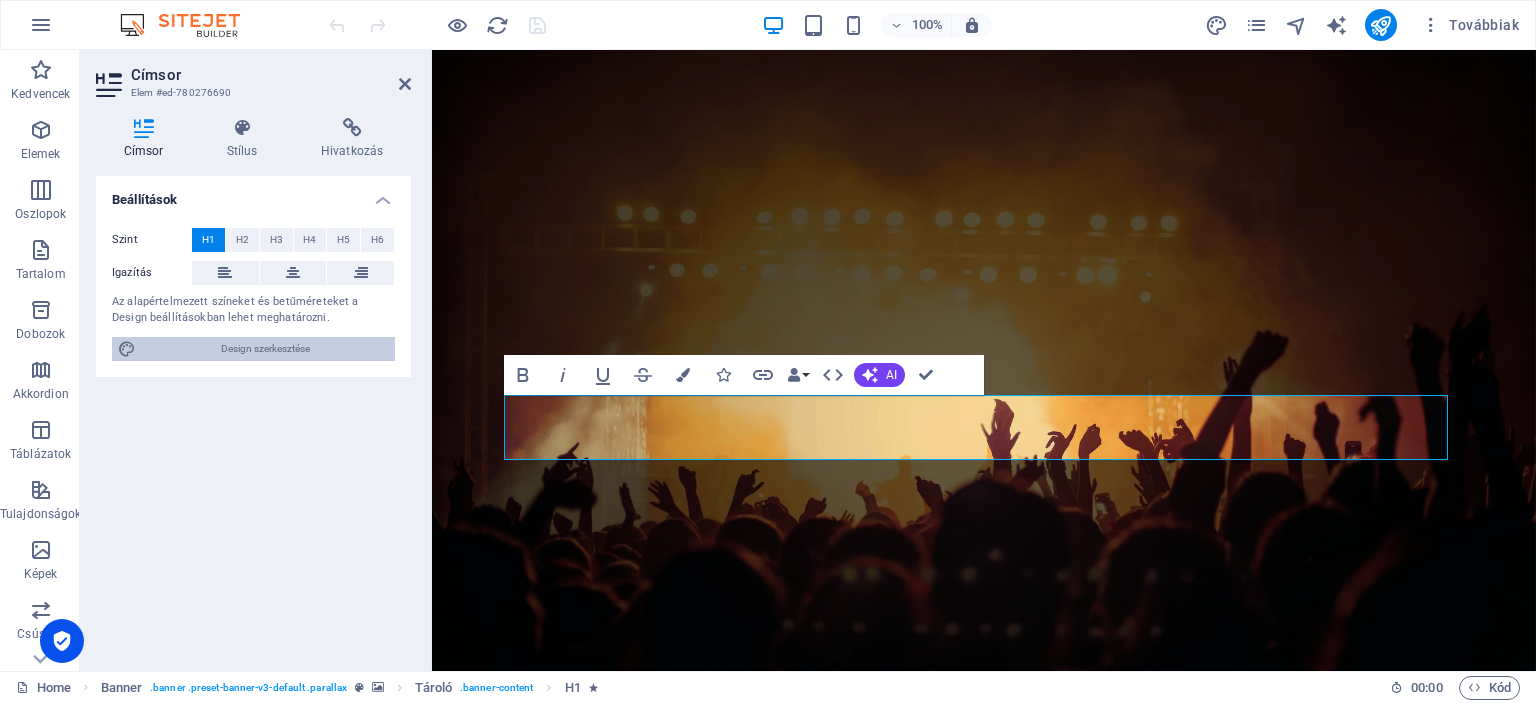 click on "Design szerkesztése" at bounding box center (265, 349) 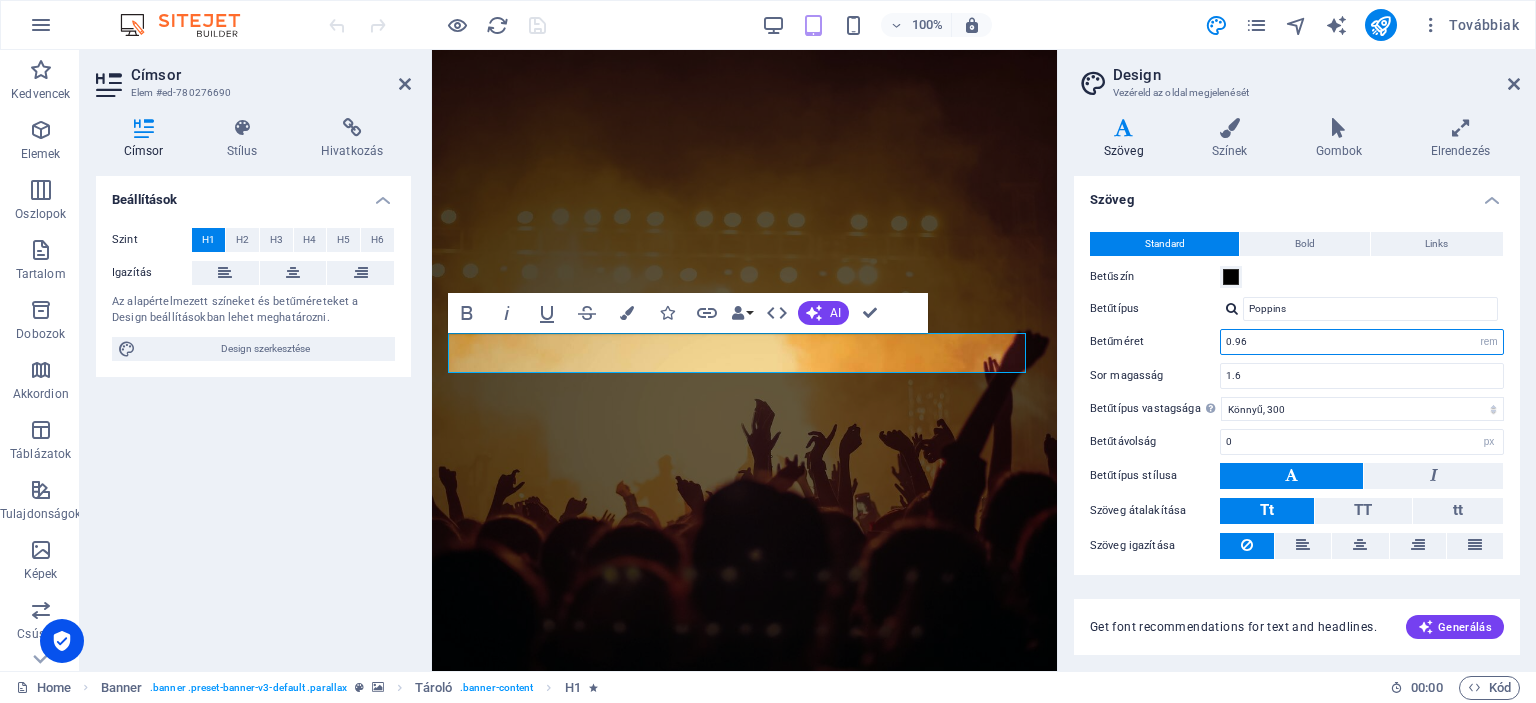 click on "0.96" at bounding box center (1362, 342) 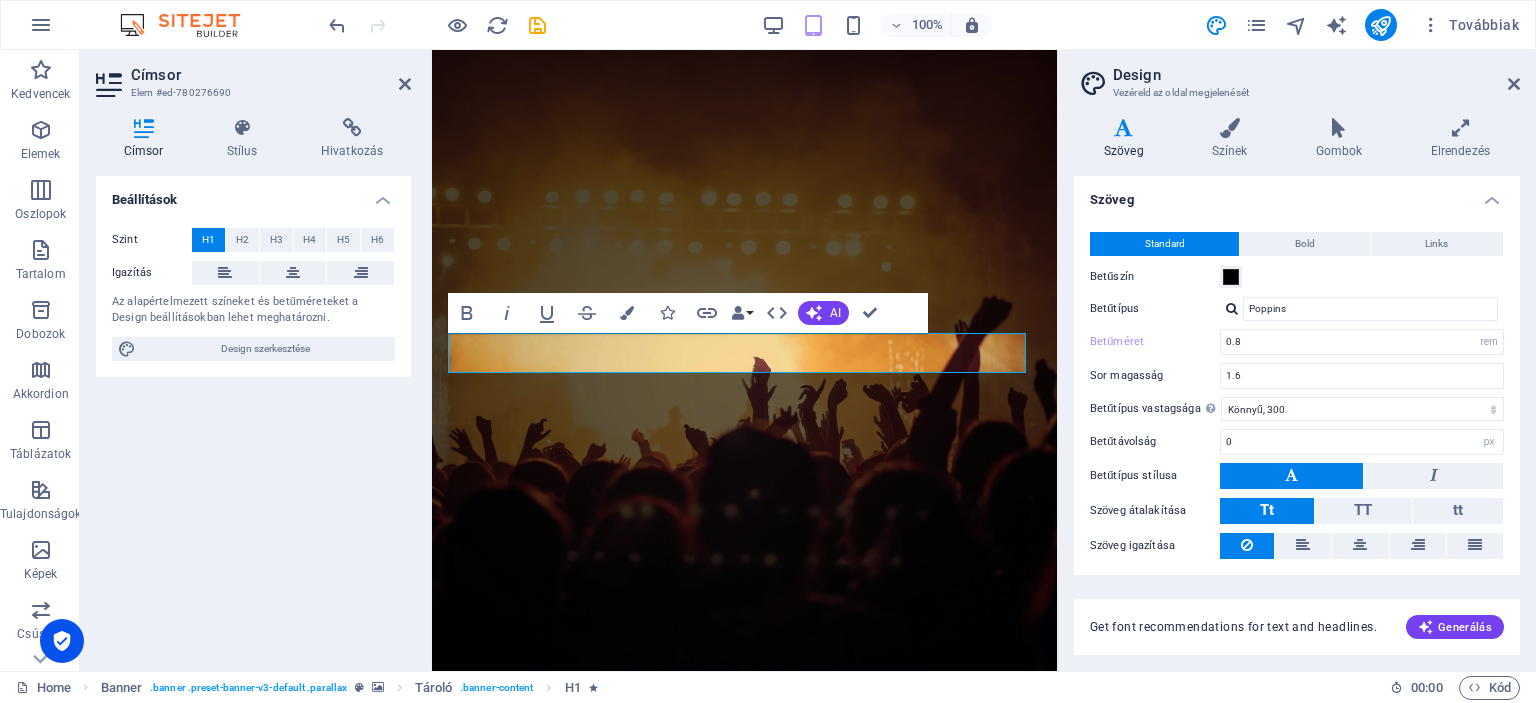 drag, startPoint x: 1520, startPoint y: 515, endPoint x: 1515, endPoint y: 577, distance: 62.201286 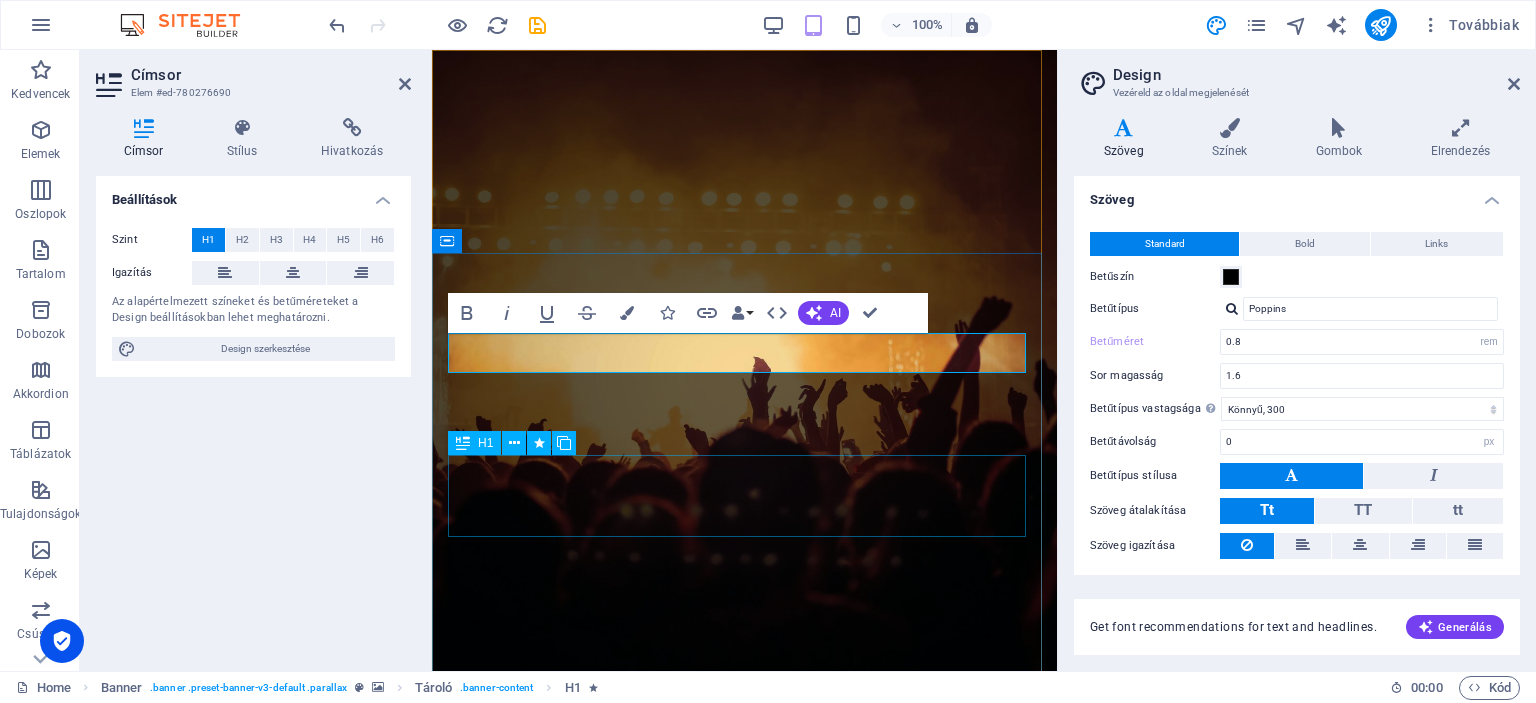 click on "D igitális marketing, tartalomgyártás" at bounding box center (744, 1452) 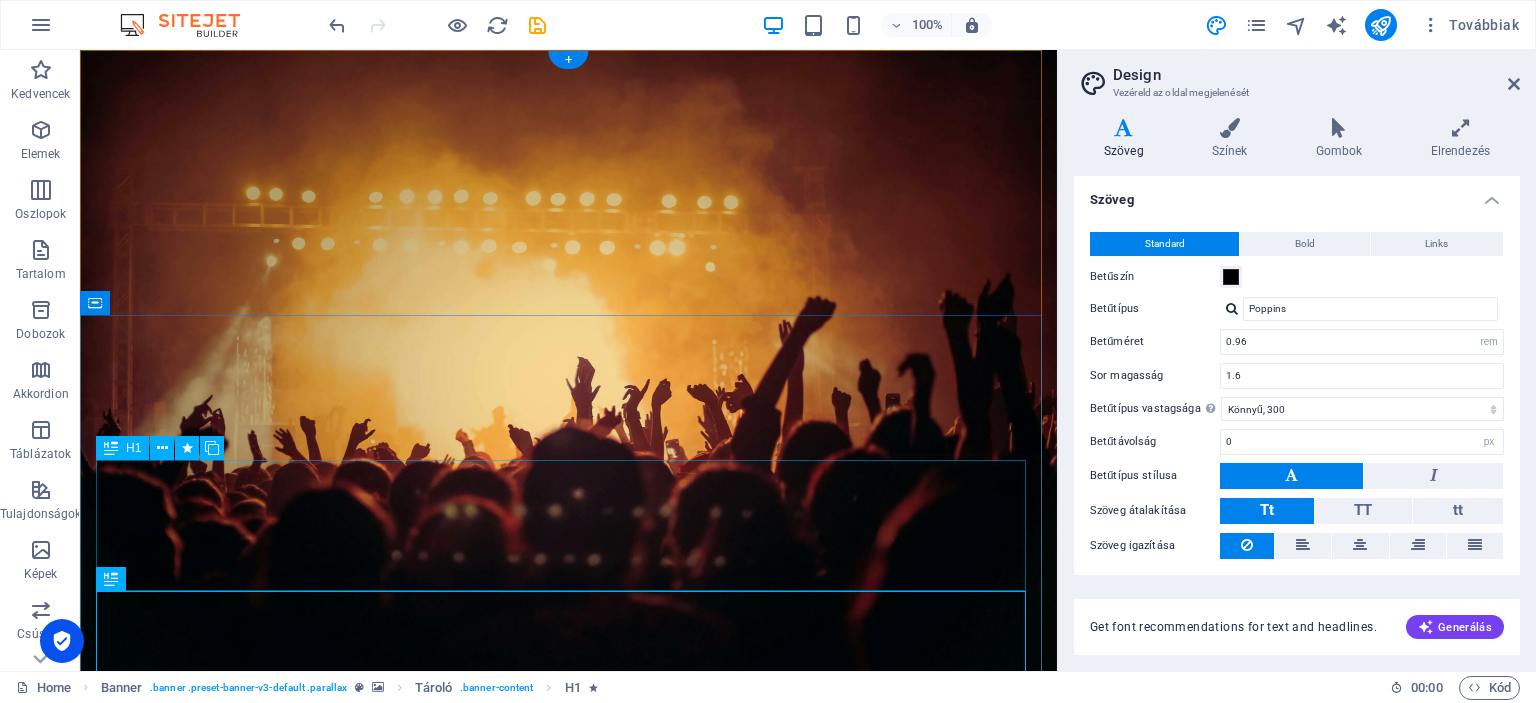 click on "K épzések, tréningek, pályázatok" at bounding box center [569, 1456] 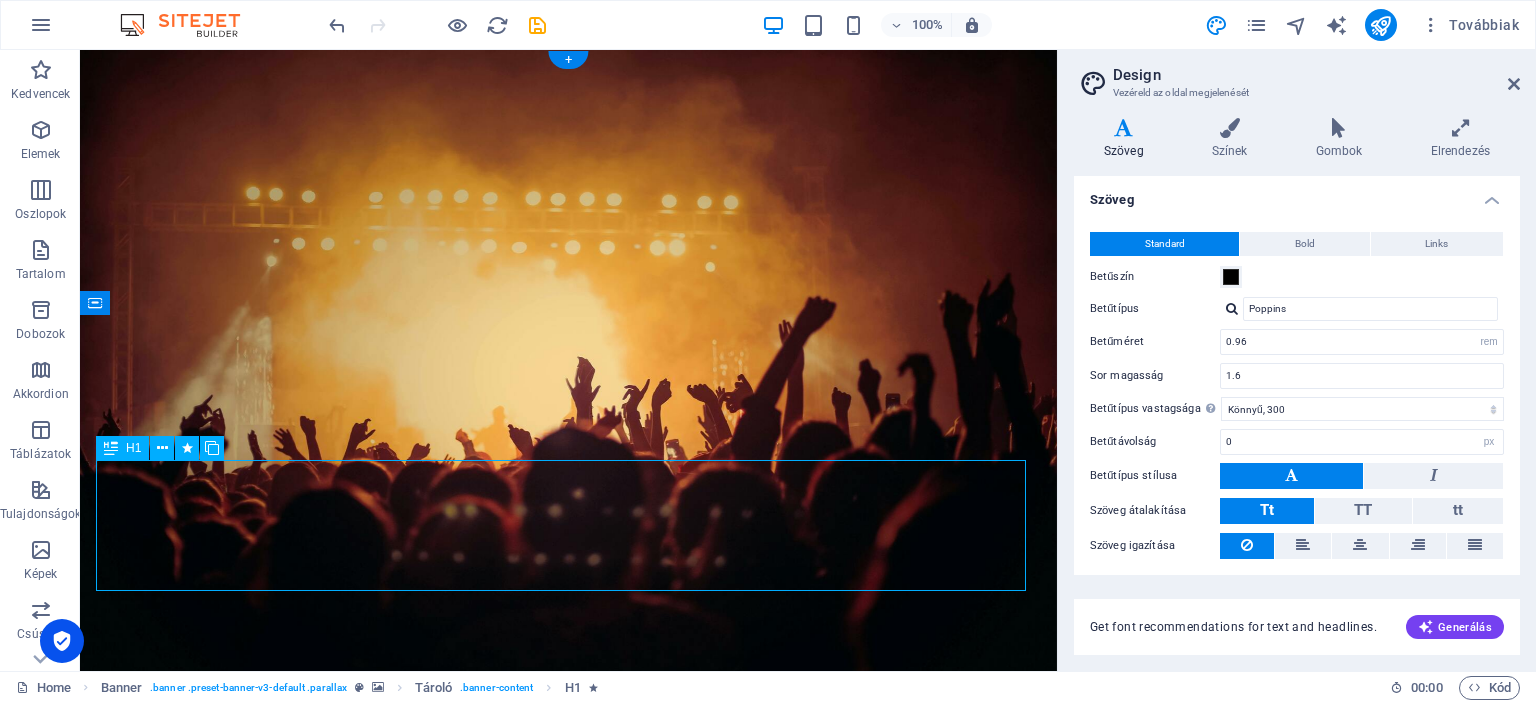 click on "K épzések, tréningek, pályázatok" at bounding box center [569, 1456] 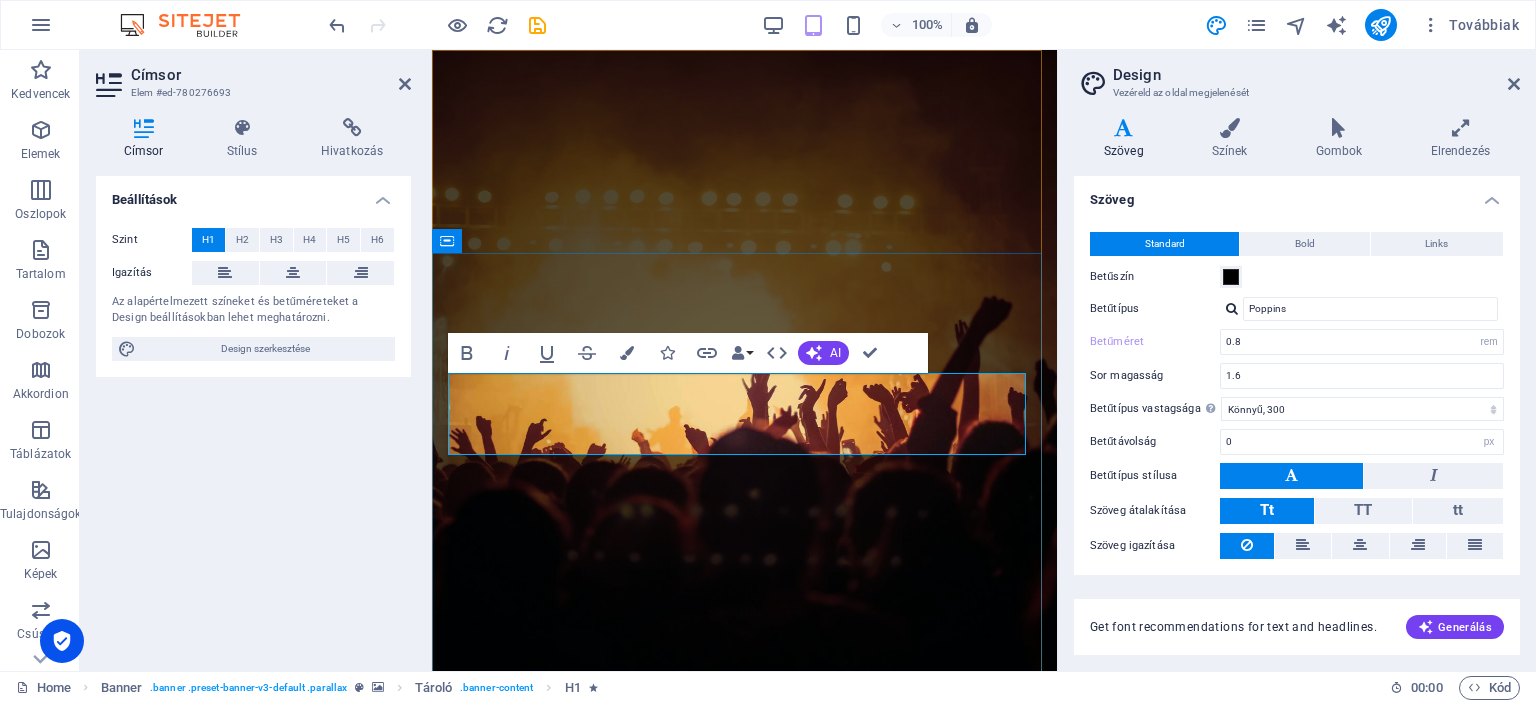 click on "K épzések, tréningek, pályázatok" at bounding box center (744, 1370) 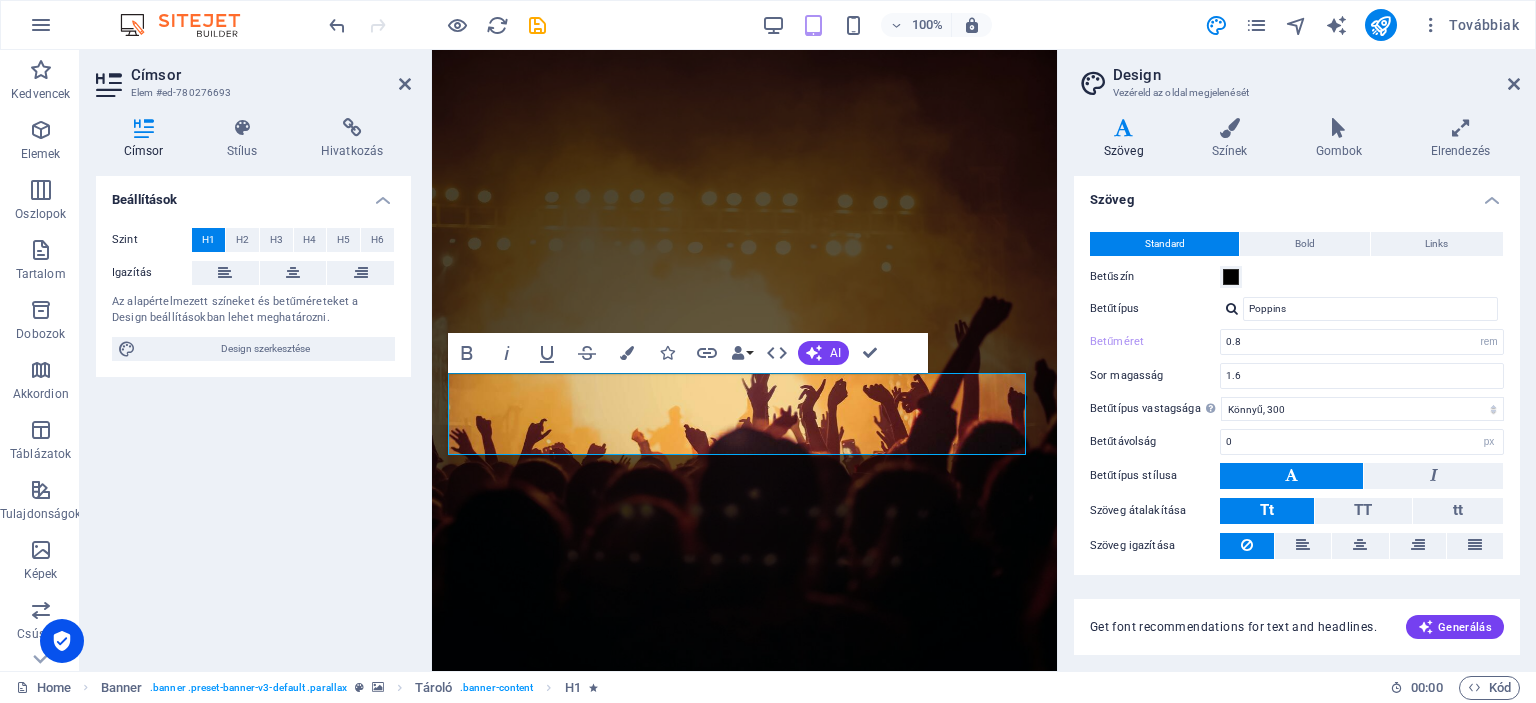 click at bounding box center [1247, 546] 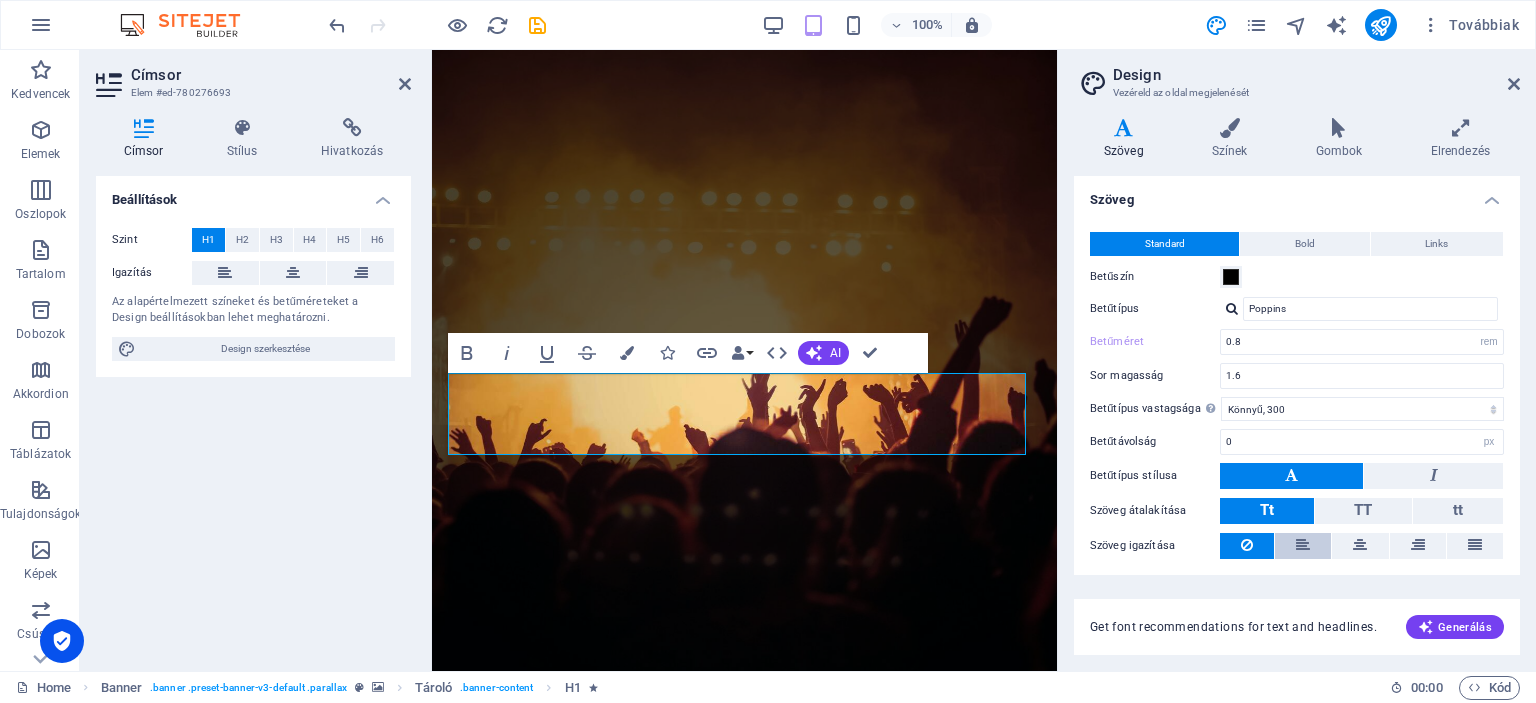 click at bounding box center (1303, 545) 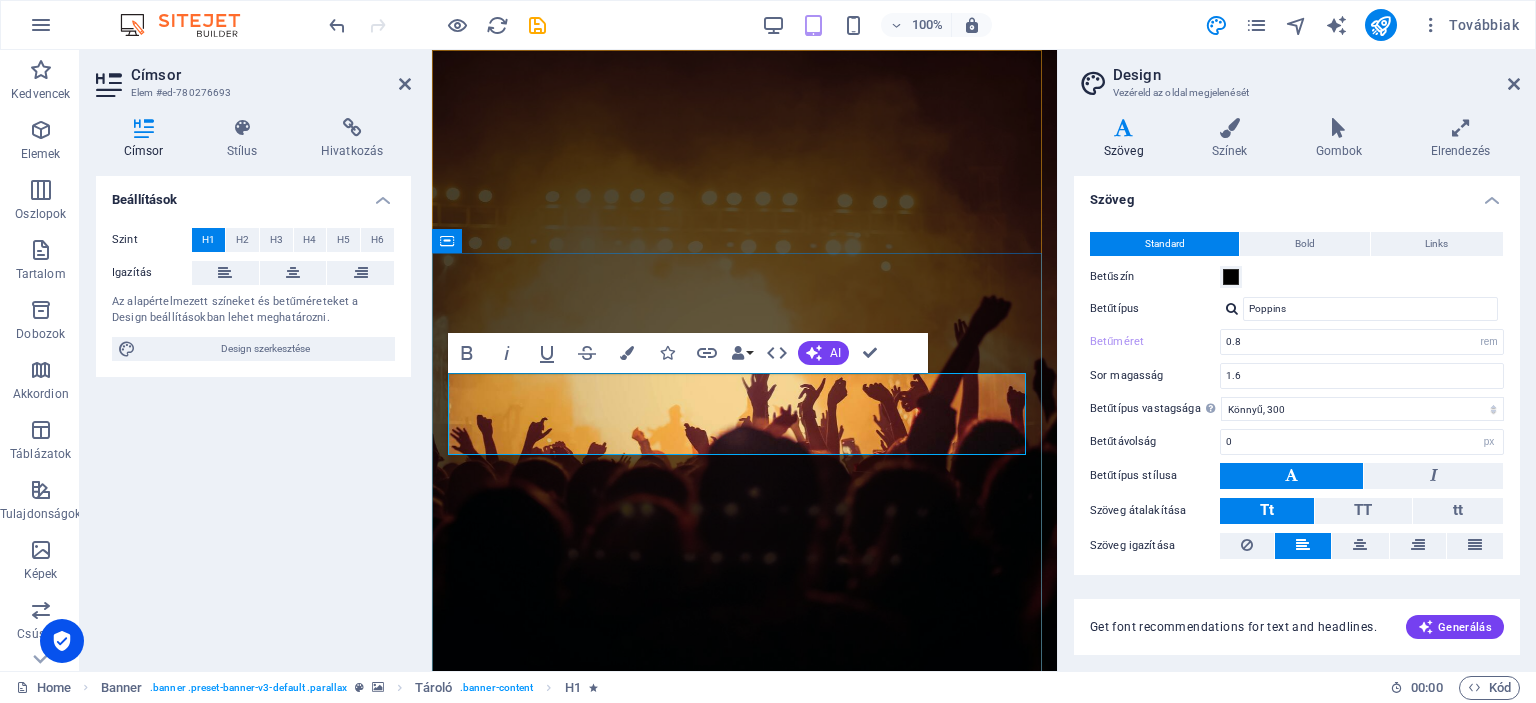 click on "K épzések, tréningek, pályázatok" at bounding box center (744, 1368) 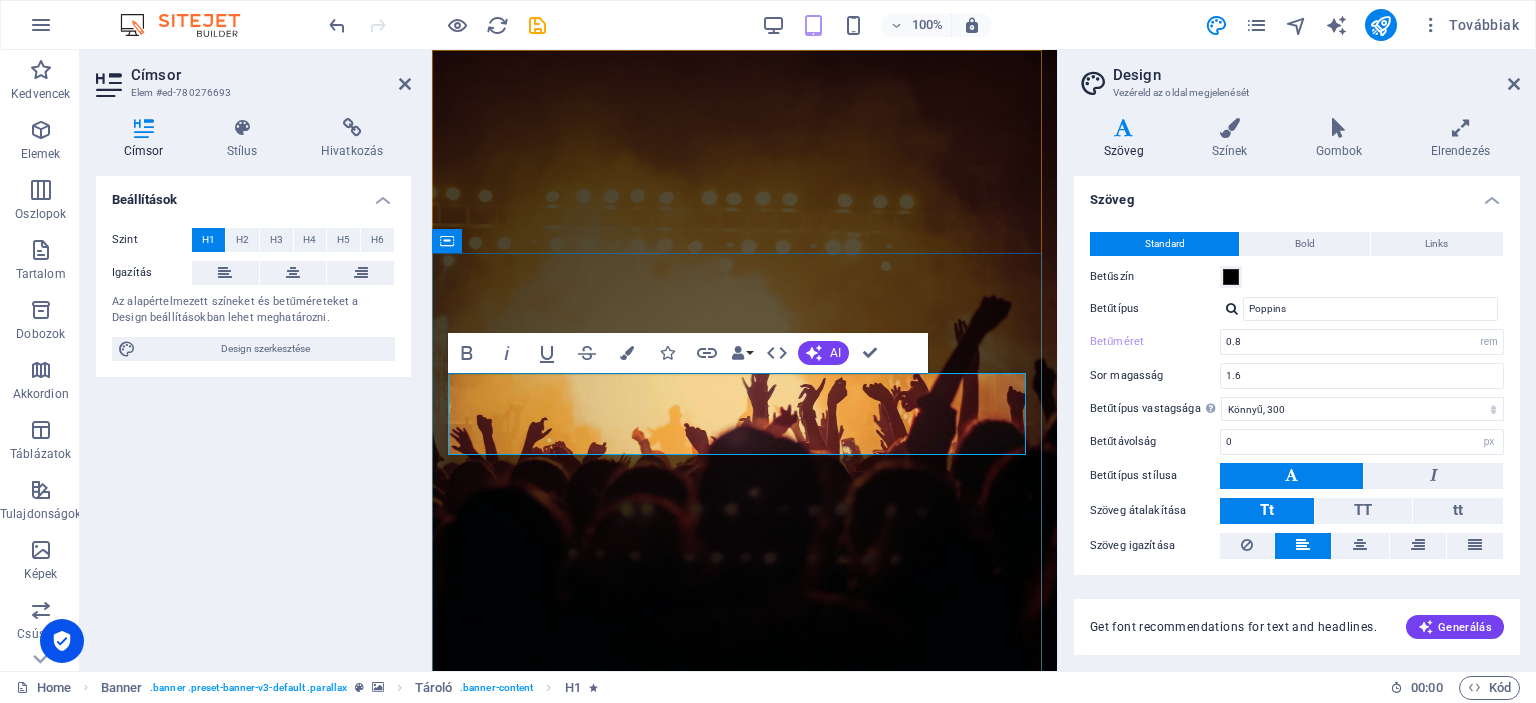 click on "épzések, tréningek, pályázatok" at bounding box center [637, 1367] 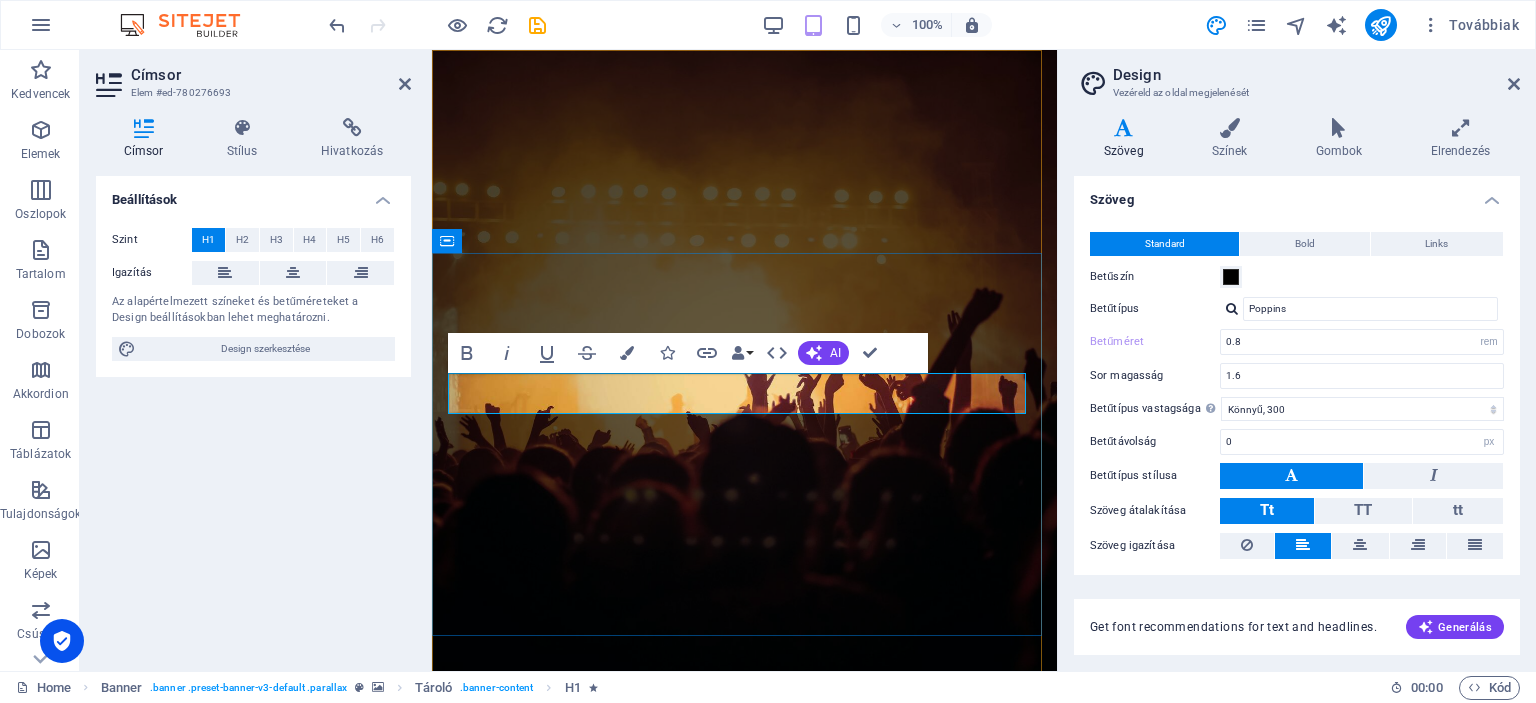 click on "épzés, tréningek, pályázatok" at bounding box center (745, 1326) 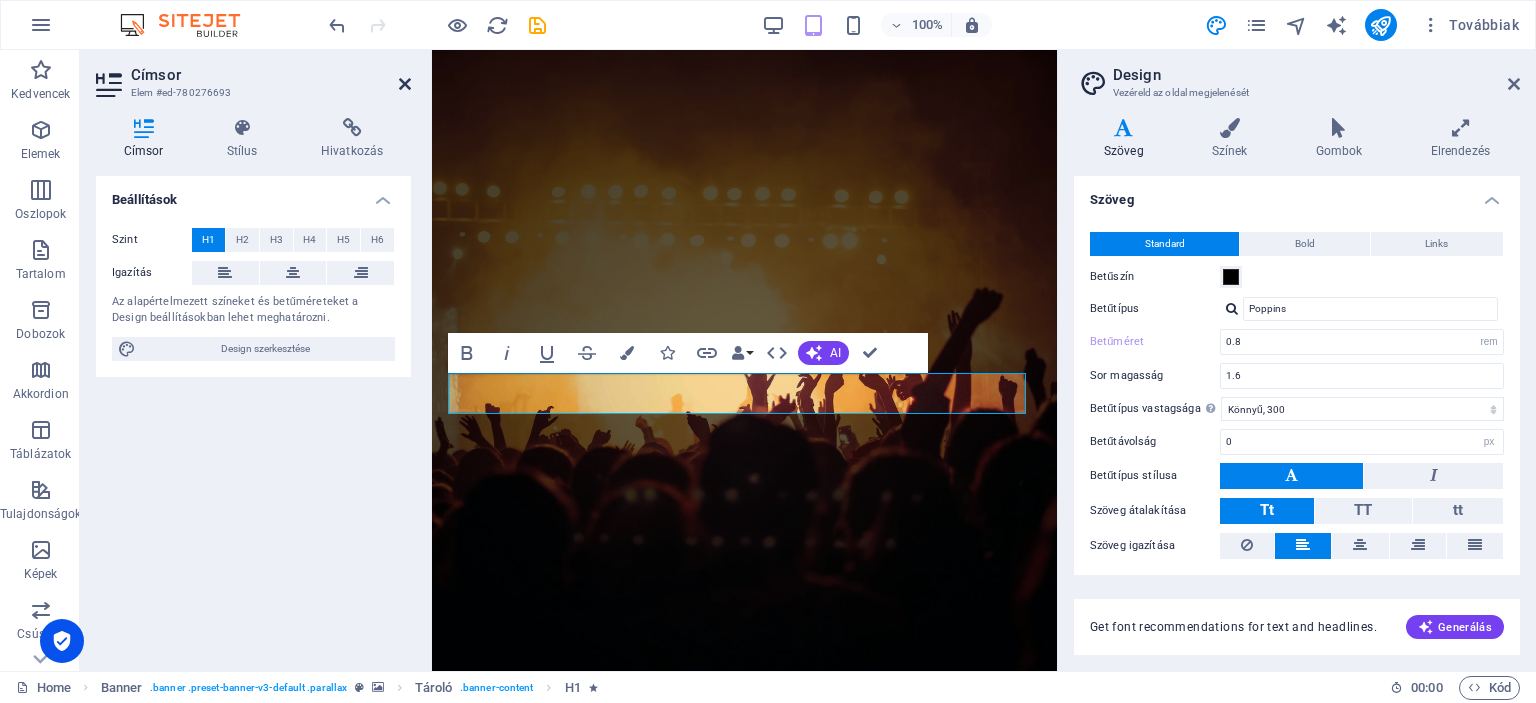 click at bounding box center (405, 84) 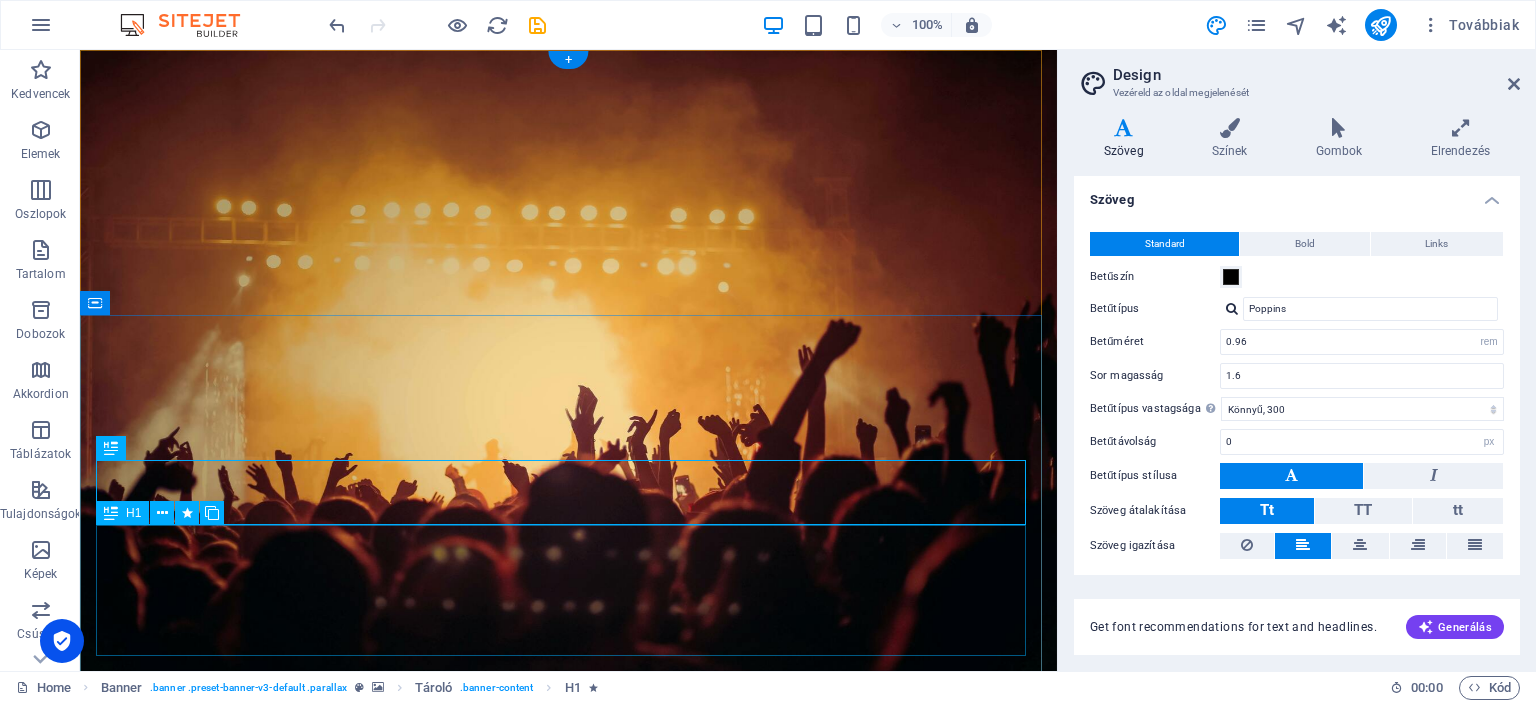 click on "D igitális marketing, tartalomgyártás" at bounding box center [569, 1583] 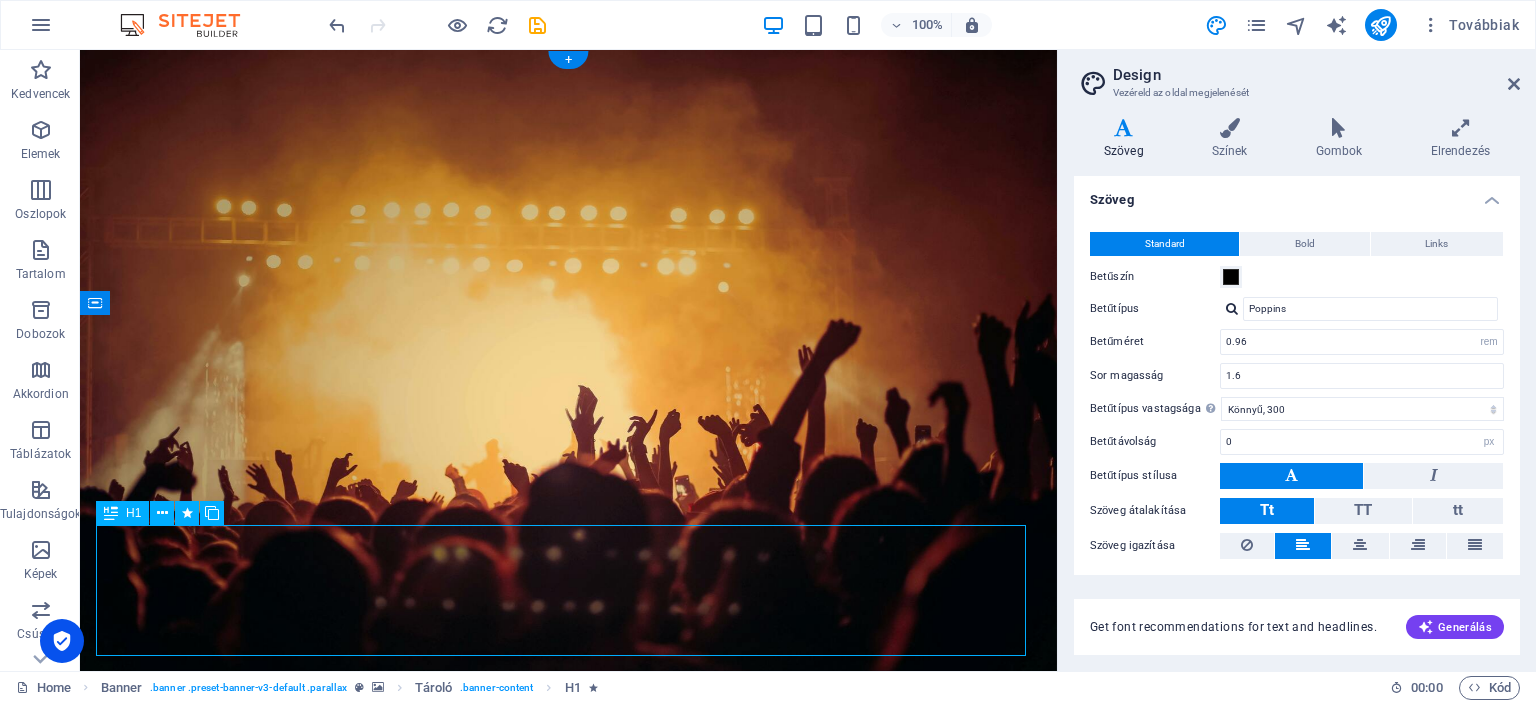 click on "D igitális marketing, tartalomgyártás" at bounding box center [569, 1583] 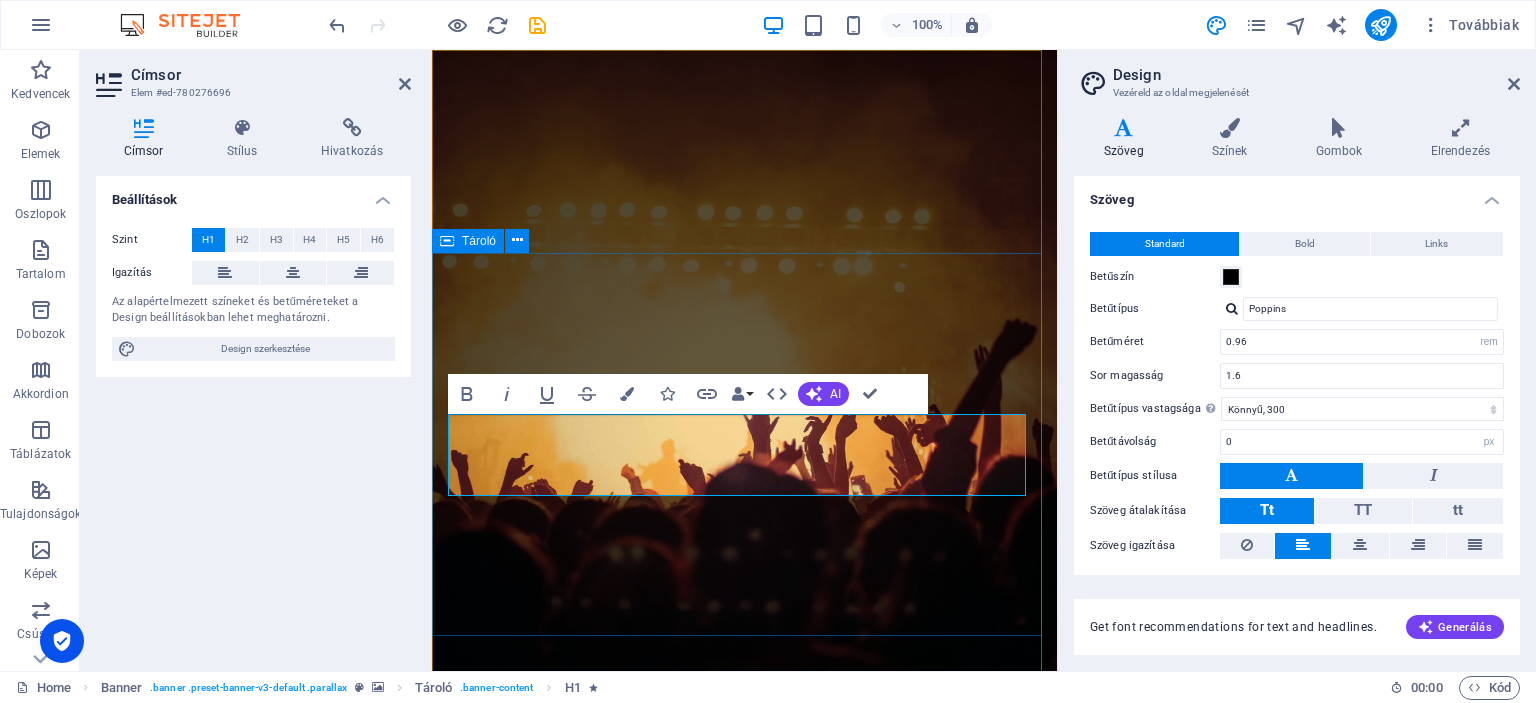 type on "0.8" 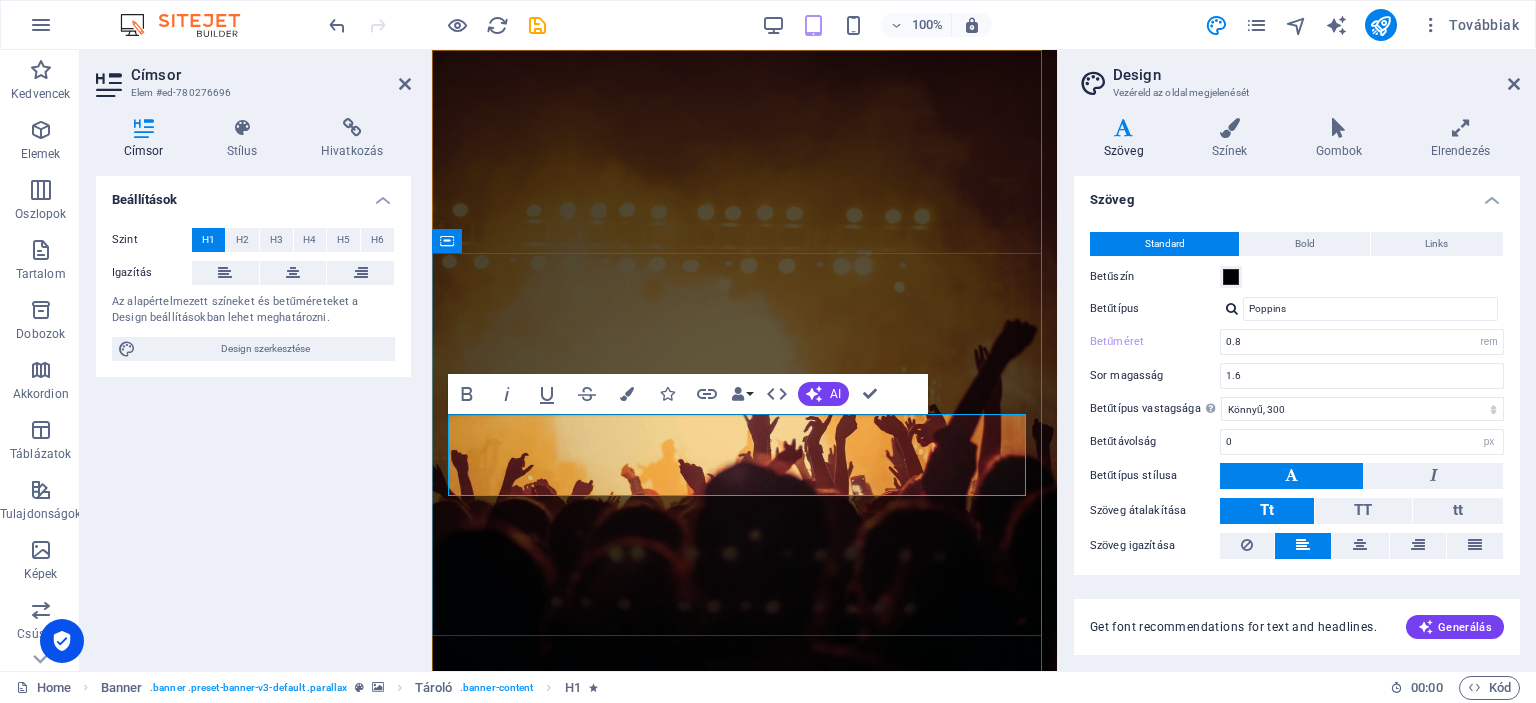 click on "D igitális marketing, tartalomgyártás" at bounding box center [744, 1473] 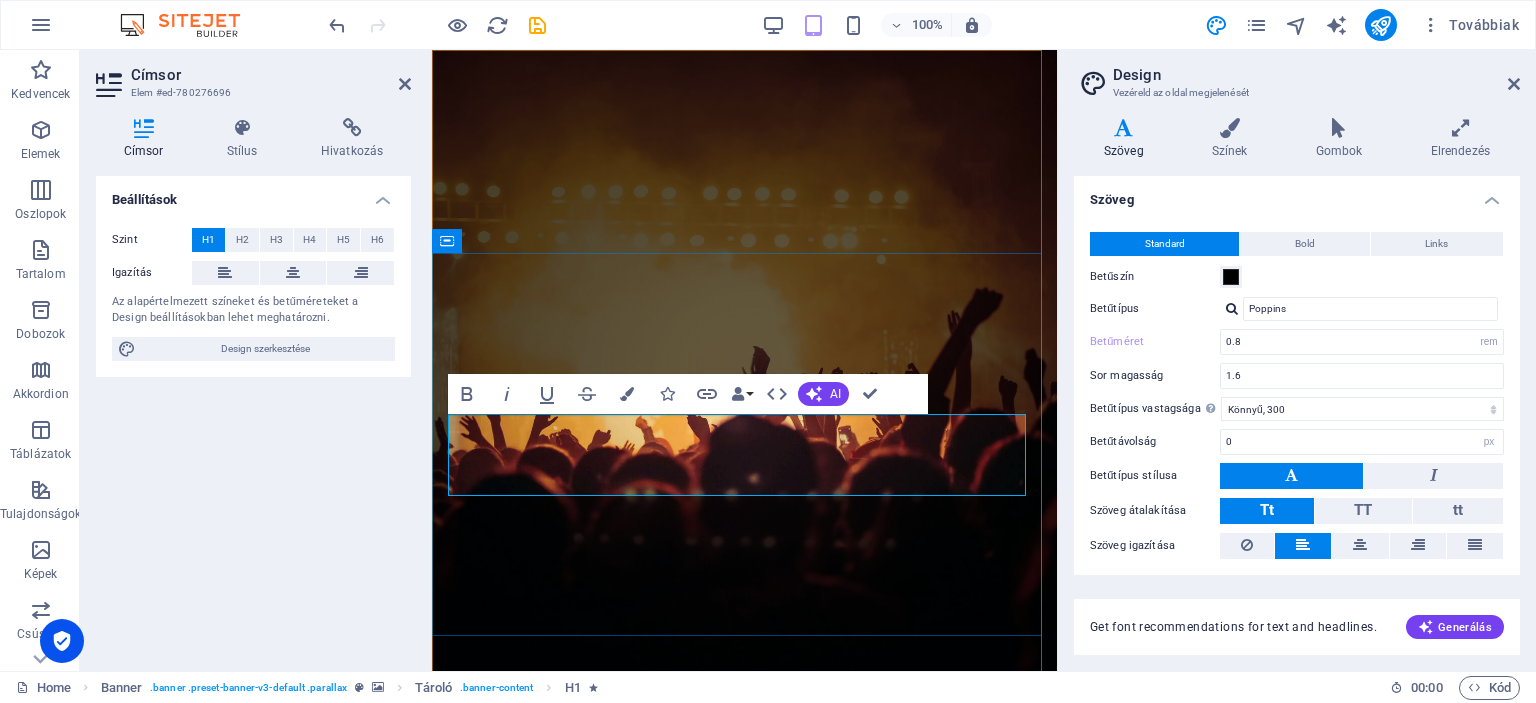 type 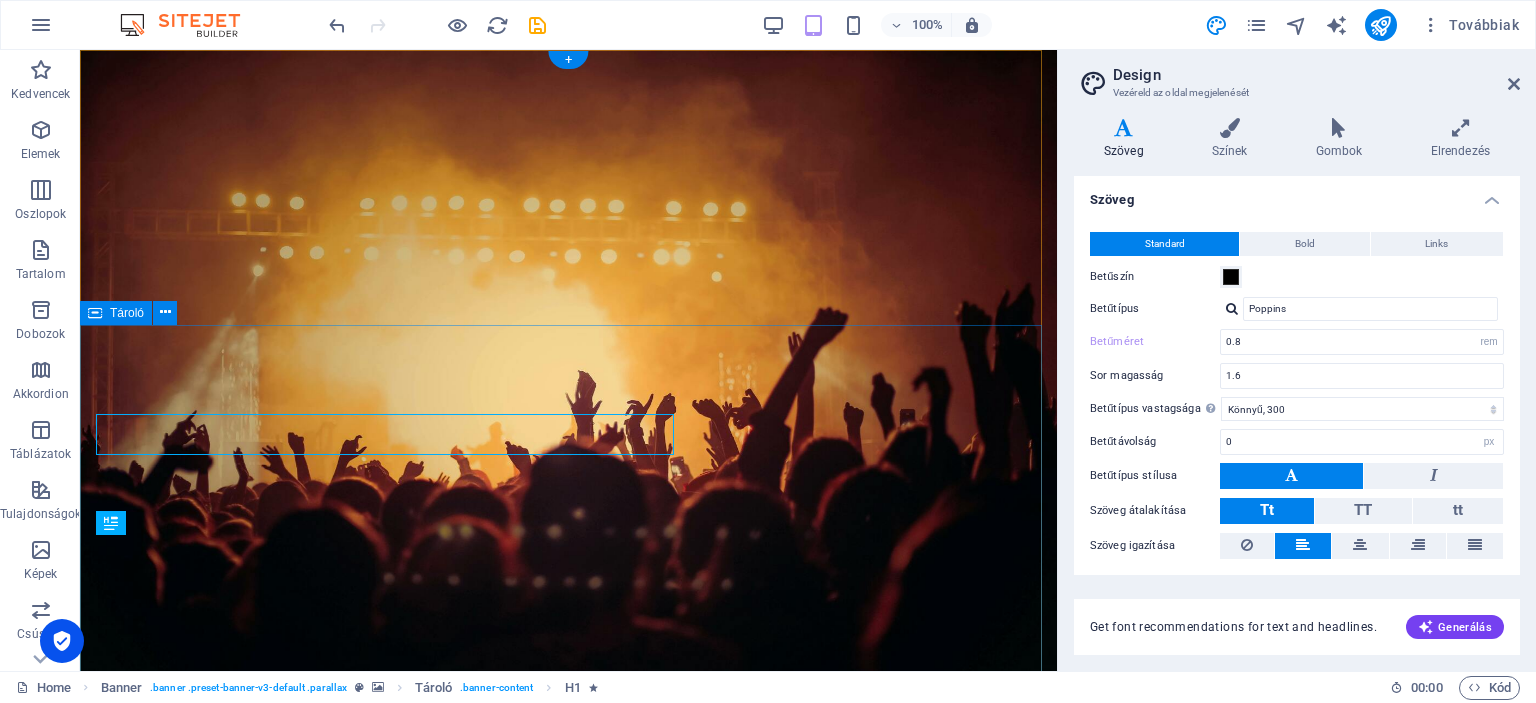 type on "0.96" 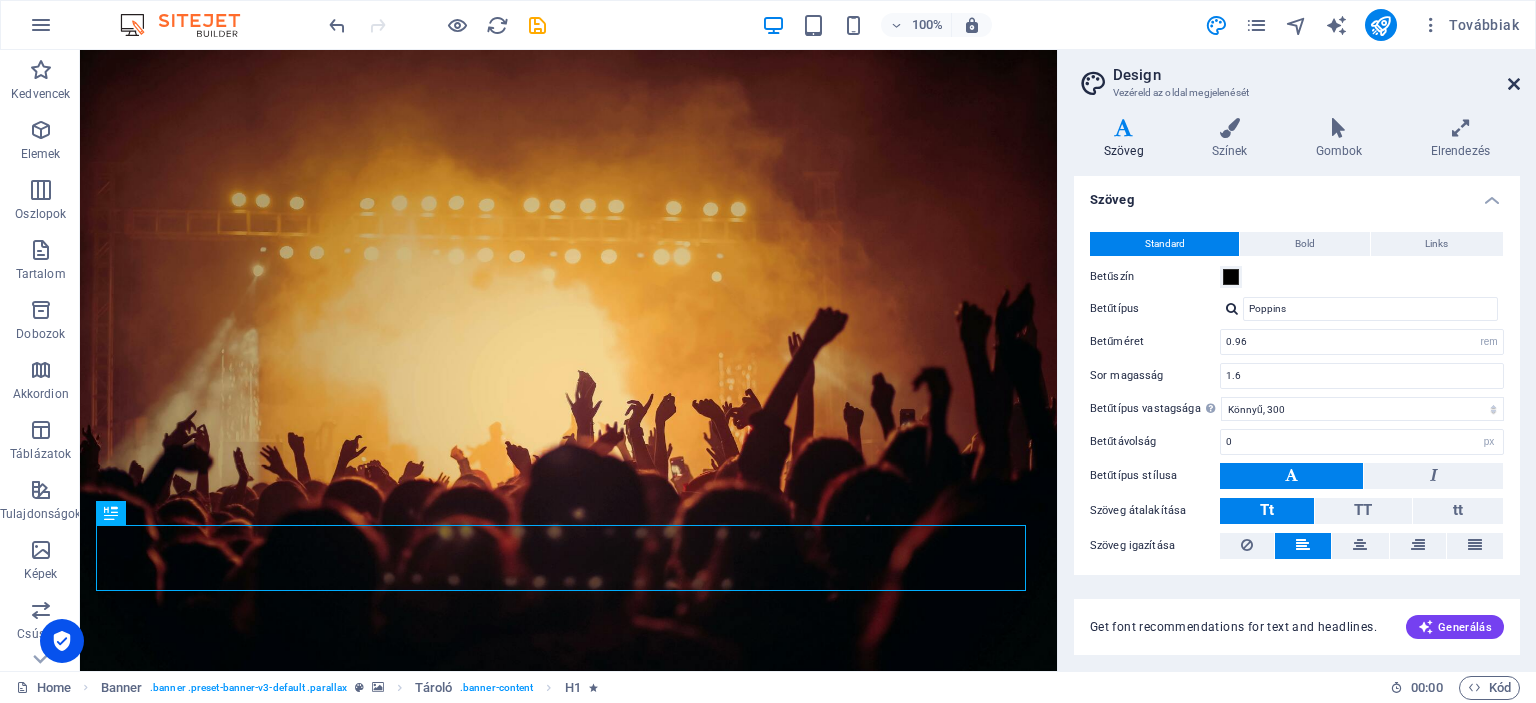 click at bounding box center [1514, 84] 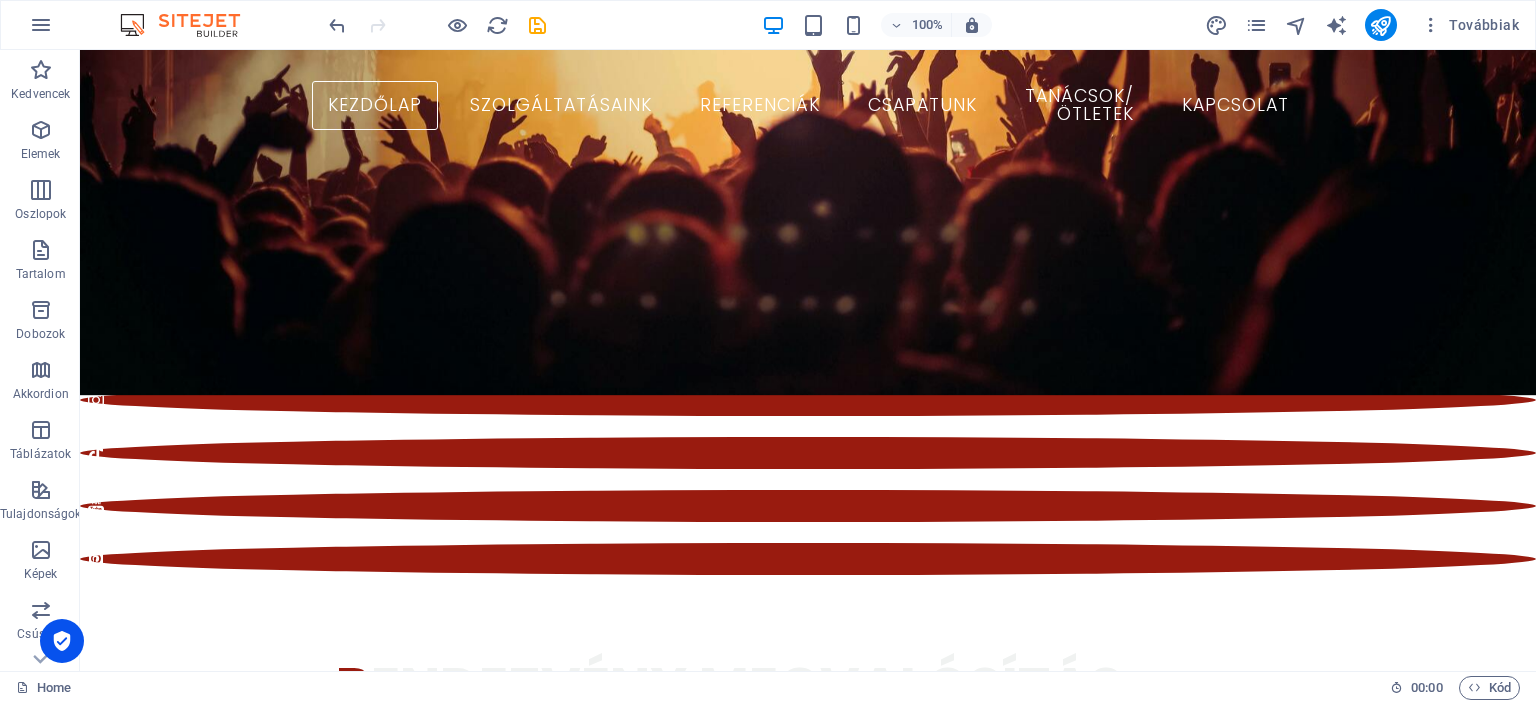 scroll, scrollTop: 709, scrollLeft: 0, axis: vertical 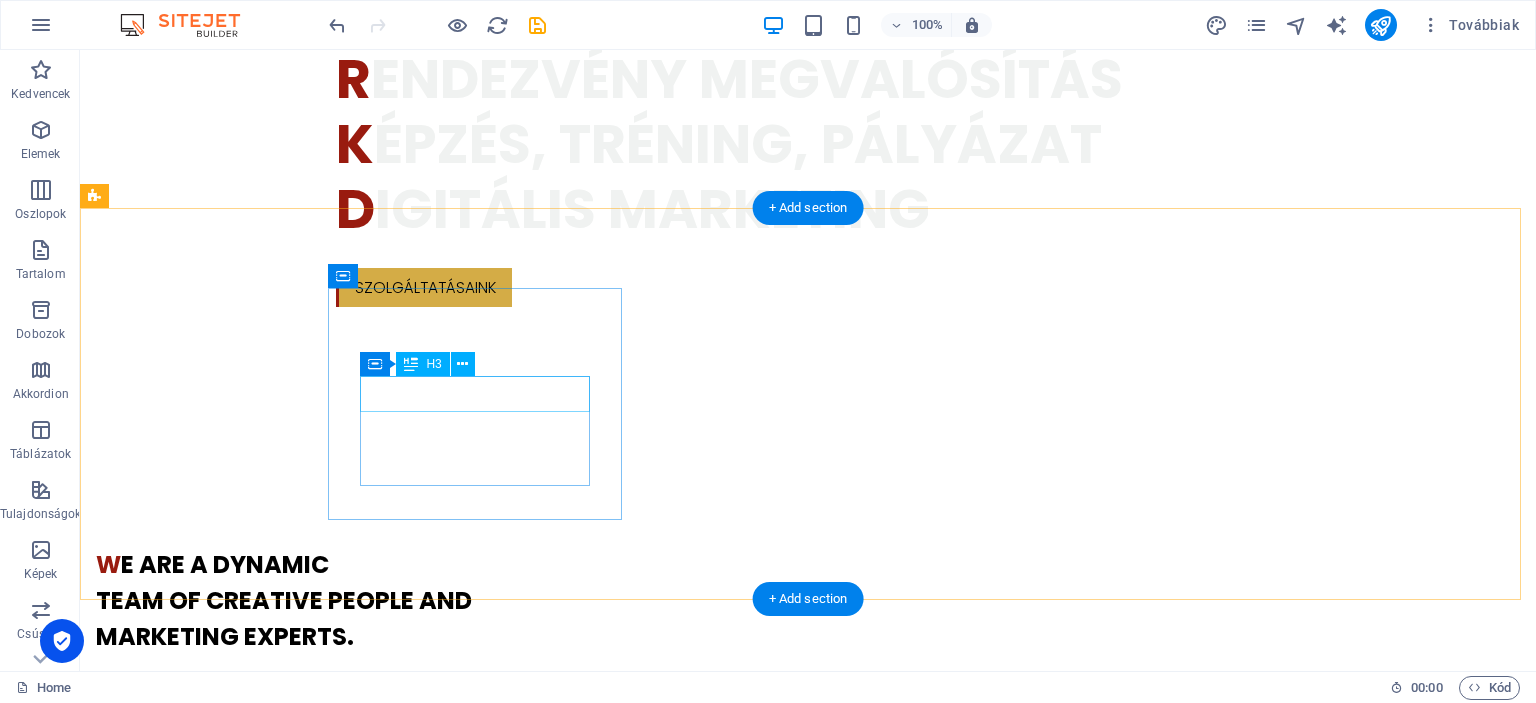 click on "Analytics" at bounding box center [242, 1845] 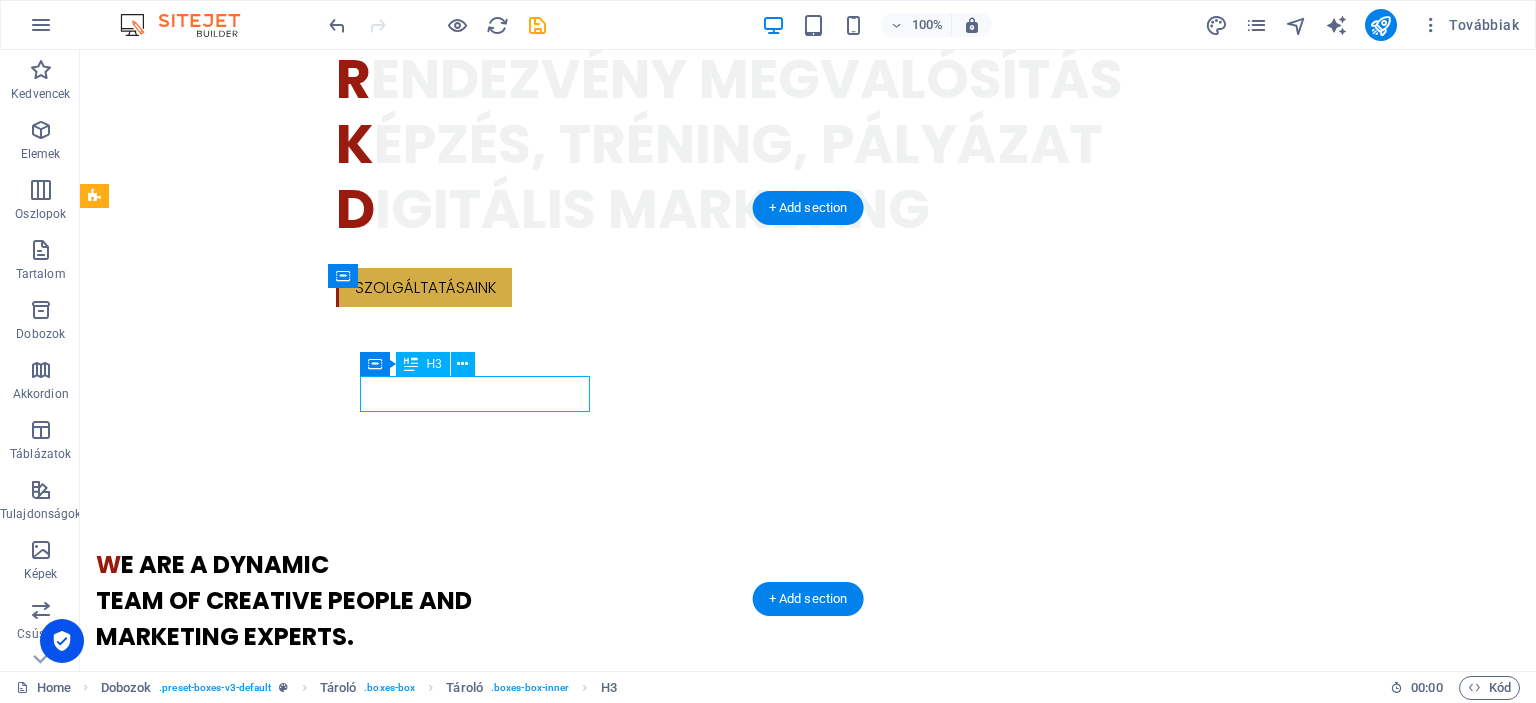 click on "Analytics" at bounding box center [242, 1845] 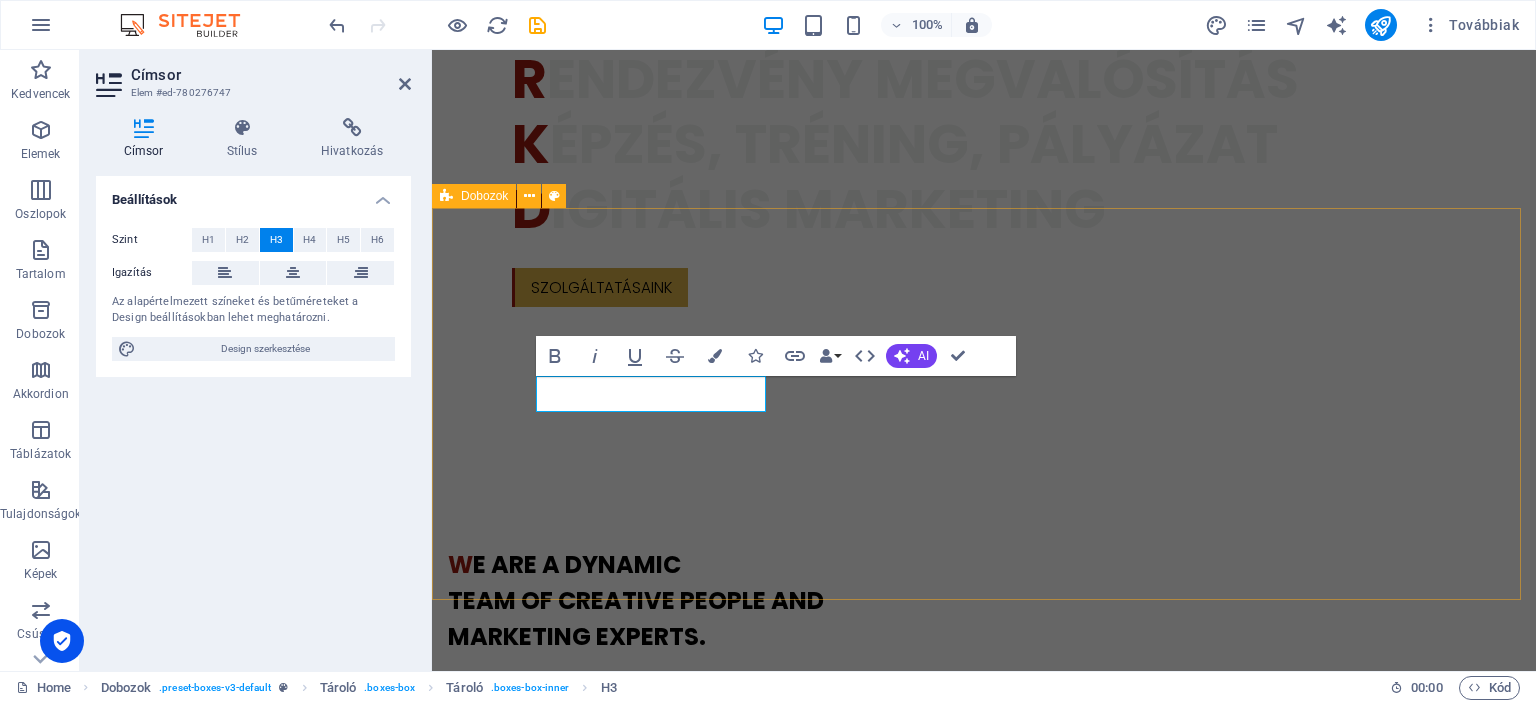 type 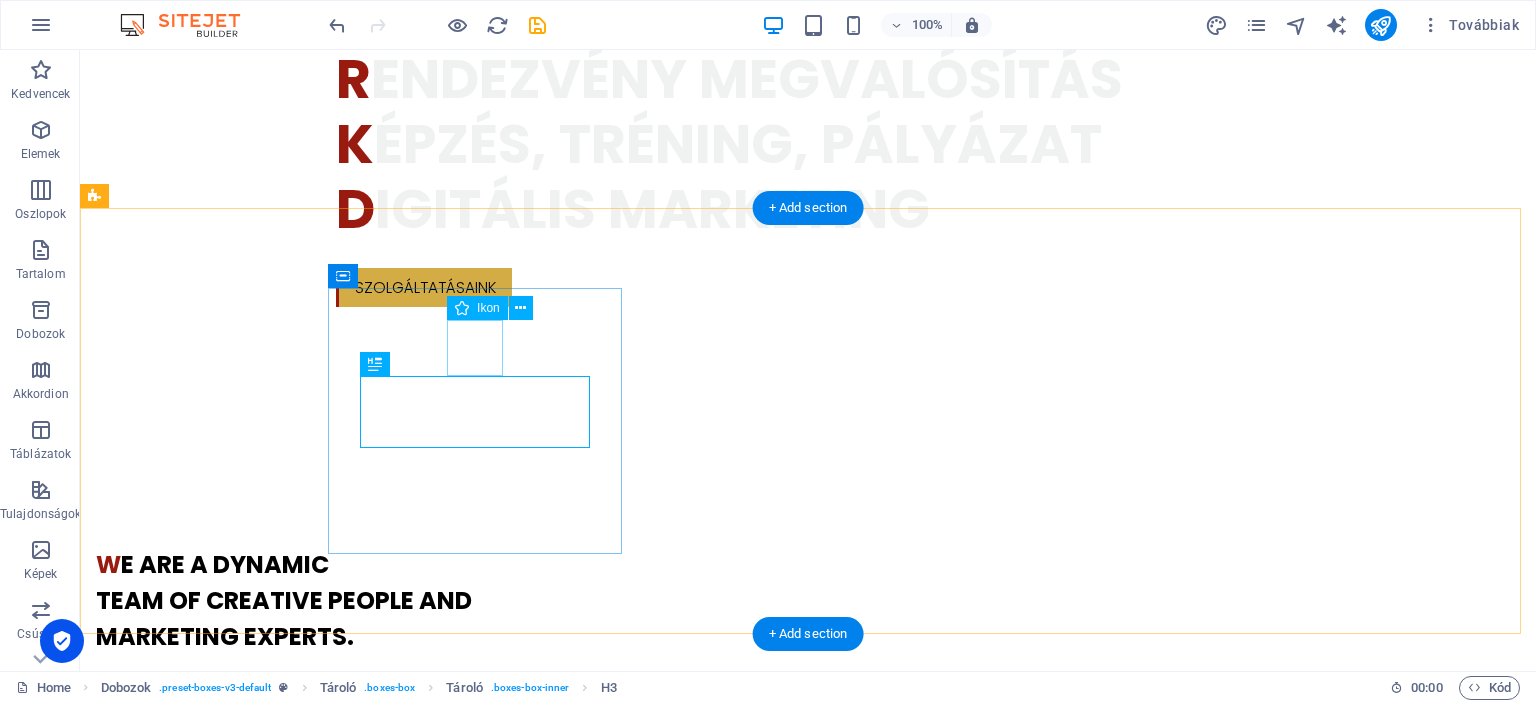 click at bounding box center (242, 1799) 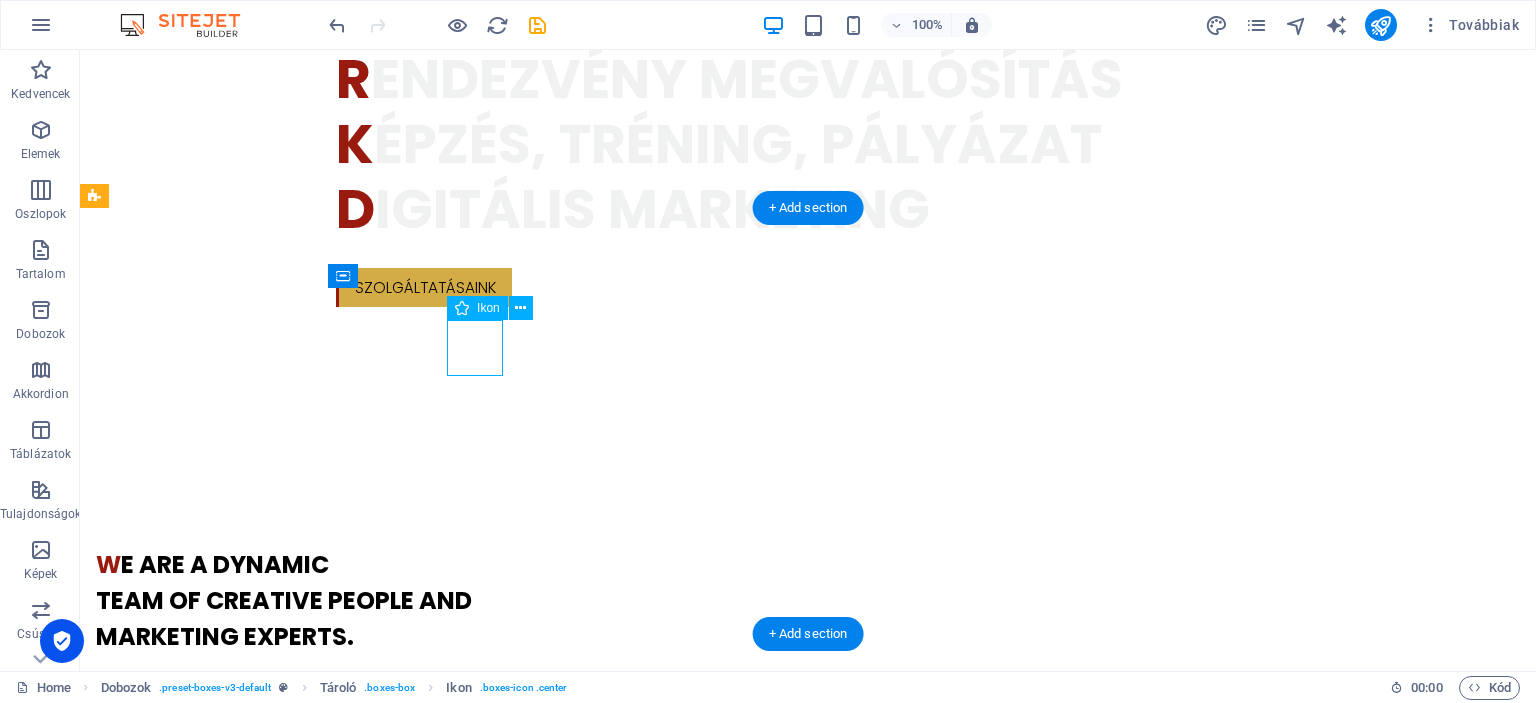 click at bounding box center [242, 1799] 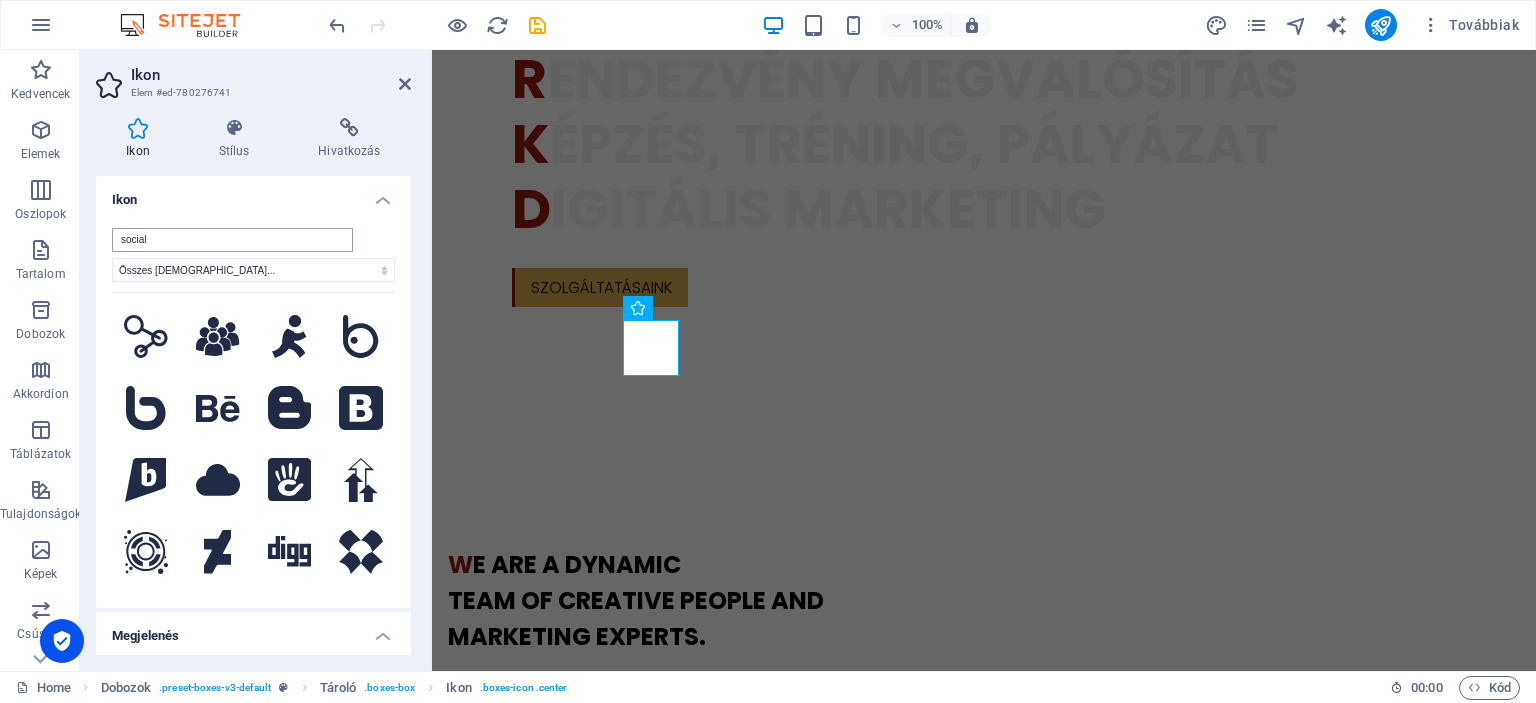 click on "social" at bounding box center [232, 240] 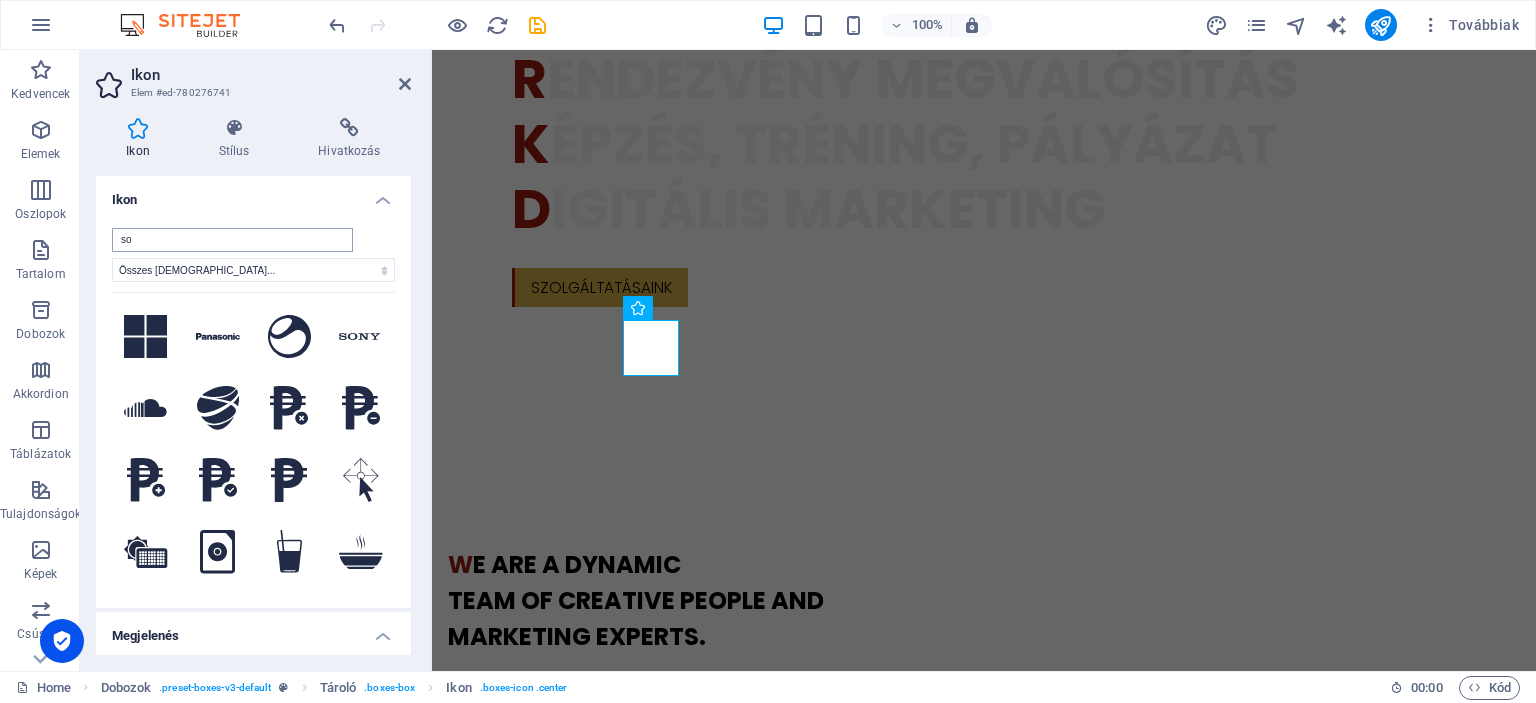 type on "s" 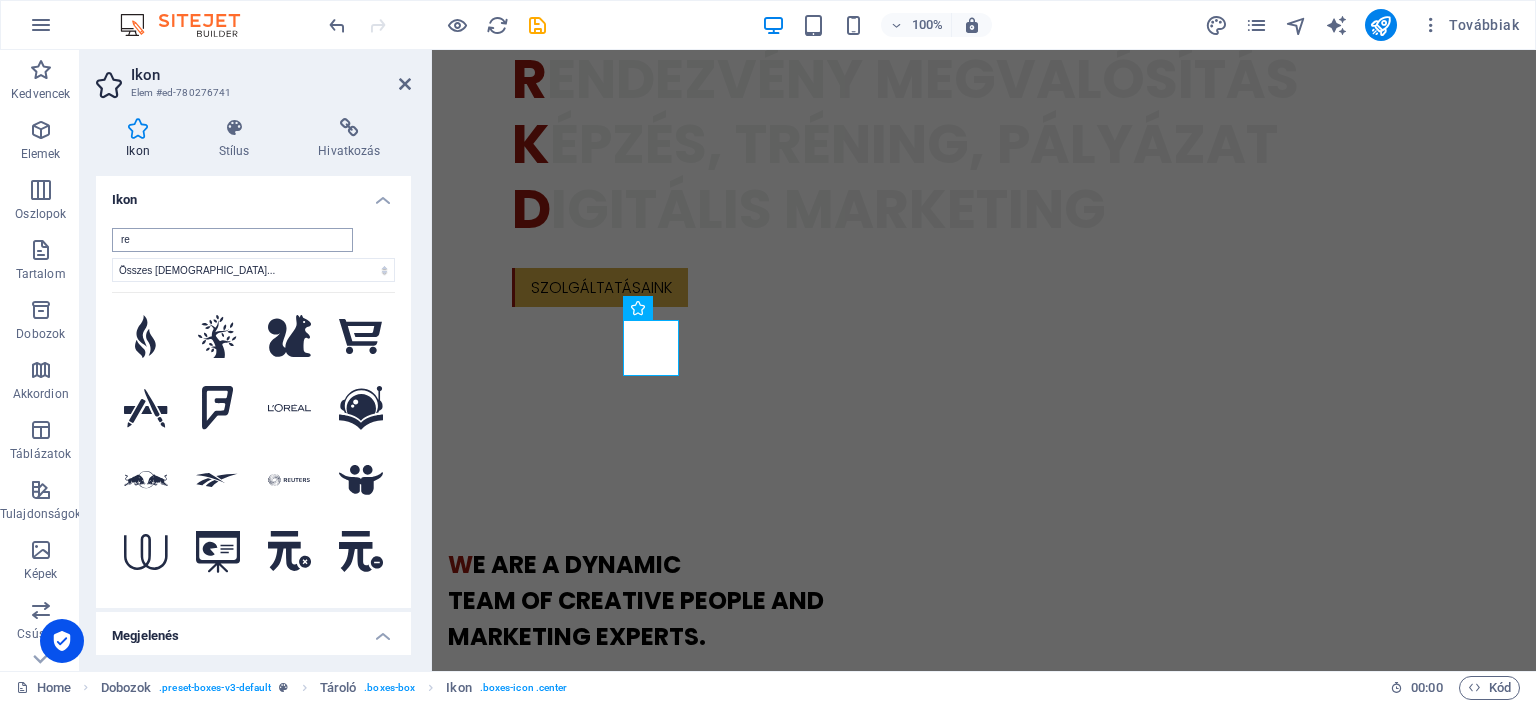 type on "r" 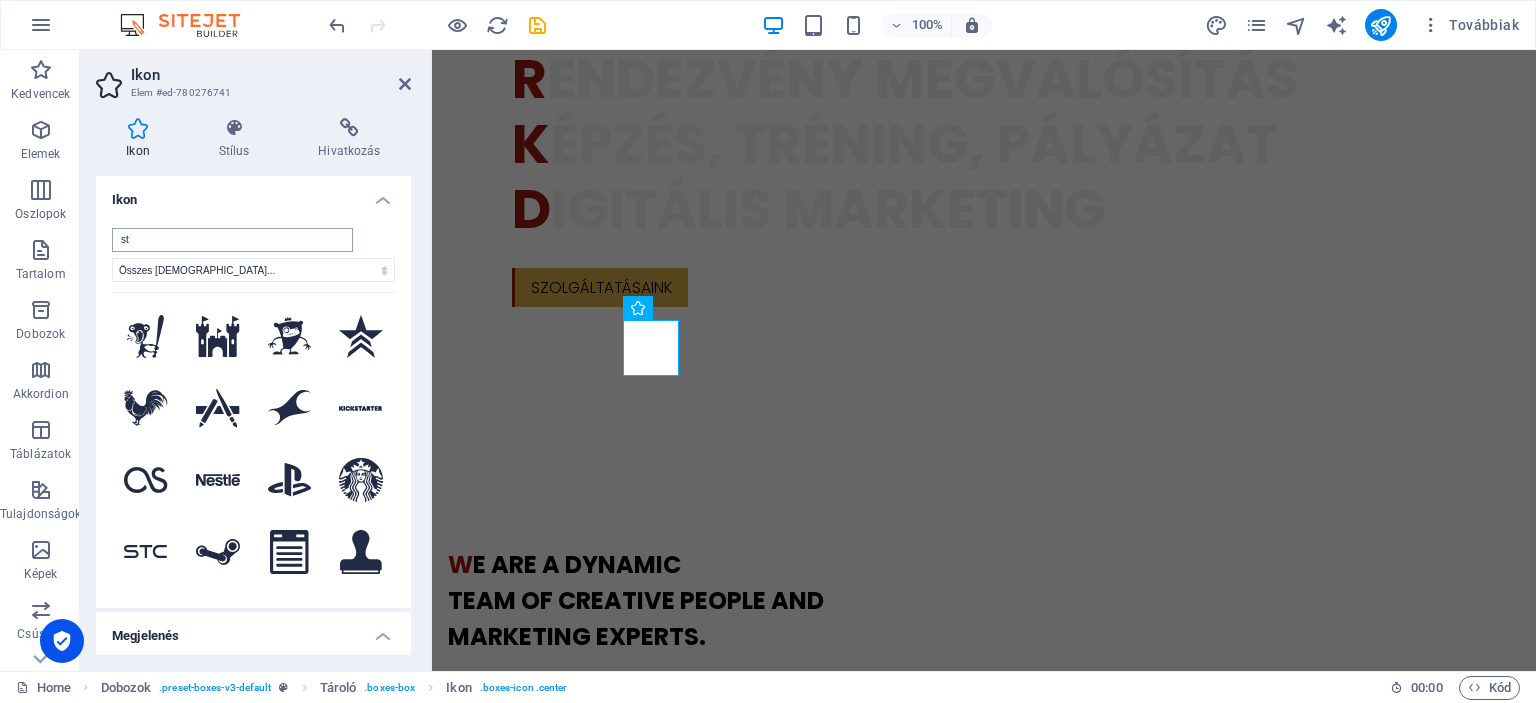 type on "s" 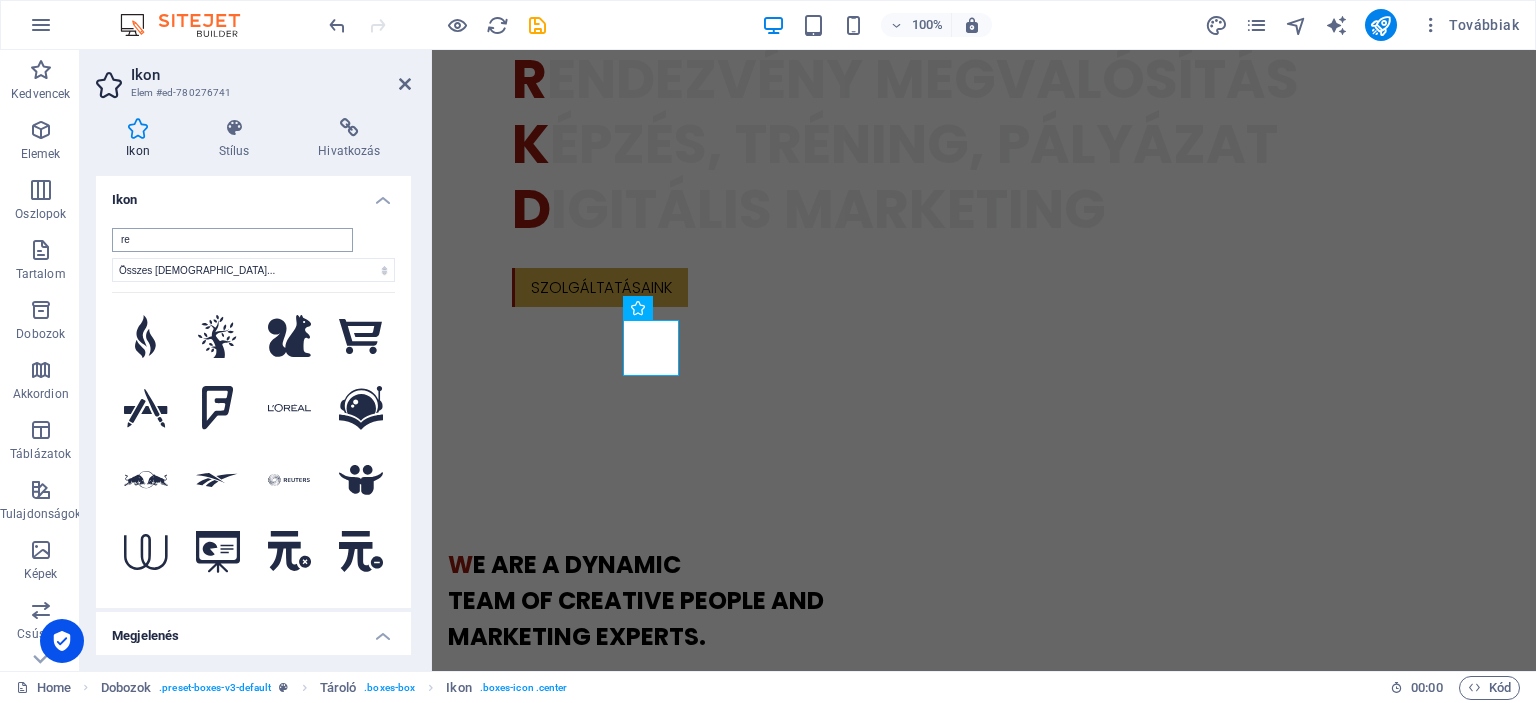 type on "r" 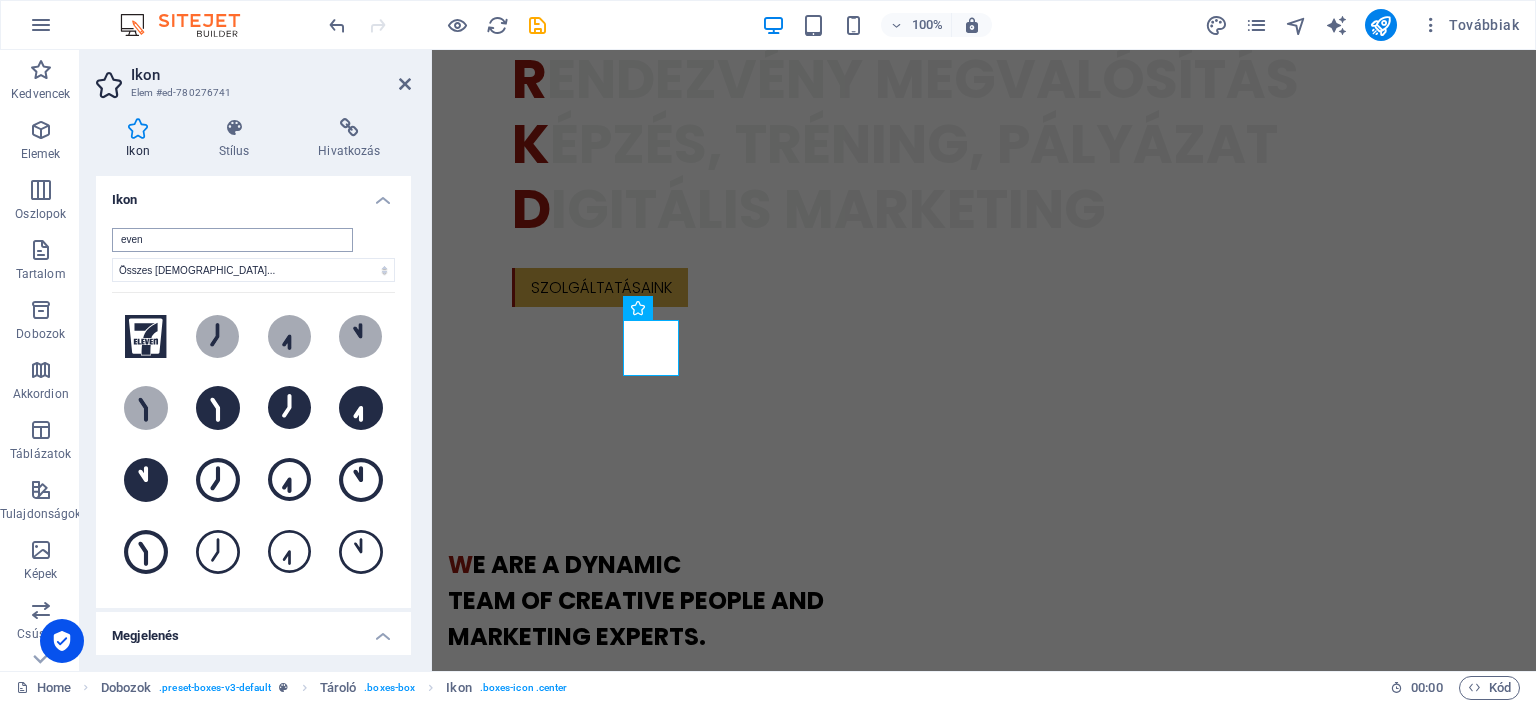 type on "eve" 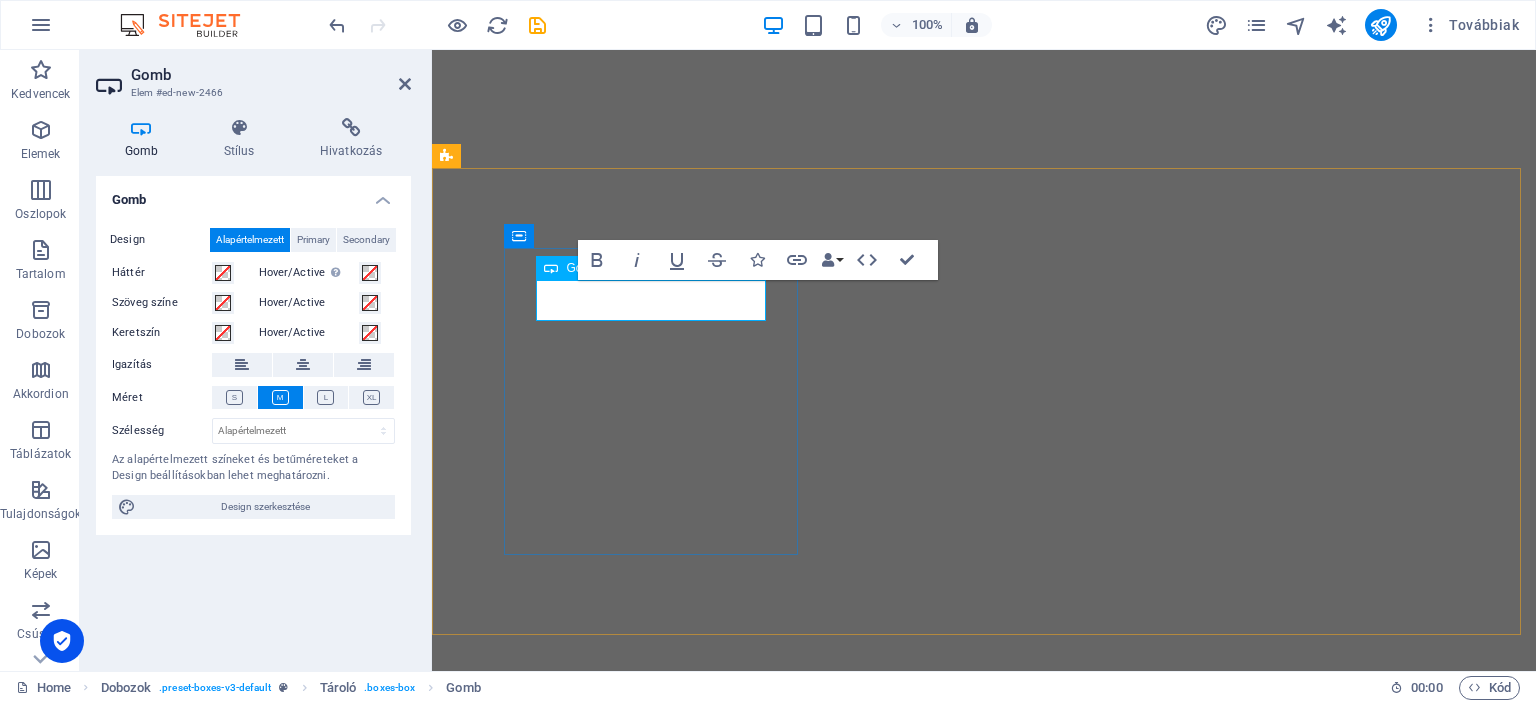 scroll, scrollTop: 0, scrollLeft: 0, axis: both 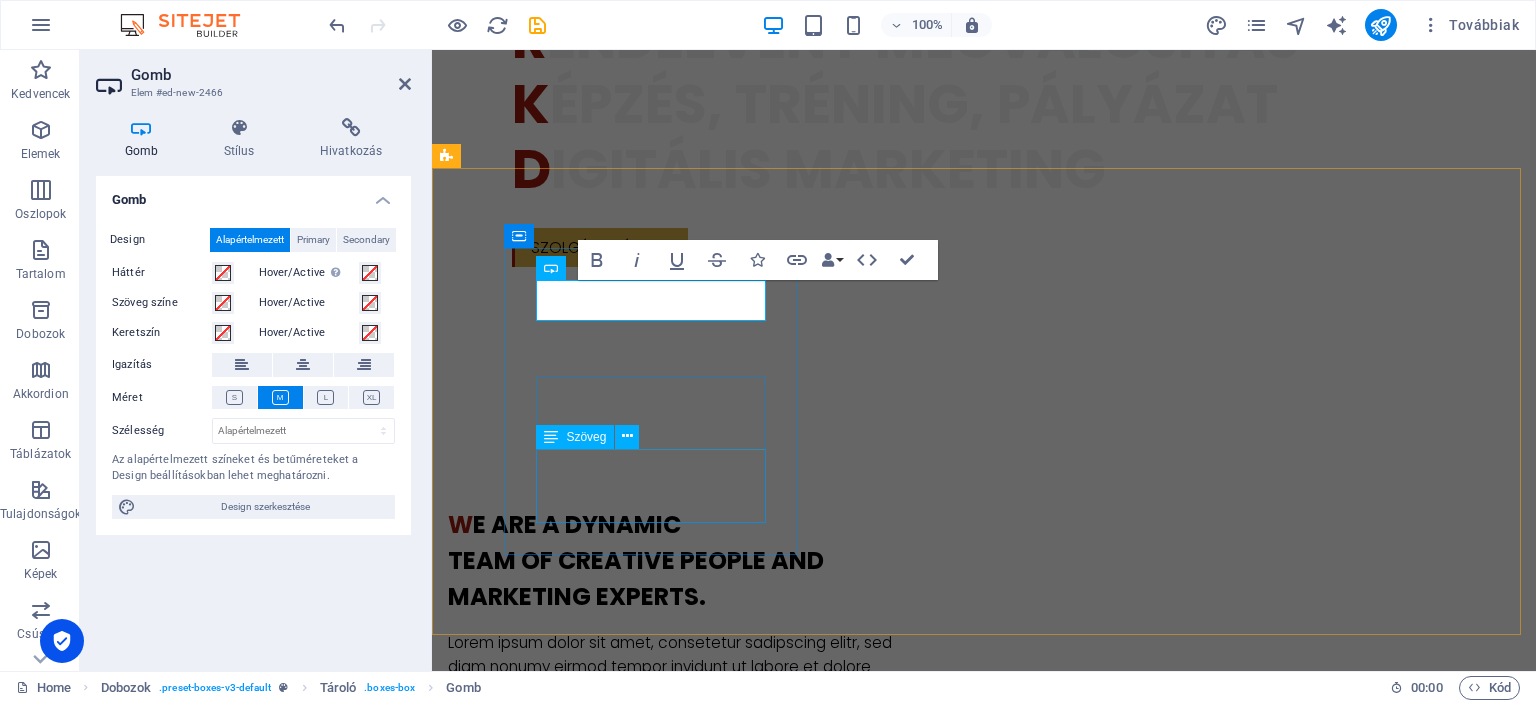 click on "Lorem ipsum dolor sit amet, consectetur adipisicing elit. Veritatis, dolorem!" at bounding box center [594, 1937] 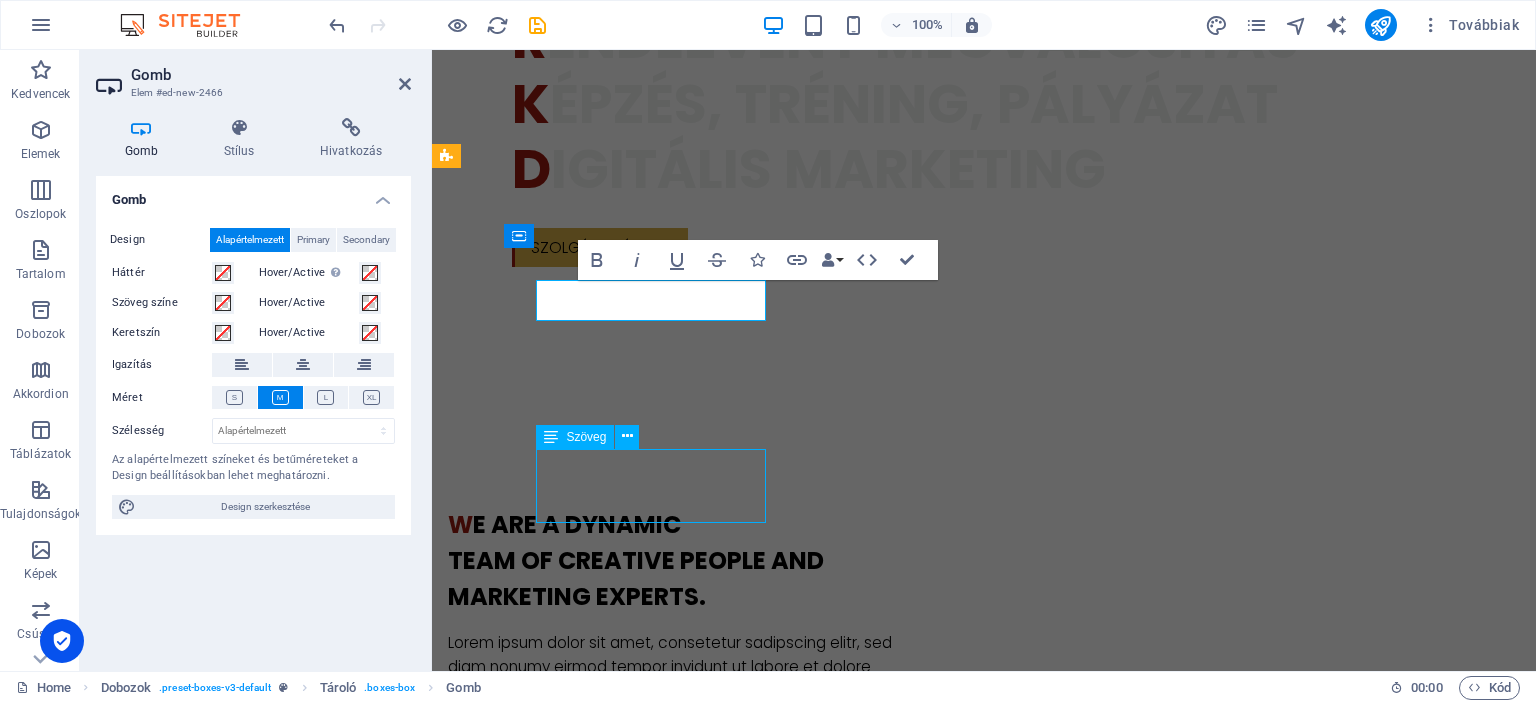 click on "Lorem ipsum dolor sit amet, consectetur adipisicing elit. Veritatis, dolorem!" at bounding box center [594, 1937] 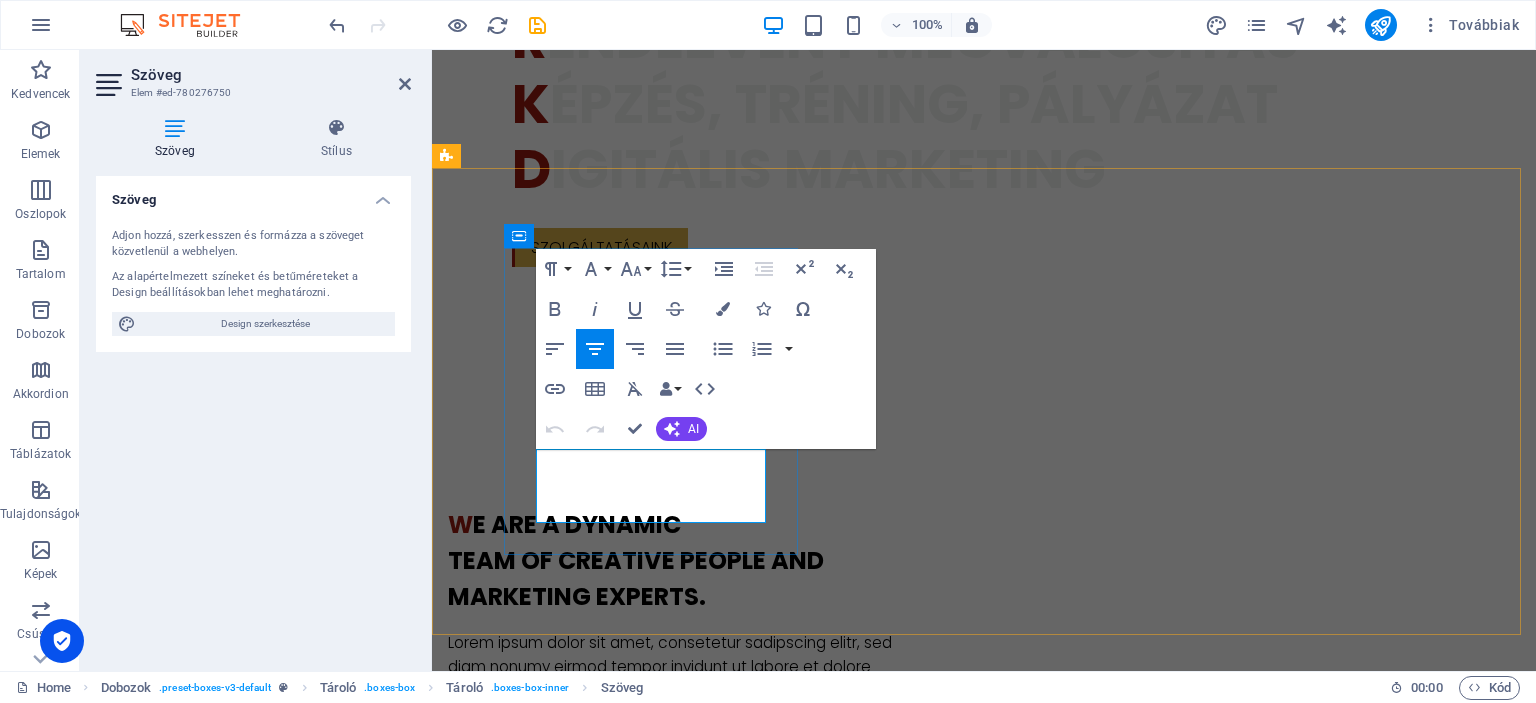 type 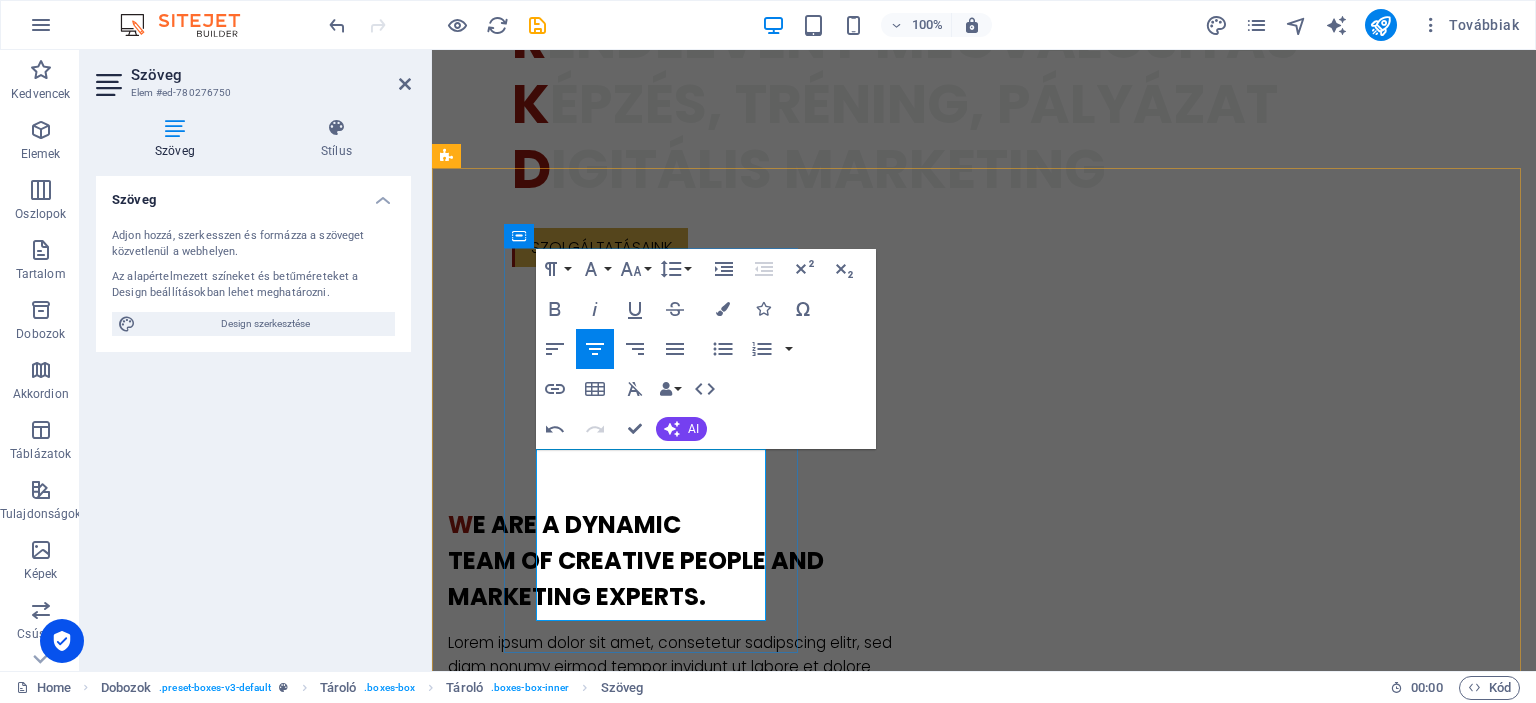 click on "ígyermek és felnőtt animációk, Békebeli Játéktár" at bounding box center (594, 1973) 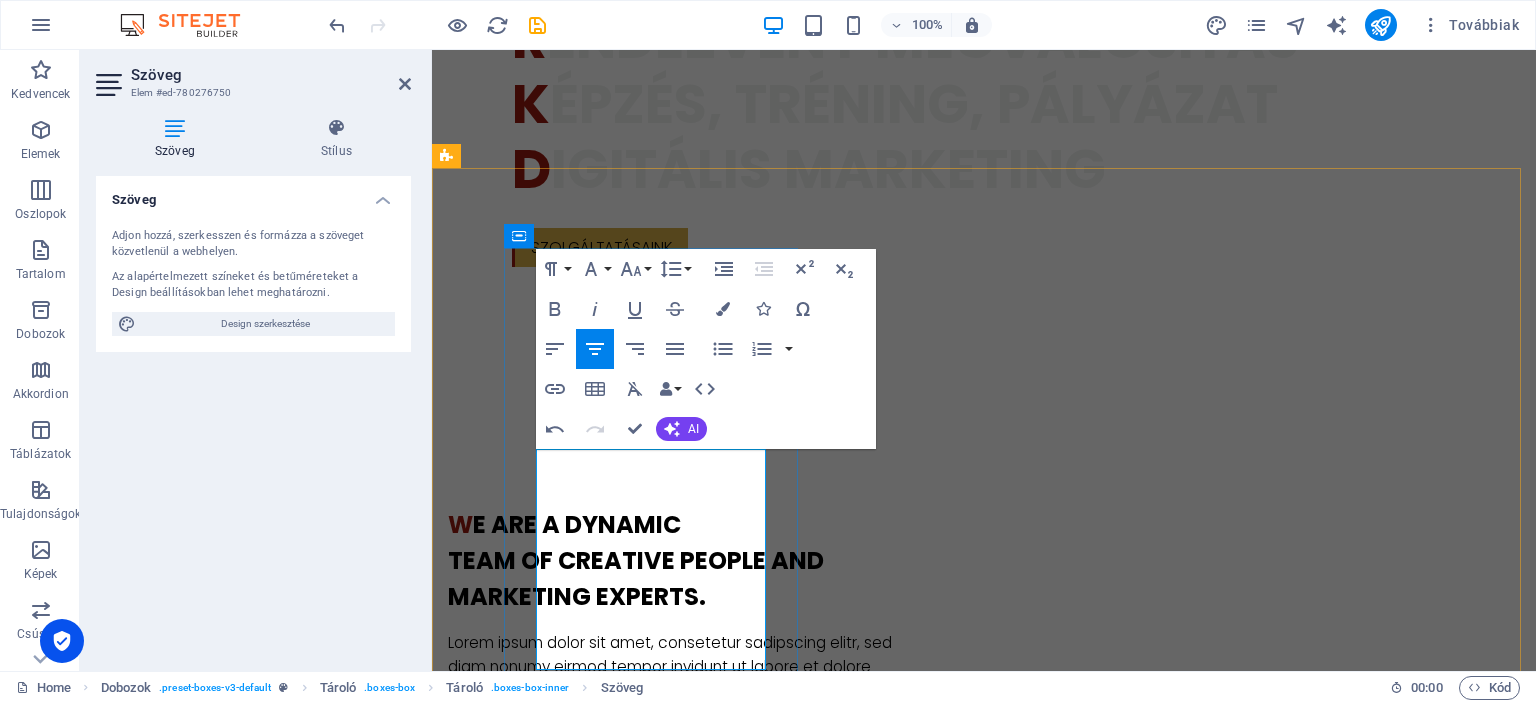 click on "Gyermek  és felnőtt animációk, Békebeli Játéktár, Amatőr művészeti csoportok mentorálása" at bounding box center (594, 1998) 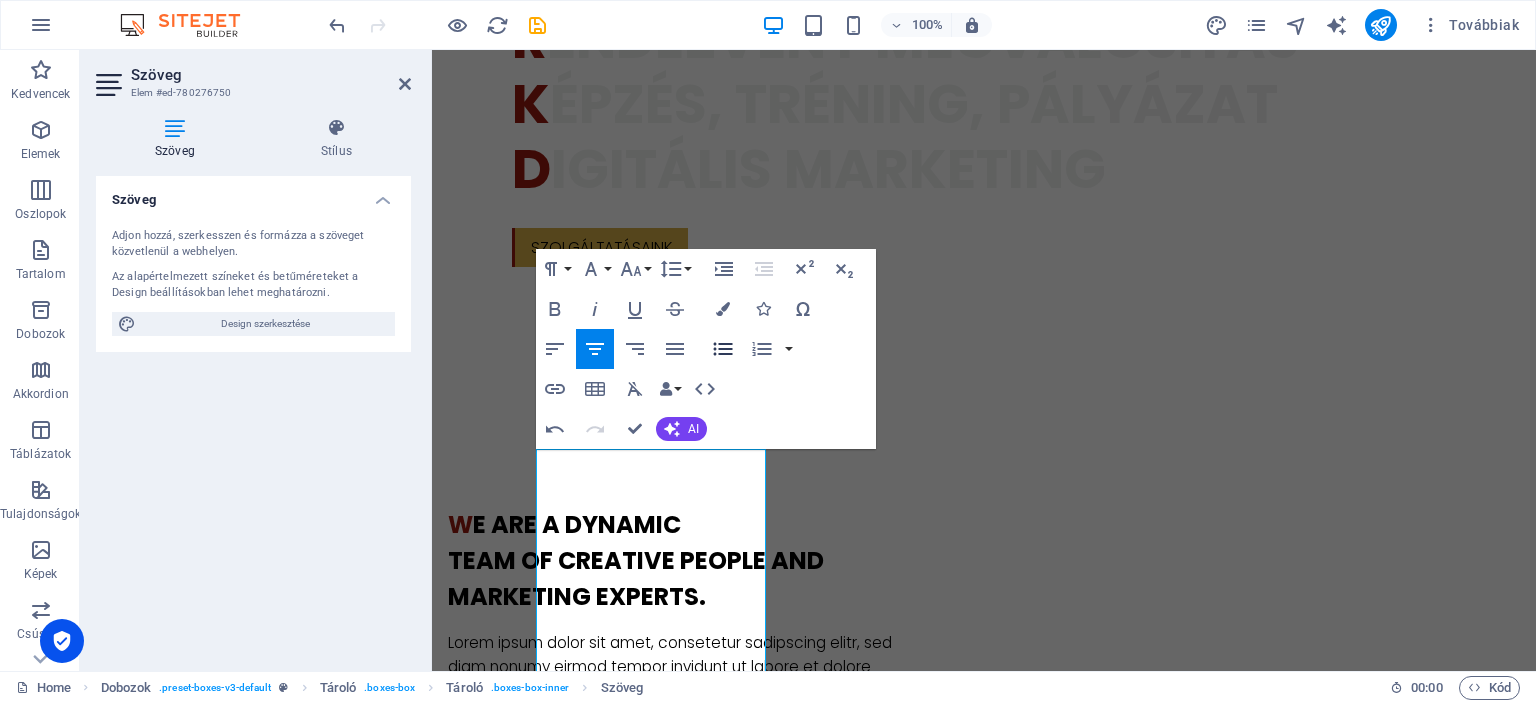 click 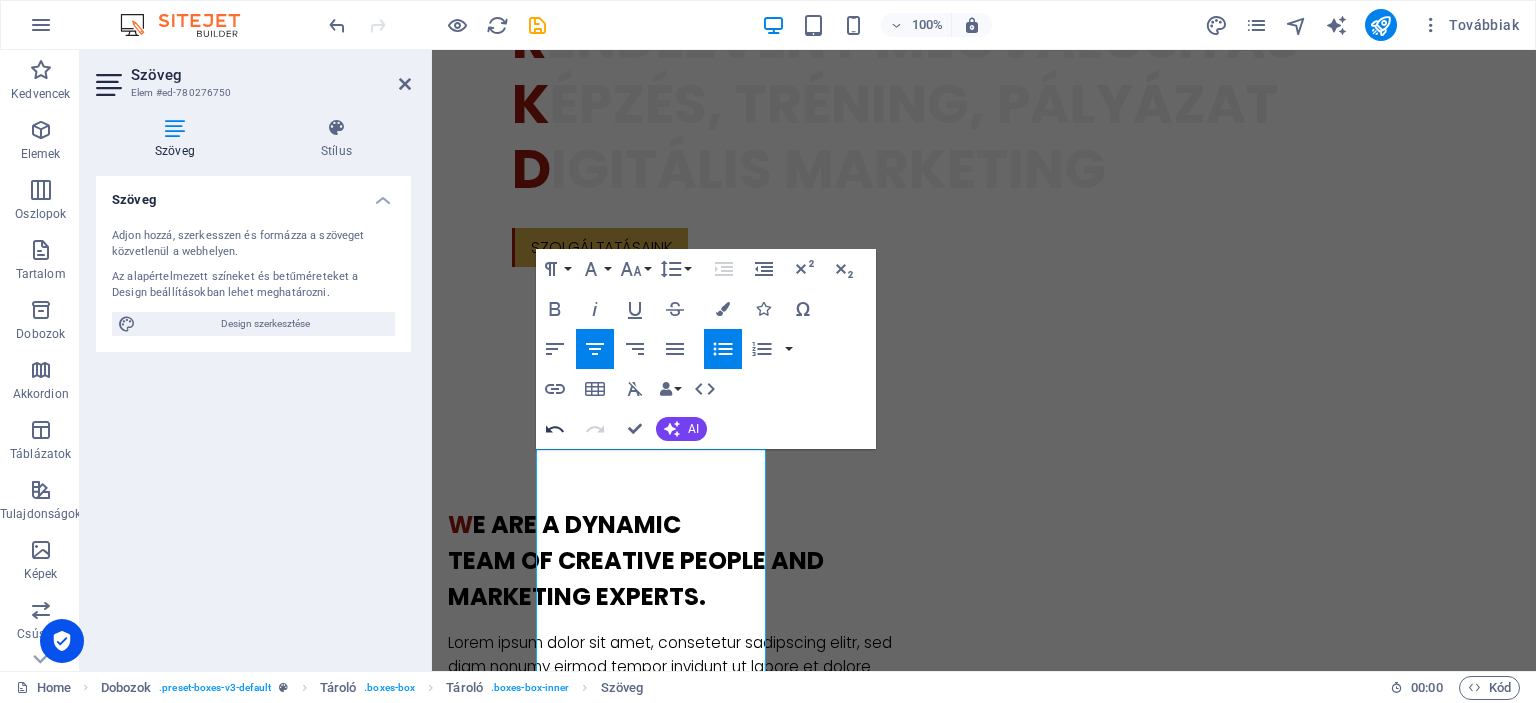 click 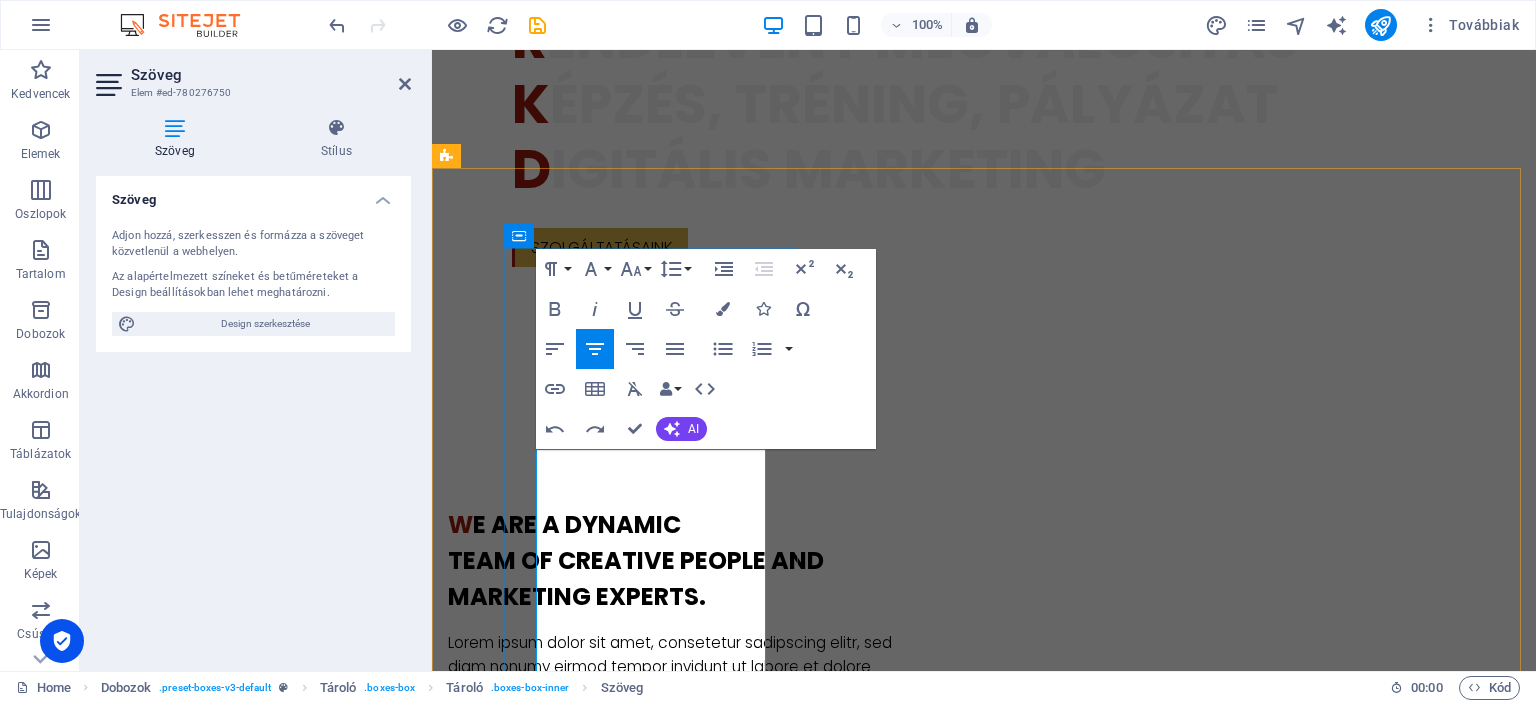 drag, startPoint x: 545, startPoint y: 461, endPoint x: 713, endPoint y: 607, distance: 222.57584 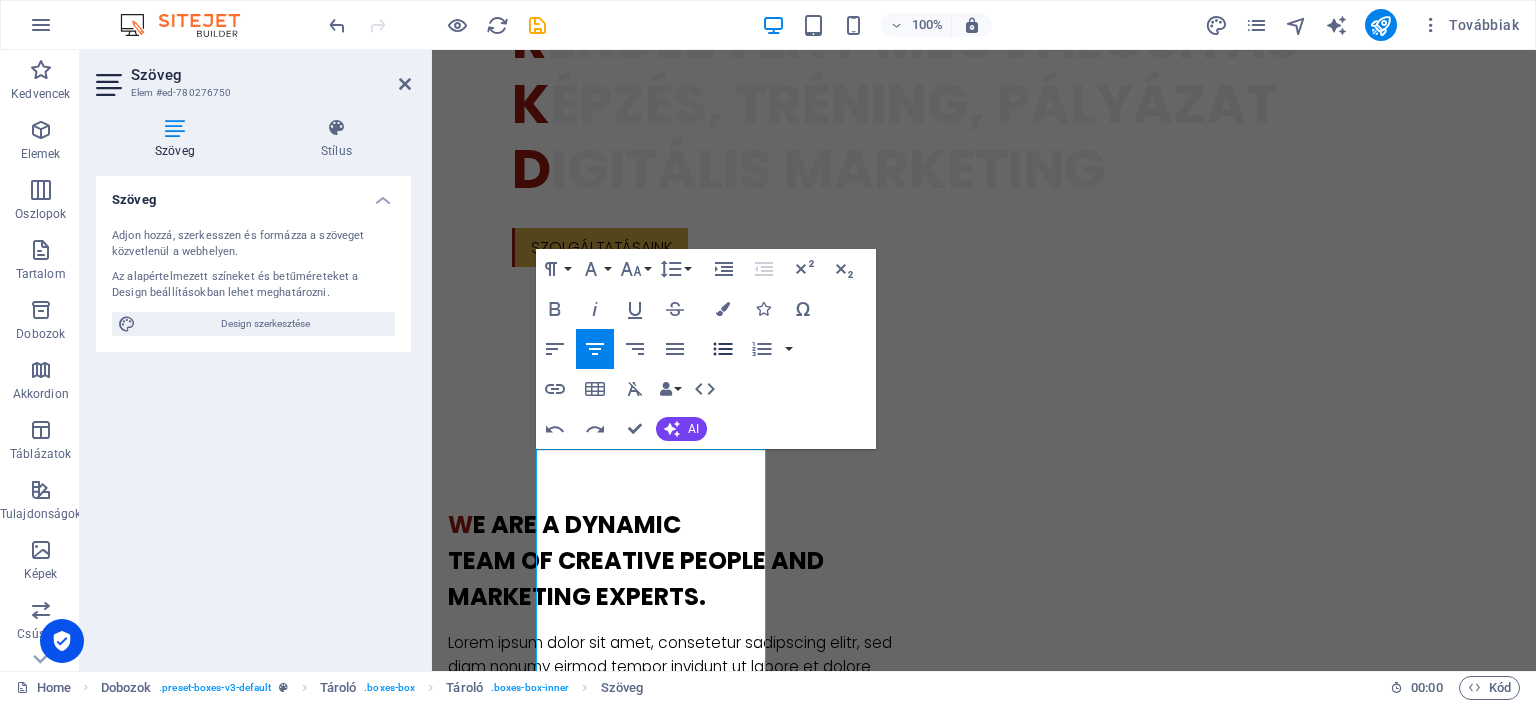 click 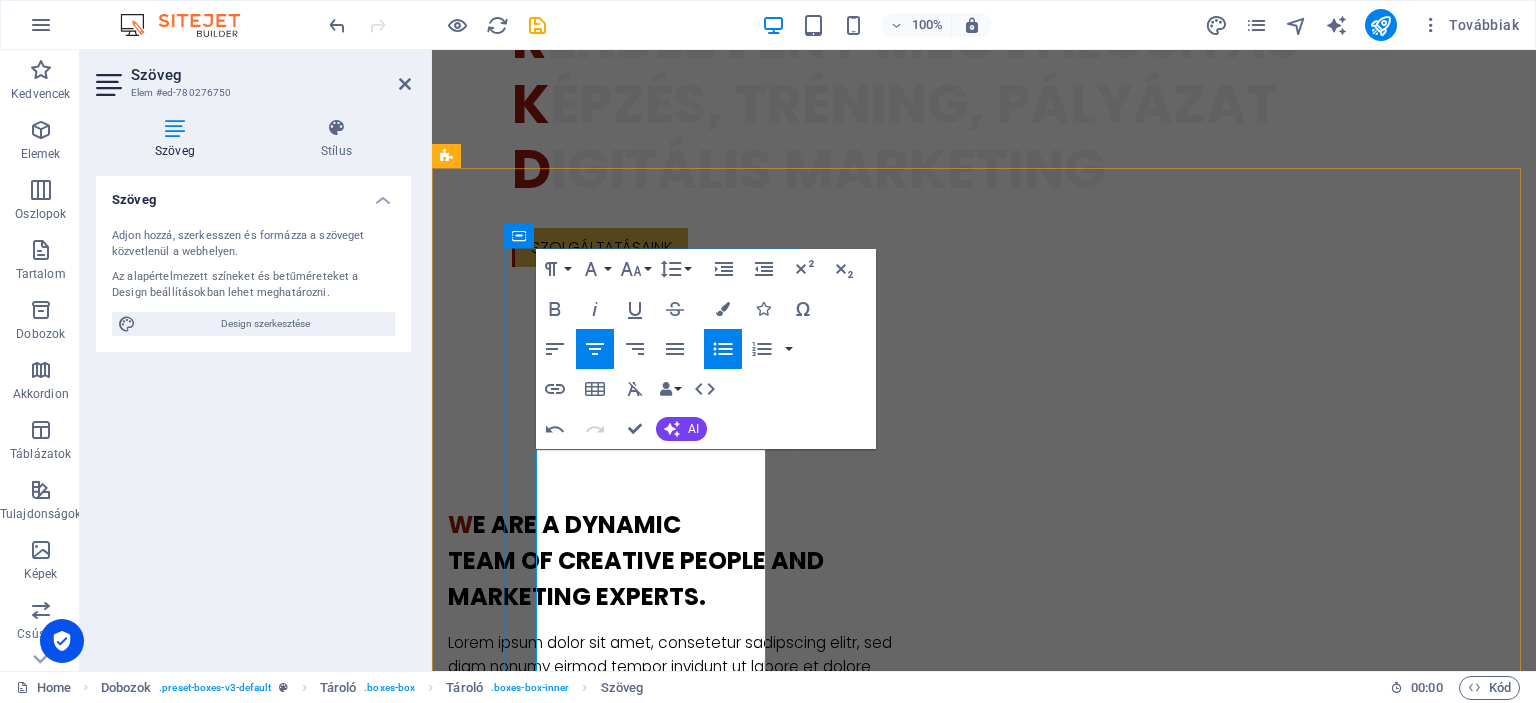 click on "Színpadtechinka, hangosítás, Fellépők közvetítése," at bounding box center [602, 1937] 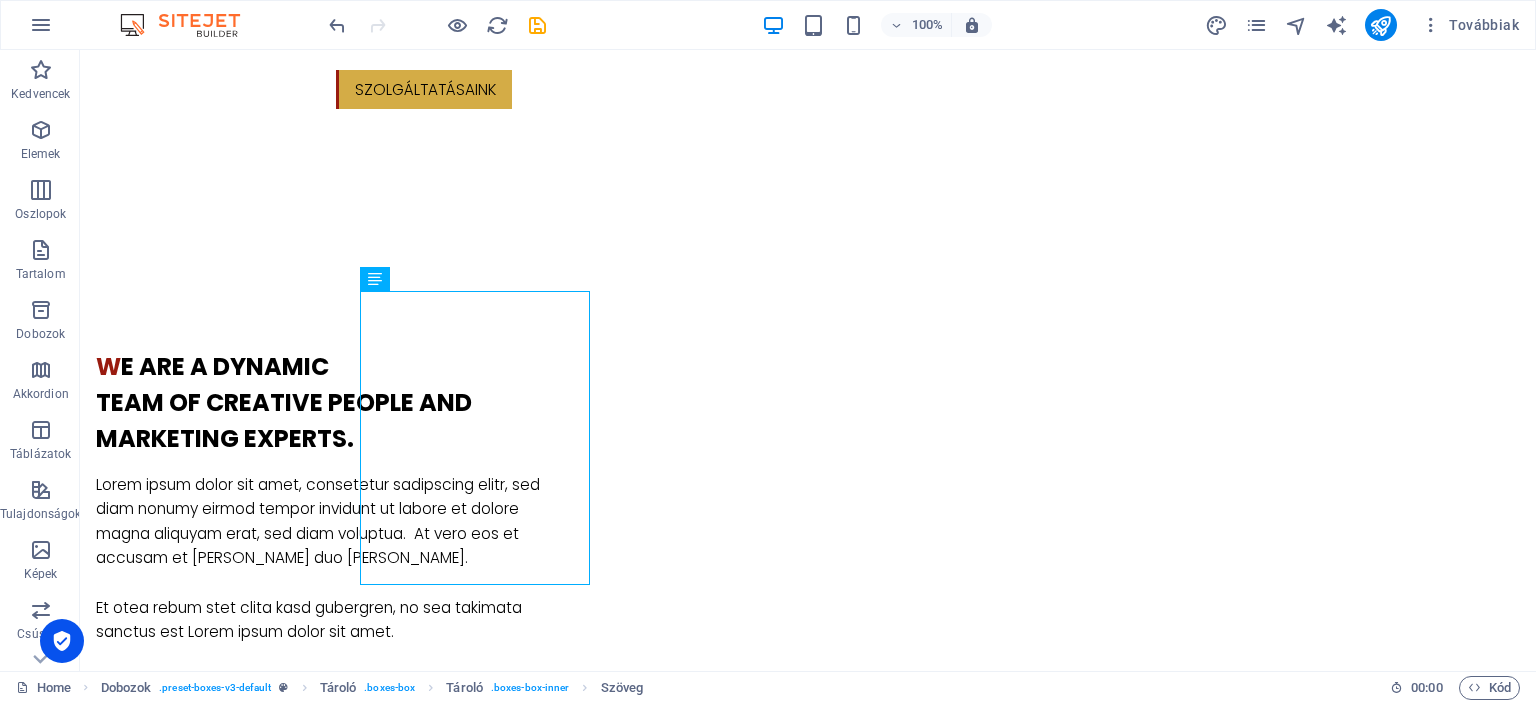 scroll, scrollTop: 1540, scrollLeft: 0, axis: vertical 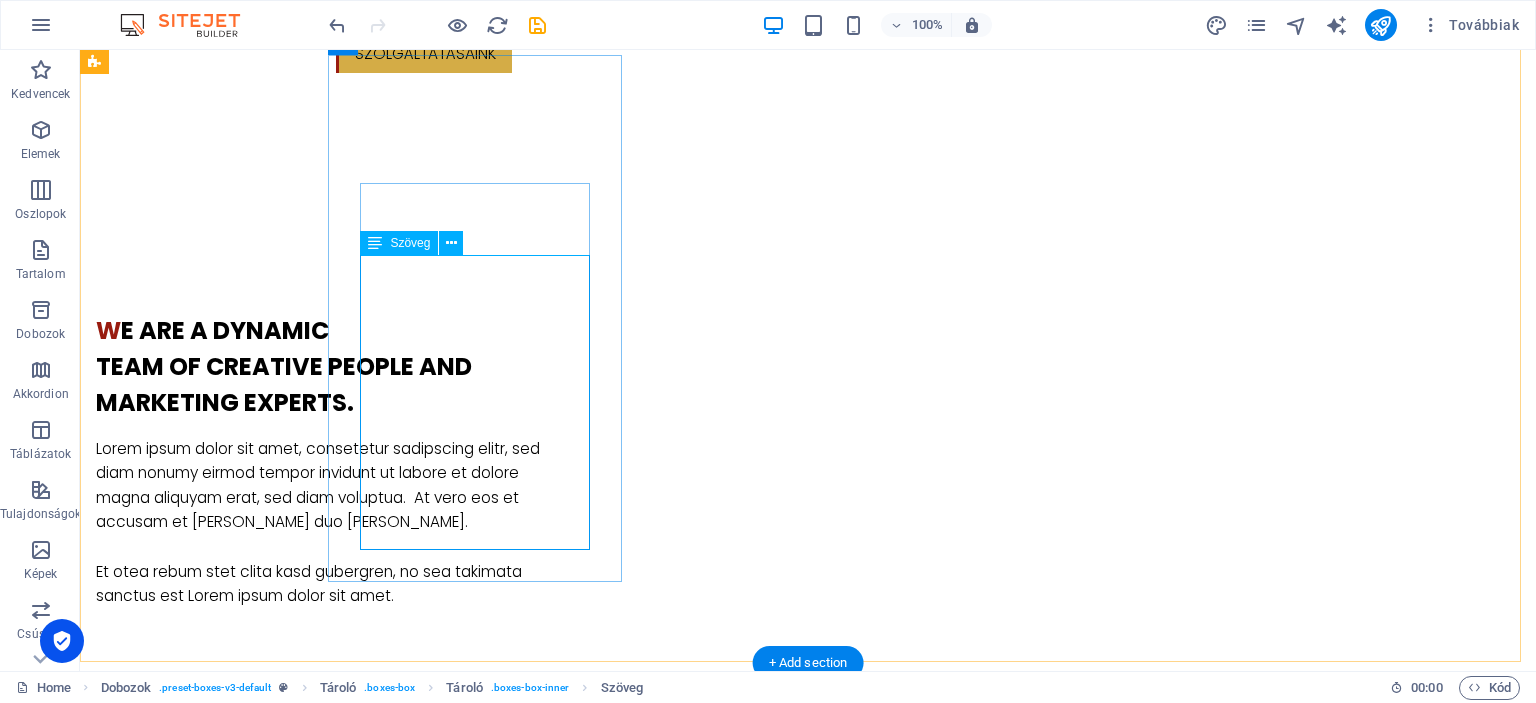click on "Színpadtechinka, hangosítás,  Fellépők közvetítése, Gyermek és felnőtt animációk, születésnapok,  Abbázia Békebeli Játéktár,  Amatőr művészeti csoportok, egyének mentorálása Lorem ipsum dolor sit amet, consectetur adipisicing elit. Veritatis, dolorem!" at bounding box center (242, 1853) 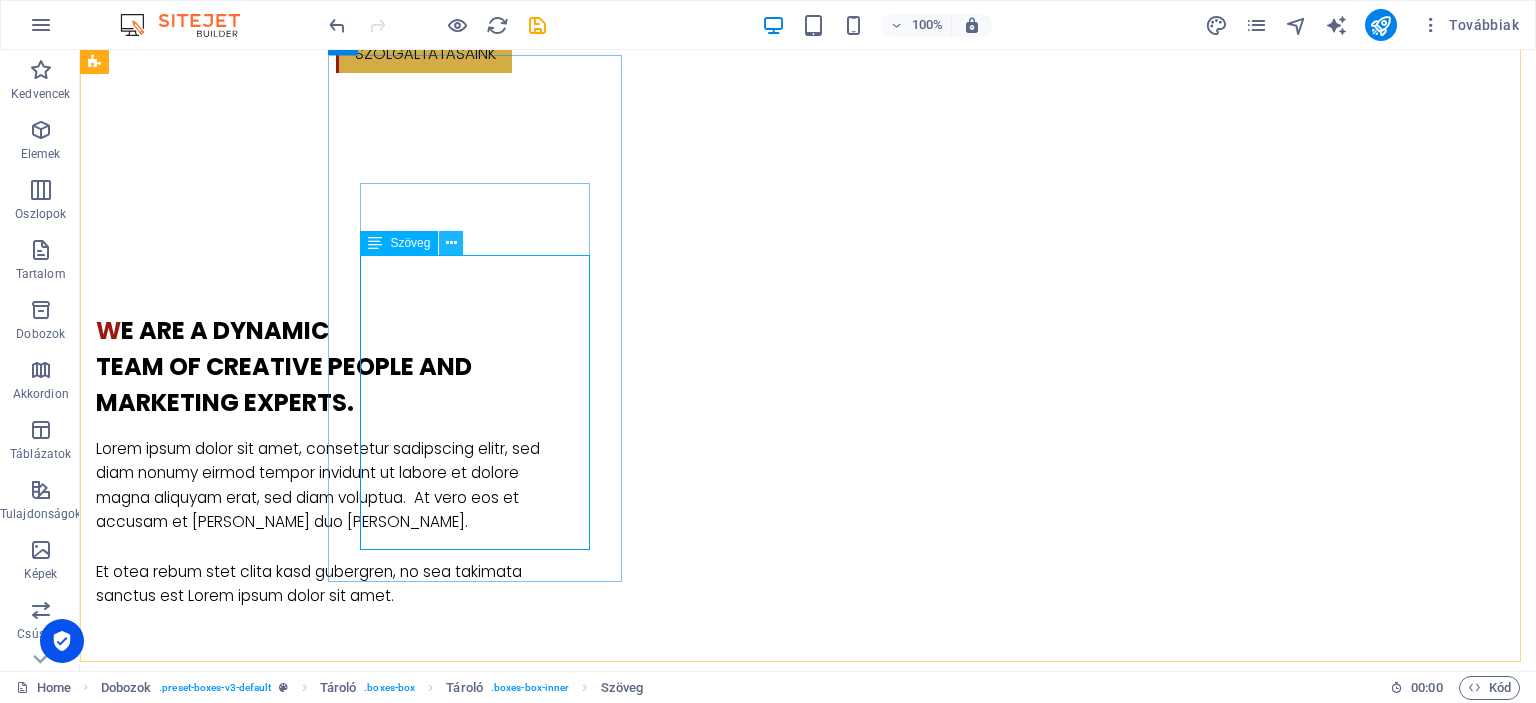 click at bounding box center [451, 243] 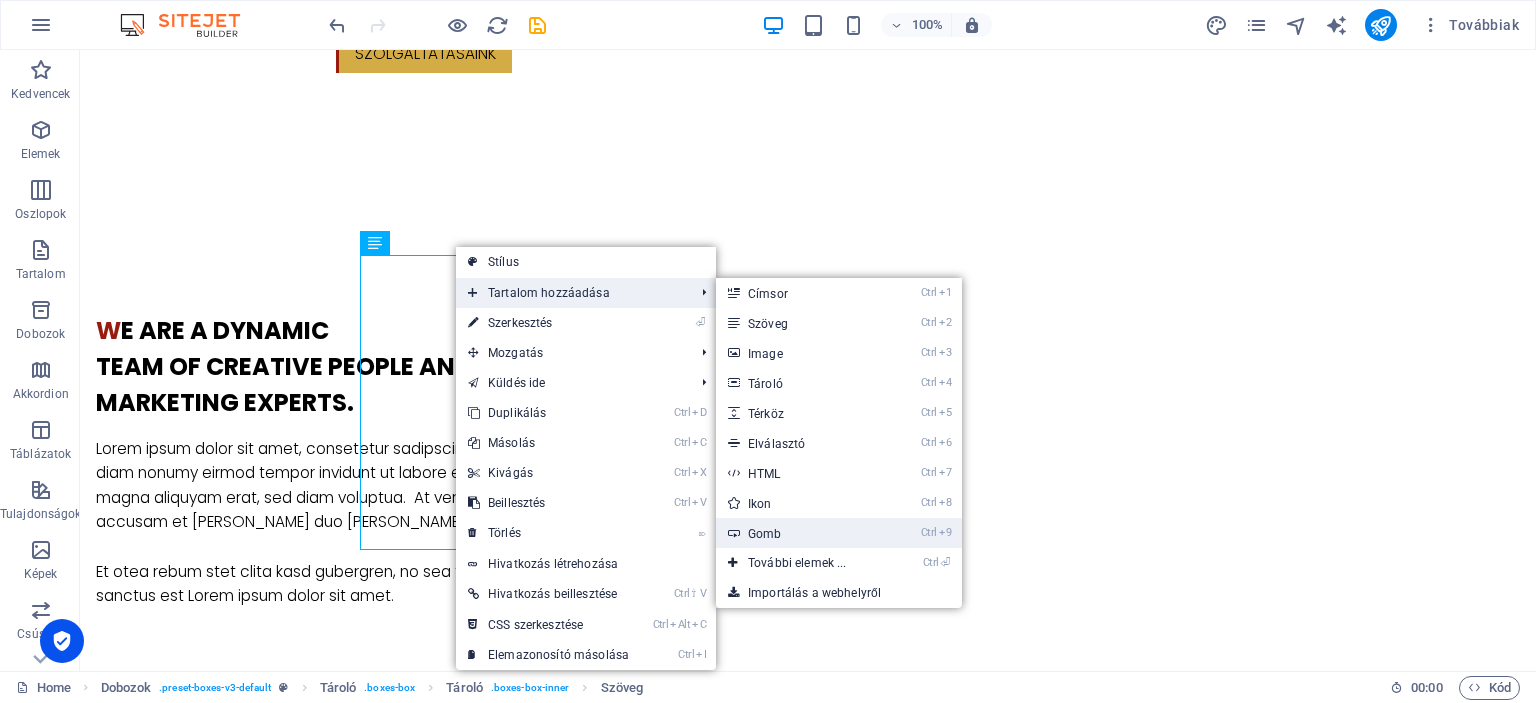 click on "Ctrl 9  Gomb" at bounding box center (801, 533) 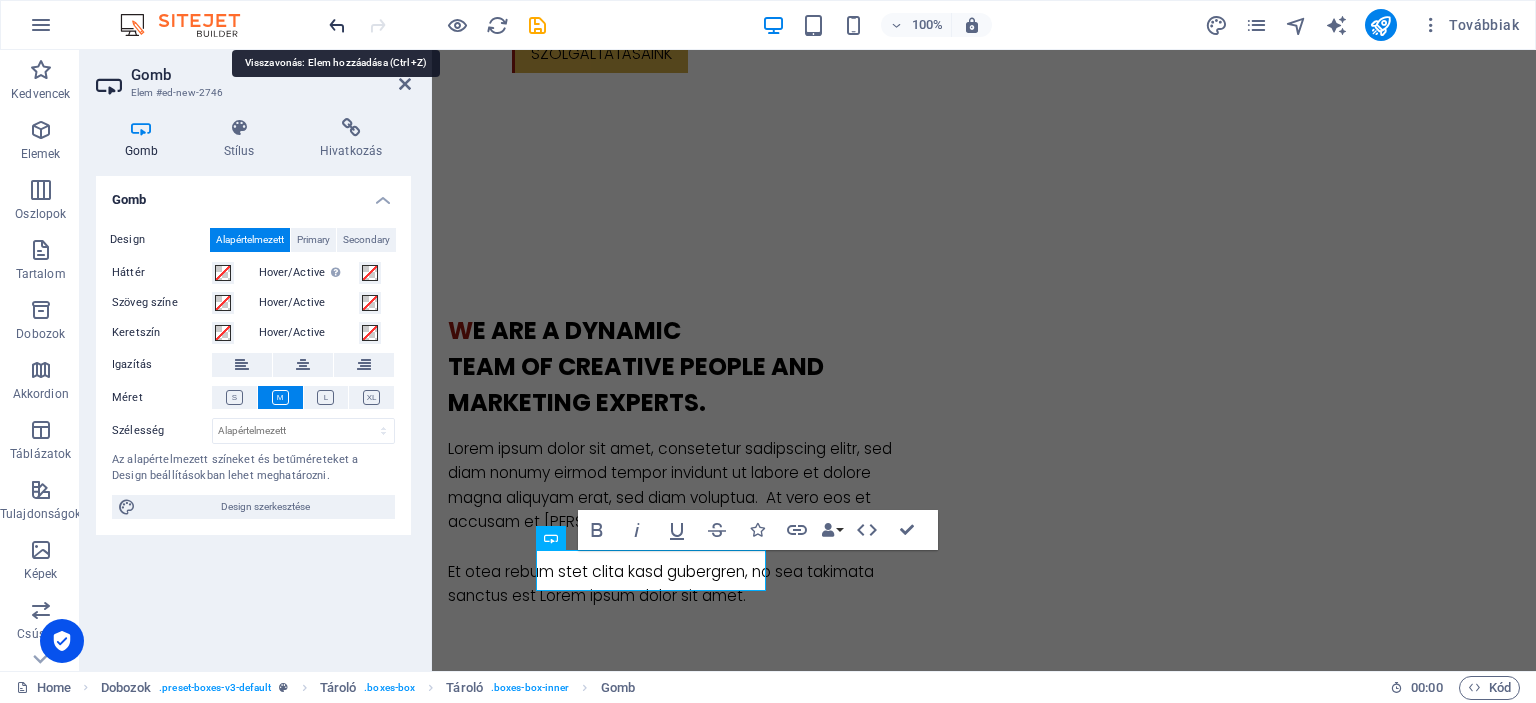 click at bounding box center (337, 25) 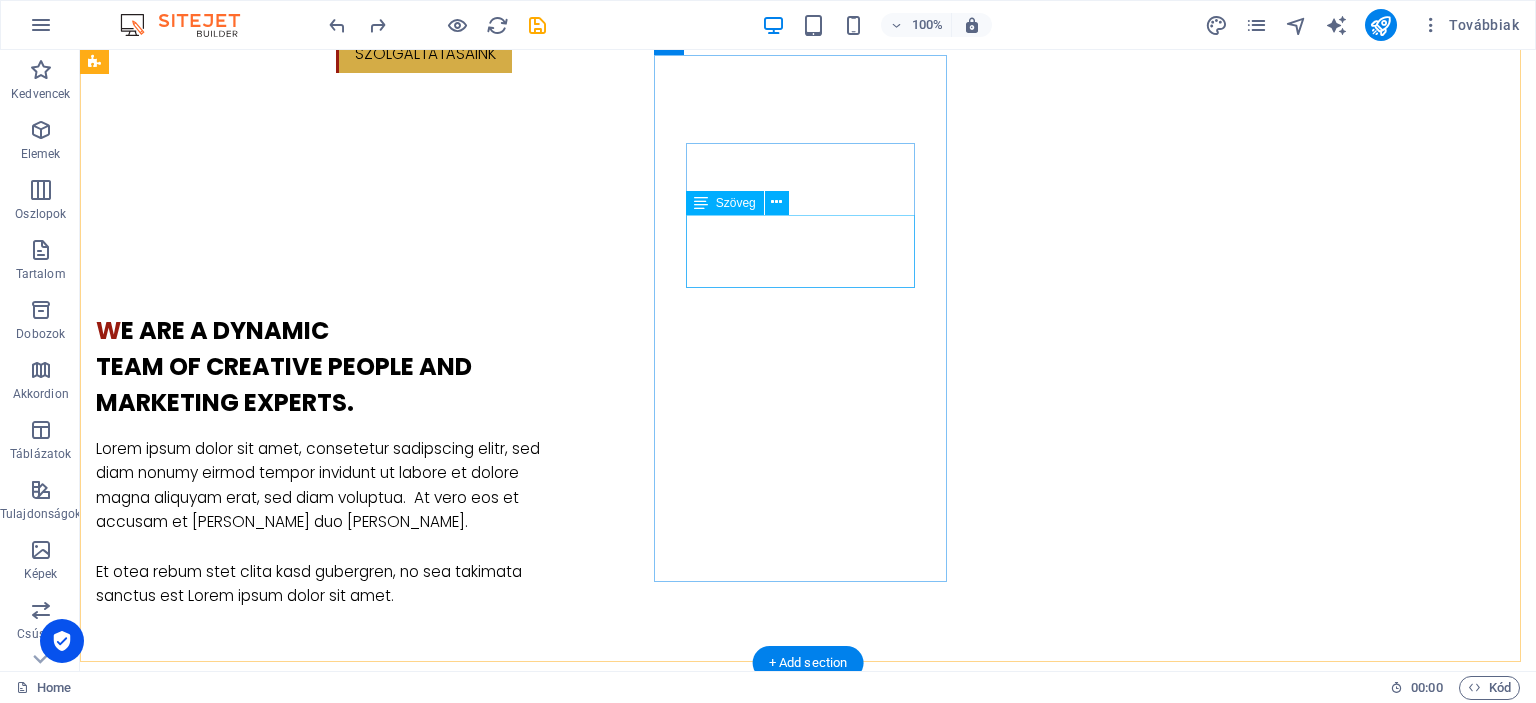 click on "Lorem ipsum dolor sit amet, consectetur adipisicing elit. Veritatis, dolorem!" at bounding box center (242, 2245) 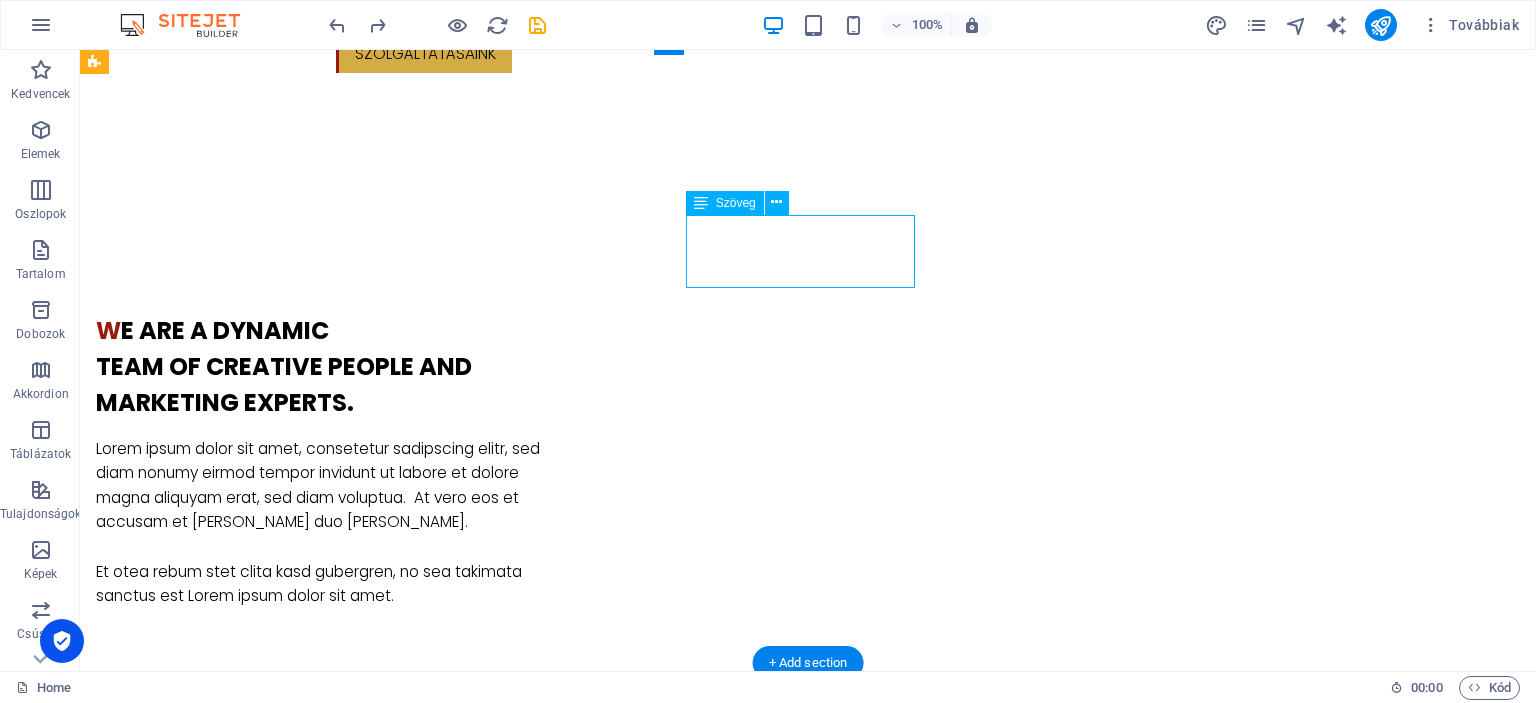 click on "Lorem ipsum dolor sit amet, consectetur adipisicing elit. Veritatis, dolorem!" at bounding box center [242, 2245] 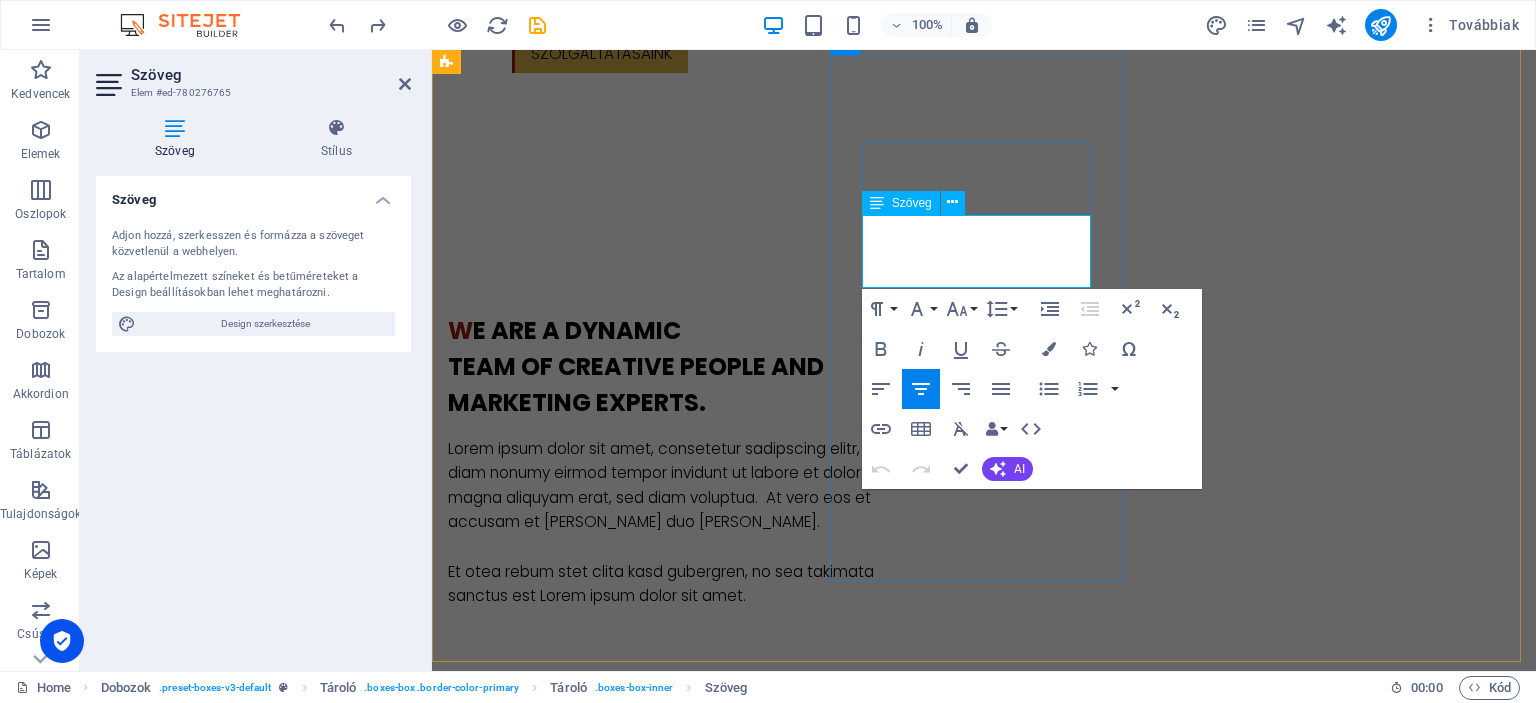 click on "Lorem ipsum dolor sit amet, consectetur adipisicing elit. Veritatis, dolorem!" at bounding box center (594, 2245) 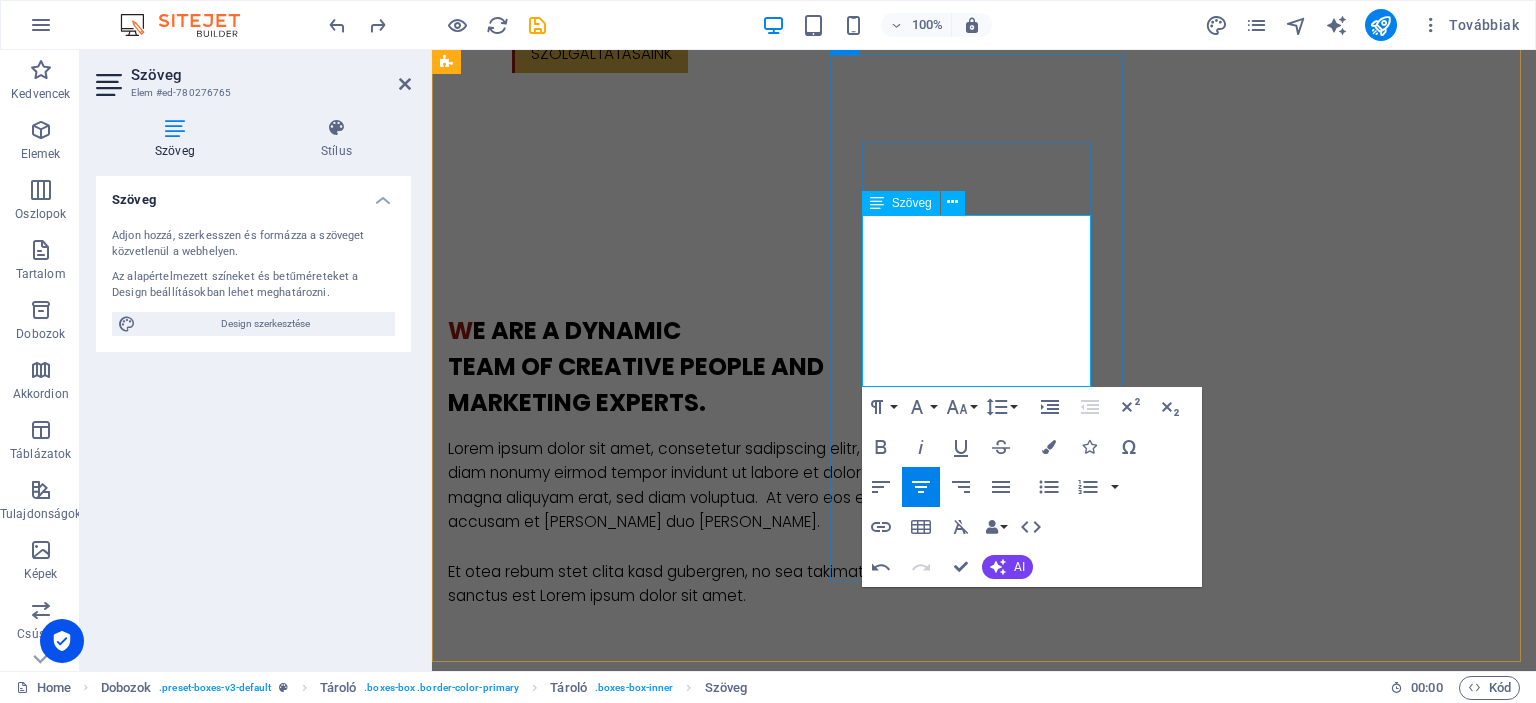 click on "marketing aapképzések ctetur adipisicing elit. Veritatis, dolorem!" at bounding box center [594, 2344] 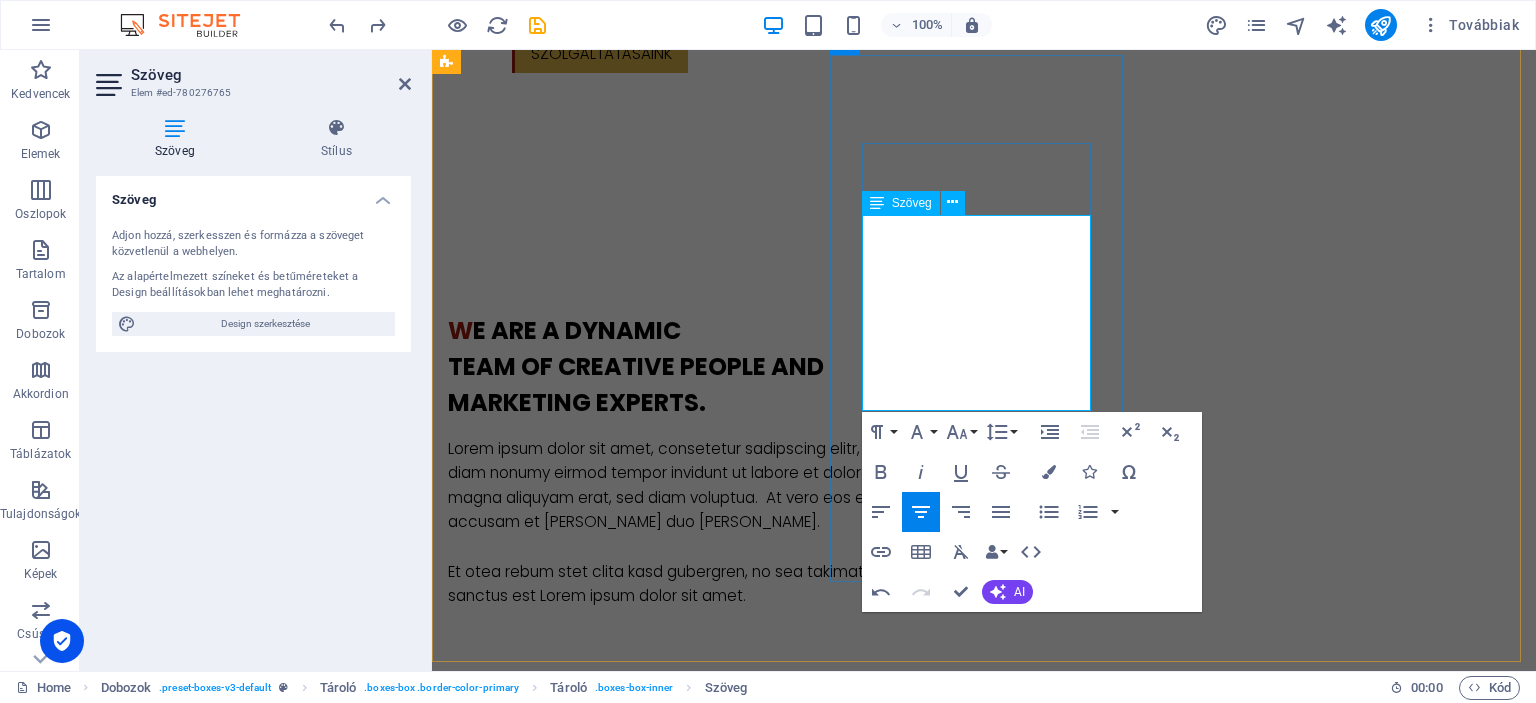 click on "marketing alapképzések ctetur adipisicing elit. Veritatis, dolorem!" at bounding box center [594, 2344] 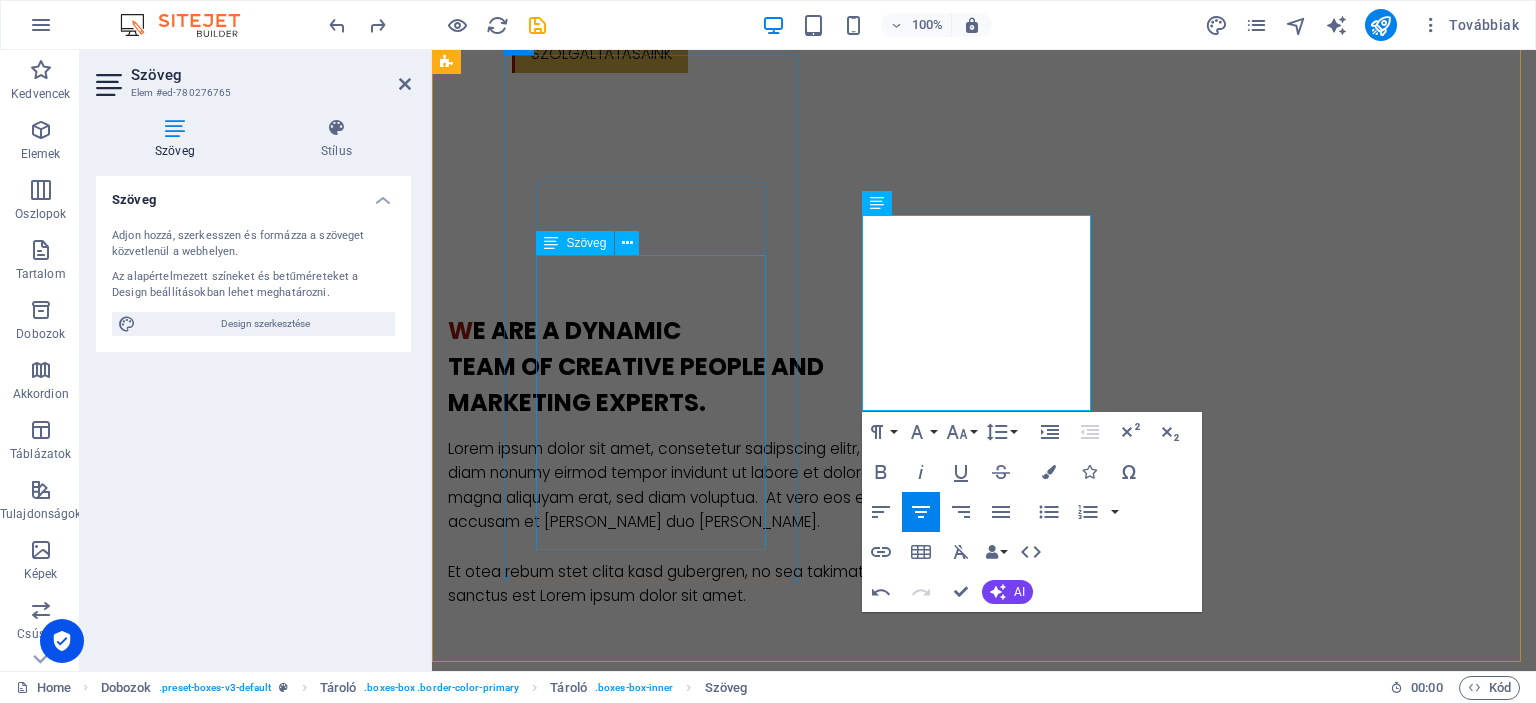 click on "Színpadtechinka, hangosítás,  Fellépők közvetítése, Gyermek és felnőtt animációk, születésnapok,  Abbázia Békebeli Játéktár,  Amatőr művészeti csoportok, egyének mentorálása Lorem ipsum dolor sit amet, consectetur adipisicing elit. Veritatis, dolorem!" at bounding box center [594, 1853] 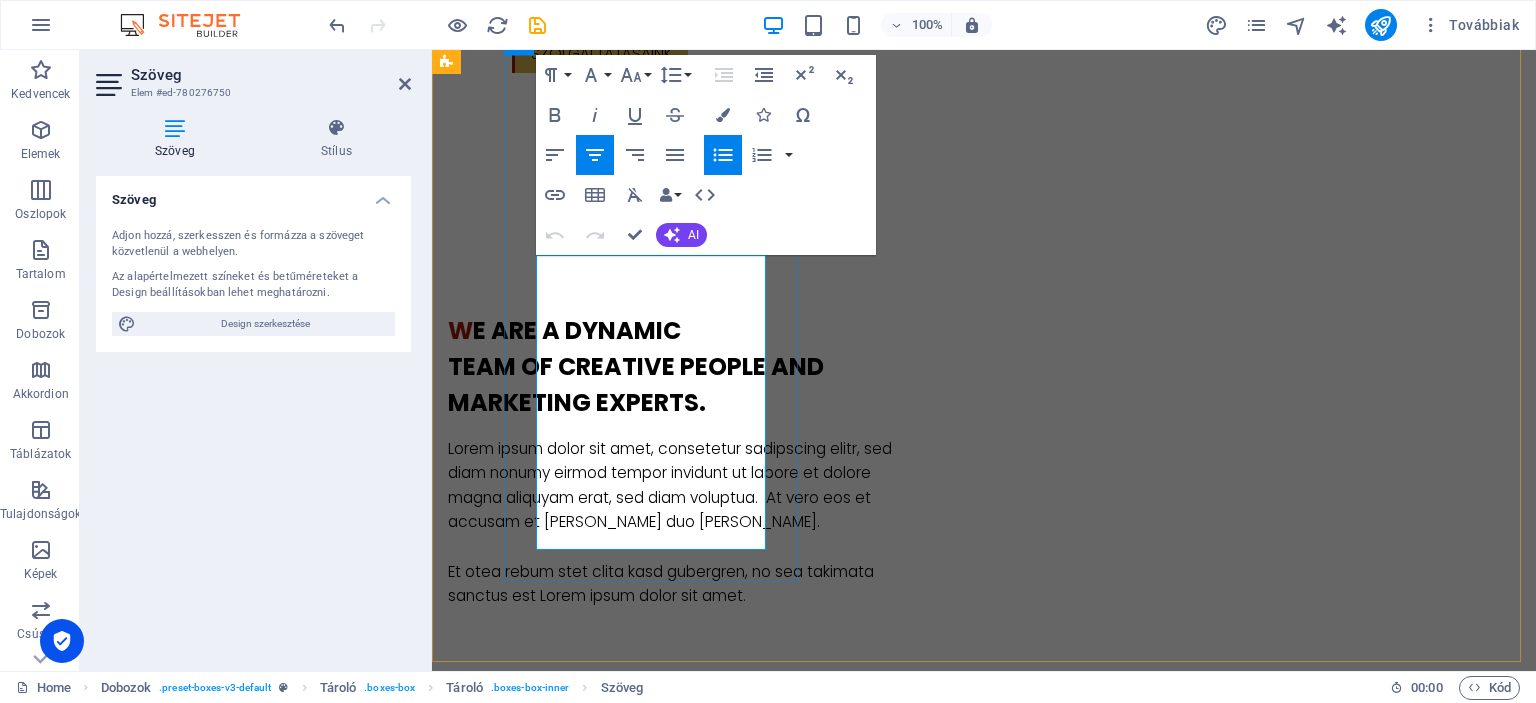 click on "Gyermek és felnőtt animációk, születésnapok," at bounding box center [602, 1803] 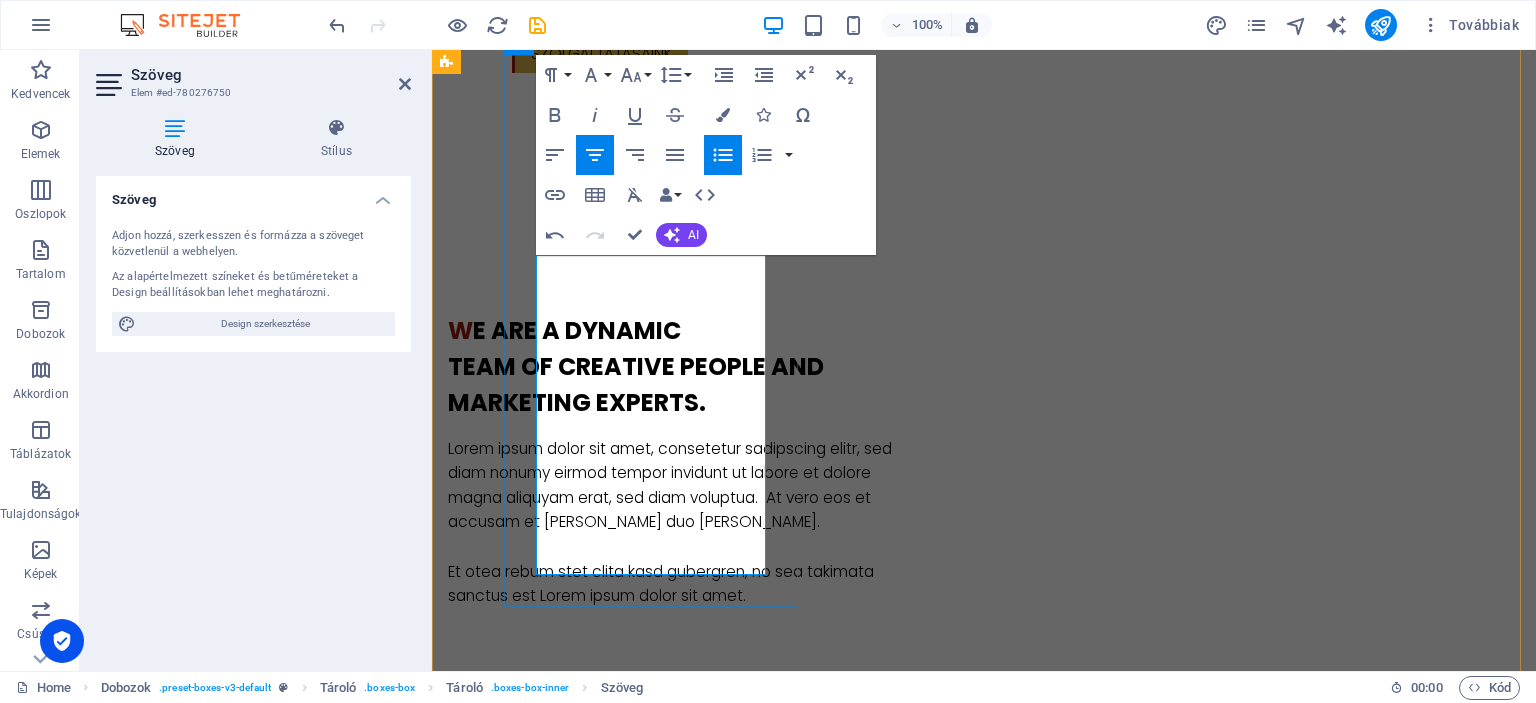type 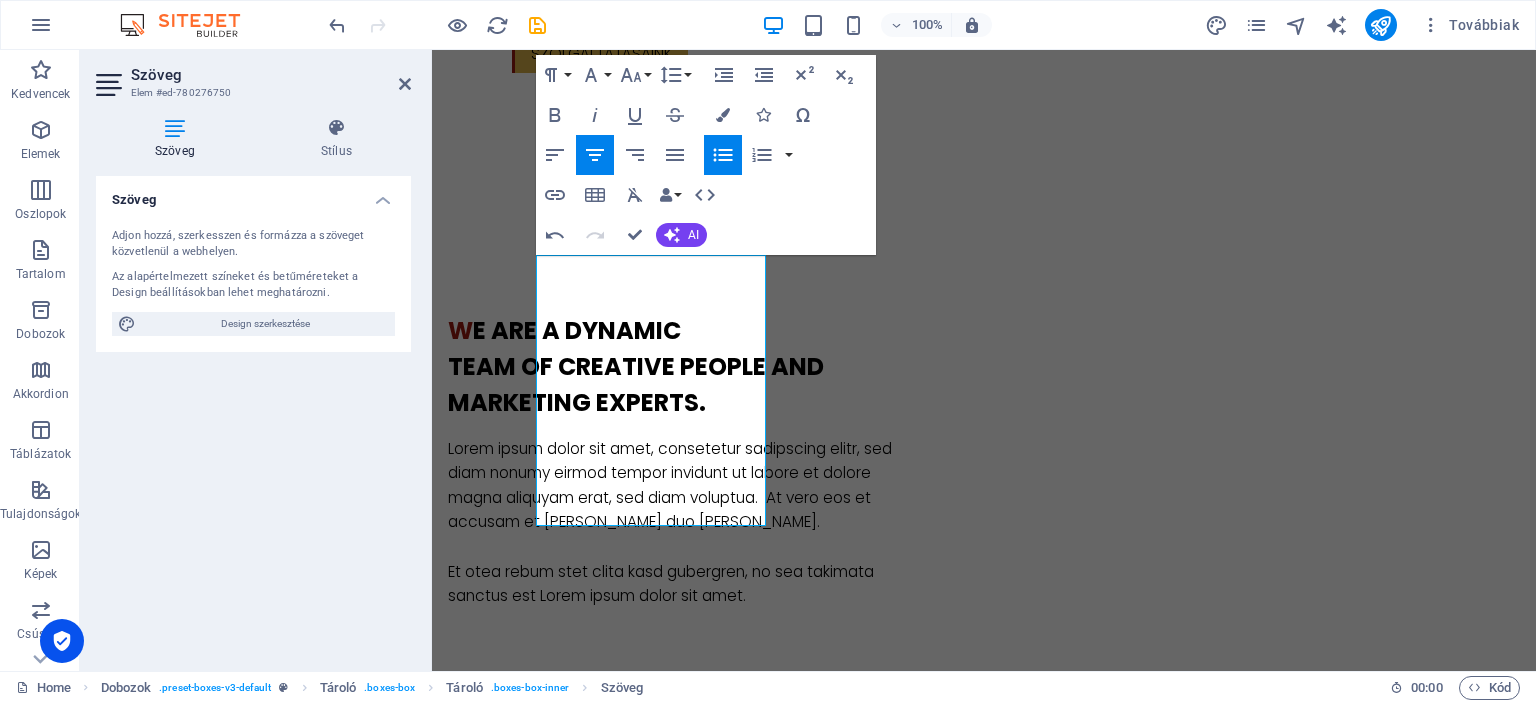 click 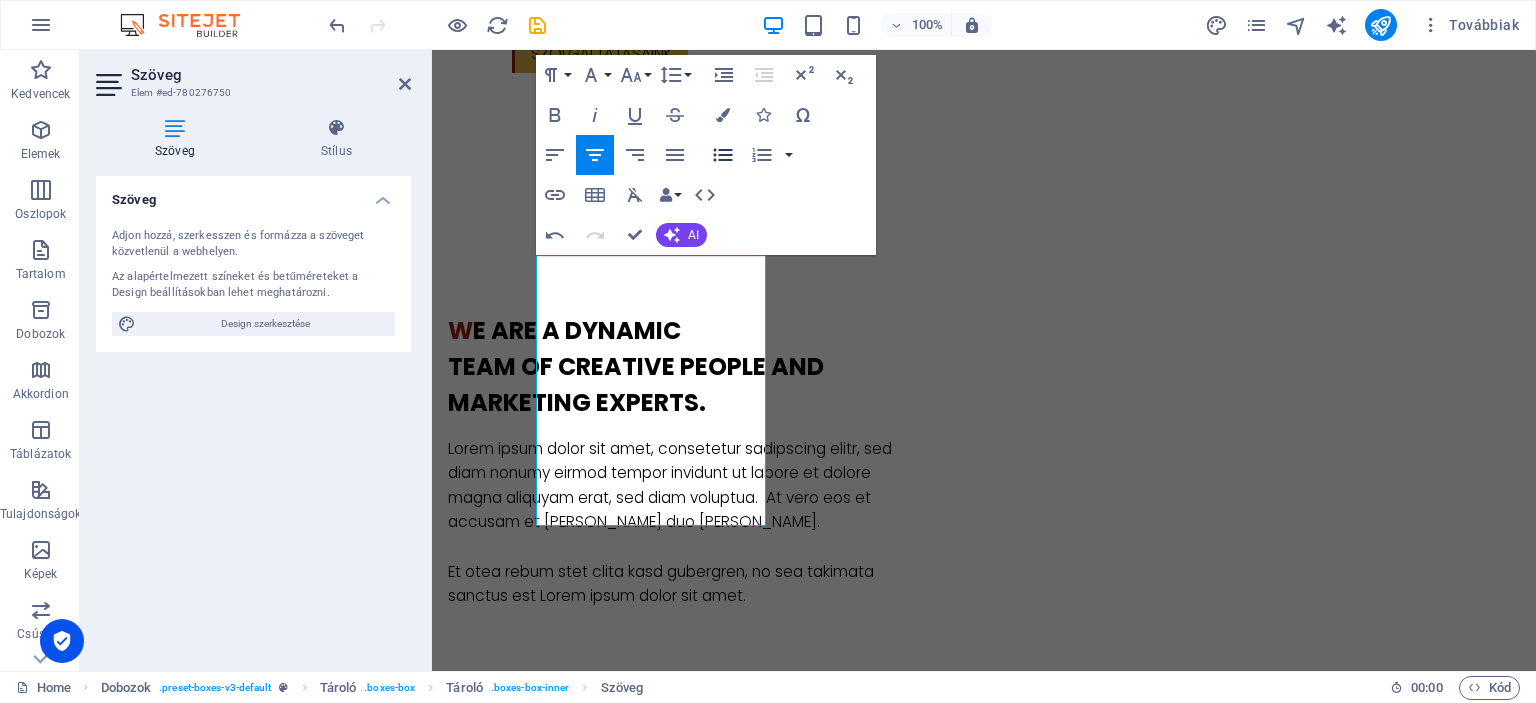 click 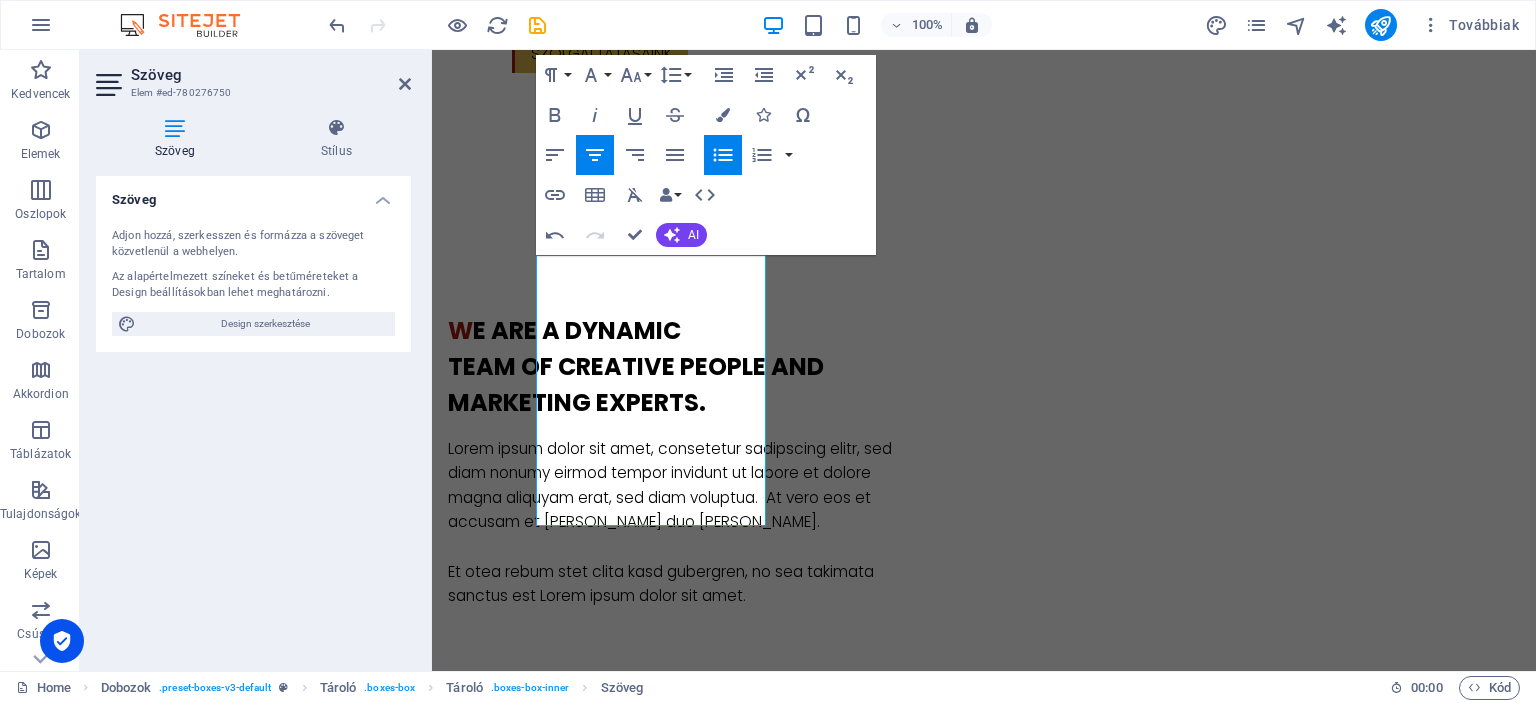 click 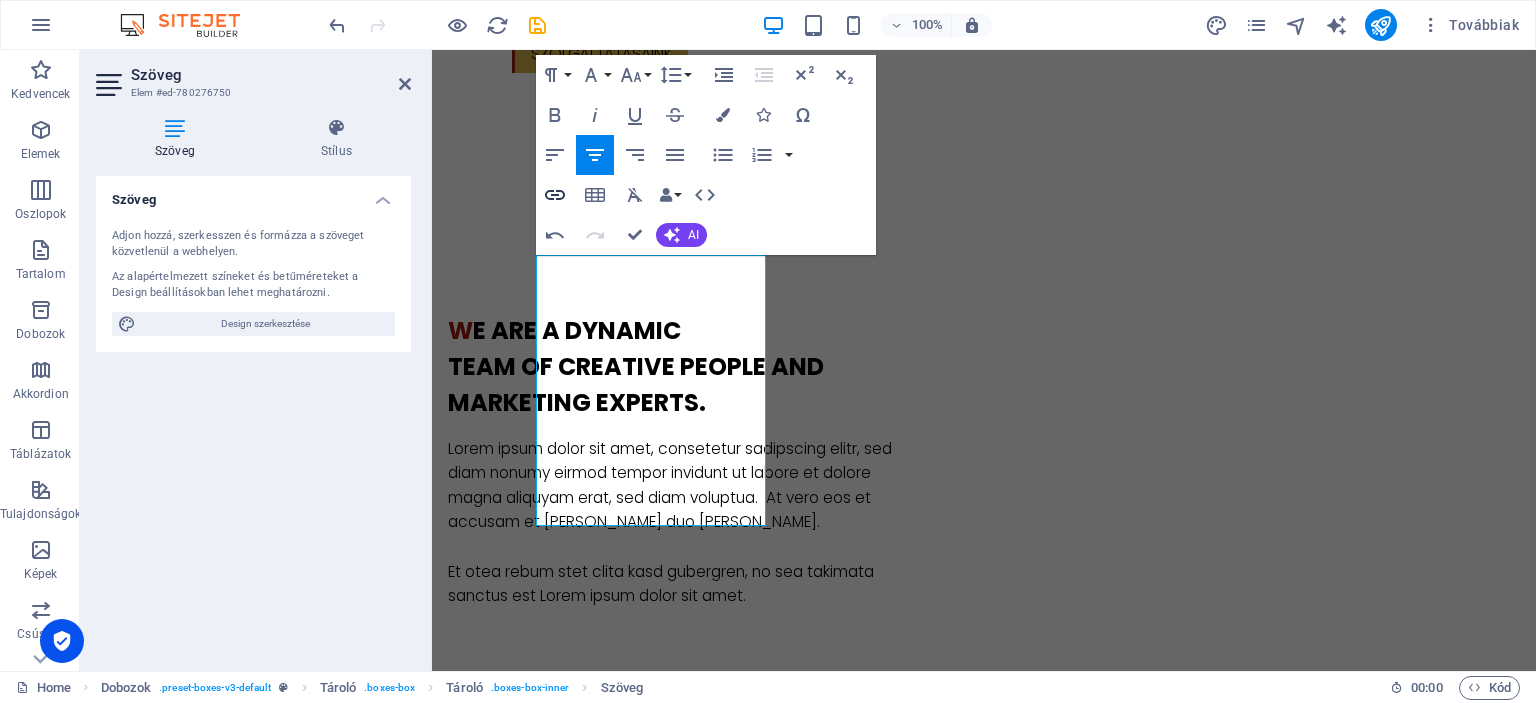 click 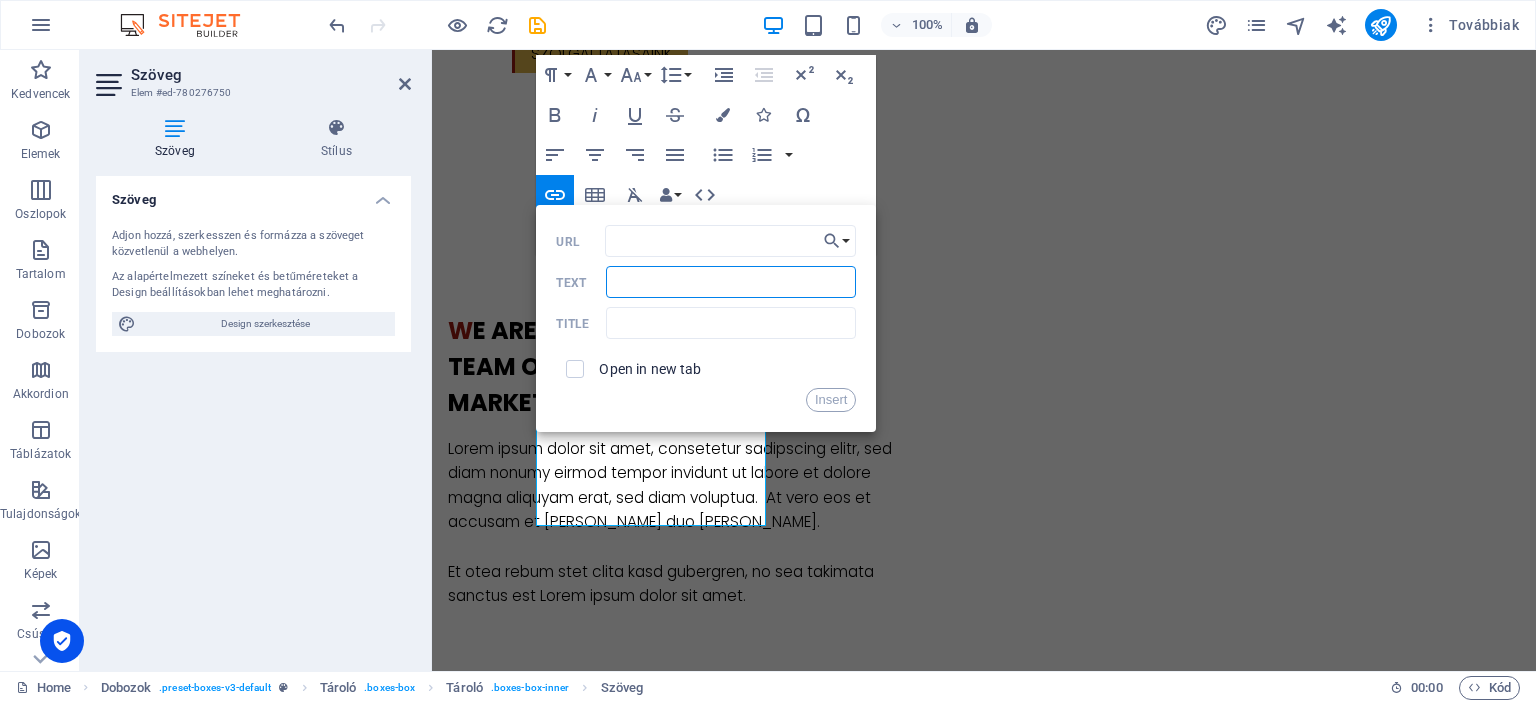 click on "Text" at bounding box center [731, 282] 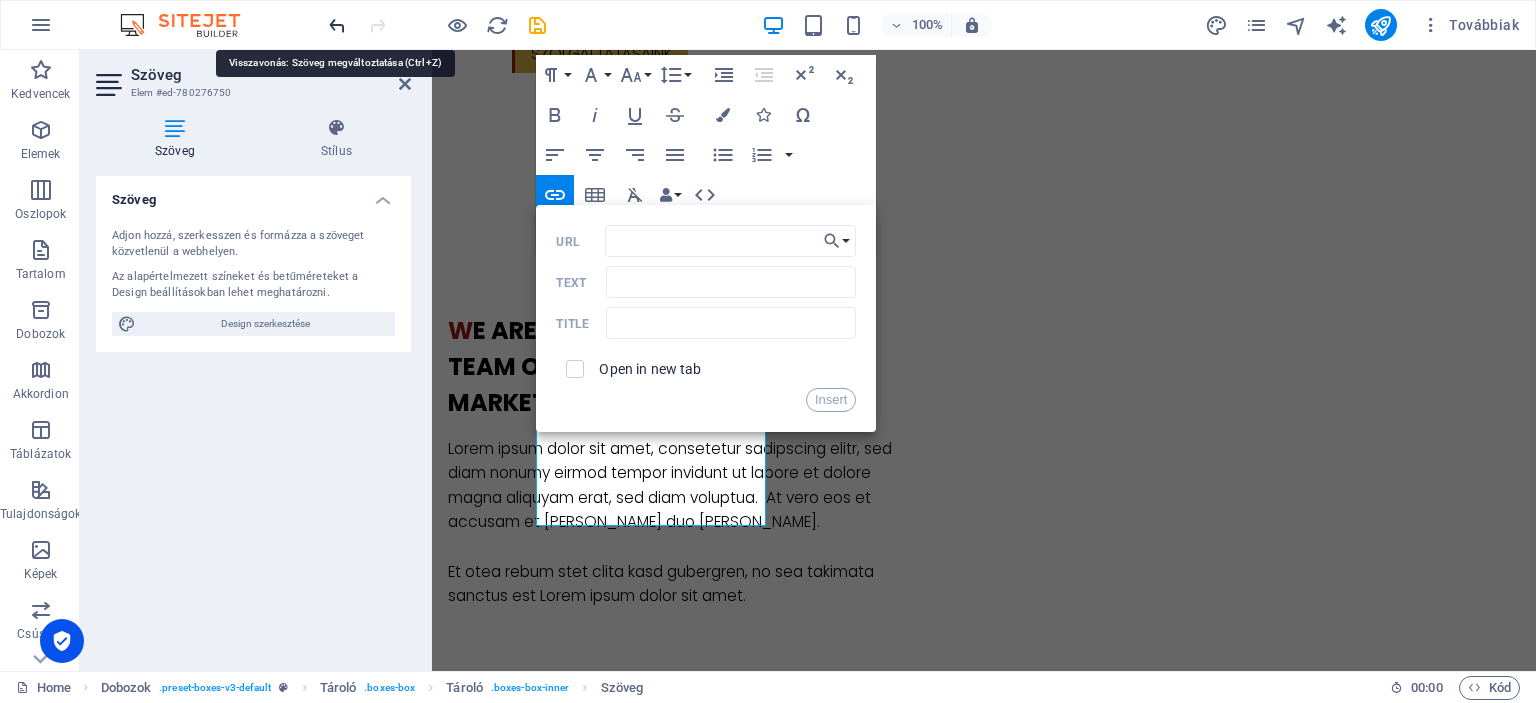 click at bounding box center [337, 25] 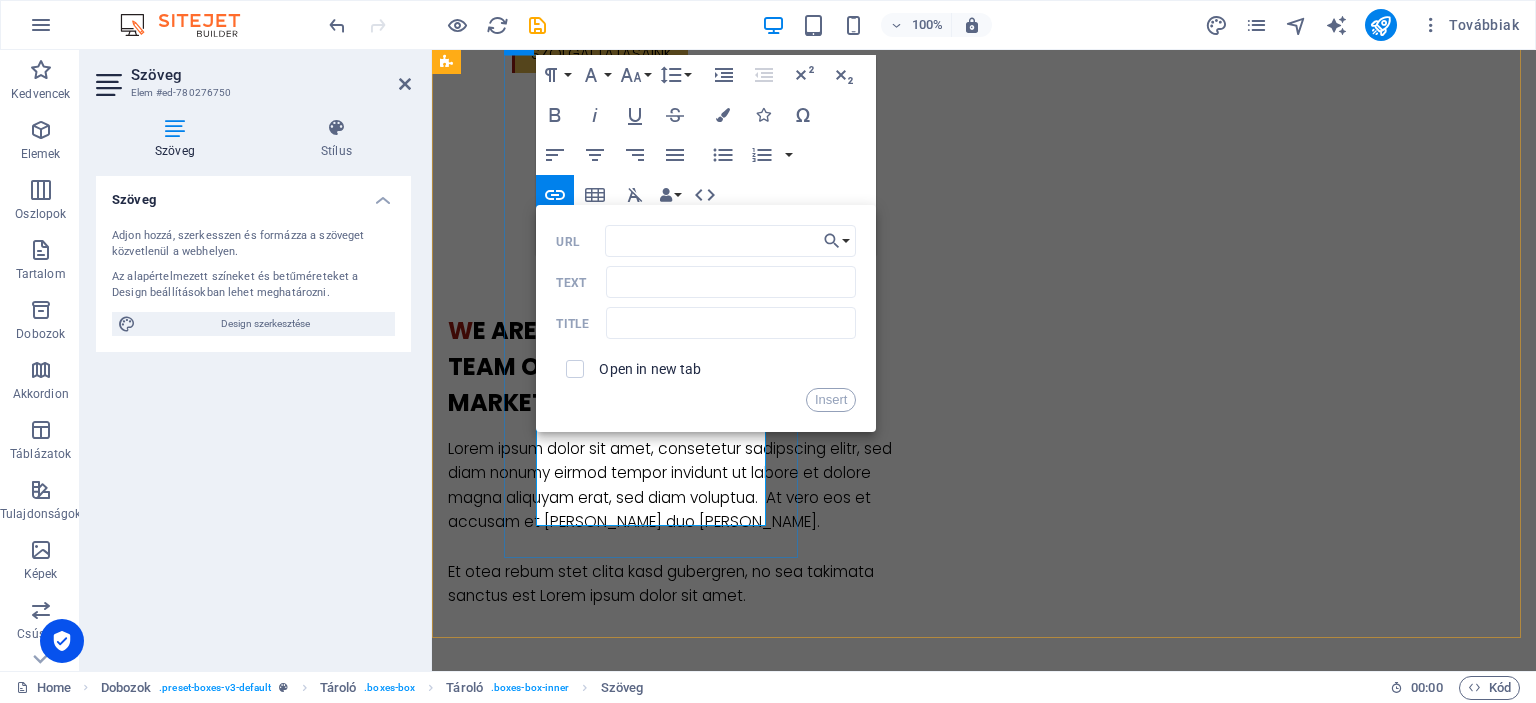 click on "​ ​" at bounding box center (594, 1963) 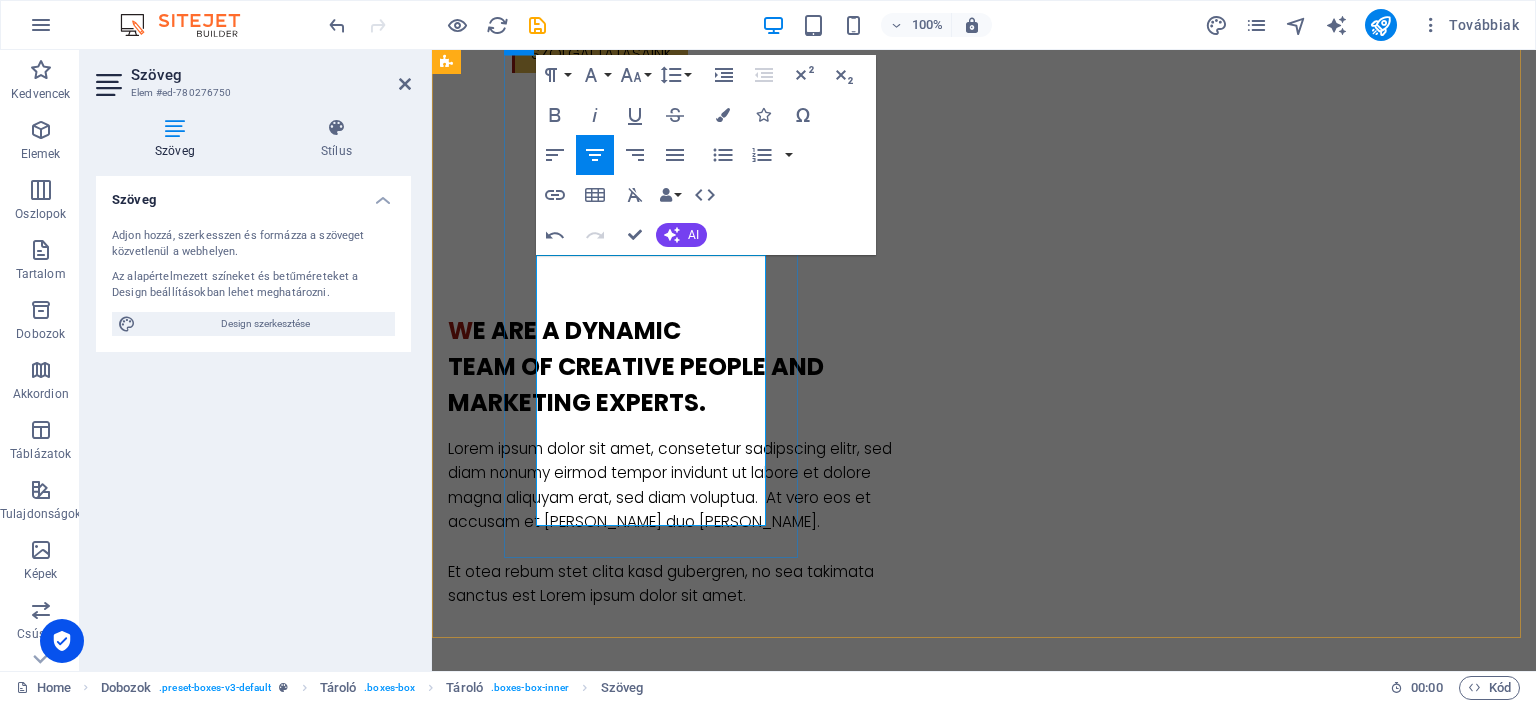 drag, startPoint x: 713, startPoint y: 485, endPoint x: 572, endPoint y: 440, distance: 148.00676 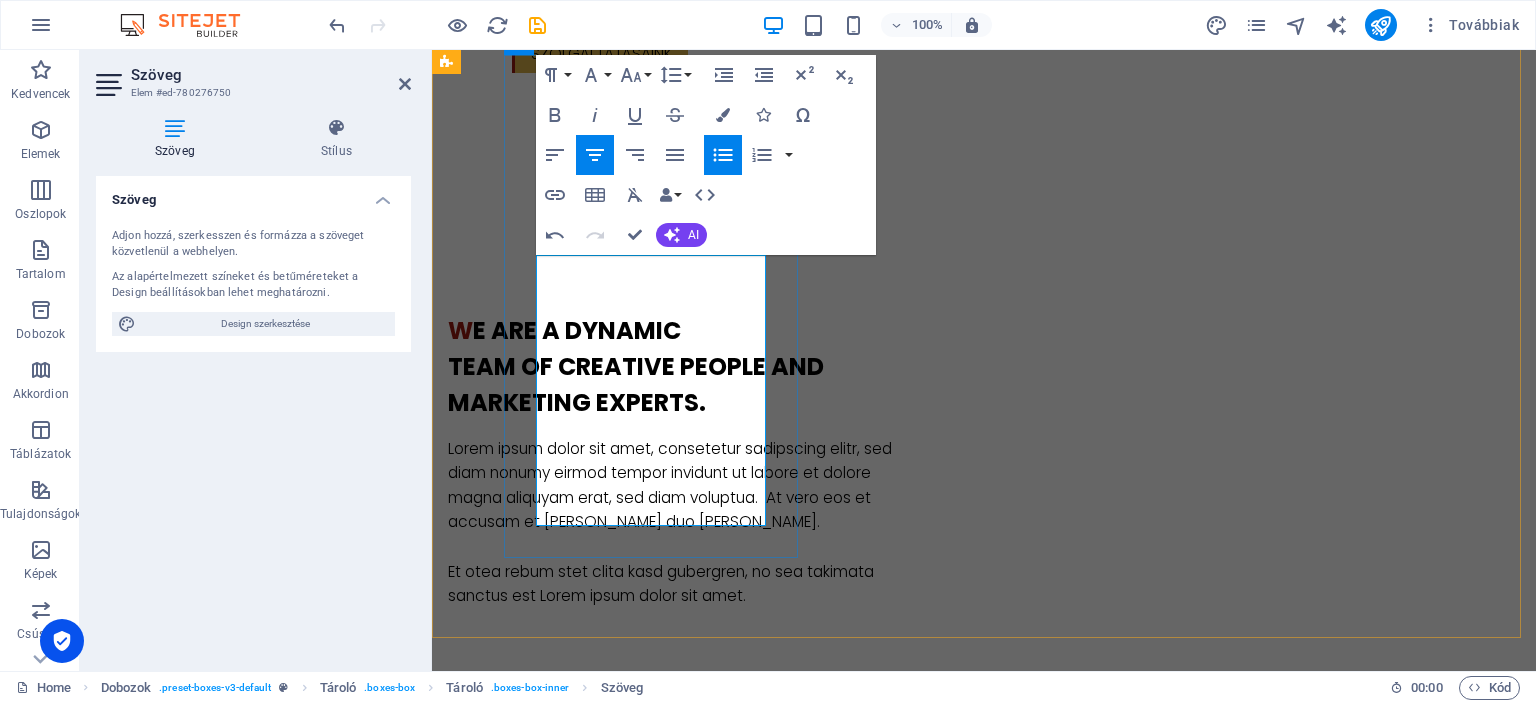 click on "Amatőr művészeti csoportok, egyének mentorálása" at bounding box center [602, 1915] 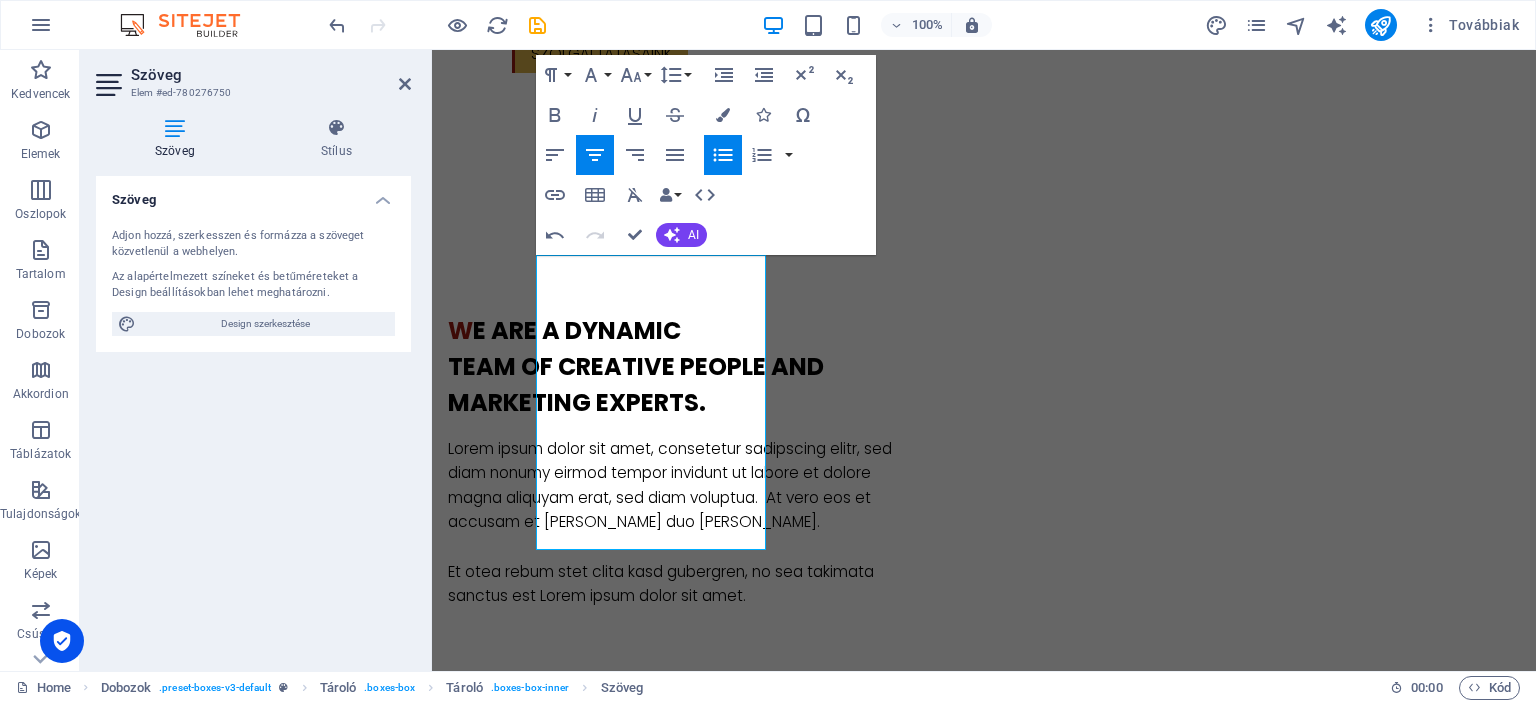 click 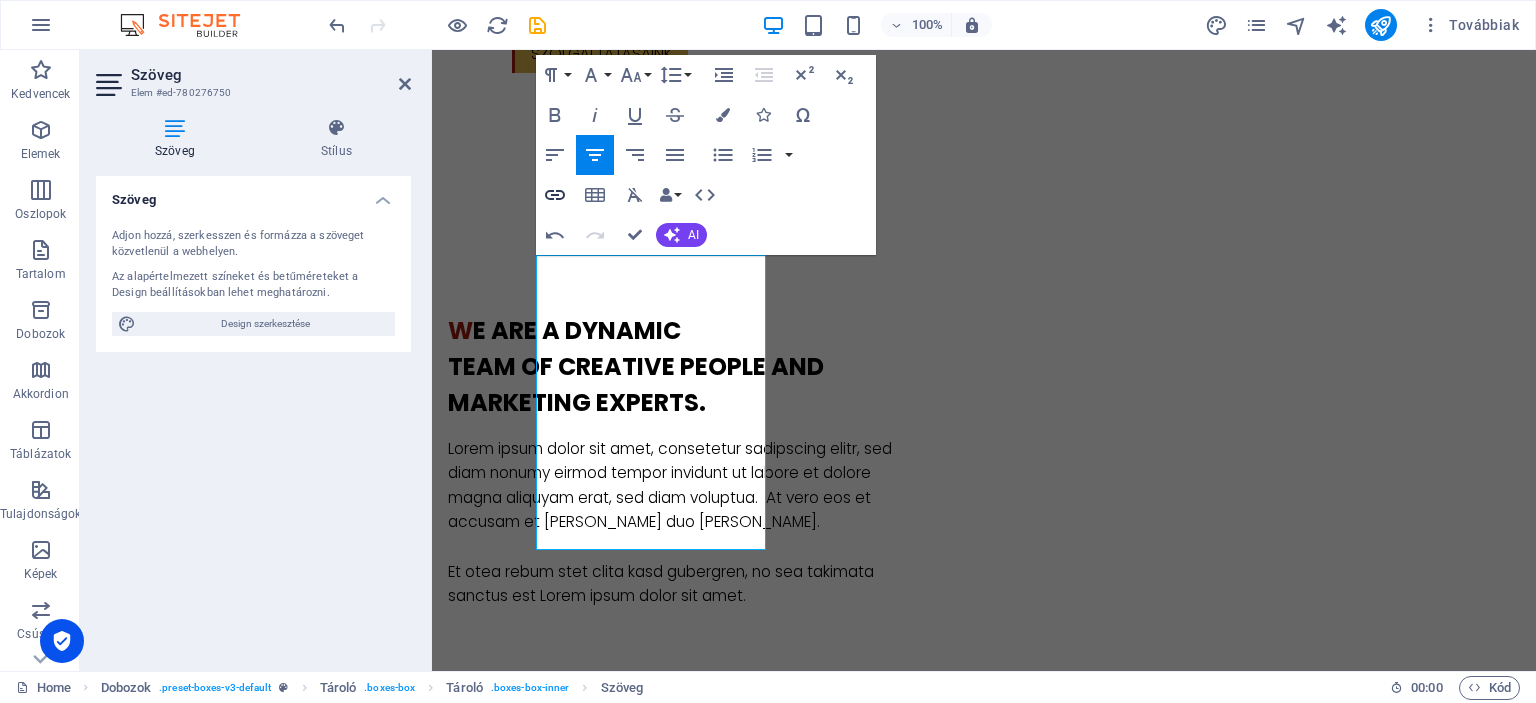click 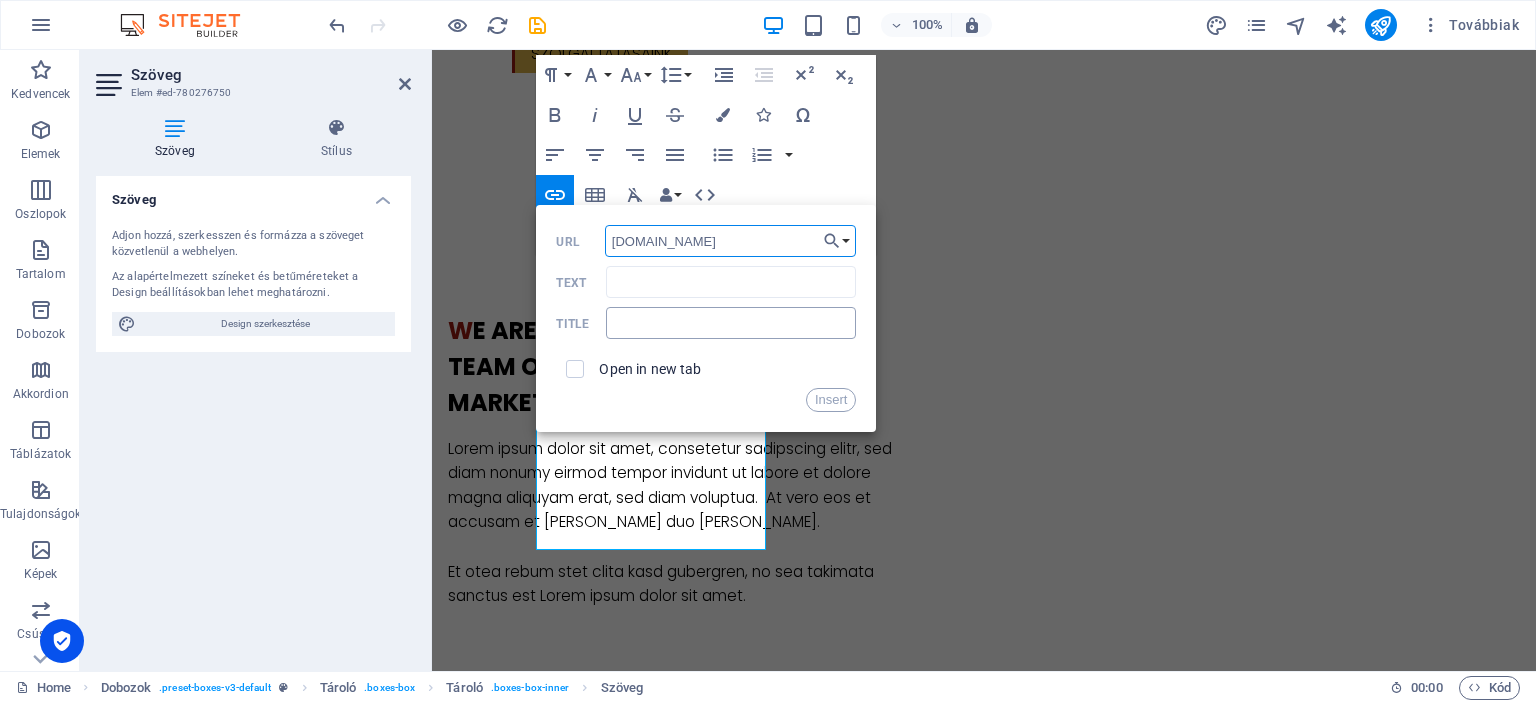 type on "[DOMAIN_NAME]" 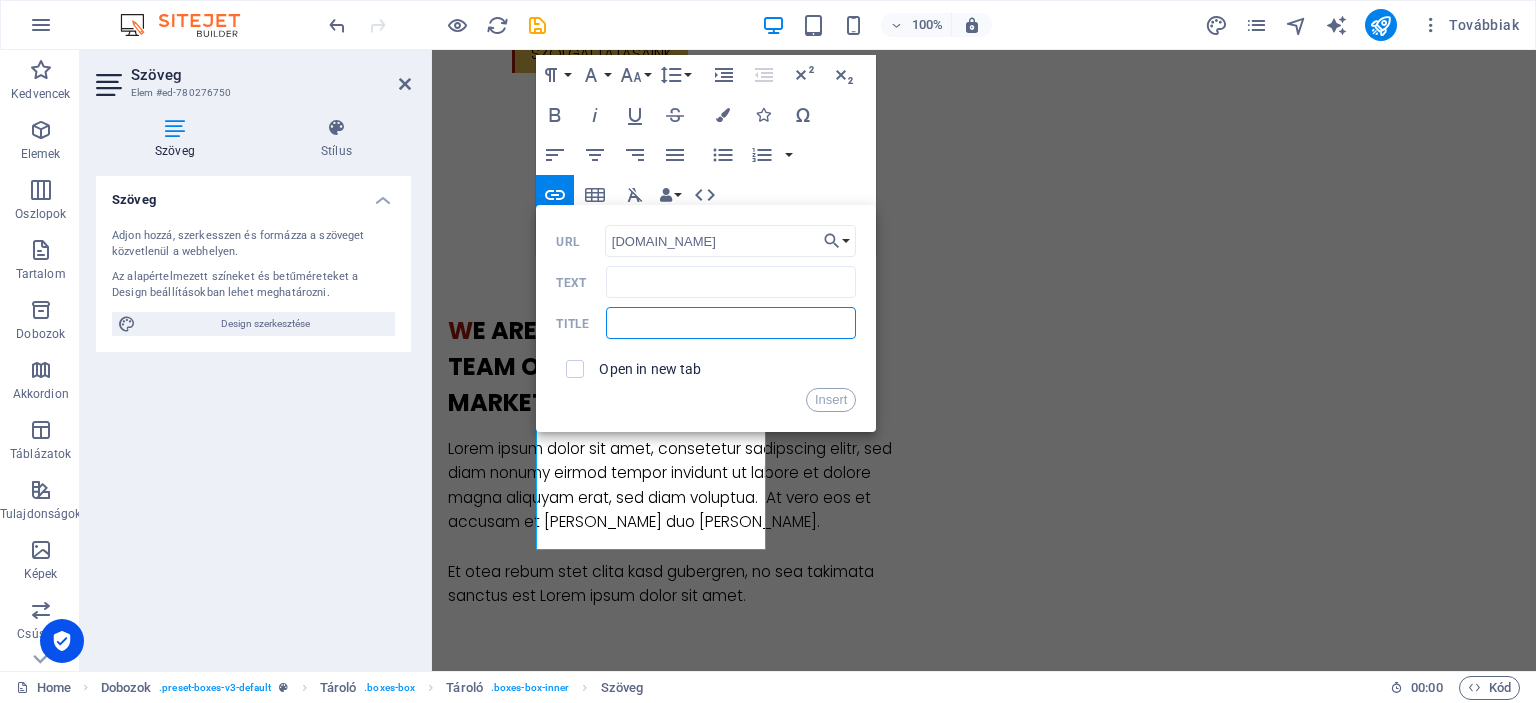 click at bounding box center [731, 323] 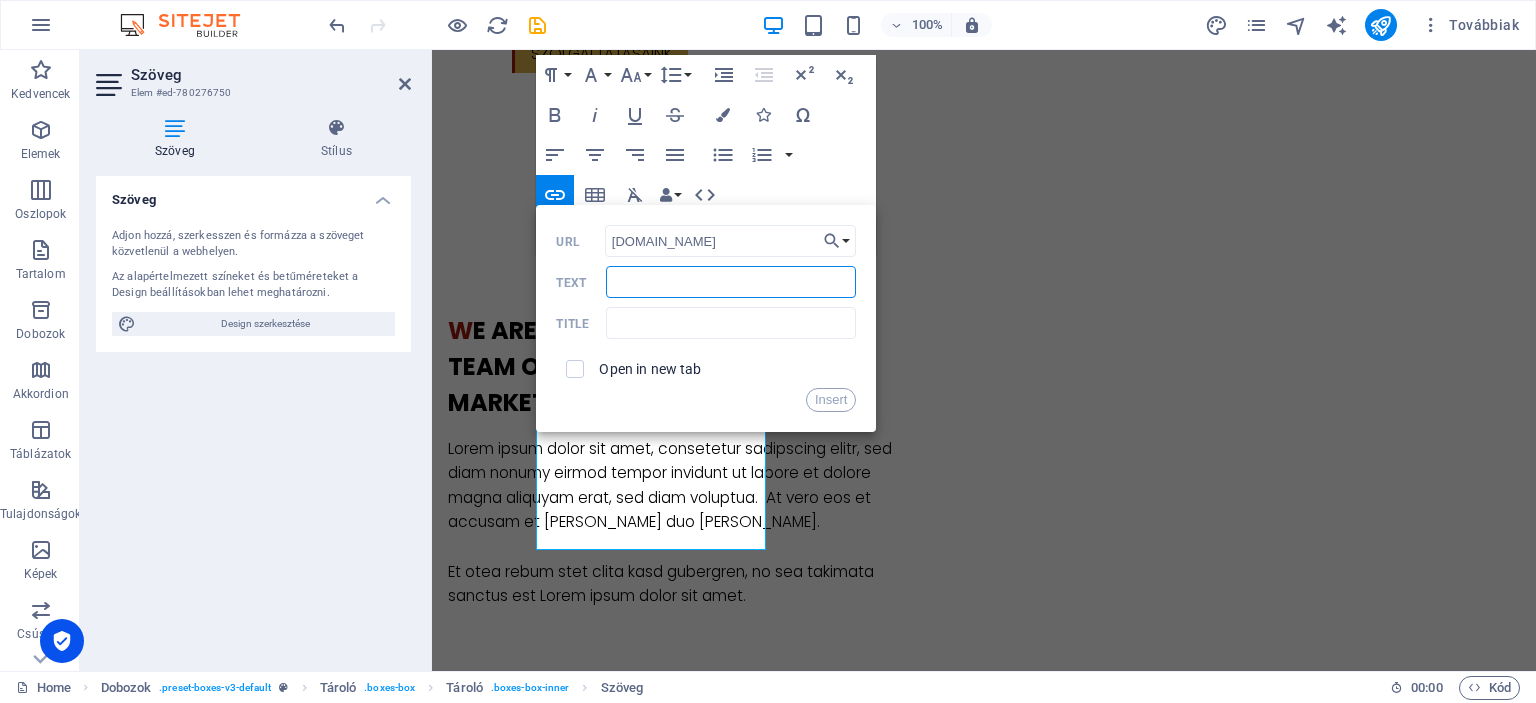 click on "Text" at bounding box center [731, 282] 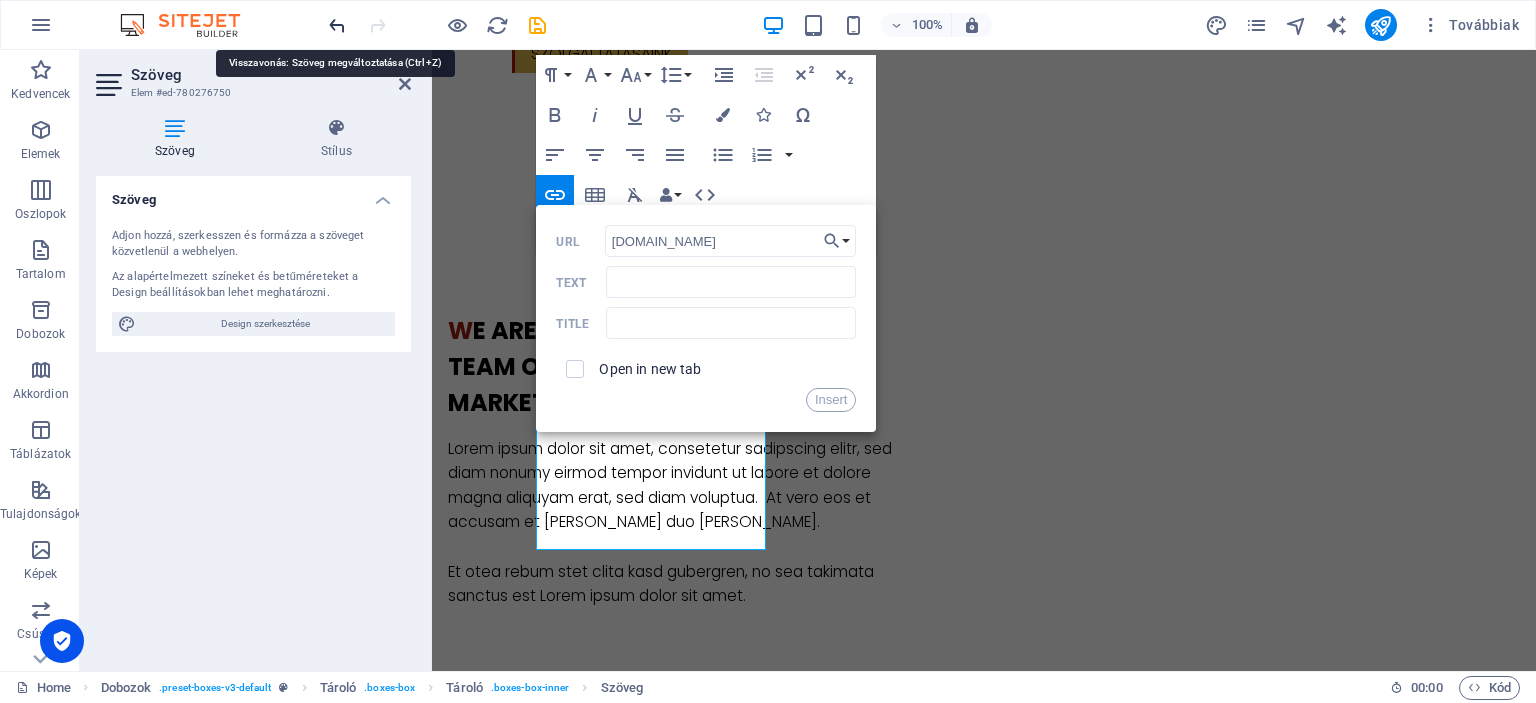 click at bounding box center [337, 25] 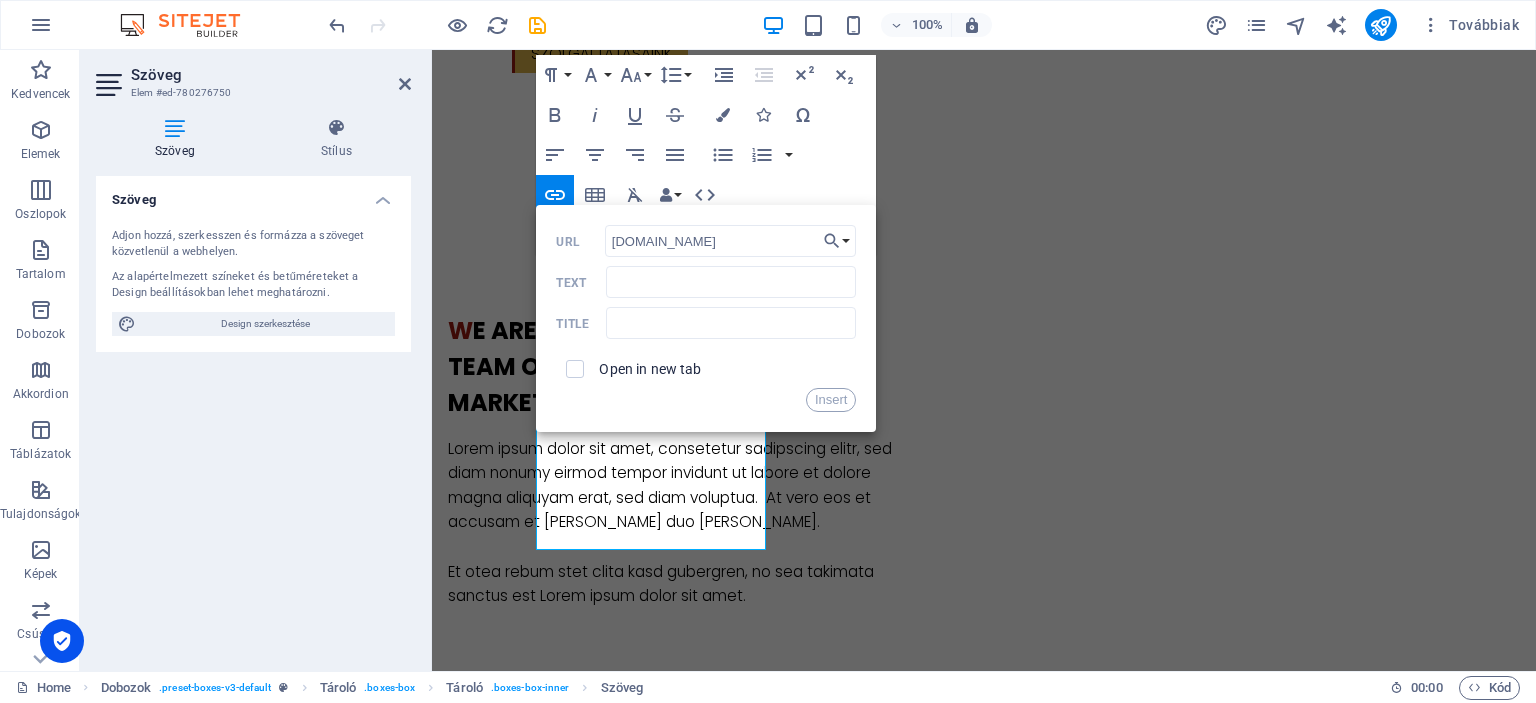 click on "Back Choose Link Home Subpage Legal Notice Privacy Fájl kiválasztása ... [DOMAIN_NAME] URL Text Title Open in new tab Insert" at bounding box center [706, 318] 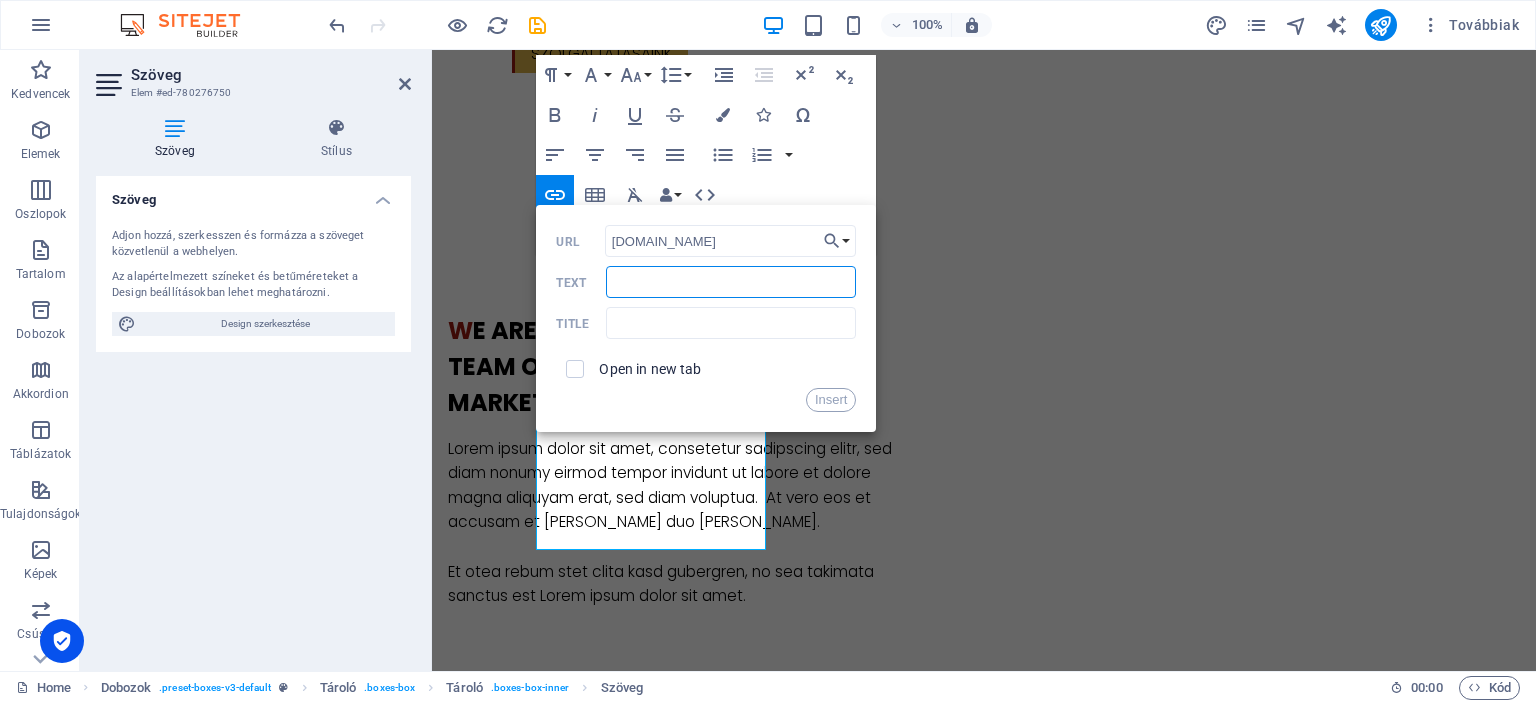 click on "Text" at bounding box center (731, 282) 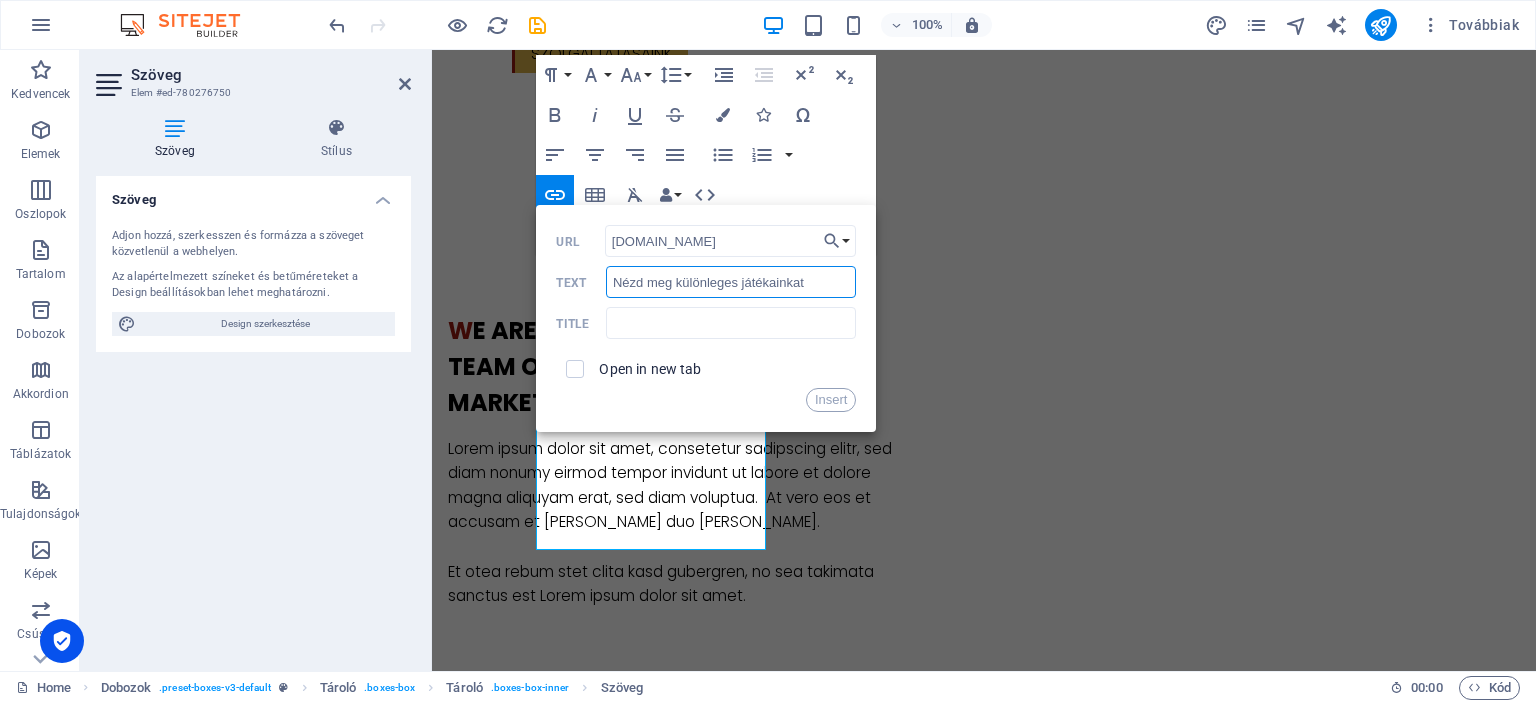click on "Nézd meg különleges játékainkat" at bounding box center (731, 282) 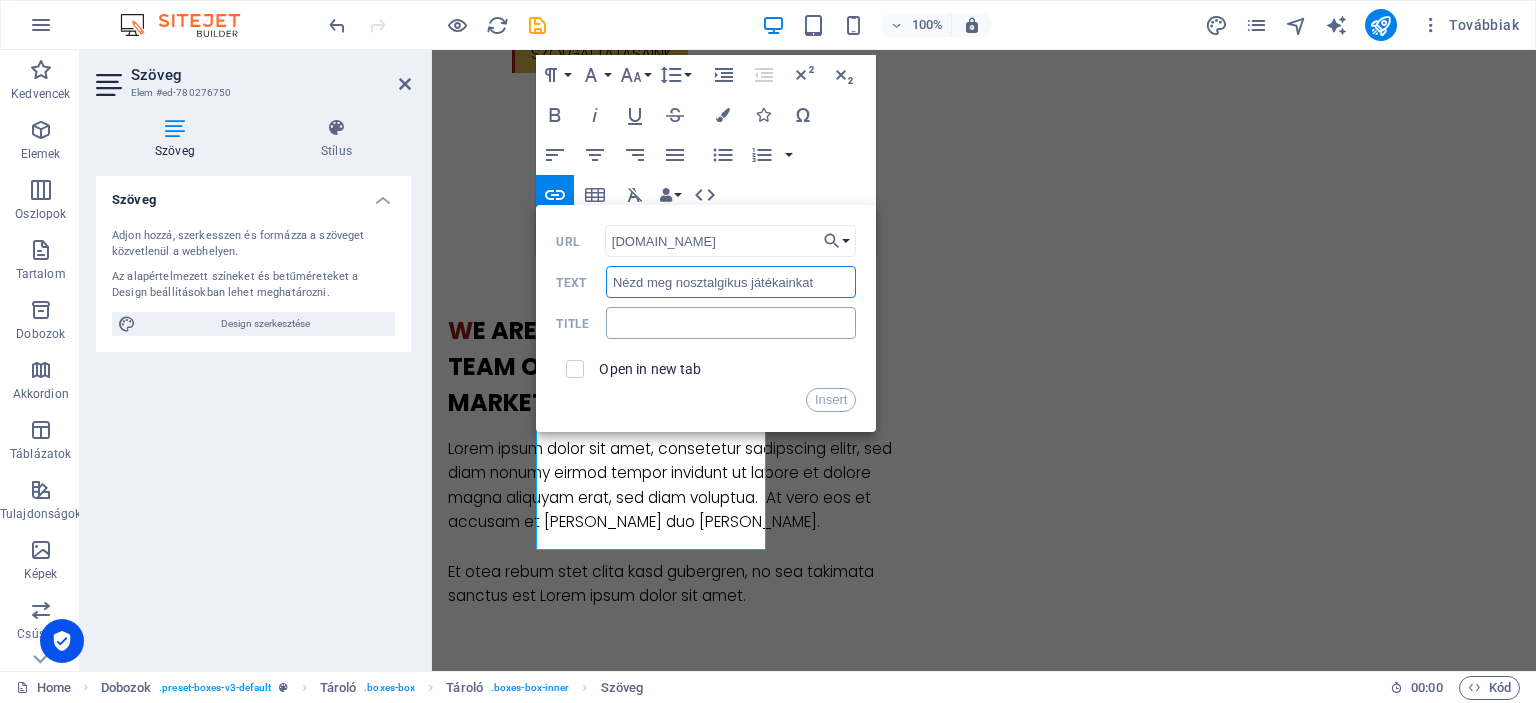 type on "Nézd meg nosztalgikus játékainkat" 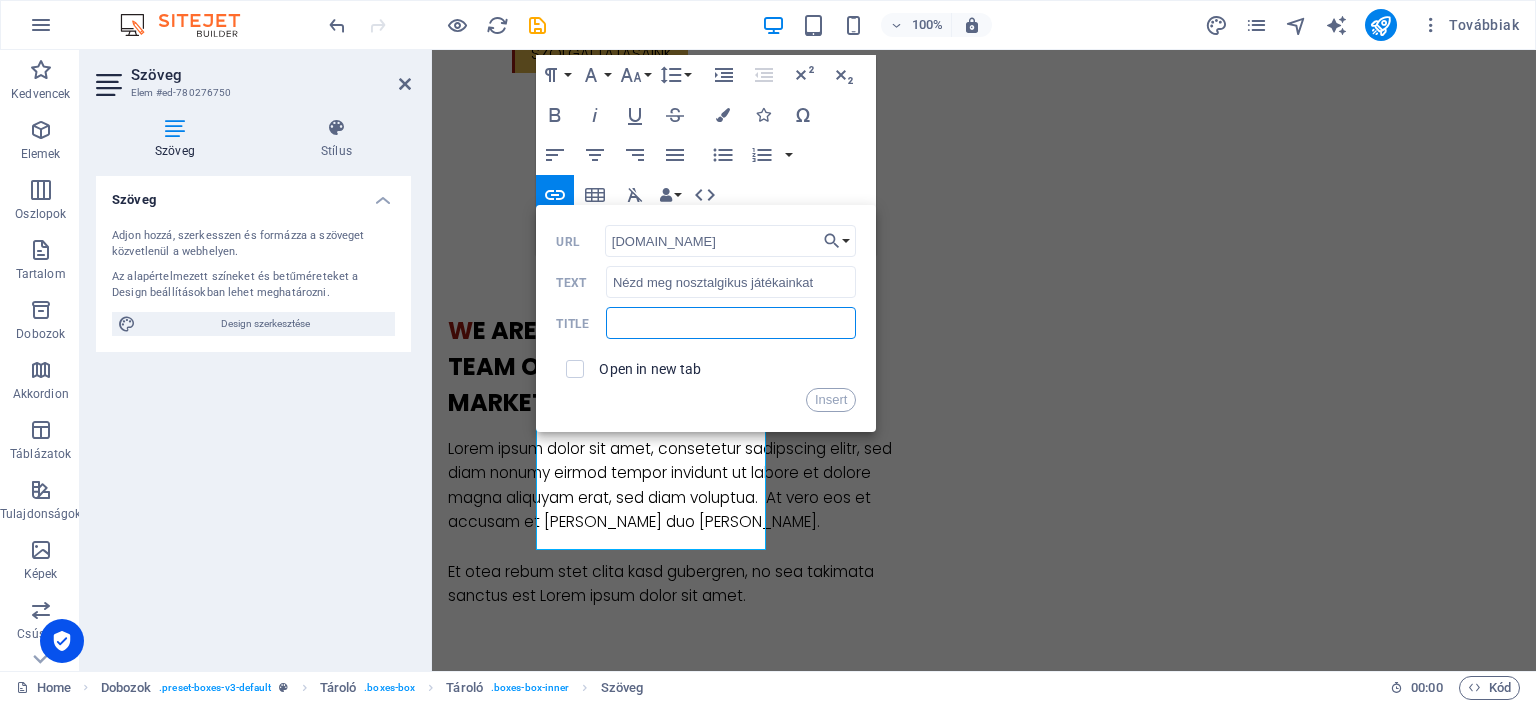click at bounding box center [731, 323] 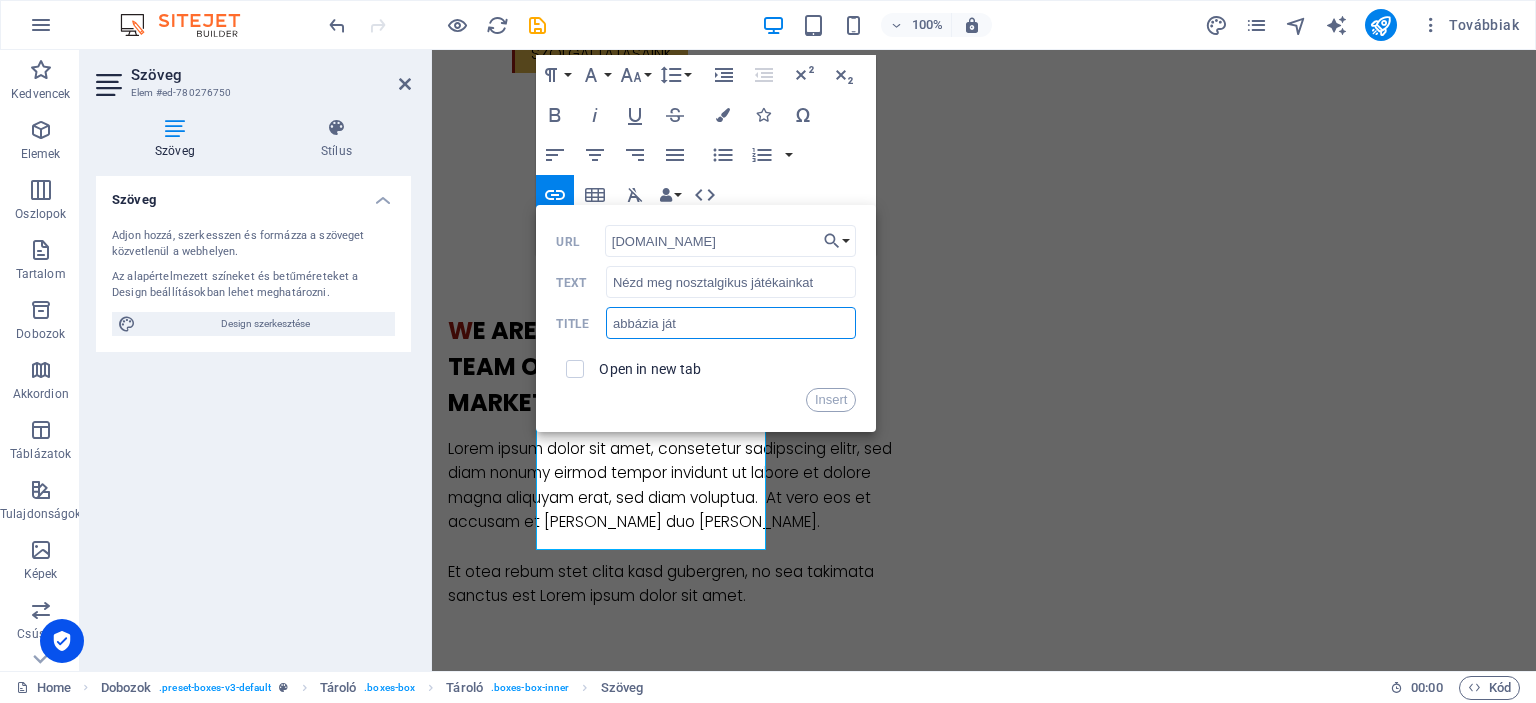 click on "abbázia ját" at bounding box center [731, 323] 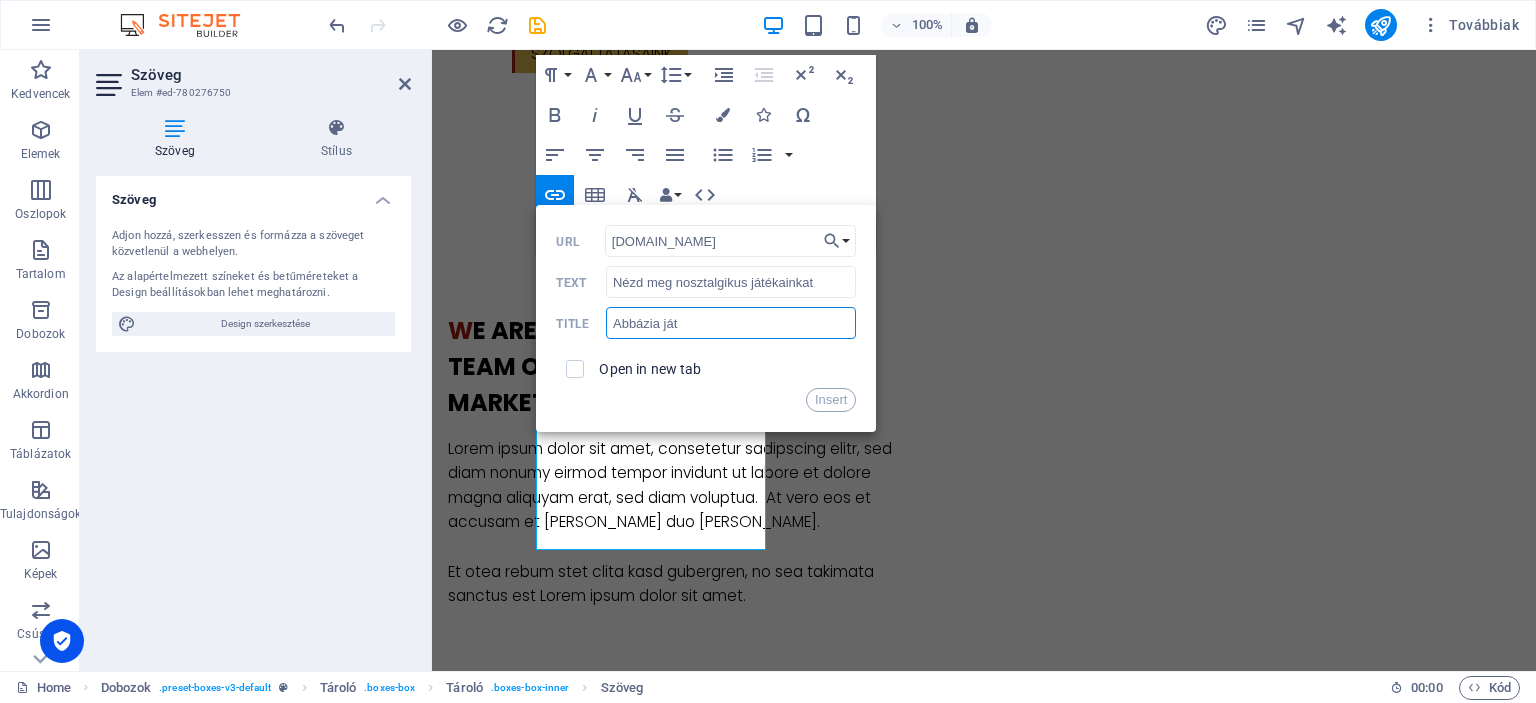 click on "Abbázia ját" at bounding box center [731, 323] 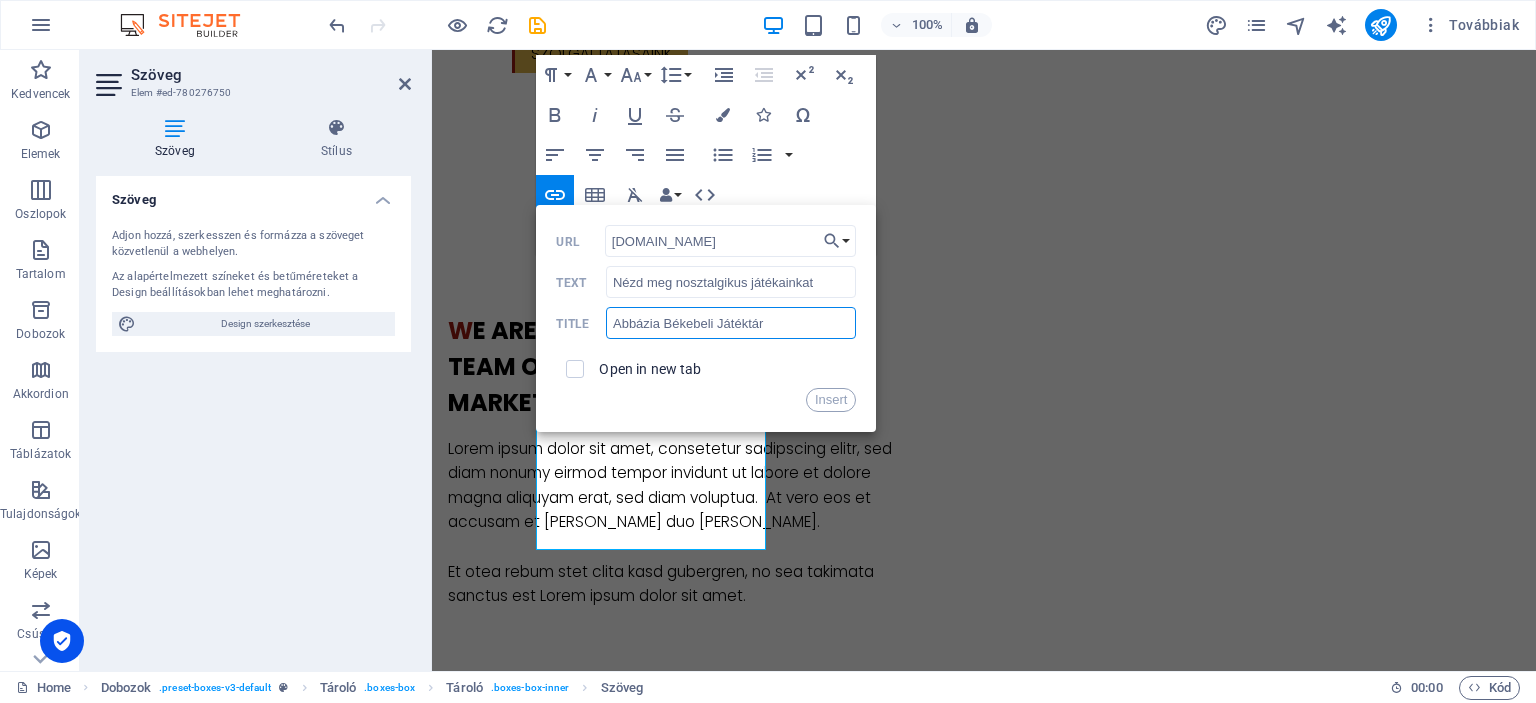 type on "Abbázia Békebeli Játéktár" 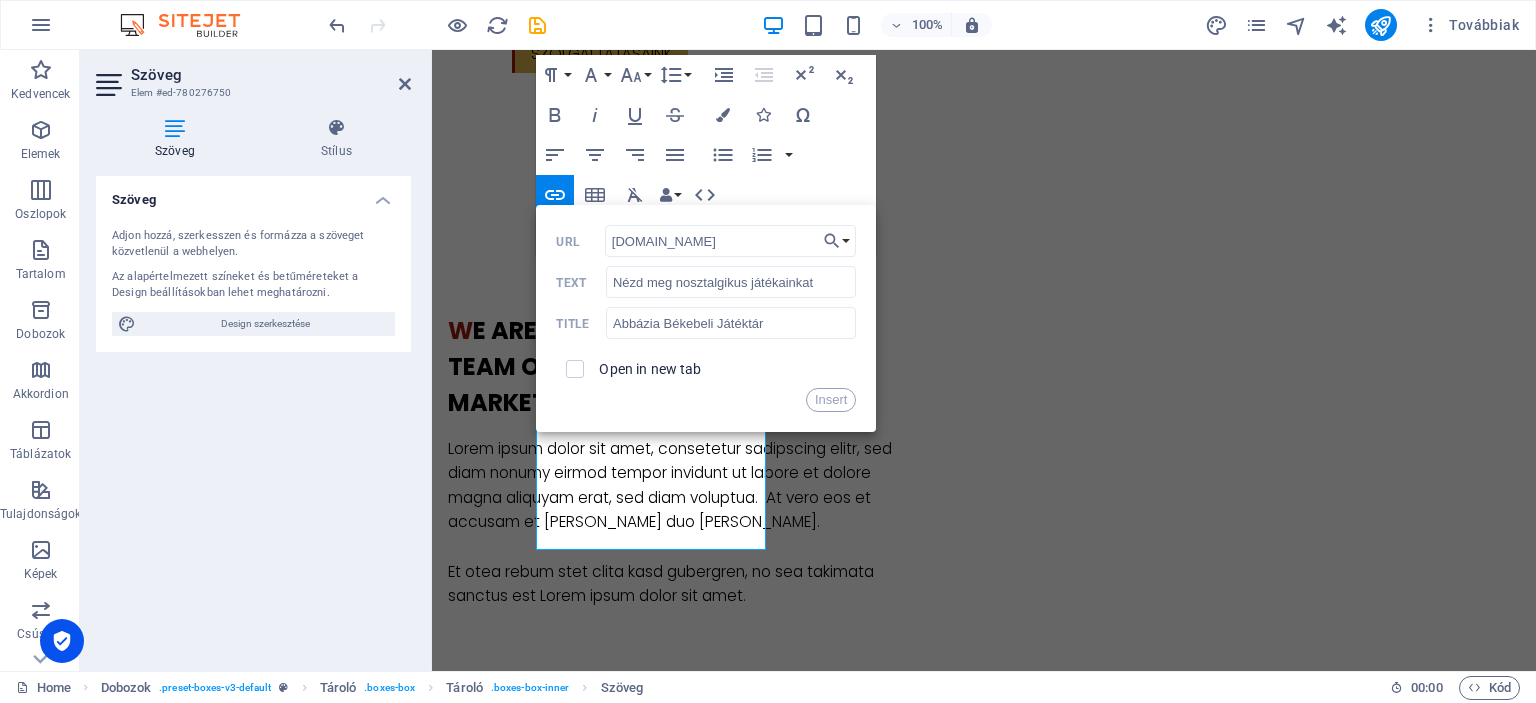 click at bounding box center [575, 369] 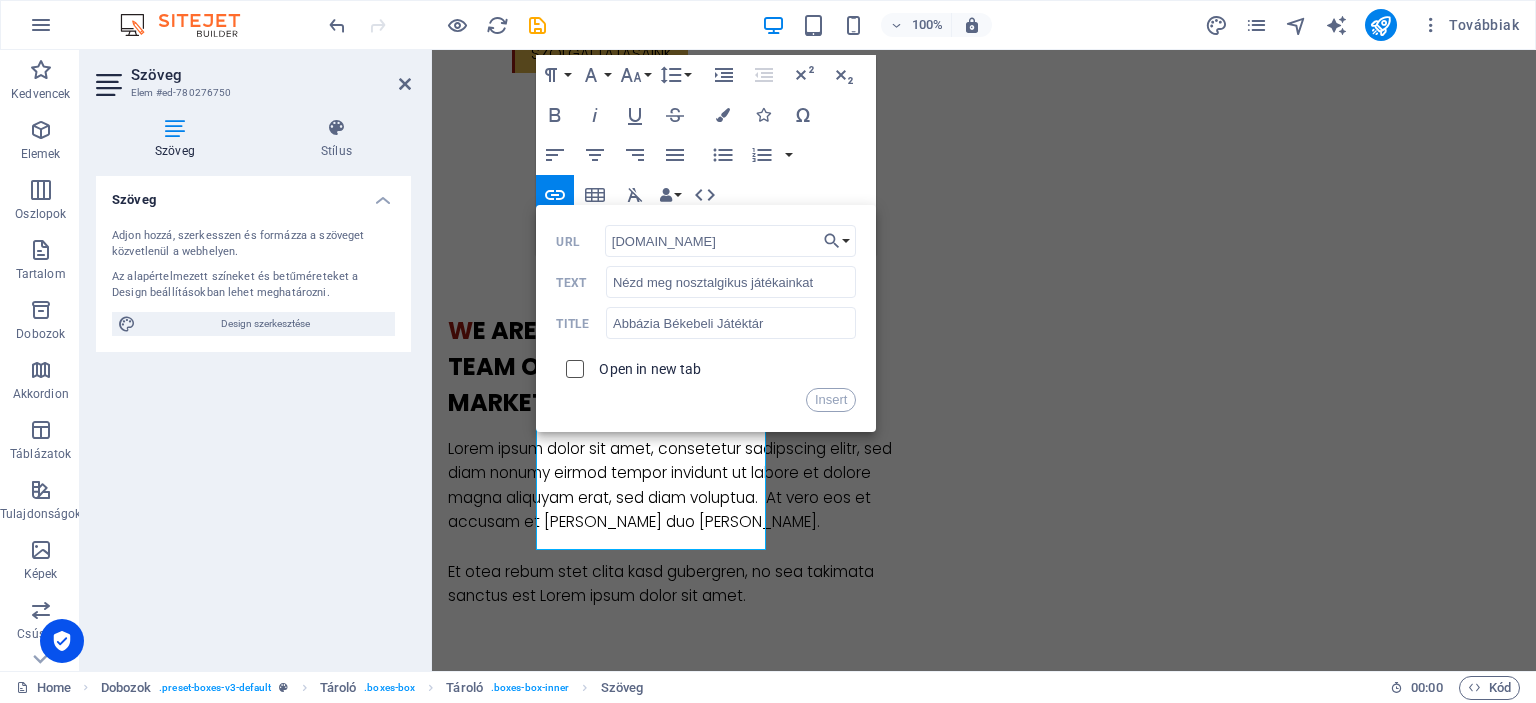 click at bounding box center (572, 366) 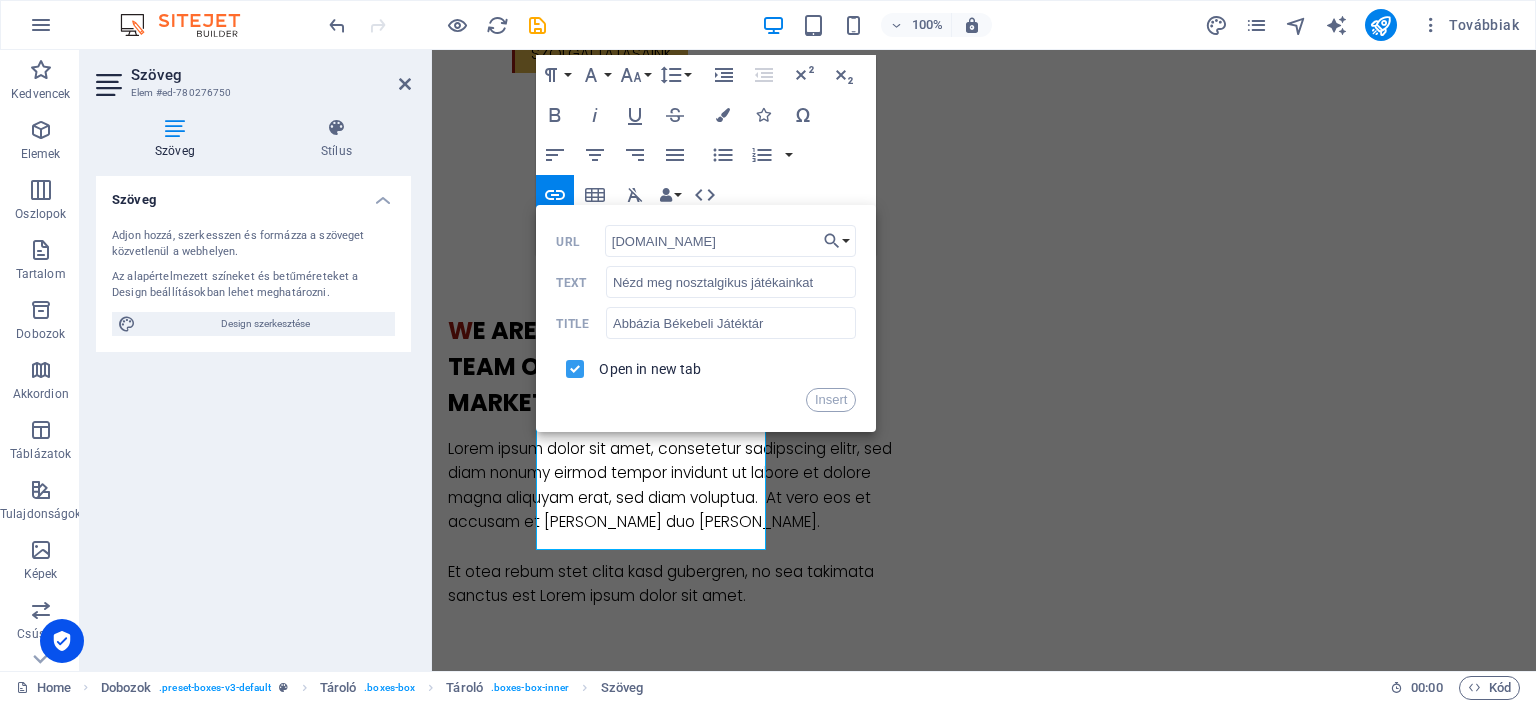 click at bounding box center (572, 366) 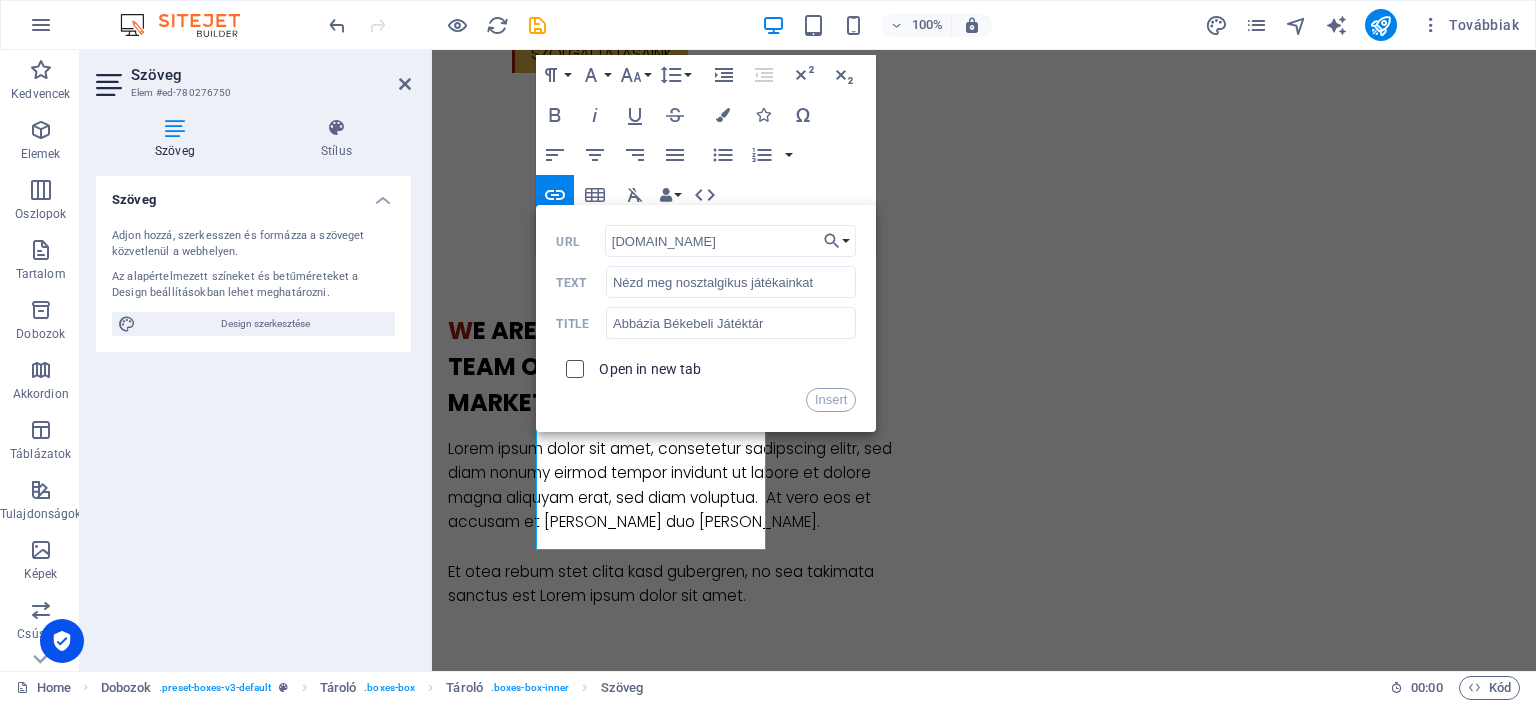 click at bounding box center (572, 366) 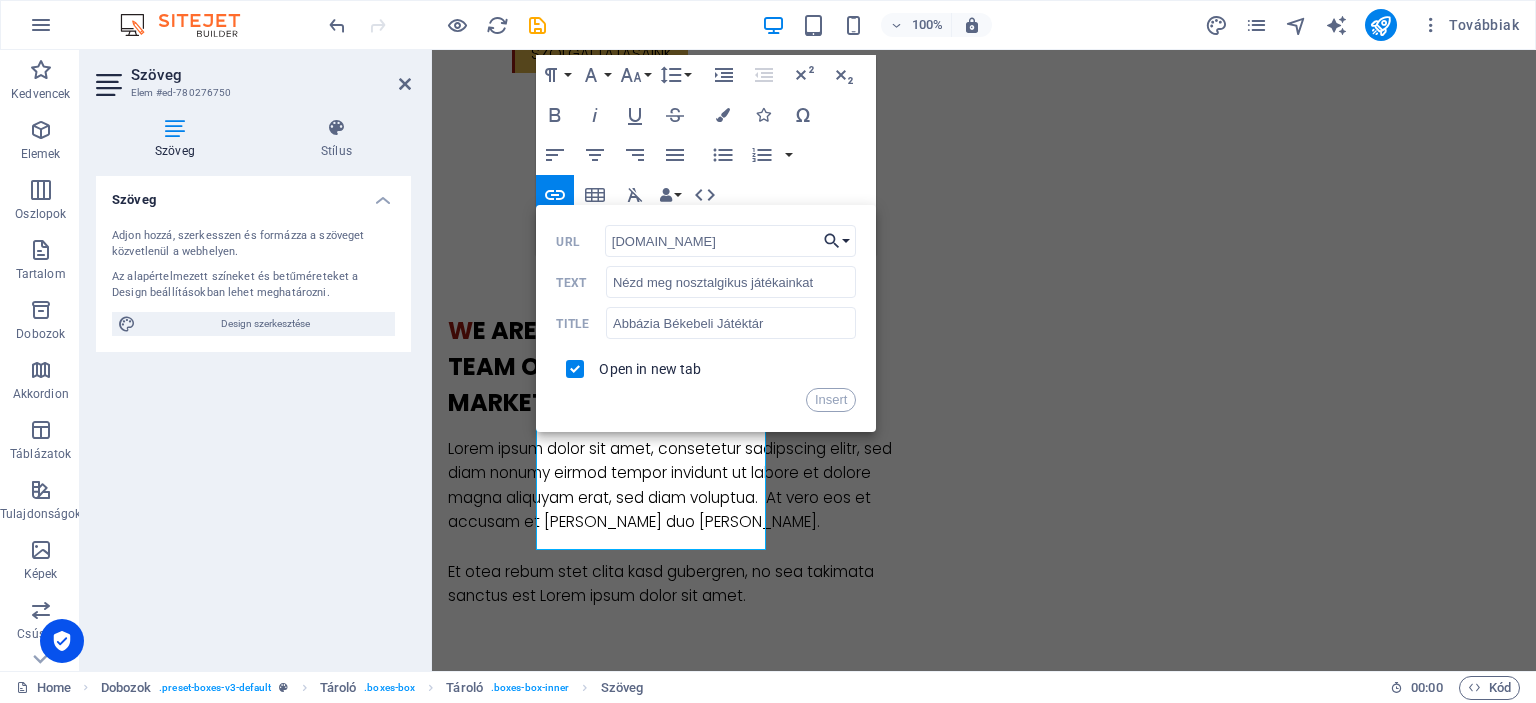 click on "Choose Link" at bounding box center [837, 241] 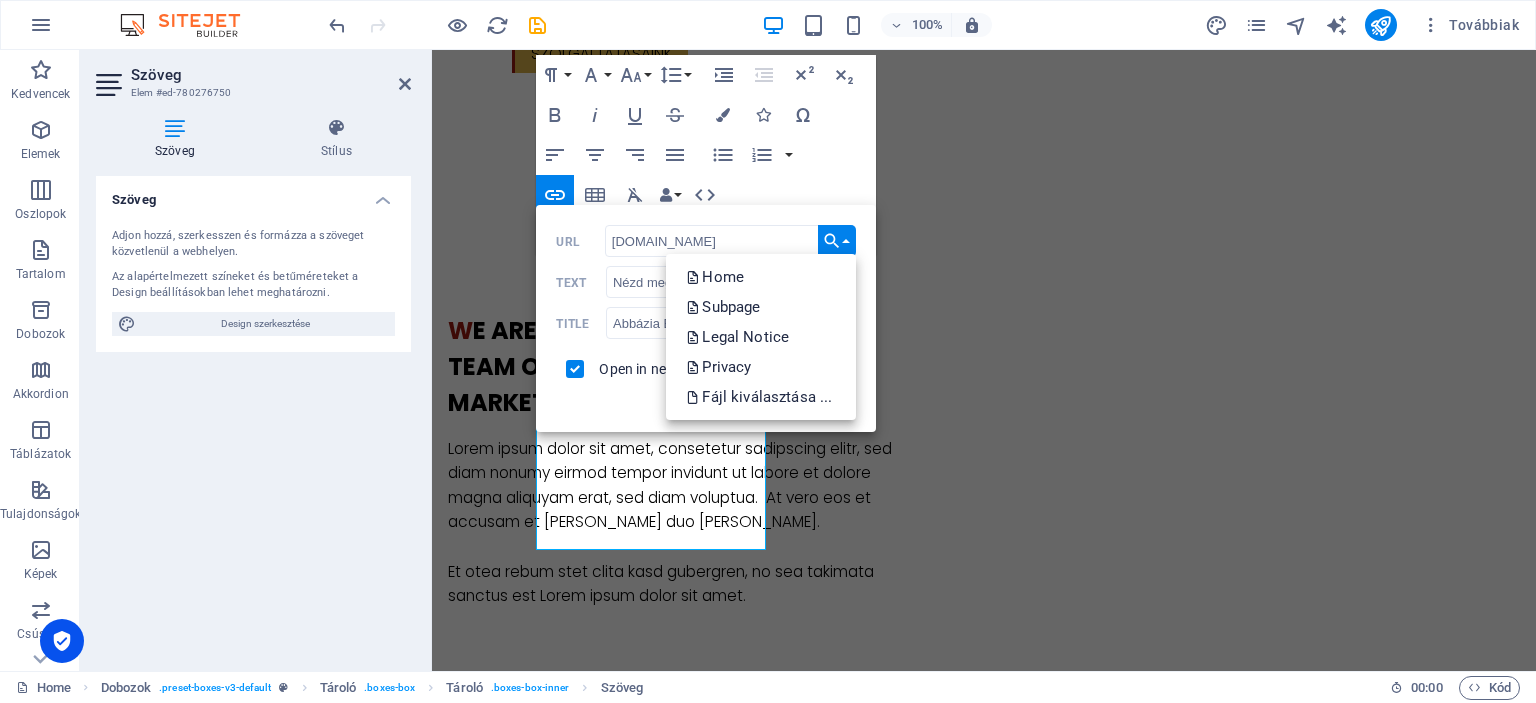 click on "Choose Link" at bounding box center (837, 241) 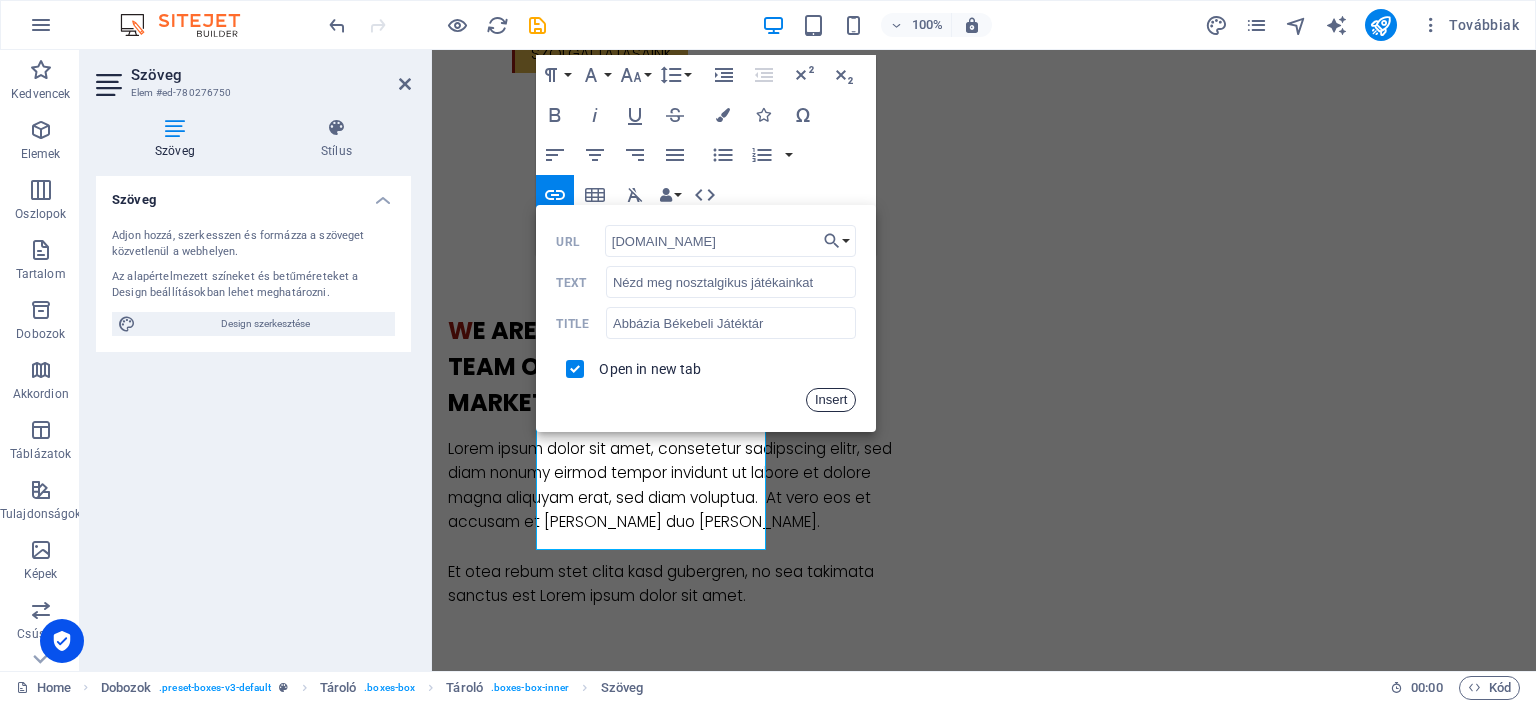 click on "Insert" at bounding box center [831, 400] 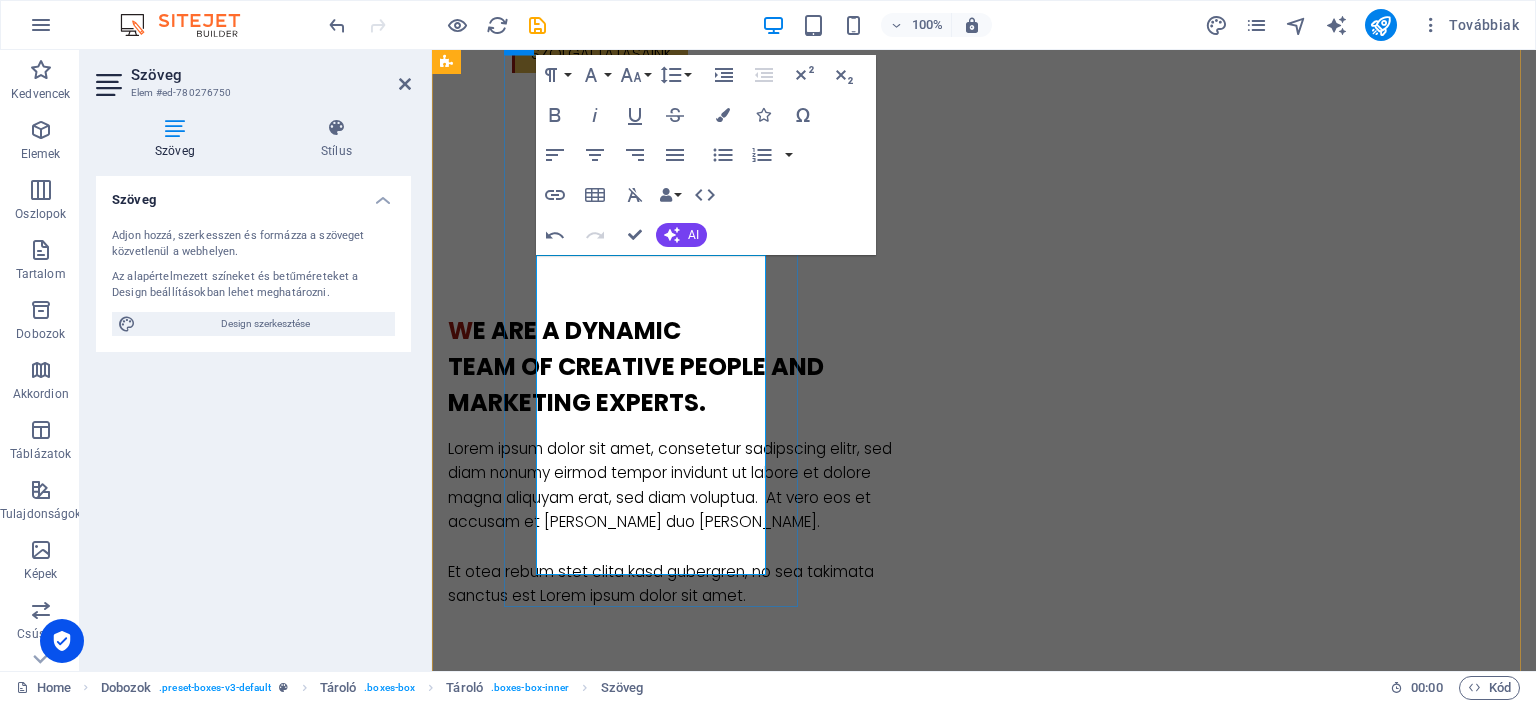 click on "Nézd meg nosztalgikus játékainkat ​" at bounding box center [594, 1902] 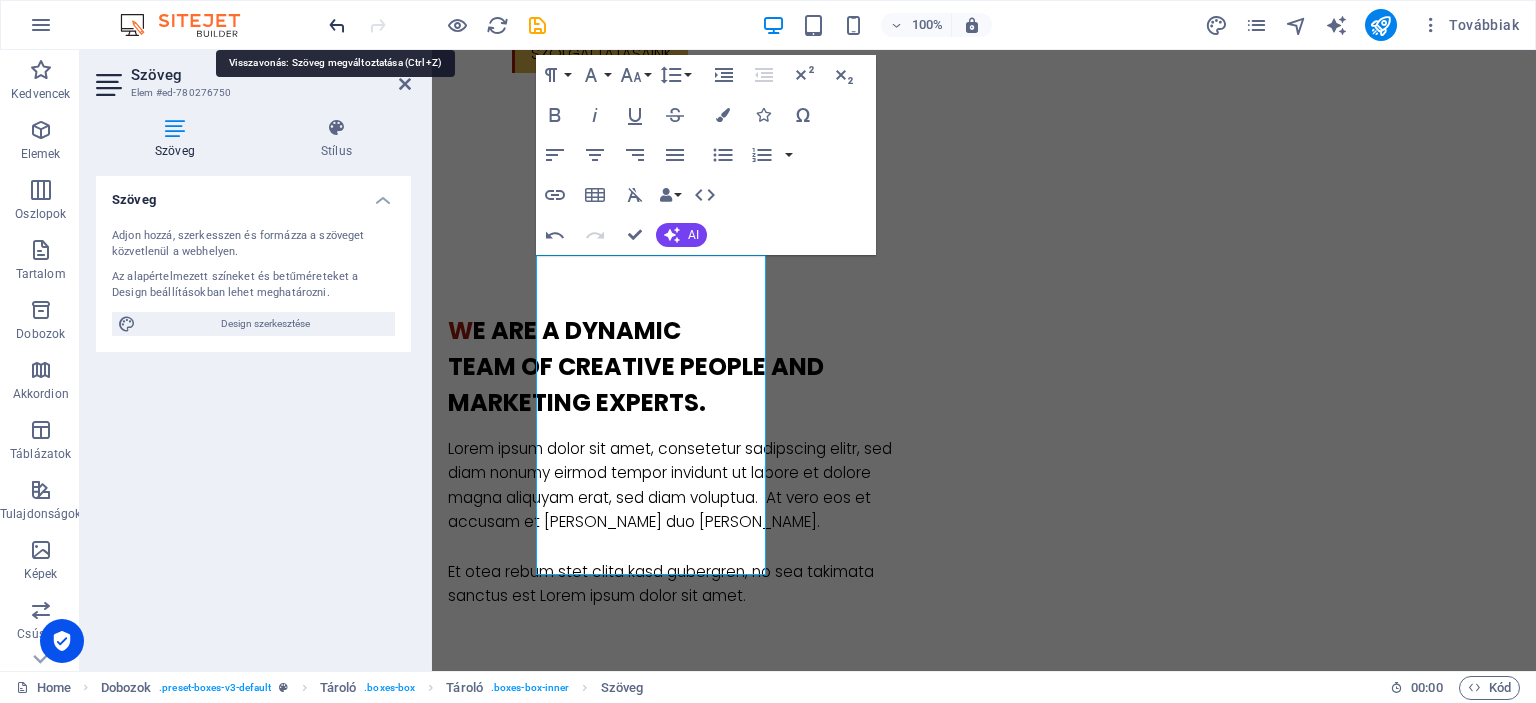 click at bounding box center (337, 25) 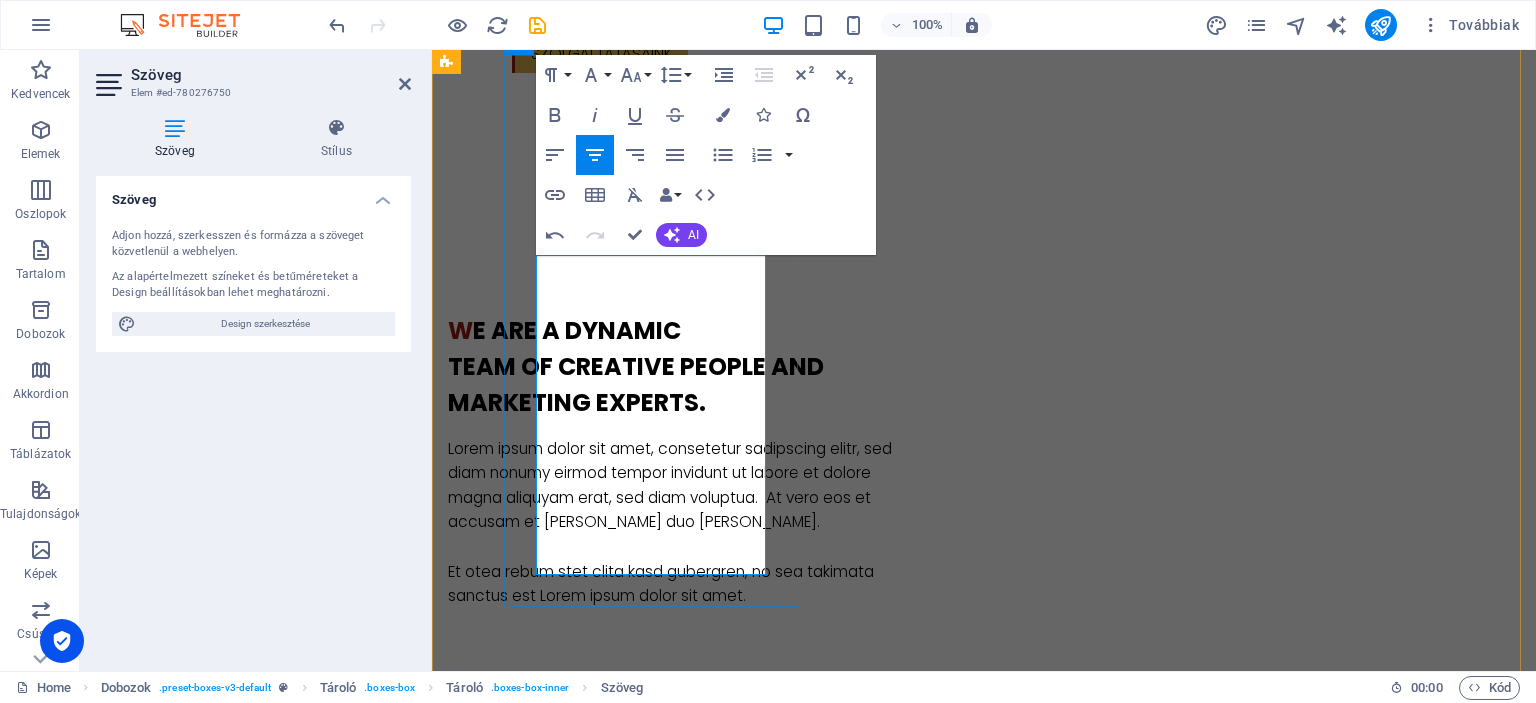 drag, startPoint x: 696, startPoint y: 463, endPoint x: 568, endPoint y: 440, distance: 130.04999 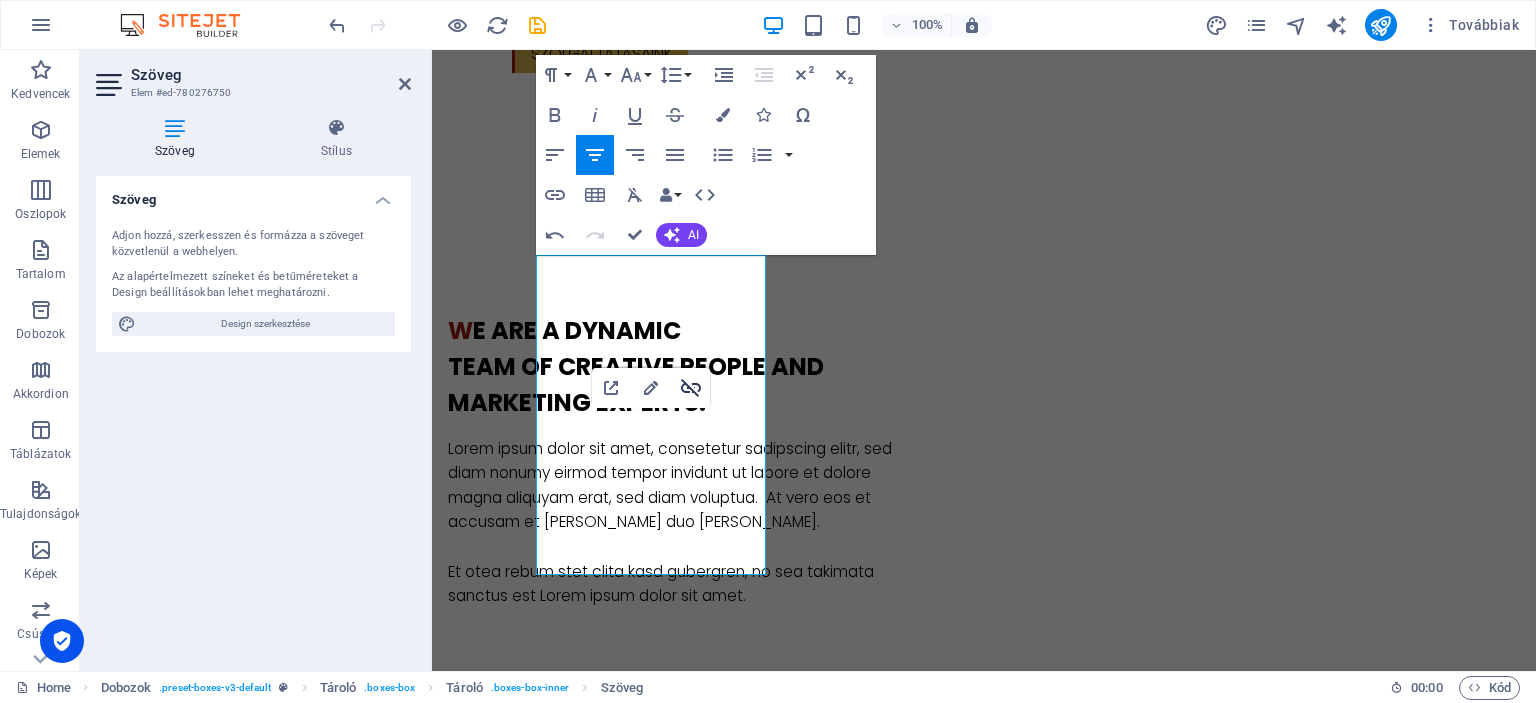click 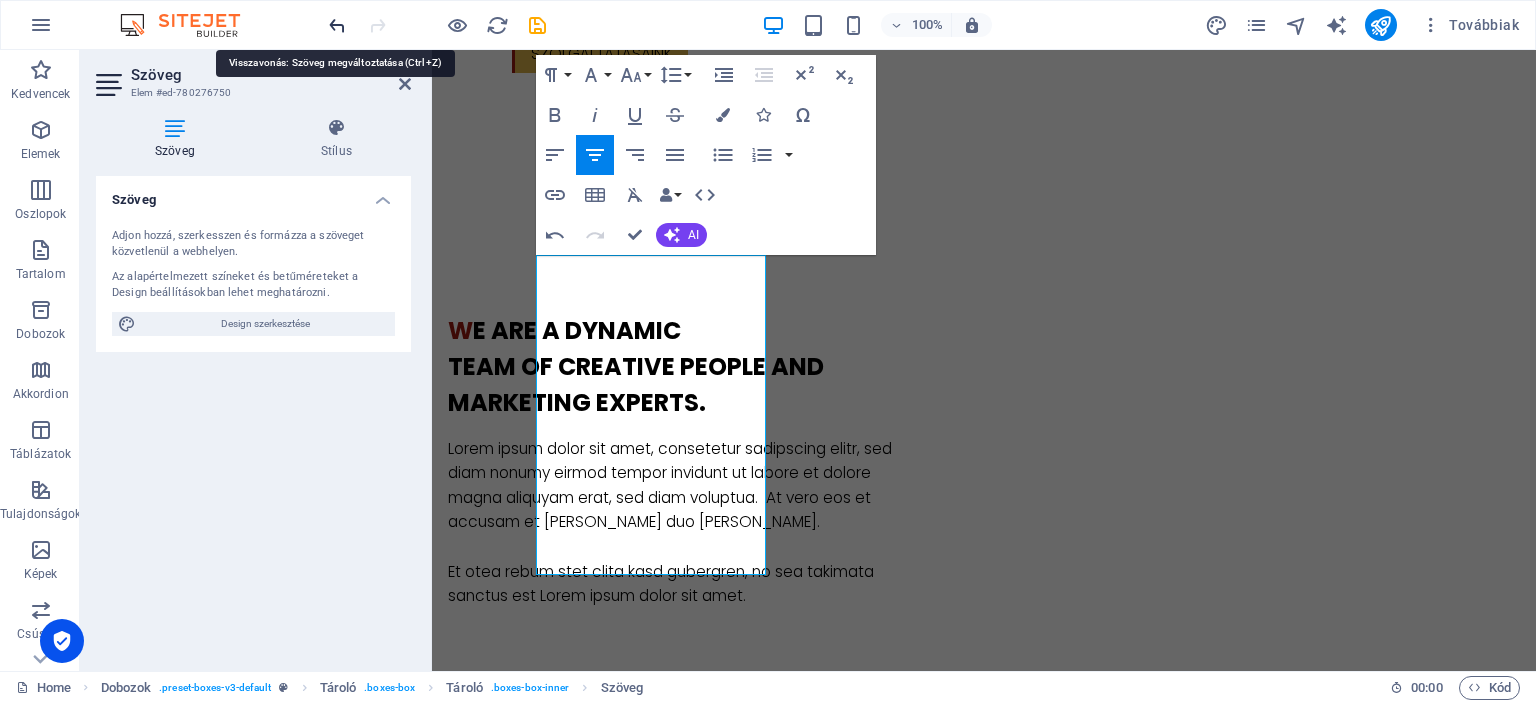 click at bounding box center (337, 25) 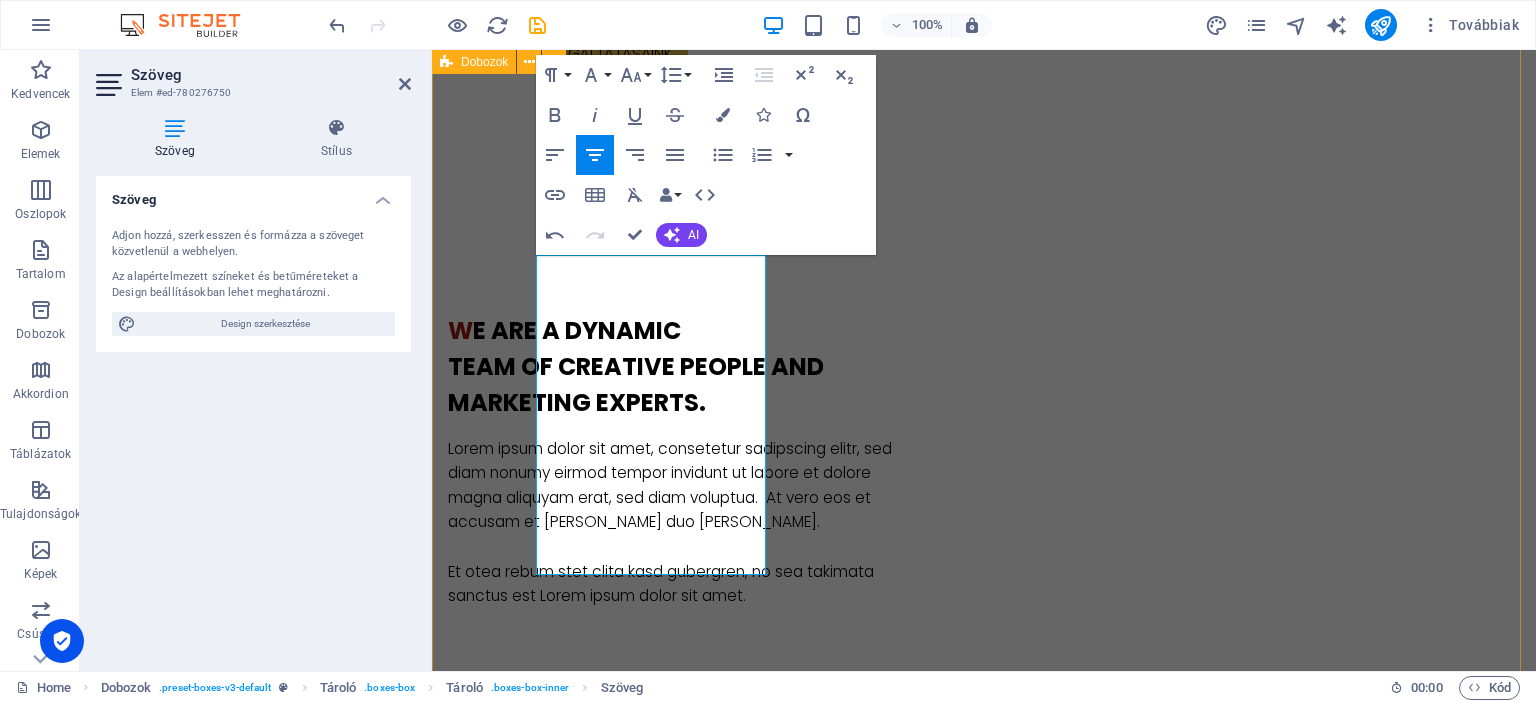 click on "Gomb felirata Rendezvény megvalósítás Színpadtechinka, hangosítás,  Fellépők közvetítése, Gyermek és felnőtt animációk, születésnapok, Kézműves foglalkozások  Abbázia Békebeli Játéktár, Nézd meg nosztalgikus játékainkat​  Amatőr művészeti csoportok, egyének mentorálása [PERSON_NAME], trénig, pályázat Rendezvényszervezési workshopok egyesületeknek és kisvállalkozásoknak Kommunikációs tréningek marketing alapképzésekctetur adipisicing elit. Veritatis, dolorem! Digitális marketing Lorem ipsum dolor sit amet, consectetur adipisicing elit. Veritatis, dolorem!" at bounding box center [984, 2113] 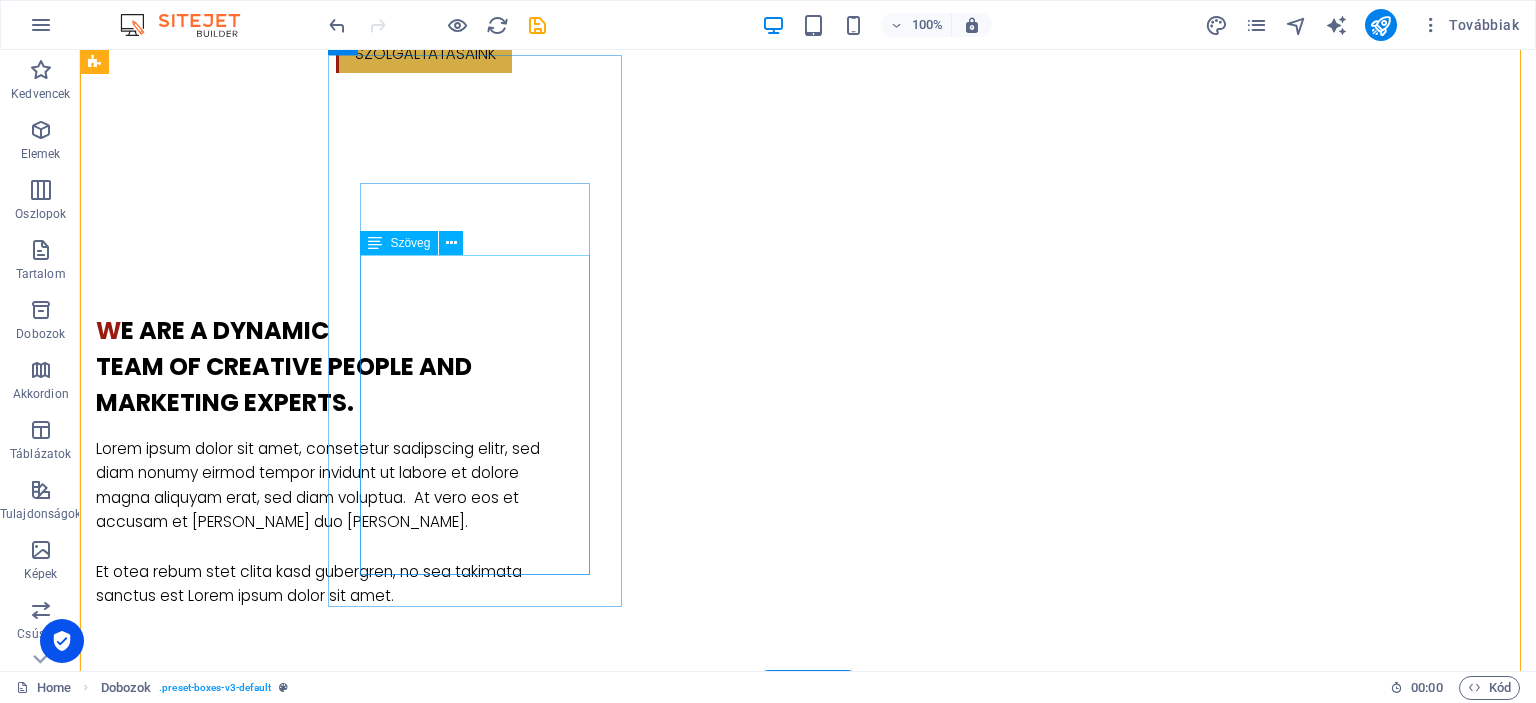 click on "Színpadtechinka, hangosítás,  Fellépők közvetítése, Gyermek és felnőtt animációk, születésnapok, Kézműves foglalkozások  Abbázia Békebeli Játéktár, Nézd meg nosztalgikus játékainkat  Amatőr művészeti csoportok, egyének mentorálása" at bounding box center [242, 1865] 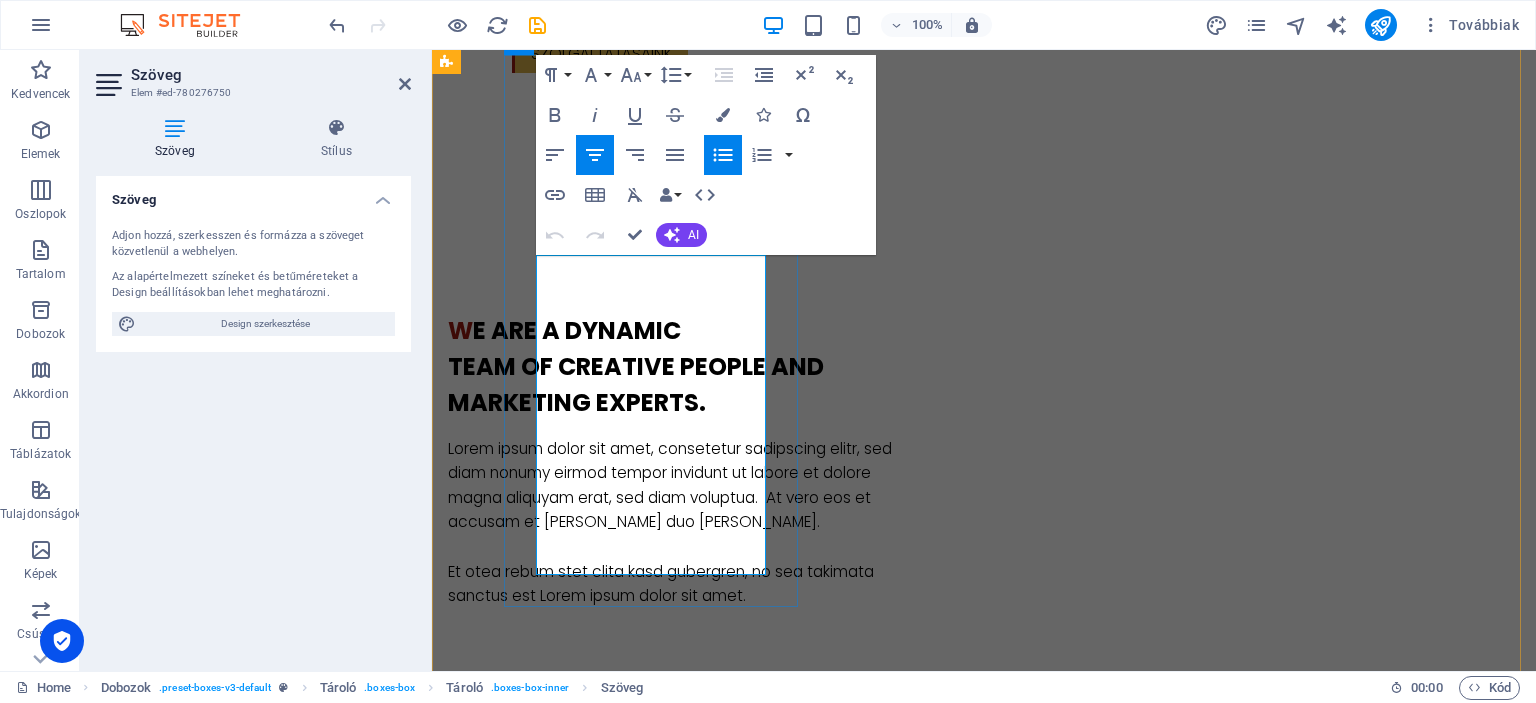 click on "Nézd meg nosztalgikus játékainkat" at bounding box center [594, 1902] 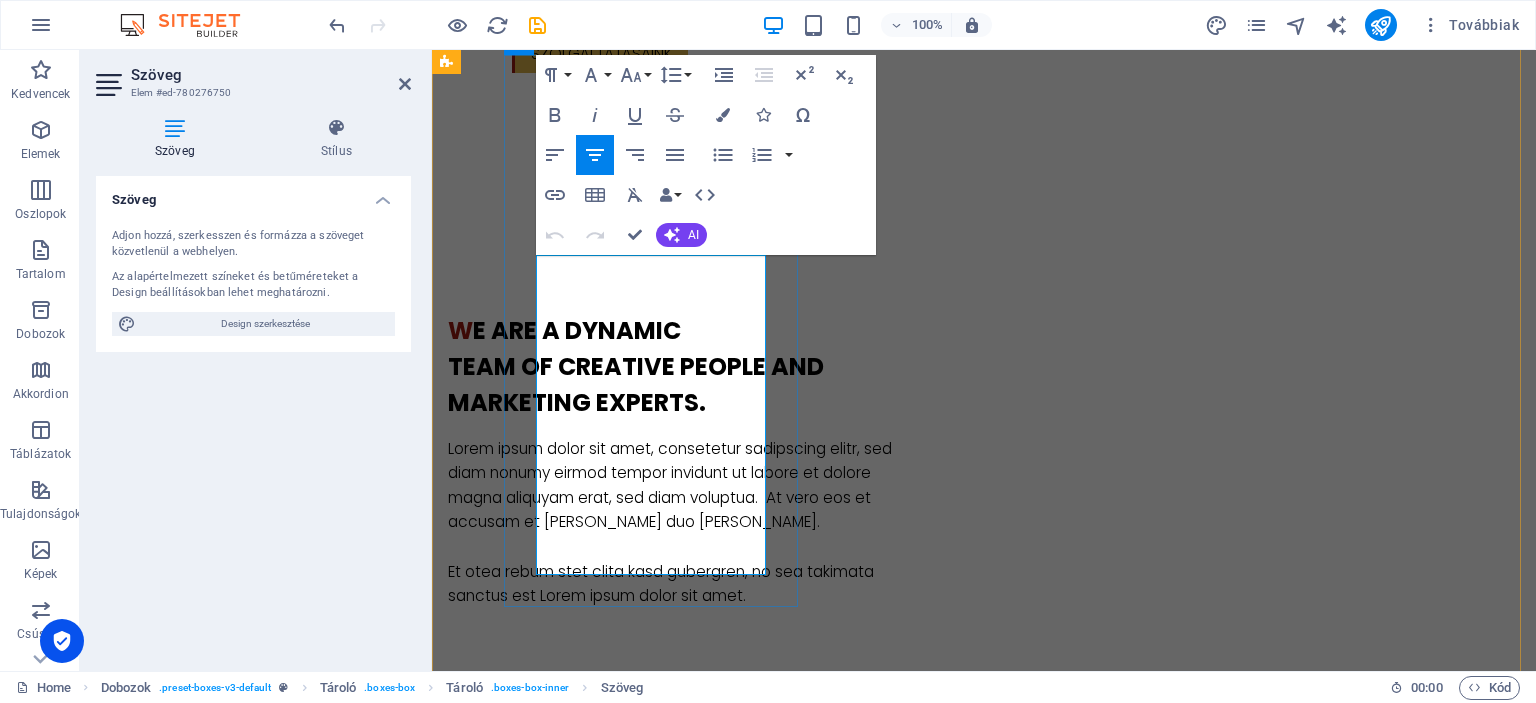 drag, startPoint x: 702, startPoint y: 466, endPoint x: 564, endPoint y: 446, distance: 139.44174 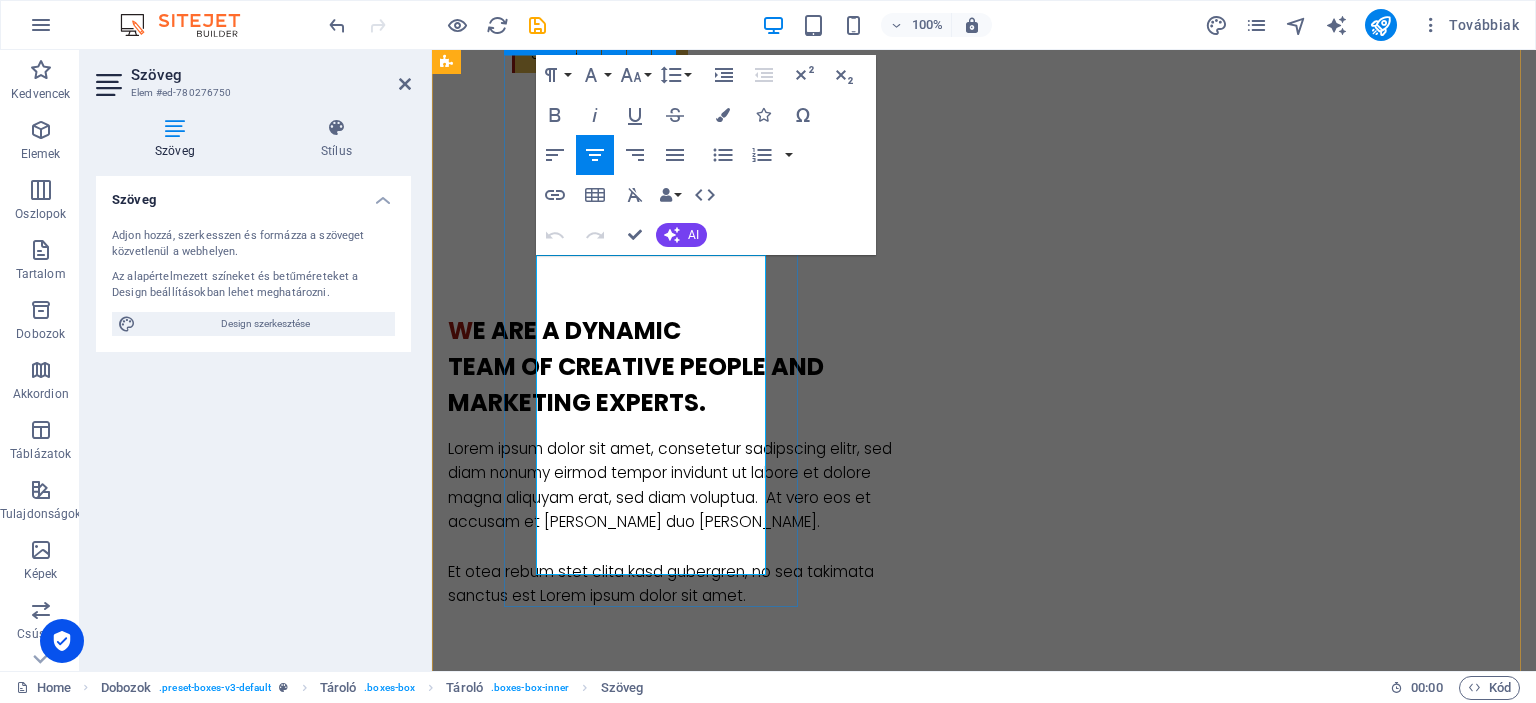 click on "Gomb felirata Rendezvény megvalósítás Színpadtechinka, hangosítás,  Fellépők közvetítése, Gyermek és felnőtt animációk, születésnapok, Kézműves foglalkozások  Abbázia Békebeli Játéktár, Nézd meg nosztalgikus játékainkat  Amatőr művészeti csoportok, egyének mentorálása" at bounding box center [594, 1781] 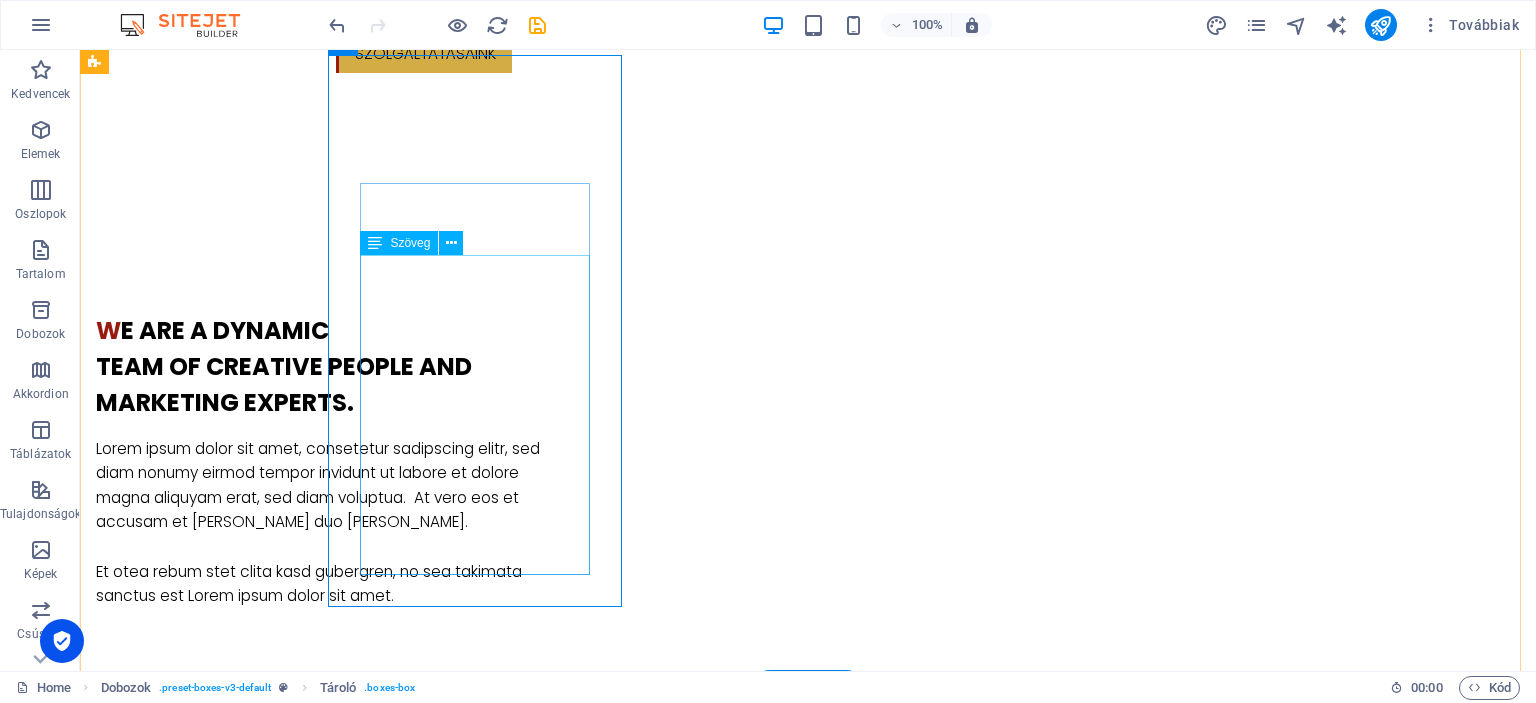 click on "Színpadtechinka, hangosítás,  Fellépők közvetítése, Gyermek és felnőtt animációk, születésnapok, Kézműves foglalkozások  Abbázia Békebeli Játéktár, Nézd meg nosztalgikus játékainkat  Amatőr művészeti csoportok, egyének mentorálása" at bounding box center [242, 1865] 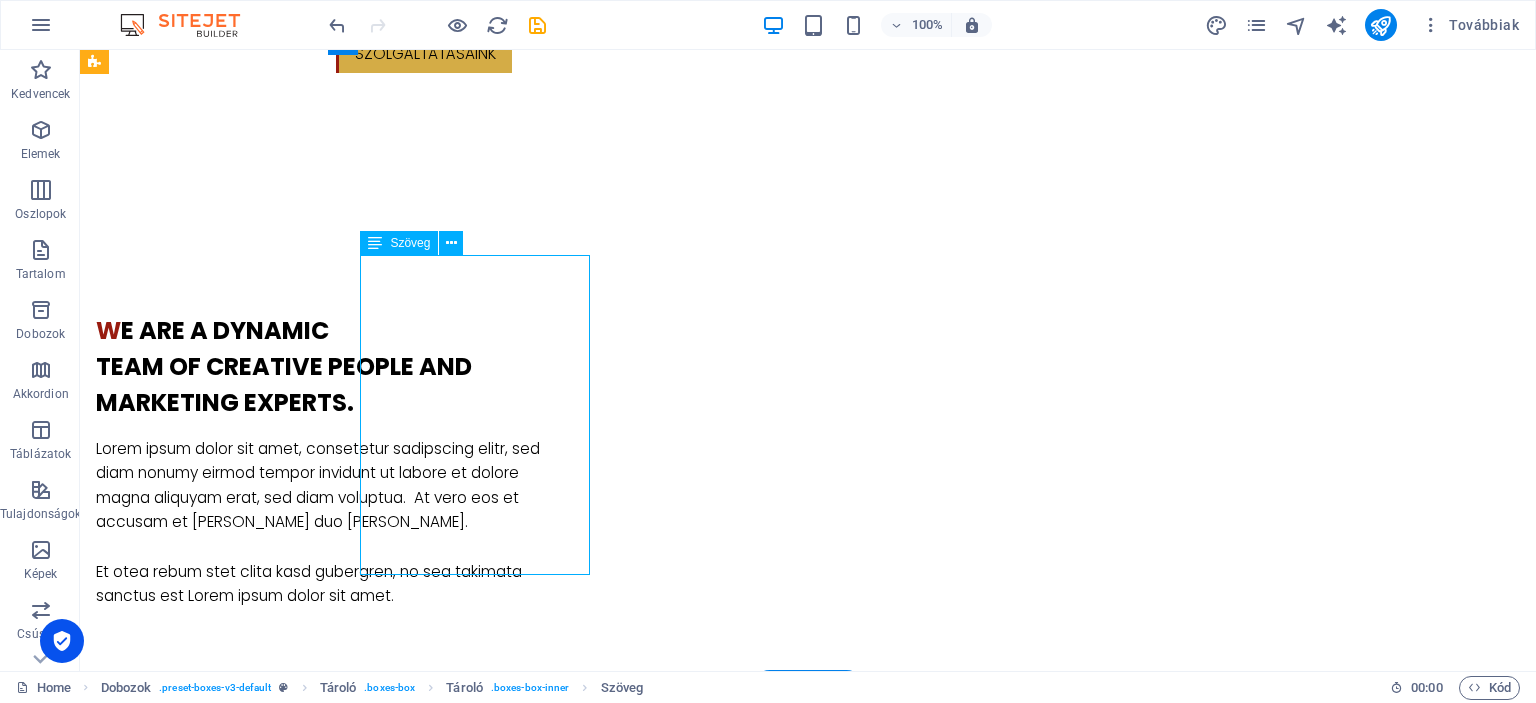 click on "Színpadtechinka, hangosítás,  Fellépők közvetítése, Gyermek és felnőtt animációk, születésnapok, Kézműves foglalkozások  Abbázia Békebeli Játéktár, Nézd meg nosztalgikus játékainkat  Amatőr művészeti csoportok, egyének mentorálása" at bounding box center [242, 1865] 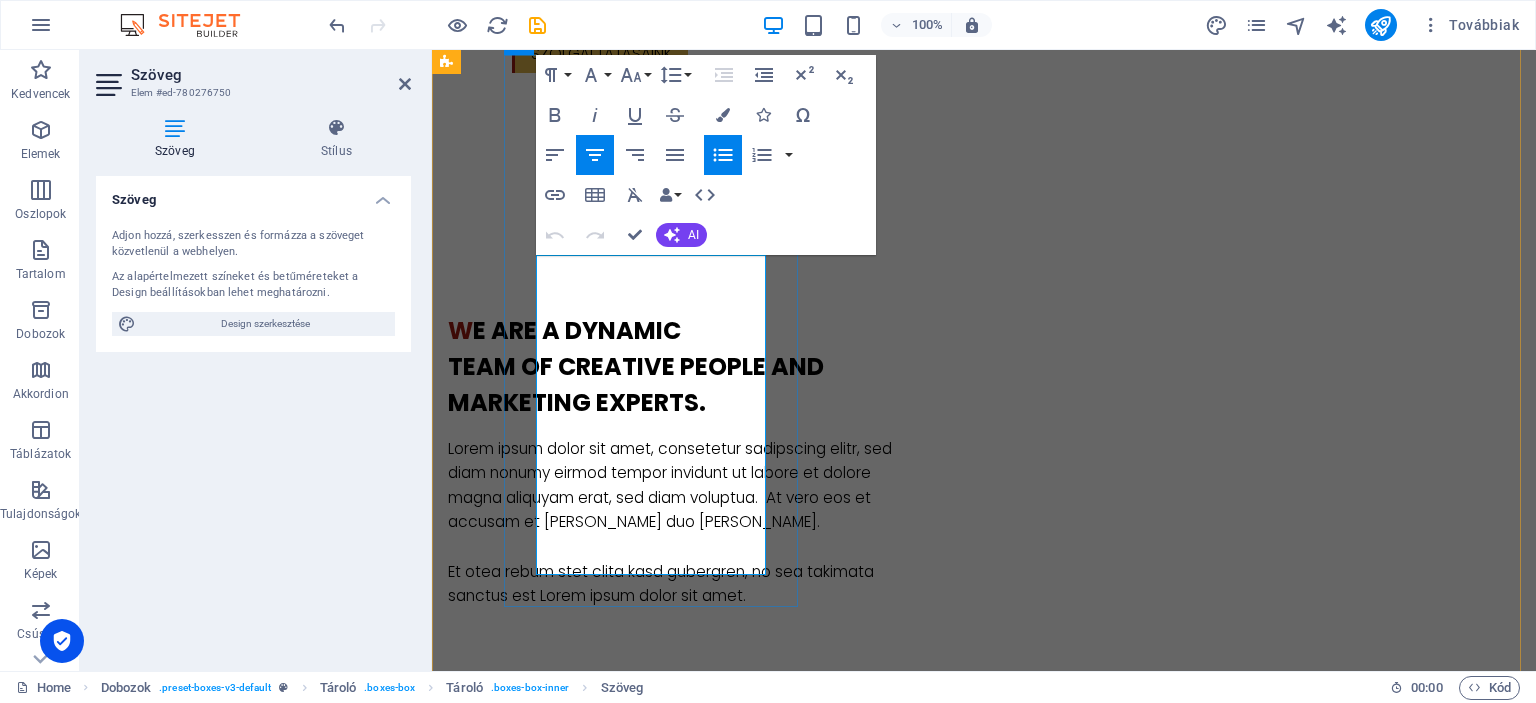 click on "Nézd meg nosztalgikus játékainkat" at bounding box center [594, 1902] 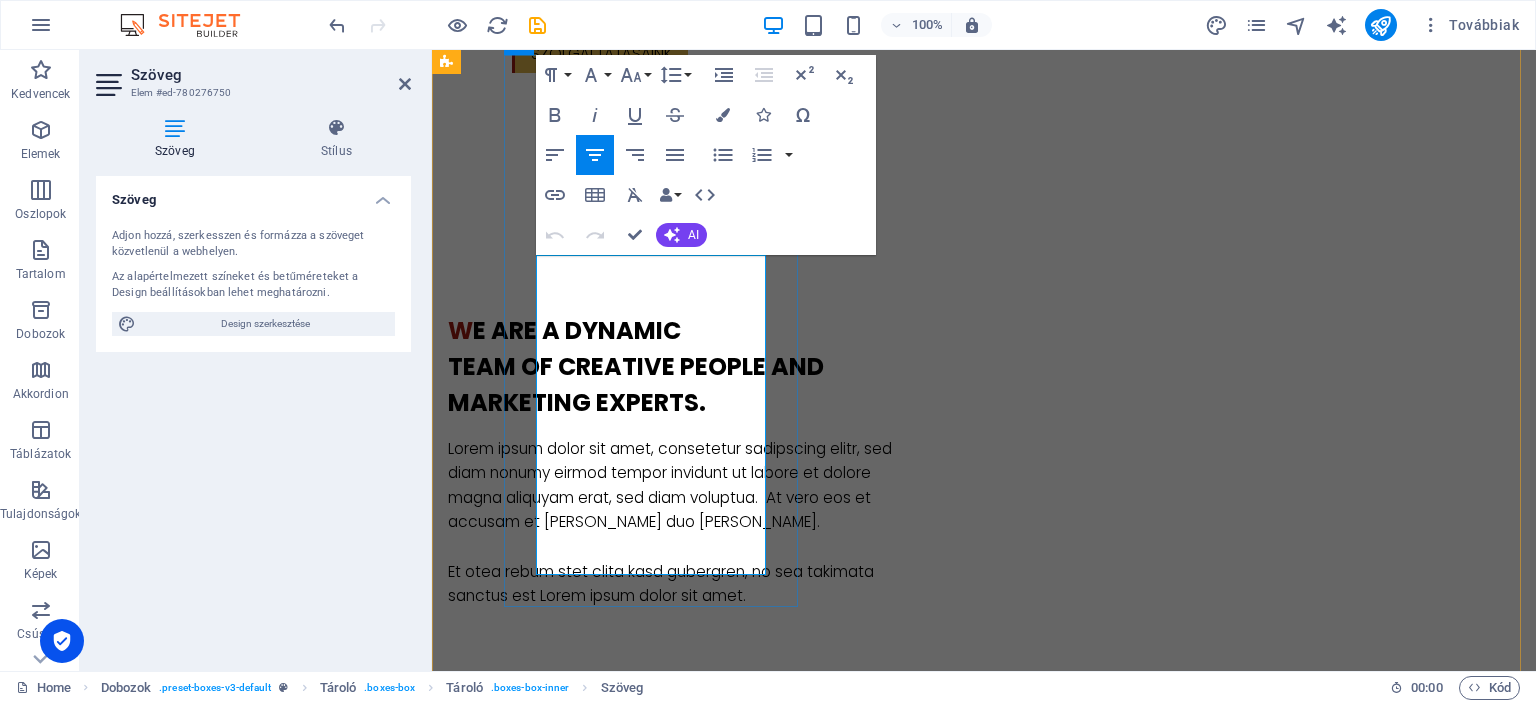 drag, startPoint x: 695, startPoint y: 463, endPoint x: 578, endPoint y: 443, distance: 118.69709 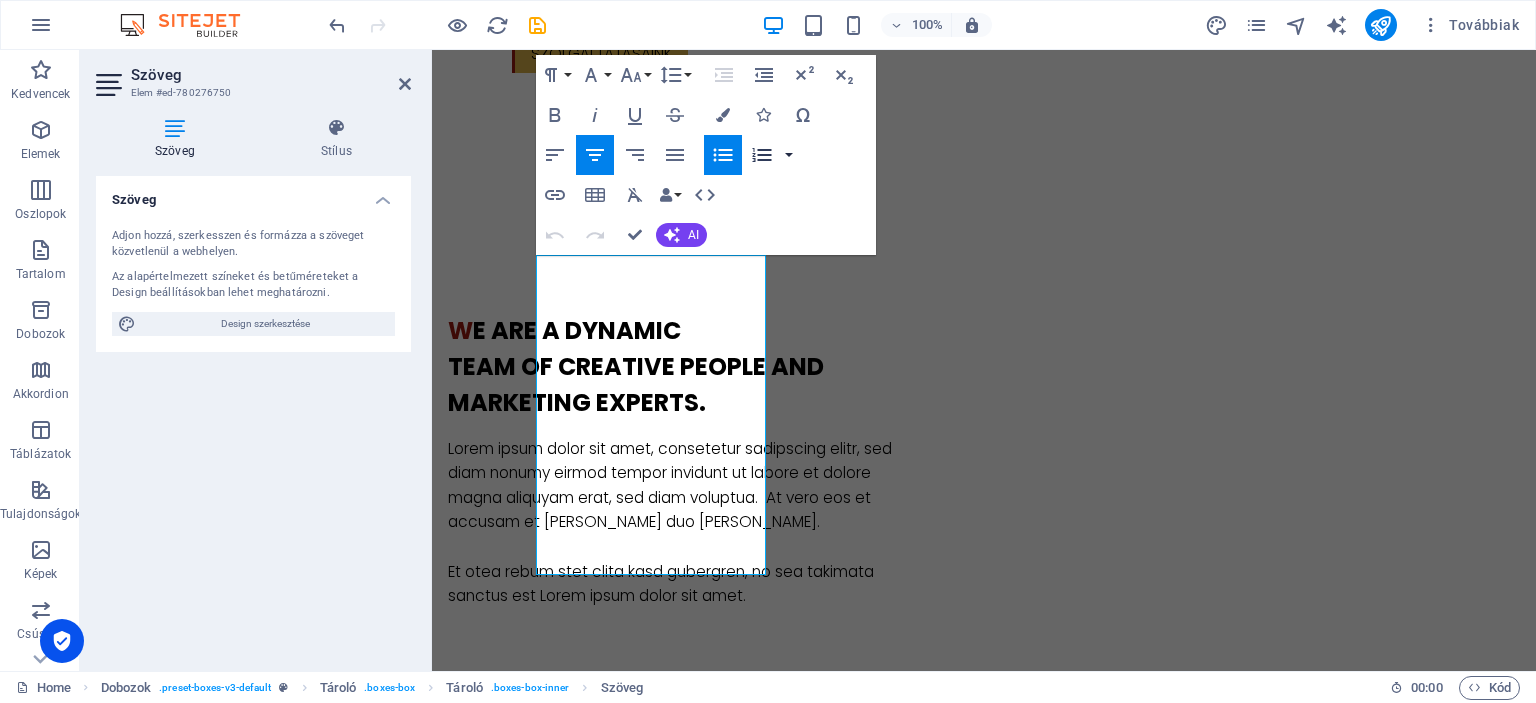 click at bounding box center (789, 155) 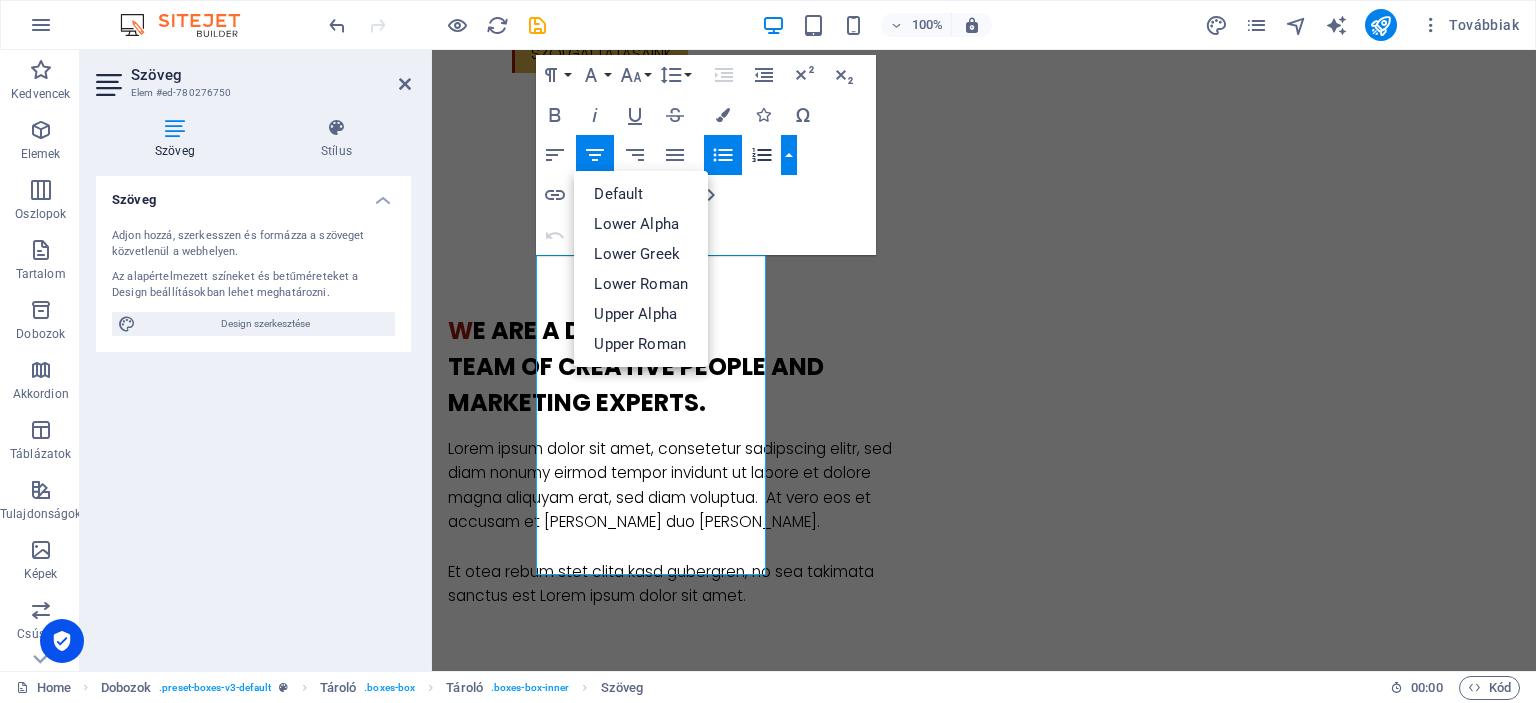 click at bounding box center [789, 155] 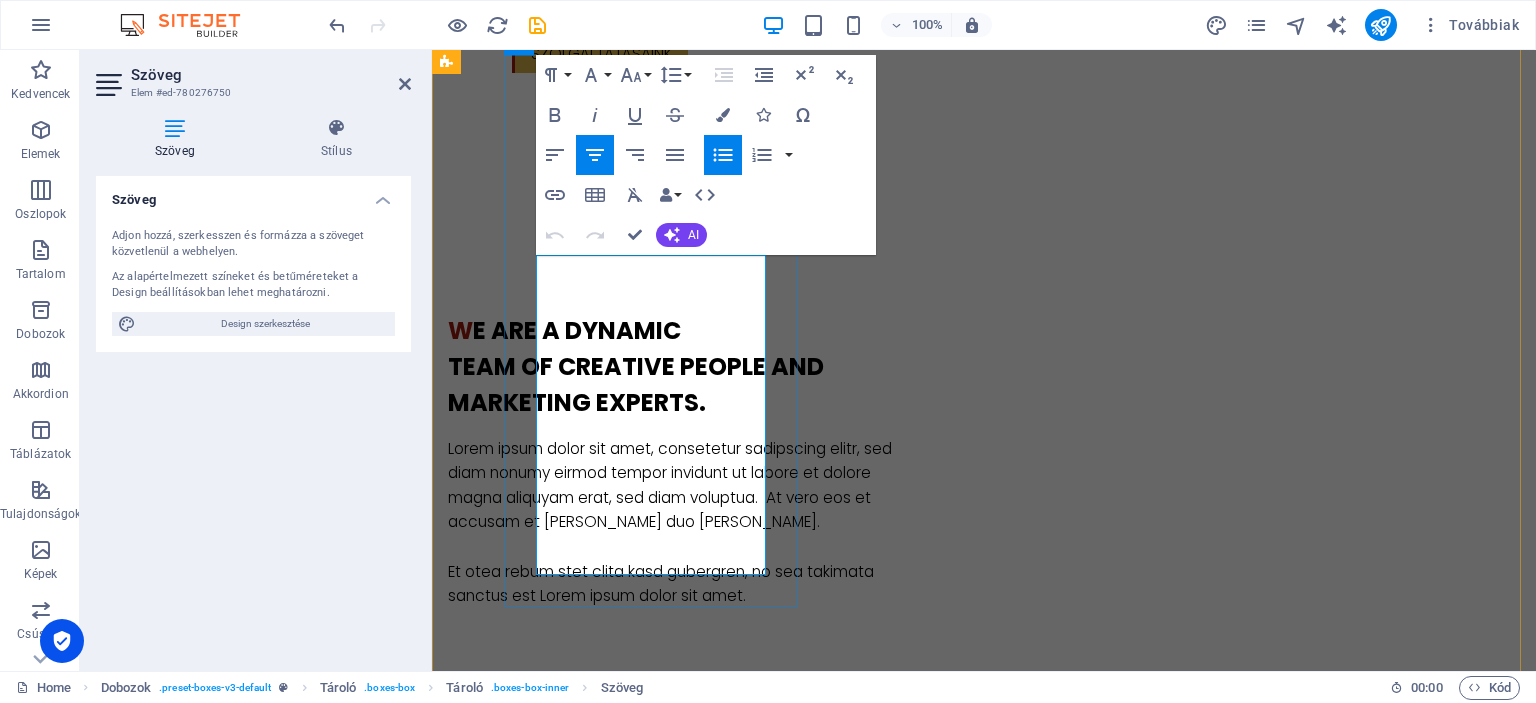 click on "Abbázia Békebeli Játéktár," at bounding box center [602, 1865] 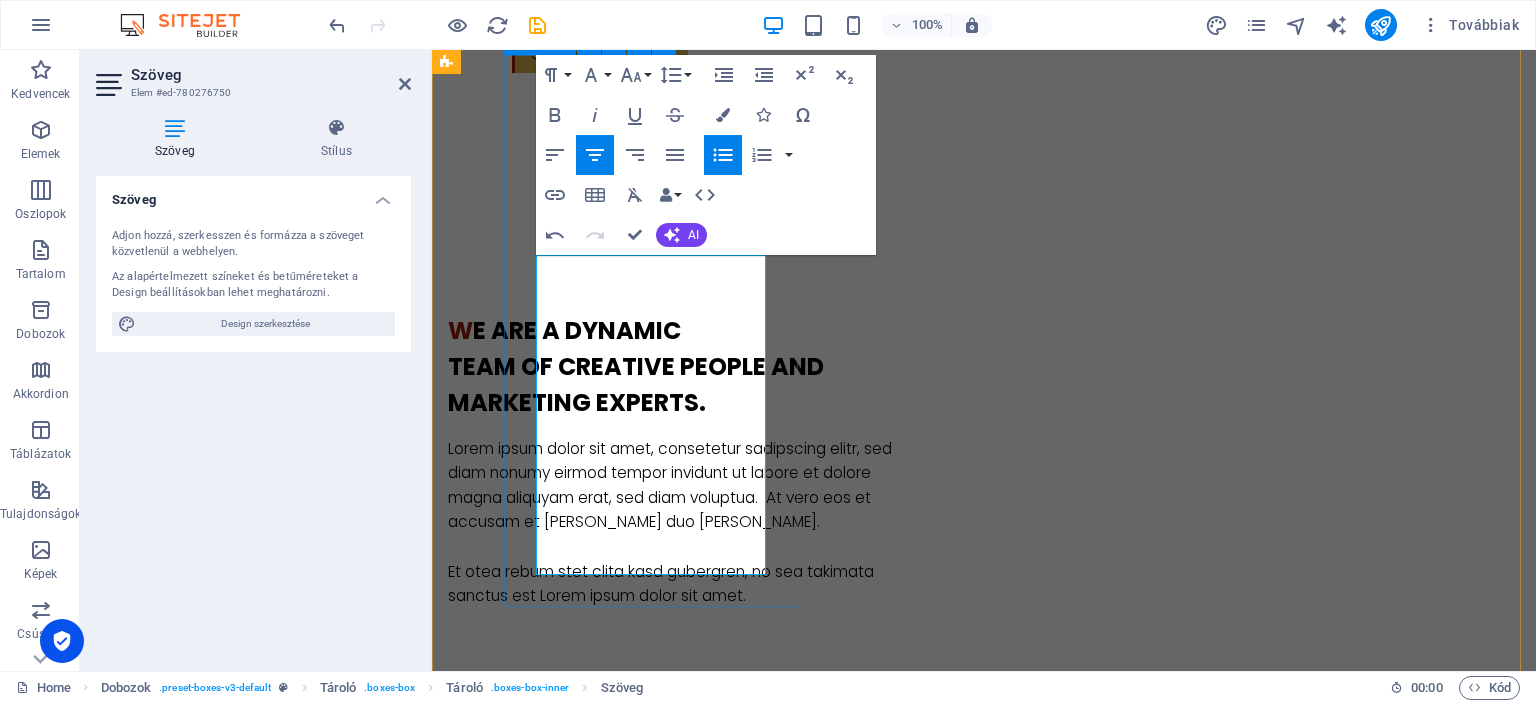 click on "Gomb felirata Rendezvény megvalósítás Színpadtechinka, hangosítás,  Fellépők közvetítése, Gyermek és felnőtt animációk, születésnapok, Kézműves foglalkozások  Abbázia Békebeli Játéktár, Nézd meg nosztalgikus játékainkat  Amatőr művészeti csoportok, egyének mentorálása" at bounding box center [594, 1781] 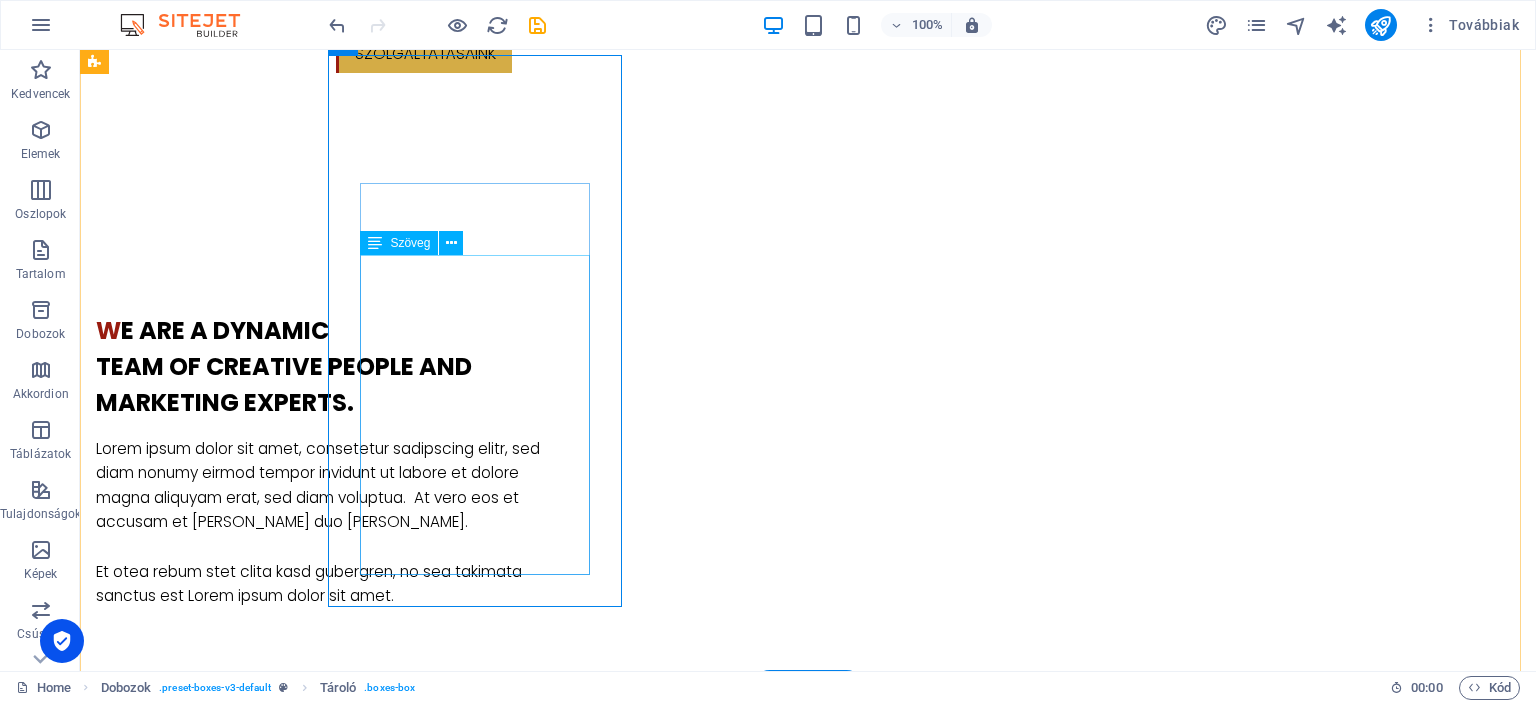 click on "Színpadtechinka, hangosítás,  Fellépők közvetítése, Gyermek és felnőtt animációk, születésnapok, Kézműves foglalkozások  Abbázia Békebeli Játéktár, Nézd meg nosztalgikus játékainkat  Amatőr művészeti csoportok, egyének mentorálása" at bounding box center [242, 1865] 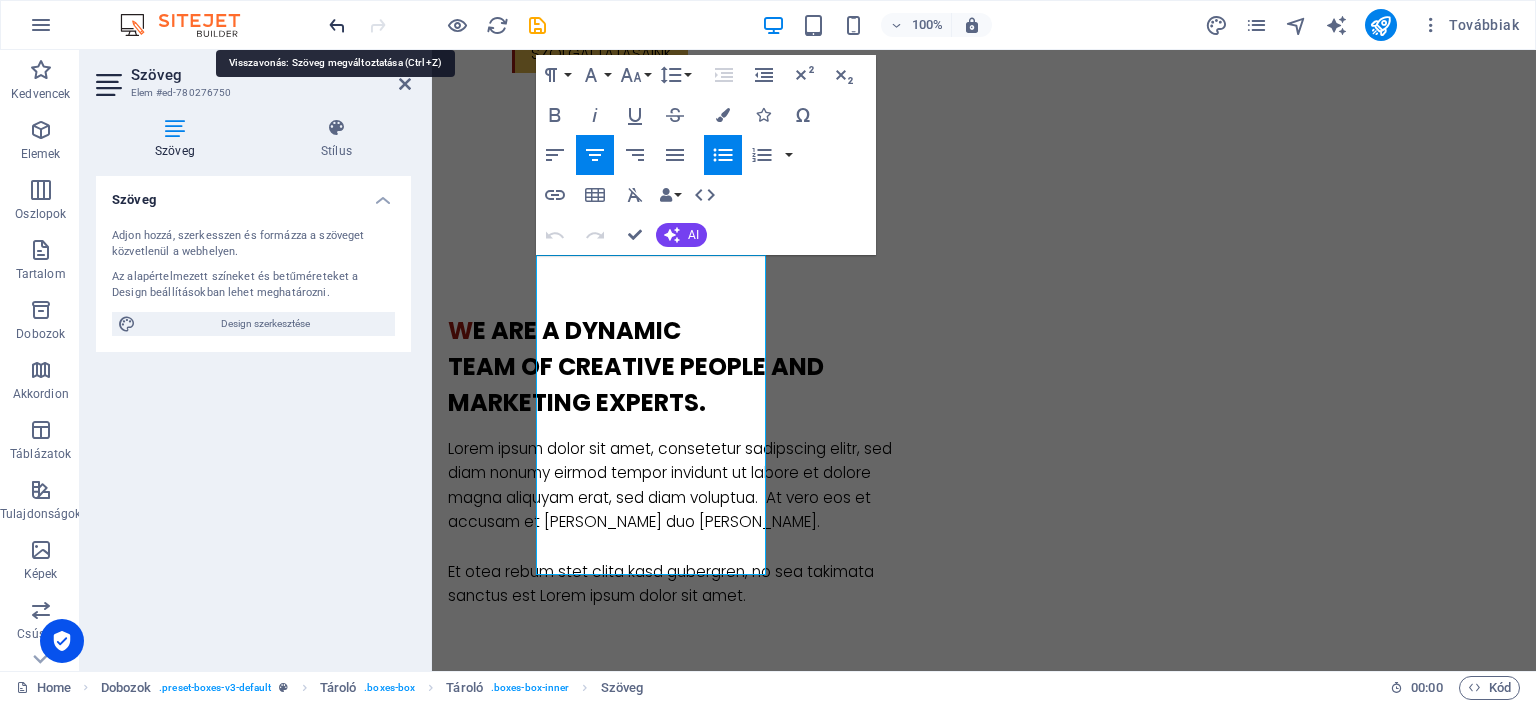 click at bounding box center [337, 25] 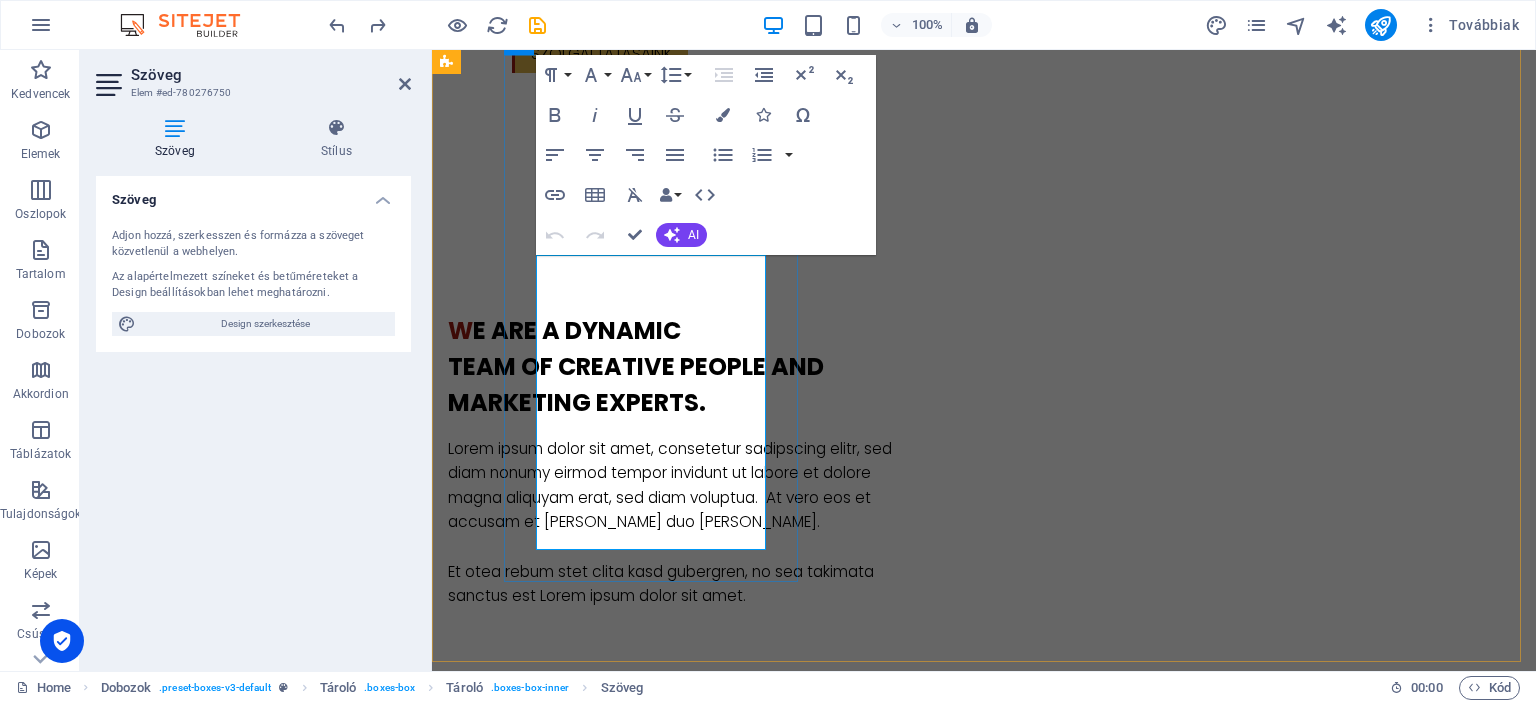 click on "Színpadtechinka, hangosítás,  Fellépők közvetítése, Gyermek és felnőtt animációk, születésnapok,  Abbázia Békebeli Játéktár,  Amatőr művészeti csoportok, egyének mentorálása Lorem ipsum dolor sit amet, consectetur adipisicing elit. Veritatis, dolorem!" at bounding box center (594, 1853) 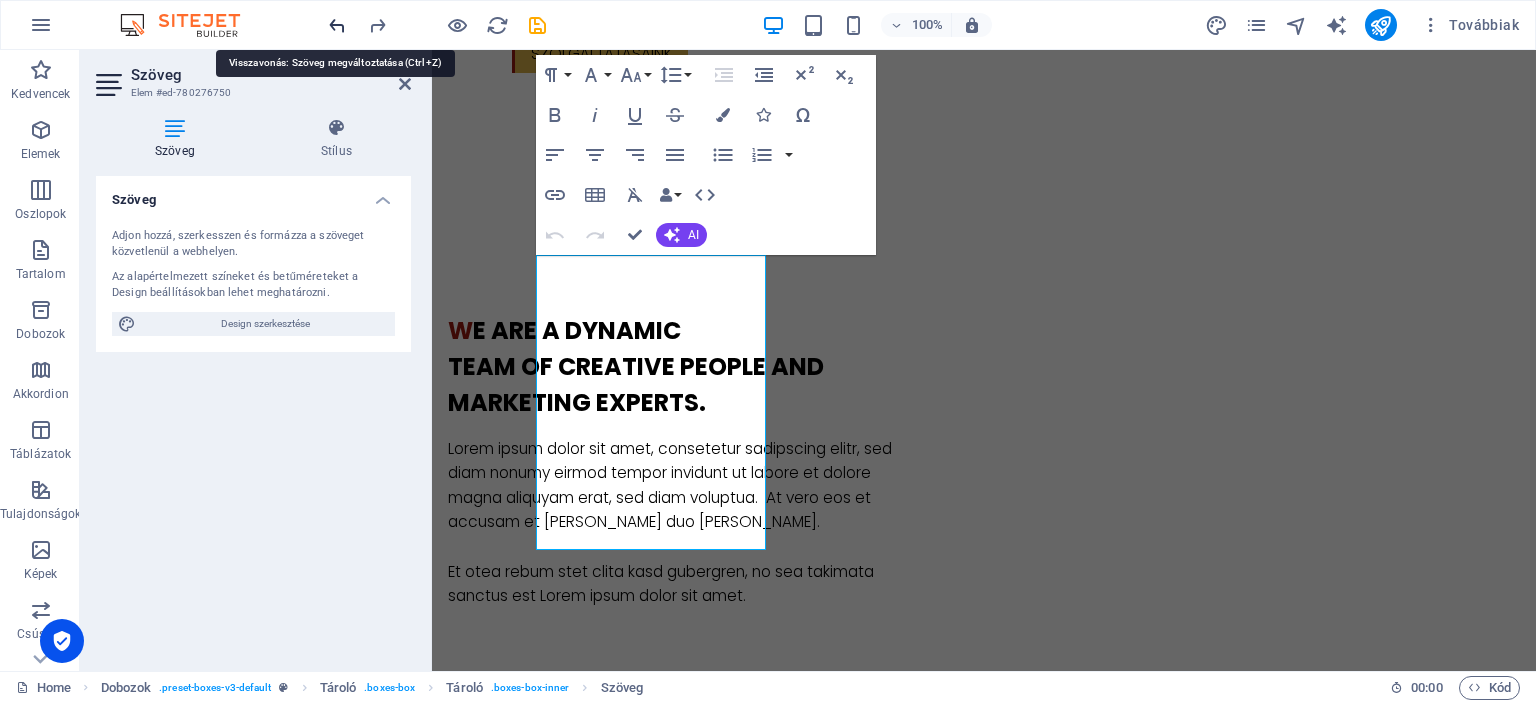 click at bounding box center (337, 25) 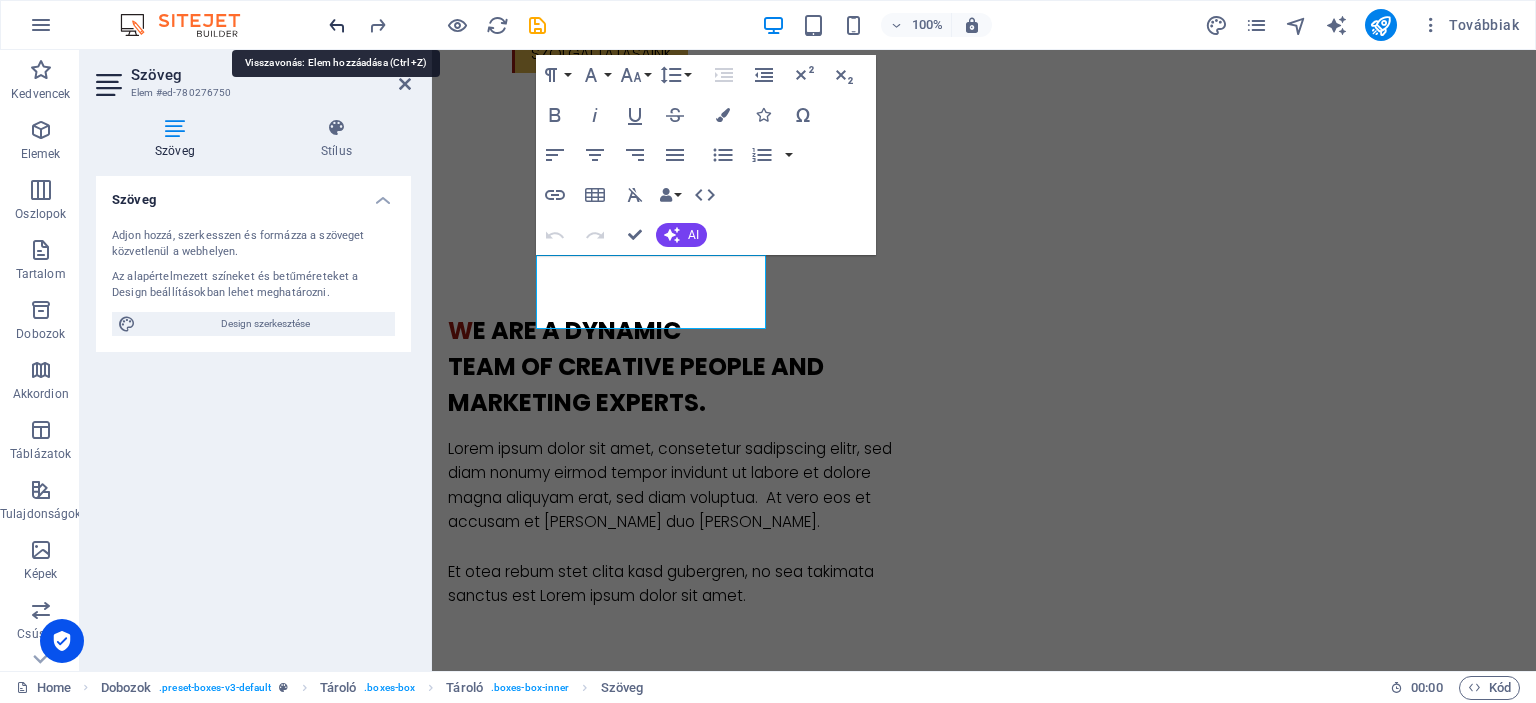 click at bounding box center (337, 25) 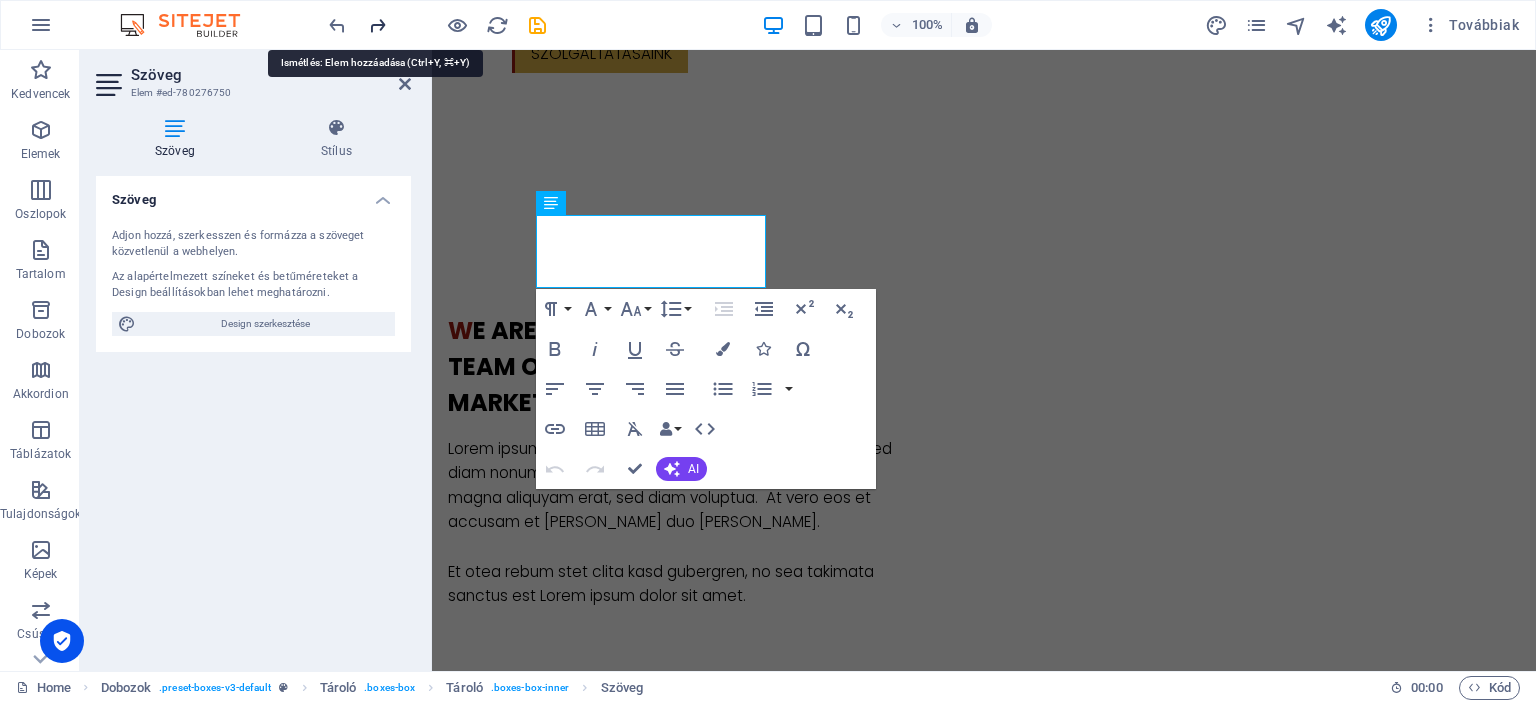 click at bounding box center (377, 25) 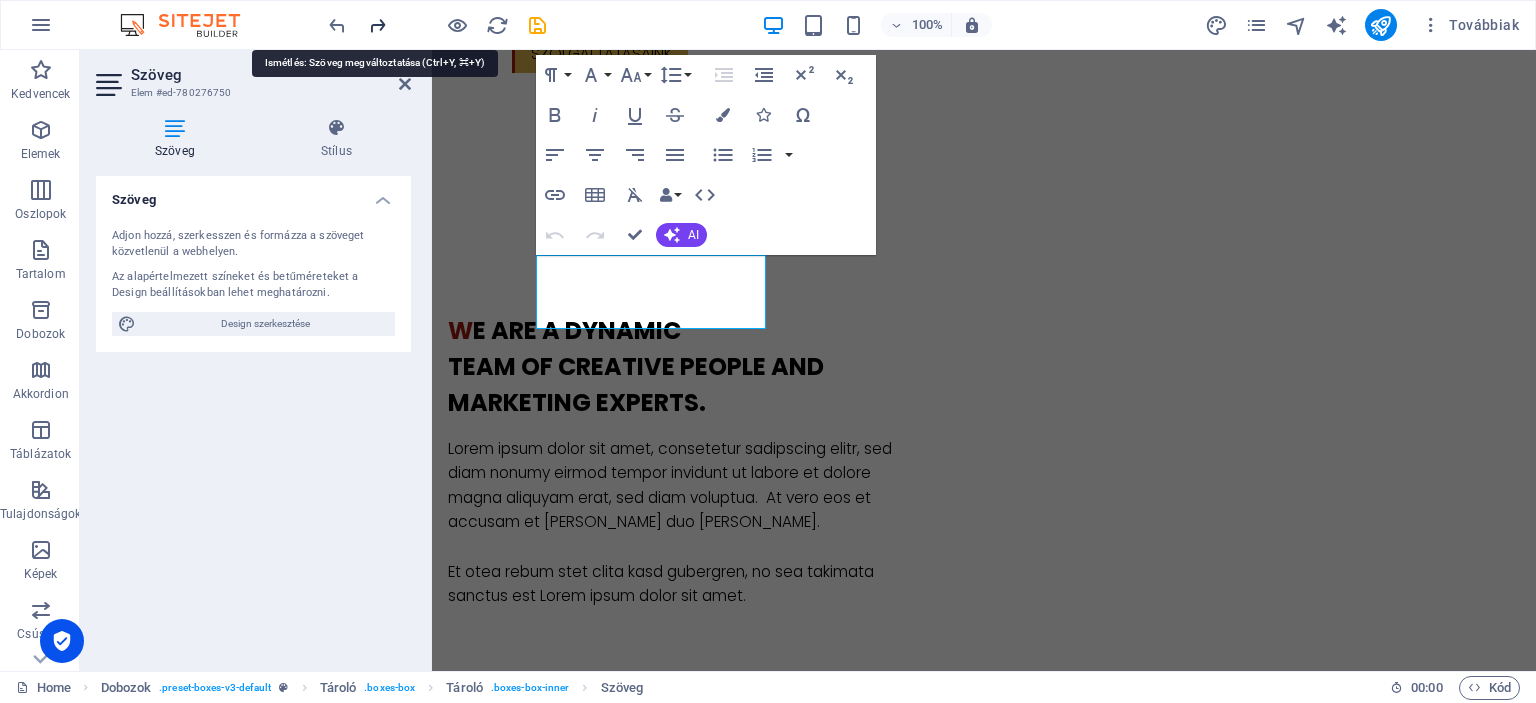 click at bounding box center [377, 25] 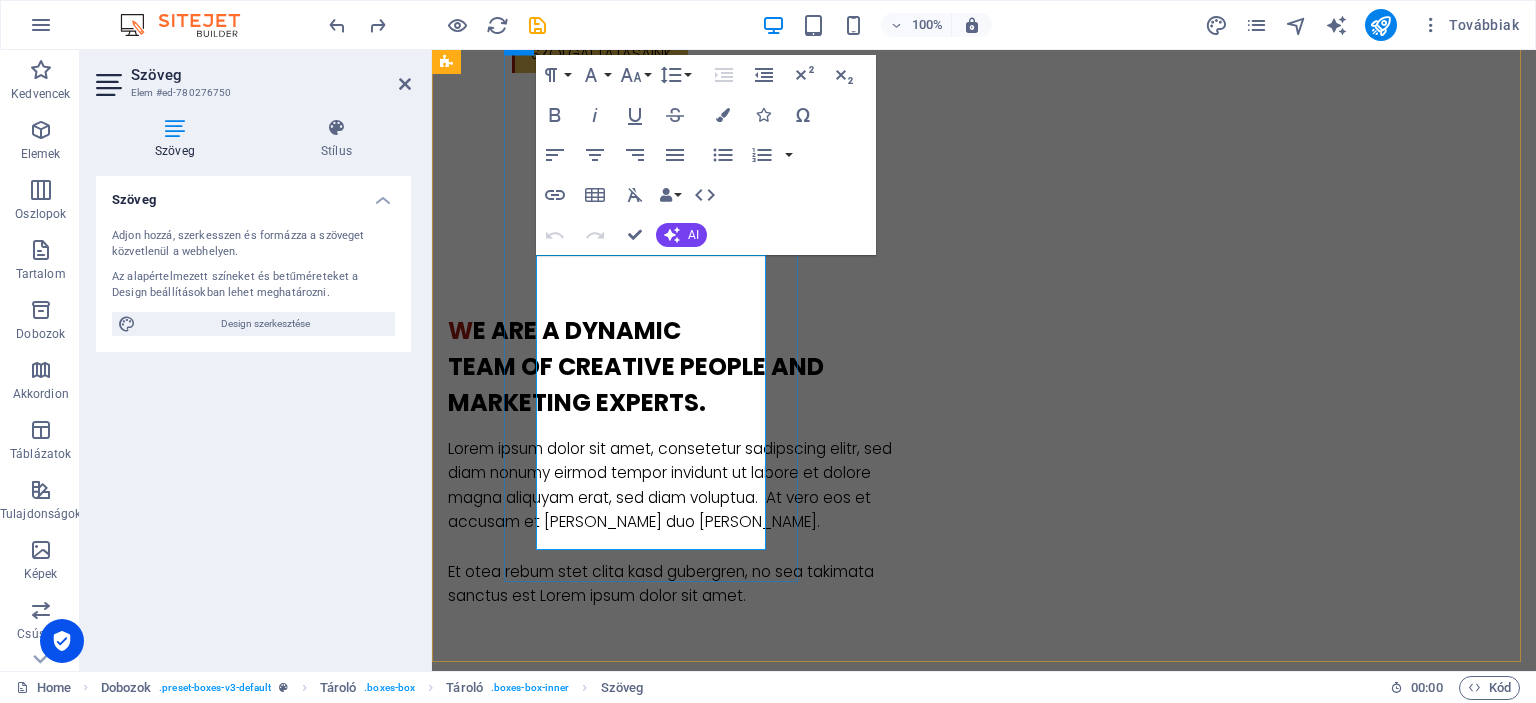 click on "Színpadtechinka, hangosítás,  Fellépők közvetítése, Gyermek és felnőtt animációk, születésnapok,  Abbázia Békebeli Játéktár,  Amatőr művészeti csoportok, egyének mentorálása Lorem ipsum dolor sit amet, consectetur adipisicing elit. Veritatis, dolorem!" at bounding box center [594, 1853] 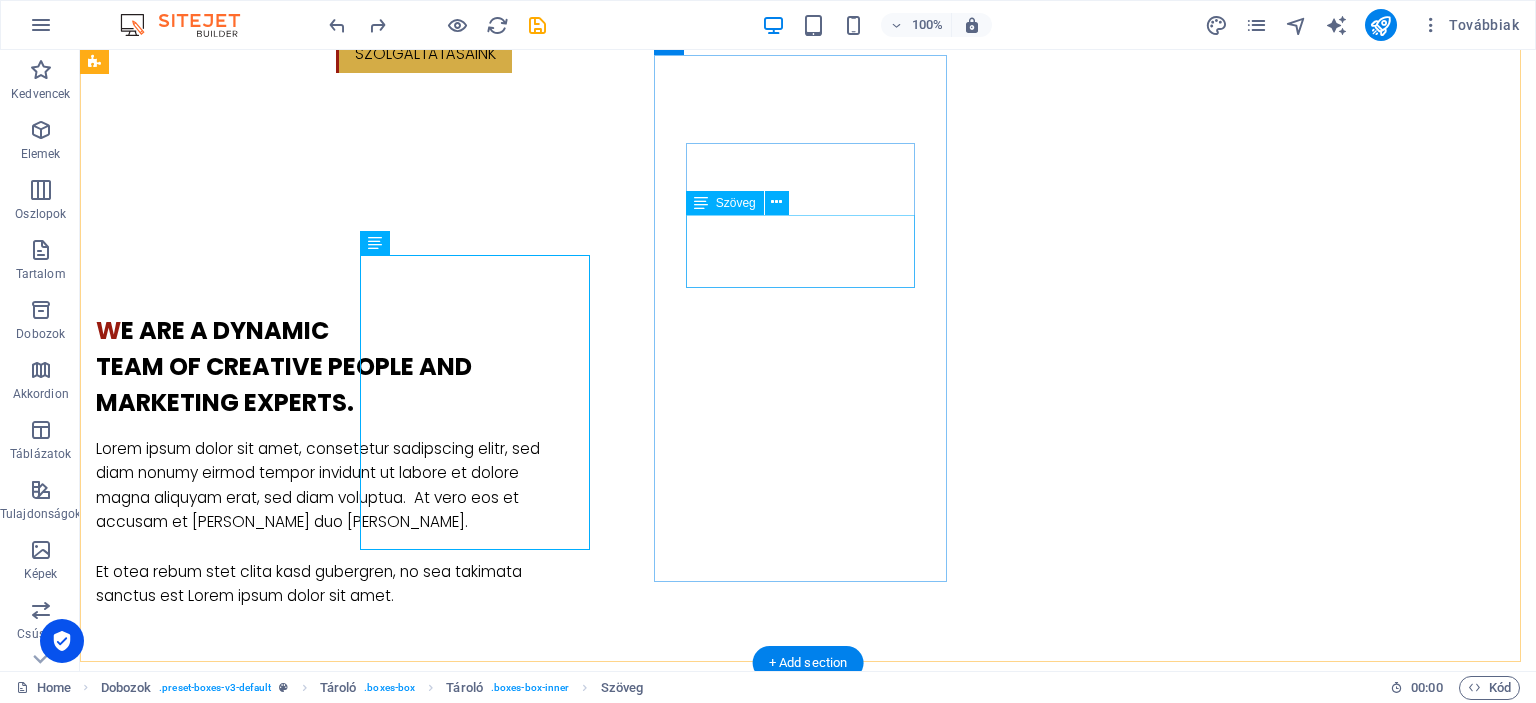 click on "Lorem ipsum dolor sit amet, consectetur adipisicing elit. Veritatis, dolorem!" at bounding box center (242, 2245) 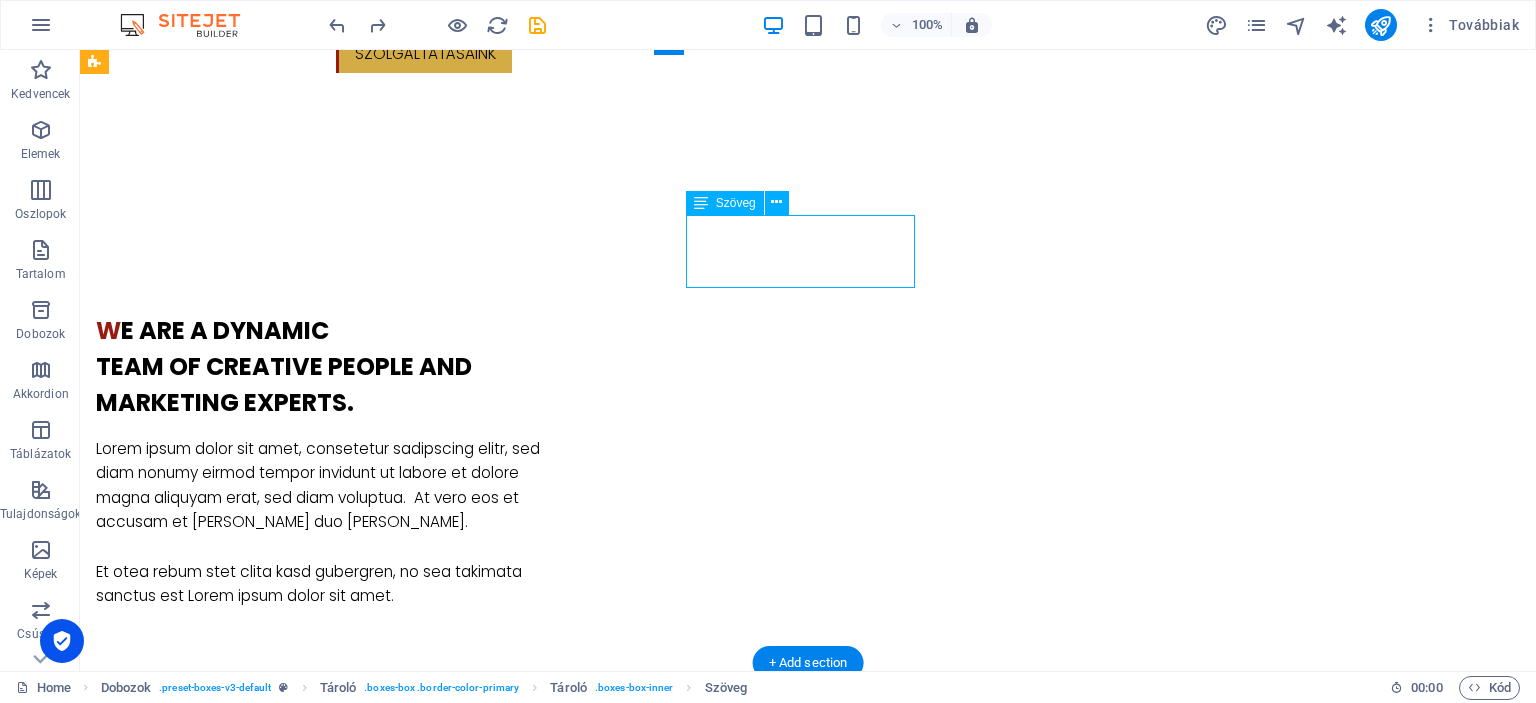 click on "Lorem ipsum dolor sit amet, consectetur adipisicing elit. Veritatis, dolorem!" at bounding box center [242, 2245] 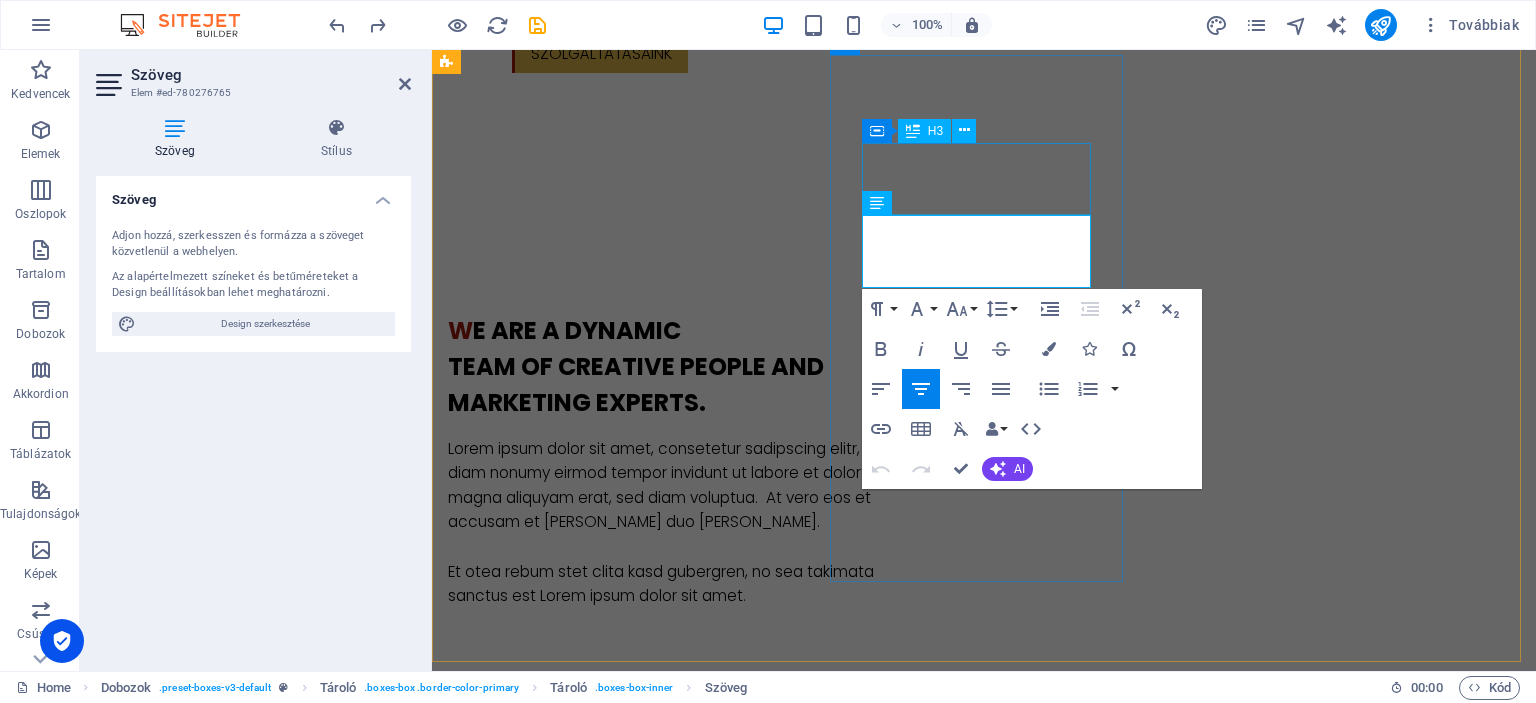 click on "Kézés, trénig, pályázat" at bounding box center [594, 2172] 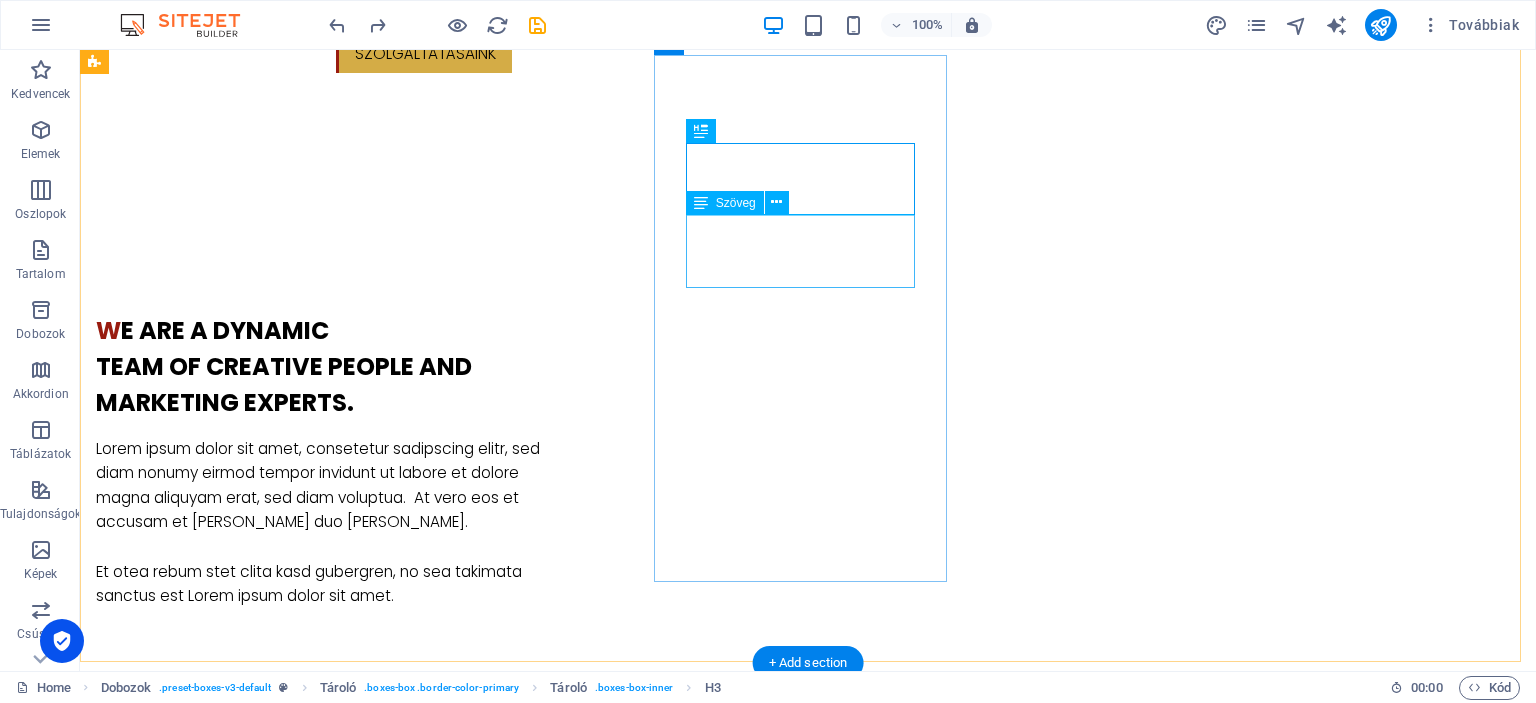 click on "Lorem ipsum dolor sit amet, consectetur adipisicing elit. Veritatis, dolorem!" at bounding box center [242, 2245] 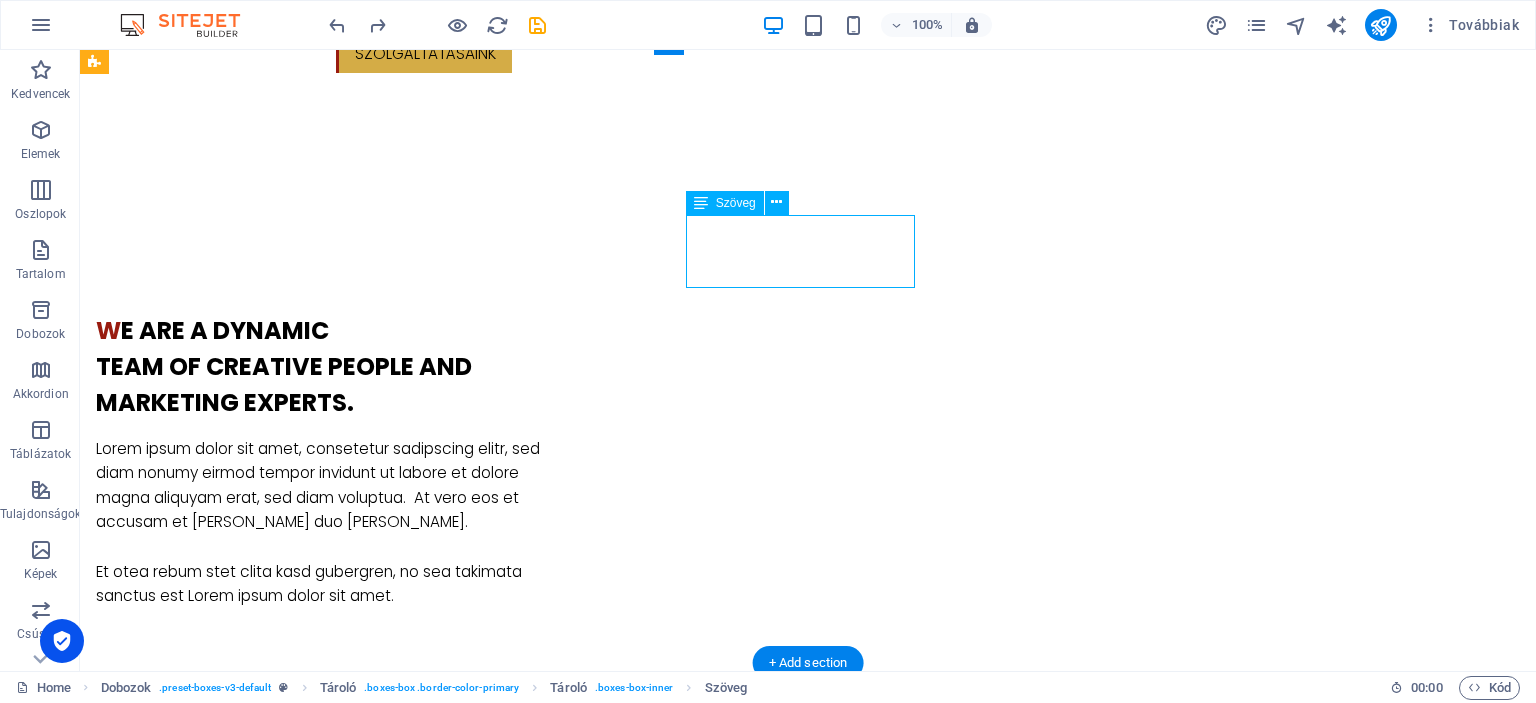 click on "Lorem ipsum dolor sit amet, consectetur adipisicing elit. Veritatis, dolorem!" at bounding box center (242, 2245) 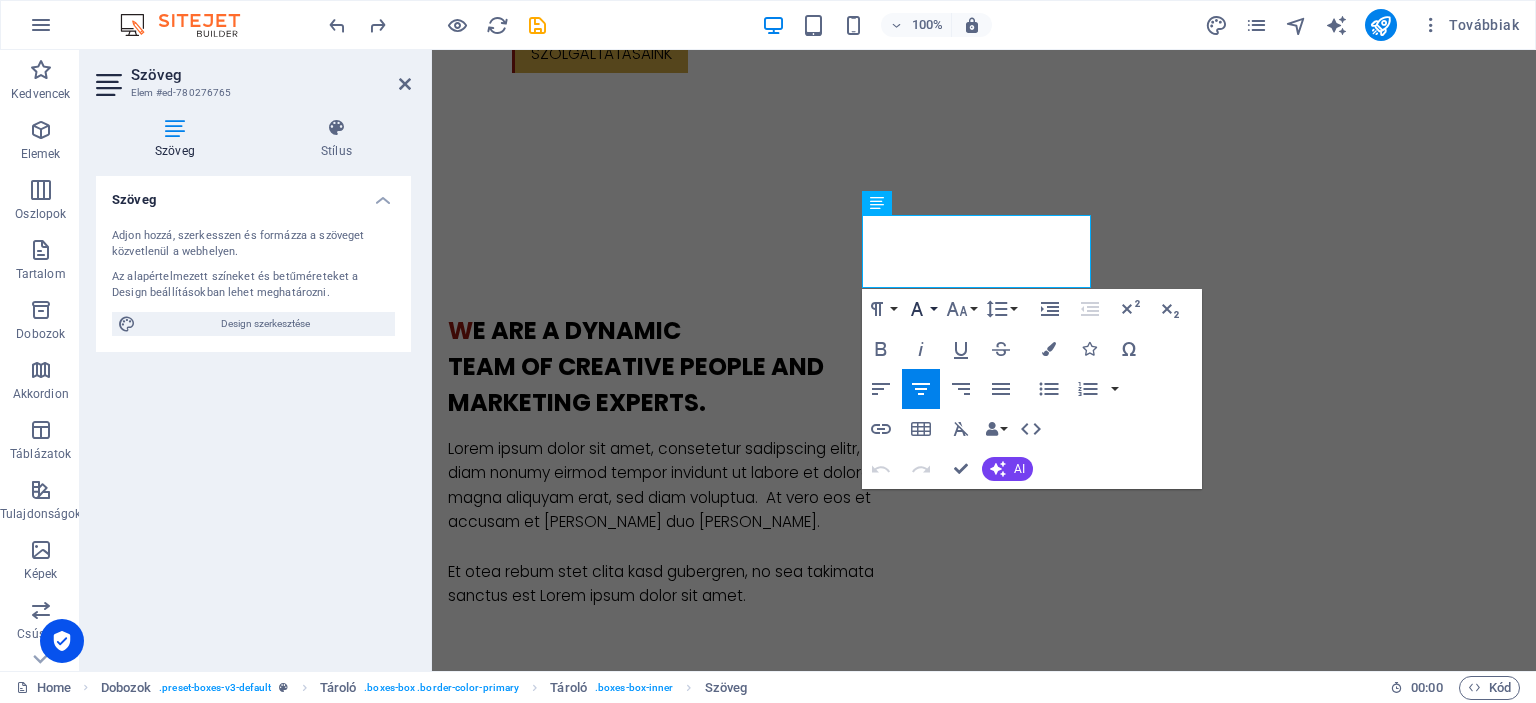 type 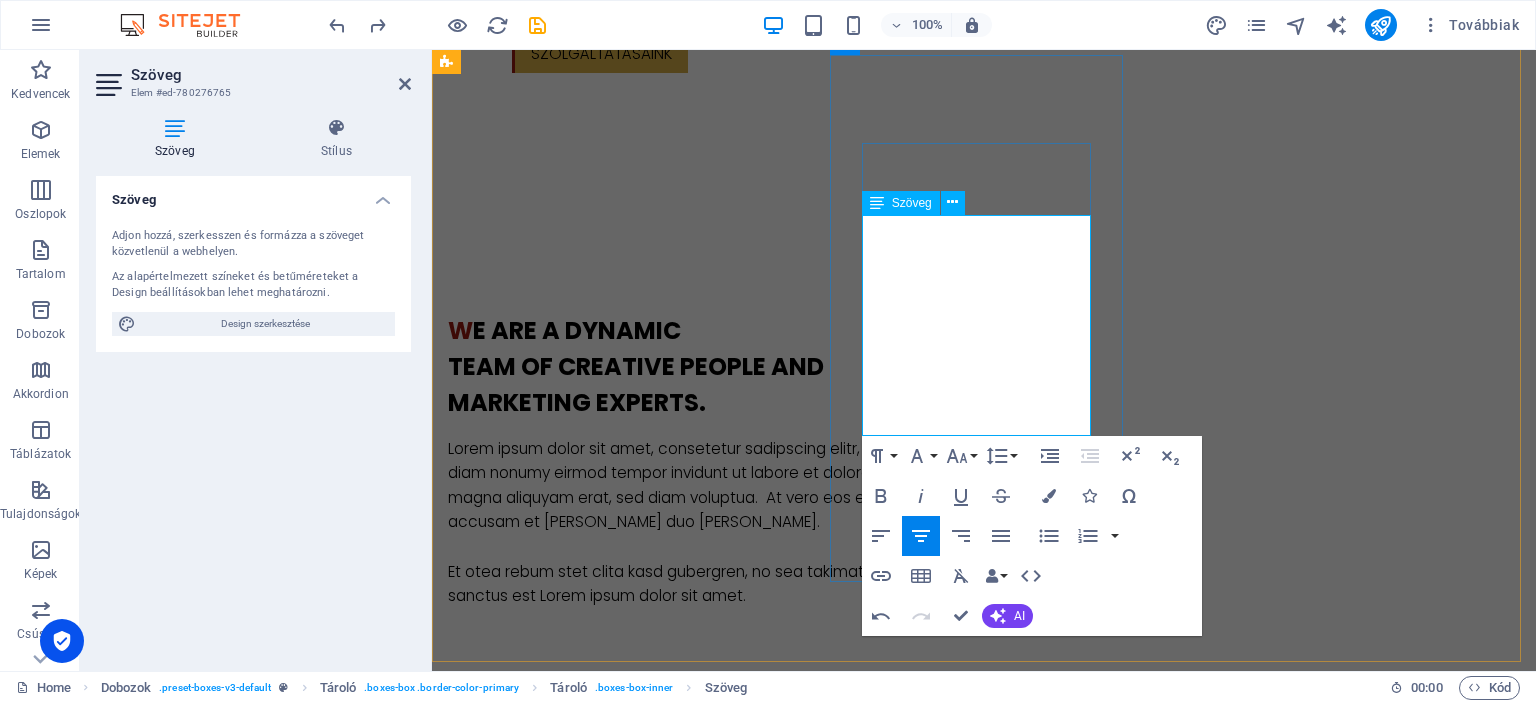 click on "Pályaorientációs előadások, tréningekLorem ipsum dolor sit amet, consectetur adipisicing elit. Veritatis, dolorem!" at bounding box center [594, 2356] 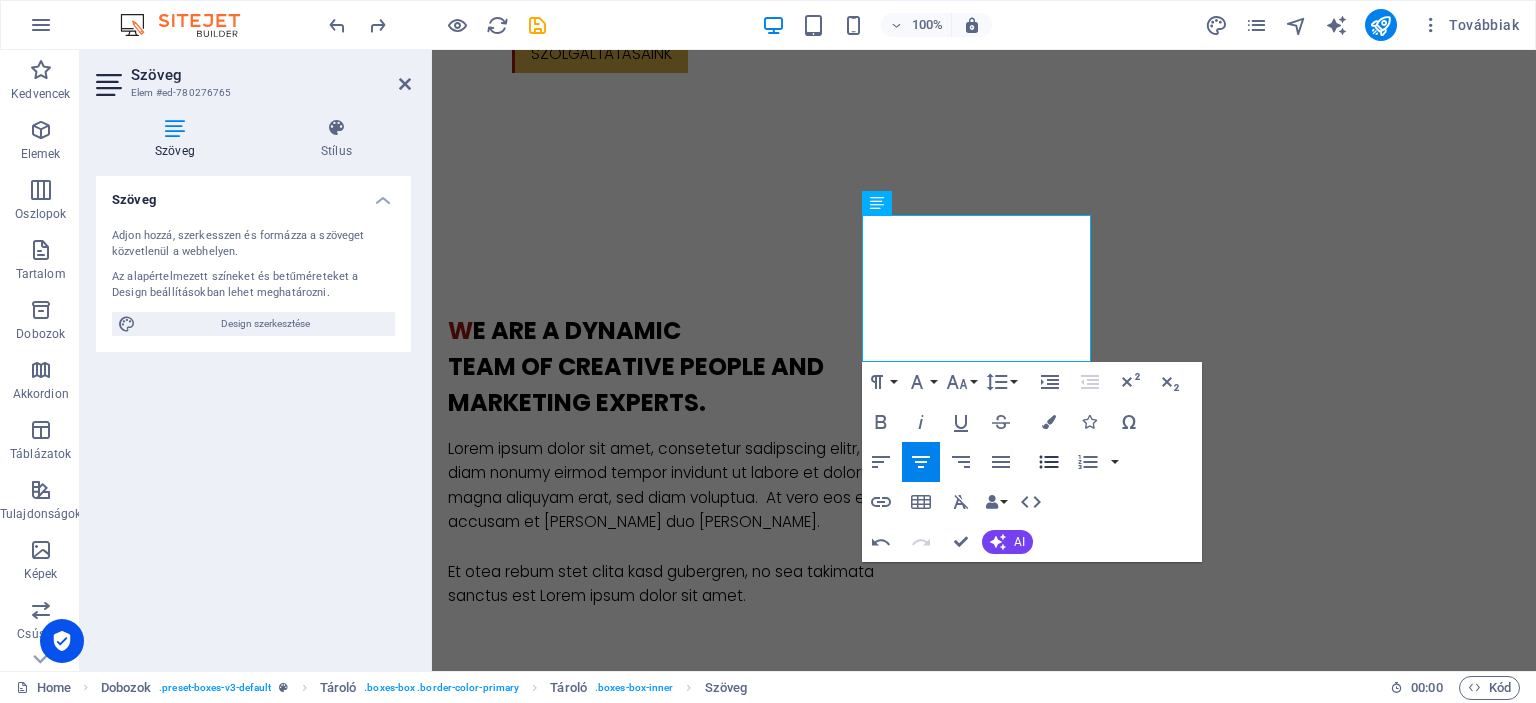 click 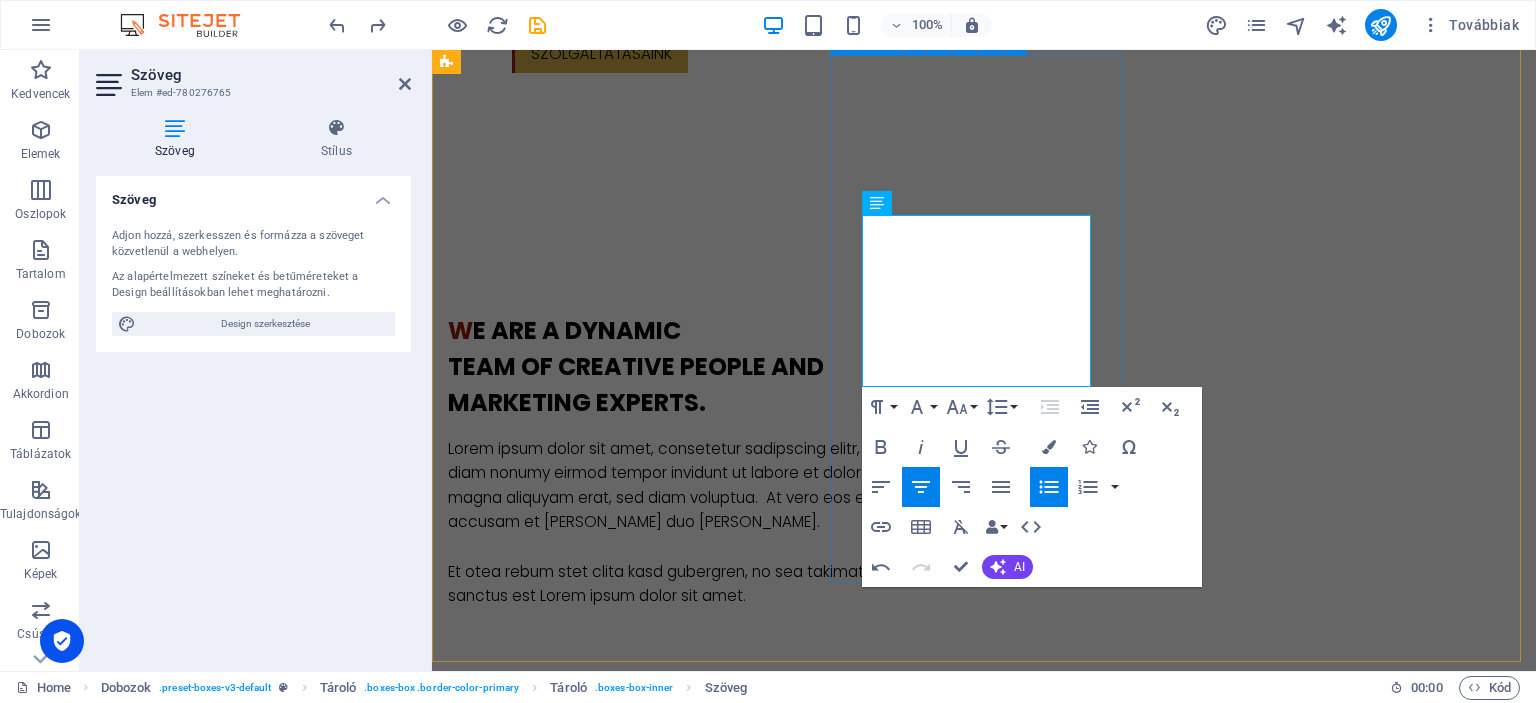 drag, startPoint x: 1035, startPoint y: 375, endPoint x: 844, endPoint y: 235, distance: 236.81427 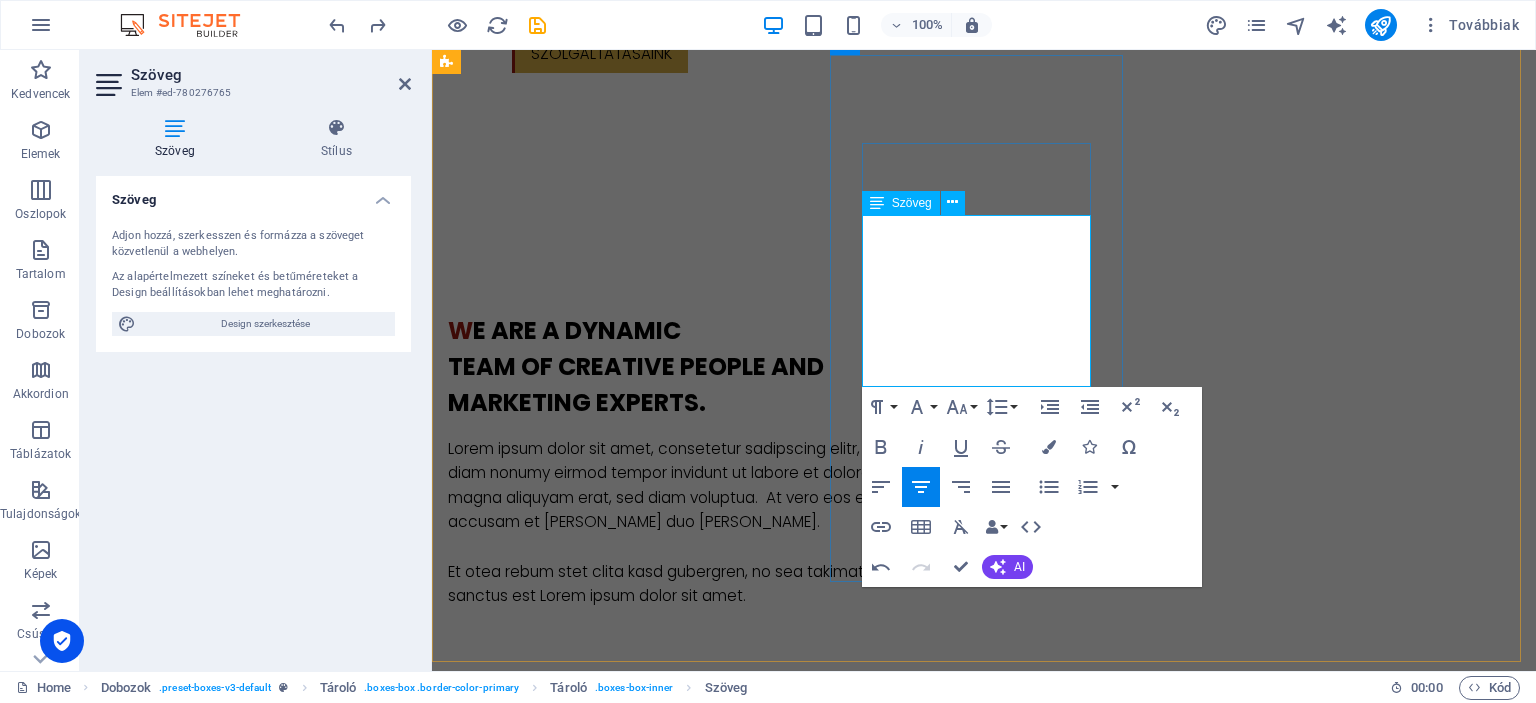 click on "Rendezvényszervezési workshopok egyesületeknek, kisvállalkozásoknak," at bounding box center [594, 2245] 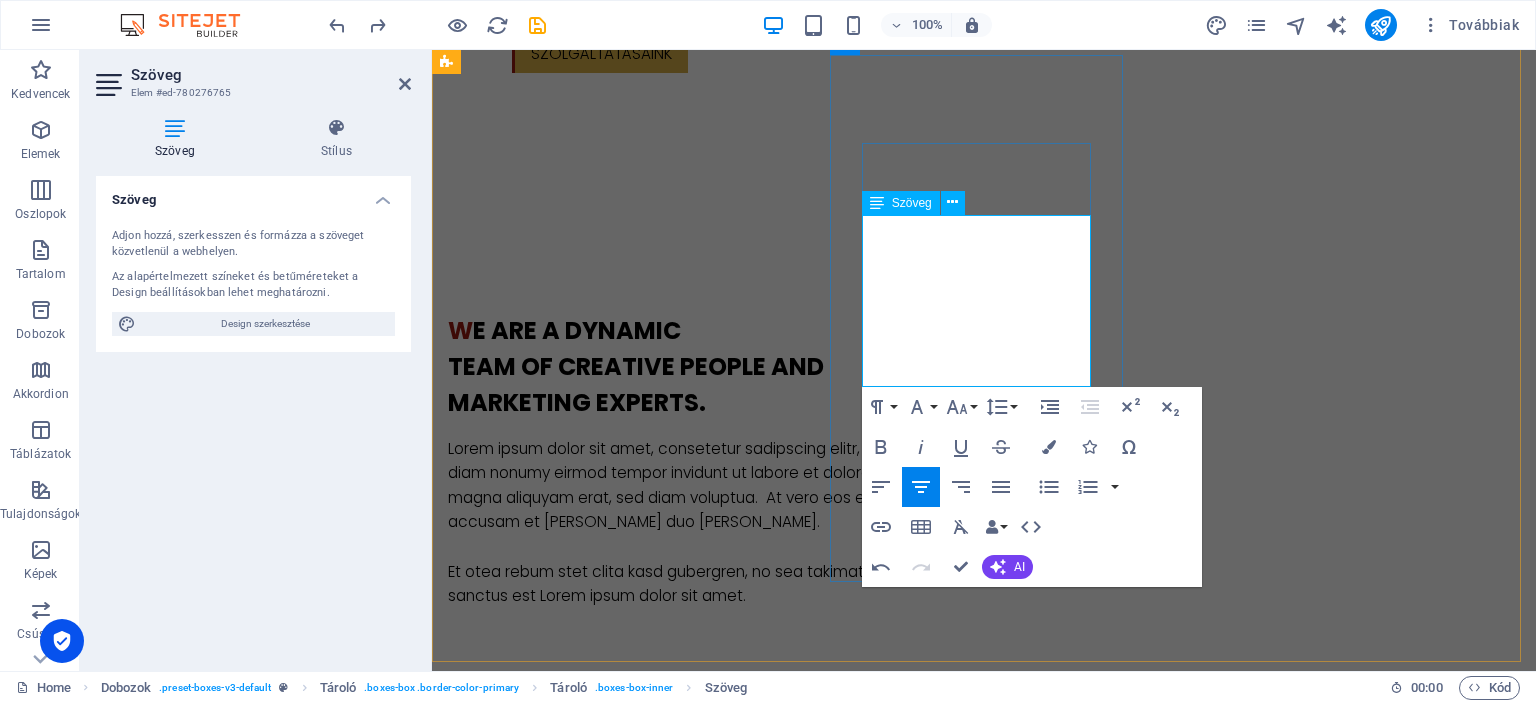 drag, startPoint x: 895, startPoint y: 226, endPoint x: 1028, endPoint y: 371, distance: 196.75873 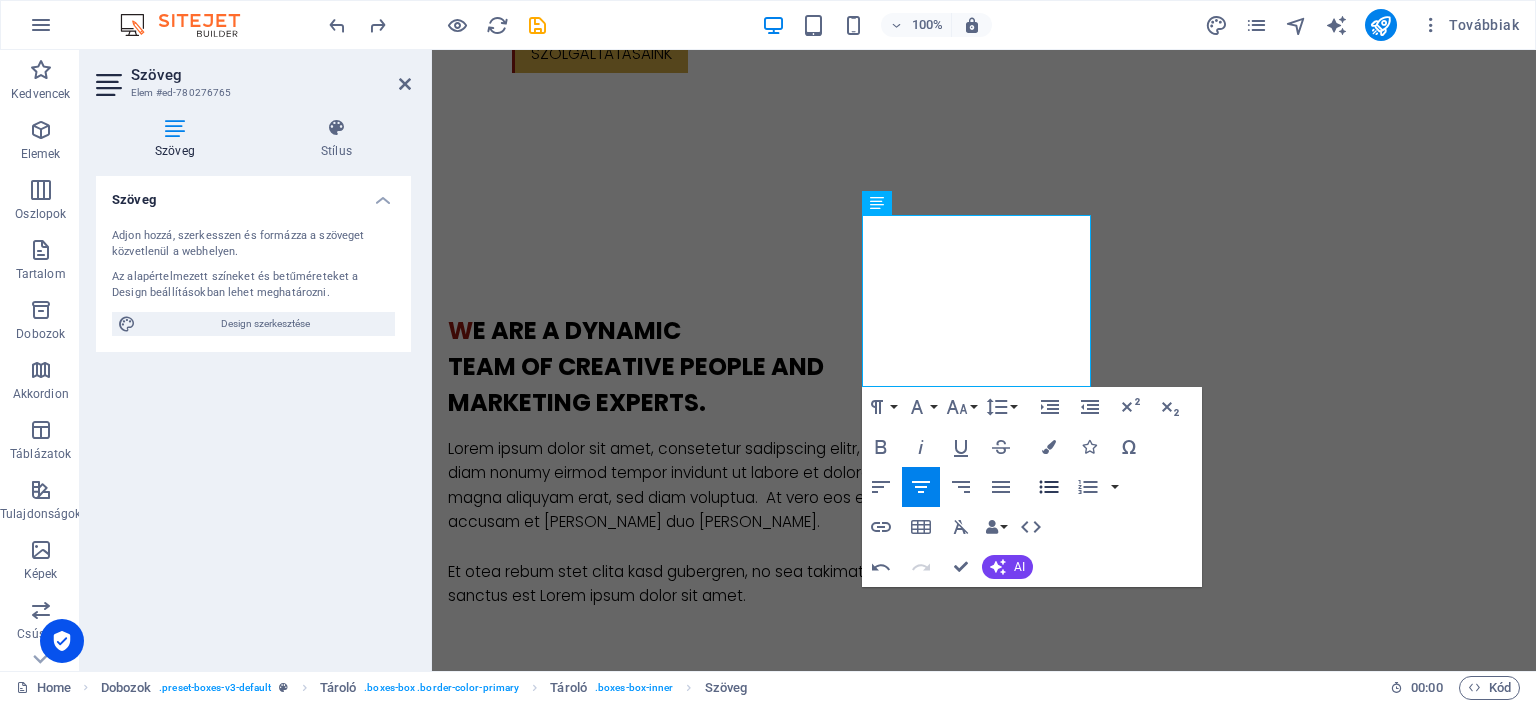 click 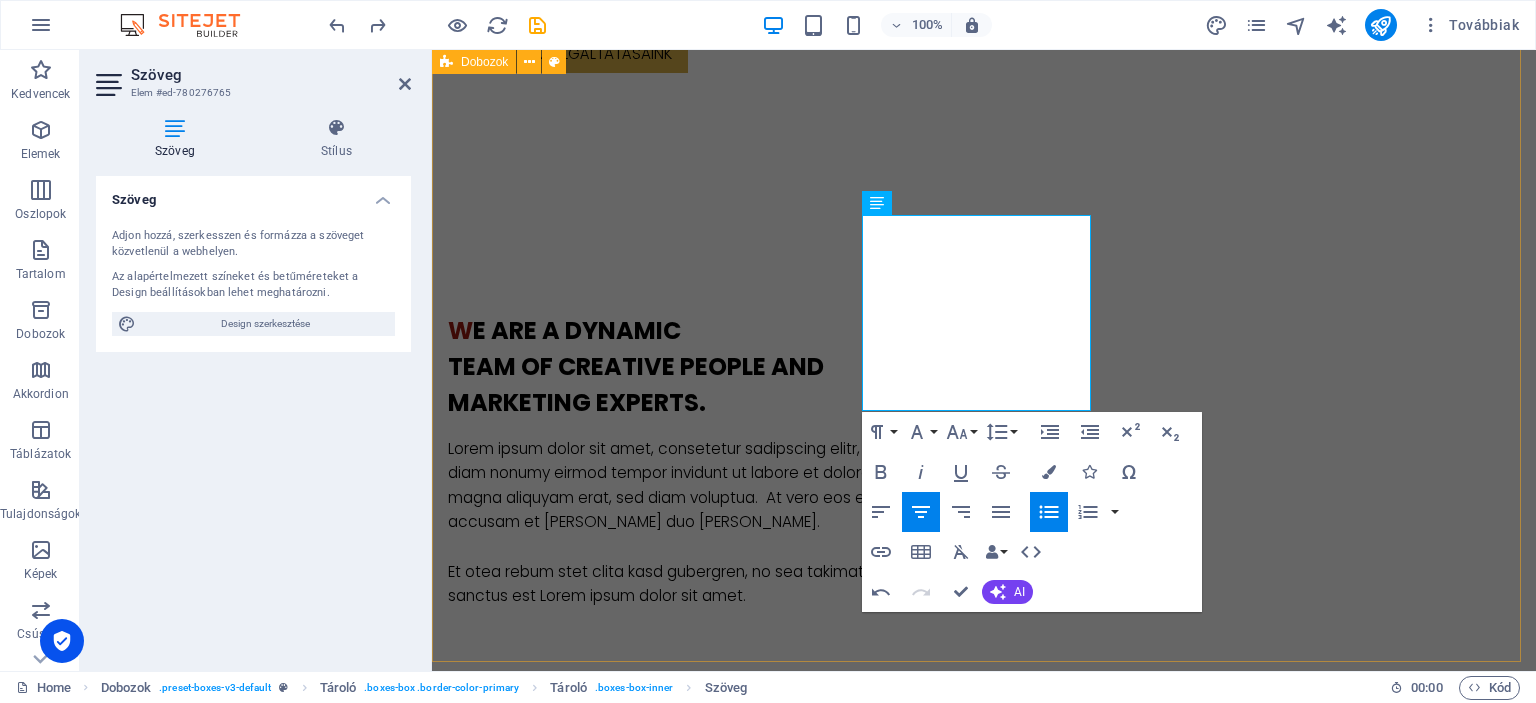 click on "Gomb felirata Rendezvény megvalósítás Színpadtechinka, hangosítás,  Fellépők közvetítése, Gyermek és felnőtt animációk, születésnapok,  Abbázia Békebeli Játéktár,  Amatőr művészeti csoportok, egyének mentorálása Lorem ipsum dolor sit amet, consectetur adipisicing elit. Veritatis, dolorem! Kézés, trénig, pályázat Rendezvényszervezési workshopok egyesületeknek, kisvállalkozásoknak, Kommunikációs tréningek, Pályaorientációs tanácsadás, előadások, tréningek  Digitális marketing Lorem ipsum dolor sit amet, consectetur adipisicing elit. Veritatis, dolorem!" at bounding box center (984, 2100) 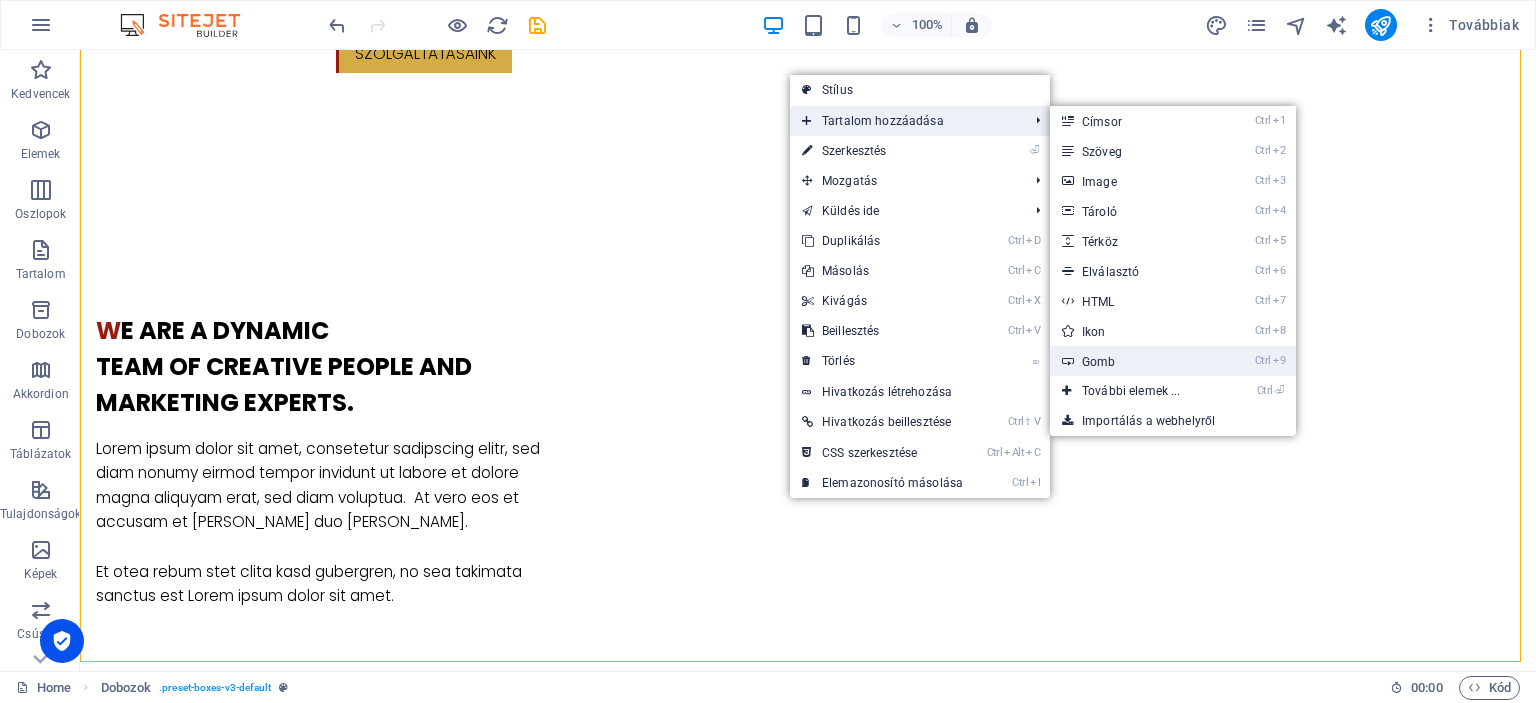 click on "Ctrl 9  Gomb" at bounding box center (1135, 361) 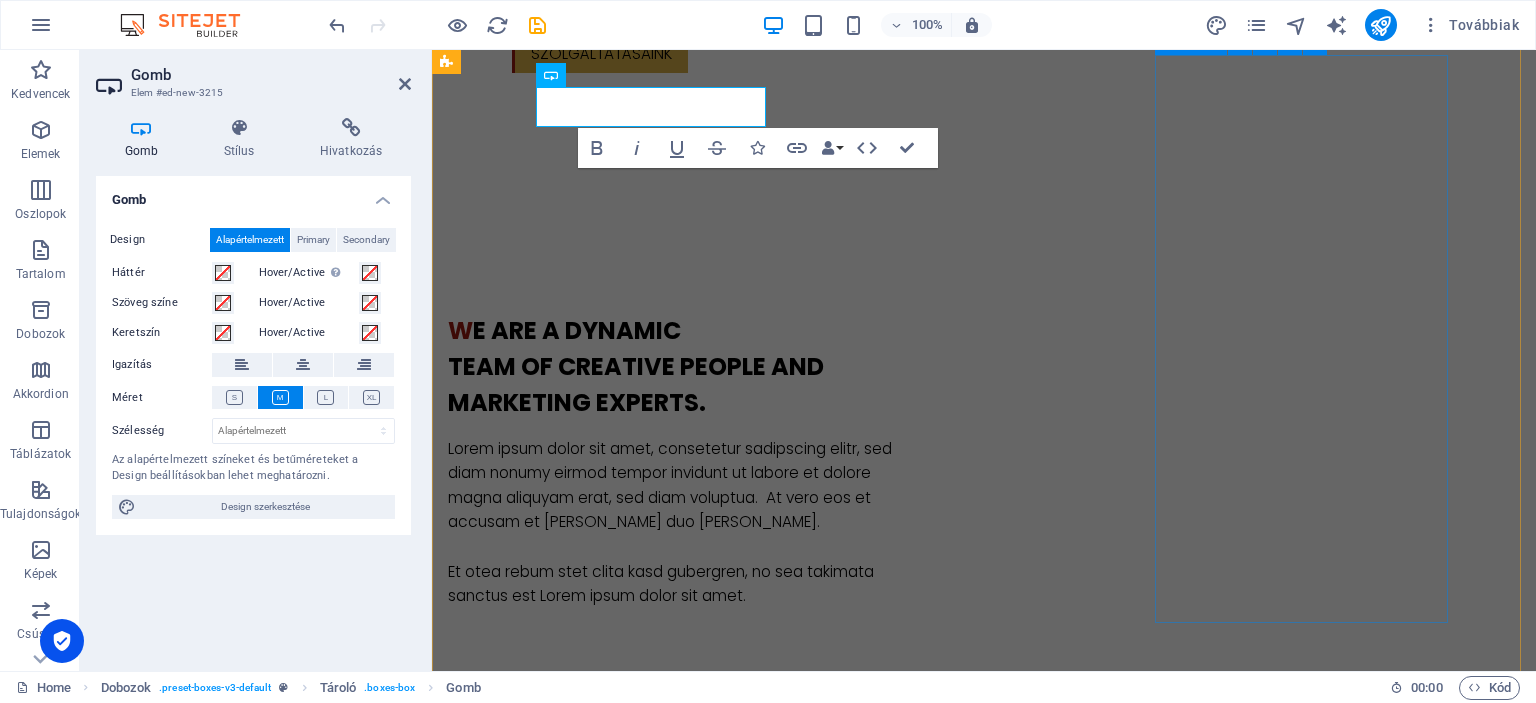 click on "Digitális marketing Lorem ipsum dolor sit amet, consectetur adipisicing elit. Veritatis, dolorem!" at bounding box center [594, 2604] 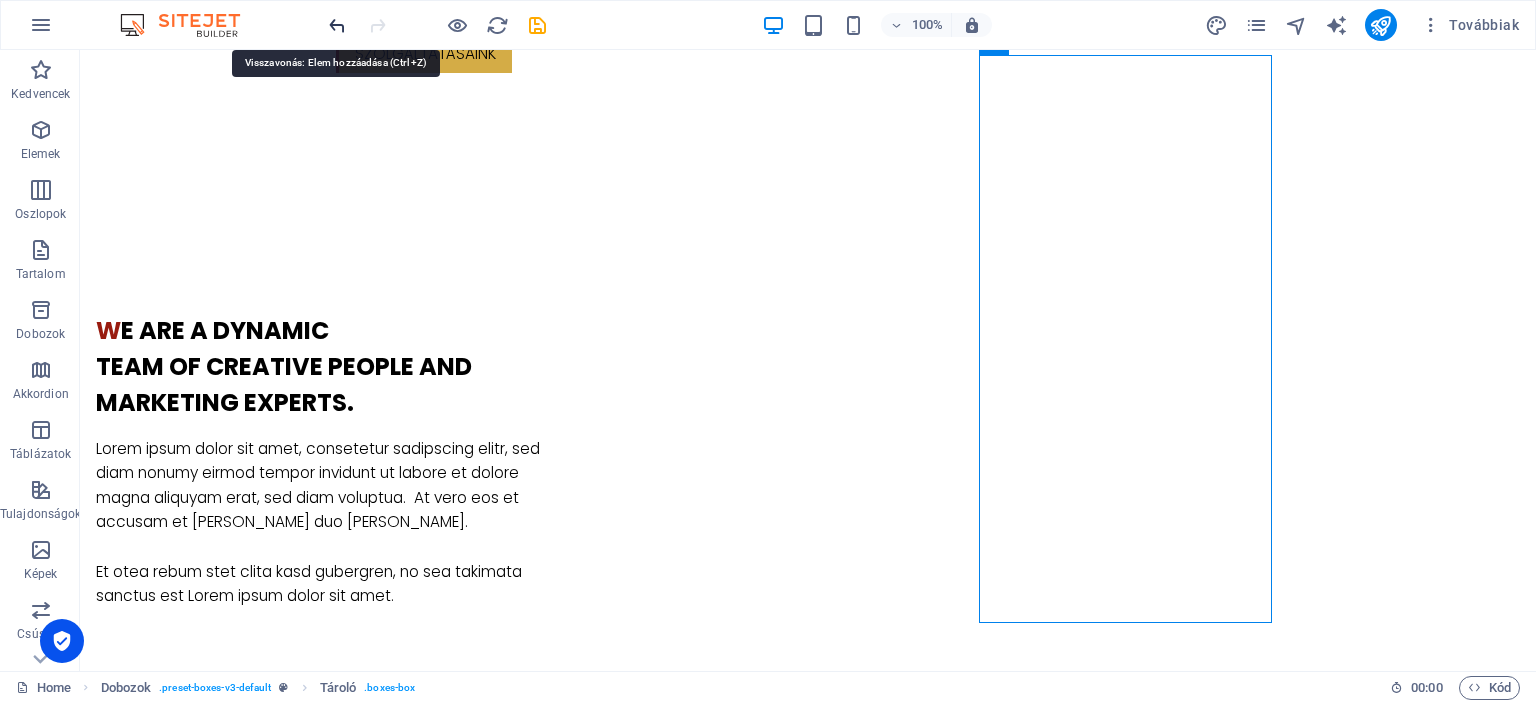 click at bounding box center [337, 25] 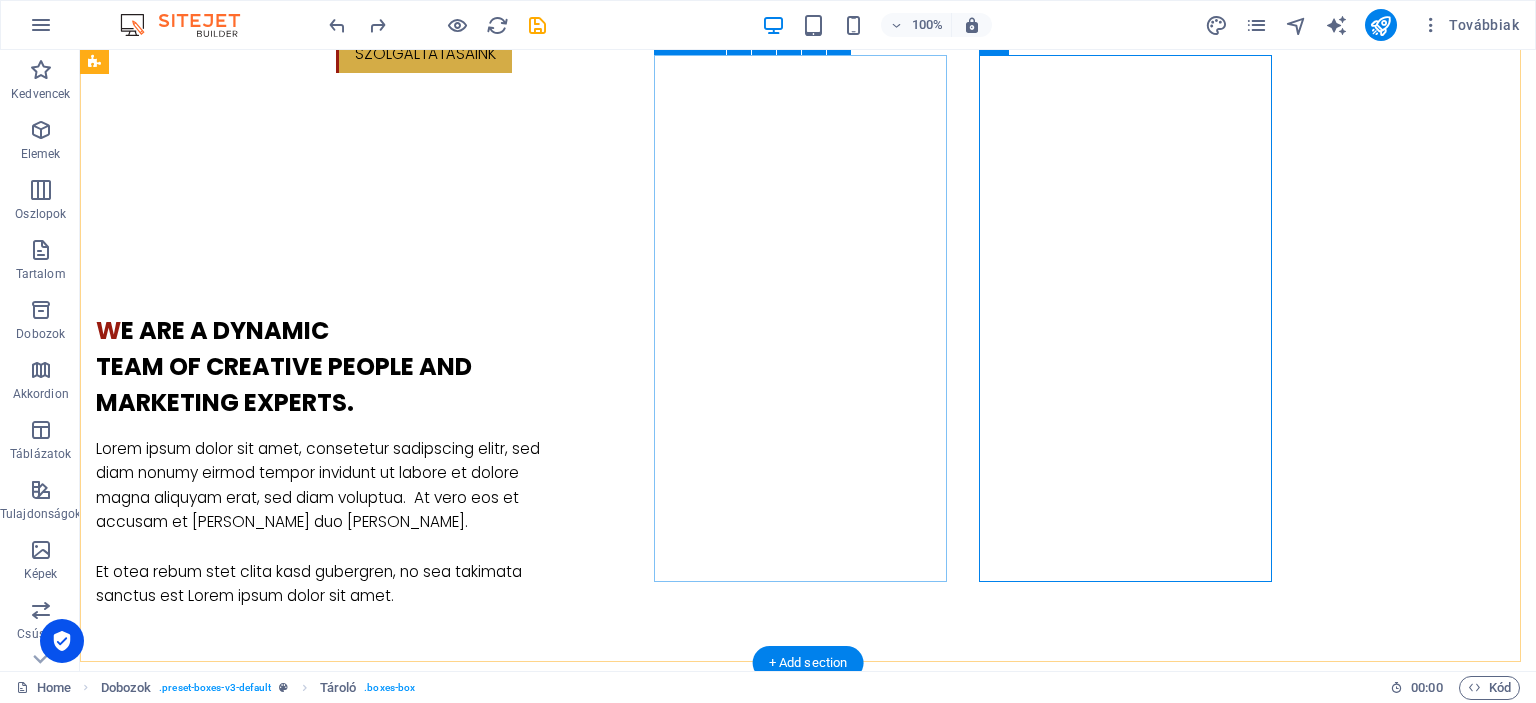 click on "Kézés, trénig, pályázat Rendezvényszervezési workshopok egyesületeknek, kisvállalkozásoknak, Kommunikációs tréningek, Pályaorientációs tanácsadás, előadások, tréningek" at bounding box center (242, 2231) 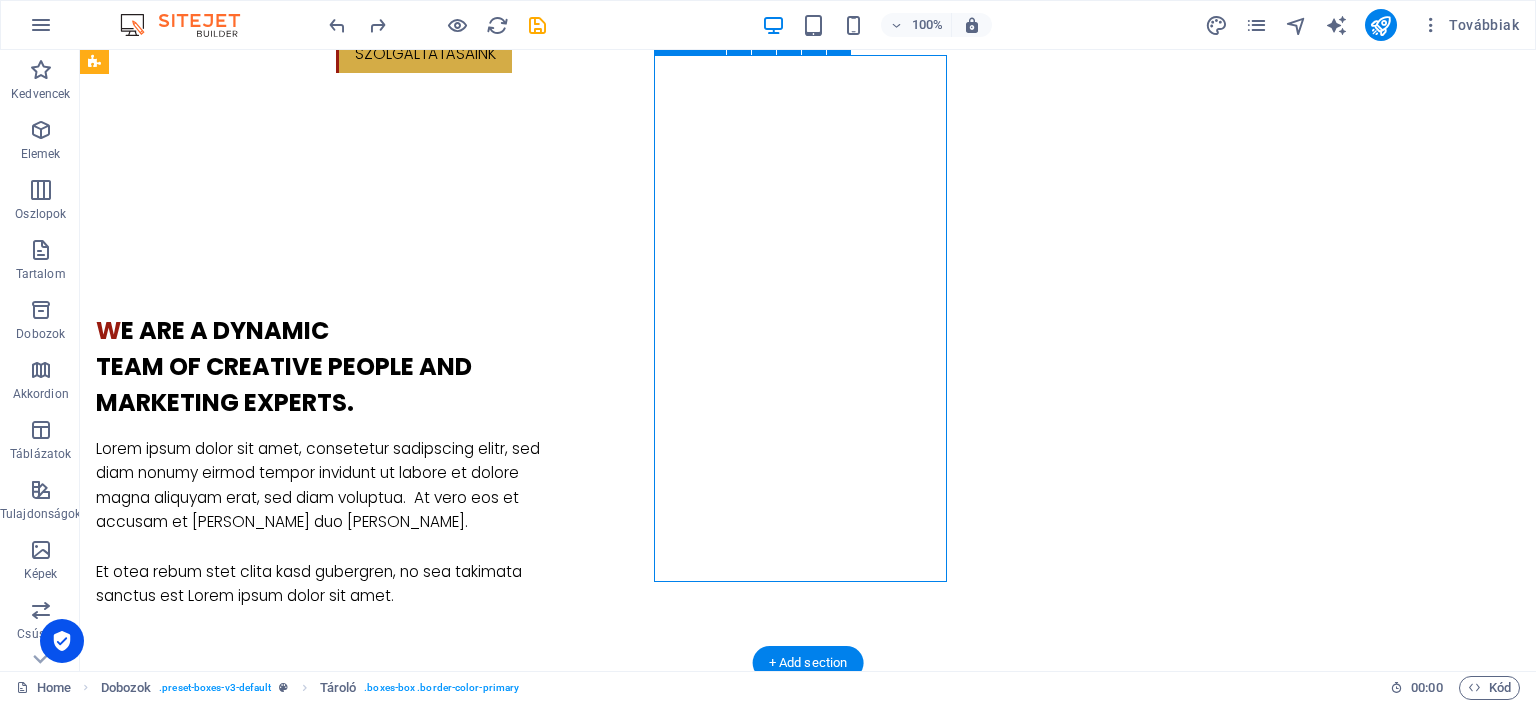 click on "Kézés, trénig, pályázat Rendezvényszervezési workshopok egyesületeknek, kisvállalkozásoknak, Kommunikációs tréningek, Pályaorientációs tanácsadás, előadások, tréningek" at bounding box center [242, 2231] 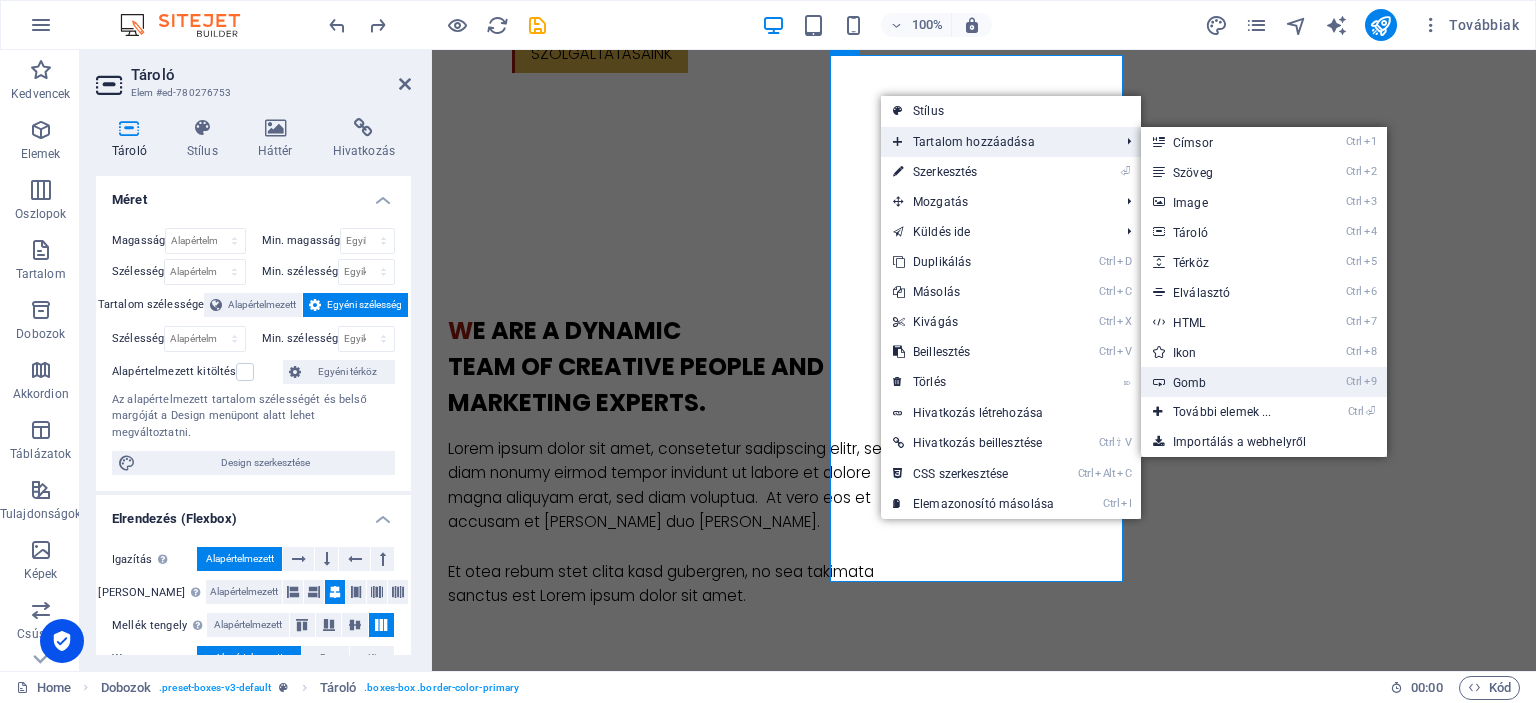 click on "Ctrl 9  Gomb" at bounding box center (1226, 382) 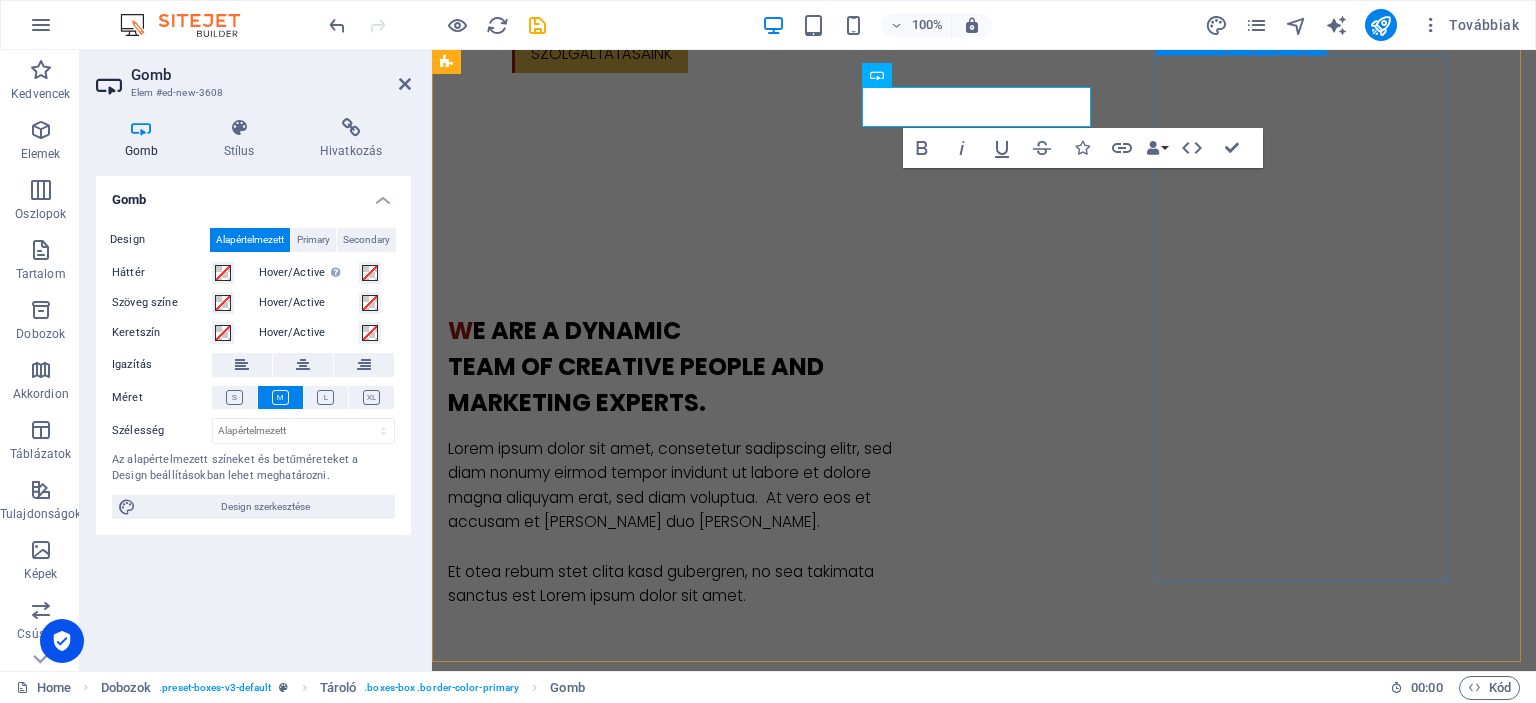click on "Digitális marketing Lorem ipsum dolor sit amet, consectetur adipisicing elit. Veritatis, dolorem!" at bounding box center [594, 2604] 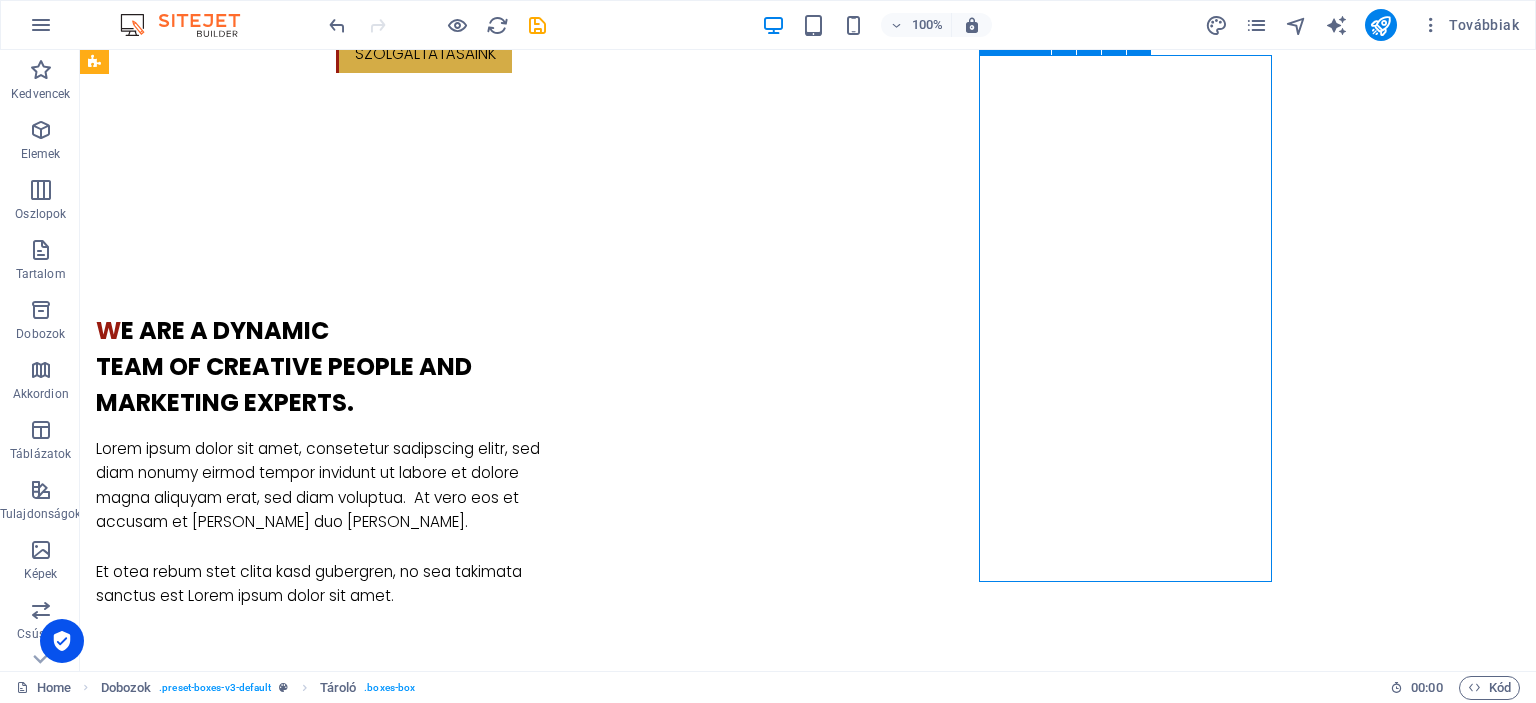 click on "Digitális marketing Lorem ipsum dolor sit amet, consectetur adipisicing elit. Veritatis, dolorem!" at bounding box center (242, 2604) 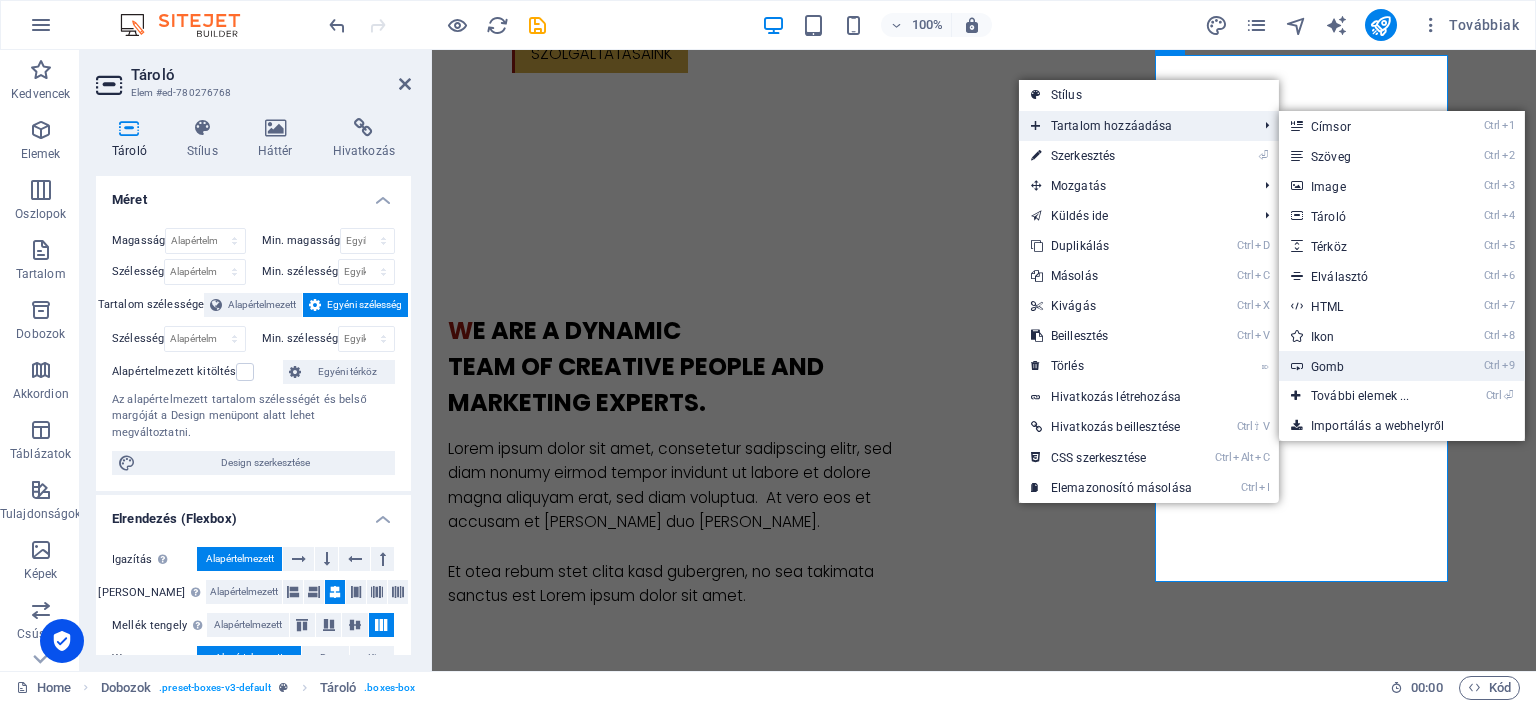 click on "Ctrl 9  Gomb" at bounding box center (1364, 366) 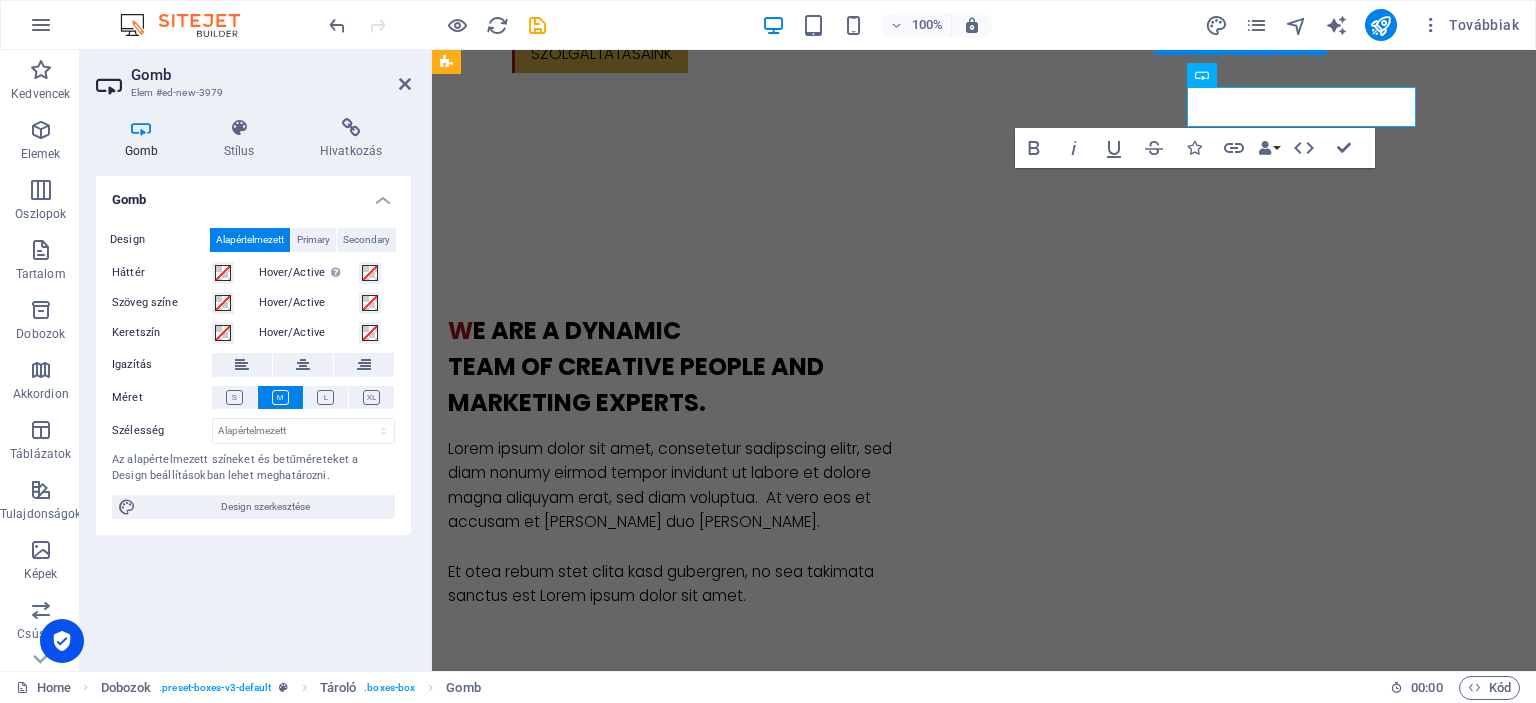 click on "Gomb felirata Digitális marketing Lorem ipsum dolor sit amet, consectetur adipisicing elit. Veritatis, dolorem!" at bounding box center [594, 2624] 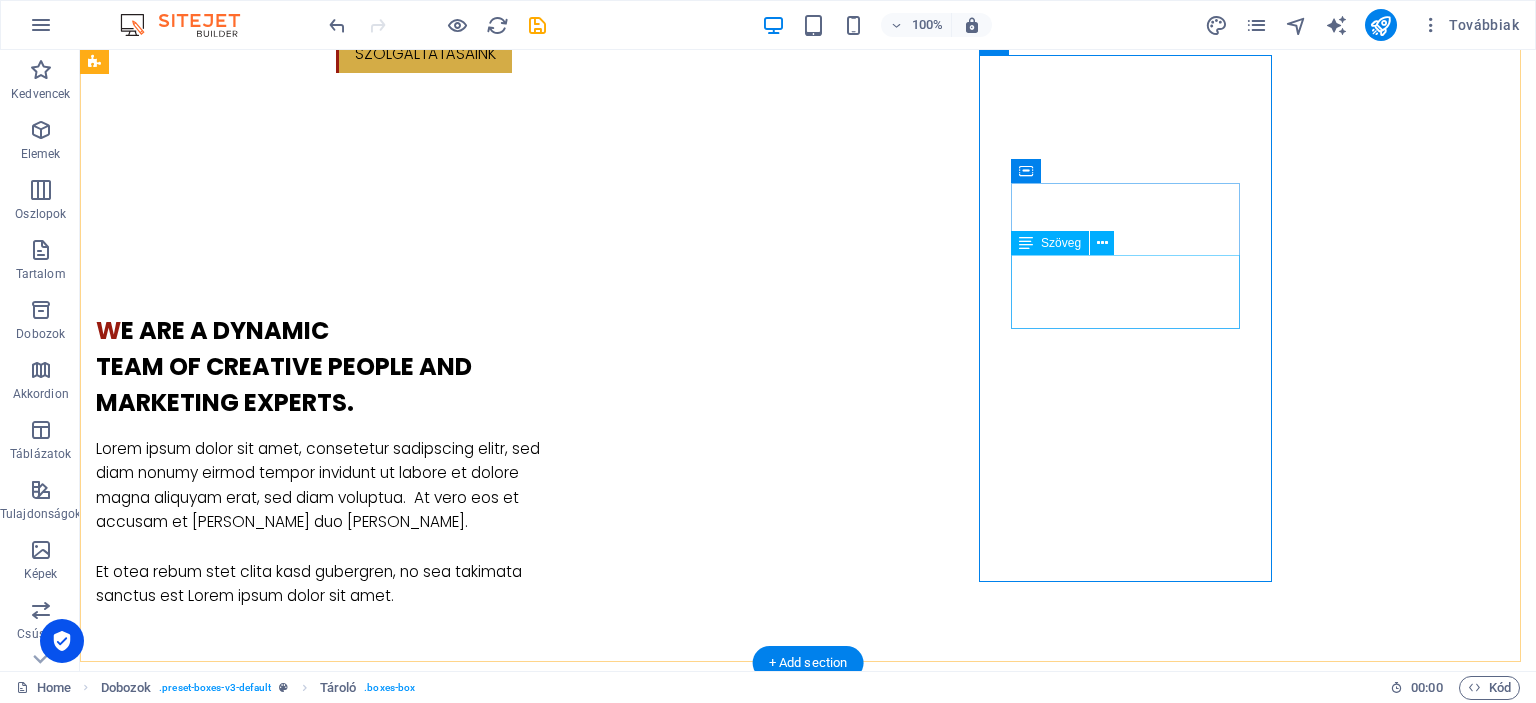 click on "Lorem ipsum dolor sit amet, consectetur adipisicing elit. Veritatis, dolorem!" at bounding box center (242, 2709) 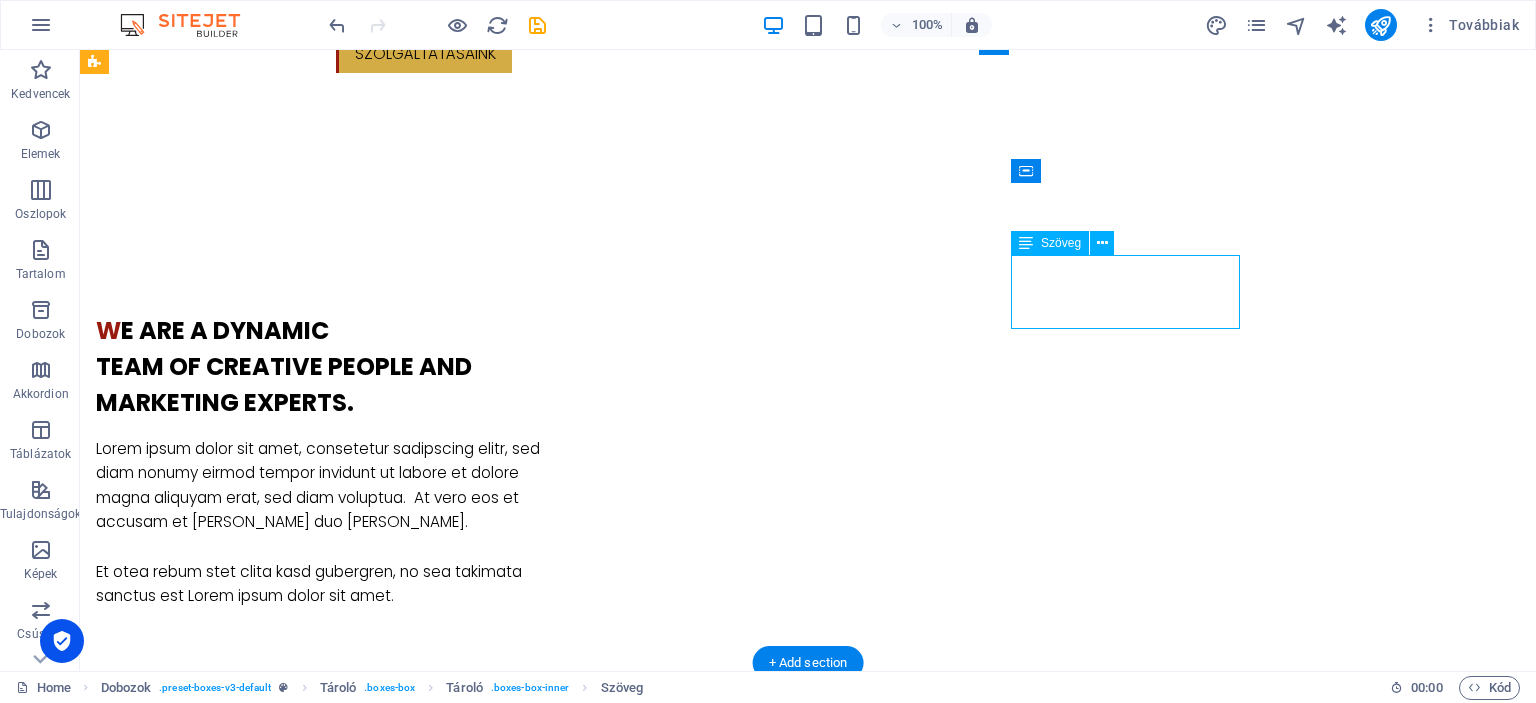 click on "Lorem ipsum dolor sit amet, consectetur adipisicing elit. Veritatis, dolorem!" at bounding box center [242, 2709] 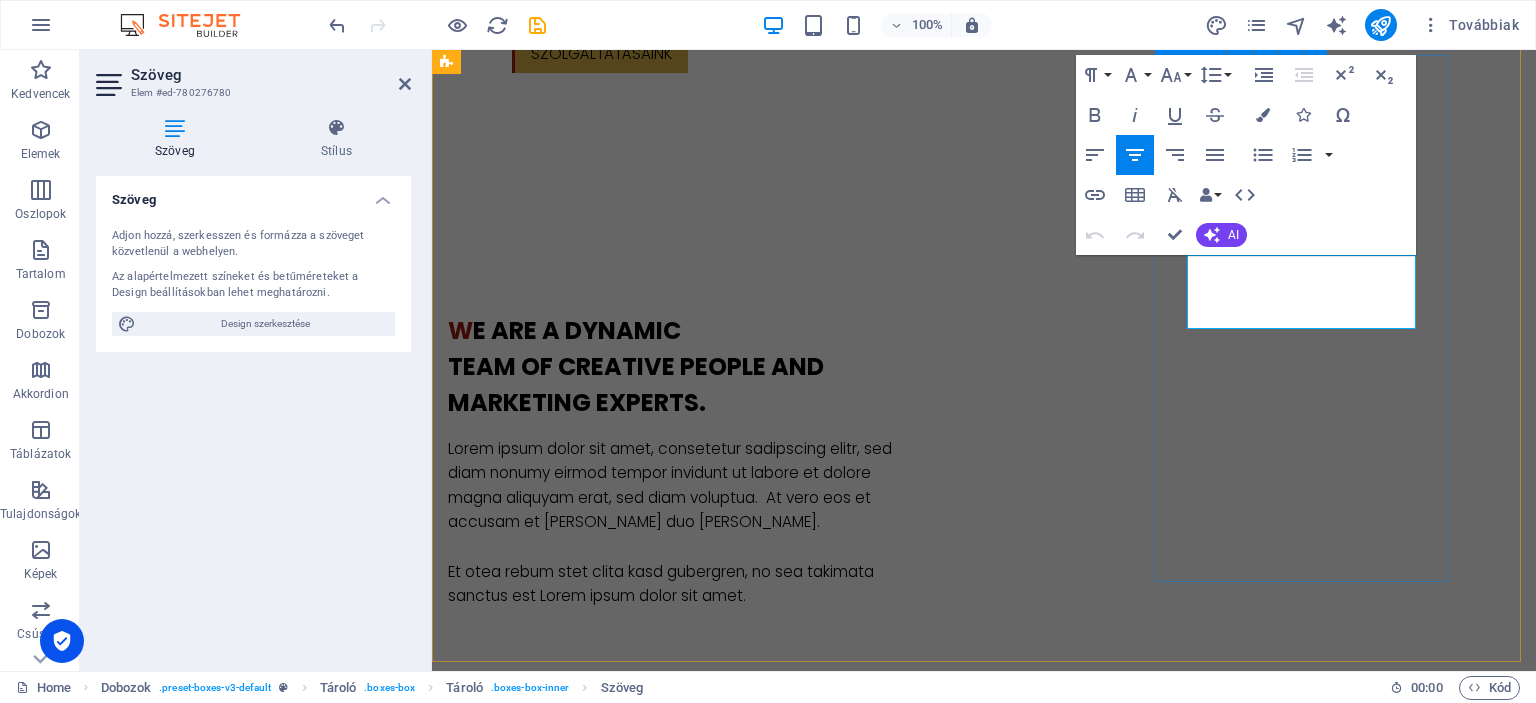 click on "Gomb felirata Digitális marketing Lorem ipsum dolor sit amet, consectetur adipisicing elit. Veritatis, dolorem!" at bounding box center (594, 2624) 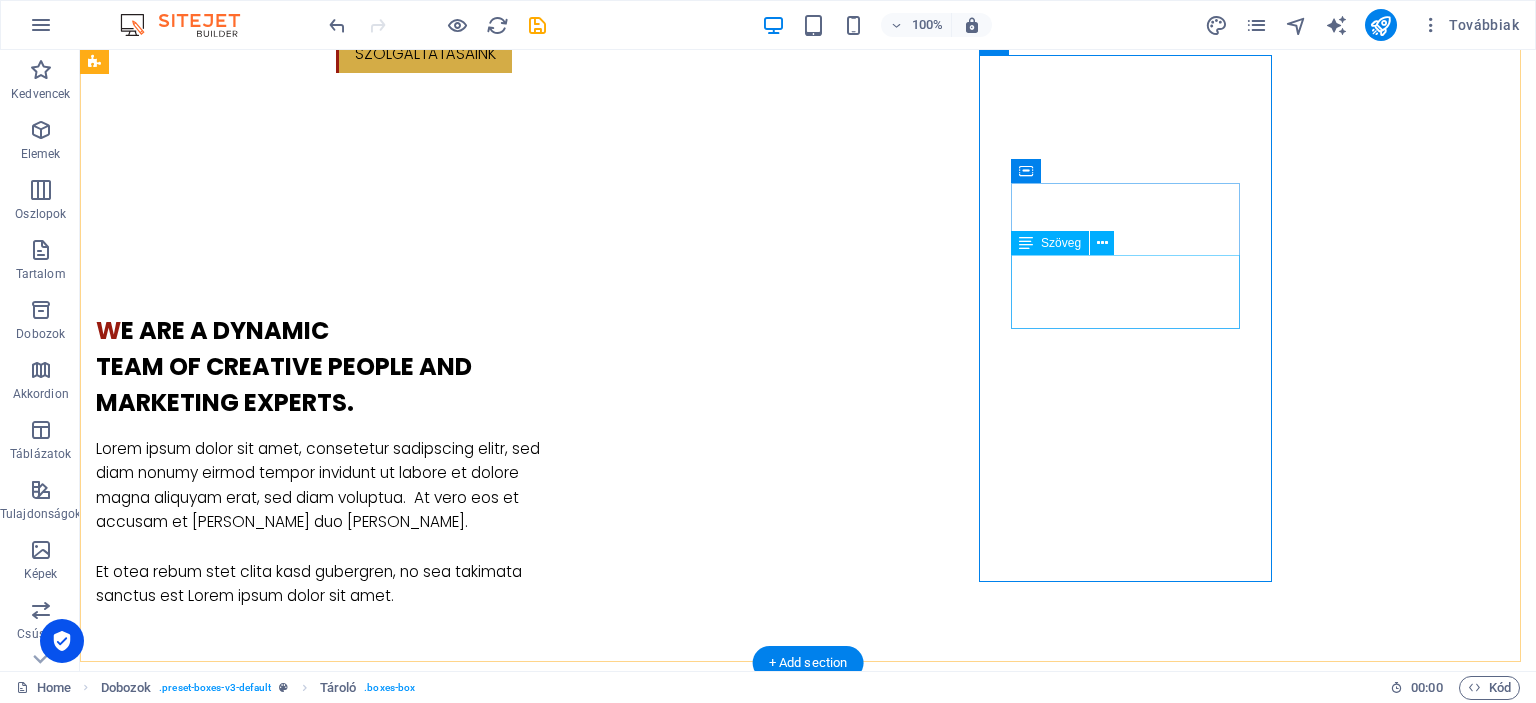 click on "Lorem ipsum dolor sit amet, consectetur adipisicing elit. Veritatis, dolorem!" at bounding box center [242, 2709] 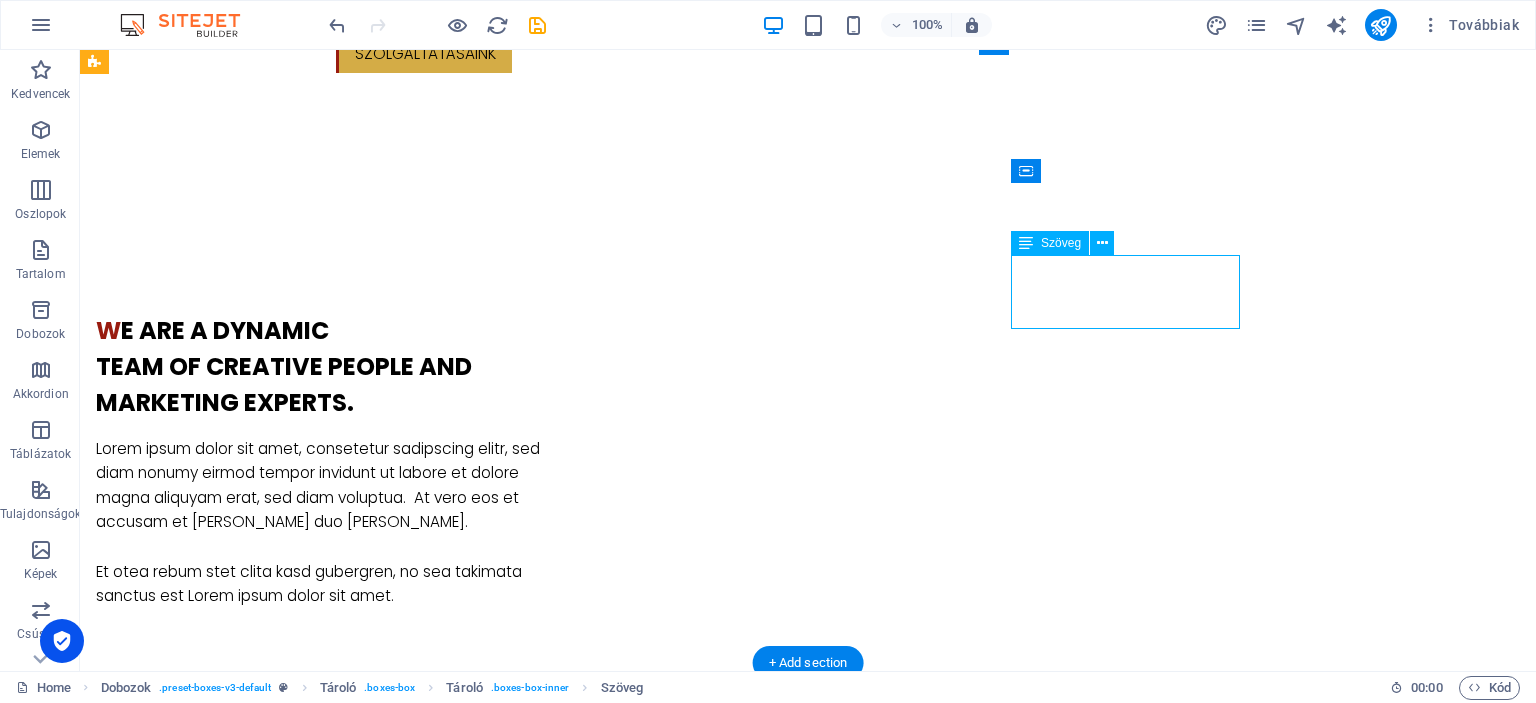 click on "Lorem ipsum dolor sit amet, consectetur adipisicing elit. Veritatis, dolorem!" at bounding box center [242, 2709] 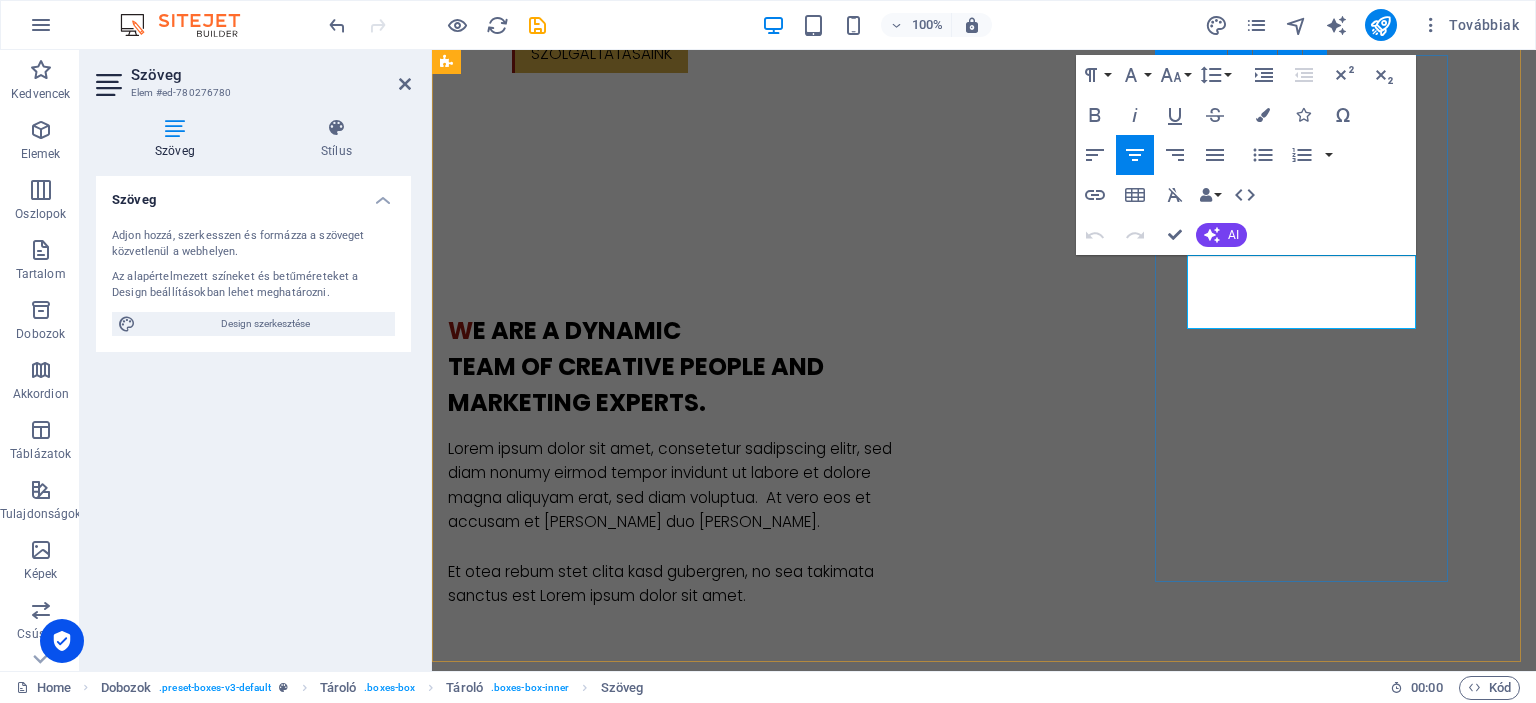 type 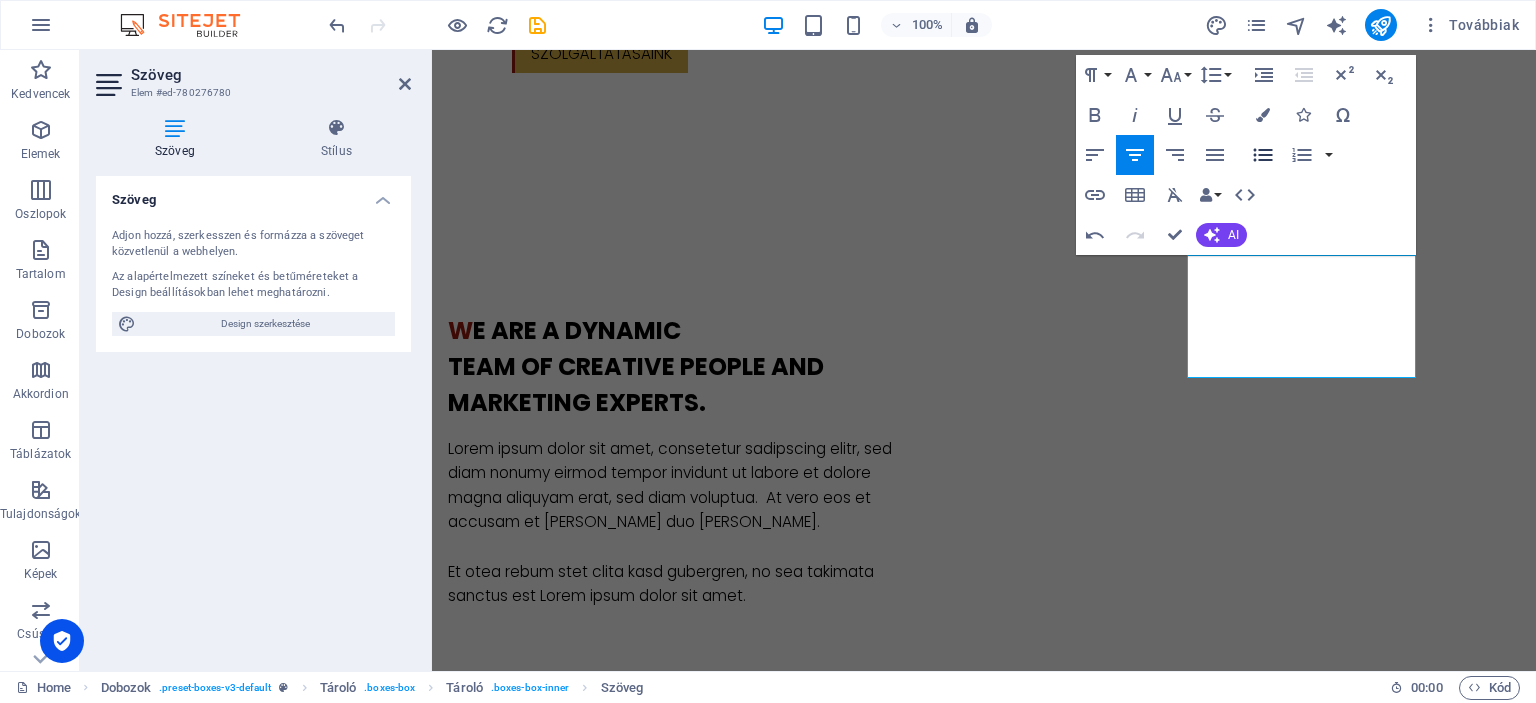 click 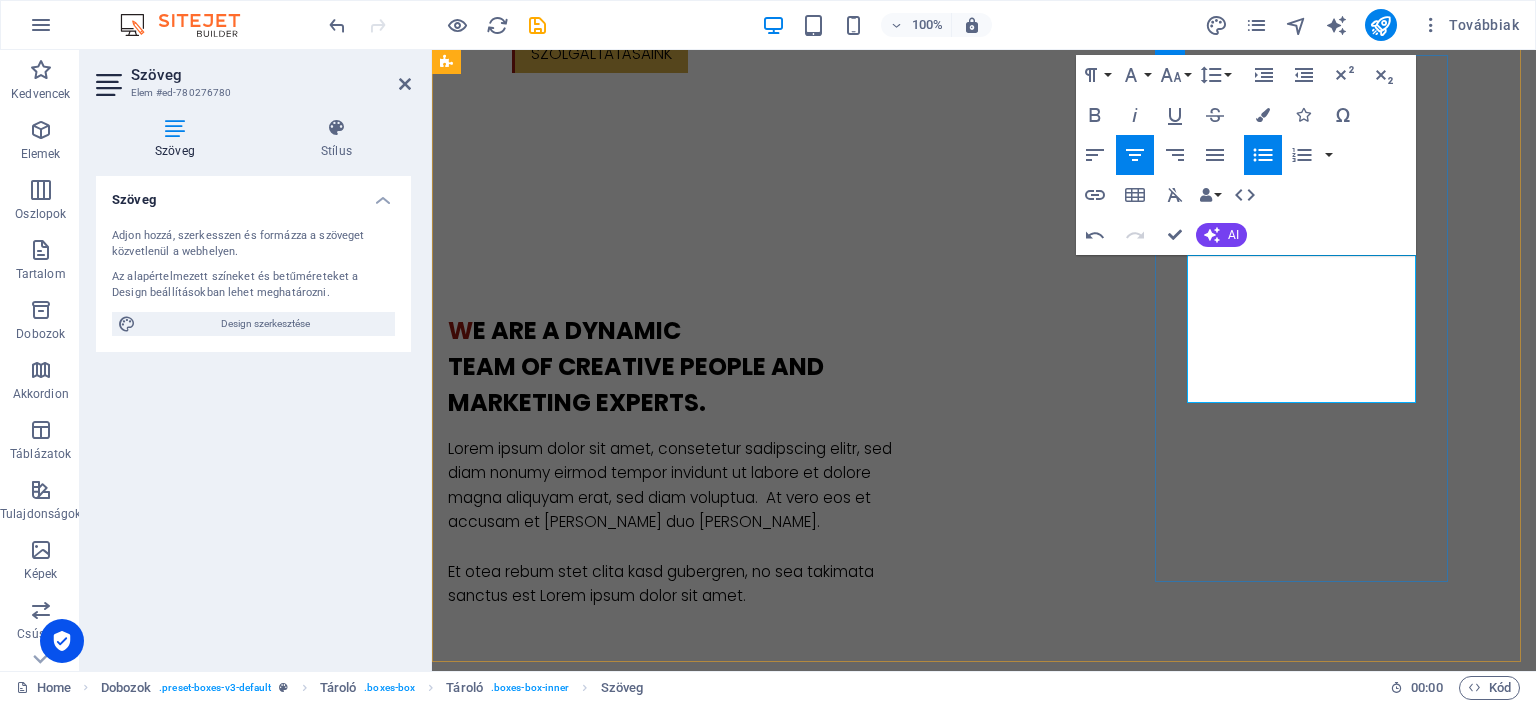 click on "Honlapkészítés és digitális marketing tanácsadás," at bounding box center [602, 2696] 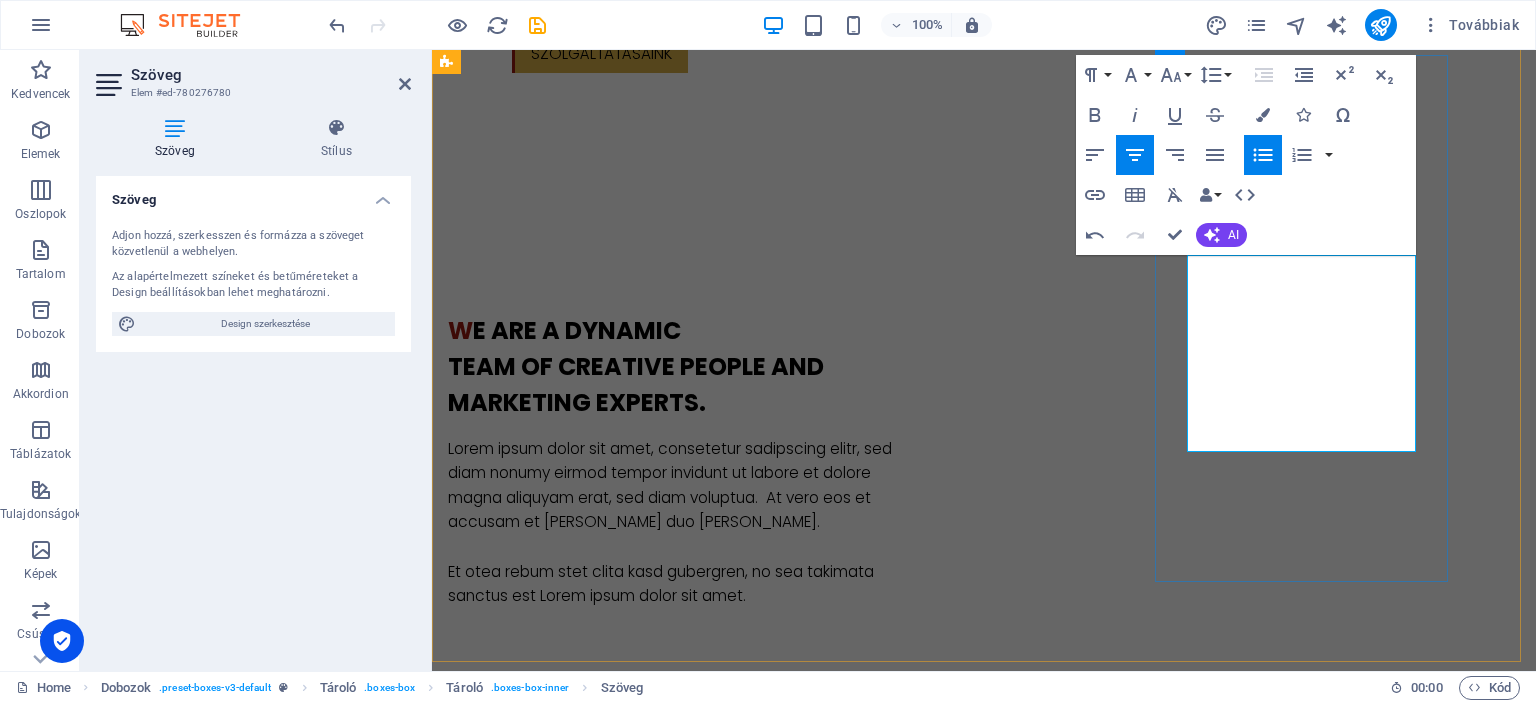 click on "KözösségiLorem ipsum dolor sit amet, consectetur adipisicing elit. Veritatis, dolorem!" at bounding box center [602, 2820] 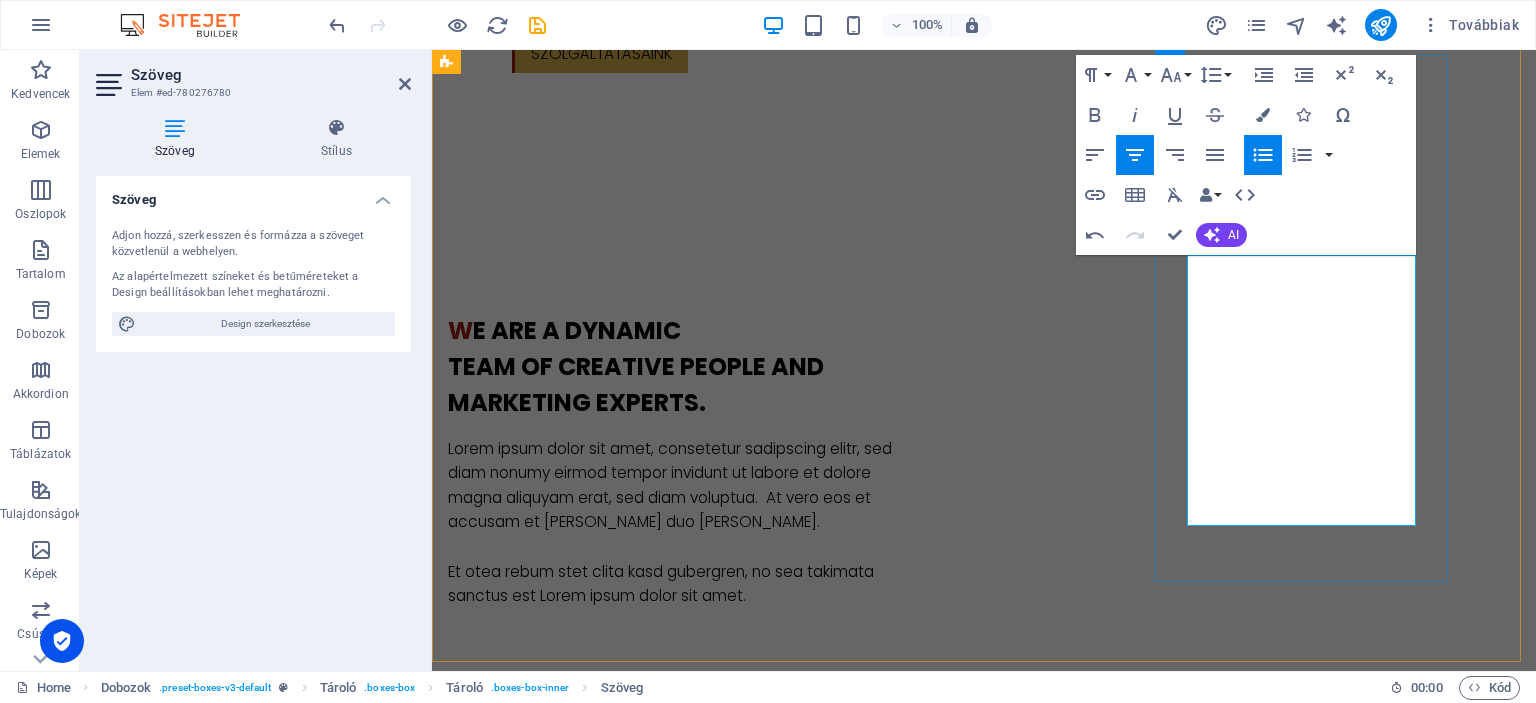 click on "Fotó és videó tartalom kezelés." at bounding box center (602, 2918) 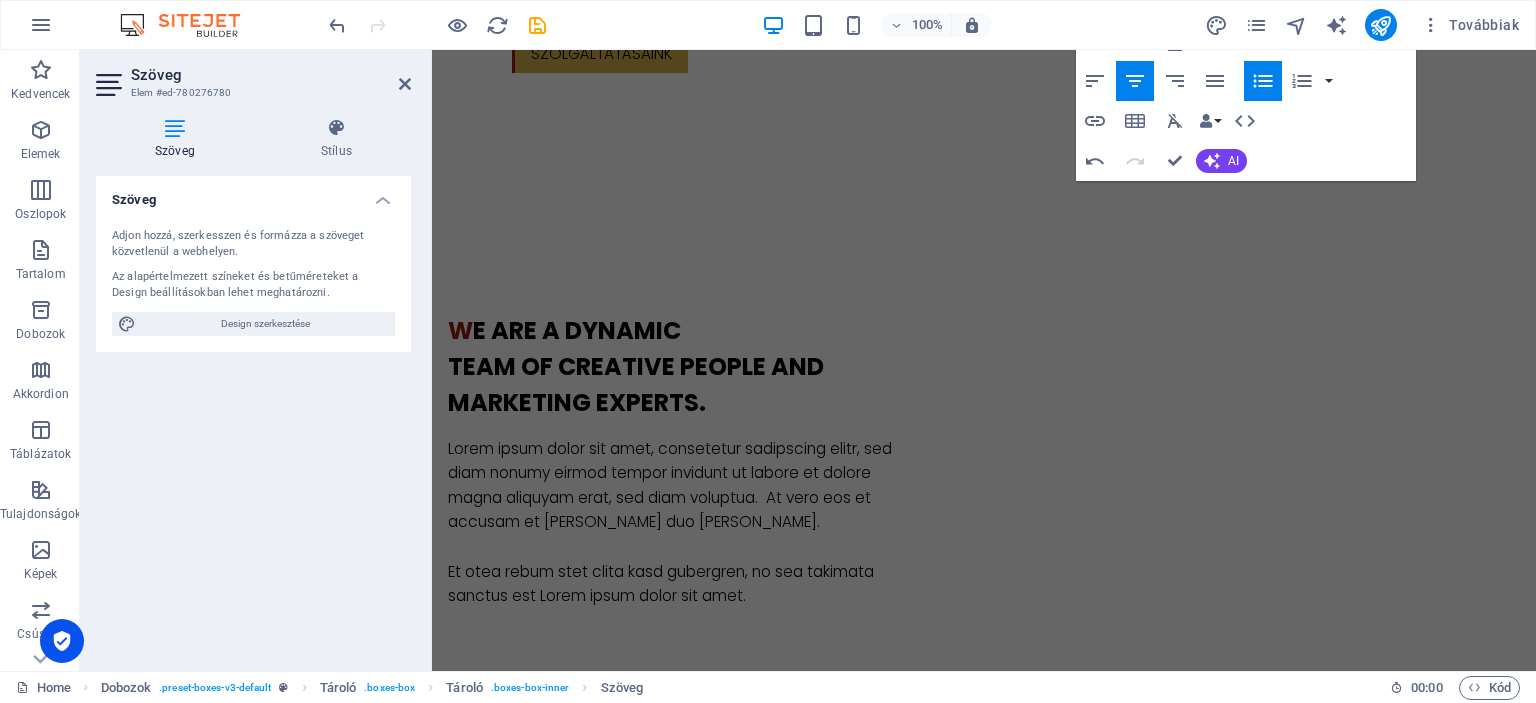 scroll, scrollTop: 2084, scrollLeft: 0, axis: vertical 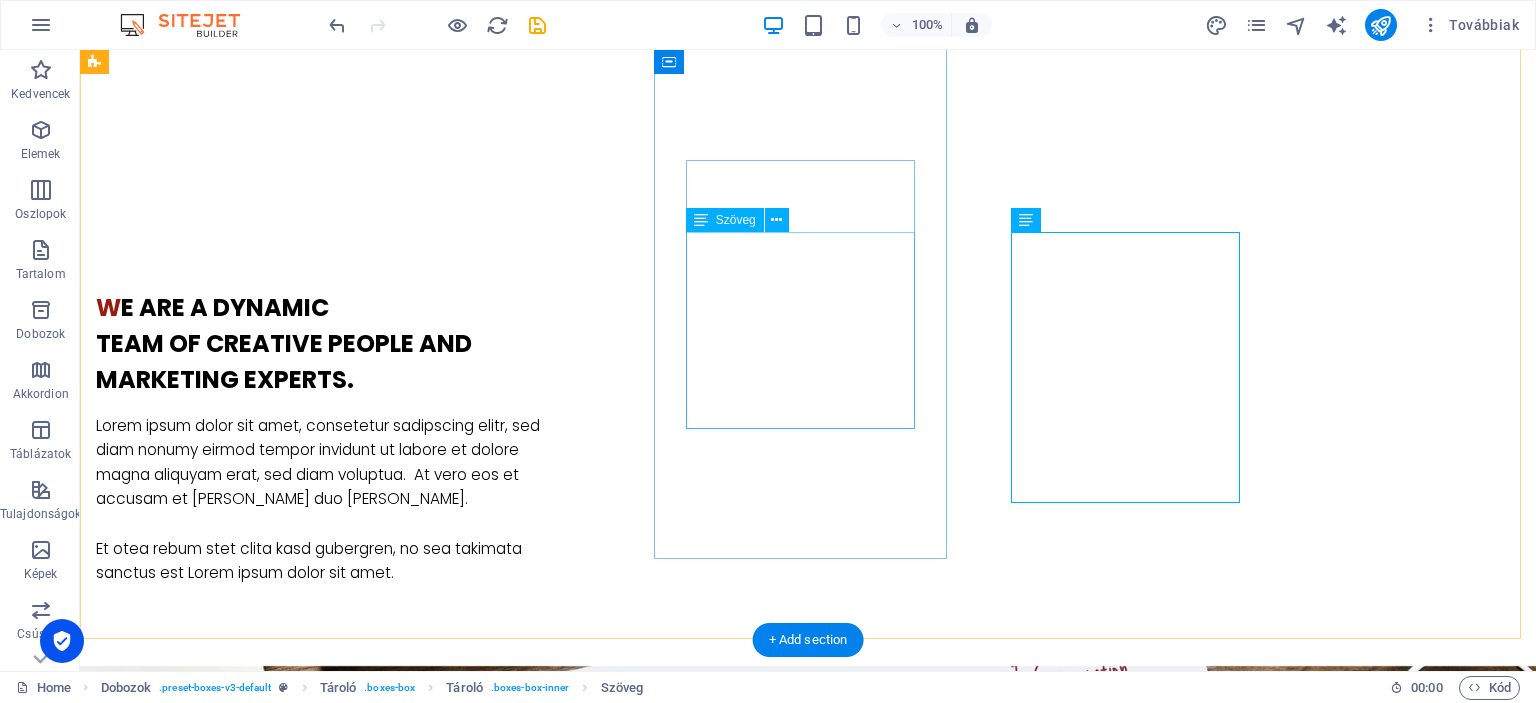 click on "Rendezvényszervezési workshopok egyesületeknek, kisvállalkozásoknak, Kommunikációs tréningek, Pályaorientációs tanácsadás, előadások, tréningek" at bounding box center [242, 2312] 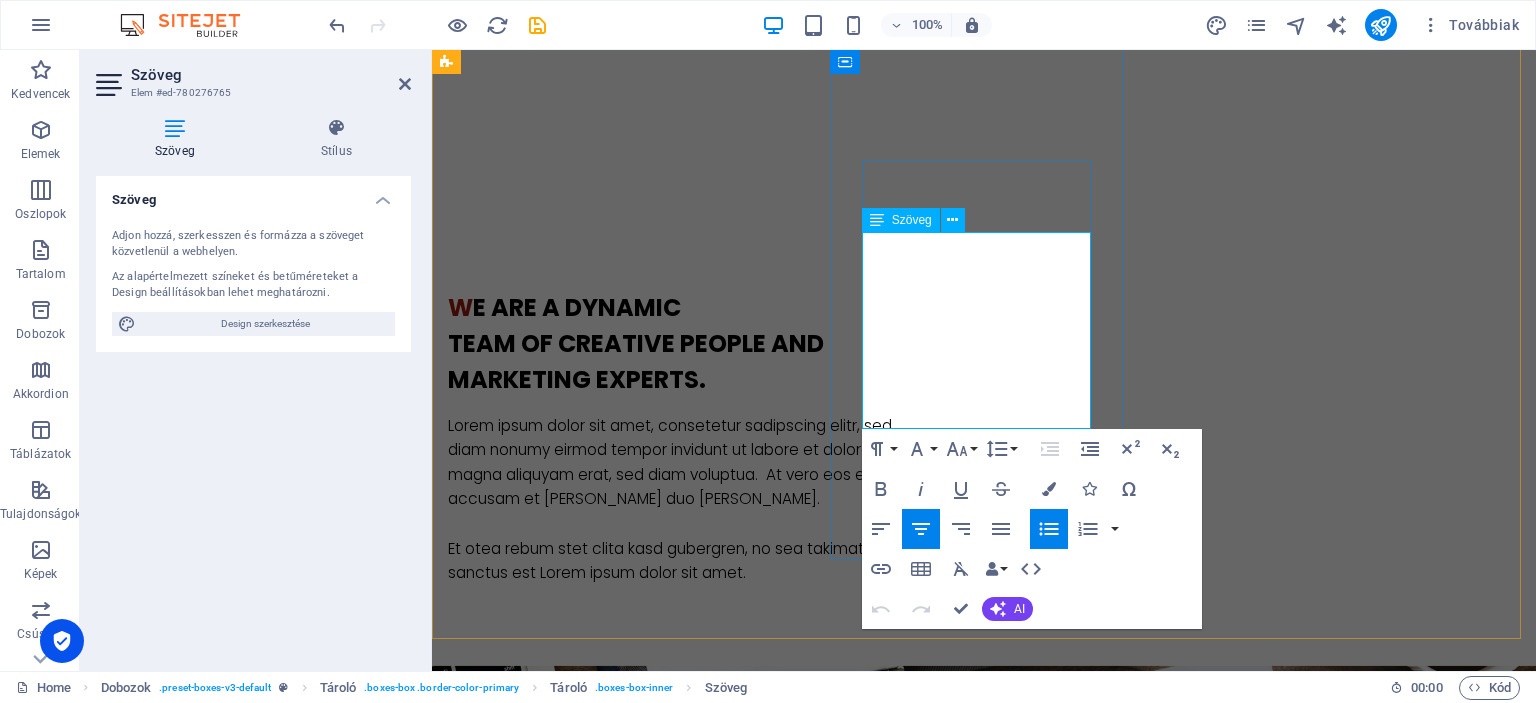 click on "Pályaorientációs tanácsadás, előadások, tréningek" at bounding box center [602, 2362] 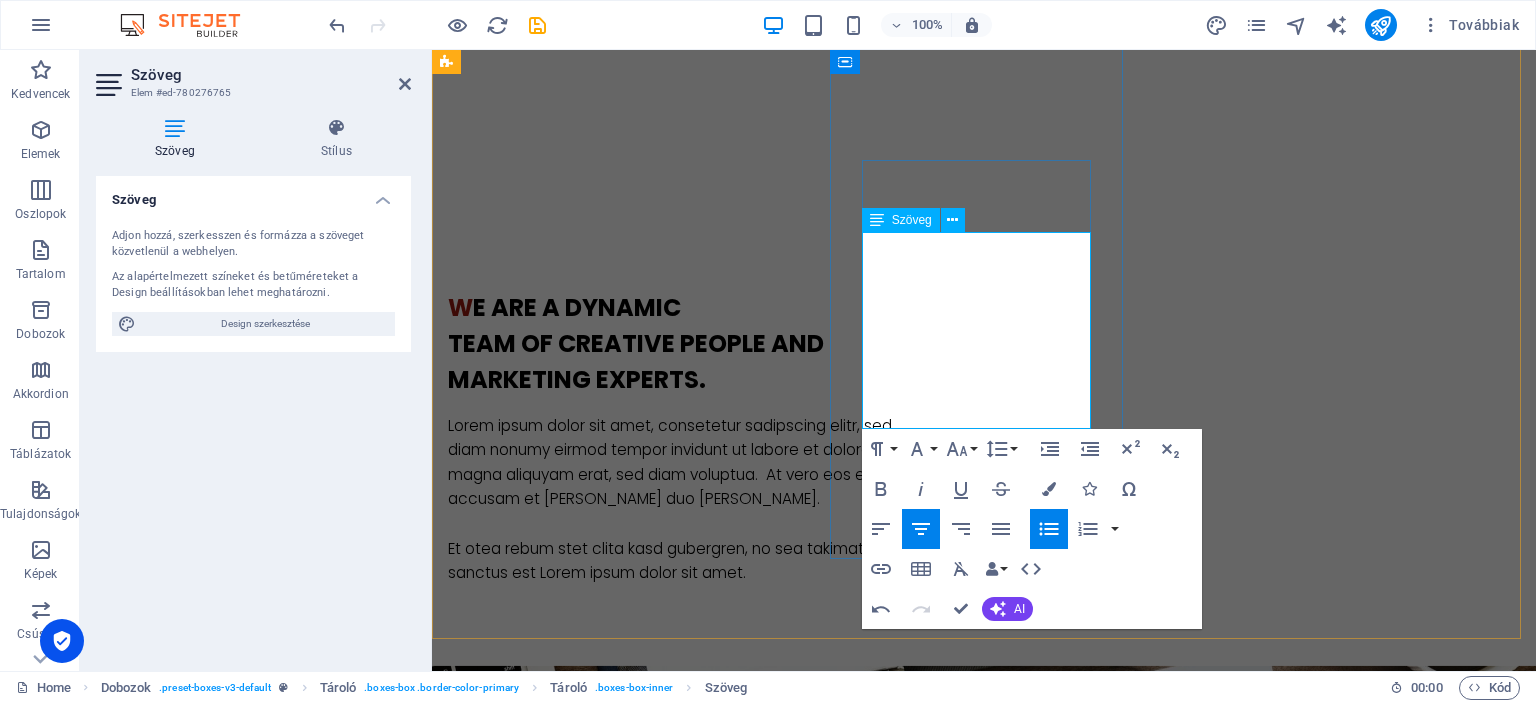 type 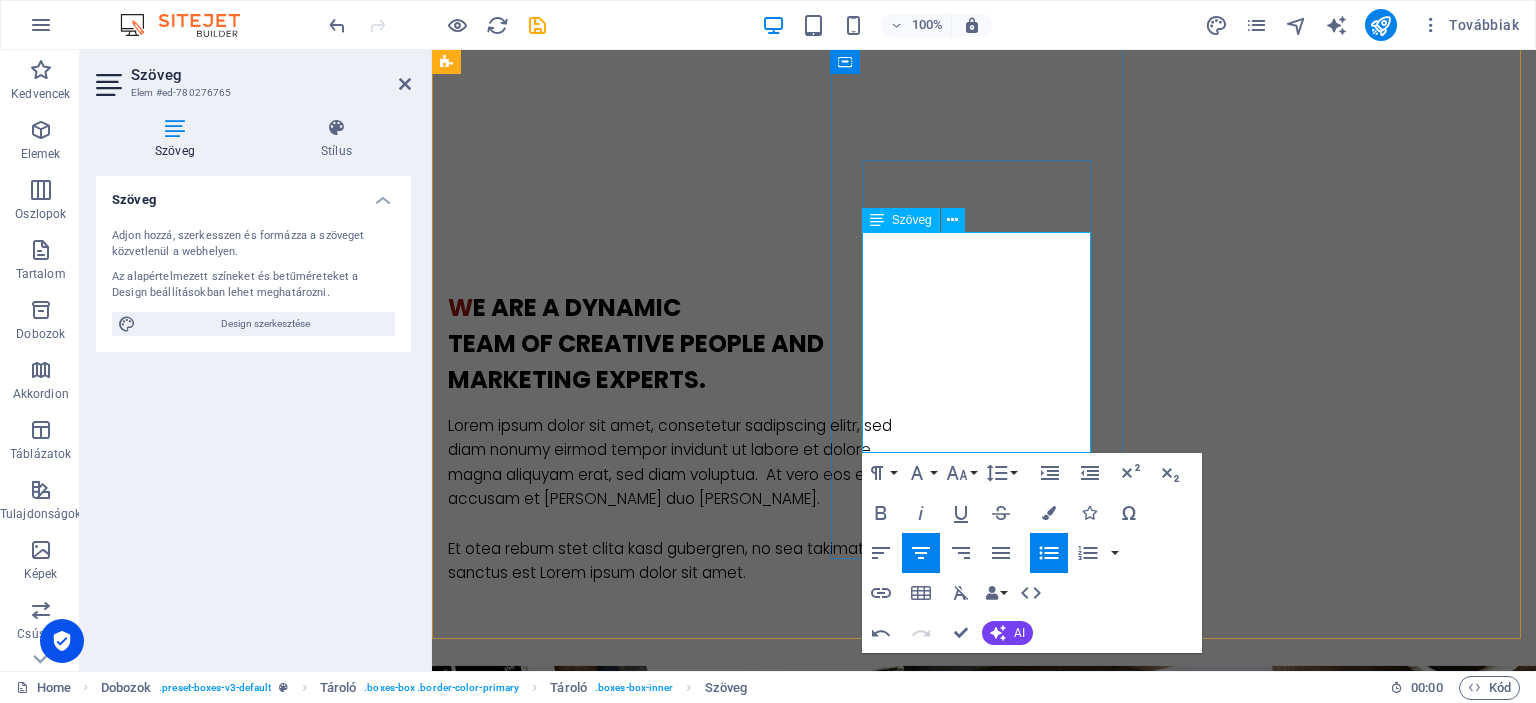 click on "Pály" at bounding box center (602, 2410) 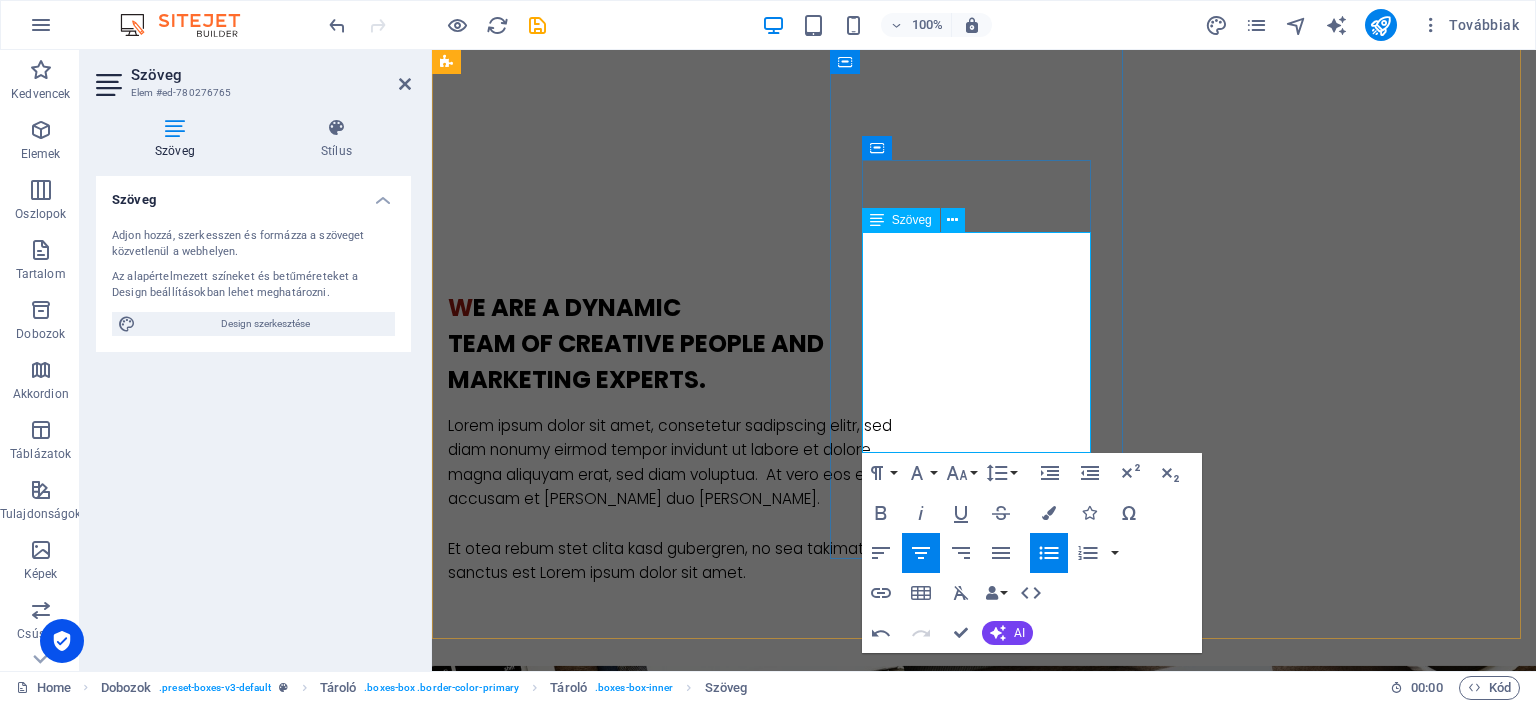 click on "Kommunikációs tréningek," at bounding box center [602, 2312] 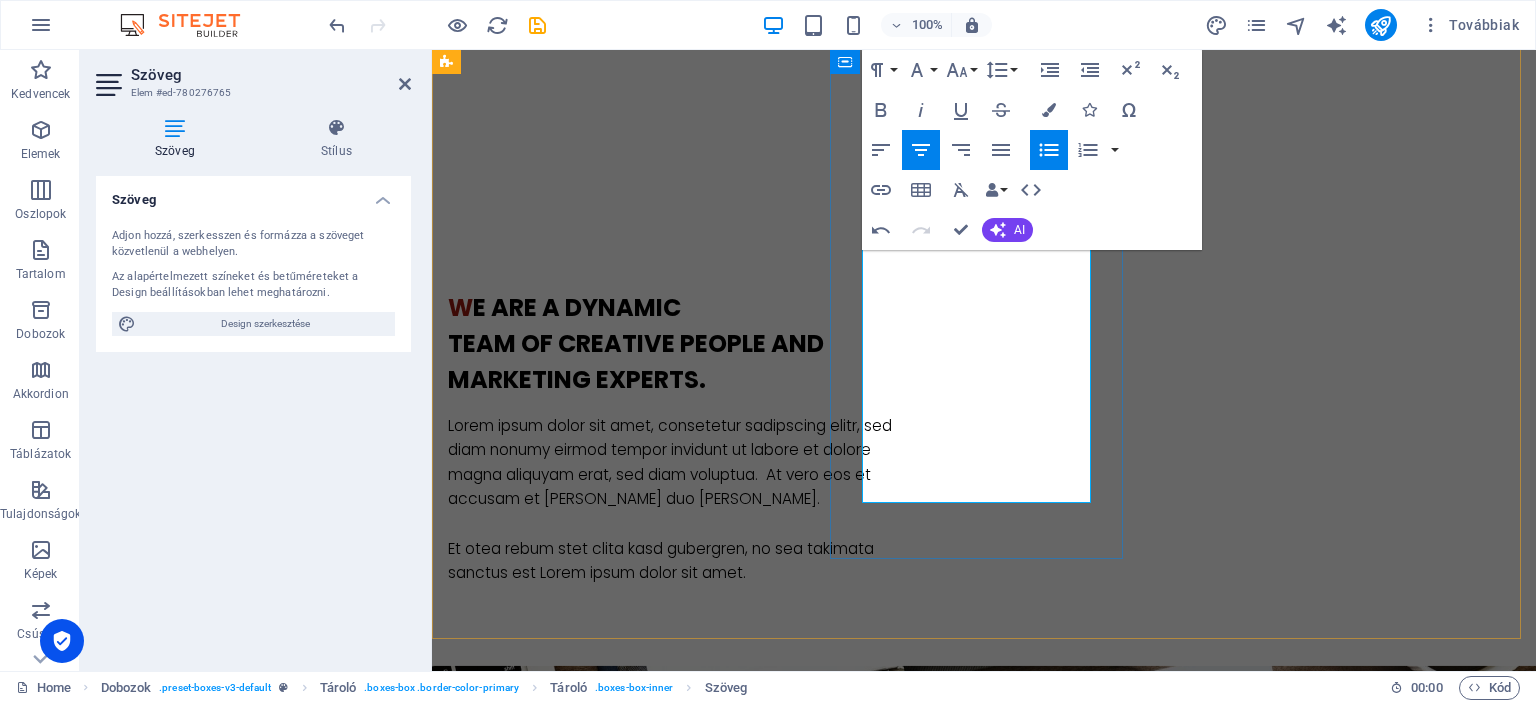 click on "Konfliktus, válsághelyzet" at bounding box center (602, 2361) 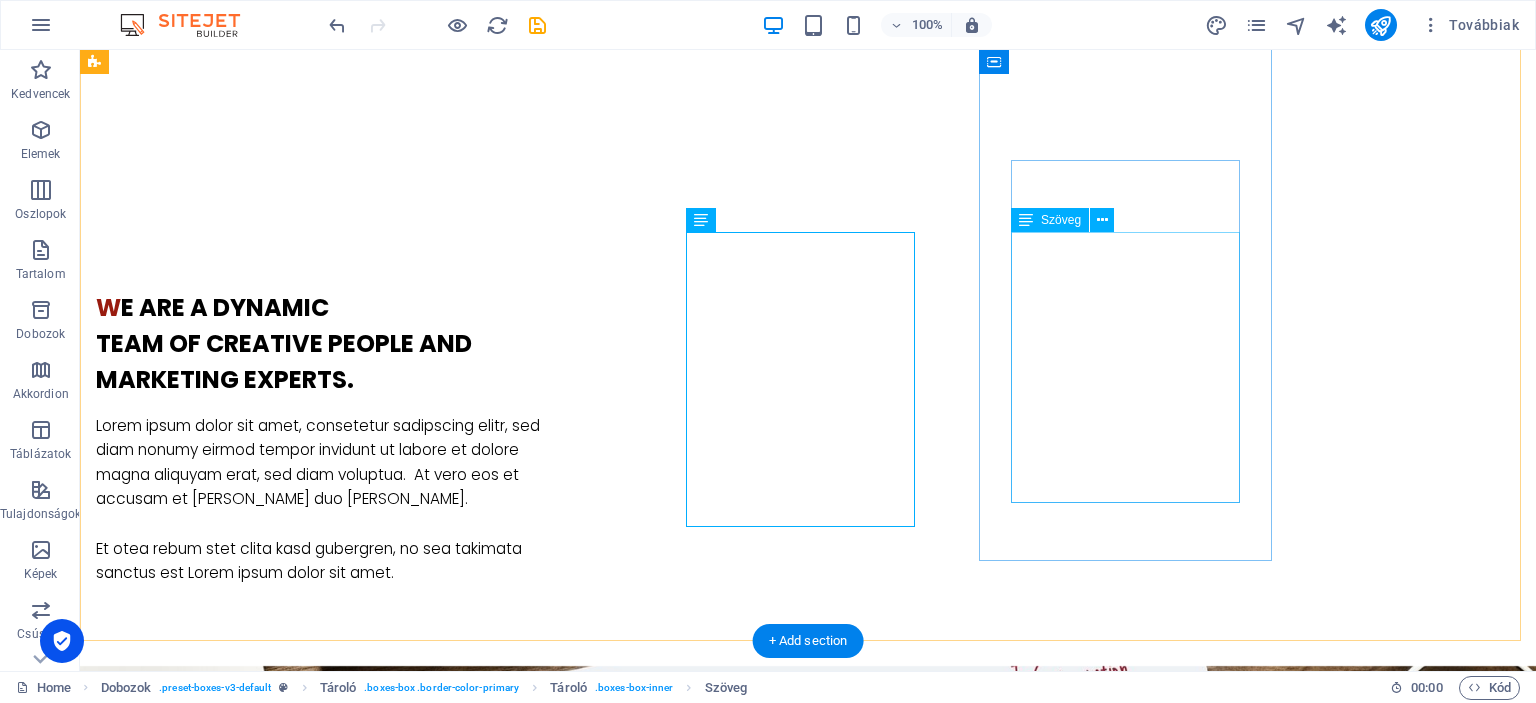 click on "Honlapkészítés és digitális marketing tanácsadás civil szervezeteknek és kisvállalkozásoknak Közösségi média menedzsment és tartalomgyártás, Google értékelések kezelése, Fotó és videó tartalom kezelés." at bounding box center [242, 2883] 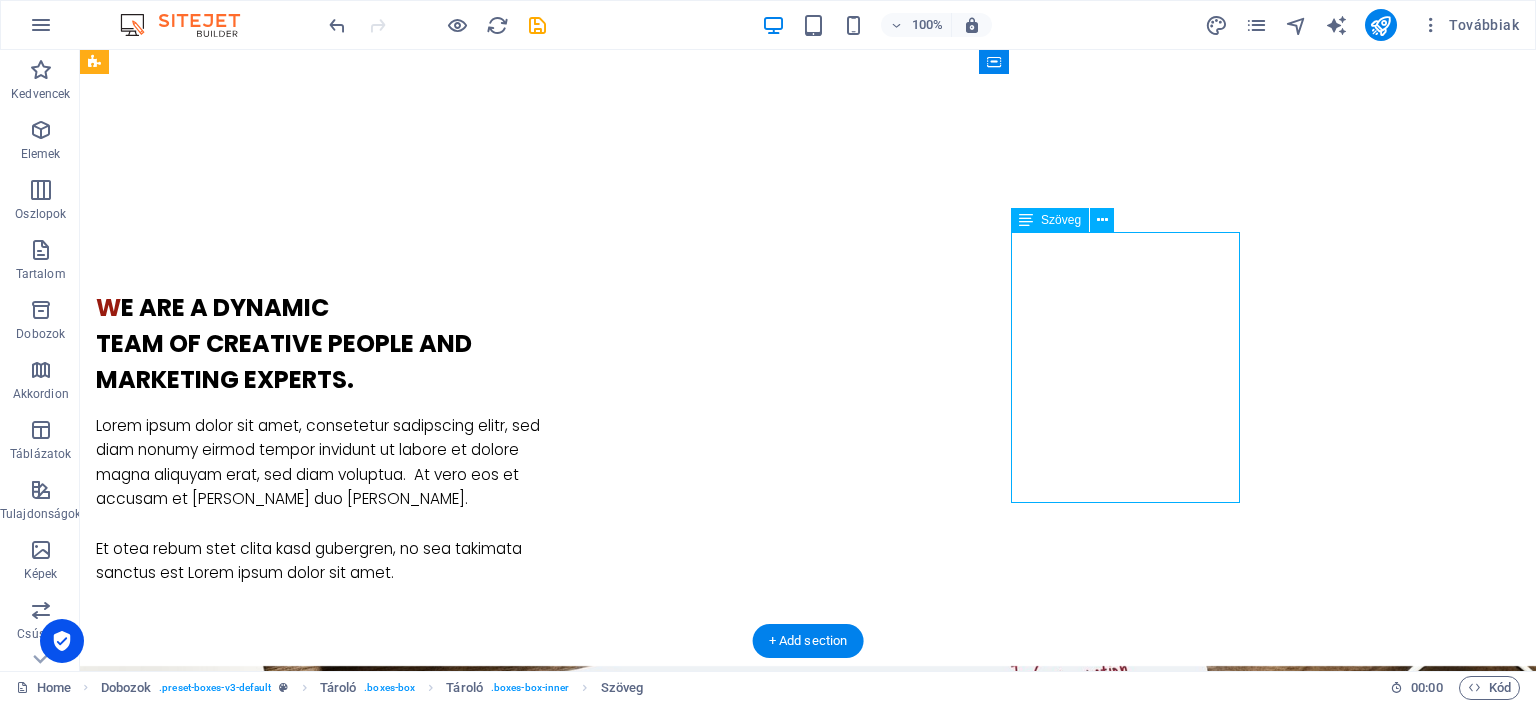 click on "Honlapkészítés és digitális marketing tanácsadás civil szervezeteknek és kisvállalkozásoknak Közösségi média menedzsment és tartalomgyártás, Google értékelések kezelése, Fotó és videó tartalom kezelés." at bounding box center [242, 2883] 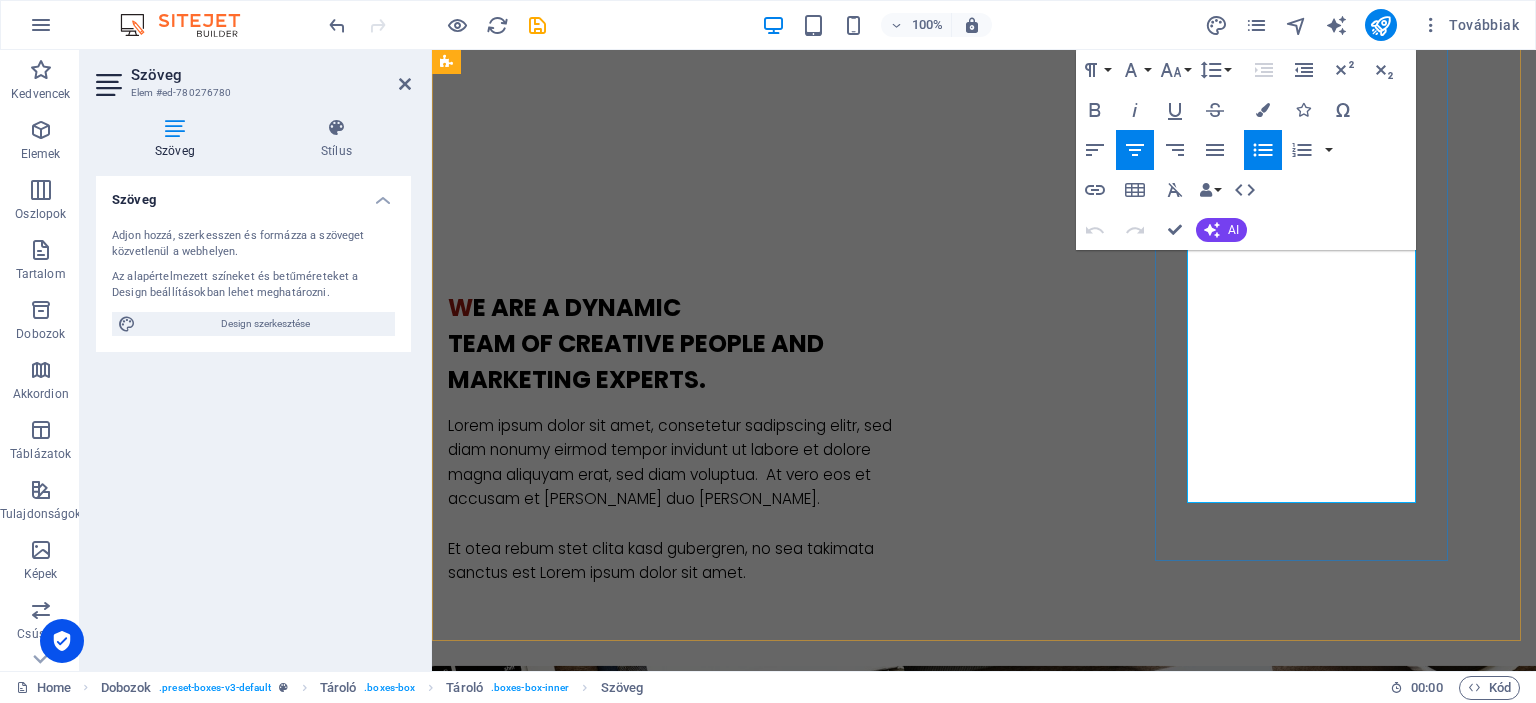 click on "Fotó és videó tartalom kezelés." at bounding box center (602, 2993) 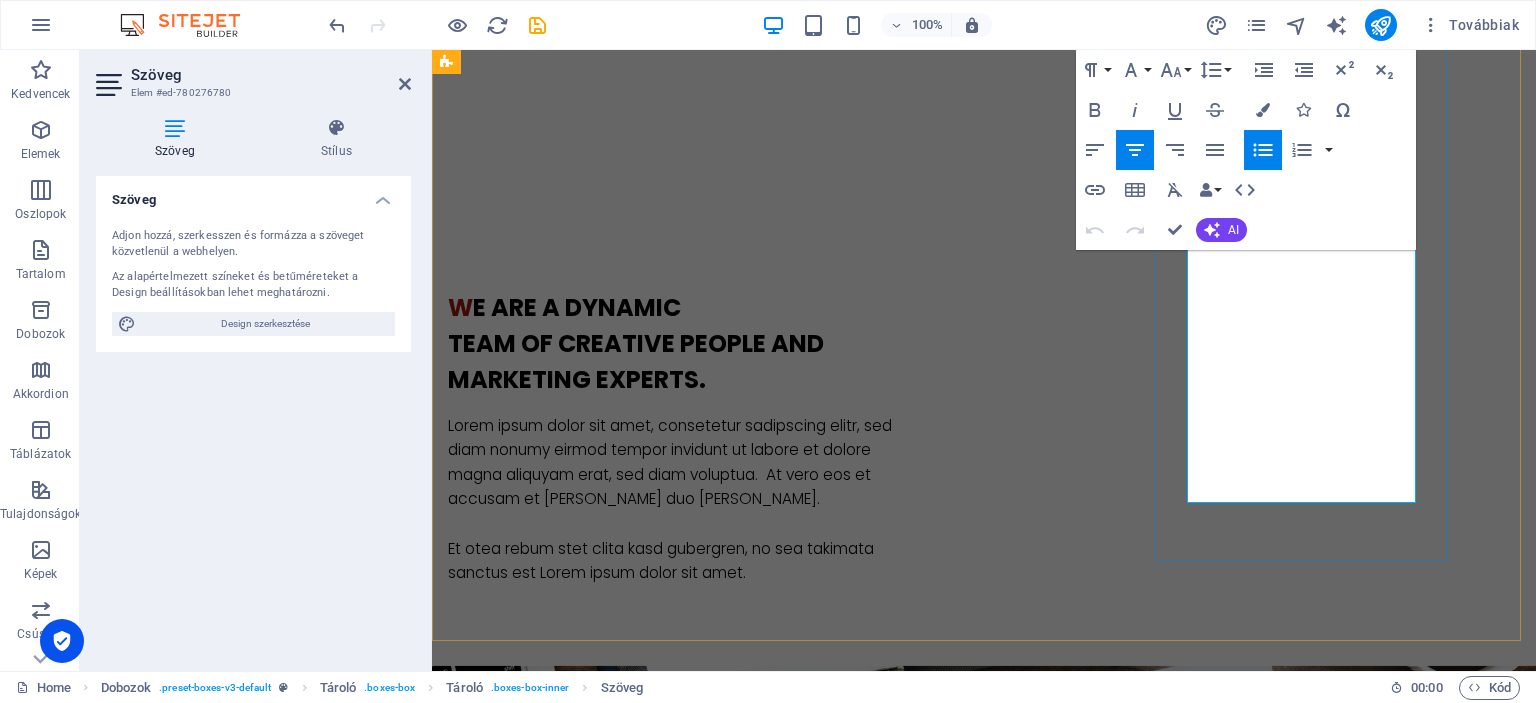type 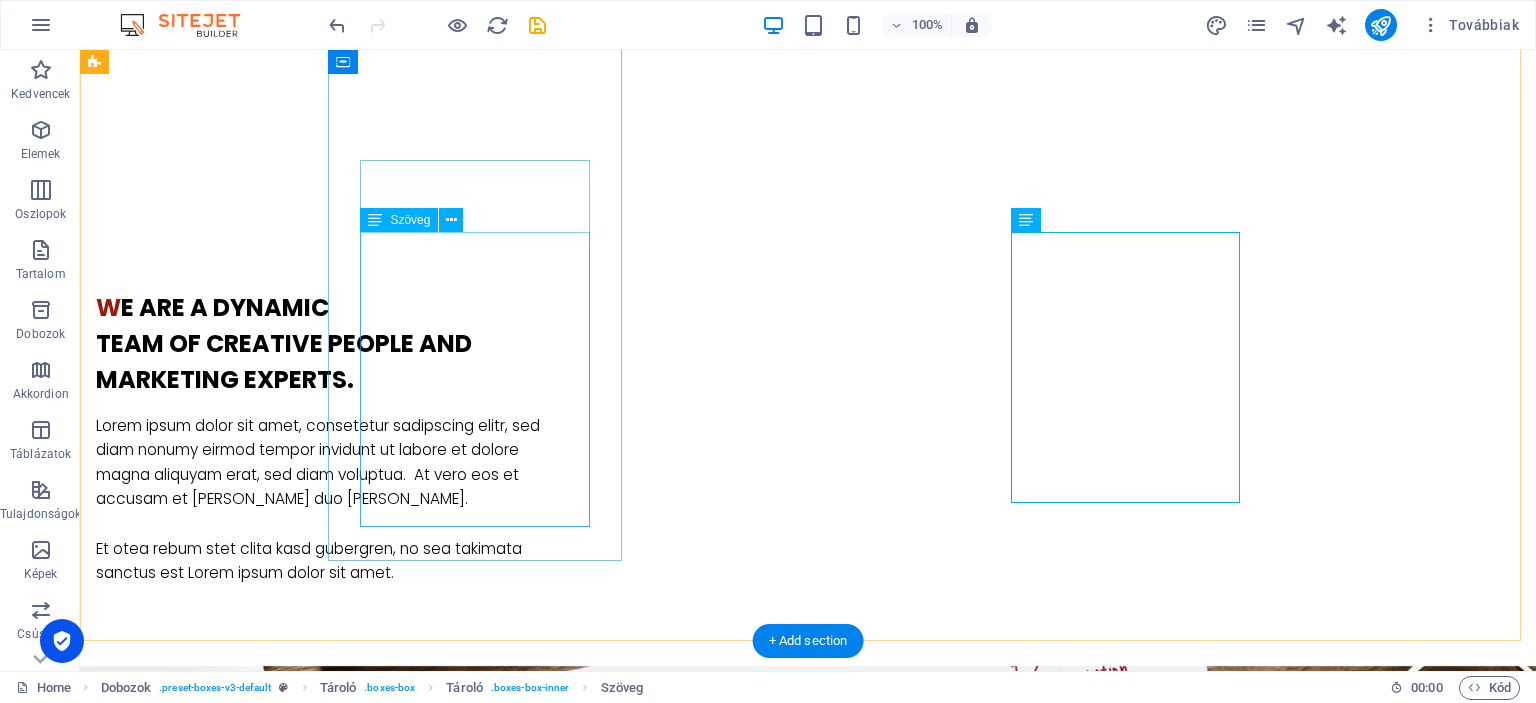 click on "Színpadtechinka, hangosítás,  Fellépők közvetítése, Gyermek és felnőtt animációk, születésnapok,  Abbázia Békebeli Játéktár,  Amatőr művészeti csoportok, egyének mentorálása Lorem ipsum dolor sit amet, consectetur adipisicing elit. Veritatis, dolorem!" at bounding box center (242, 1830) 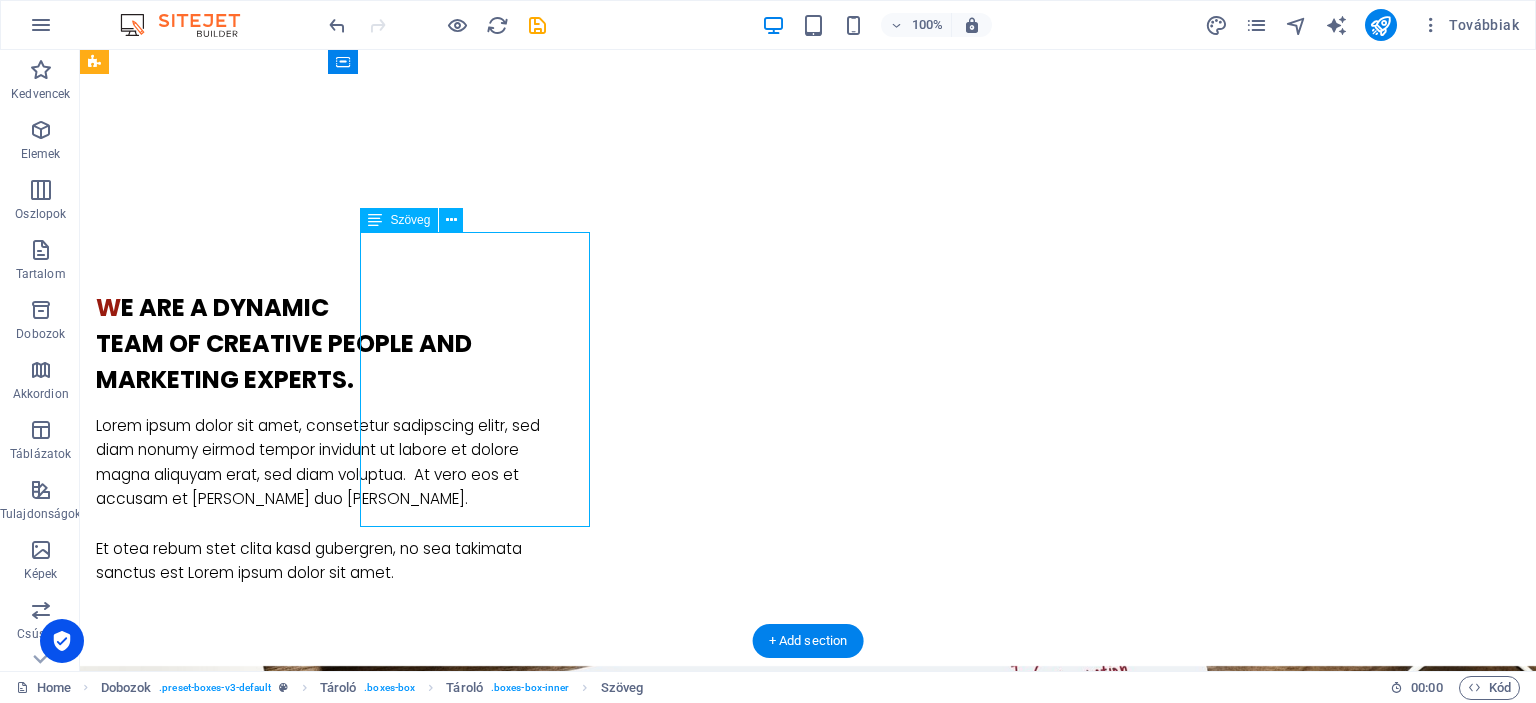 click on "Színpadtechinka, hangosítás,  Fellépők közvetítése, Gyermek és felnőtt animációk, születésnapok,  Abbázia Békebeli Játéktár,  Amatőr művészeti csoportok, egyének mentorálása Lorem ipsum dolor sit amet, consectetur adipisicing elit. Veritatis, dolorem!" at bounding box center [242, 1830] 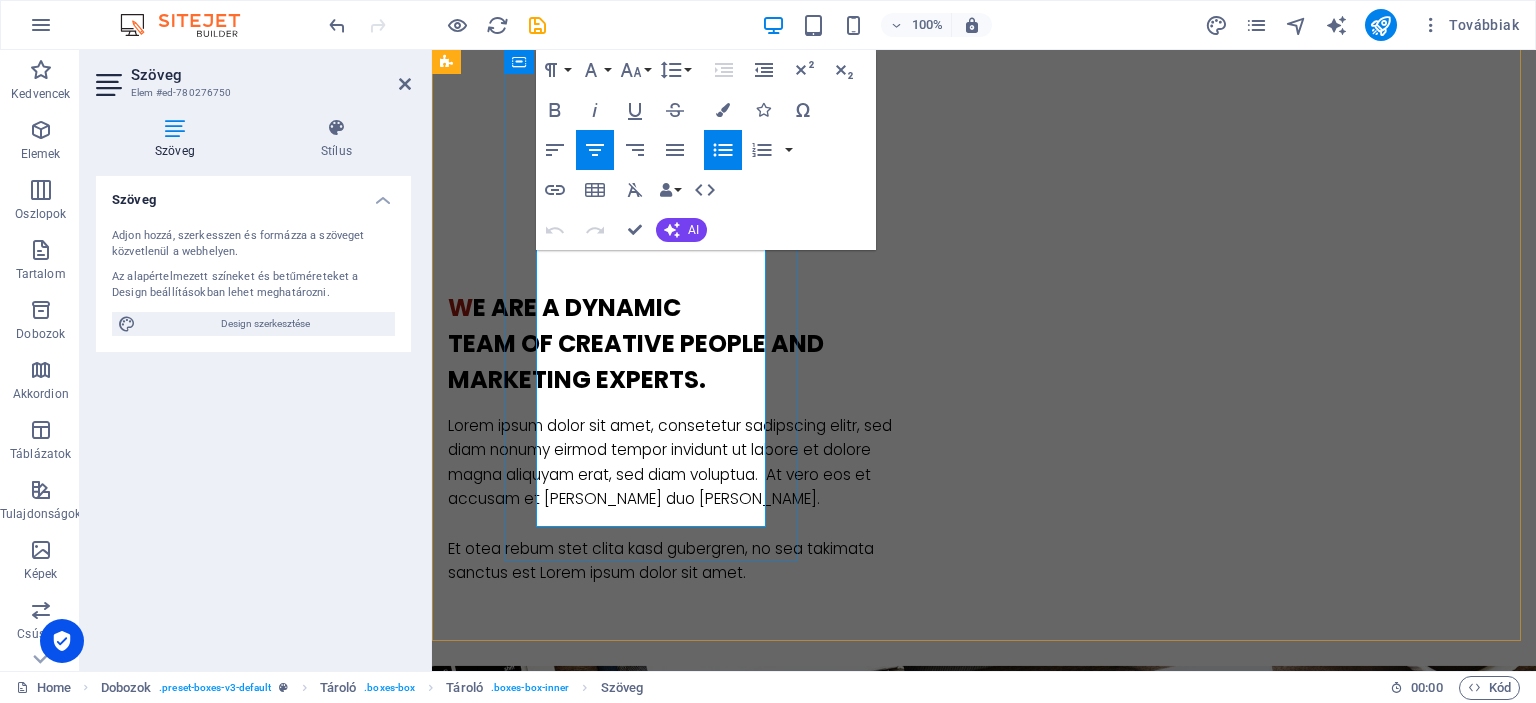 drag, startPoint x: 544, startPoint y: 467, endPoint x: 730, endPoint y: 515, distance: 192.09373 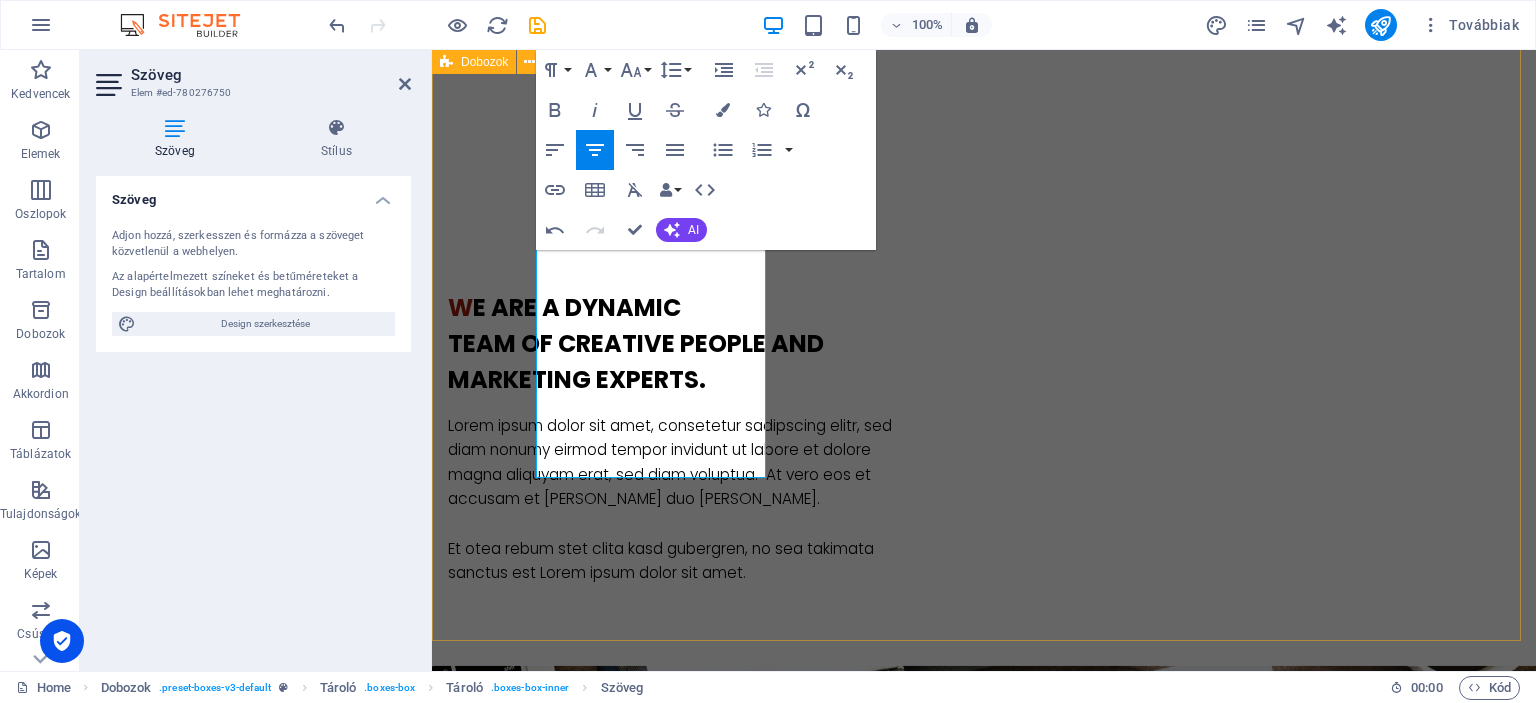 click on "Gomb felirata Rendezvény megvalósítás Színpadtechinka, hangosítás,  Fellépők közvetítése, Gyermek és felnőtt animációk, születésnapok,  Abbázia Békebeli Játéktár,  Amatőr művészeti csoportok, egyének mentorálása Gomb felirata Kézés, trénig, pályázat Rendezvényszervezési workshopok egyesületeknek, kisvállalkozásoknak, Kommunikációs tréningek, Kulcsképességek fejlesztése Konfliktus-, válsághelyzeti workshop Pályaorientációs tanácsadás, előadások, tréningek,  Pályázatok generálása Gomb felirata Digitális marketing Honlapkészítés és digitális marketing tanácsadás civil szervezeteknek és kisvállalkozásoknak Közösségi média menedzsment és tartalomgyártás, Google értékelések kezelése, Fotó és videó tartalom gyártés és kezelés." at bounding box center (984, 2241) 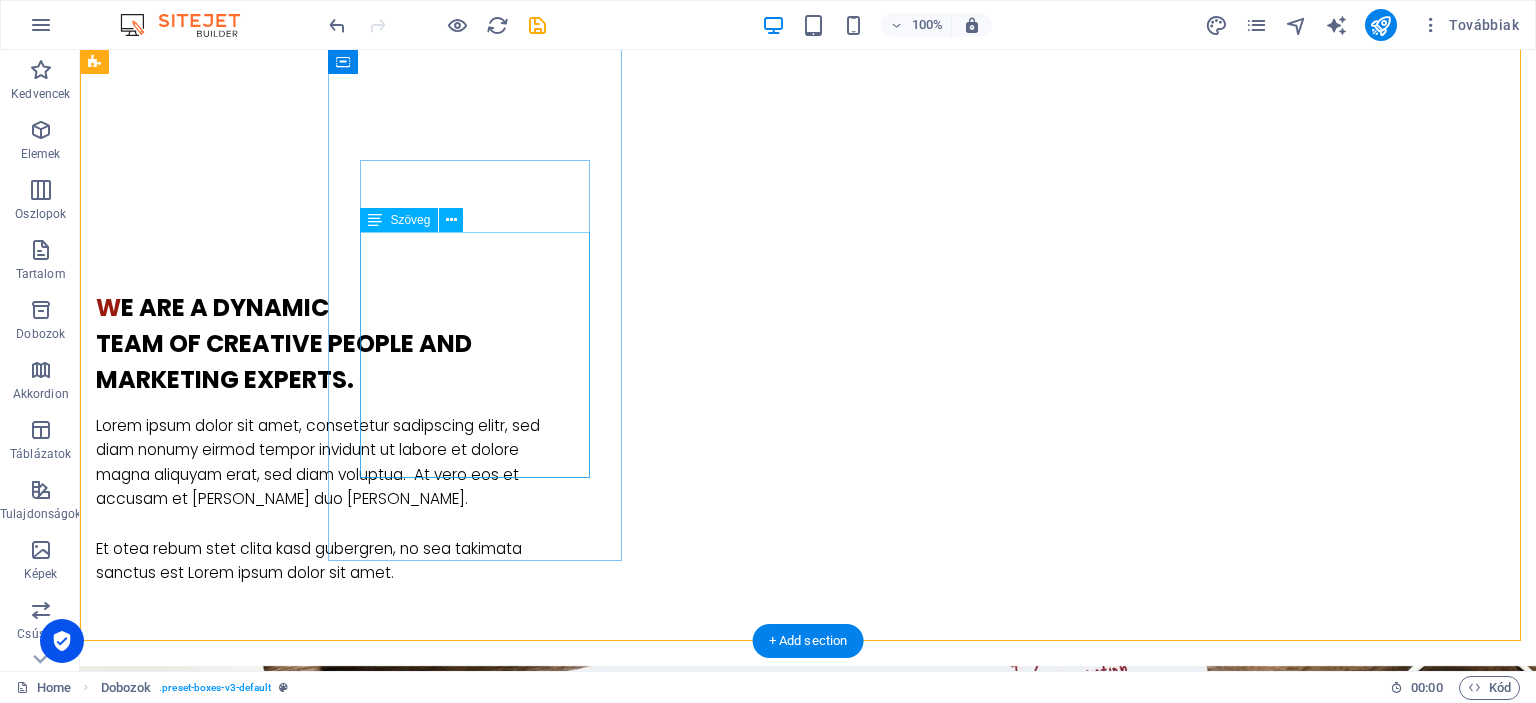 click on "Színpadtechinka, hangosítás,  Fellépők közvetítése, Gyermek és felnőtt animációk, születésnapok,  Abbázia Békebeli Játéktár,  Amatőr művészeti csoportok, egyének mentorálása" at bounding box center [242, 1806] 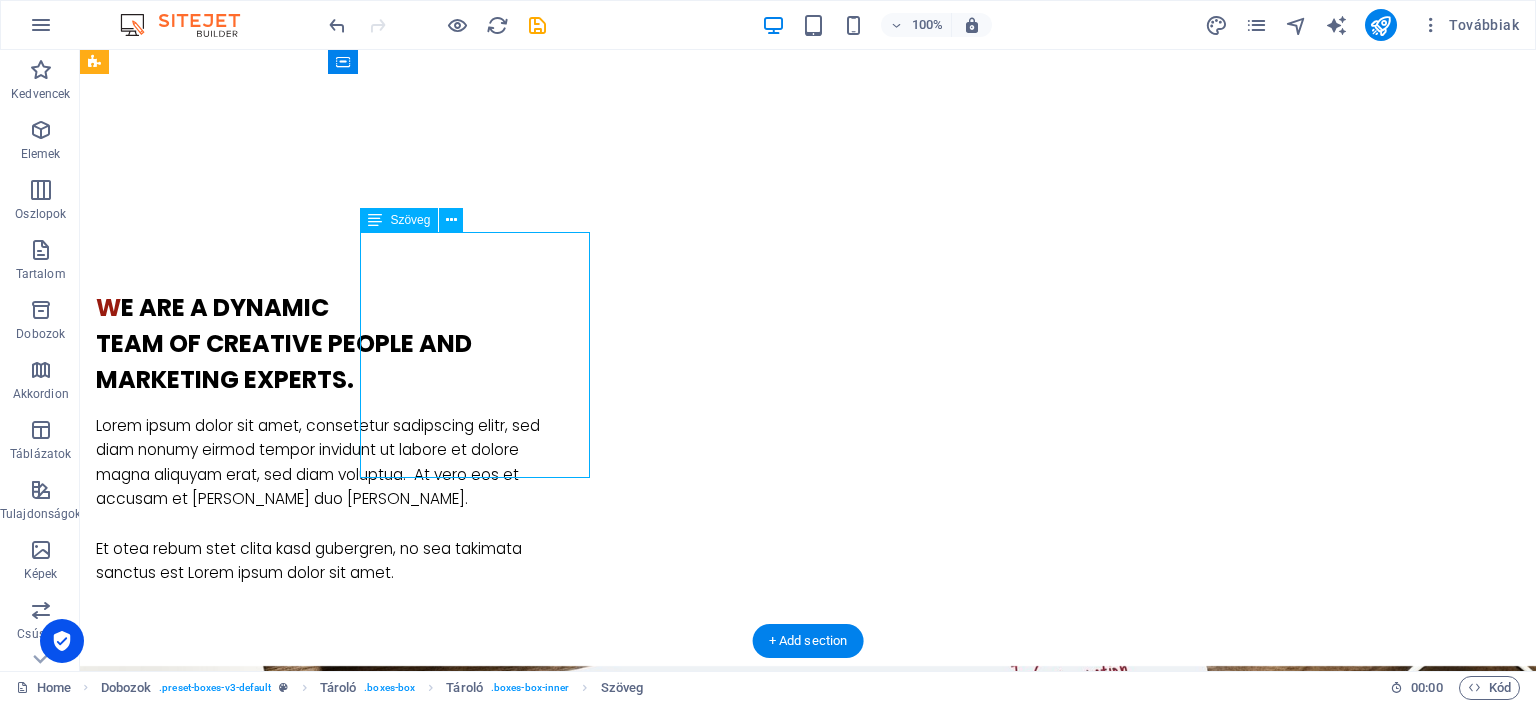 click on "Színpadtechinka, hangosítás,  Fellépők közvetítése, Gyermek és felnőtt animációk, születésnapok,  Abbázia Békebeli Játéktár,  Amatőr művészeti csoportok, egyének mentorálása" at bounding box center [242, 1806] 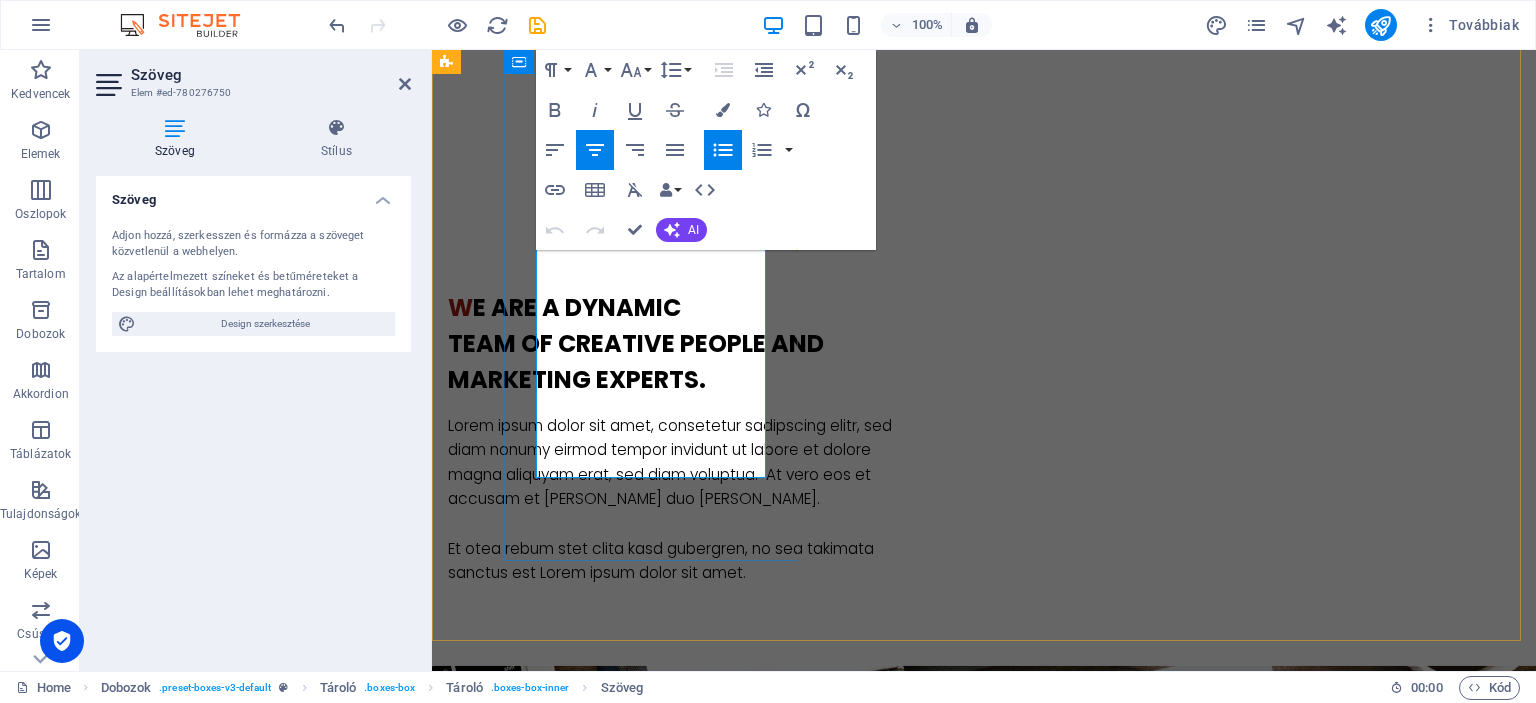 click on "Abbázia Békebeli Játéktár," at bounding box center (602, 1818) 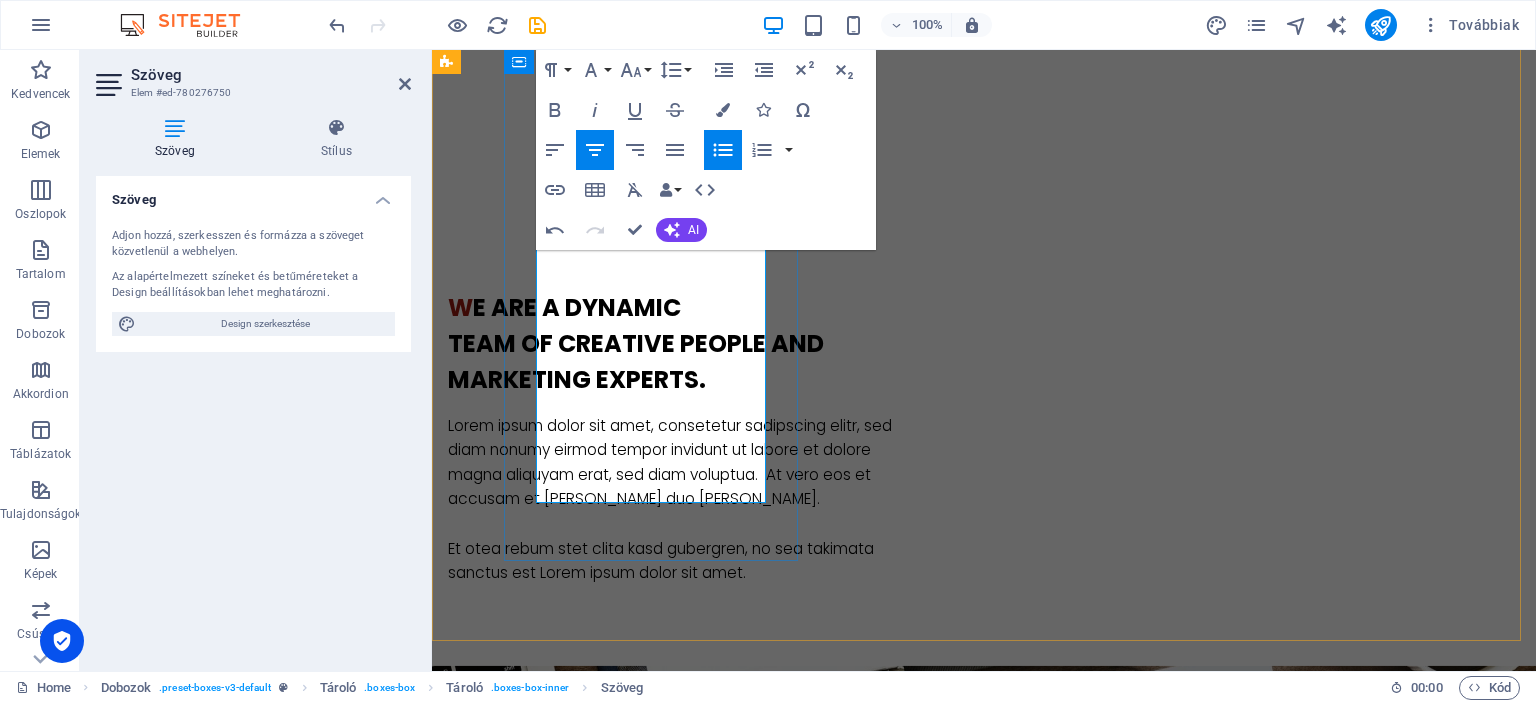 drag, startPoint x: 761, startPoint y: 364, endPoint x: 658, endPoint y: 387, distance: 105.53672 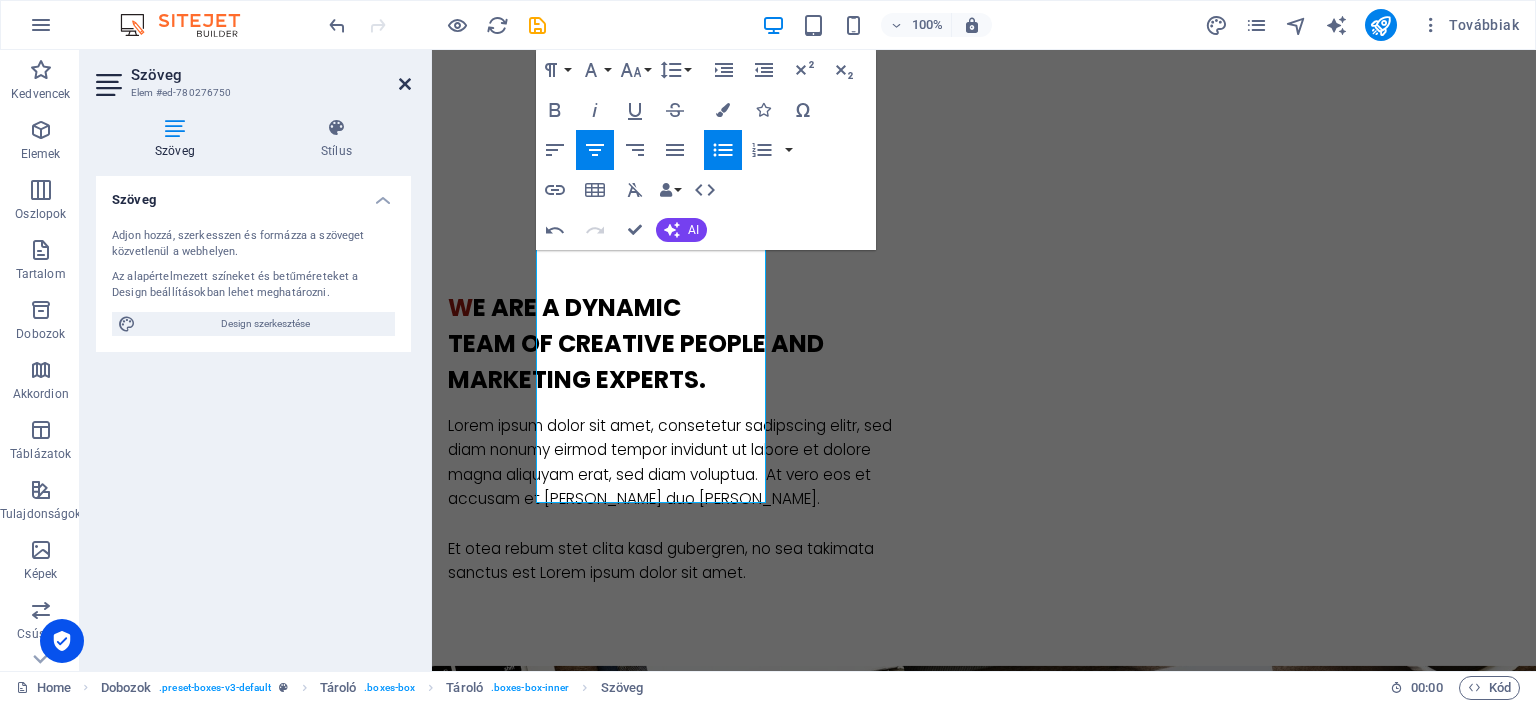 click at bounding box center [405, 84] 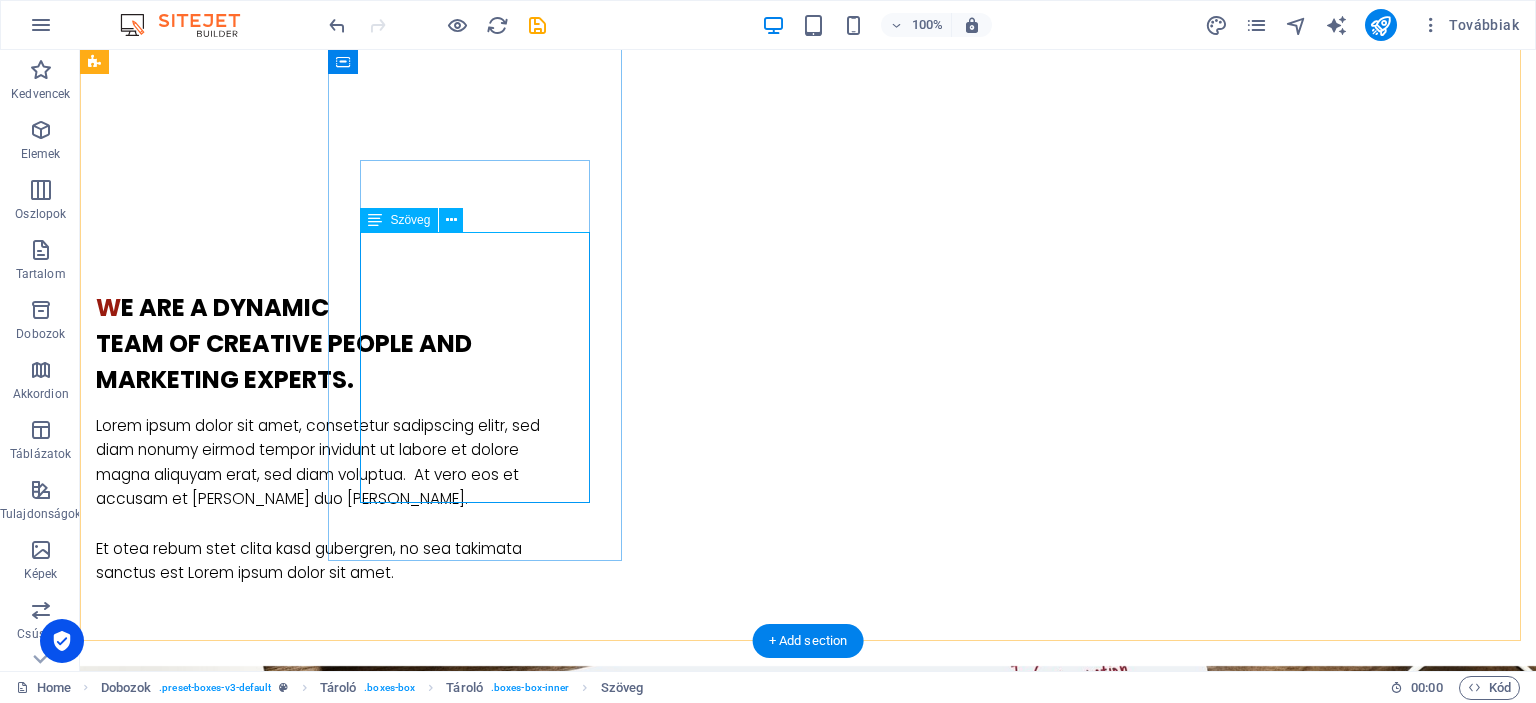click on "Színpadtechinka, hangosítás,  Fellépők közvetítése, Gyermek és felnőtt animációk, születésnapok,  Abbázia Békebeli Játéktár  Amatőr művészeti csoportok, egyének mentorálása" at bounding box center [242, 1818] 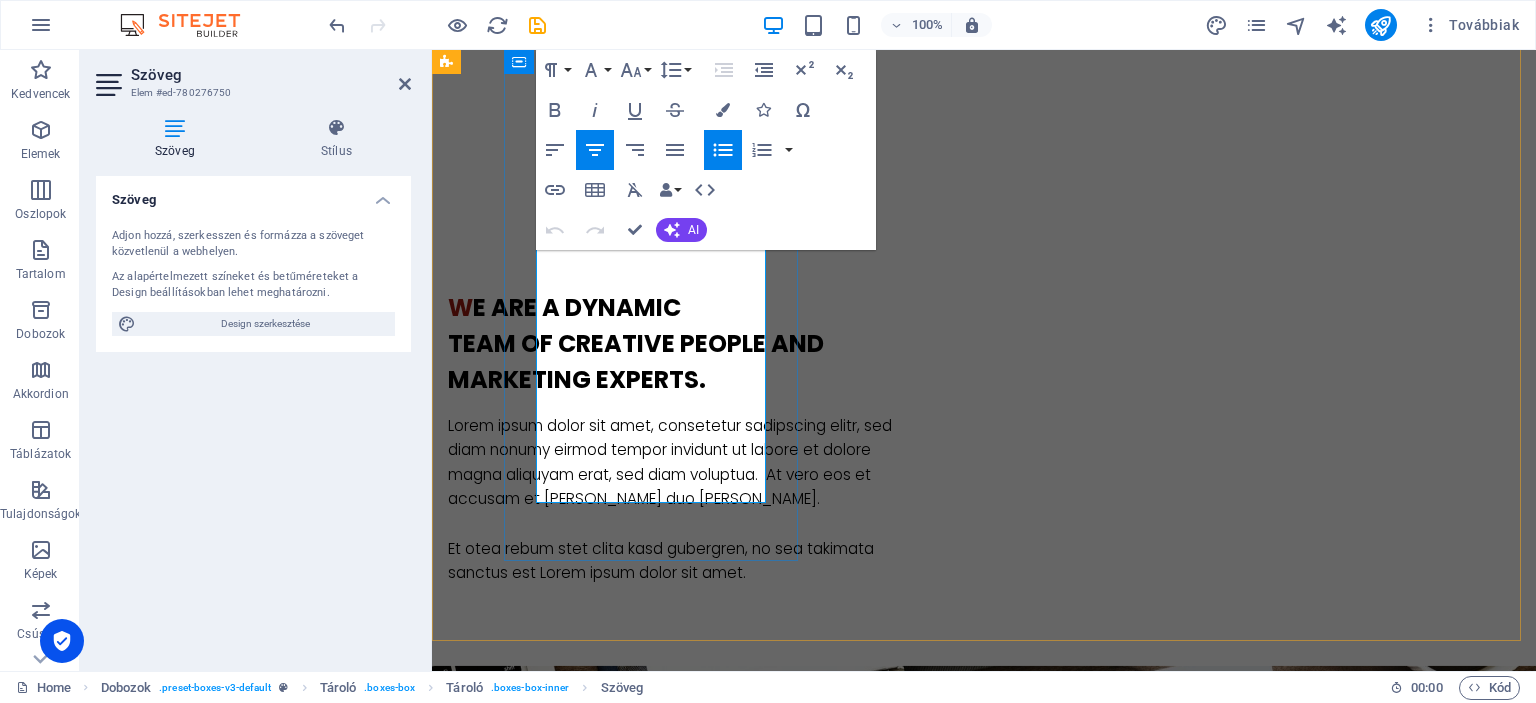 click at bounding box center (602, 1842) 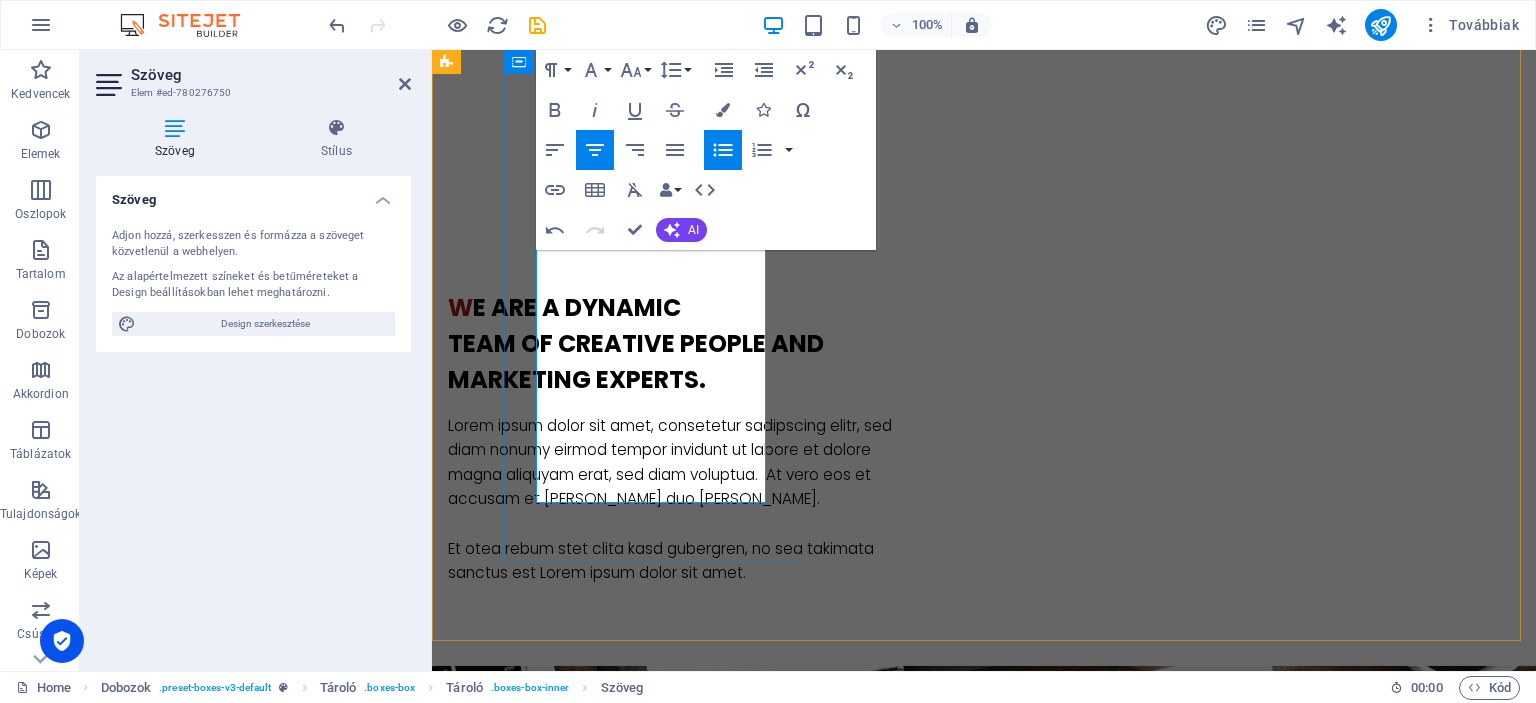 click at bounding box center (602, 1842) 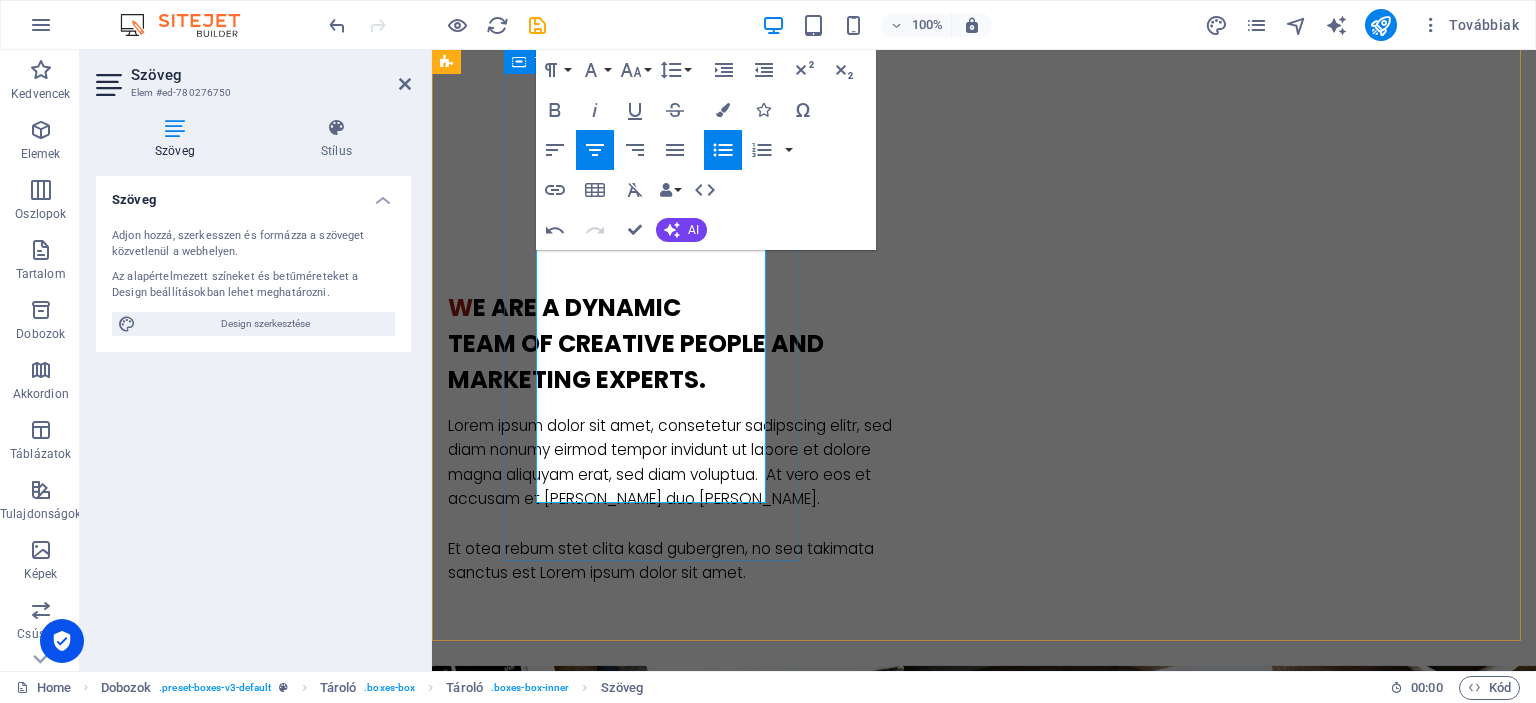 click at bounding box center [519, 62] 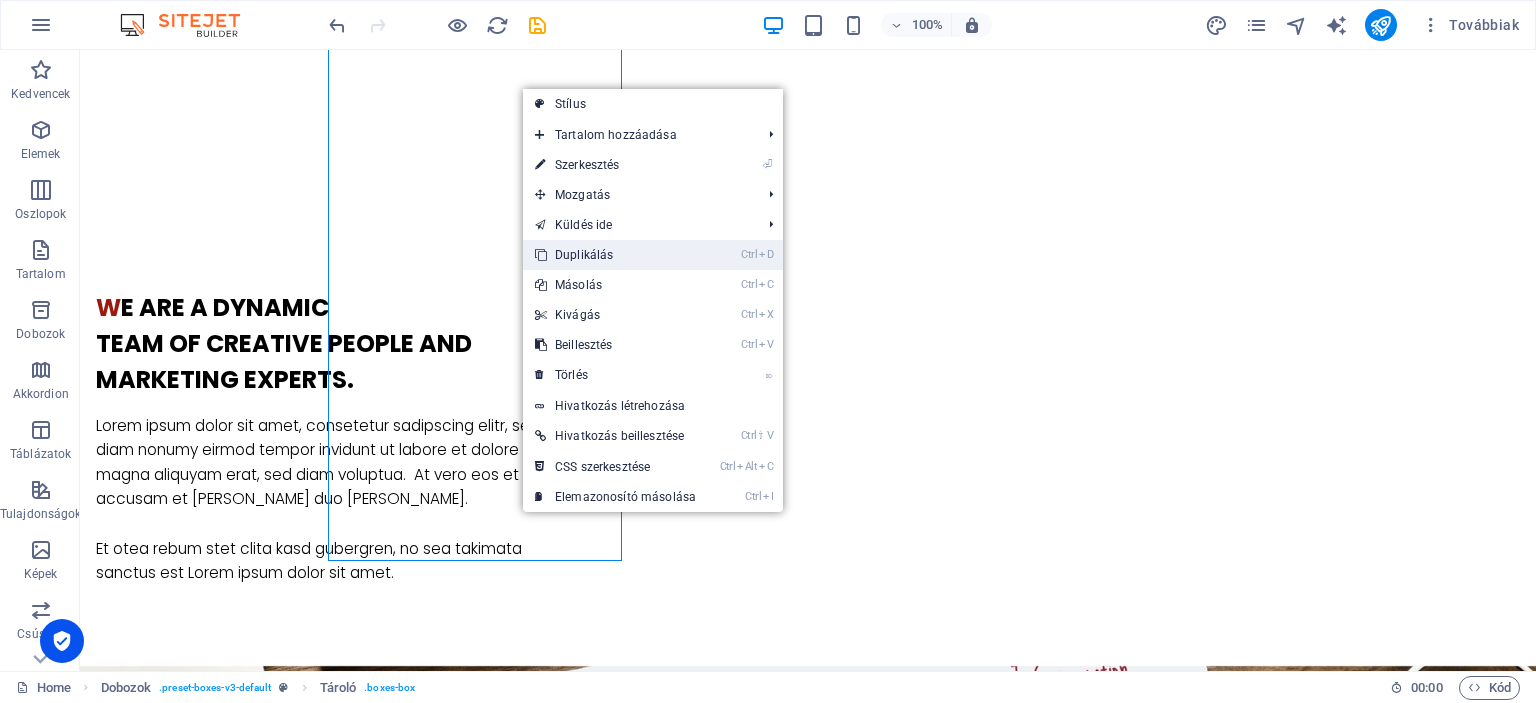 click on "Ctrl D  Duplikálás" at bounding box center [615, 255] 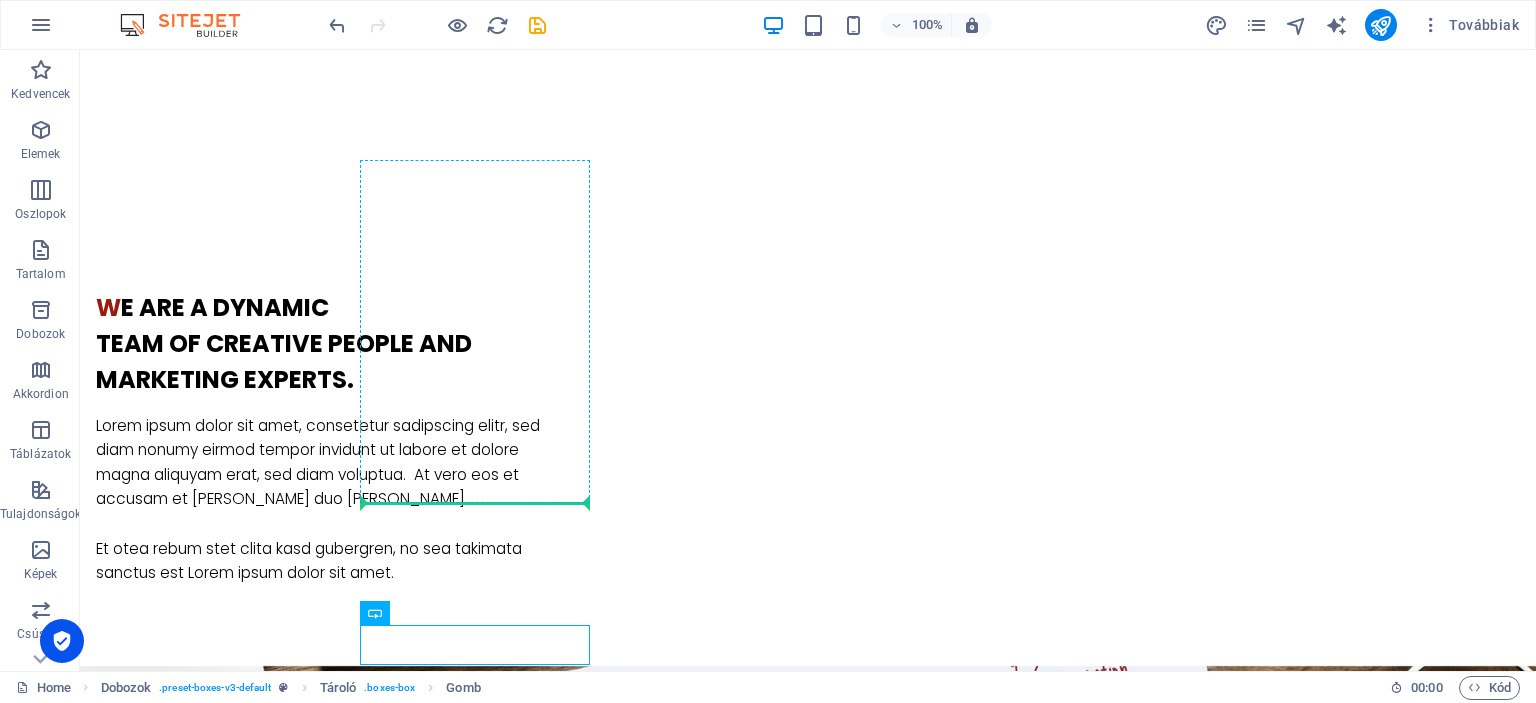 drag, startPoint x: 472, startPoint y: 647, endPoint x: 488, endPoint y: 392, distance: 255.50146 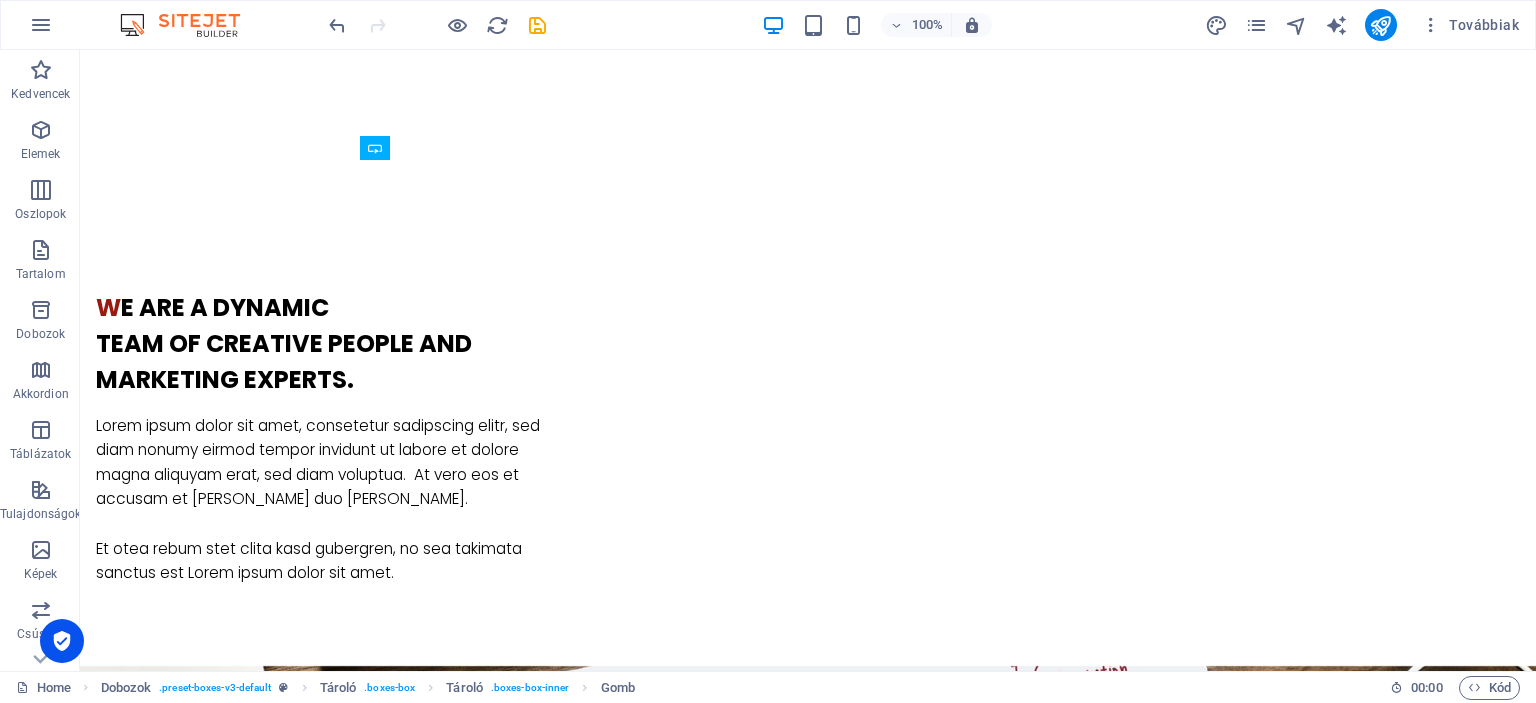 drag, startPoint x: 494, startPoint y: 509, endPoint x: 484, endPoint y: 429, distance: 80.622574 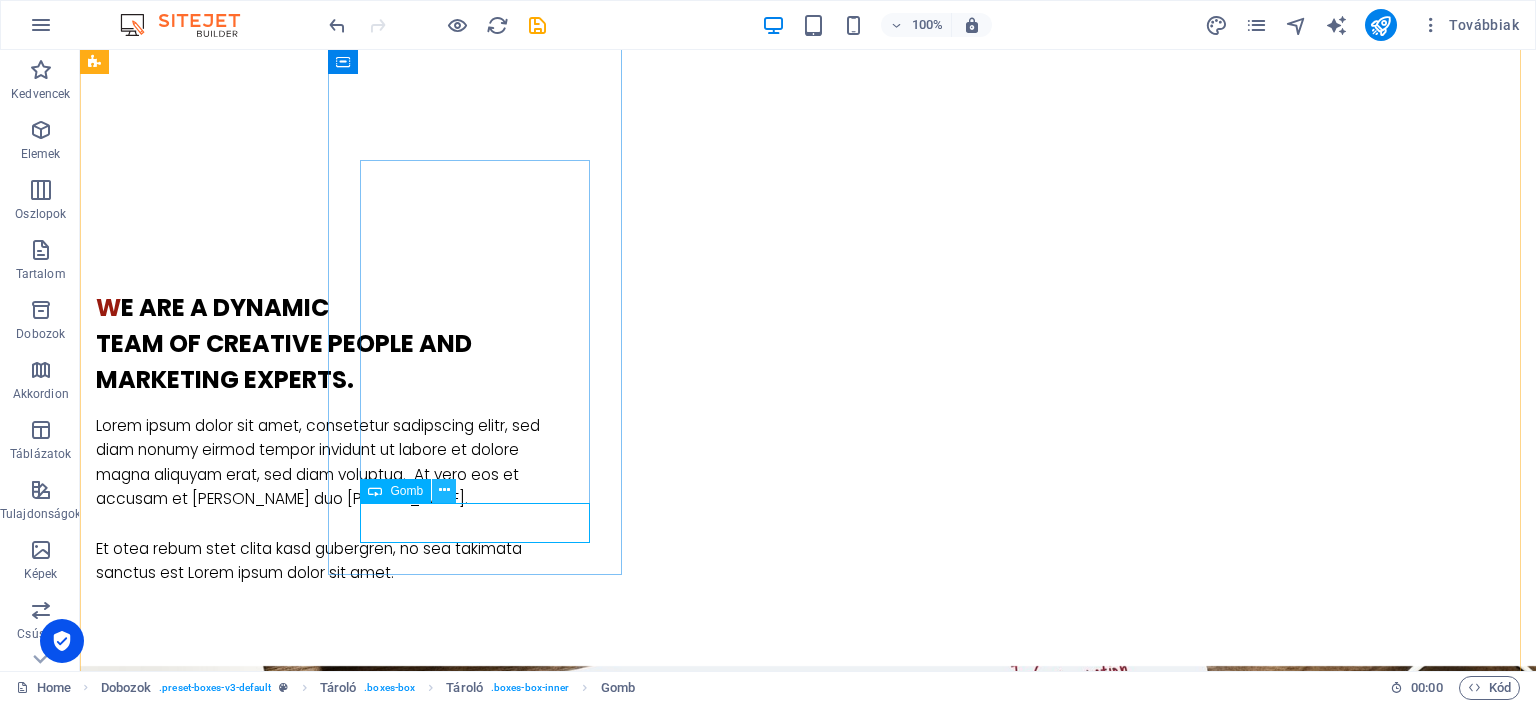 click at bounding box center (444, 490) 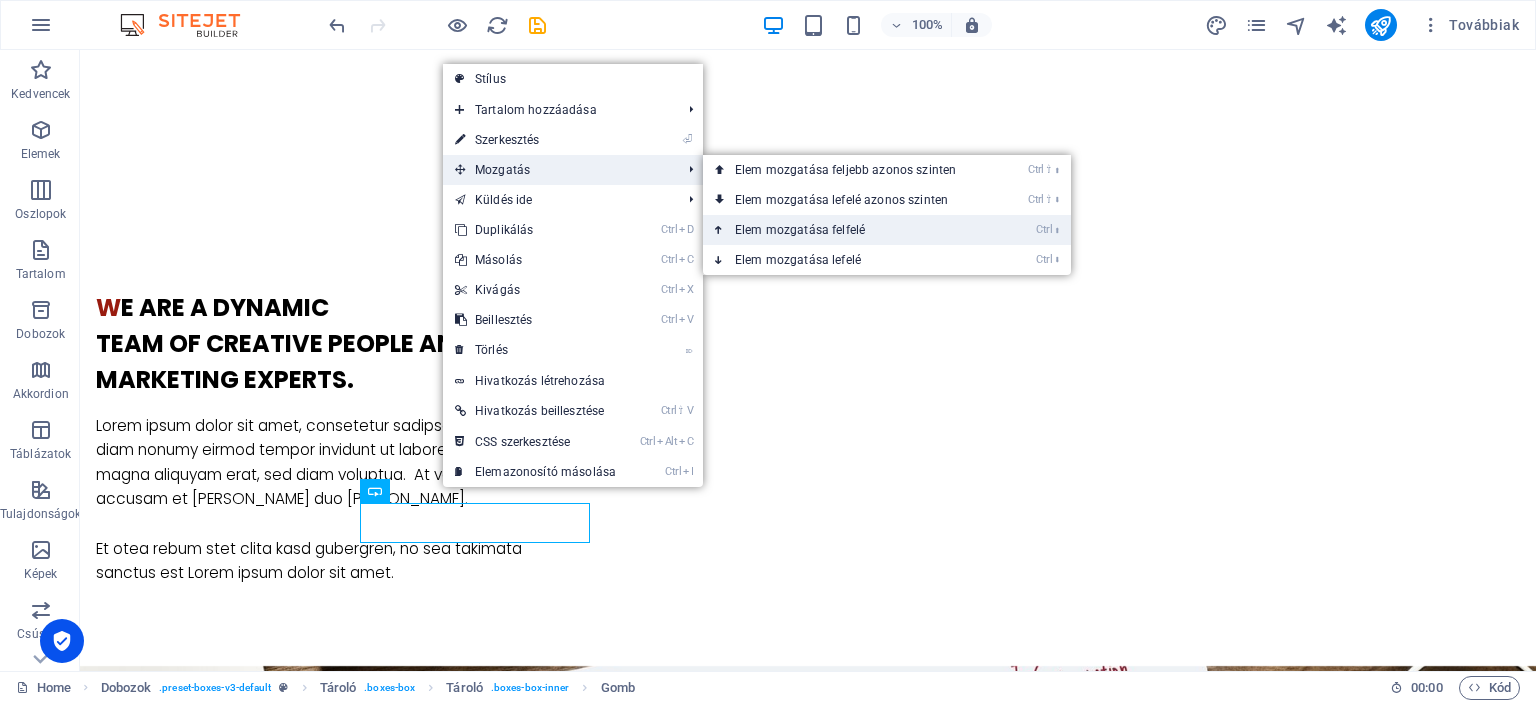 click on "Ctrl ⬆  Elem mozgatása felfelé" at bounding box center [849, 230] 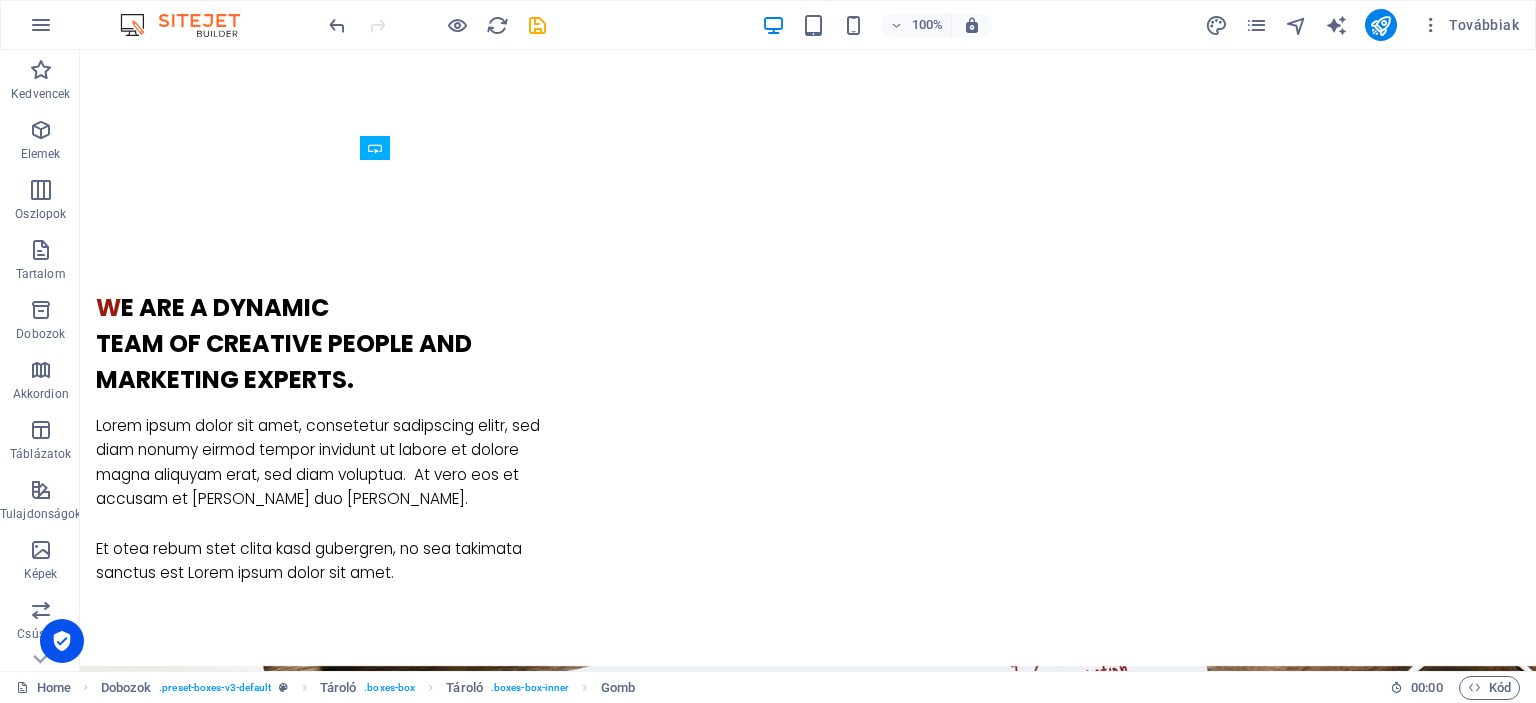 drag, startPoint x: 406, startPoint y: 245, endPoint x: 493, endPoint y: 395, distance: 173.40416 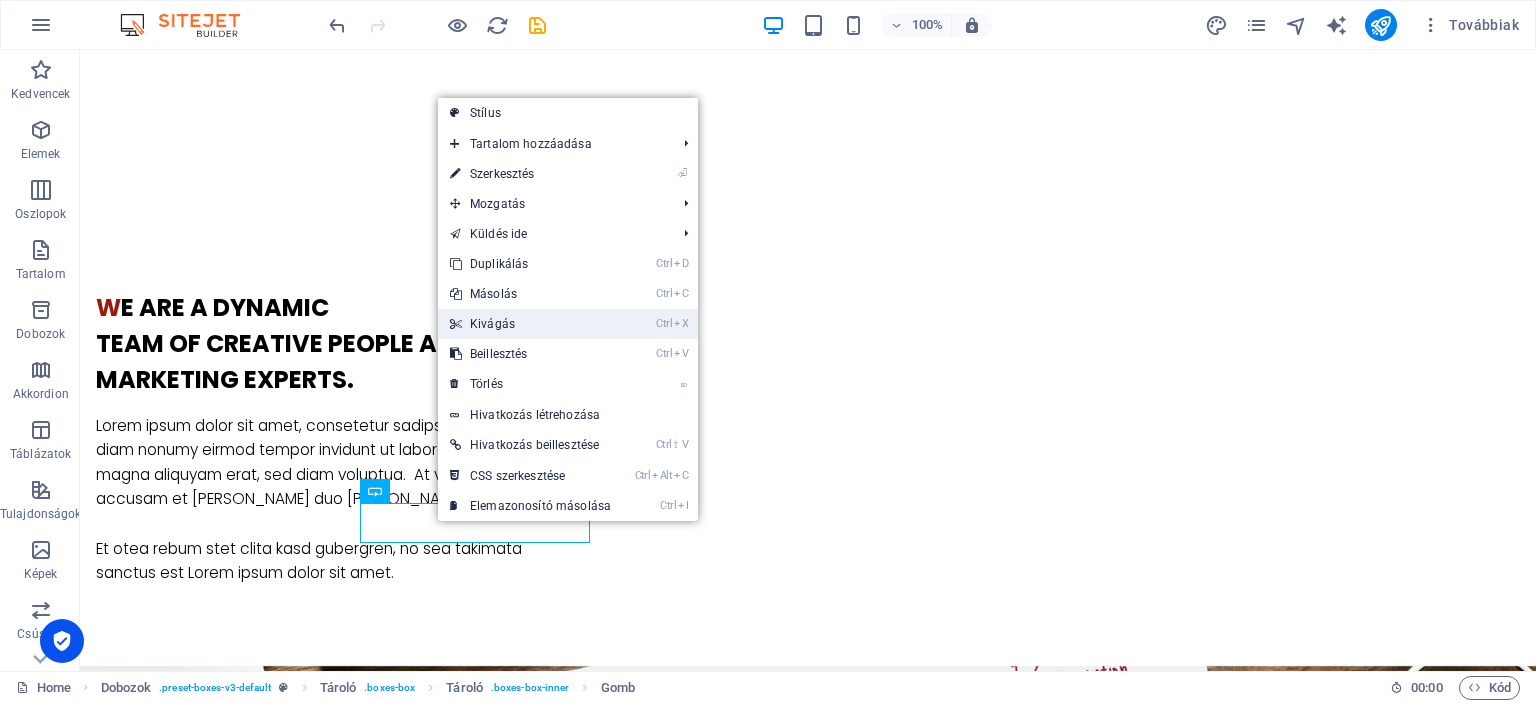 click on "Ctrl X  Kivágás" at bounding box center (530, 324) 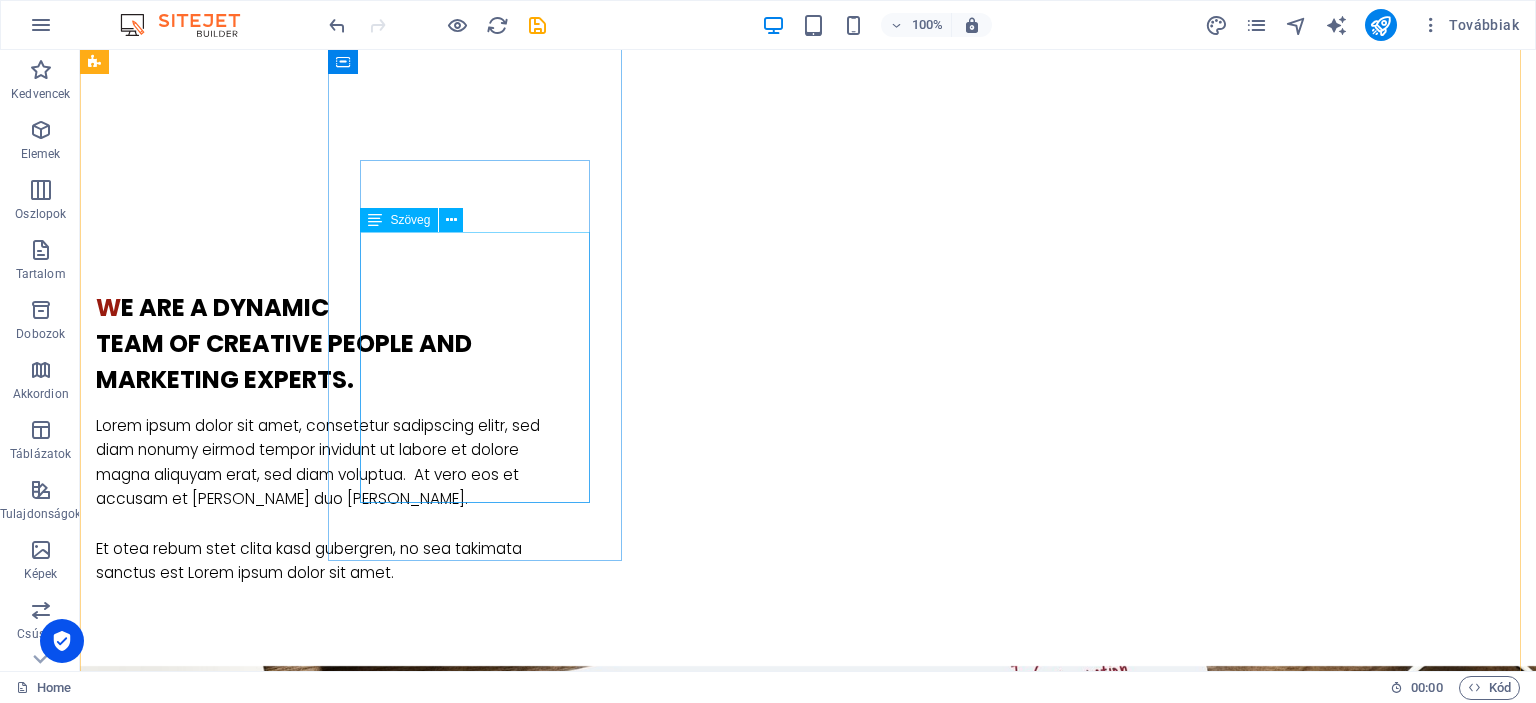 click on "Színpadtechinka, hangosítás,  Fellépők közvetítése, Gyermek és felnőtt animációk, születésnapok,  Abbázia Békebeli Játéktár  Amatőr művészeti csoportok, egyének mentorálása" at bounding box center (242, 1818) 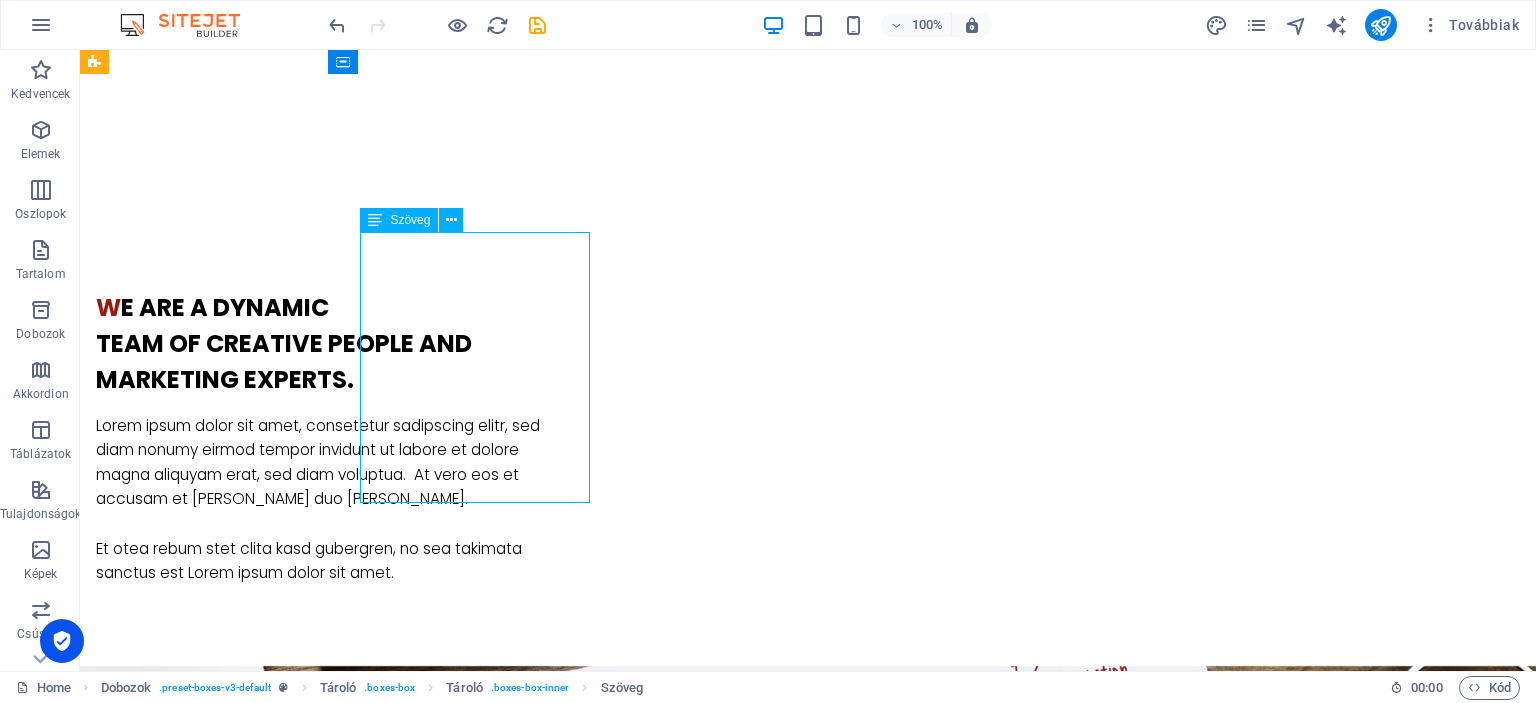 click on "Színpadtechinka, hangosítás,  Fellépők közvetítése, Gyermek és felnőtt animációk, születésnapok,  Abbázia Békebeli Játéktár  Amatőr művészeti csoportok, egyének mentorálása" at bounding box center (242, 1818) 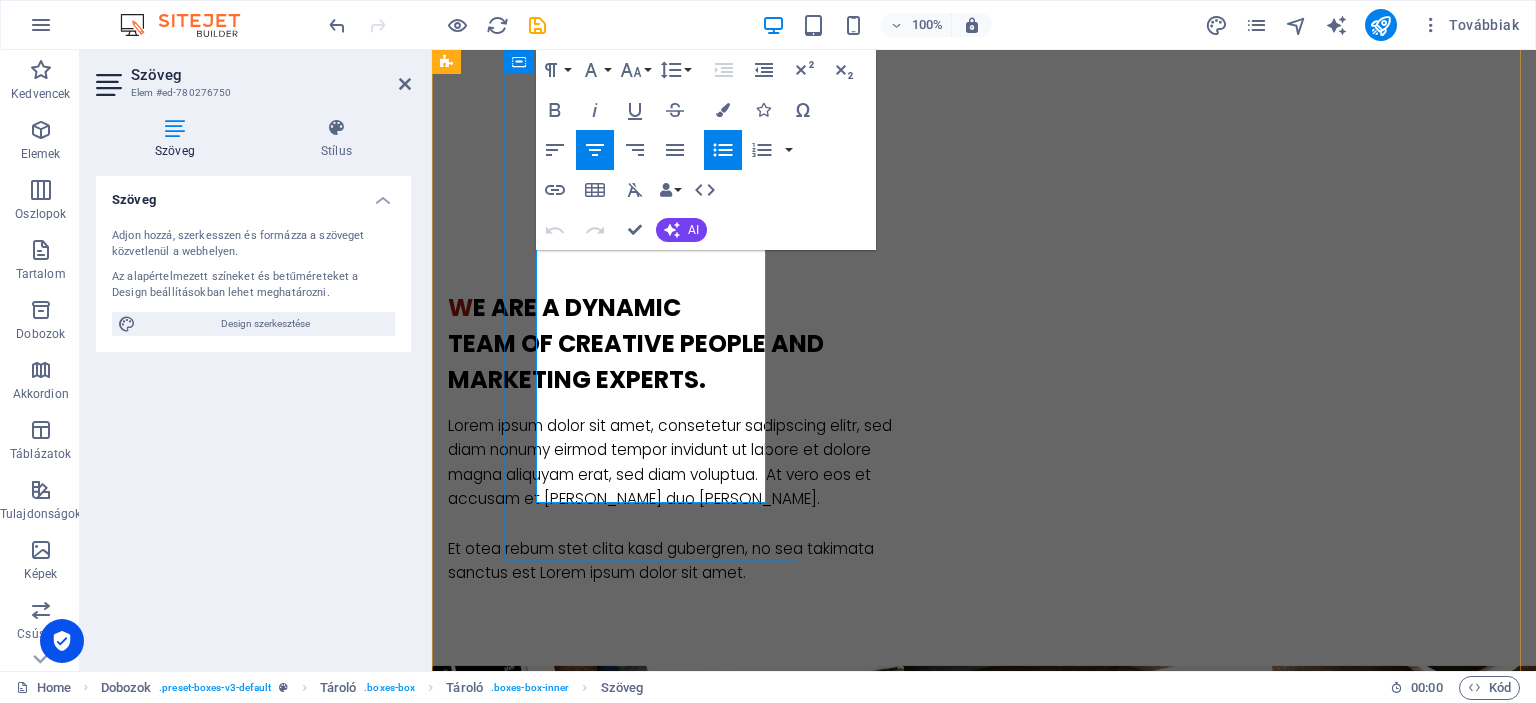 click at bounding box center (602, 1842) 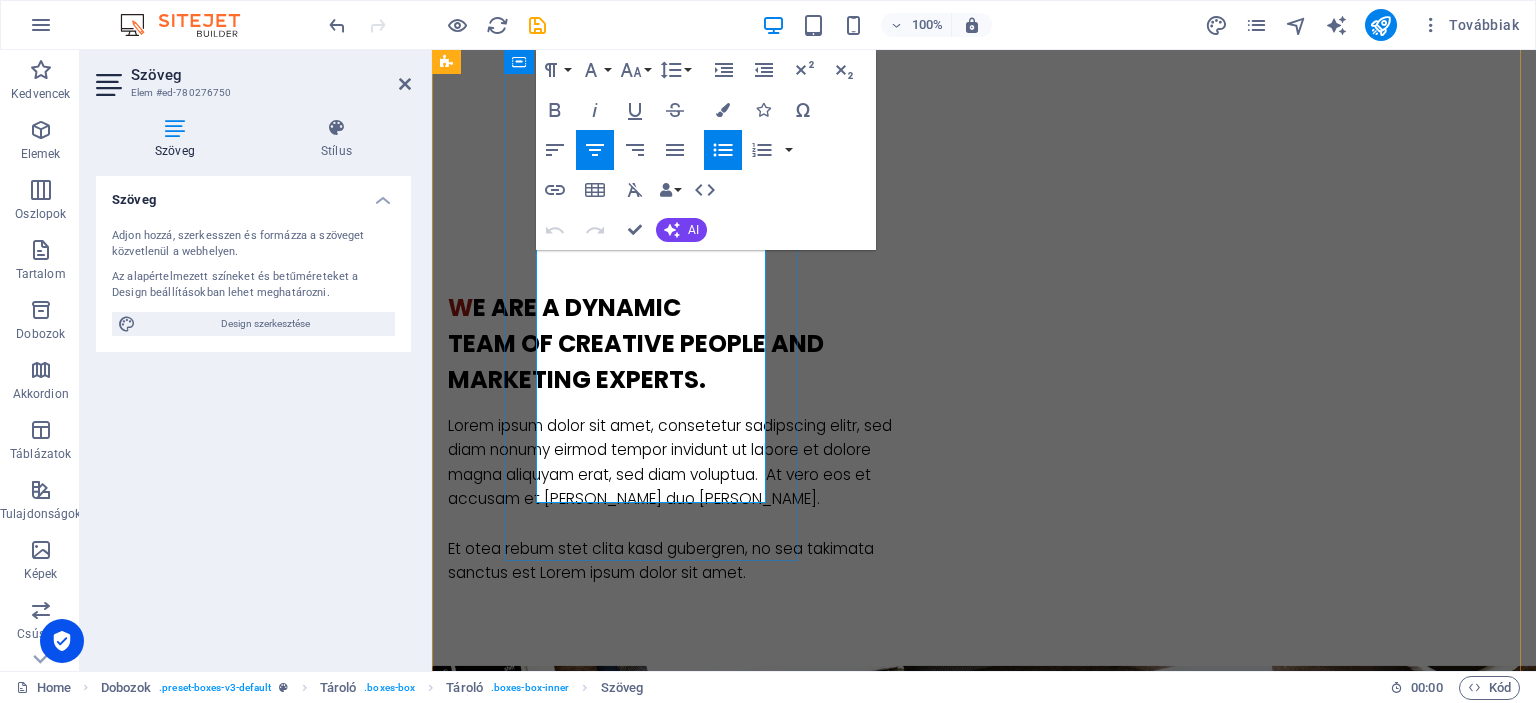 click at bounding box center [602, 1842] 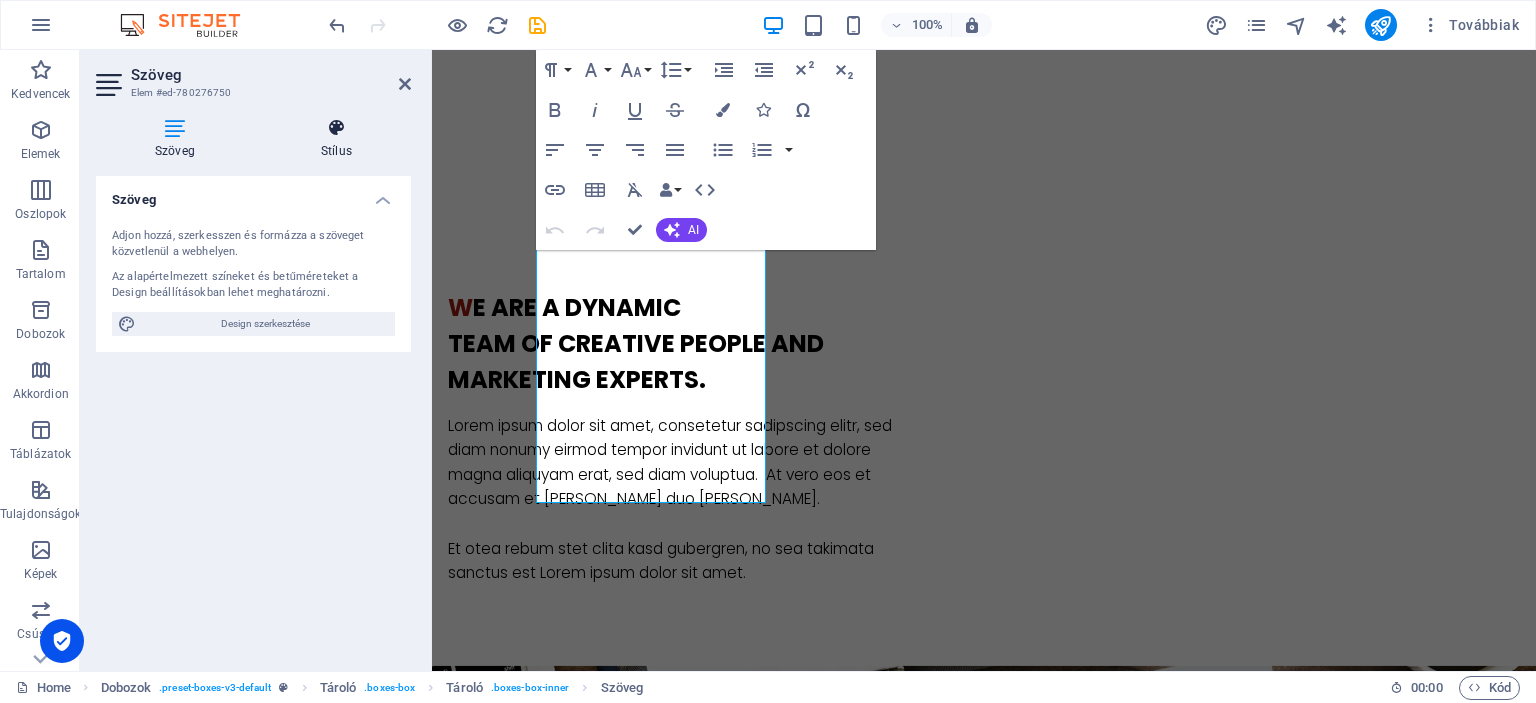 click at bounding box center [336, 128] 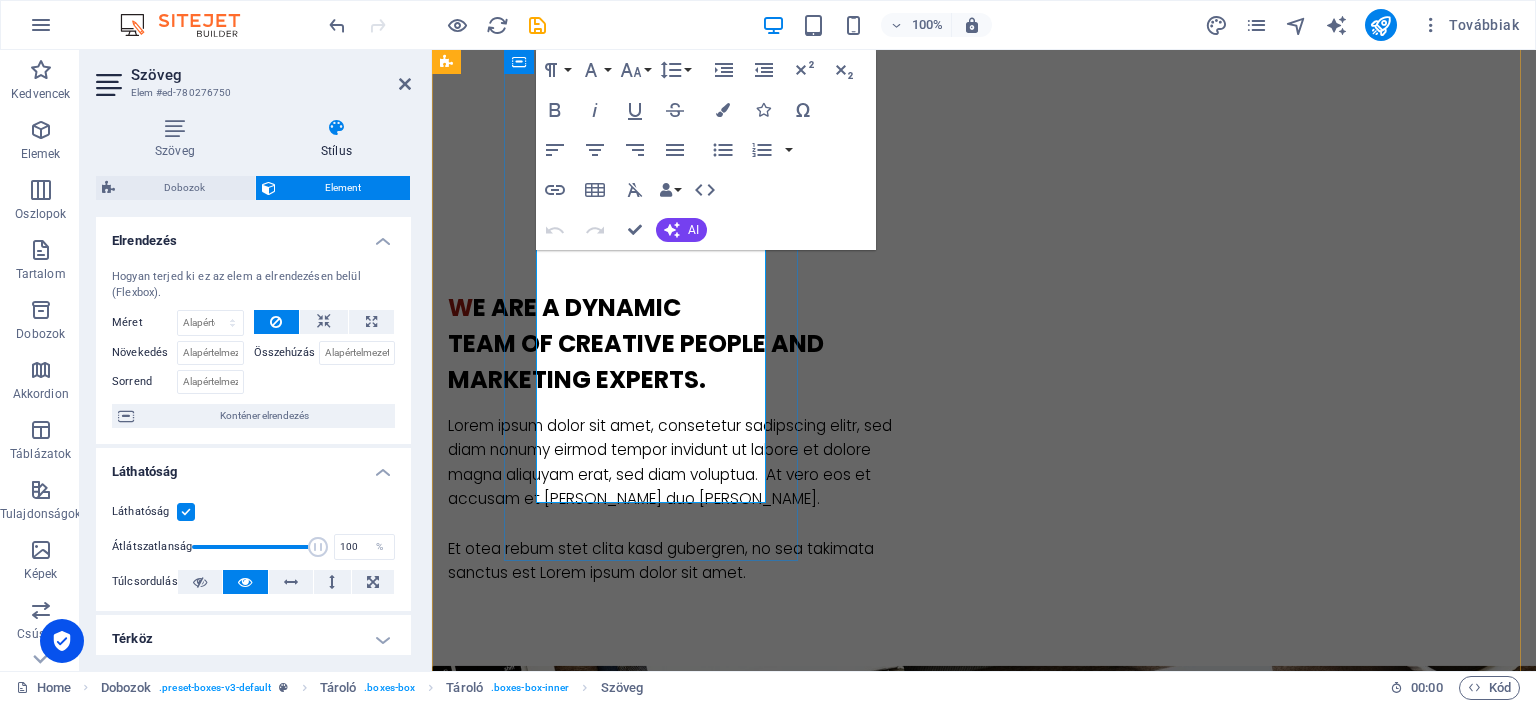 click at bounding box center (602, 1842) 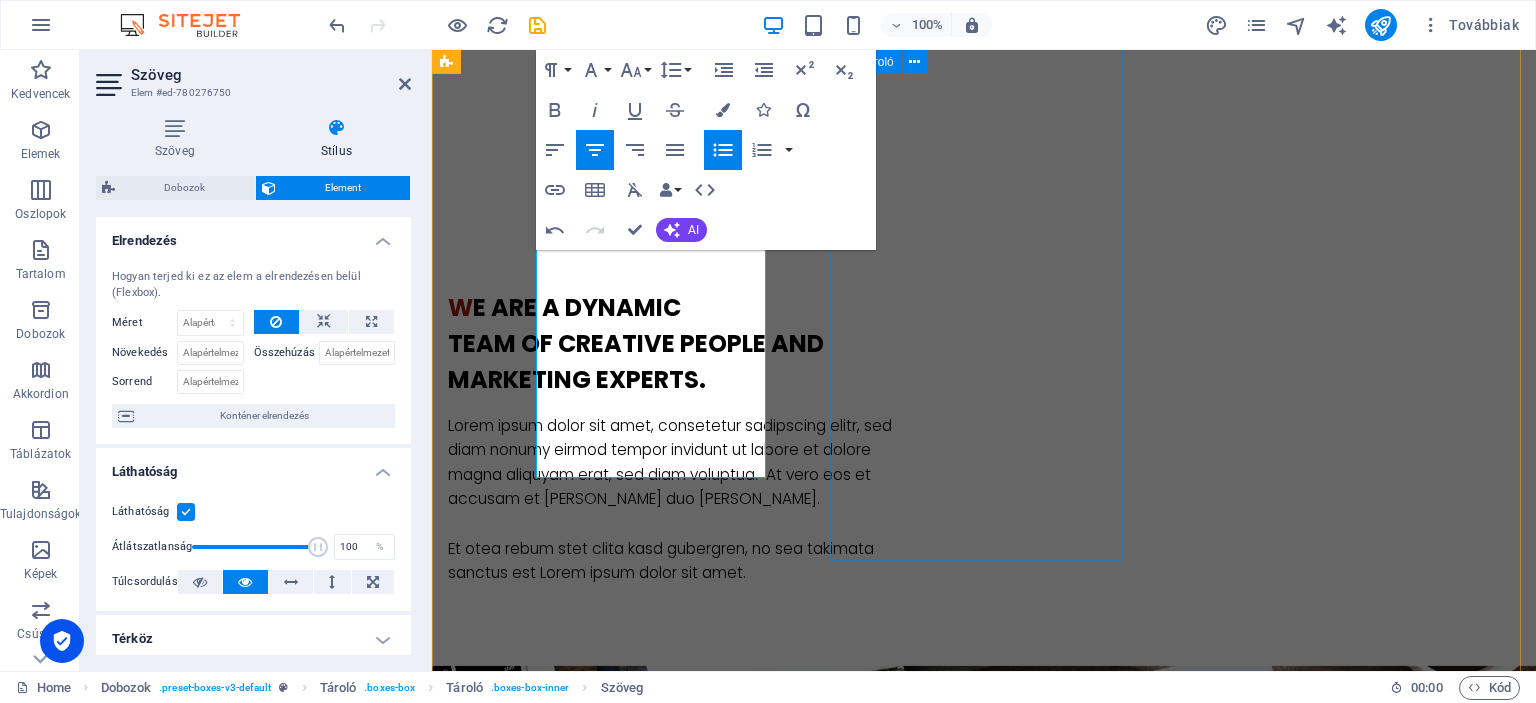 click on "Gomb felirata Rendezvény megvalósítás Színpadtechinka, hangosítás,  Fellépők közvetítése, Gyermek és felnőtt animációk, születésnapok,  Abbázia Békebeli Játéktár  Amatőr művészeti csoportok, egyének mentorálása" at bounding box center (594, 2227) 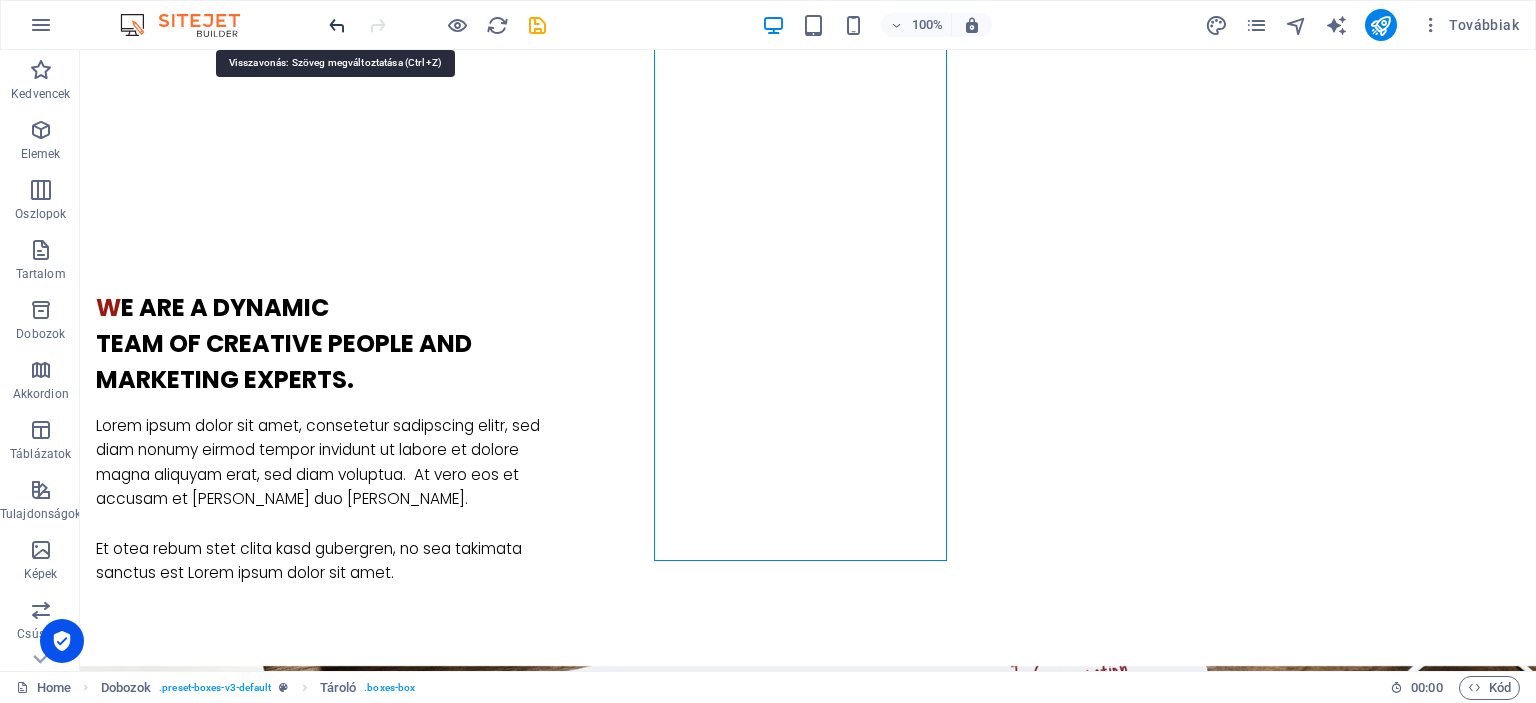 click at bounding box center (337, 25) 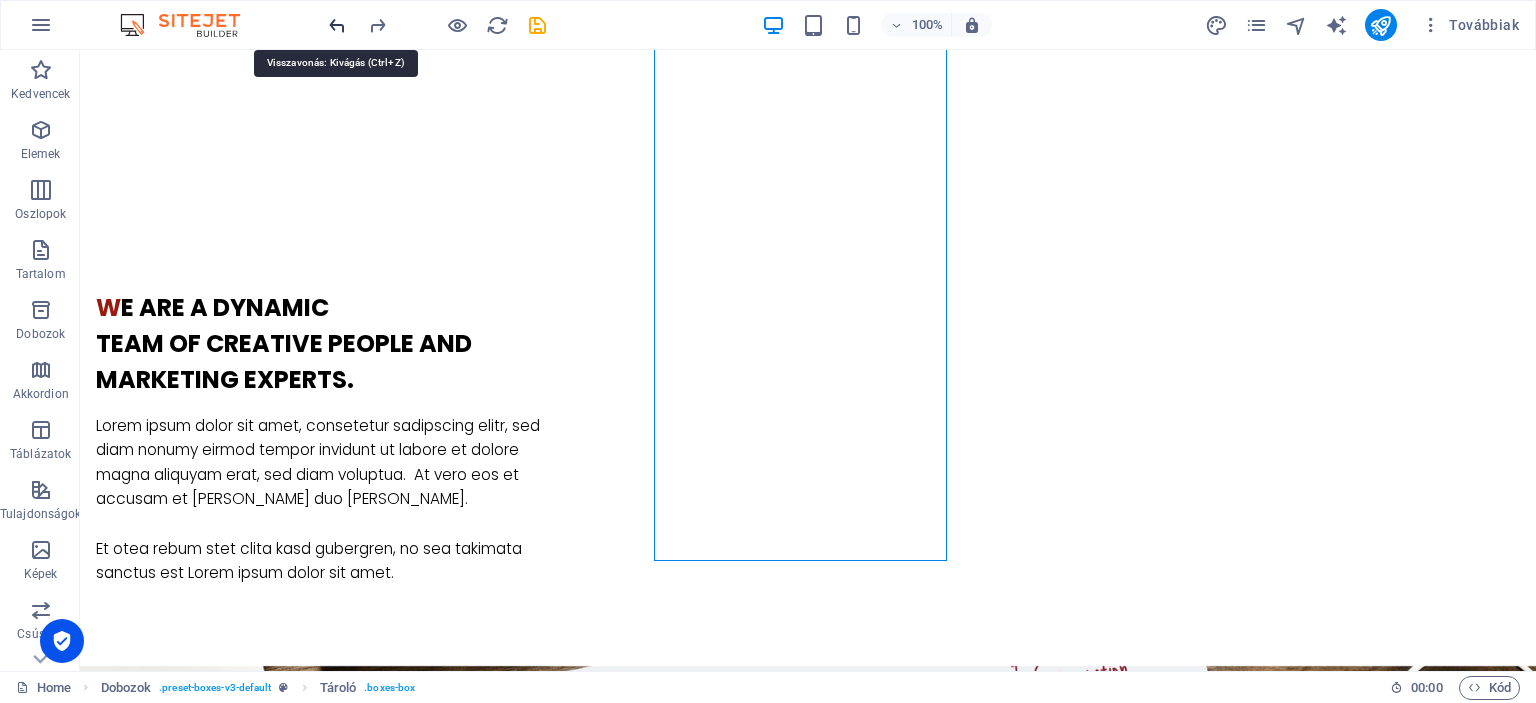 click at bounding box center (337, 25) 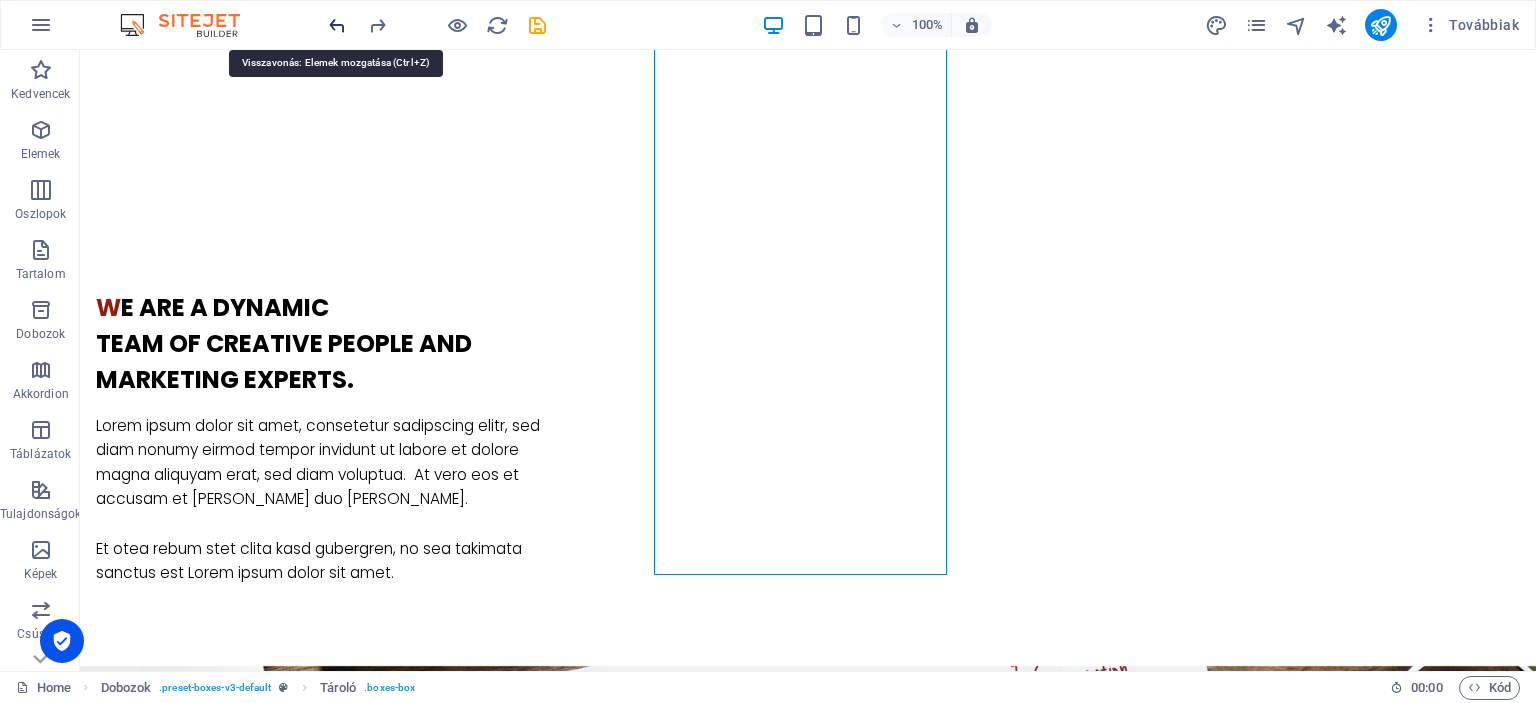 click at bounding box center [337, 25] 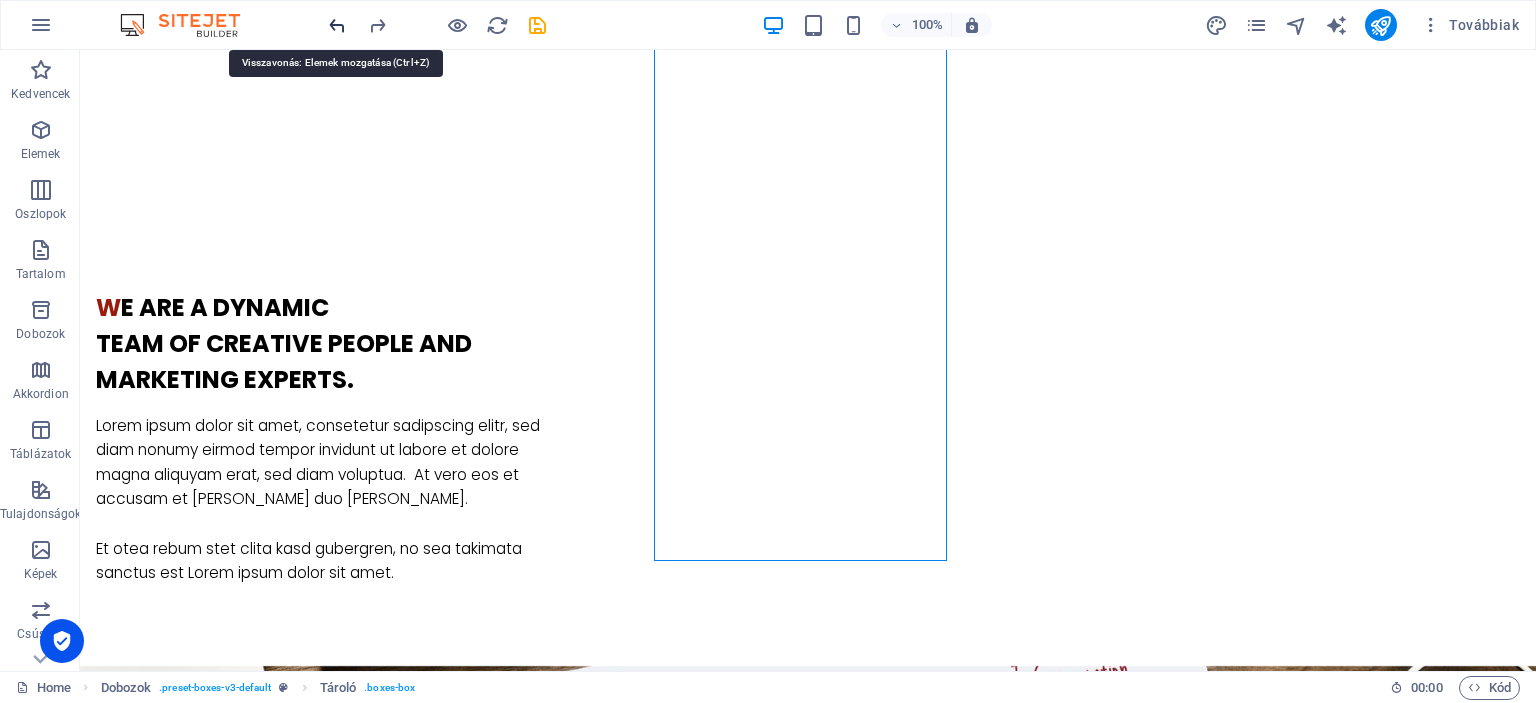 click at bounding box center (337, 25) 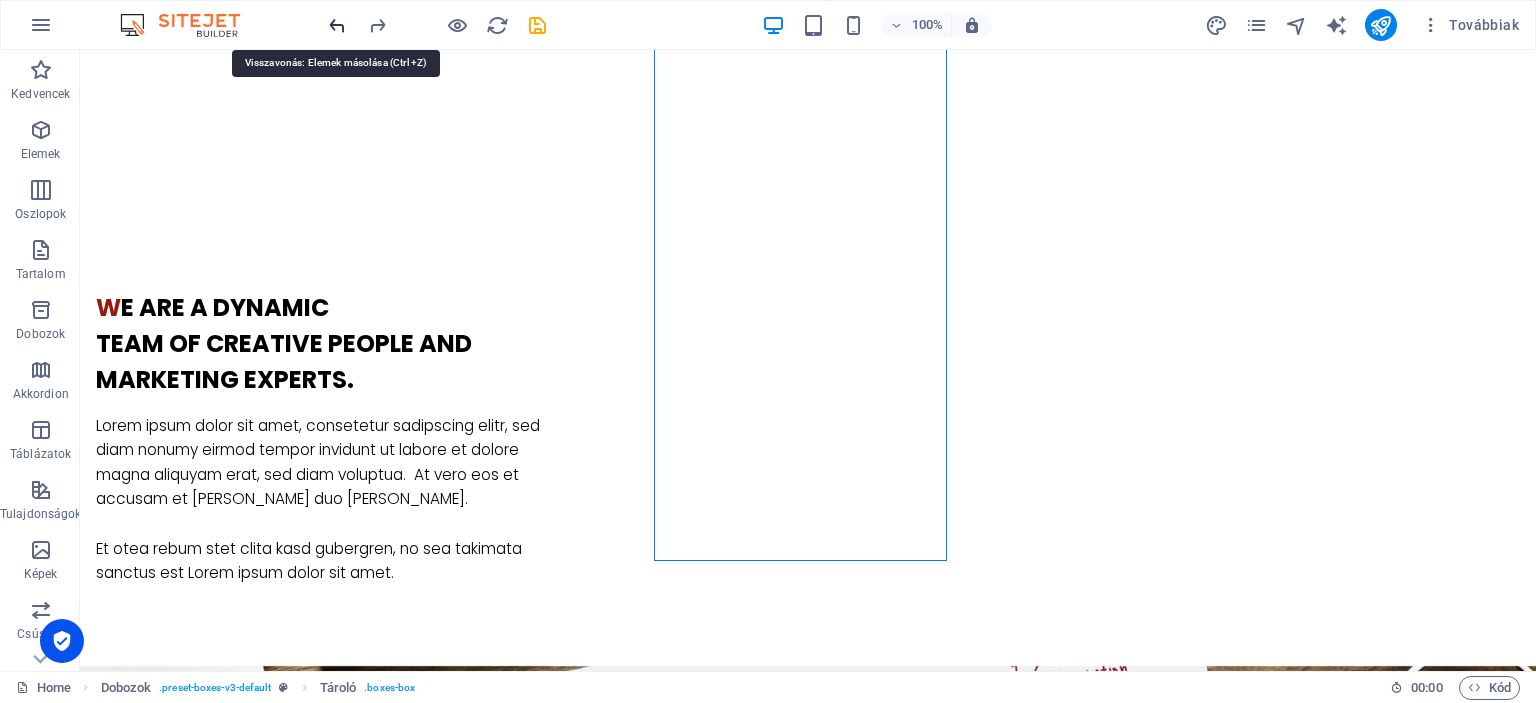click at bounding box center [337, 25] 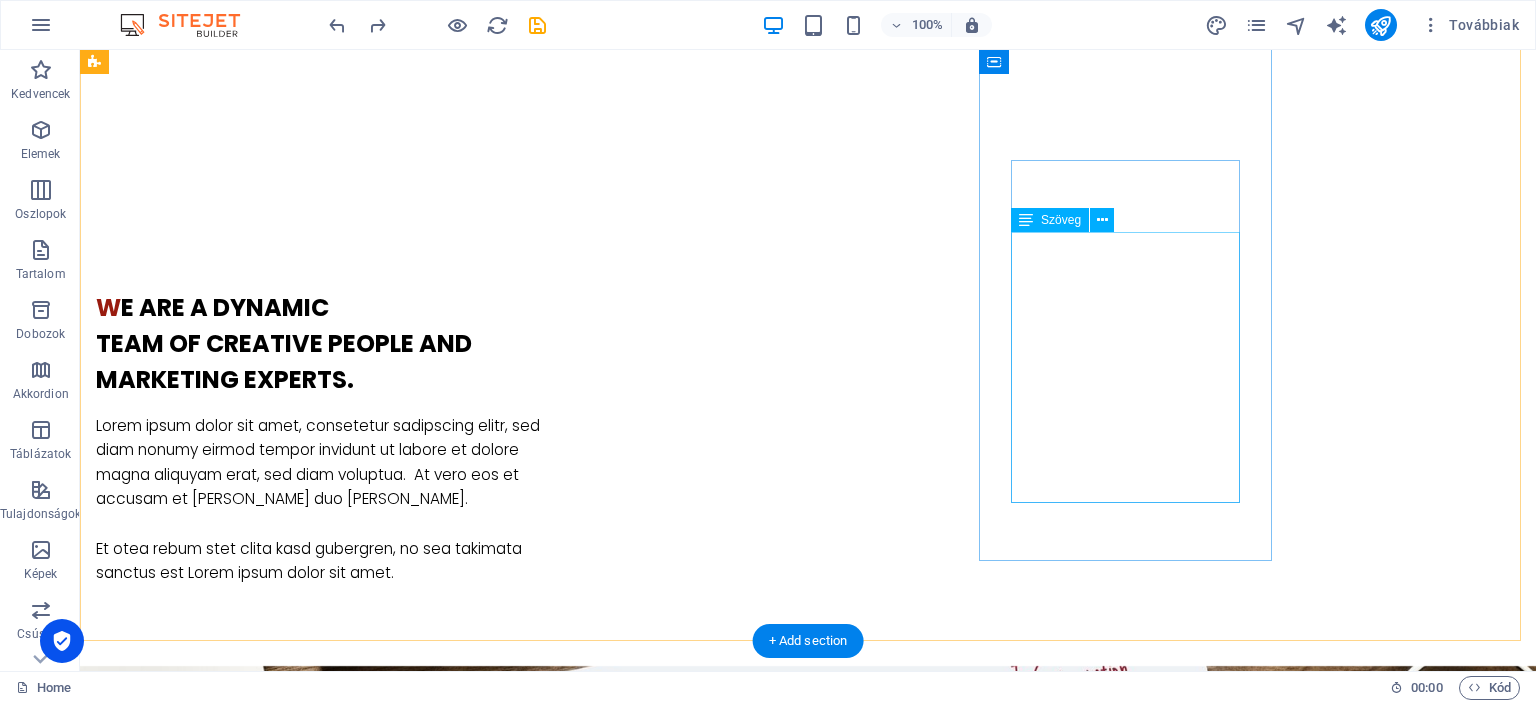 click on "Honlapkészítés és digitális marketing tanácsadás civil szervezeteknek és kisvállalkozásoknak Közösségi média menedzsment és tartalomgyártás, Google értékelések kezelése, Fotó és videó tartalom gyártés és kezelés." at bounding box center (242, 2858) 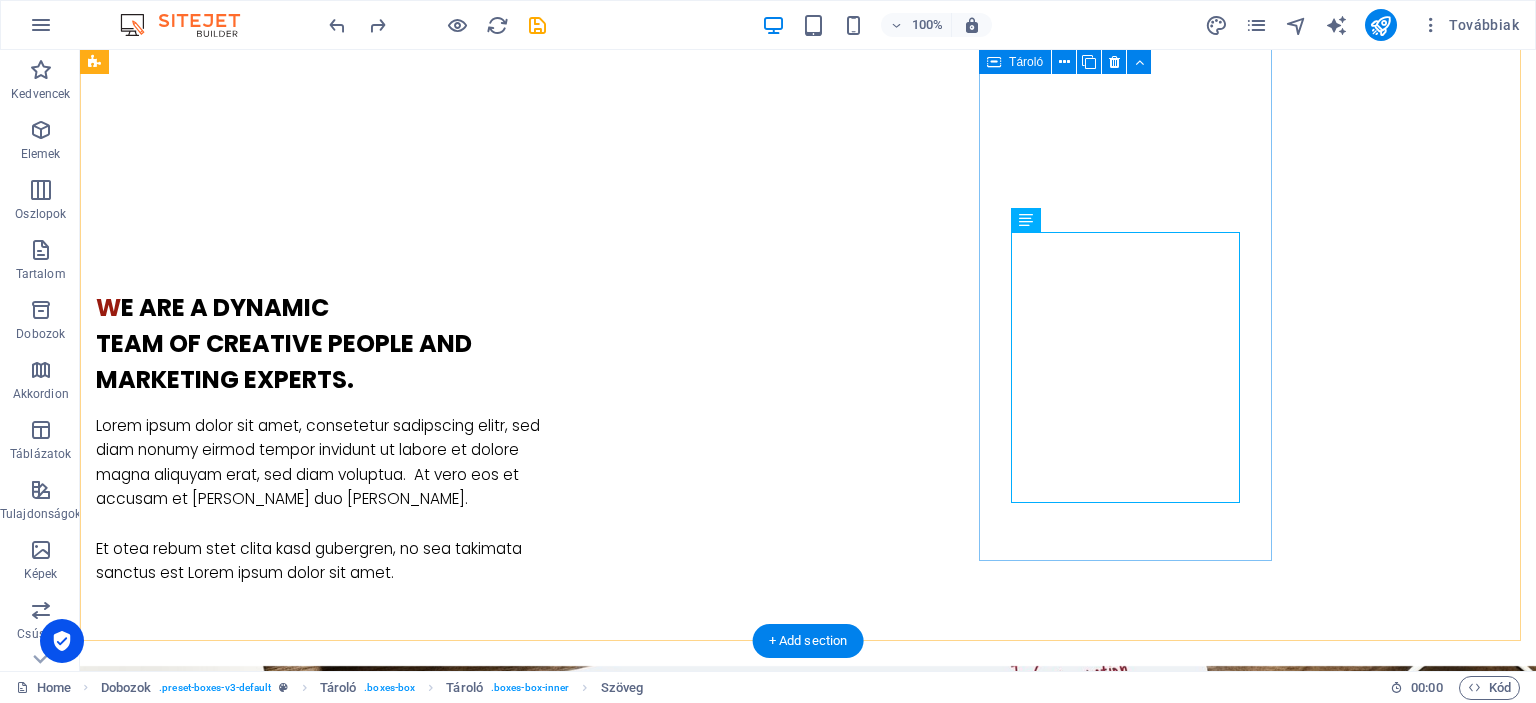 click on "Gomb felirata Digitális marketing Honlapkészítés és digitális marketing tanácsadás civil szervezeteknek és kisvállalkozásoknak Közösségi média menedzsment és tartalomgyártás, Google értékelések kezelése, Fotó és videó tartalom gyártés és kezelés." at bounding box center [242, 2773] 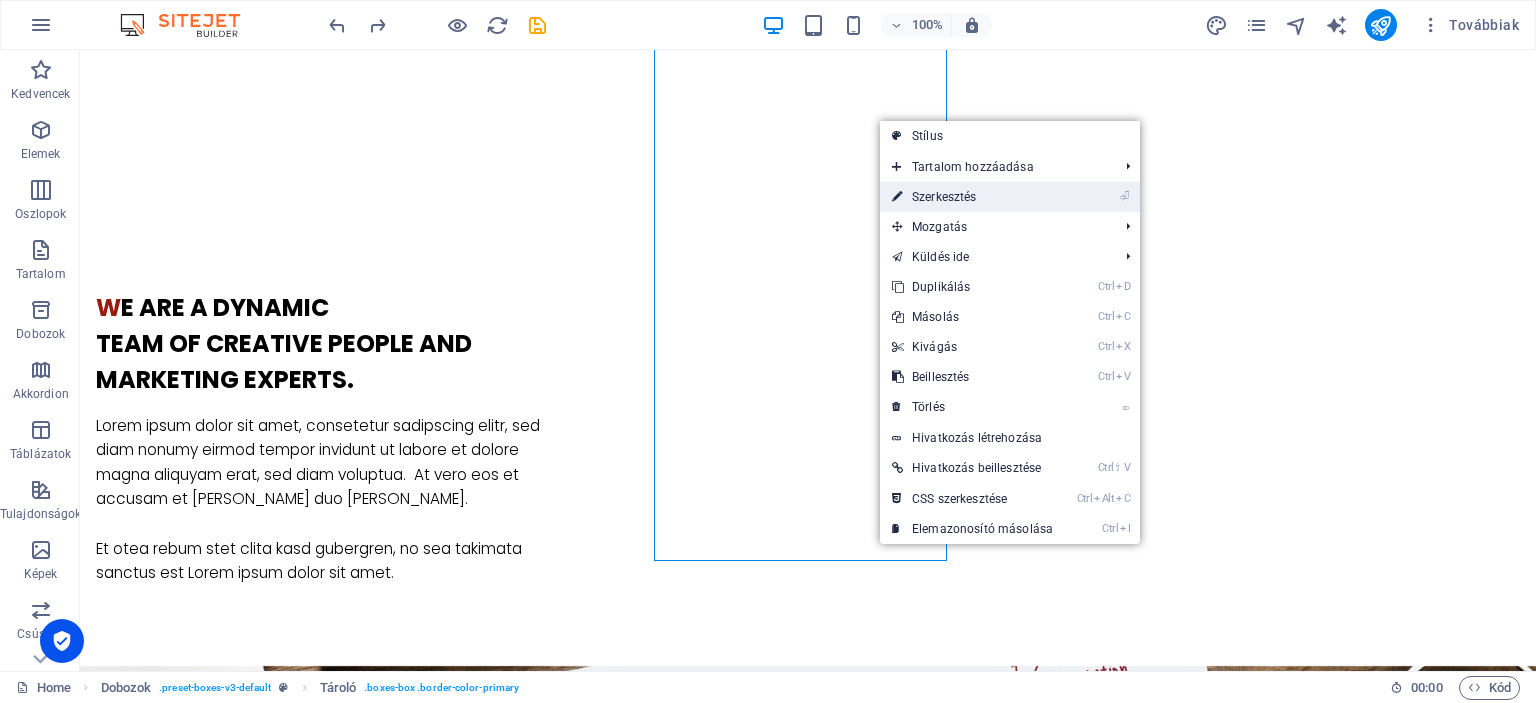 click on "⏎  Szerkesztés" at bounding box center (972, 197) 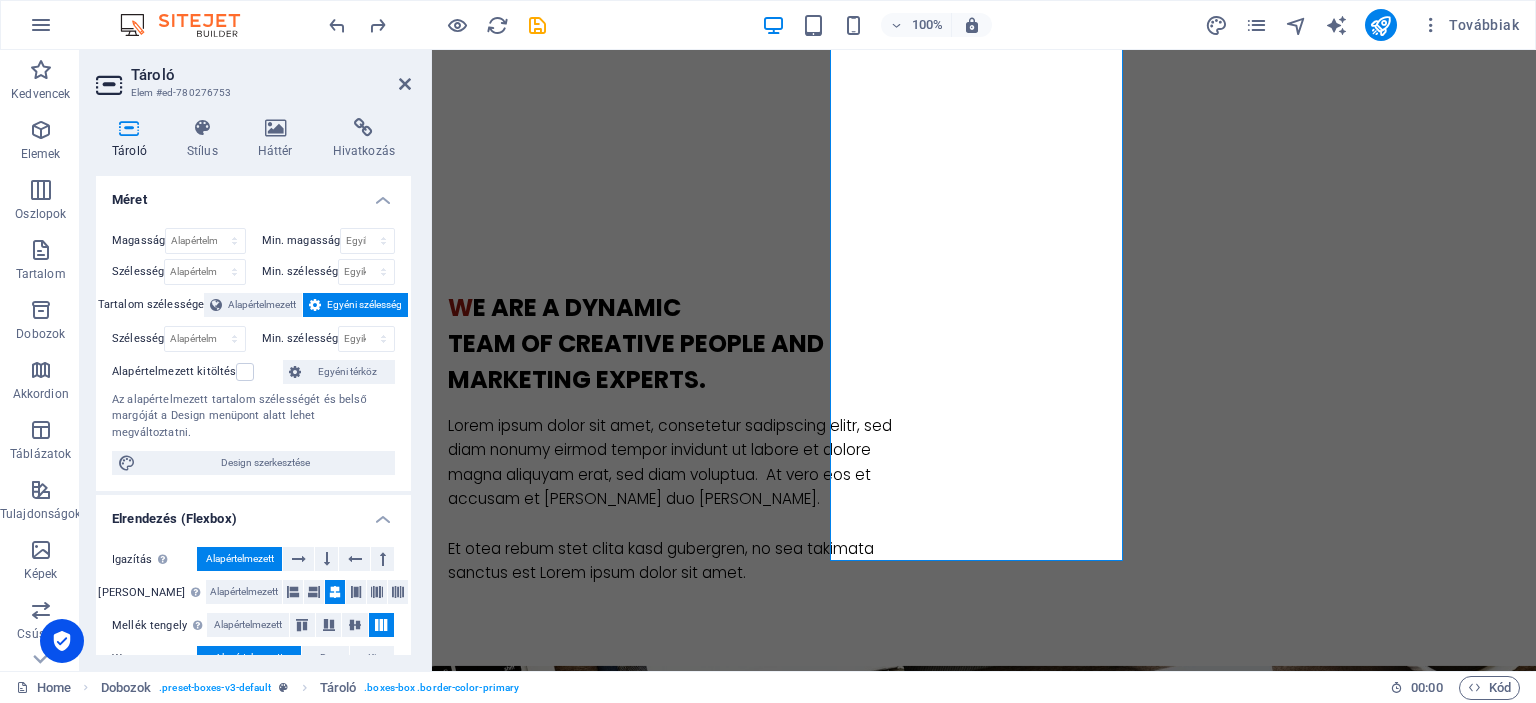 drag, startPoint x: 406, startPoint y: 400, endPoint x: 406, endPoint y: 415, distance: 15 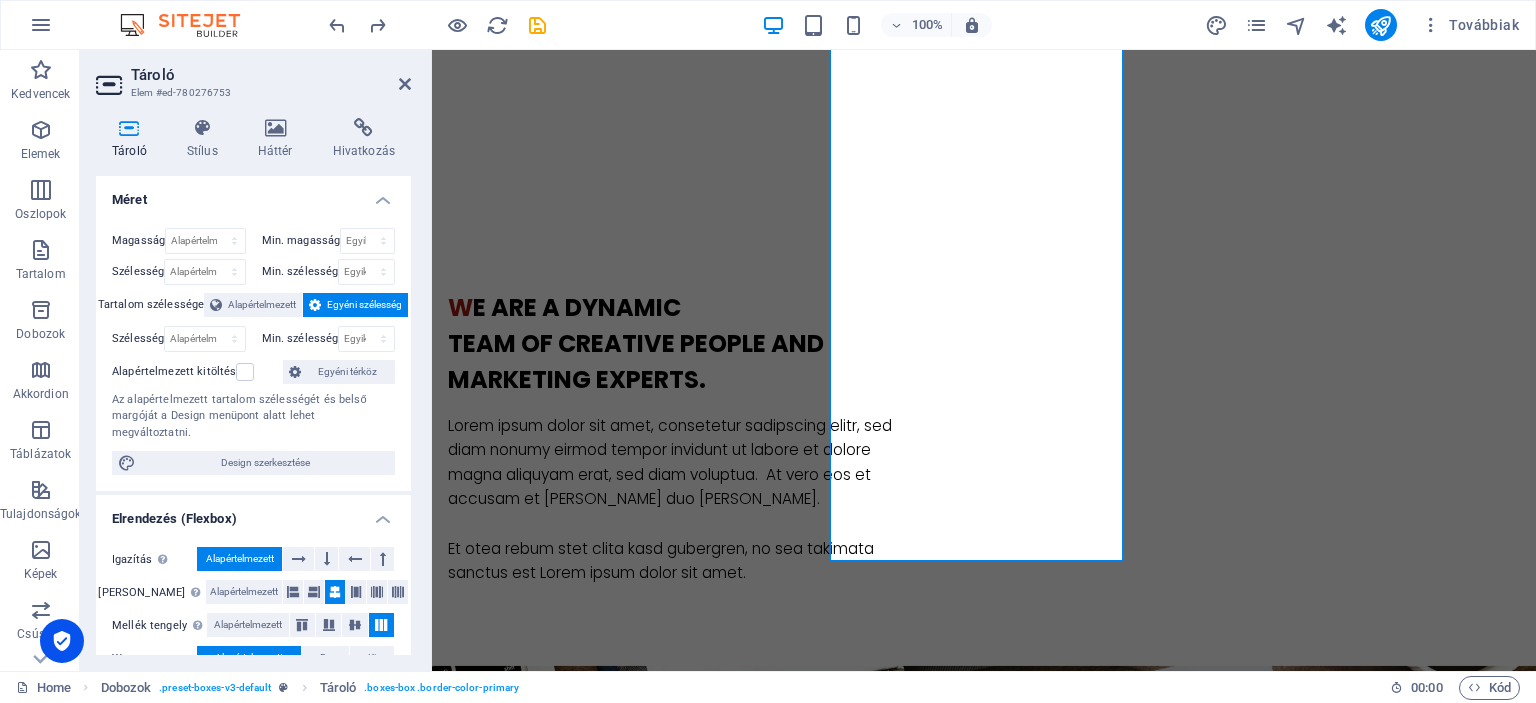 click on "Magasság Alapértelmezett px rem % vh vw Min. magasság Egyik sem px rem % vh vw Szélesség Alapértelmezett px rem % em vh vw Min. szélesség Egyik sem px rem % vh vw Tartalom szélessége Alapértelmezett Egyéni szélesség Szélesség Alapértelmezett px rem % em vh vw Min. szélesség Egyik sem px rem % vh vw Alapértelmezett kitöltés Egyéni térköz Az alapértelmezett tartalom szélességét és belső margóját a Design menüpont alatt lehet megváltoztatni. Design szerkesztése" at bounding box center [253, 352] 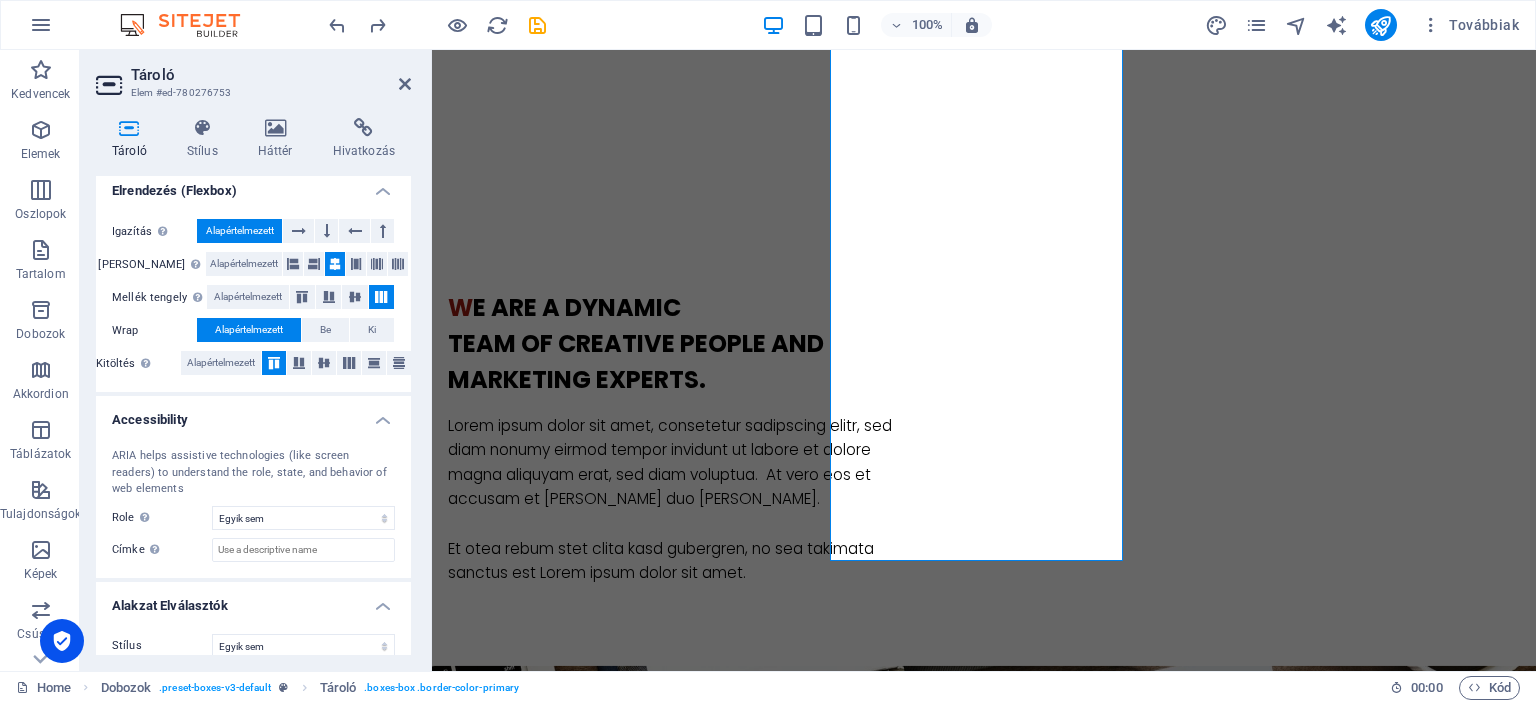 scroll, scrollTop: 0, scrollLeft: 0, axis: both 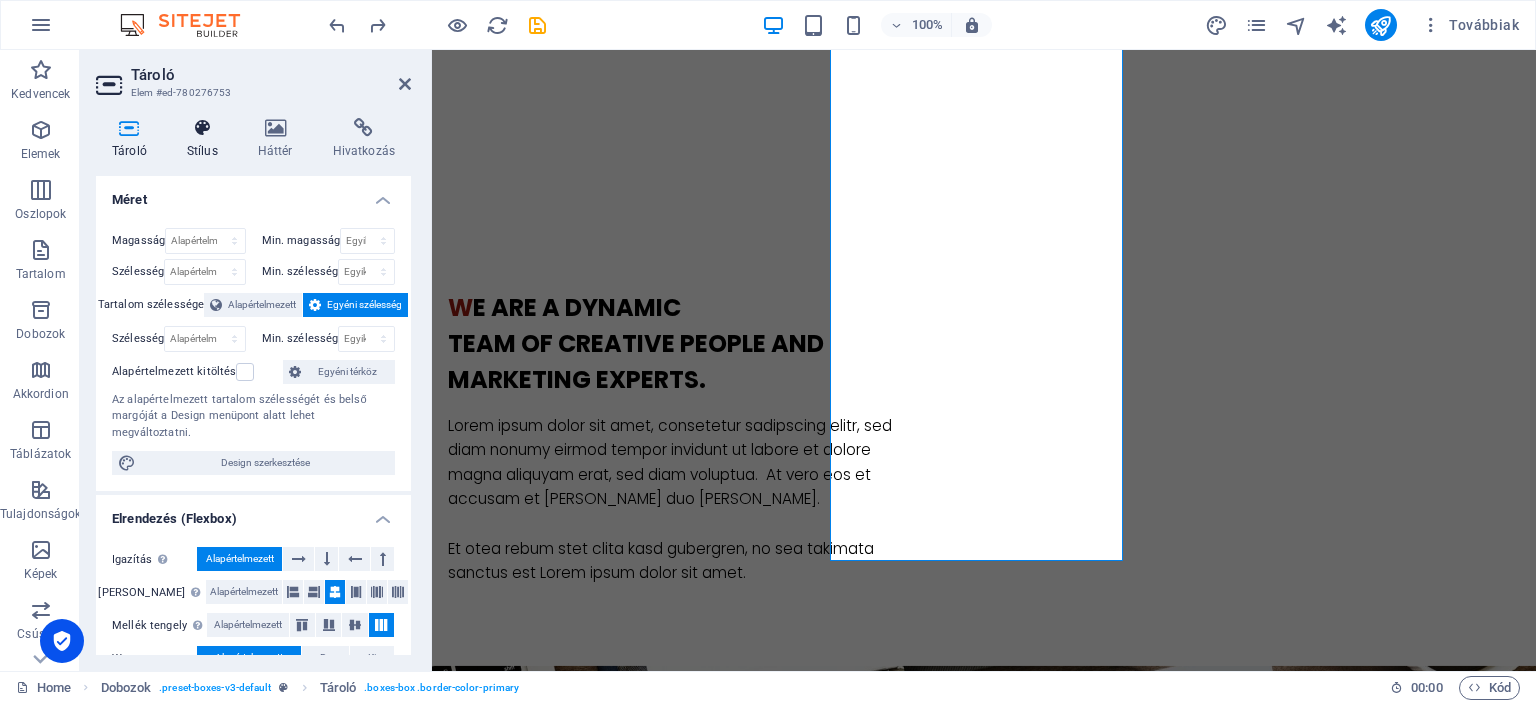 click at bounding box center (202, 128) 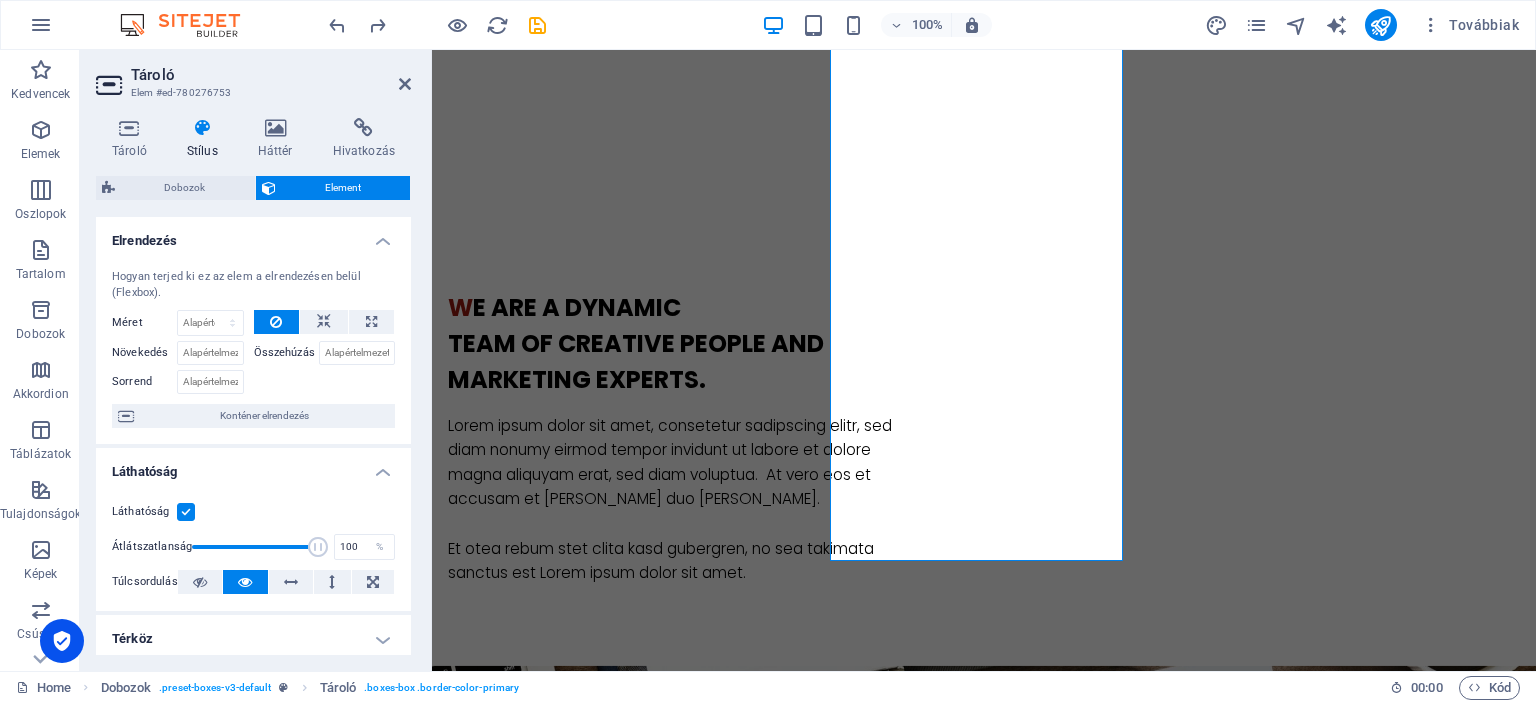 drag, startPoint x: 411, startPoint y: 419, endPoint x: 410, endPoint y: 454, distance: 35.014282 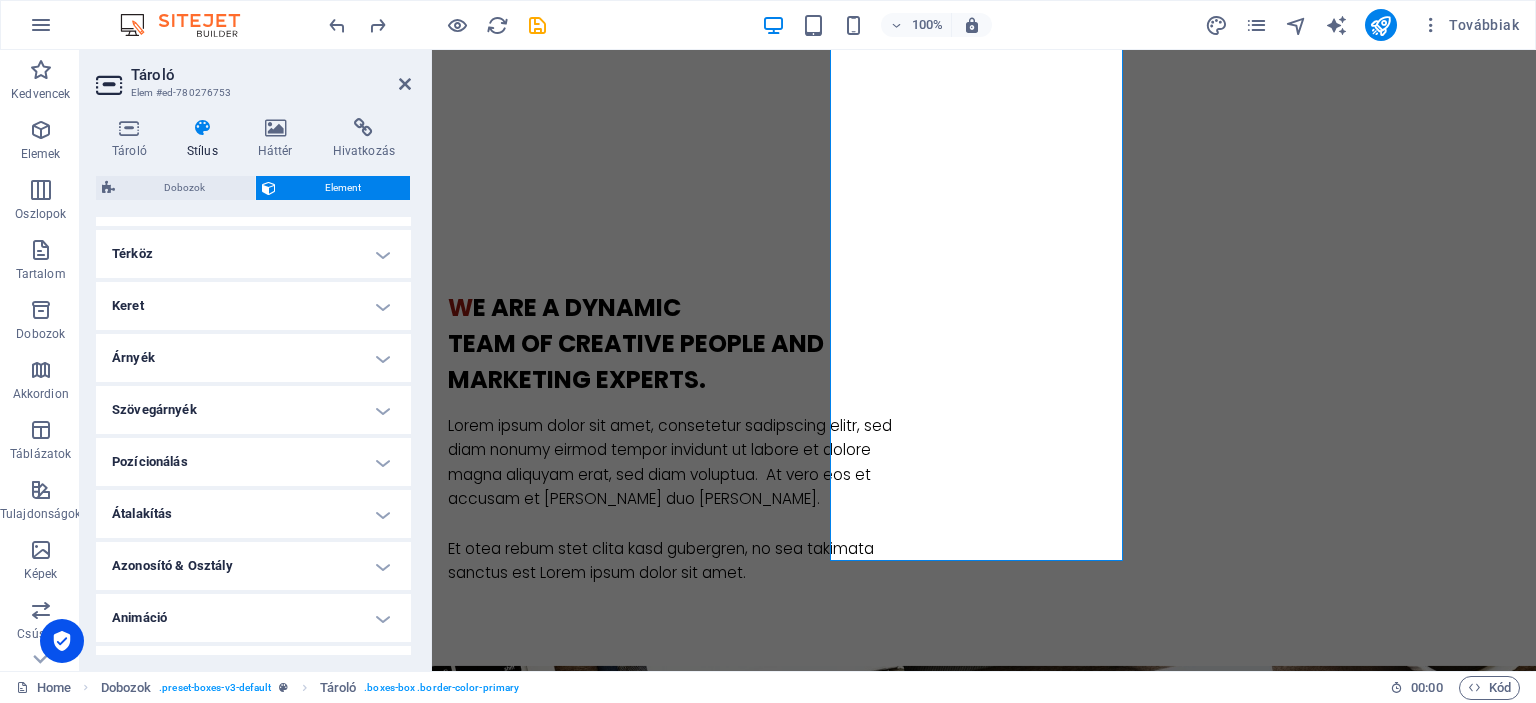 scroll, scrollTop: 423, scrollLeft: 0, axis: vertical 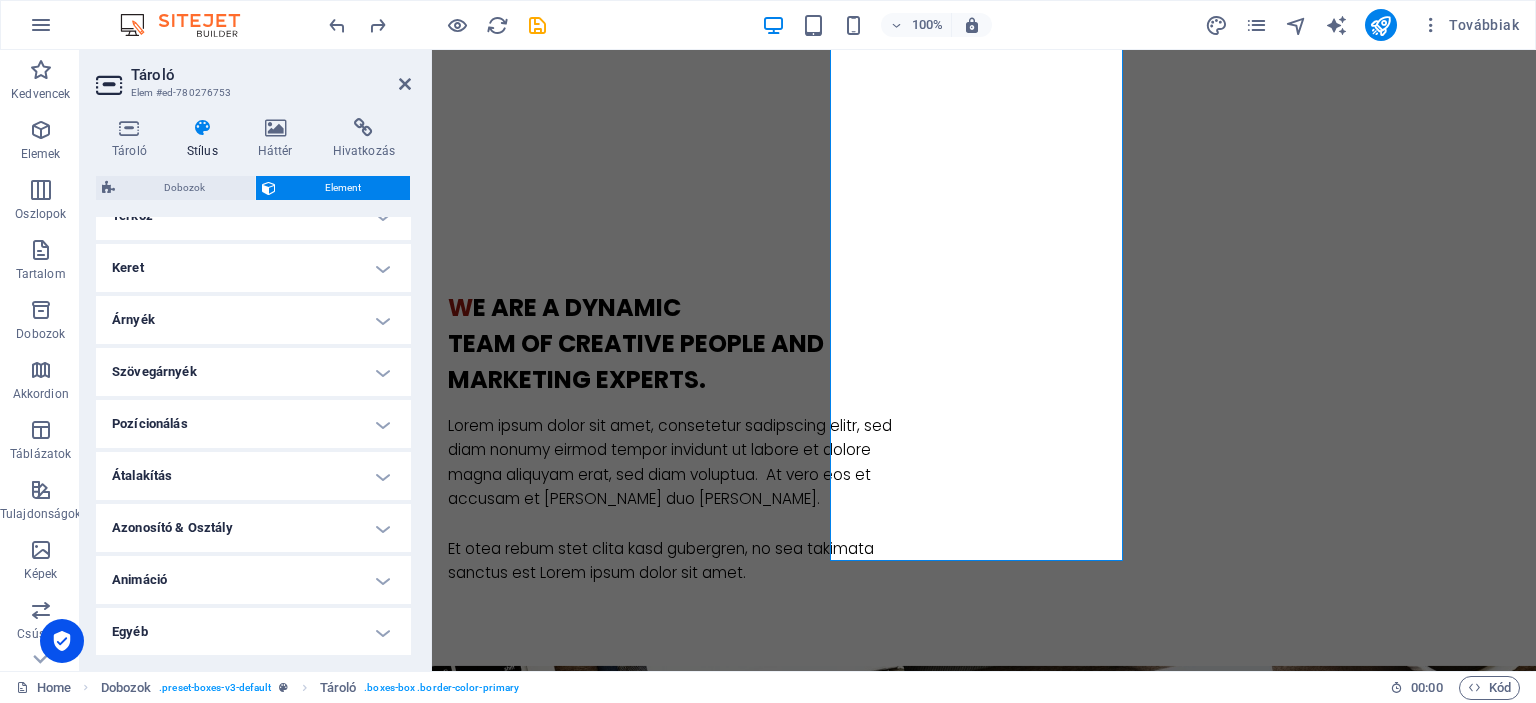 click on "Egyéb" at bounding box center (253, 632) 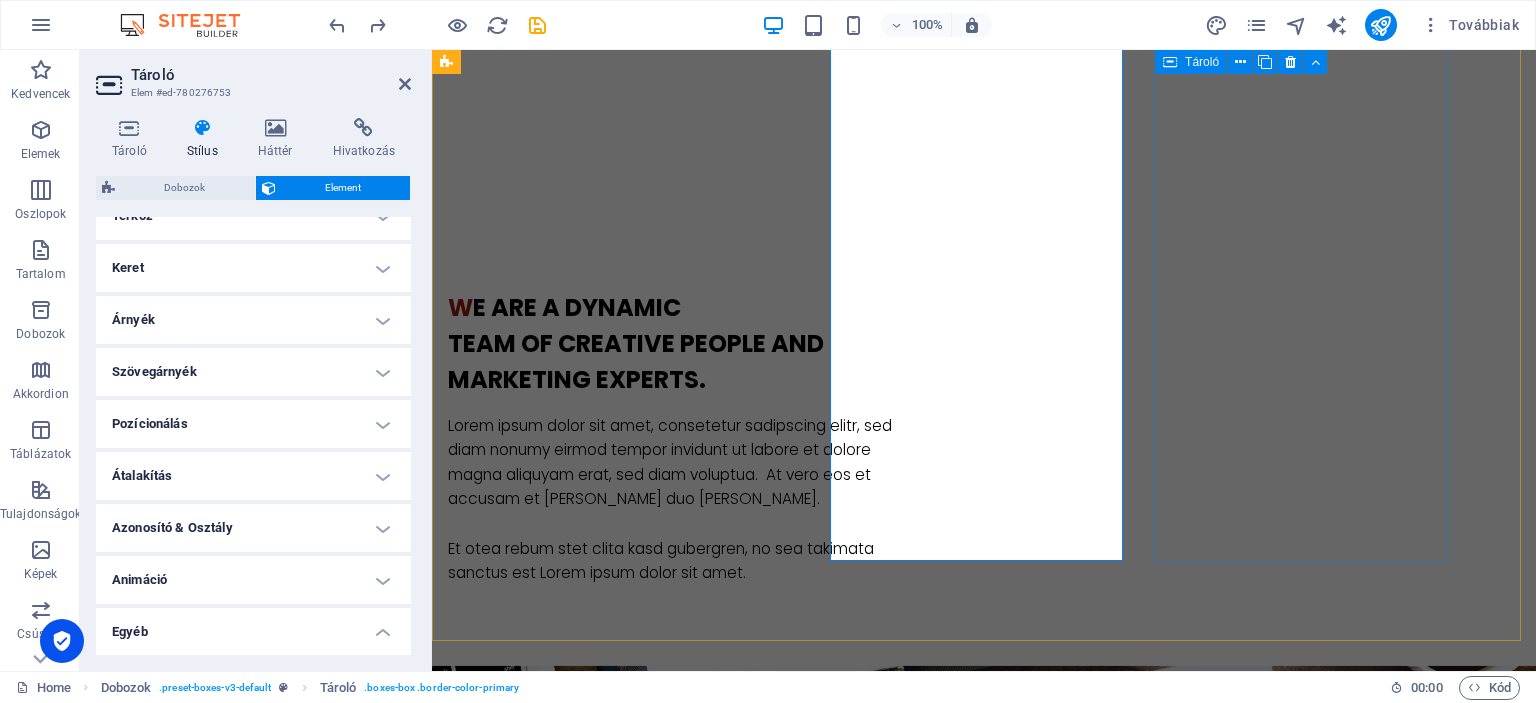 click on "Gomb felirata Digitális marketing Honlapkészítés és digitális marketing tanácsadás civil szervezeteknek és kisvállalkozásoknak Közösségi média menedzsment és tartalomgyártás, Google értékelések kezelése, Fotó és videó tartalom gyártés és kezelés." at bounding box center [594, 2773] 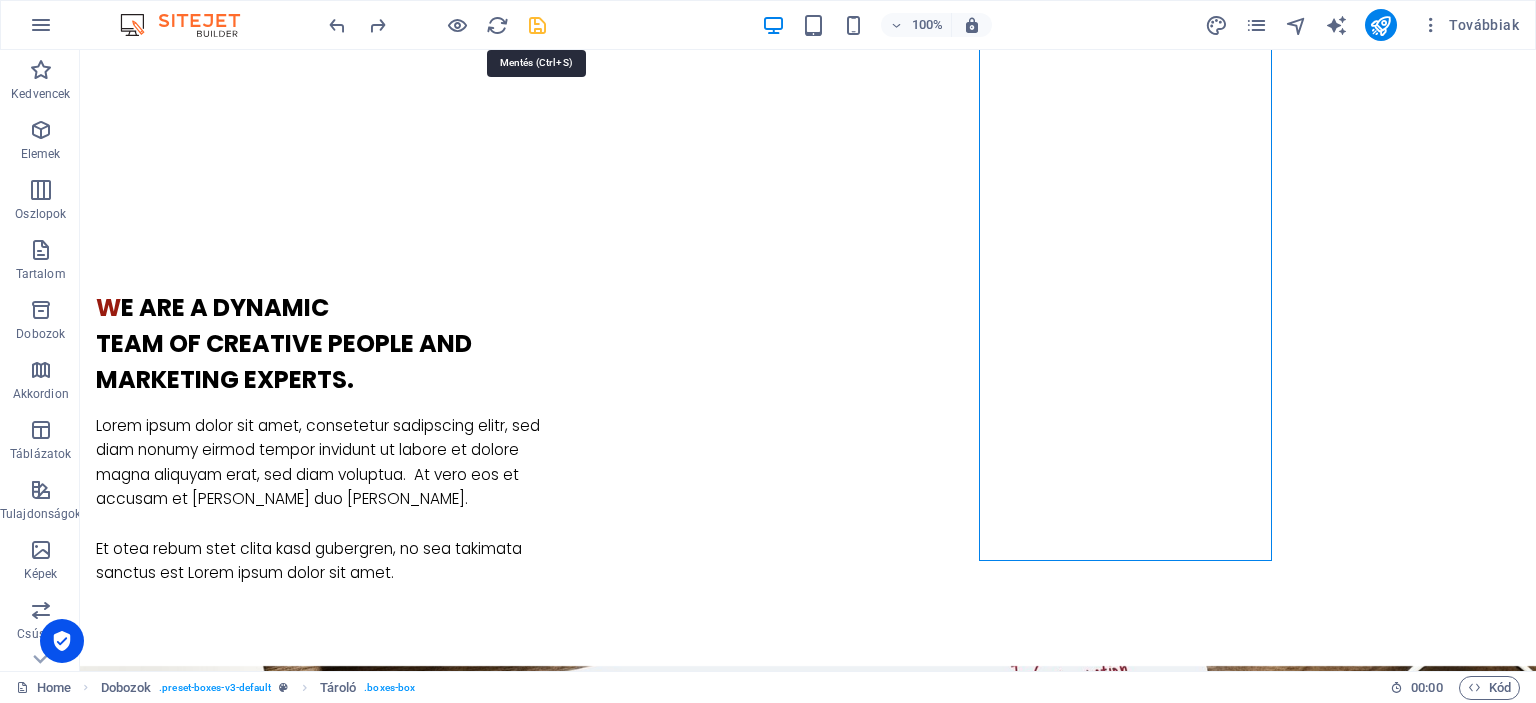 click at bounding box center (537, 25) 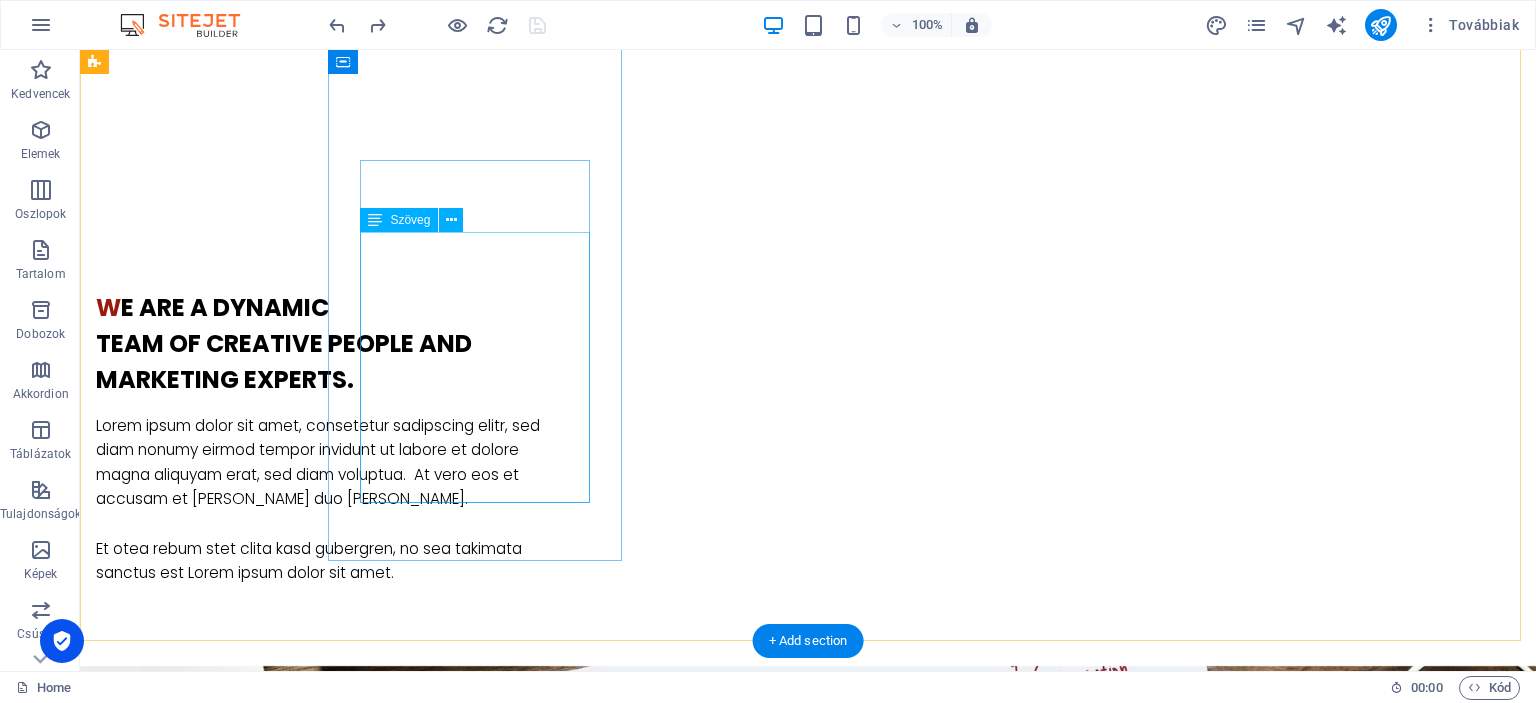 click on "Színpadtechinka, hangosítás,  Fellépők közvetítése, Gyermek és felnőtt animációk, születésnapok,  Abbázia Békebeli Játéktár  Amatőr művészeti csoportok, egyének mentorálása" at bounding box center [242, 1818] 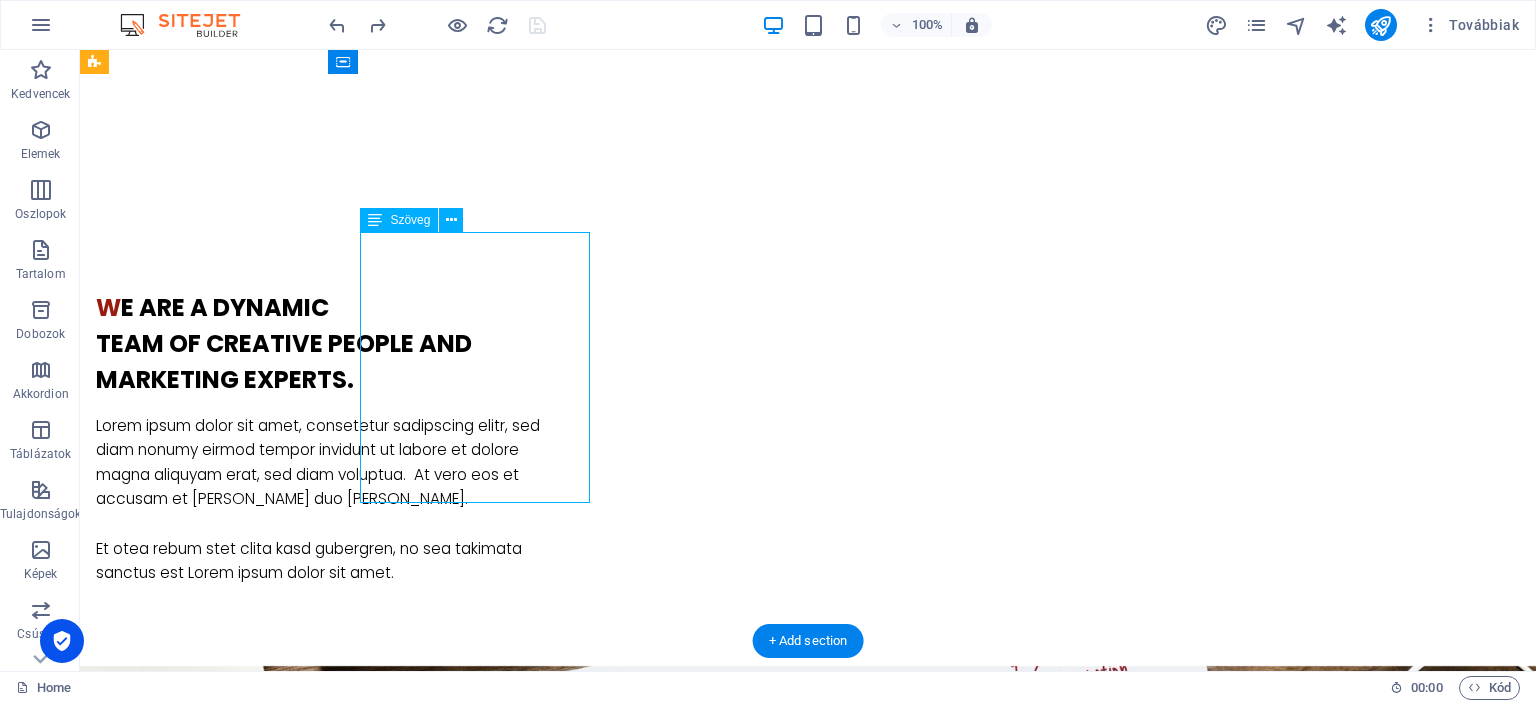 click on "Színpadtechinka, hangosítás,  Fellépők közvetítése, Gyermek és felnőtt animációk, születésnapok,  Abbázia Békebeli Játéktár  Amatőr művészeti csoportok, egyének mentorálása" at bounding box center [242, 1818] 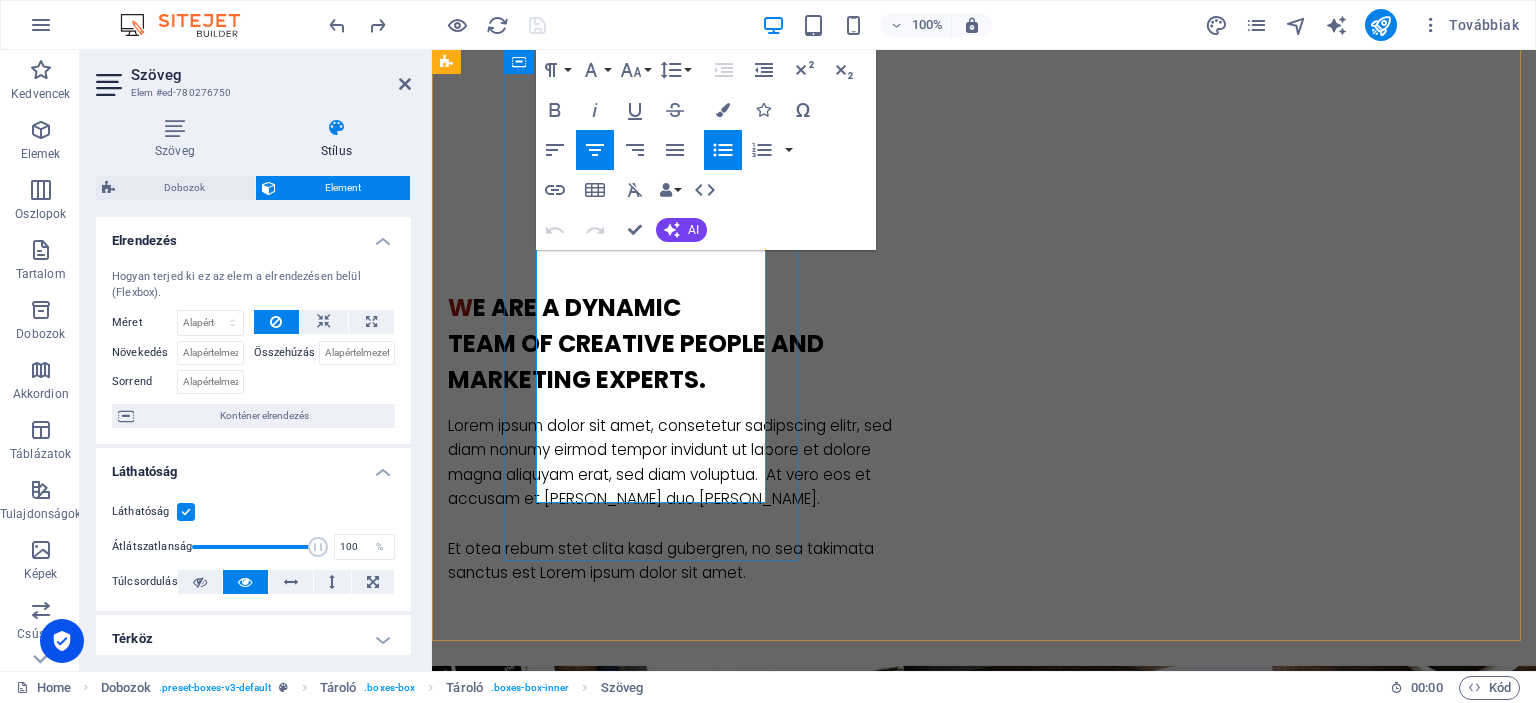 click at bounding box center (602, 1842) 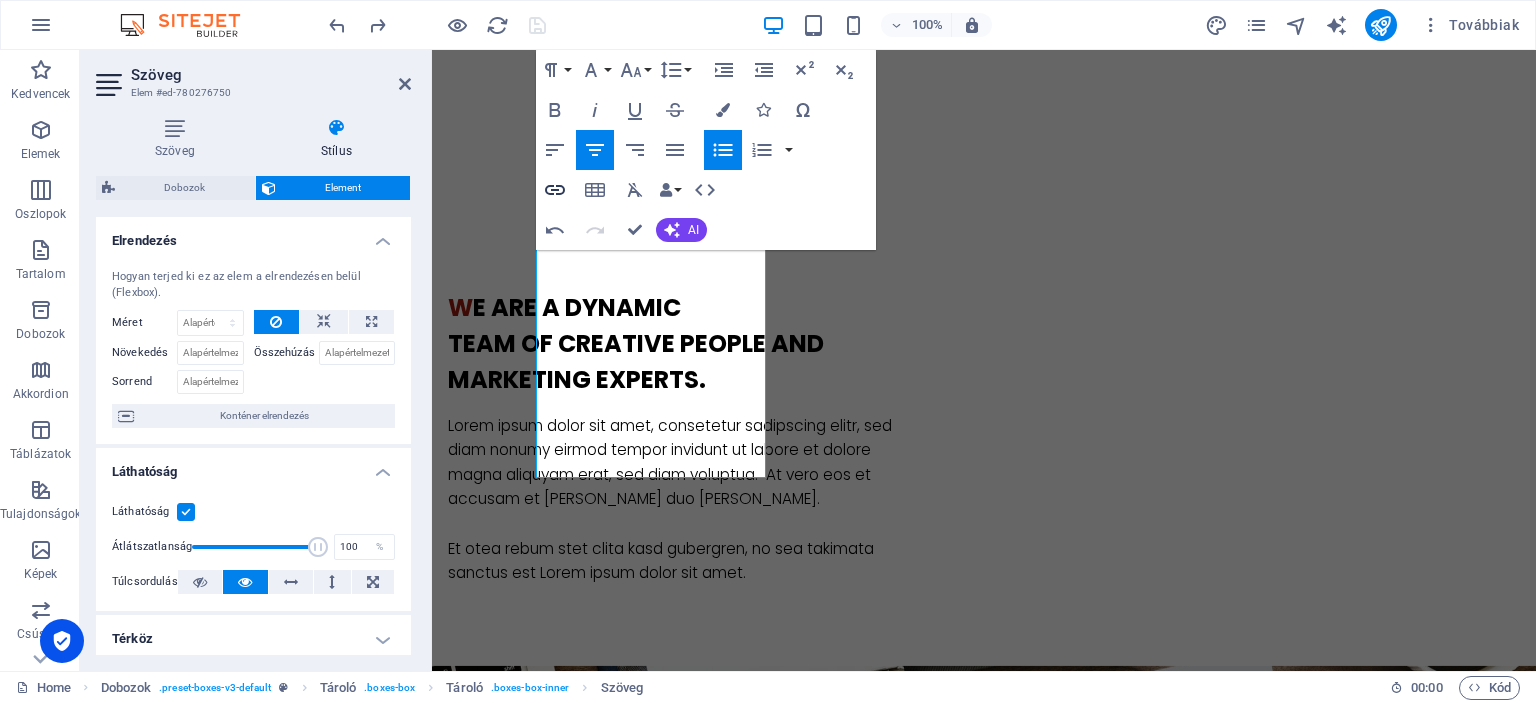click 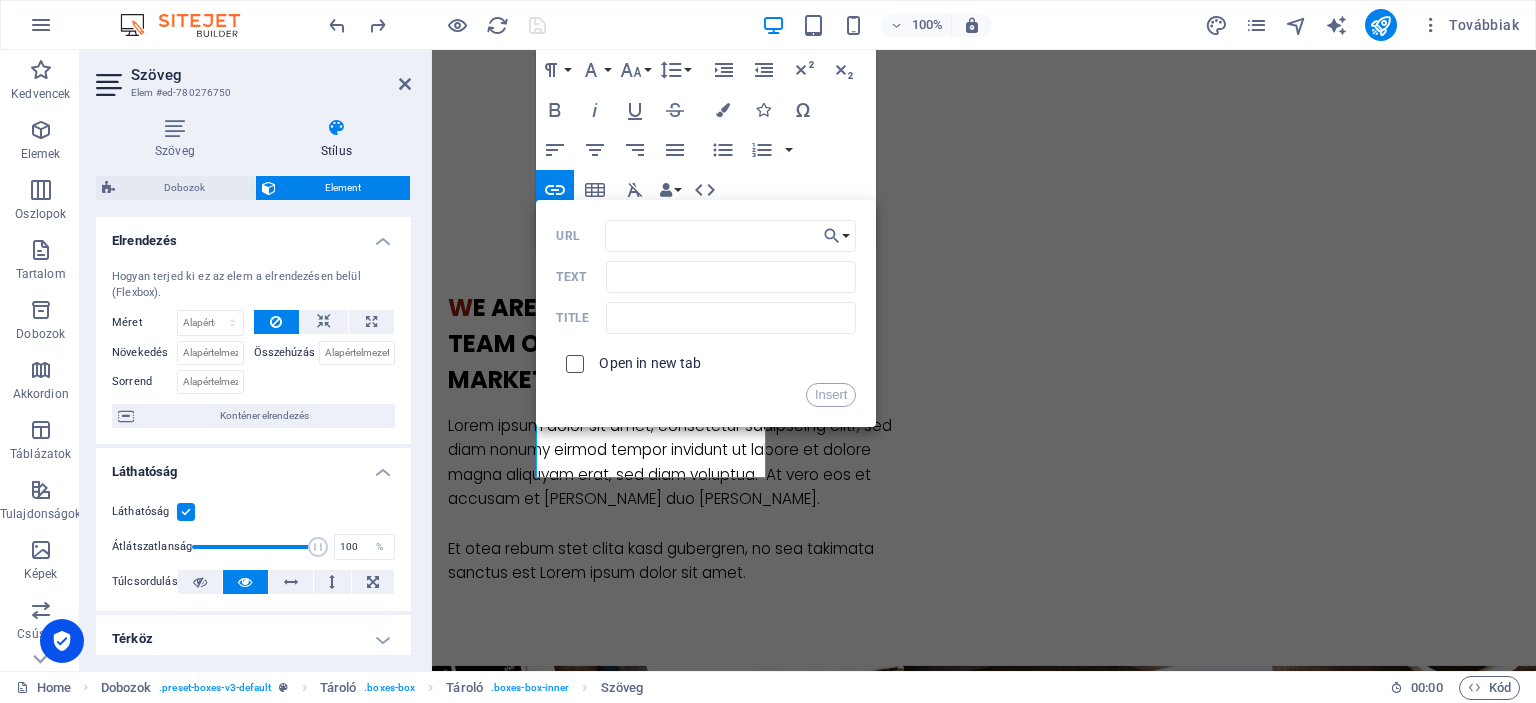 click at bounding box center [572, 361] 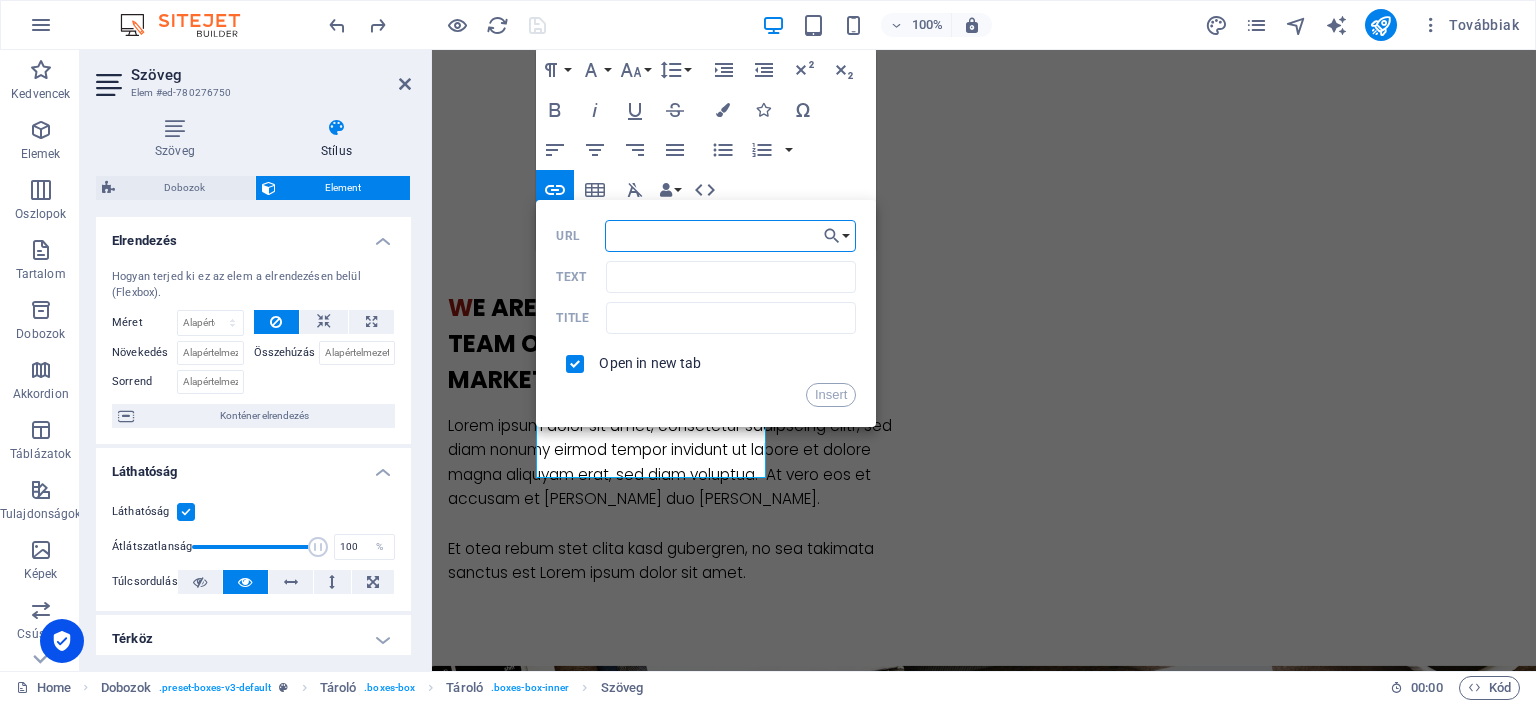 click on "URL" at bounding box center [731, 236] 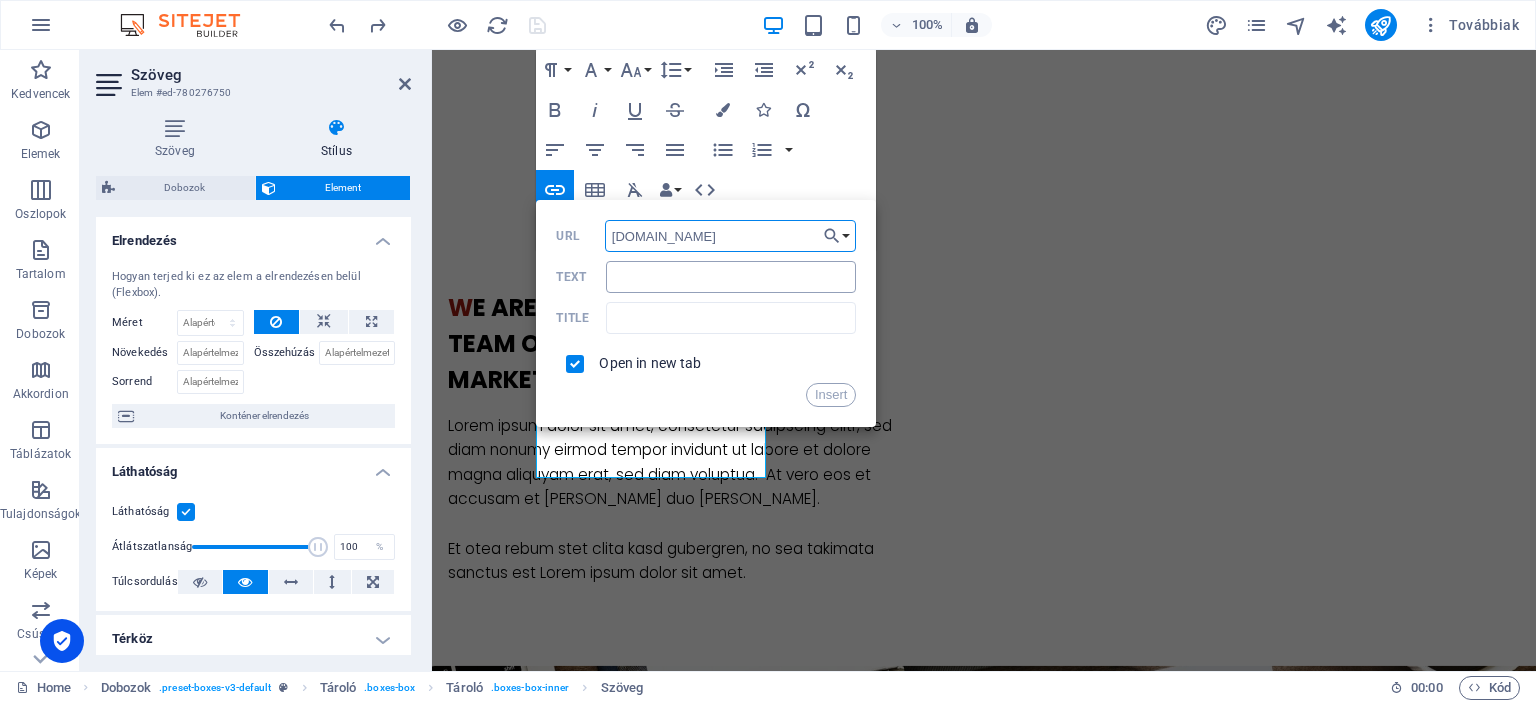 type on "[DOMAIN_NAME]" 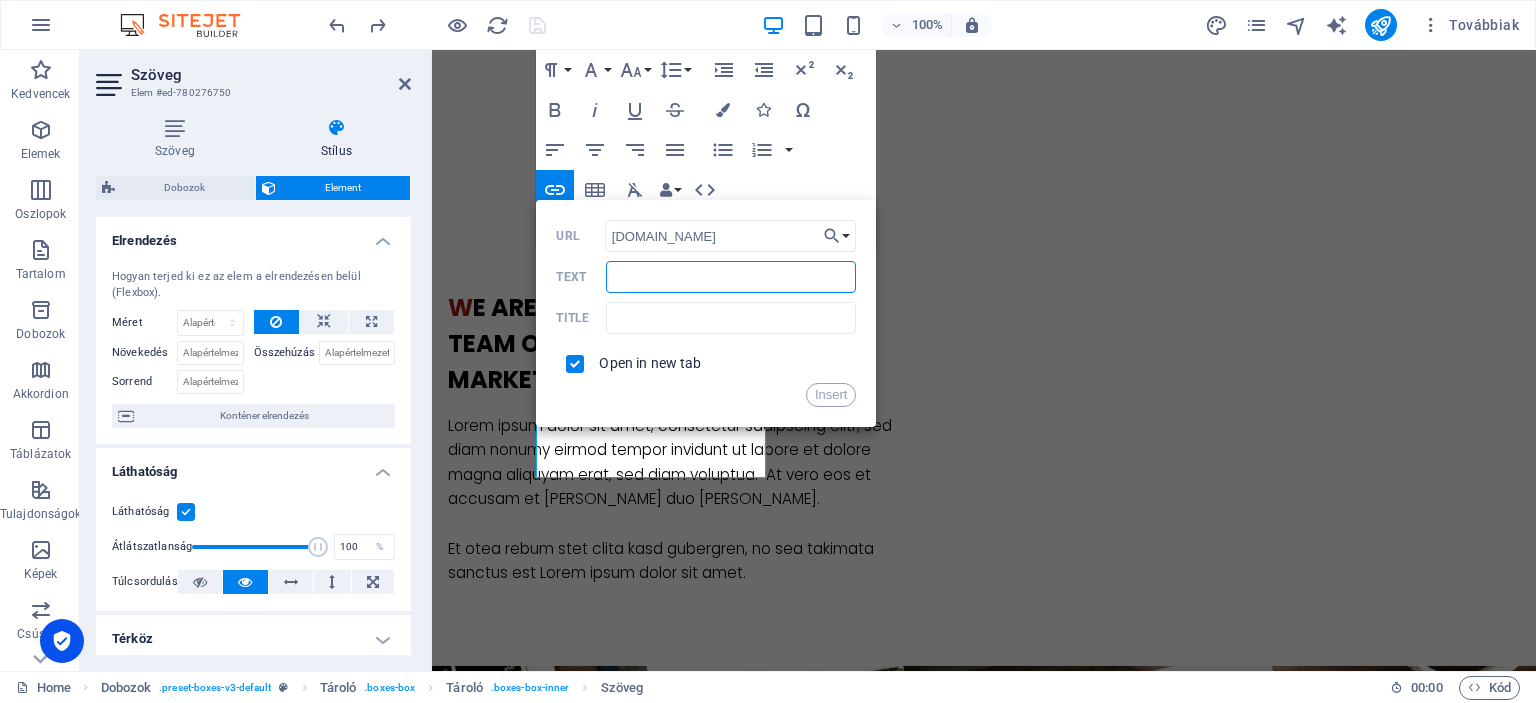 click on "Text" at bounding box center (731, 277) 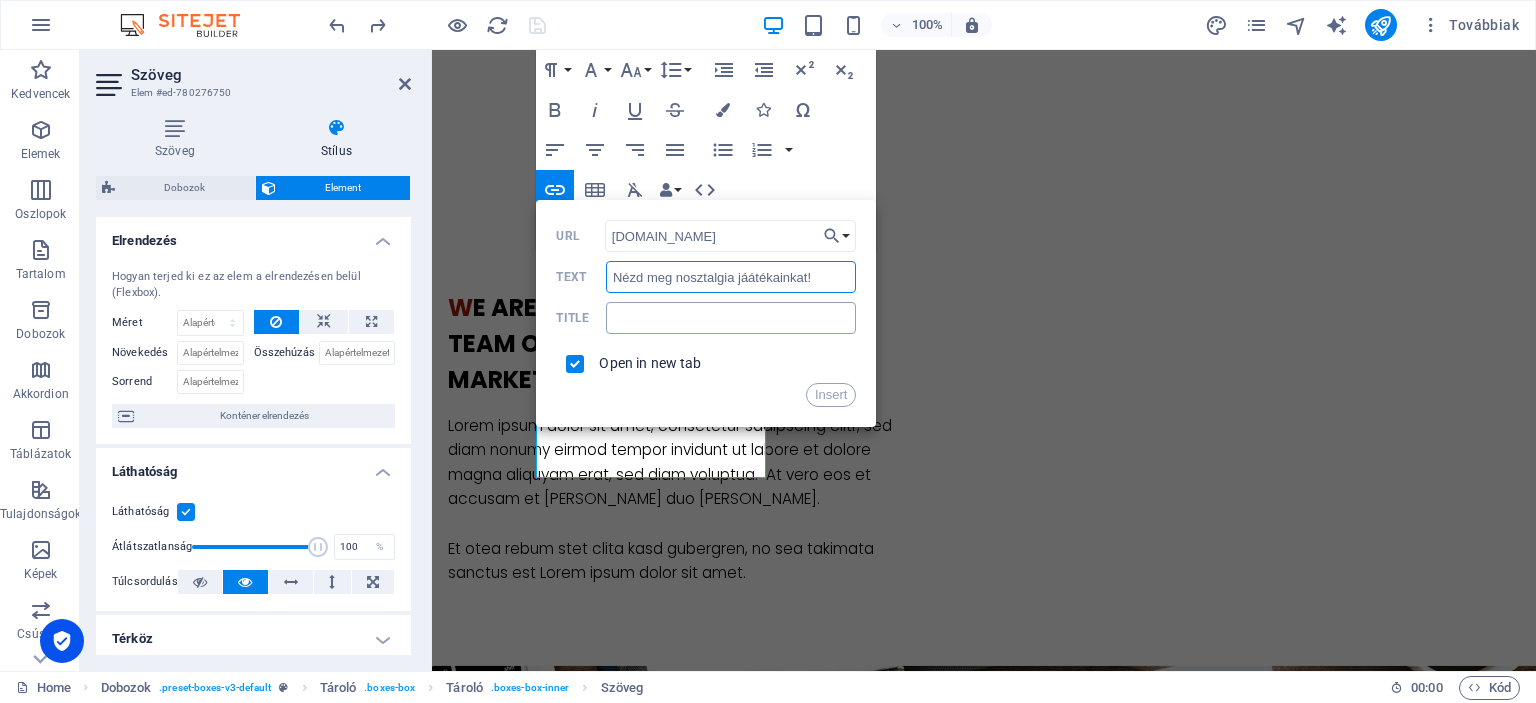 type on "Nézd meg nosztalgia jáátékainkat!" 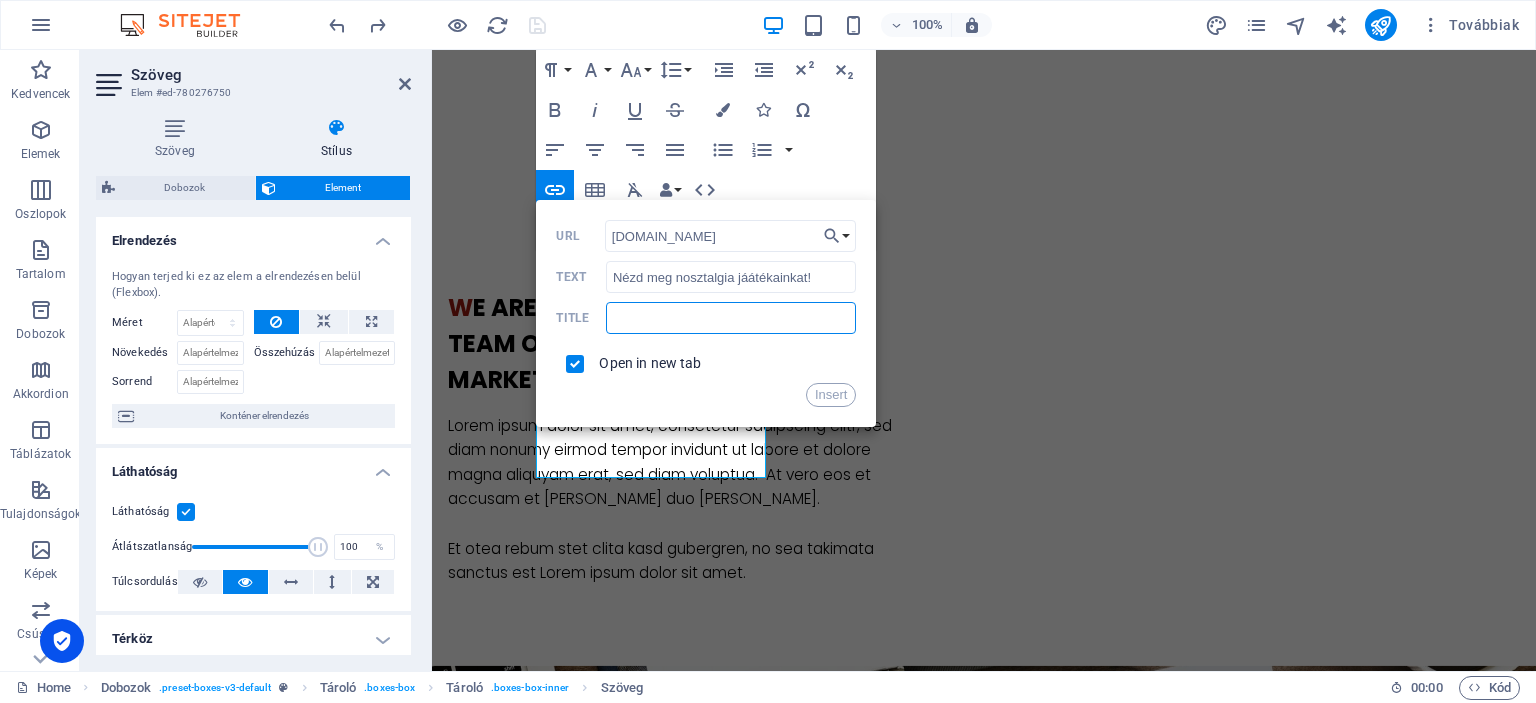 click at bounding box center (731, 318) 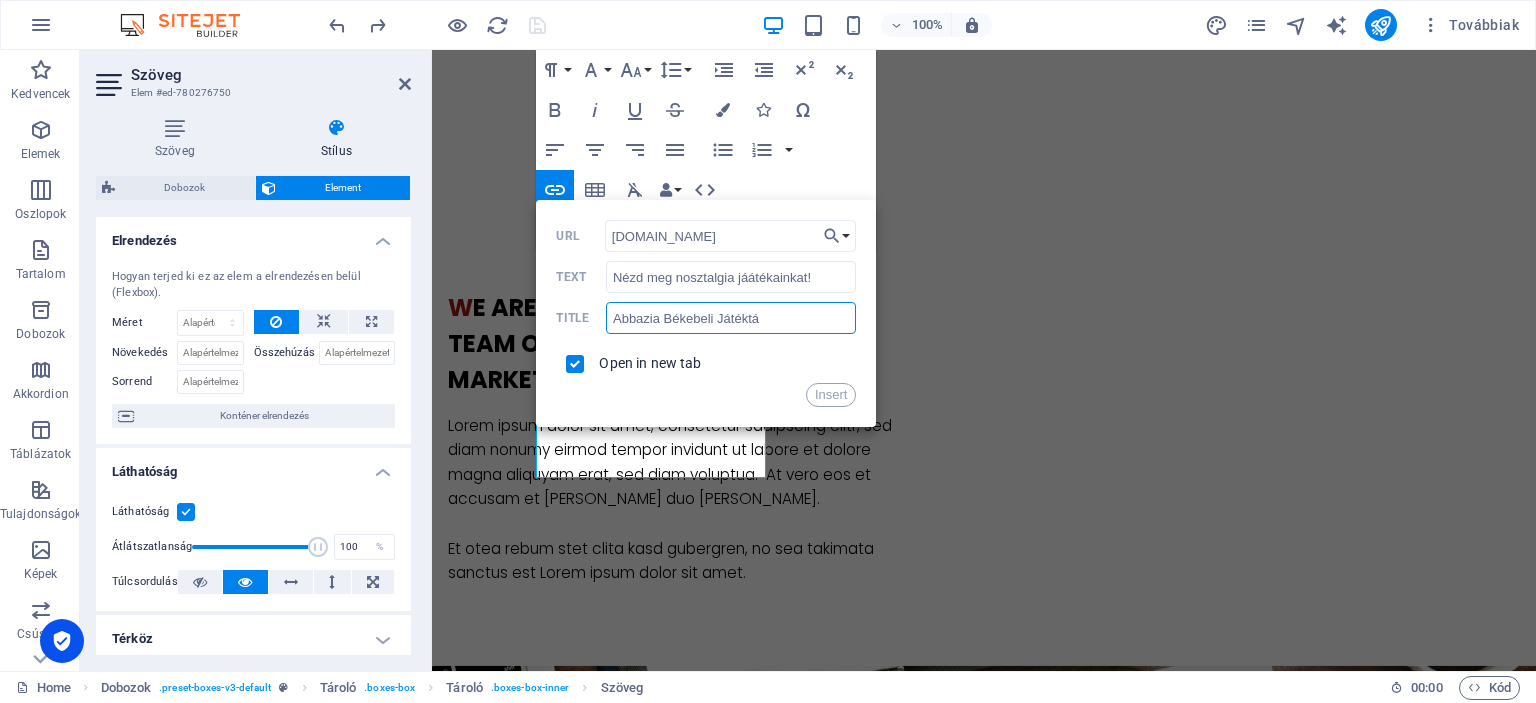 type on "Abbazia Békebeli Játéktár" 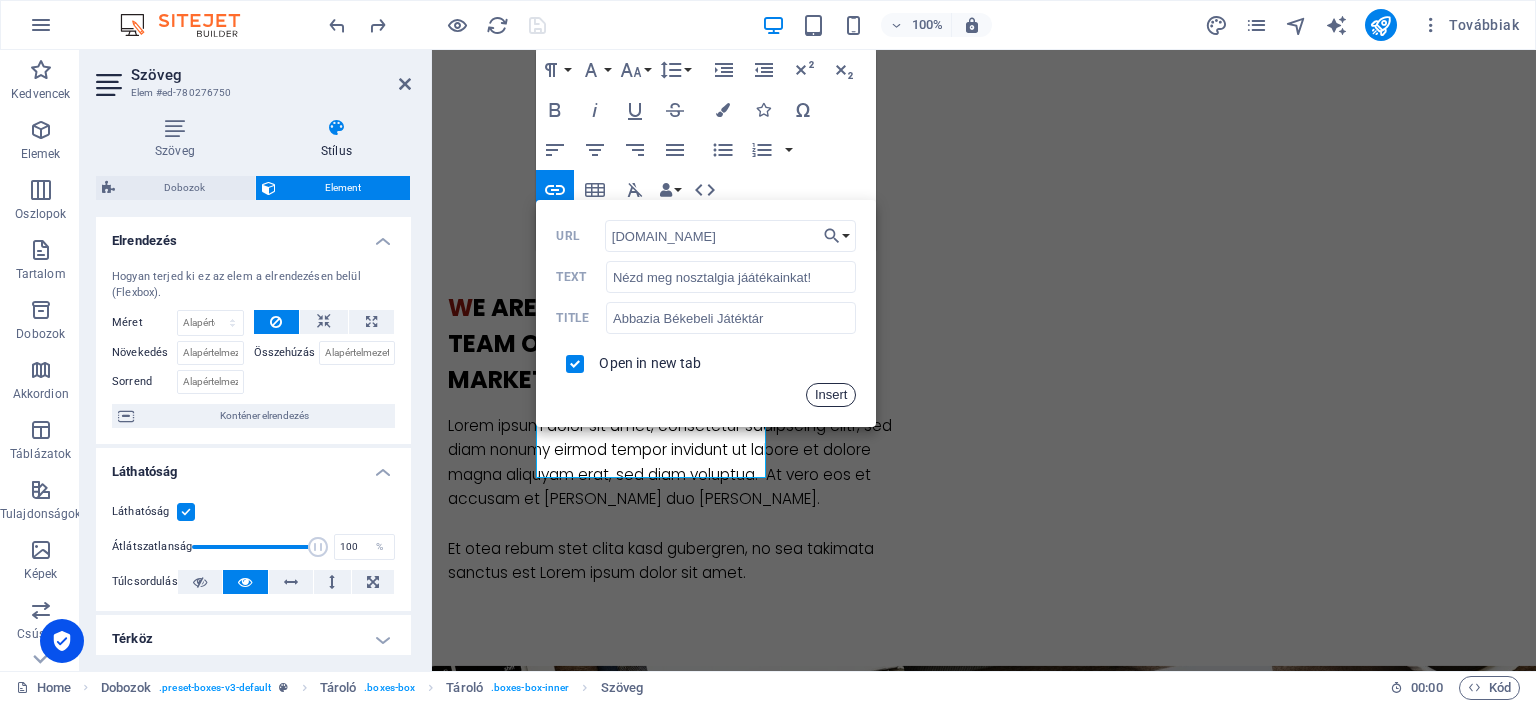 click on "Insert" at bounding box center [831, 395] 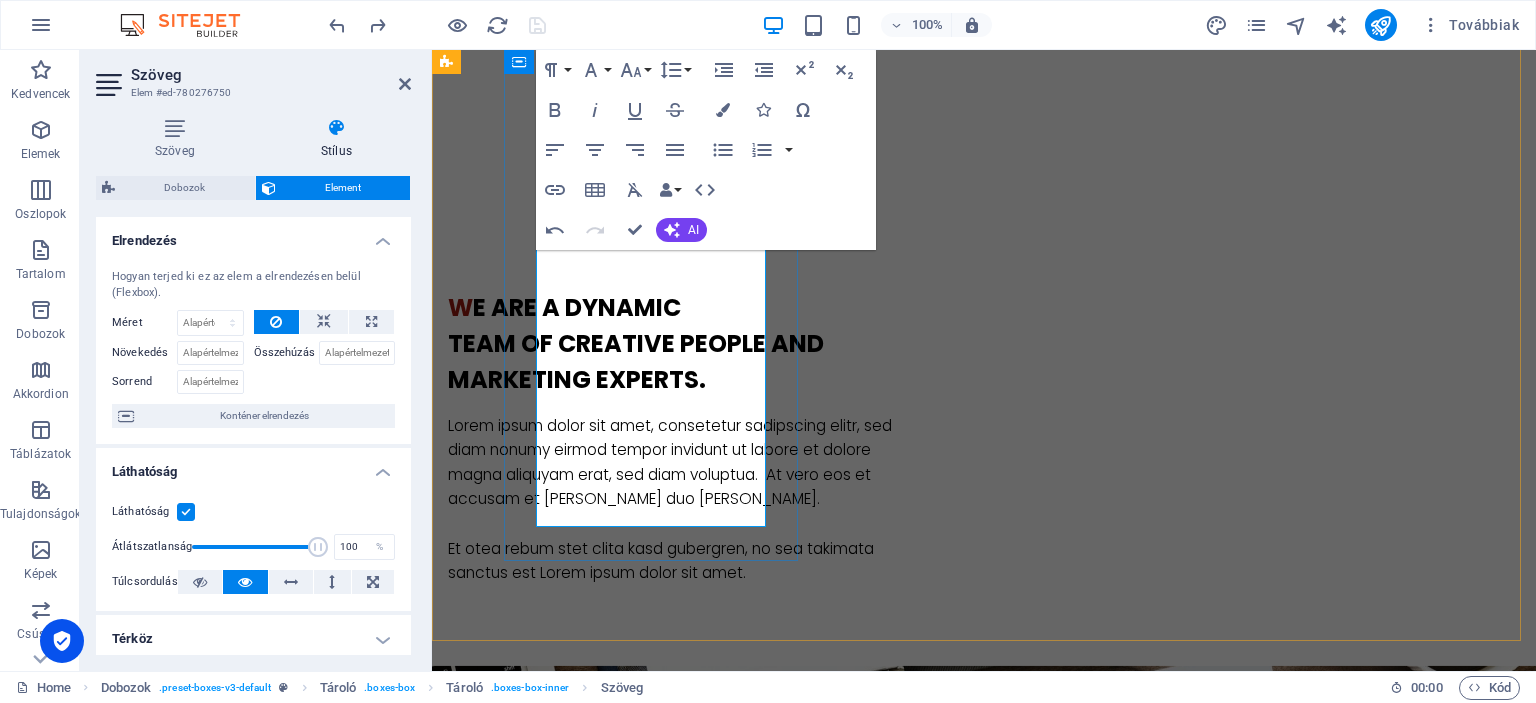 click on "Nézd meg nosztalgia jáátékainkat!  Abbázia Békebeli Játéktár​" at bounding box center (602, 1843) 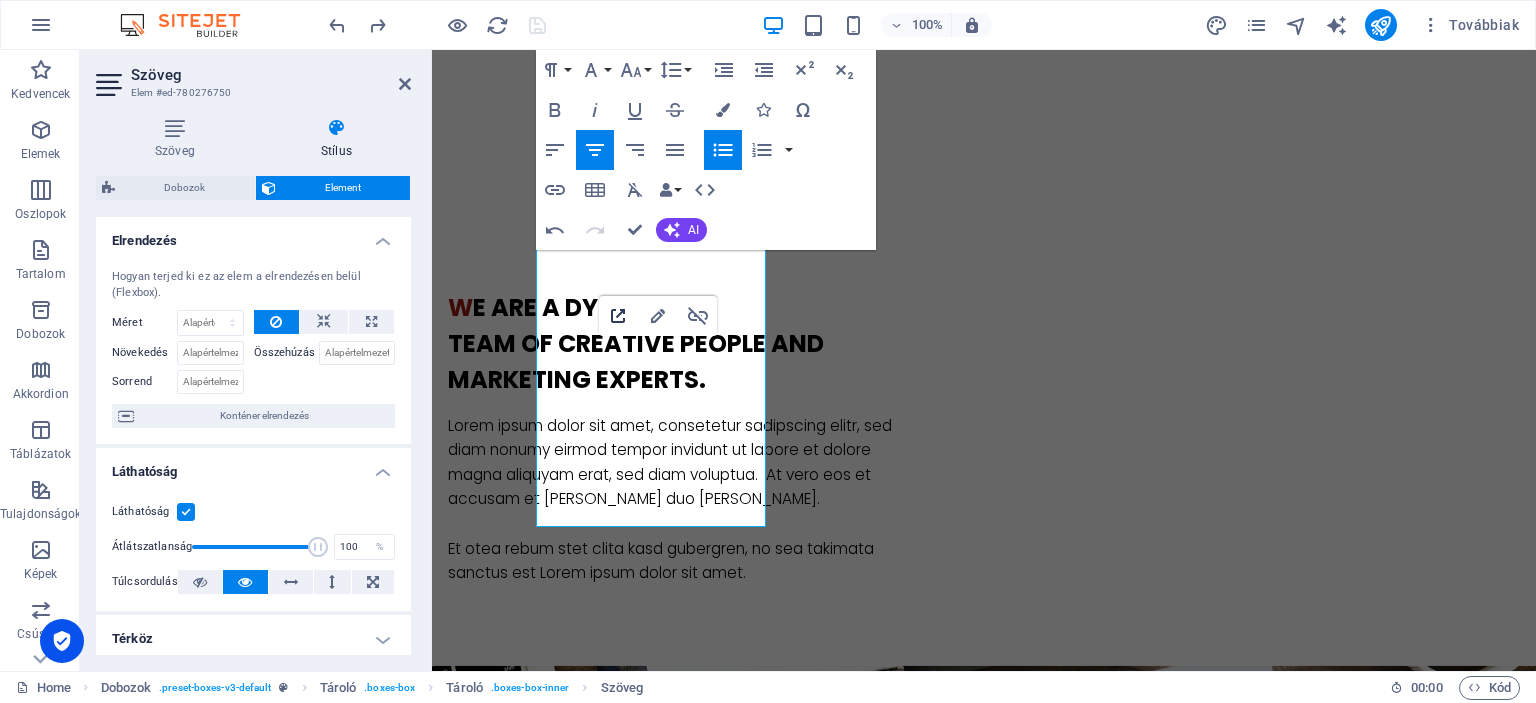 click 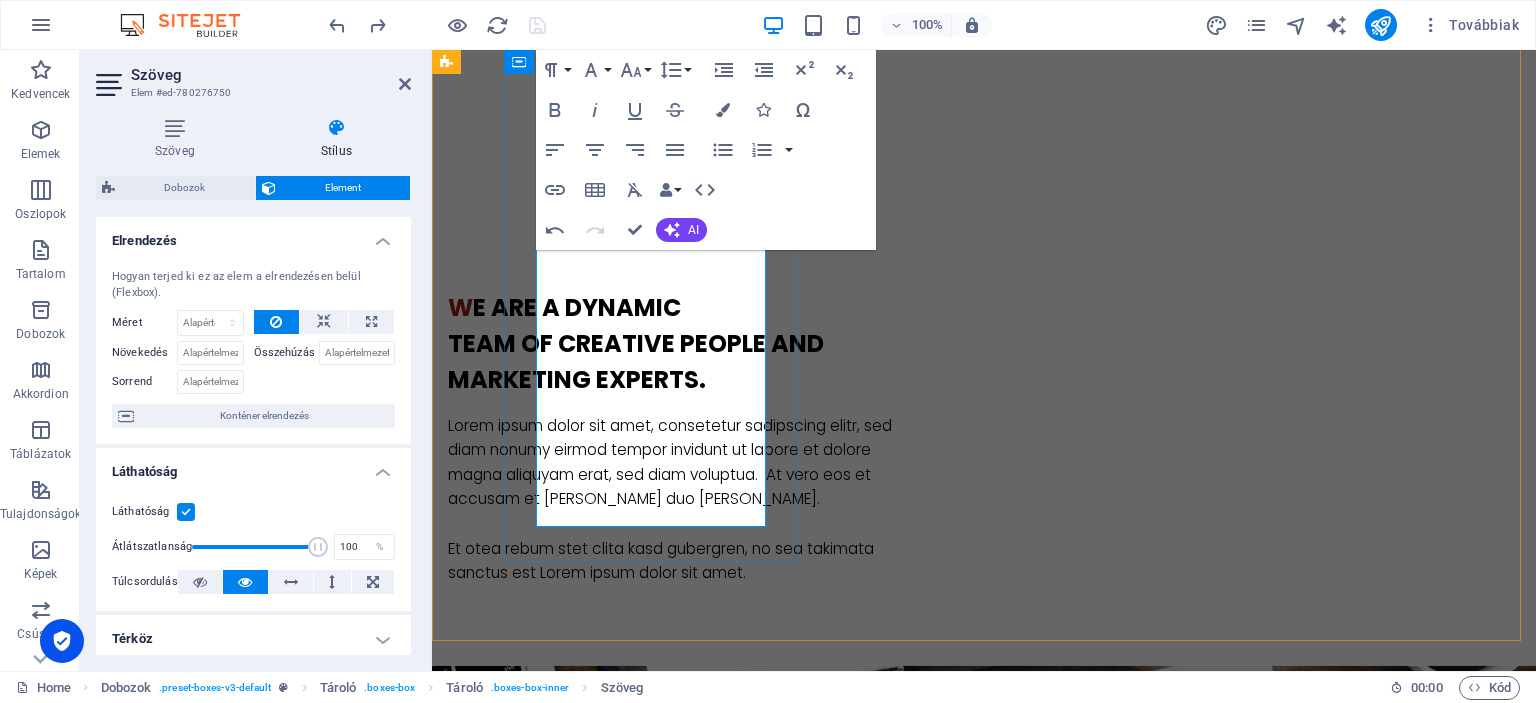 click on "Nézd meg nosztalgia jáátékainkat!" 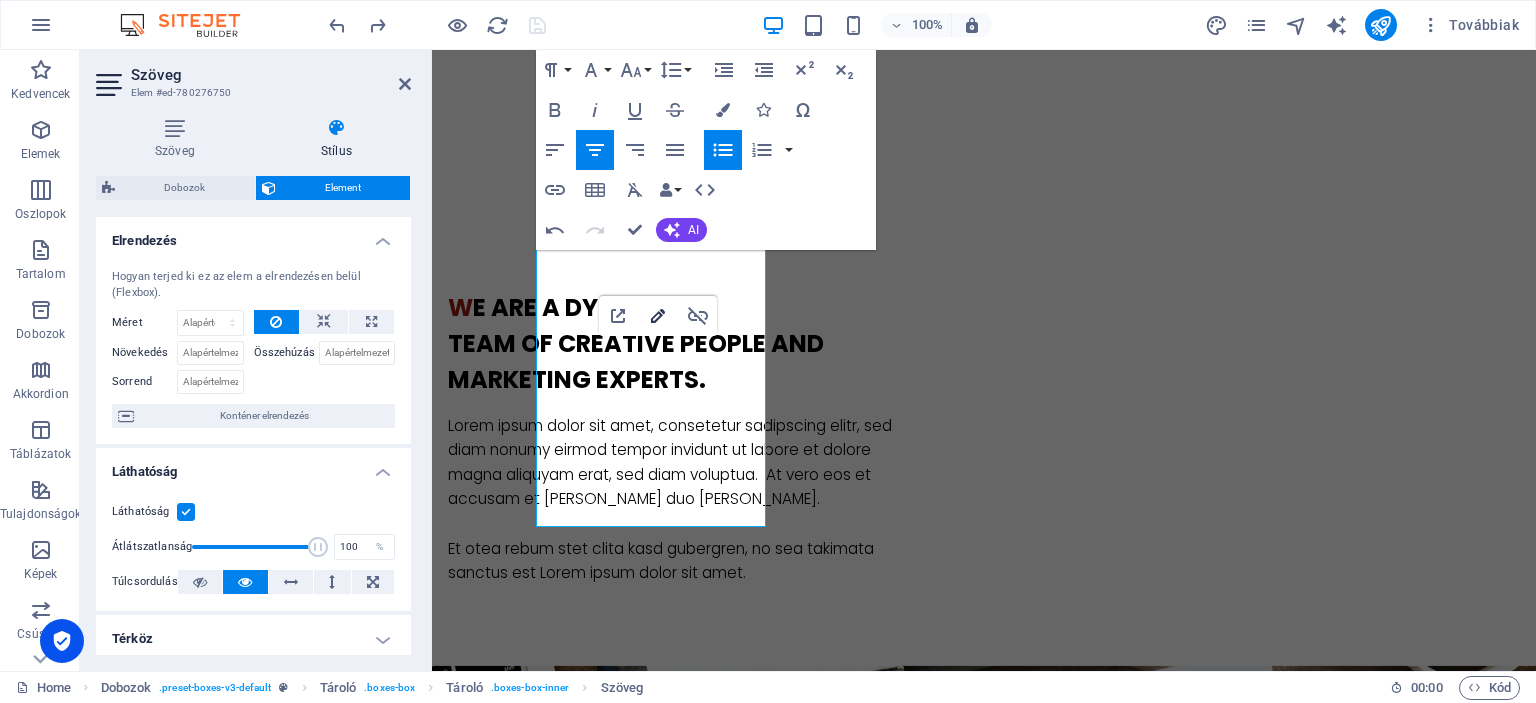 type on "[URL][DOMAIN_NAME]" 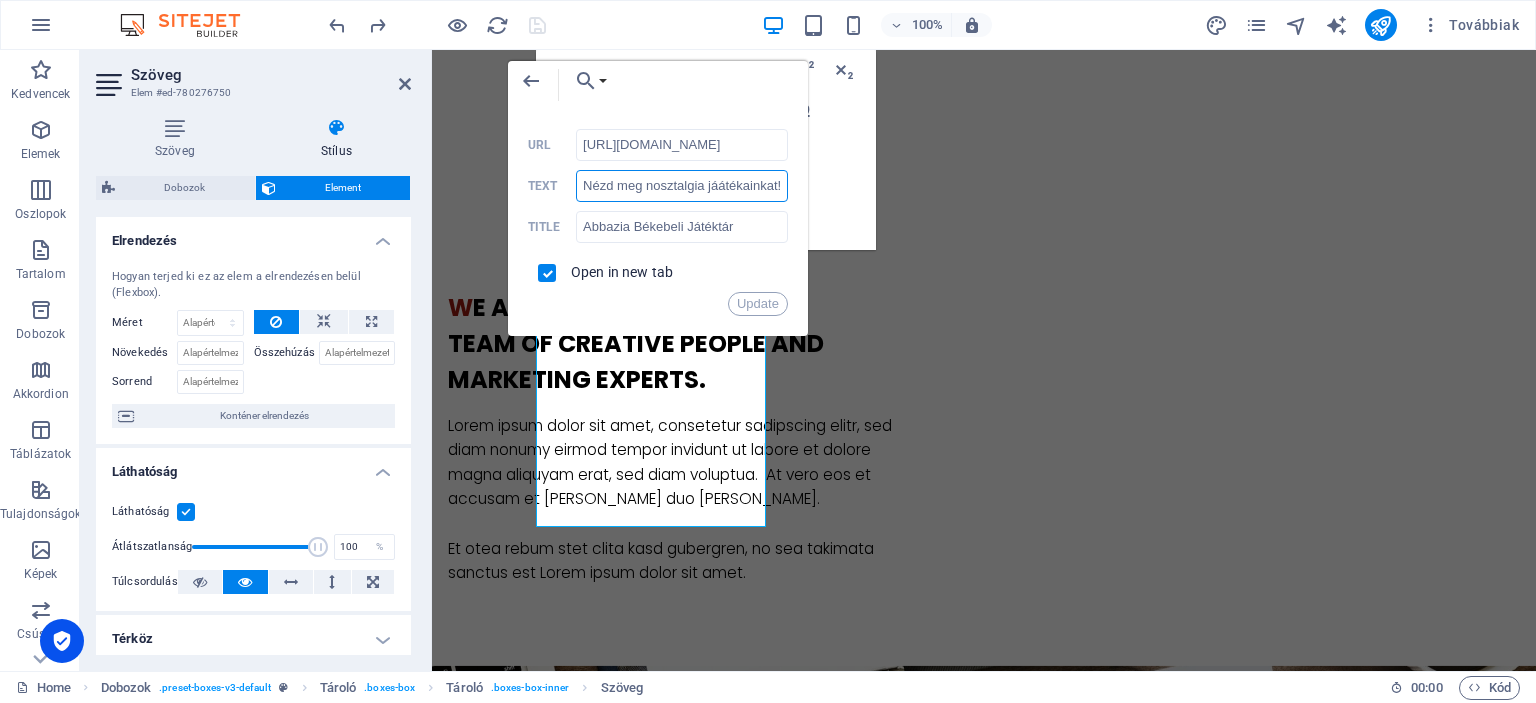 click on "Nézd meg nosztalgia jáátékainkat!" at bounding box center (682, 186) 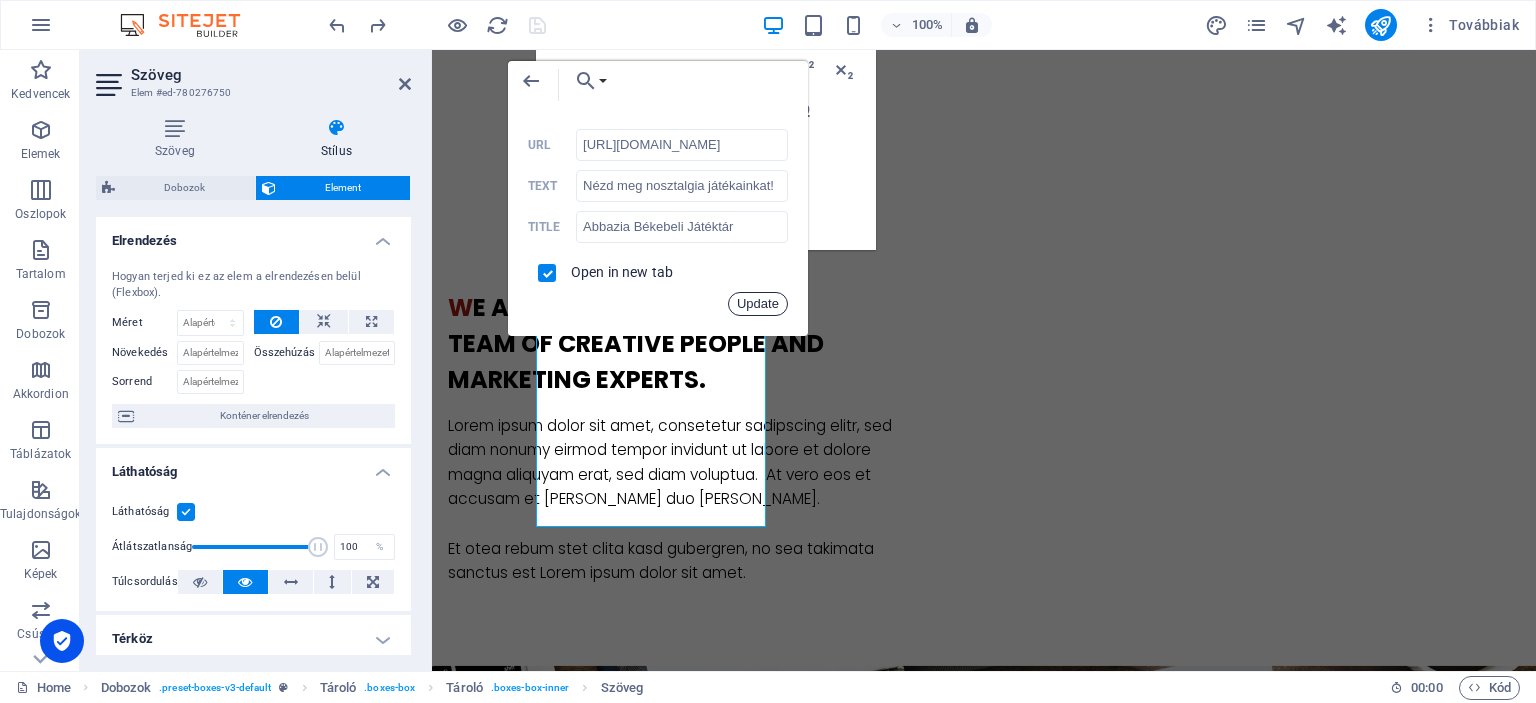 click on "Update" at bounding box center (758, 304) 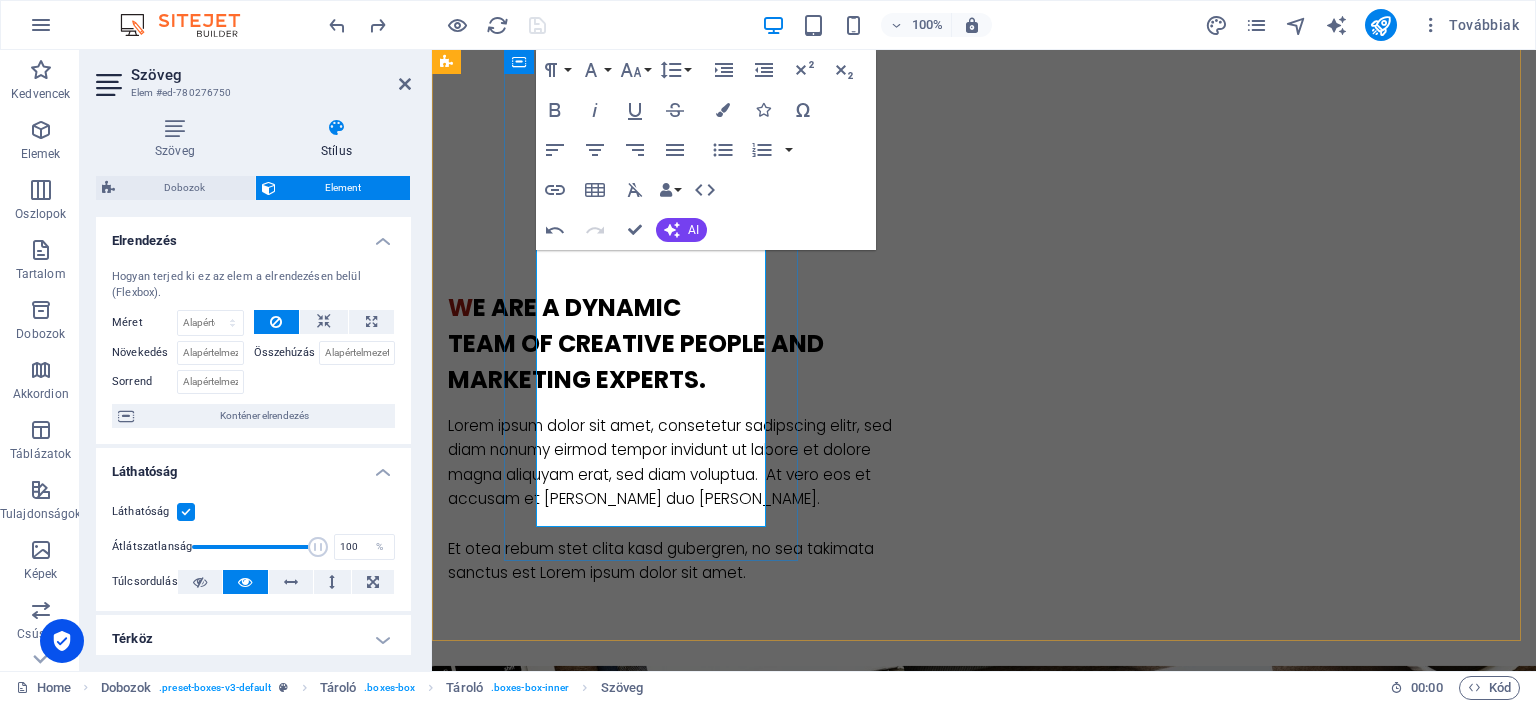 click on "Nézd meg nosztalgia játékainkat!" at bounding box center (589, 1830) 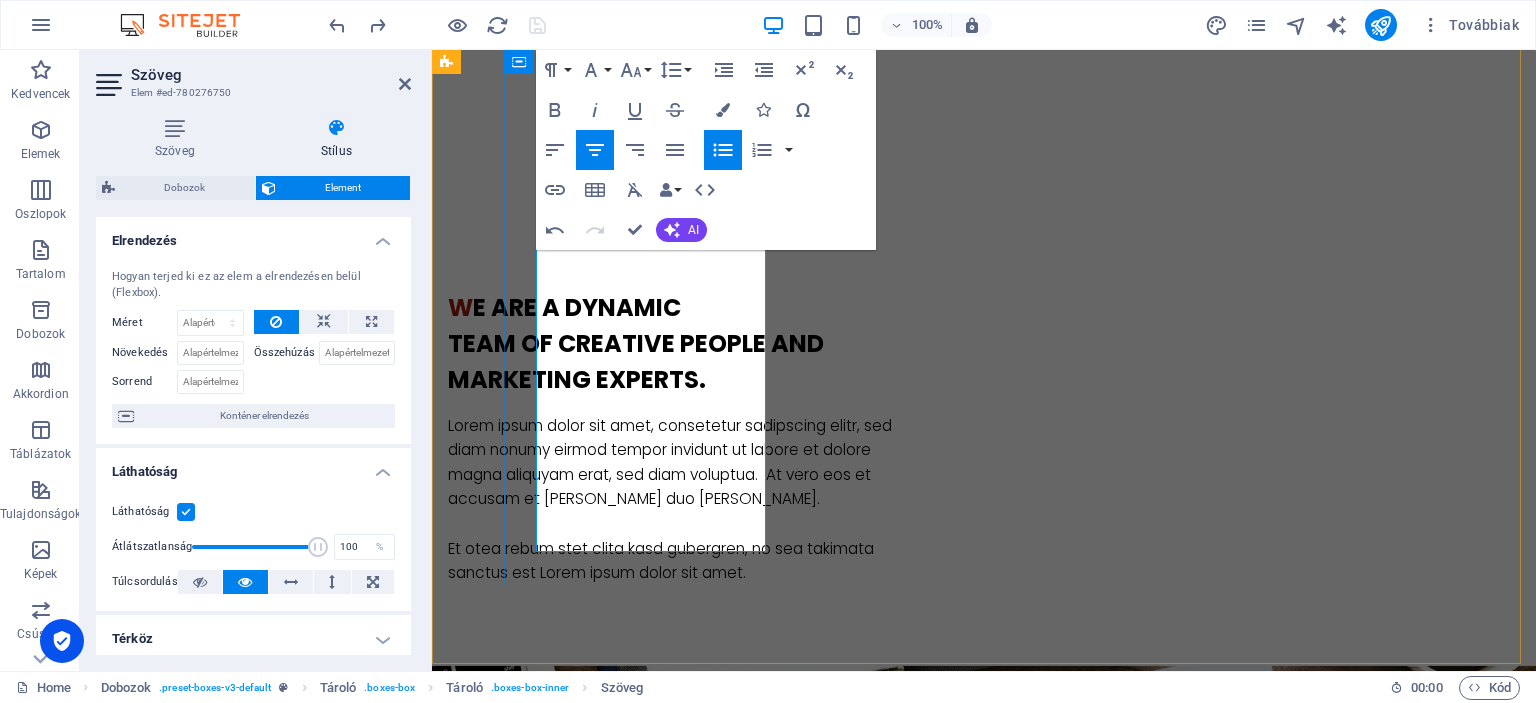 drag, startPoint x: 673, startPoint y: 415, endPoint x: 724, endPoint y: 437, distance: 55.542778 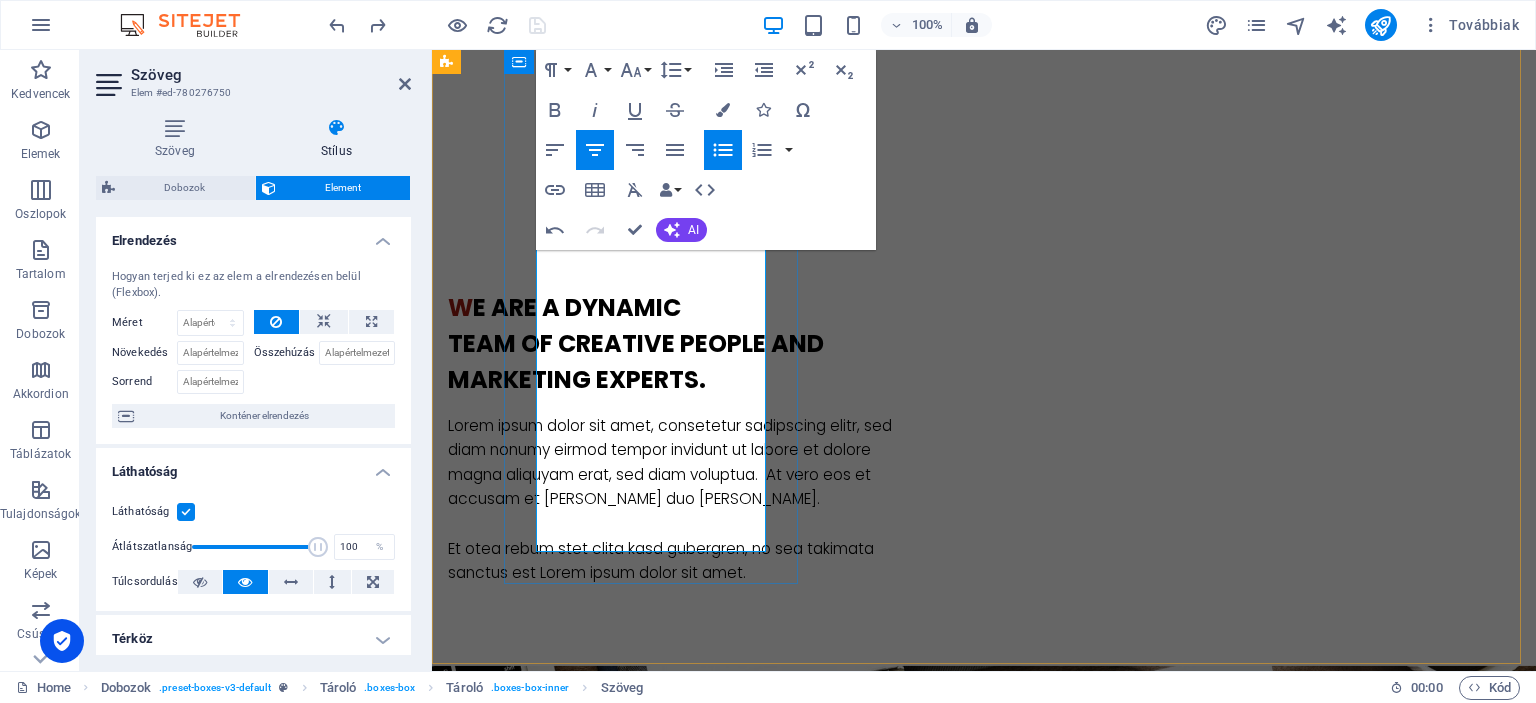 click on "Nézd meg nosztalgia játékainkat!  Abbázia Békebeli Játéktár​" at bounding box center [602, 1867] 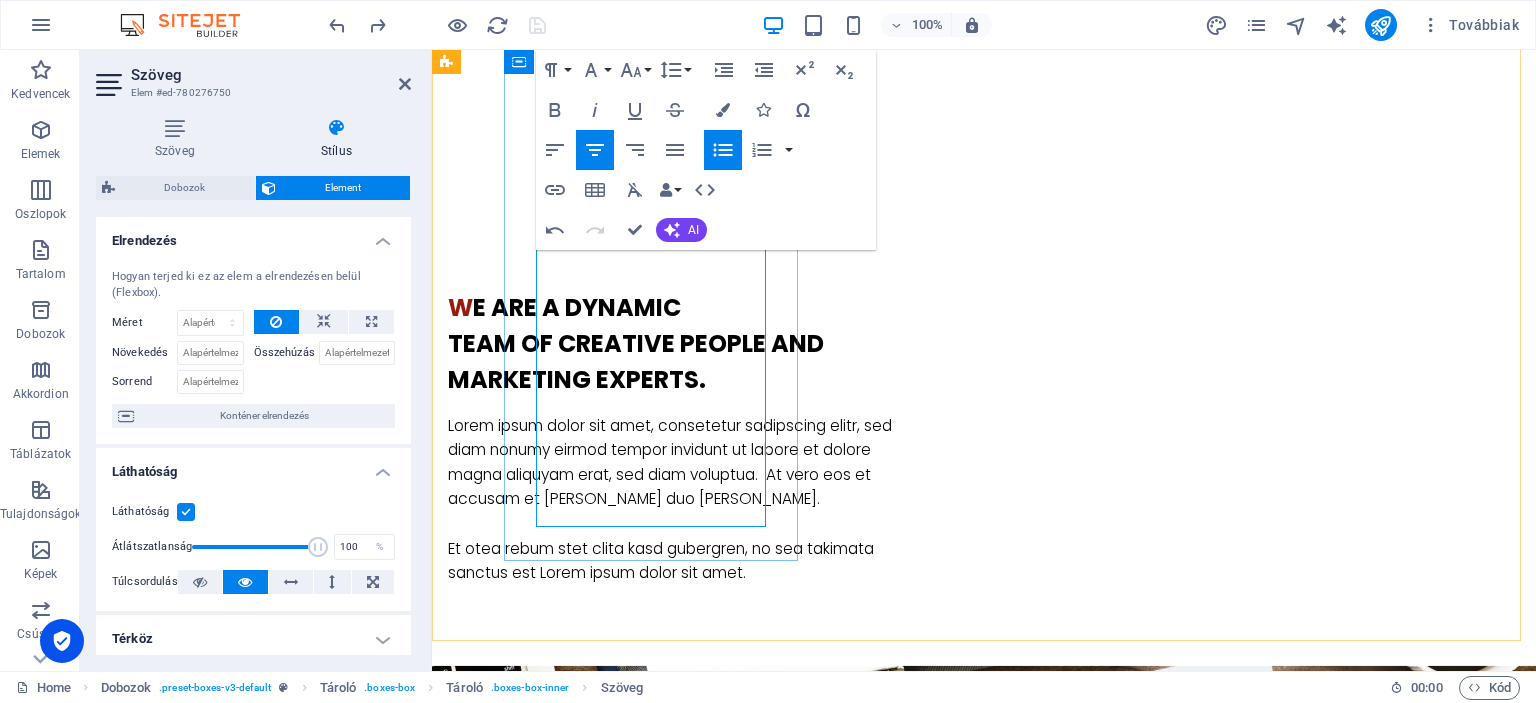 click on "Nézd meg nosztalgia játékainkat!" at bounding box center (603, 1854) 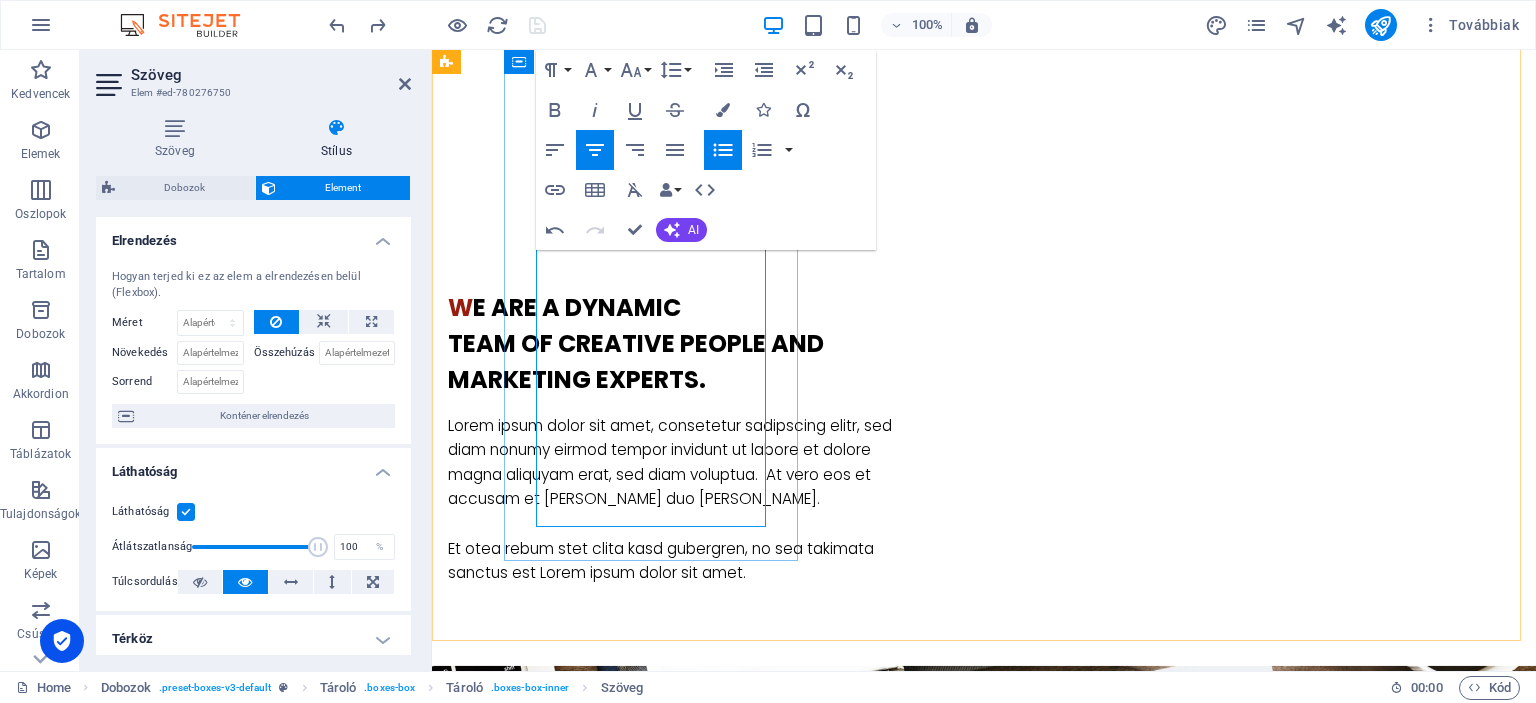 drag, startPoint x: 708, startPoint y: 415, endPoint x: 564, endPoint y: 396, distance: 145.24806 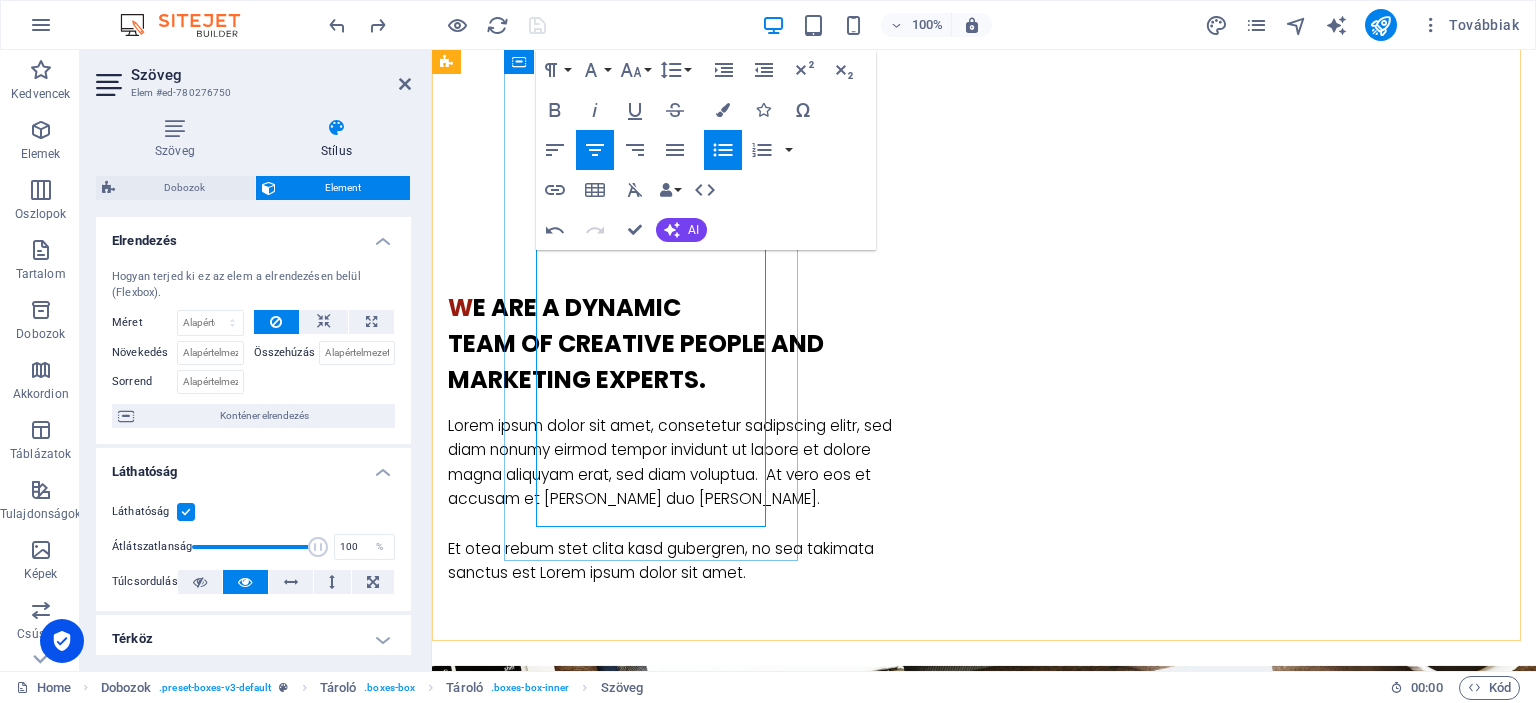 click on "Nézd meg nosztalgia játékainkat!" at bounding box center [602, 1854] 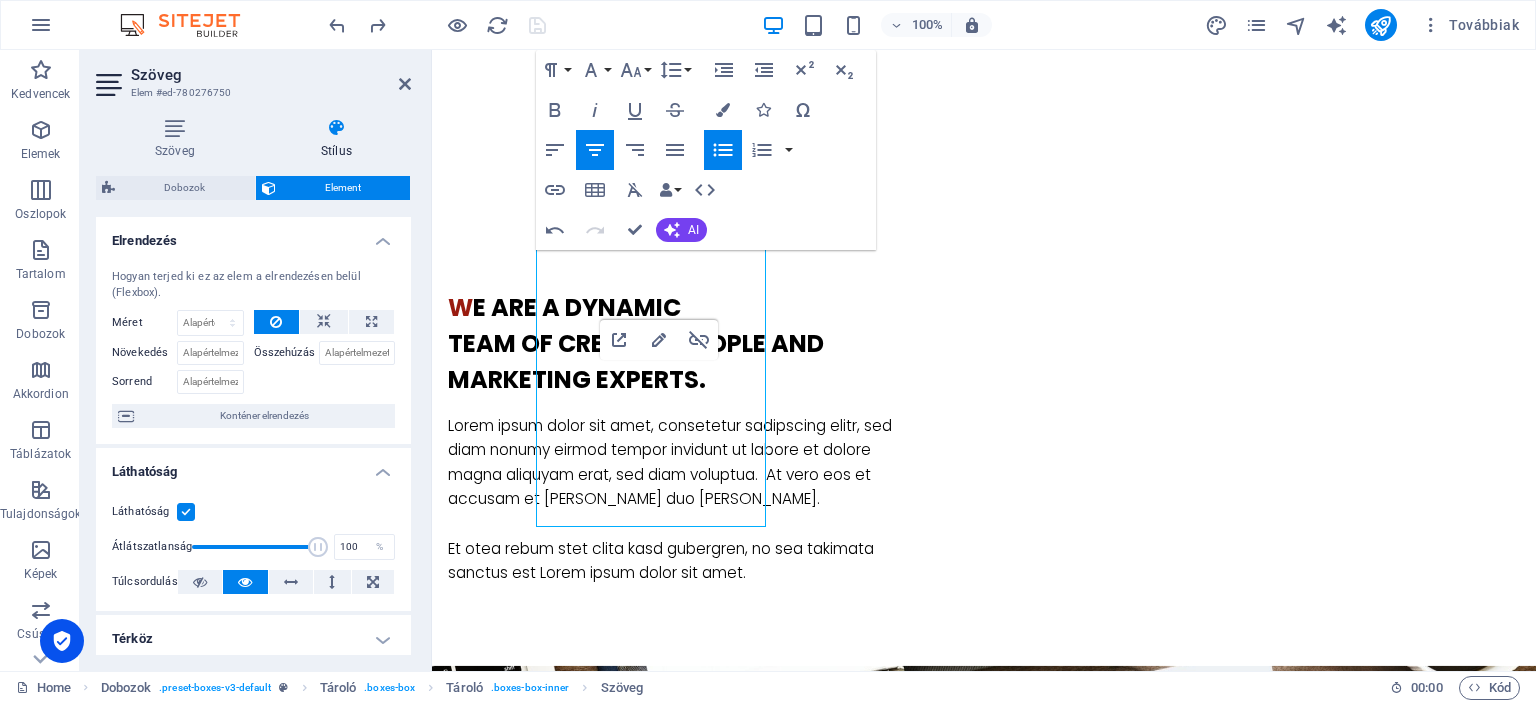 click 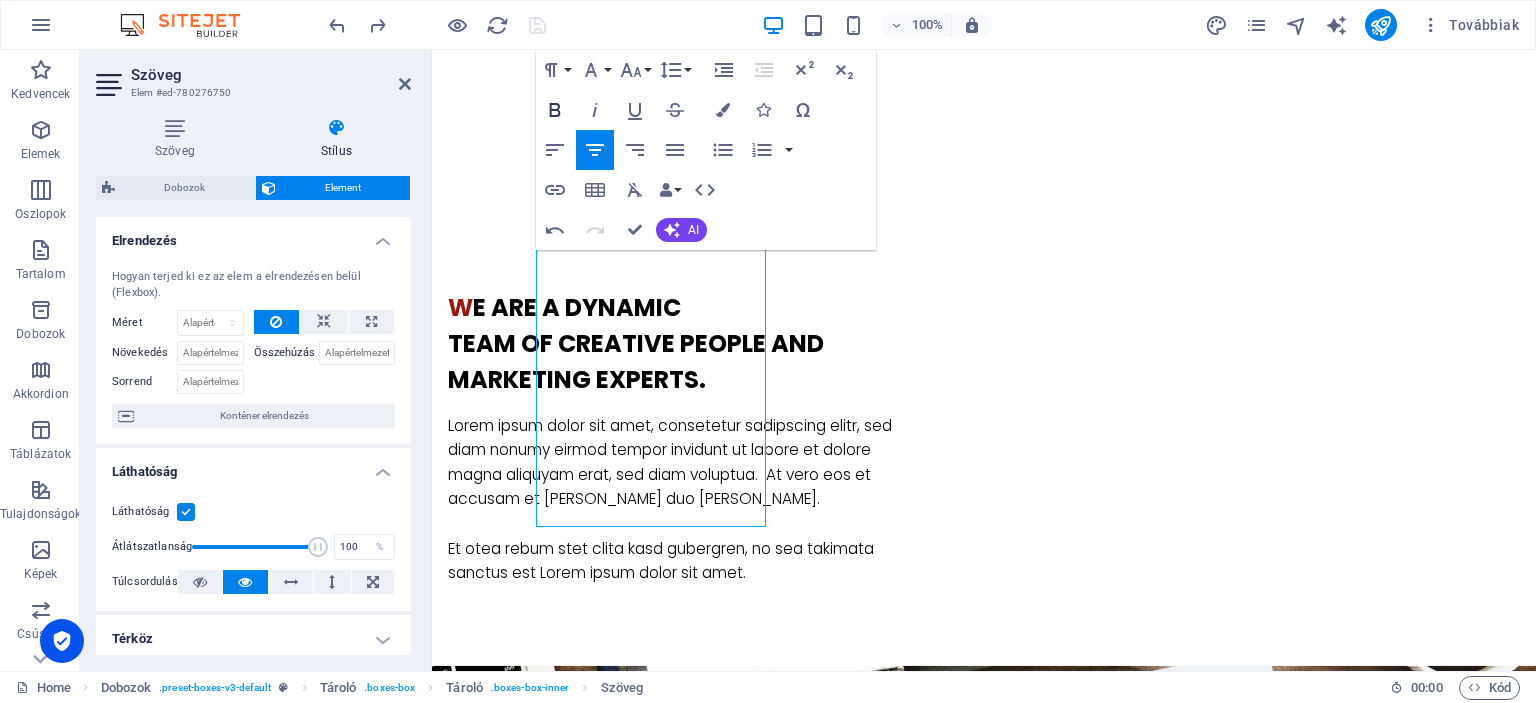 click 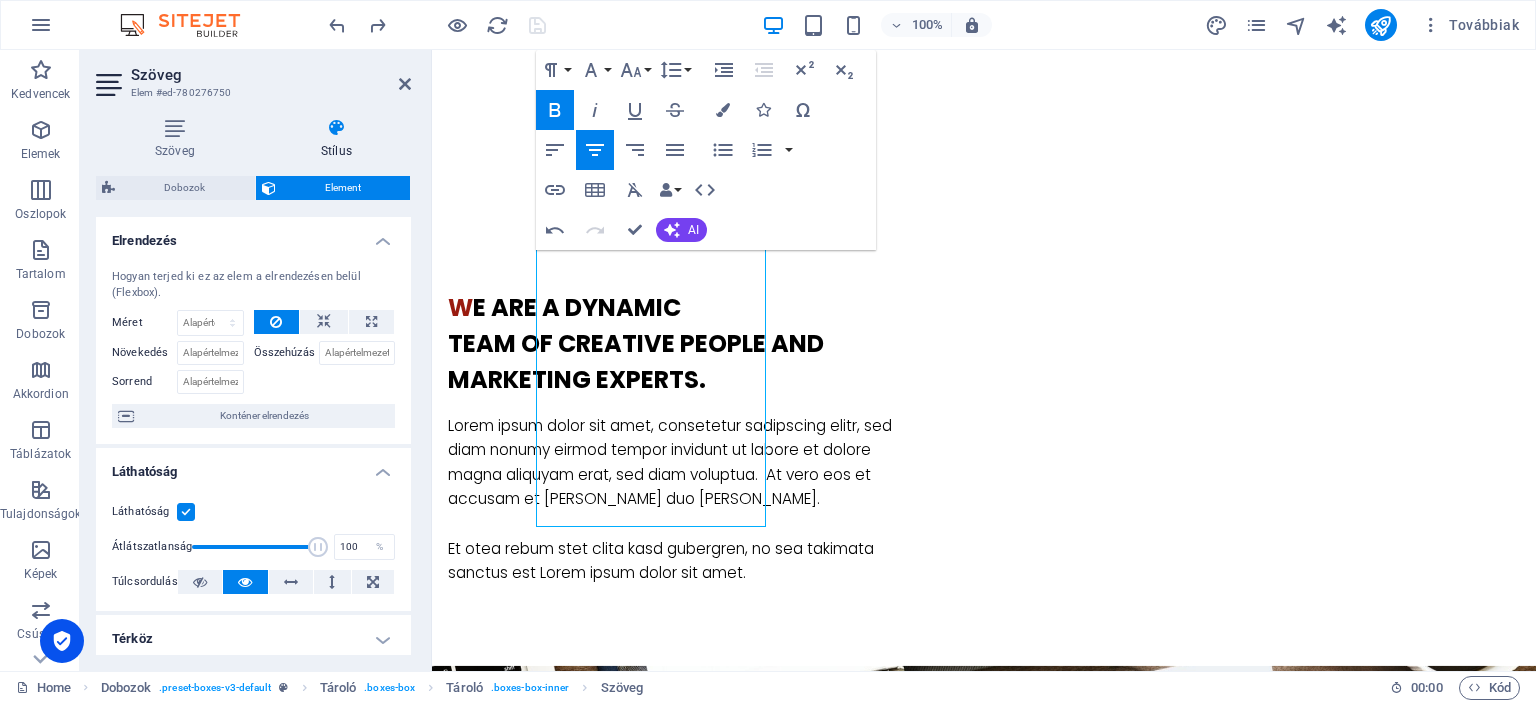 click 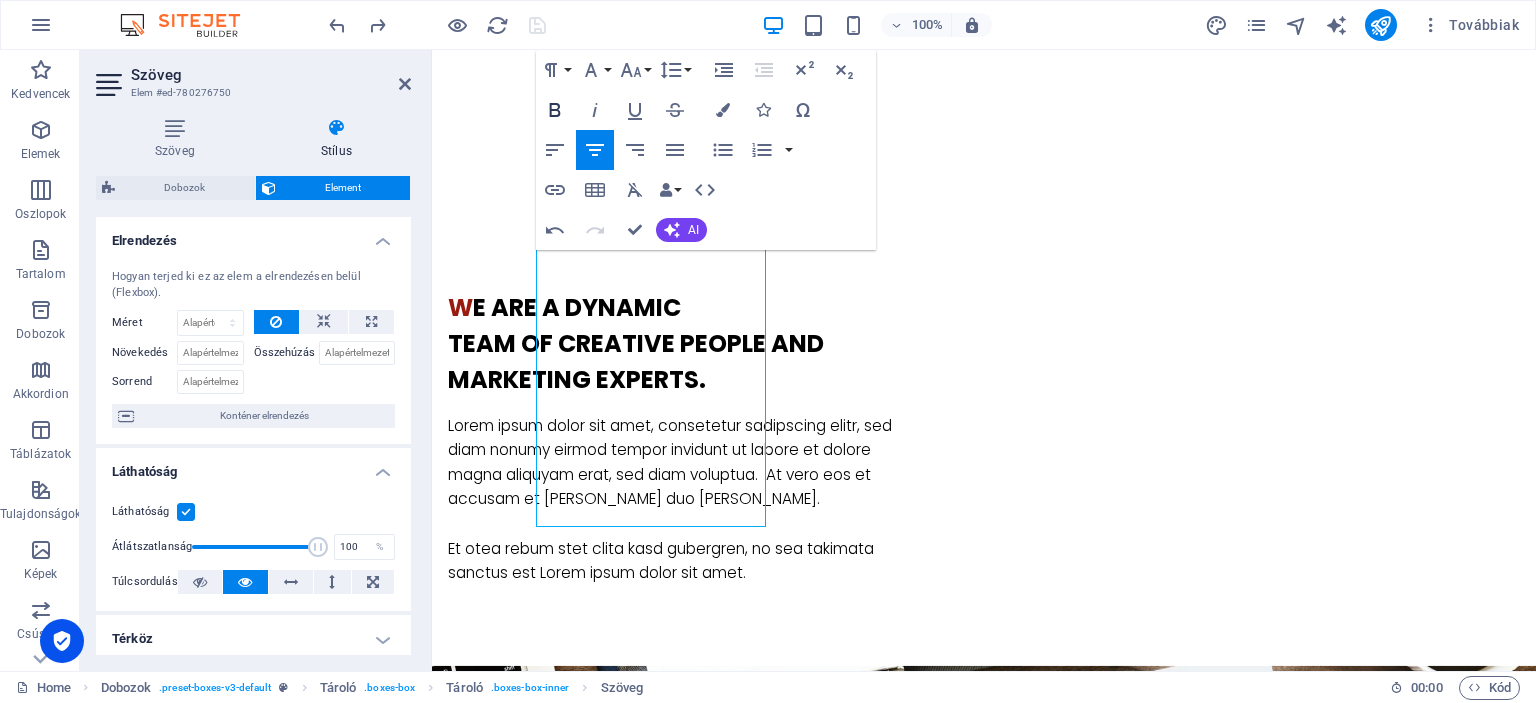 click 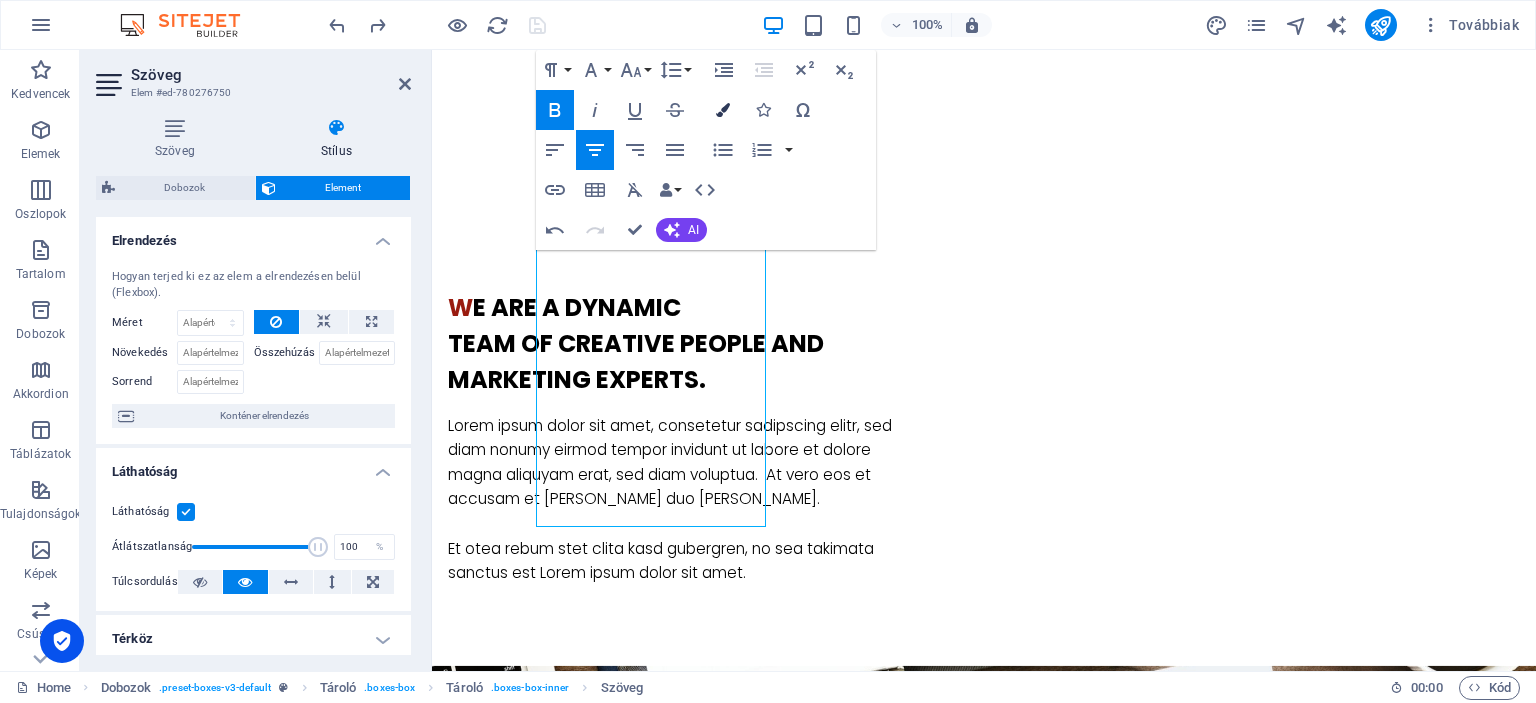 click at bounding box center (723, 110) 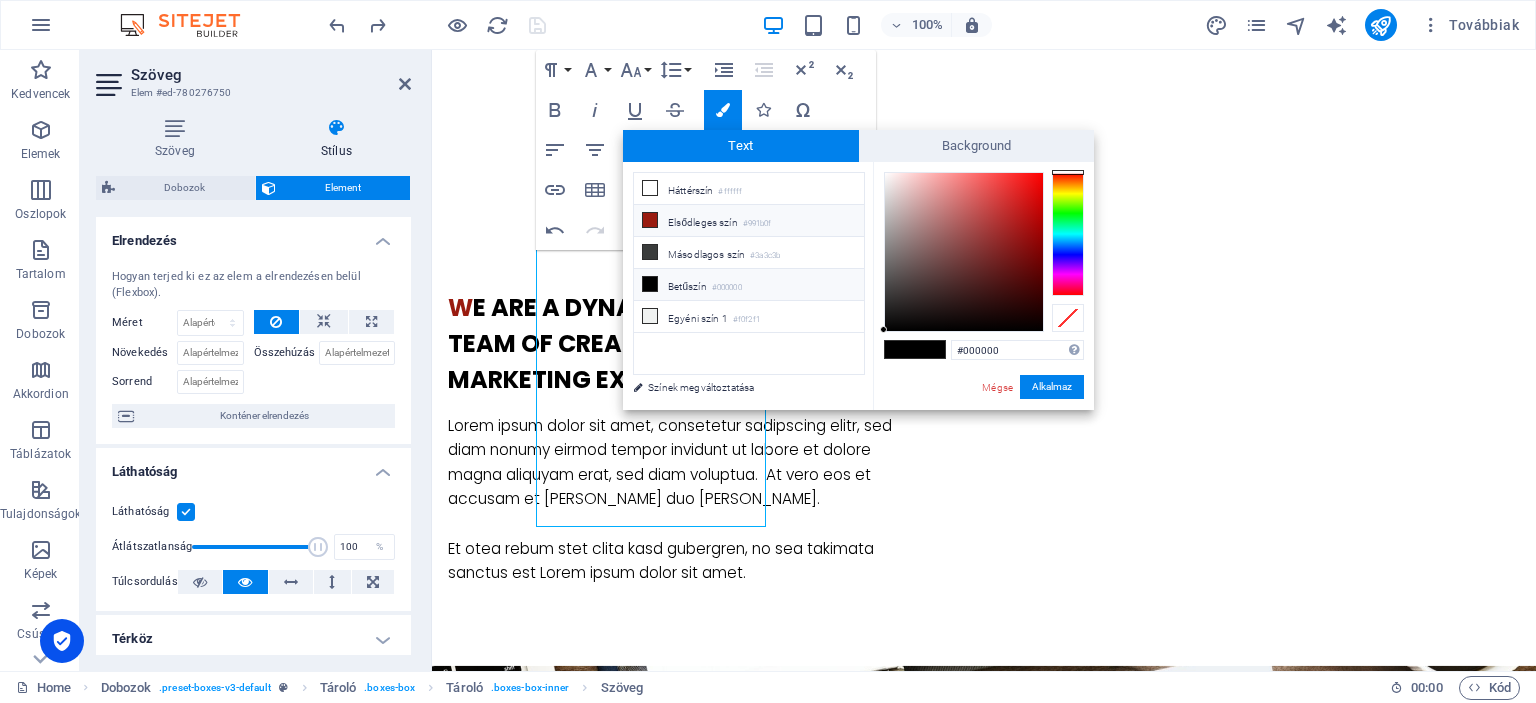 click at bounding box center [650, 220] 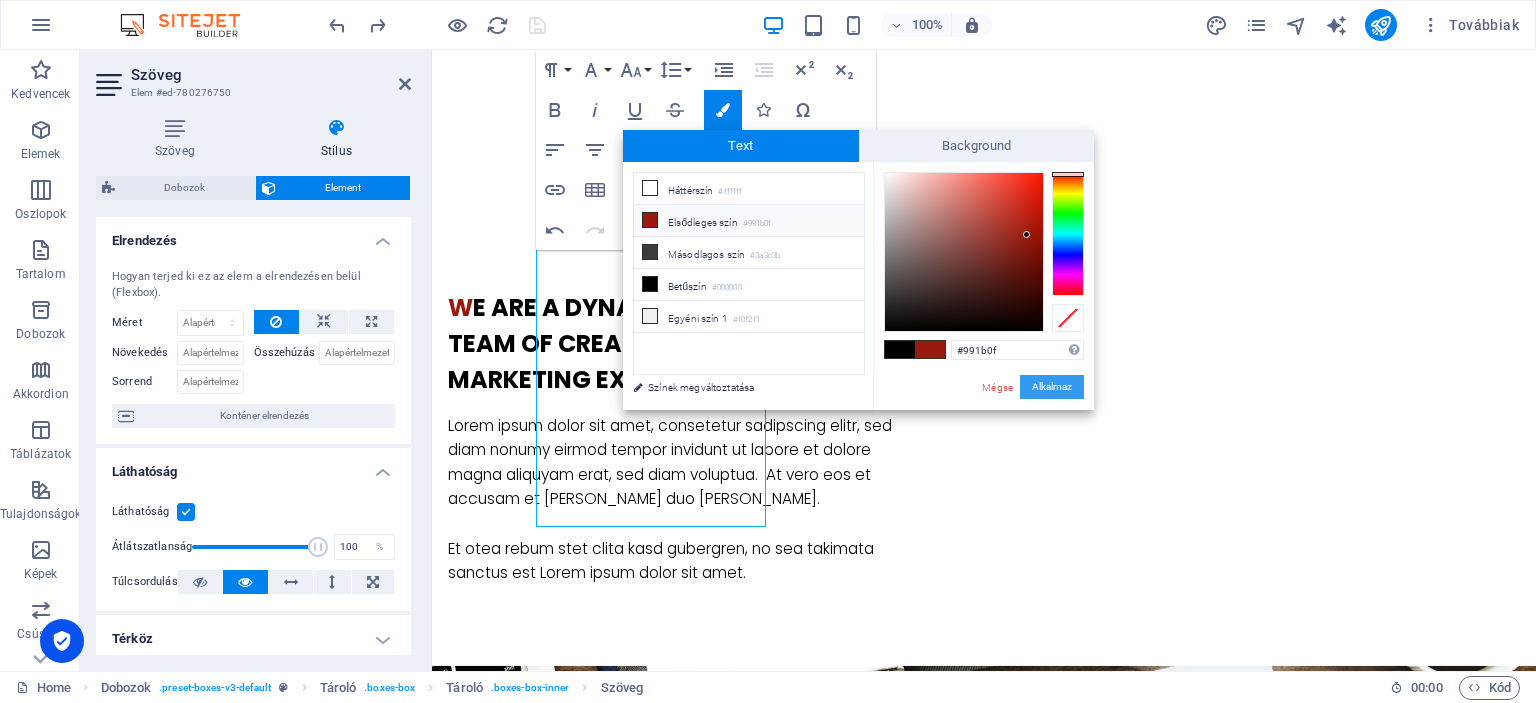 click on "Alkalmaz" at bounding box center [1052, 387] 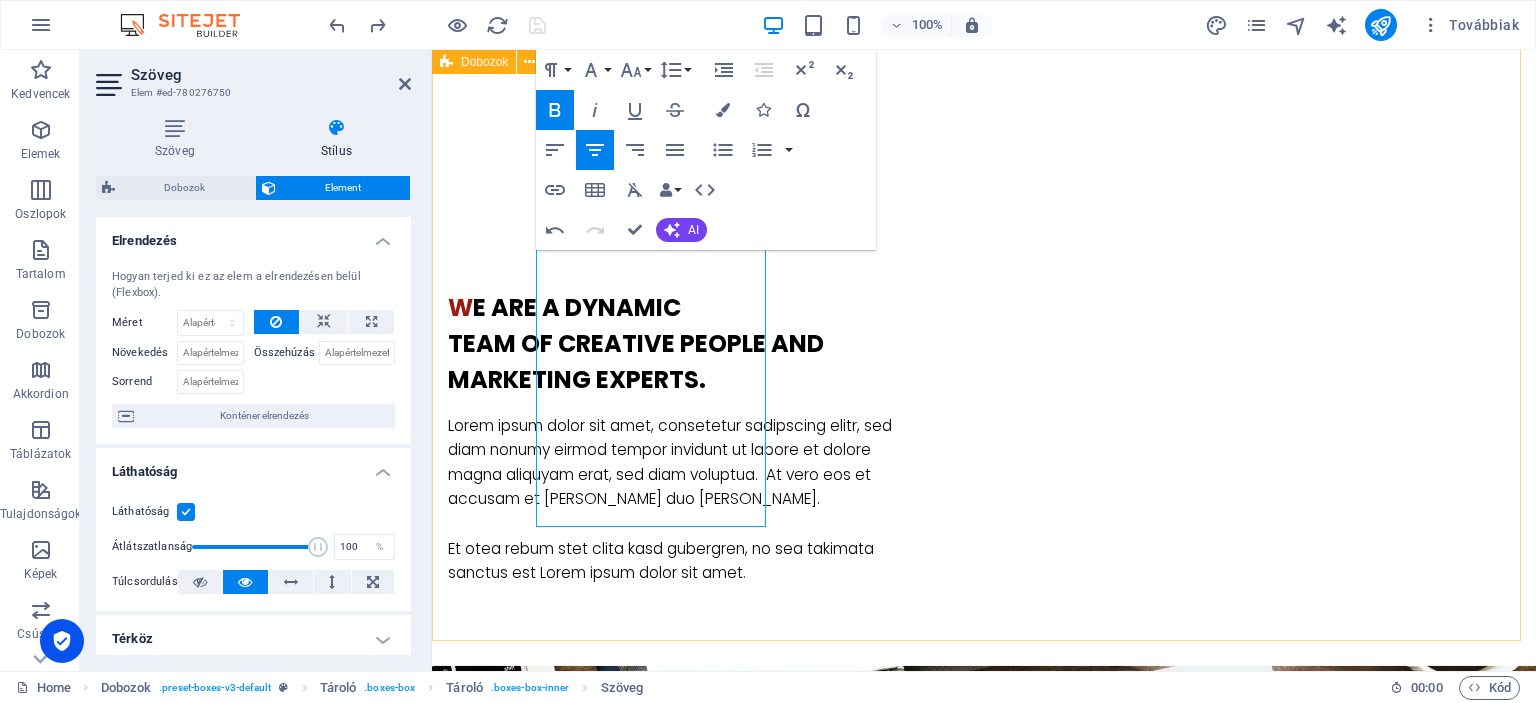 click on "Gomb felirata Rendezvény megvalósítás Színpadtechinka, hangosítás,  Fellépők közvetítése, Gyermek és felnőtt animációk, születésnapok, Abbázia Békebeli Játéktár Nézd meg nosztalgia játékainkat!    Amatőr művészeti csoportok, egyének mentorálása Gomb felirata Kézés, trénig, pályázat Rendezvényszervezési workshopok egyesületeknek, kisvállalkozásoknak, Kommunikációs tréningek, Kulcsképességek fejlesztése Konfliktus-, válsághelyzeti workshop Pályaorientációs tanácsadás, előadások, tréningek,  Pályázatok generálása Gomb felirata Digitális marketing Honlapkészítés és digitális marketing tanácsadás civil szervezeteknek és kisvállalkozásoknak Közösségi média menedzsment és tartalomgyártás, Google értékelések kezelése, Fotó és videó tartalom gyártés és kezelés." at bounding box center (984, 2266) 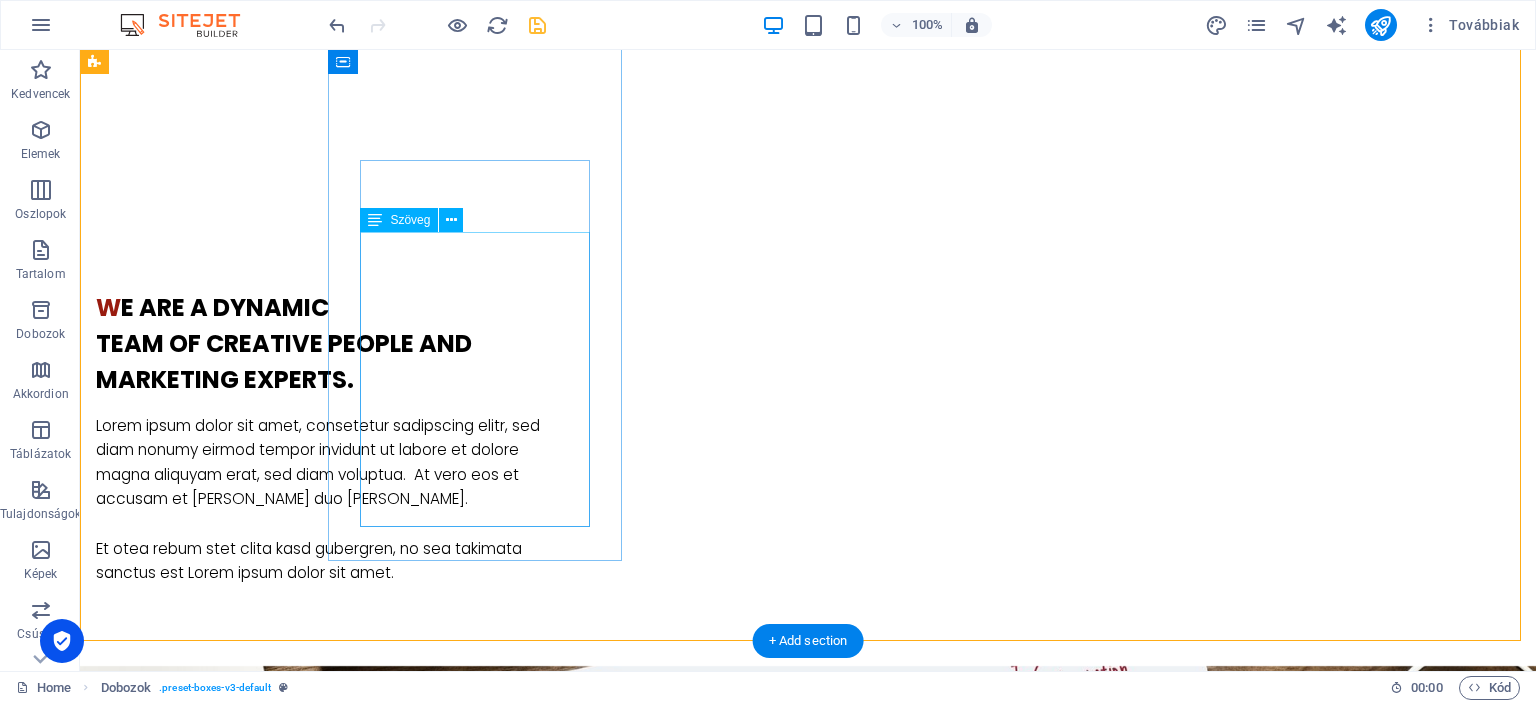 click on "Színpadtechinka, hangosítás,  Fellépők közvetítése, Gyermek és felnőtt animációk, születésnapok, Abbázia Békebeli Játéktár Nézd meg nosztalgia játékainkat!    Amatőr művészeti csoportok, egyének mentorálása" at bounding box center [242, 1830] 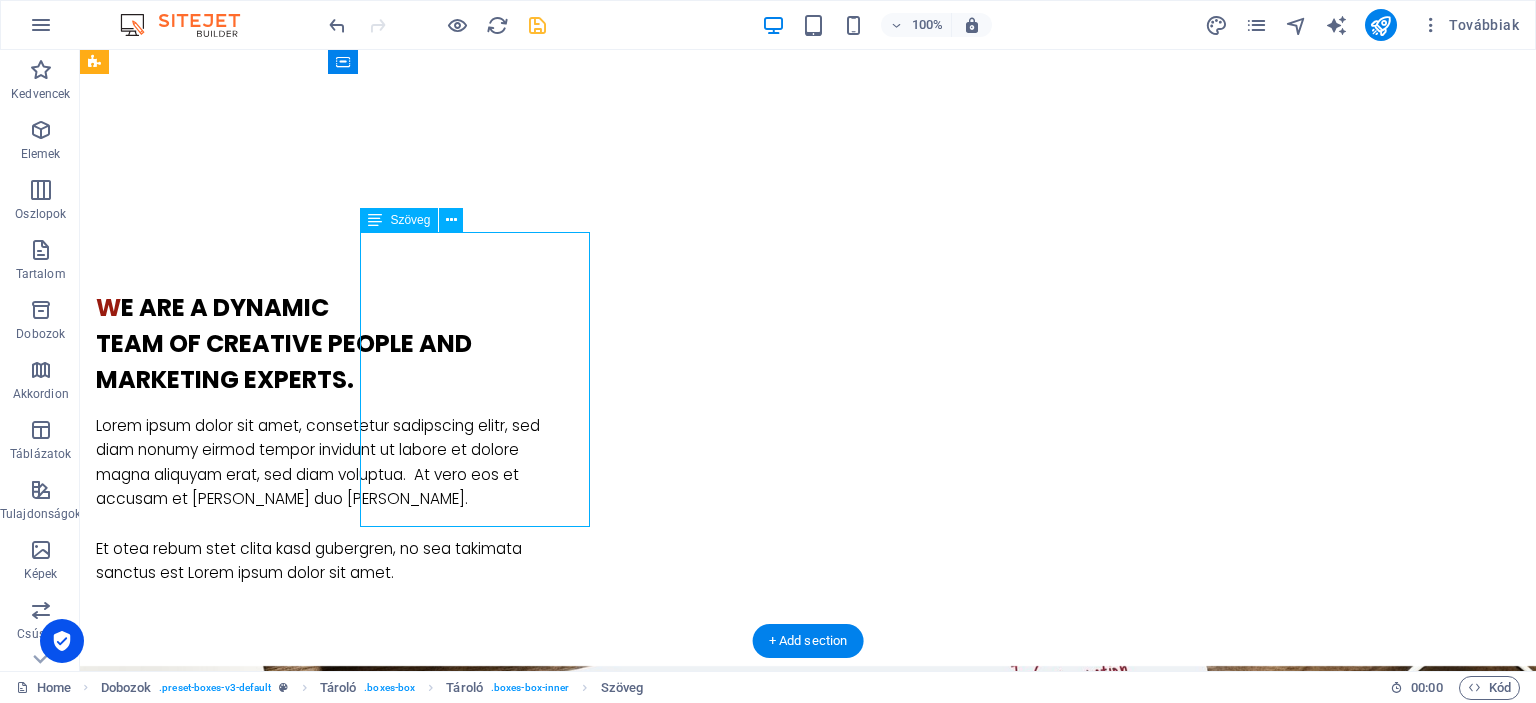 click on "Színpadtechinka, hangosítás,  Fellépők közvetítése, Gyermek és felnőtt animációk, születésnapok, Abbázia Békebeli Játéktár Nézd meg nosztalgia játékainkat!    Amatőr művészeti csoportok, egyének mentorálása" at bounding box center [242, 1830] 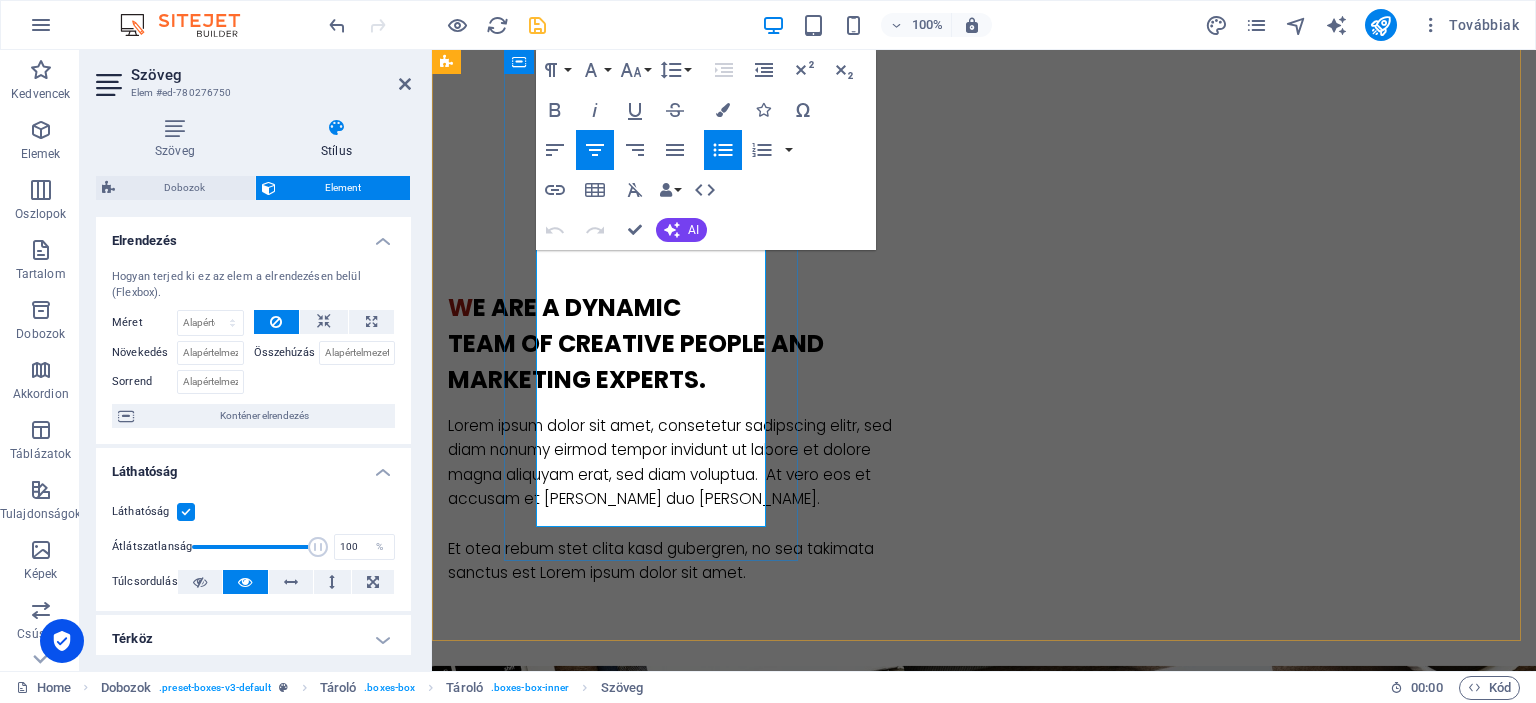click on "Fellépők közvetítése," at bounding box center (602, 1744) 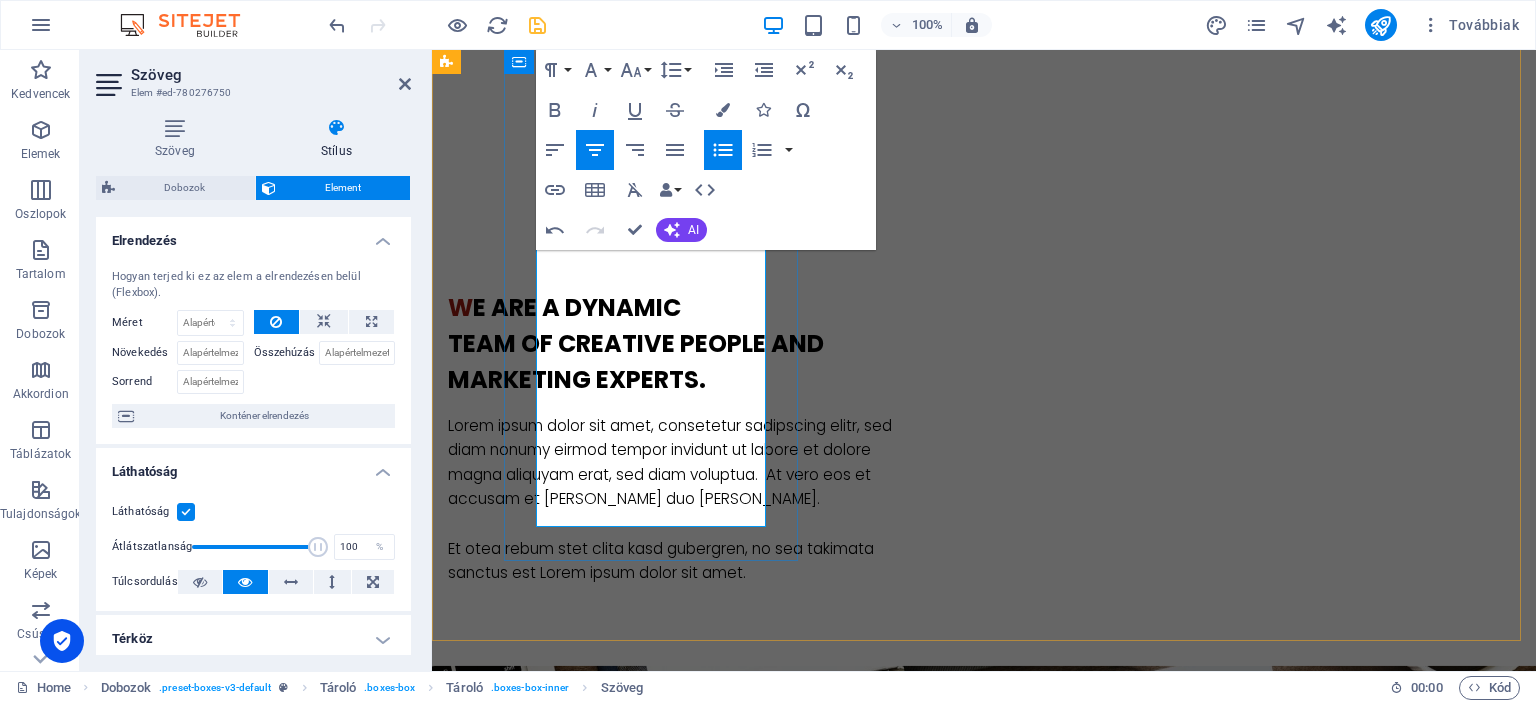 click on "Gyermek és felnőtt animációk, születésnapok," at bounding box center [602, 1780] 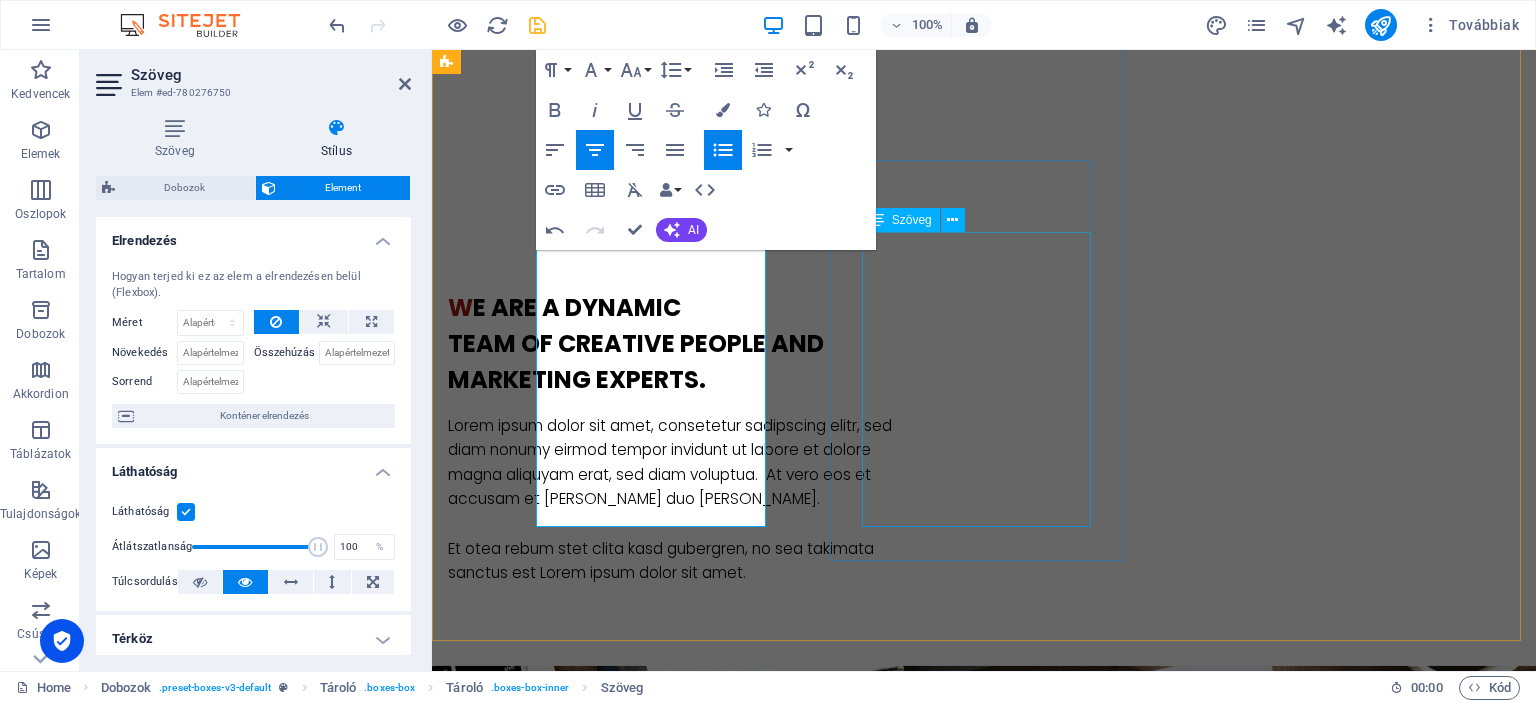 click on "Rendezvényszervezési workshopok egyesületeknek, kisvállalkozásoknak, Kommunikációs tréningek, Kulcsképességek fejlesztése Konfliktus-, válsághelyzeti workshop Pályaorientációs tanácsadás, előadások, tréningek,  Pályázatok generálása" at bounding box center (594, 2361) 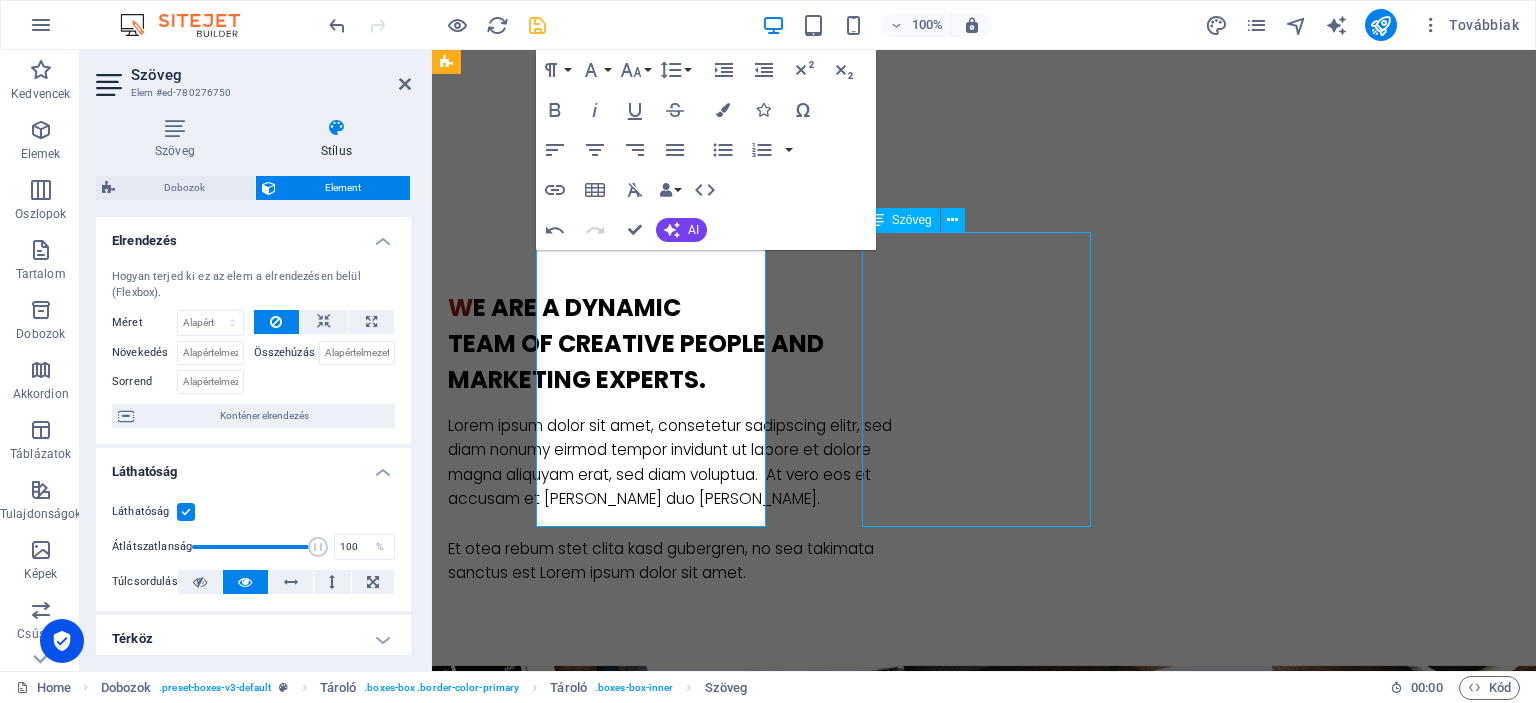 click on "Rendezvényszervezési workshopok egyesületeknek, kisvállalkozásoknak, Kommunikációs tréningek, Kulcsképességek fejlesztése Konfliktus-, válsághelyzeti workshop Pályaorientációs tanácsadás, előadások, tréningek,  Pályázatok generálása" at bounding box center [594, 2361] 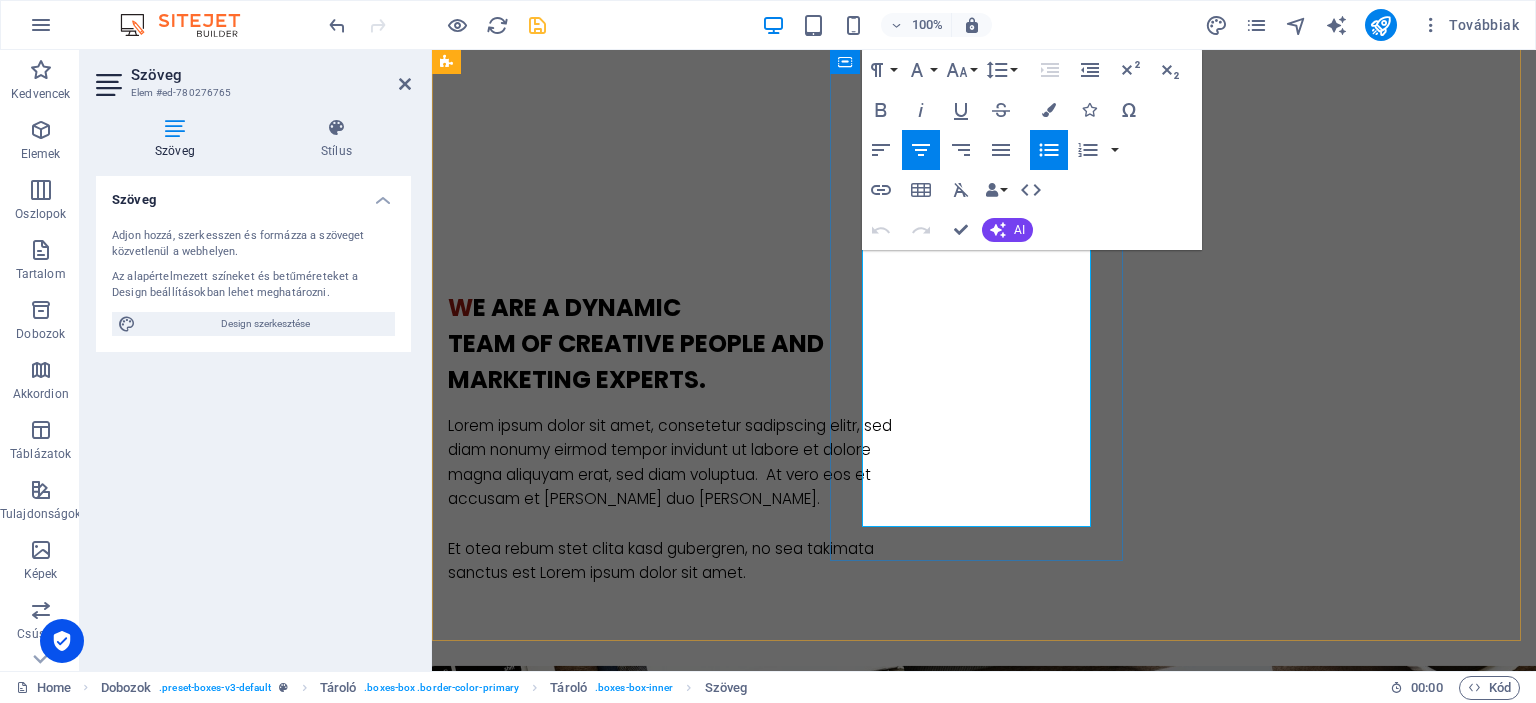 click on "Rendezvényszervezési workshopok egyesületeknek, kisvállalkozásoknak," at bounding box center [602, 2263] 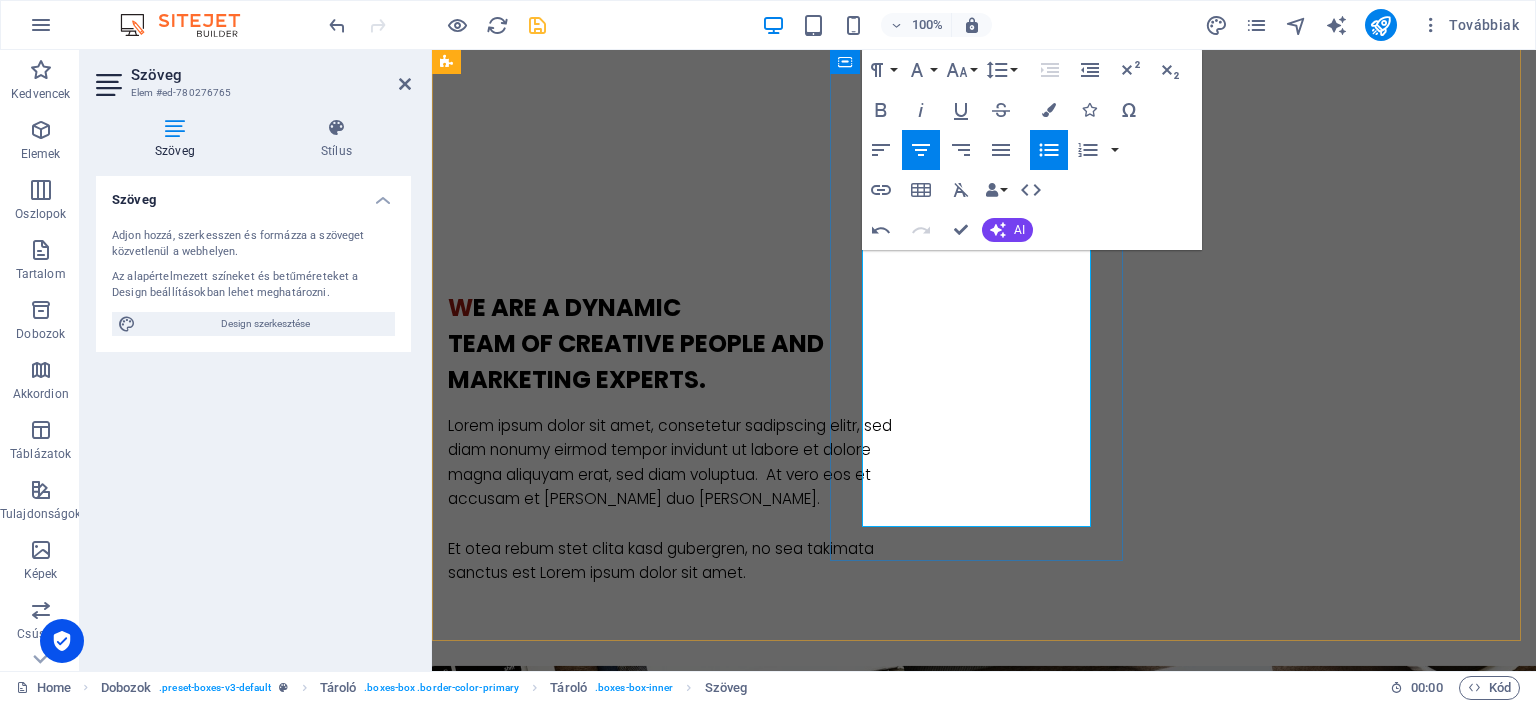 click on "Pályaorientációs tanácsadás, előadások, tréningek," at bounding box center [602, 2435] 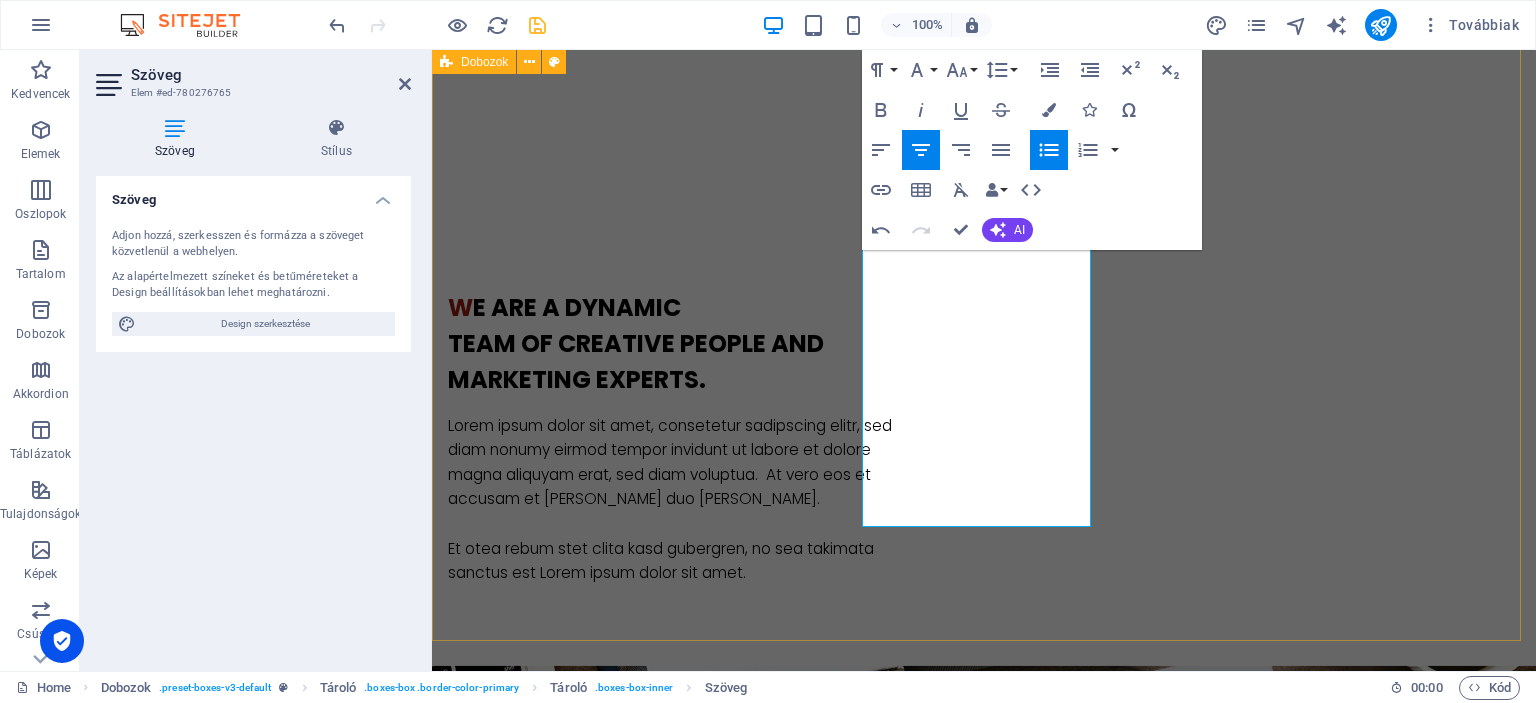 click on "Gomb felirata Rendezvény megvalósítás Színpadtechinka, hangosítás,  Fellépők közvetítése Gyermek és felnőtt animációk, születésnapok Abbázia Békebeli Játéktár Nézd meg nosztalgia játékainkat!    Amatőr művészeti csoportok, egyének mentorálása Gomb felirata Kézés, trénig, pályázat Rendezvényszervezési workshopok egyesületeknek, kisvállalkozásoknak Kommunikációs tréningek, Kulcsképességek fejlesztése Konfliktus-, válsághelyzeti workshop Pályaorientációs tanácsadás, előadások, tréningek  Pályázatok generálása Gomb felirata Digitális marketing Honlapkészítés és digitális marketing tanácsadás civil szervezeteknek és kisvállalkozásoknak Közösségi média menedzsment és tartalomgyártás, Google értékelések kezelése, Fotó és videó tartalom gyártés és kezelés." at bounding box center [984, 2266] 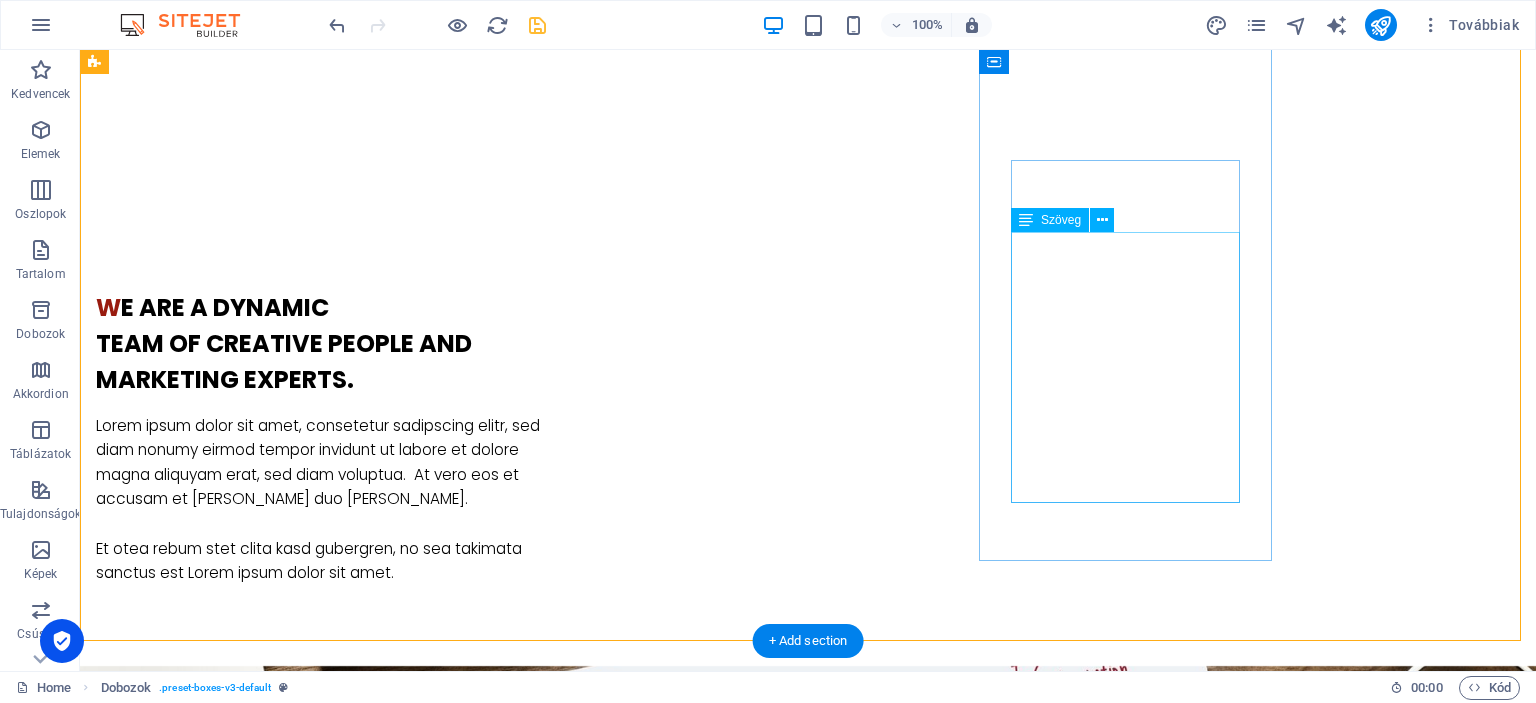 click on "Honlapkészítés és digitális marketing tanácsadás civil szervezeteknek és kisvállalkozásoknak Közösségi média menedzsment és tartalomgyártás, Google értékelések kezelése, Fotó és videó tartalom gyártés és kezelés." at bounding box center [242, 2883] 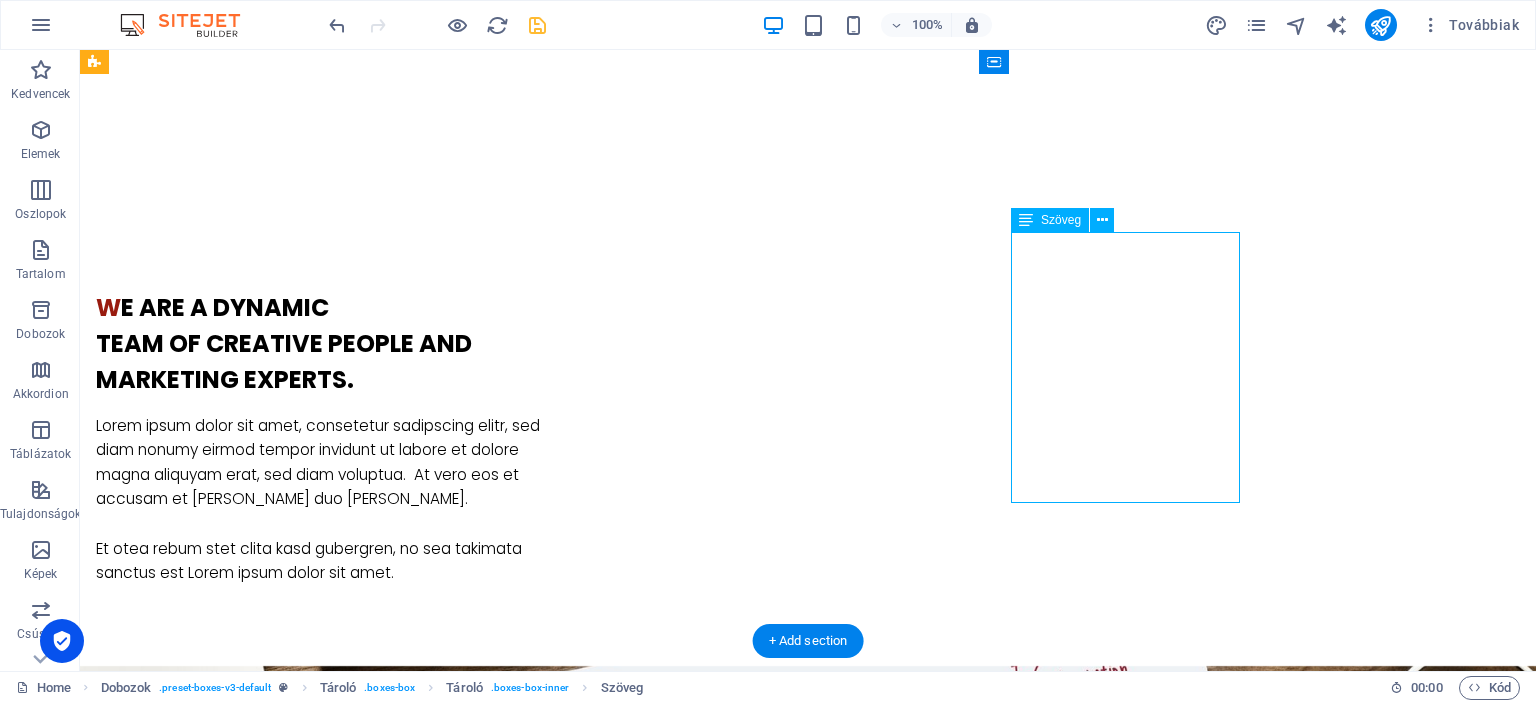 click on "Honlapkészítés és digitális marketing tanácsadás civil szervezeteknek és kisvállalkozásoknak Közösségi média menedzsment és tartalomgyártás, Google értékelések kezelése, Fotó és videó tartalom gyártés és kezelés." at bounding box center [242, 2883] 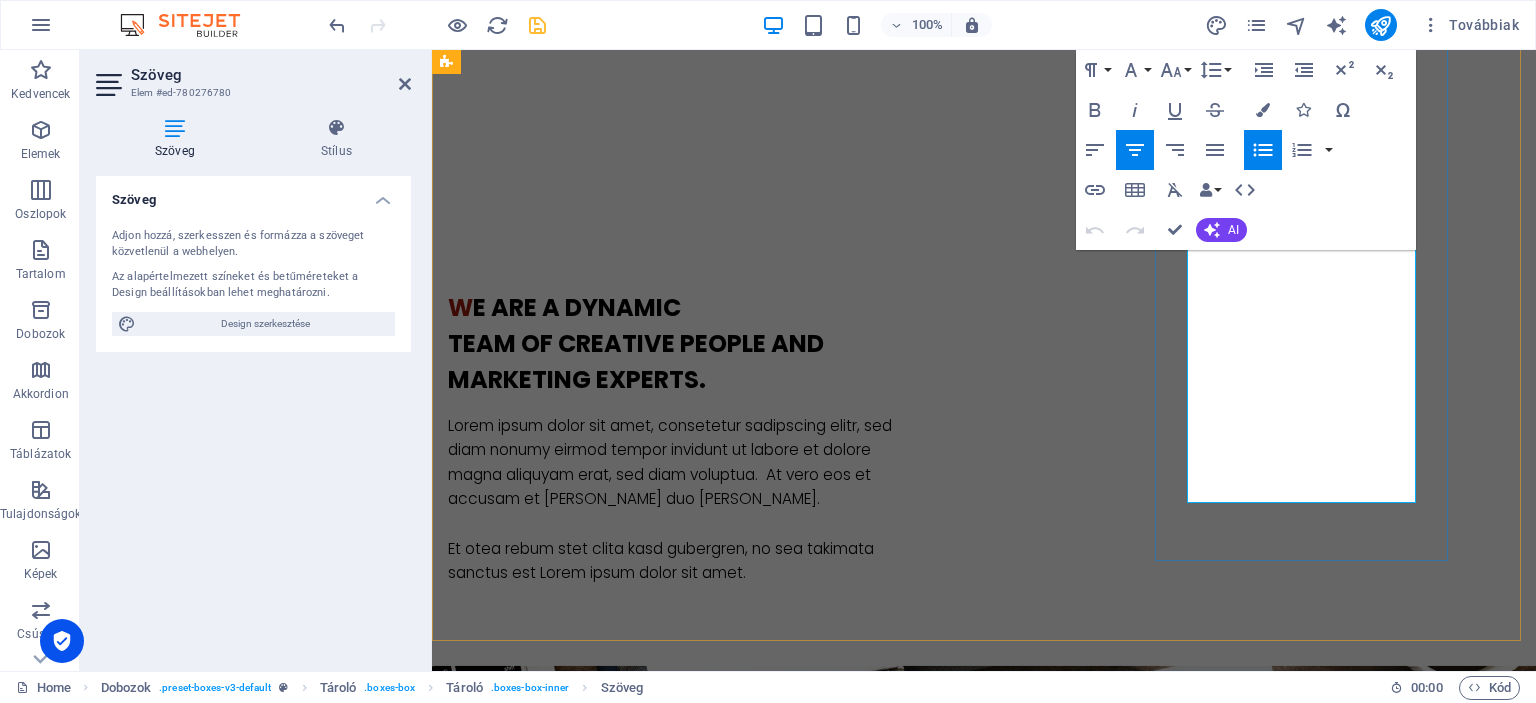 click on "Közösségi média menedzsment és tartalomgyártás," at bounding box center (602, 2883) 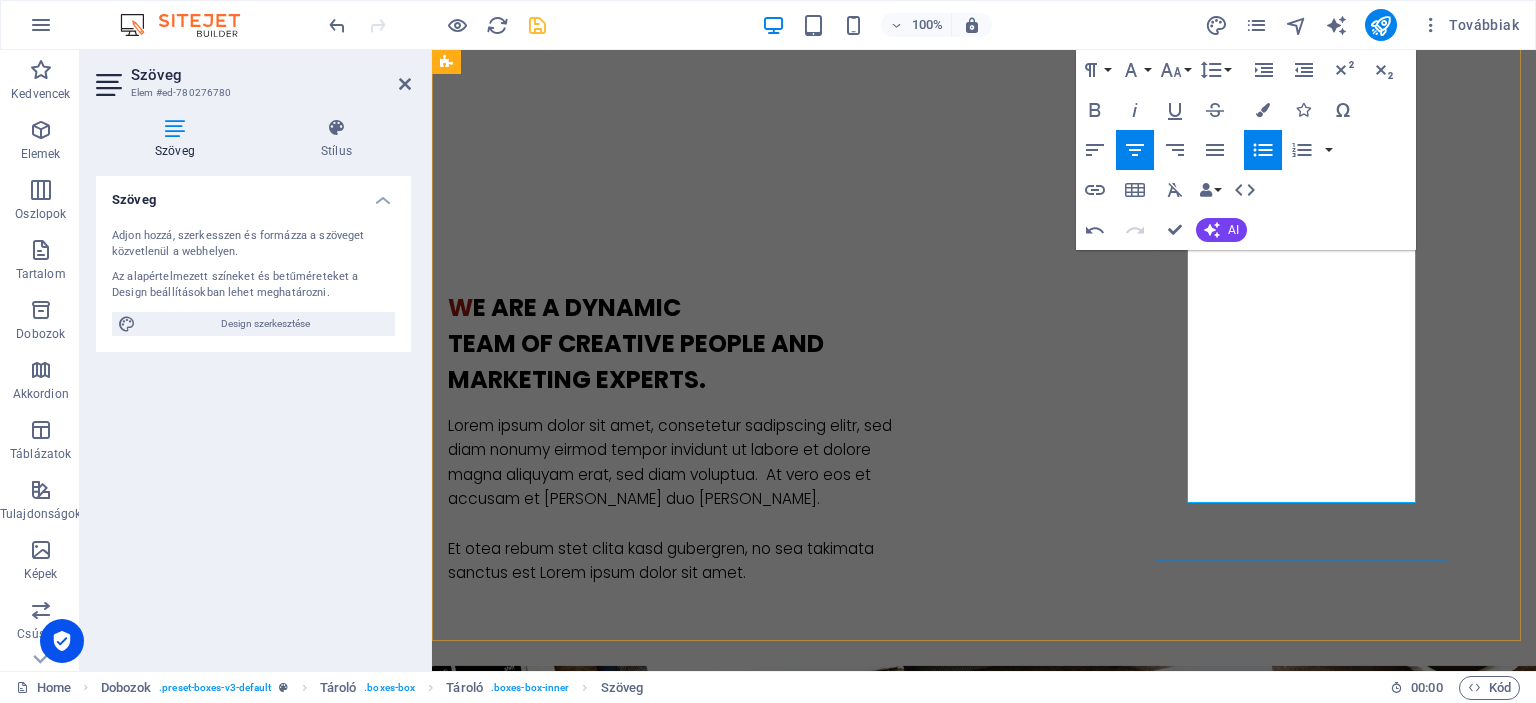 click on "Google értékelések kezelése," at bounding box center (602, 2944) 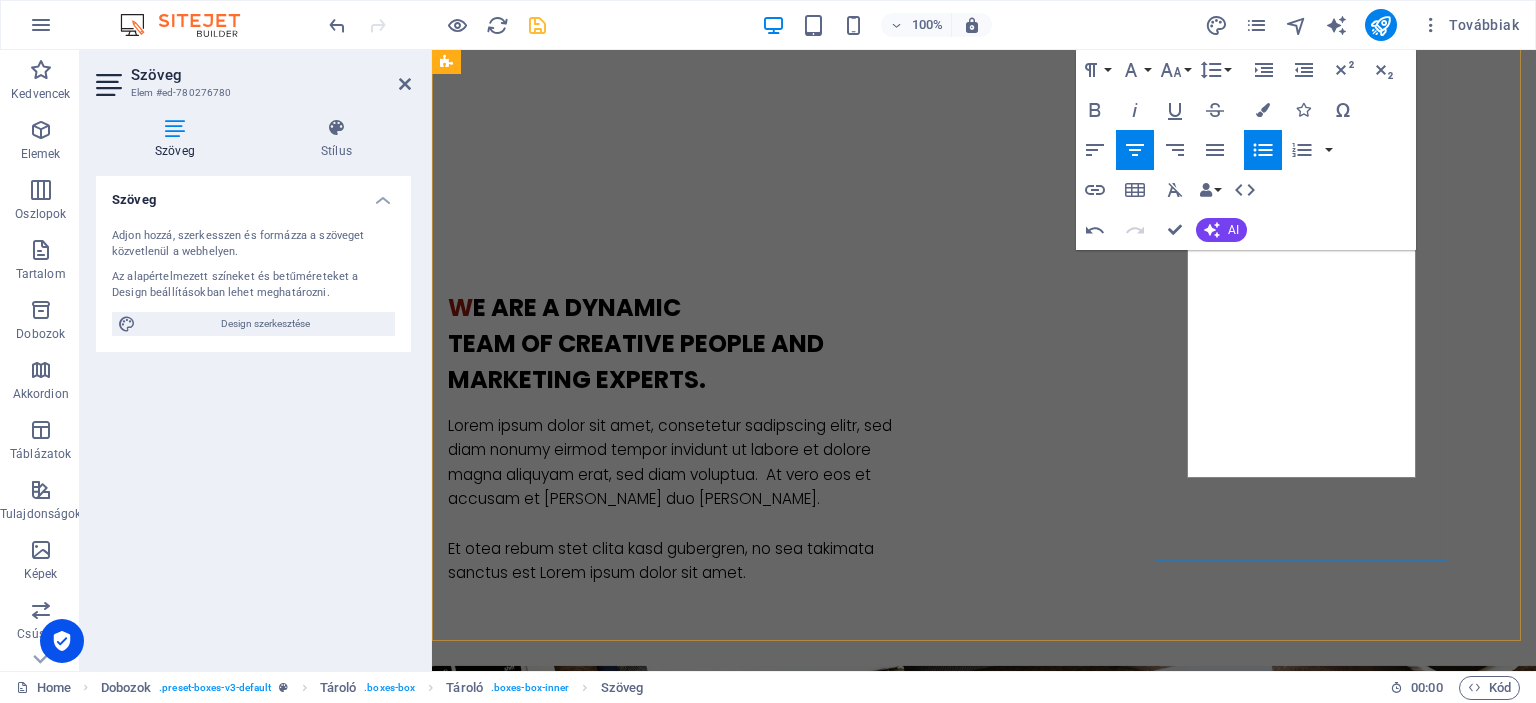 click on "Fotó és videó tartalom gyártés és kezelés." at bounding box center (602, 2993) 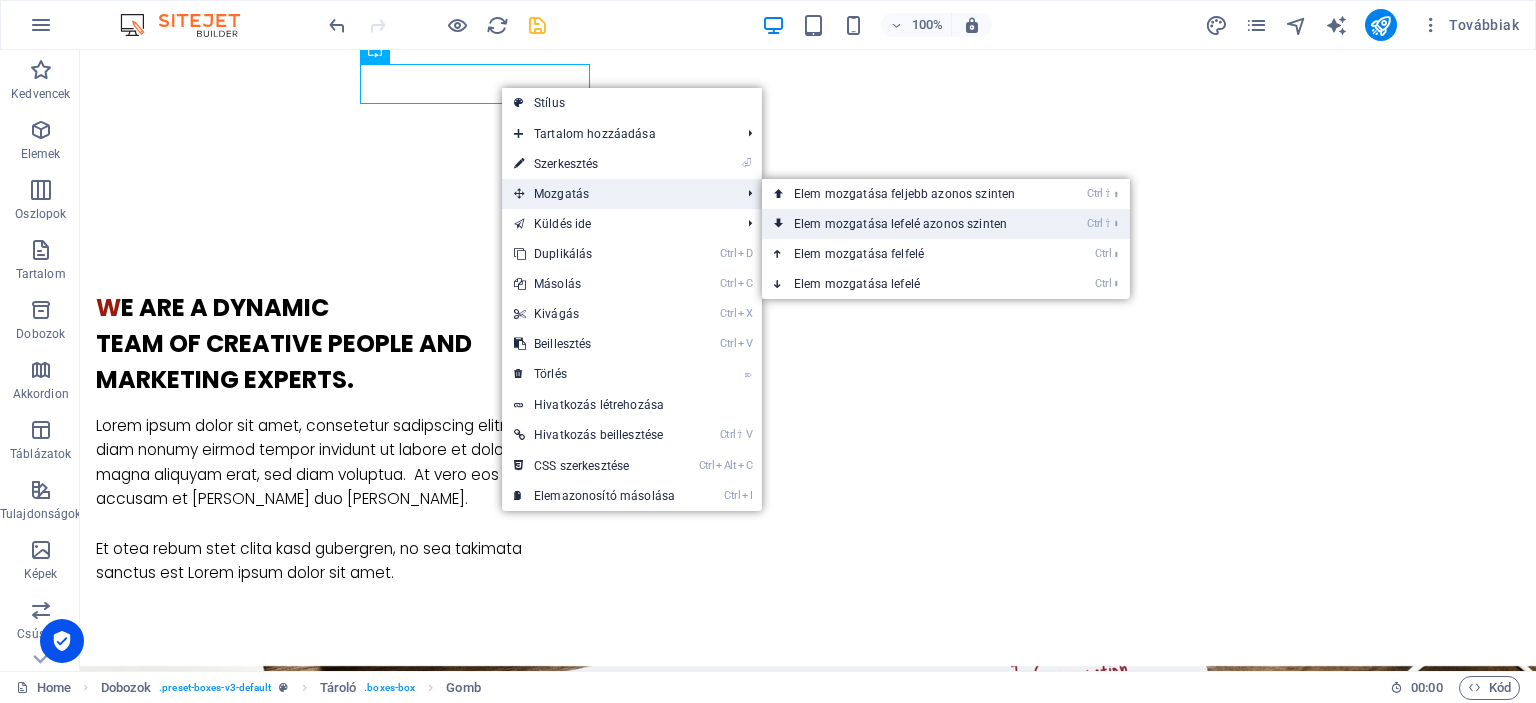 click on "Ctrl ⇧ ⬇  Elem mozgatása lefelé azonos szinten" at bounding box center (908, 224) 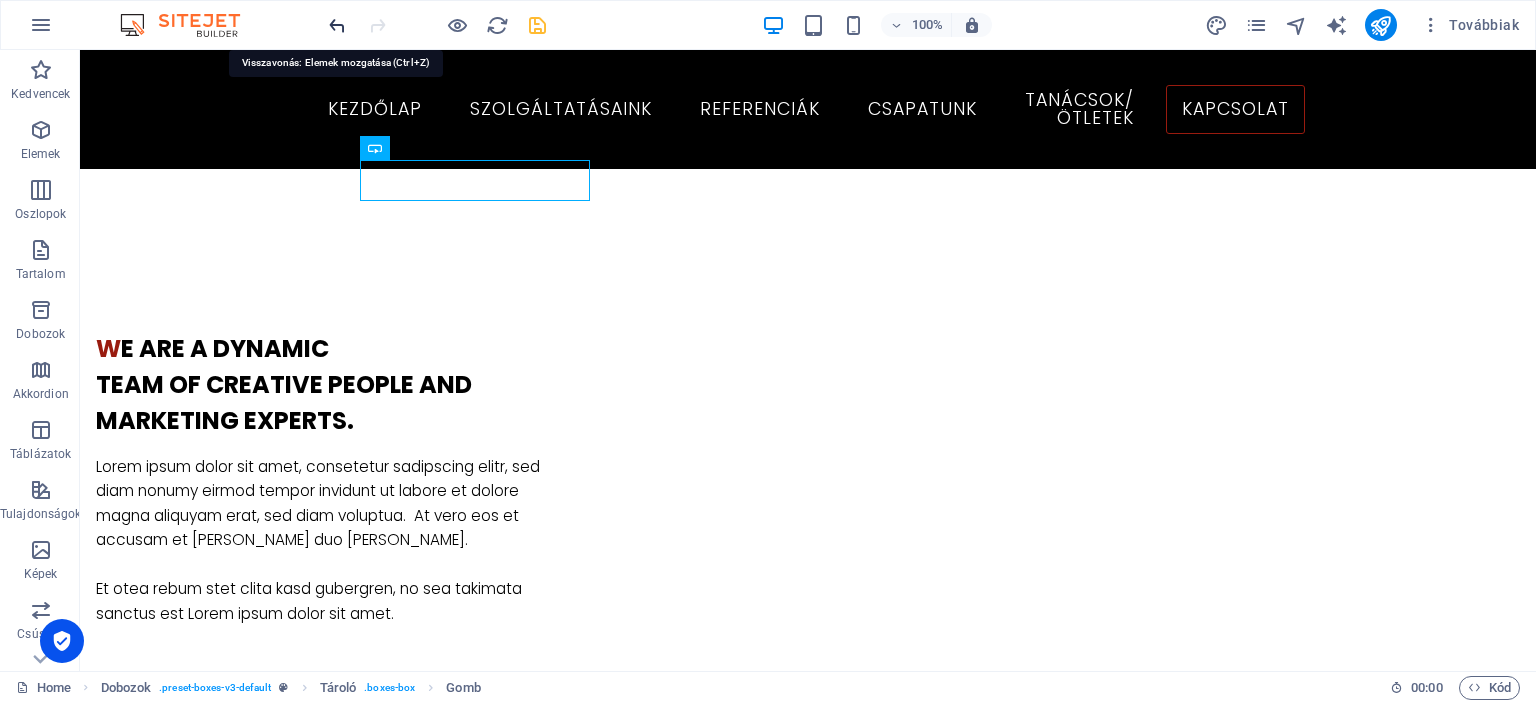 click at bounding box center (337, 25) 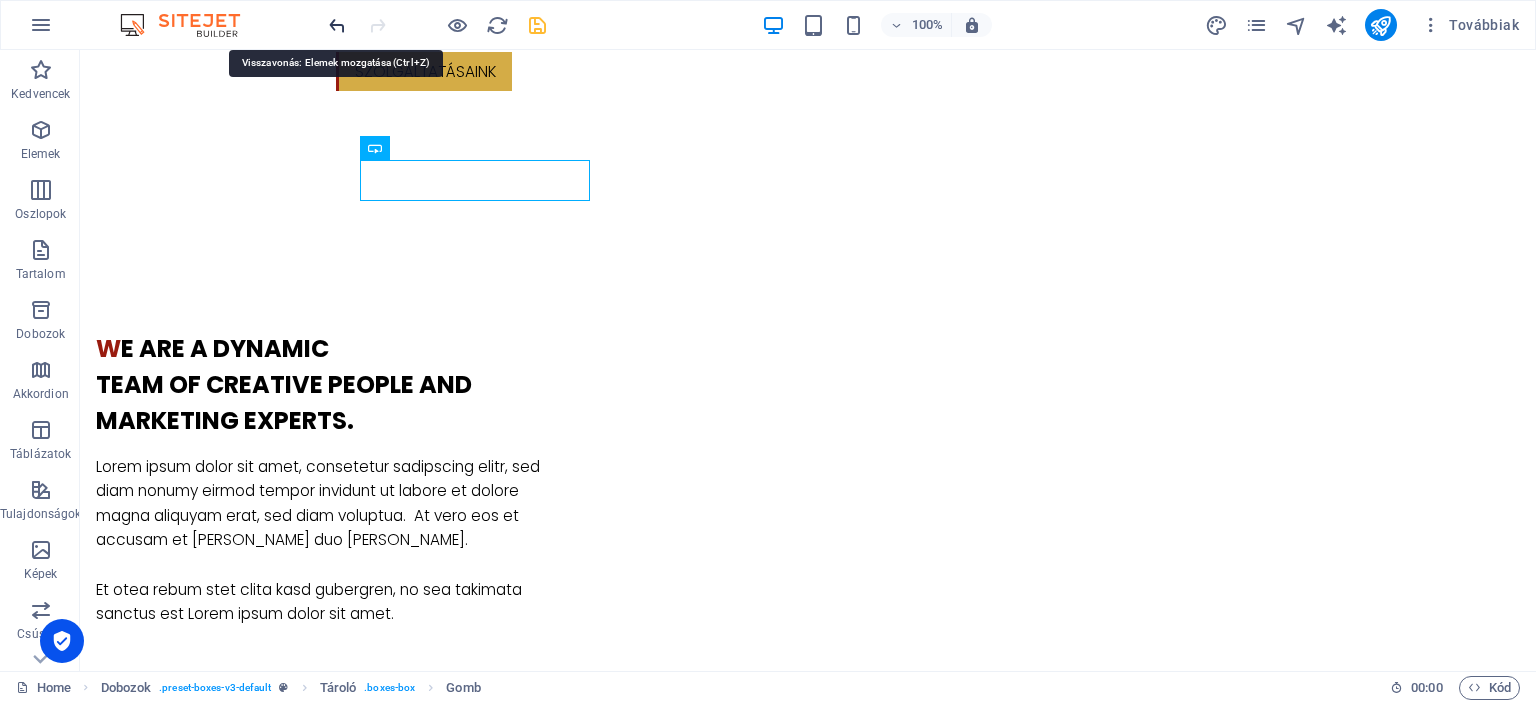 scroll, scrollTop: 1563, scrollLeft: 0, axis: vertical 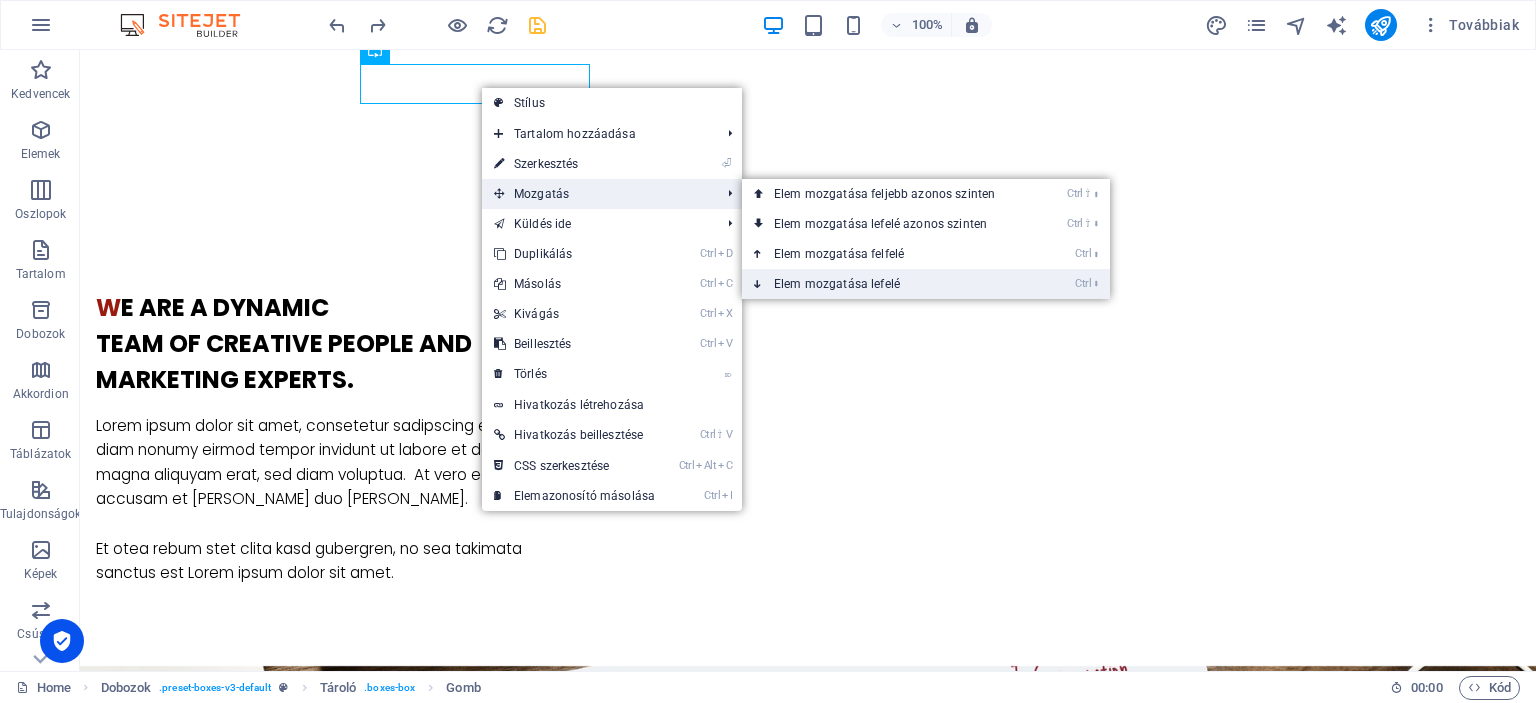 click on "Ctrl ⬇  Elem mozgatása lefelé" at bounding box center [888, 284] 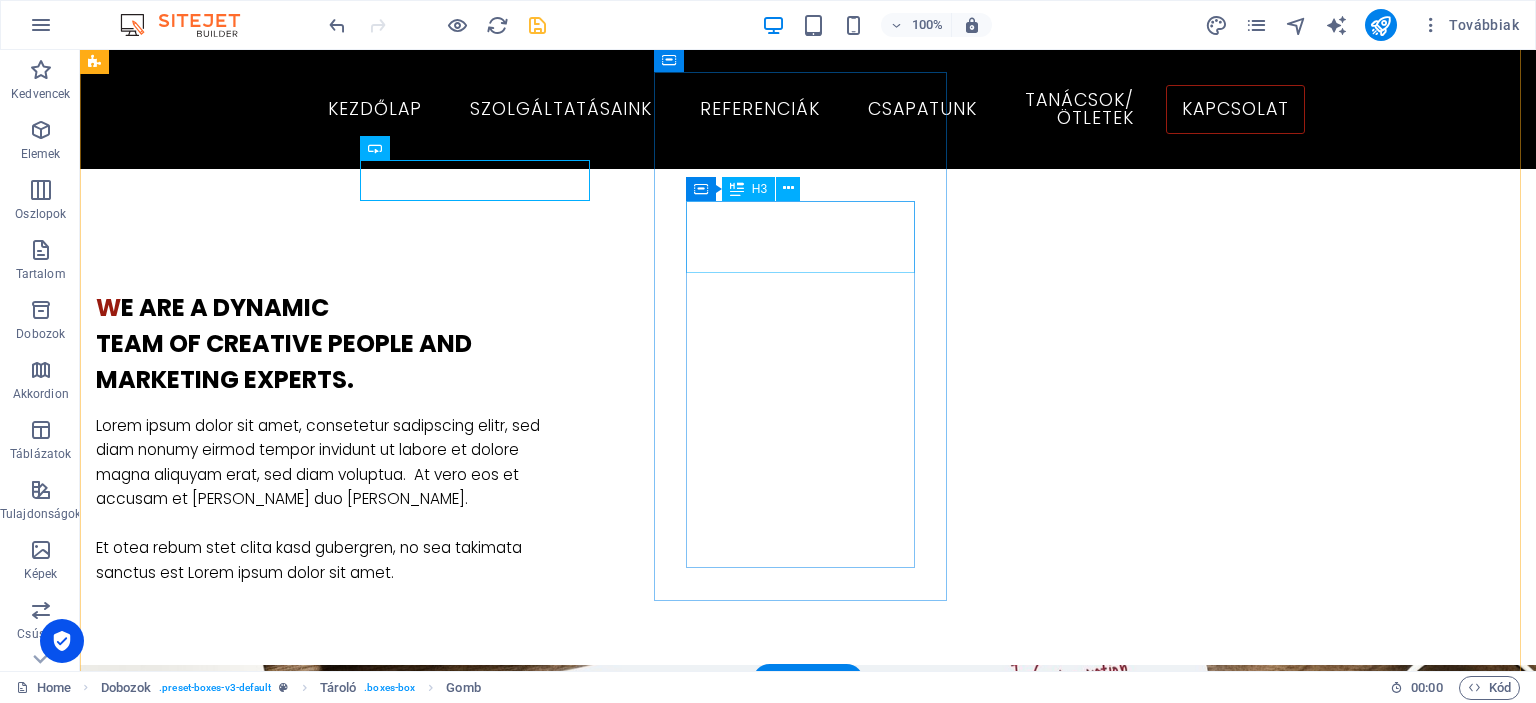 scroll, scrollTop: 1522, scrollLeft: 0, axis: vertical 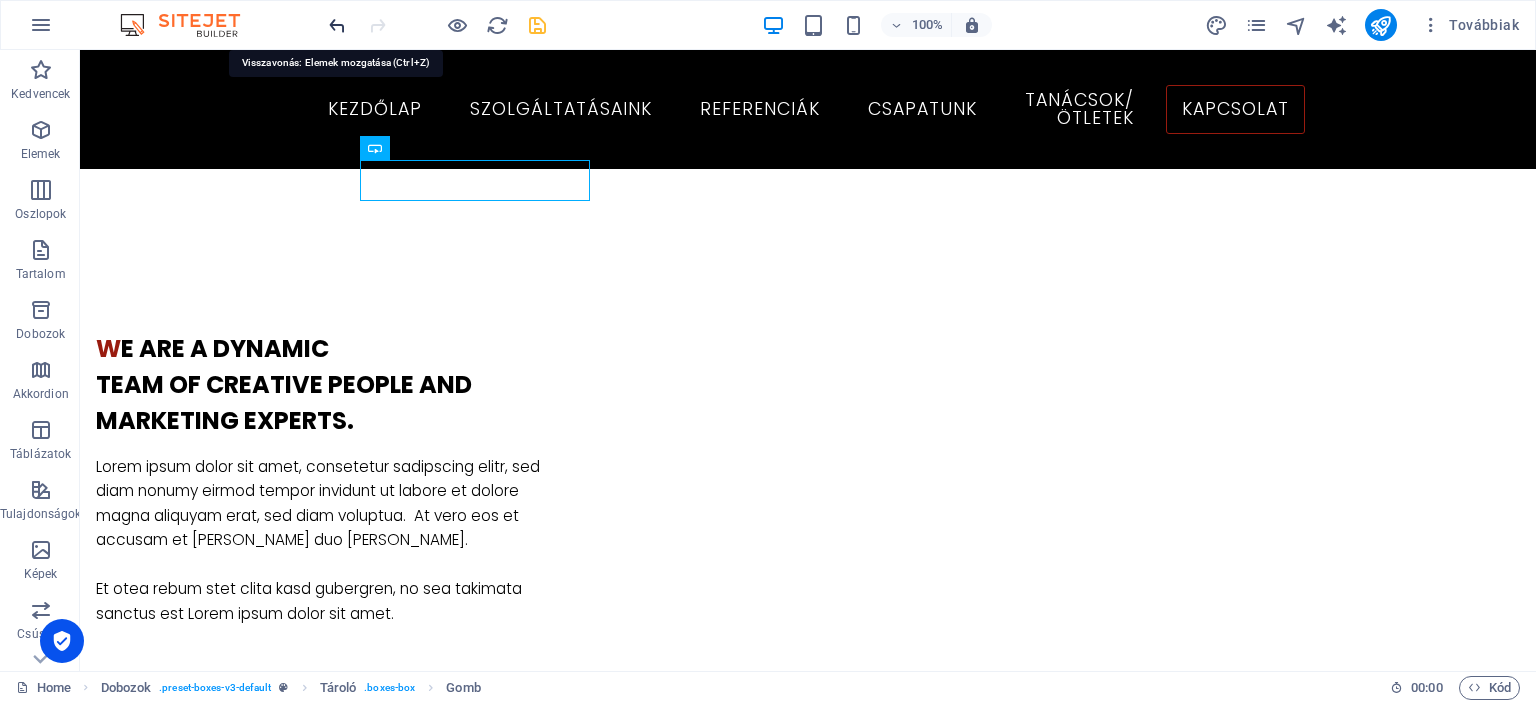 click at bounding box center (337, 25) 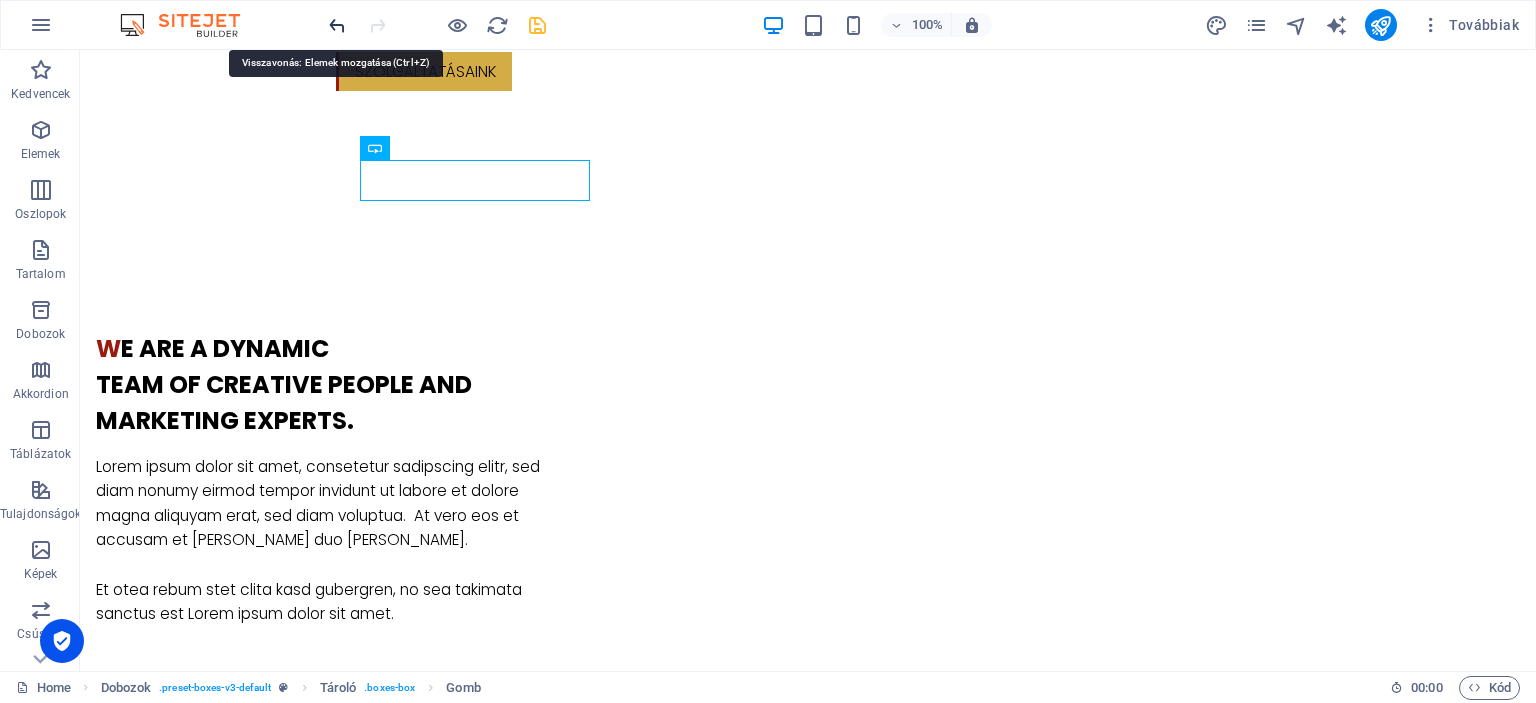 scroll, scrollTop: 1563, scrollLeft: 0, axis: vertical 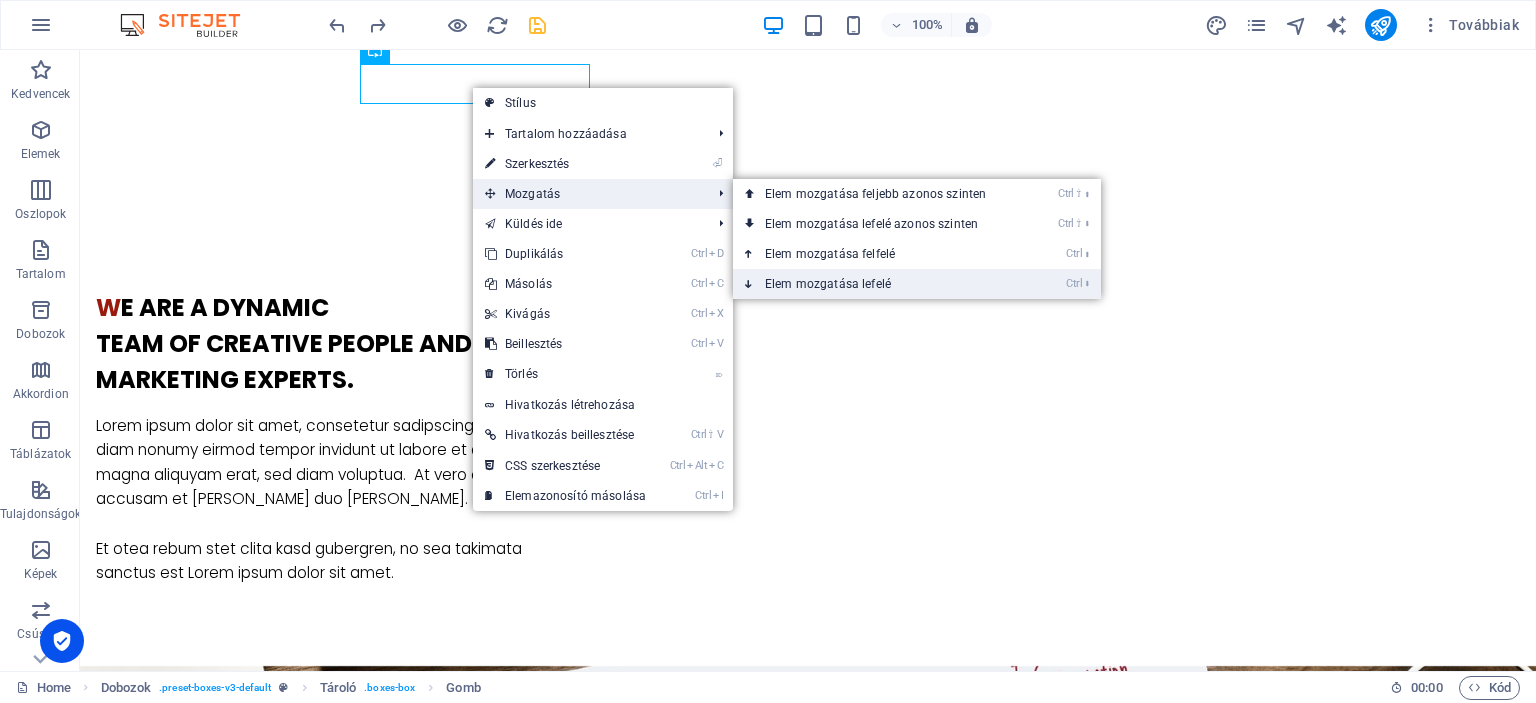 click on "Ctrl ⬇  Elem mozgatása lefelé" at bounding box center [879, 284] 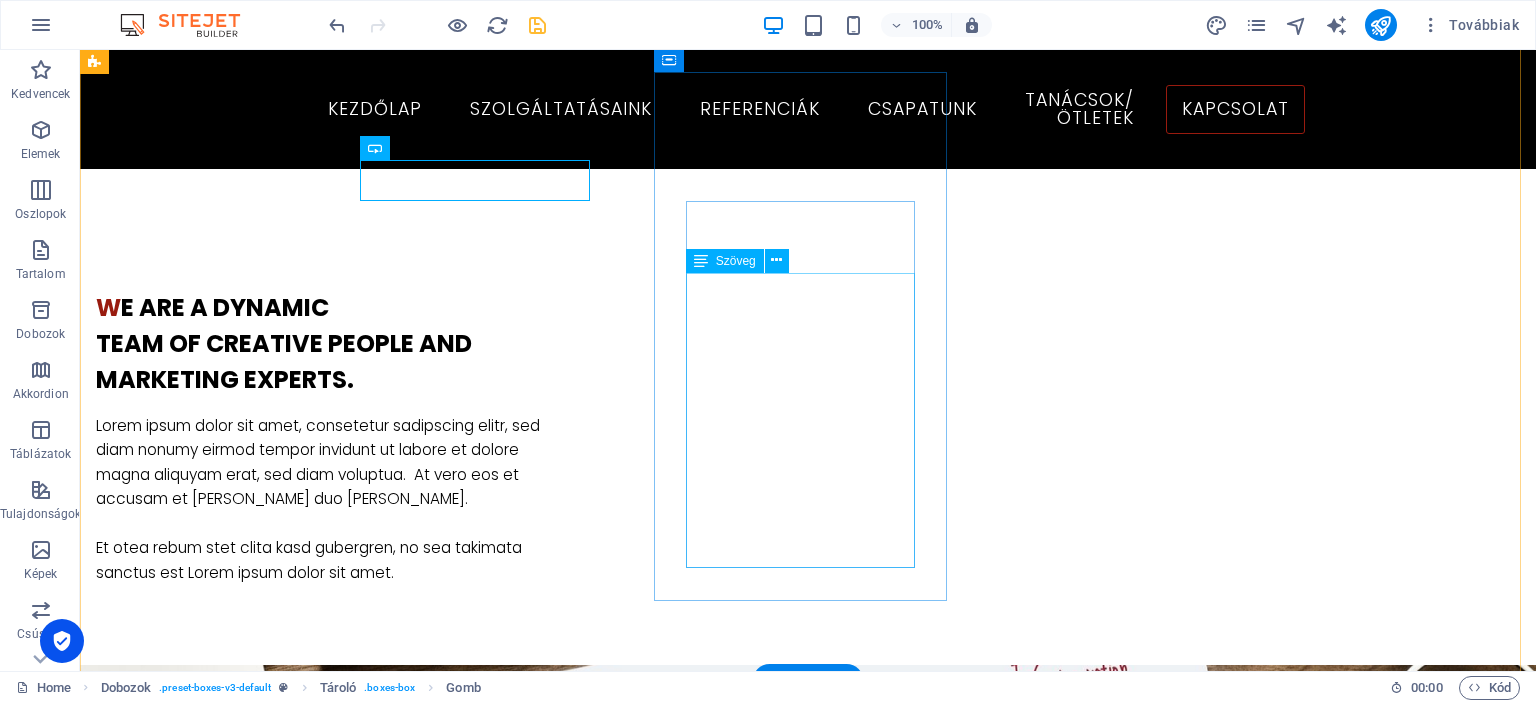 scroll, scrollTop: 1522, scrollLeft: 0, axis: vertical 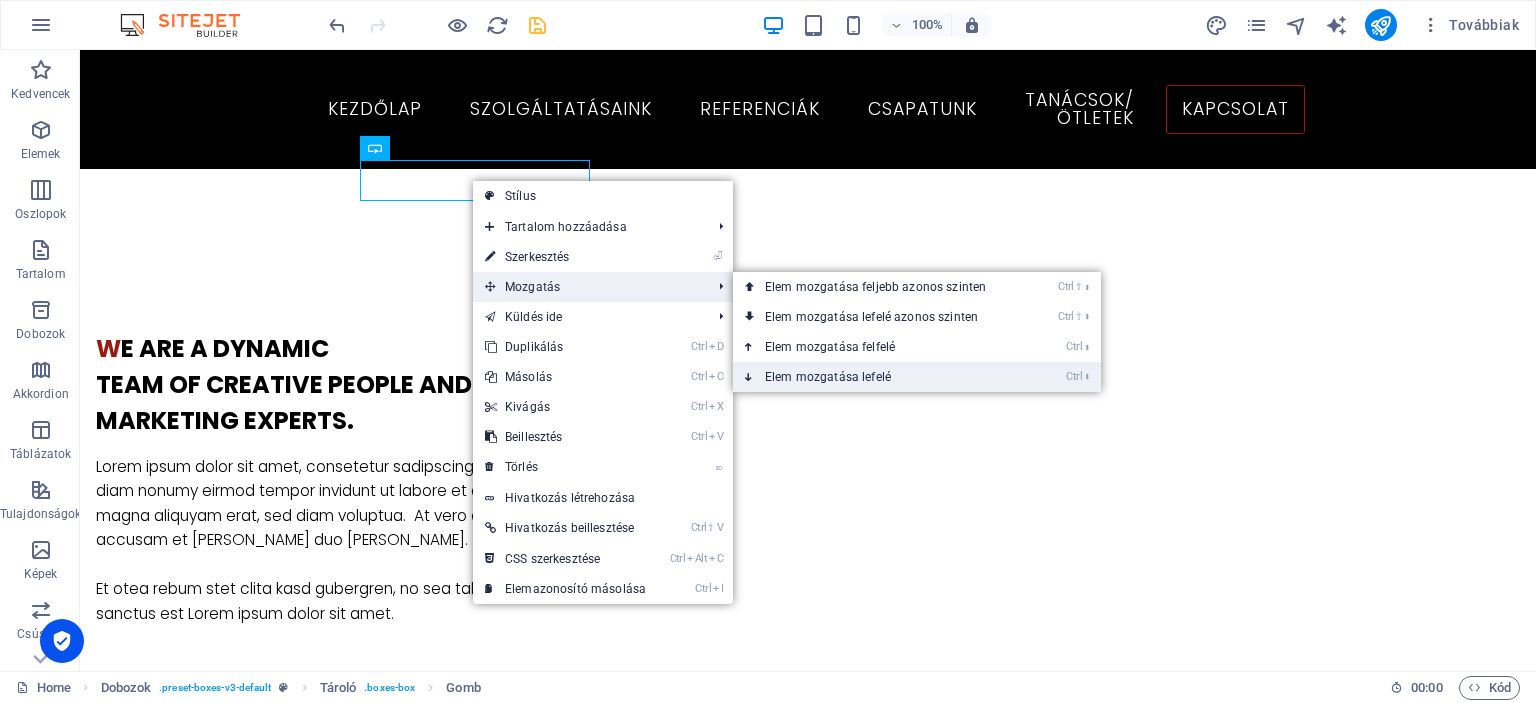 click on "Ctrl ⬇  Elem mozgatása lefelé" at bounding box center (879, 377) 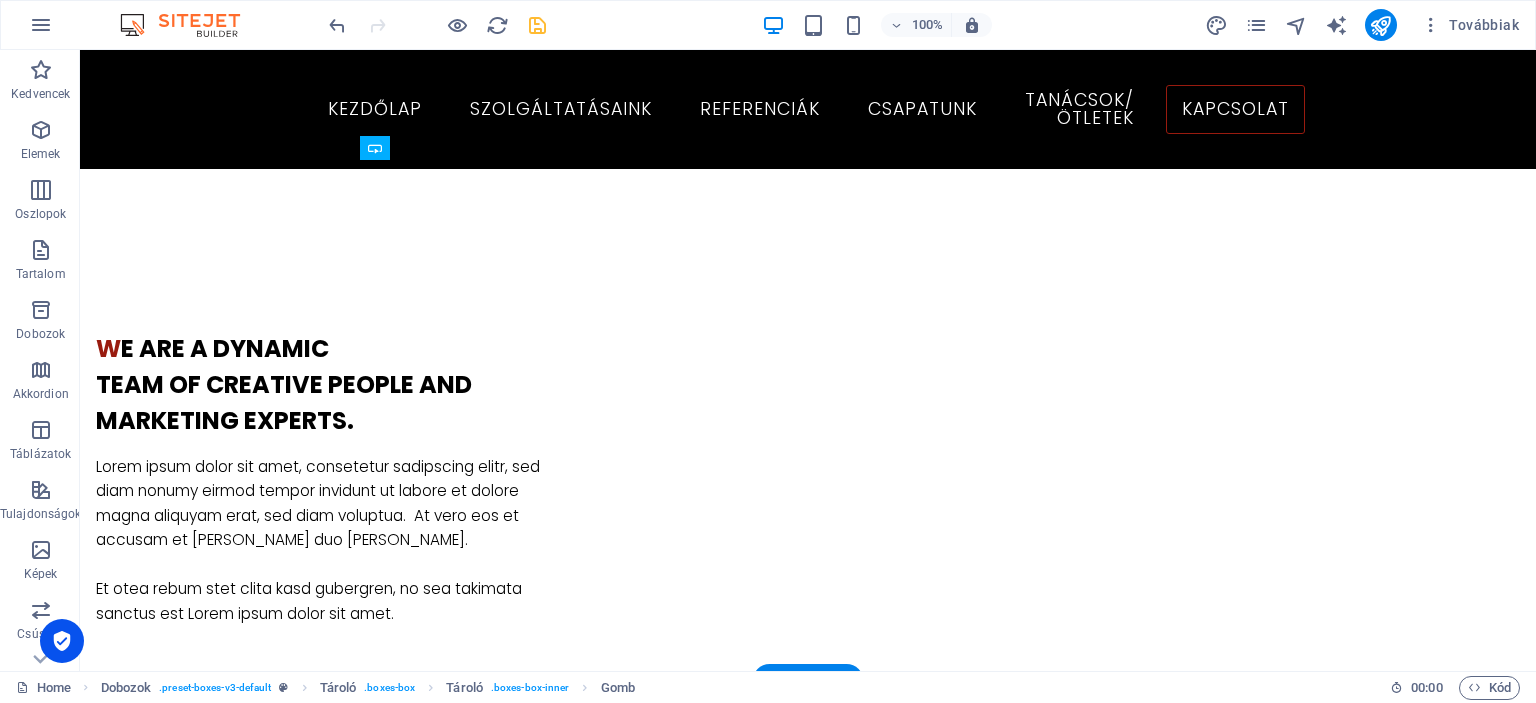 drag, startPoint x: 468, startPoint y: 188, endPoint x: 465, endPoint y: 392, distance: 204.02206 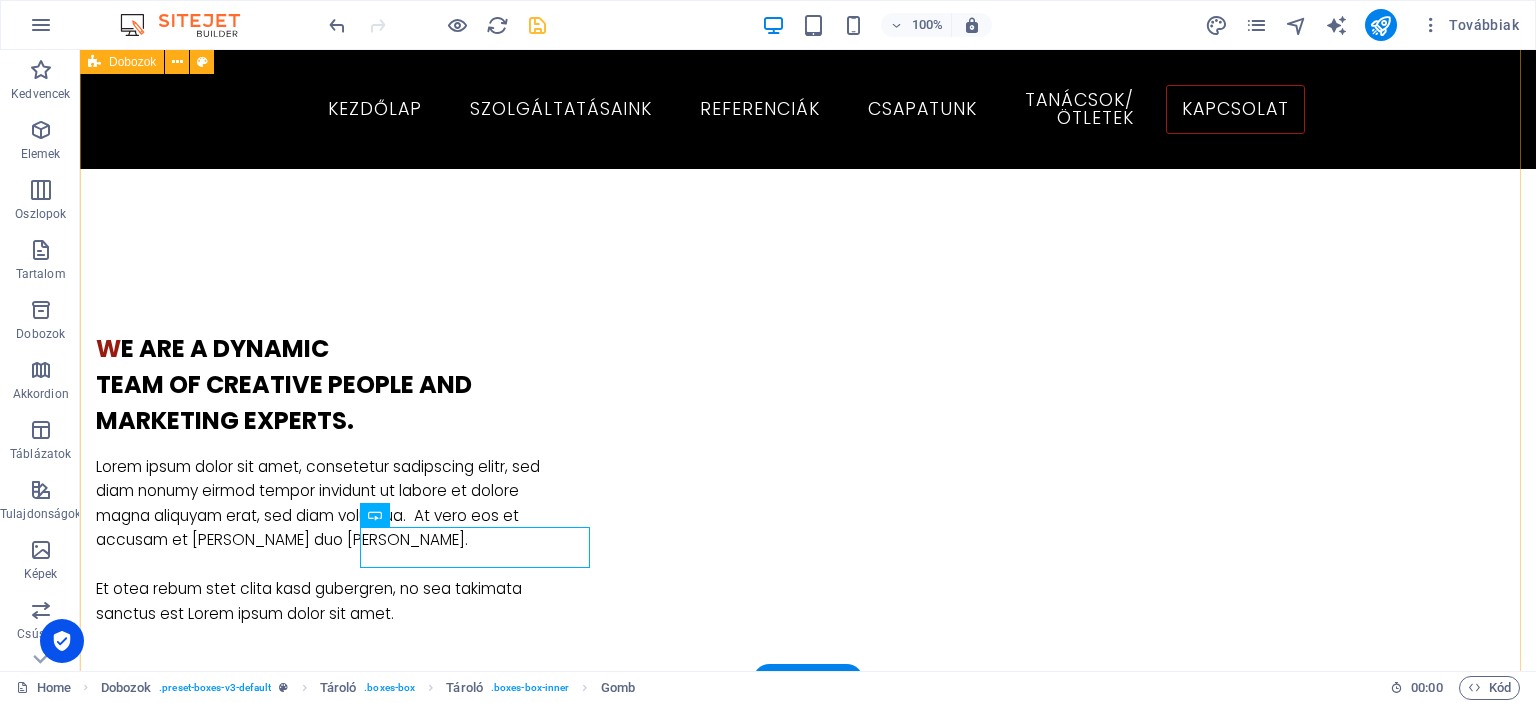 click on "Rendezvény megvalósítás Színpadtechinka, hangosítás,  Fellépők közvetítése Gyermek és felnőtt animációk, születésnapok Abbázia Békebeli Játéktár Nézd meg nosztalgia játékainkat!    Amatőr művészeti csoportok, egyének mentorálása Gomb felirata Gomb felirata Kézés, trénig, pályázat Rendezvényszervezési workshopok egyesületeknek, kisvállalkozásoknak Kommunikációs tréningek, Kulcsképességek fejlesztése Konfliktus-, válsághelyzeti workshop Pályaorientációs tanácsadás, előadások, tréningek  Pályázatok generálása Gomb felirata Digitális marketing Honlapkészítés és digitális marketing tanácsadás civil szervezeteknek és kisvállalkozásoknak Közösségi média menedzsment és tartalomgyártás Google értékelések kezelése Fotó és videó tartalom gyártés és kezelés" at bounding box center (808, 2306) 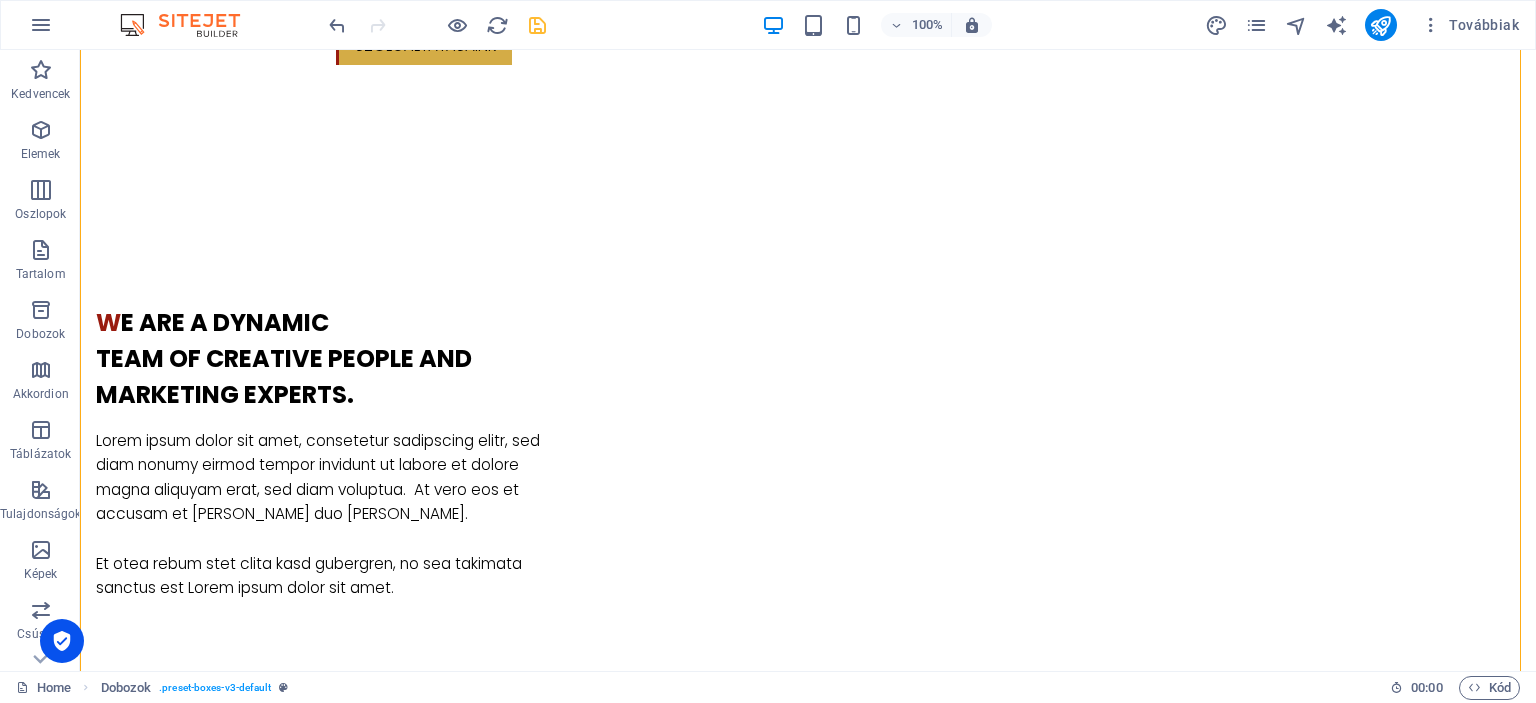 scroll, scrollTop: 1560, scrollLeft: 0, axis: vertical 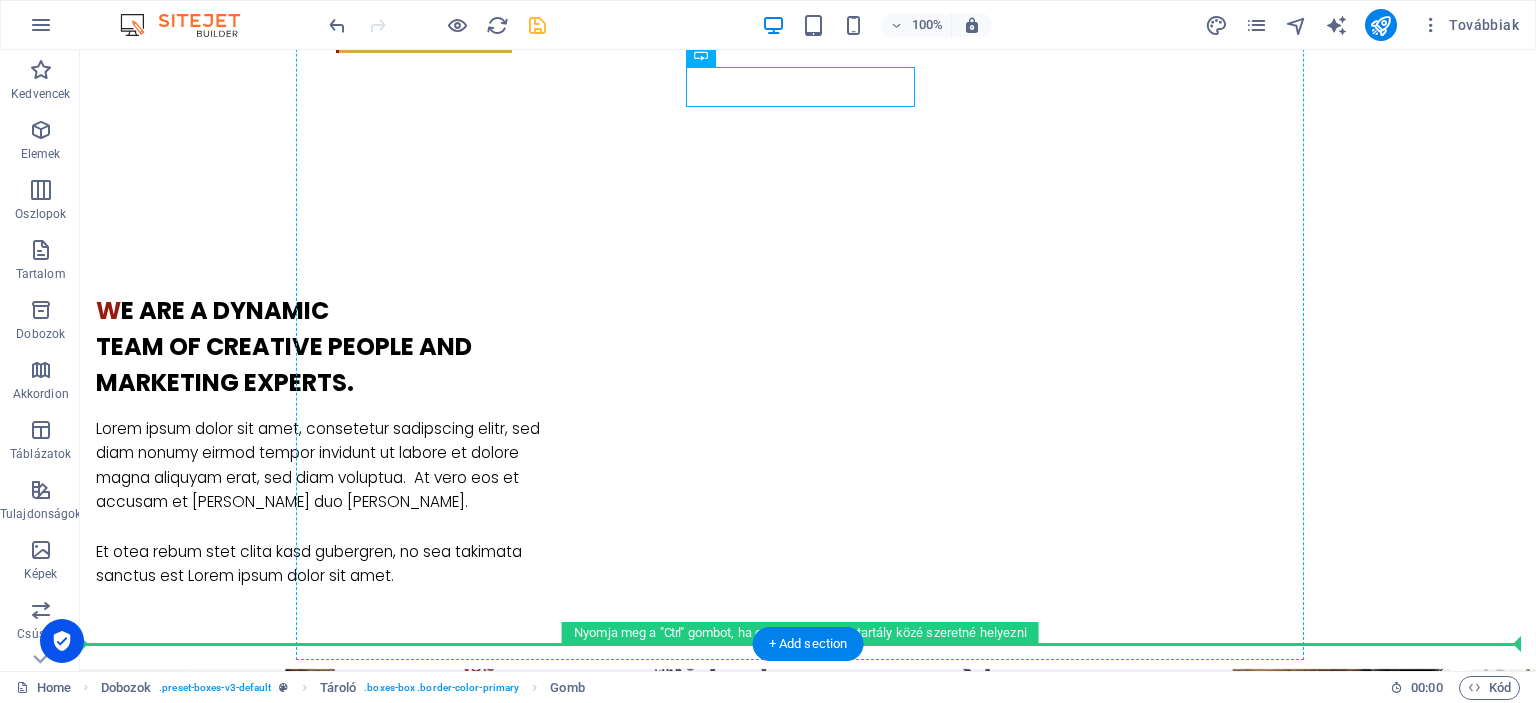 drag, startPoint x: 740, startPoint y: 90, endPoint x: 741, endPoint y: 543, distance: 453.0011 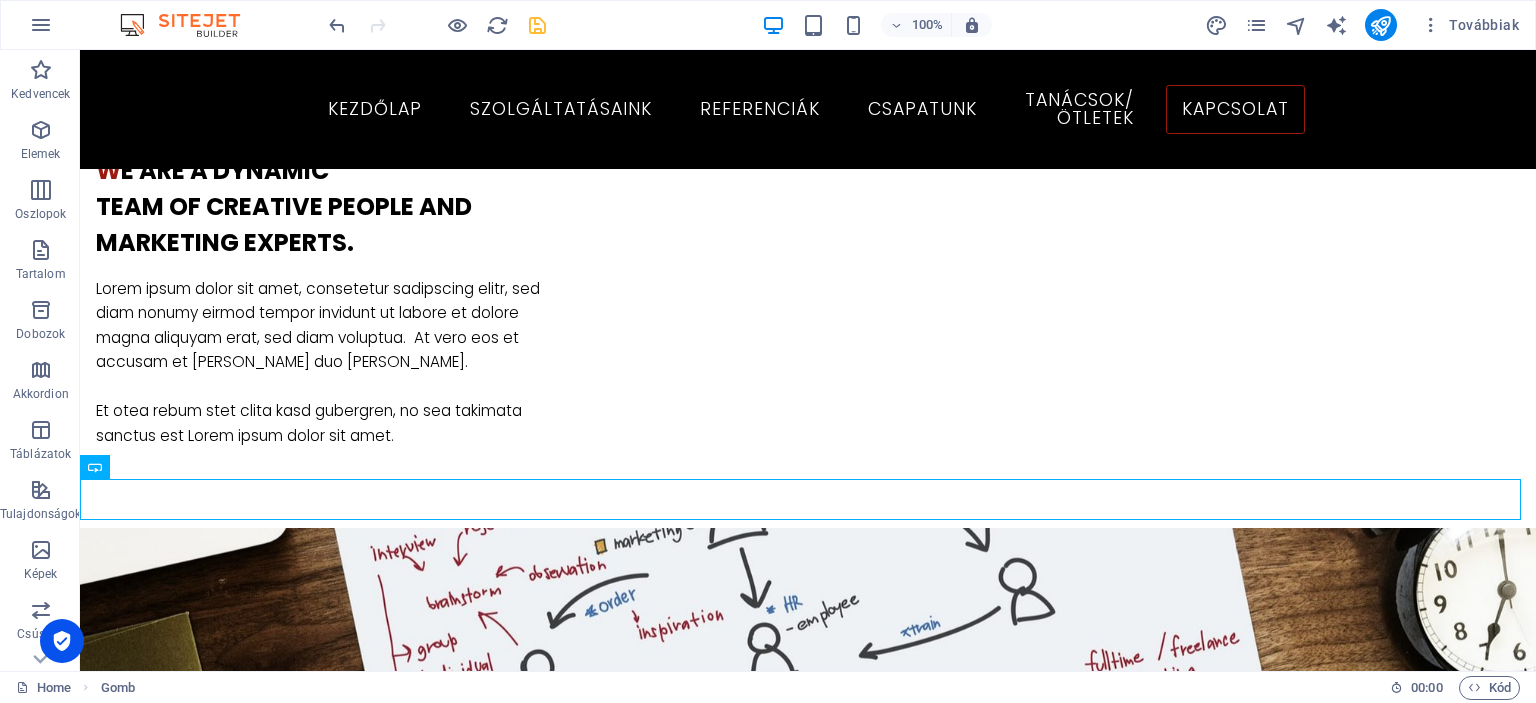 scroll, scrollTop: 1652, scrollLeft: 0, axis: vertical 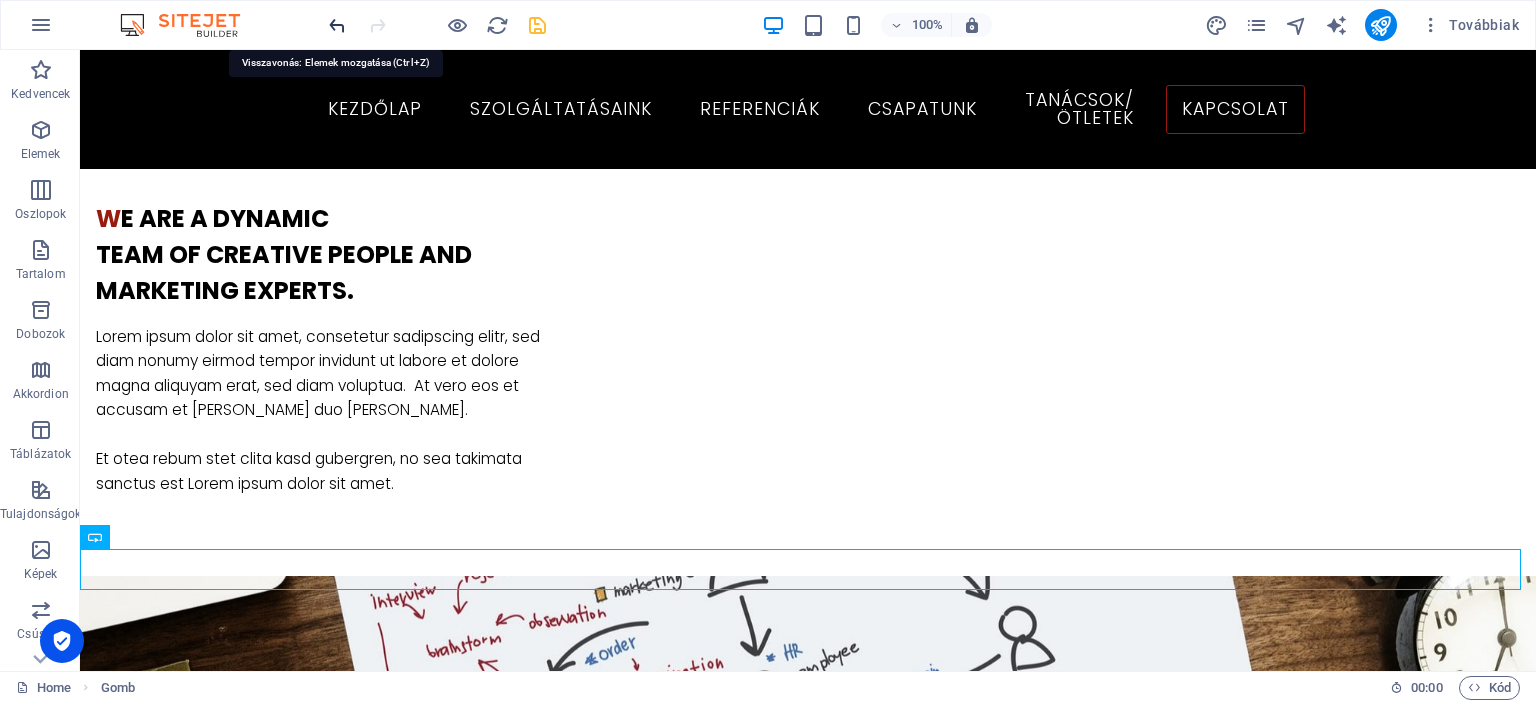click at bounding box center [337, 25] 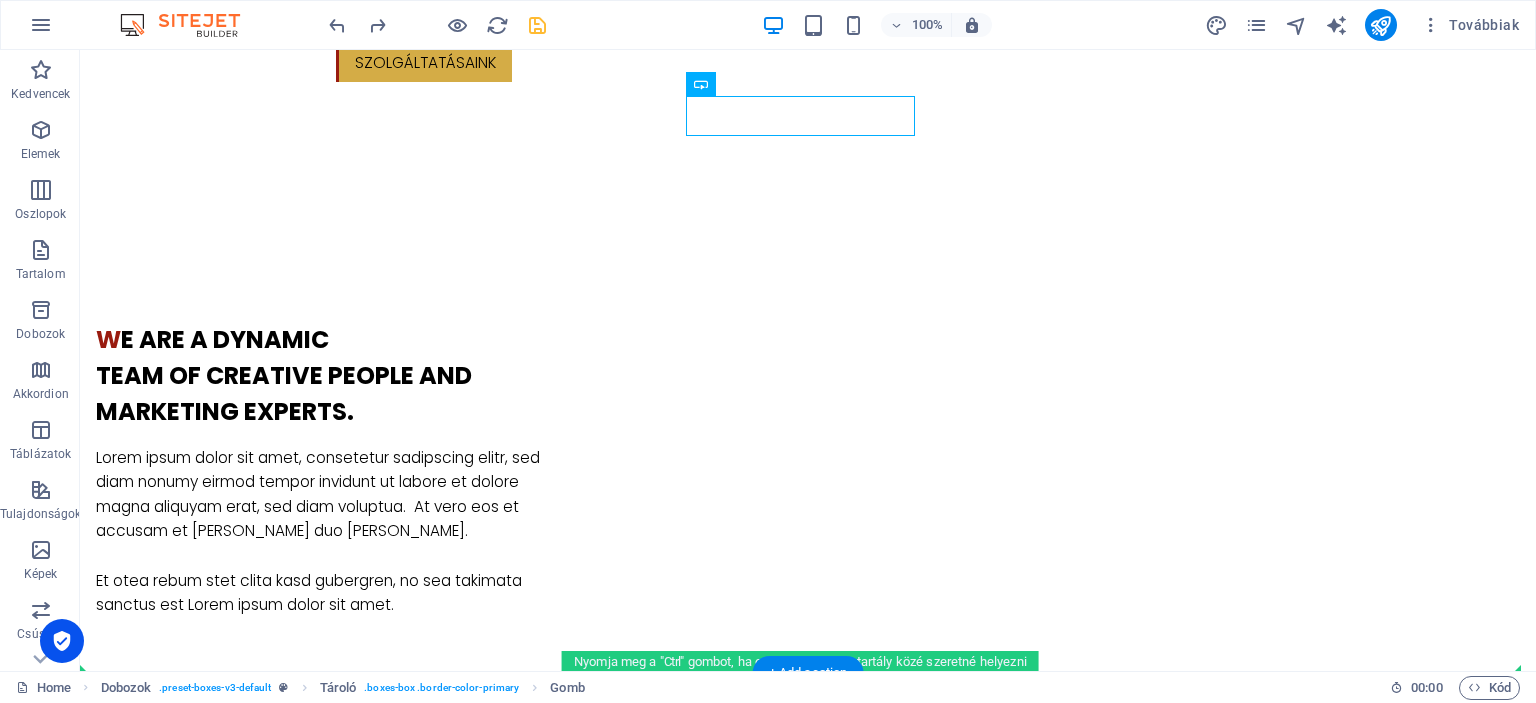 scroll, scrollTop: 1548, scrollLeft: 0, axis: vertical 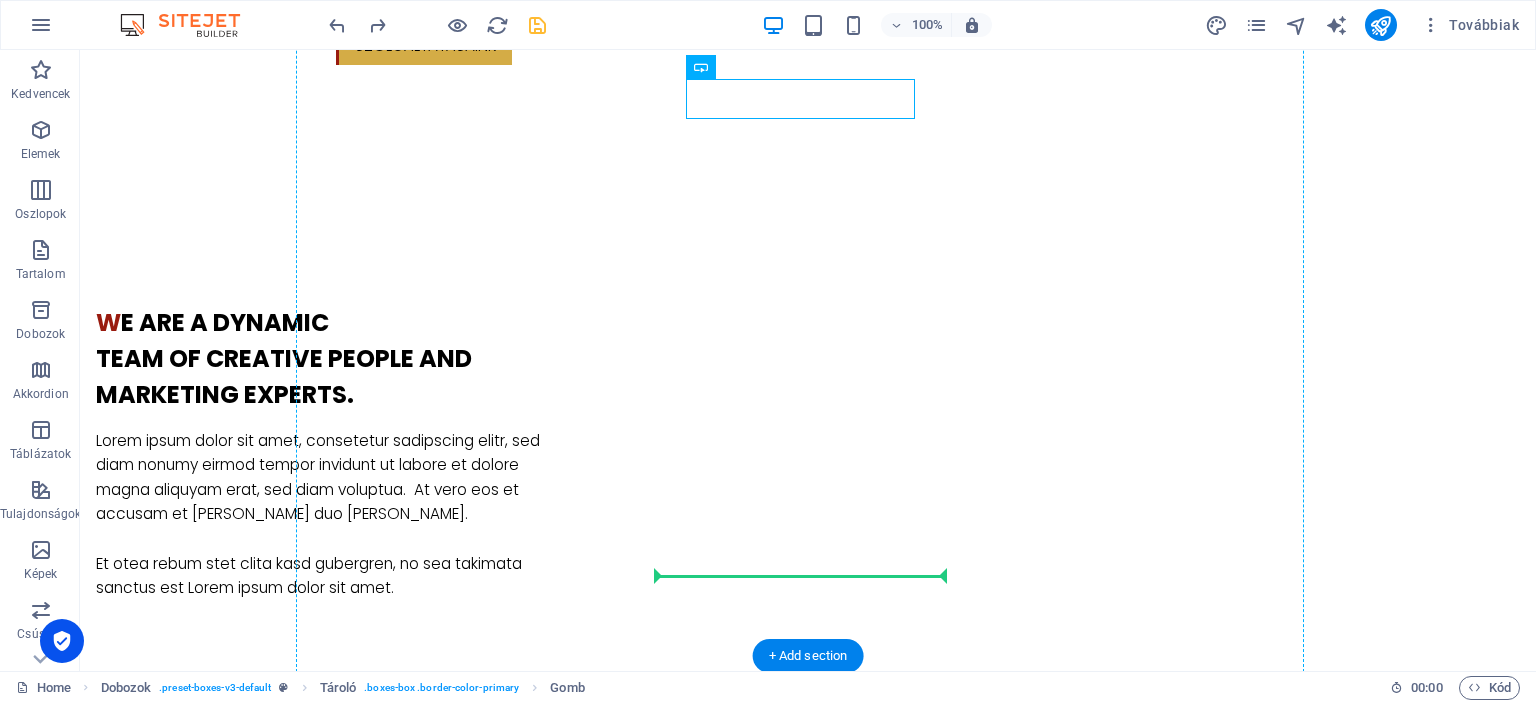drag, startPoint x: 764, startPoint y: 362, endPoint x: 796, endPoint y: 544, distance: 184.79178 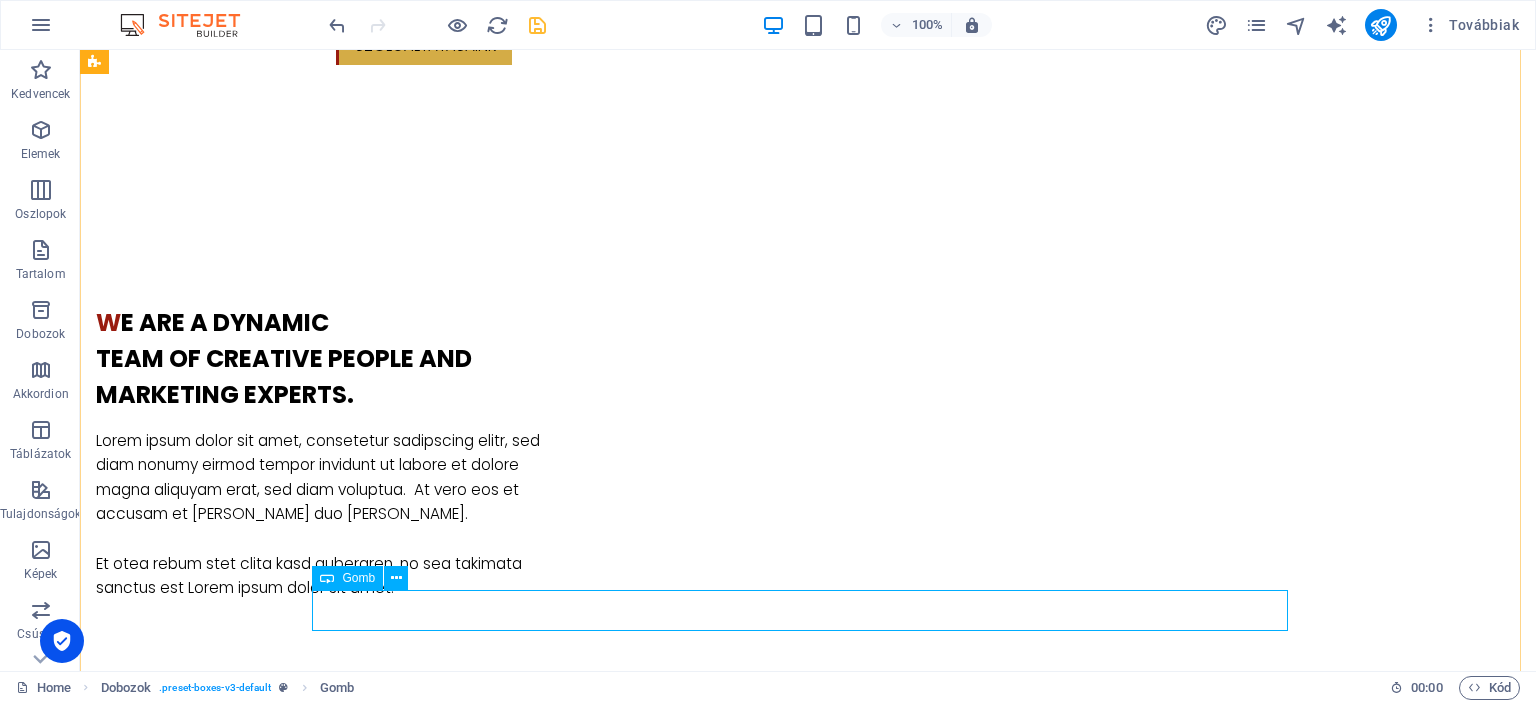 scroll, scrollTop: 1571, scrollLeft: 0, axis: vertical 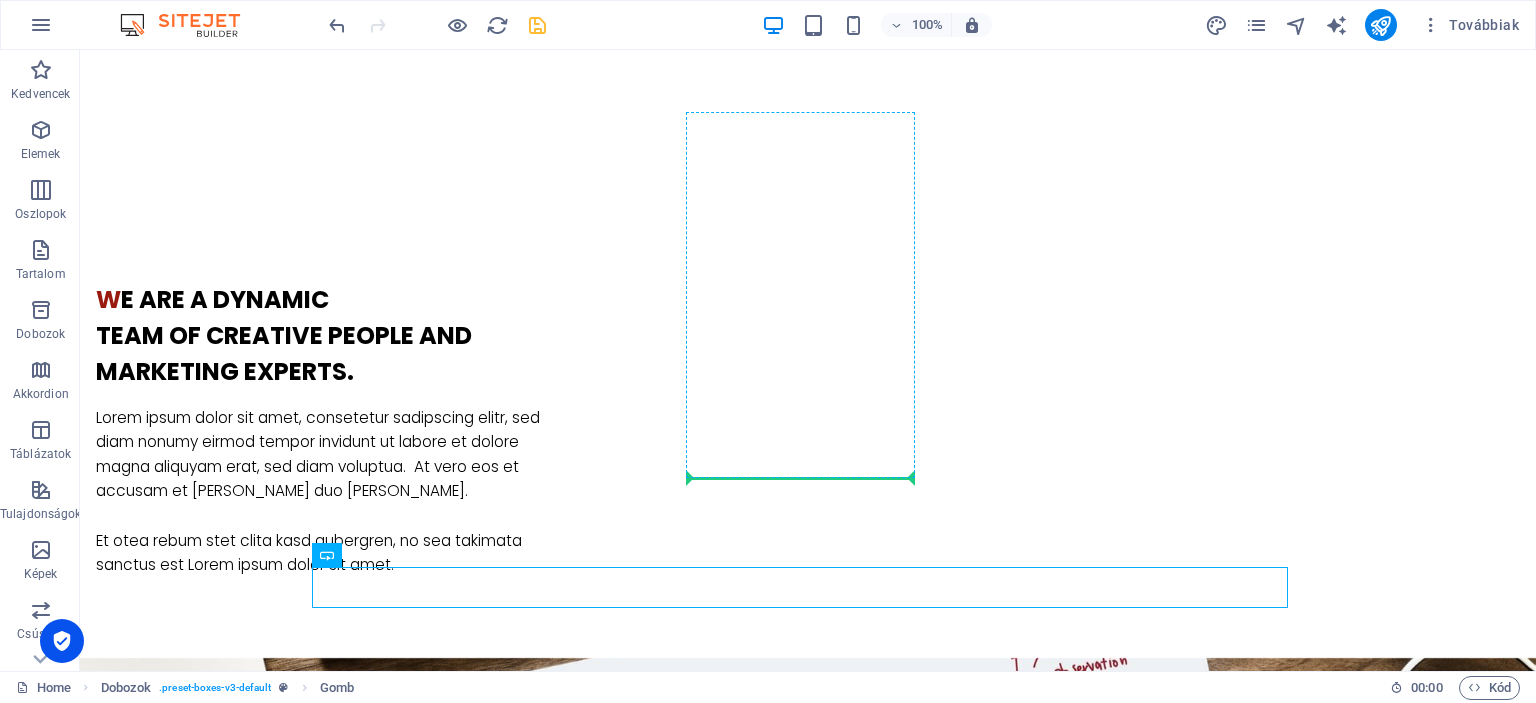 drag, startPoint x: 431, startPoint y: 611, endPoint x: 768, endPoint y: 463, distance: 368.06656 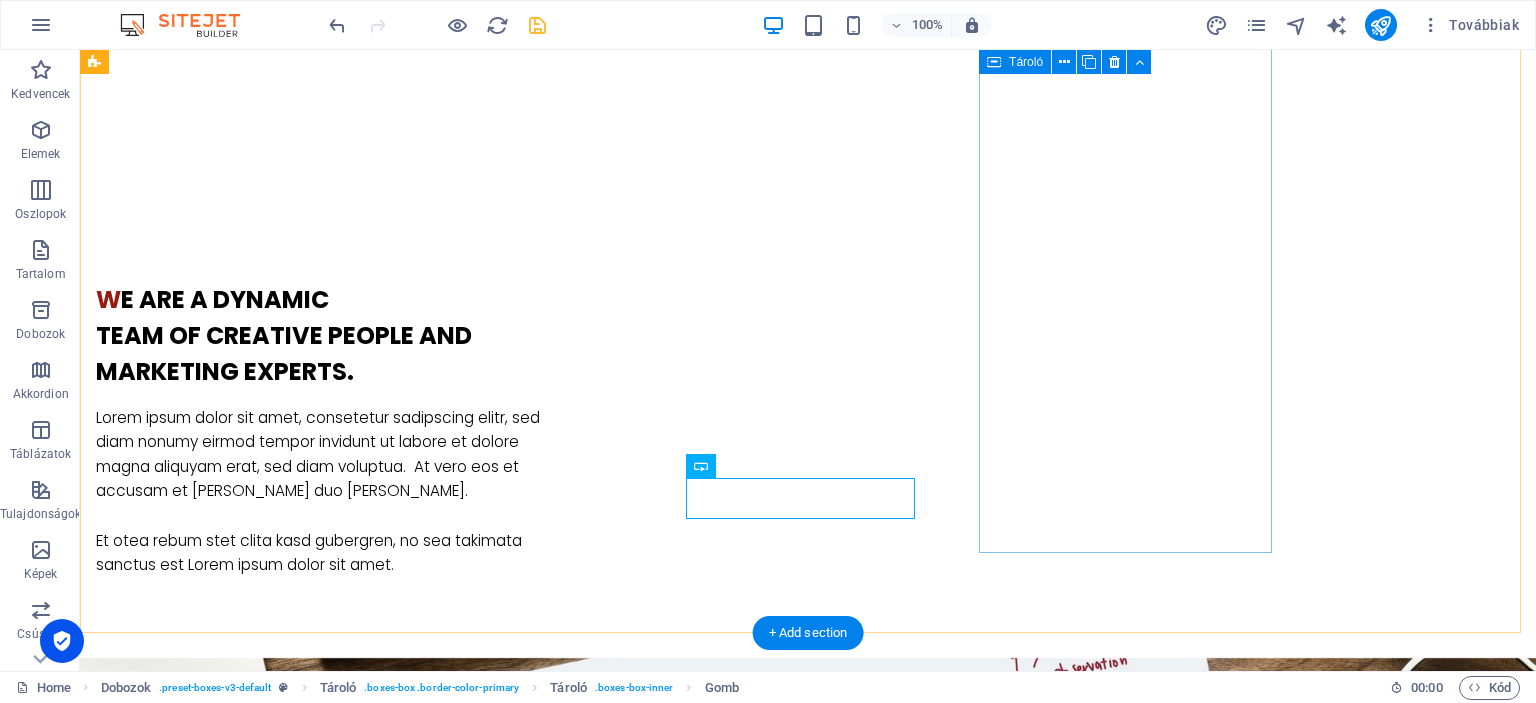 click on "Gomb felirata Digitális marketing Honlapkészítés és digitális marketing tanácsadás civil szervezeteknek és kisvállalkozásoknak Közösségi média menedzsment és tartalomgyártás Google értékelések kezelése Fotó és videó tartalom gyártés és kezelés" at bounding box center (242, 2790) 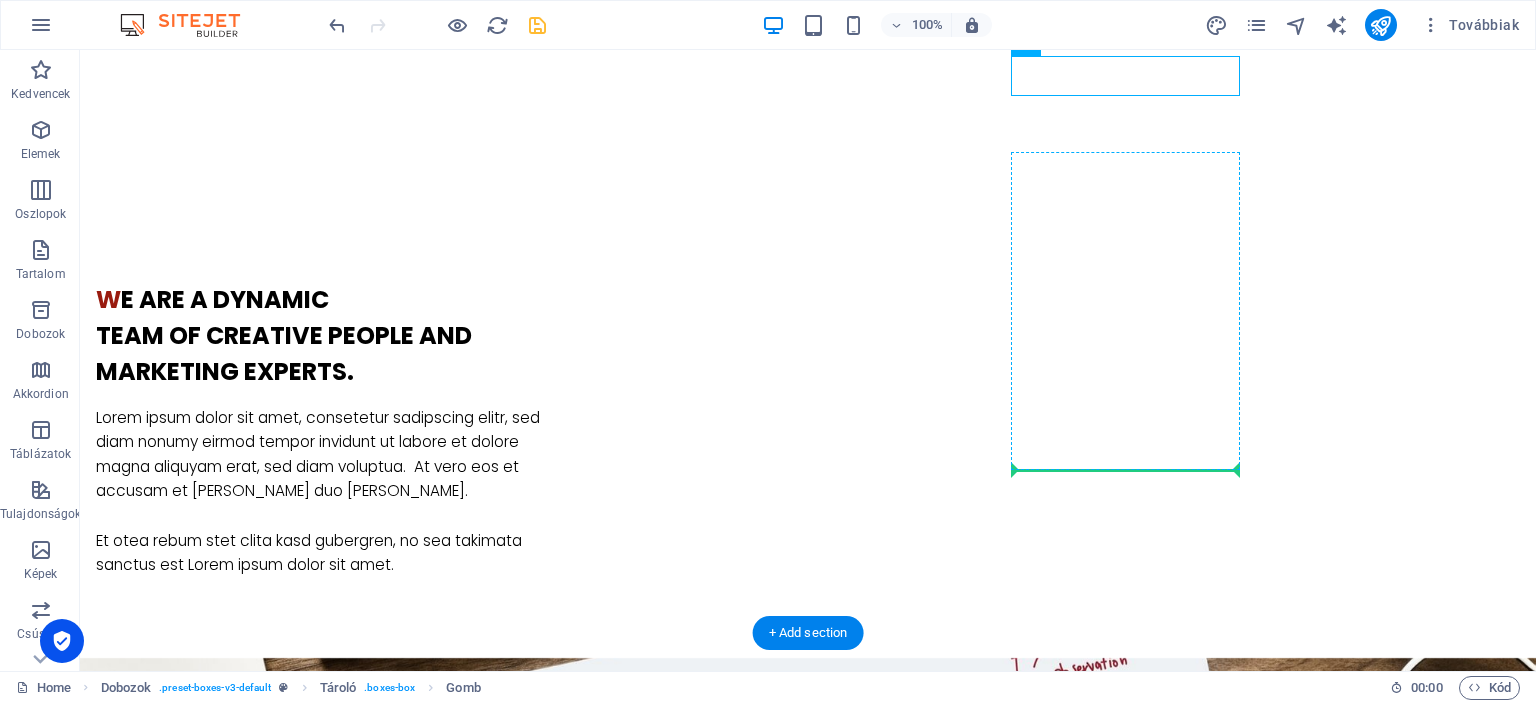 drag, startPoint x: 1072, startPoint y: 71, endPoint x: 1085, endPoint y: 462, distance: 391.21606 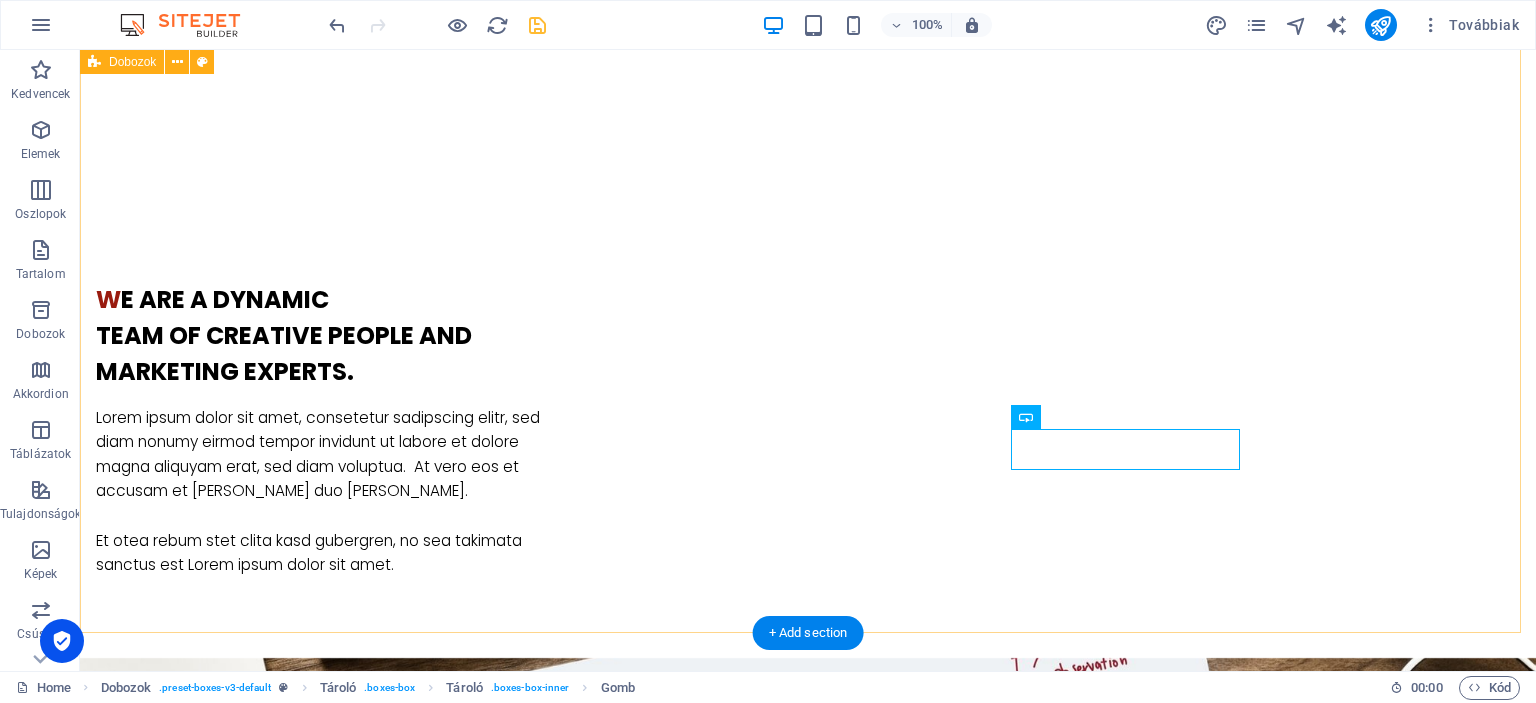 click on "Rendezvény megvalósítás Színpadtechinka, hangosítás,  Fellépők közvetítése Gyermek és felnőtt animációk, születésnapok Abbázia Békebeli Játéktár Nézd meg nosztalgia játékainkat!    Amatőr művészeti csoportok, egyének mentorálása Gomb felirata Kézés, trénig, pályázat Rendezvényszervezési workshopok egyesületeknek, kisvállalkozásoknak Kommunikációs tréningek, Kulcsképességek fejlesztése Konfliktus-, válsághelyzeti workshop Pályaorientációs tanácsadás, előadások, tréningek  Pályázatok generálása Gomb felirata Digitális marketing Honlapkészítés és digitális marketing tanácsadás civil szervezeteknek és kisvállalkozásoknak Közösségi média menedzsment és tartalomgyártás Google értékelések kezelése Fotó és videó tartalom gyártés és kezelés Gomb felirata" at bounding box center (808, 2258) 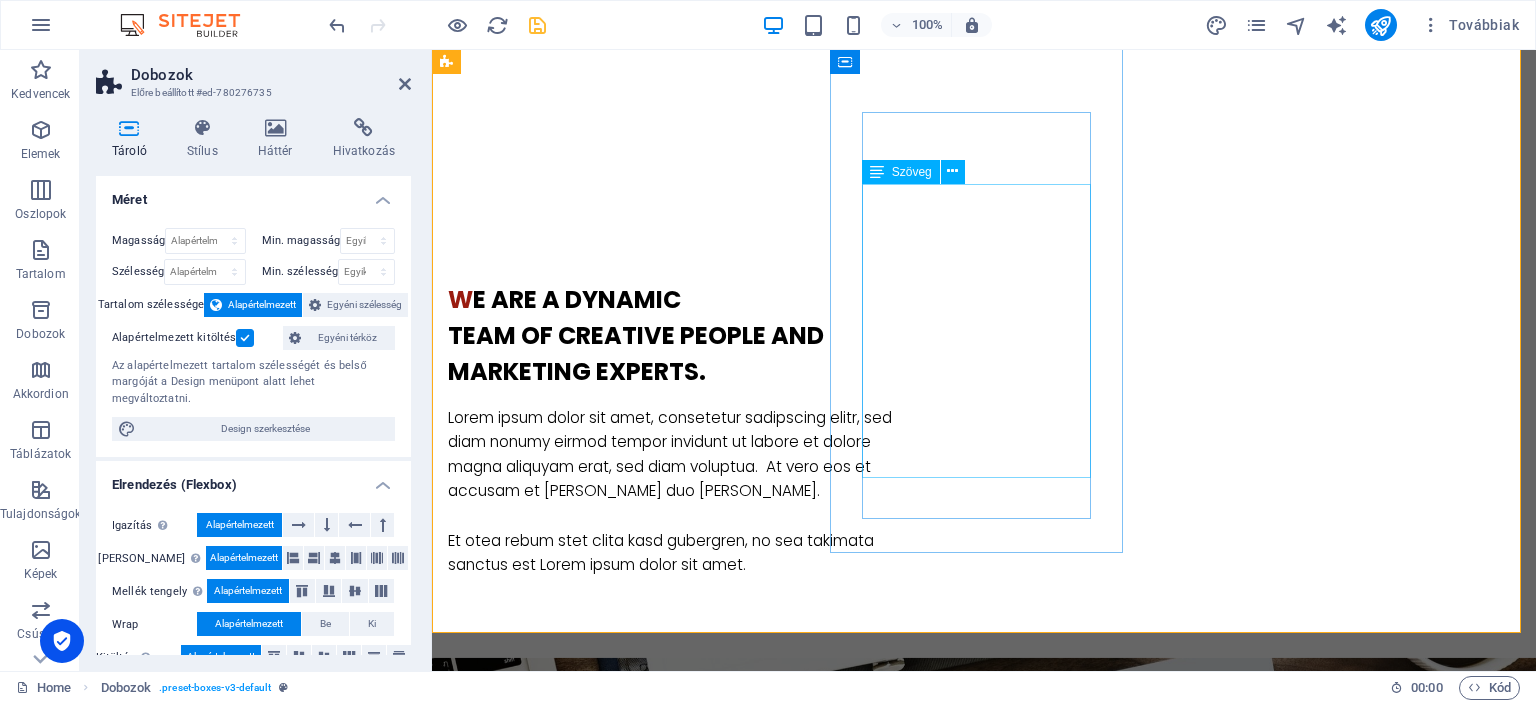 click on "Rendezvényszervezési workshopok egyesületeknek, kisvállalkozásoknak Kommunikációs tréningek, Kulcsképességek fejlesztése Konfliktus-, válsághelyzeti workshop Pályaorientációs tanácsadás, előadások, tréningek  Pályázatok generálása" at bounding box center [594, 2312] 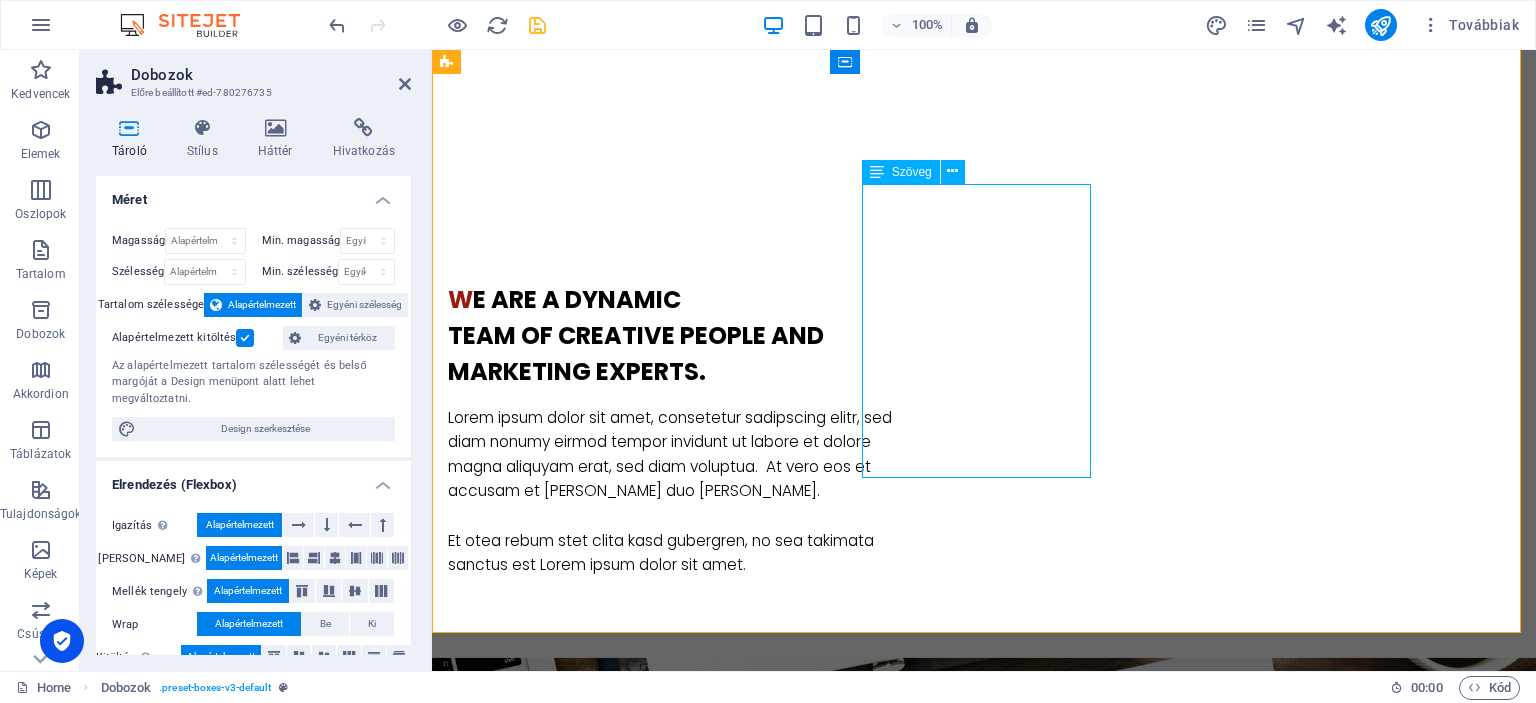 click on "Rendezvényszervezési workshopok egyesületeknek, kisvállalkozásoknak Kommunikációs tréningek, Kulcsképességek fejlesztése Konfliktus-, válsághelyzeti workshop Pályaorientációs tanácsadás, előadások, tréningek  Pályázatok generálása" at bounding box center [594, 2312] 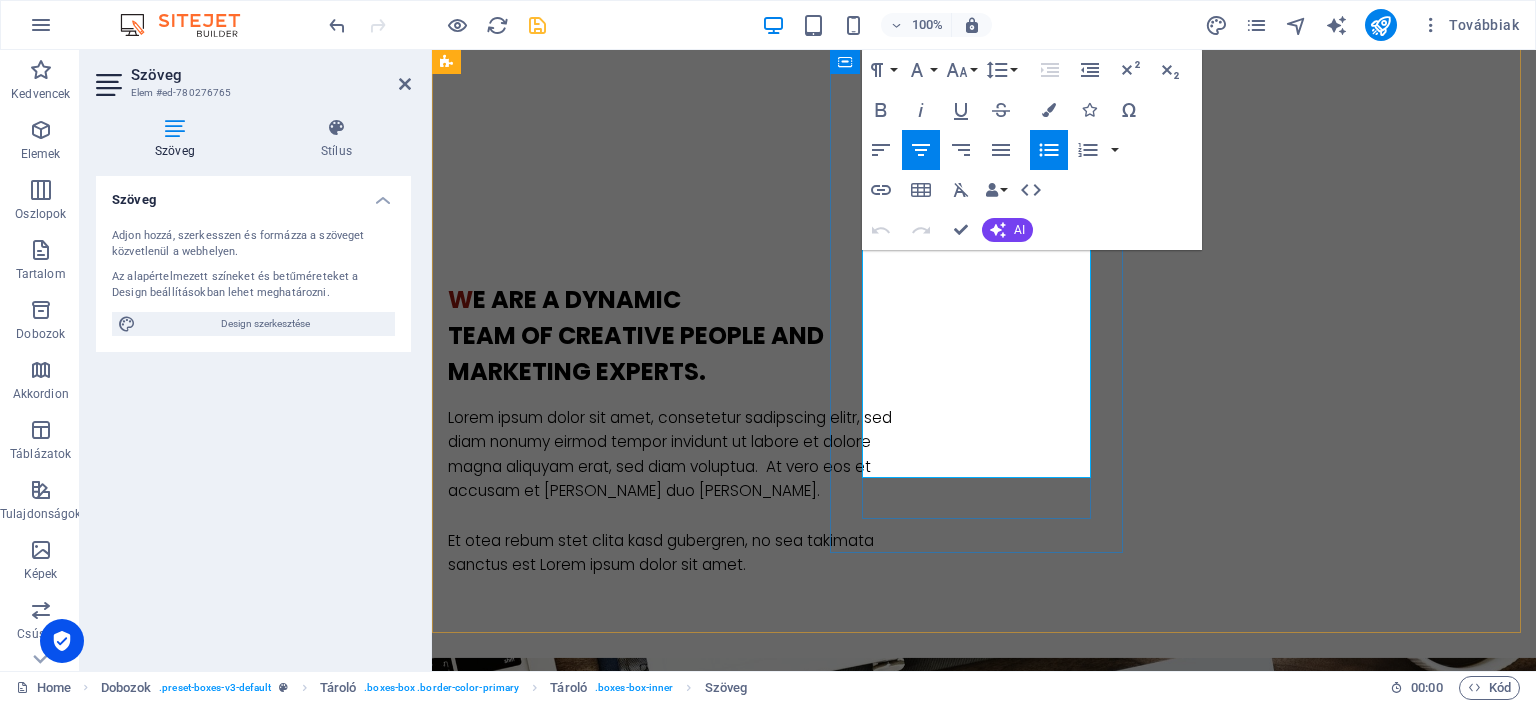 click on "Pályaorientációs tanácsadás, előadások, tréningek" at bounding box center (602, 2386) 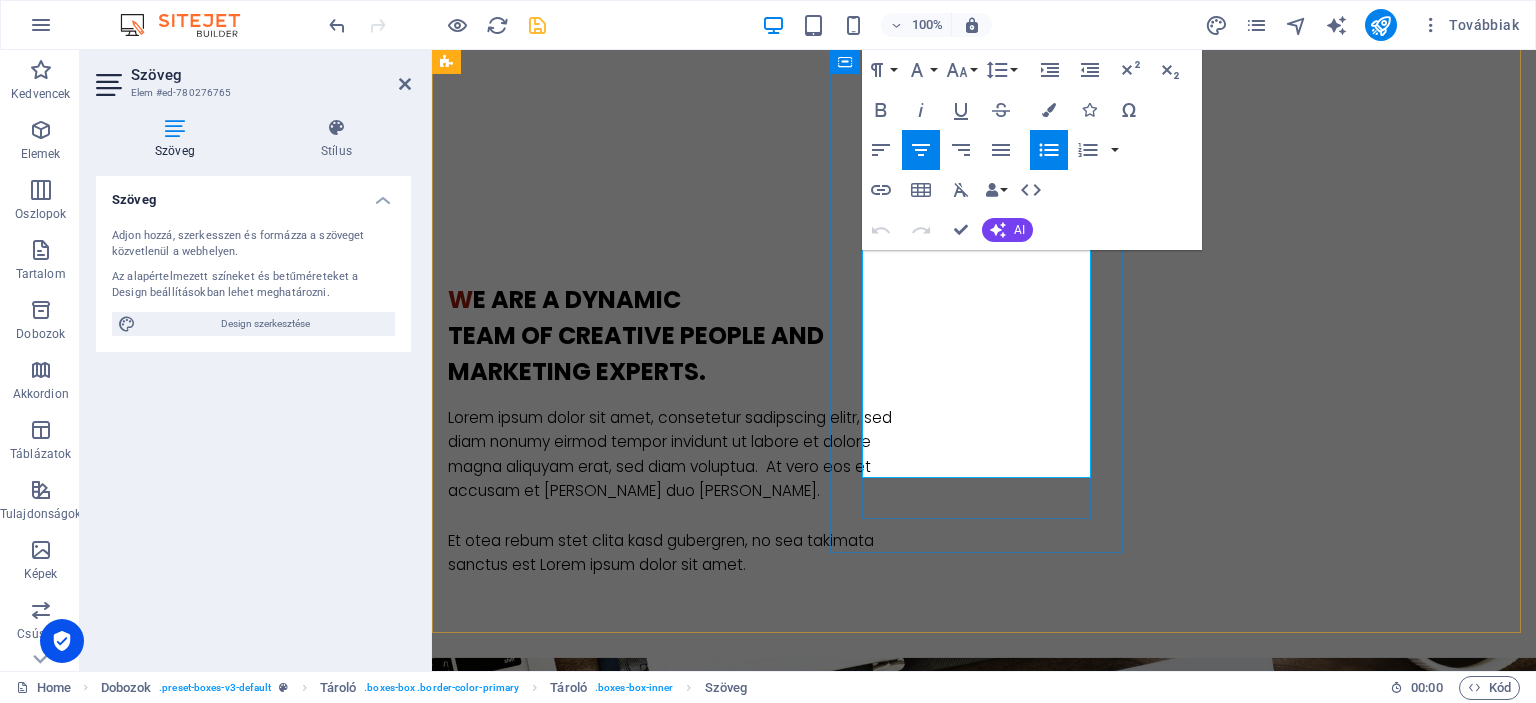 click on "Pályázatok generálása" at bounding box center [602, 2435] 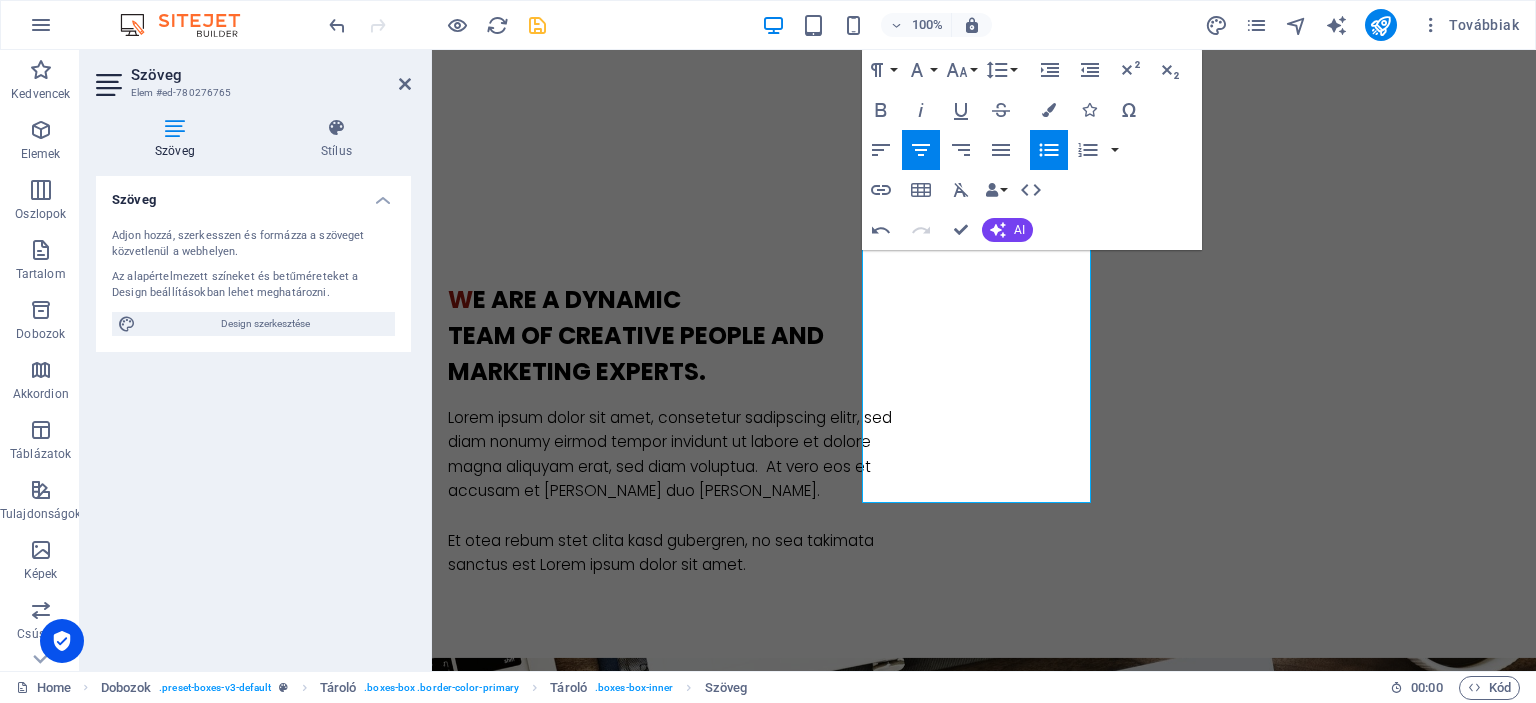 click 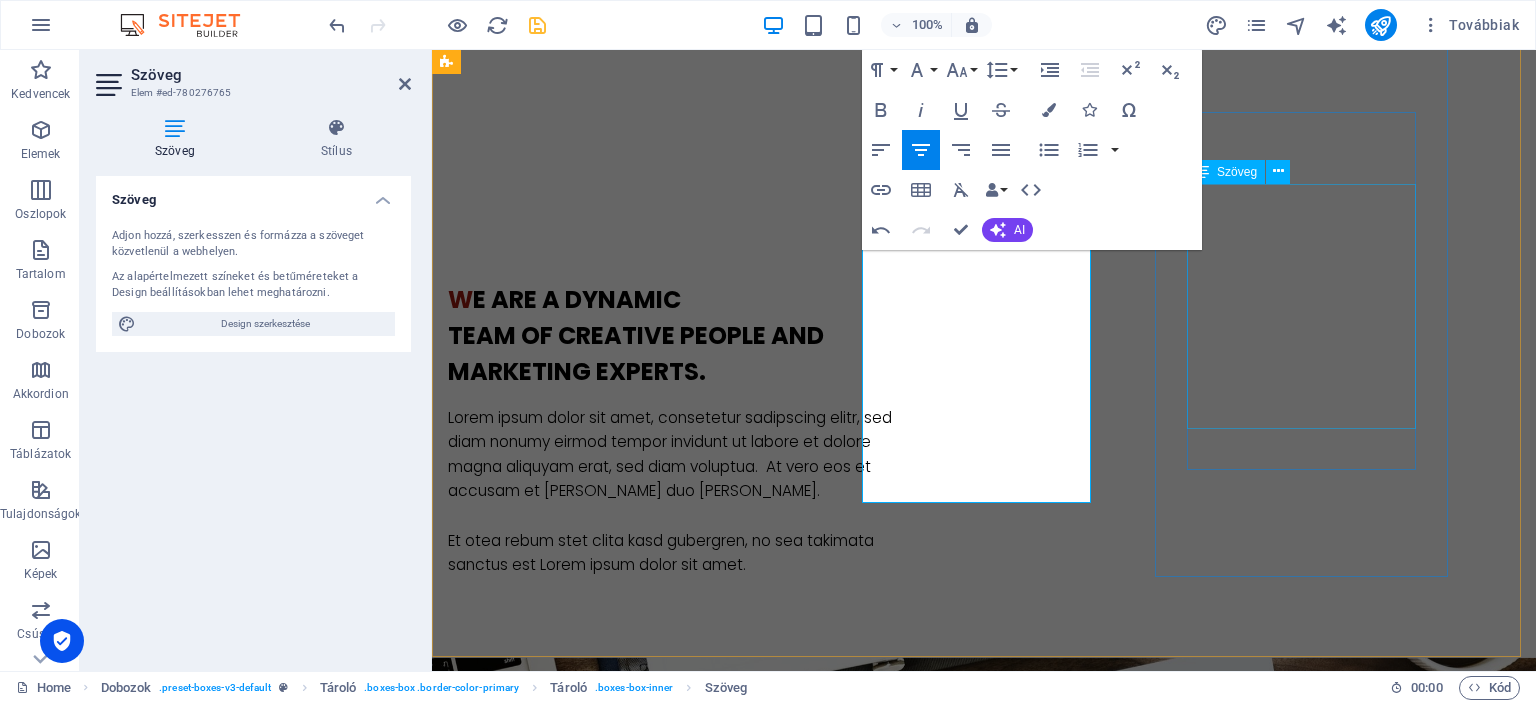 click on "Honlapkészítés és digitális marketing tanácsadás civil szervezeteknek és kisvállalkozásoknak Közösségi média menedzsment és tartalomgyártás Google értékelések kezelése Fotó és videó tartalom gyártés és kezelés" at bounding box center (594, 2858) 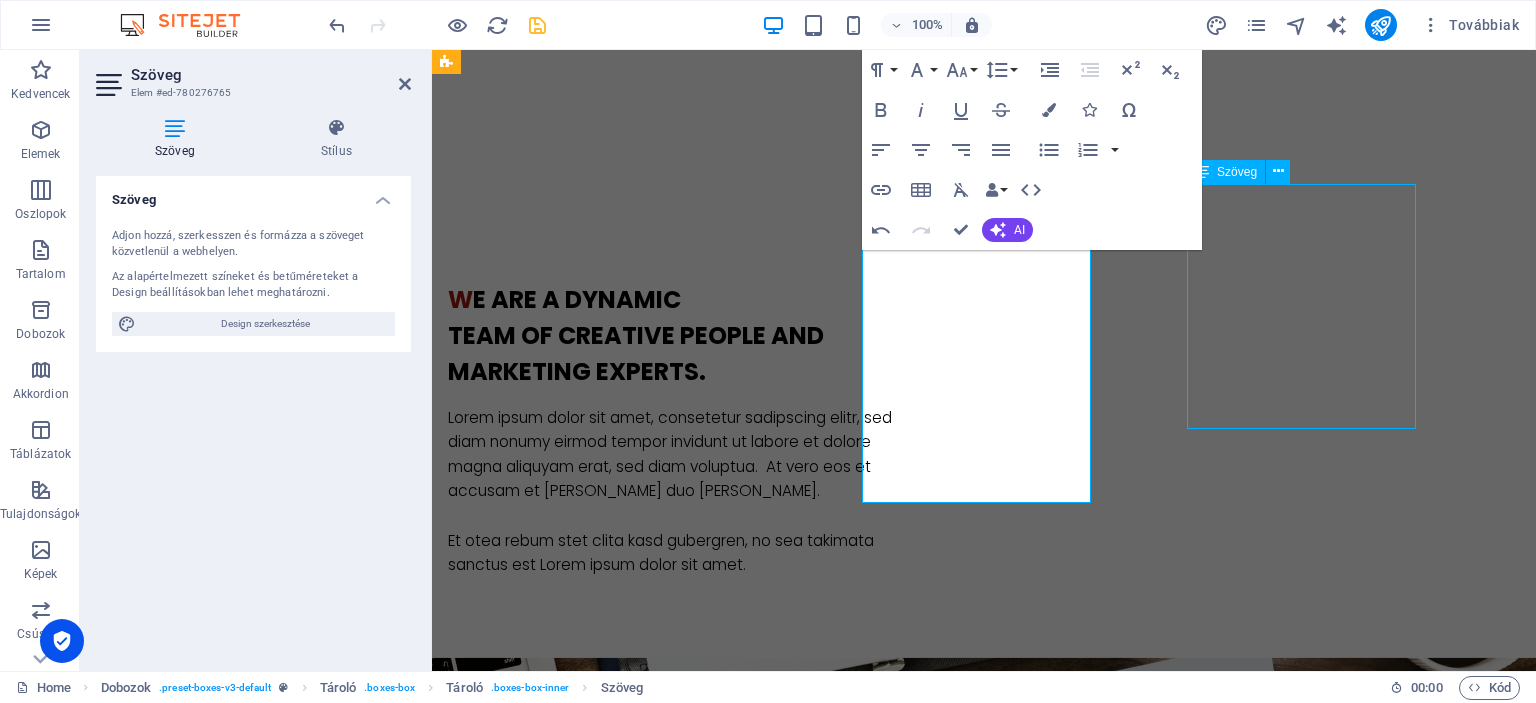 click on "Honlapkészítés és digitális marketing tanácsadás civil szervezeteknek és kisvállalkozásoknak Közösségi média menedzsment és tartalomgyártás Google értékelések kezelése Fotó és videó tartalom gyártés és kezelés" at bounding box center [594, 2858] 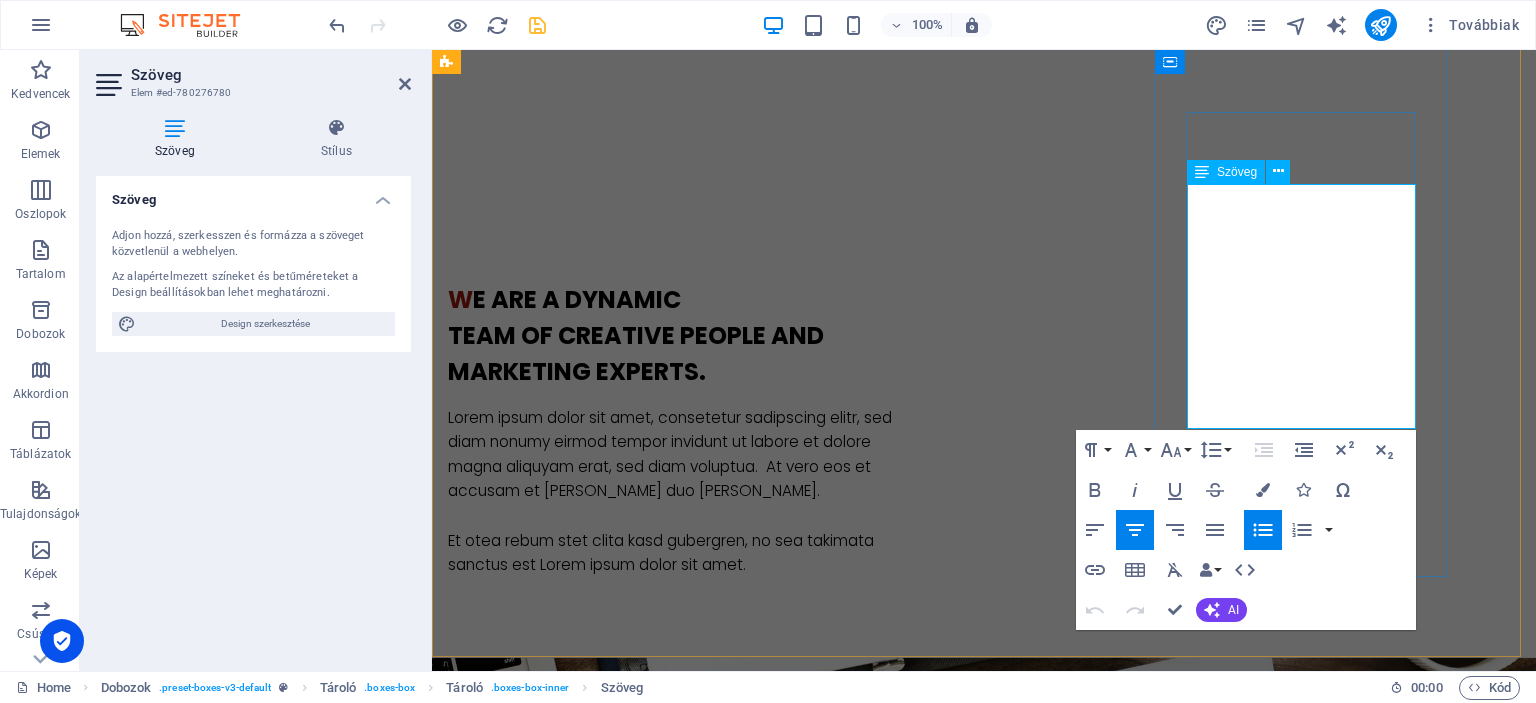 click on "Fotó és videó tartalom gyártés és kezelés" at bounding box center (602, 2968) 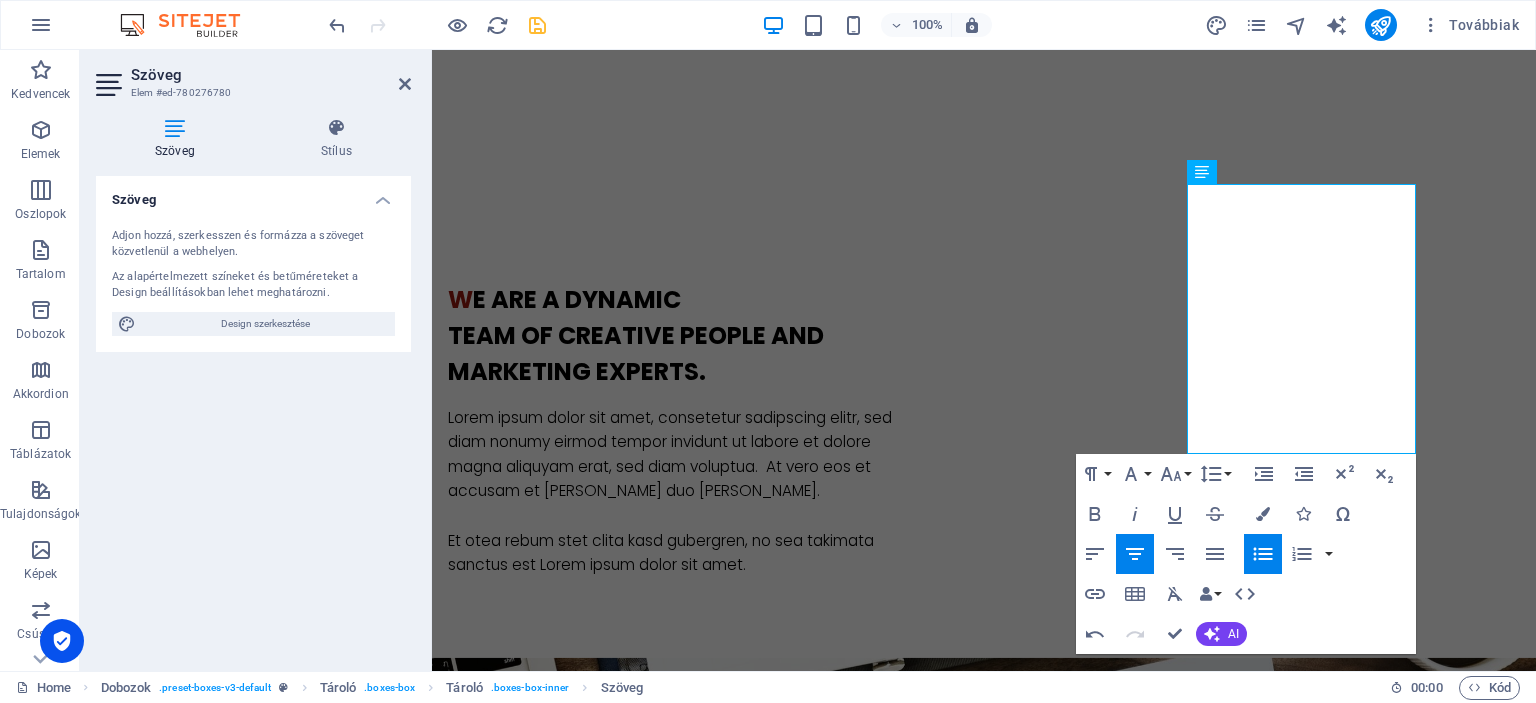 click 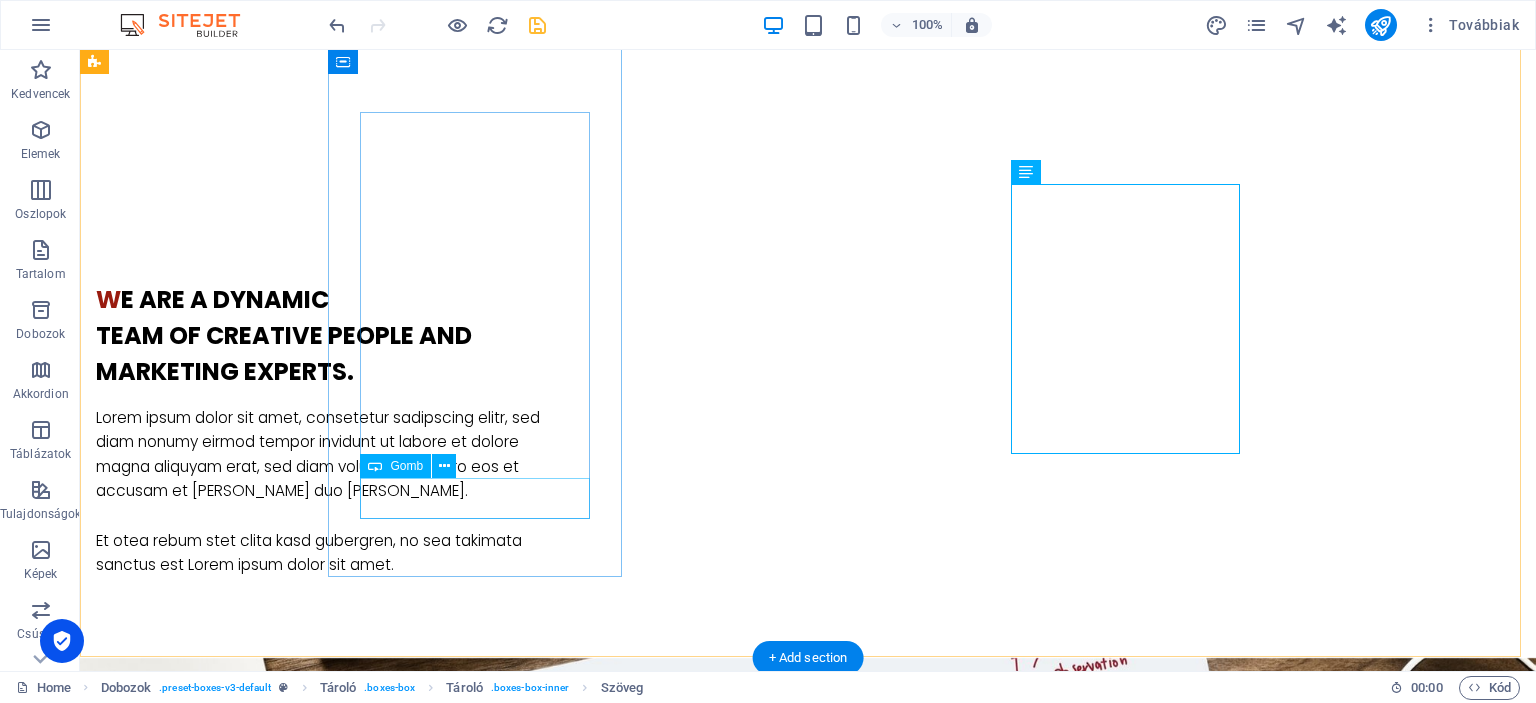 click on "Gomb felirata" at bounding box center [242, 1948] 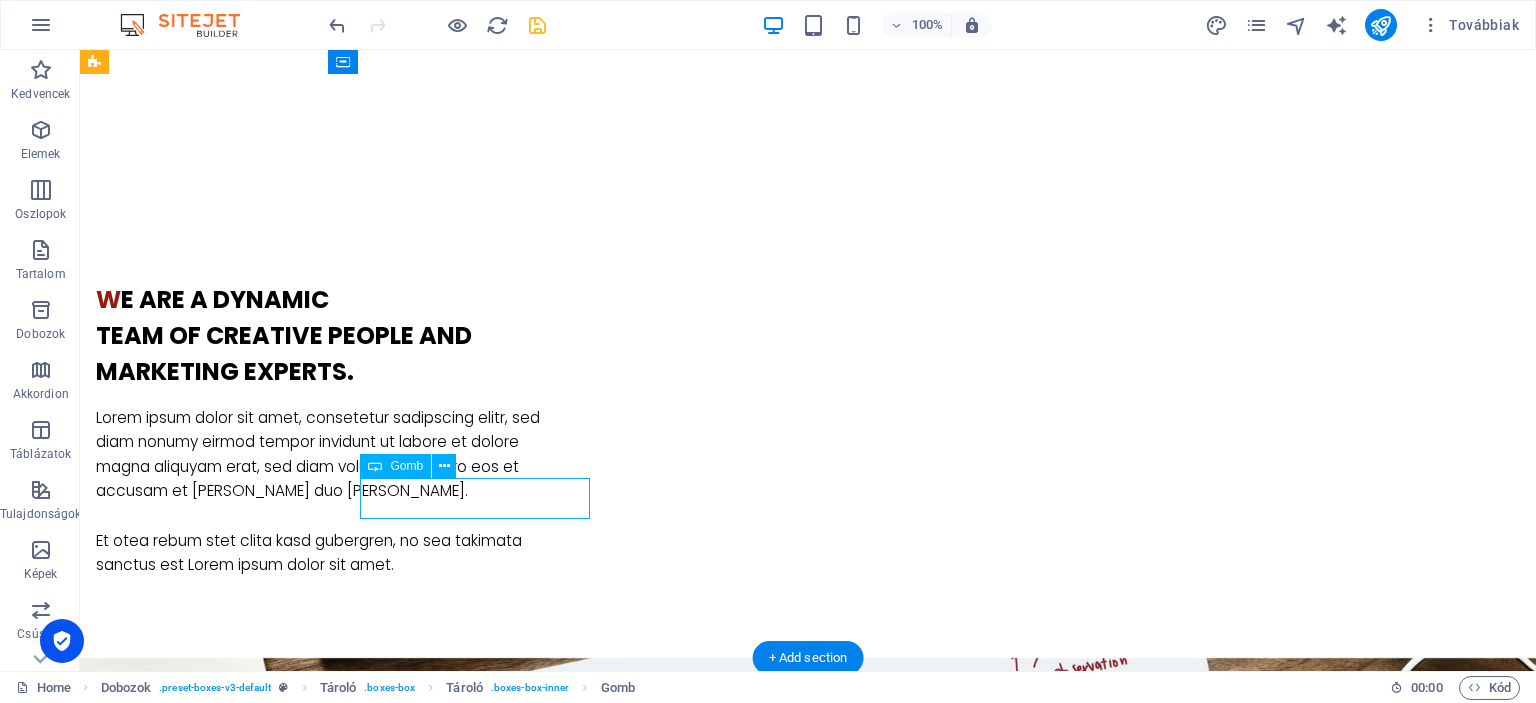 click on "Gomb felirata" at bounding box center (242, 1948) 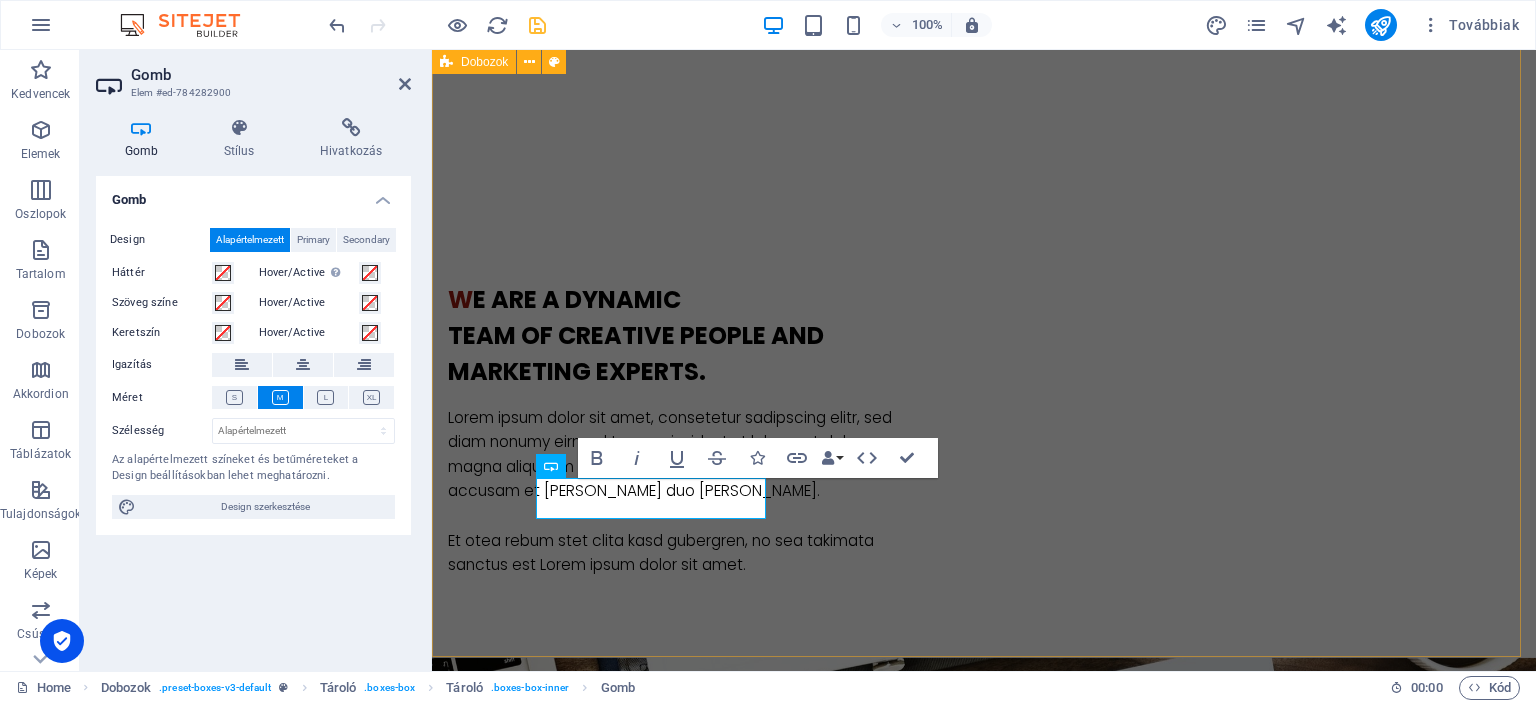 type 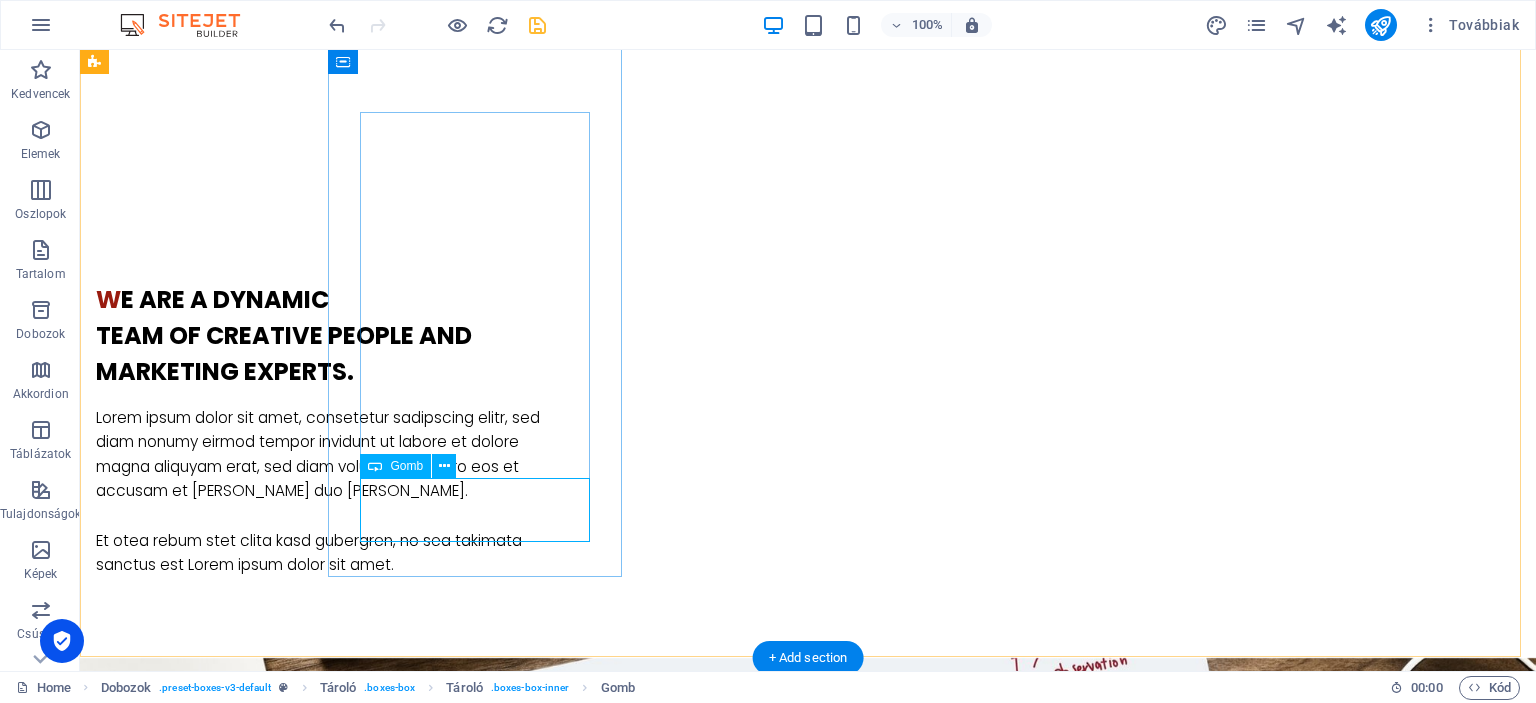 click on "Tervezzük meg együtt rendezvényét" at bounding box center [242, 1960] 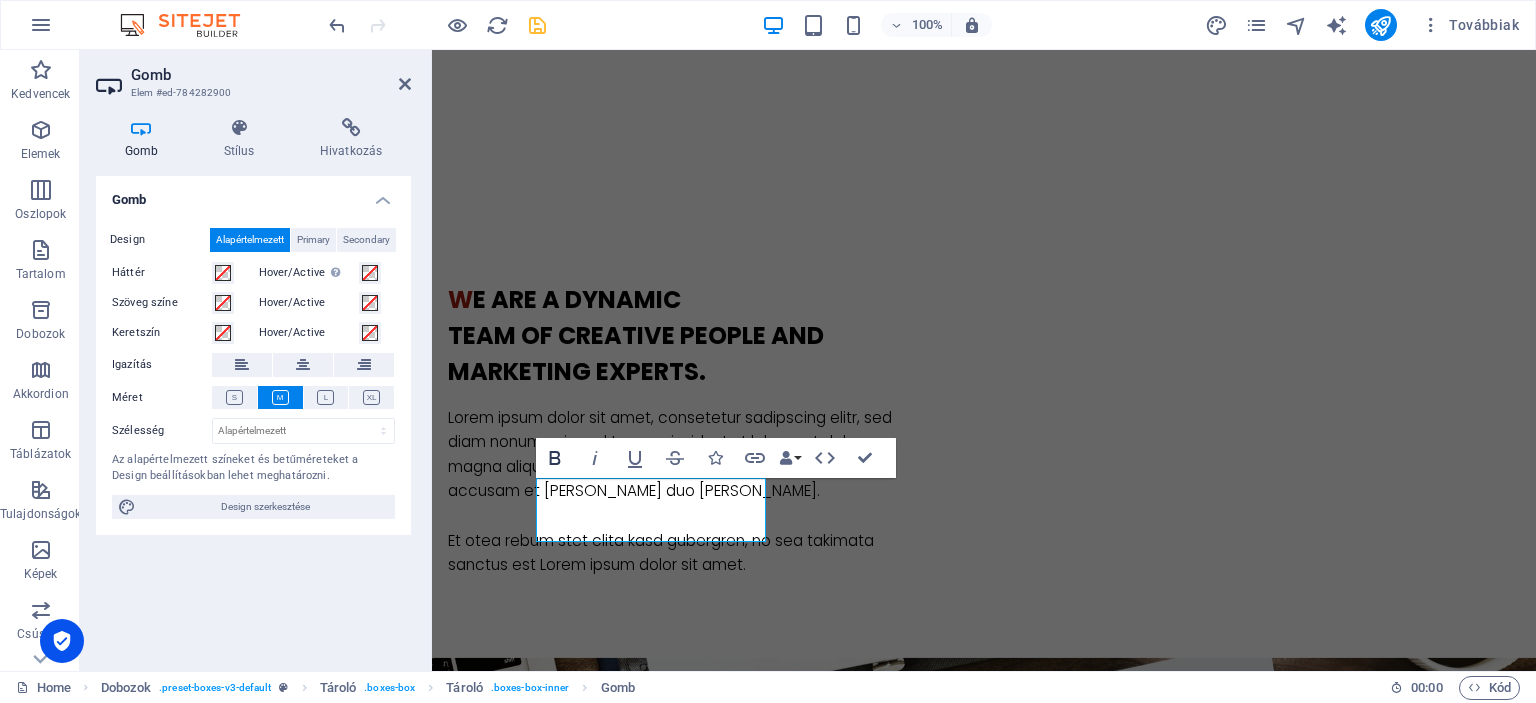 click 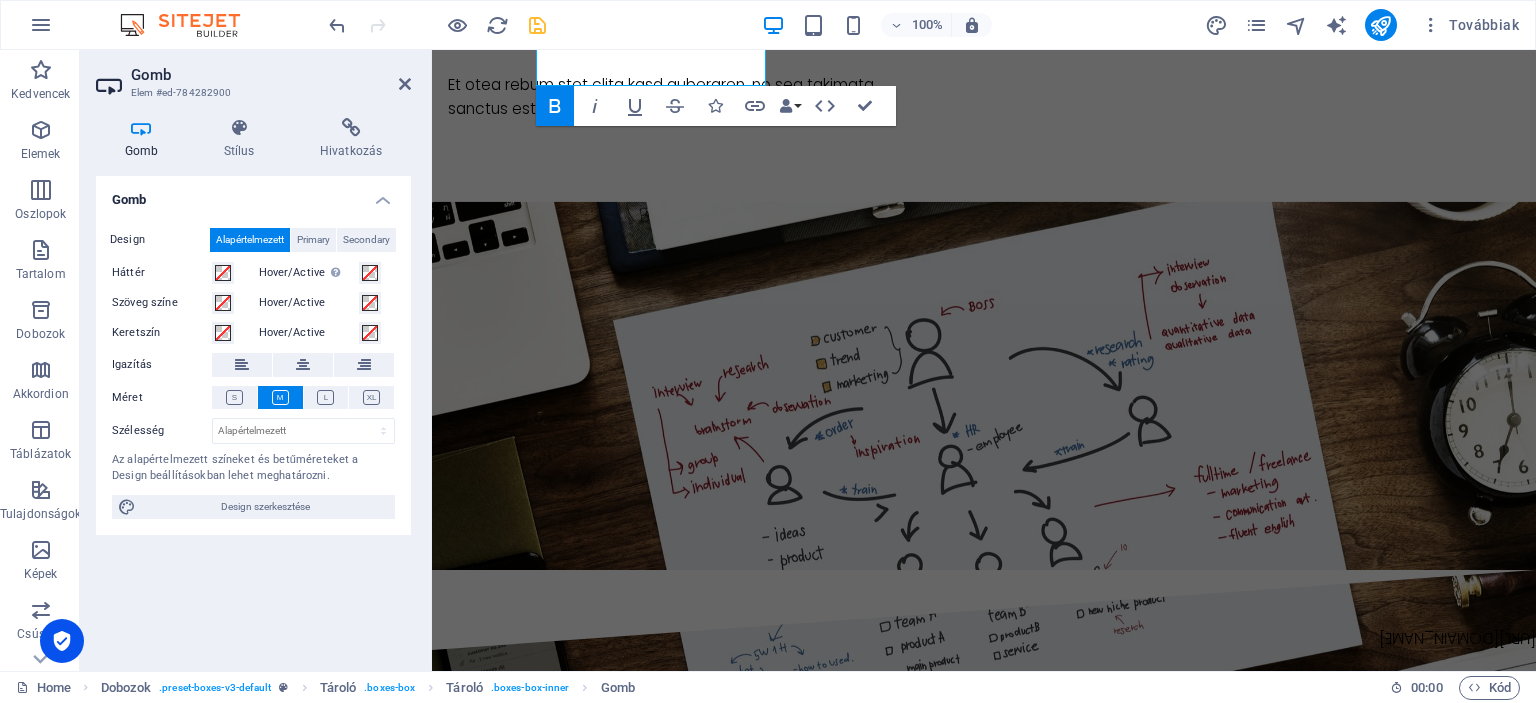 scroll, scrollTop: 2115, scrollLeft: 0, axis: vertical 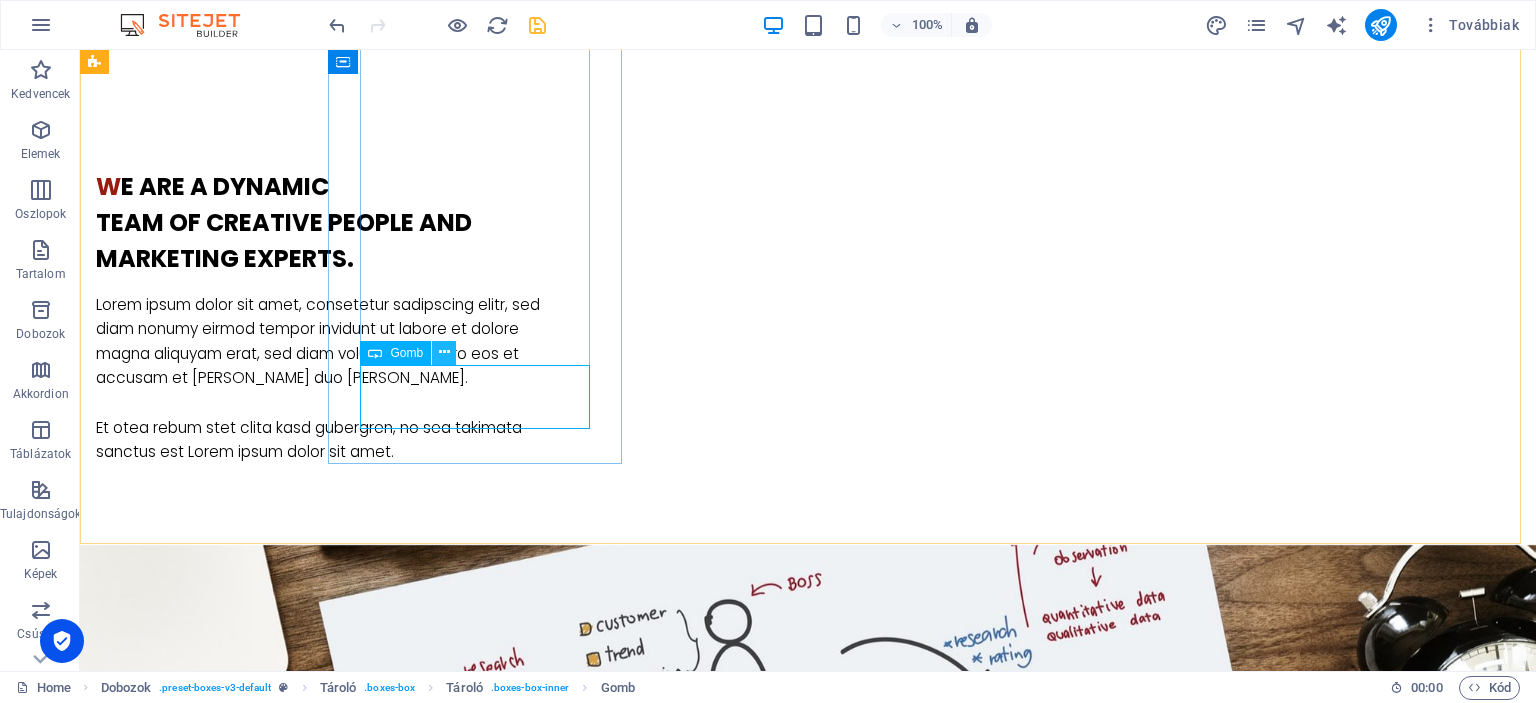 click at bounding box center [444, 352] 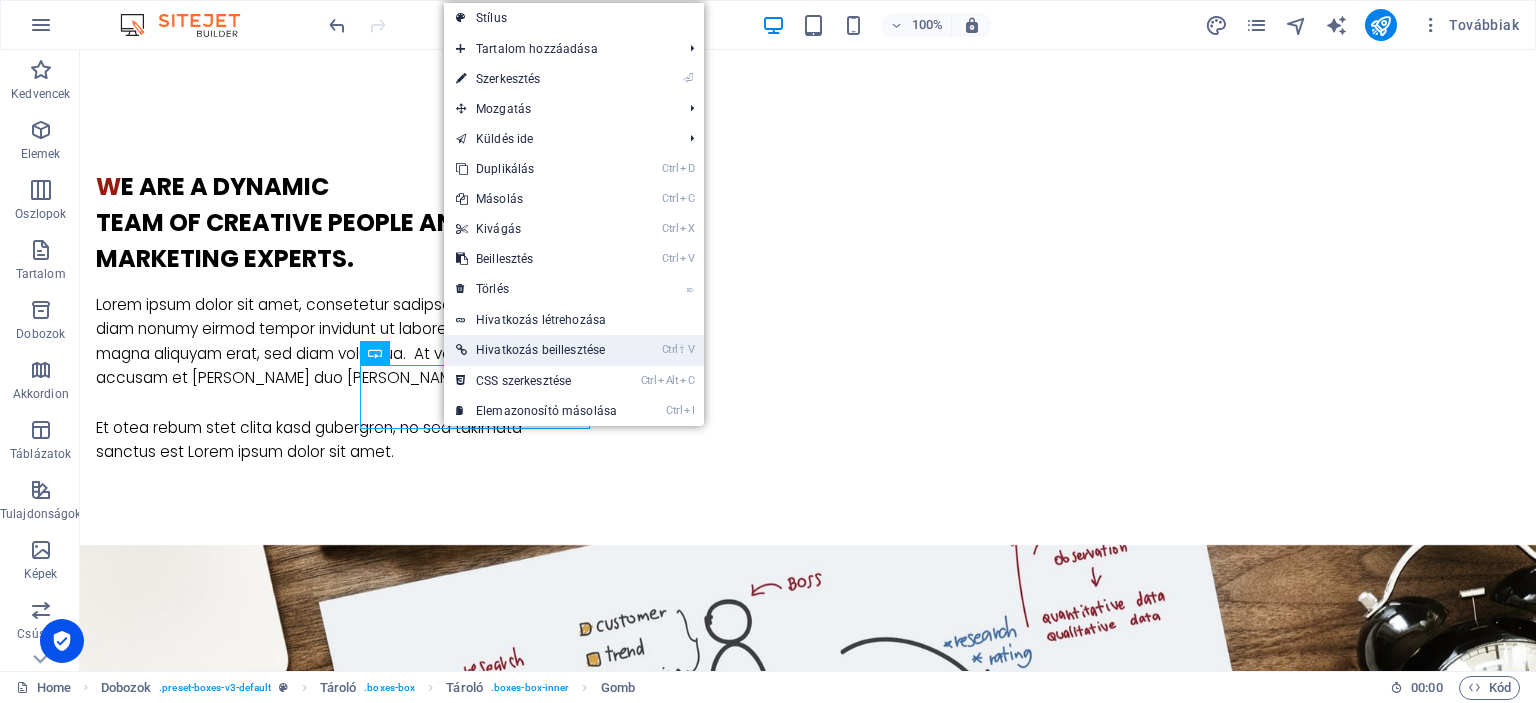 click on "Ctrl ⇧ V  Hivatkozás beillesztése" at bounding box center [536, 350] 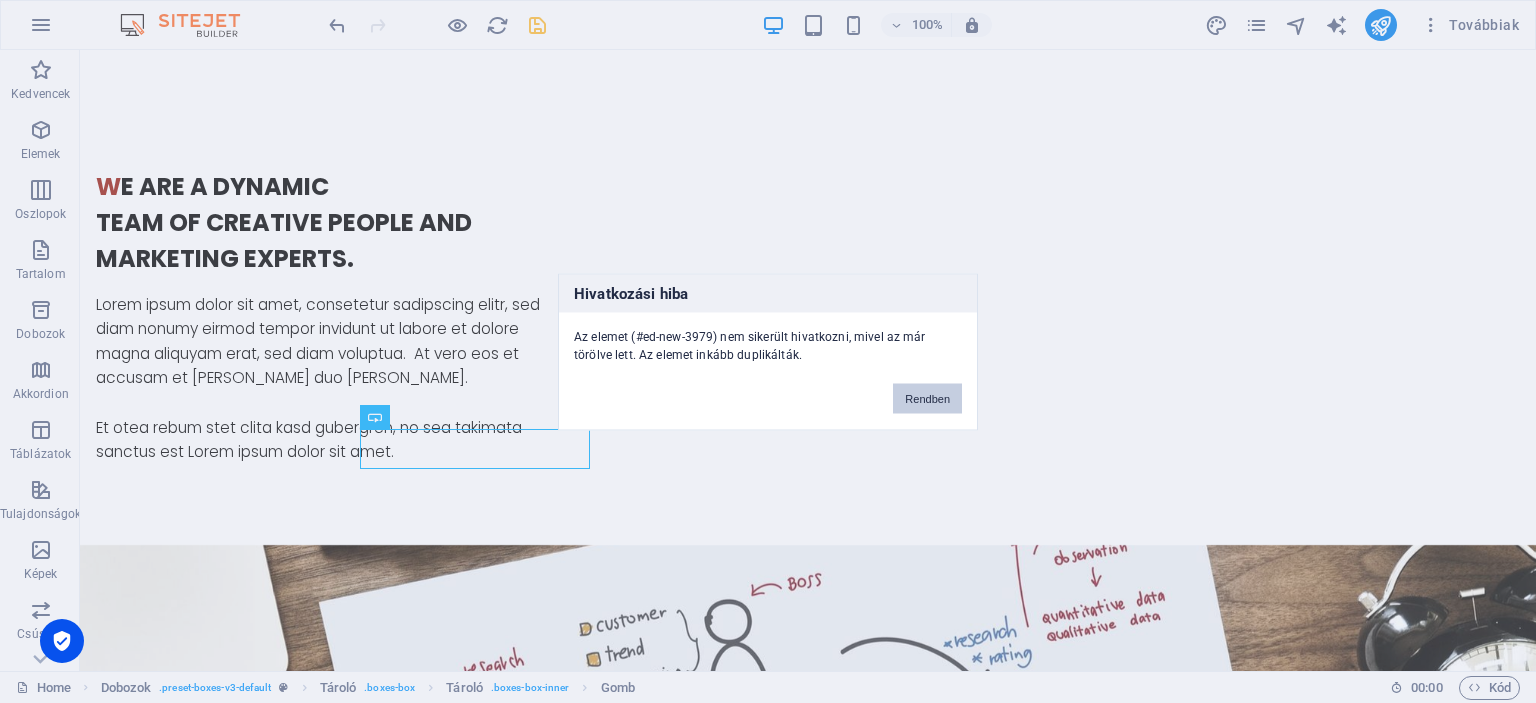 click on "Rendben" at bounding box center [927, 398] 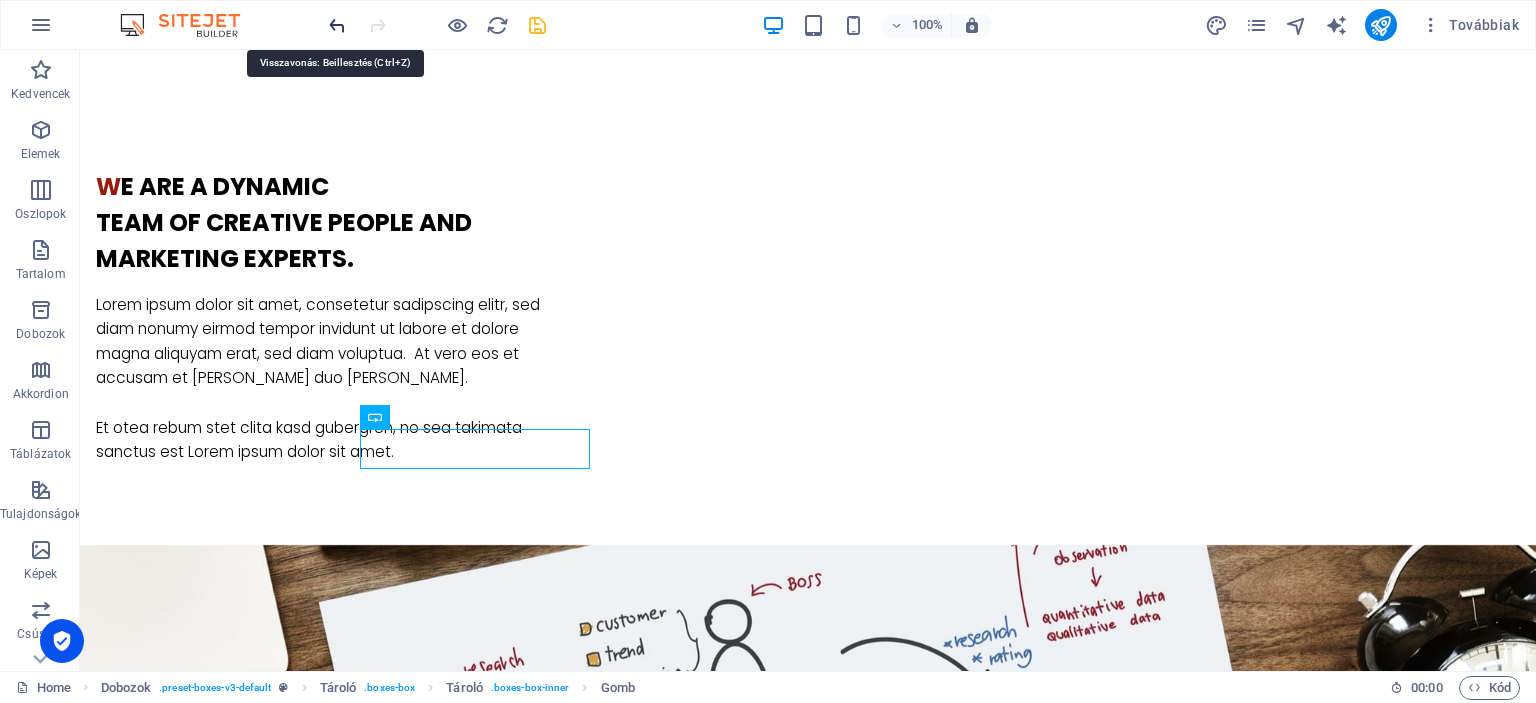 click at bounding box center [337, 25] 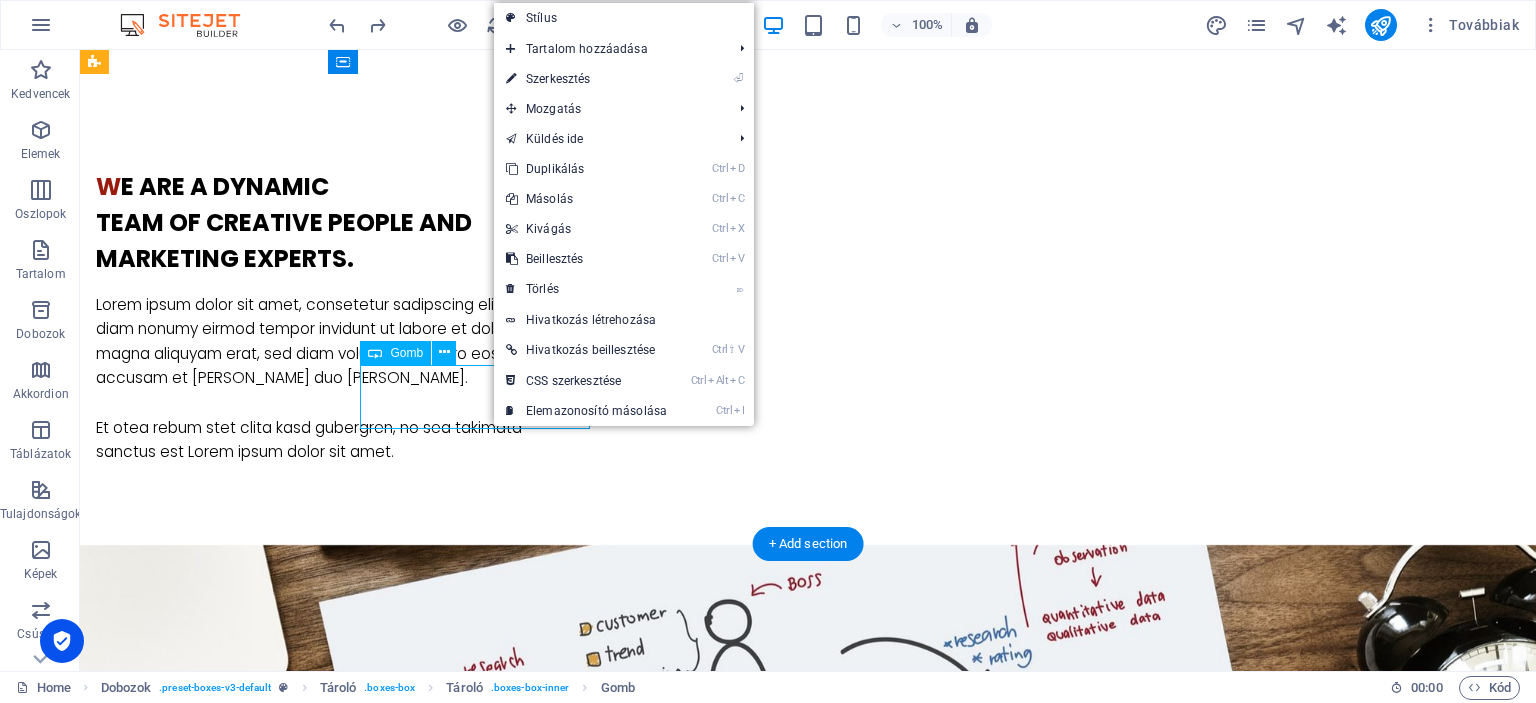 click on "Tervezzük meg együtt rendezvényét" at bounding box center [242, 1847] 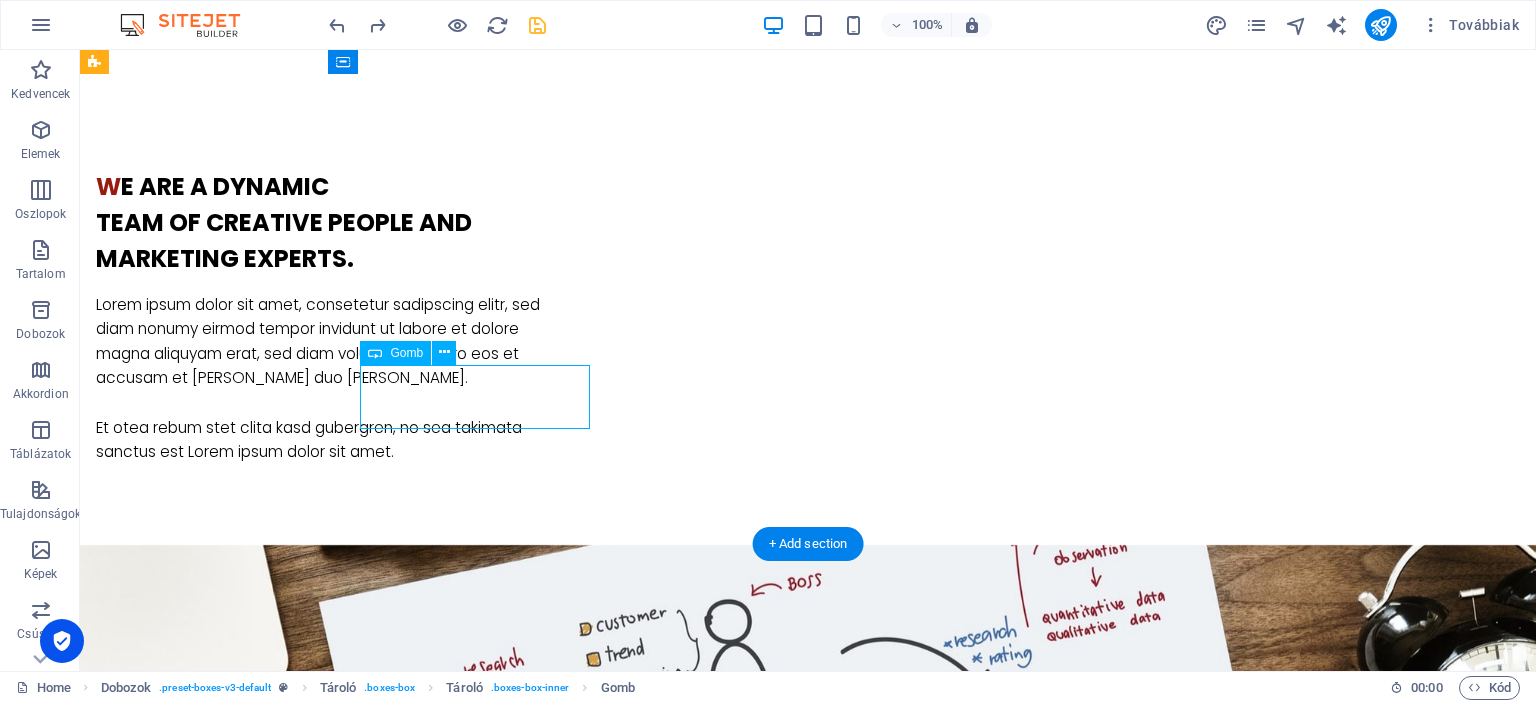 click on "Tervezzük meg együtt rendezvényét" at bounding box center [242, 1847] 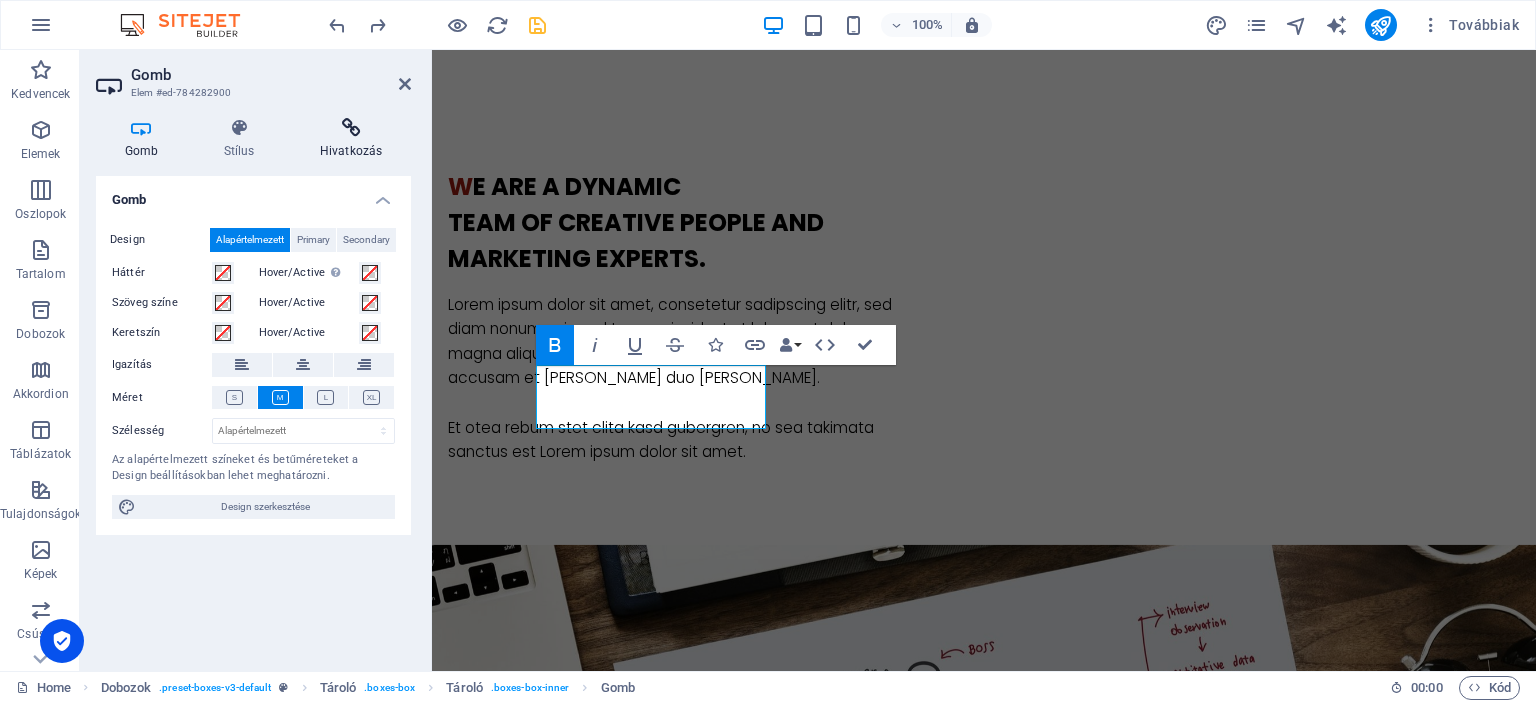 click on "Hivatkozás" at bounding box center (351, 139) 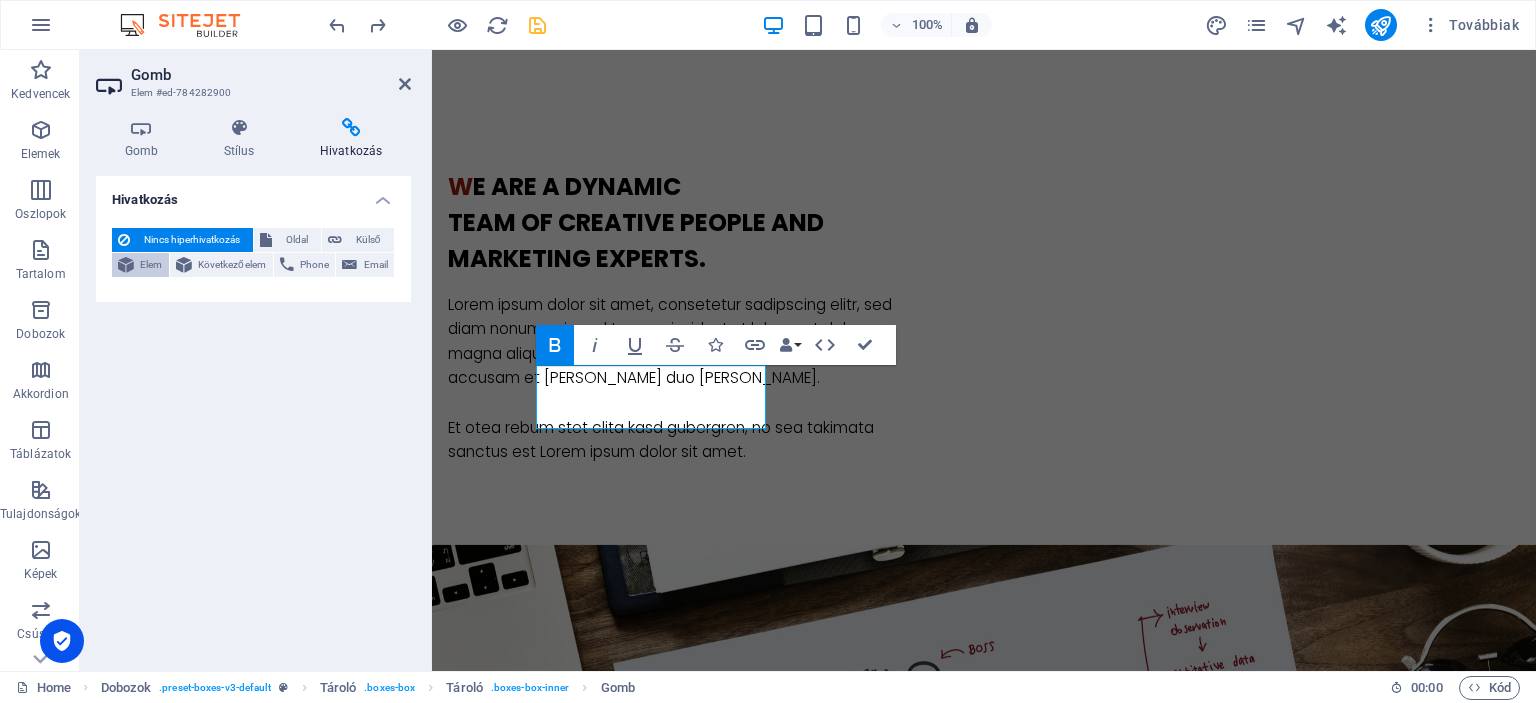 click on "Elem" at bounding box center [151, 265] 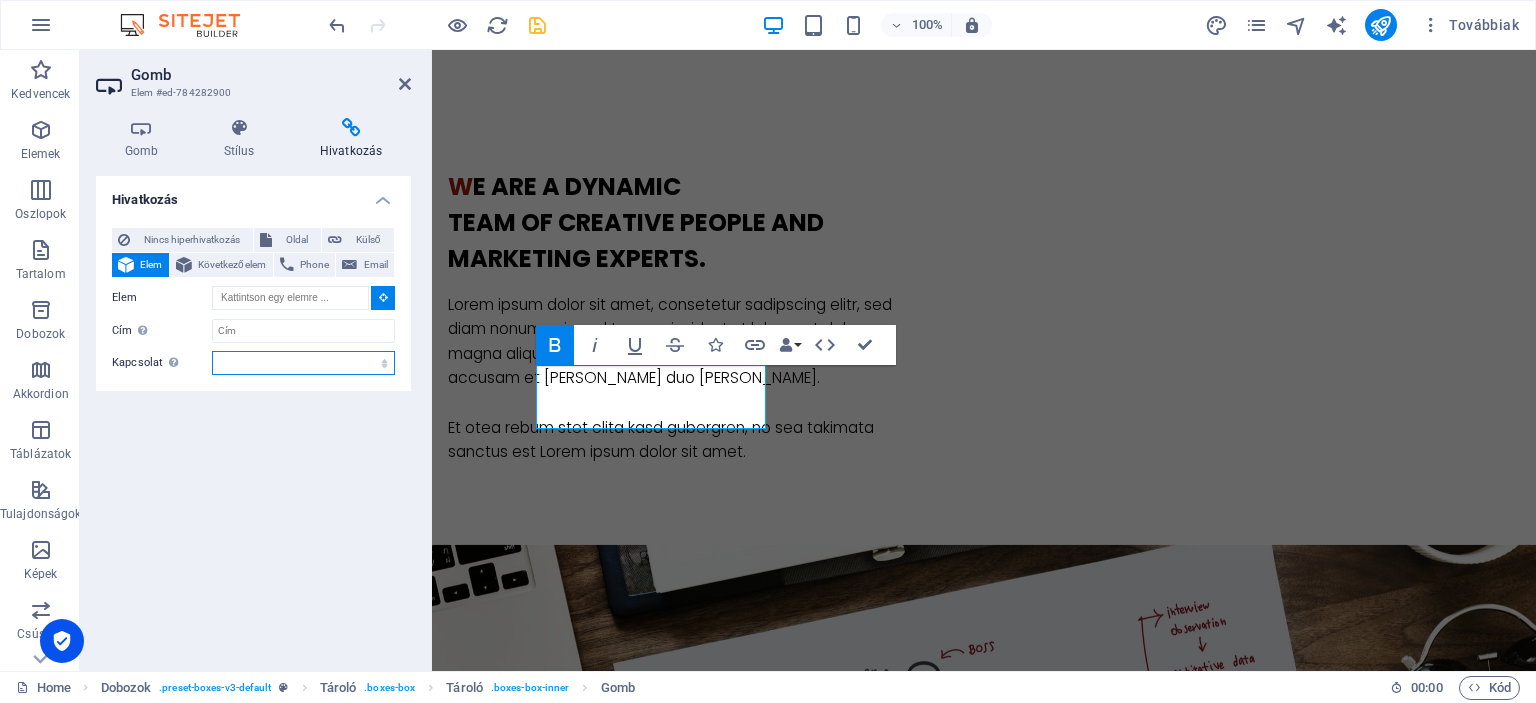 click on "alternatív szerző könyvjelző külső segítség licenc következő nofollow noreferrer noopener előző keresés címke" at bounding box center (303, 363) 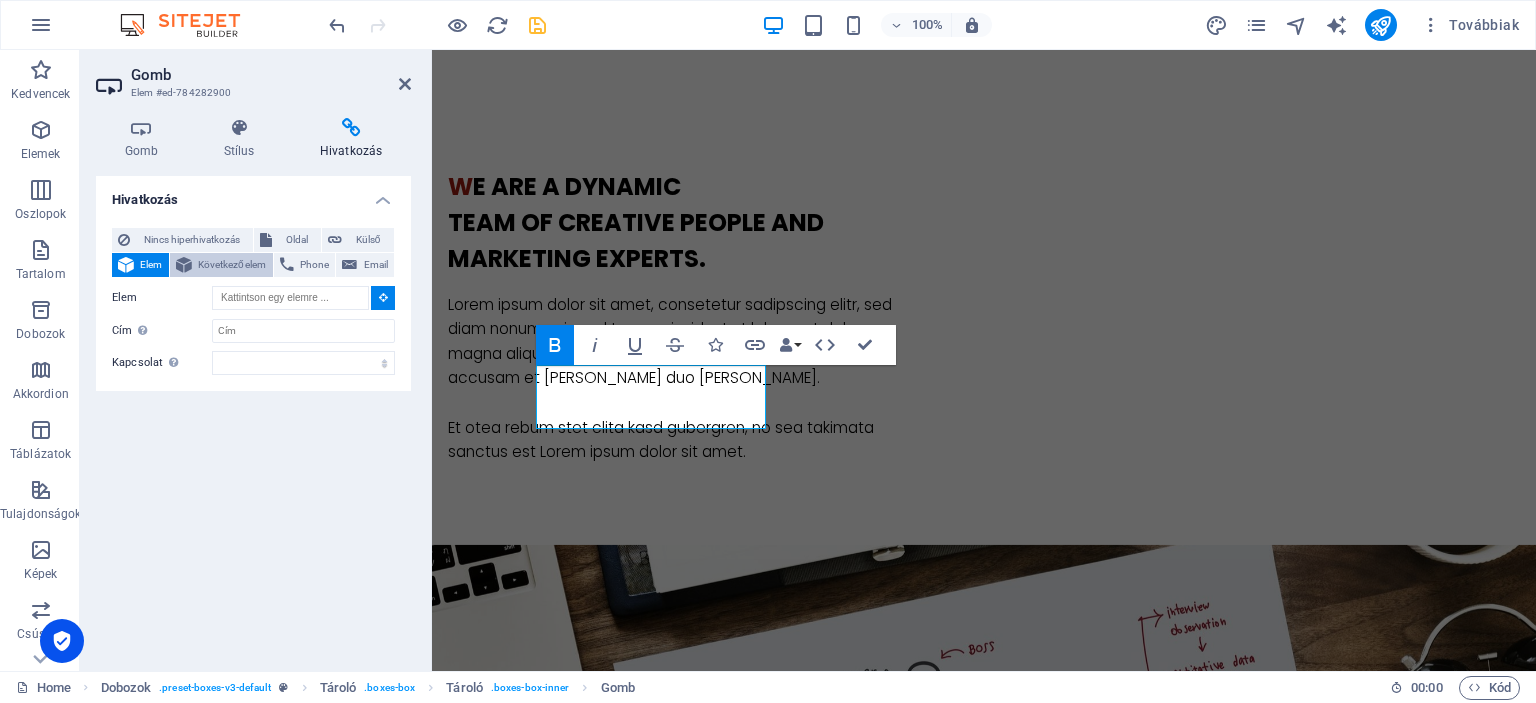 click on "Következő elem" at bounding box center [232, 265] 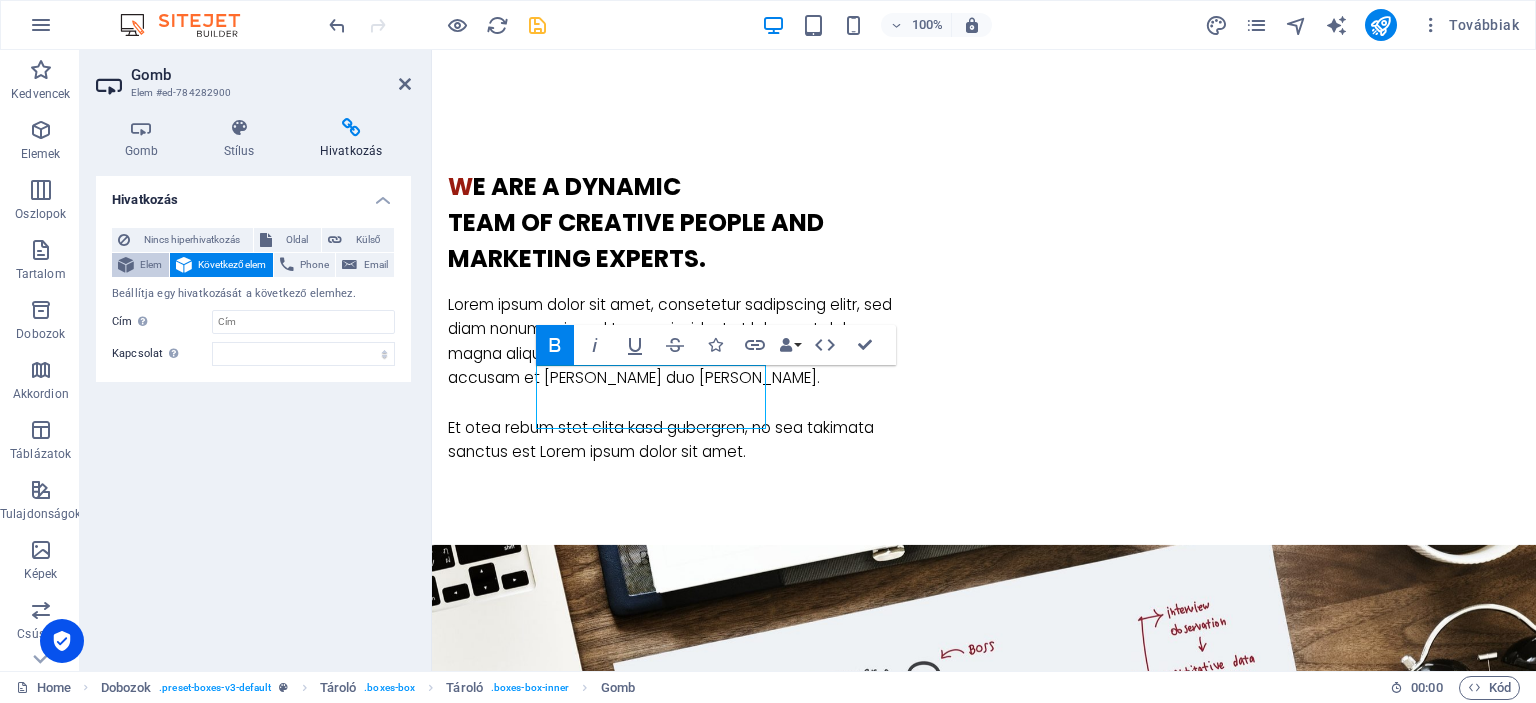 click on "Elem" at bounding box center [151, 265] 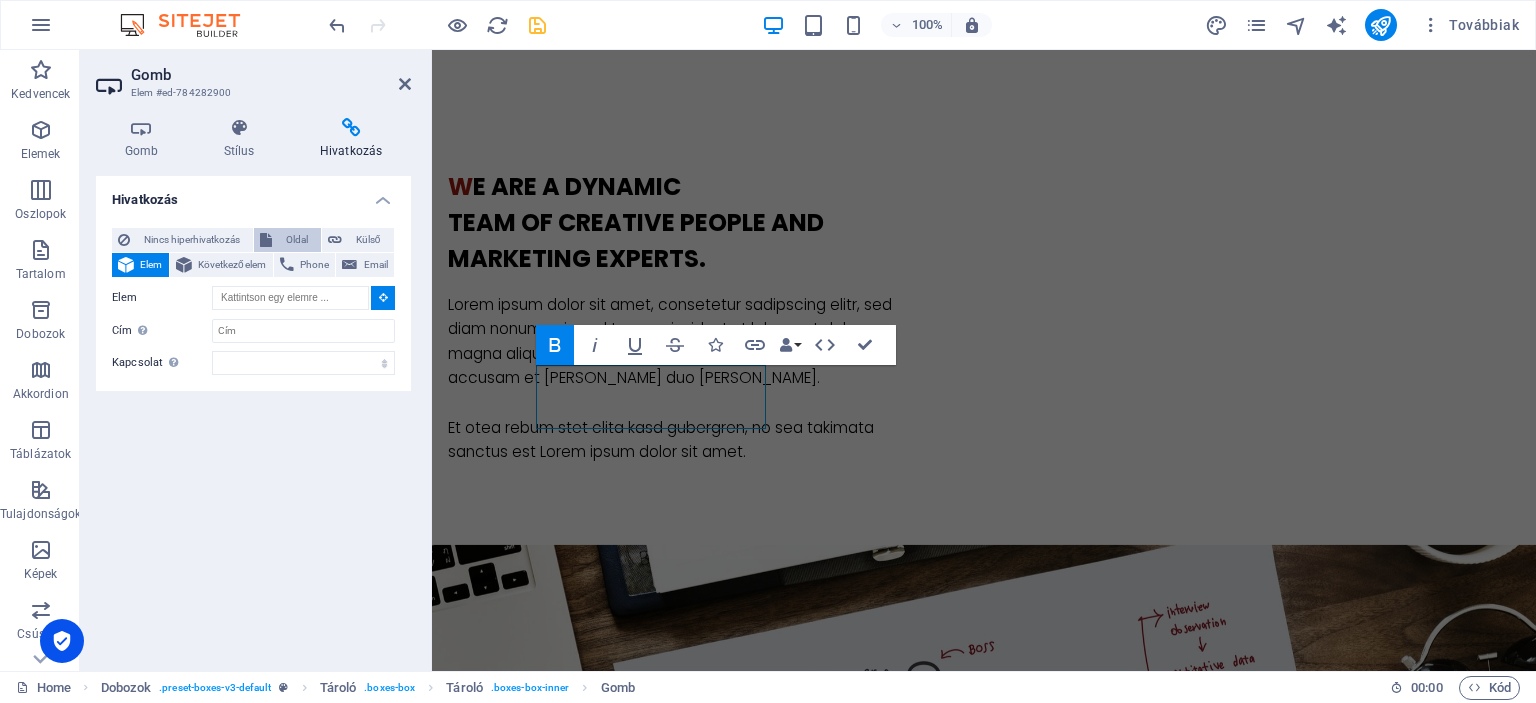click on "Oldal" at bounding box center (296, 240) 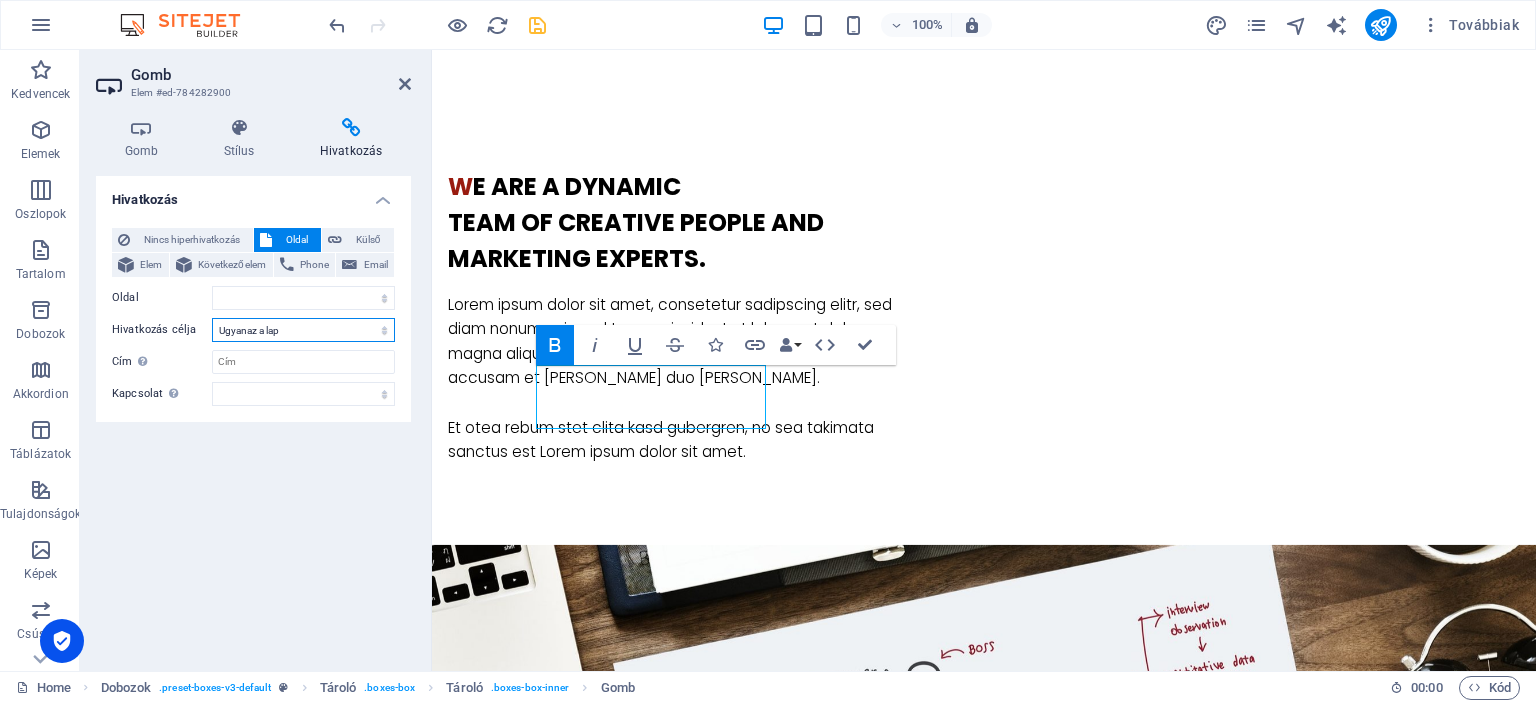 click on "Új lap Ugyanaz a lap Átfedés" at bounding box center [303, 330] 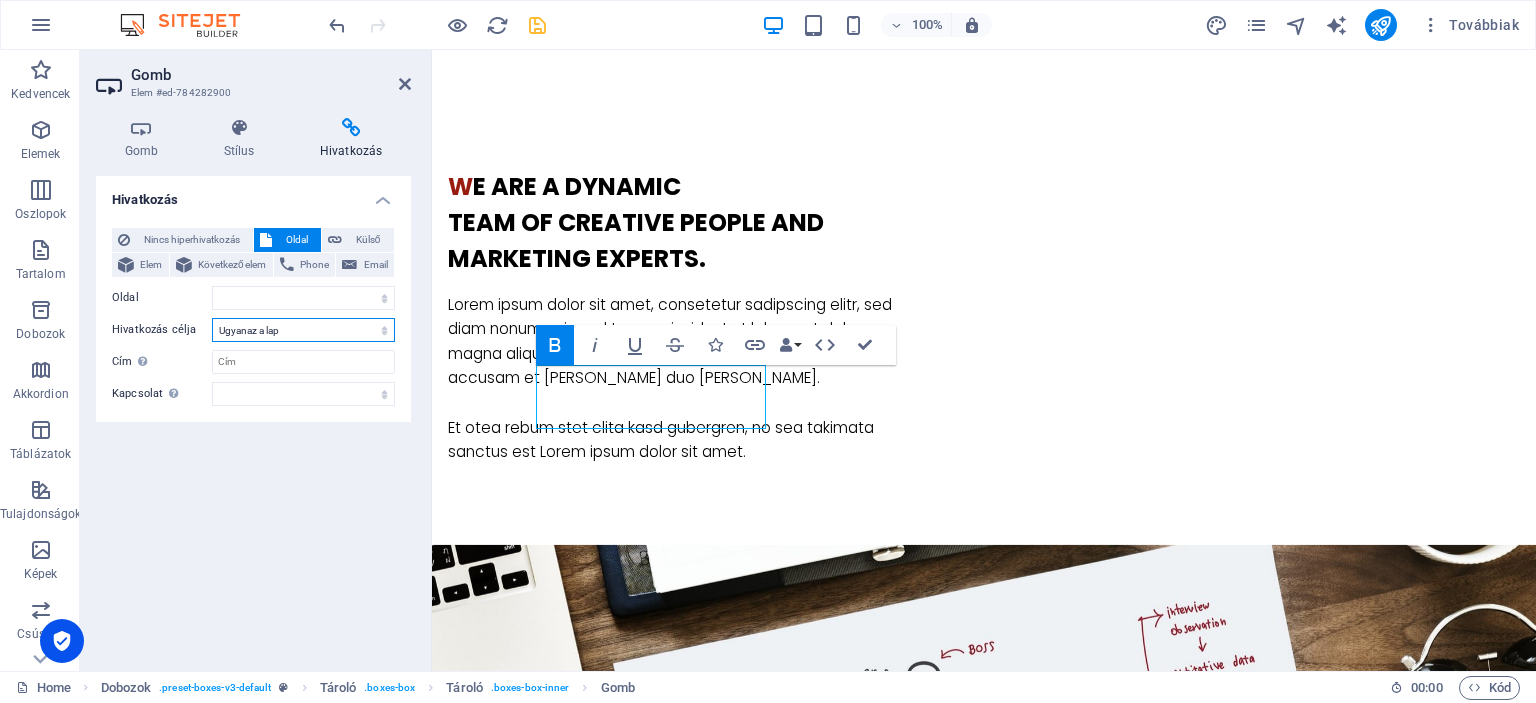 click on "Új lap Ugyanaz a lap Átfedés" at bounding box center [303, 330] 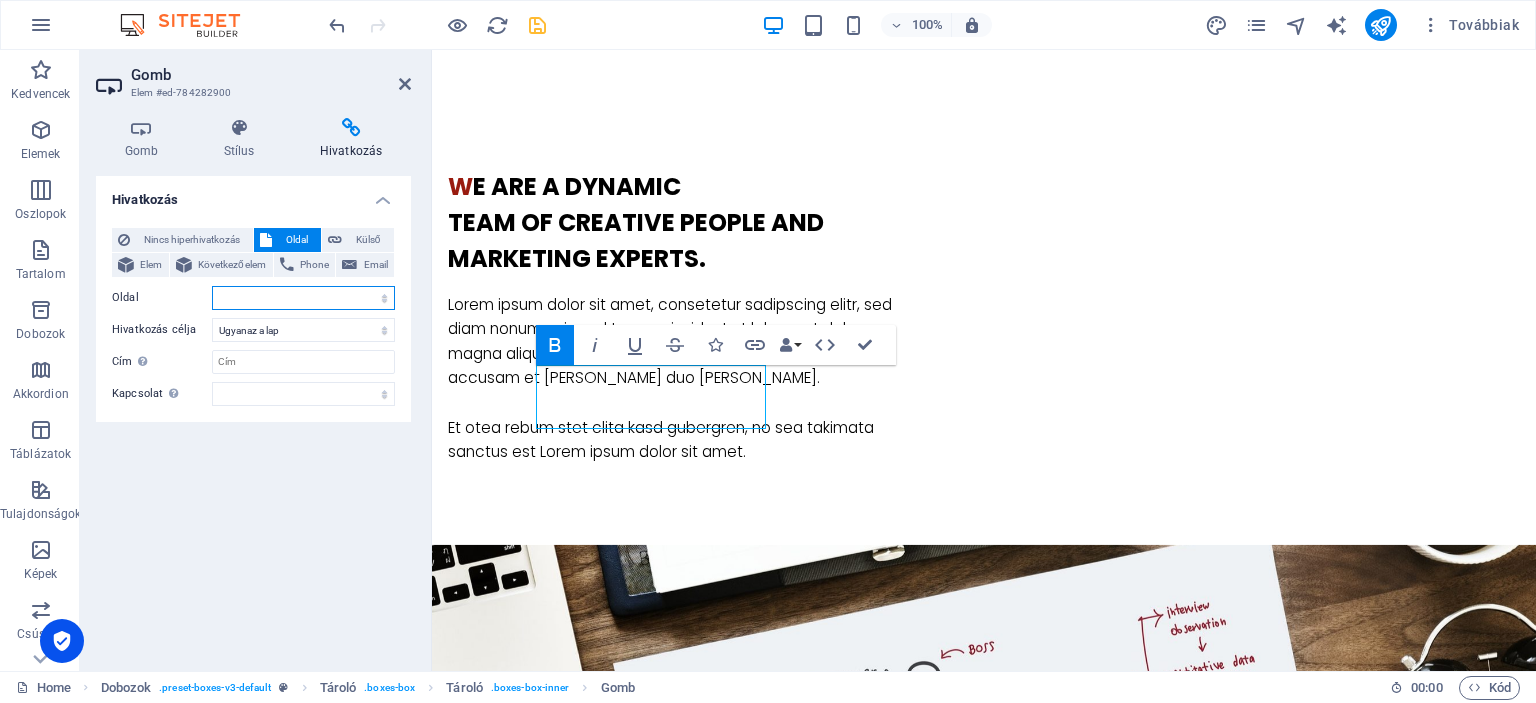 click on "Home Subpage Legal Notice Privacy" at bounding box center [303, 298] 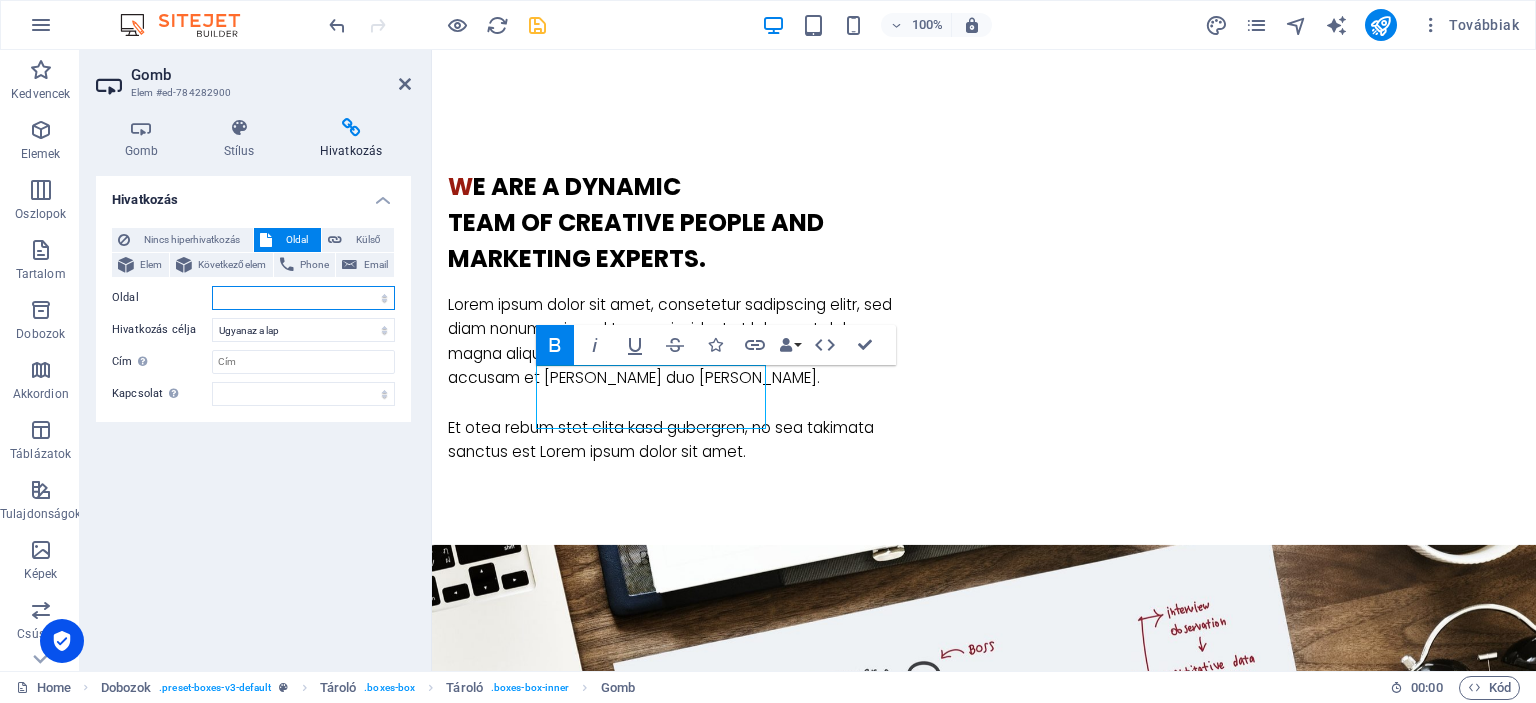 select on "0" 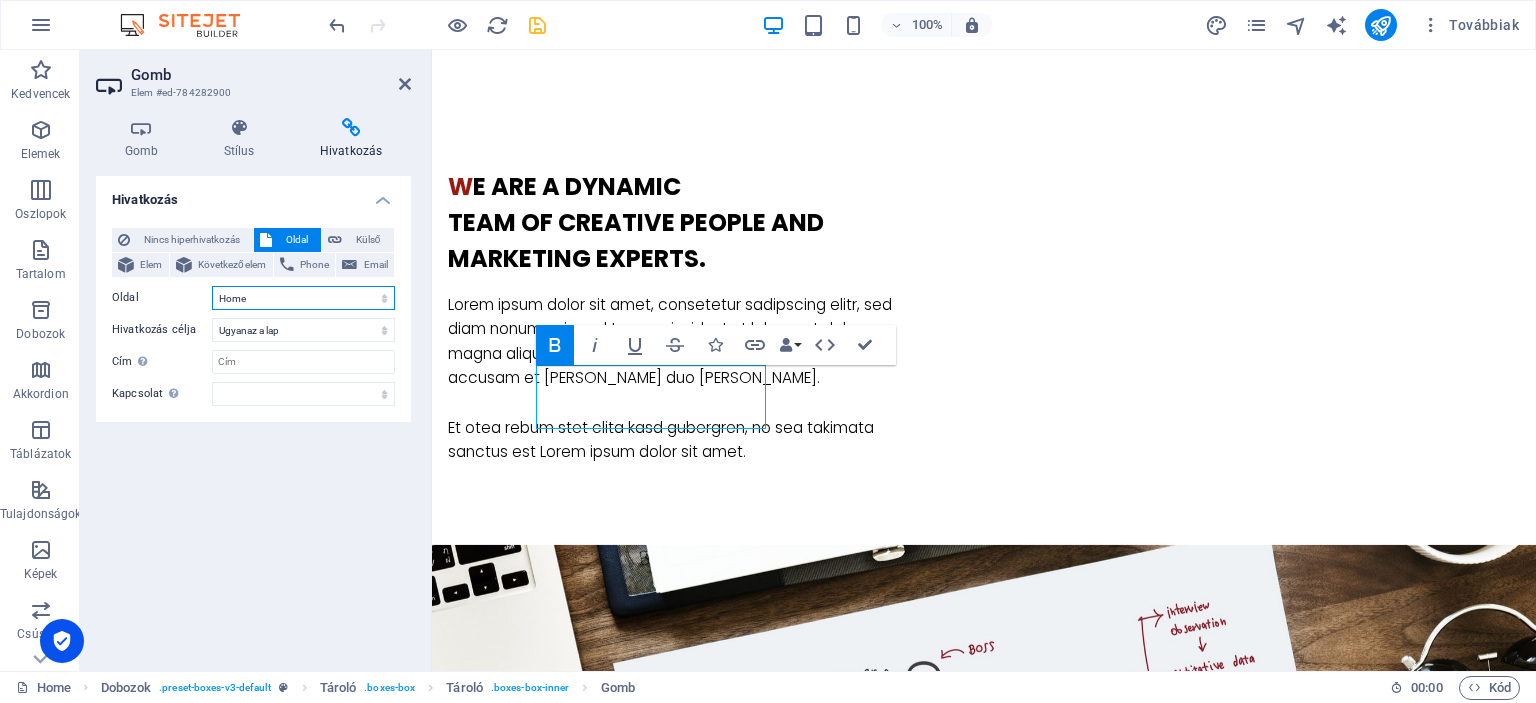 click on "Home Subpage Legal Notice Privacy" at bounding box center (303, 298) 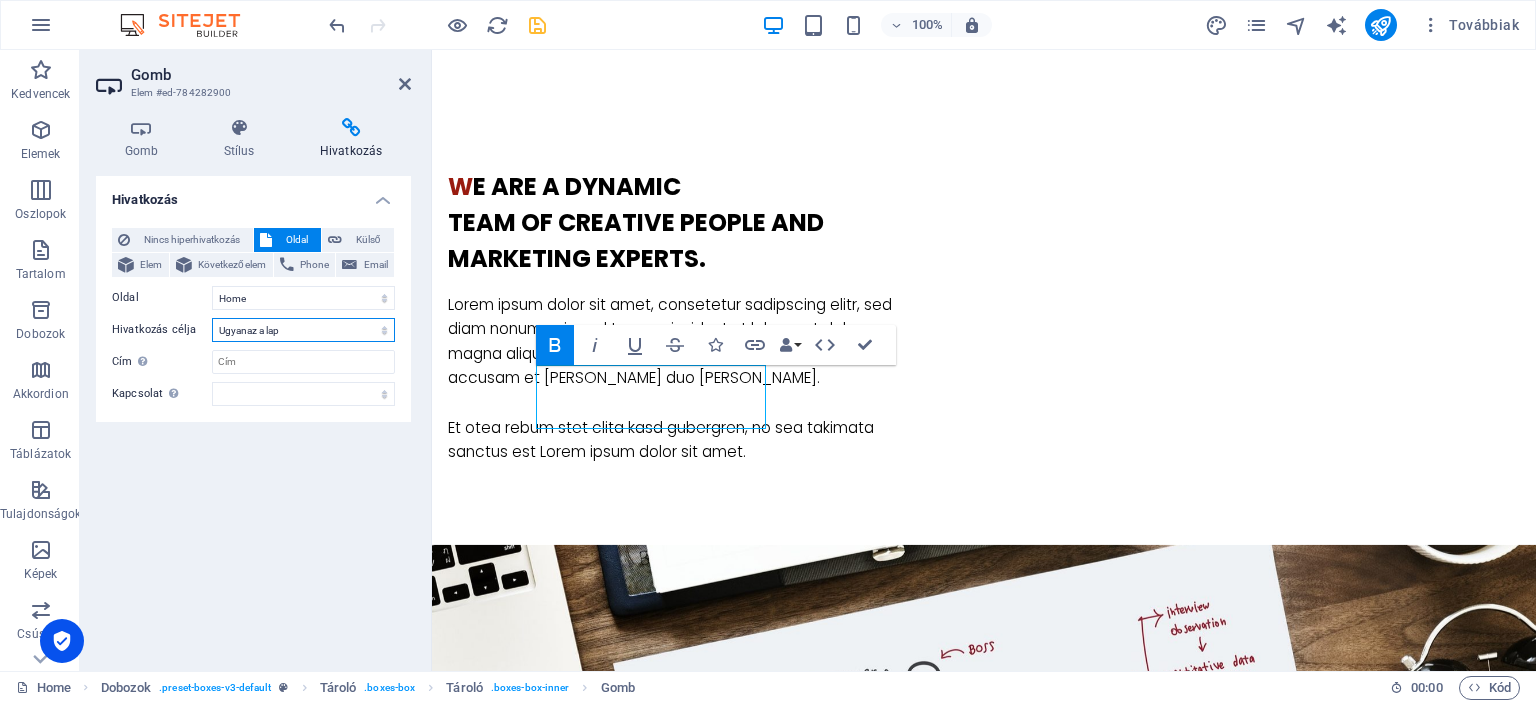 click on "Új lap Ugyanaz a lap Átfedés" at bounding box center (303, 330) 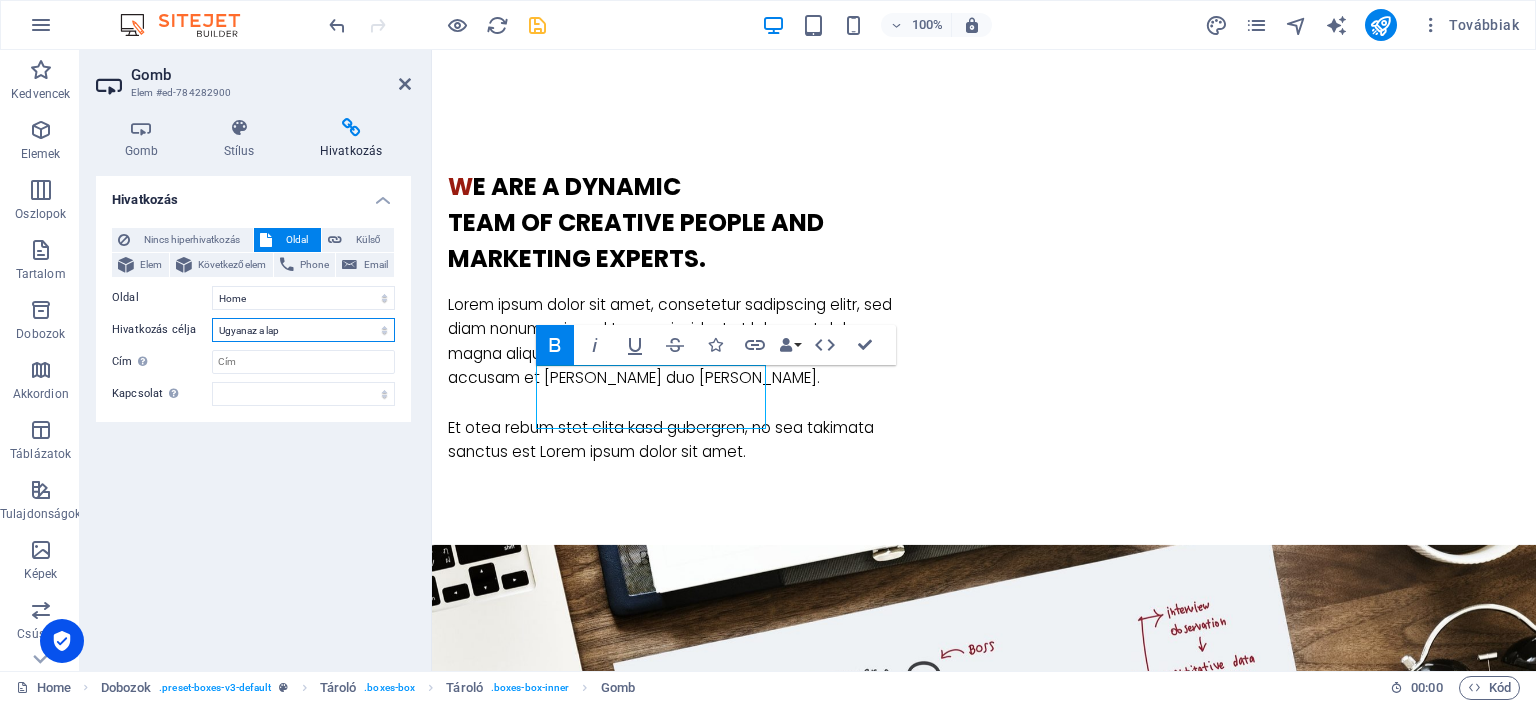 click on "Új lap Ugyanaz a lap Átfedés" at bounding box center [303, 330] 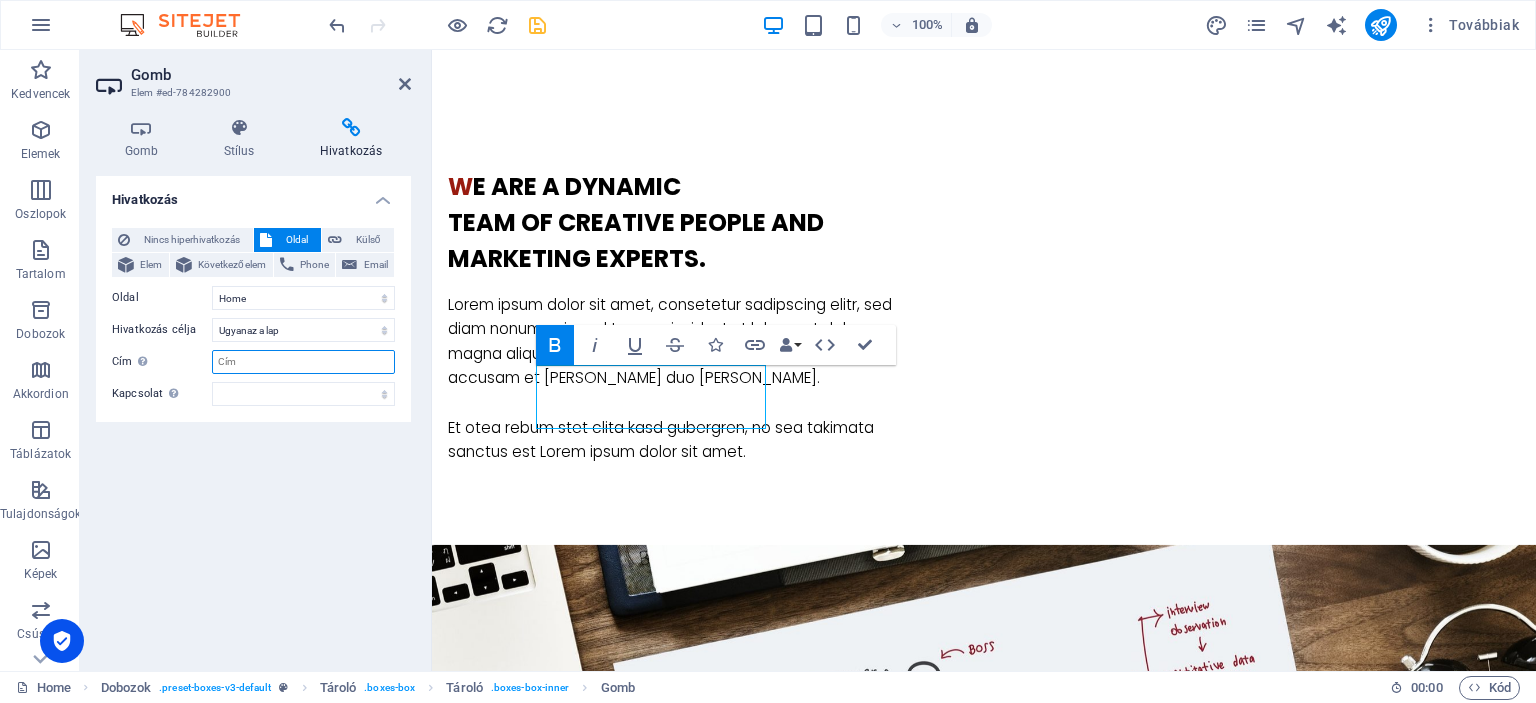 click on "Cím További hivatkozás leírás, ne legyen azonos a hivatkozás szövegével. A címet általában akkor jelenítik meg, mint egy feliratkozást, amikor az egeret az elem felett mozgatják. Hagyd üresen, ha bizonytalan vagy." at bounding box center [303, 362] 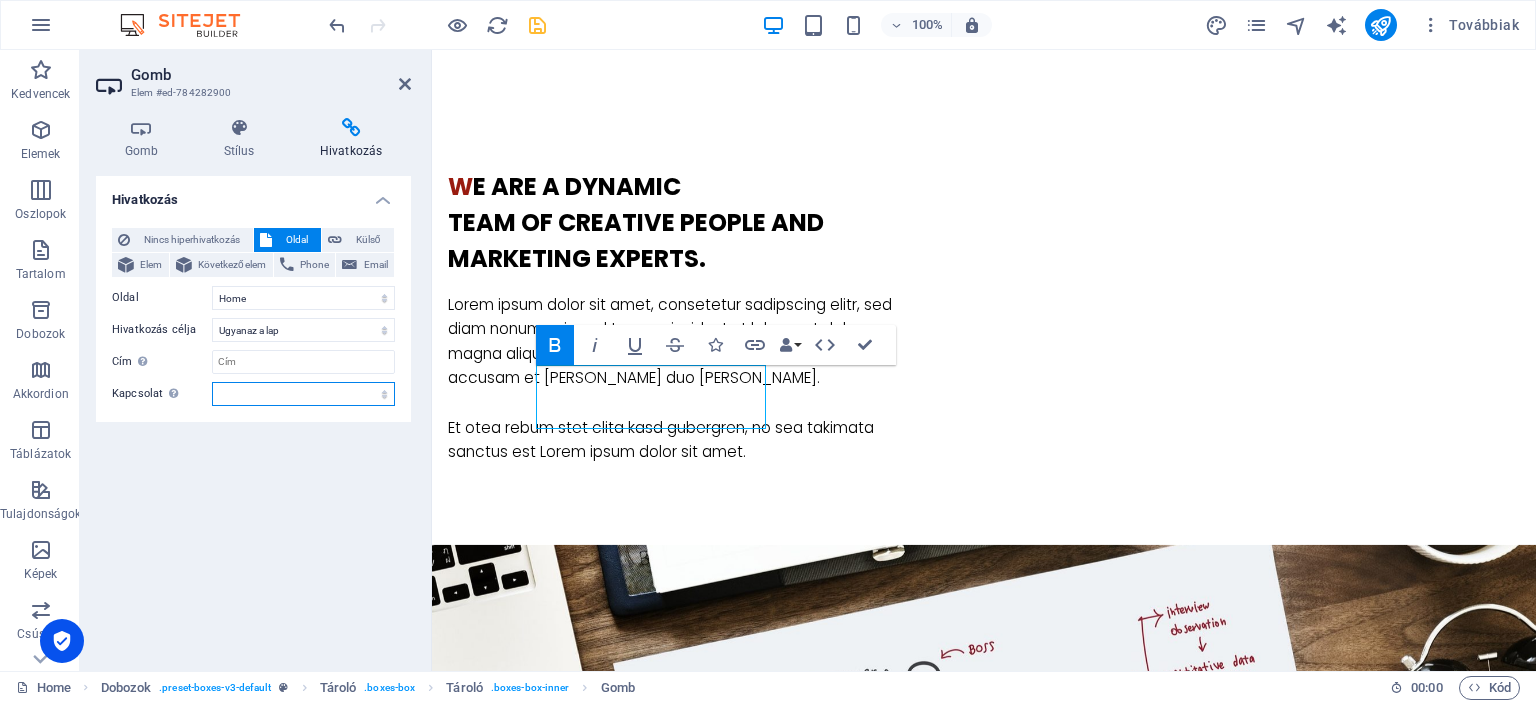 click on "alternatív szerző könyvjelző külső segítség licenc következő nofollow noreferrer noopener előző keresés címke" at bounding box center (303, 394) 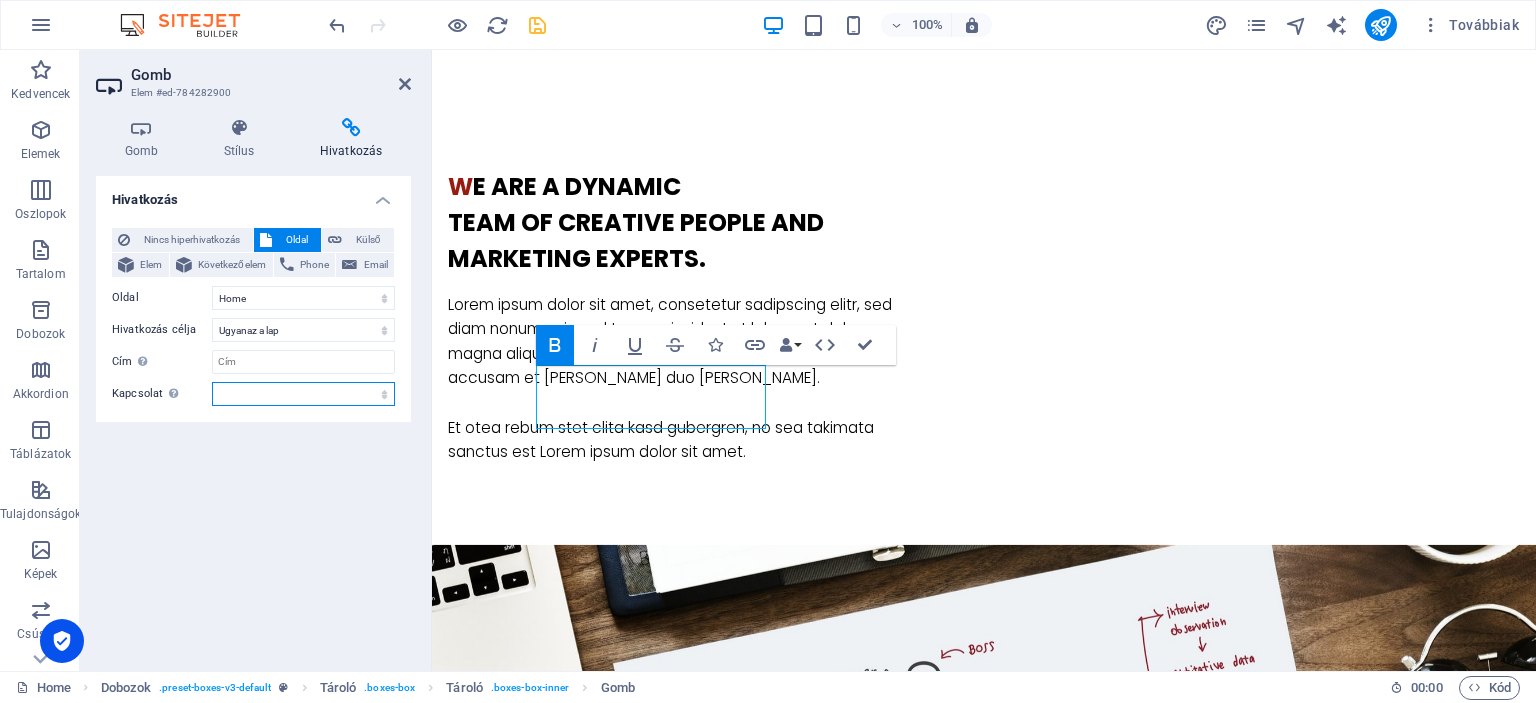 click on "alternatív szerző könyvjelző külső segítség licenc következő nofollow noreferrer noopener előző keresés címke" at bounding box center (303, 394) 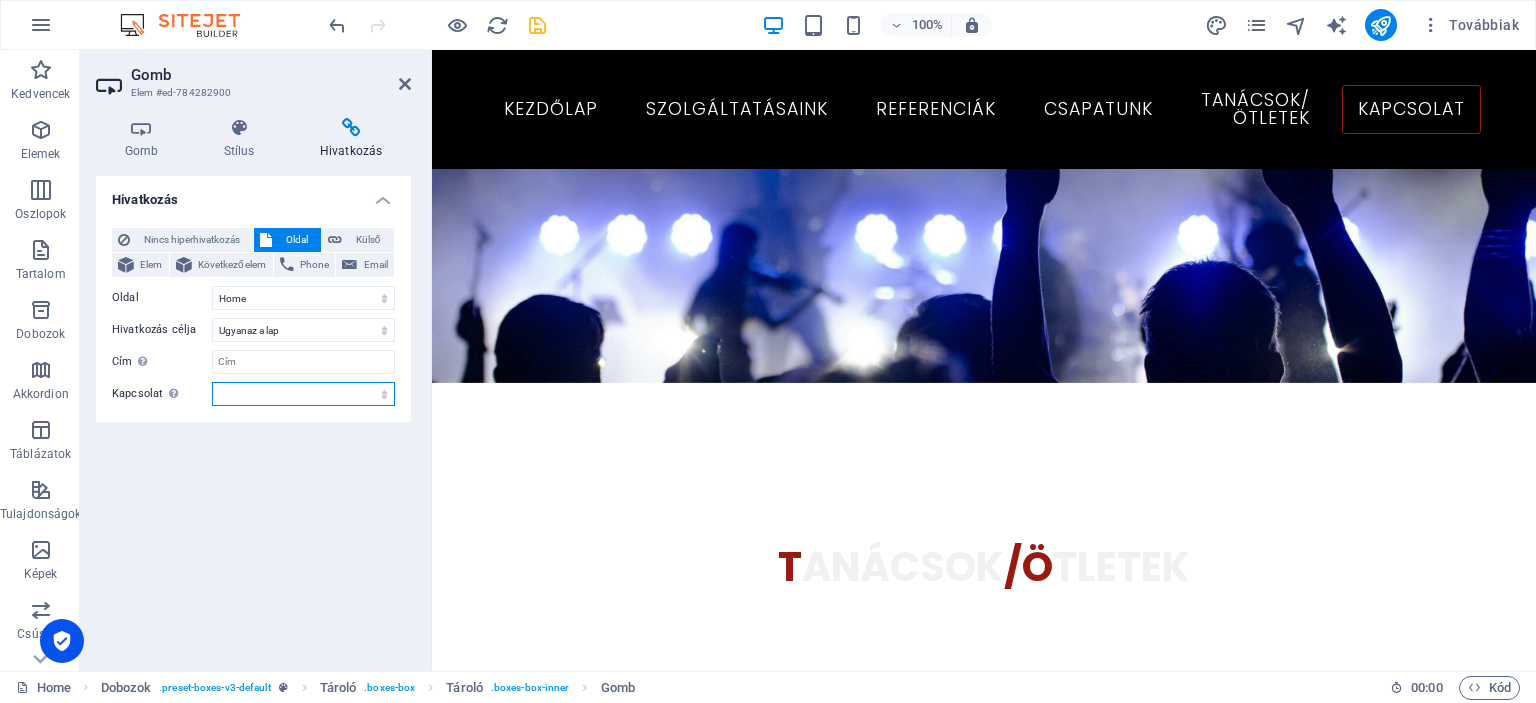 scroll, scrollTop: 7349, scrollLeft: 0, axis: vertical 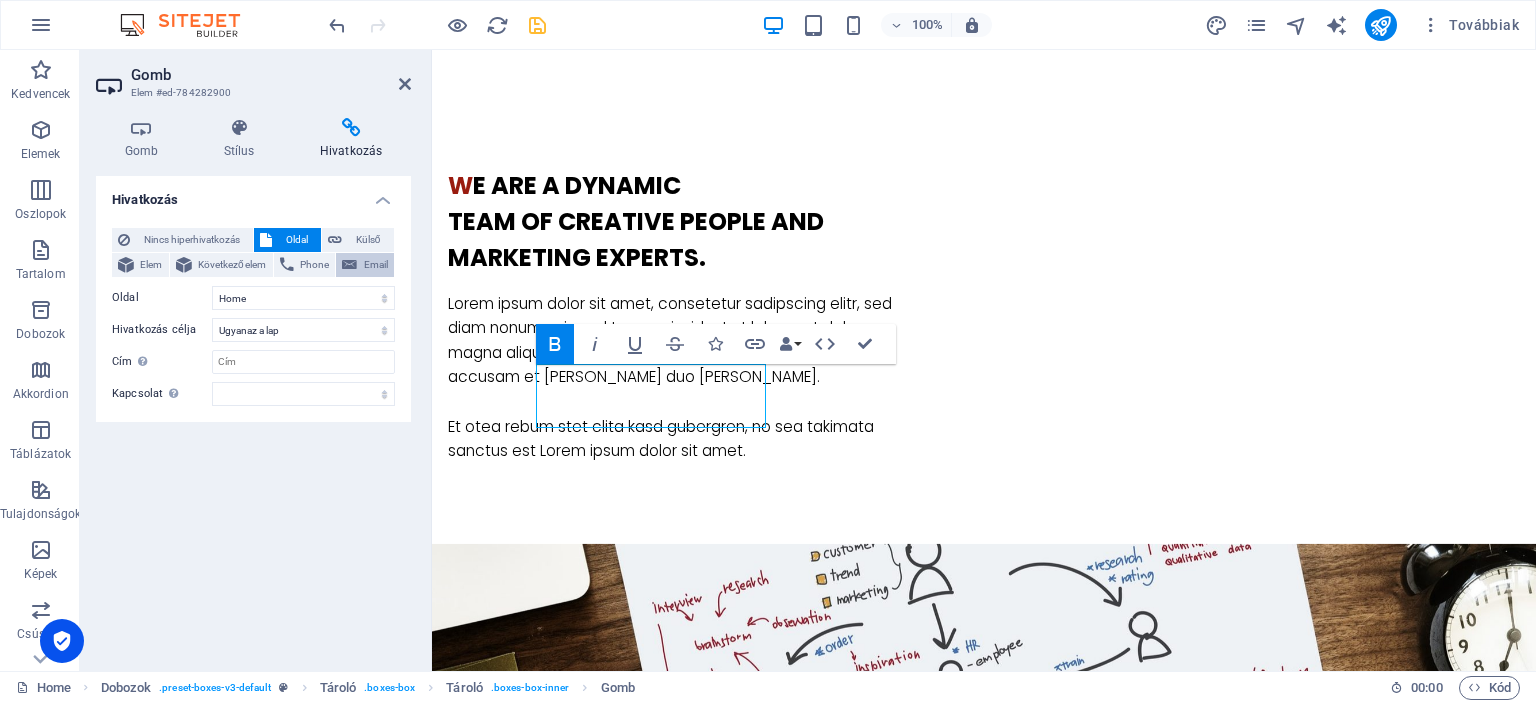 click on "Email" at bounding box center (375, 265) 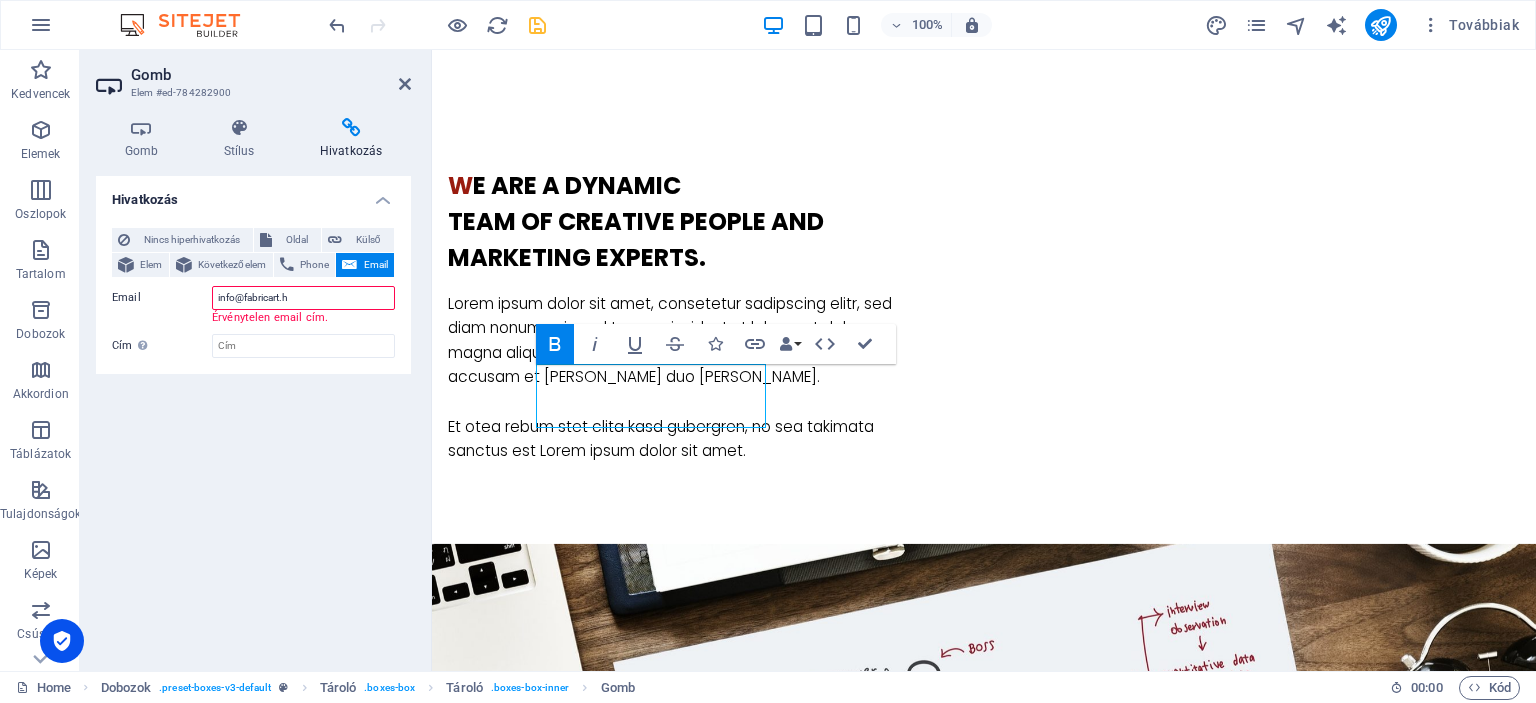 type on "[EMAIL_ADDRESS][DOMAIN_NAME]" 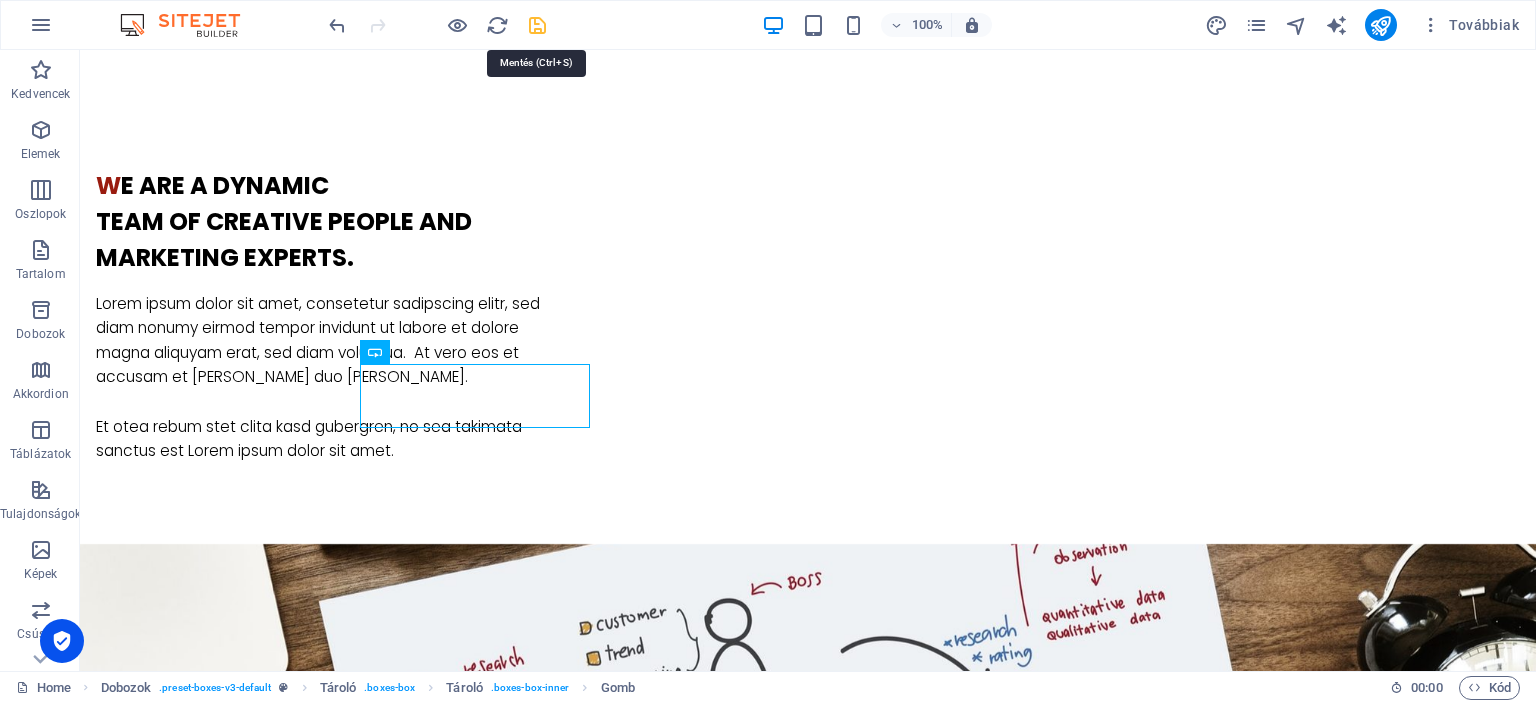 click at bounding box center [537, 25] 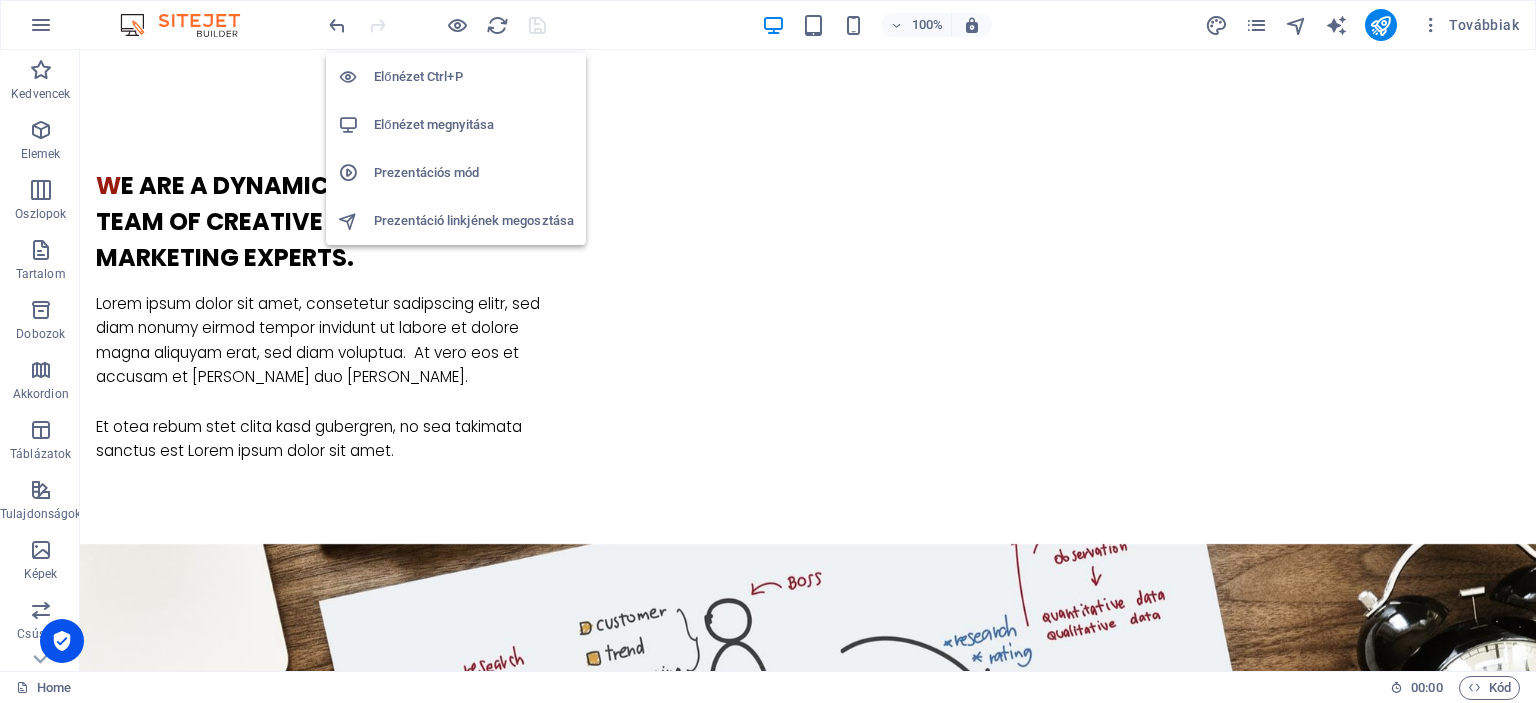 click on "Előnézet megnyitása" at bounding box center [474, 125] 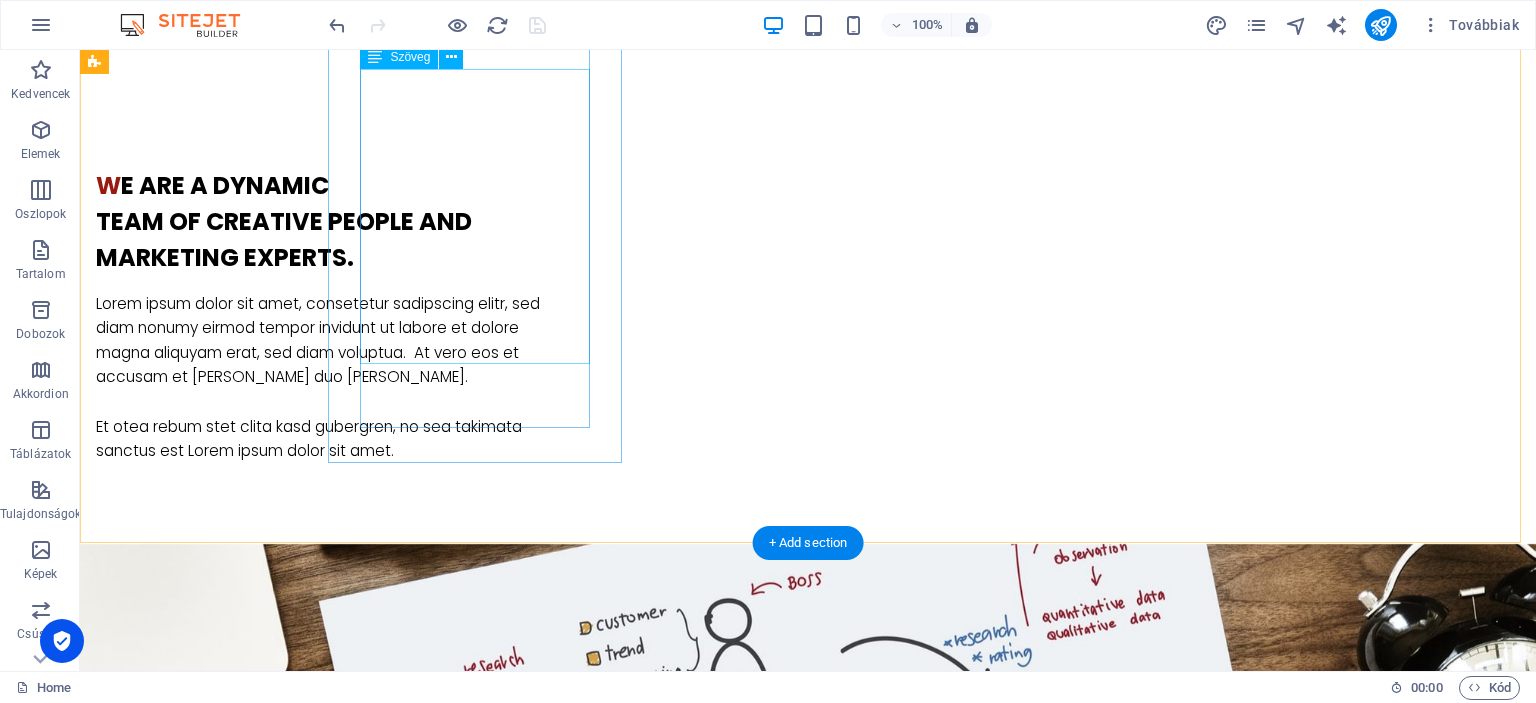 click on "Színpadtechinka, hangosítás,  Fellépők közvetítése Gyermek és felnőtt animációk, születésnapok Abbázia Békebeli Játéktár Nézd meg nosztalgia játékainkat!    Amatőr művészeti csoportok, egyének mentorálása" at bounding box center [242, 1667] 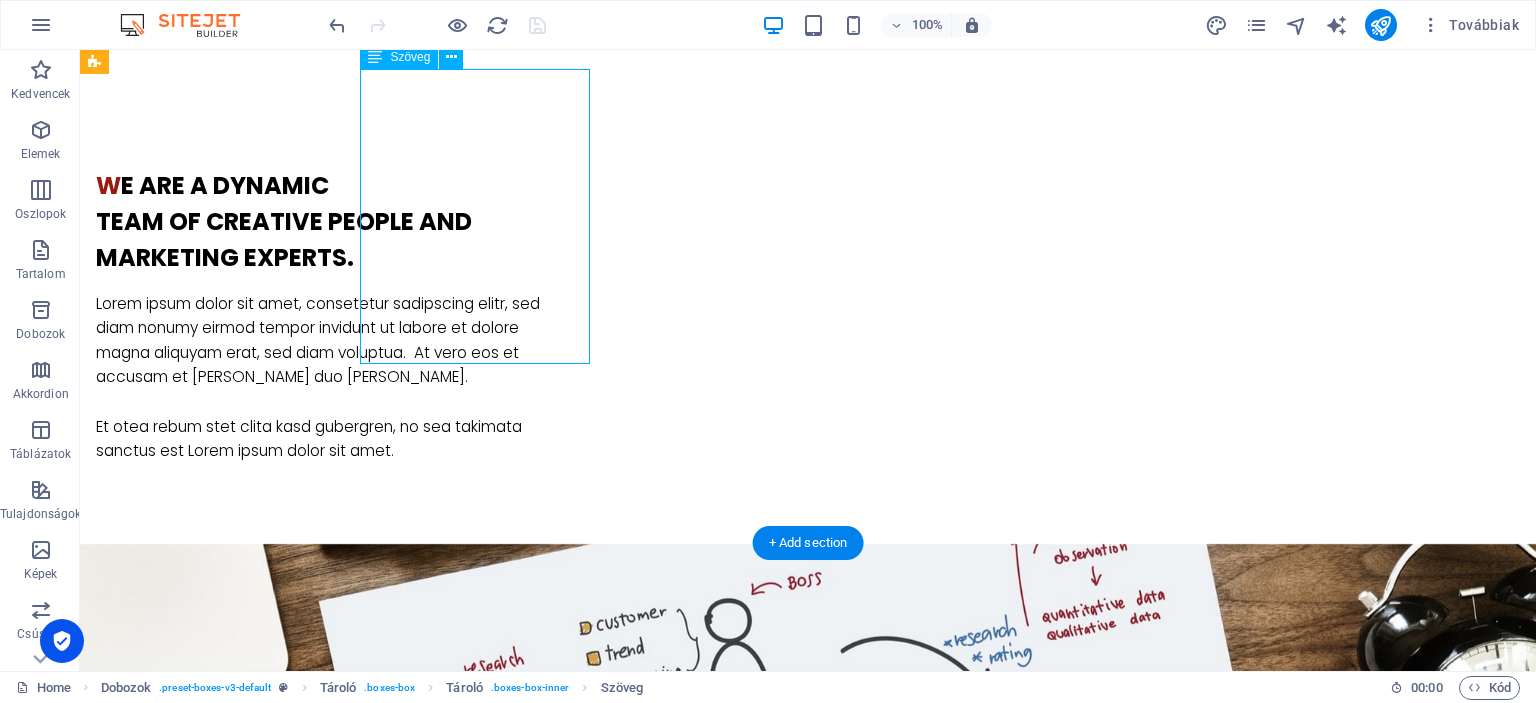 click on "Színpadtechinka, hangosítás,  Fellépők közvetítése Gyermek és felnőtt animációk, születésnapok Abbázia Békebeli Játéktár Nézd meg nosztalgia játékainkat!    Amatőr művészeti csoportok, egyének mentorálása" at bounding box center [242, 1667] 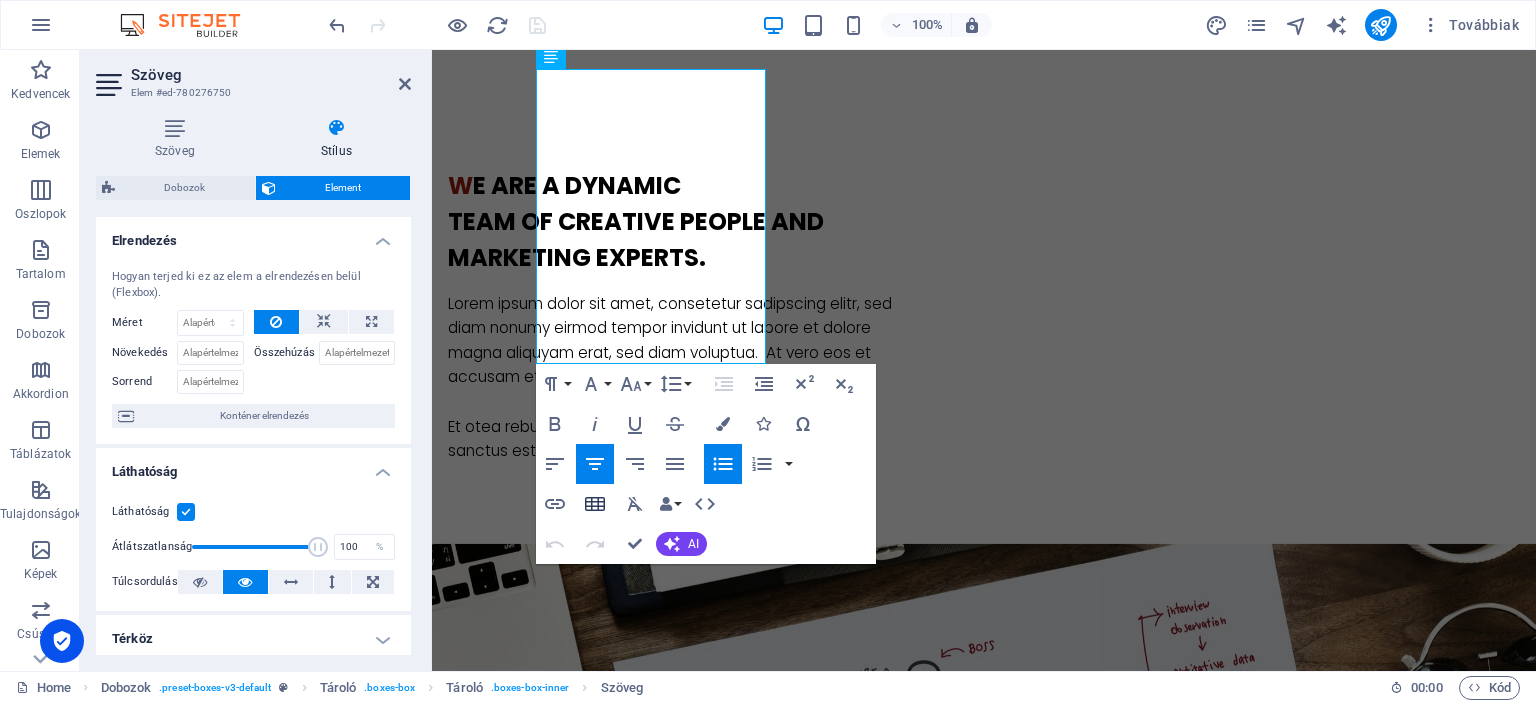 click 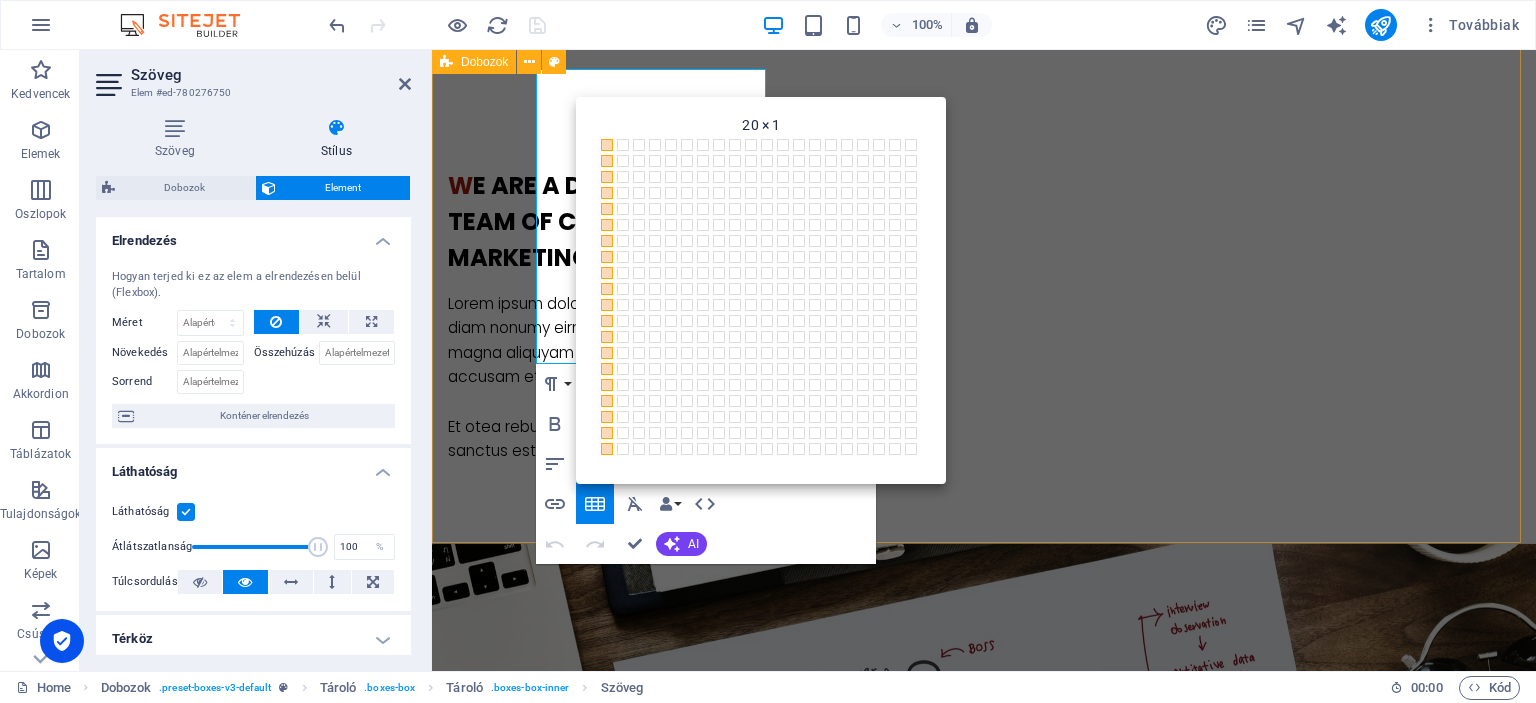 click on "Rendezvény megvalósítás Színpadtechinka, hangosítás,  Fellépők közvetítése Gyermek és felnőtt animációk, születésnapok Abbázia Békebeli Játéktár Nézd meg nosztalgia játékainkat!    Amatőr művészeti csoportok, egyének mentorálása Tervezzük meg együtt rendezvényét Kézés, trénig, pályázat Rendezvényszervezési workshopok egyesületeknek, kisvállalkozásoknak Kommunikációs tréningek, Kulcsképességek fejlesztése Konfliktus-, válsághelyzeti workshop Pályaorientációs tanácsadás, előadások, tréningek  Pályázatok generálása Gomb felirata Digitális marketing Honlapkészítés és digitális marketing tanácsadás civil szervezeteknek és kisvállalkozásoknak Közösségi média menedzsment és tartalomgyártás Google értékelések kezelése Fotó és videó tartalom gyártés és kezelés Gomb felirata" at bounding box center [984, 2180] 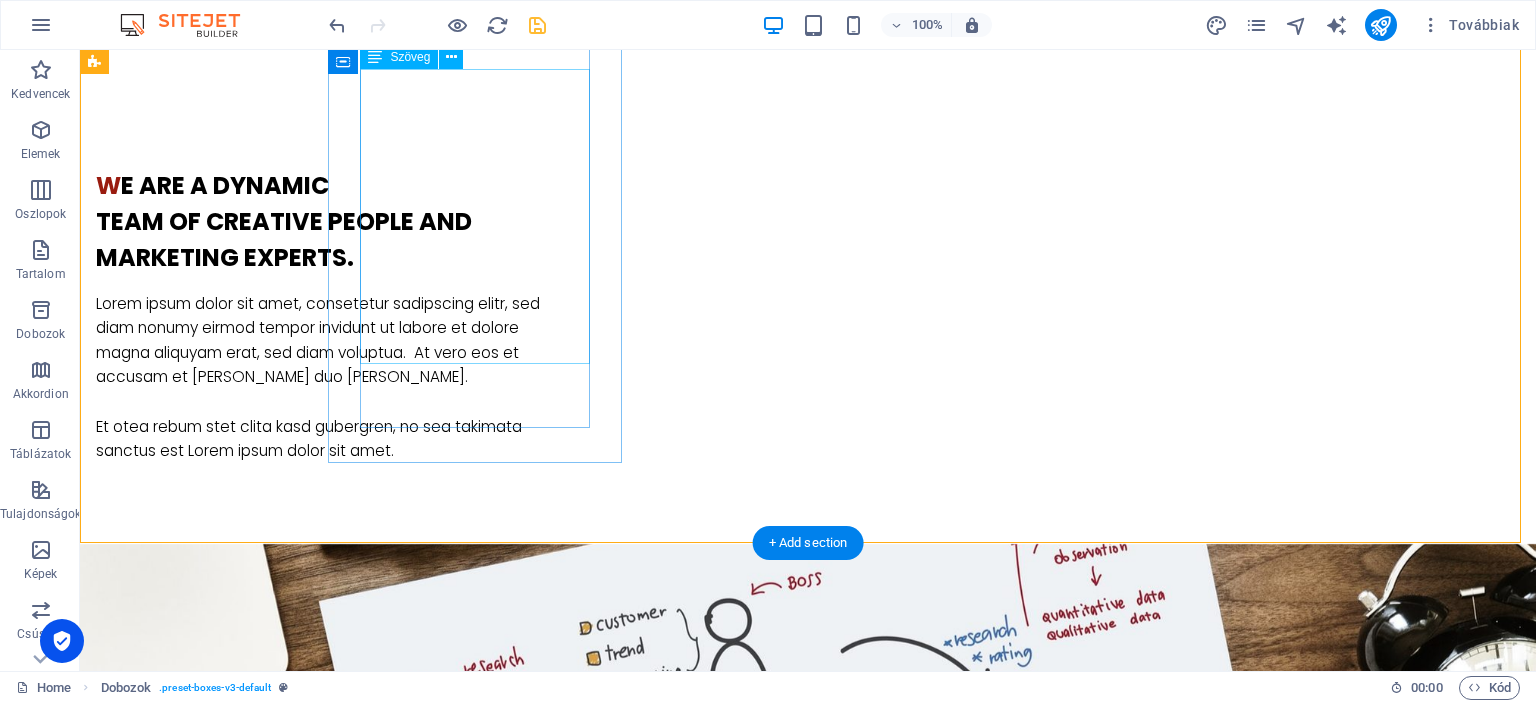 click on "Színpadtechinka, hangosítás,  Fellépők közvetítése Gyermek és felnőtt animációk, születésnapok Abbázia Békebeli Játéktár Nézd meg nosztalgia játékainkat!    Amatőr művészeti csoportok, egyének mentorálása" at bounding box center [242, 1667] 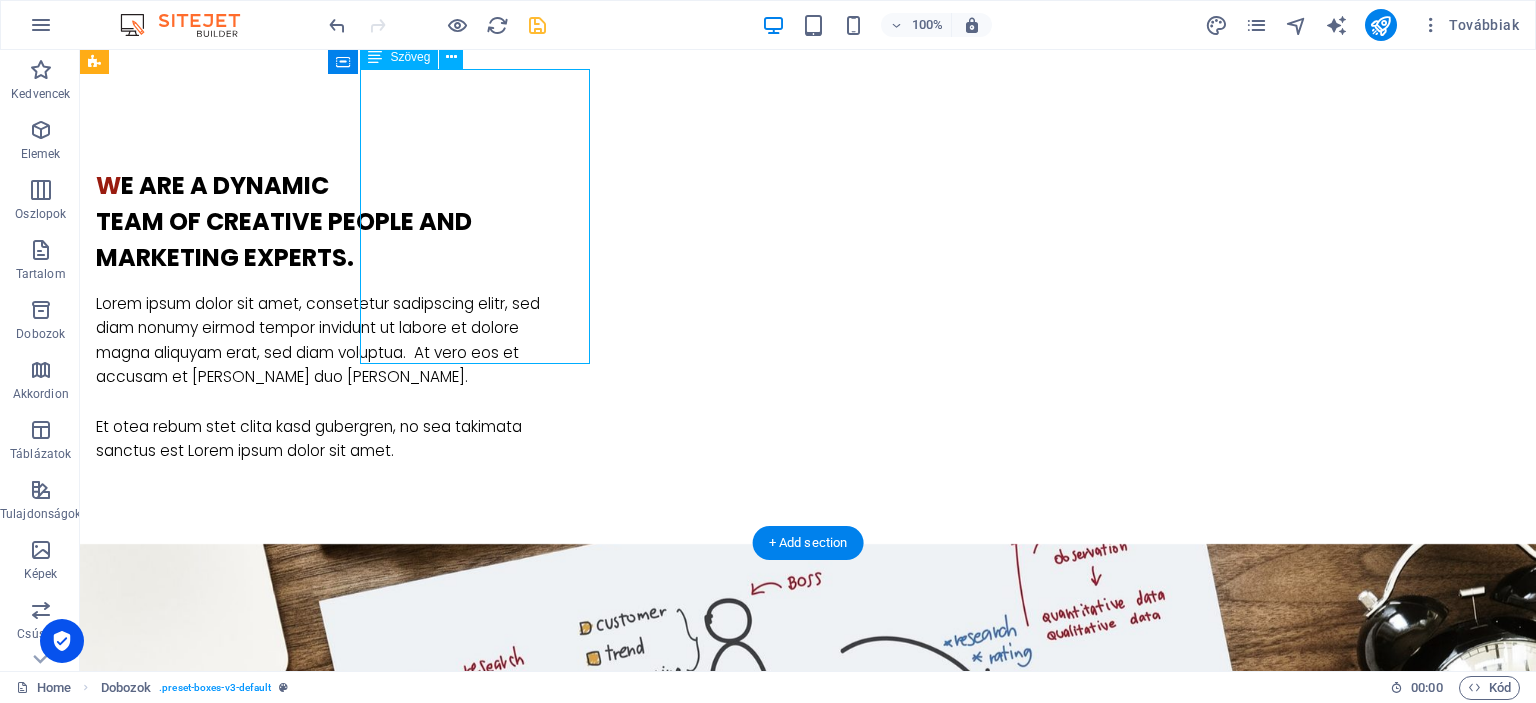 click on "Színpadtechinka, hangosítás,  Fellépők közvetítése Gyermek és felnőtt animációk, születésnapok Abbázia Békebeli Játéktár Nézd meg nosztalgia játékainkat!    Amatőr művészeti csoportok, egyének mentorálása" at bounding box center [242, 1667] 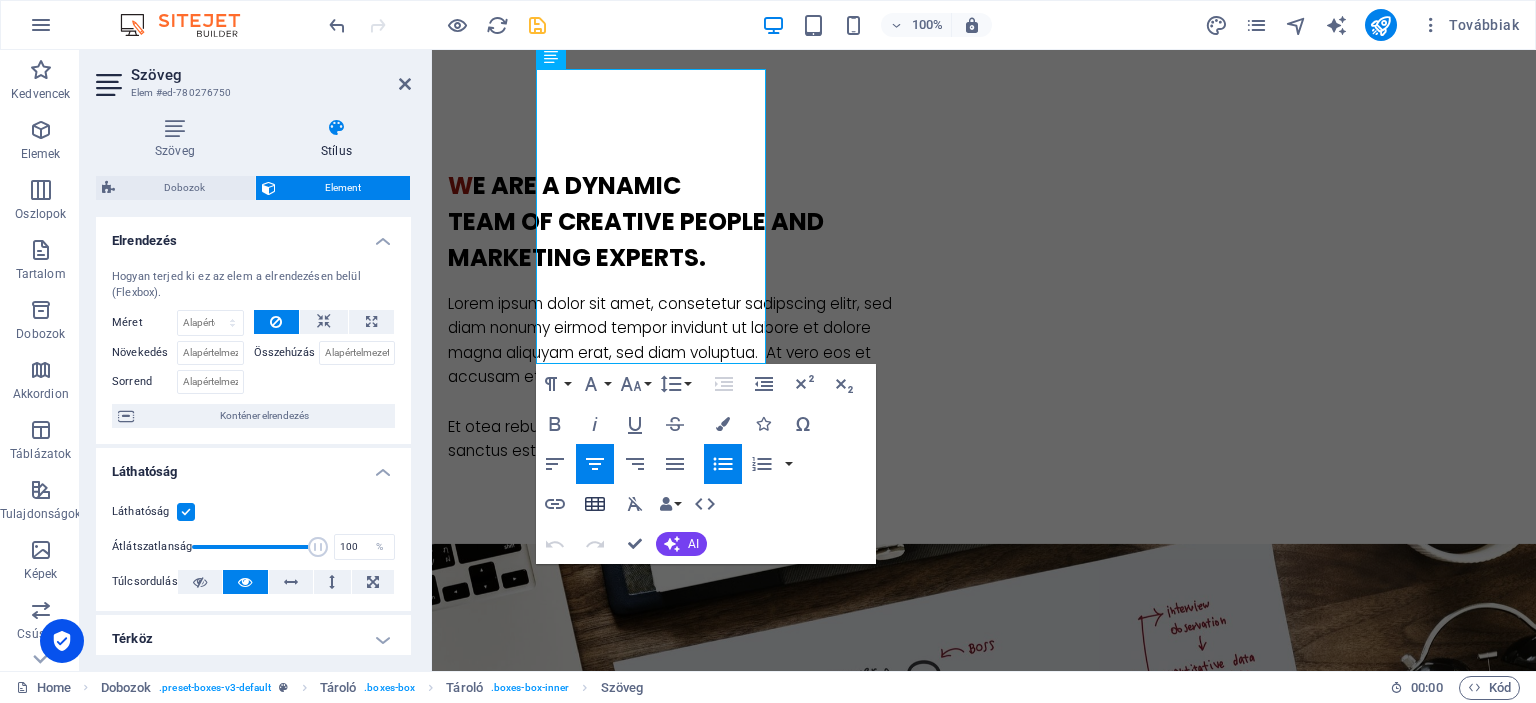 click 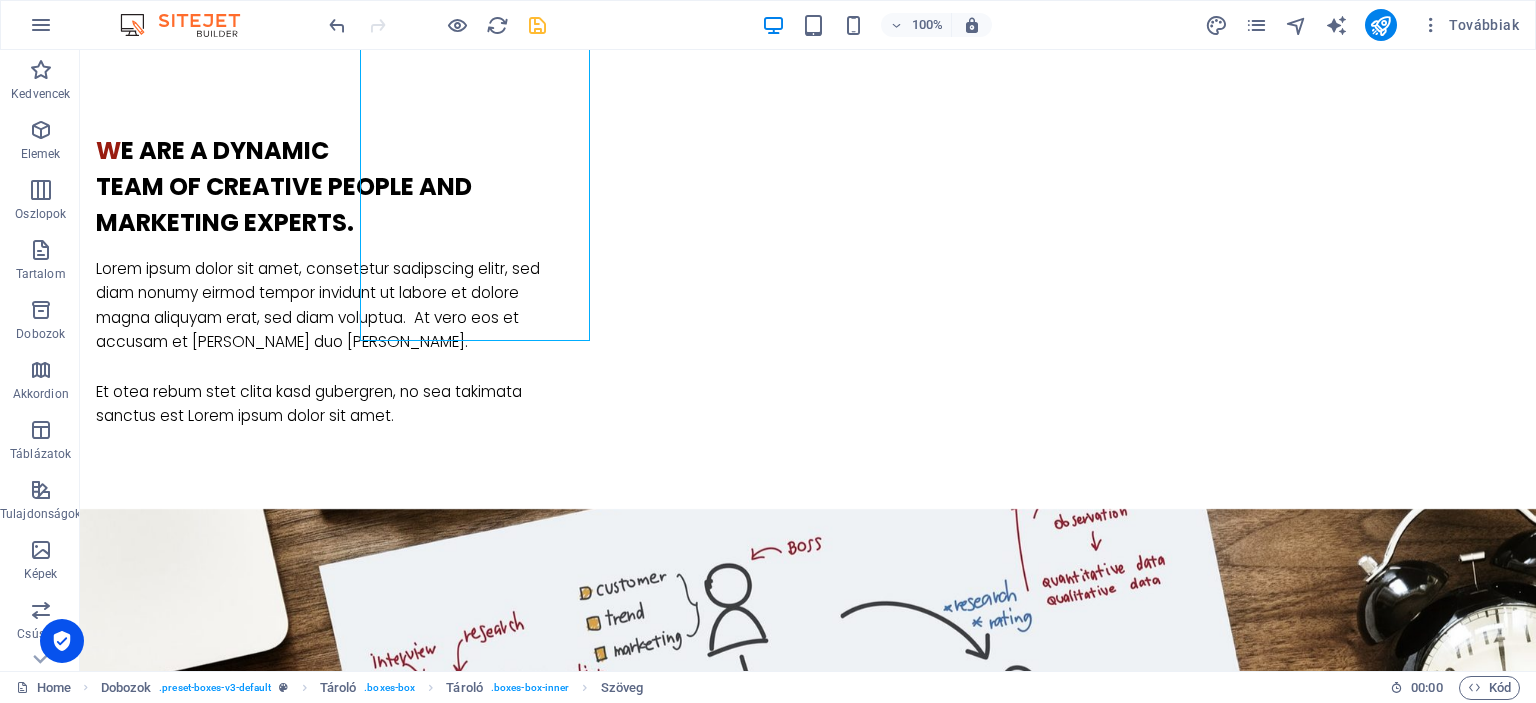 scroll, scrollTop: 1720, scrollLeft: 0, axis: vertical 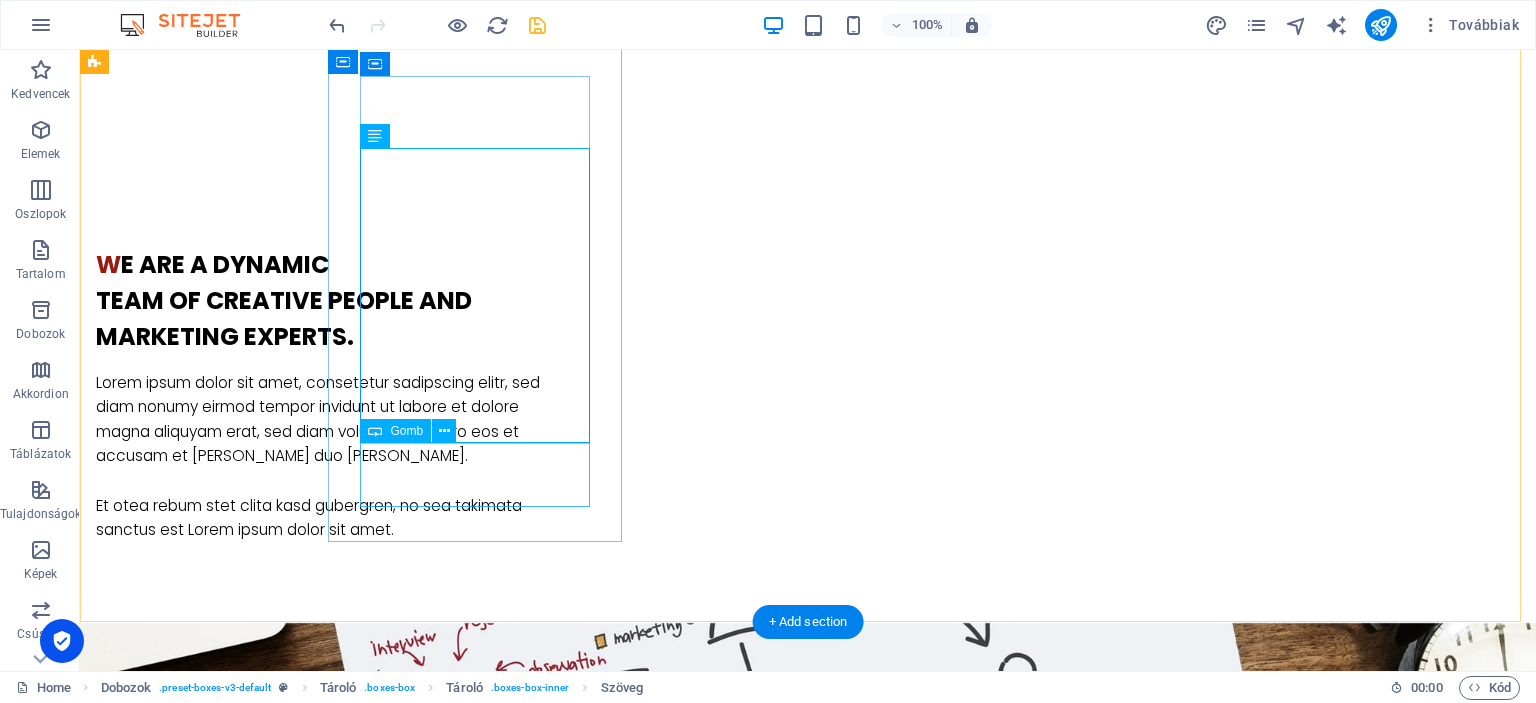 click on "Tervezzük meg együtt rendezvényét" at bounding box center (242, 1925) 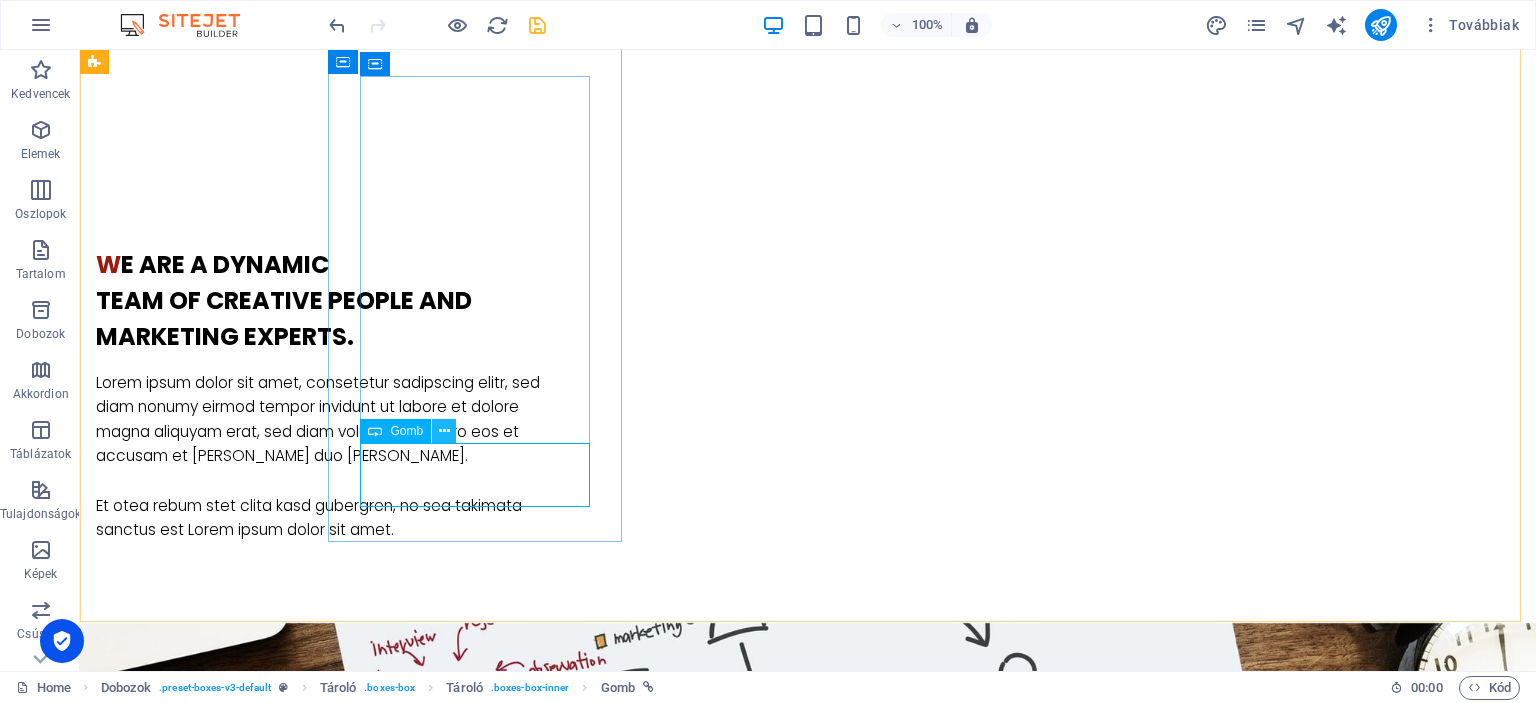 click at bounding box center [444, 431] 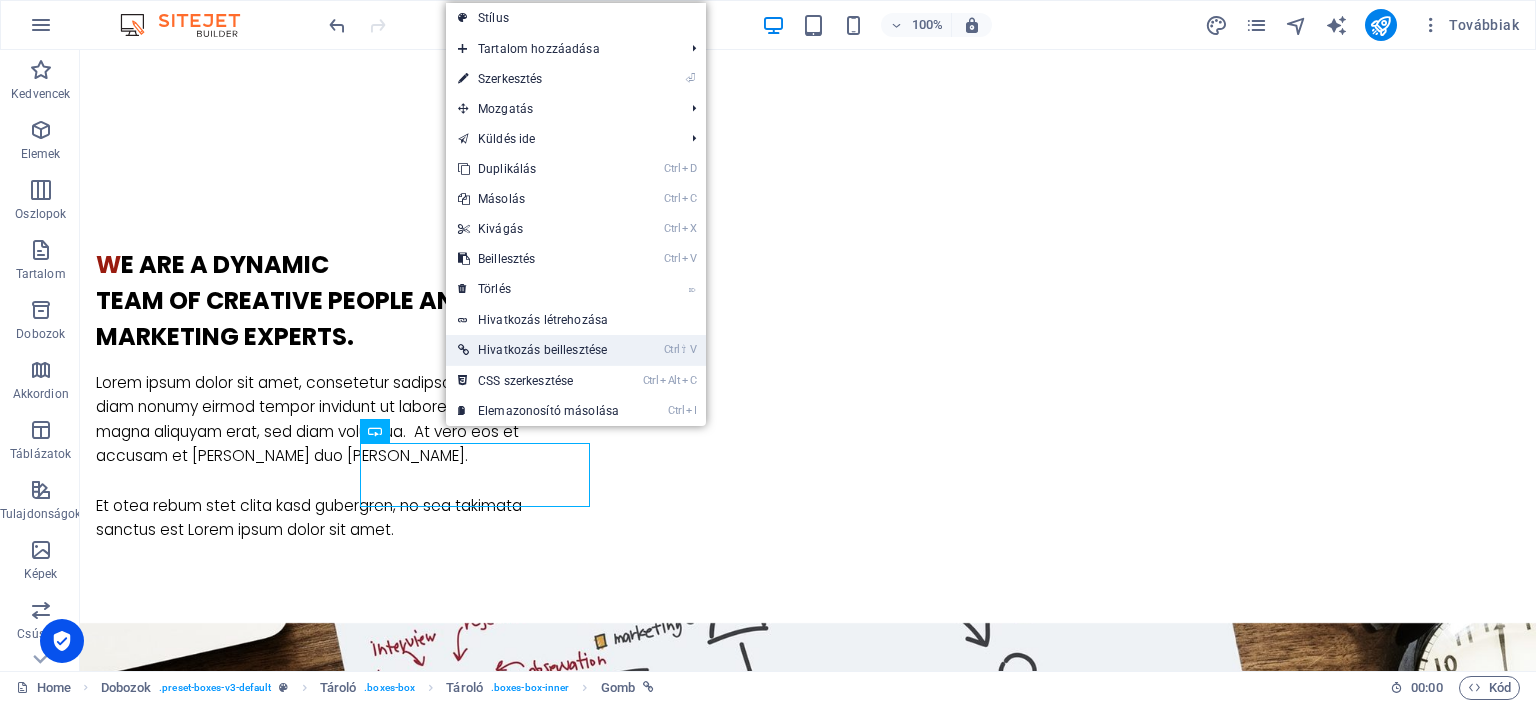 click on "Ctrl ⇧ V  Hivatkozás beillesztése" at bounding box center (538, 350) 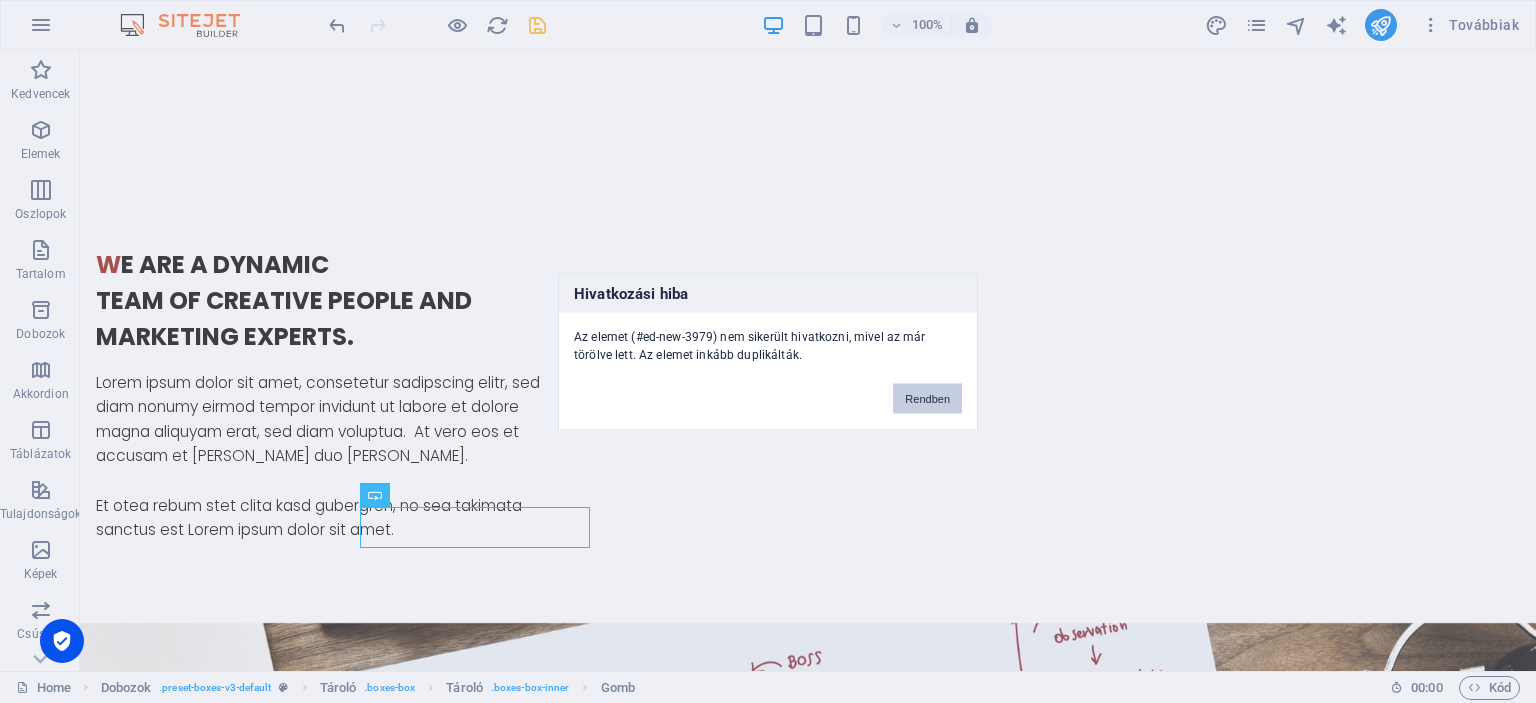 click on "Rendben" at bounding box center [927, 398] 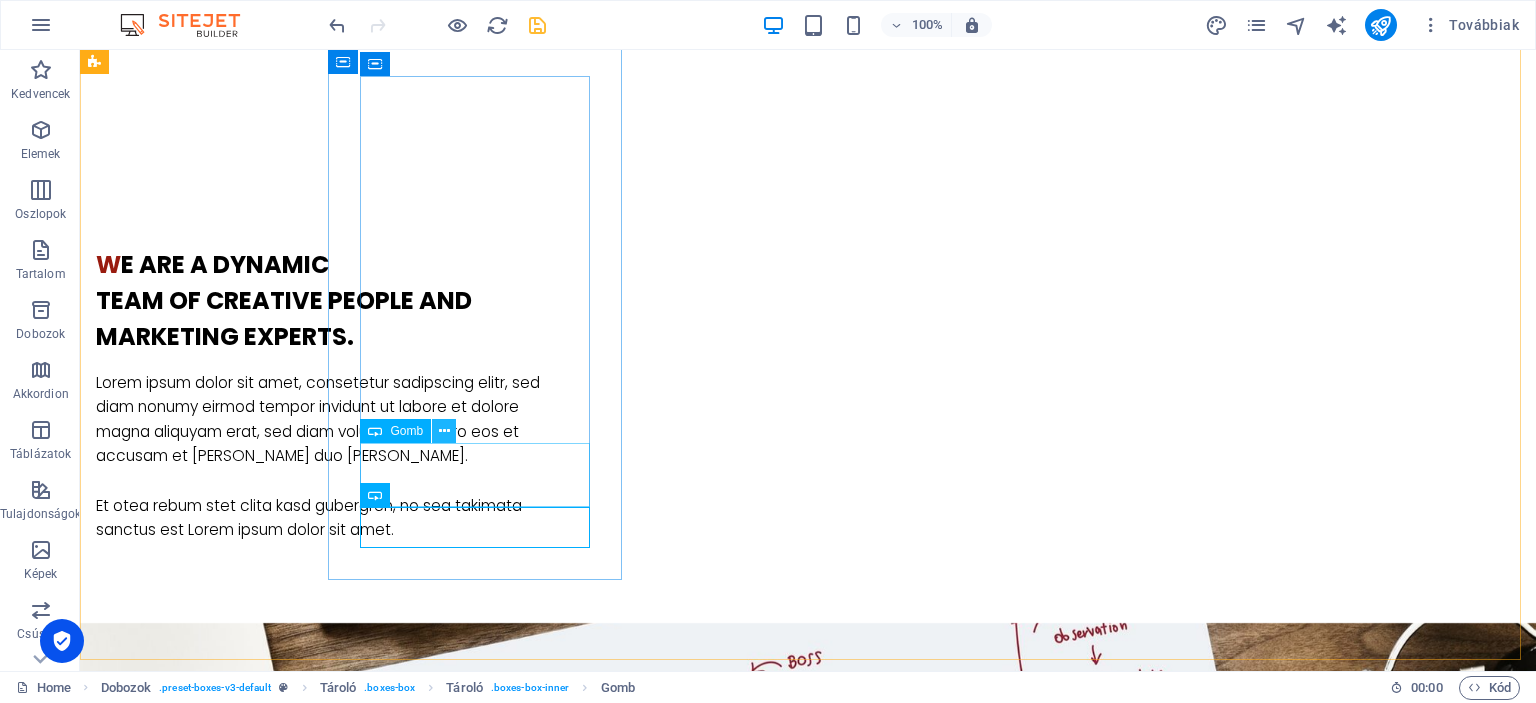 click at bounding box center [444, 431] 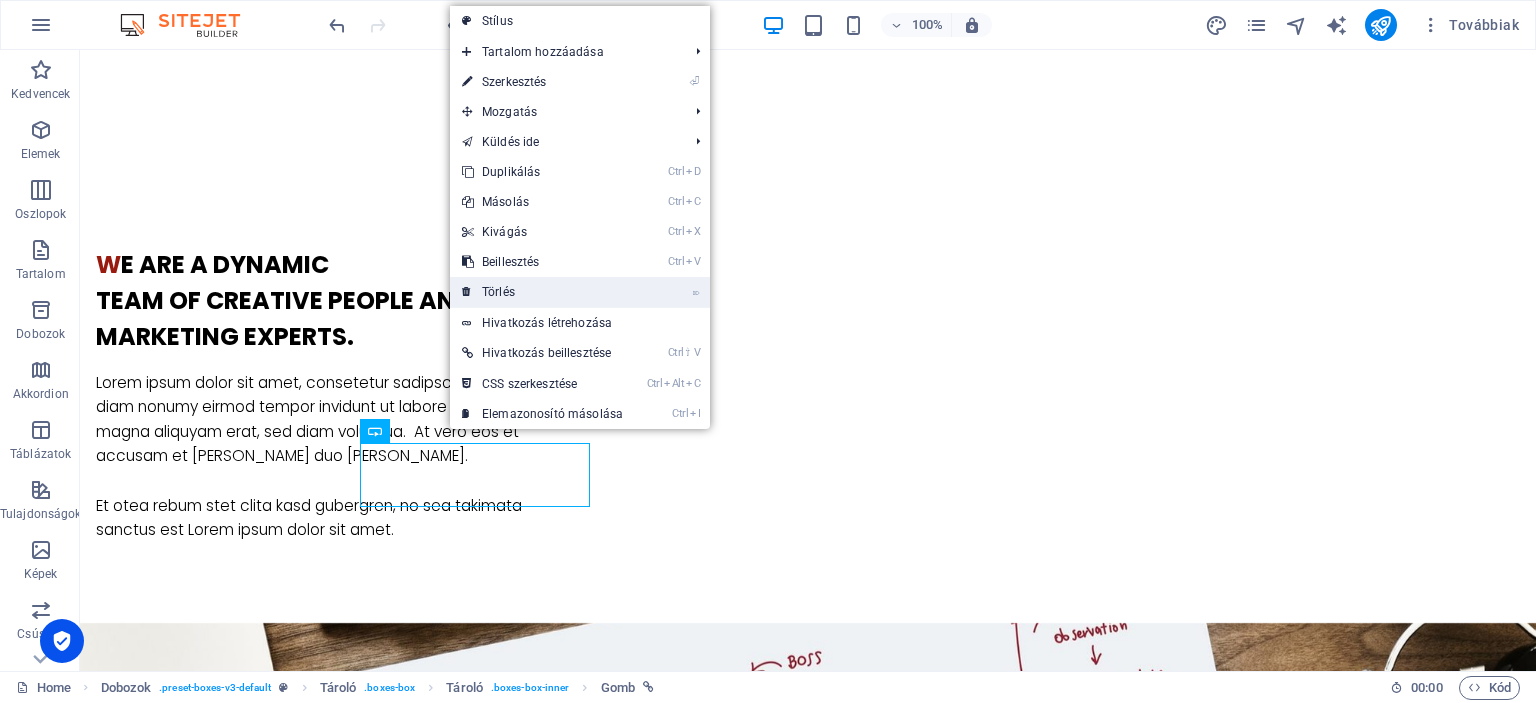 click on "⌦  Törlés" at bounding box center (542, 292) 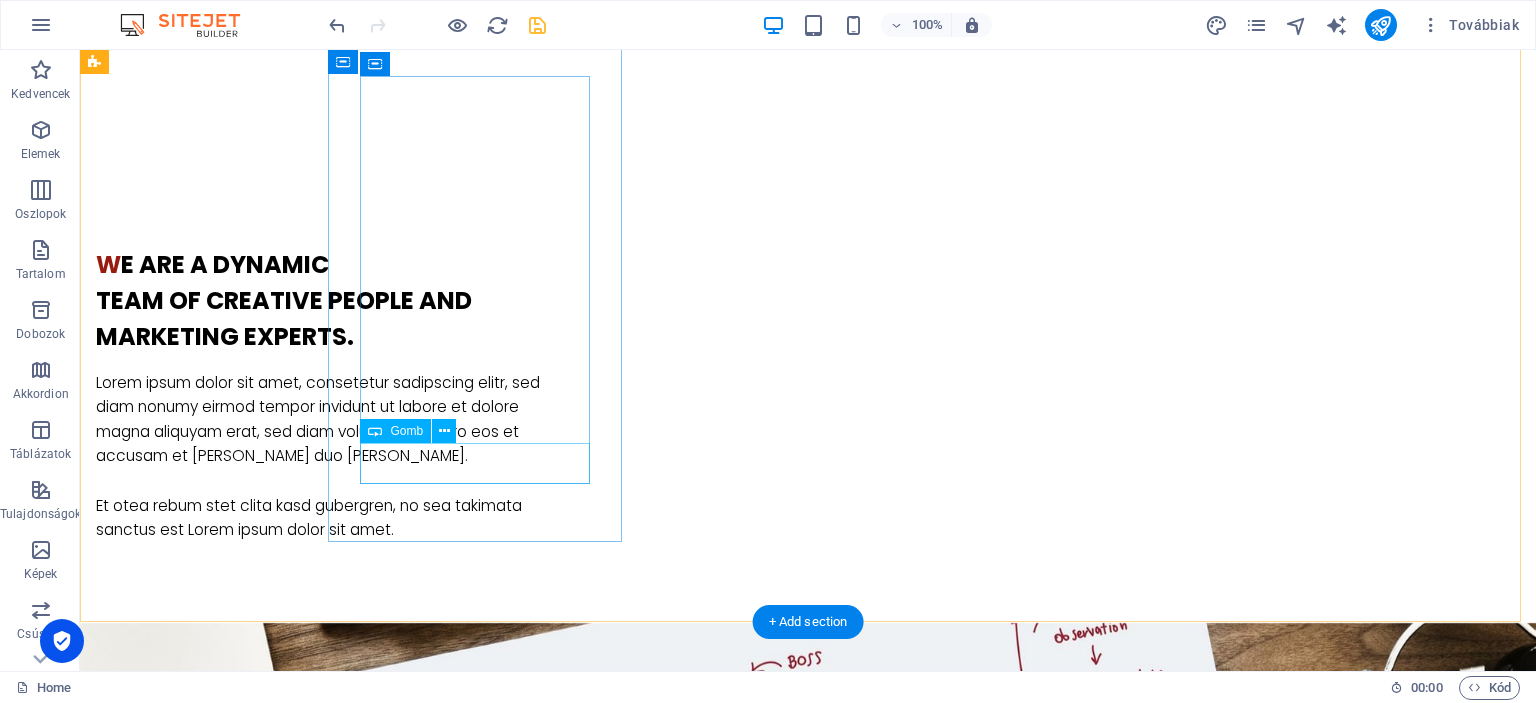 click on "Gomb felirata" at bounding box center [242, 1913] 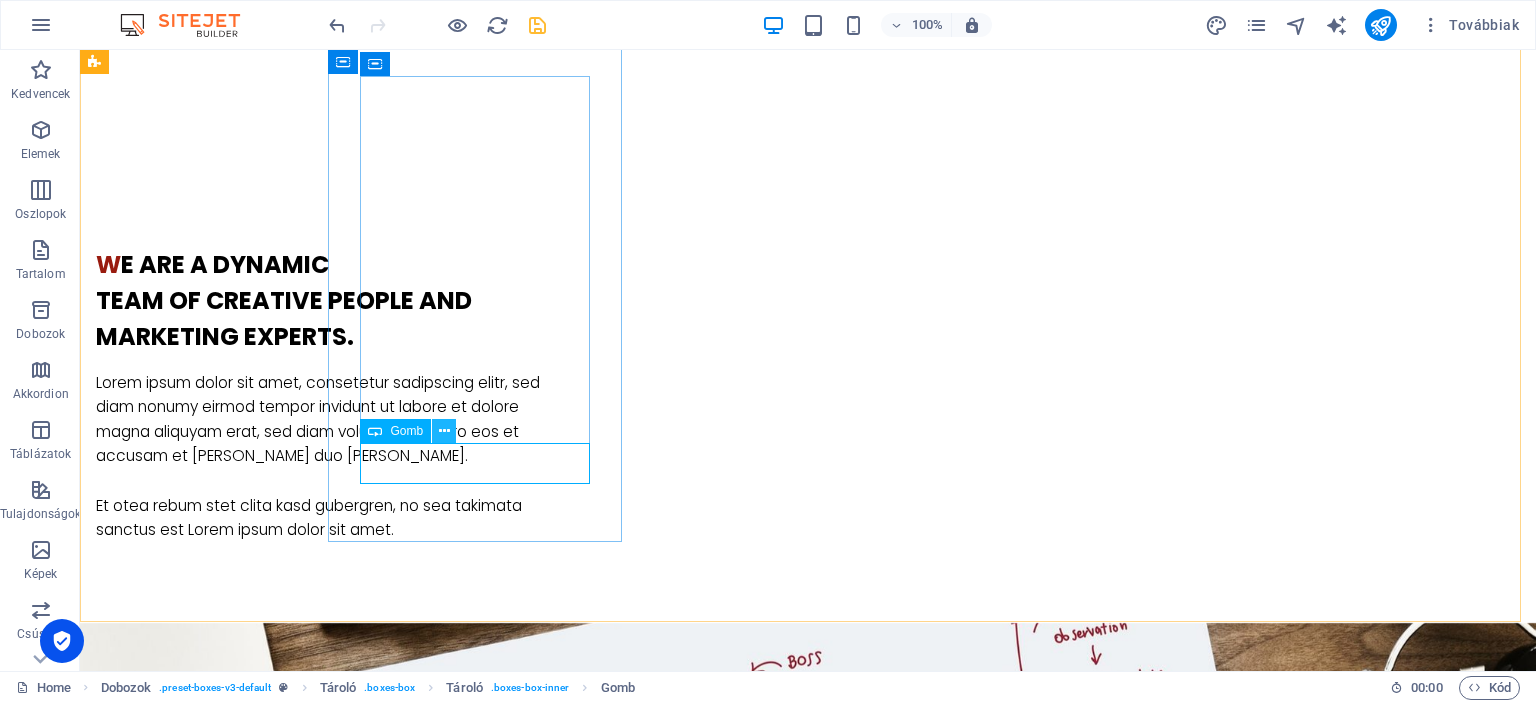 click at bounding box center [444, 431] 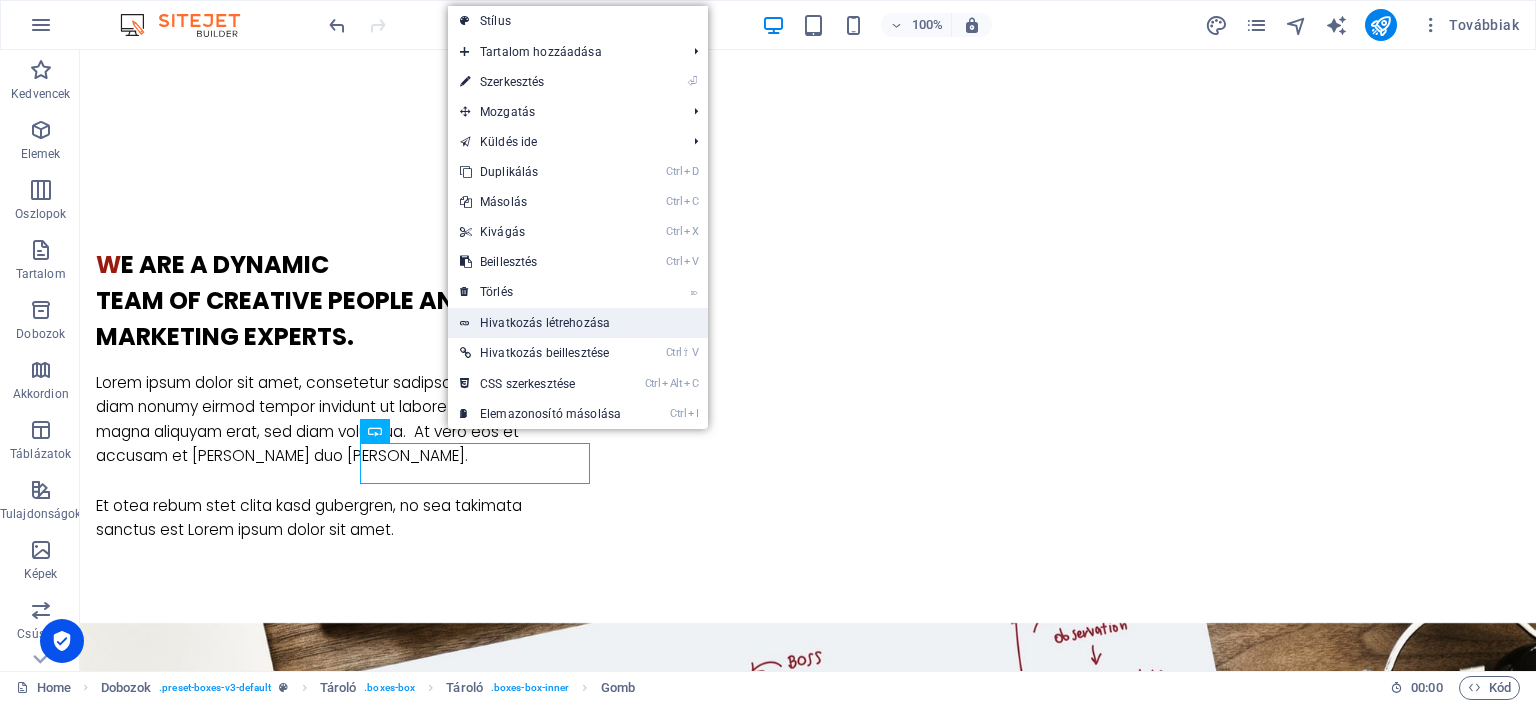 click on "Hivatkozás létrehozása" at bounding box center (578, 323) 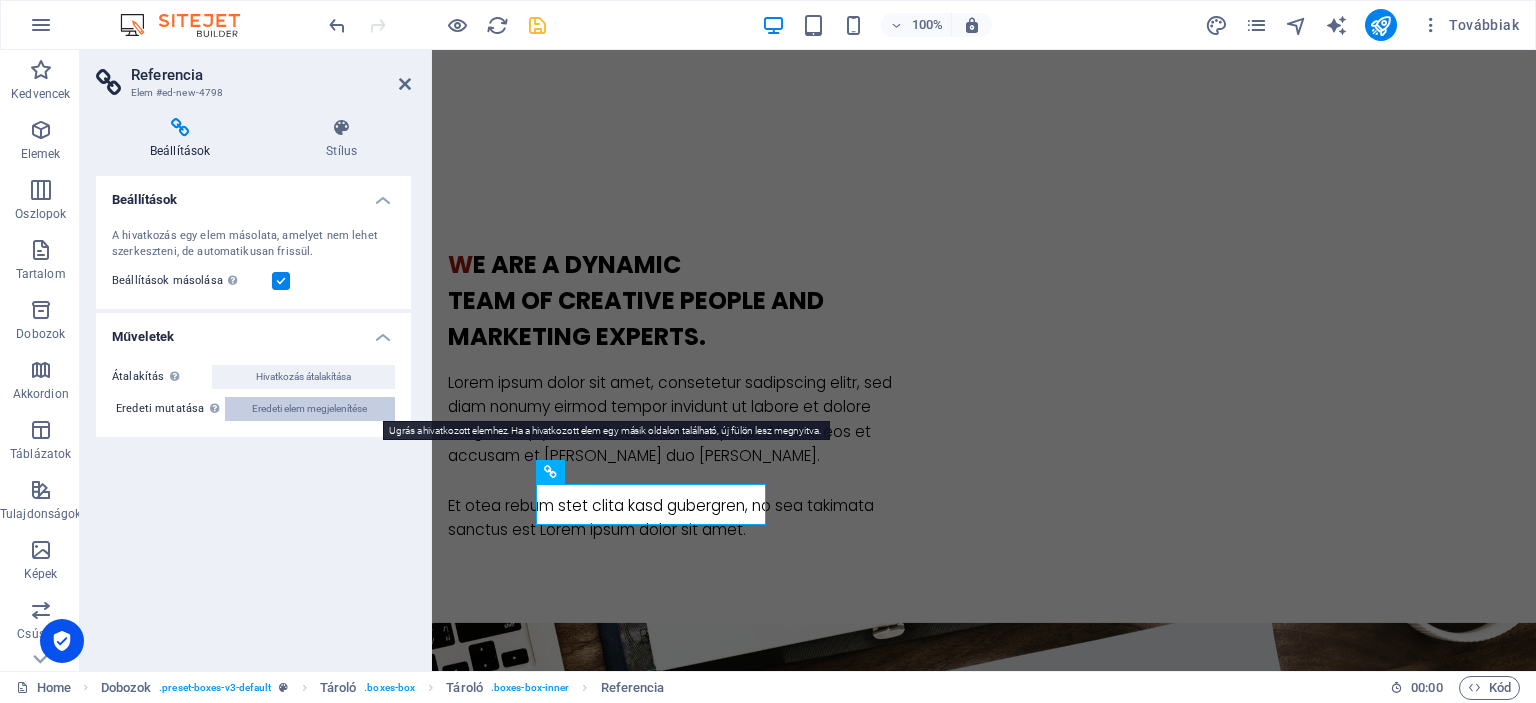 click on "Eredeti elem megjelenítése" at bounding box center (309, 409) 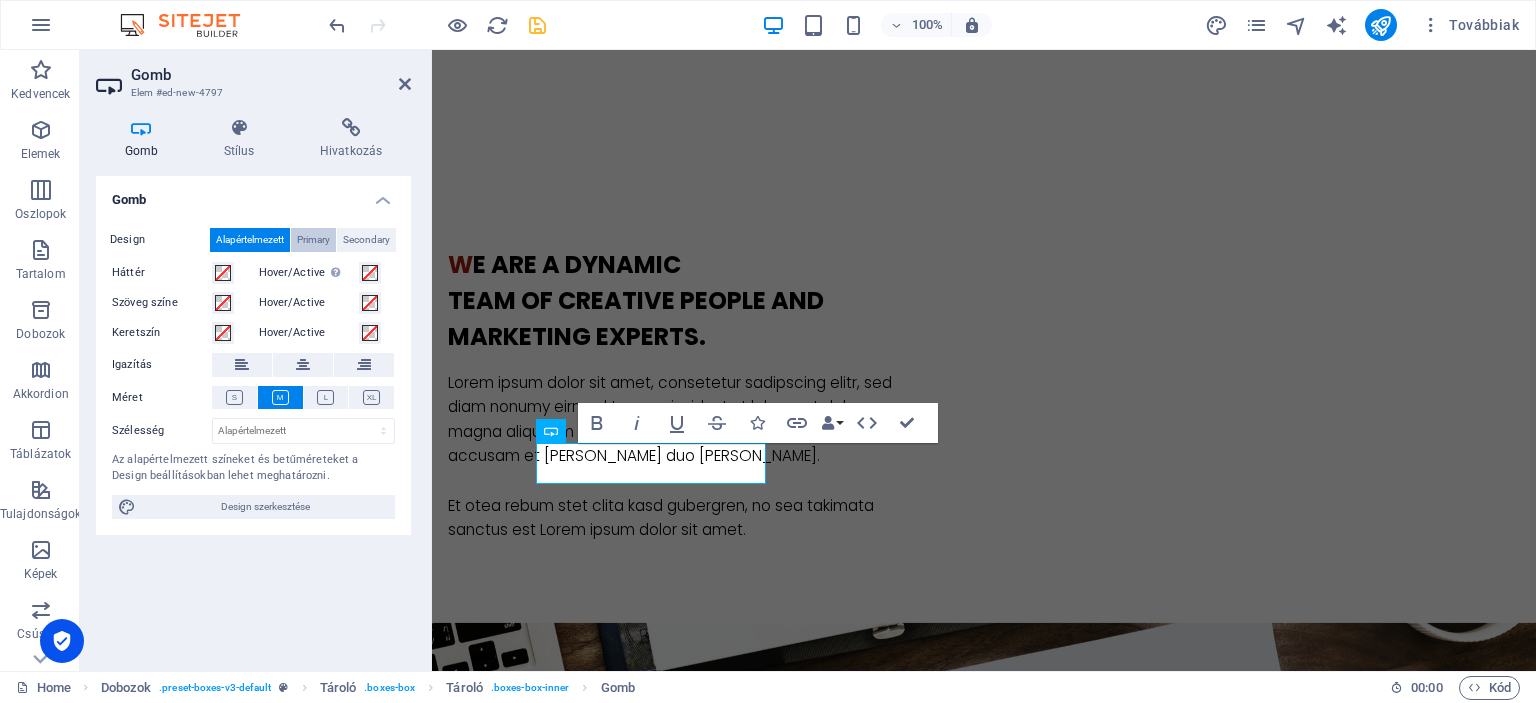 click on "Primary" at bounding box center (313, 240) 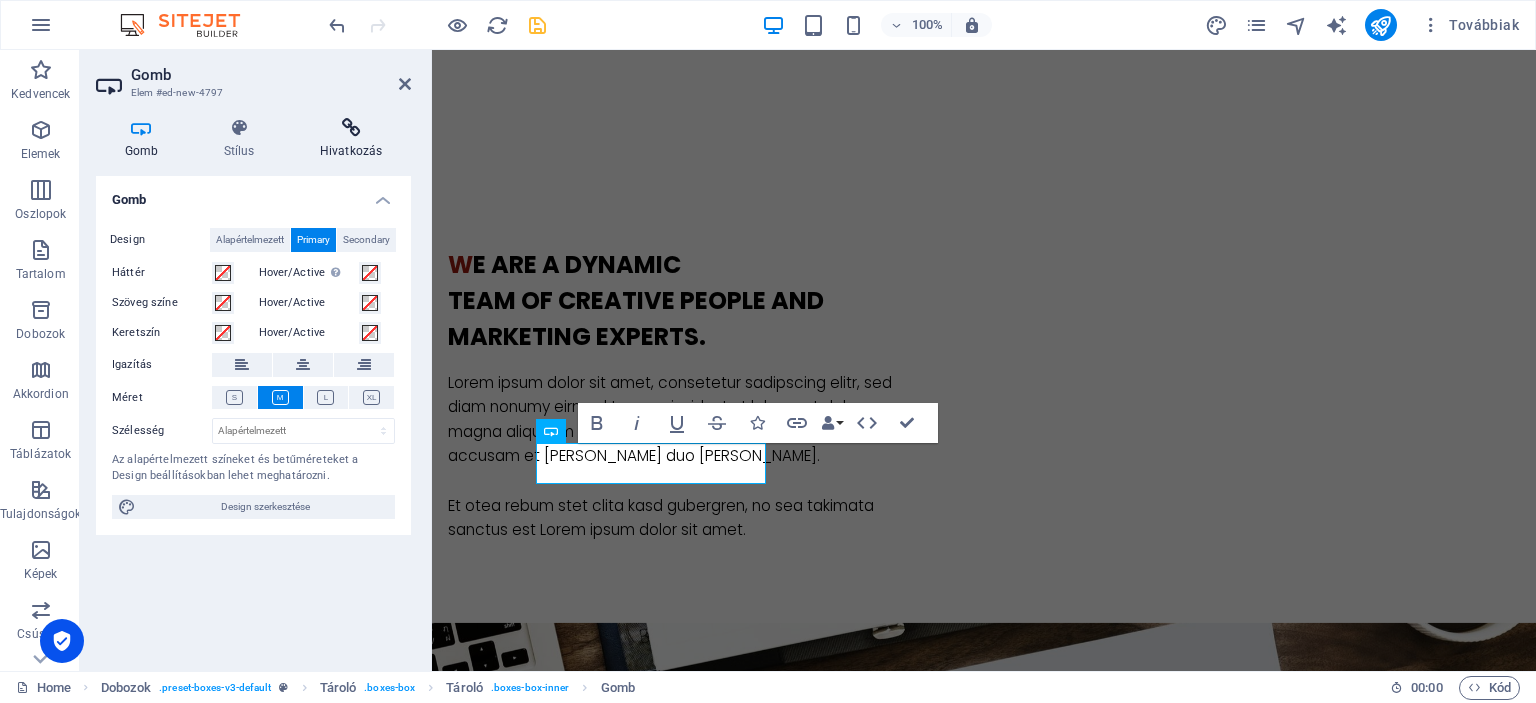 click at bounding box center [351, 128] 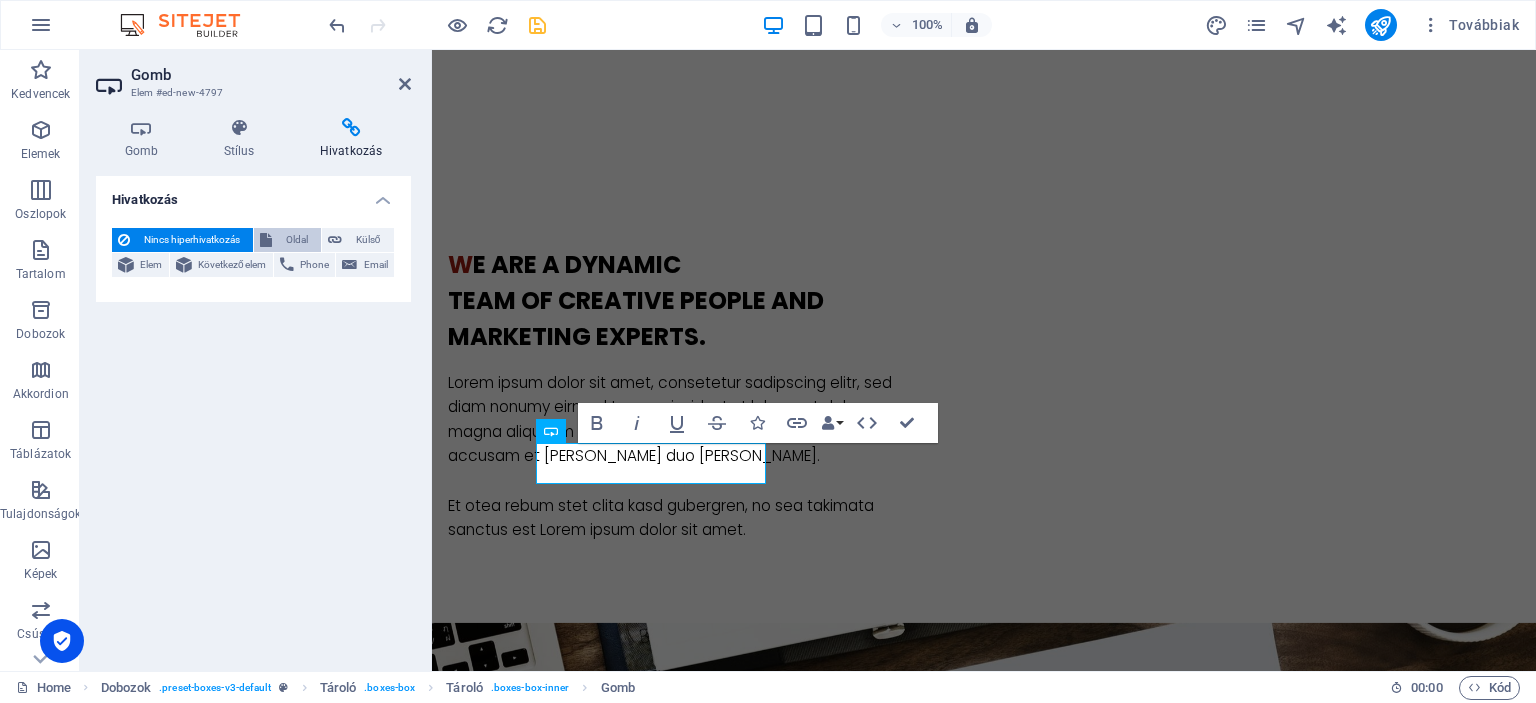 click on "Oldal" at bounding box center (296, 240) 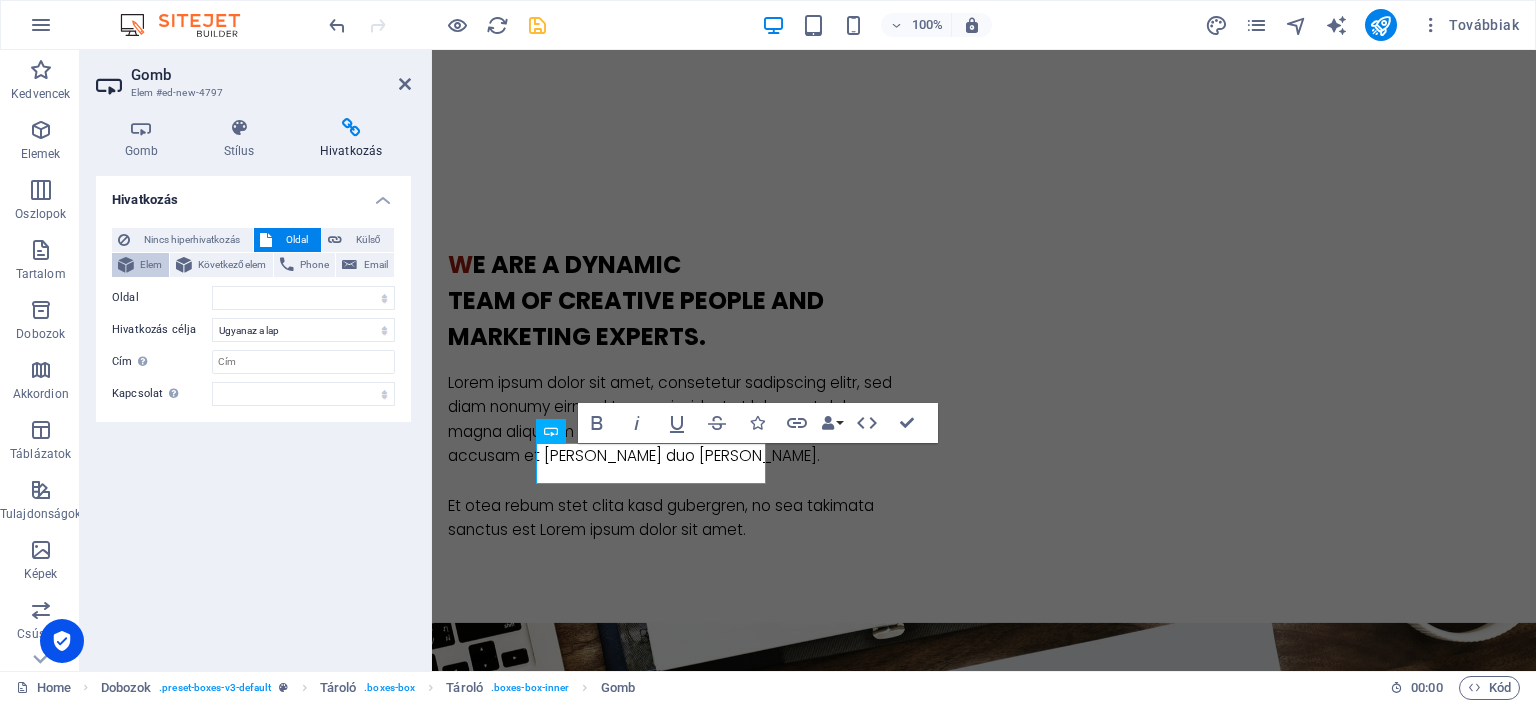 click on "Elem" at bounding box center (151, 265) 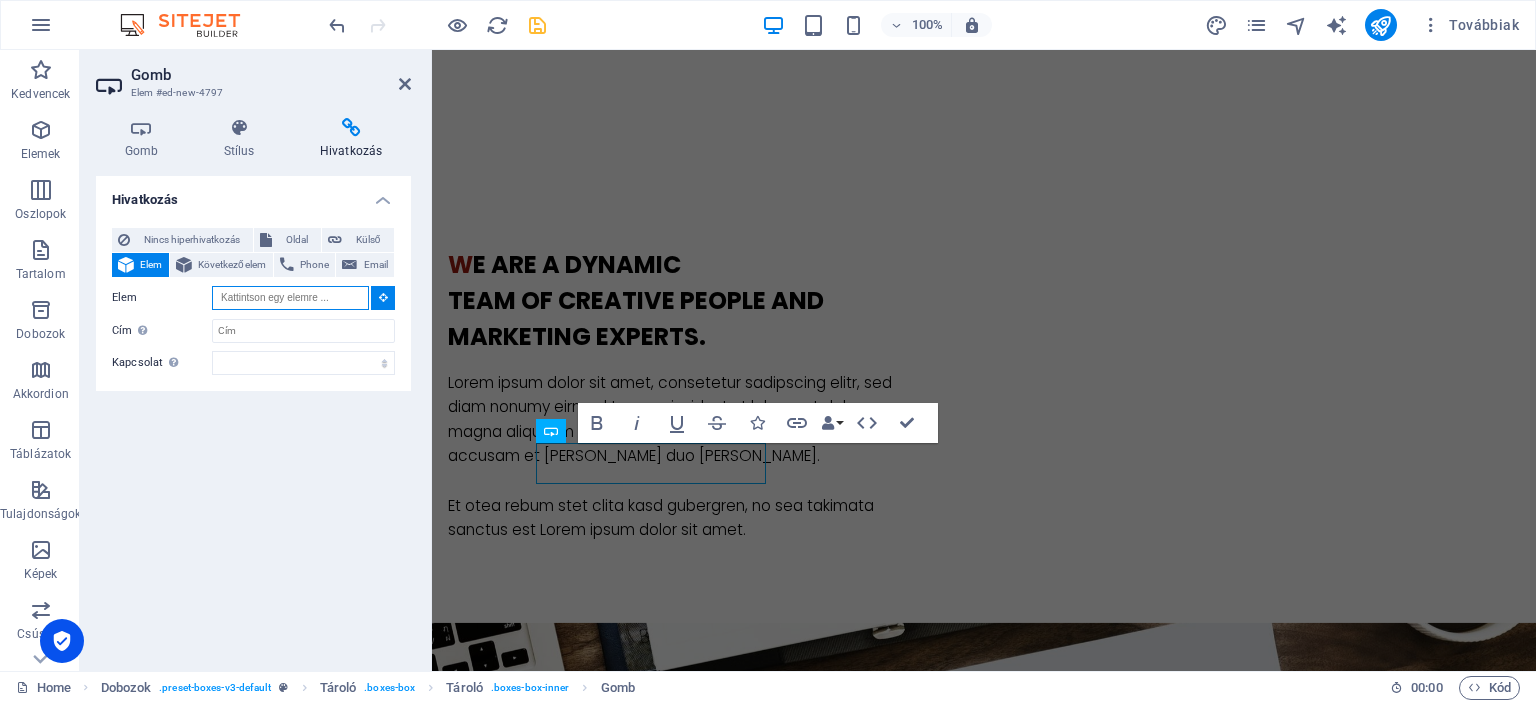 click on "Elem" at bounding box center (290, 298) 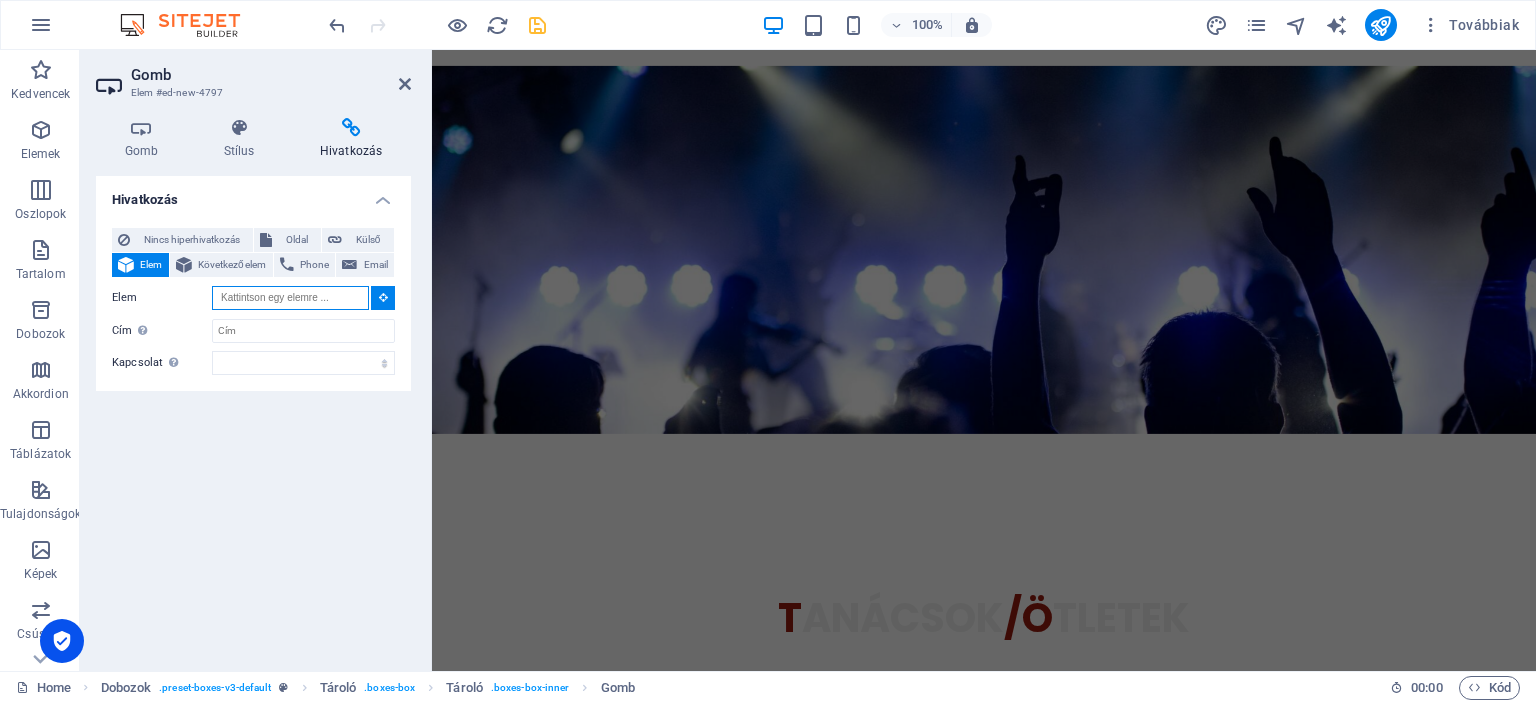 scroll, scrollTop: 7328, scrollLeft: 0, axis: vertical 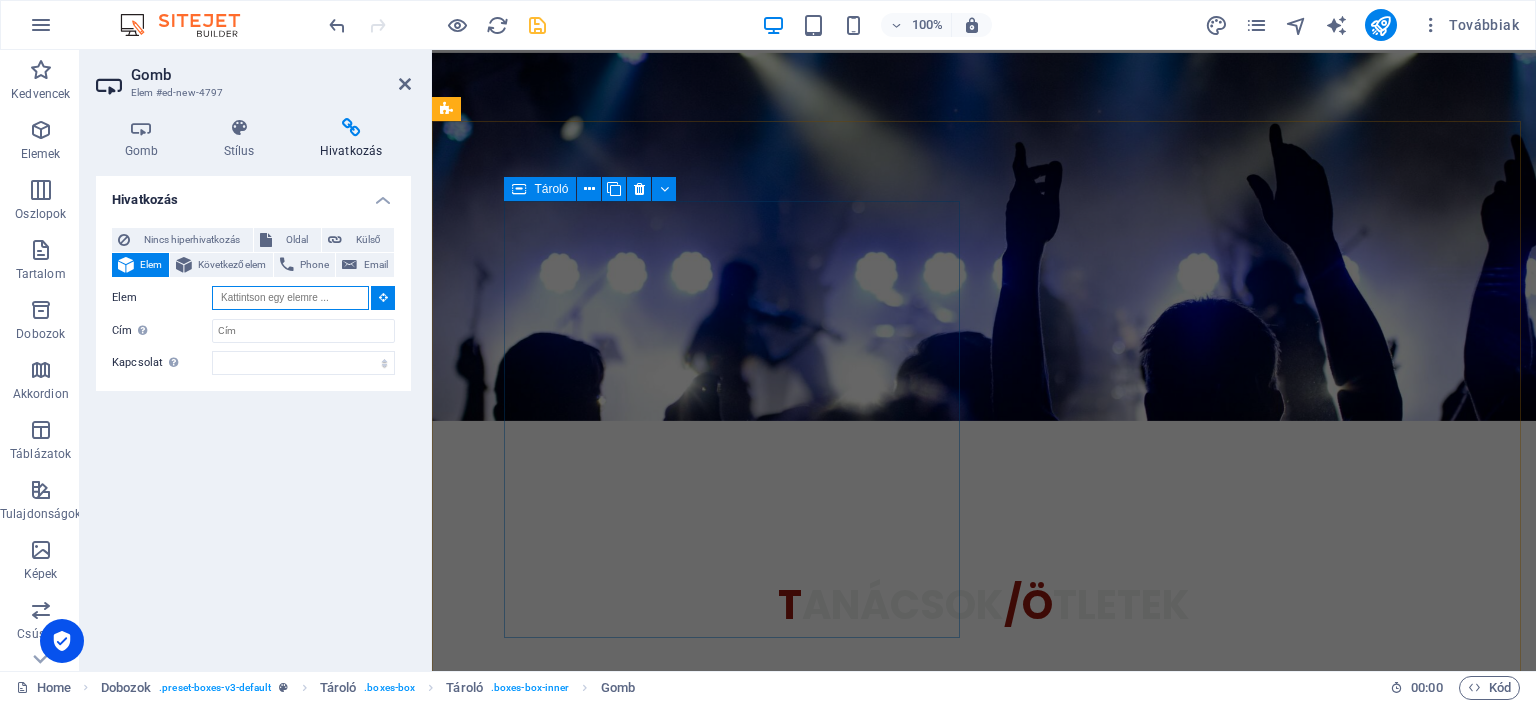 click on "Tároló" at bounding box center [551, 189] 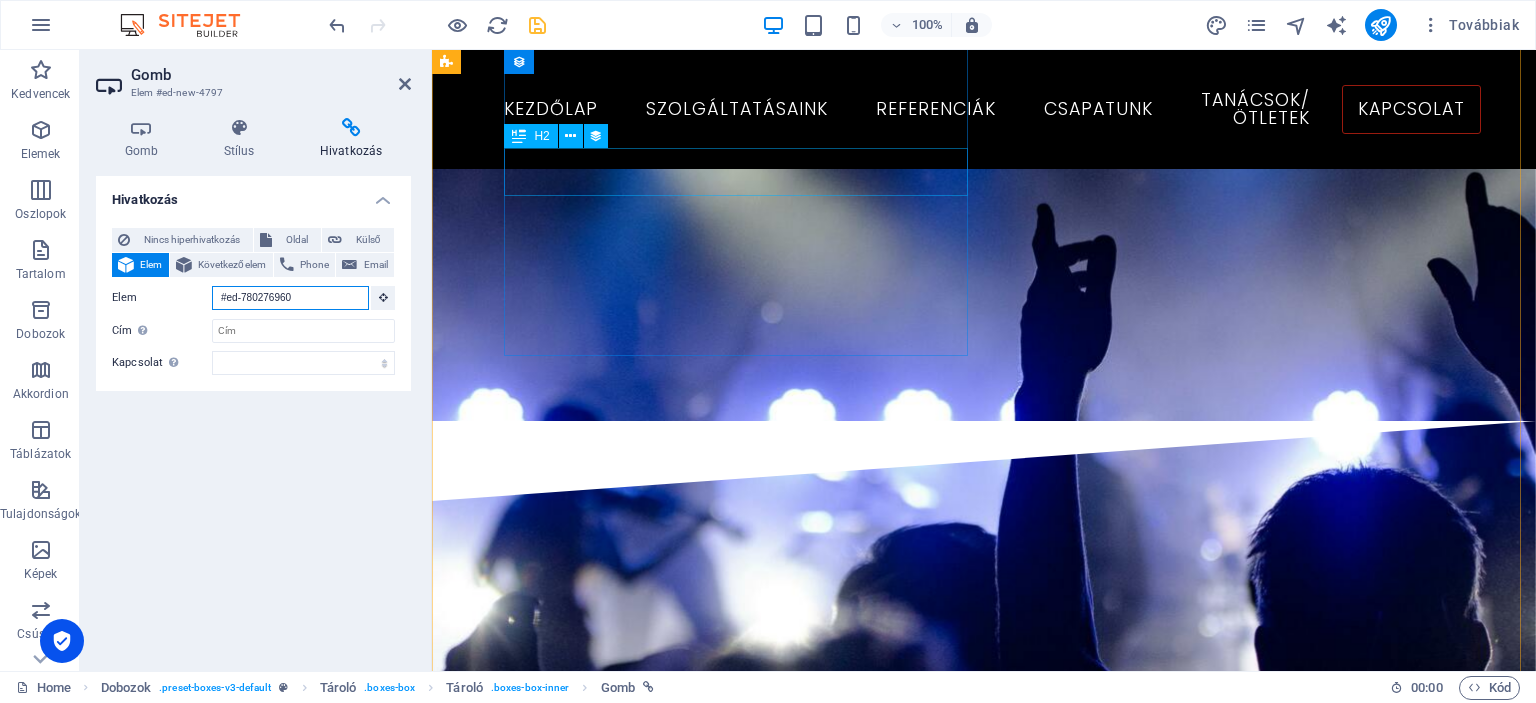 scroll, scrollTop: 1708, scrollLeft: 0, axis: vertical 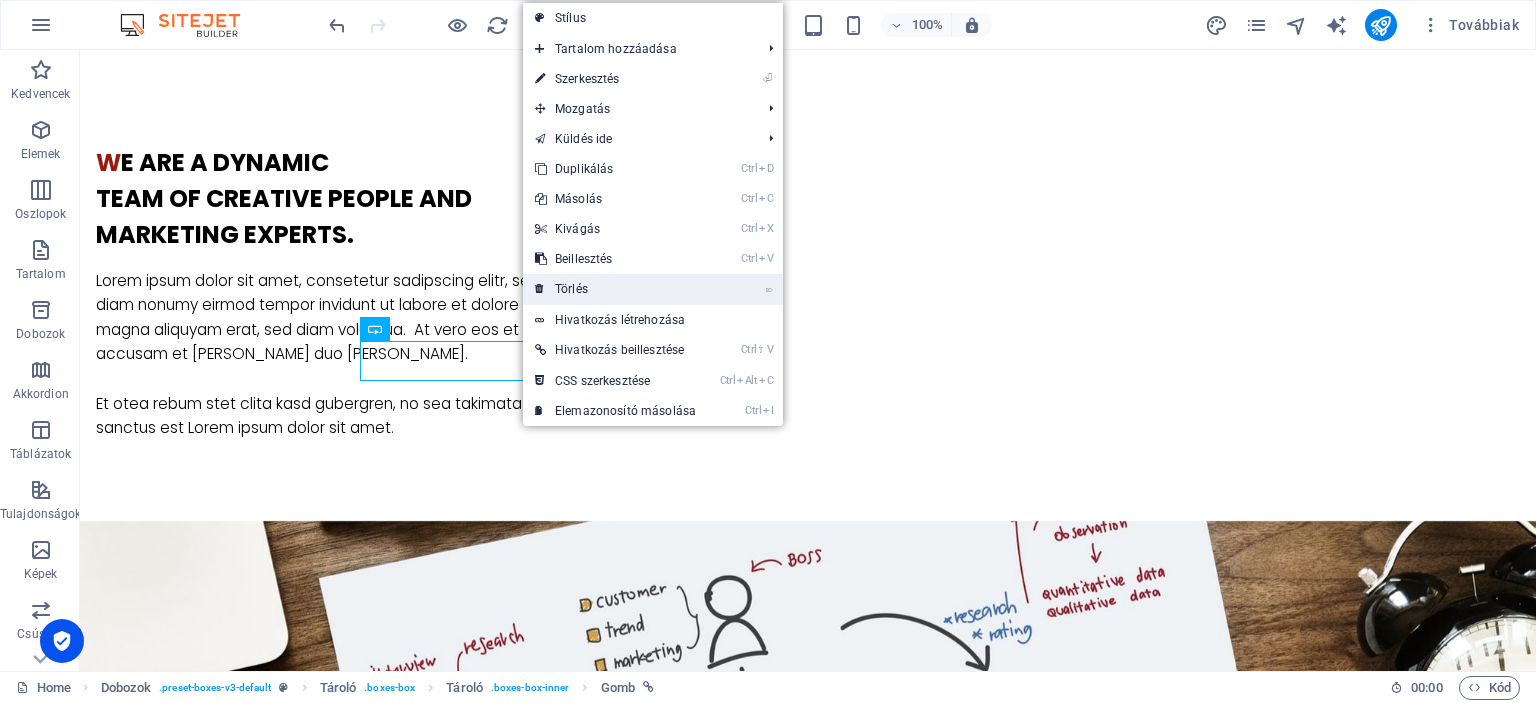 click on "⌦  Törlés" at bounding box center (615, 289) 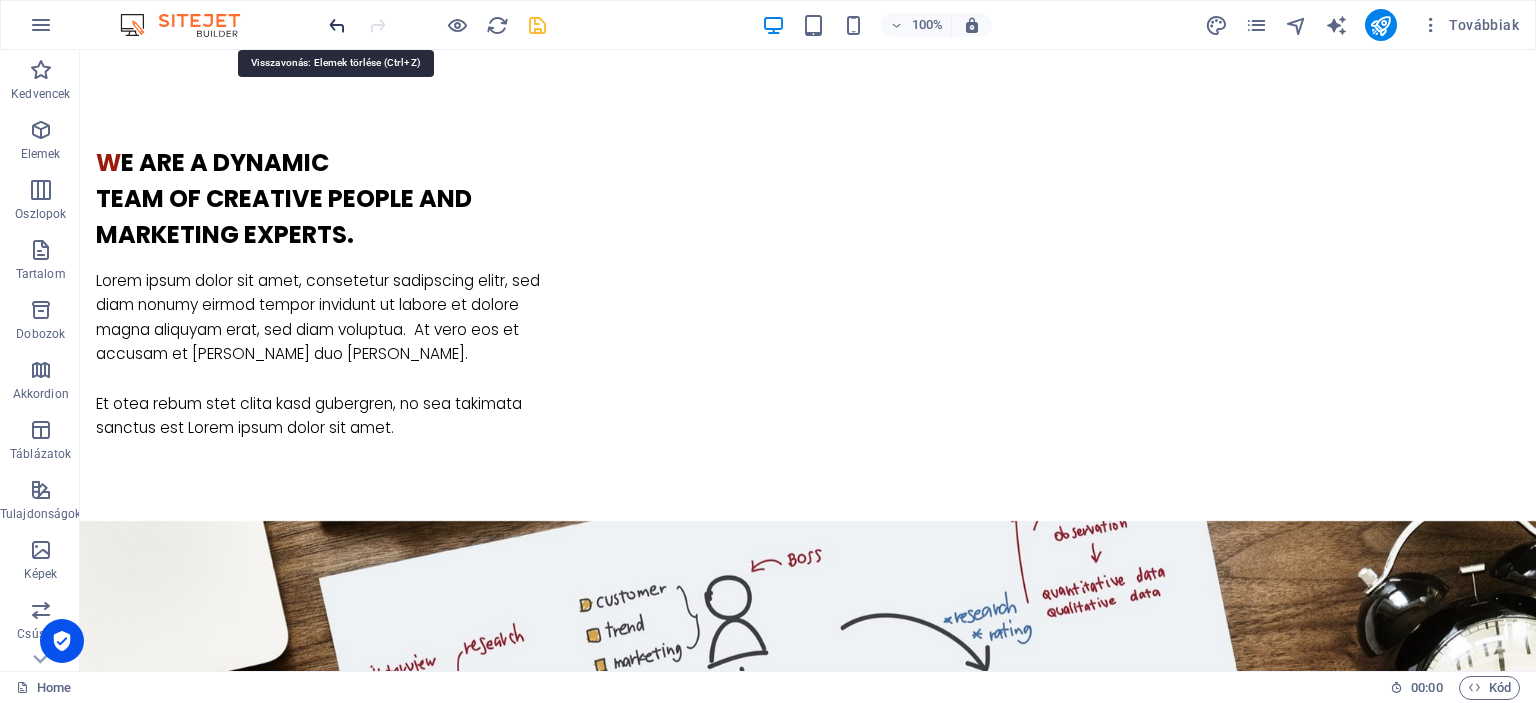 click at bounding box center [337, 25] 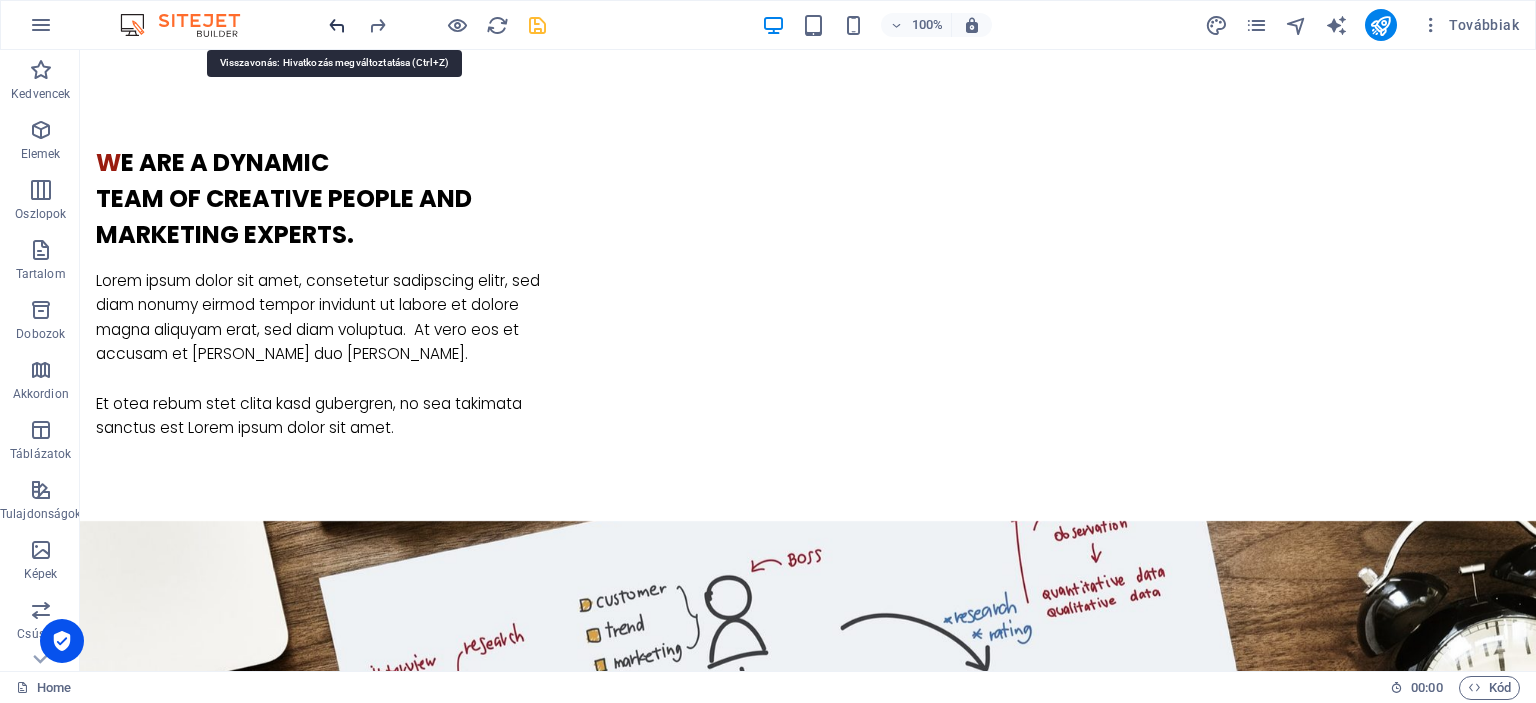 click at bounding box center (337, 25) 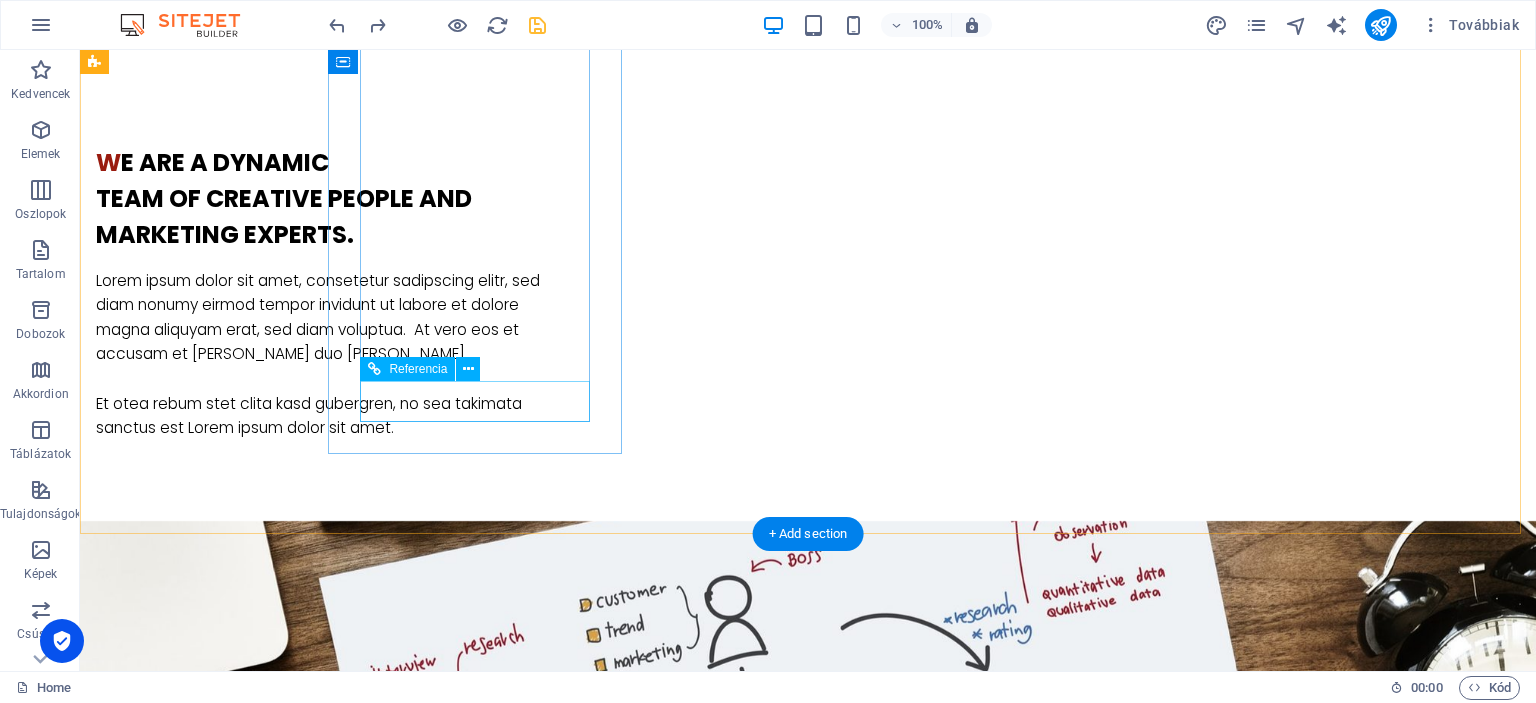 click on "Gomb felirata" at bounding box center [242, 1852] 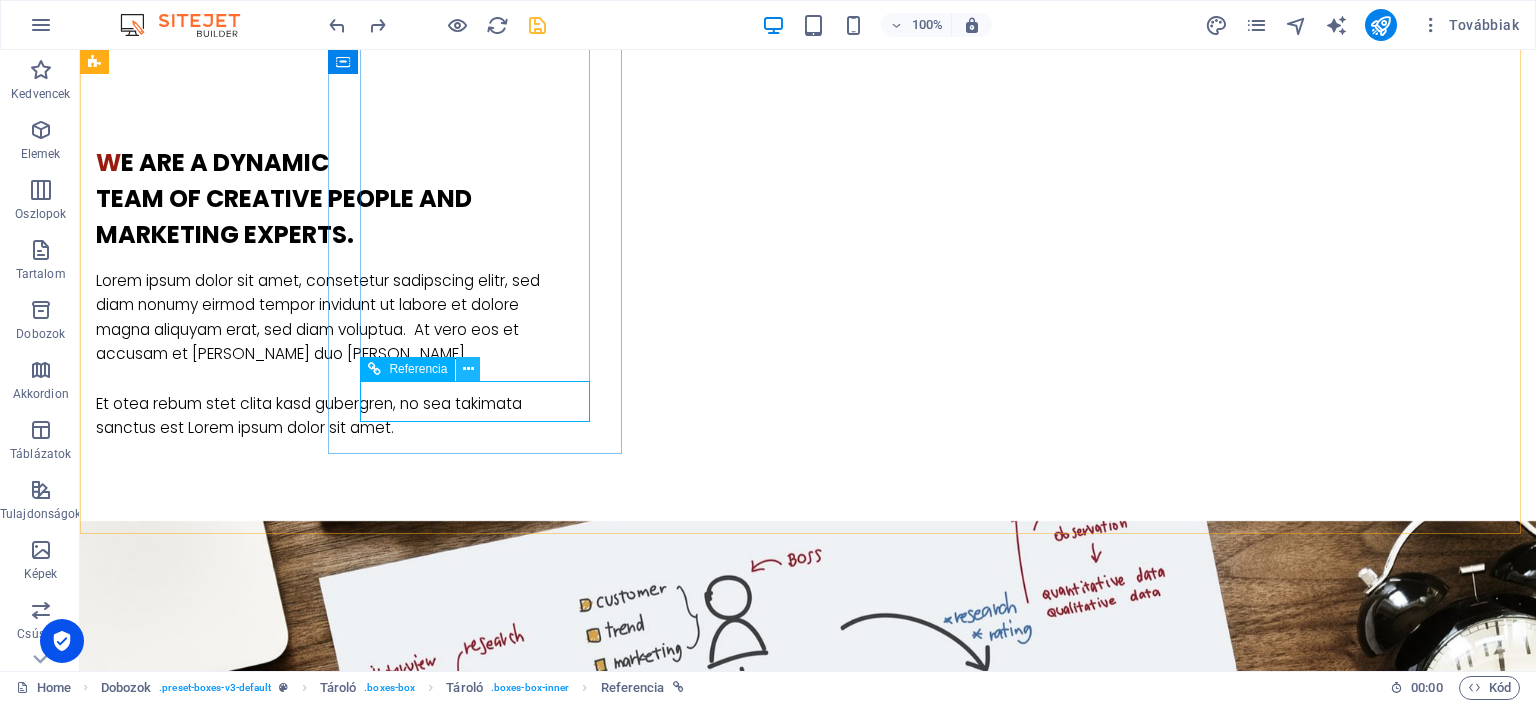 click at bounding box center (468, 369) 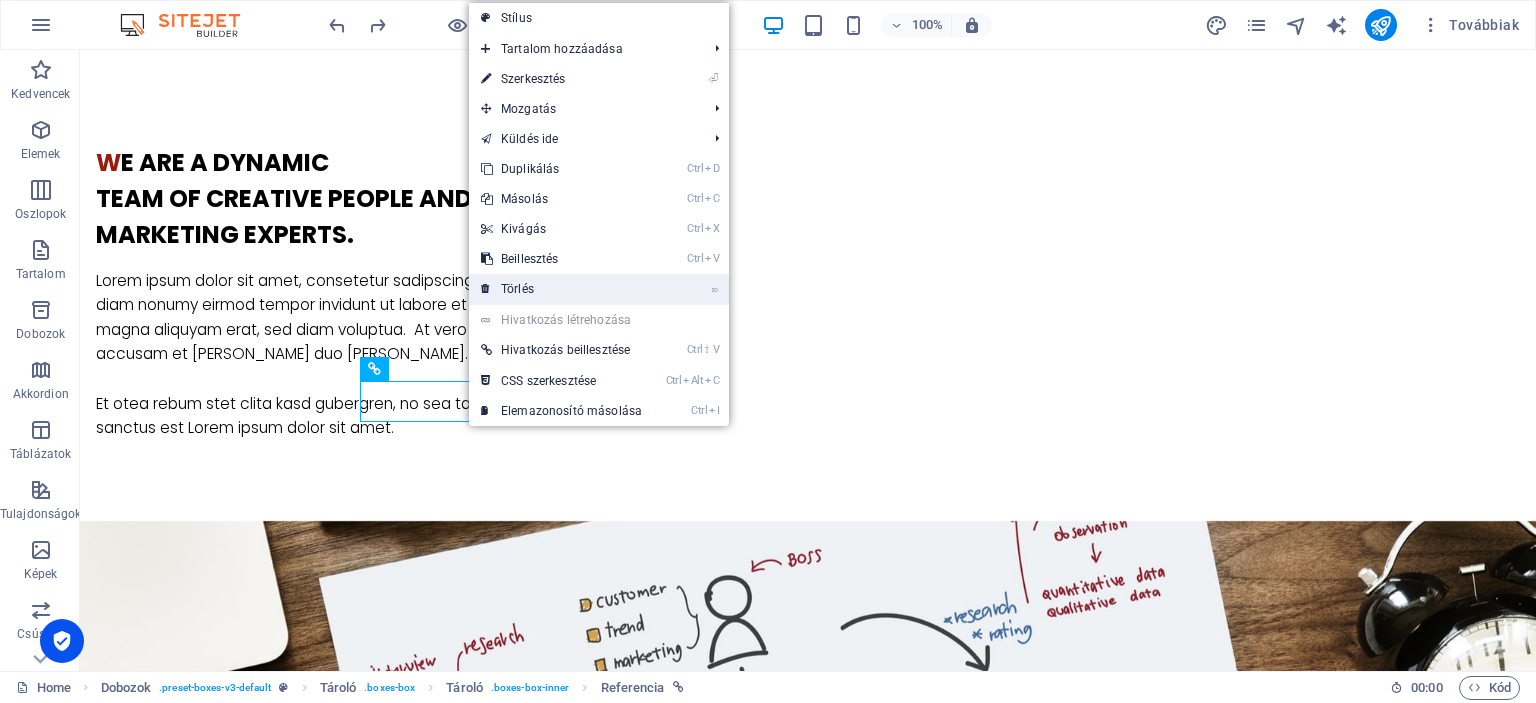 click on "⌦  Törlés" at bounding box center [561, 289] 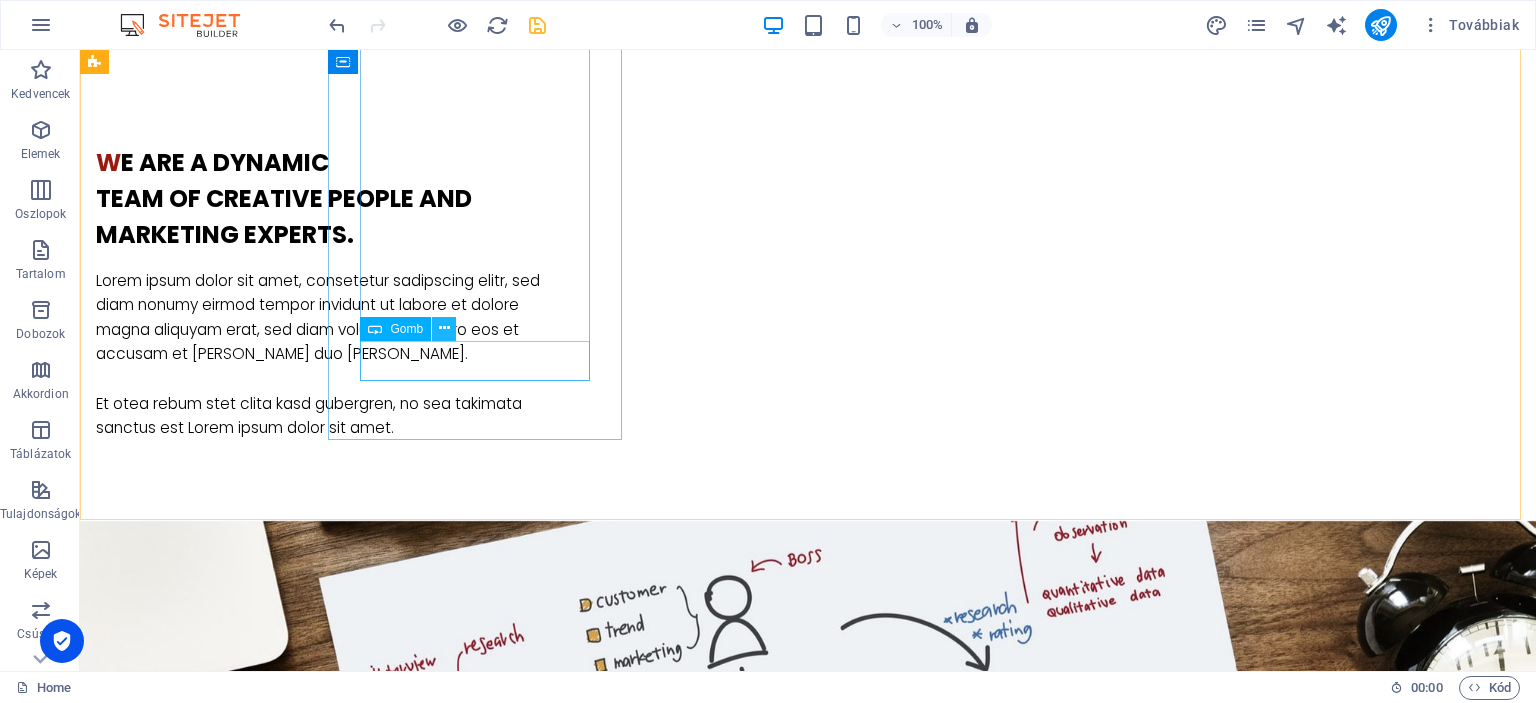 click at bounding box center [444, 328] 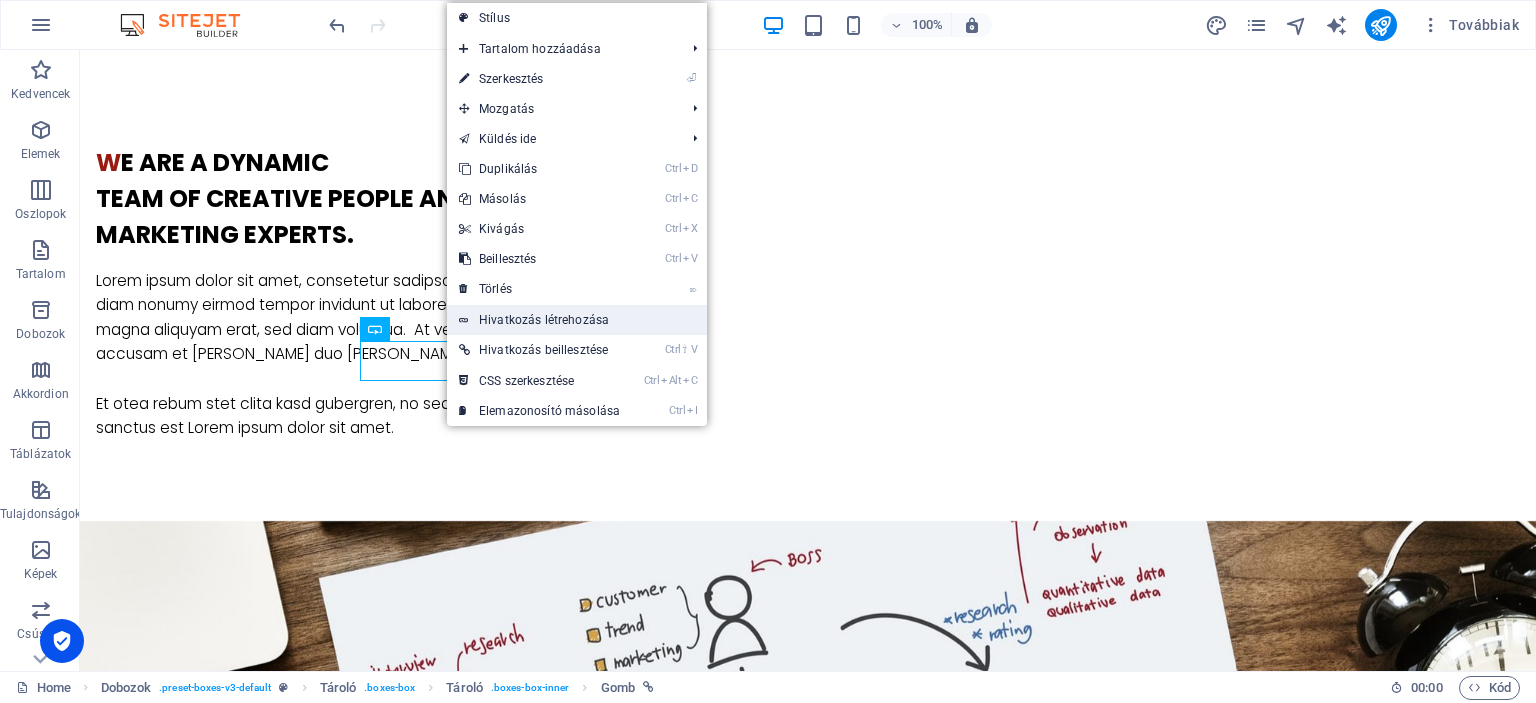click on "Hivatkozás létrehozása" at bounding box center (577, 320) 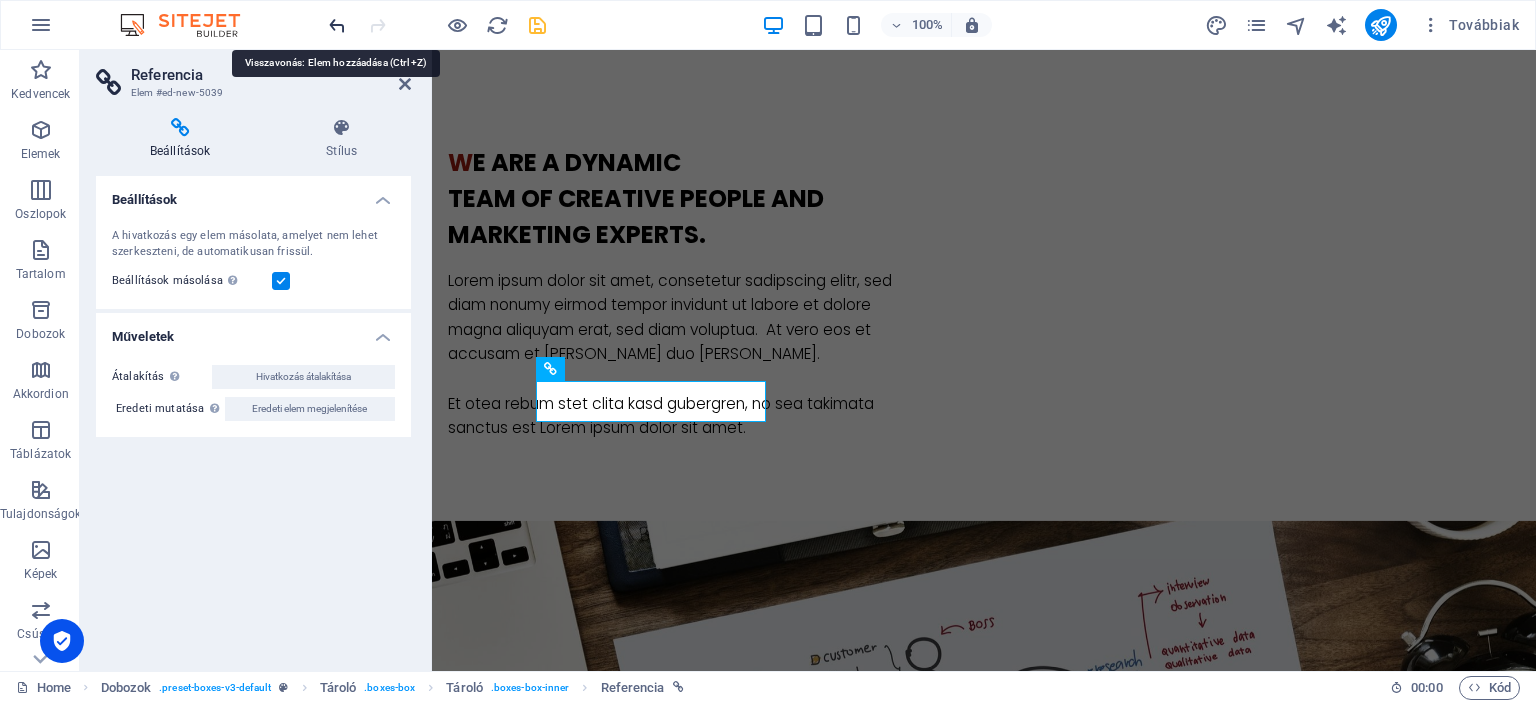 click at bounding box center [337, 25] 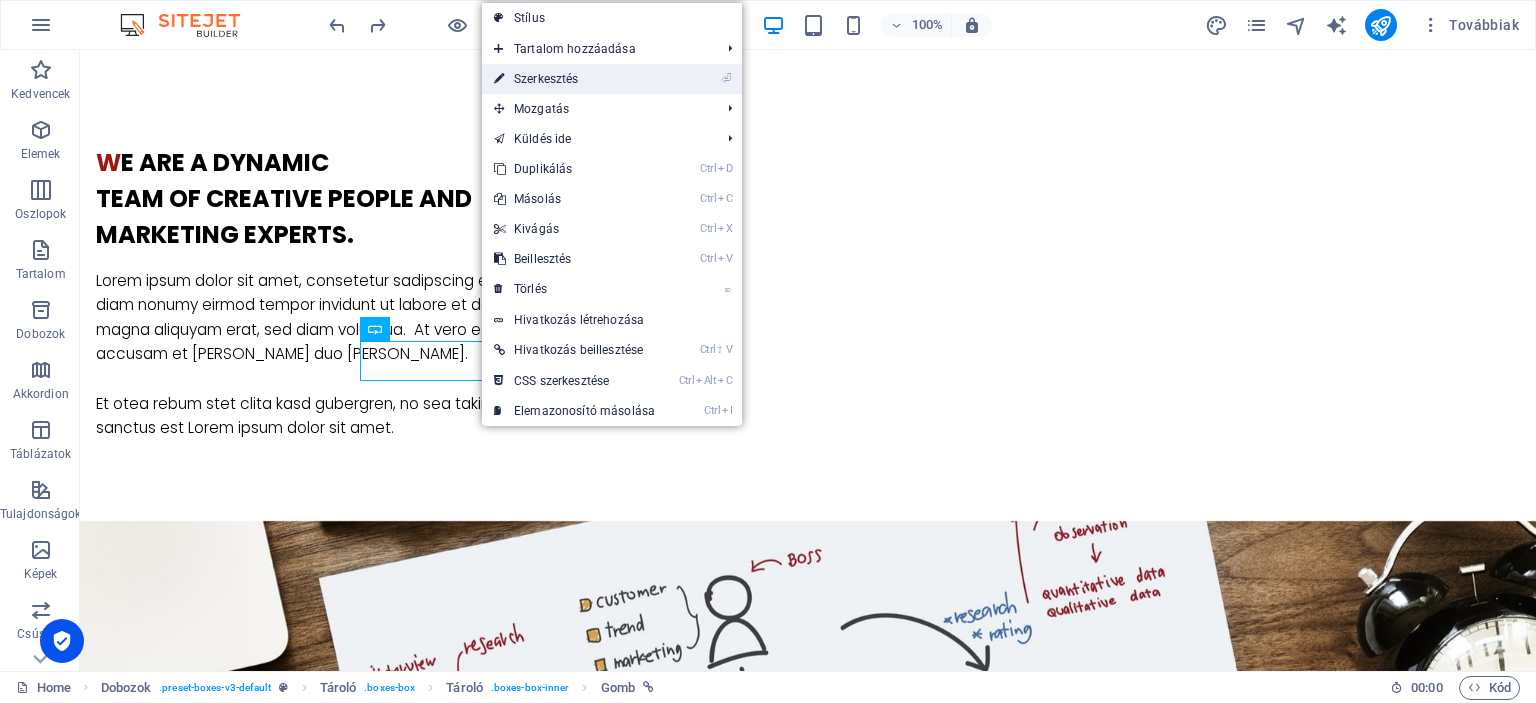 click on "⏎  Szerkesztés" at bounding box center [574, 79] 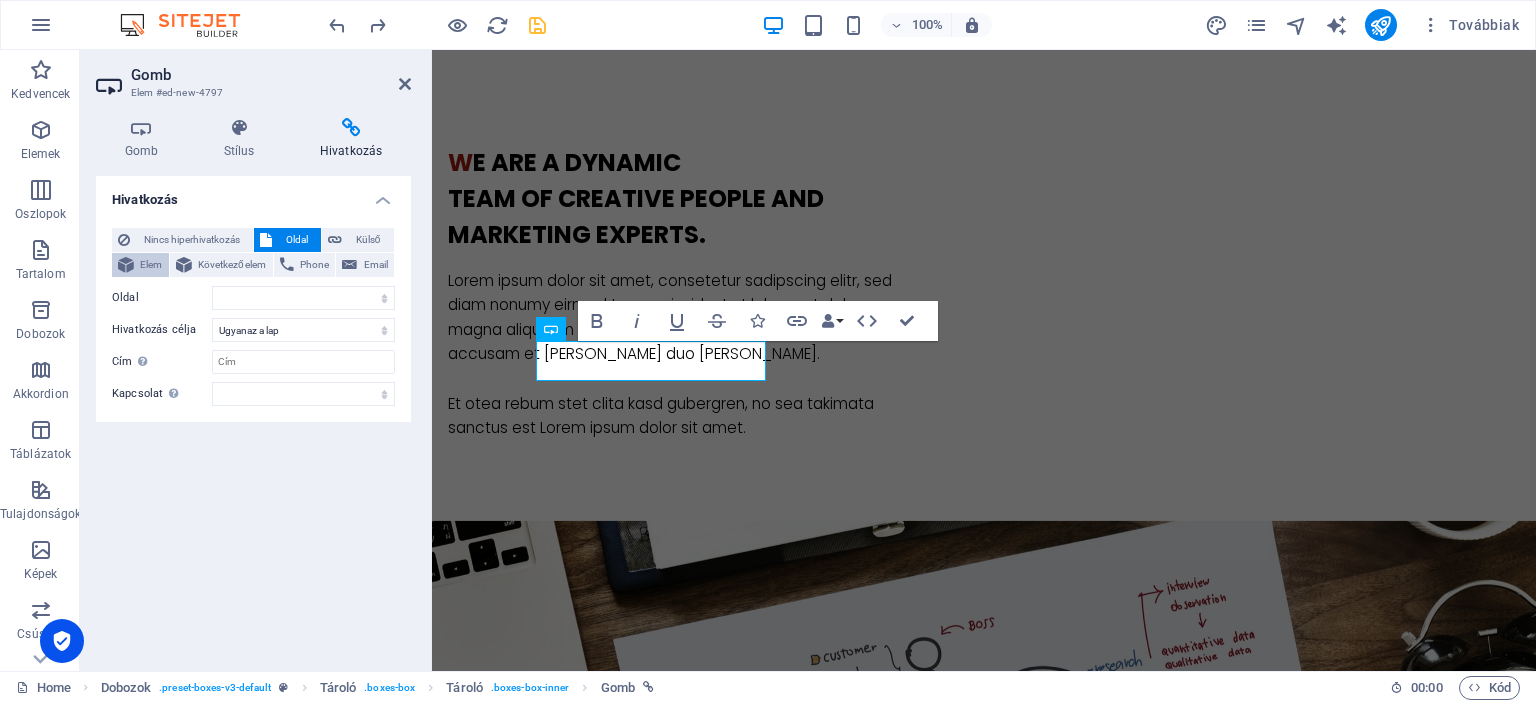 click on "Elem" at bounding box center (151, 265) 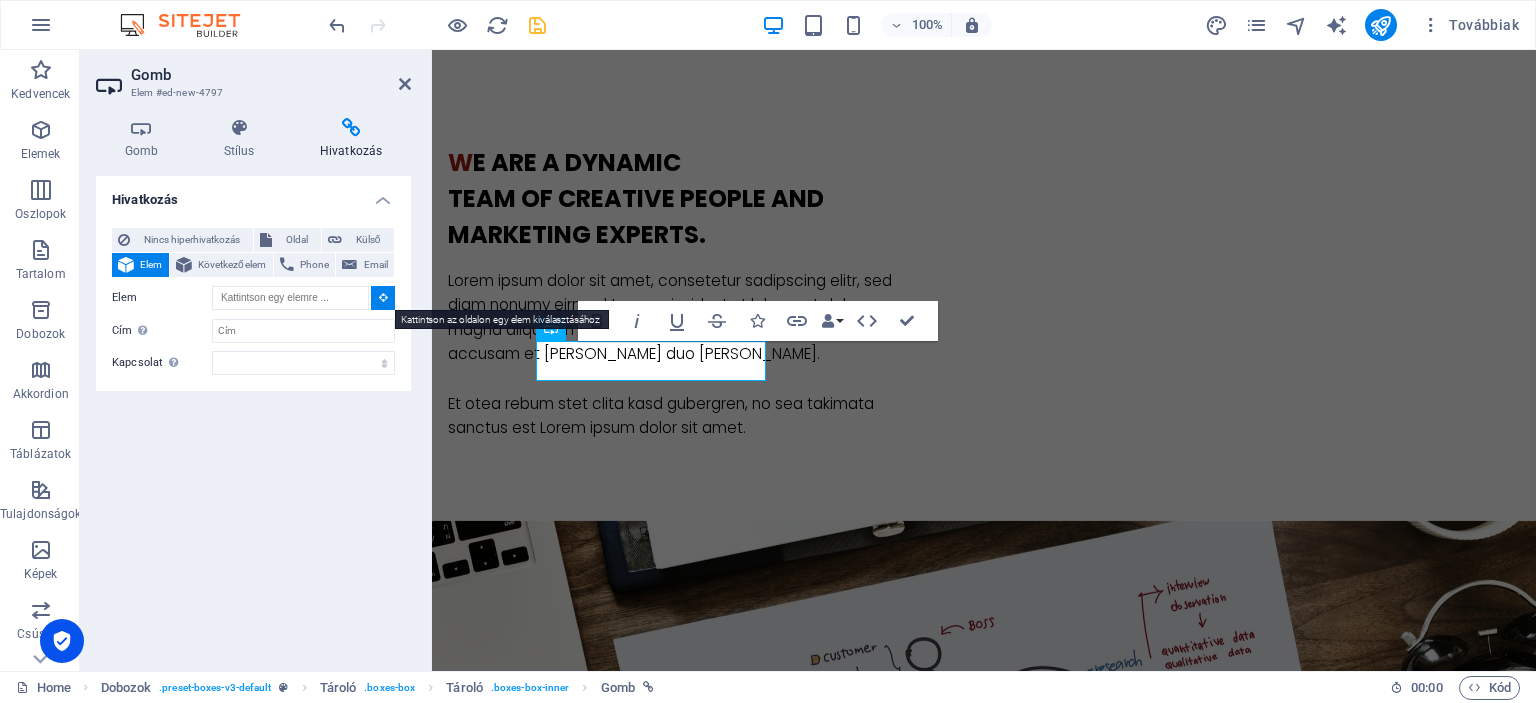 click at bounding box center (383, 297) 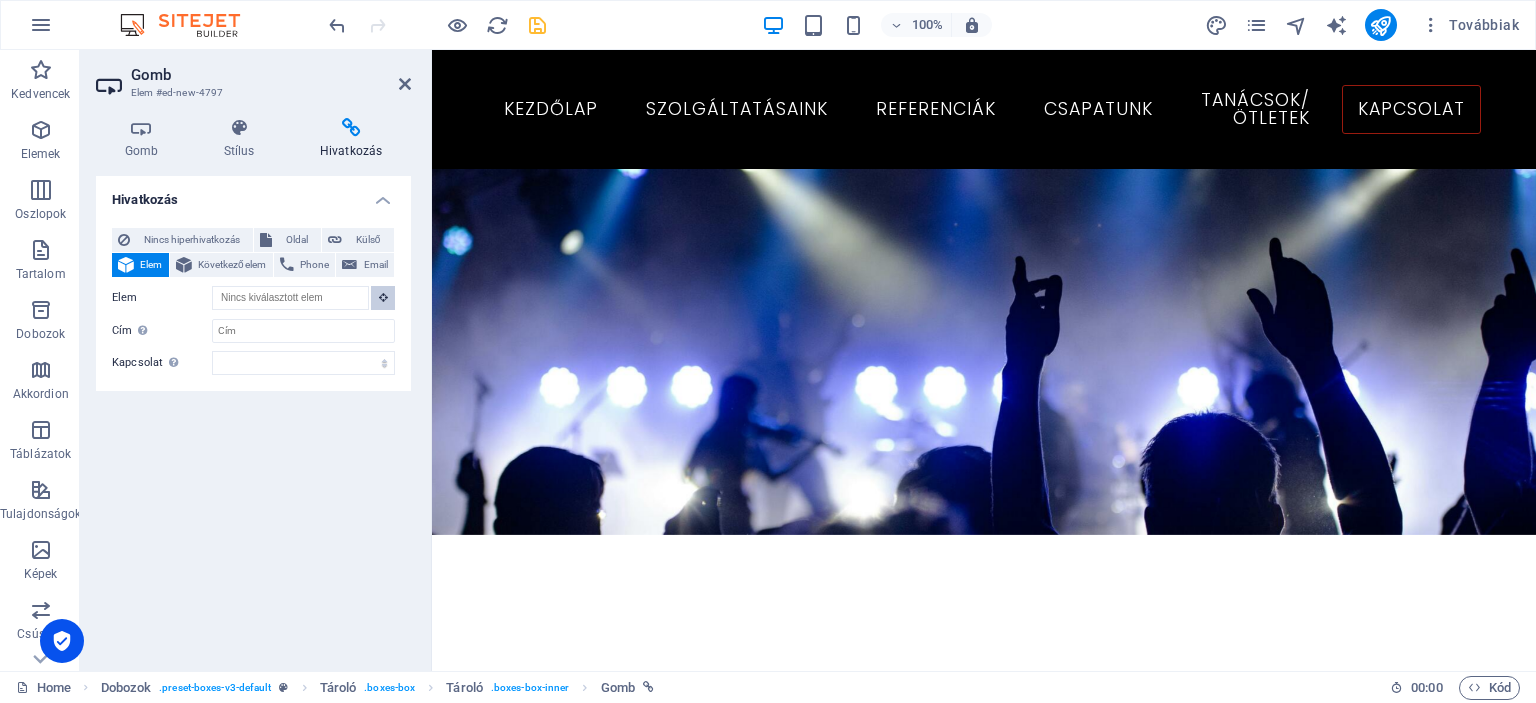 scroll, scrollTop: 7197, scrollLeft: 0, axis: vertical 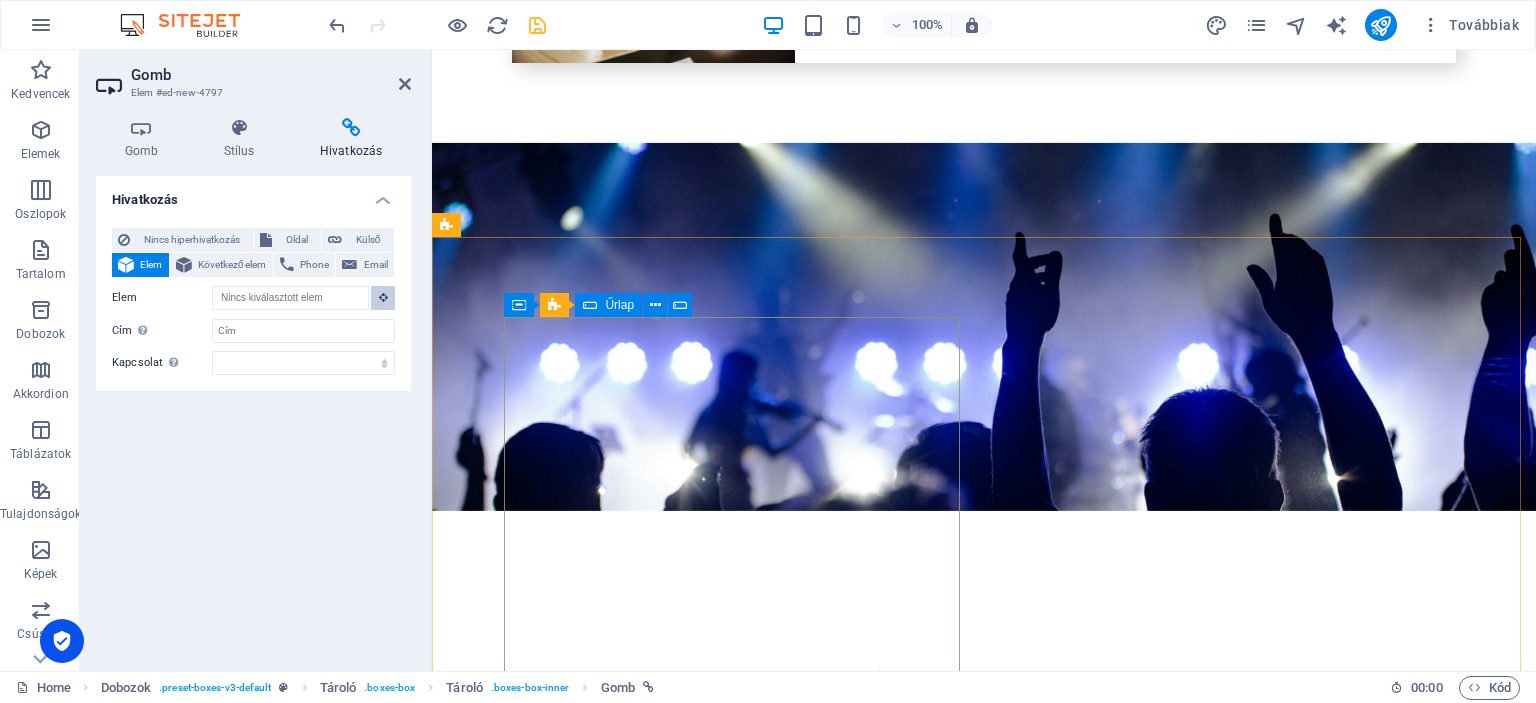 click at bounding box center (590, 305) 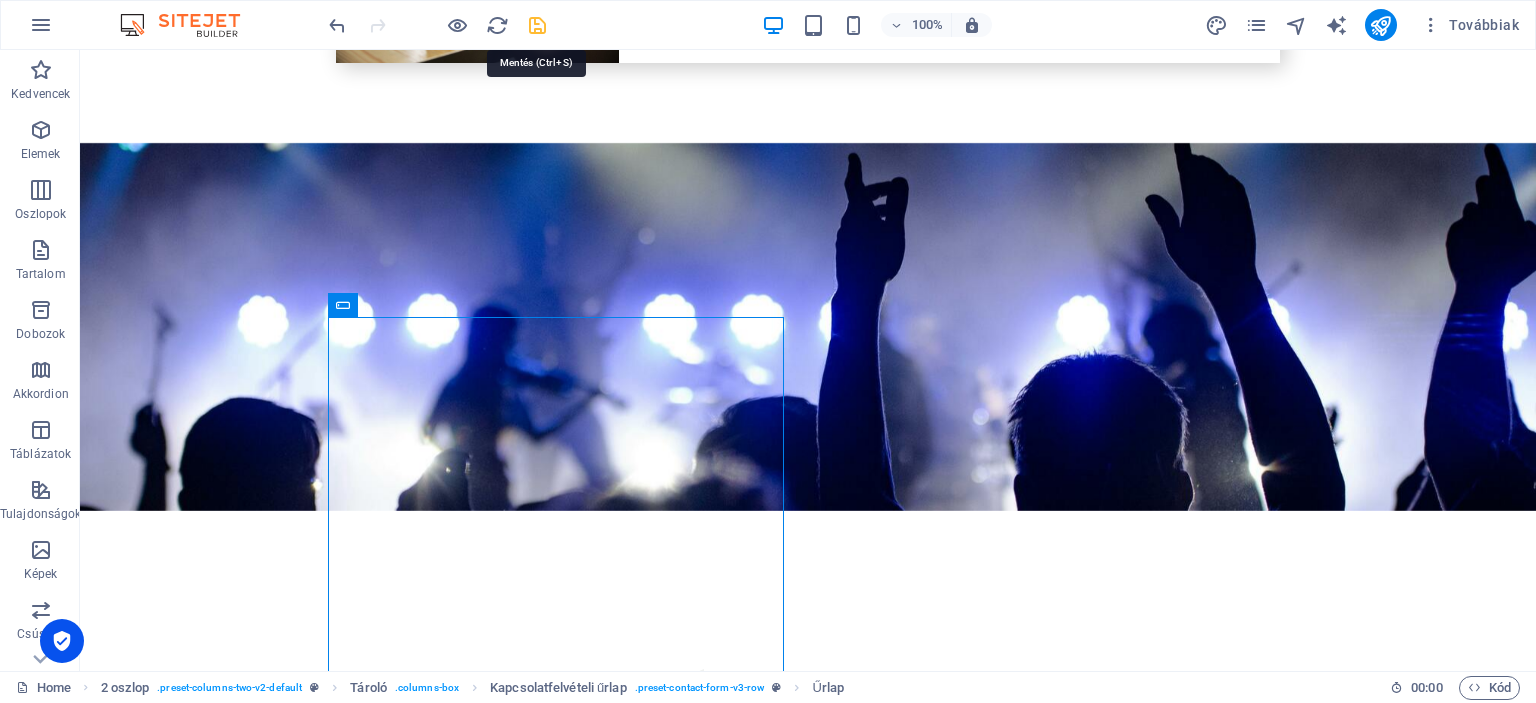 click at bounding box center [537, 25] 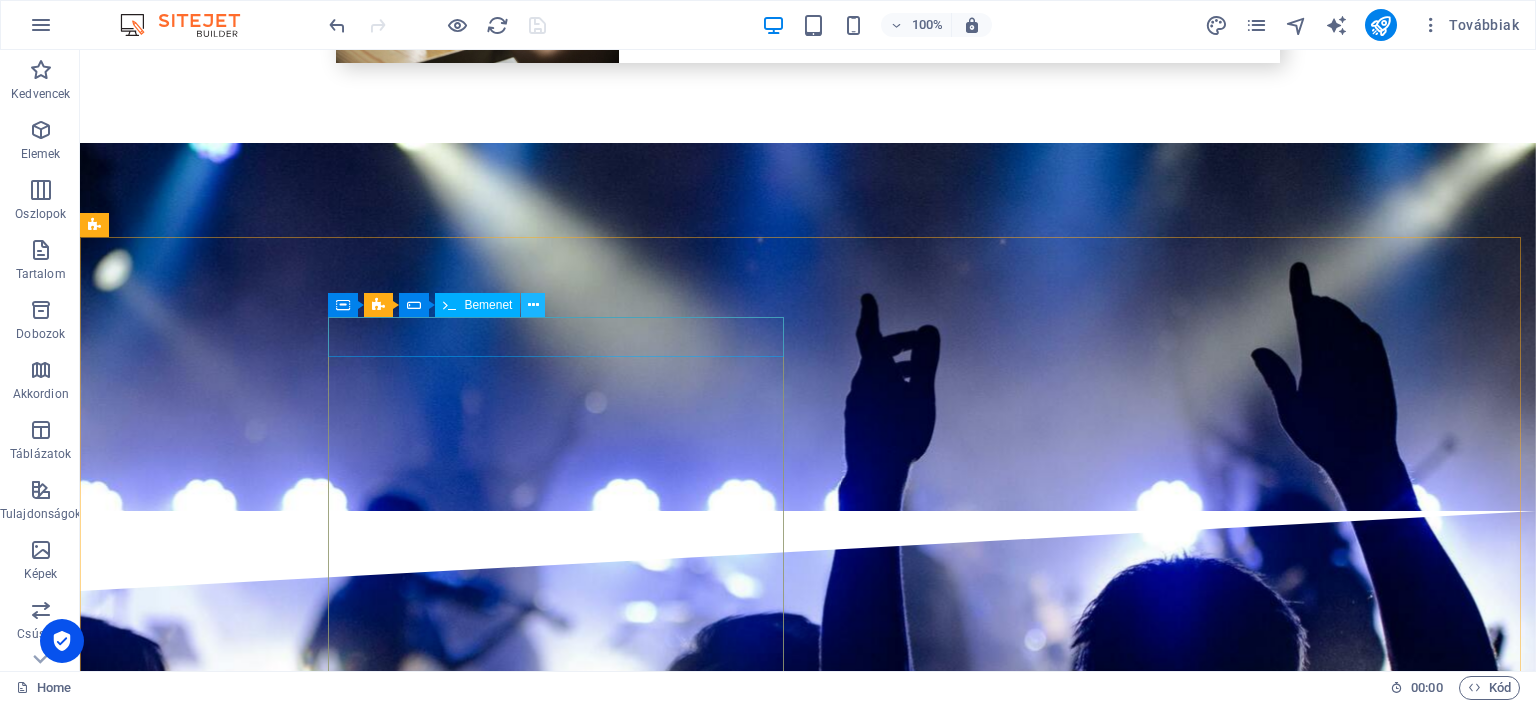 click at bounding box center (533, 305) 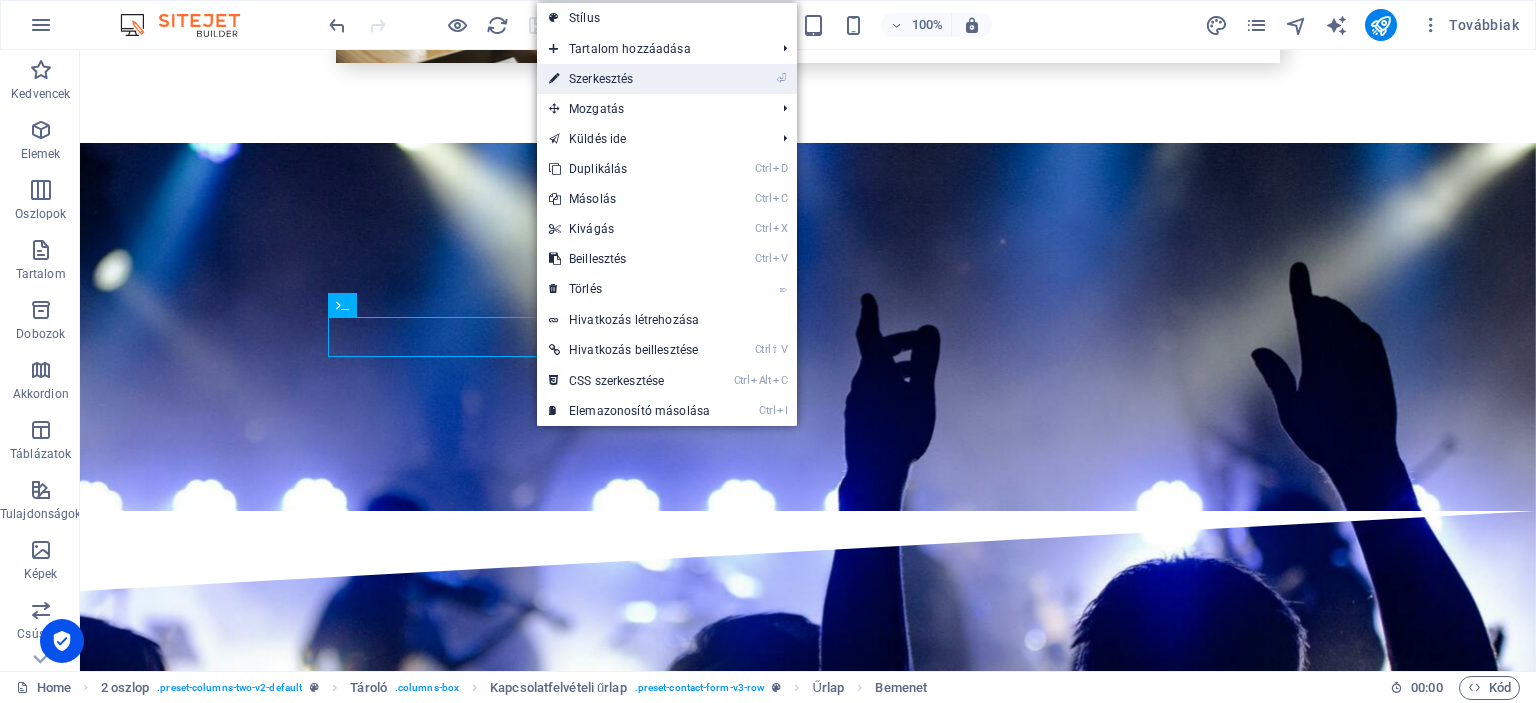 click on "⏎  Szerkesztés" at bounding box center (629, 79) 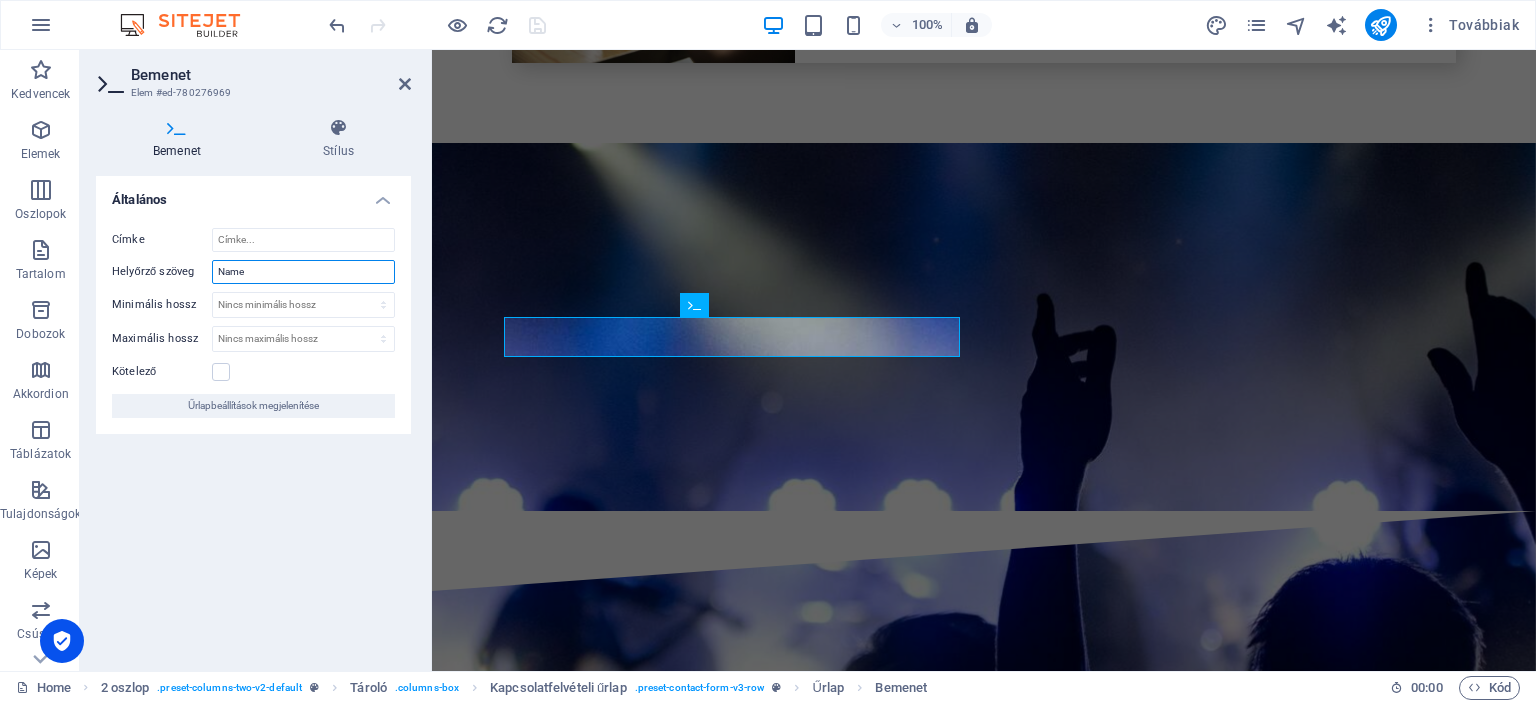 click on "Name" at bounding box center (303, 272) 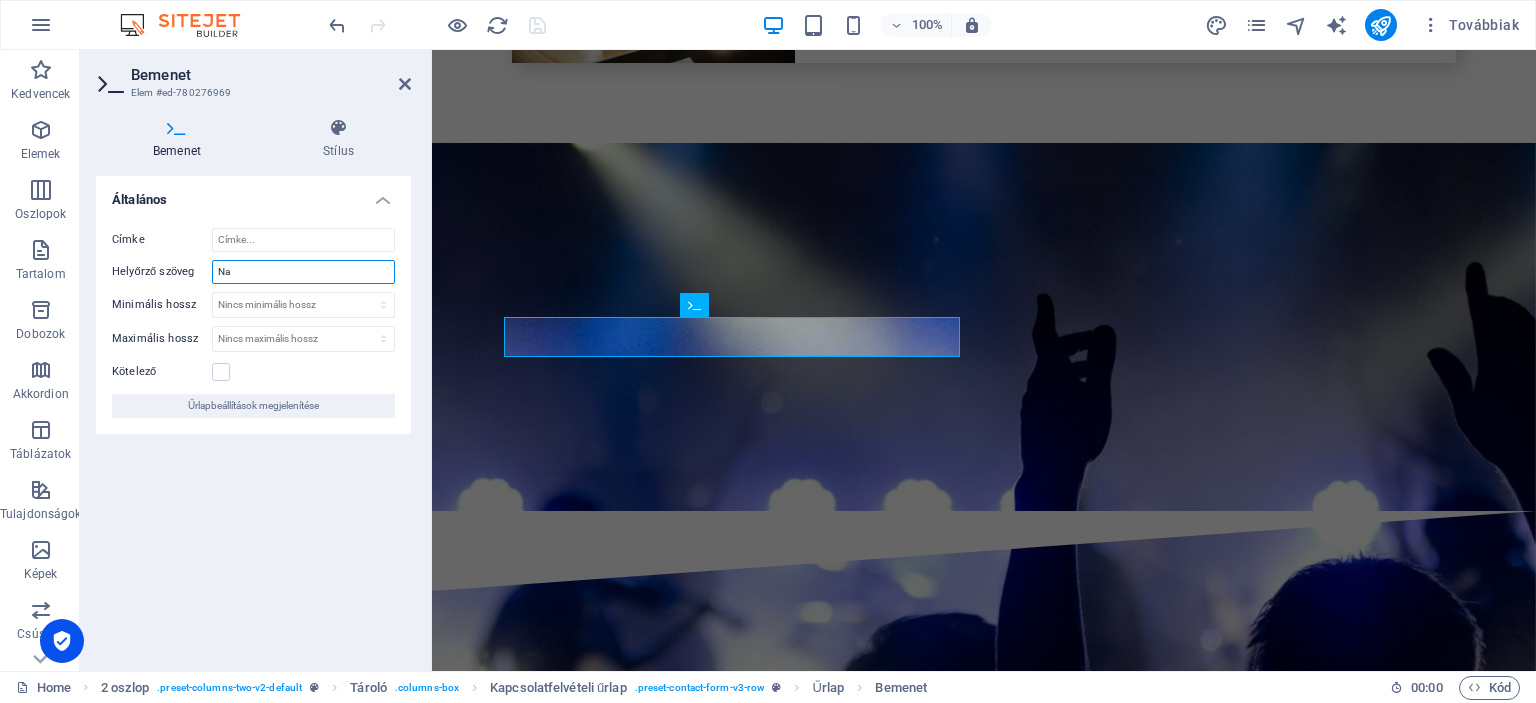 type on "N" 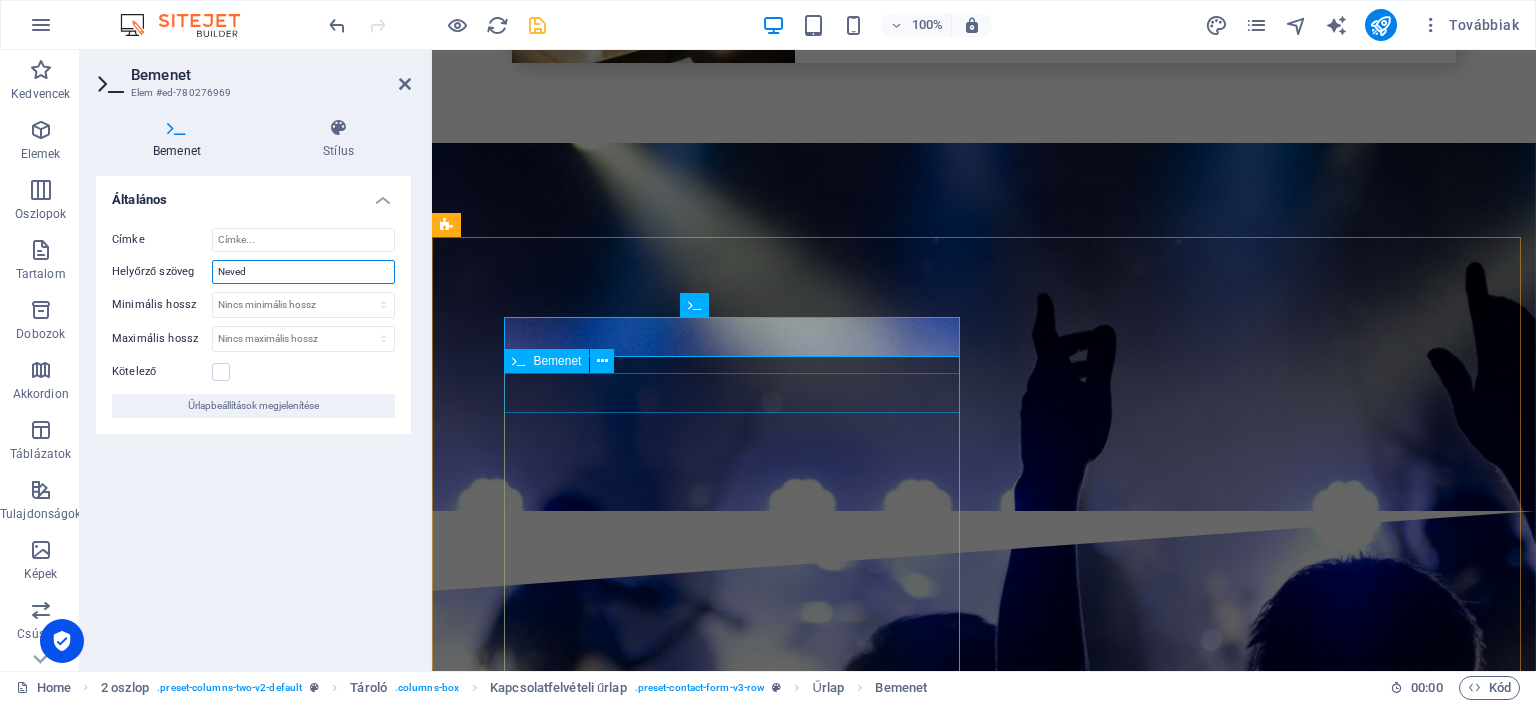 type on "Neved" 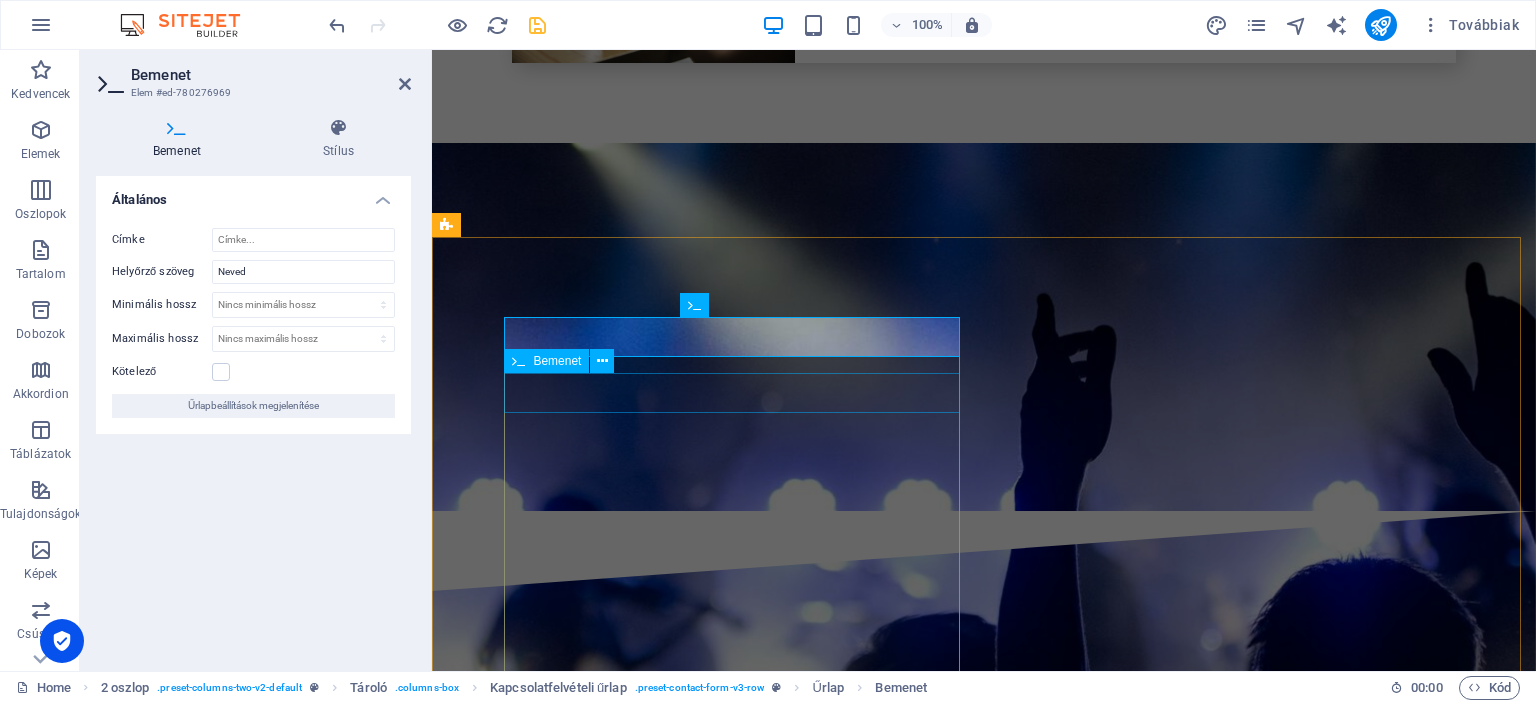 click at bounding box center (676, 7034) 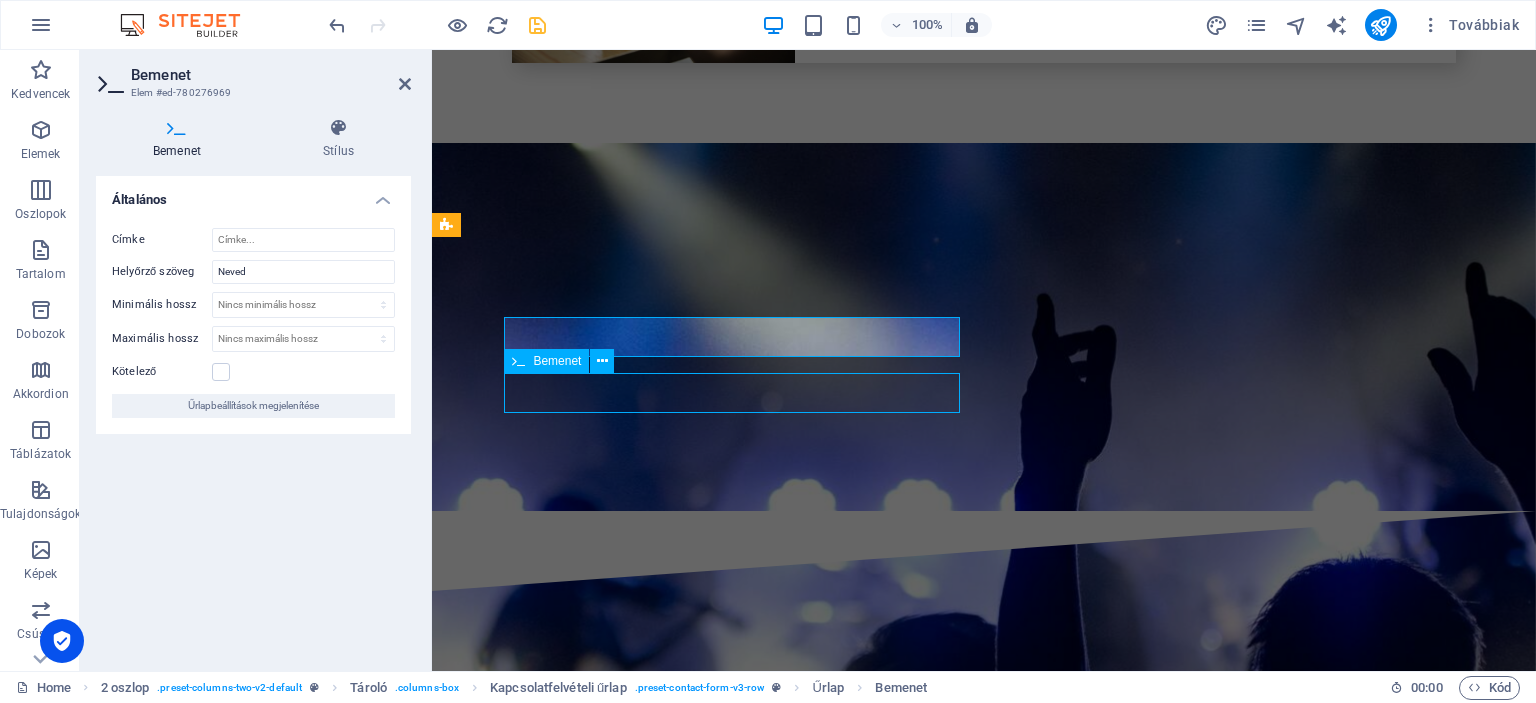 click at bounding box center (676, 7034) 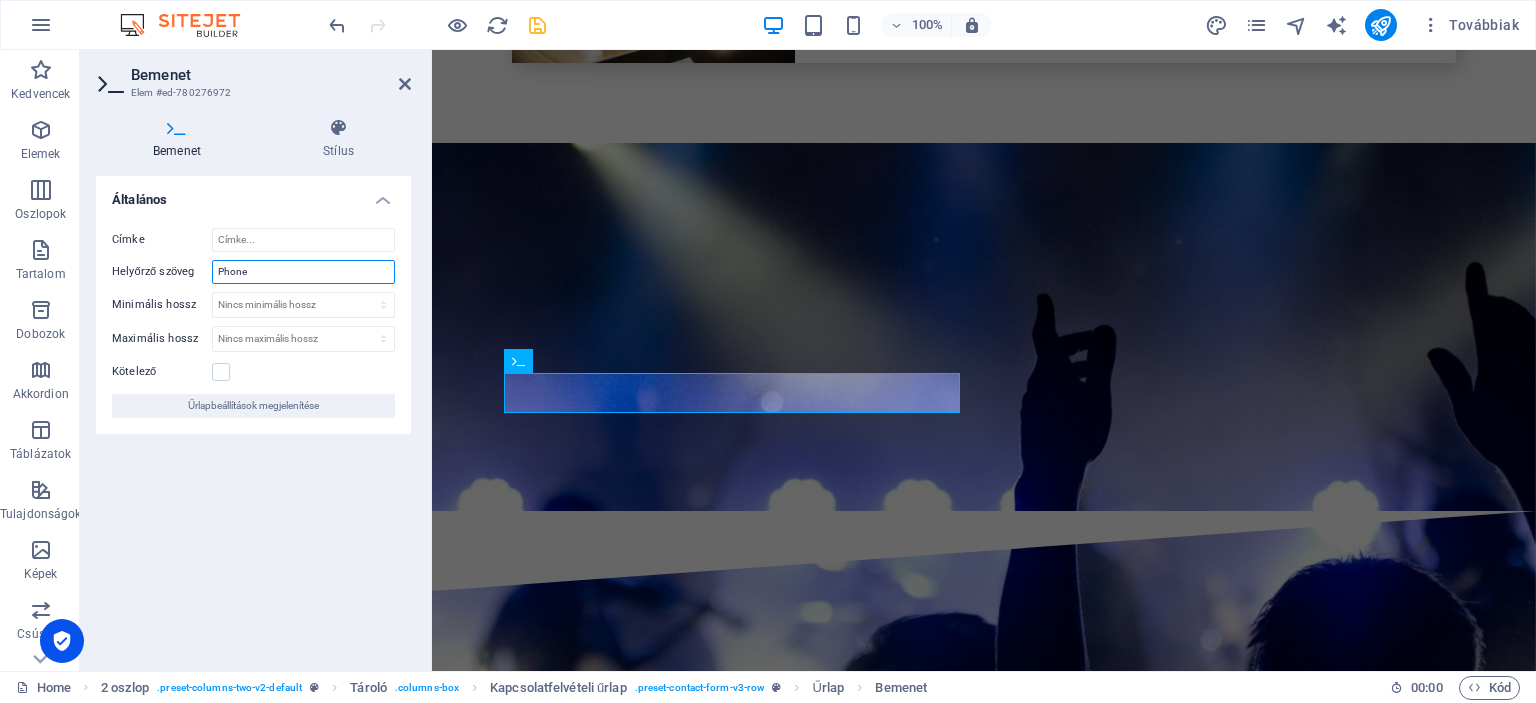 click on "Phone" at bounding box center [303, 272] 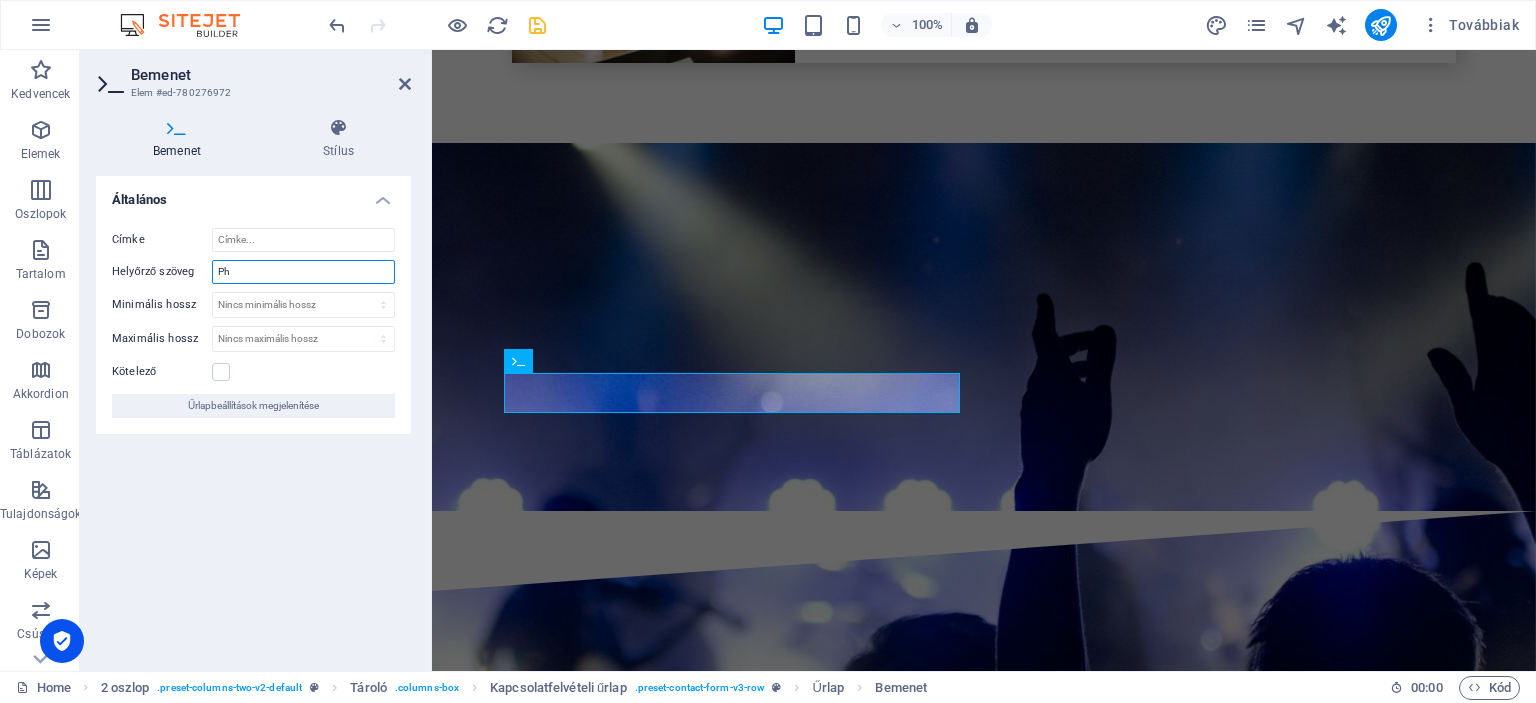 type on "P" 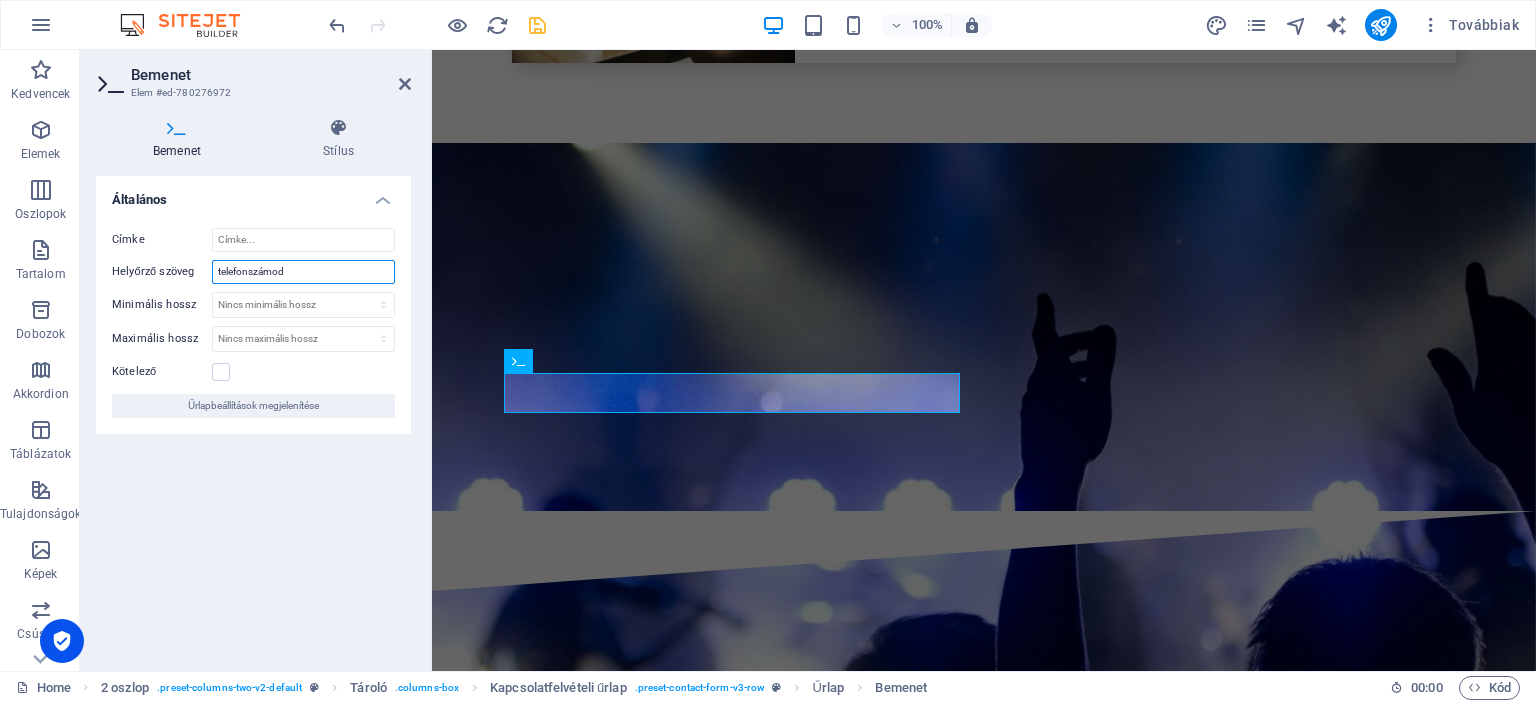 click on "telefonszámod" at bounding box center [303, 272] 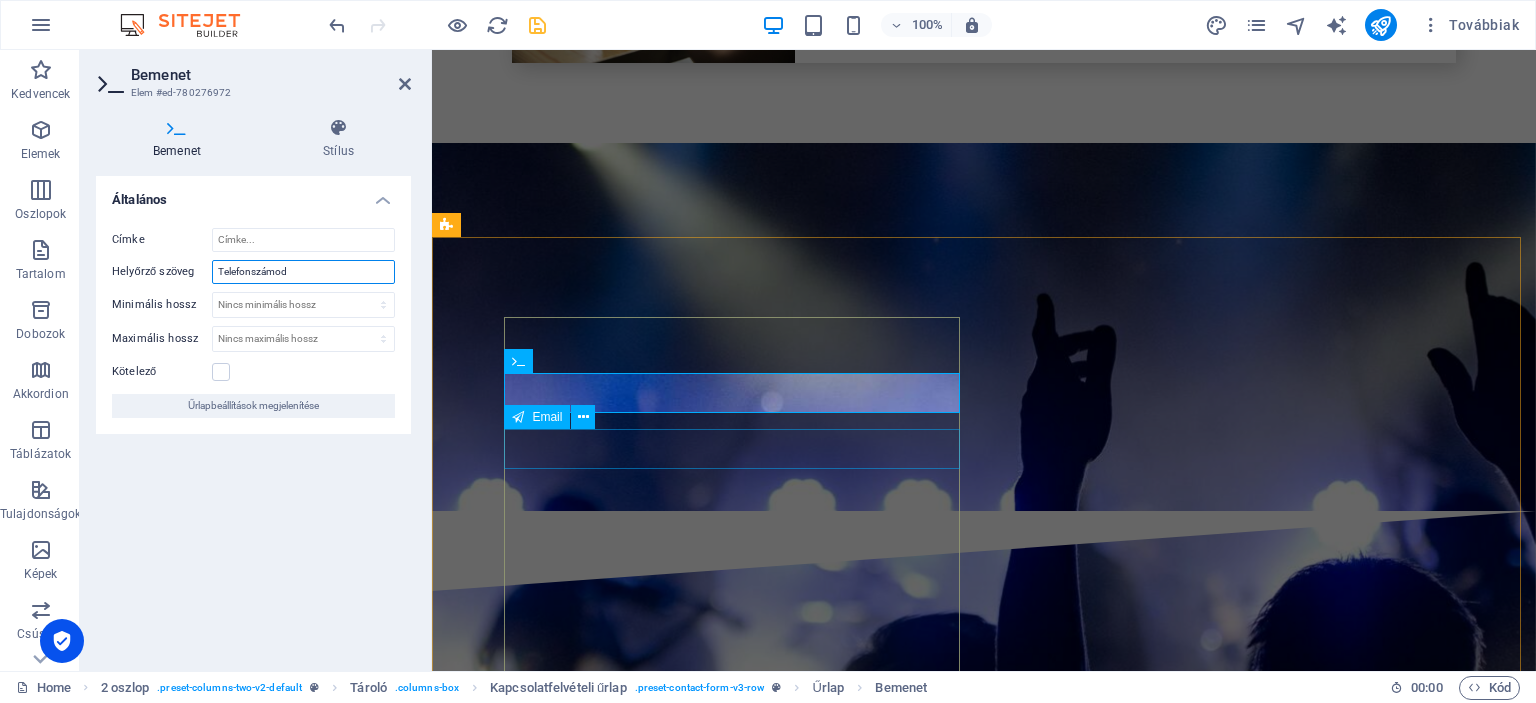 type on "Telefonszámod" 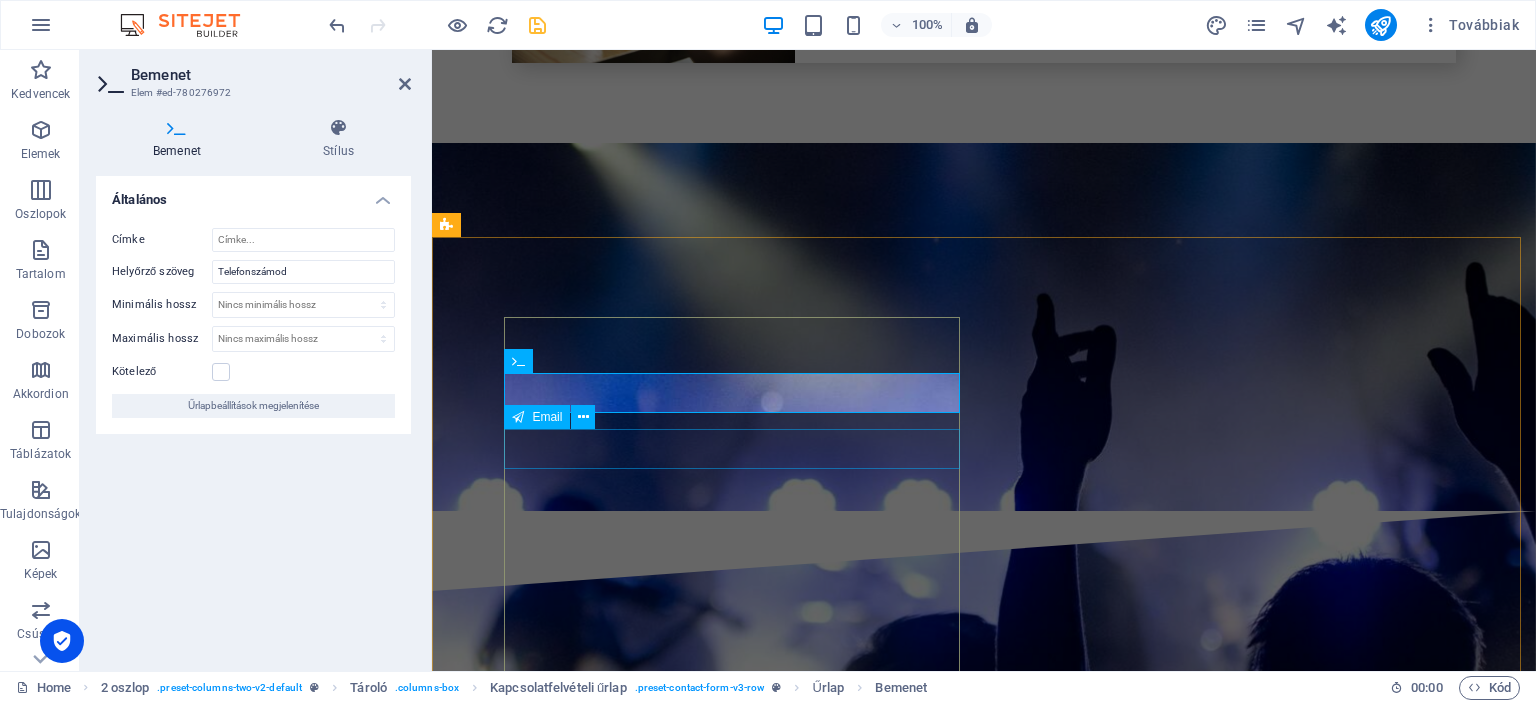 click at bounding box center (676, 7090) 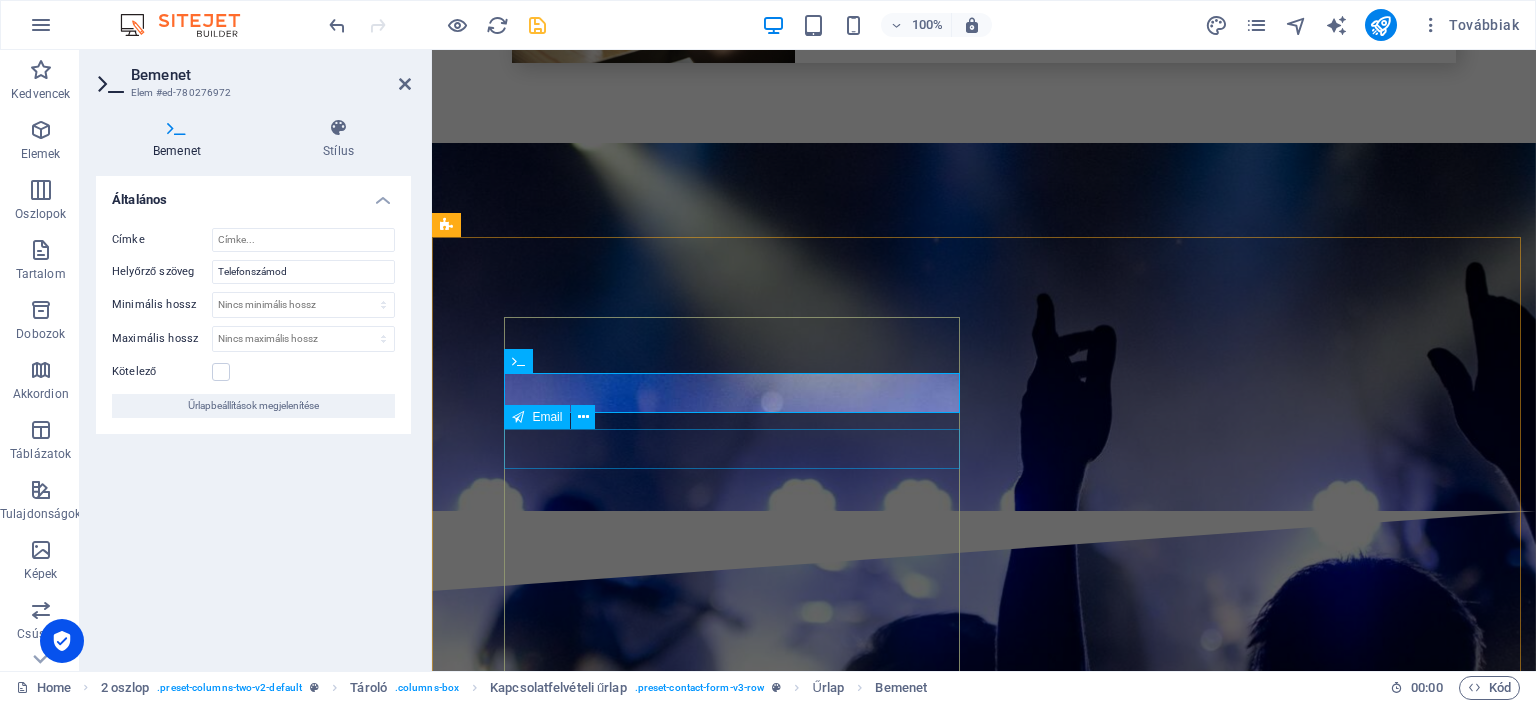 click at bounding box center [676, 7090] 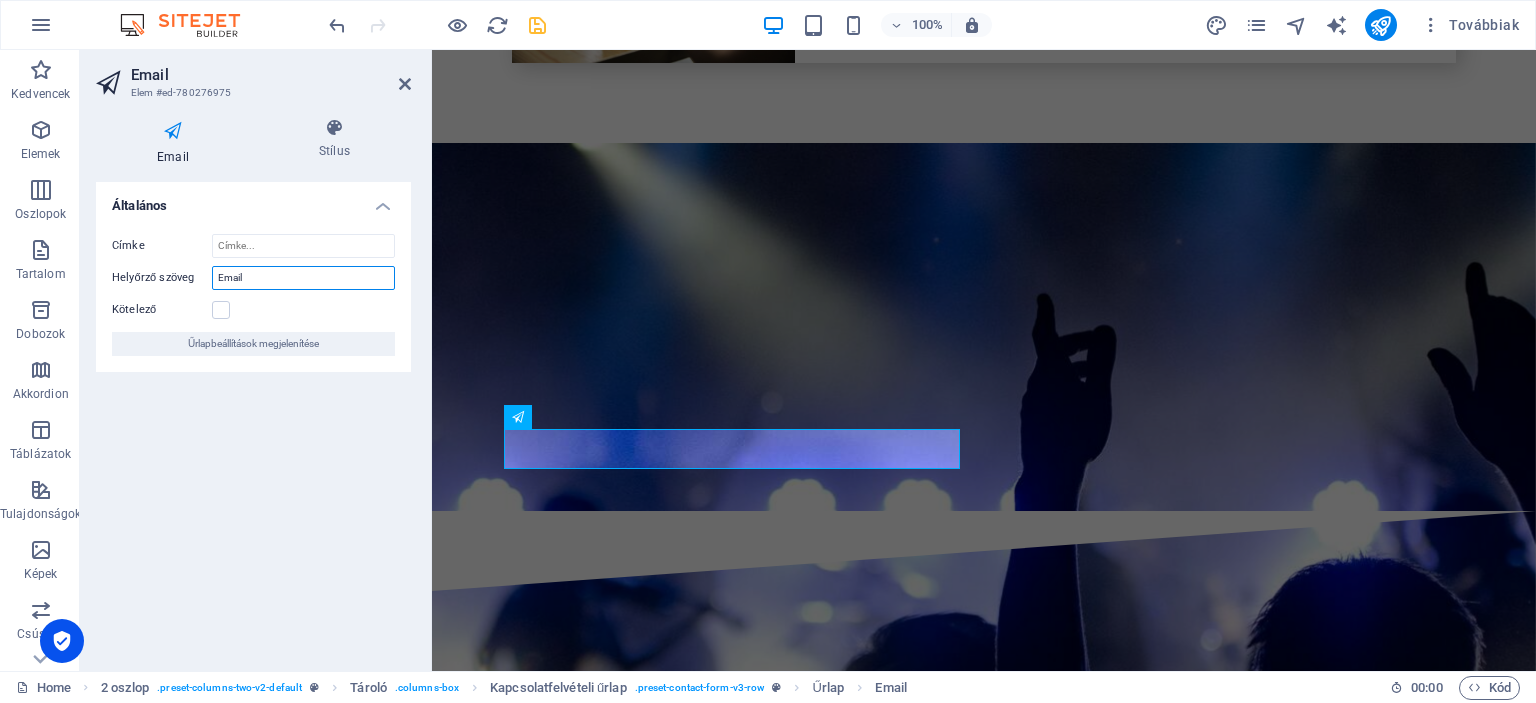 click on "Email" at bounding box center (303, 278) 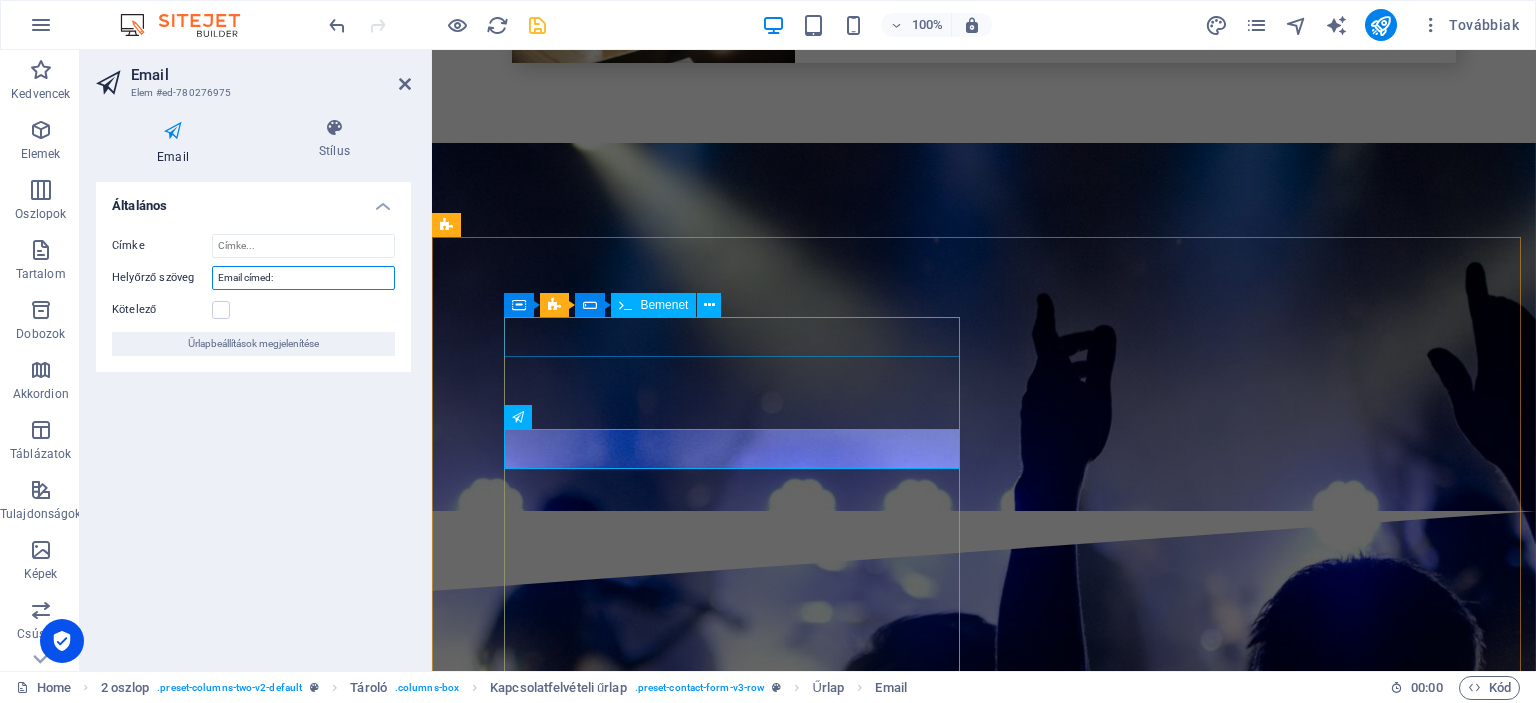 type on "Email címed:" 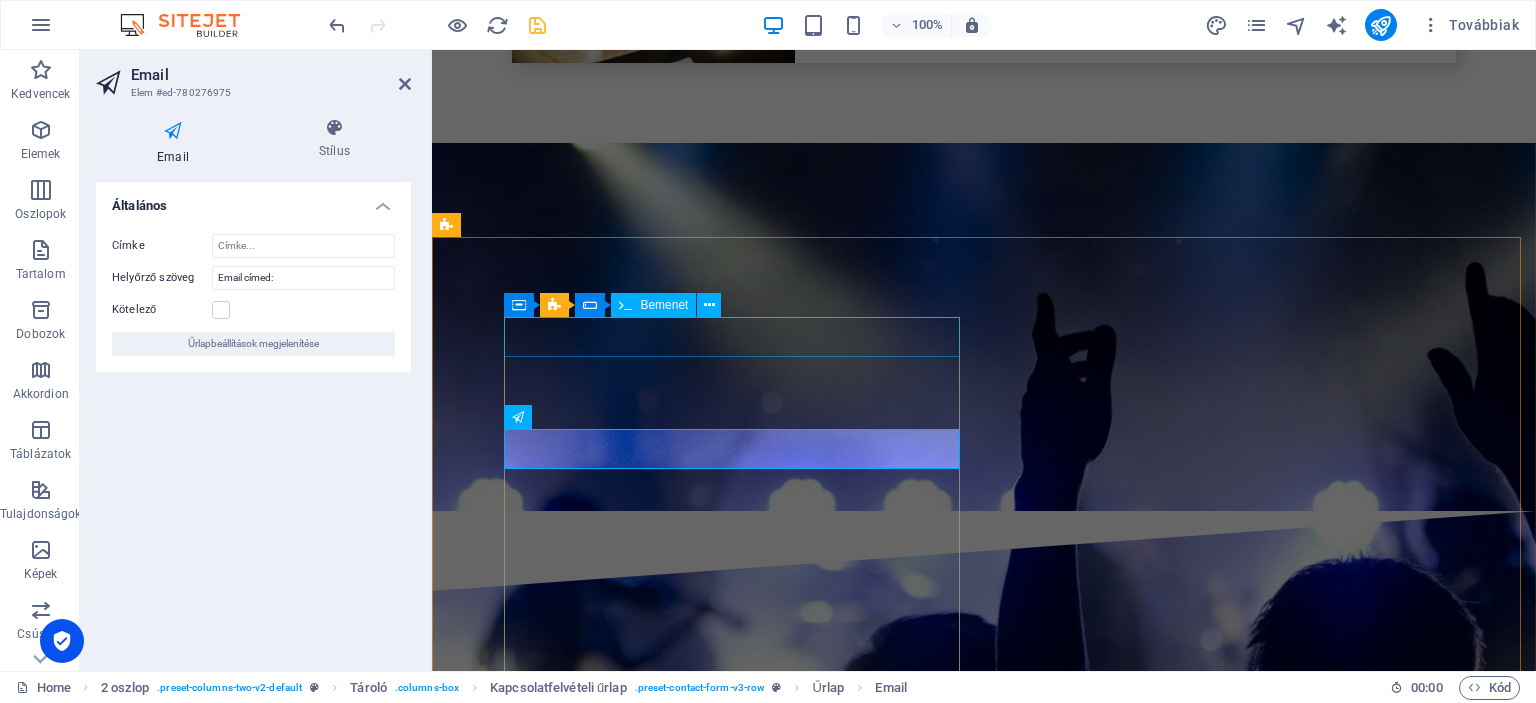 click at bounding box center [676, 6977] 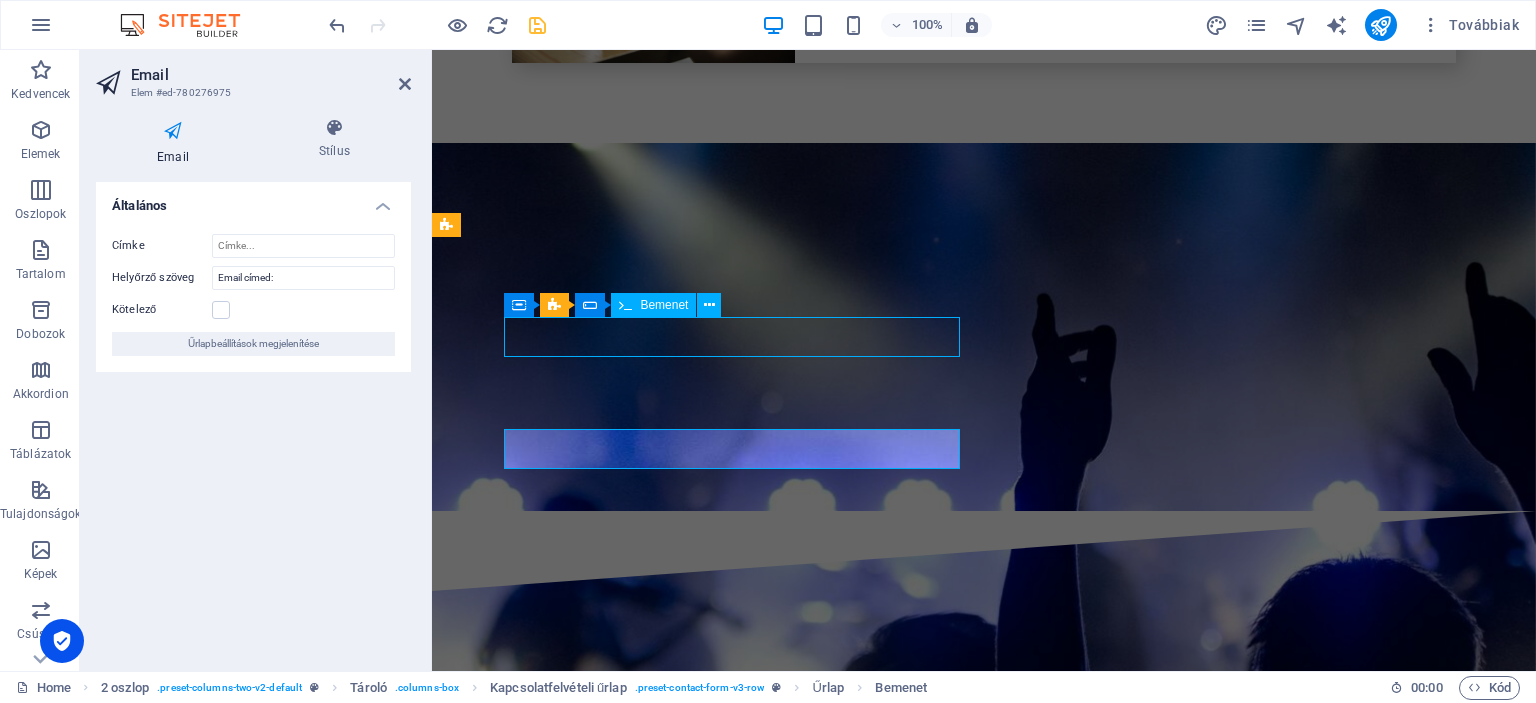 click at bounding box center (676, 6977) 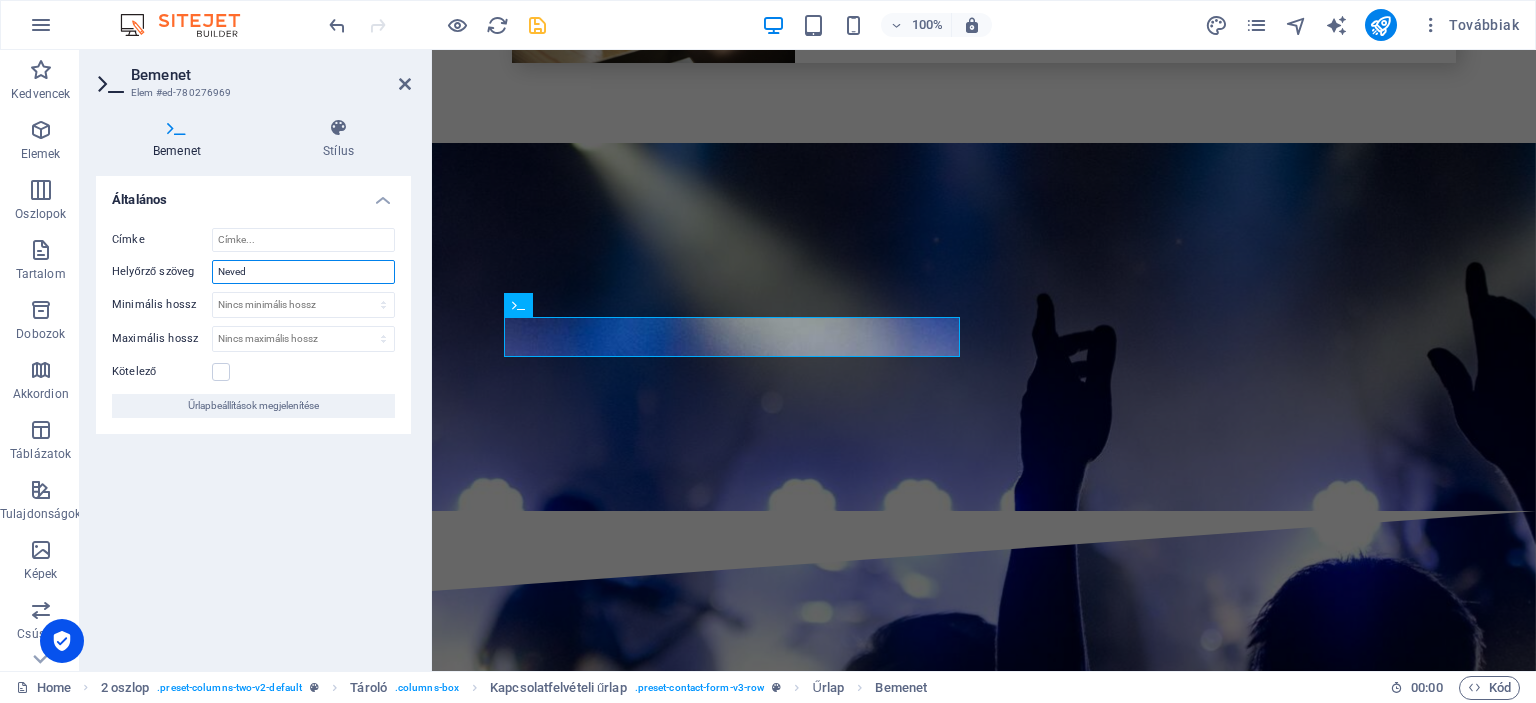 click on "Neved" at bounding box center [303, 272] 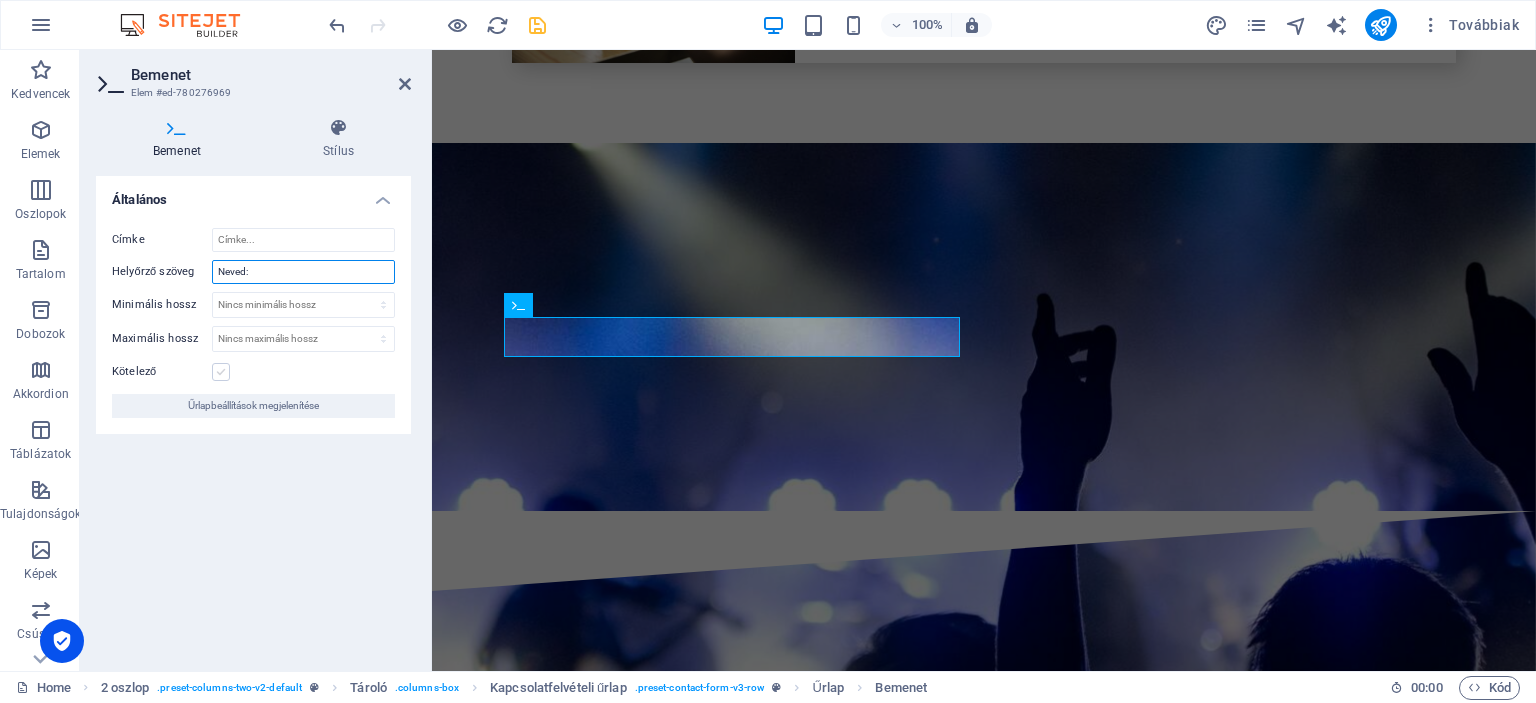 type on "Neved:" 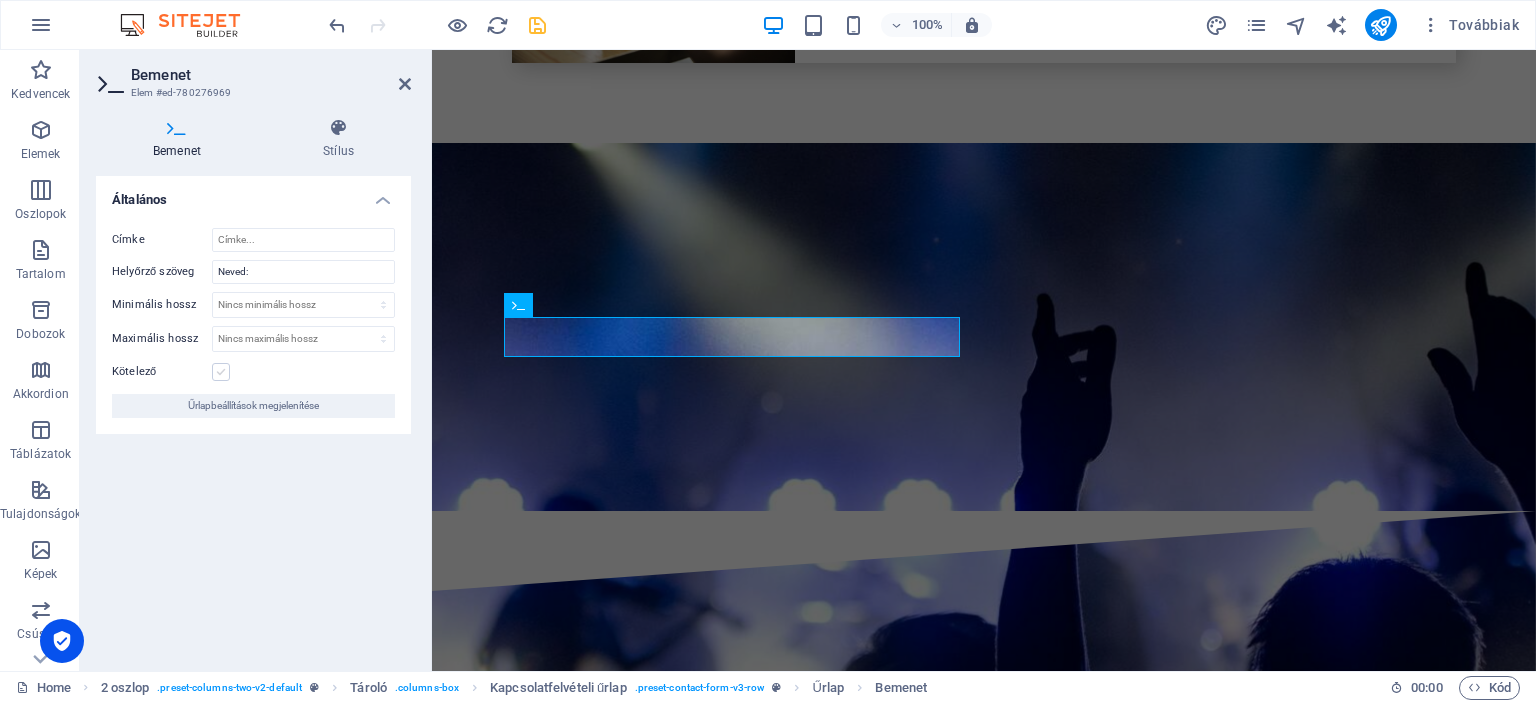 click at bounding box center (221, 372) 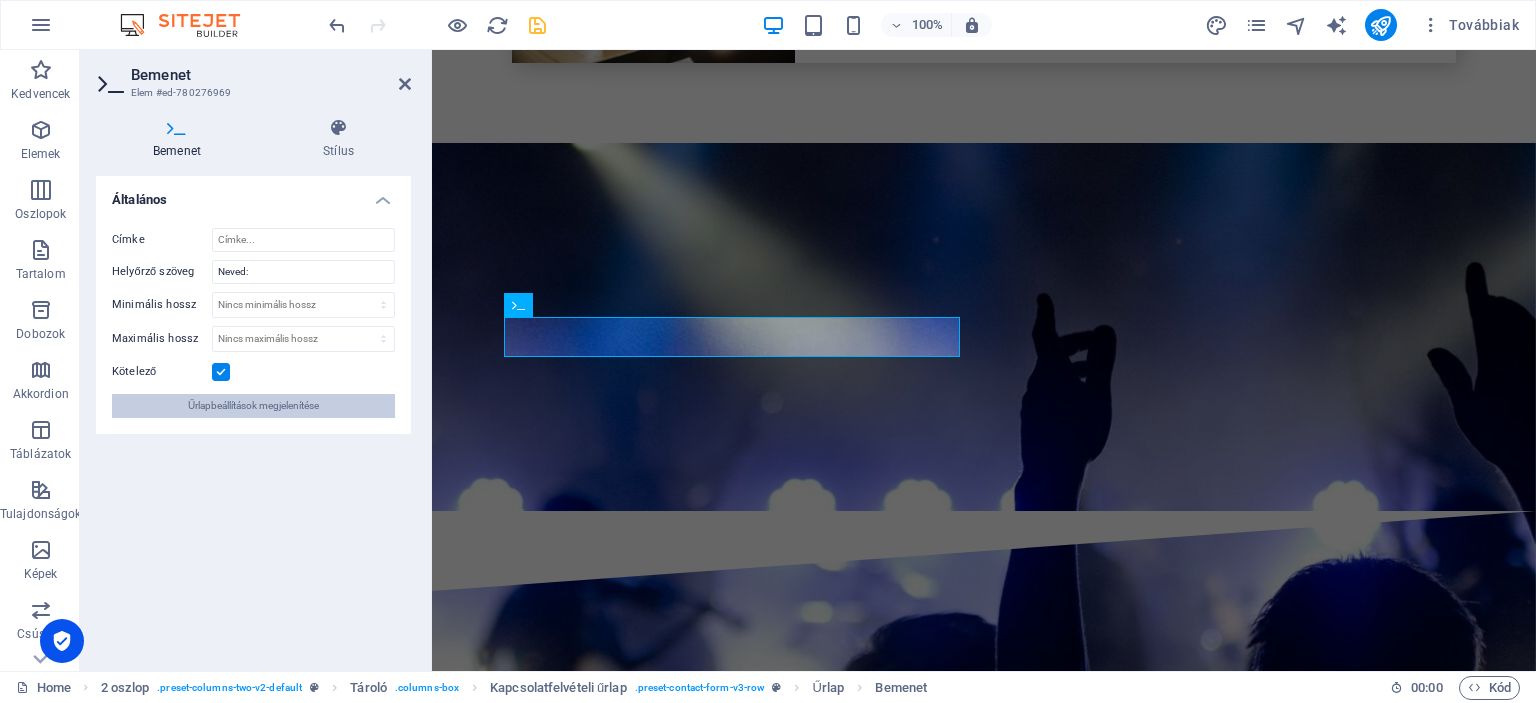 click on "Űrlapbeállítások megjelenítése" at bounding box center [253, 406] 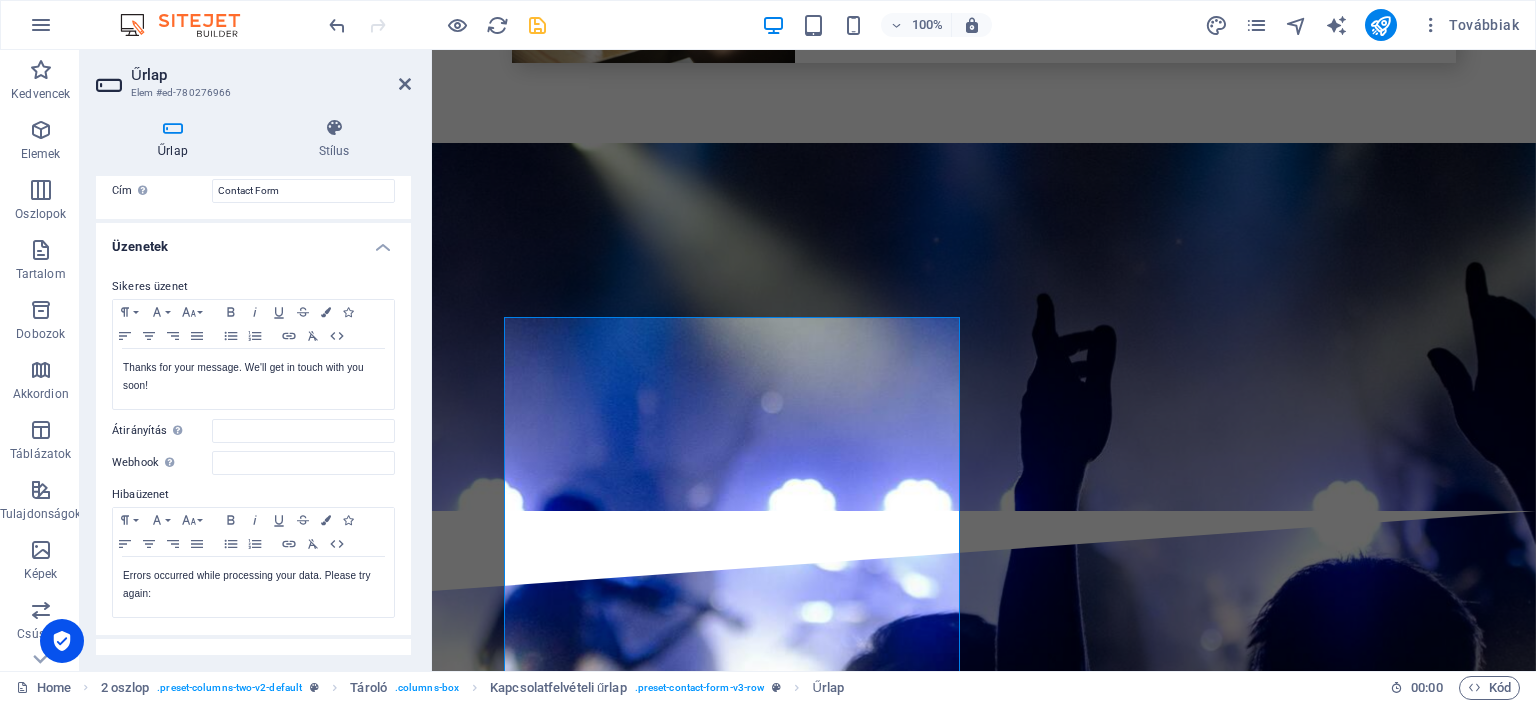 scroll, scrollTop: 0, scrollLeft: 0, axis: both 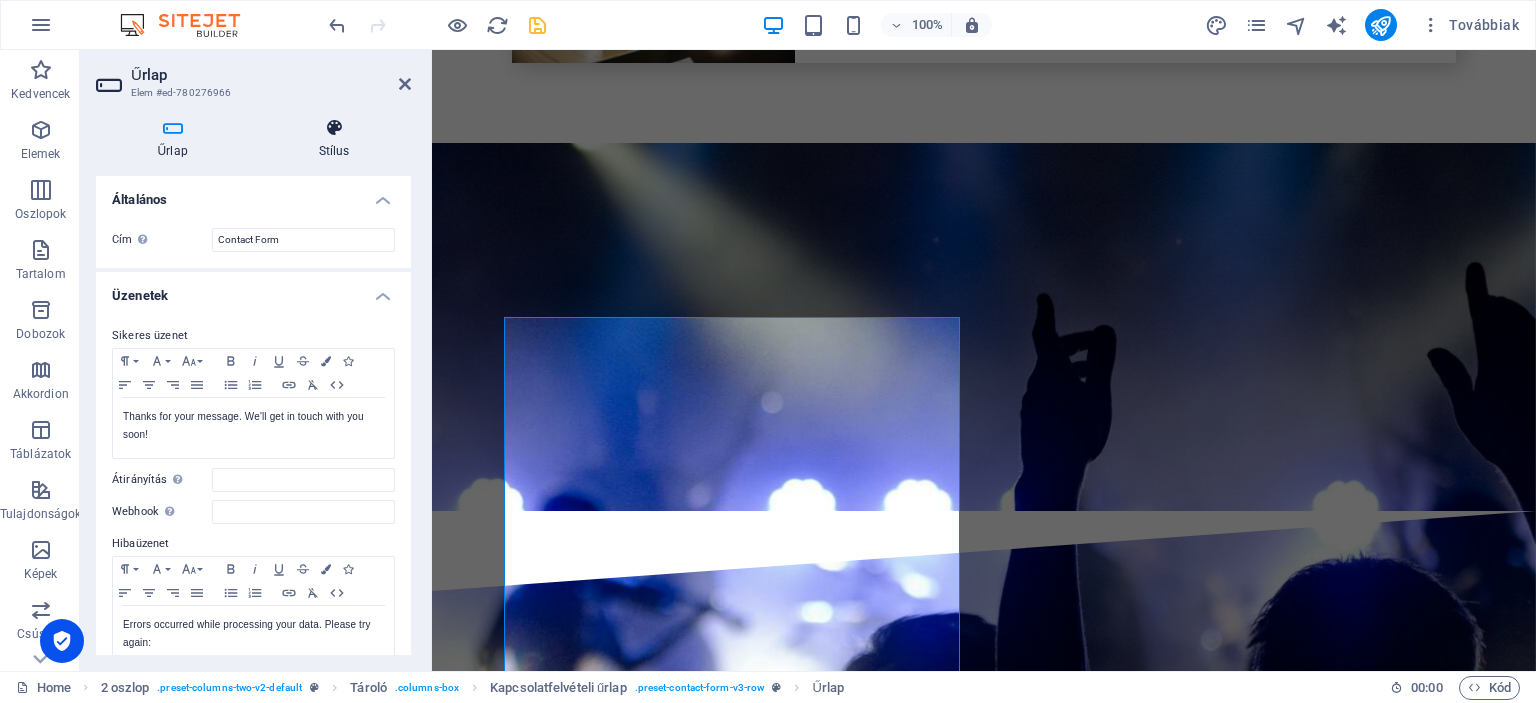 click at bounding box center [334, 128] 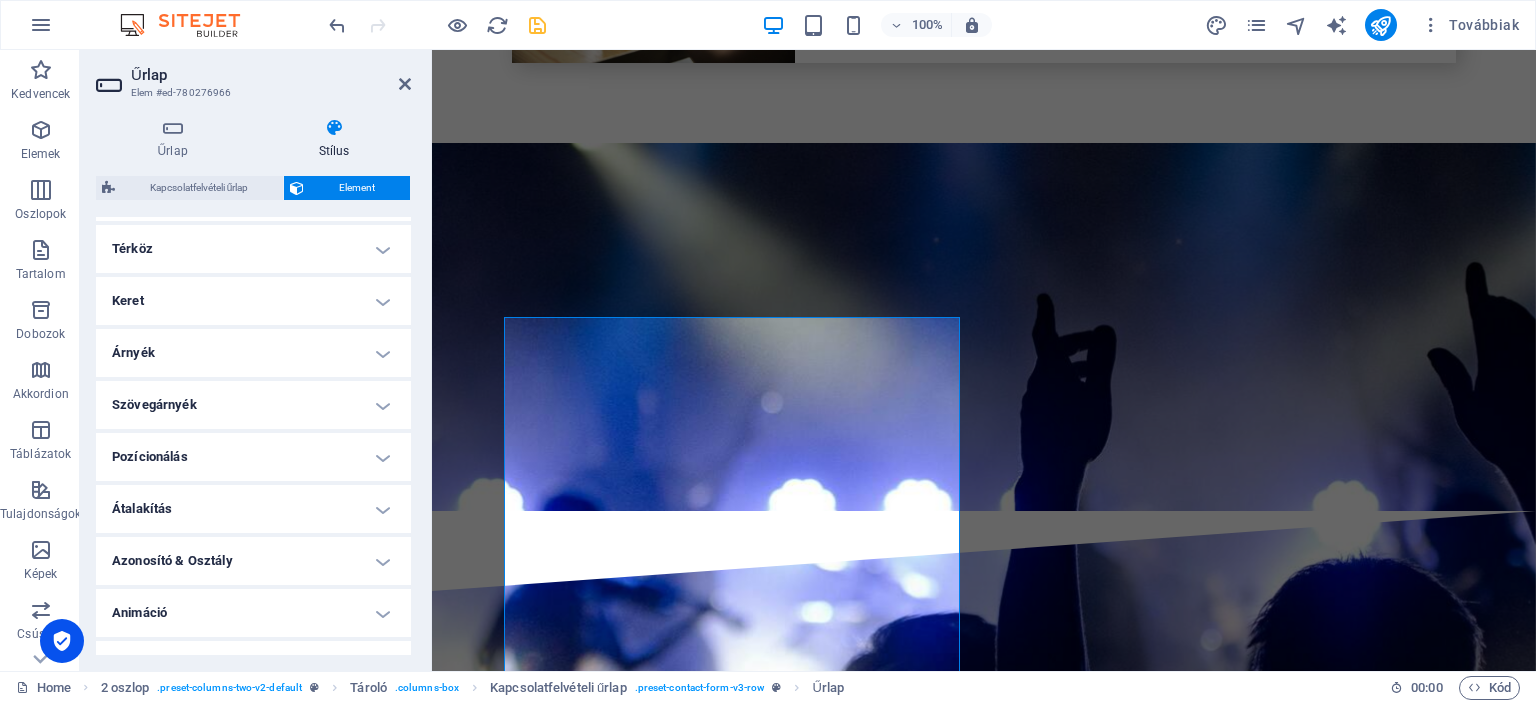 scroll, scrollTop: 423, scrollLeft: 0, axis: vertical 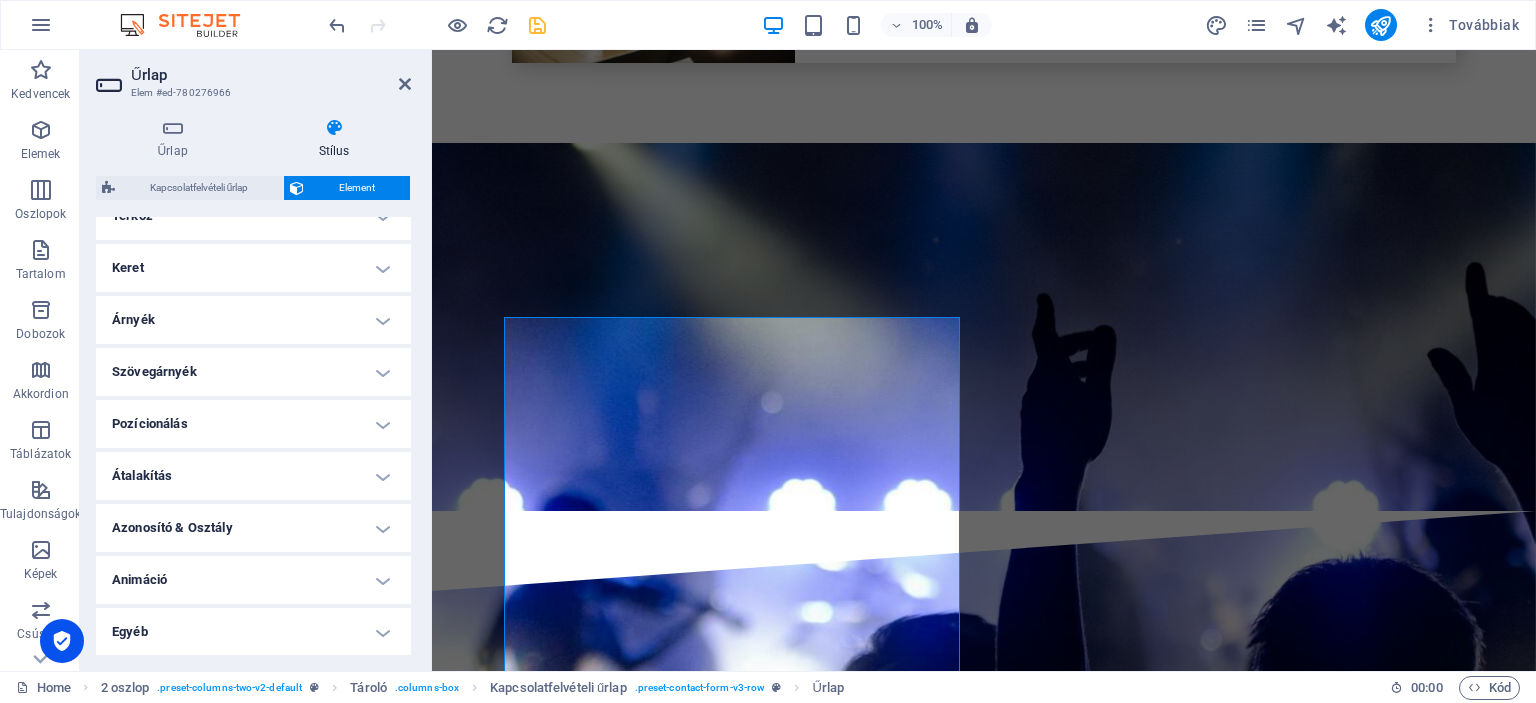 click on "Átalakítás" at bounding box center [253, 476] 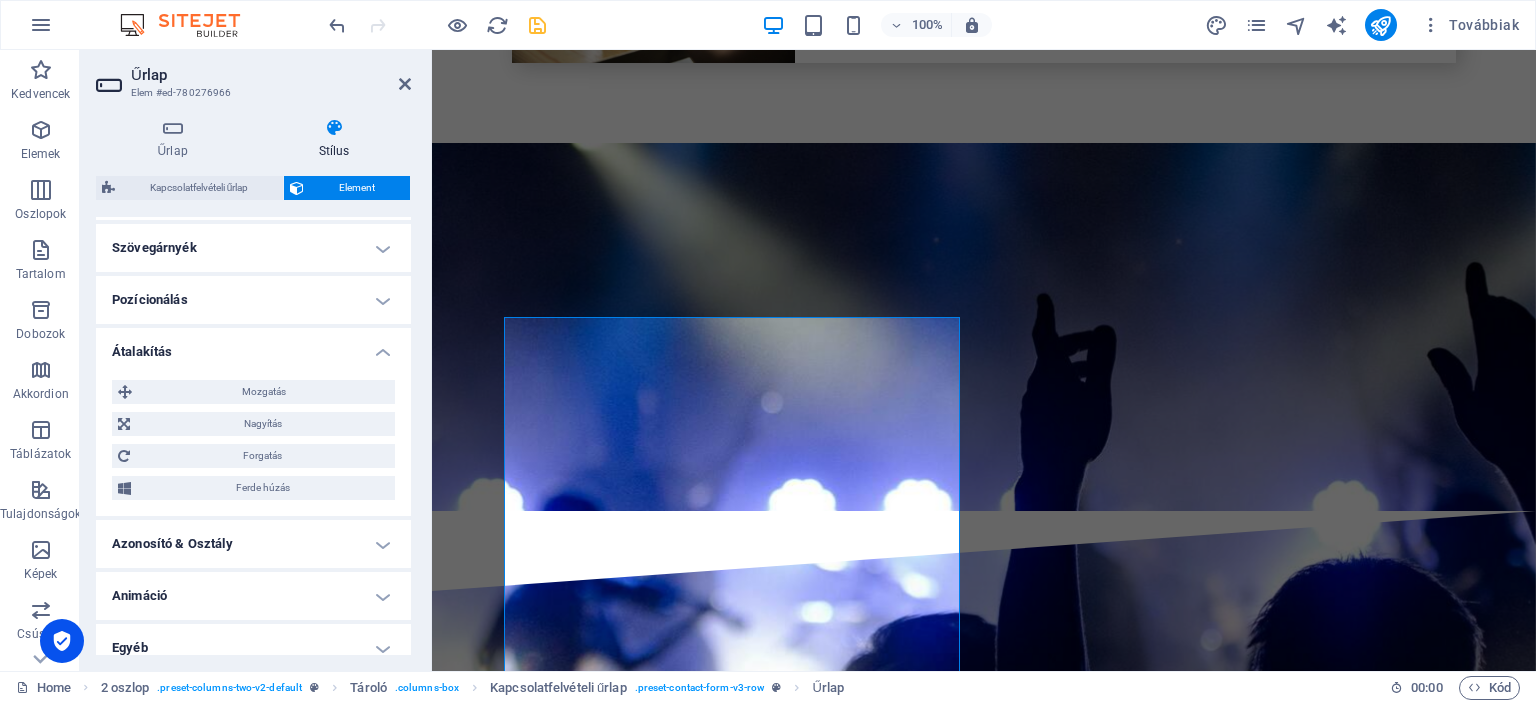 scroll, scrollTop: 563, scrollLeft: 0, axis: vertical 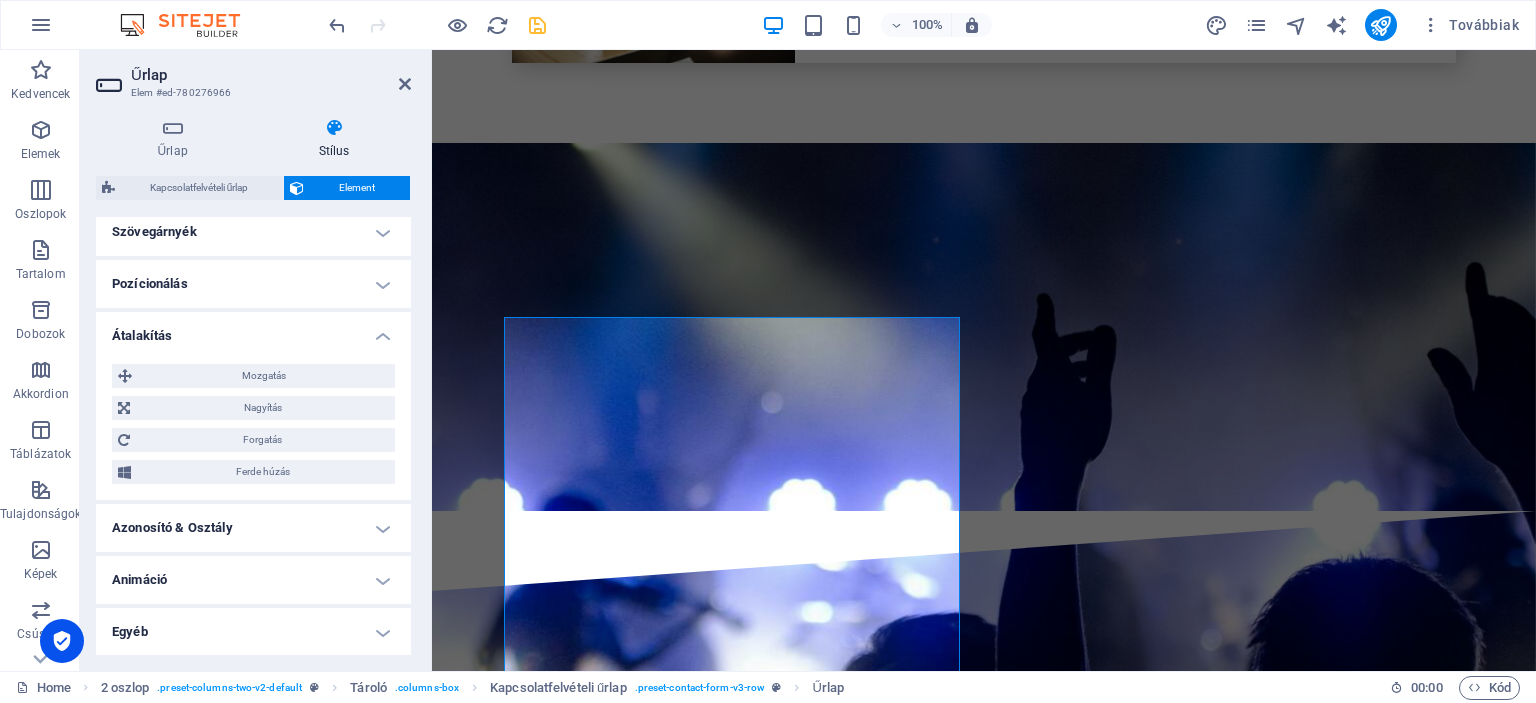 click on "Azonosító & Osztály" at bounding box center [253, 528] 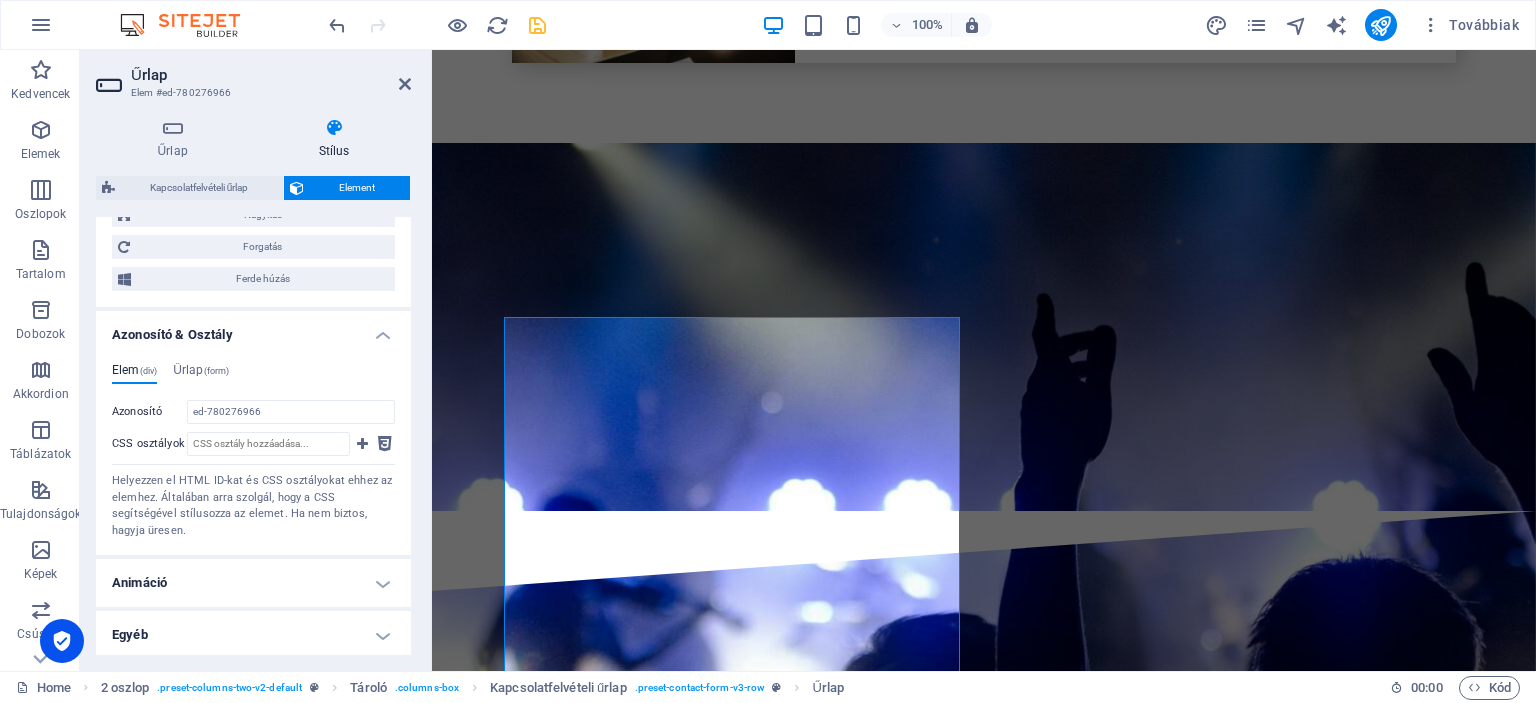 scroll, scrollTop: 759, scrollLeft: 0, axis: vertical 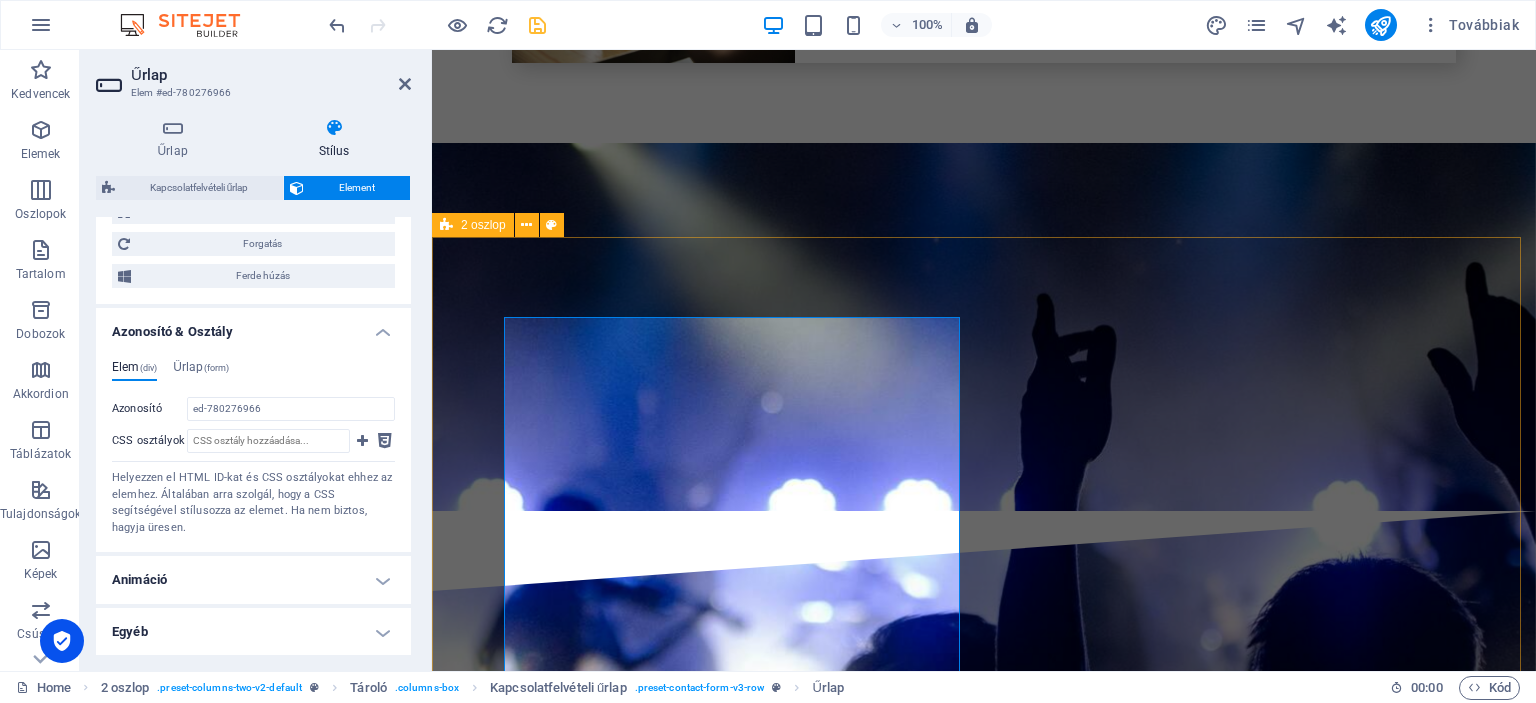 click on "I have read and understand the privacy policy. Nicht lesbar? Neu generieren Submit ← Mozgatás balra → Mozgatás jobbra ↑ Mozgatás felfelé ↓ Mozgatás lefelé + Nagyítás - Kicsinyítés Home Ugrás balra 75%-kal End Ugrás jobbra 75%-kal Page up Ugrás felfelé 75%-kal Page down Ugrás lefelé 75%-kal Térkép Domborzat Műhold Címkék Billentyűparancsok Térképadatok Térképadatok ©2025 Térképadatok ©2025 50 km  Kattintson a metrikus és az angolszász mértékegységek közötti váltáshoz Feltételek Térképhiba bejelentése" at bounding box center [984, 7587] 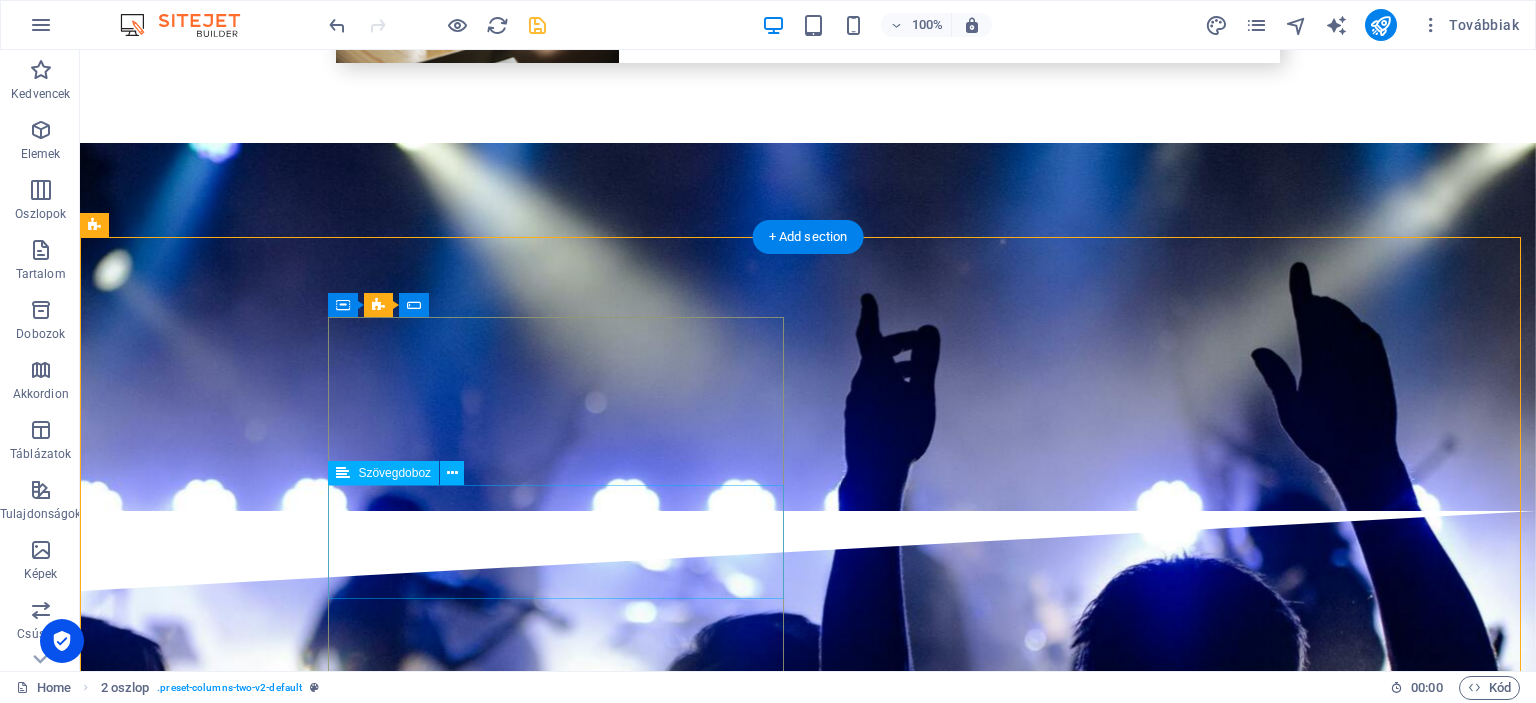 click at bounding box center [324, 7188] 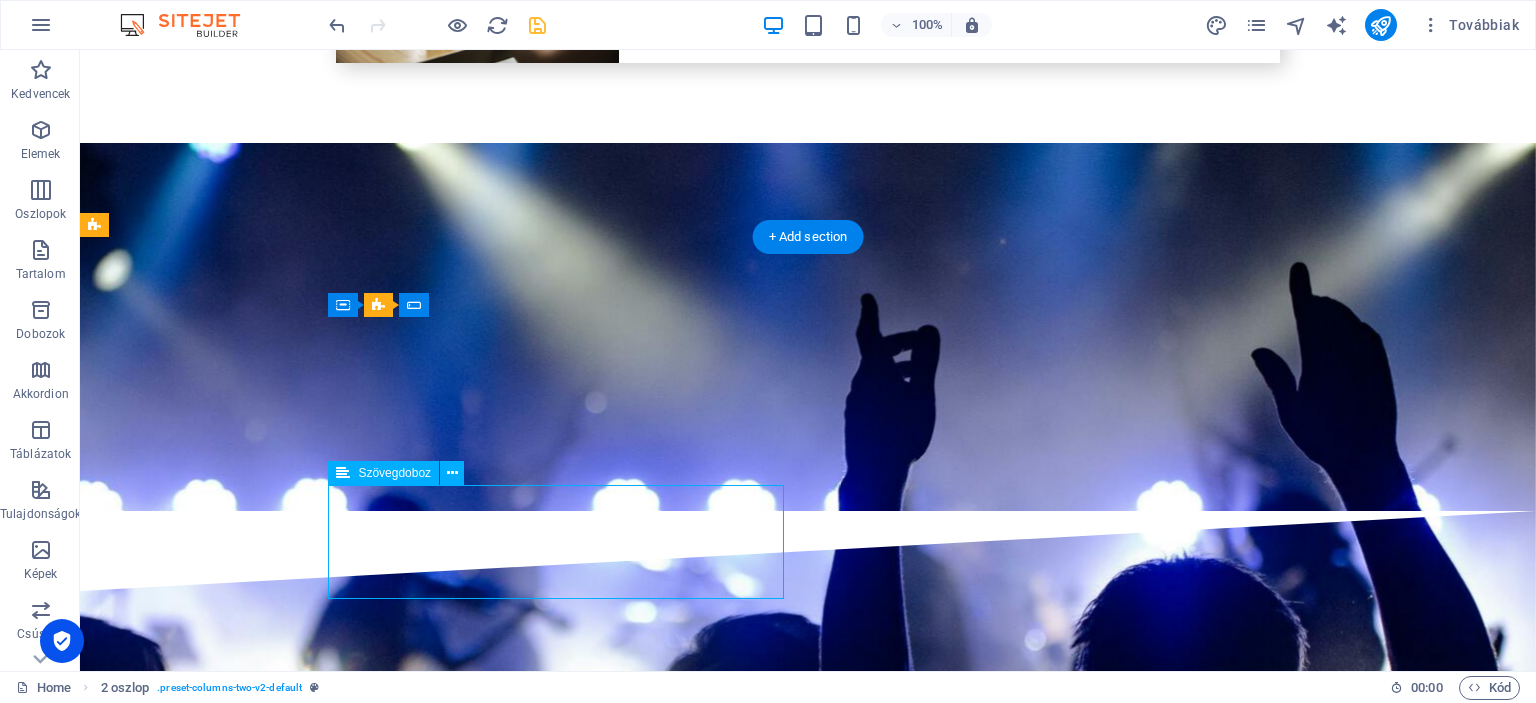 click at bounding box center (324, 7188) 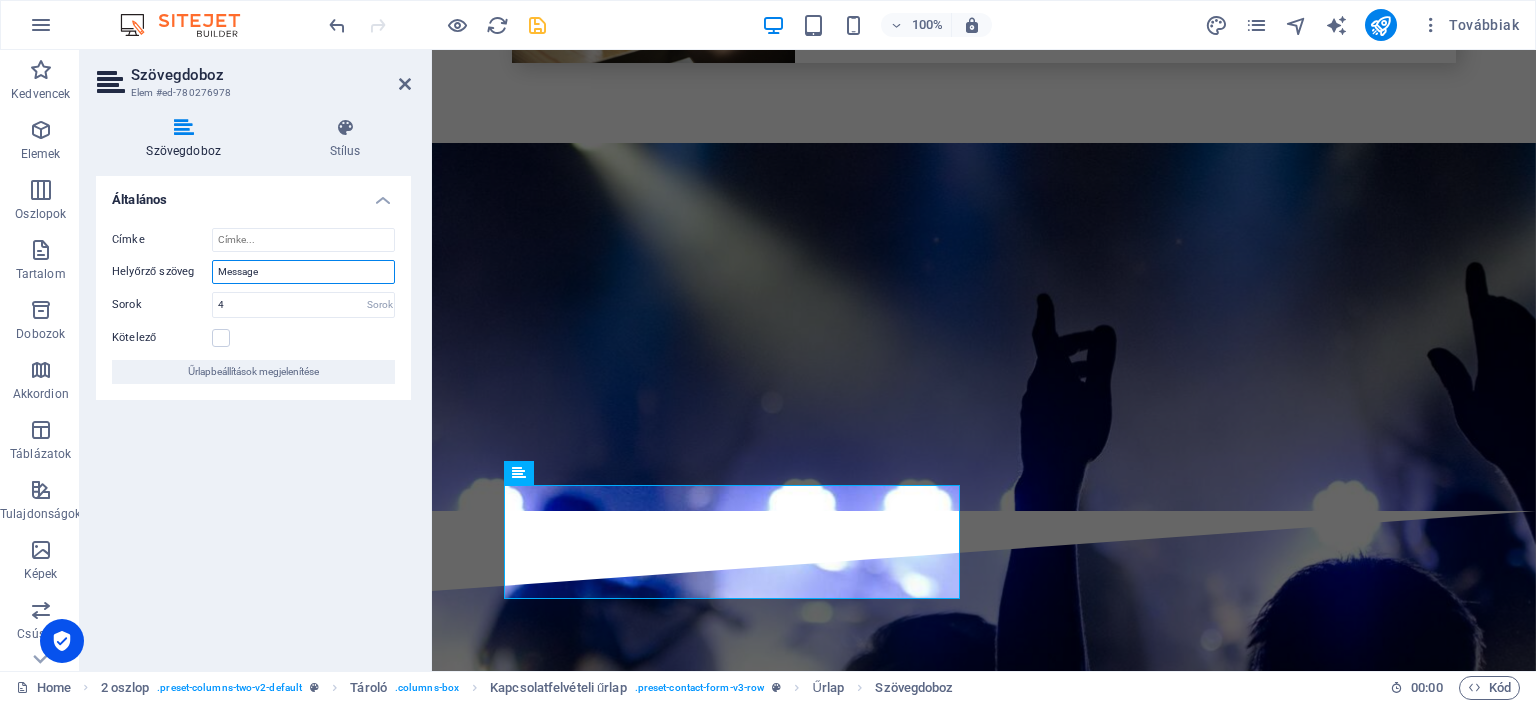 click on "Message" at bounding box center [303, 272] 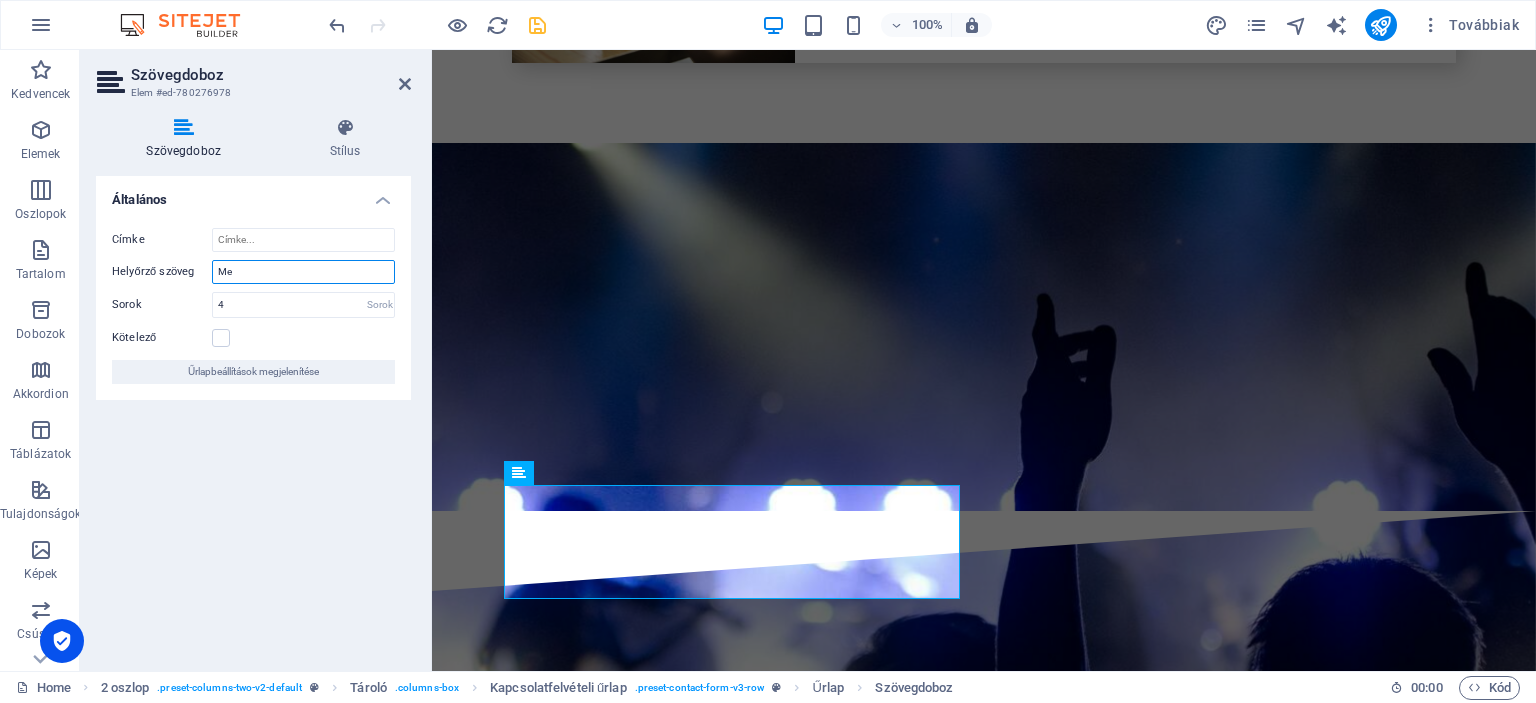 type on "M" 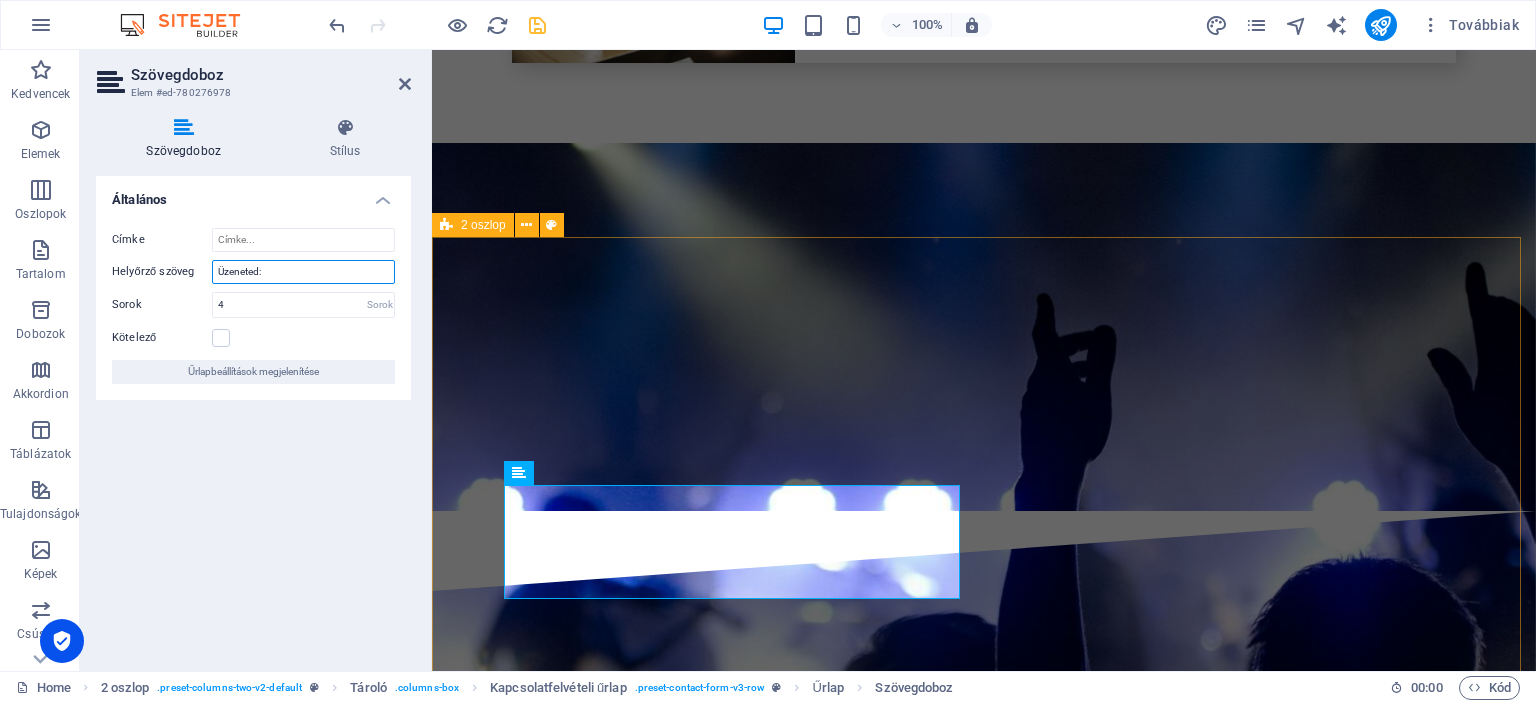 type on "Üzeneted:" 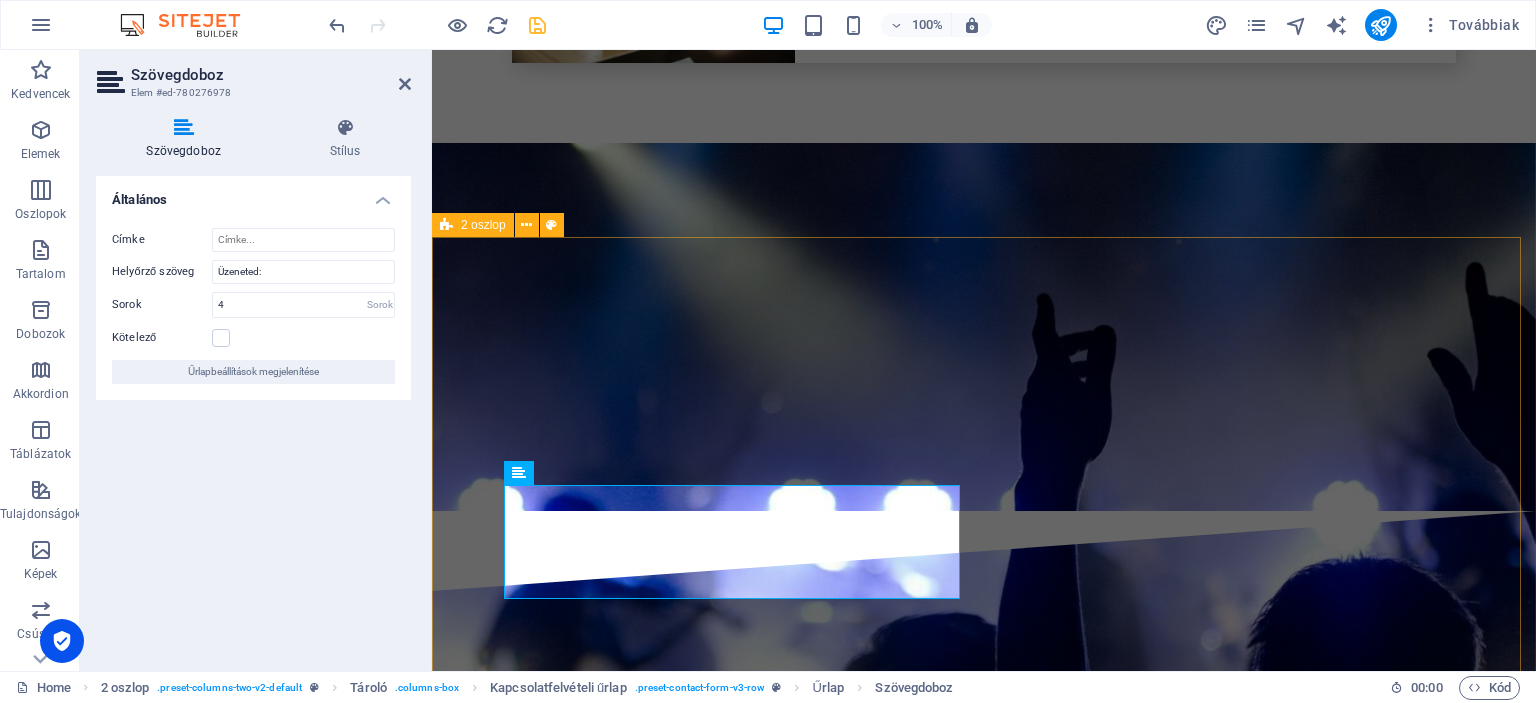 click on "I have read and understand the privacy policy. Nicht lesbar? Neu generieren Submit ← Mozgatás balra → Mozgatás jobbra ↑ Mozgatás felfelé ↓ Mozgatás lefelé + Nagyítás - Kicsinyítés Home Ugrás balra 75%-kal End Ugrás jobbra 75%-kal Page up Ugrás felfelé 75%-kal Page down Ugrás lefelé 75%-kal Térkép Domborzat Műhold Címkék Billentyűparancsok Térképadatok Térképadatok ©2025 Térképadatok ©2025 50 km  Kattintson a metrikus és az angolszász mértékegységek közötti váltáshoz Feltételek Térképhiba bejelentése" at bounding box center (984, 7587) 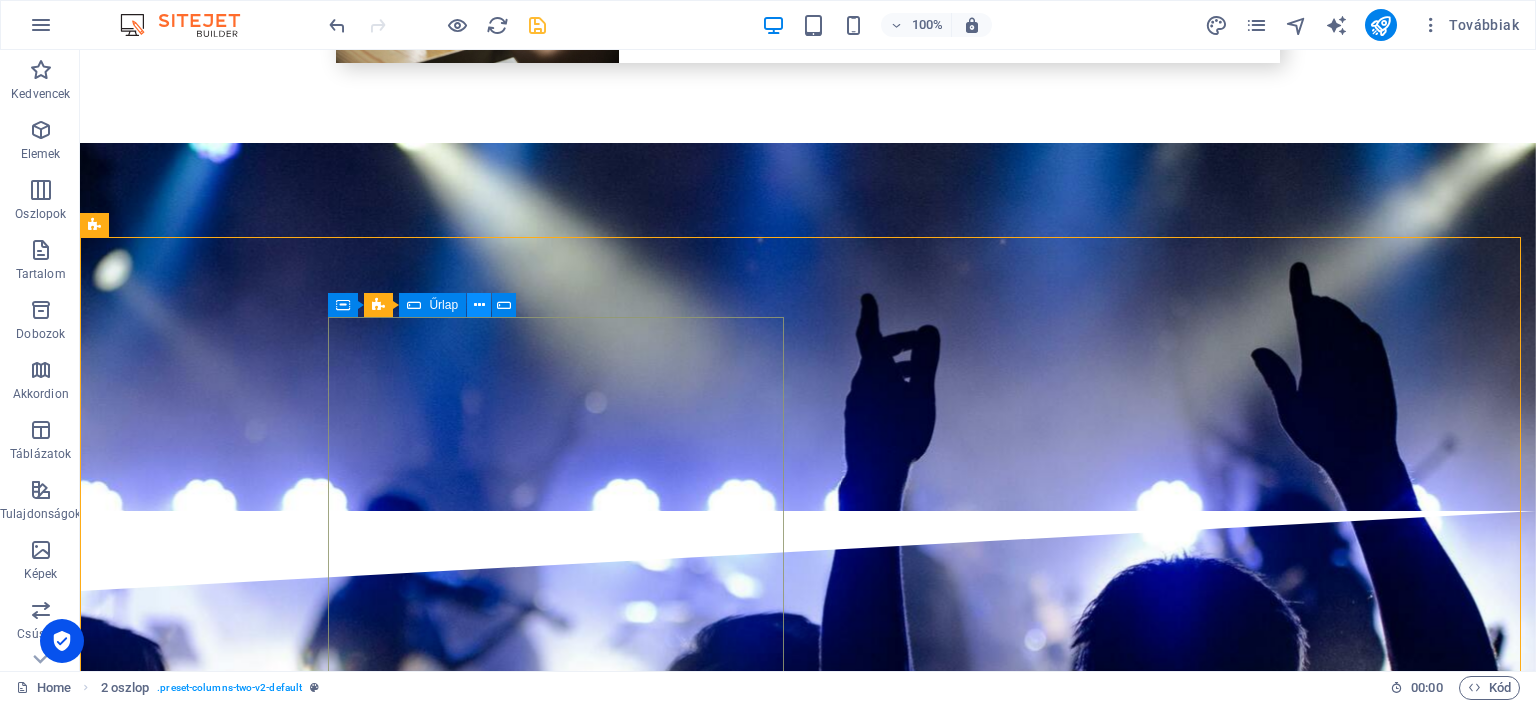 click at bounding box center (479, 305) 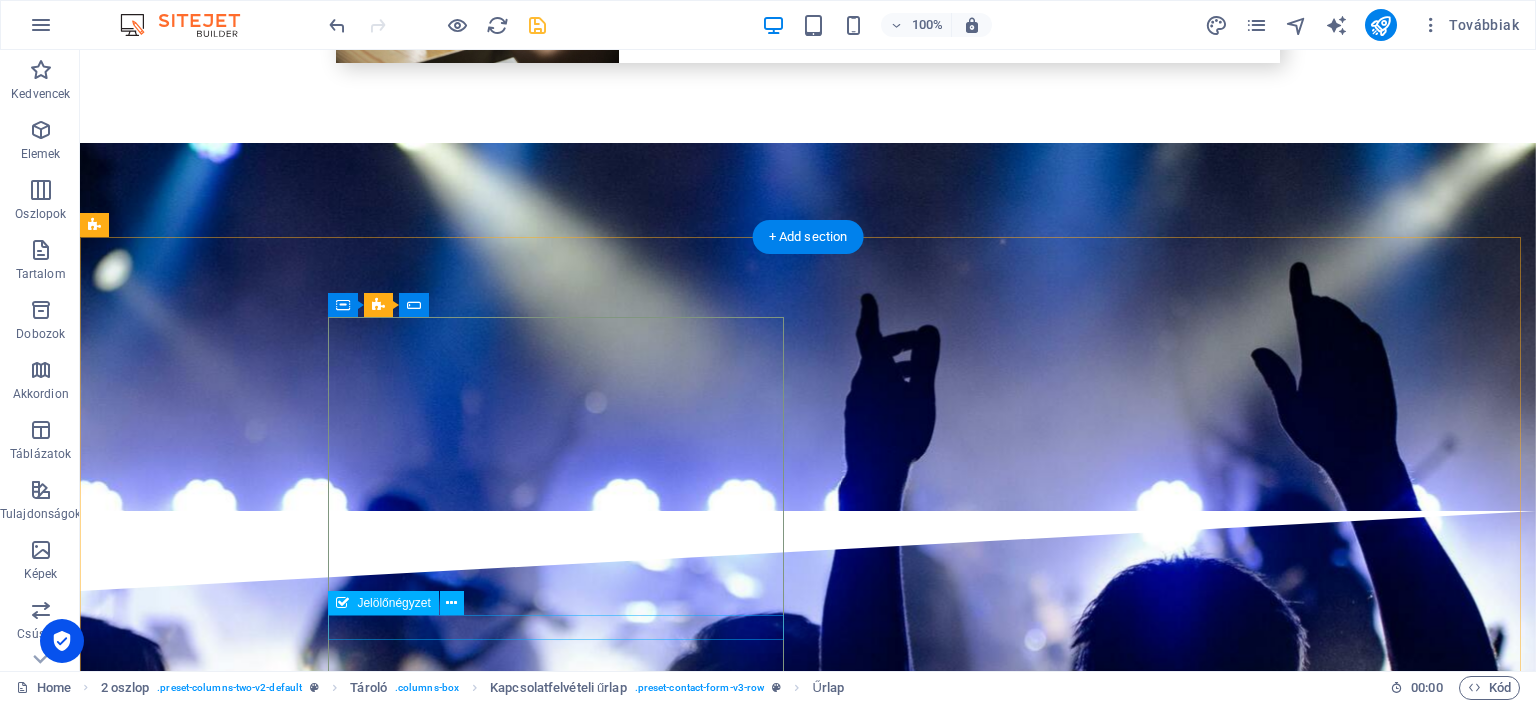 click on "I have read and understand the privacy policy." at bounding box center [324, 7276] 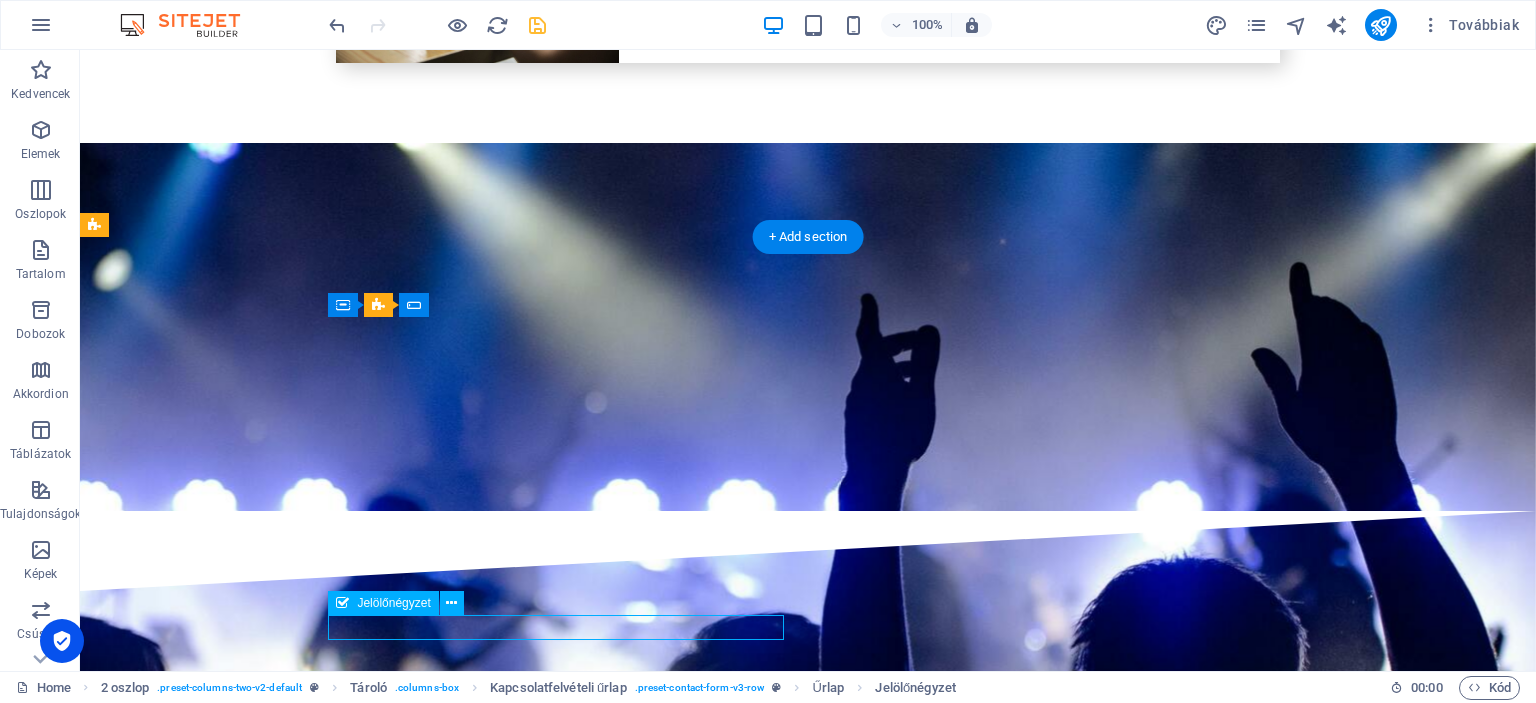 click on "I have read and understand the privacy policy." at bounding box center [324, 7276] 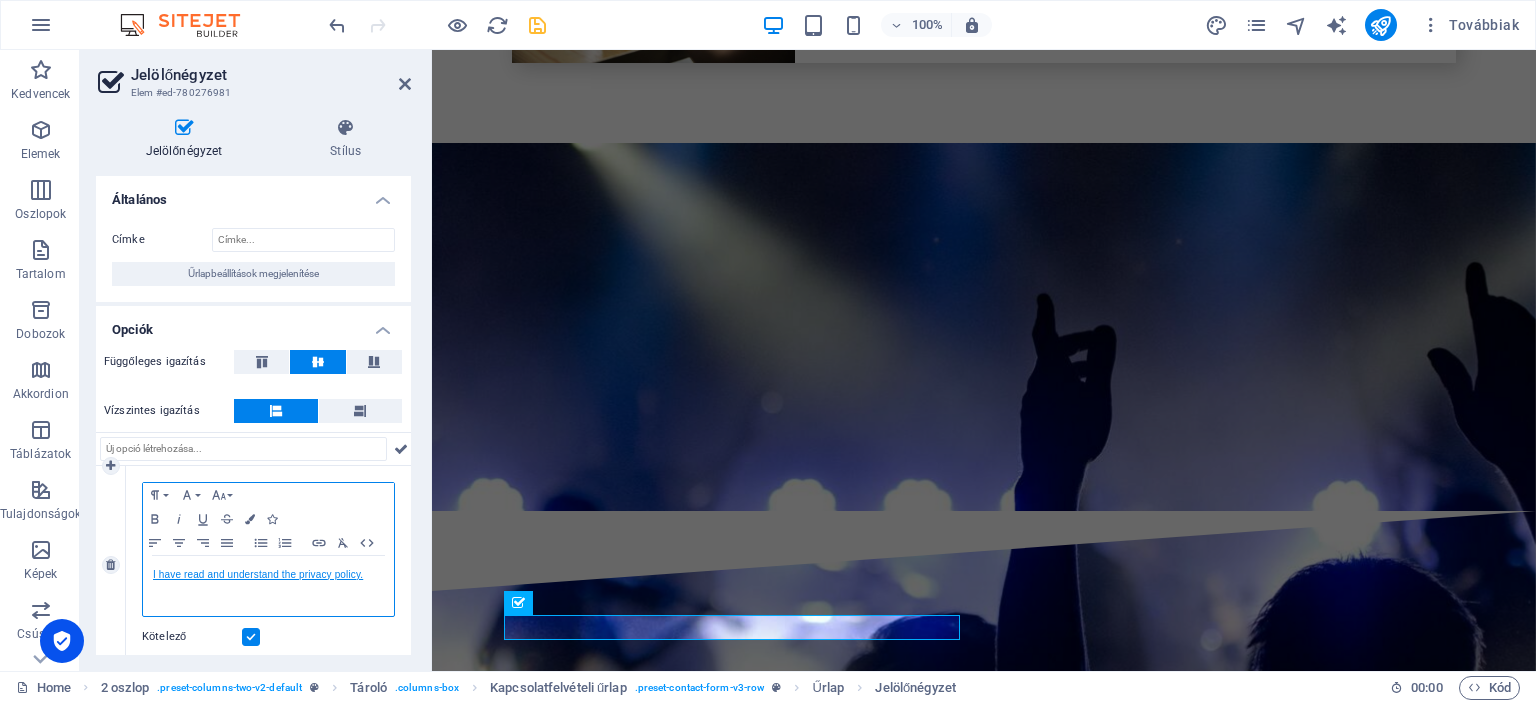 click on "I have read and understand the privacy policy." at bounding box center [258, 574] 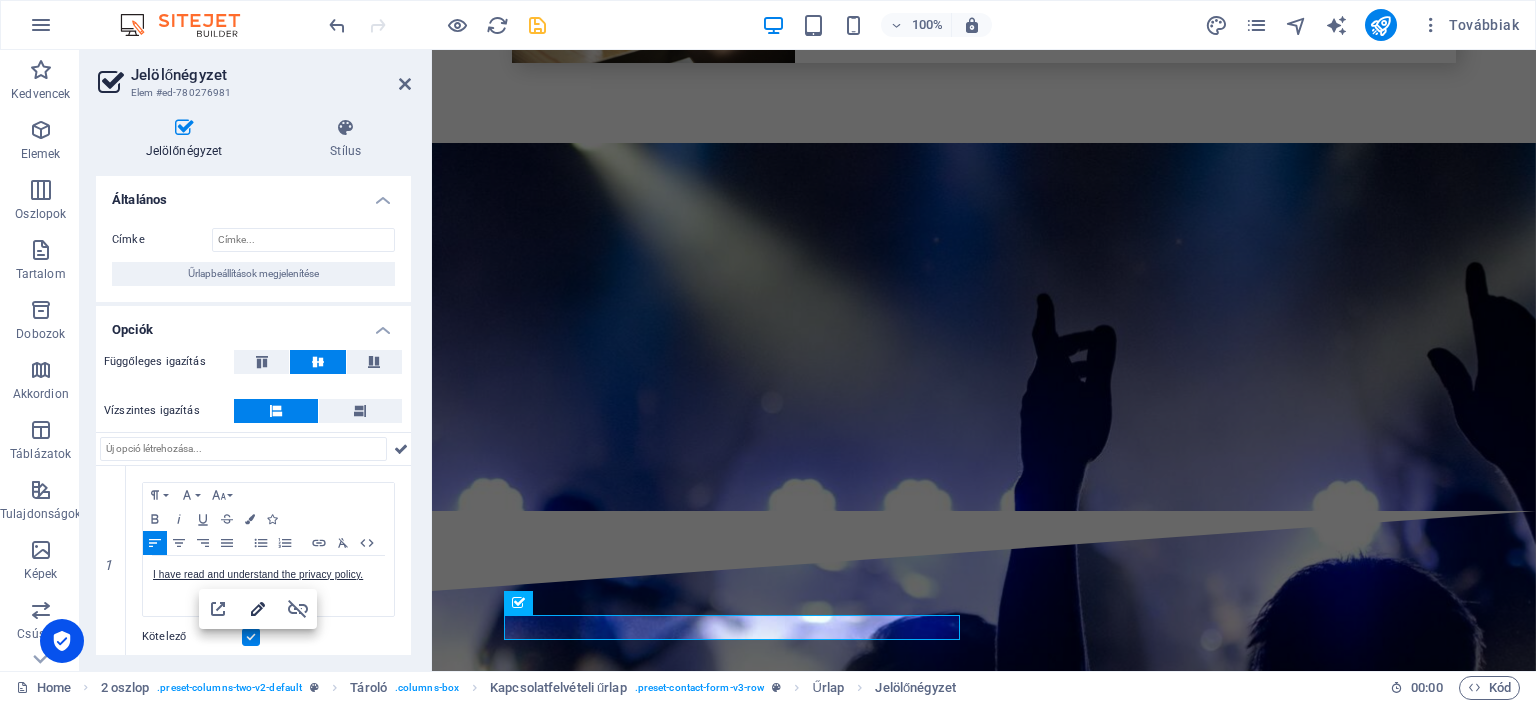 click 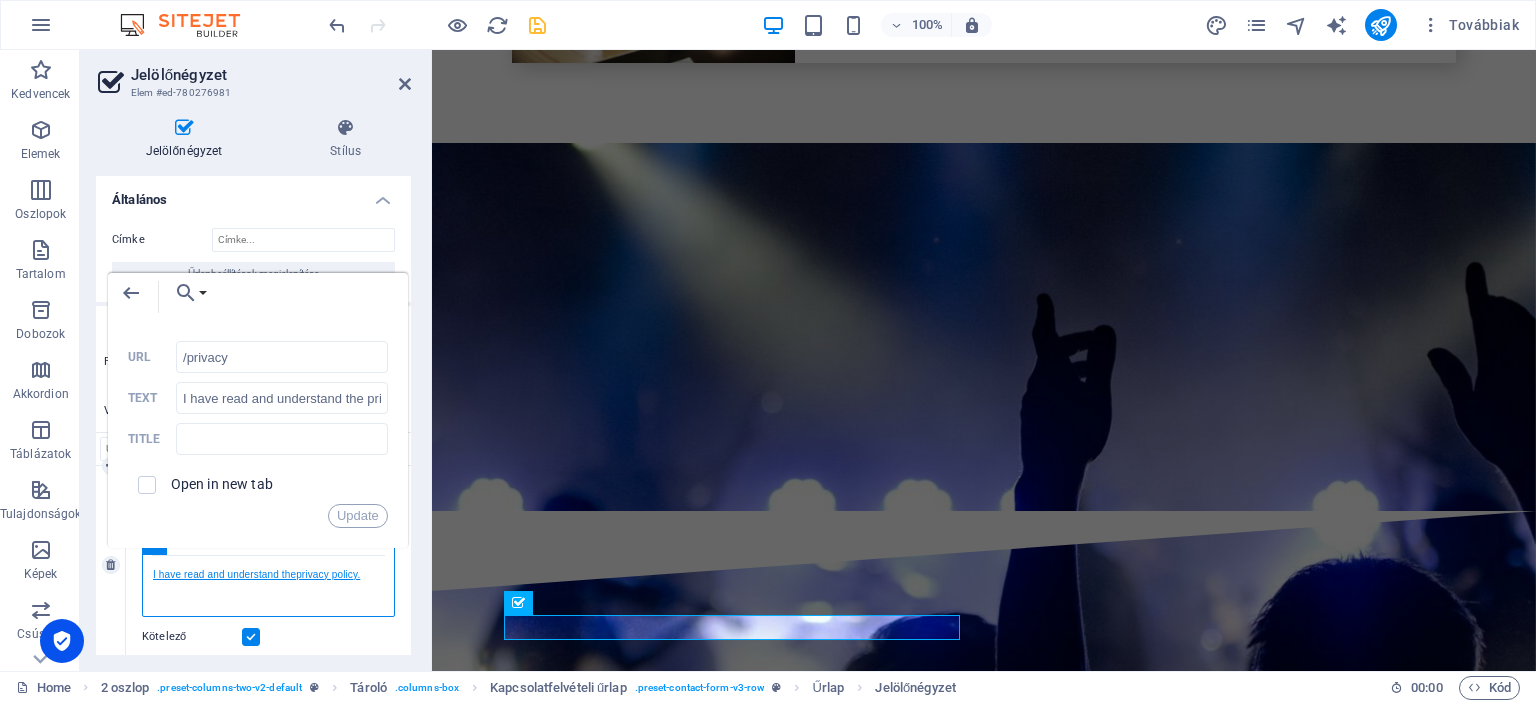 click on "I have read and understand the  privacy policy." at bounding box center (256, 574) 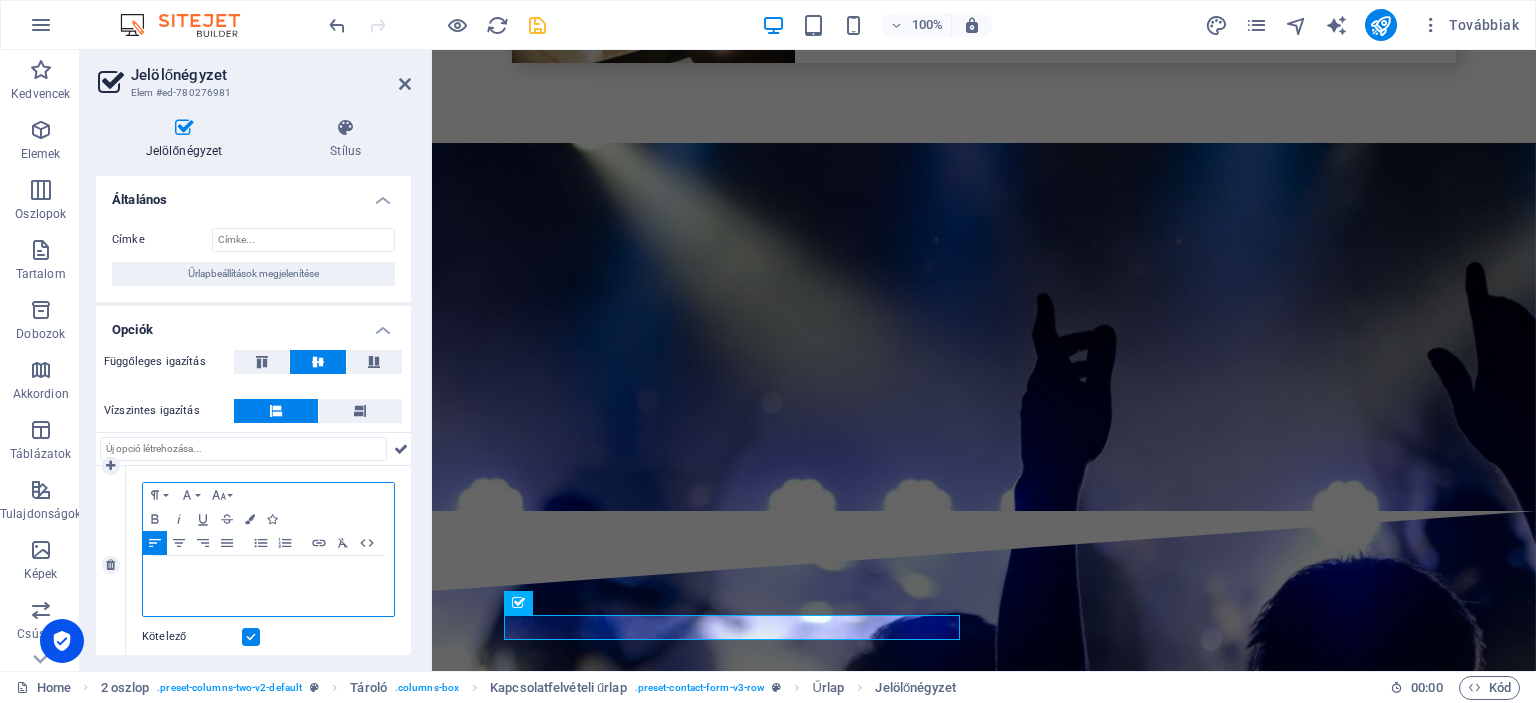 type 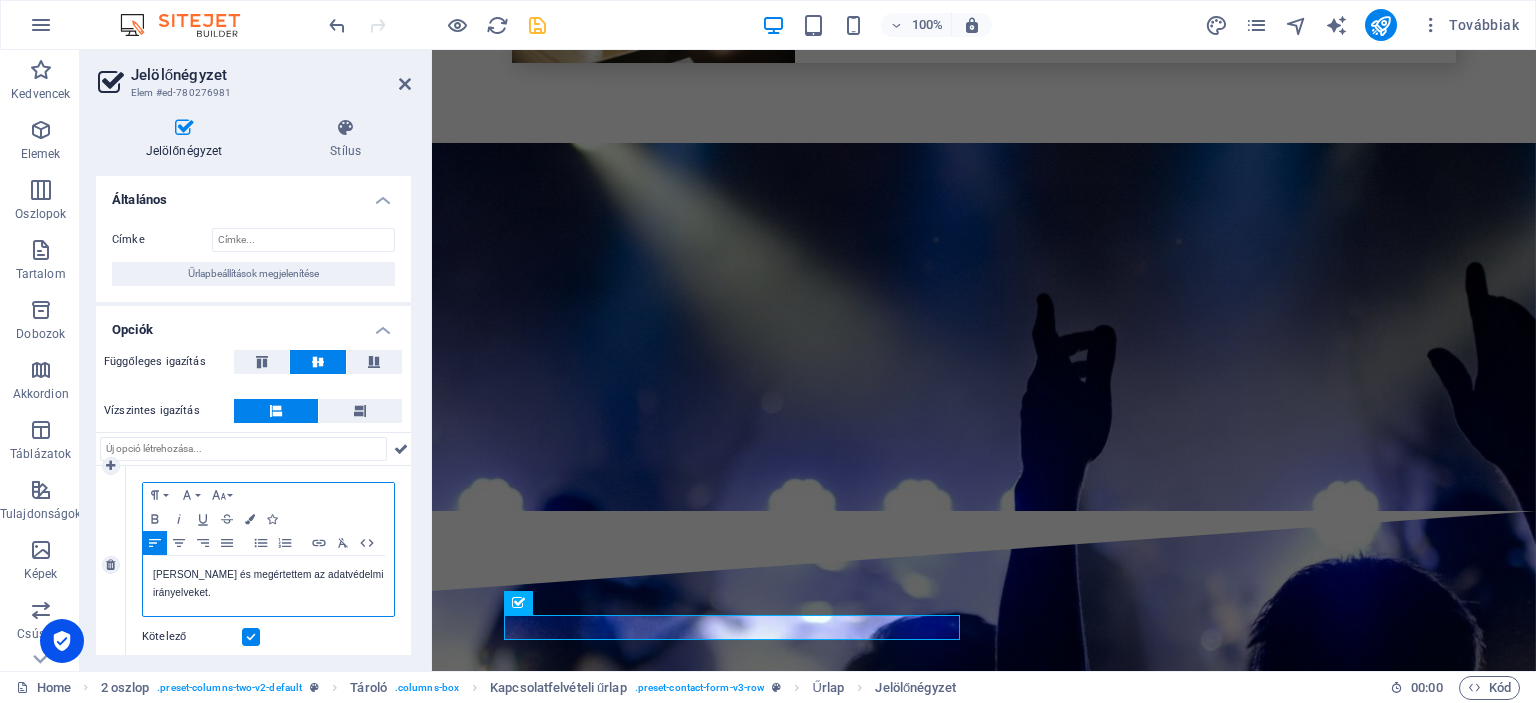 drag, startPoint x: 361, startPoint y: 575, endPoint x: 392, endPoint y: 547, distance: 41.773197 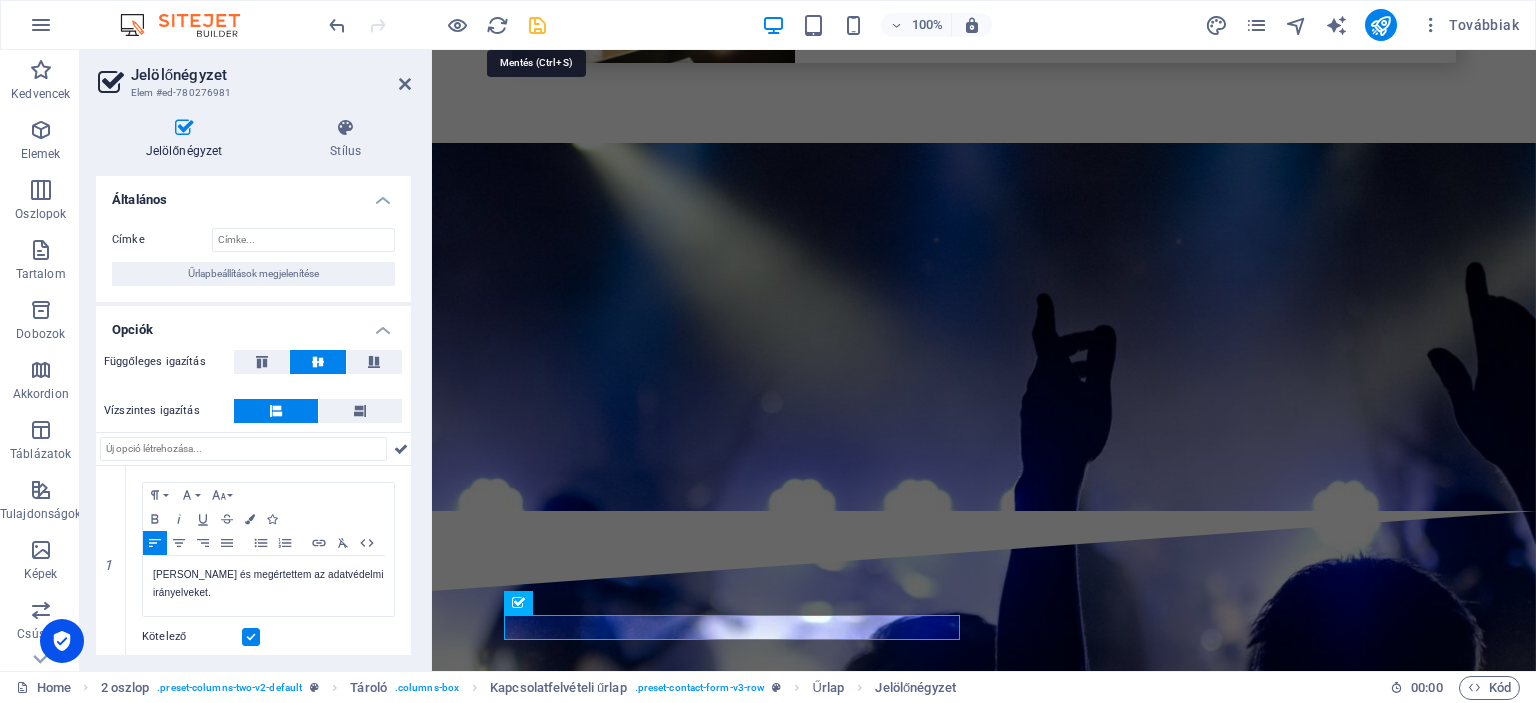 click at bounding box center (537, 25) 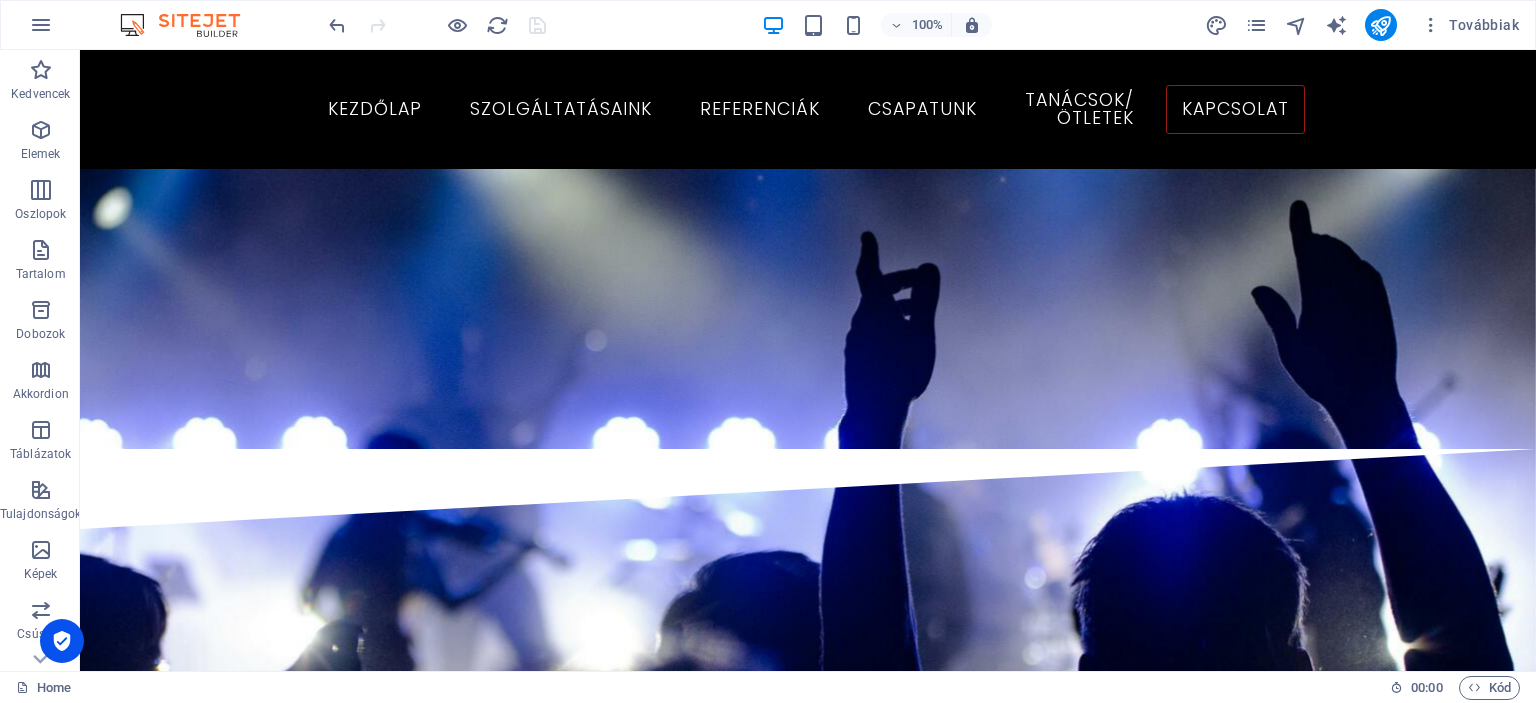 scroll, scrollTop: 7235, scrollLeft: 0, axis: vertical 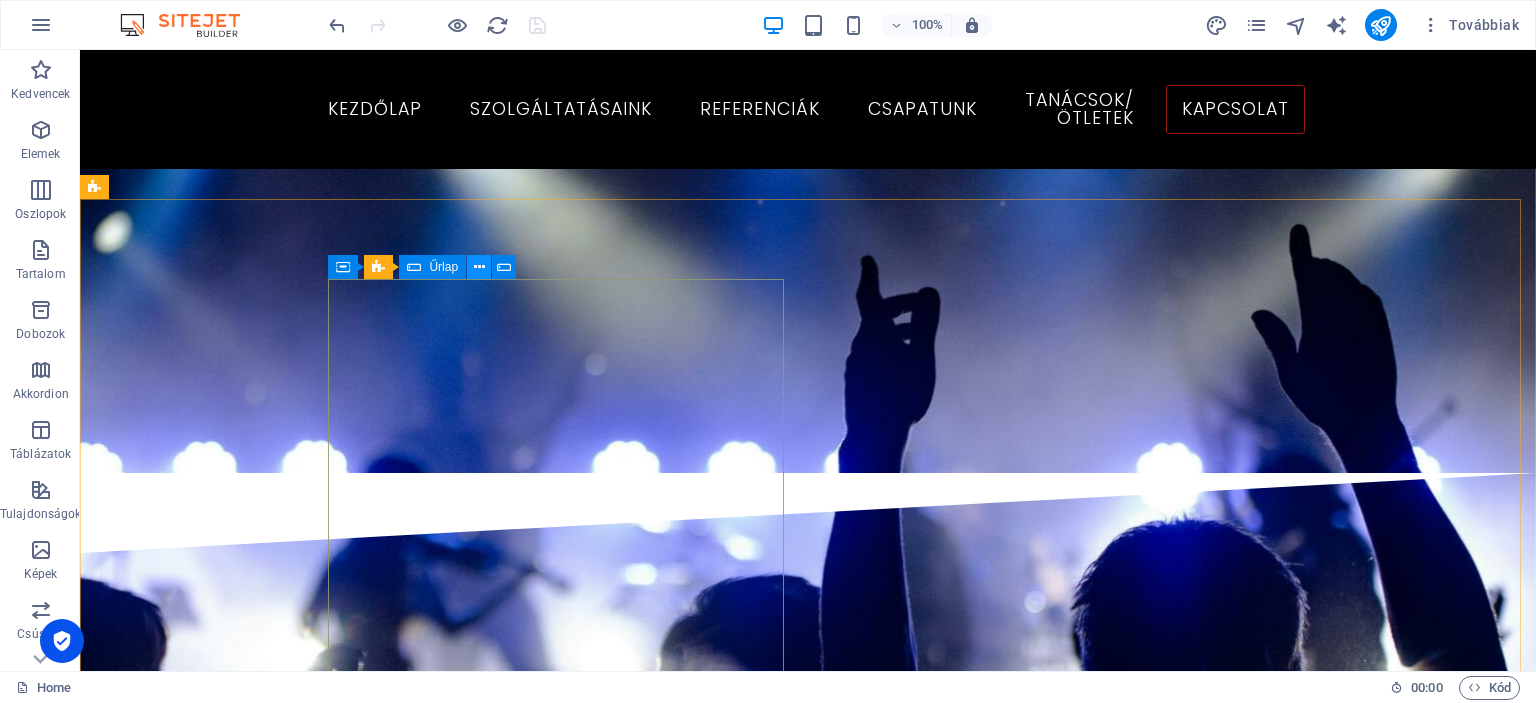 click at bounding box center (479, 267) 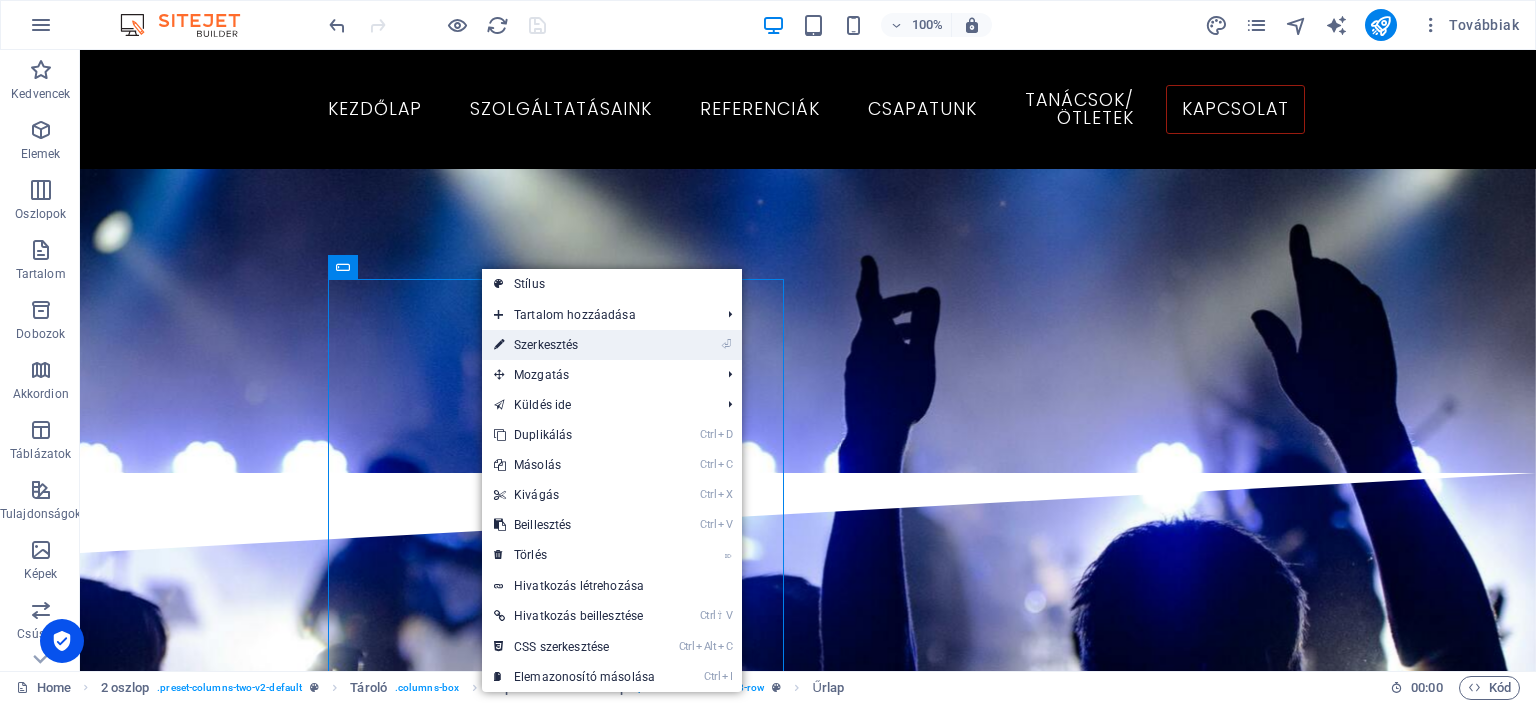 click on "⏎  Szerkesztés" at bounding box center [574, 345] 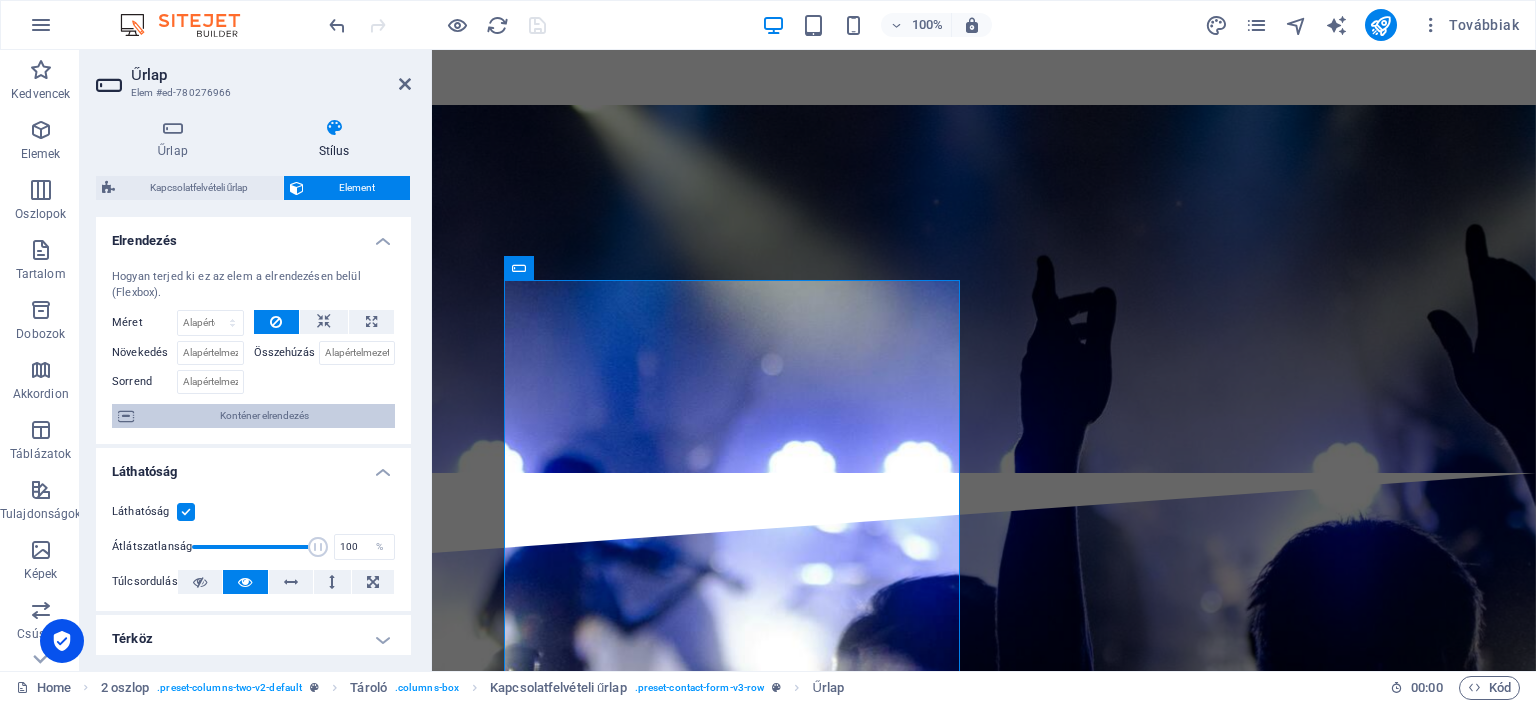 click on "Konténer elrendezés" at bounding box center (264, 416) 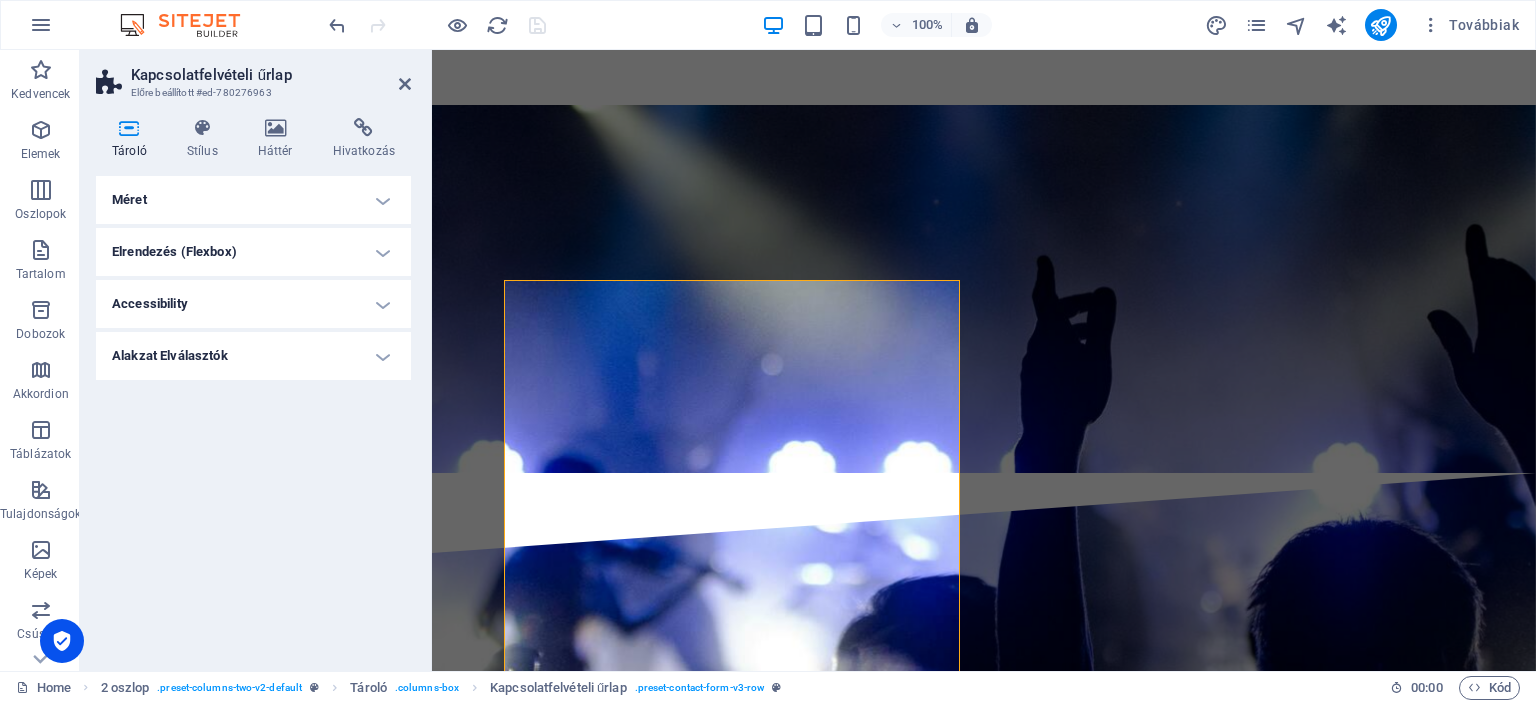 click on "Alakzat Elválasztók" at bounding box center [253, 356] 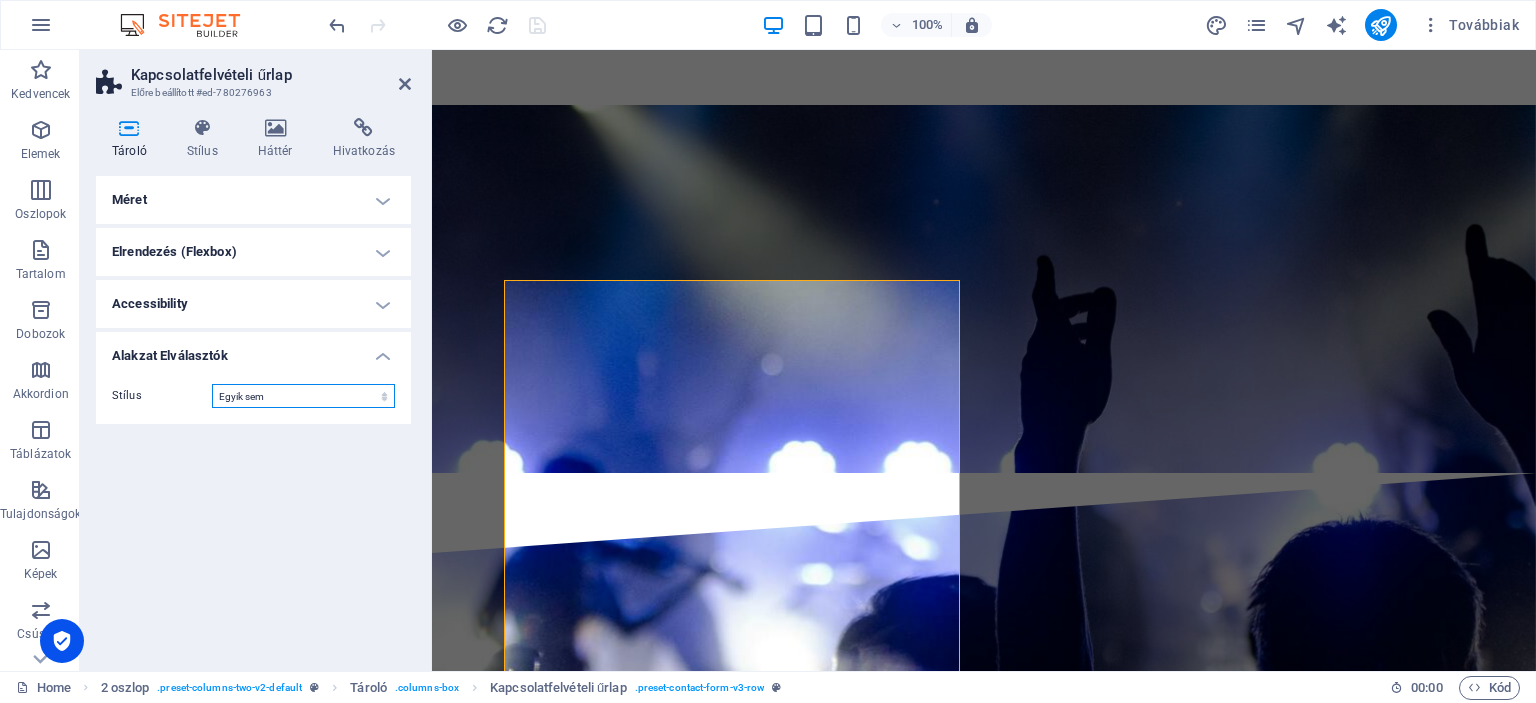 click on "Egyik sem Háromszög Négyzet Átlós Sokszög 1 Sokszög 2 Cikkcakk Több Cikkcakk Hullámok Több Hullám Félkör Kör Kör Árnyék Blokkok Hatszögek Felhők Több Felhő Ventilátor Piramisok Könyv Festék Csepp Tűz Aprított Papír Nyíl" at bounding box center (303, 396) 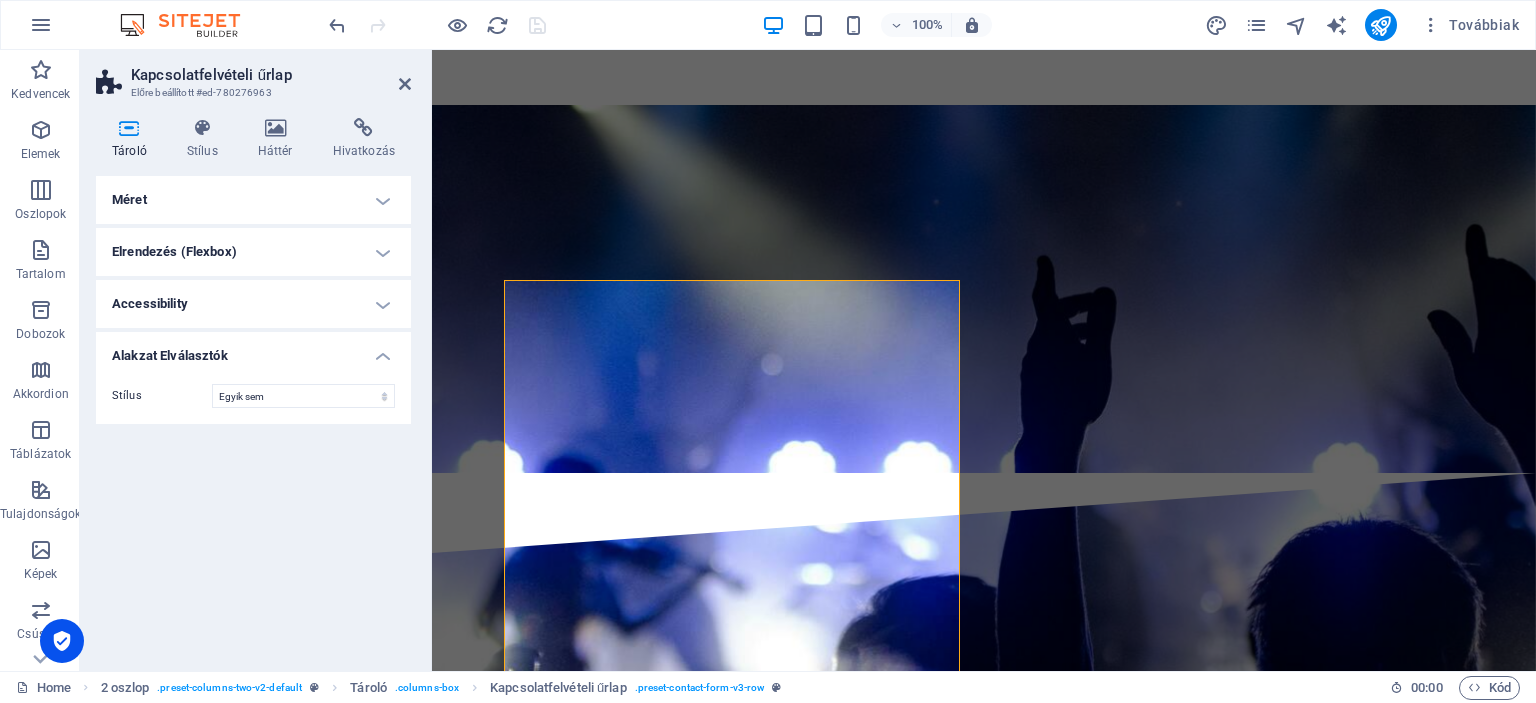click on "Stílus" at bounding box center [162, 396] 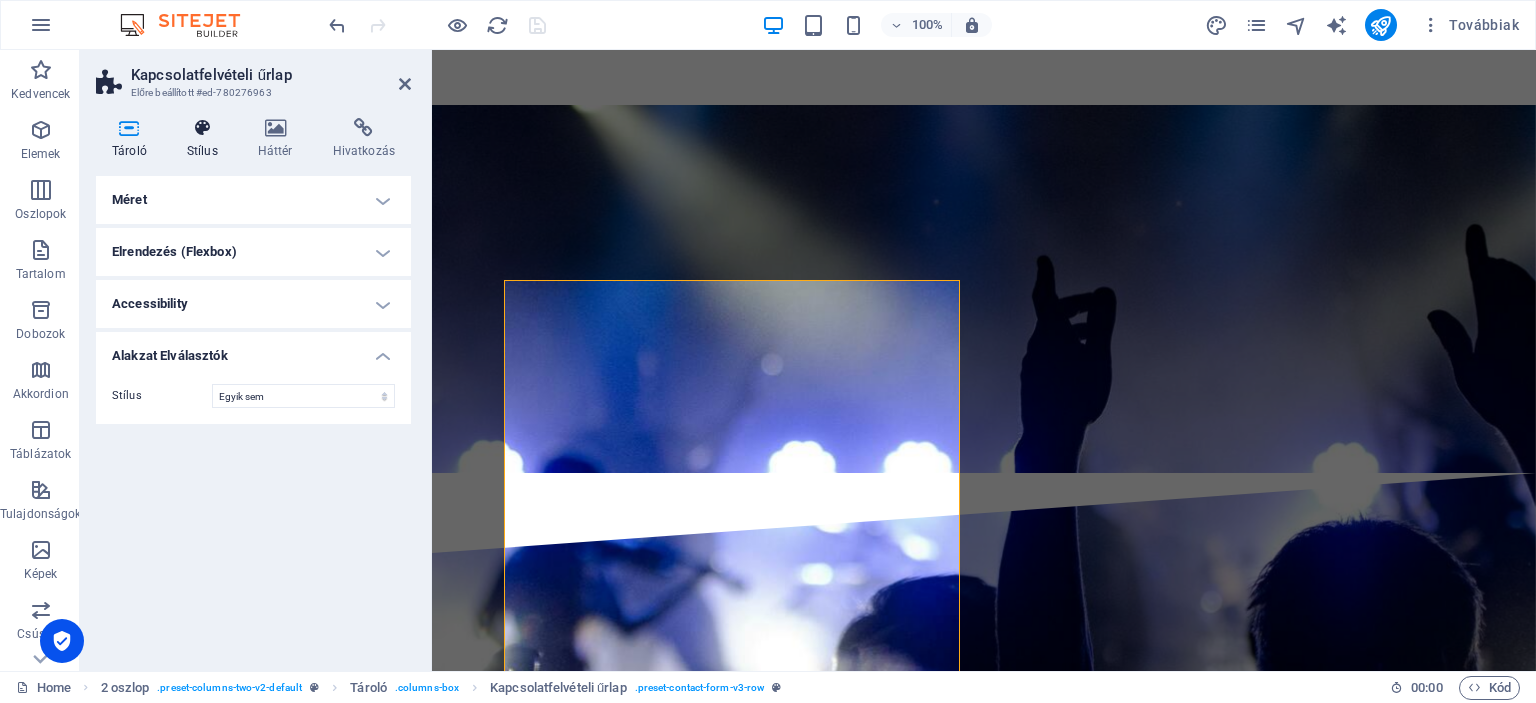 click on "Stílus" at bounding box center [206, 139] 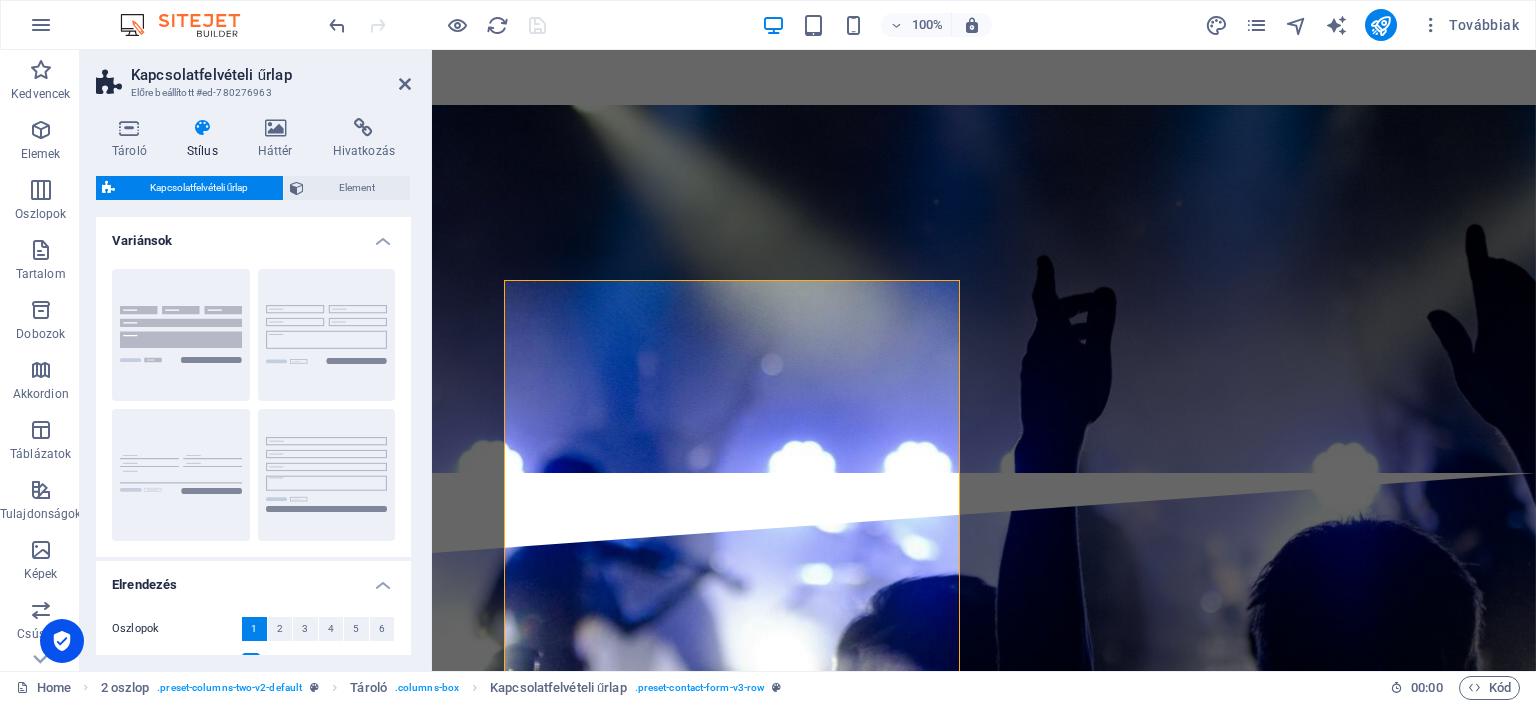 drag, startPoint x: 412, startPoint y: 255, endPoint x: 406, endPoint y: 315, distance: 60.299255 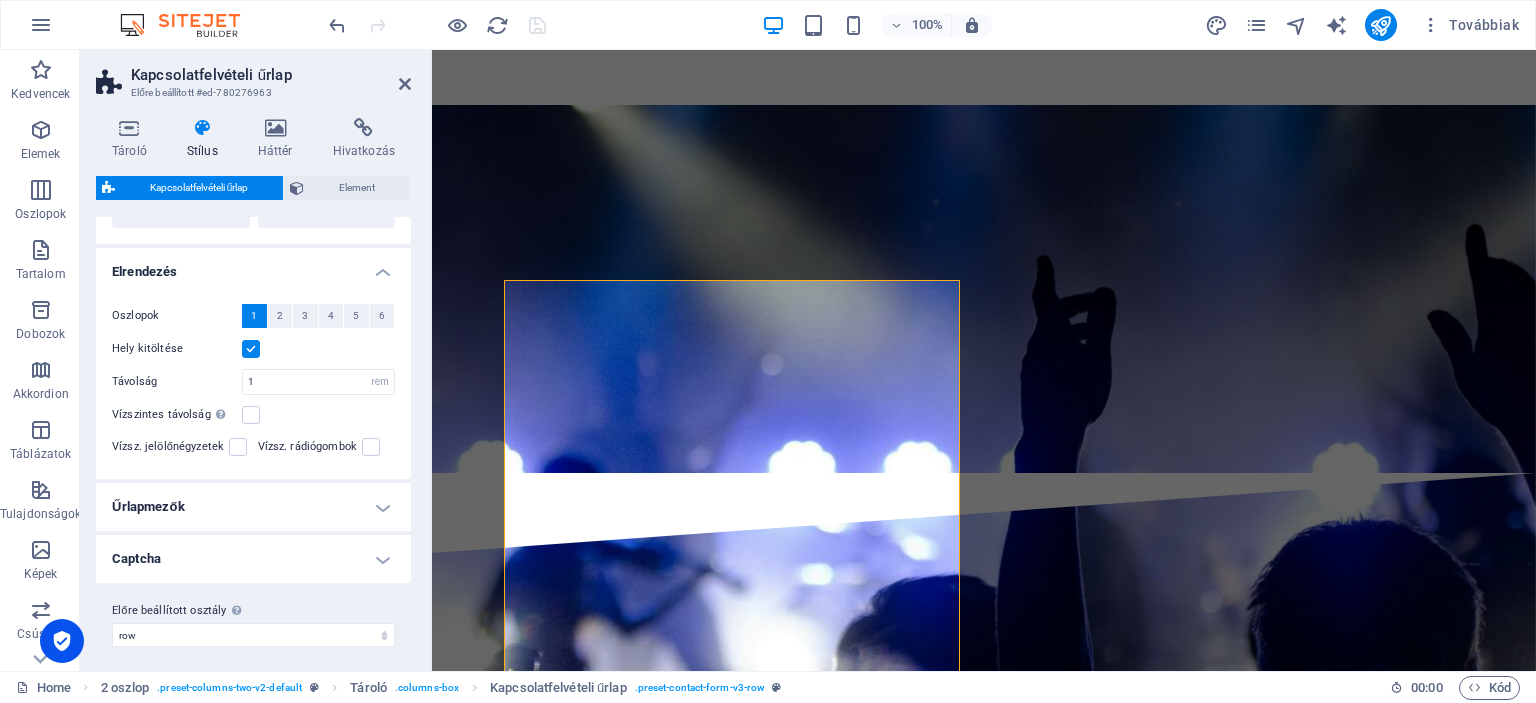 scroll, scrollTop: 320, scrollLeft: 0, axis: vertical 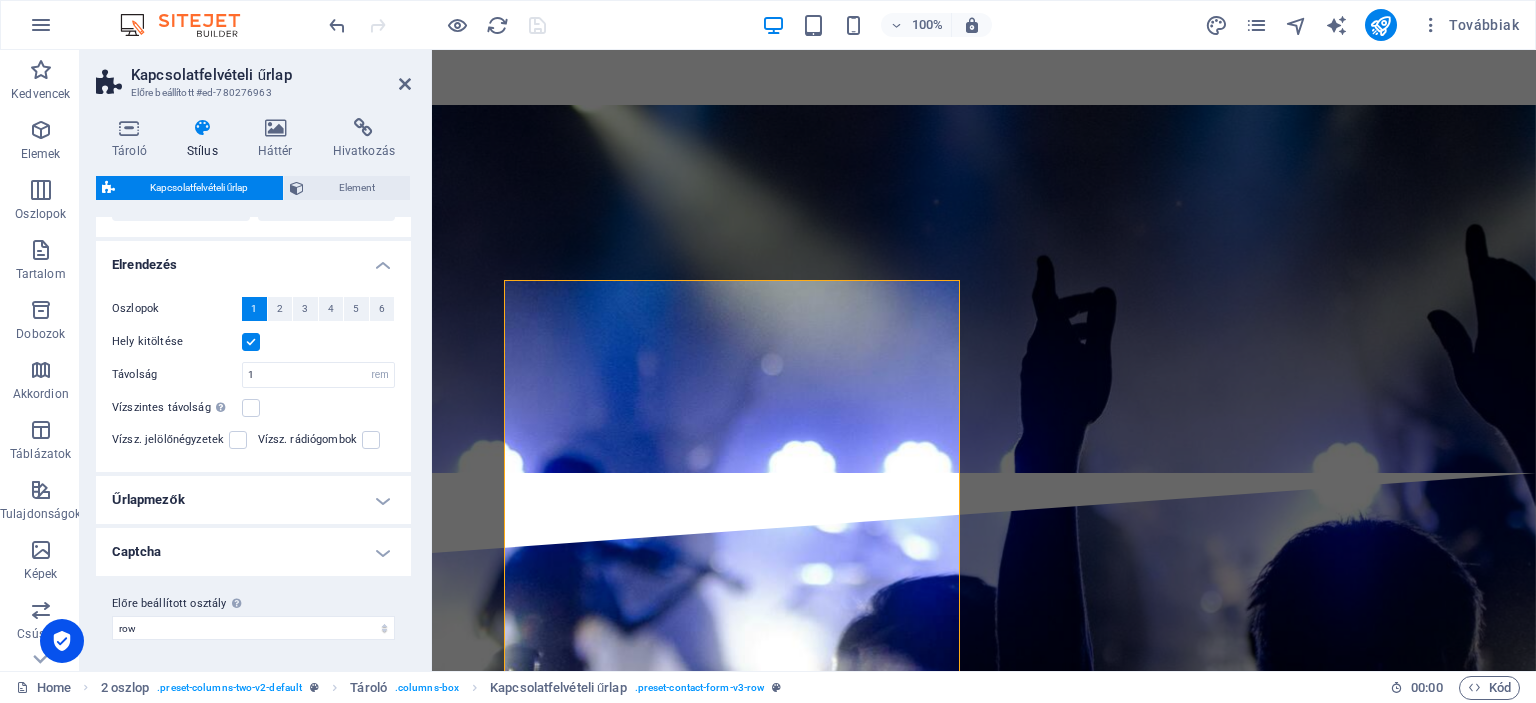 click on "Űrlapmezők" at bounding box center [253, 500] 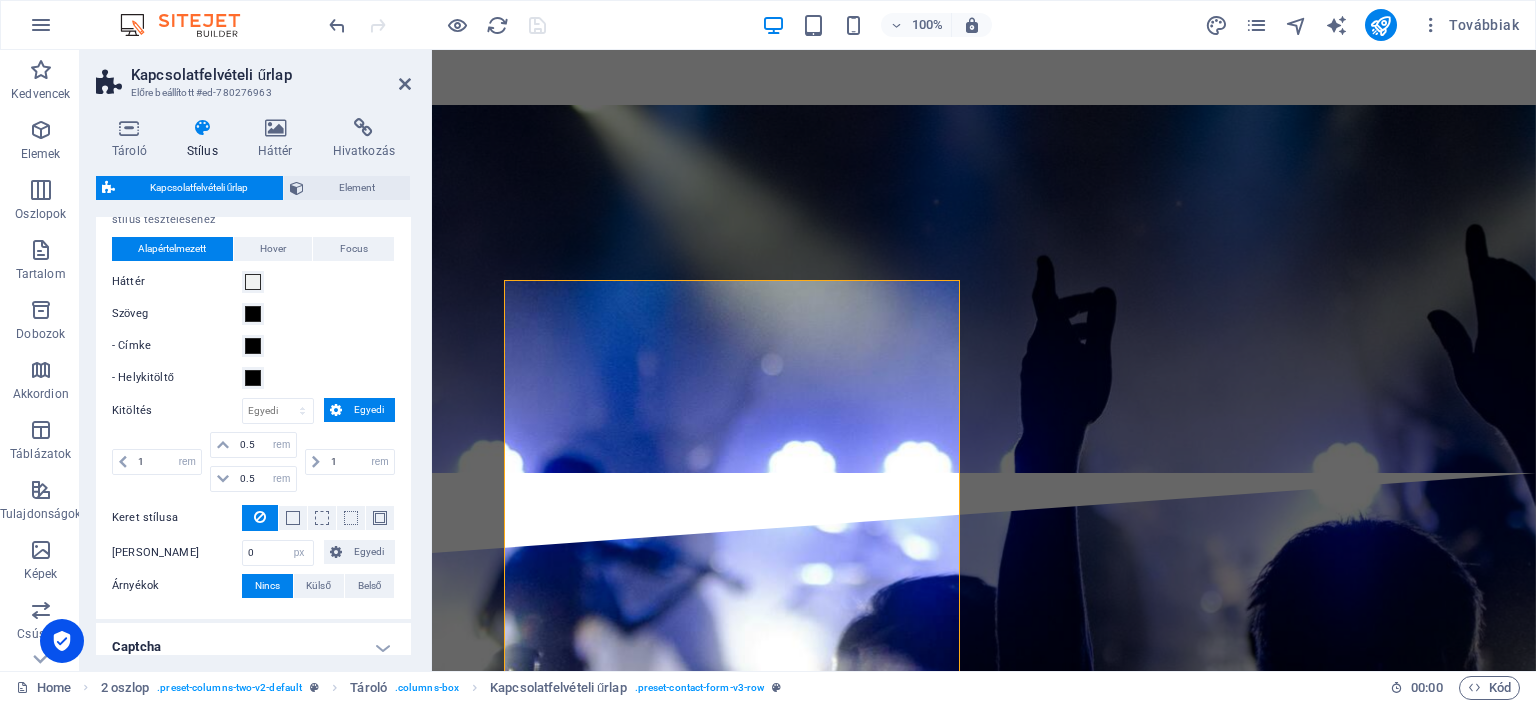 scroll, scrollTop: 660, scrollLeft: 0, axis: vertical 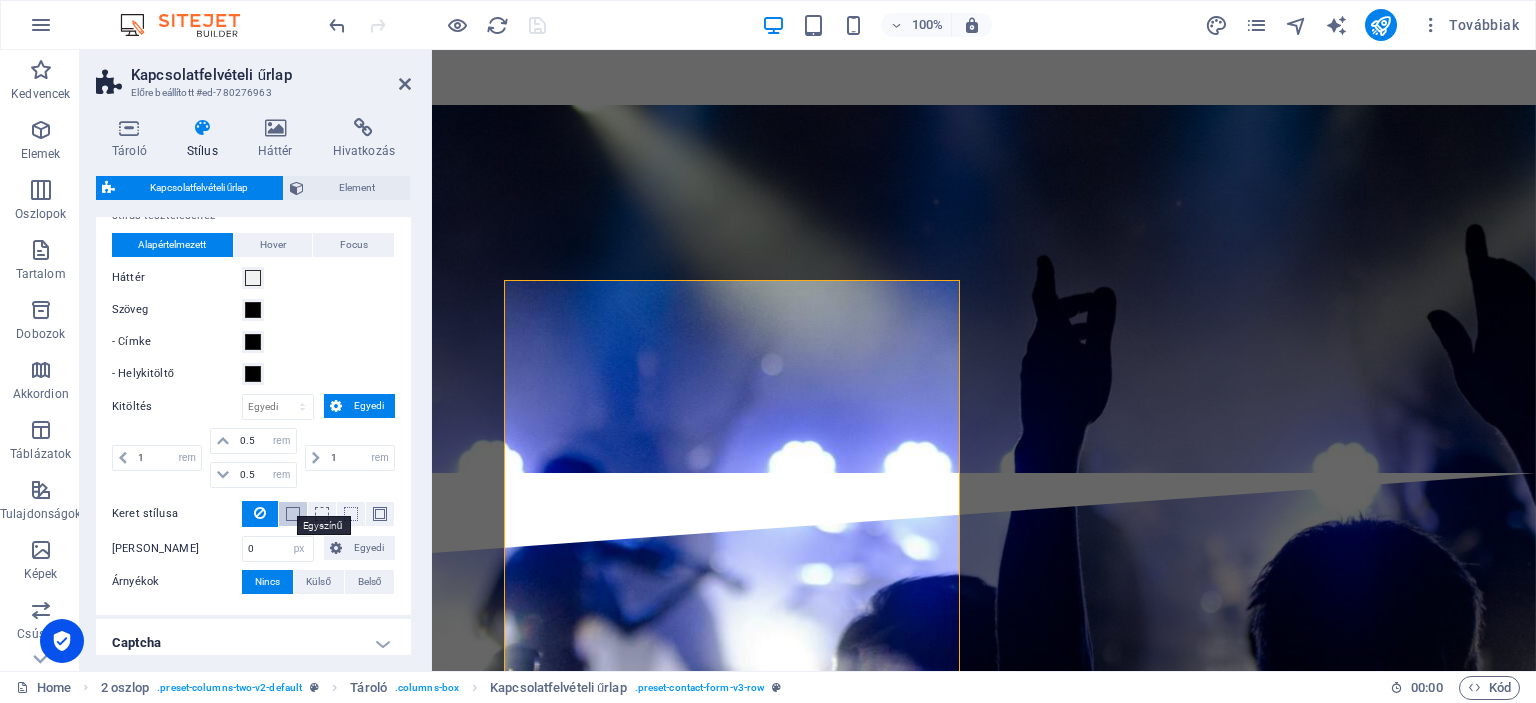 click at bounding box center [293, 514] 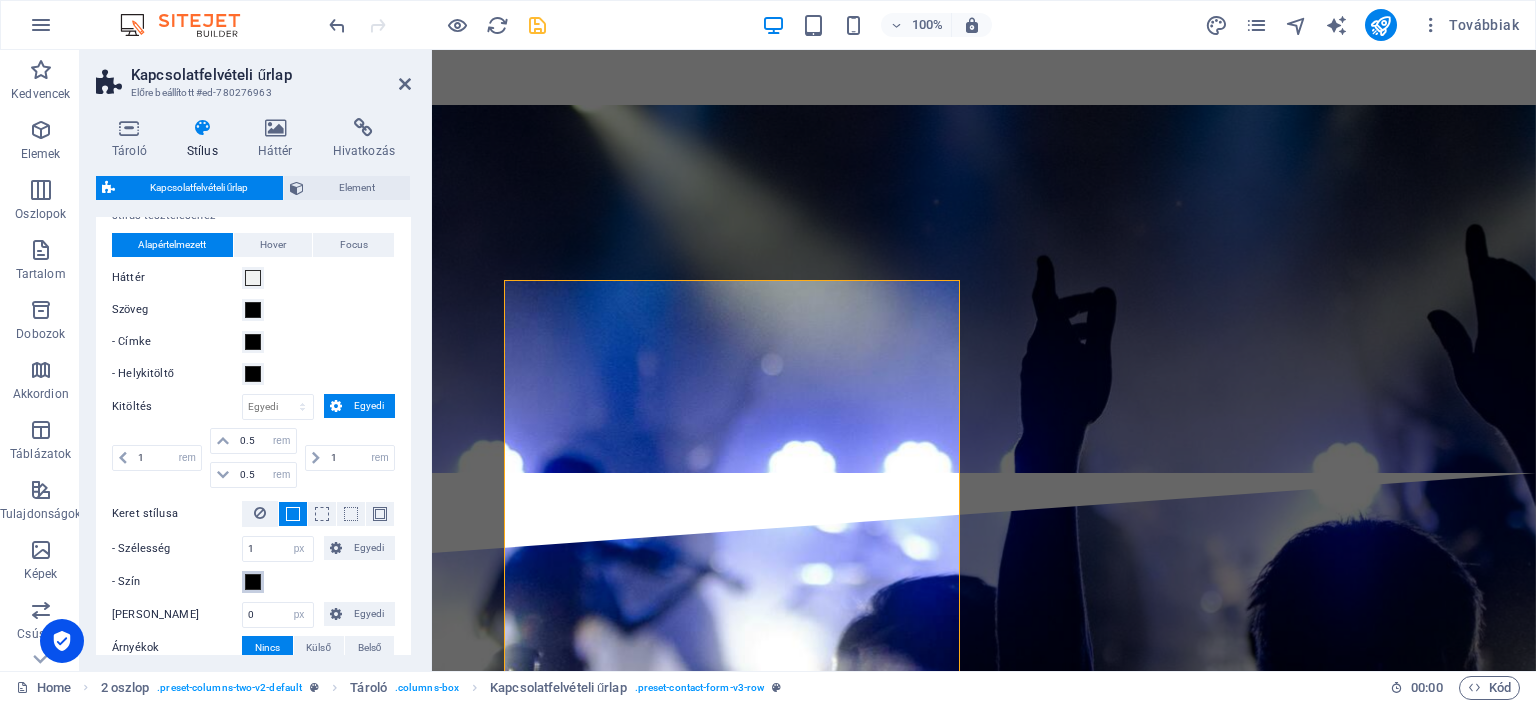 click at bounding box center (253, 582) 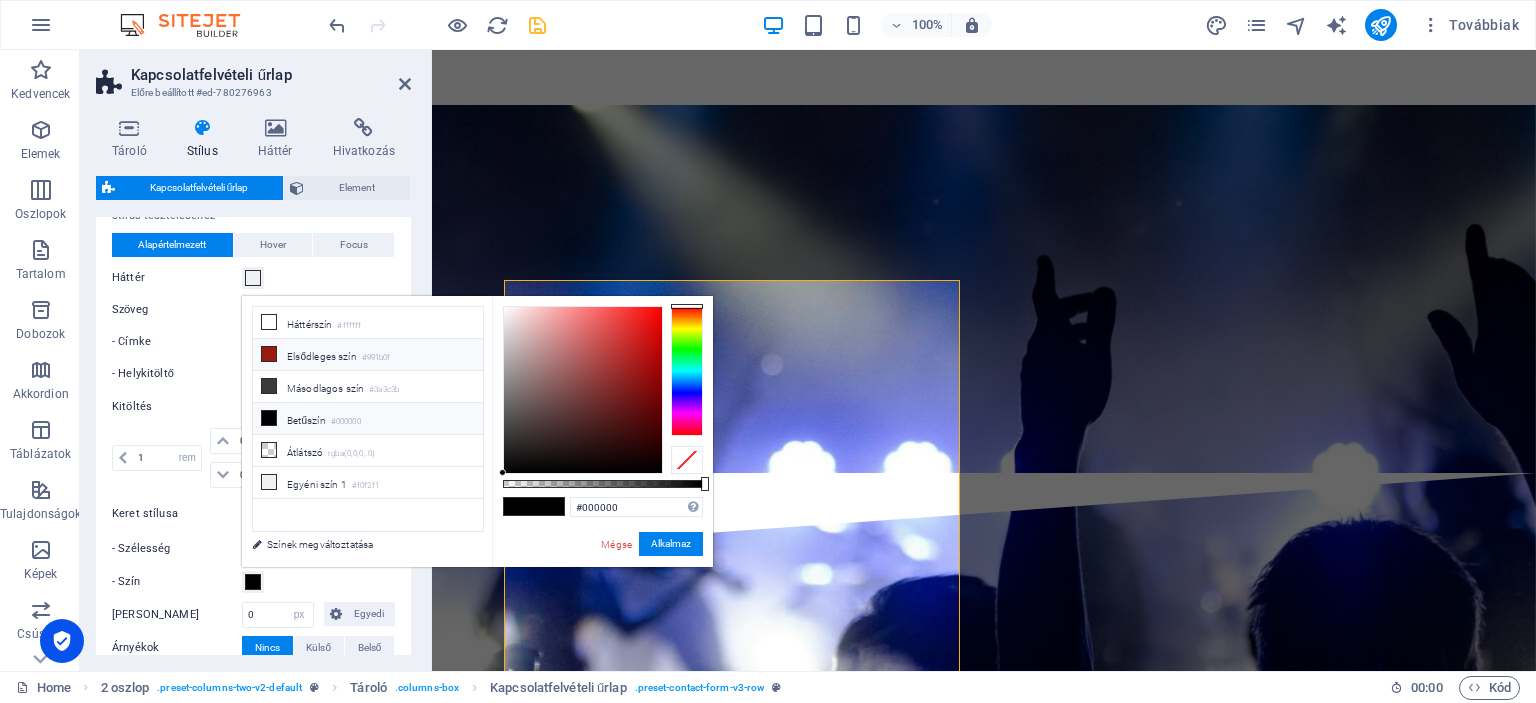 click at bounding box center [269, 354] 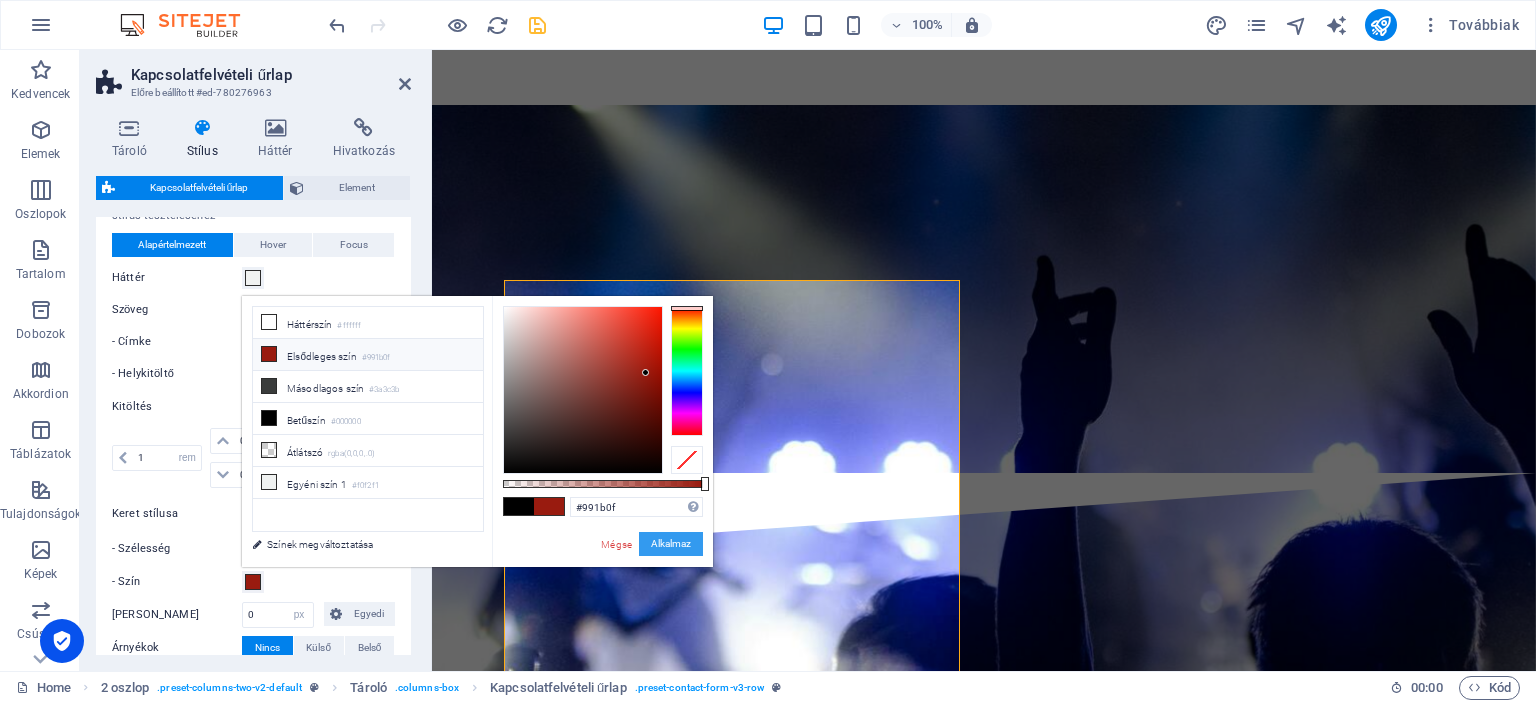 click on "Alkalmaz" at bounding box center [671, 544] 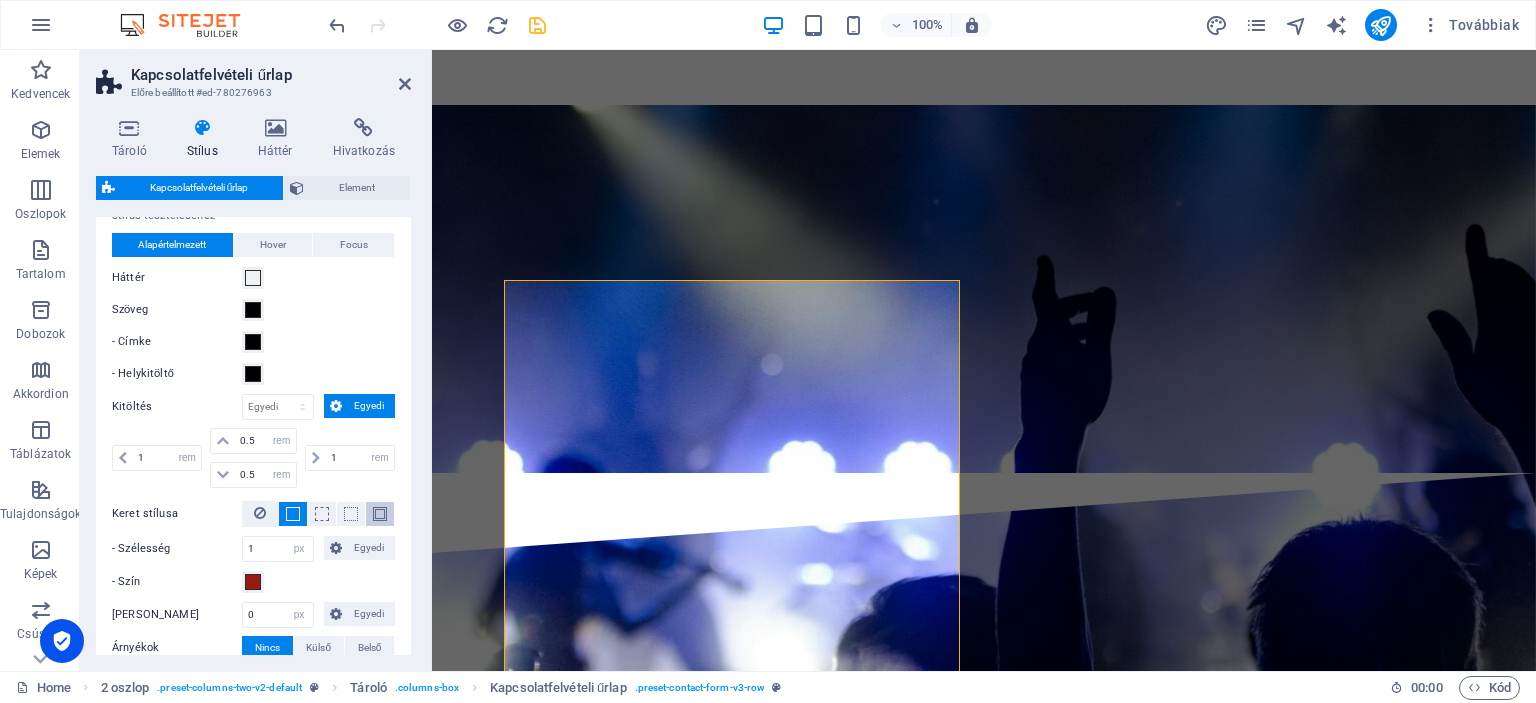 click at bounding box center [380, 514] 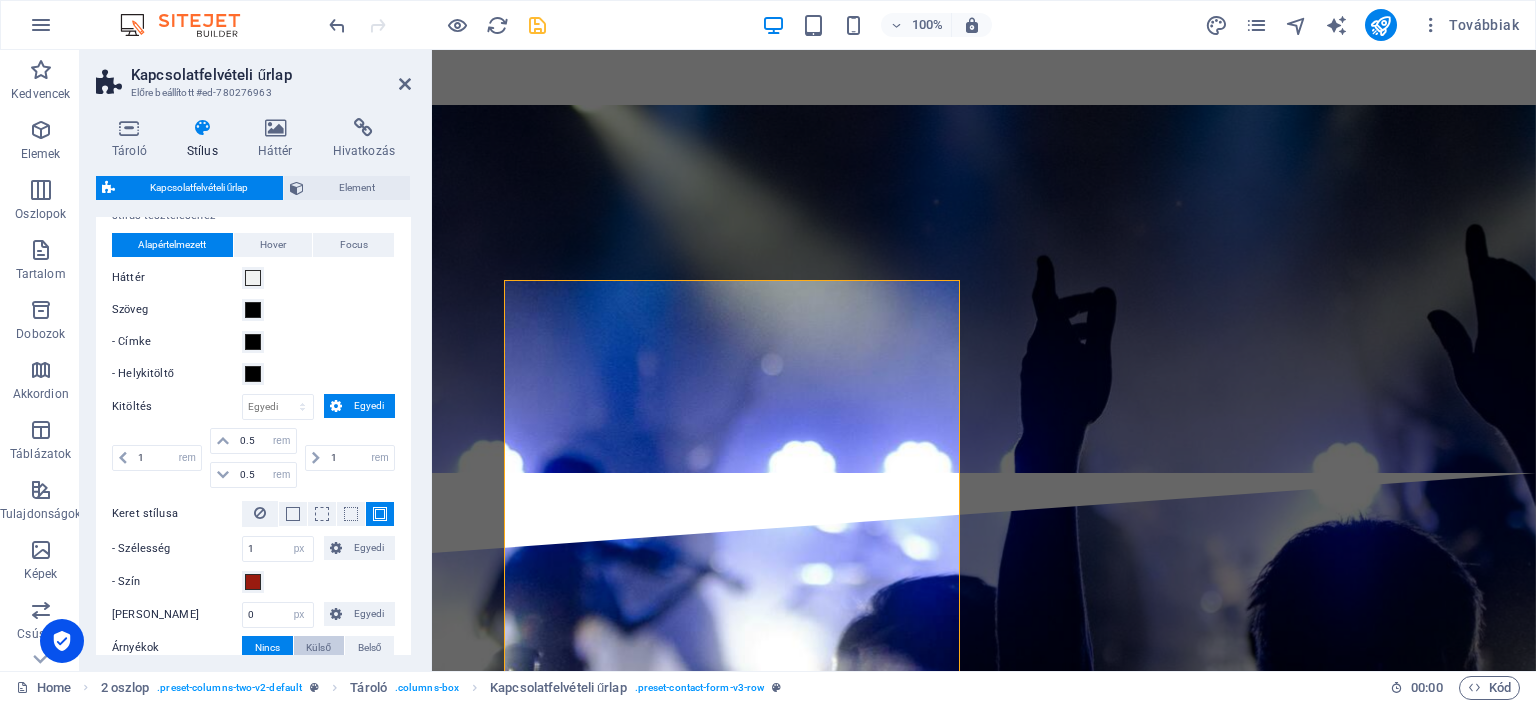 click on "Külső" at bounding box center (318, 648) 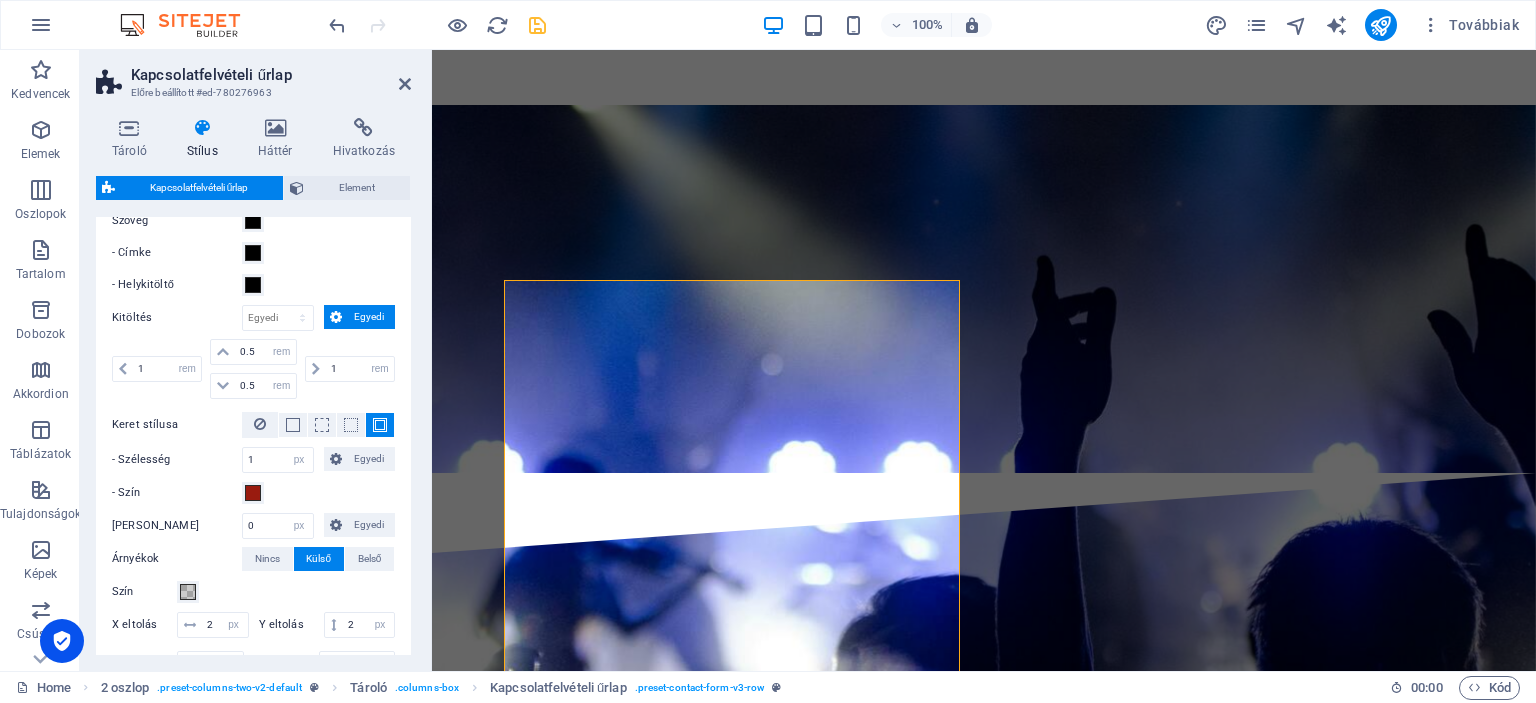 scroll, scrollTop: 775, scrollLeft: 0, axis: vertical 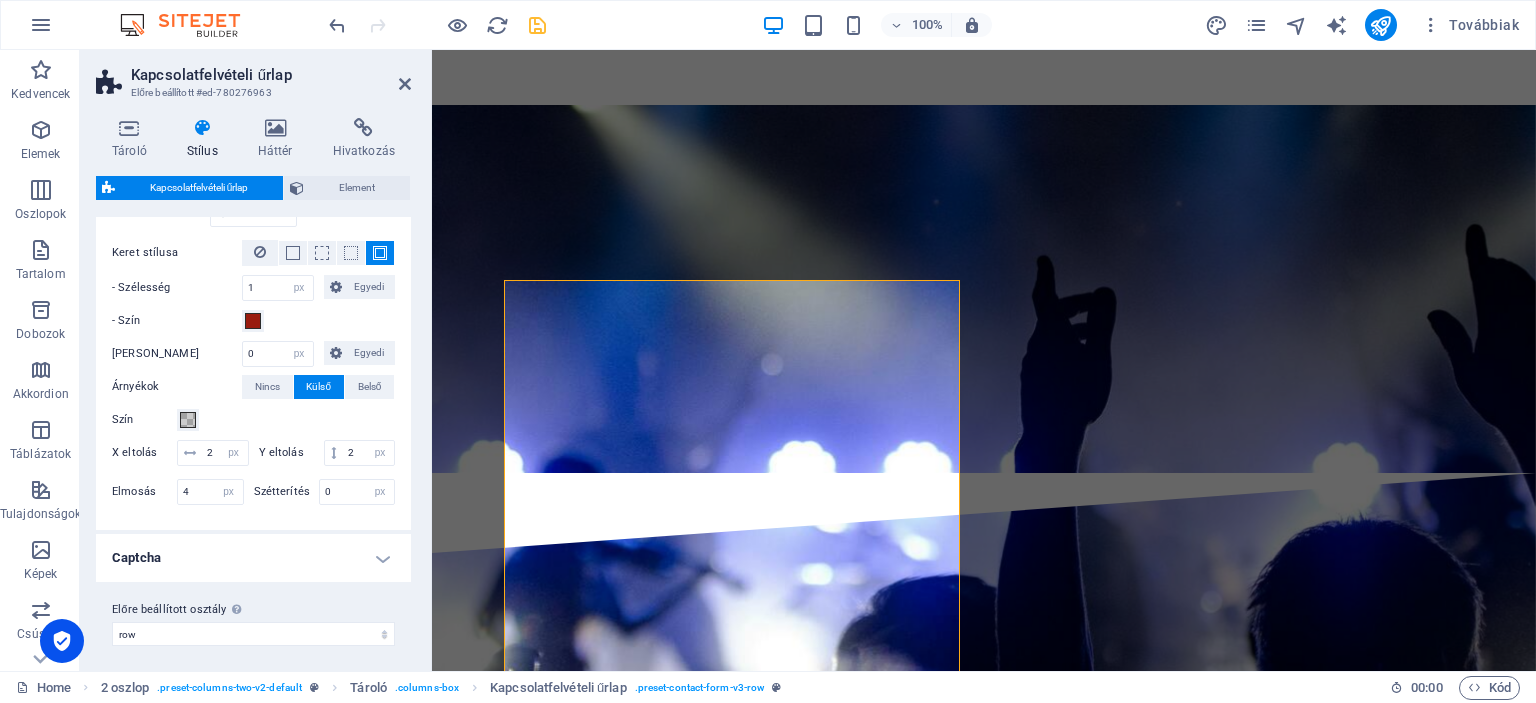 click on "Captcha" at bounding box center [253, 558] 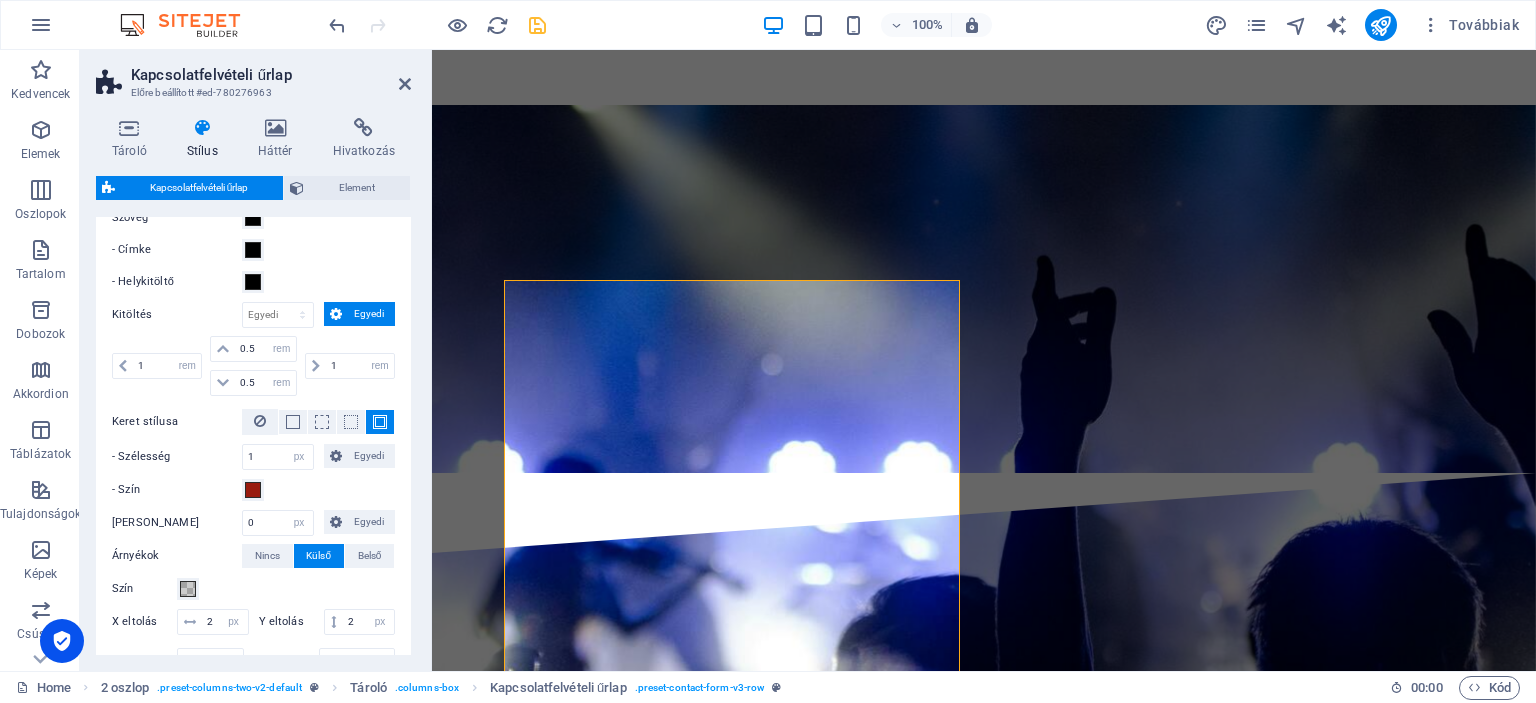 scroll, scrollTop: 747, scrollLeft: 0, axis: vertical 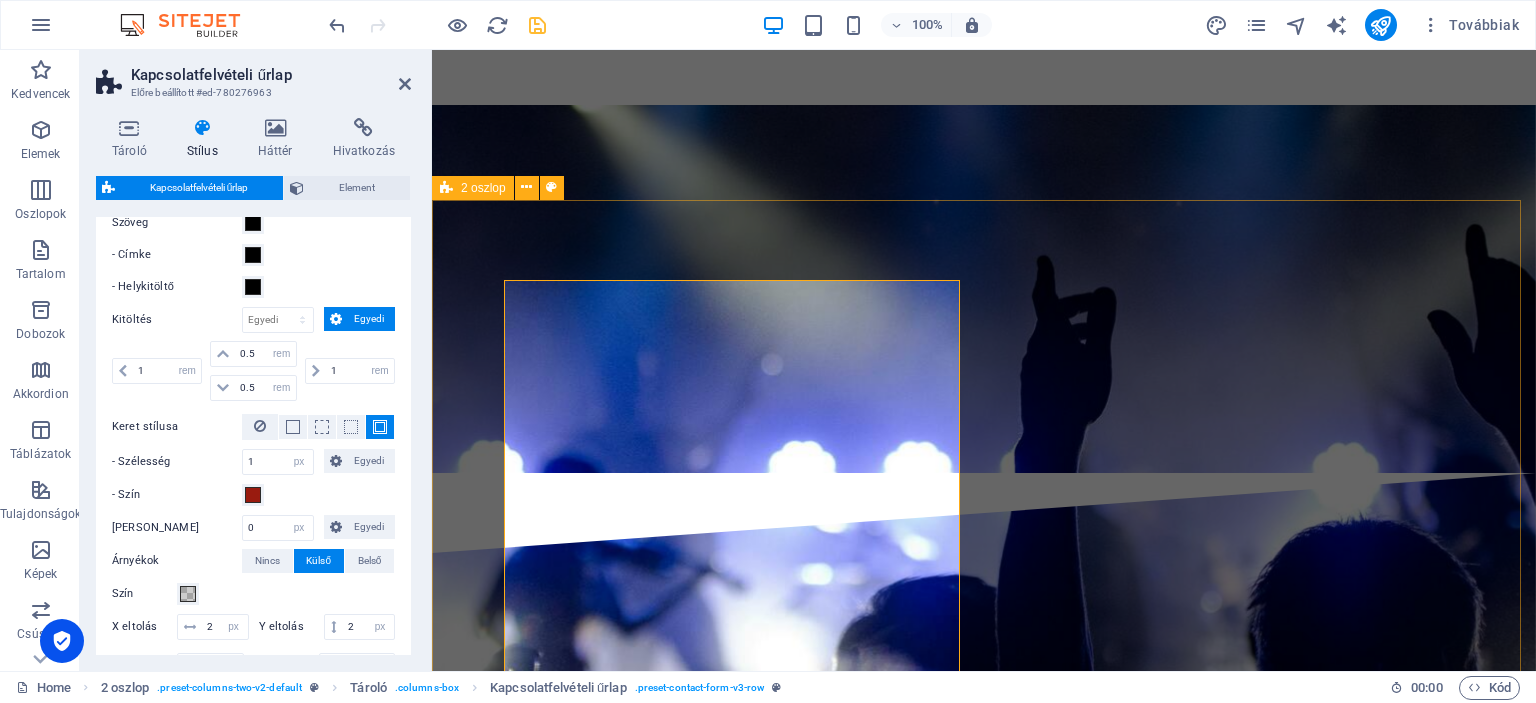 click on "[PERSON_NAME] és megértettem az adatvédelmi irányelveket. Nicht lesbar? Neu generieren Submit ← Mozgatás balra → Mozgatás jobbra ↑ Mozgatás felfelé ↓ Mozgatás lefelé + Nagyítás - Kicsinyítés Home Ugrás balra 75%-kal End Ugrás jobbra 75%-kal Page up Ugrás felfelé 75%-kal Page down Ugrás lefelé 75%-kal Térkép Domborzat Műhold Címkék Billentyűparancsok Térképadatok Térképadatok ©2025 Térképadatok ©2025 50 km  Kattintson a metrikus és az angolszász mértékegységek közötti váltáshoz Feltételek Térképhiba bejelentése" at bounding box center (984, 7567) 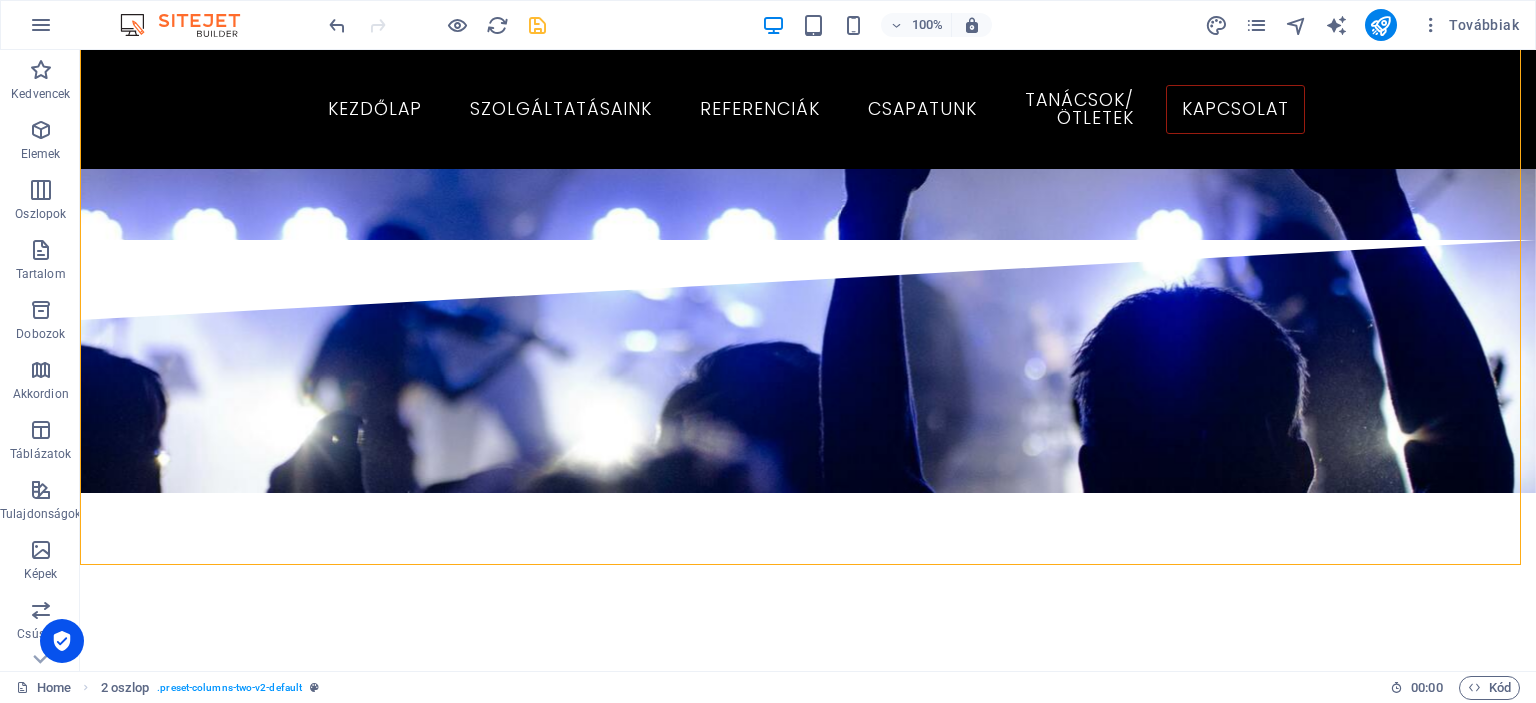 scroll, scrollTop: 7315, scrollLeft: 0, axis: vertical 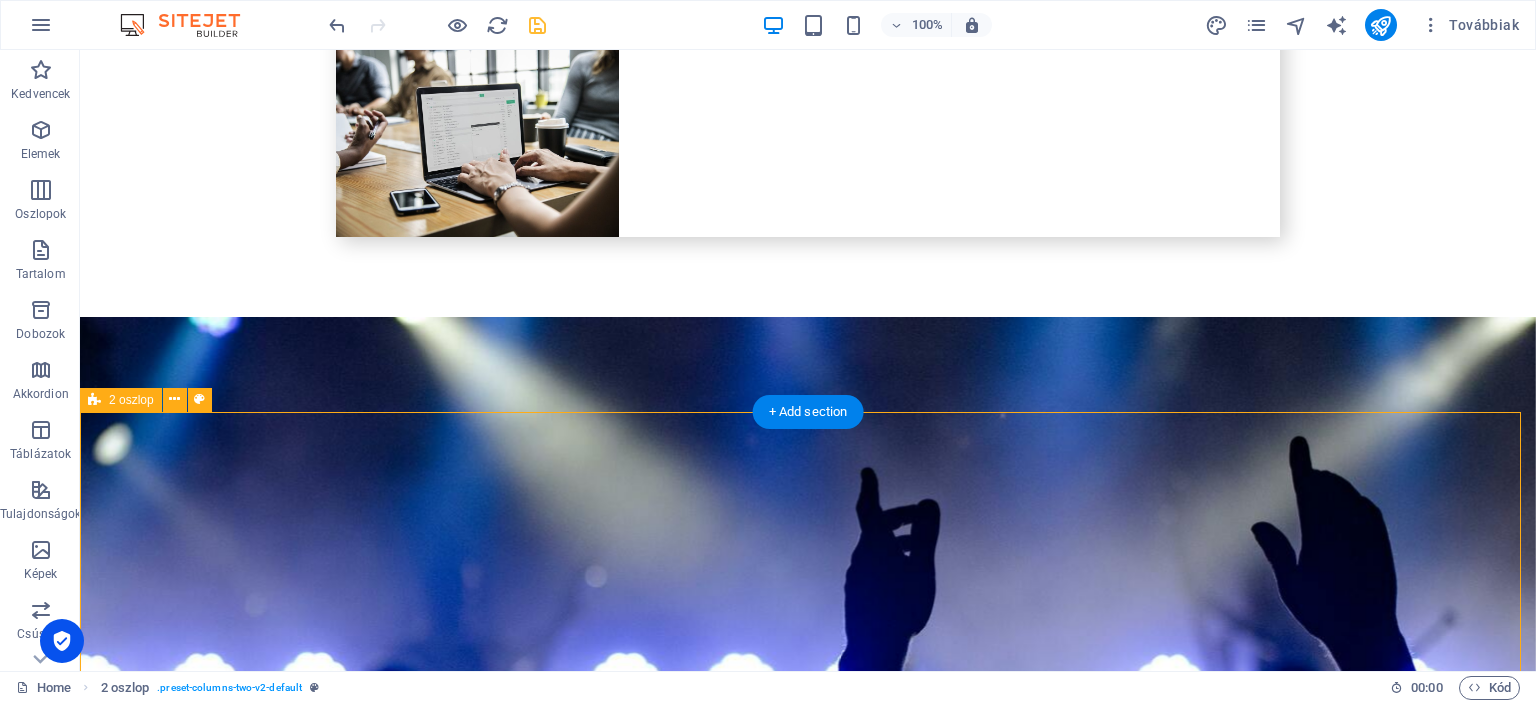 click on "[PERSON_NAME] és megértettem az adatvédelmi irányelveket. Nicht lesbar? Neu generieren Submit ← Mozgatás balra → Mozgatás jobbra ↑ Mozgatás felfelé ↓ Mozgatás lefelé + Nagyítás - Kicsinyítés Home Ugrás balra 75%-kal End Ugrás jobbra 75%-kal Page up Ugrás felfelé 75%-kal Page down Ugrás lefelé 75%-kal Térkép Domborzat Műhold Címkék Billentyűparancsok Térképadatok Térképadatok ©2025 Térképadatok ©2025 50 km  Kattintson a metrikus és az angolszász mértékegységek közötti váltáshoz Feltételek Térképhiba bejelentése" at bounding box center [808, 7779] 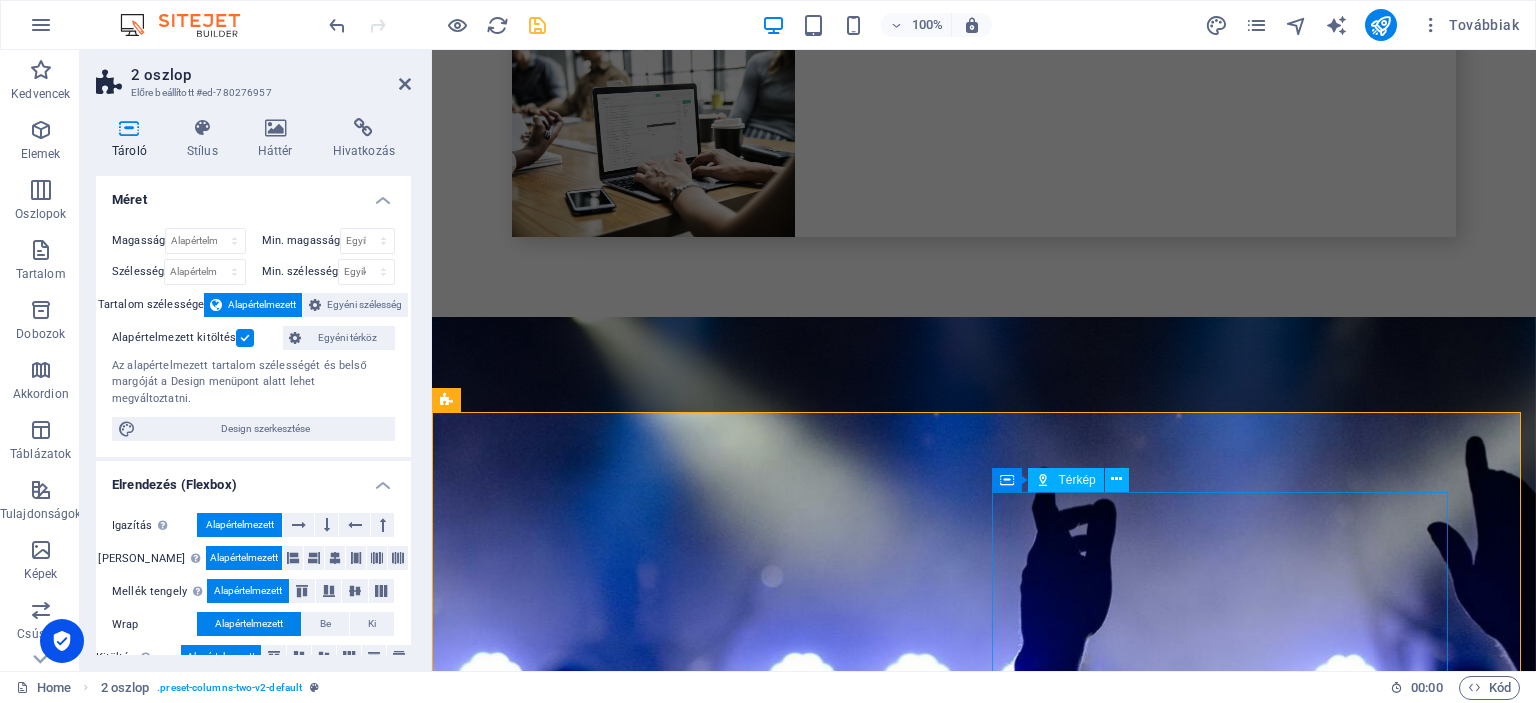 click on "← Mozgatás balra → Mozgatás jobbra ↑ Mozgatás felfelé ↓ Mozgatás lefelé + Nagyítás - Kicsinyítés Home Ugrás balra 75%-kal End Ugrás jobbra 75%-kal Page up Ugrás felfelé 75%-kal Page down Ugrás lefelé 75%-kal Térkép Domborzat Műhold Címkék Billentyűparancsok Térképadatok Térképadatok ©2025 Térképadatok ©2025 50 km  Kattintson a metrikus és az angolszász mértékegységek közötti váltáshoz Feltételek Térképhiba bejelentése" at bounding box center [676, 8248] 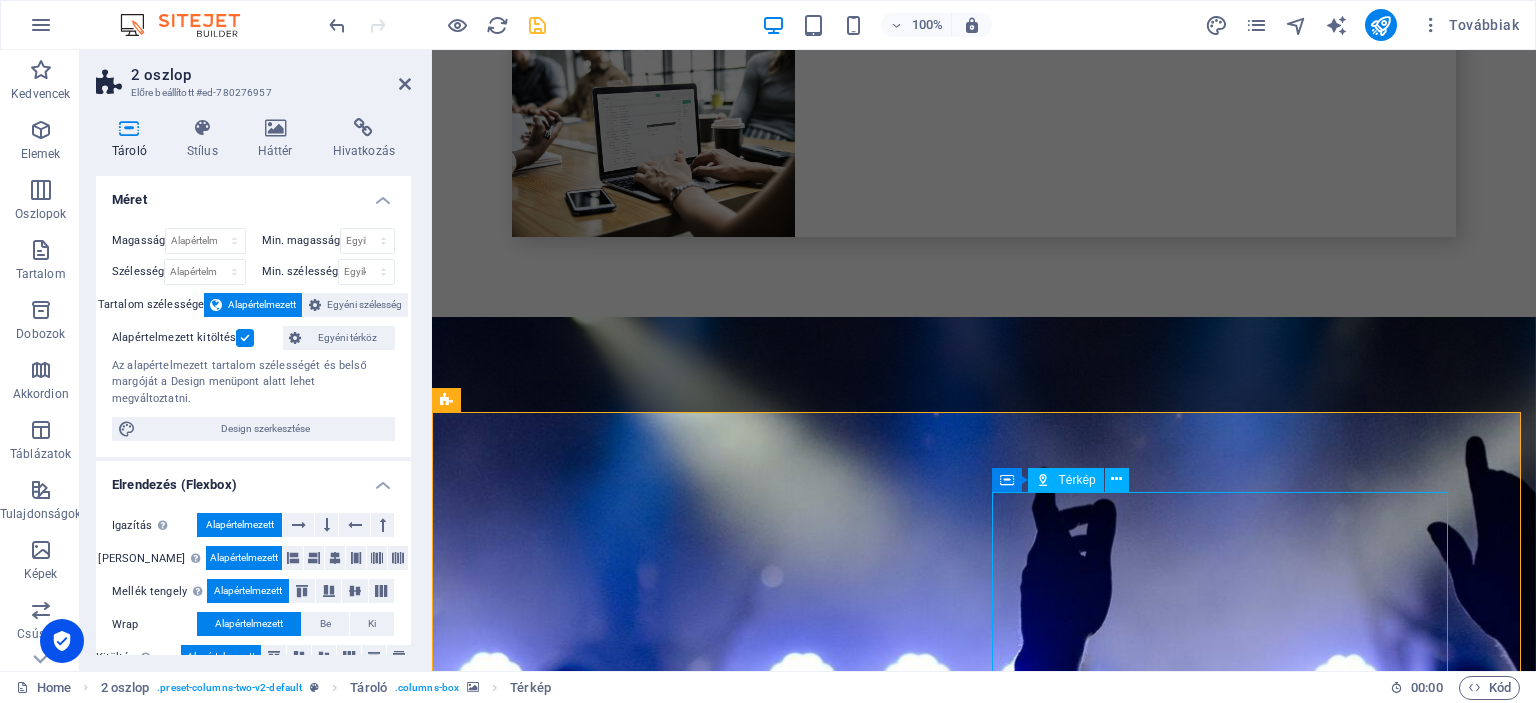 click on "← Mozgatás balra → Mozgatás jobbra ↑ Mozgatás felfelé ↓ Mozgatás lefelé + Nagyítás - Kicsinyítés Home Ugrás balra 75%-kal End Ugrás jobbra 75%-kal Page up Ugrás felfelé 75%-kal Page down Ugrás lefelé 75%-kal Térkép Domborzat Műhold Címkék Billentyűparancsok Térképadatok Térképadatok ©2025 Térképadatok ©2025 50 km  Kattintson a metrikus és az angolszász mértékegységek közötti váltáshoz Feltételek Térképhiba bejelentése" at bounding box center (676, 8248) 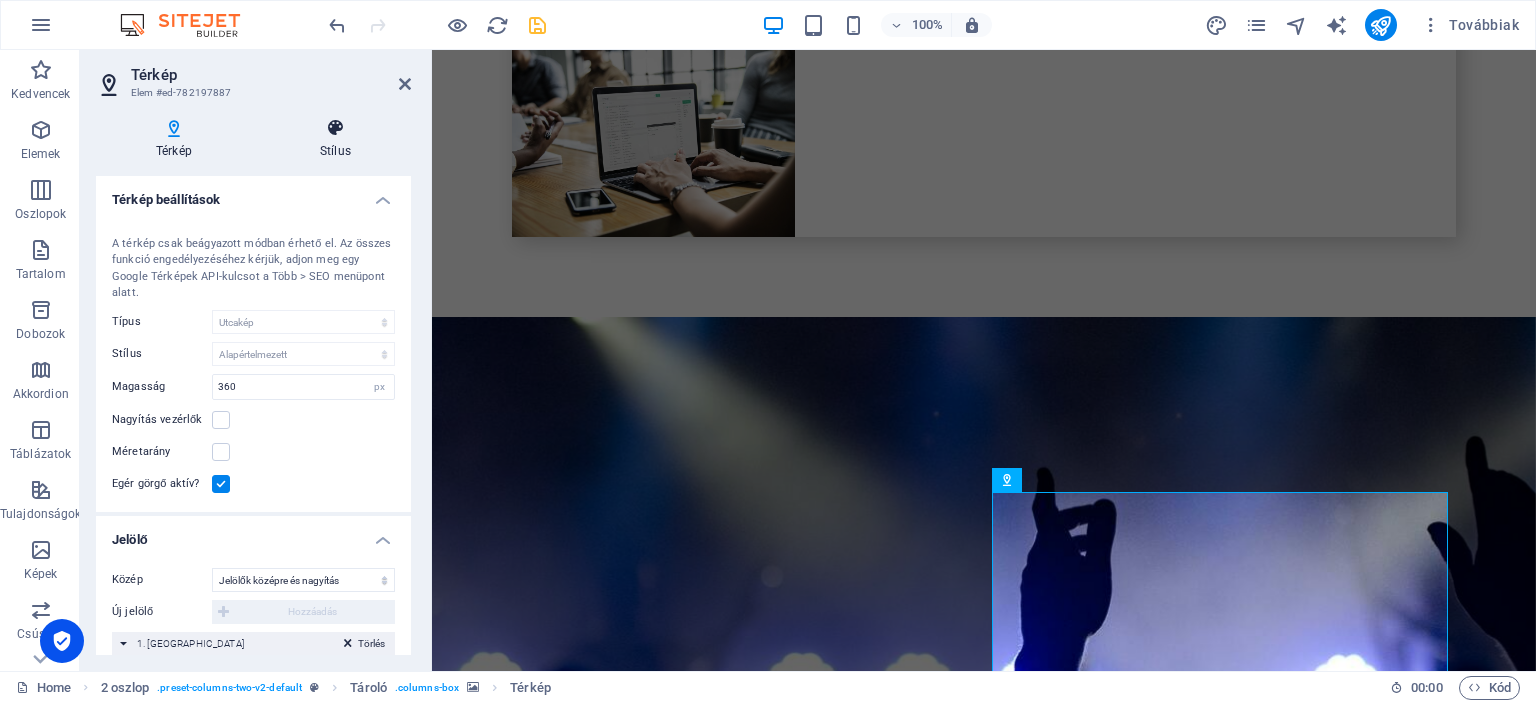 click at bounding box center [335, 128] 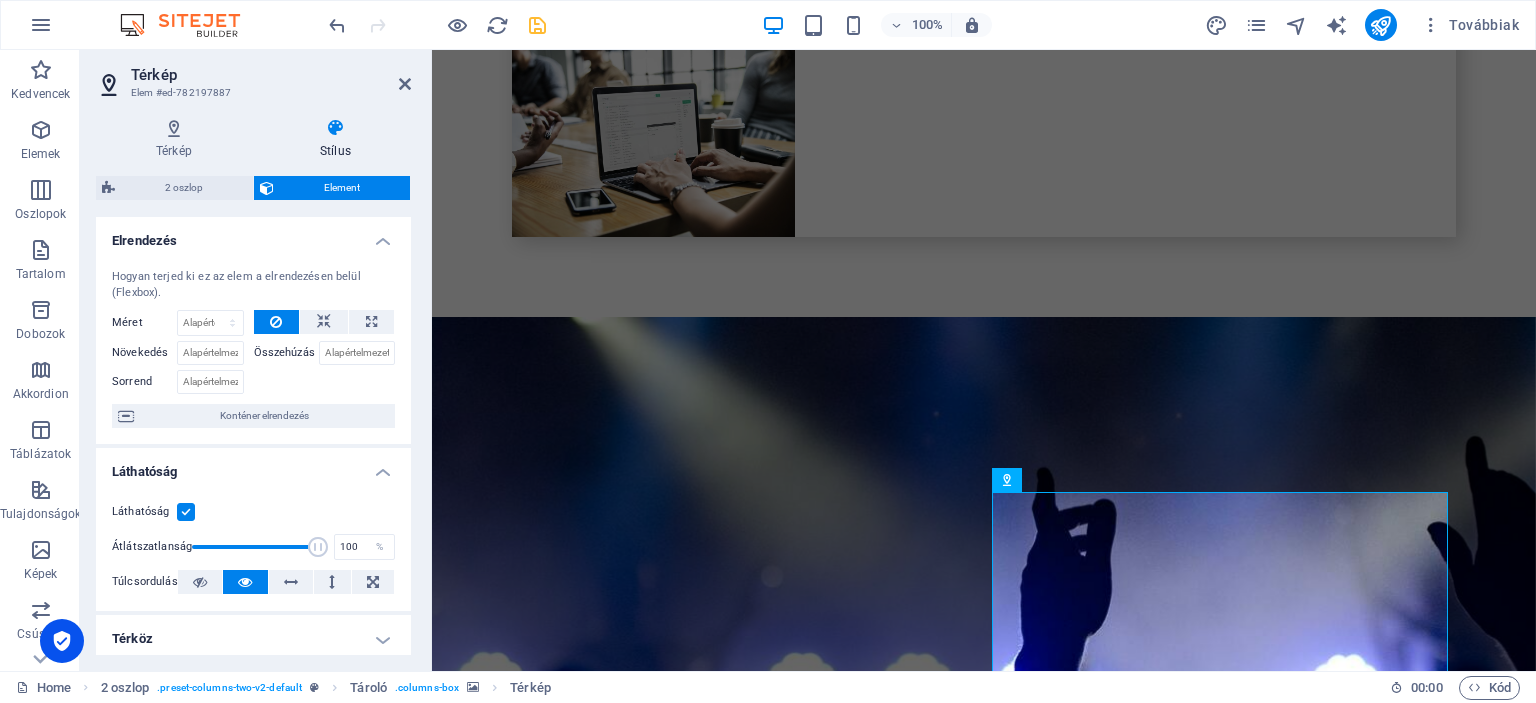 drag, startPoint x: 406, startPoint y: 407, endPoint x: 403, endPoint y: 429, distance: 22.203604 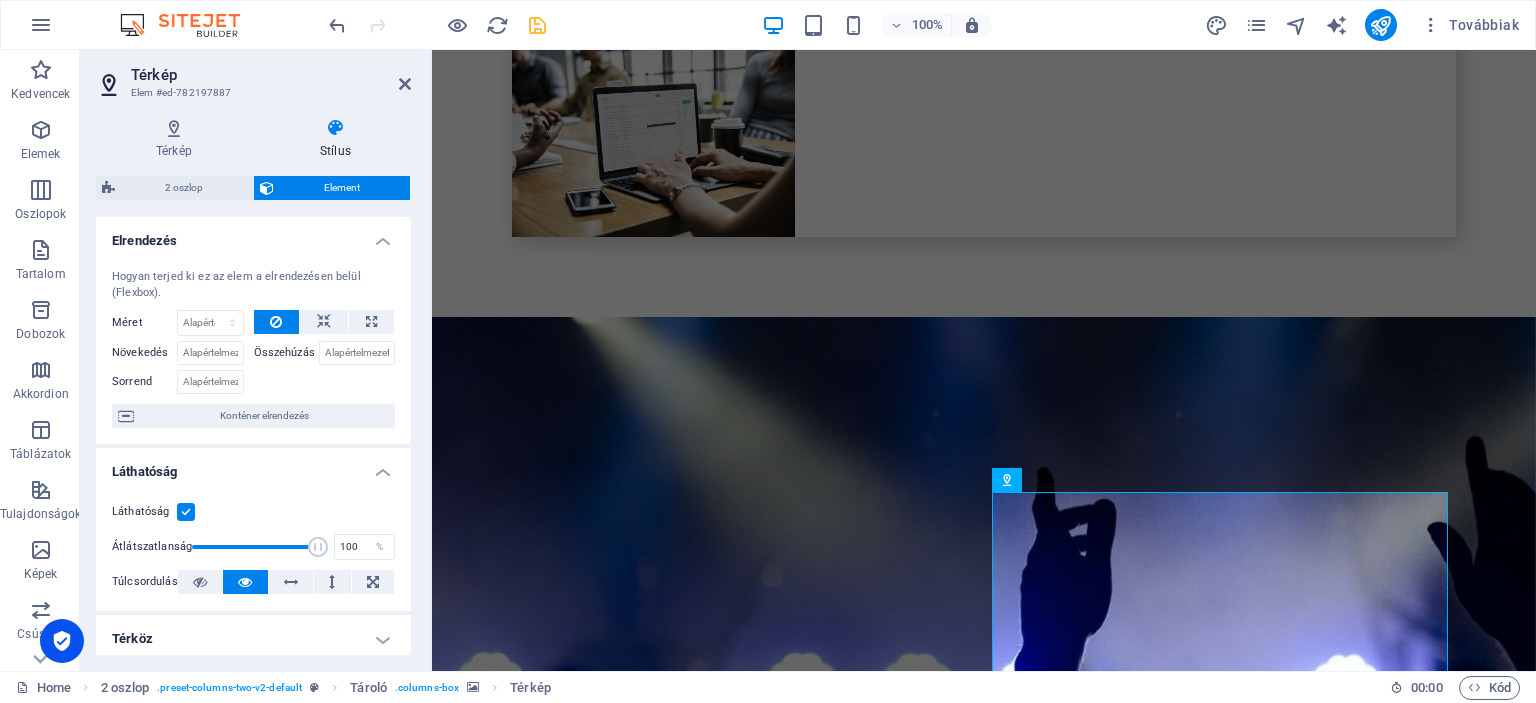 click on "Hogyan terjed ki ez az elem a elrendezésen belül (Flexbox). Méret Alapértelmezett automatikus px % 1/1 1/2 1/3 1/4 1/5 1/6 1/7 1/8 1/9 1/10 Növekedés Összehúzás Sorrend Konténer elrendezés" at bounding box center (253, 348) 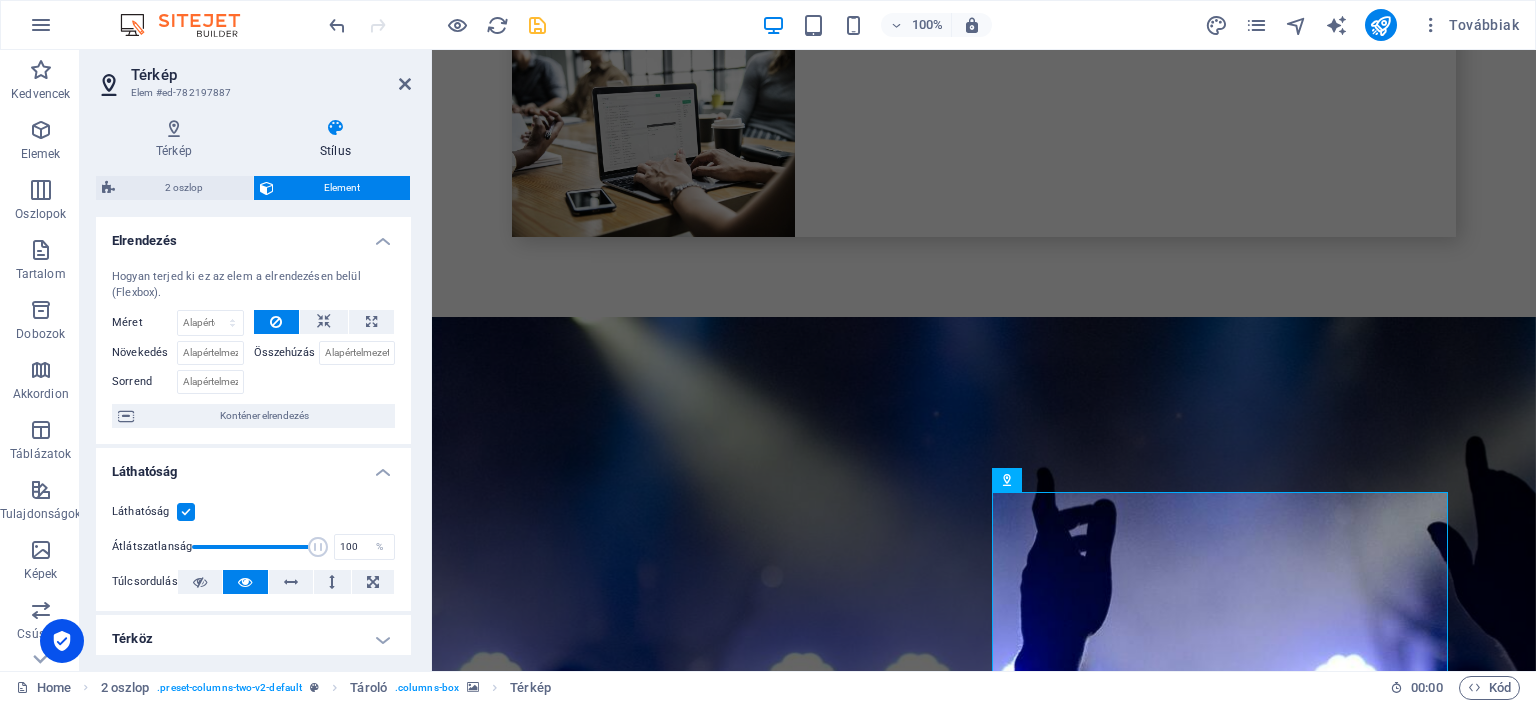 drag, startPoint x: 412, startPoint y: 428, endPoint x: 412, endPoint y: 453, distance: 25 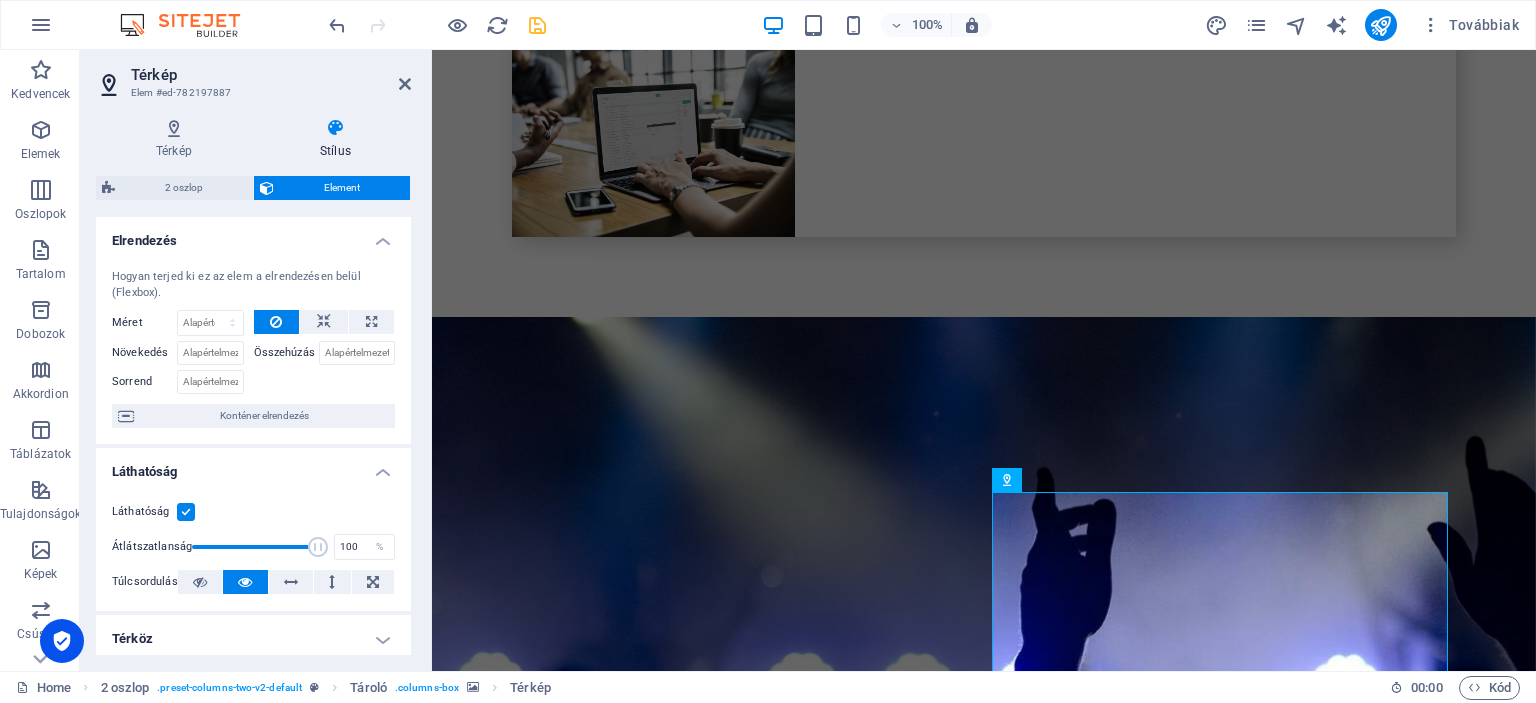 click at bounding box center (186, 512) 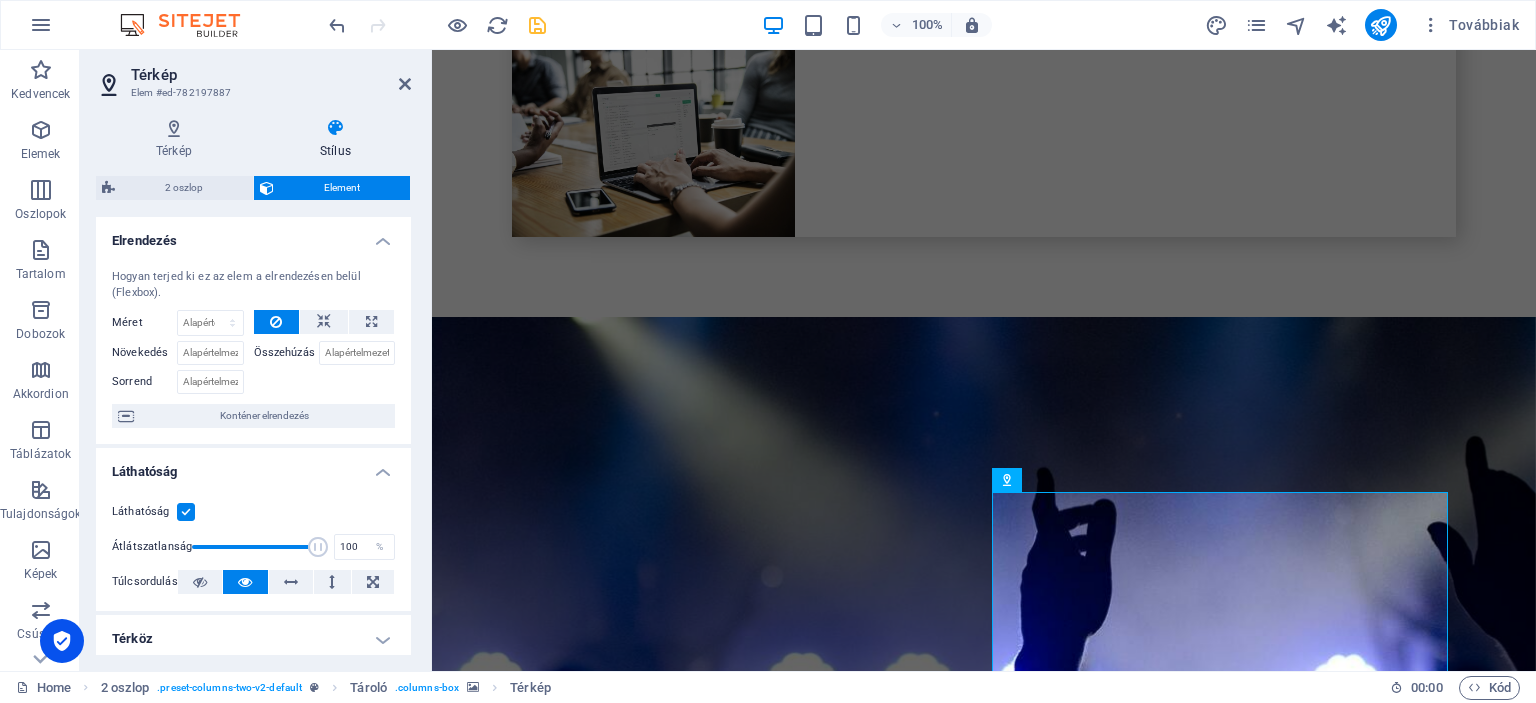 click on "Láthatóság" at bounding box center [0, 0] 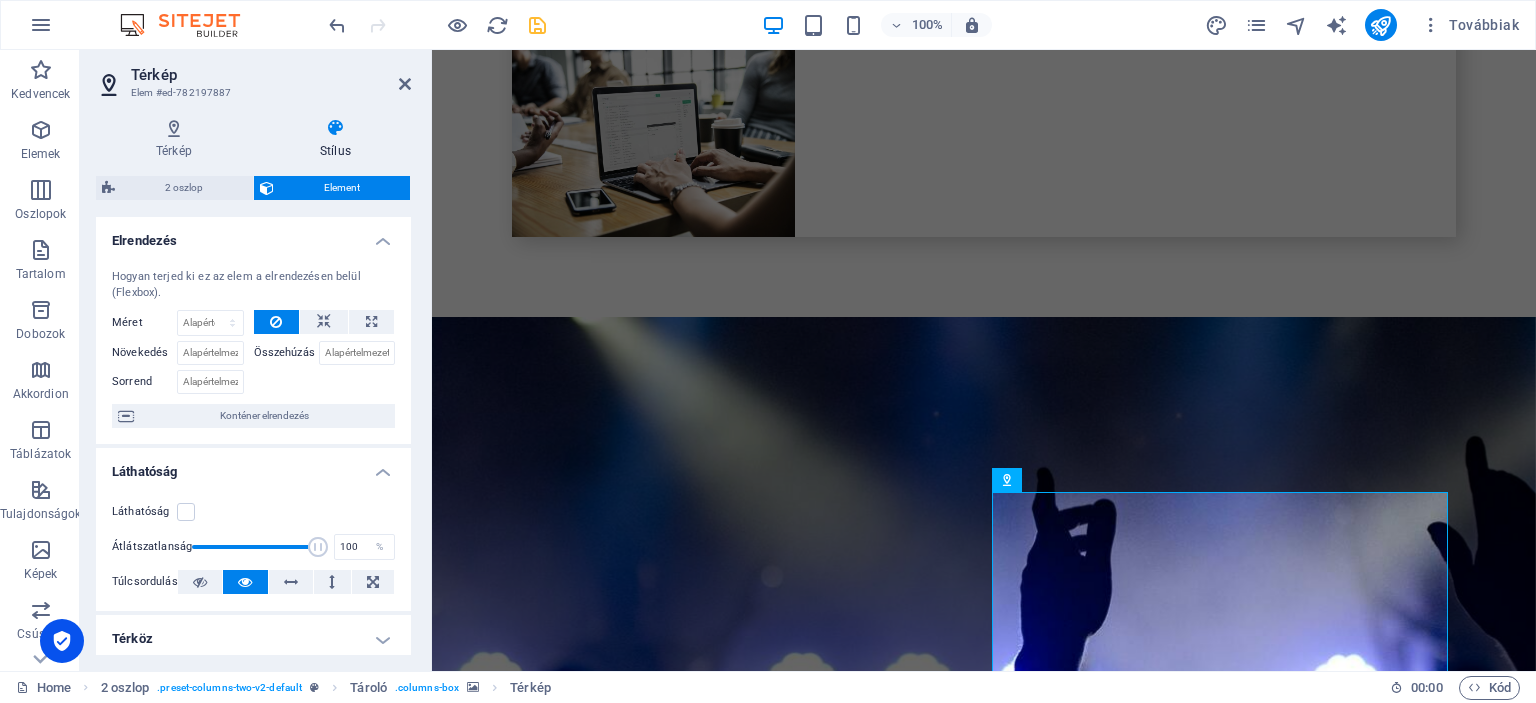 drag, startPoint x: 411, startPoint y: 419, endPoint x: 408, endPoint y: 442, distance: 23.194826 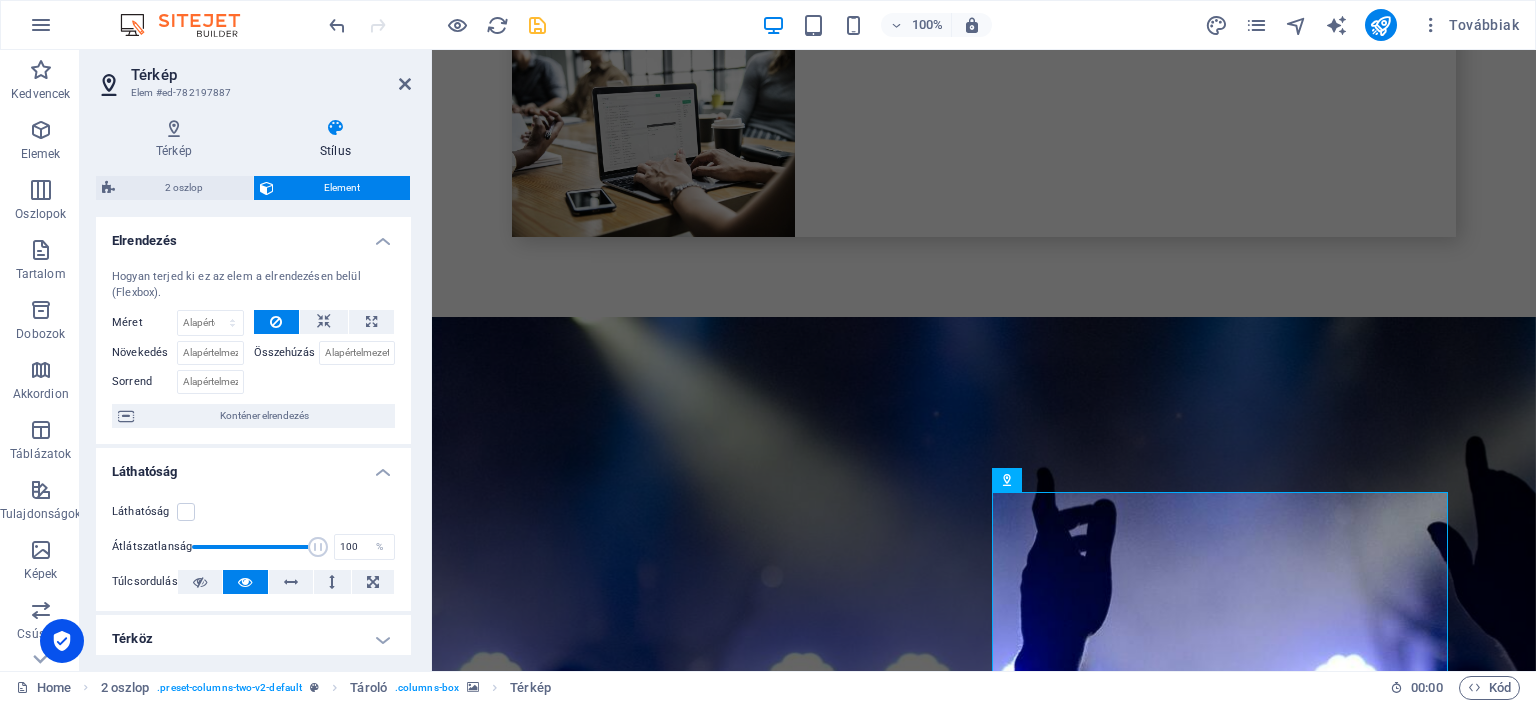 click on "Térkép Stílus Térkép beállítások Térkép központja A térkép csak beágyazott módban érhető el. Az összes funkció engedélyezéséhez kérjük, adjon [PERSON_NAME] Google Térképek API-kulcsot a Több > SEO menüpont alatt. Típus Utcakép Műholdas nézet Műholdas nézet az utcákkal Terep térkép Stílus Alapértelmezett Színezés Halvány Hajnal Finom Szürkeség Szürke Árnyalatok Apple Térképek Kék Víz Éjféli Parancsnok Világos Monokróm Papír Semleges Kék Arany Árnyalatok [PERSON_NAME] [PERSON_NAME] Nincsenek címkék Szín Magasság 360 px Nagyítás szintje 13 Nagyítás vezérlők Méretarány [PERSON_NAME] görgő aktív? Jelölő Közép Ne középre igazítson Jelölők középre igazítása Jelölők középre és nagyítás Új jelölő Hozzáadás Törlés 1. Jelölő Húzza ide a fájlokat, kattintson a fájlok kiválasztásához, vagy válasszon fájlokat a Fájlokból vagy a szabadon elérhető képek és videók [PERSON_NAME] Feltöltés [GEOGRAPHIC_DATA], H-4400 Nyíregyháza px Cím" at bounding box center (253, 386) 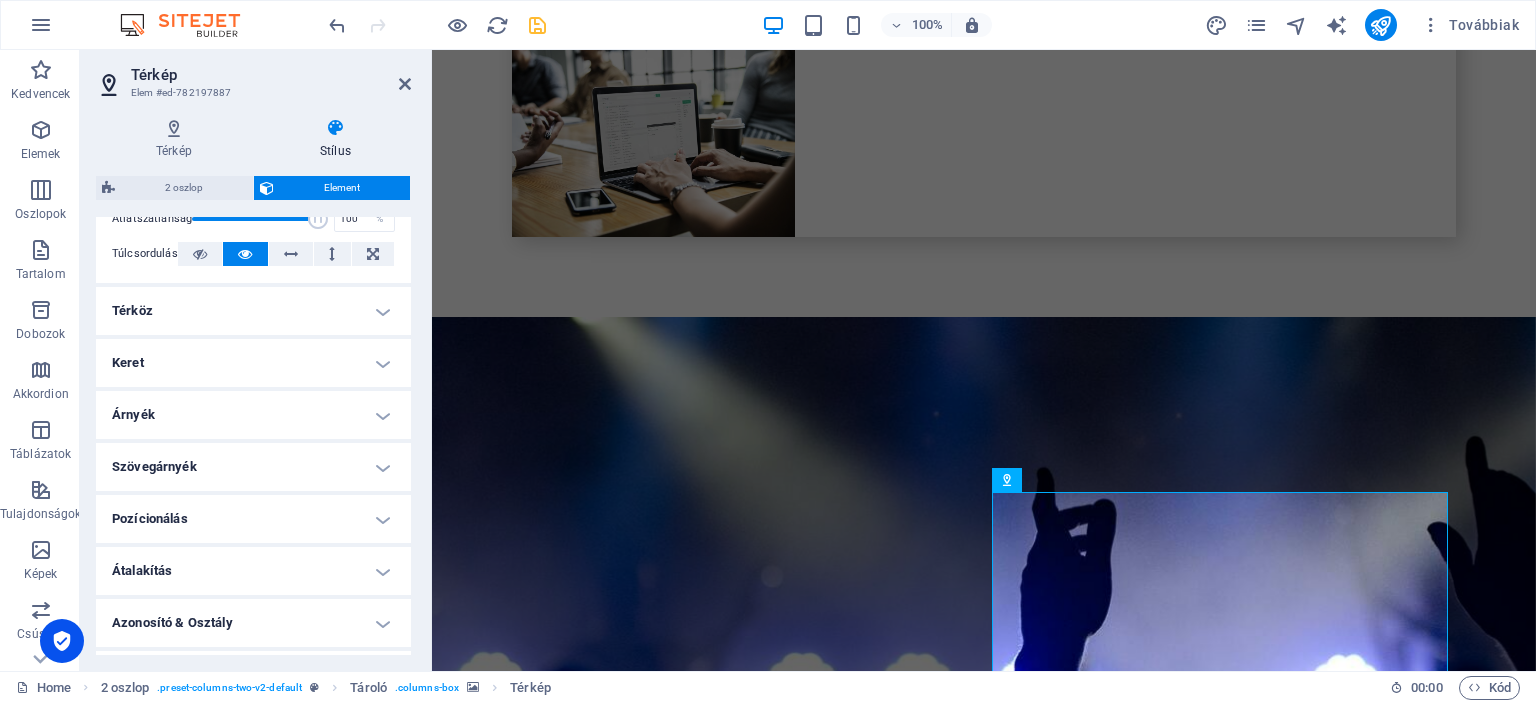 scroll, scrollTop: 320, scrollLeft: 0, axis: vertical 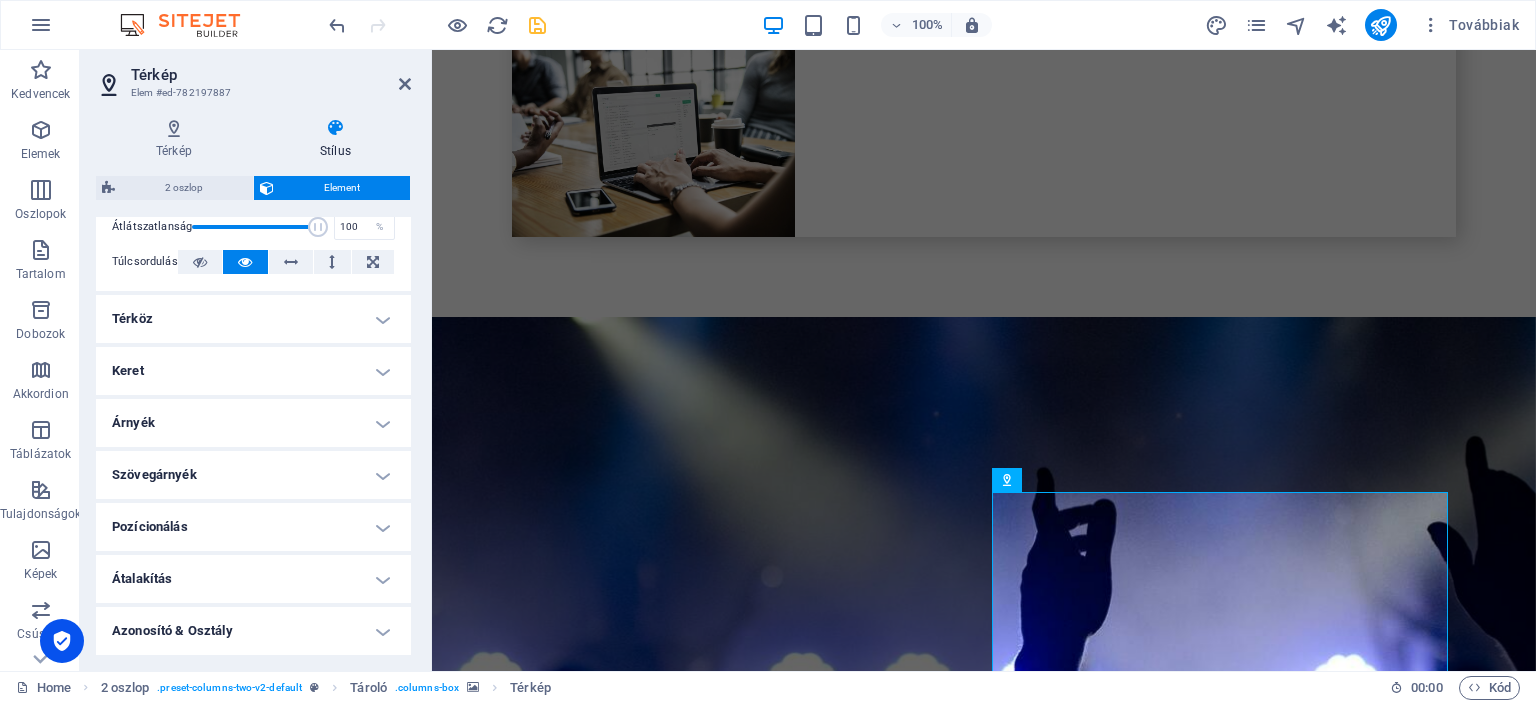 drag, startPoint x: 410, startPoint y: 424, endPoint x: 2, endPoint y: 537, distance: 423.3592 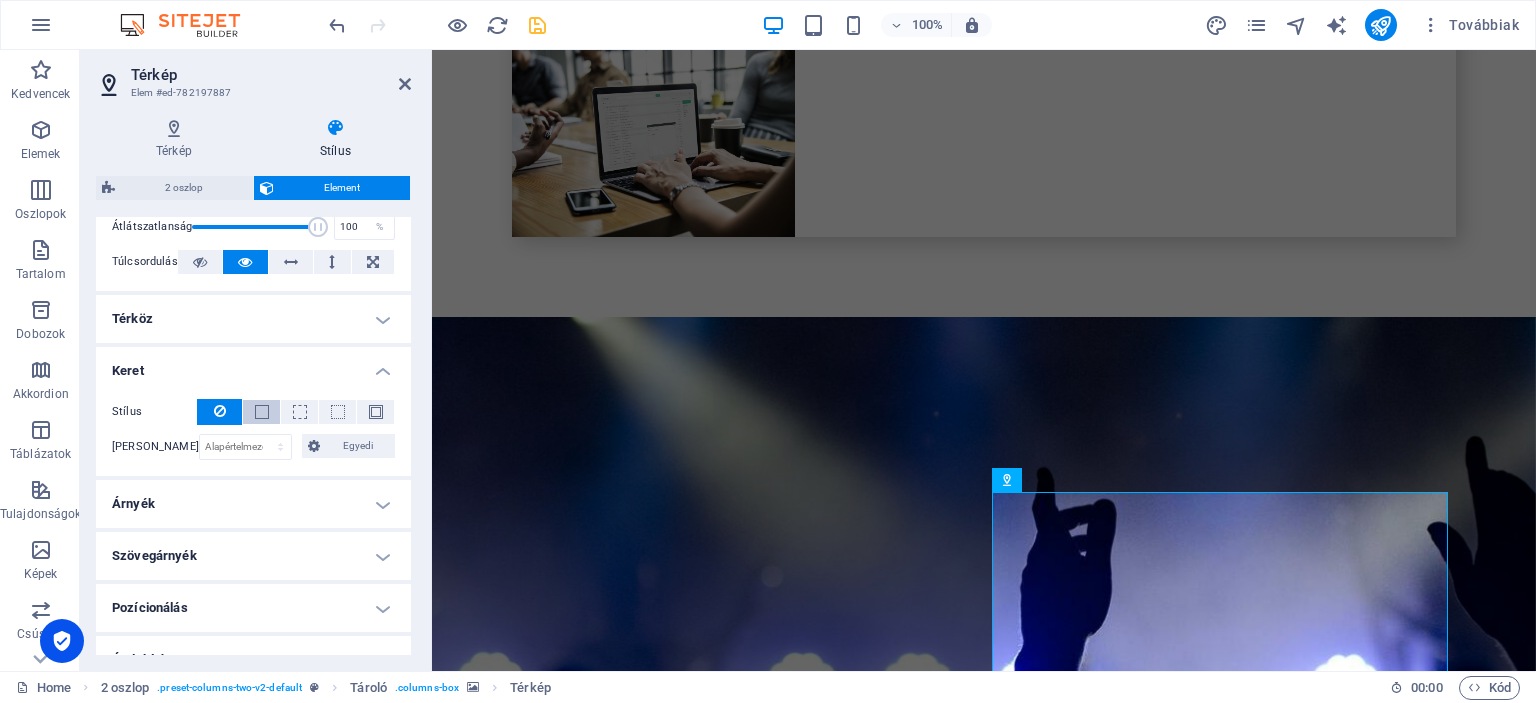 click at bounding box center [262, 412] 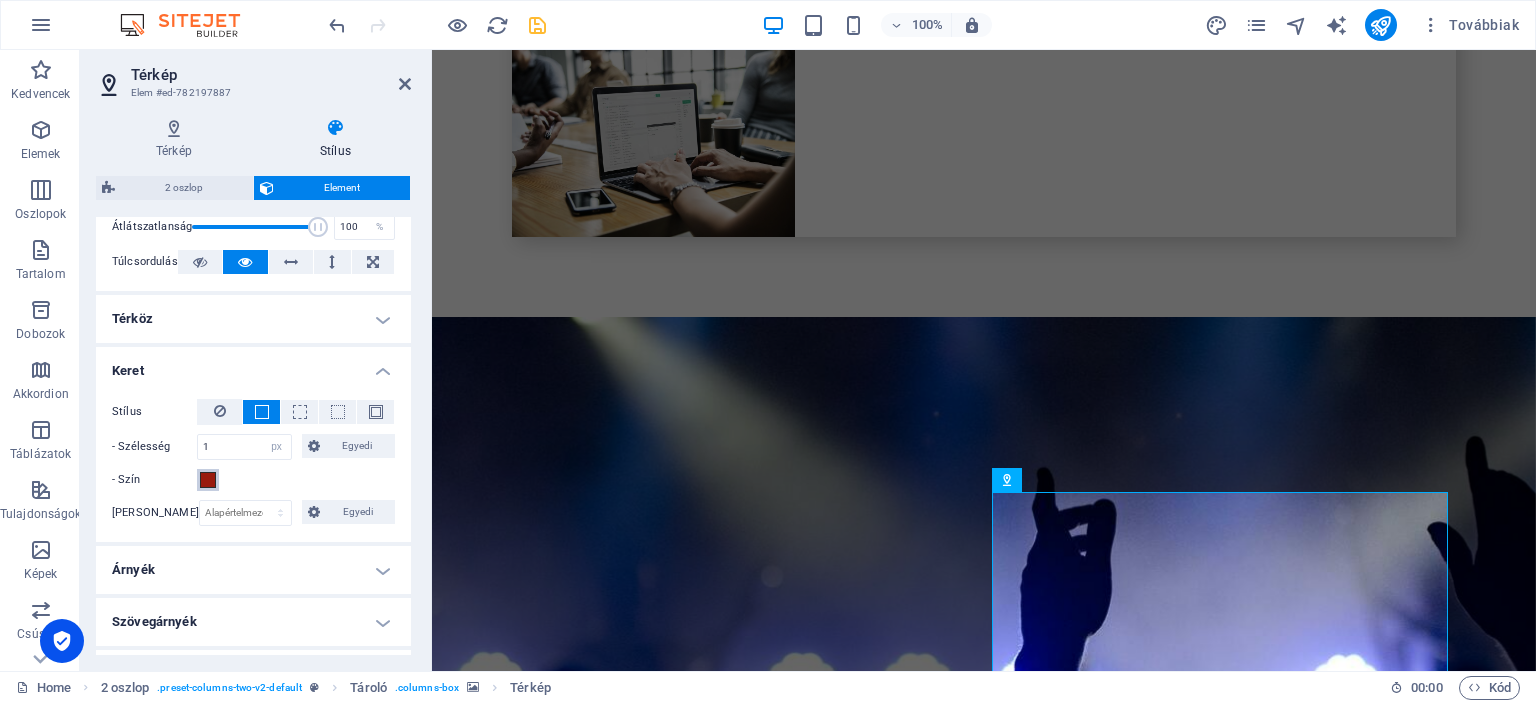 click at bounding box center (208, 480) 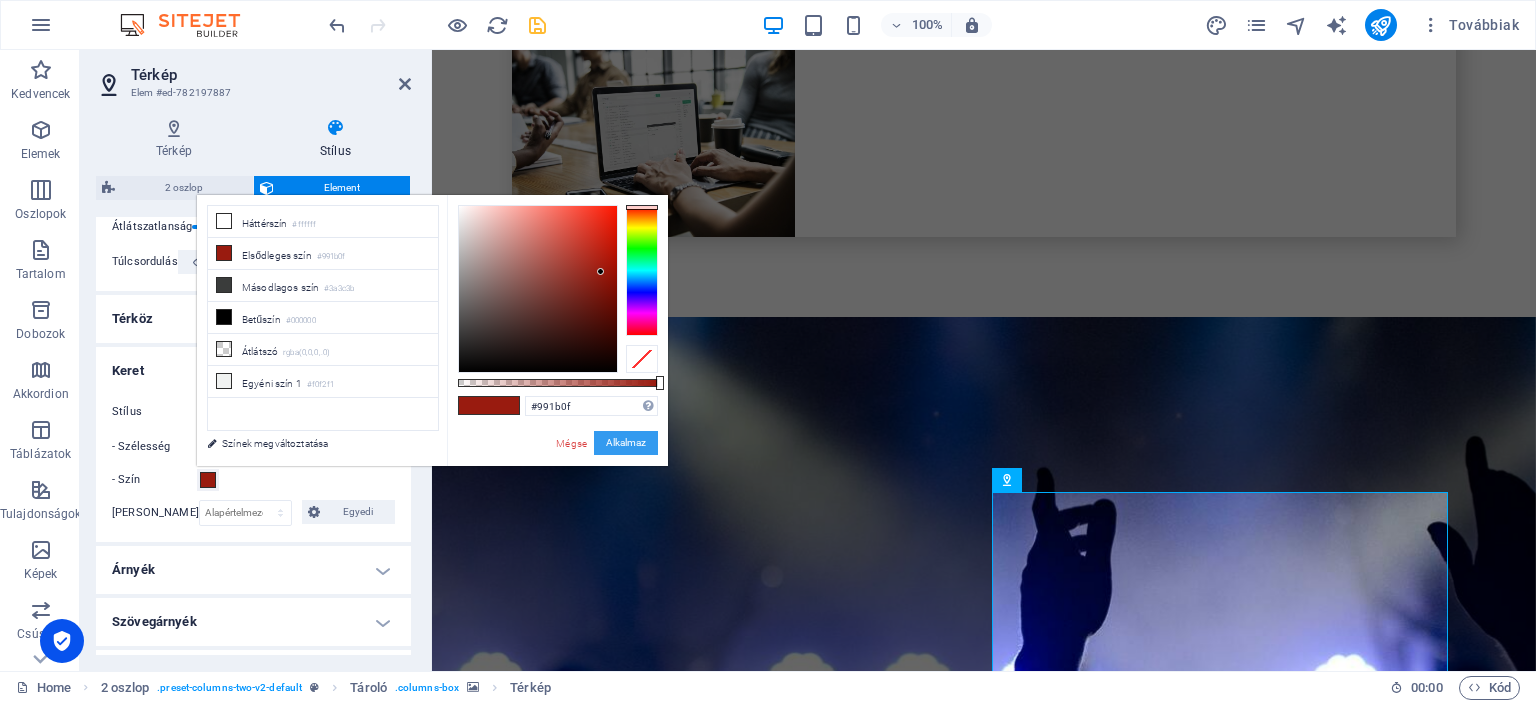 click on "Alkalmaz" at bounding box center [626, 443] 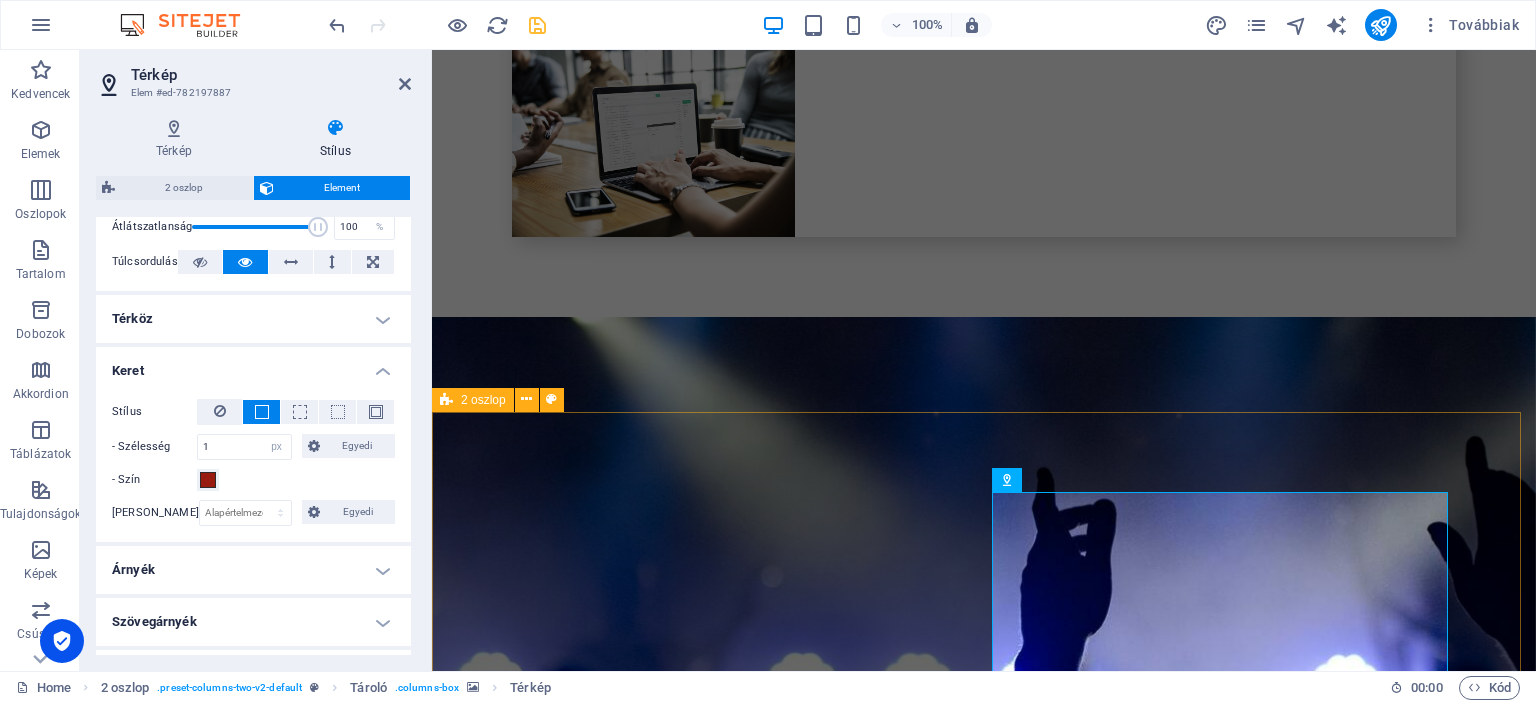 click on "[PERSON_NAME] és megértettem az adatvédelmi irányelveket. Nicht lesbar? Neu generieren Submit ← Mozgatás balra → Mozgatás jobbra ↑ Mozgatás felfelé ↓ Mozgatás lefelé + Nagyítás - Kicsinyítés Home Ugrás balra 75%-kal End Ugrás jobbra 75%-kal Page up Ugrás felfelé 75%-kal Page down Ugrás lefelé 75%-kal Térkép Domborzat Műhold Címkék Billentyűparancsok Térképadatok Térképadatok ©2025 Térképadatok ©2025 50 km  Kattintson a metrikus és az angolszász mértékegységek közötti váltáshoz Feltételek Térképhiba bejelentése" at bounding box center [984, 7779] 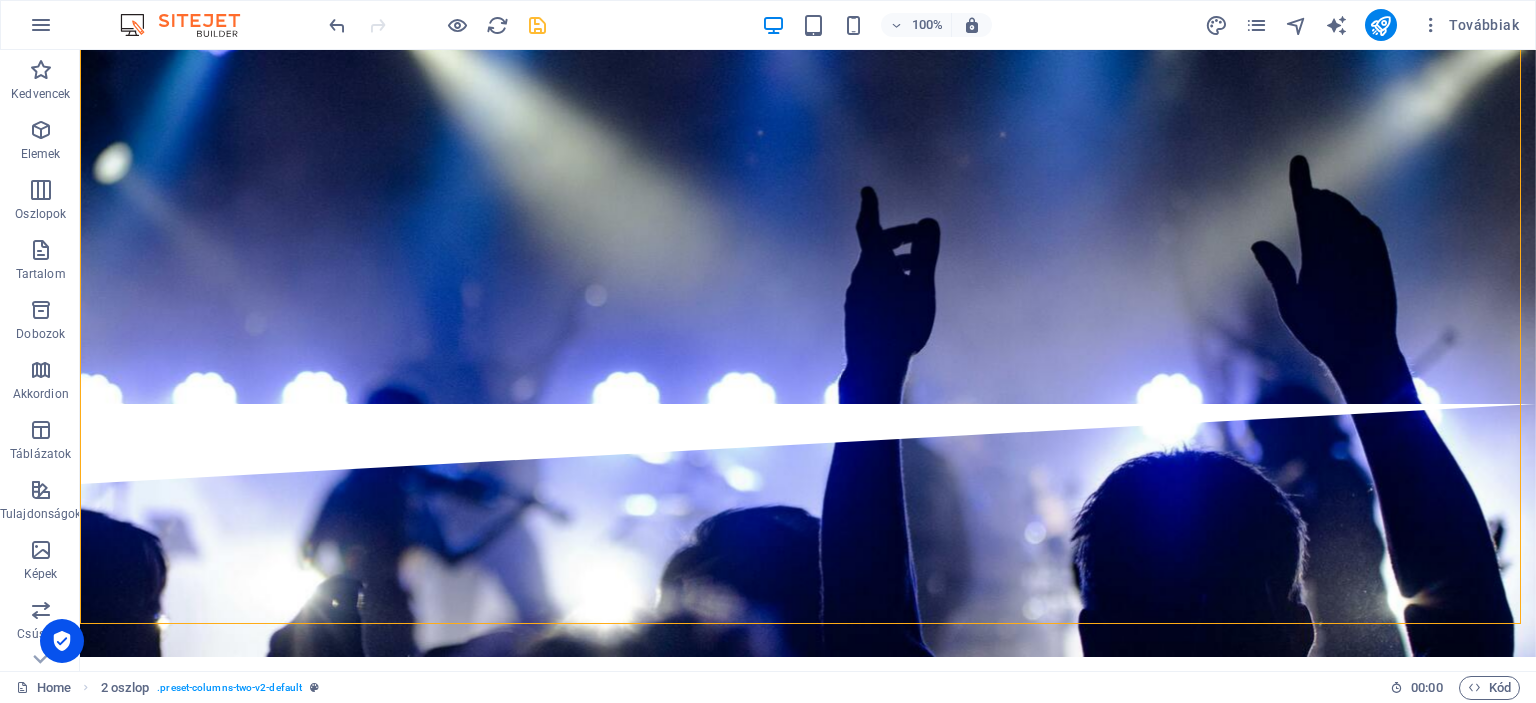 scroll, scrollTop: 7409, scrollLeft: 0, axis: vertical 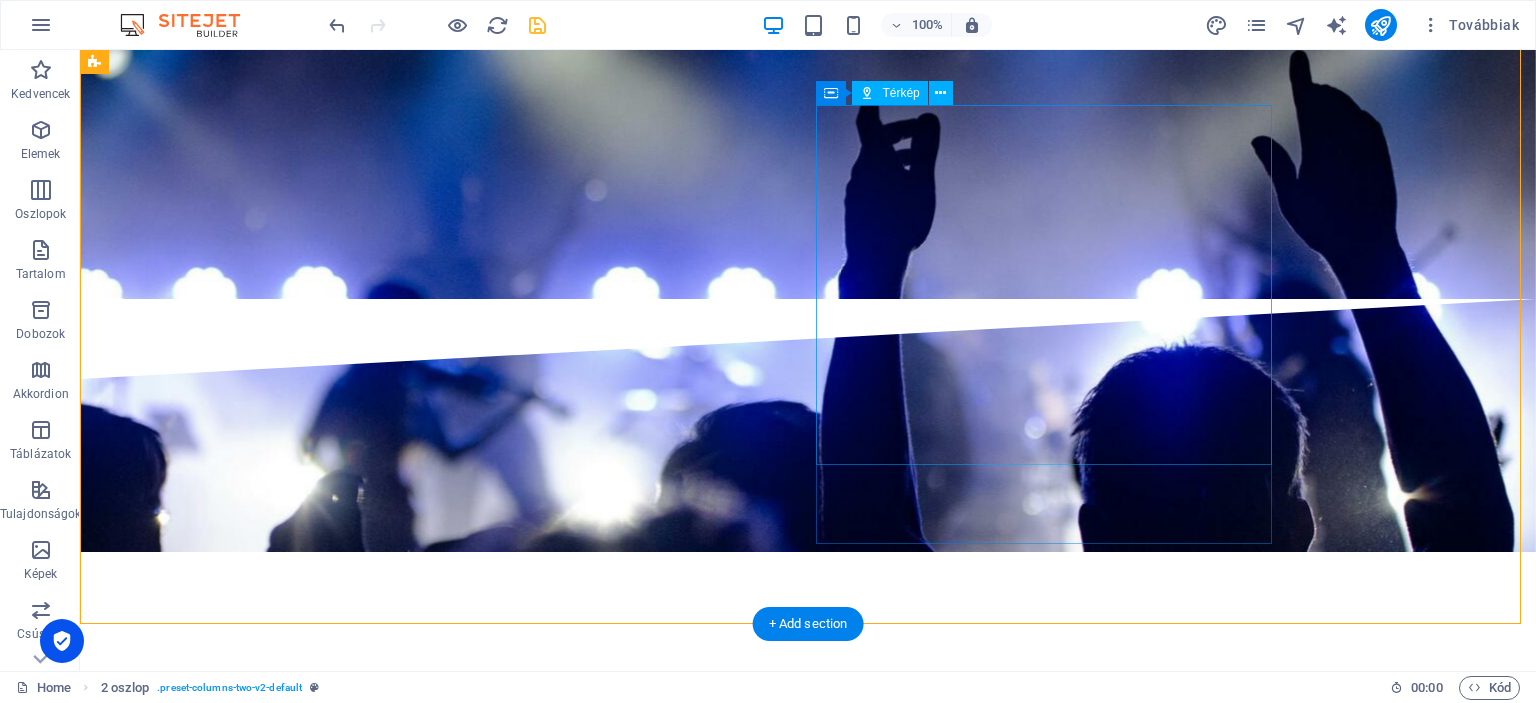 click on "← Mozgatás balra → Mozgatás jobbra ↑ Mozgatás felfelé ↓ Mozgatás lefelé + Nagyítás - Kicsinyítés Home Ugrás balra 75%-kal End Ugrás jobbra 75%-kal Page up Ugrás felfelé 75%-kal Page down Ugrás lefelé 75%-kal Térkép Domborzat Műhold Címkék Billentyűparancsok Térképadatok Térképadatok ©2025 Térképadatok ©2025 50 km  Kattintson a metrikus és az angolszász mértékegységek közötti váltáshoz Feltételek Térképhiba bejelentése" at bounding box center (324, 7862) 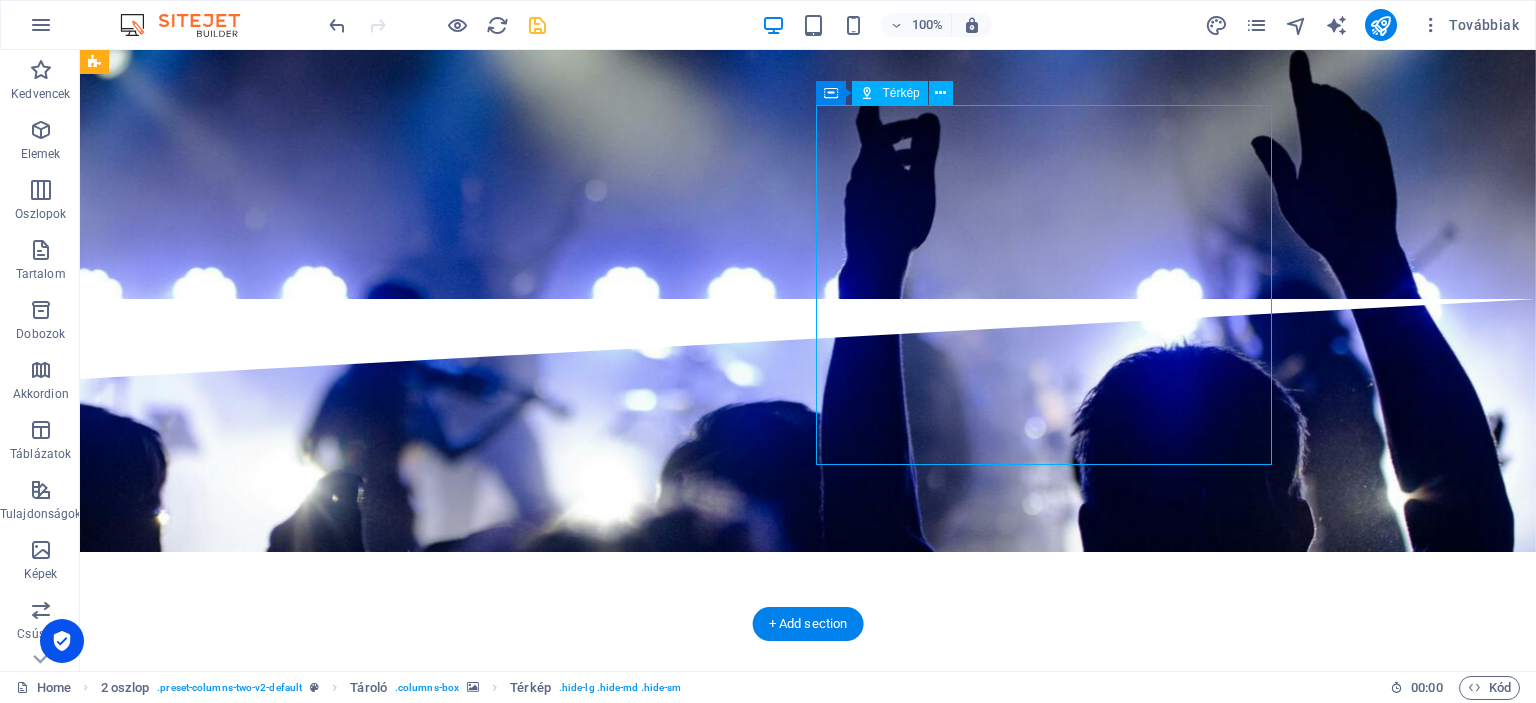 click on "← Mozgatás balra → Mozgatás jobbra ↑ Mozgatás felfelé ↓ Mozgatás lefelé + Nagyítás - Kicsinyítés Home Ugrás balra 75%-kal End Ugrás jobbra 75%-kal Page up Ugrás felfelé 75%-kal Page down Ugrás lefelé 75%-kal Térkép Domborzat Műhold Címkék Billentyűparancsok Térképadatok Térképadatok ©2025 Térképadatok ©2025 50 km  Kattintson a metrikus és az angolszász mértékegységek közötti váltáshoz Feltételek Térképhiba bejelentése" at bounding box center [324, 7862] 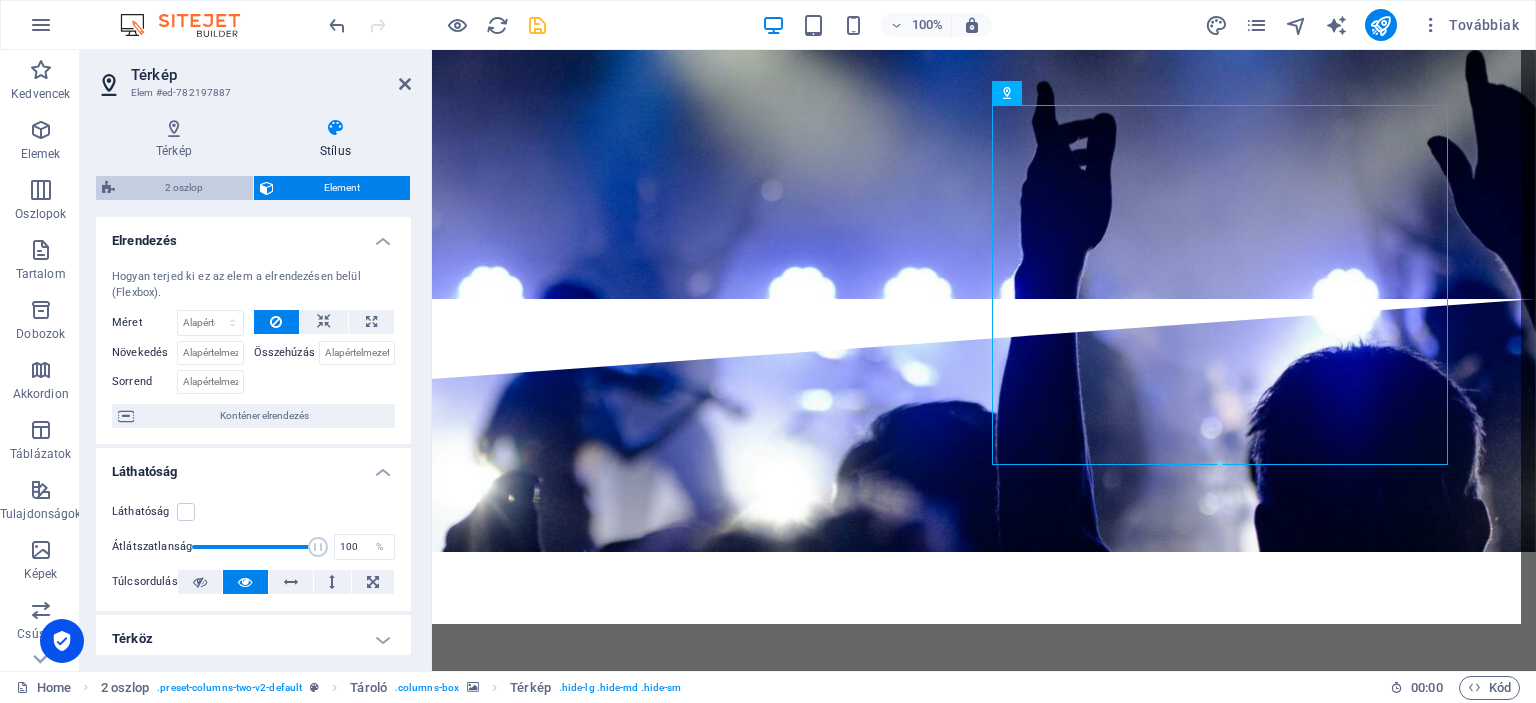 click on "2 oszlop" at bounding box center (184, 188) 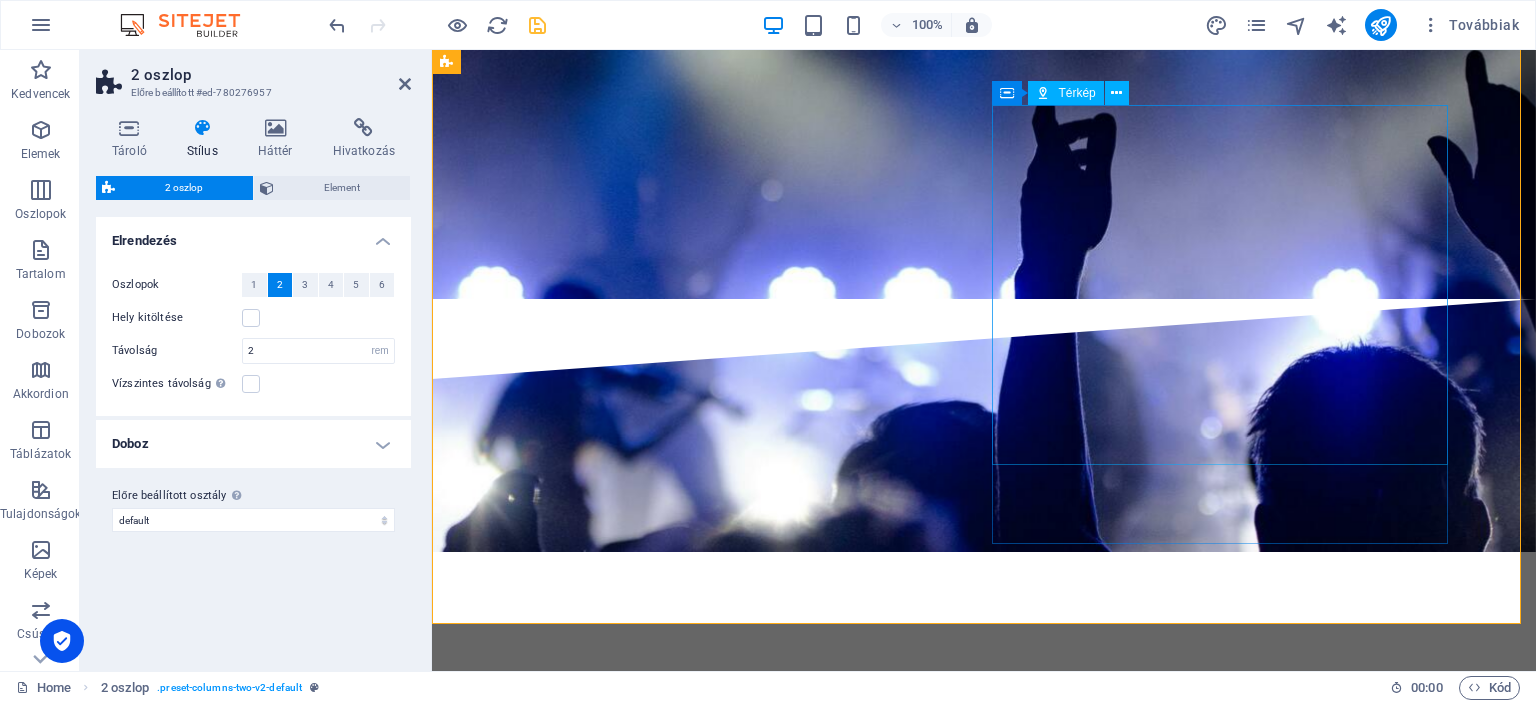 click on "← Mozgatás balra → Mozgatás jobbra ↑ Mozgatás felfelé ↓ Mozgatás lefelé + Nagyítás - Kicsinyítés Home Ugrás balra 75%-kal End Ugrás jobbra 75%-kal Page up Ugrás felfelé 75%-kal Page down Ugrás lefelé 75%-kal Térkép Domborzat Műhold Címkék Billentyűparancsok Térképadatok Térképadatok ©2025 Térképadatok ©2025 50 km  Kattintson a metrikus és az angolszász mértékegységek közötti váltáshoz Feltételek Térképhiba bejelentése" at bounding box center (676, 7862) 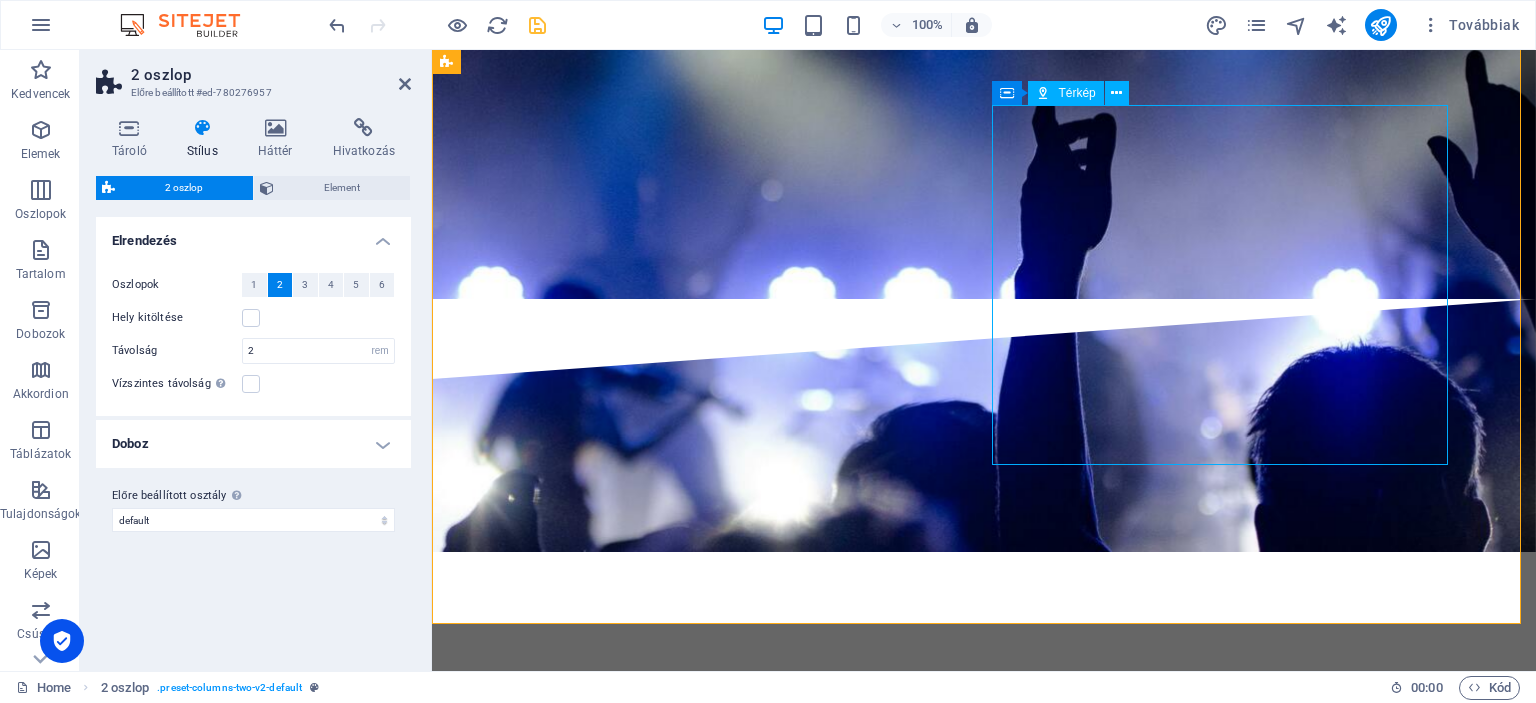 click on "← Mozgatás balra → Mozgatás jobbra ↑ Mozgatás felfelé ↓ Mozgatás lefelé + Nagyítás - Kicsinyítés Home Ugrás balra 75%-kal End Ugrás jobbra 75%-kal Page up Ugrás felfelé 75%-kal Page down Ugrás lefelé 75%-kal Térkép Domborzat Műhold Címkék Billentyűparancsok Térképadatok Térképadatok ©2025 Térképadatok ©2025 50 km  Kattintson a metrikus és az angolszász mértékegységek közötti váltáshoz Feltételek Térképhiba bejelentése" at bounding box center [676, 7862] 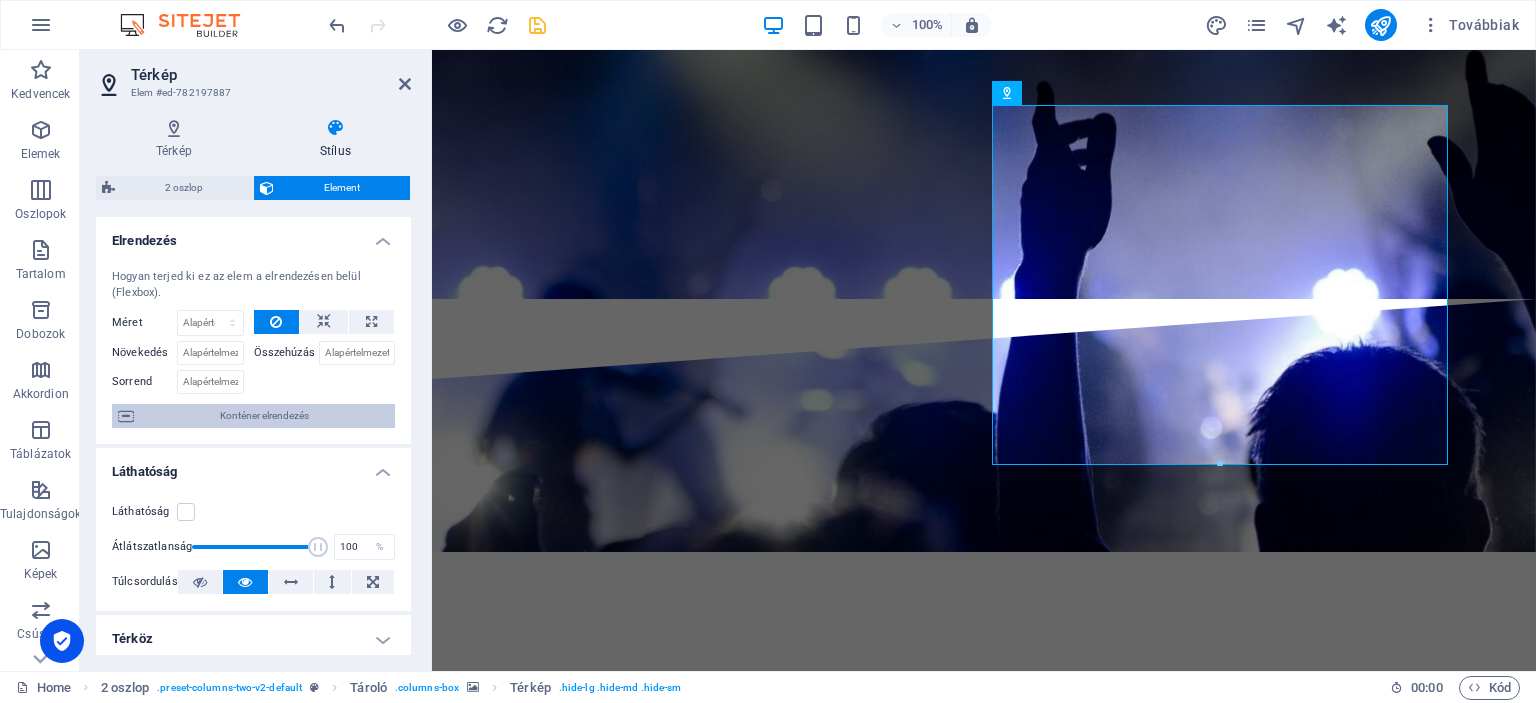 click on "Konténer elrendezés" at bounding box center [264, 416] 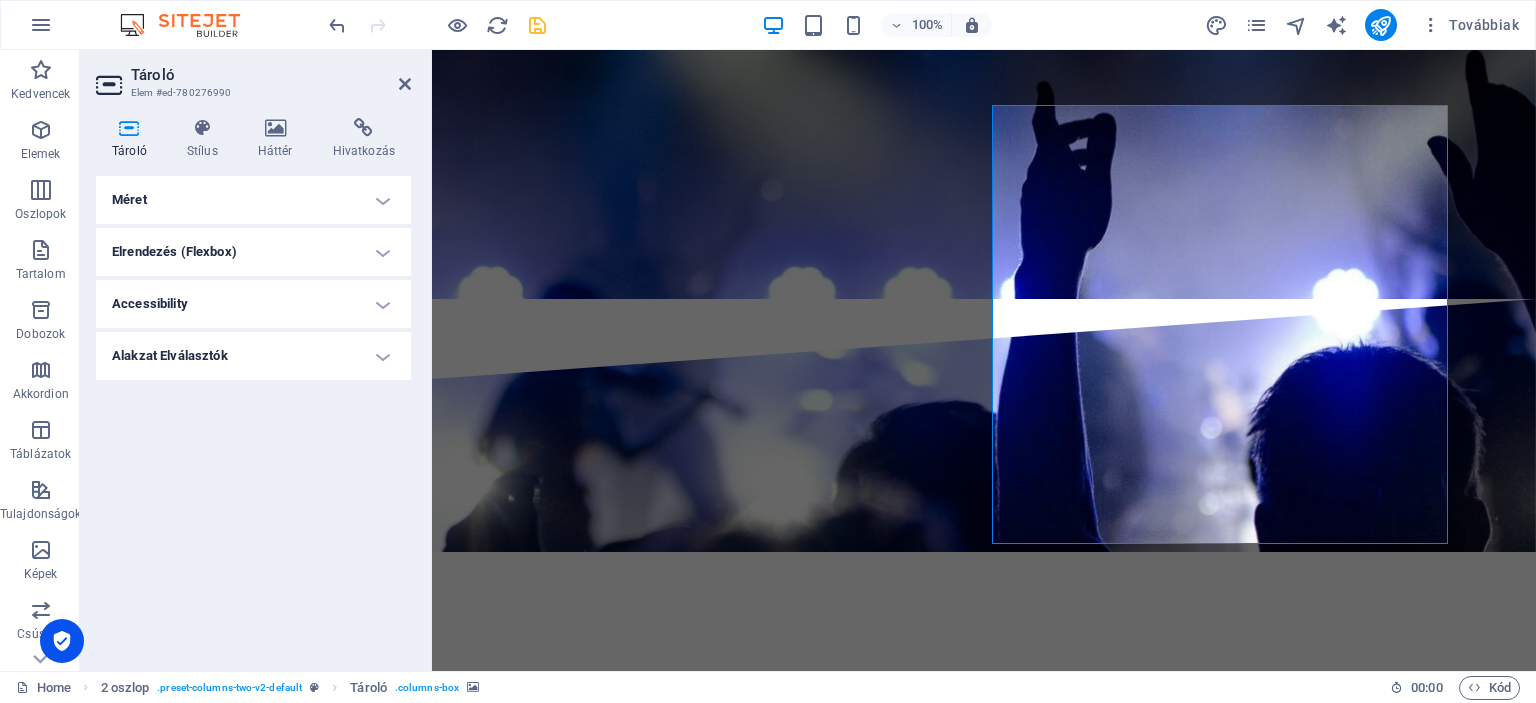 click on "Alakzat Elválasztók" at bounding box center (253, 356) 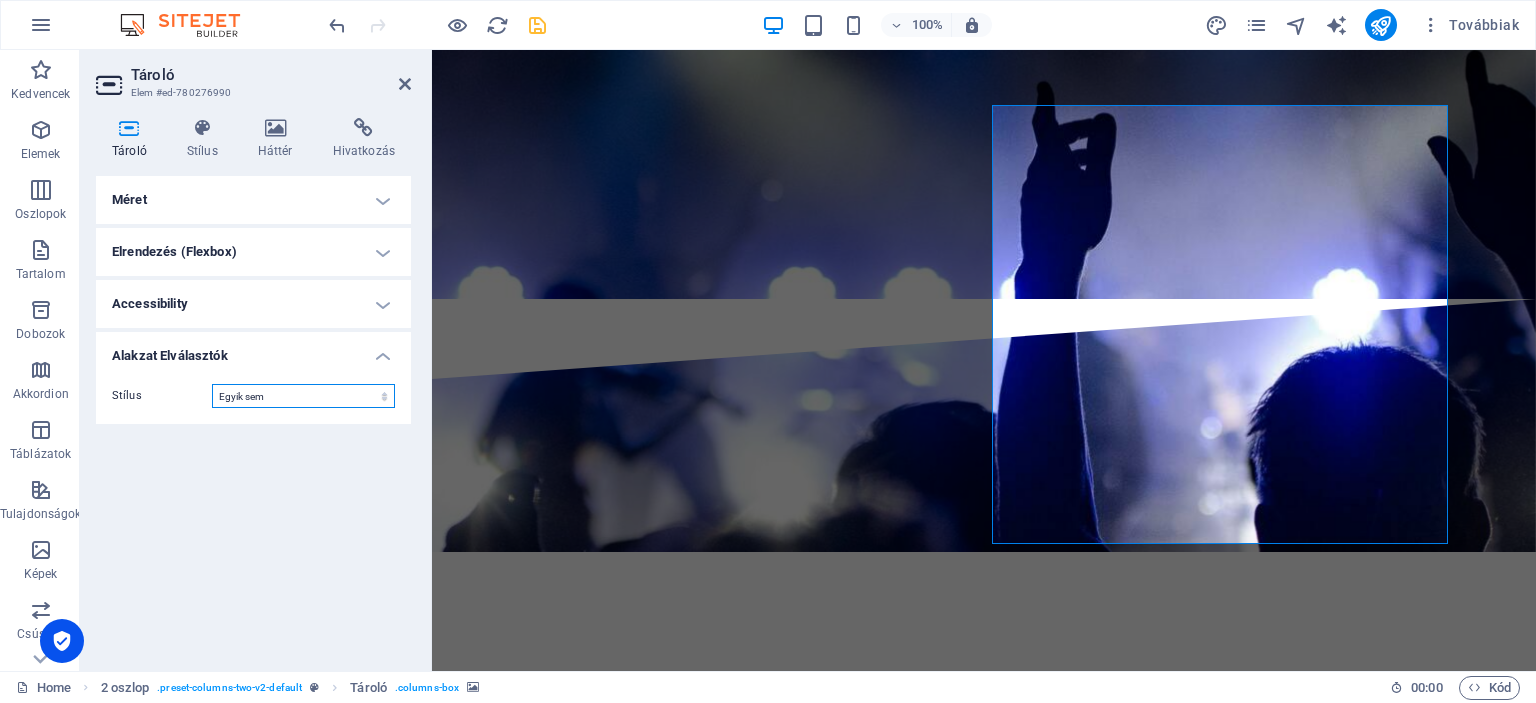 click on "Egyik sem Háromszög Négyzet Átlós Sokszög 1 Sokszög 2 Cikkcakk Több Cikkcakk Hullámok Több Hullám Félkör Kör Kör Árnyék Blokkok Hatszögek Felhők Több Felhő Ventilátor Piramisok Könyv Festék Csepp Tűz Aprított Papír Nyíl" at bounding box center [303, 396] 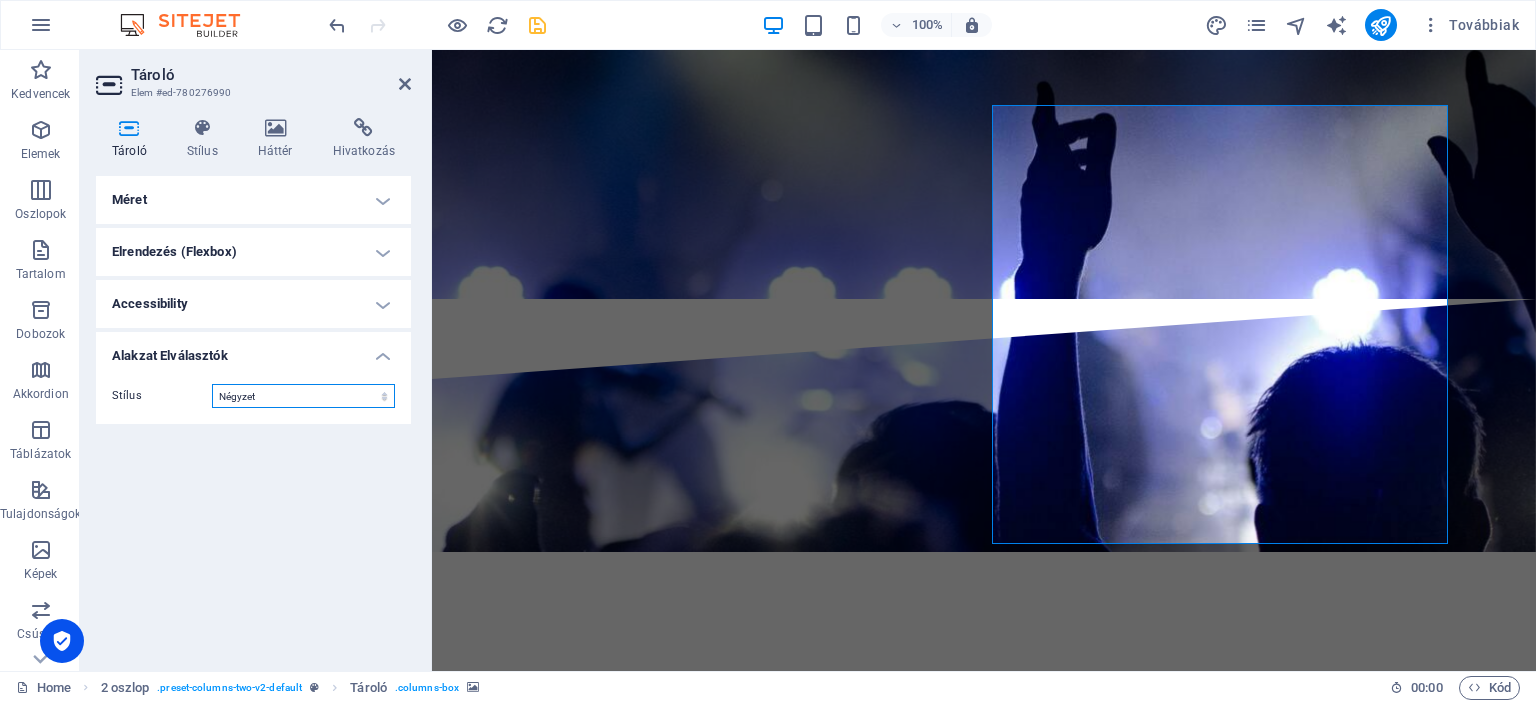 click on "Egyik sem Háromszög Négyzet Átlós Sokszög 1 Sokszög 2 Cikkcakk Több Cikkcakk Hullámok Több Hullám Félkör Kör Kör Árnyék Blokkok Hatszögek Felhők Több Felhő Ventilátor Piramisok Könyv Festék Csepp Tűz Aprított Papír Nyíl" at bounding box center [303, 396] 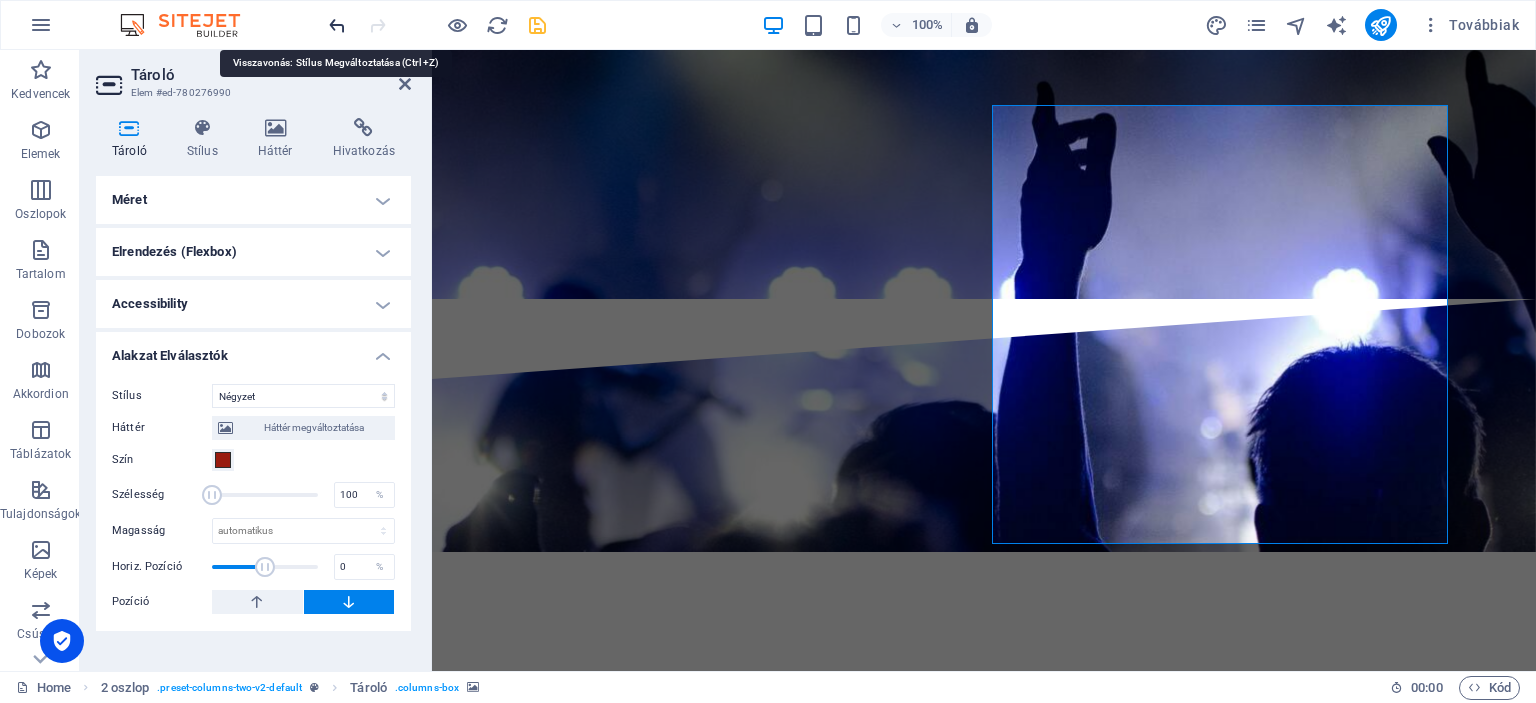 click at bounding box center (337, 25) 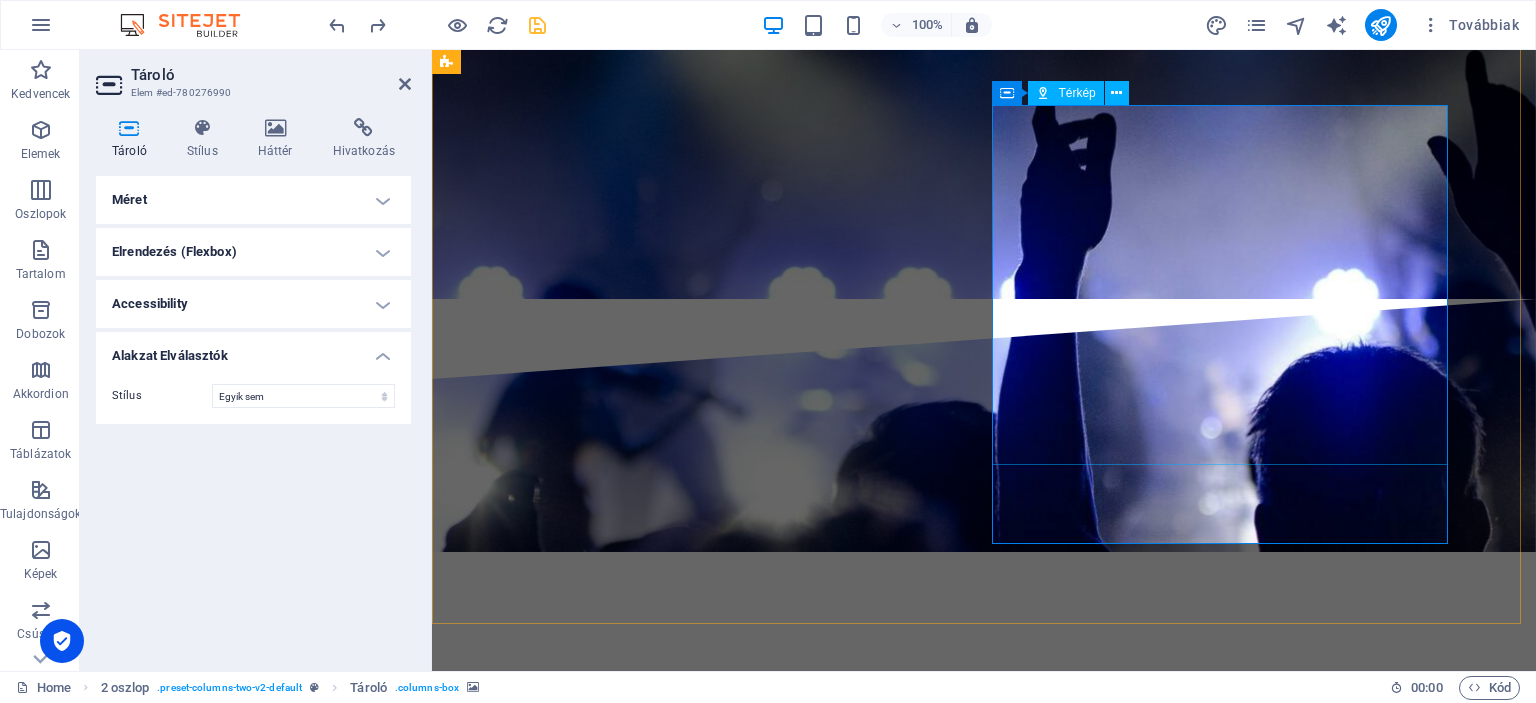 click on "← Mozgatás balra → Mozgatás jobbra ↑ Mozgatás felfelé ↓ Mozgatás lefelé + Nagyítás - Kicsinyítés Home Ugrás balra 75%-kal End Ugrás jobbra 75%-kal Page up Ugrás felfelé 75%-kal Page down Ugrás lefelé 75%-kal Térkép Domborzat Műhold Címkék Billentyűparancsok Térképadatok Térképadatok ©2025 Térképadatok ©2025 50 km  Kattintson a metrikus és az angolszász mértékegységek közötti váltáshoz Feltételek Térképhiba bejelentése" at bounding box center (676, 7862) 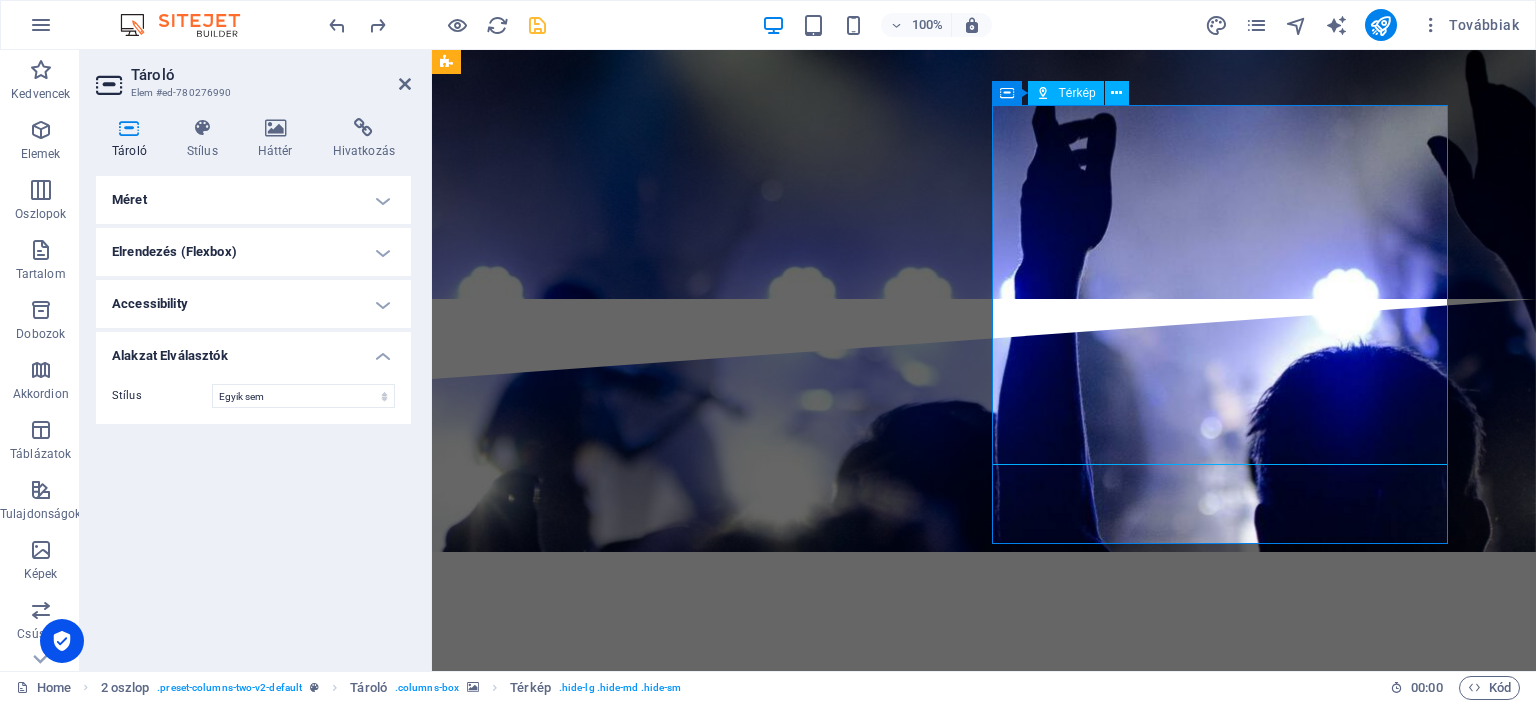 click on "← Mozgatás balra → Mozgatás jobbra ↑ Mozgatás felfelé ↓ Mozgatás lefelé + Nagyítás - Kicsinyítés Home Ugrás balra 75%-kal End Ugrás jobbra 75%-kal Page up Ugrás felfelé 75%-kal Page down Ugrás lefelé 75%-kal Térkép Domborzat Műhold Címkék Billentyűparancsok Térképadatok Térképadatok ©2025 Térképadatok ©2025 50 km  Kattintson a metrikus és az angolszász mértékegységek közötti váltáshoz Feltételek Térképhiba bejelentése" at bounding box center [676, 7862] 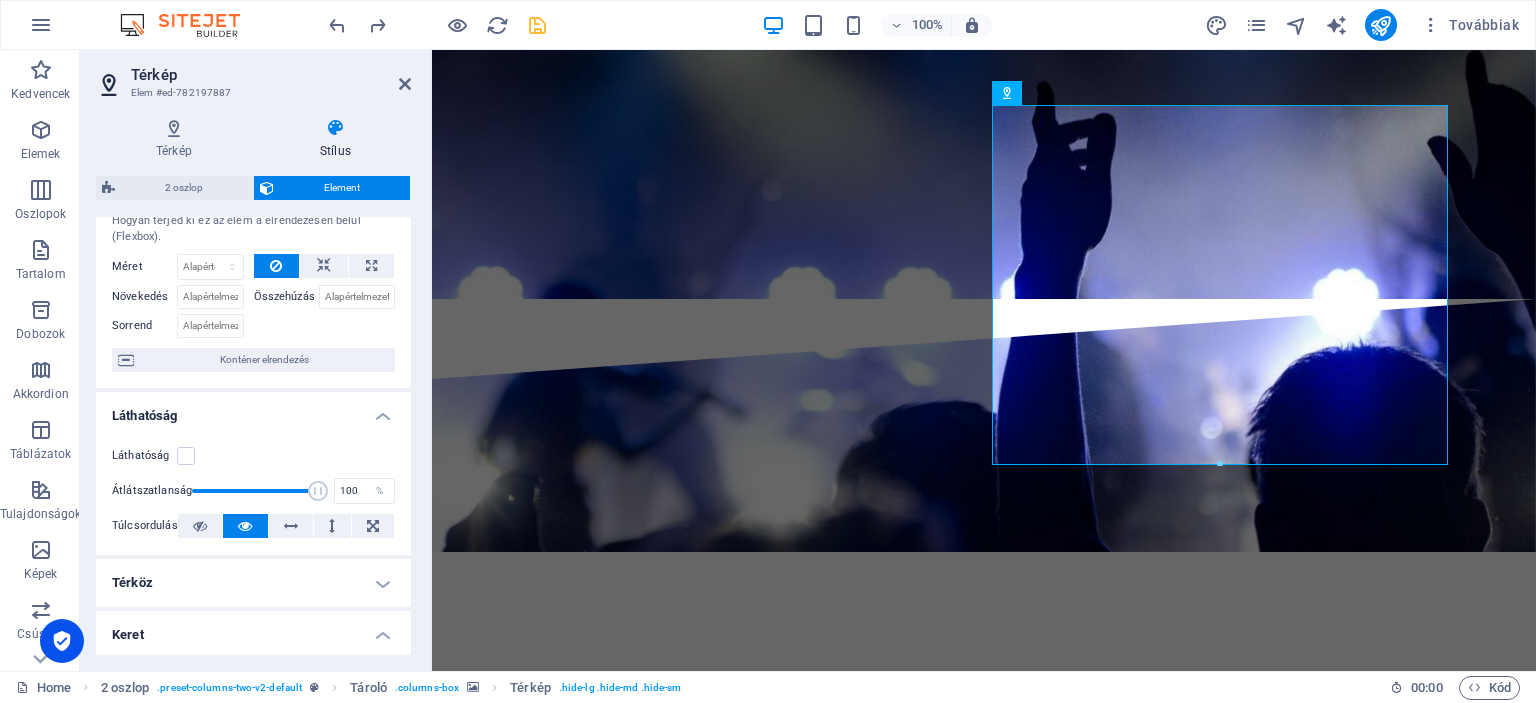 scroll, scrollTop: 59, scrollLeft: 0, axis: vertical 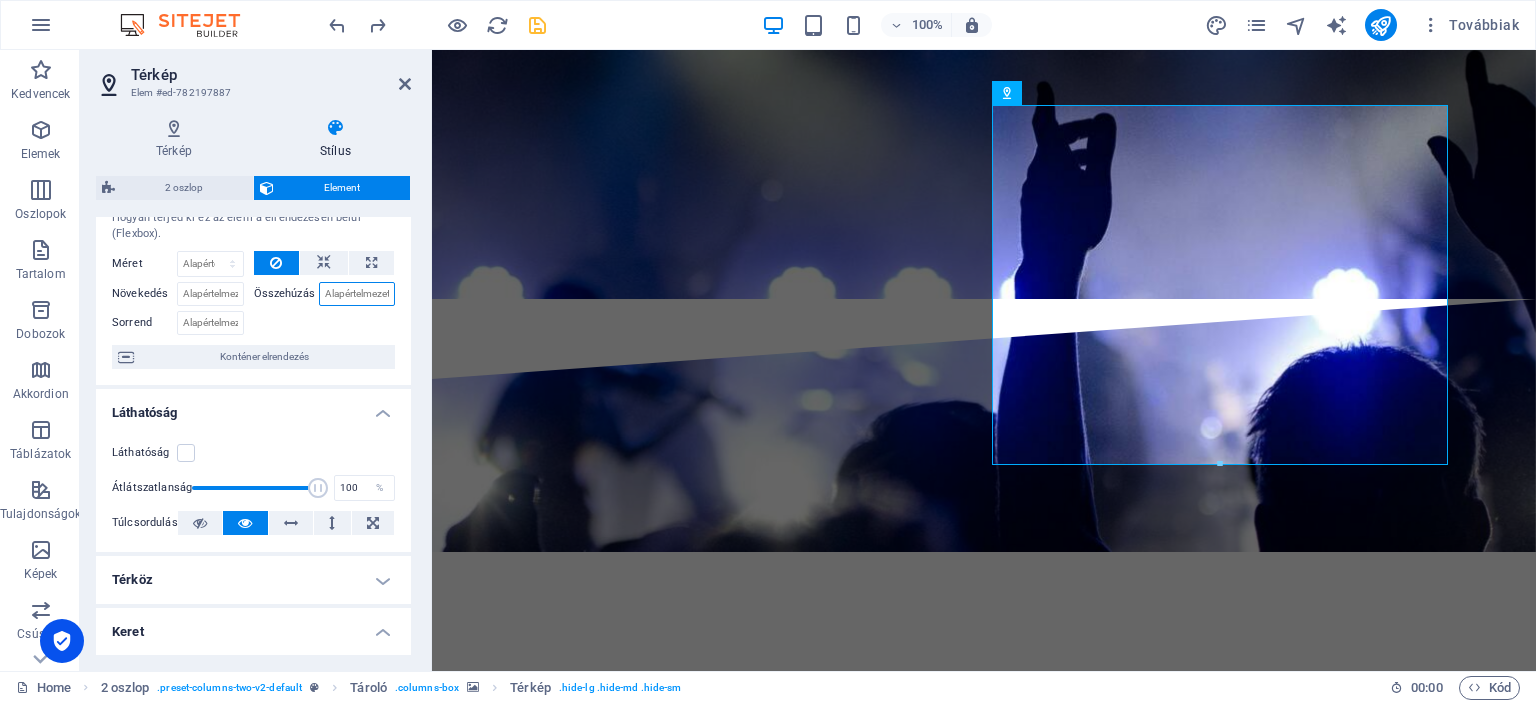 click on "Összehúzás" at bounding box center (357, 294) 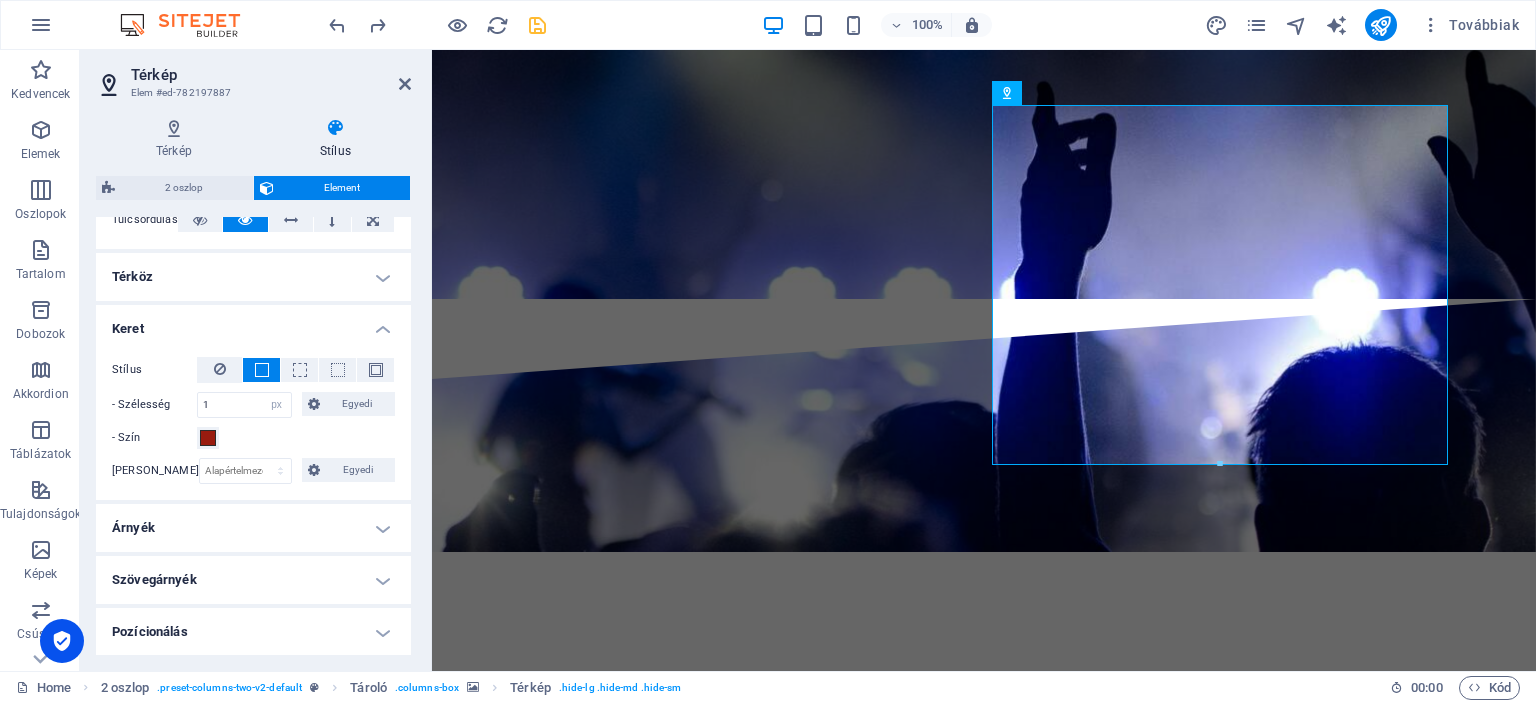scroll, scrollTop: 366, scrollLeft: 0, axis: vertical 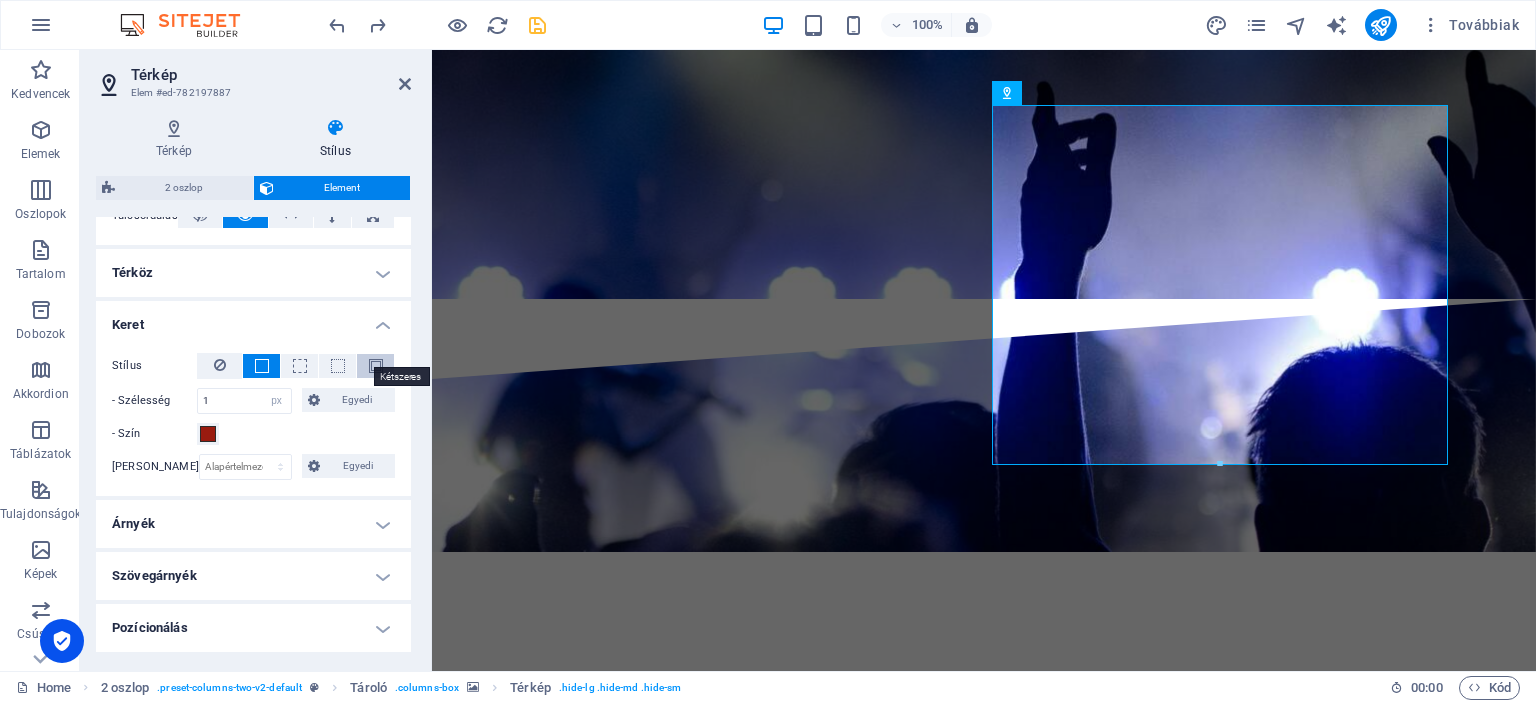 click at bounding box center (376, 366) 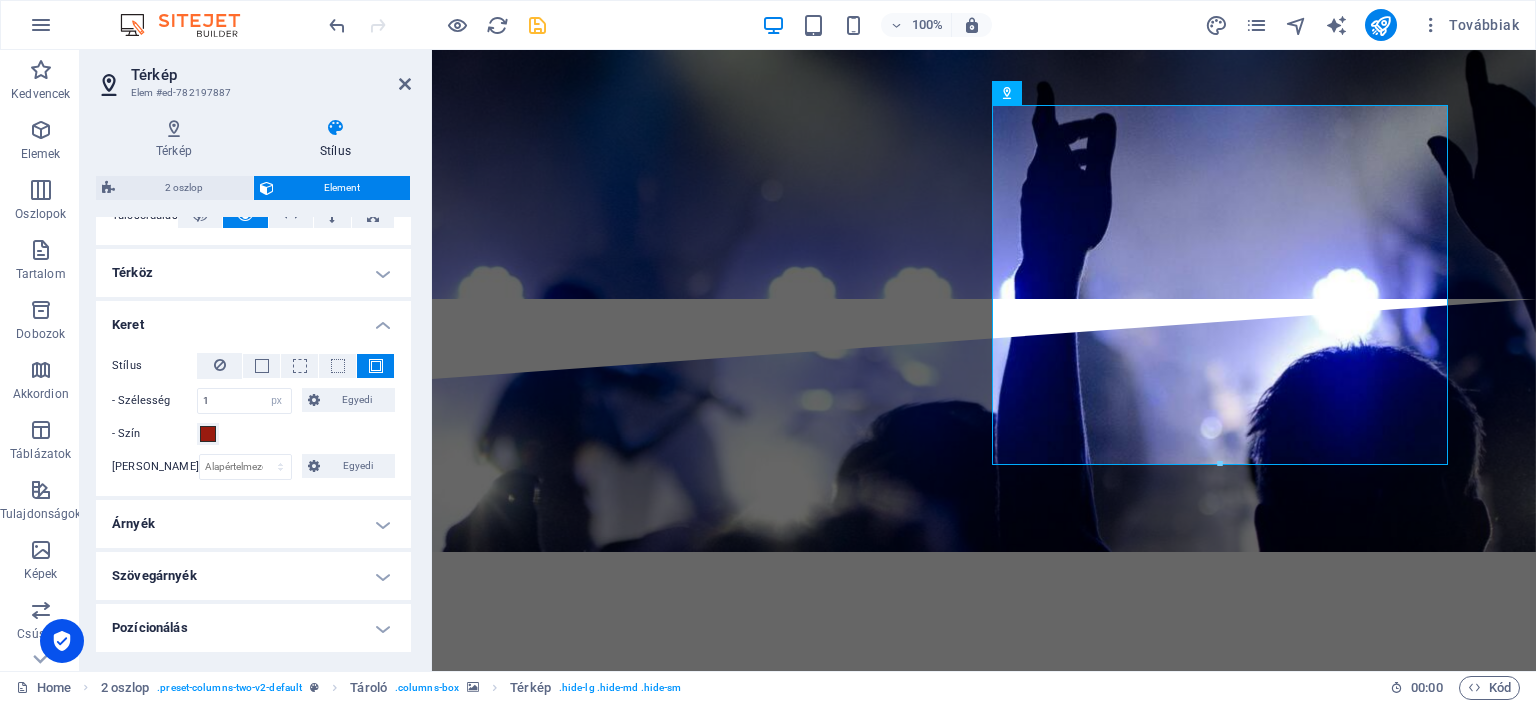 scroll, scrollTop: 397, scrollLeft: 0, axis: vertical 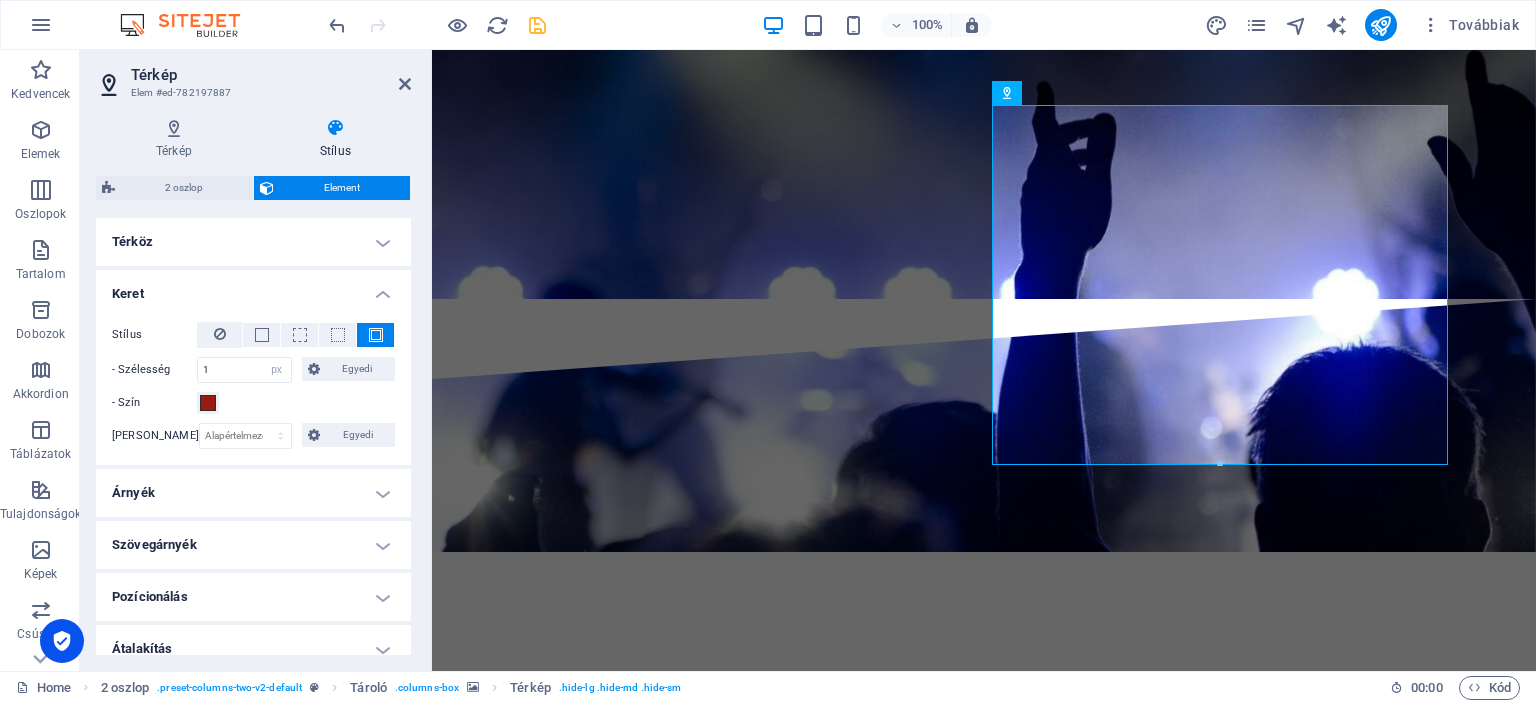 click on "Árnyék" at bounding box center [253, 493] 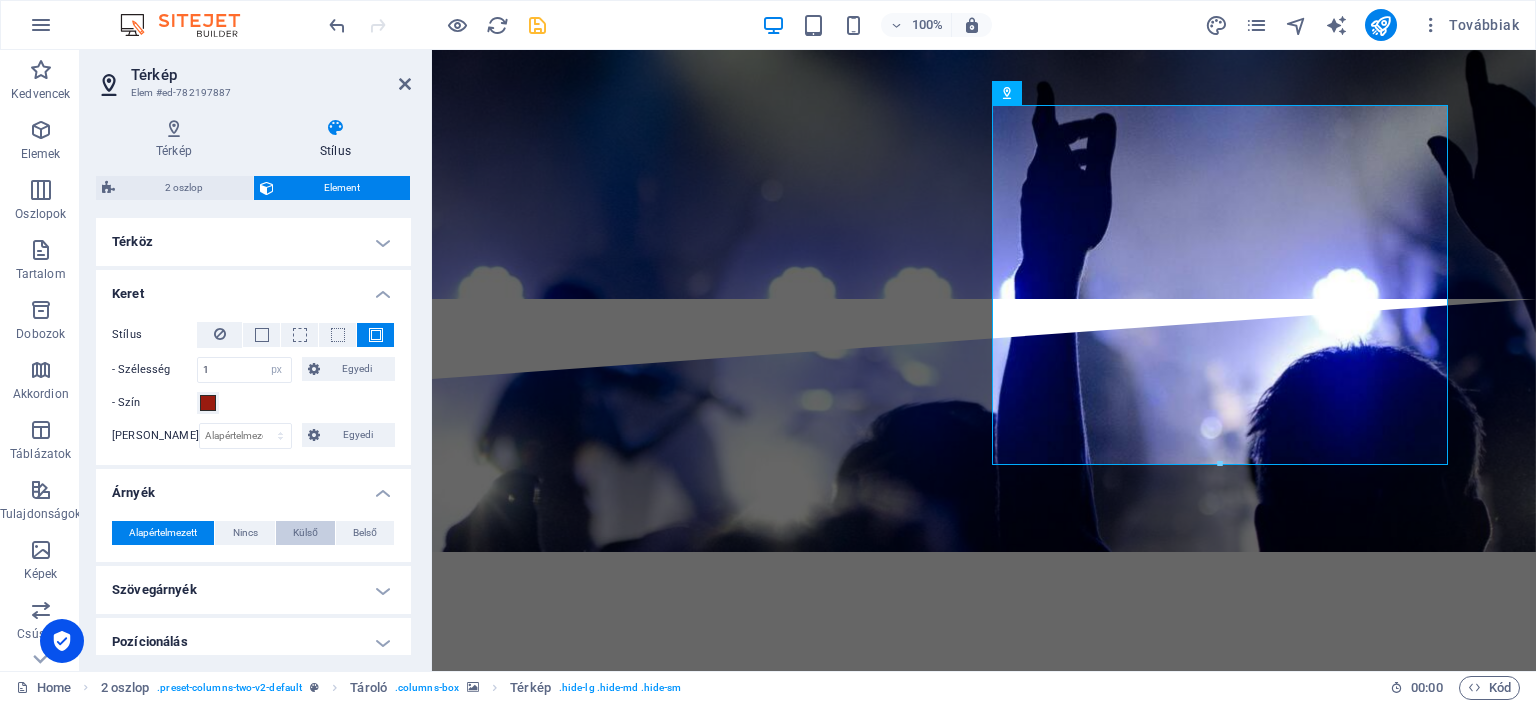 click on "Külső" at bounding box center (305, 533) 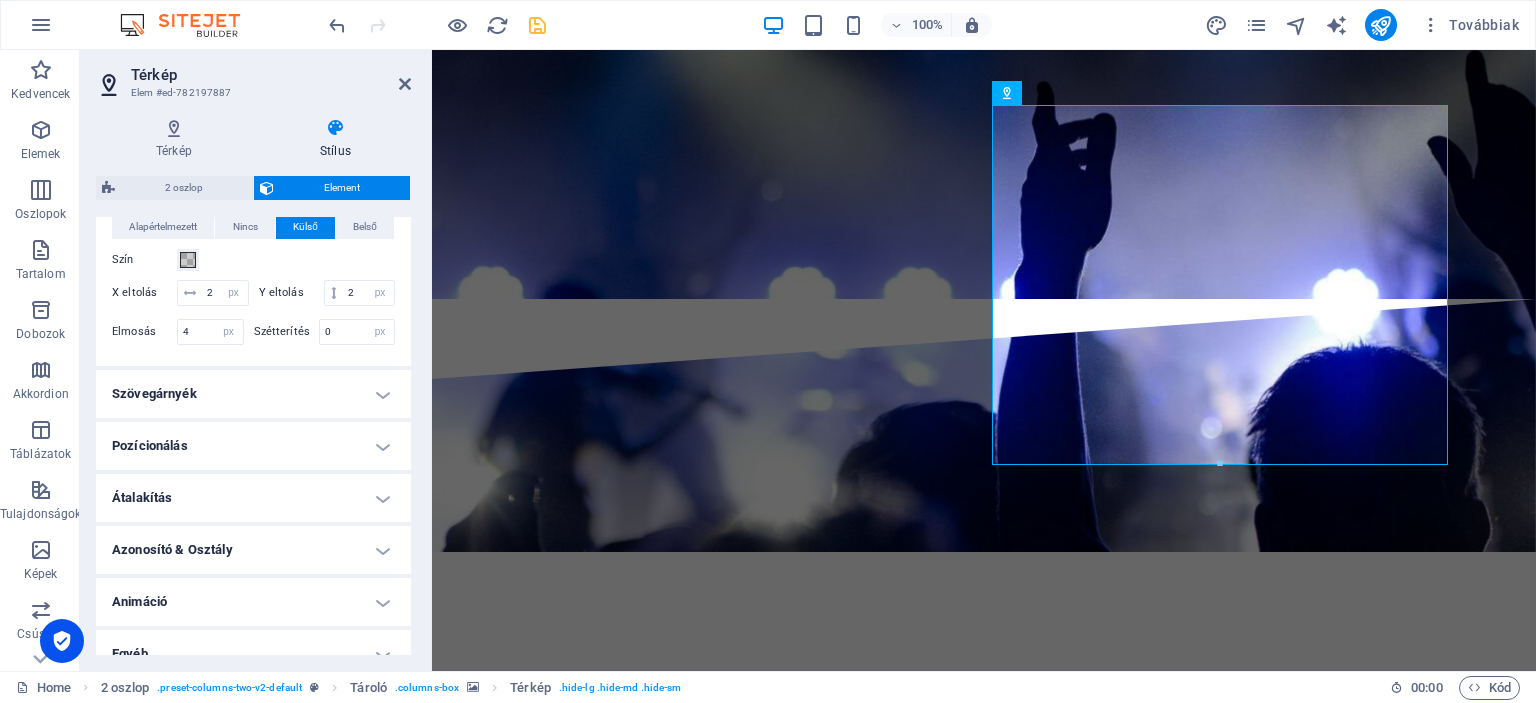 scroll, scrollTop: 708, scrollLeft: 0, axis: vertical 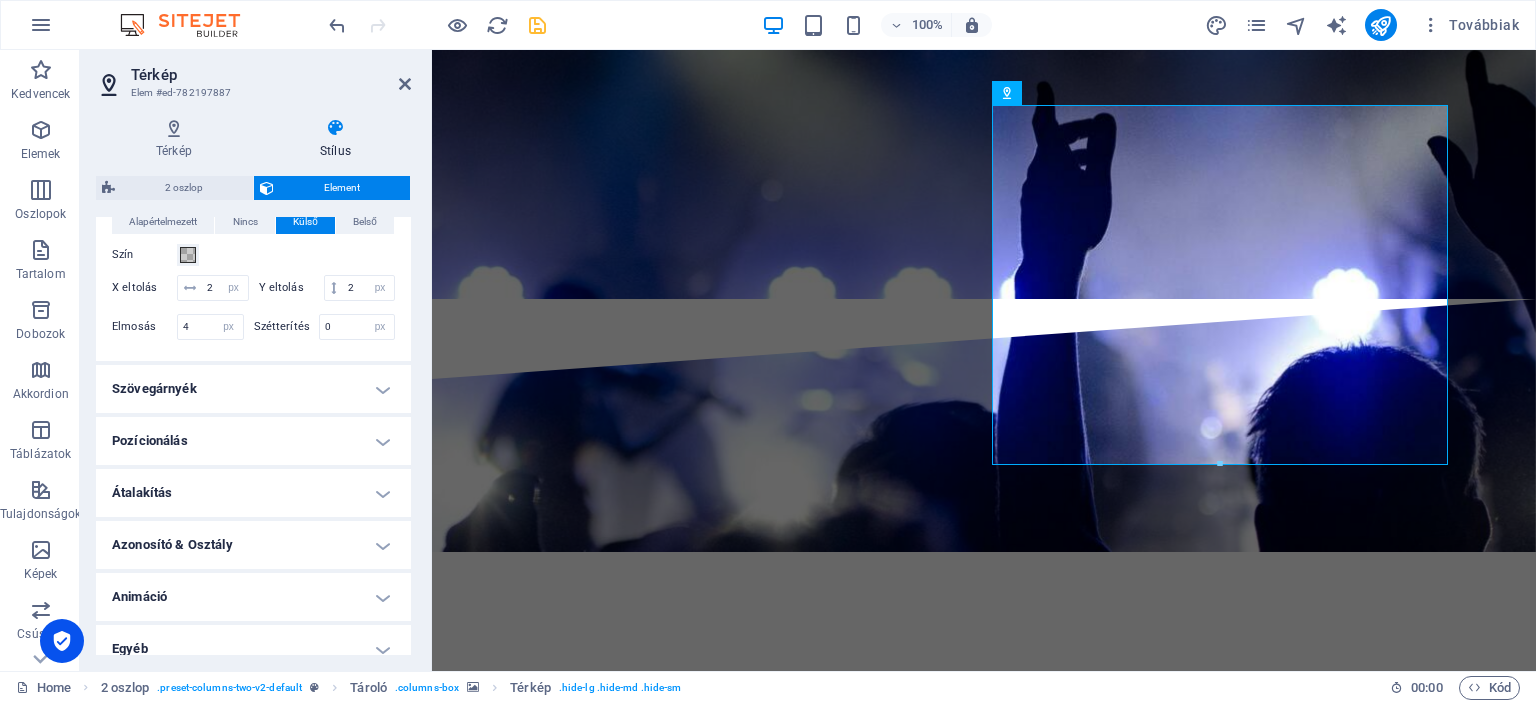 click on "Átalakítás" at bounding box center (253, 493) 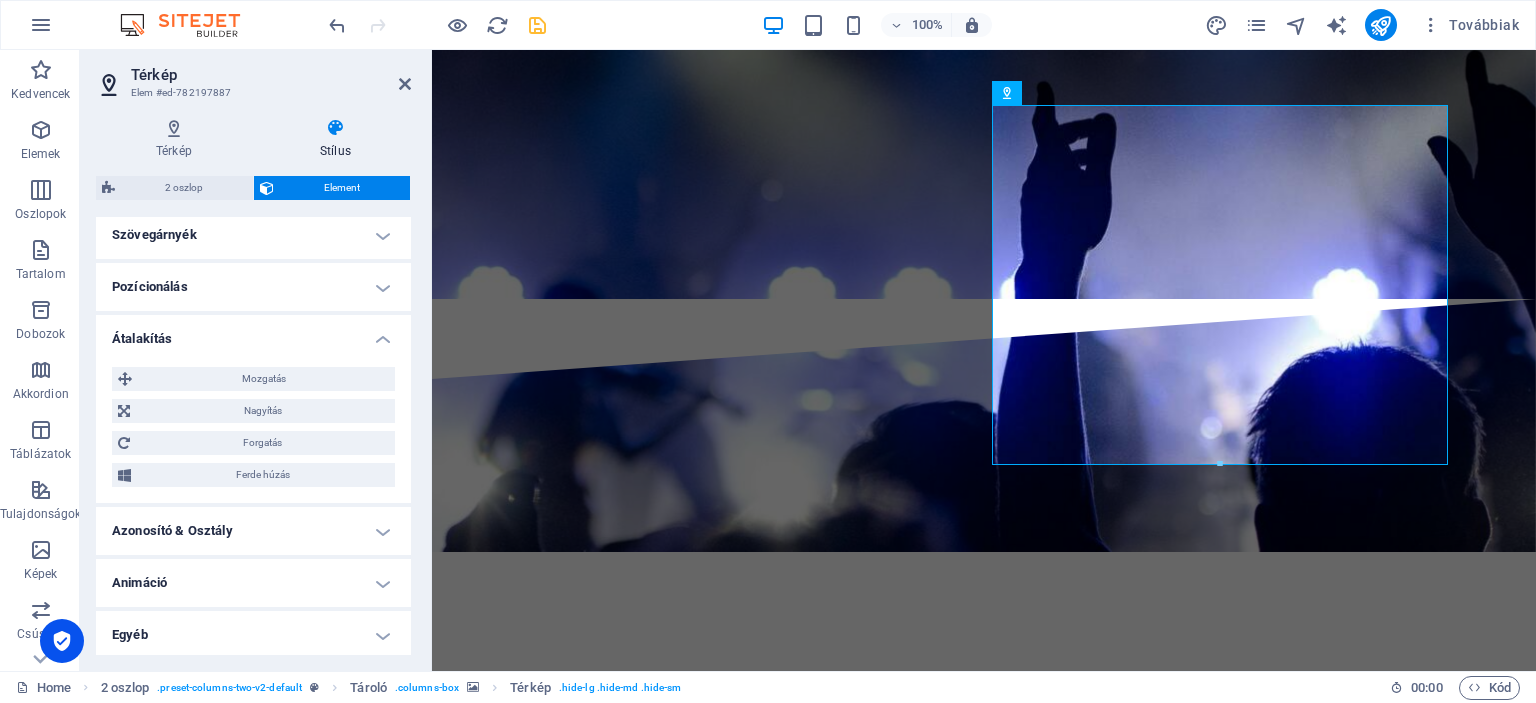 scroll, scrollTop: 888, scrollLeft: 0, axis: vertical 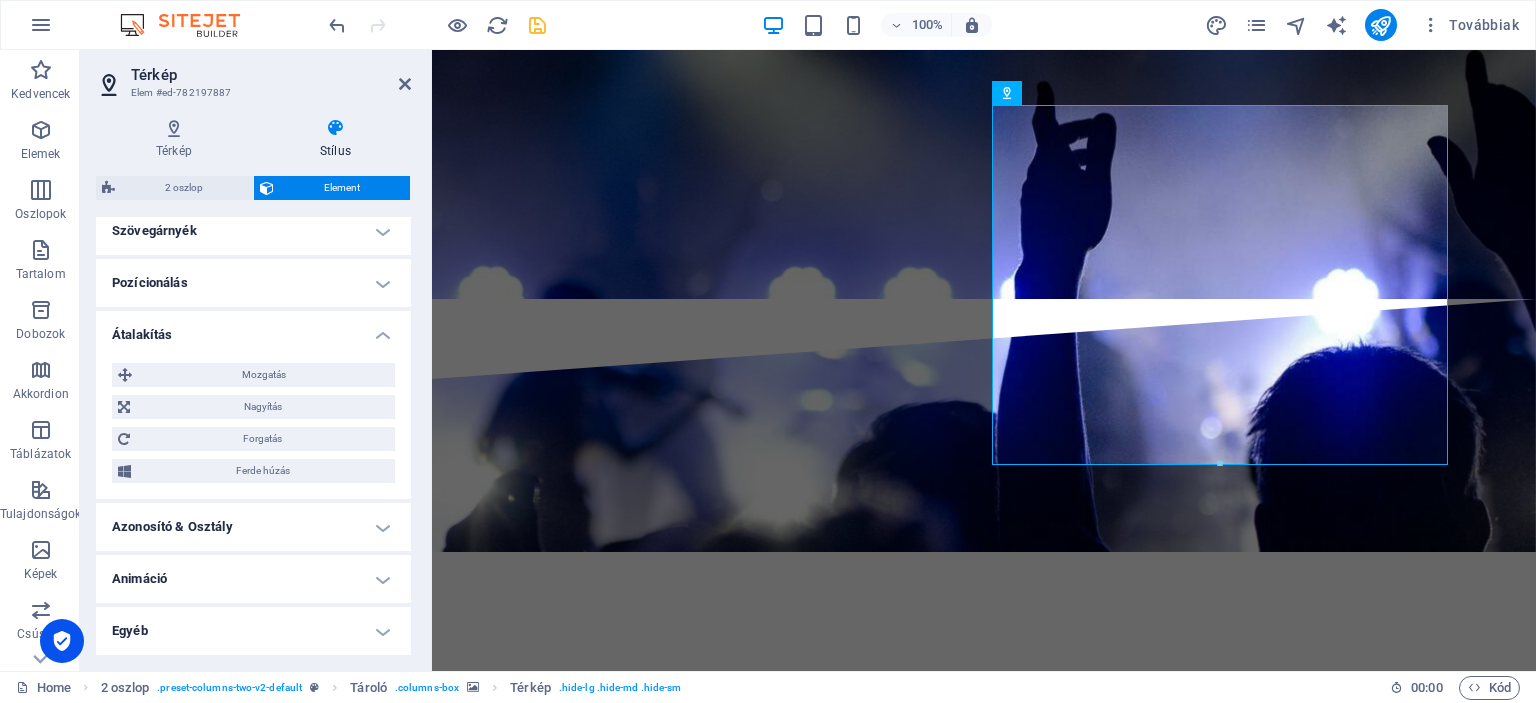 click on "Egyéb" at bounding box center (253, 631) 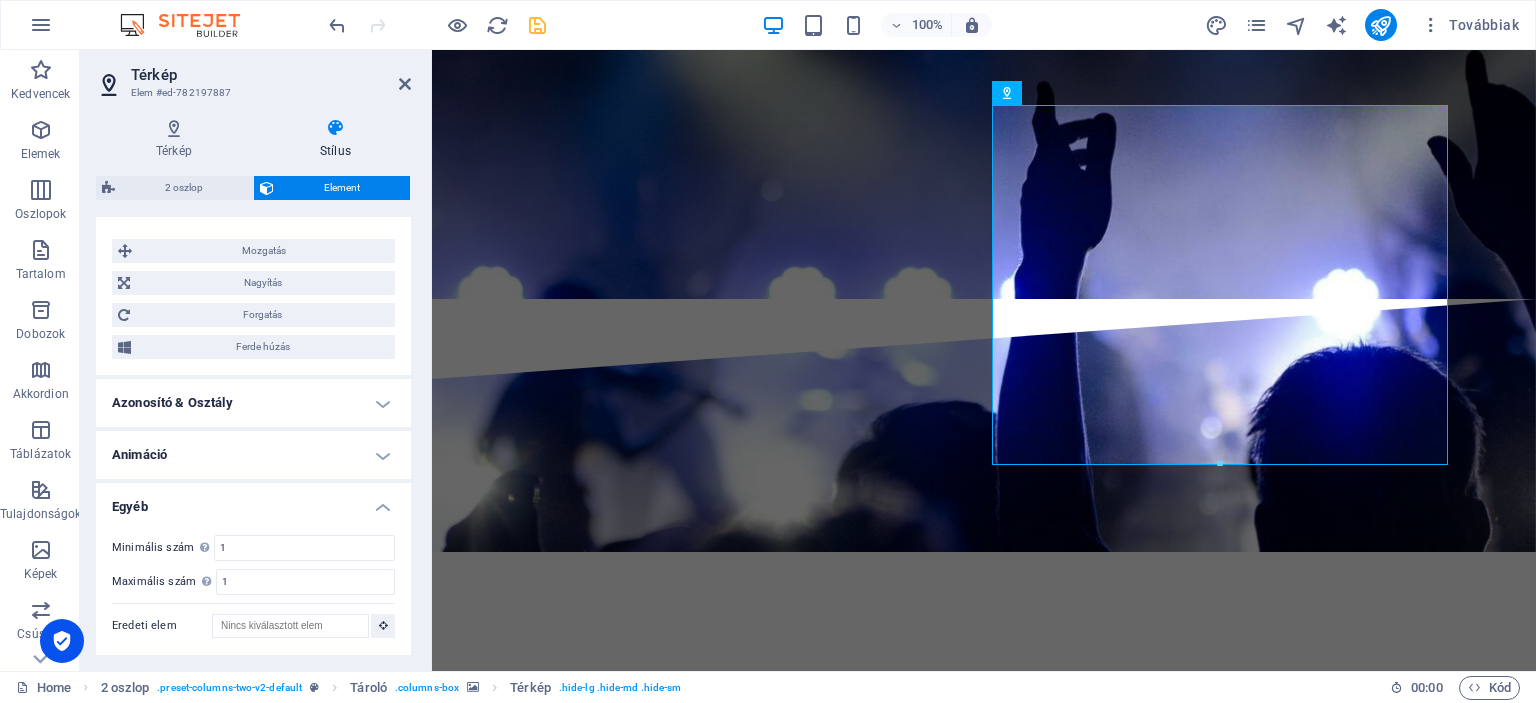 scroll, scrollTop: 1012, scrollLeft: 0, axis: vertical 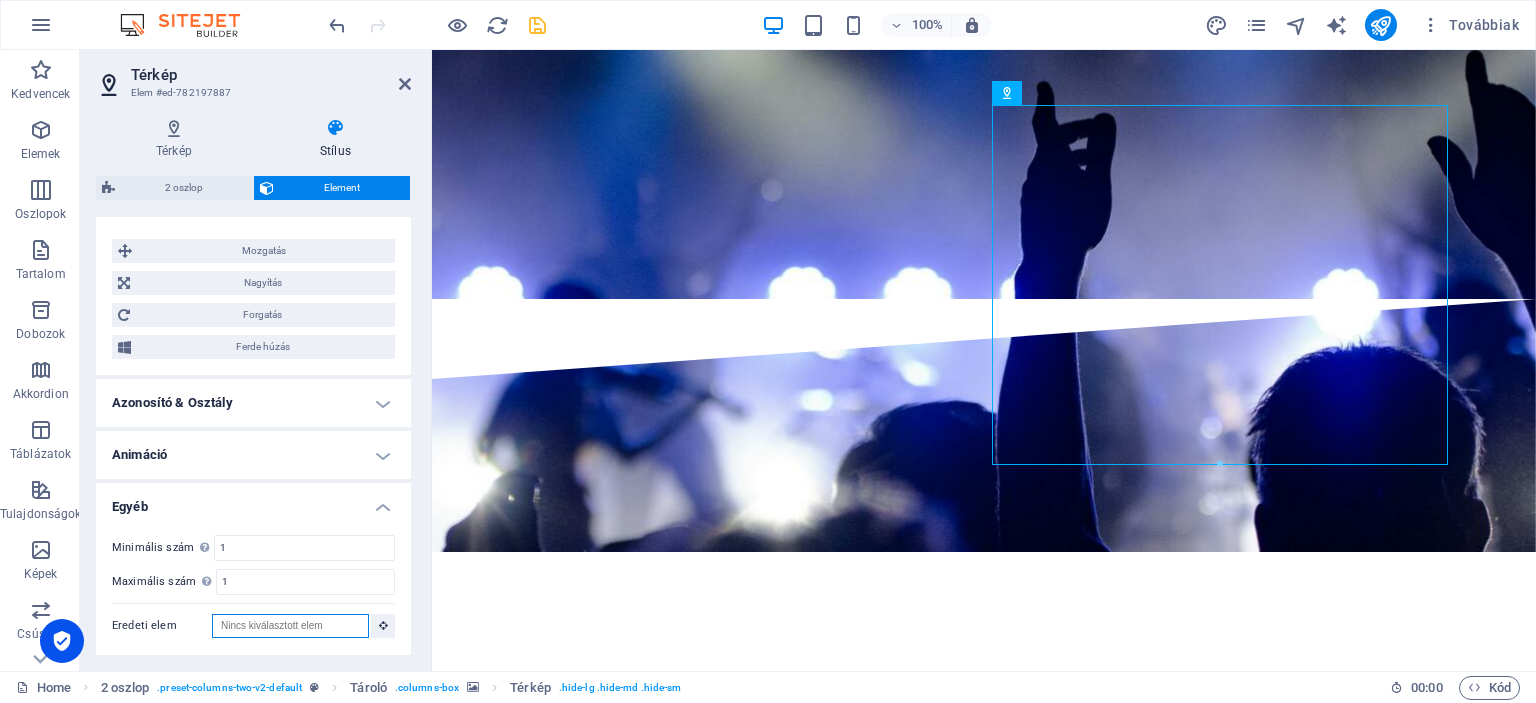 click on "Eredeti elem" at bounding box center [290, 626] 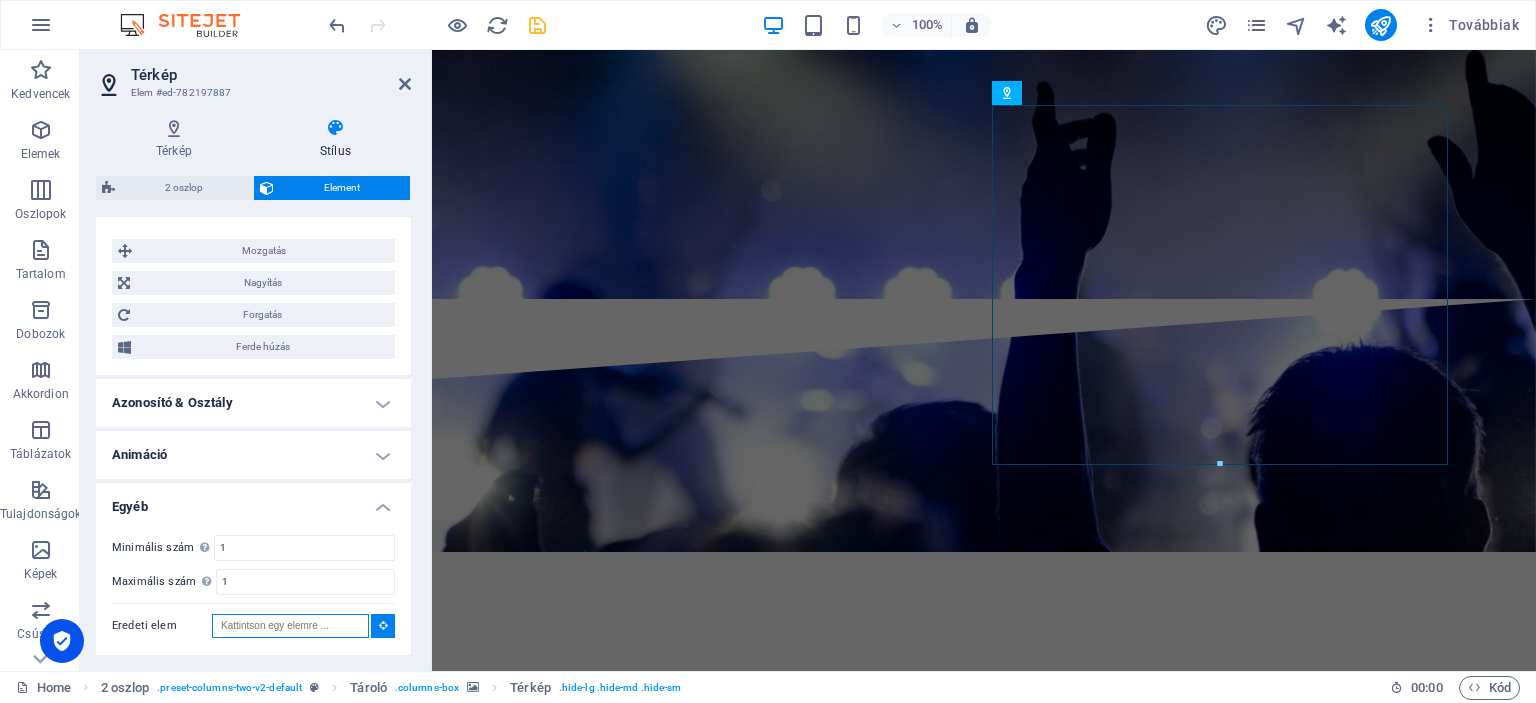 click on "Eredeti elem" at bounding box center [290, 626] 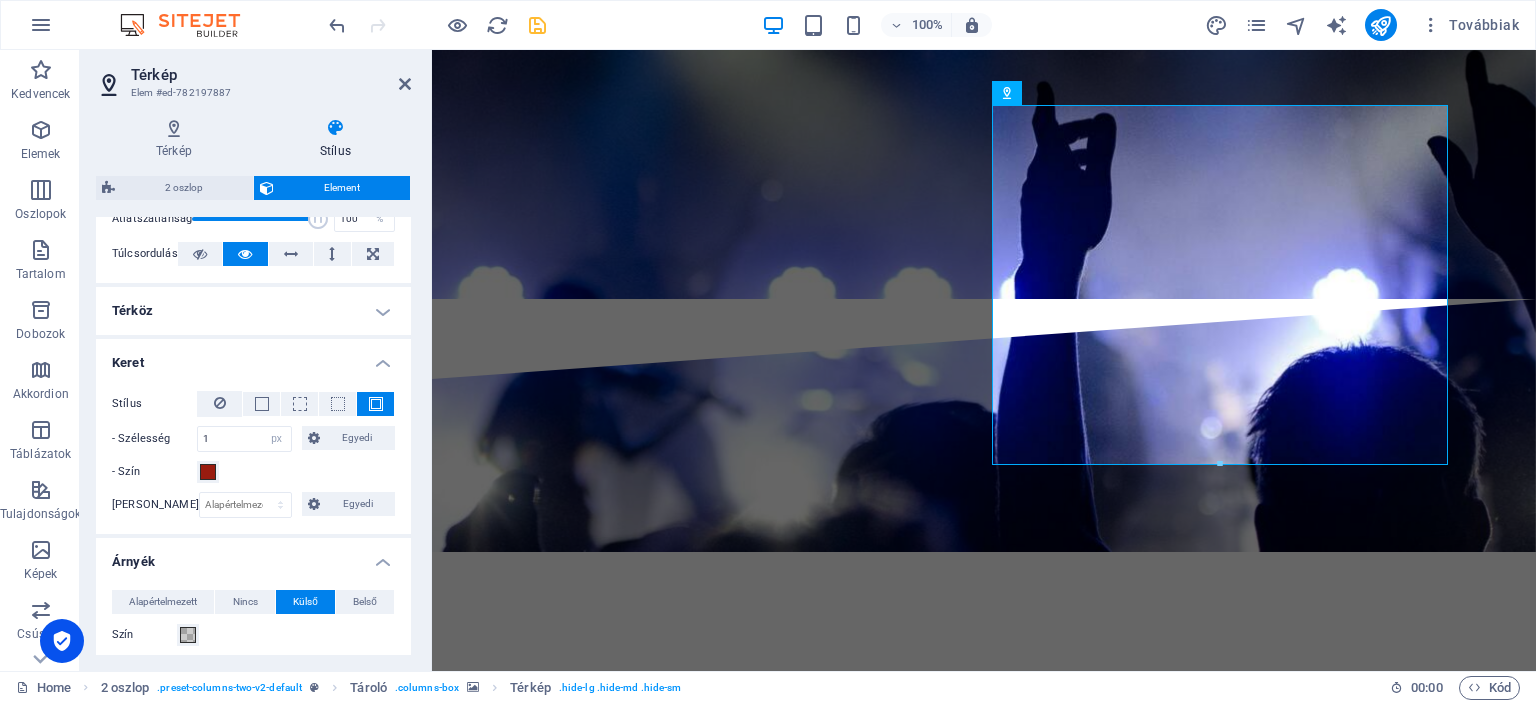 scroll, scrollTop: 0, scrollLeft: 0, axis: both 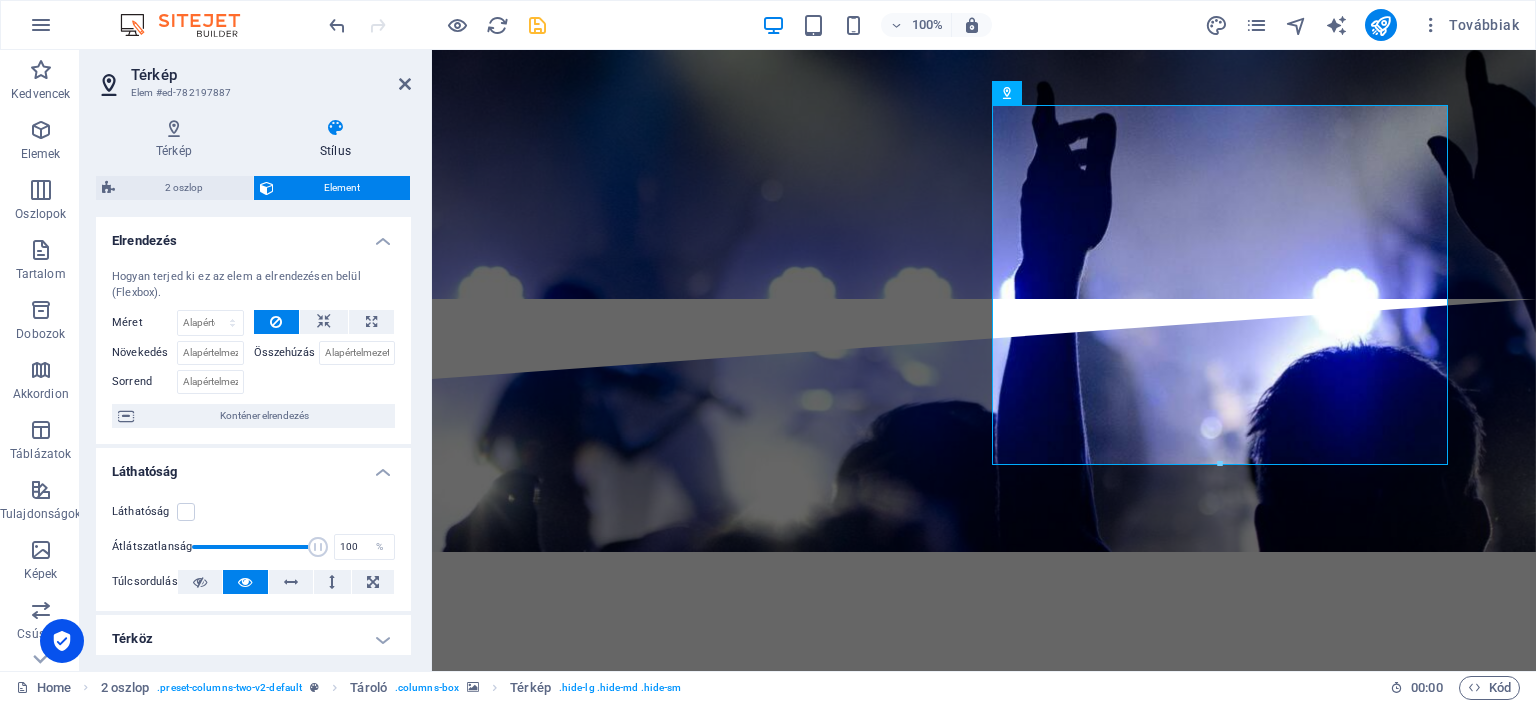 drag, startPoint x: 408, startPoint y: 581, endPoint x: 7, endPoint y: 206, distance: 549.02277 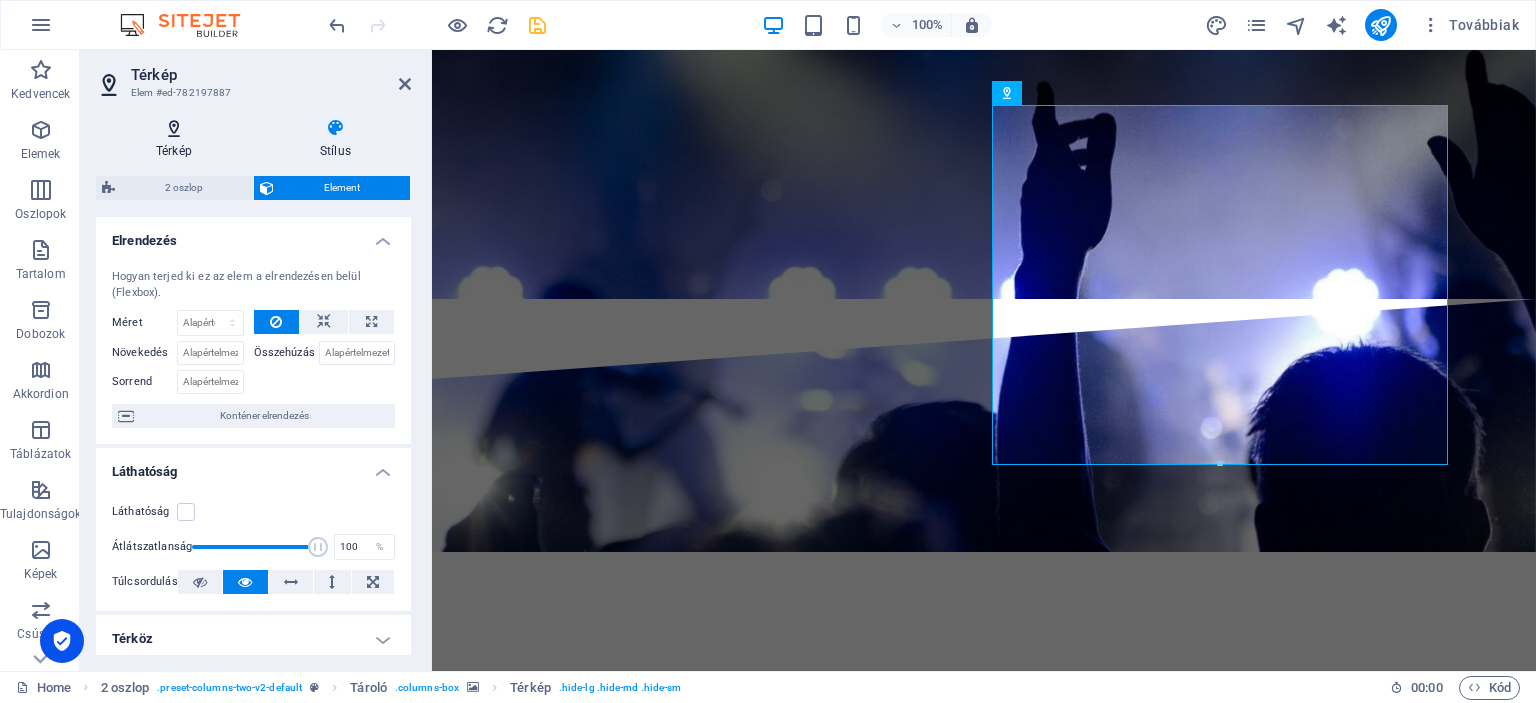 click on "Térkép" at bounding box center [178, 139] 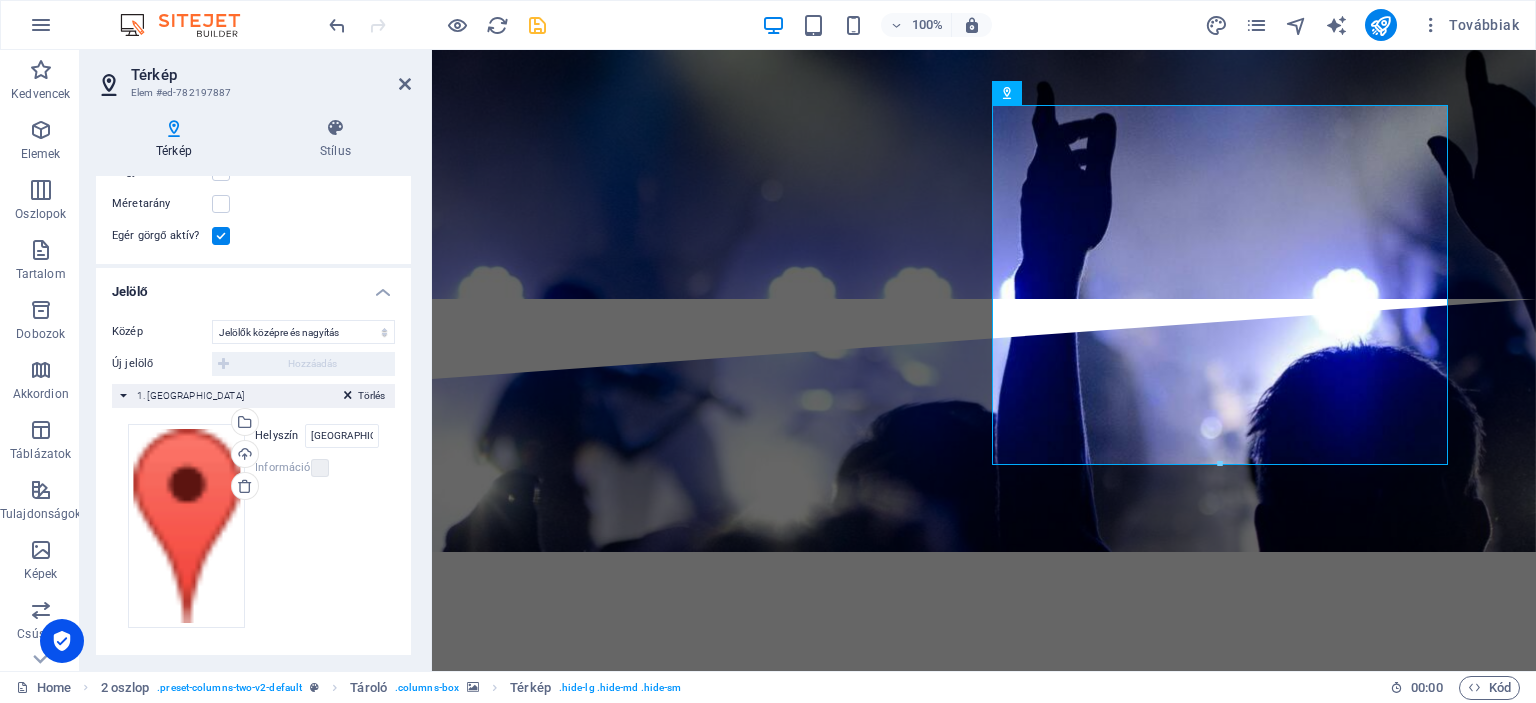 scroll, scrollTop: 0, scrollLeft: 0, axis: both 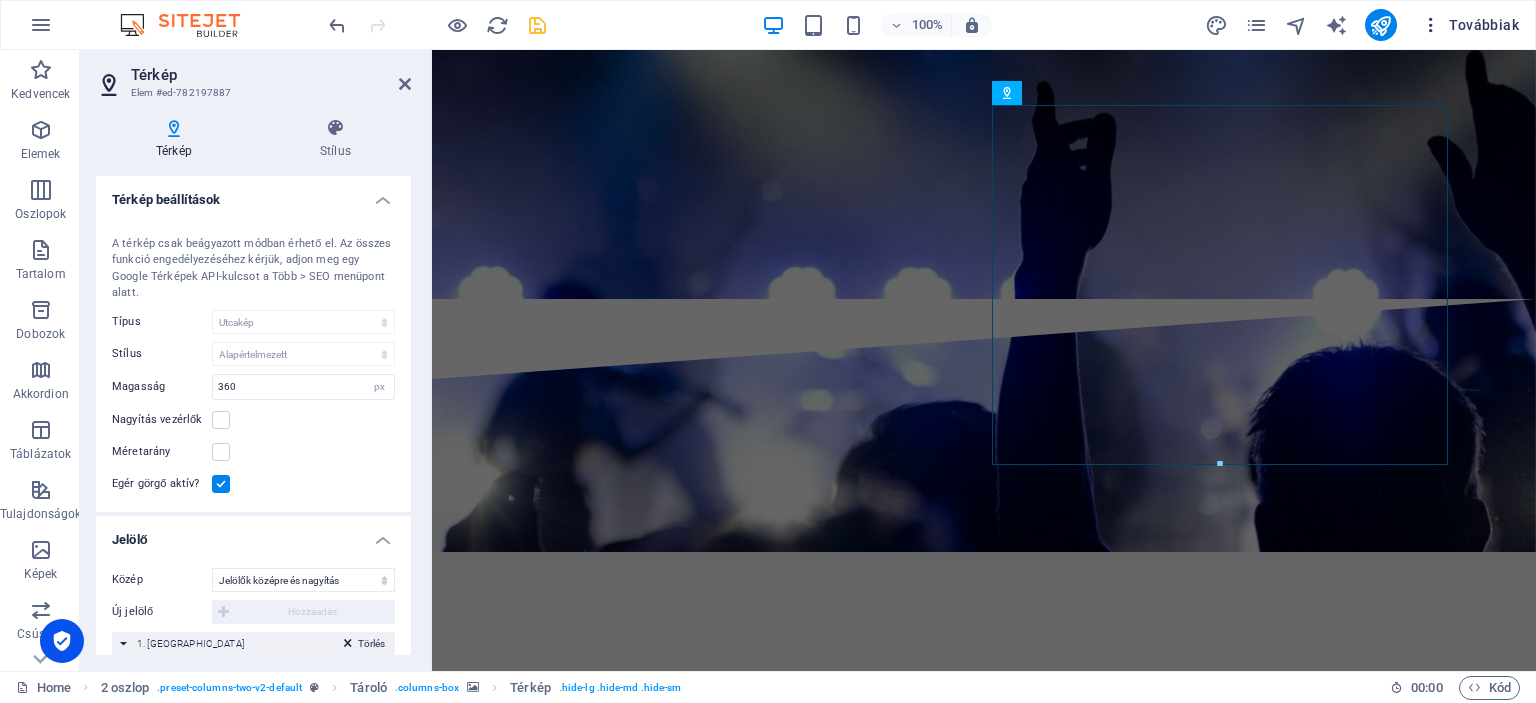 click on "Továbbiak" at bounding box center (1470, 25) 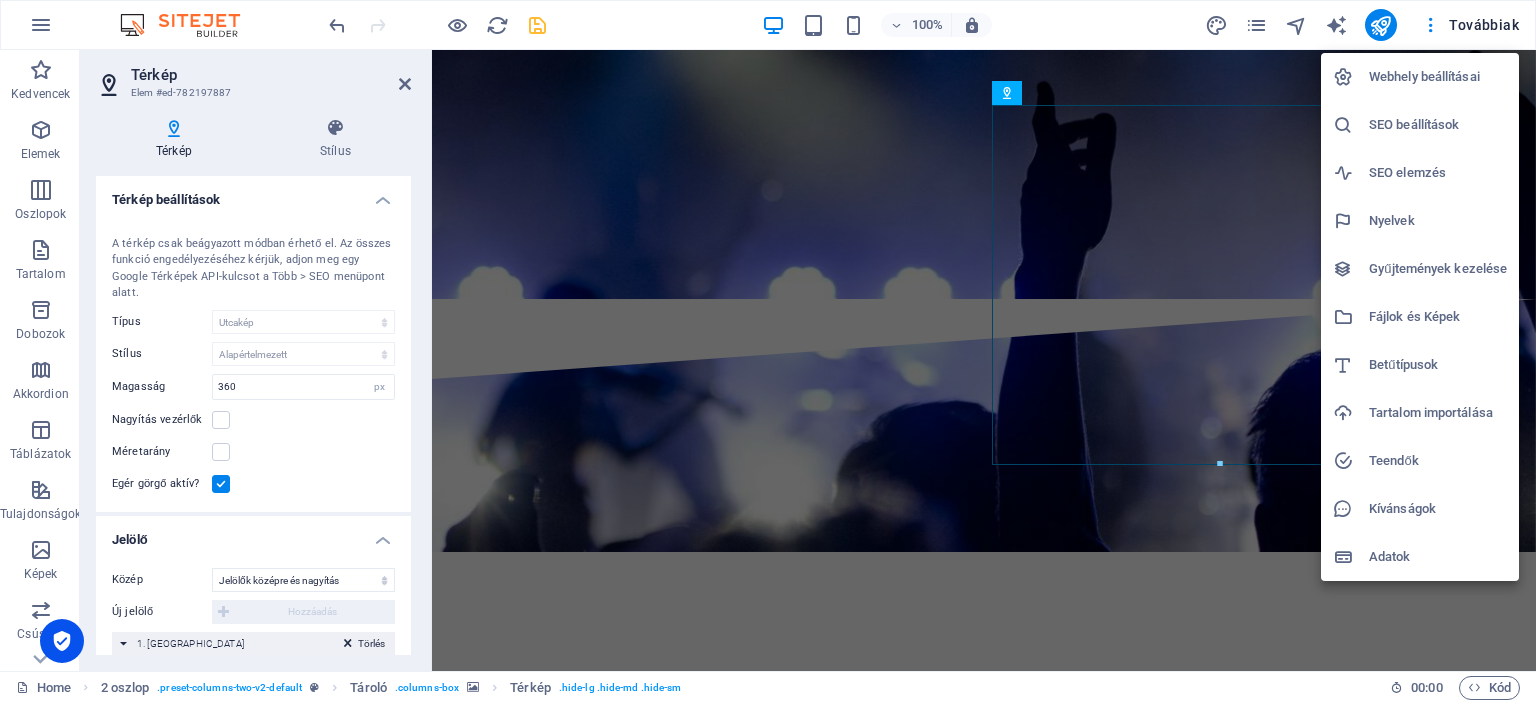 click on "SEO beállítások" at bounding box center (1438, 125) 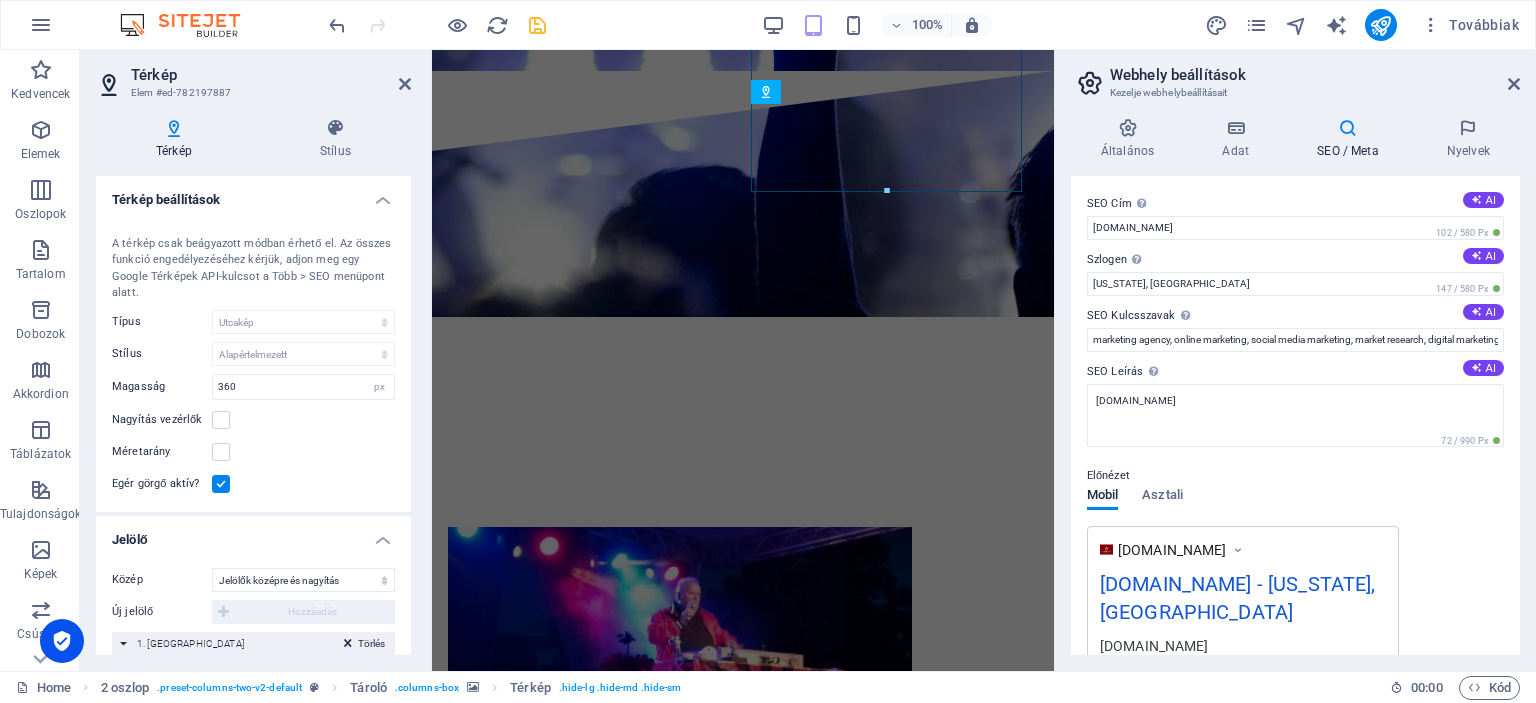 type on "200" 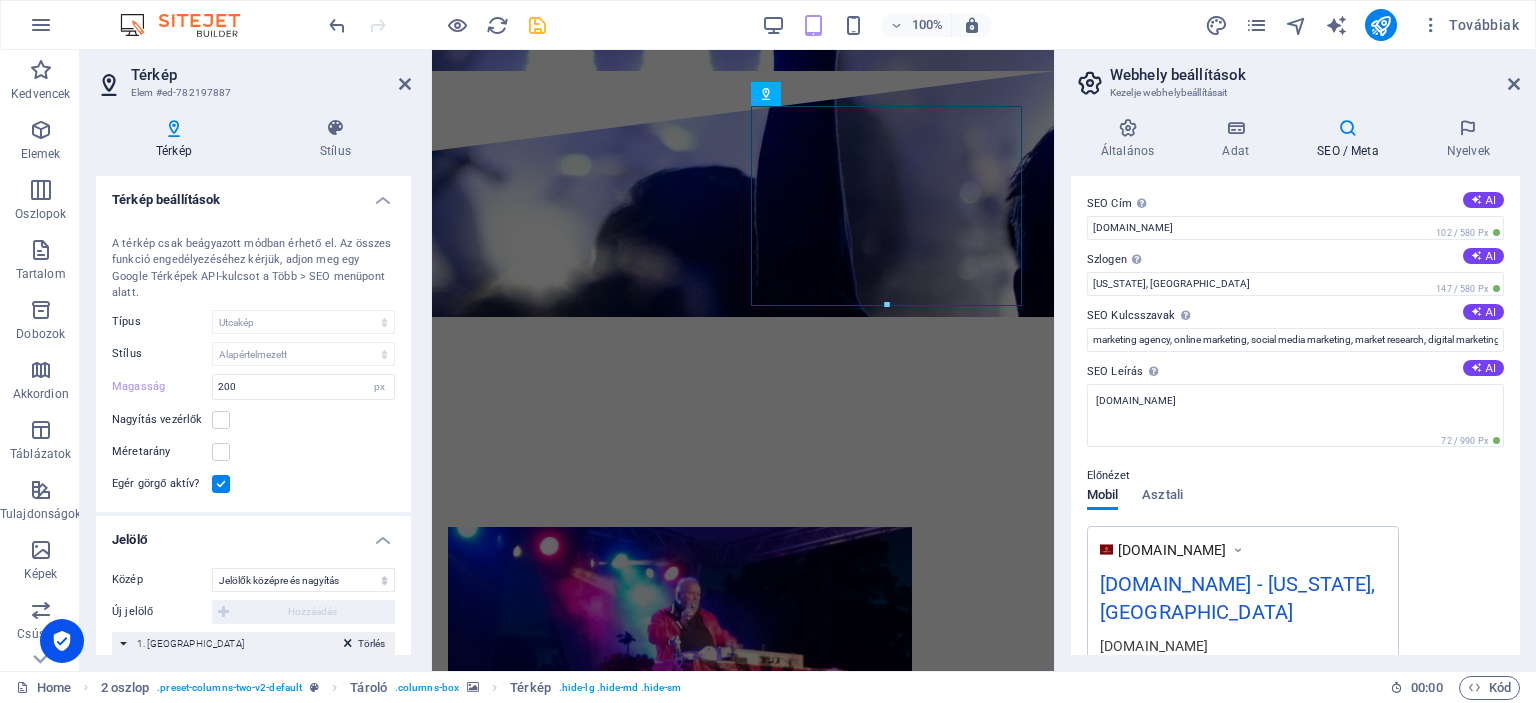 scroll, scrollTop: 7912, scrollLeft: 0, axis: vertical 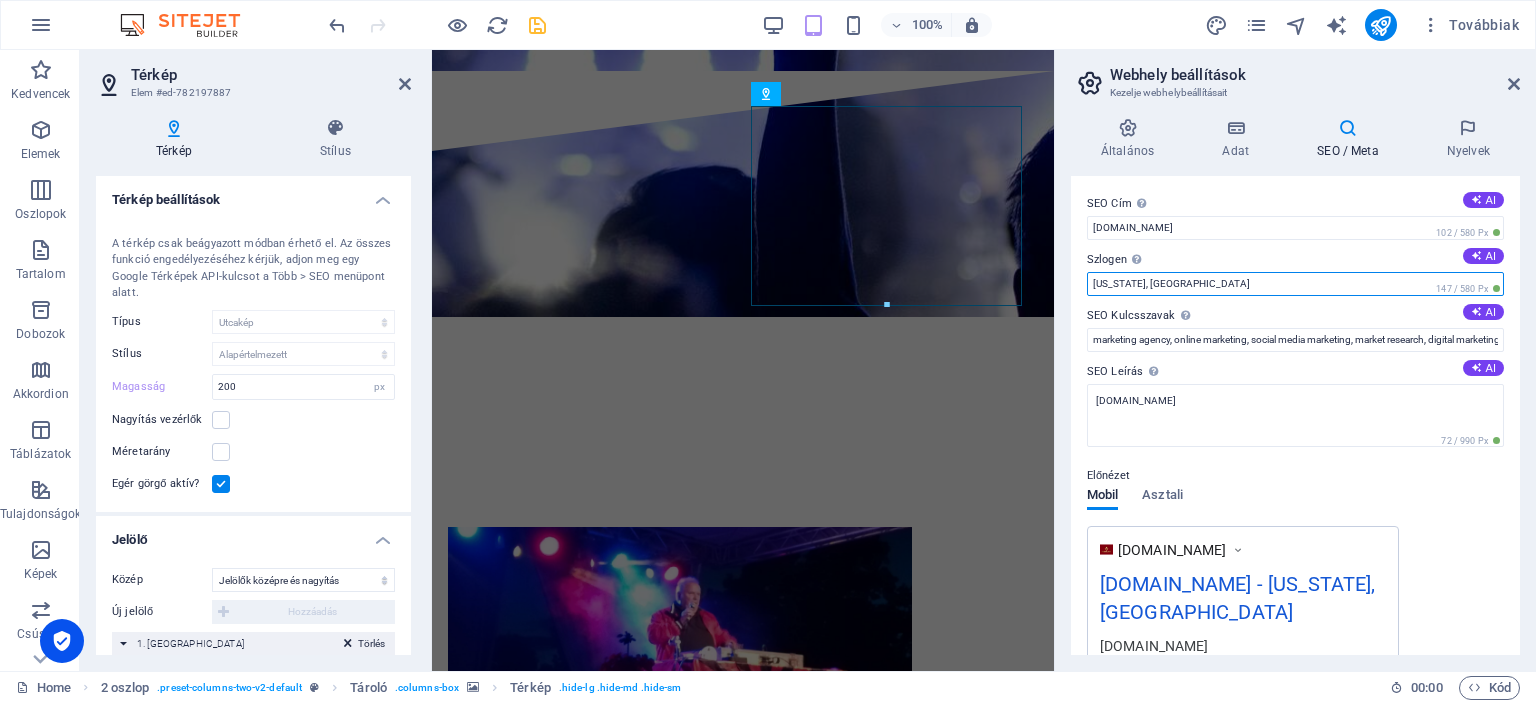 drag, startPoint x: 1173, startPoint y: 290, endPoint x: 1079, endPoint y: 275, distance: 95.189285 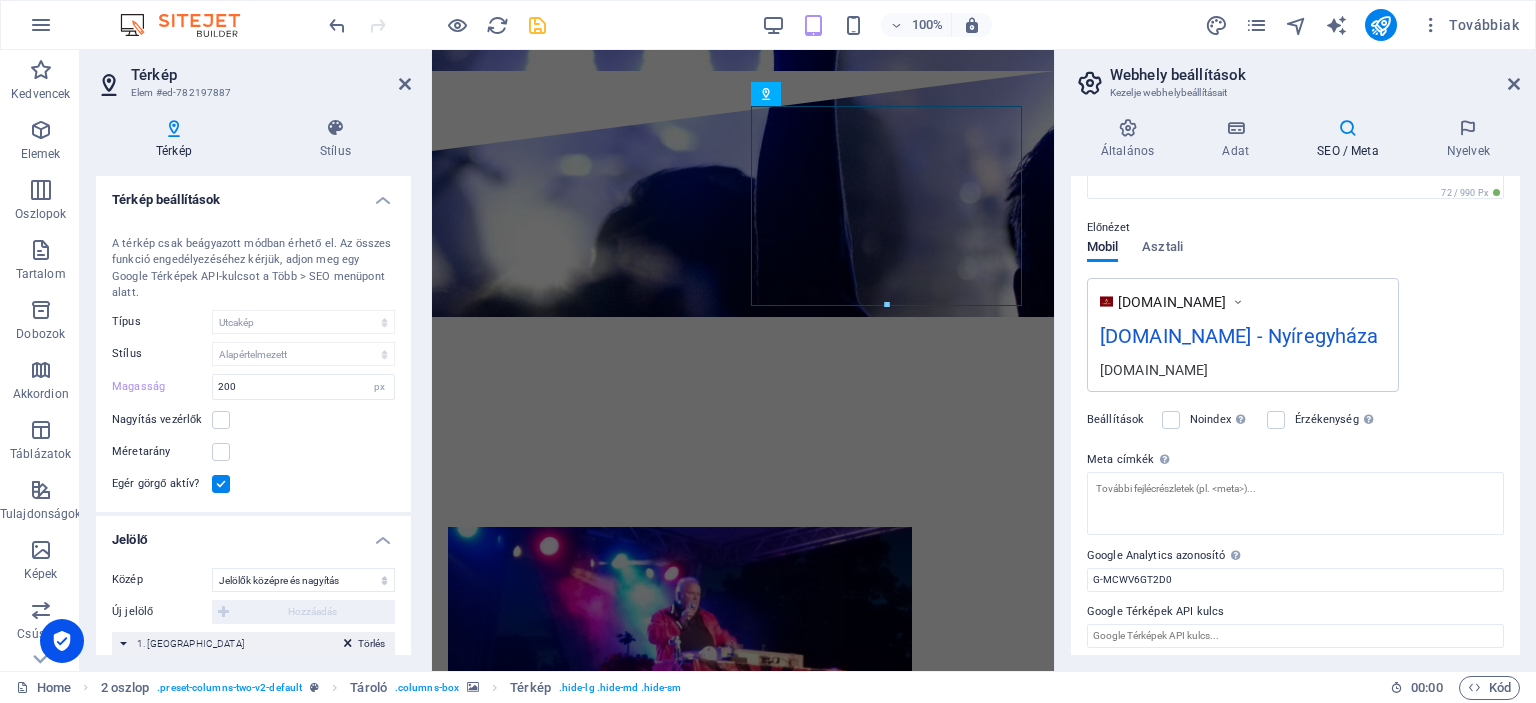 scroll, scrollTop: 255, scrollLeft: 0, axis: vertical 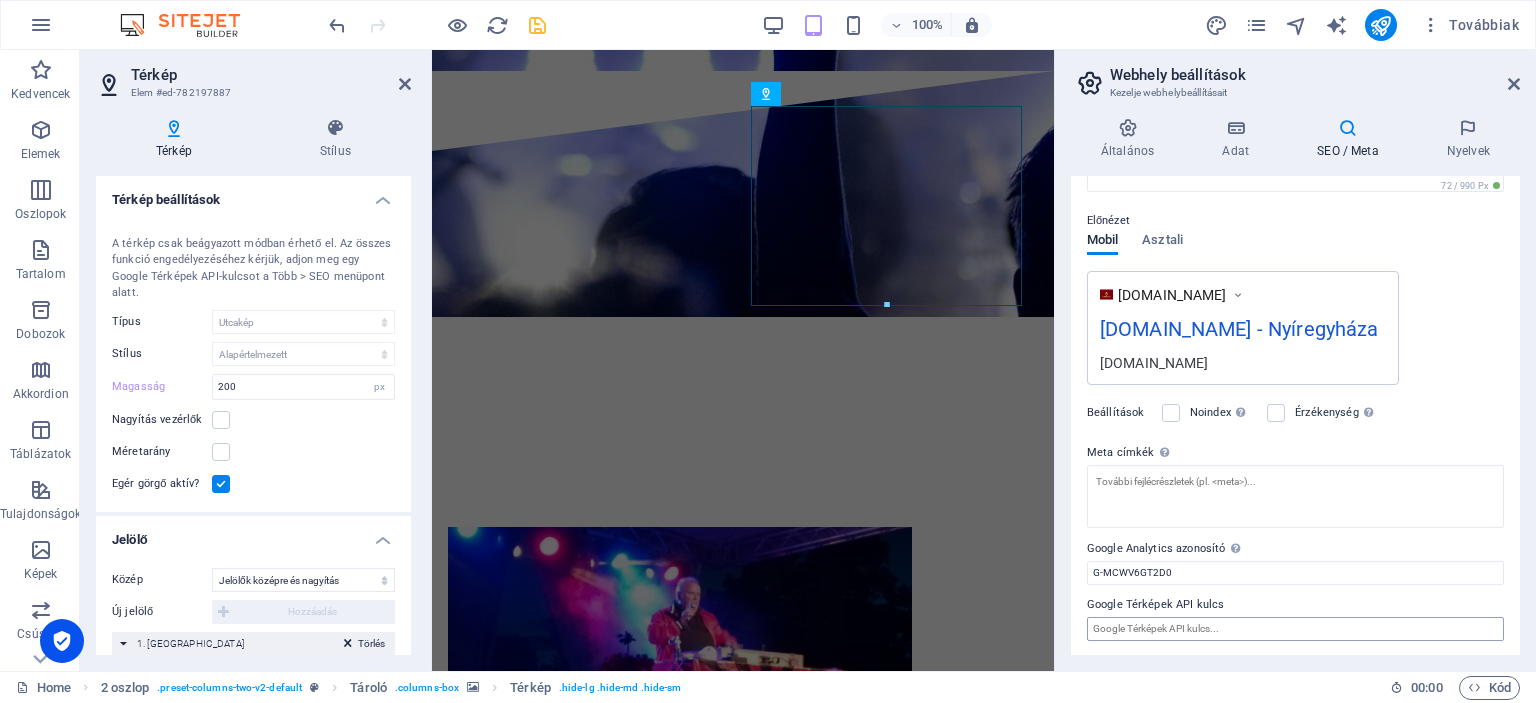type on "Nyíregyháza" 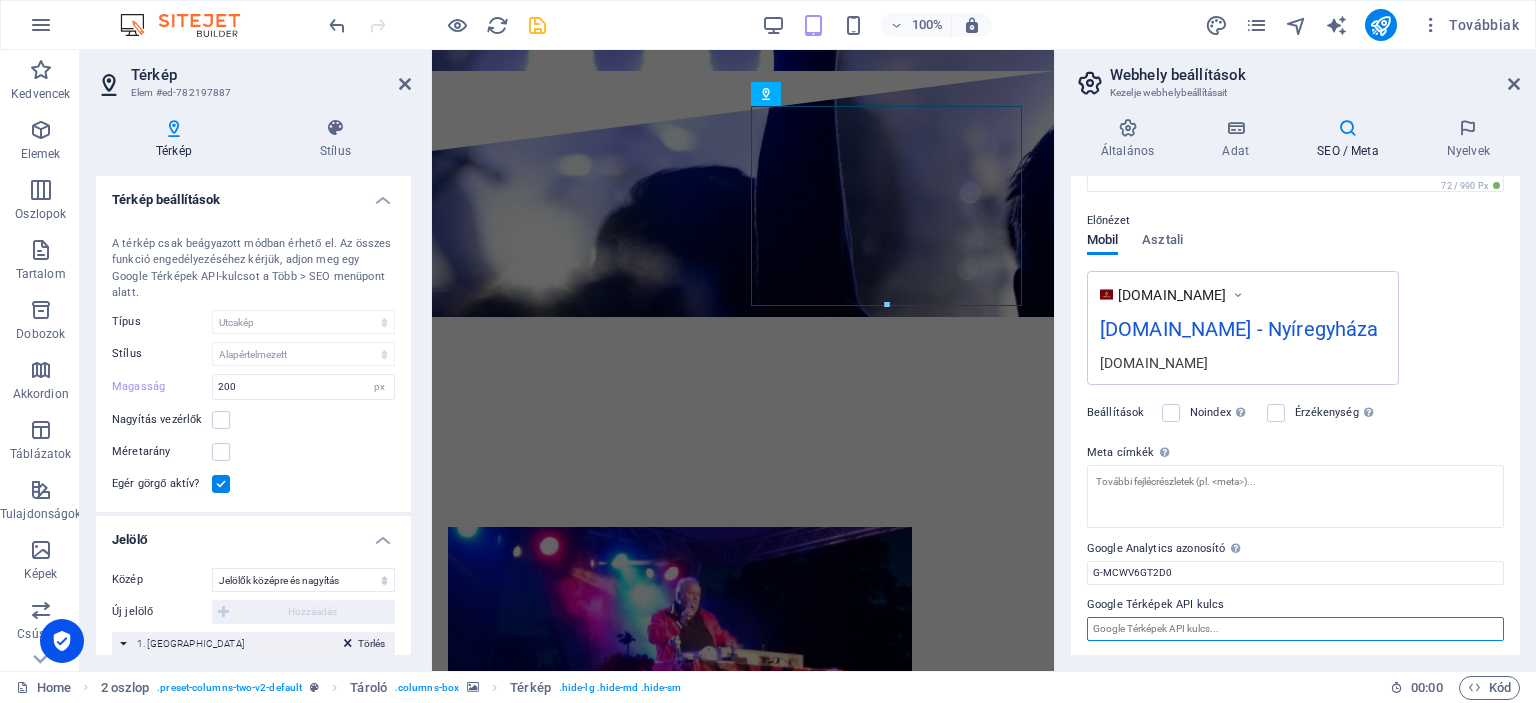click on "Google Térképek API kulcs" at bounding box center [1295, 629] 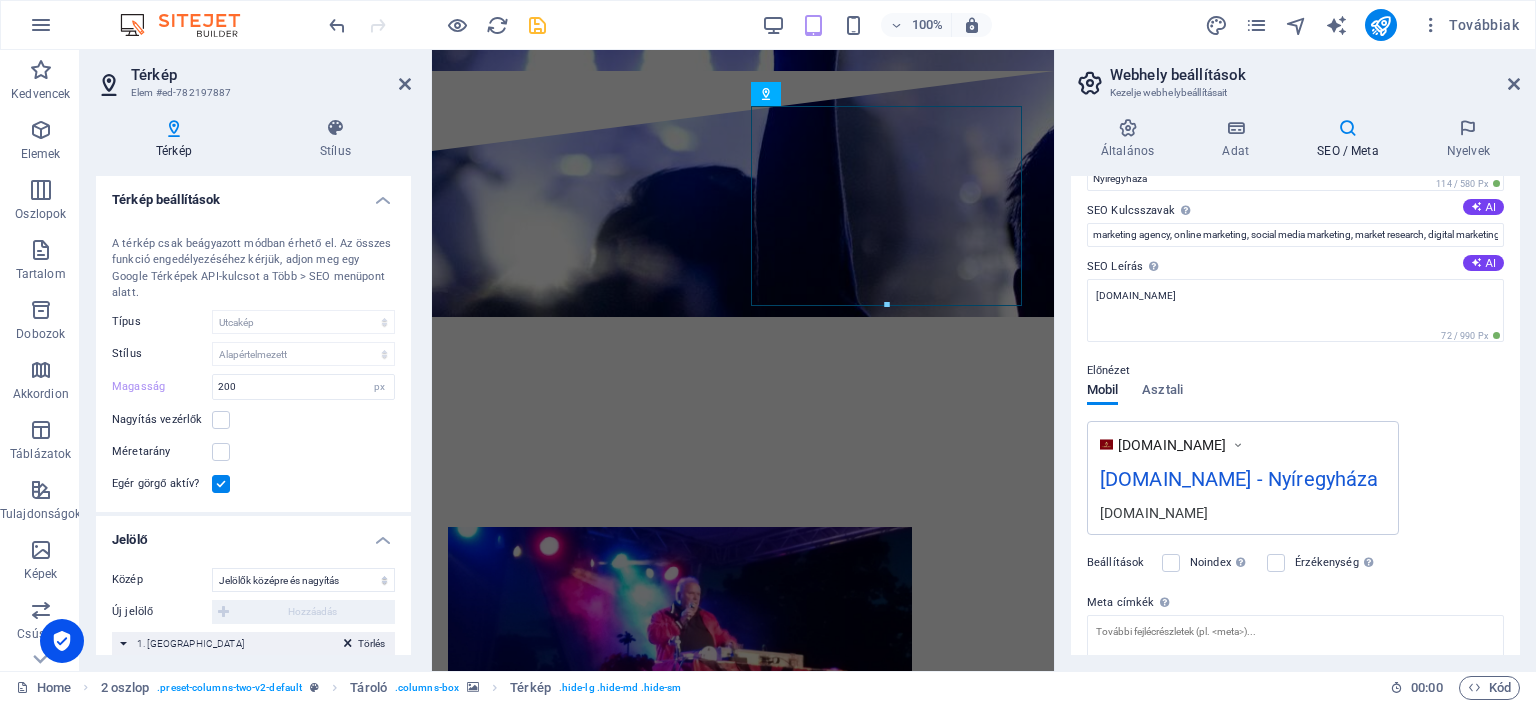 scroll, scrollTop: 104, scrollLeft: 0, axis: vertical 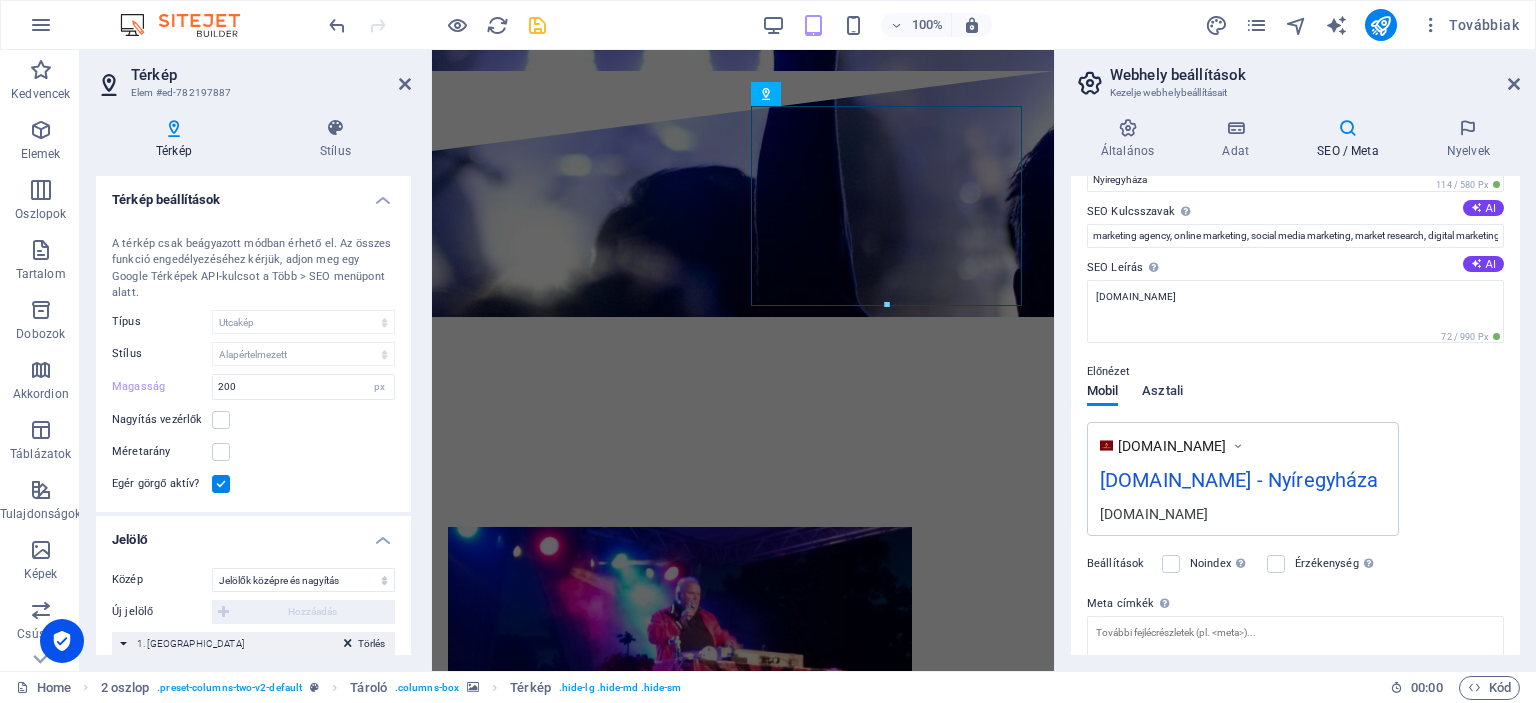 click on "Asztali" at bounding box center (1162, 393) 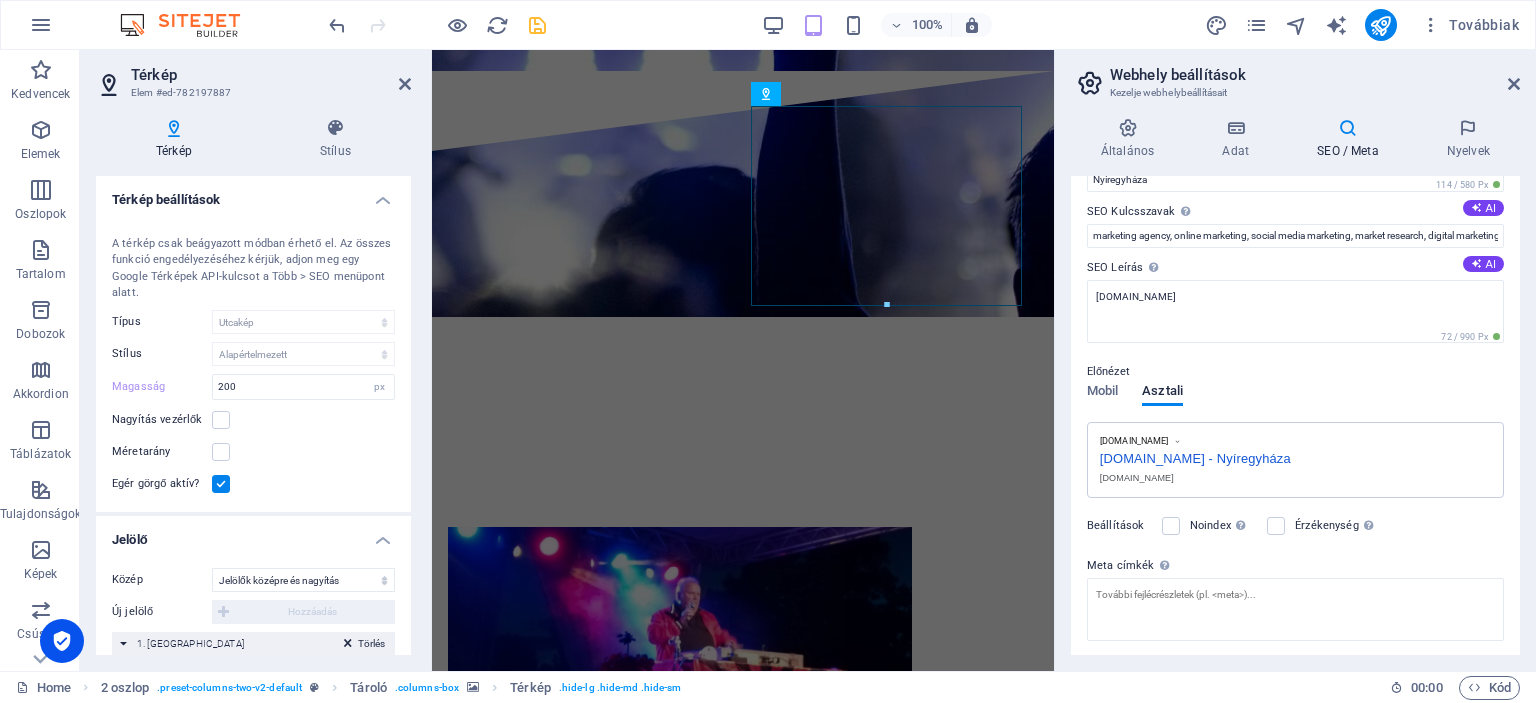 drag, startPoint x: 1514, startPoint y: 398, endPoint x: 1509, endPoint y: 362, distance: 36.345562 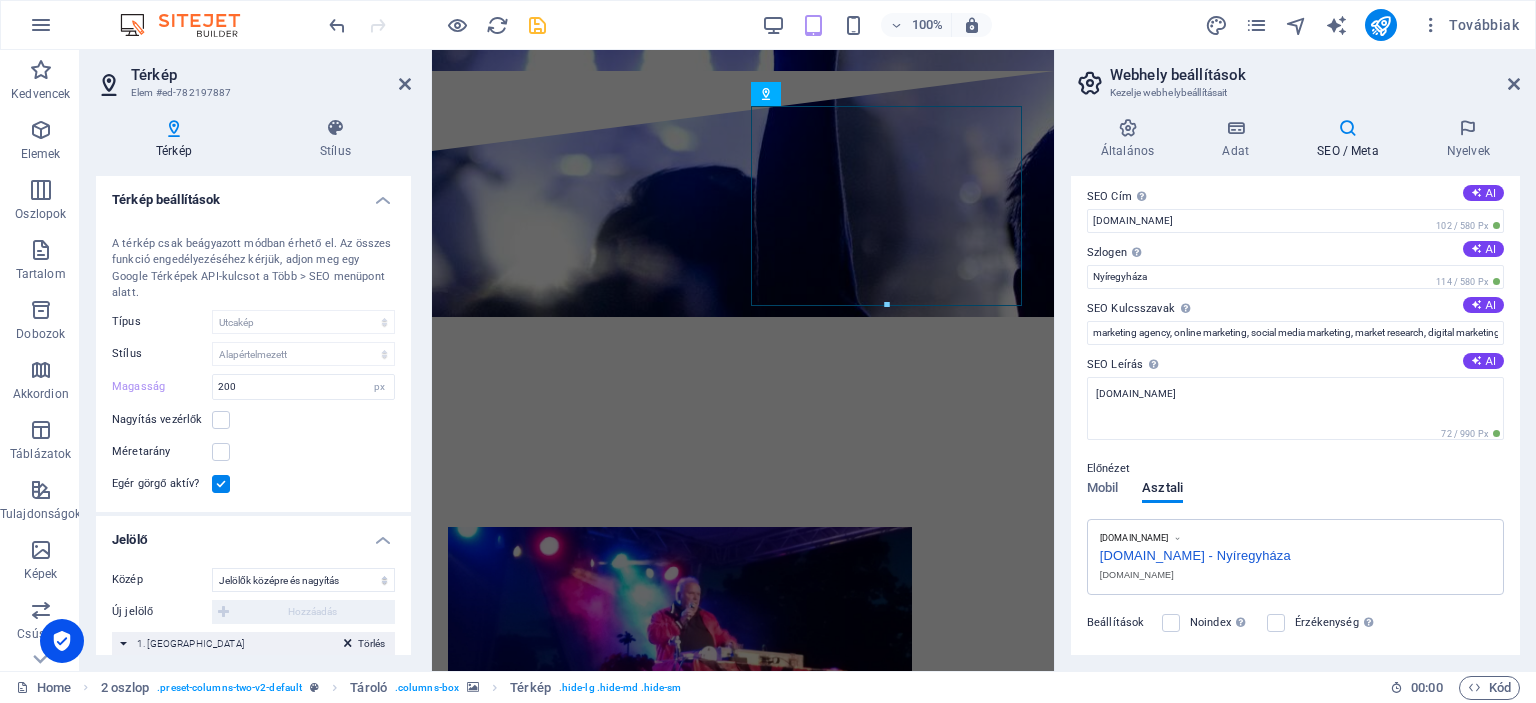 scroll, scrollTop: 0, scrollLeft: 0, axis: both 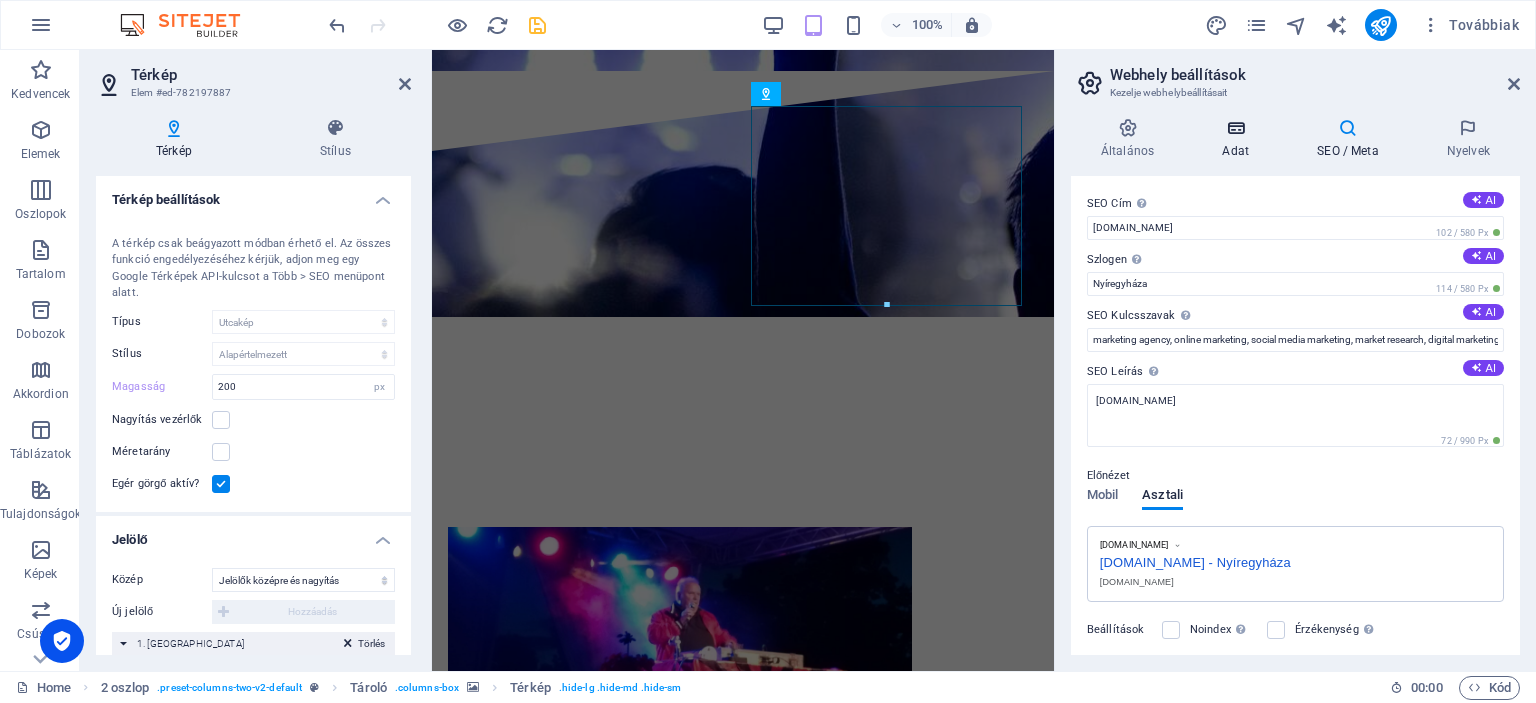 click at bounding box center (1235, 128) 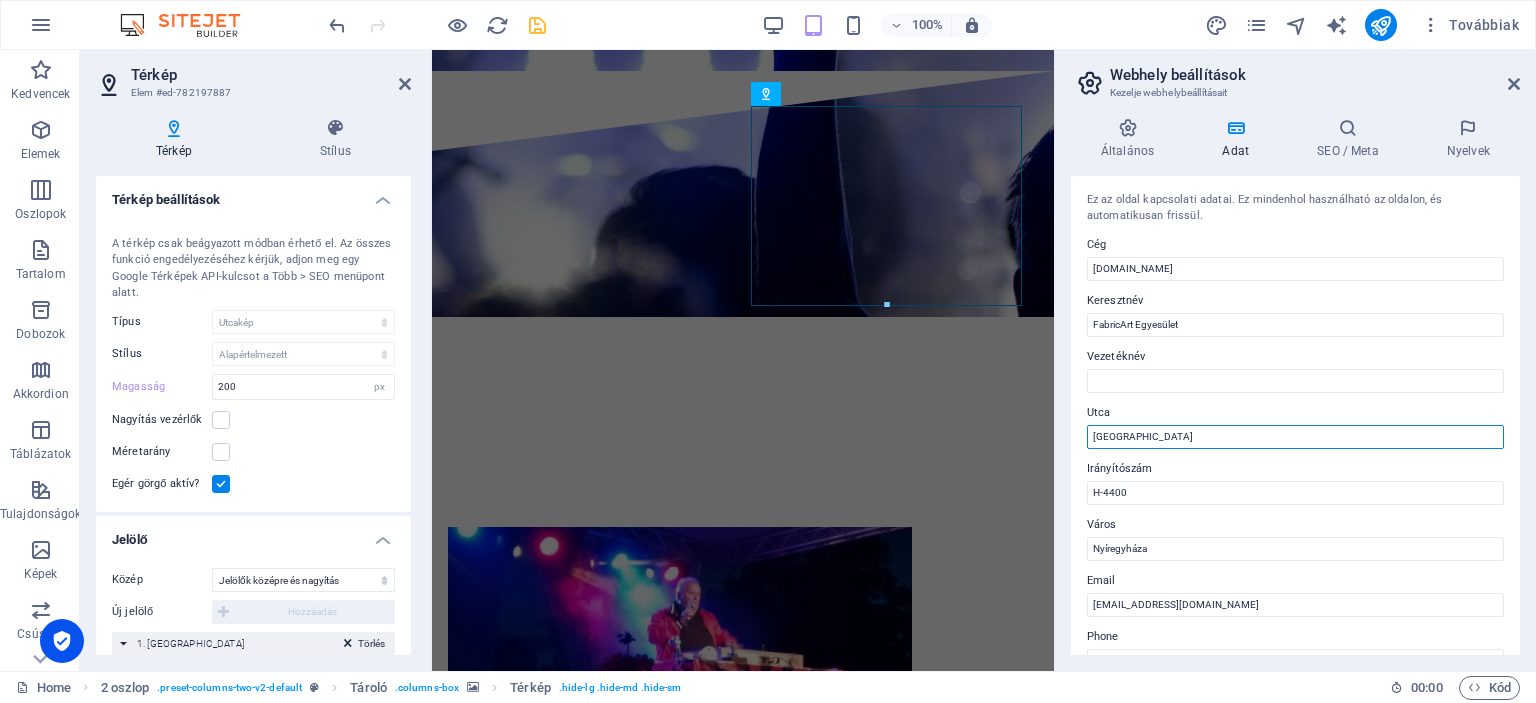 click on "[GEOGRAPHIC_DATA]" at bounding box center [1295, 437] 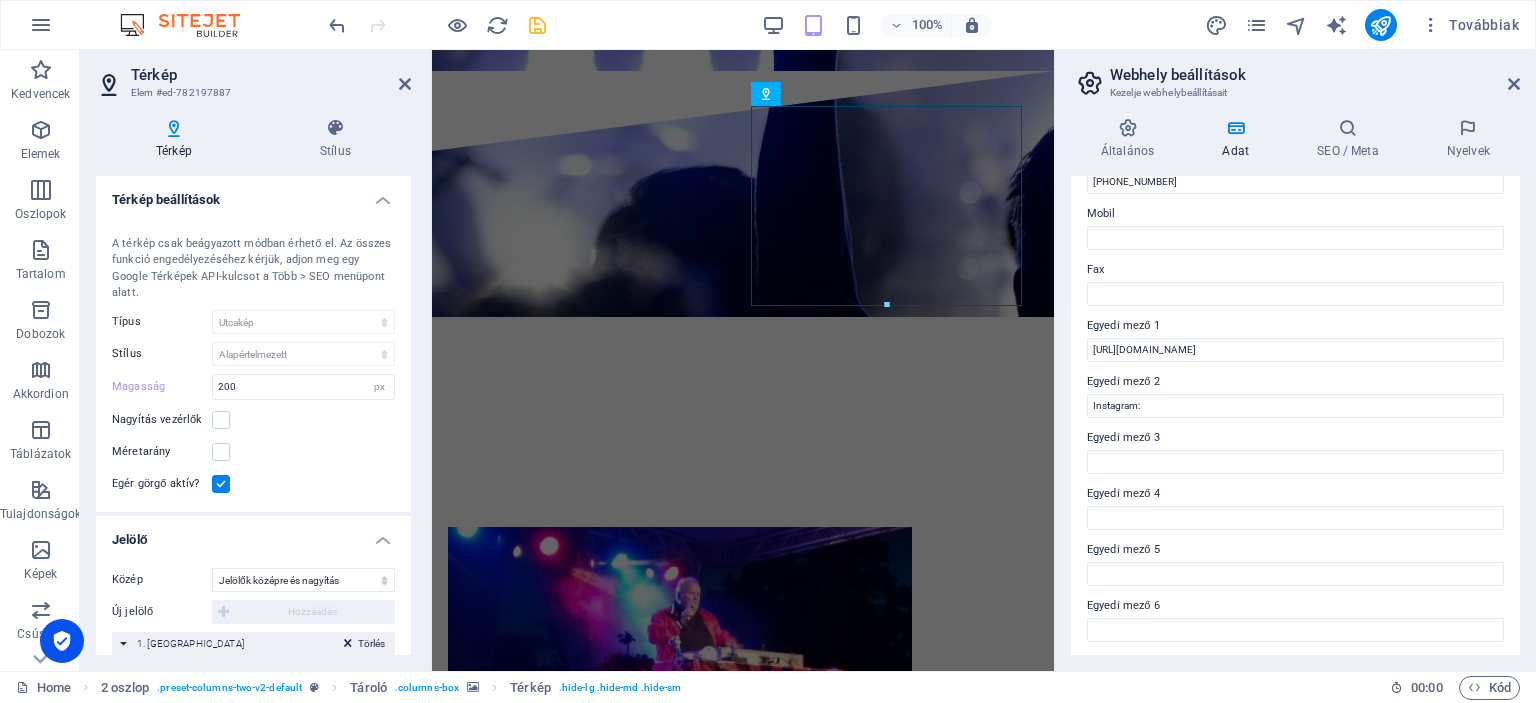 scroll, scrollTop: 480, scrollLeft: 0, axis: vertical 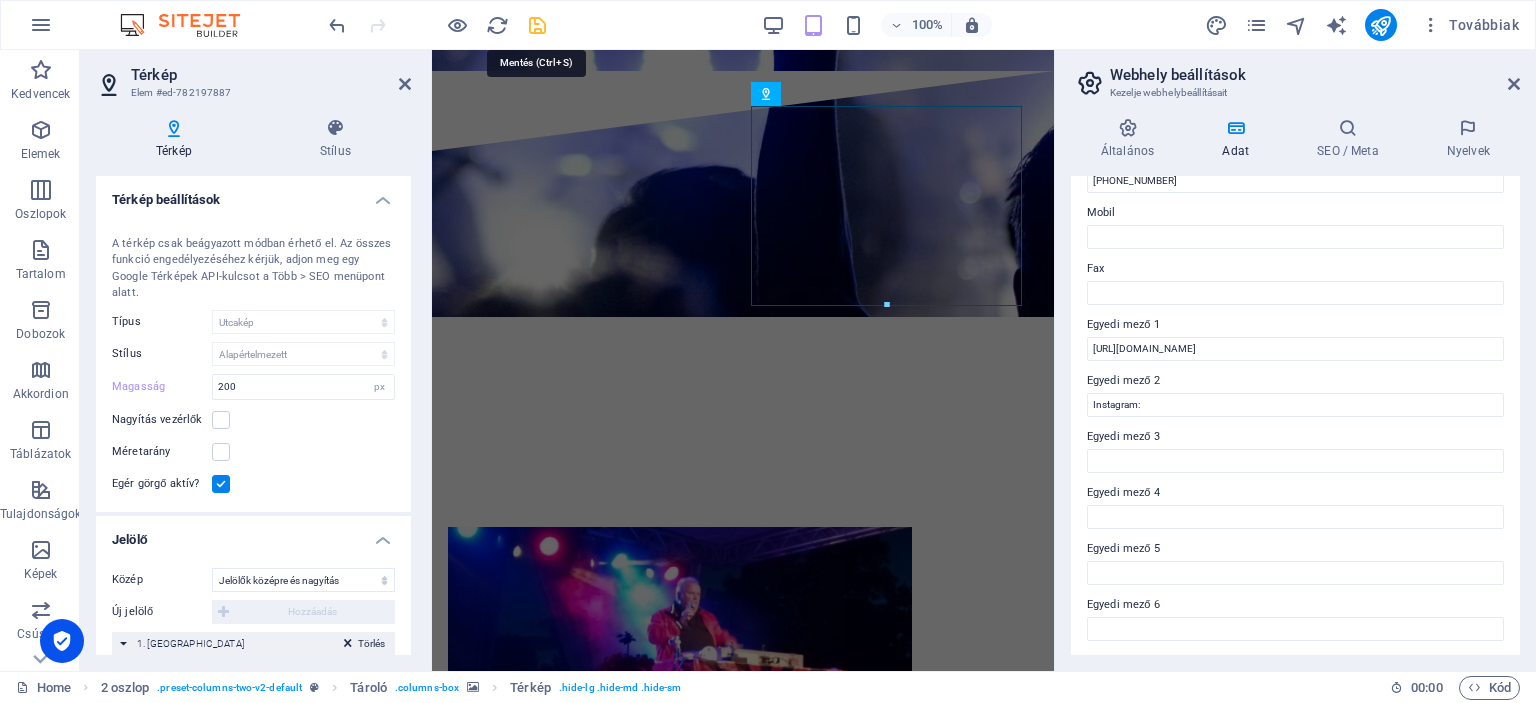 type on "[STREET_ADDRESS]." 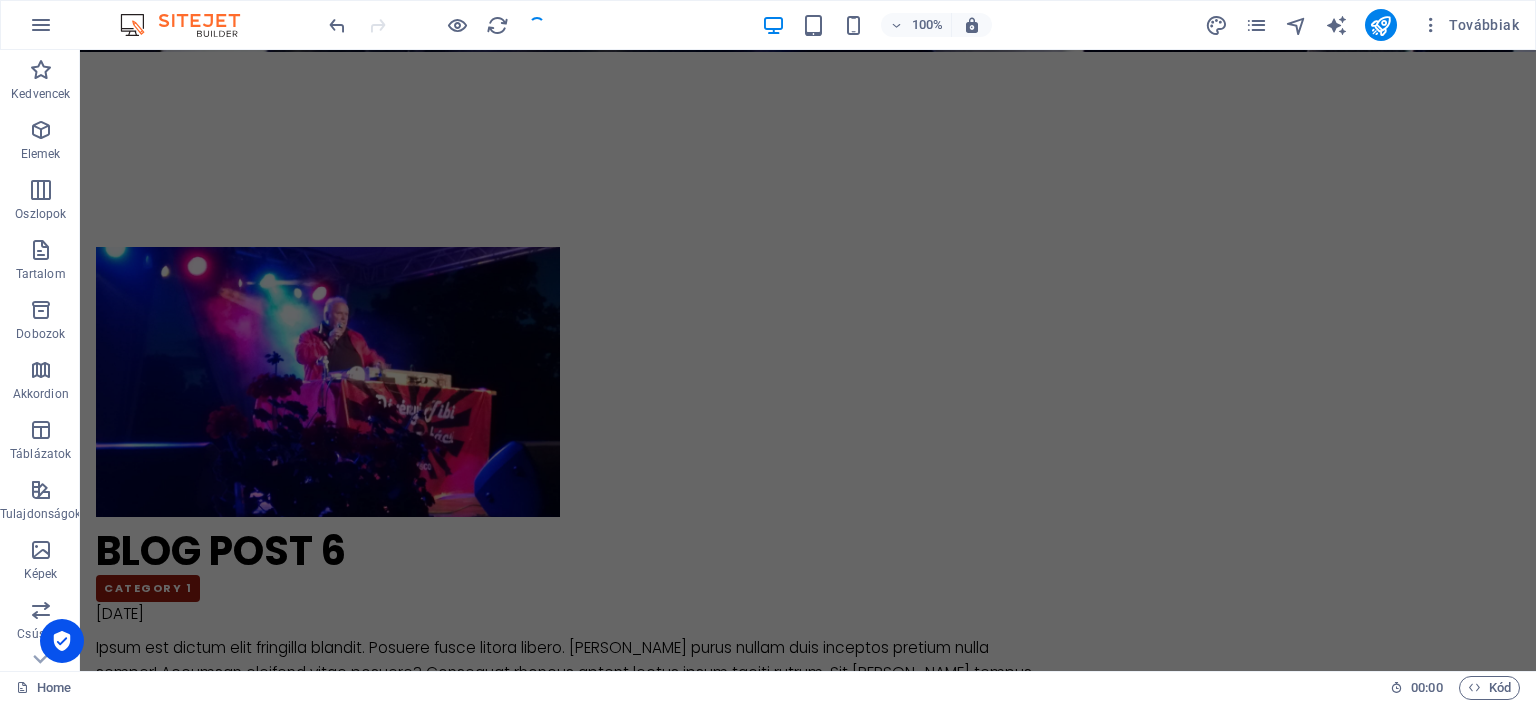 scroll, scrollTop: 7409, scrollLeft: 0, axis: vertical 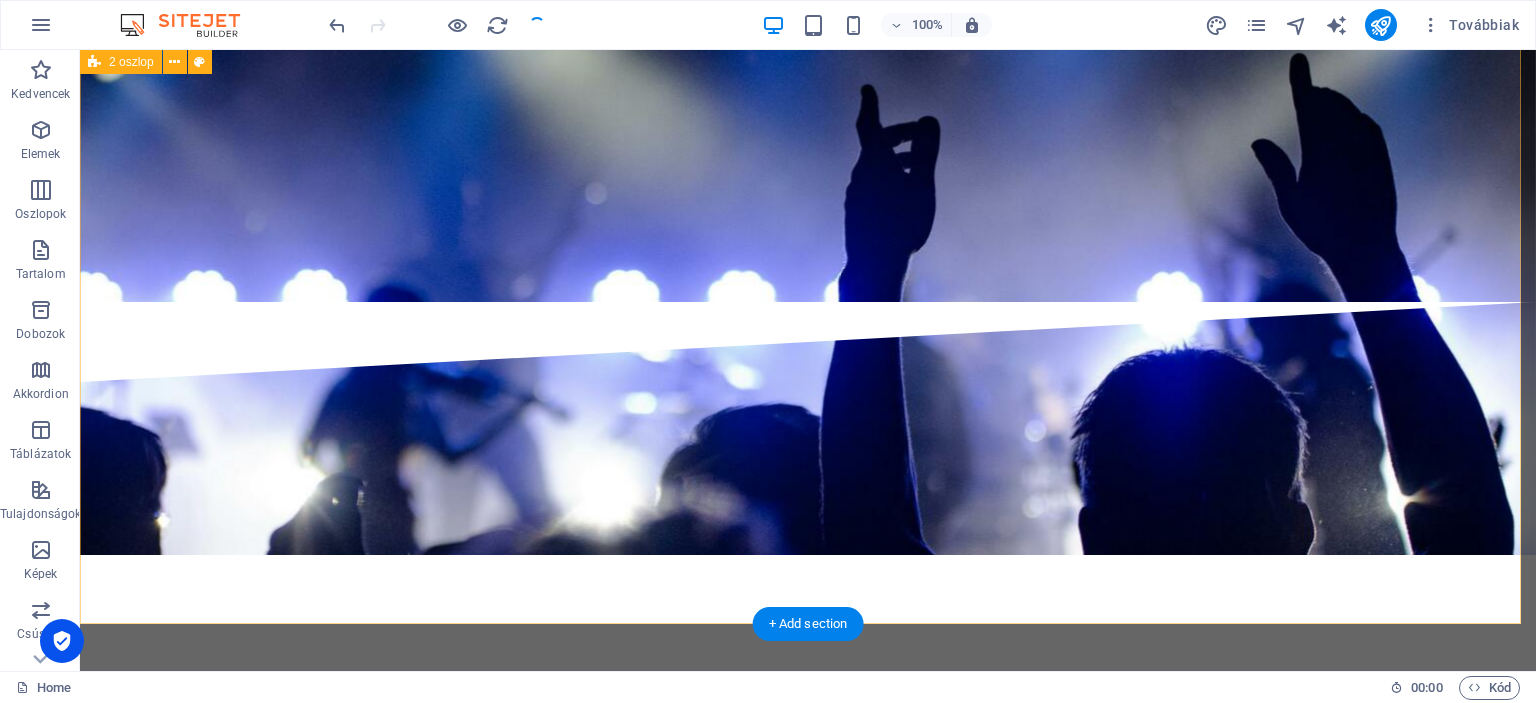 click on "[PERSON_NAME] és megértettem az adatvédelmi irányelveket. Nicht lesbar? Neu generieren Submit ← Mozgatás balra → Mozgatás jobbra ↑ Mozgatás felfelé ↓ Mozgatás lefelé + Nagyítás - Kicsinyítés Home Ugrás balra 75%-kal End Ugrás jobbra 75%-kal Page up Ugrás felfelé 75%-kal Page down Ugrás lefelé 75%-kal Térkép Domborzat Műhold Címkék Billentyűparancsok Térképadatok Térképadatok ©2025 Térképadatok ©2025 50 km  Kattintson a metrikus és az angolszász mértékegységek közötti váltáshoz Feltételek Térképhiba bejelentése" at bounding box center (808, 7386) 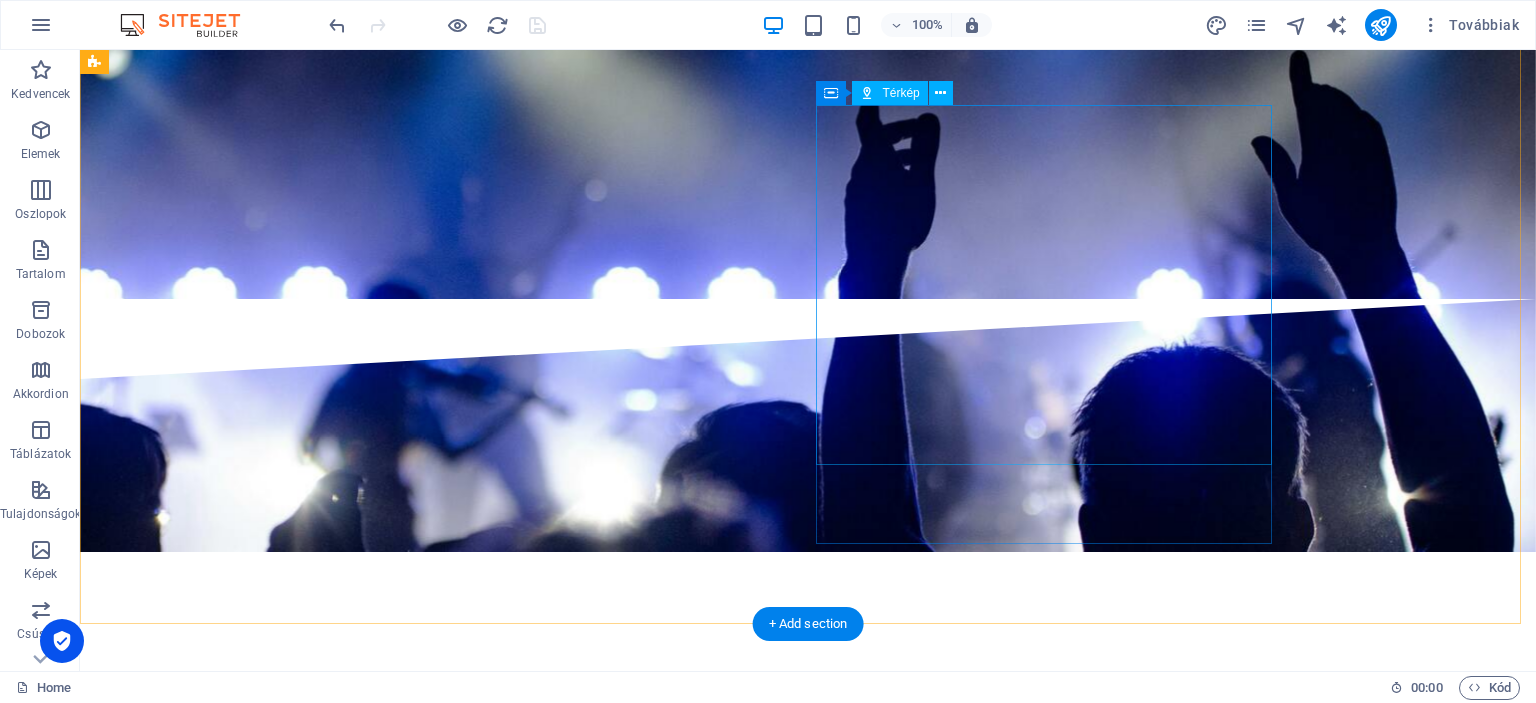click on "← Mozgatás balra → Mozgatás jobbra ↑ Mozgatás felfelé ↓ Mozgatás lefelé + Nagyítás - Kicsinyítés Home Ugrás balra 75%-kal End Ugrás jobbra 75%-kal Page up Ugrás felfelé 75%-kal Page down Ugrás lefelé 75%-kal Térkép Domborzat Műhold Címkék Billentyűparancsok Térképadatok Térképadatok ©2025 Térképadatok ©2025 50 km  Kattintson a metrikus és az angolszász mértékegységek közötti váltáshoz Feltételek Térképhiba bejelentése" at bounding box center [324, 7862] 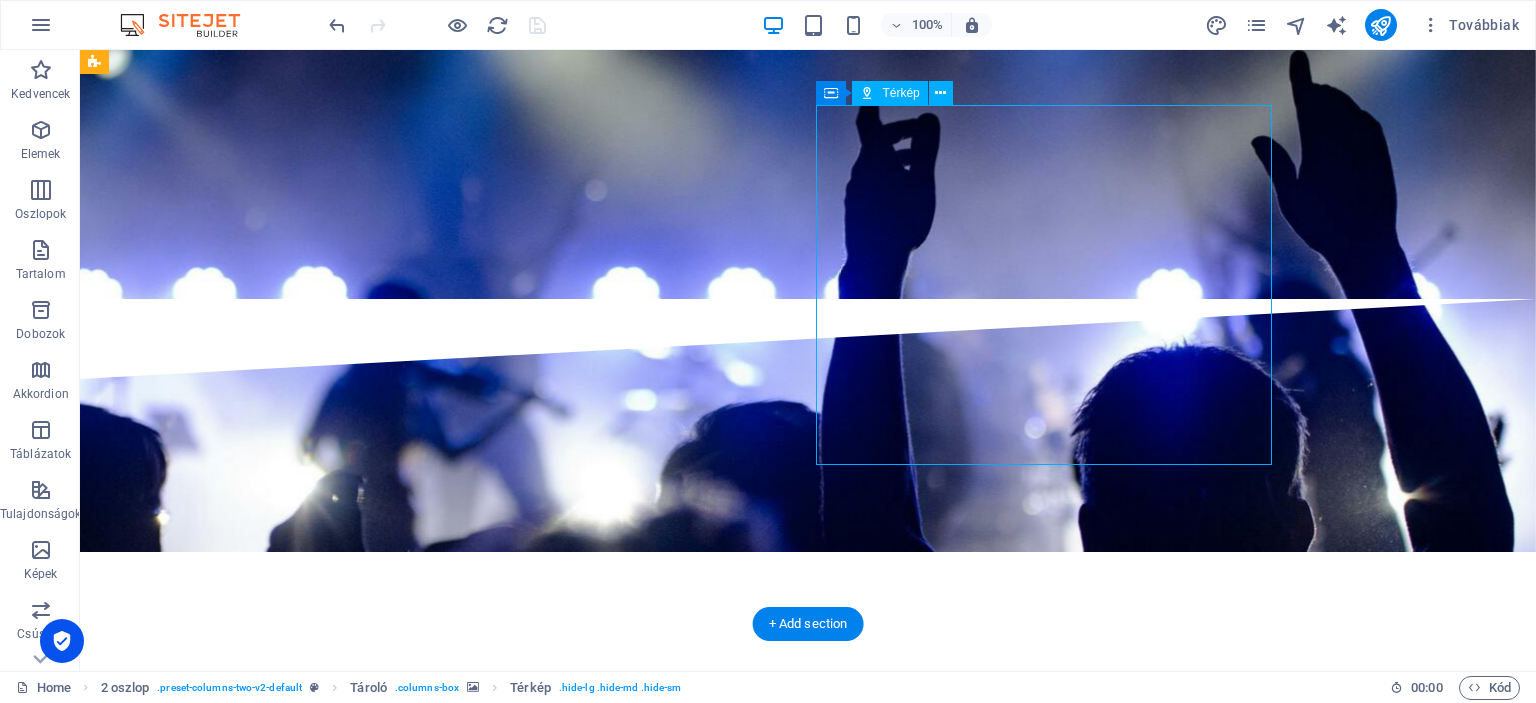 click on "← Mozgatás balra → Mozgatás jobbra ↑ Mozgatás felfelé ↓ Mozgatás lefelé + Nagyítás - Kicsinyítés Home Ugrás balra 75%-kal End Ugrás jobbra 75%-kal Page up Ugrás felfelé 75%-kal Page down Ugrás lefelé 75%-kal Térkép Domborzat Műhold Címkék Billentyűparancsok Térképadatok Térképadatok ©2025 Térképadatok ©2025 50 km  Kattintson a metrikus és az angolszász mértékegységek közötti váltáshoz Feltételek Térképhiba bejelentése" at bounding box center (324, 7862) 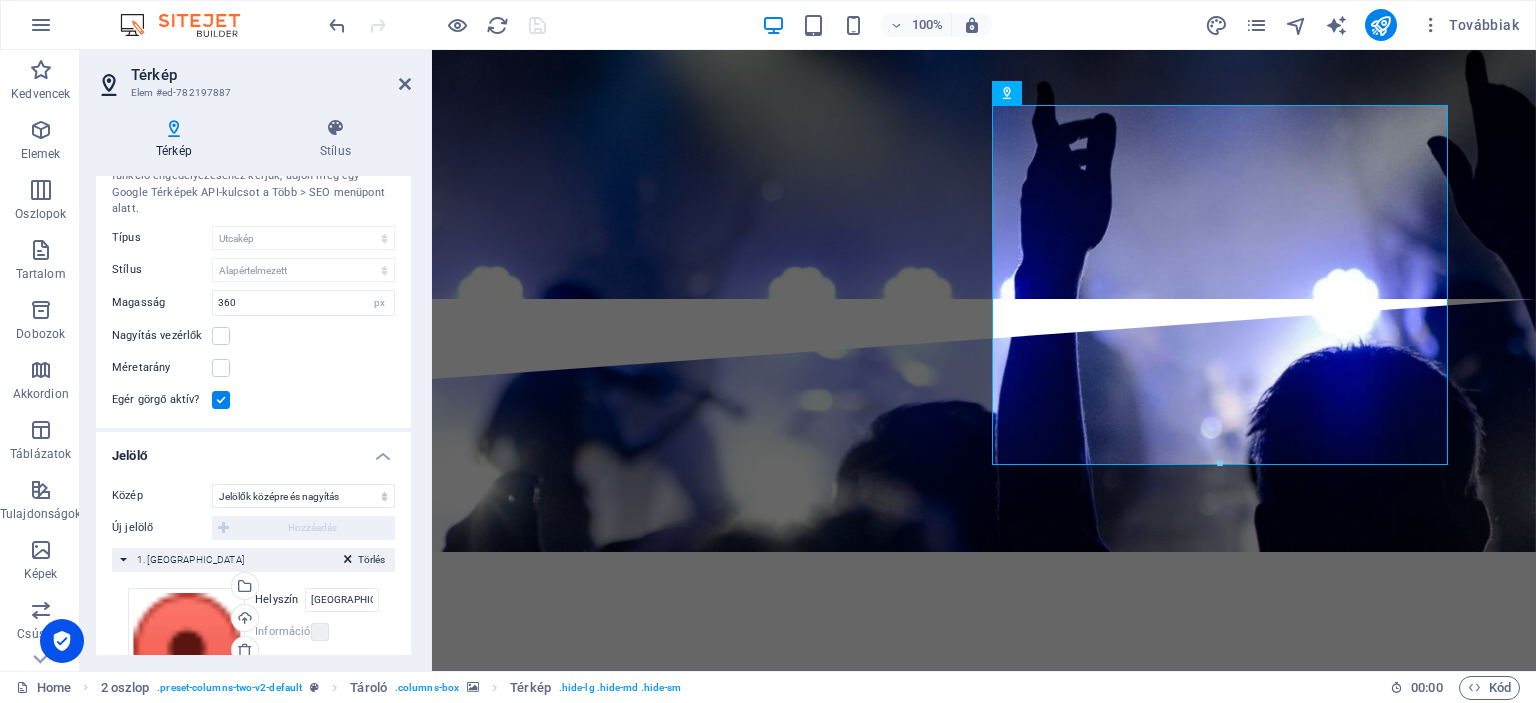 scroll, scrollTop: 228, scrollLeft: 0, axis: vertical 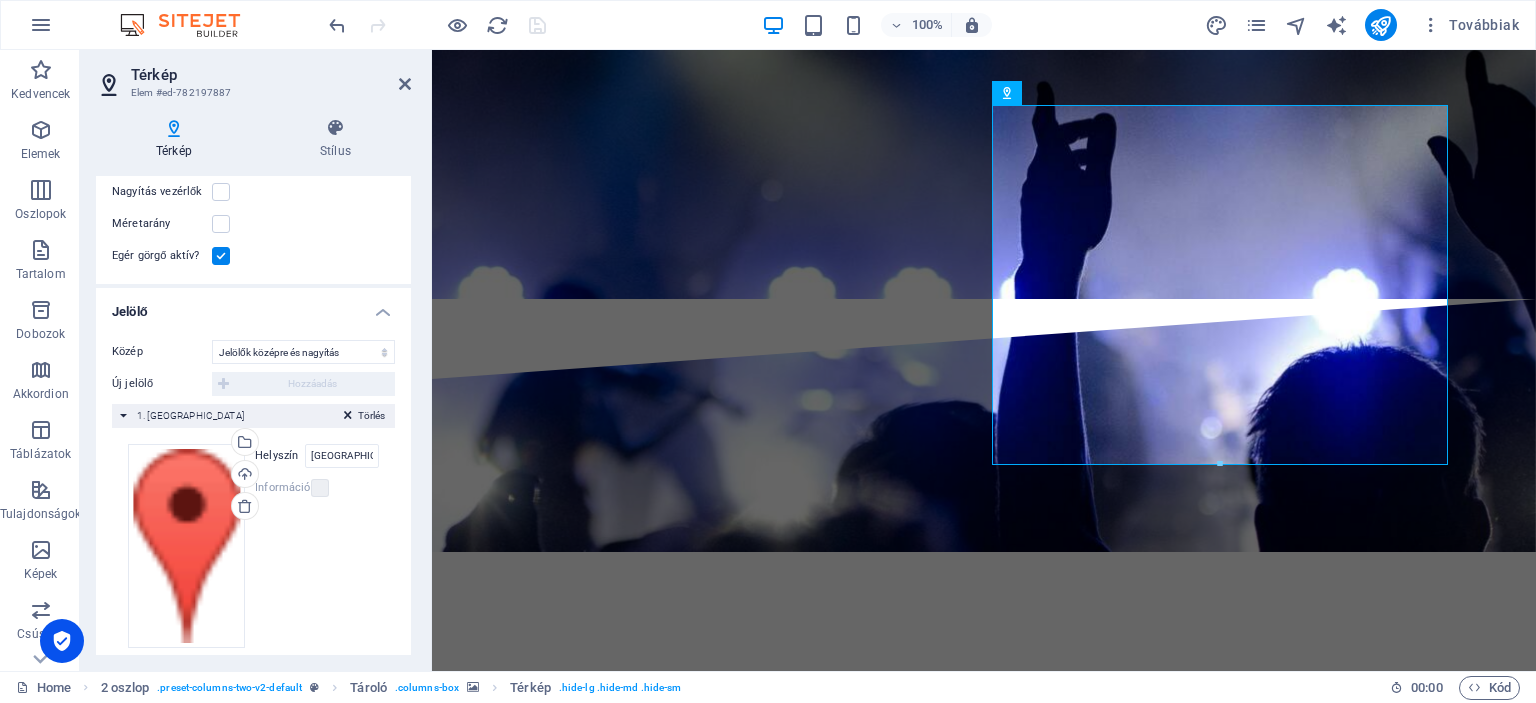 click on "Információ" at bounding box center [282, 488] 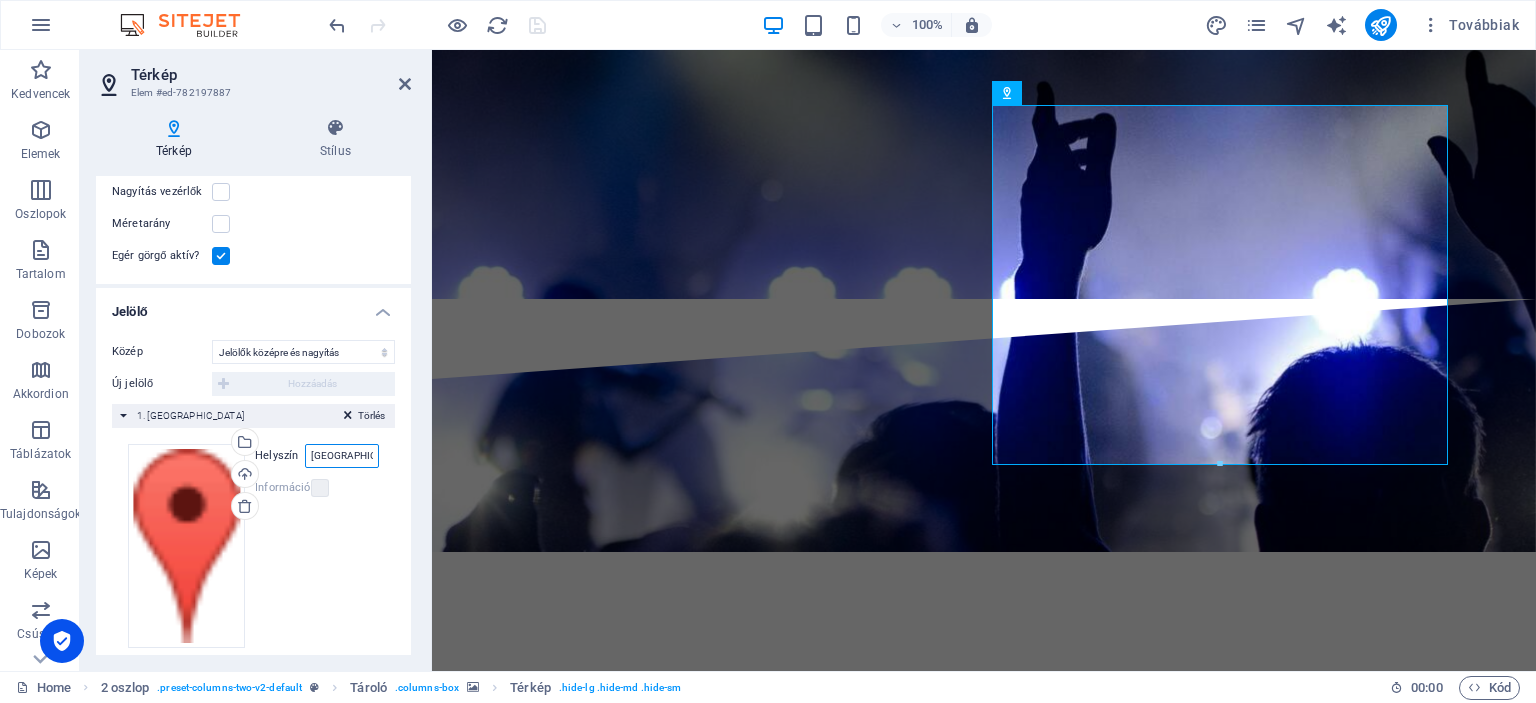 click on "[GEOGRAPHIC_DATA], H-4400 [GEOGRAPHIC_DATA]" at bounding box center (342, 456) 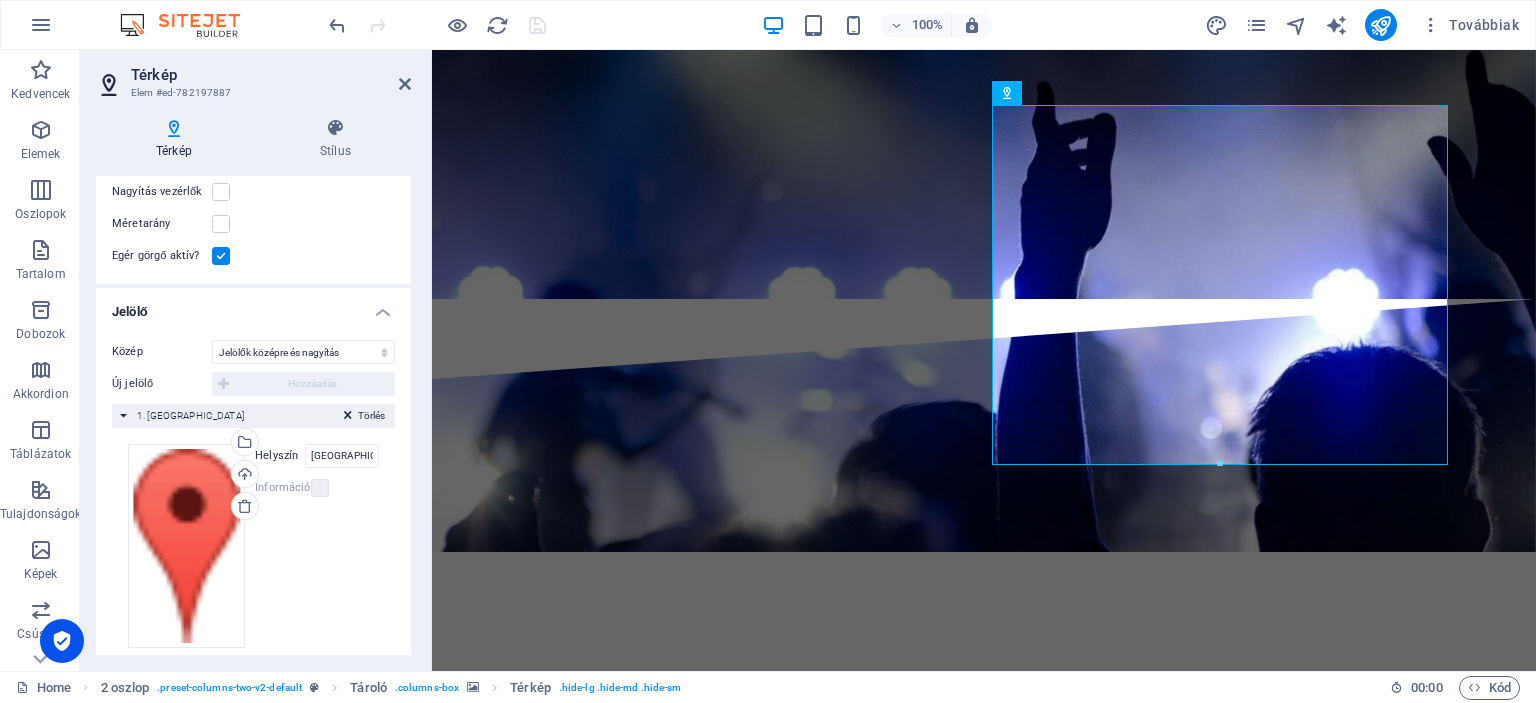 scroll, scrollTop: 0, scrollLeft: 0, axis: both 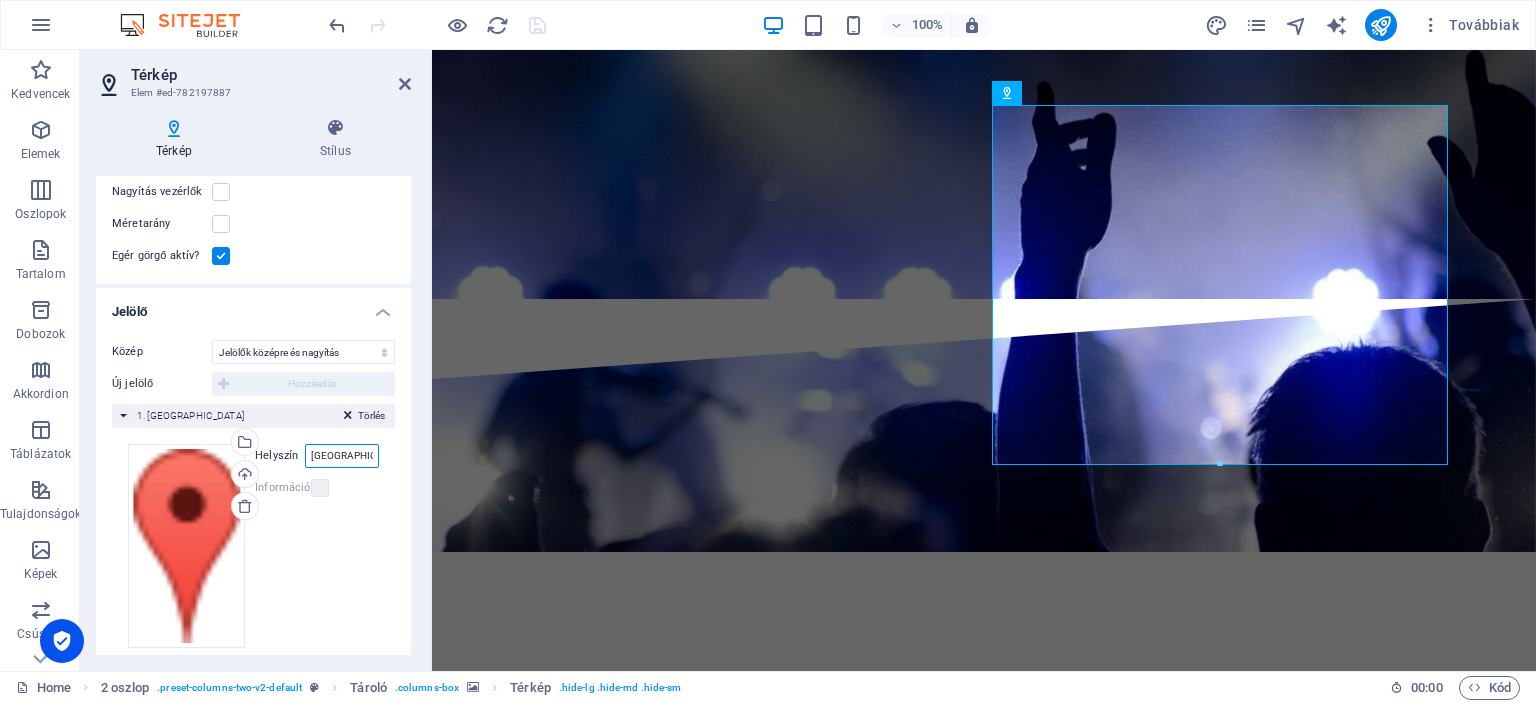 click on "[GEOGRAPHIC_DATA], H-4400 [GEOGRAPHIC_DATA]" at bounding box center [342, 456] 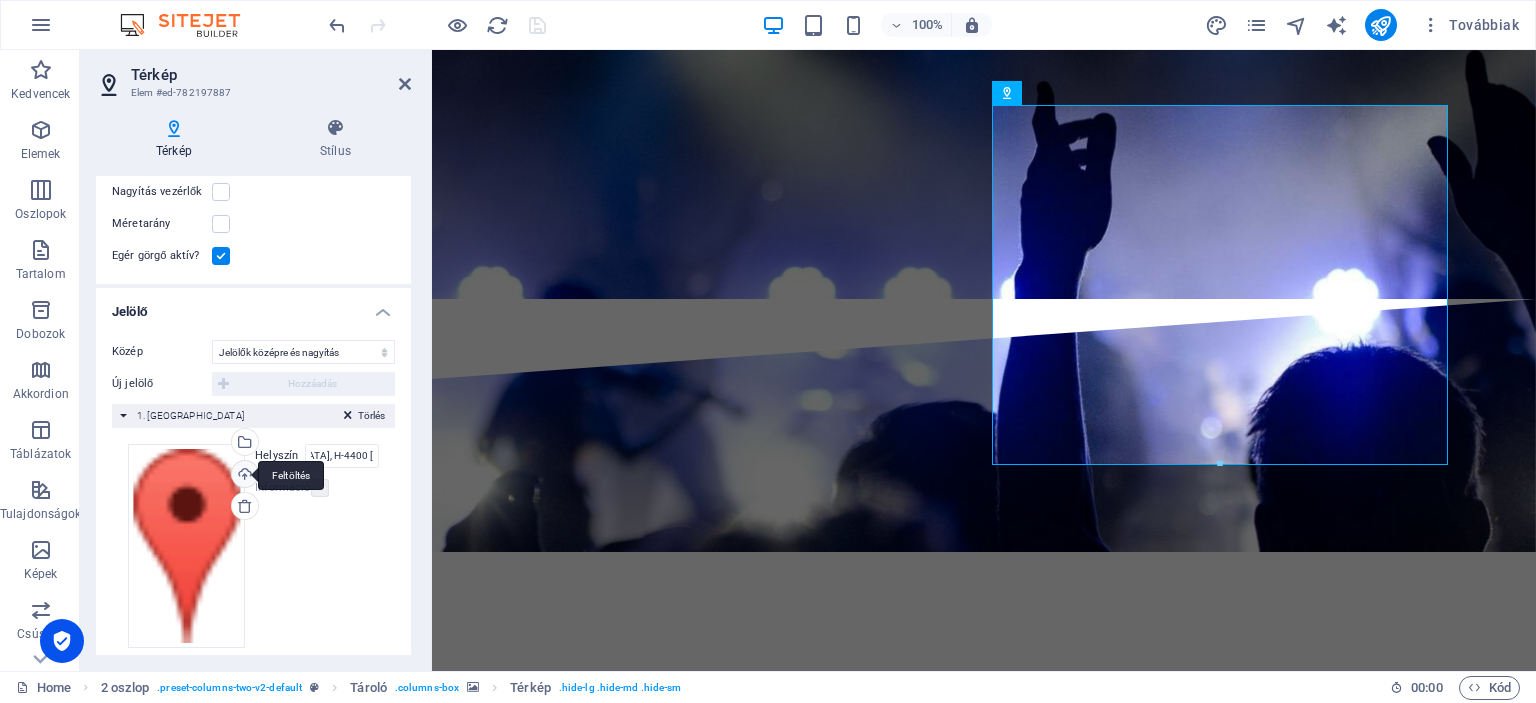 scroll, scrollTop: 0, scrollLeft: 0, axis: both 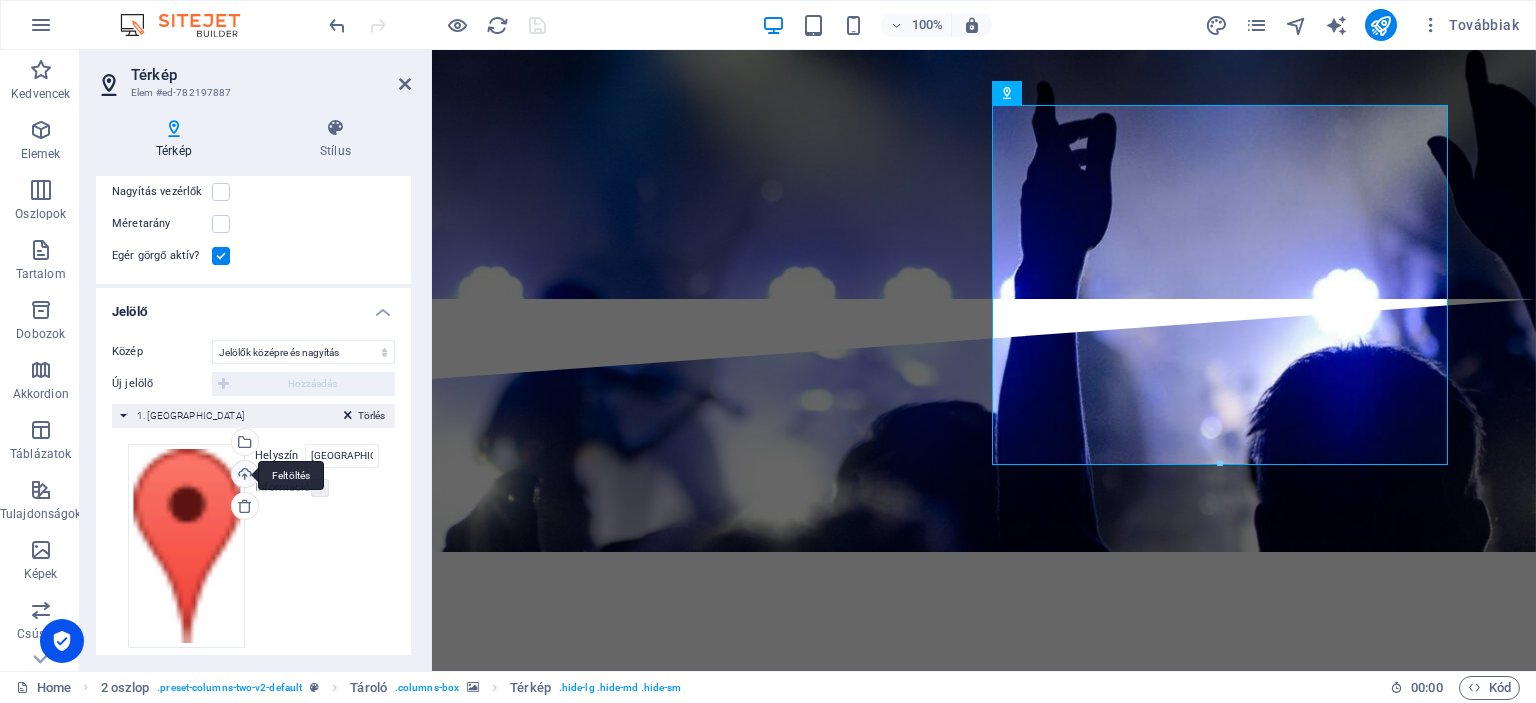 click on "Feltöltés" at bounding box center (243, 476) 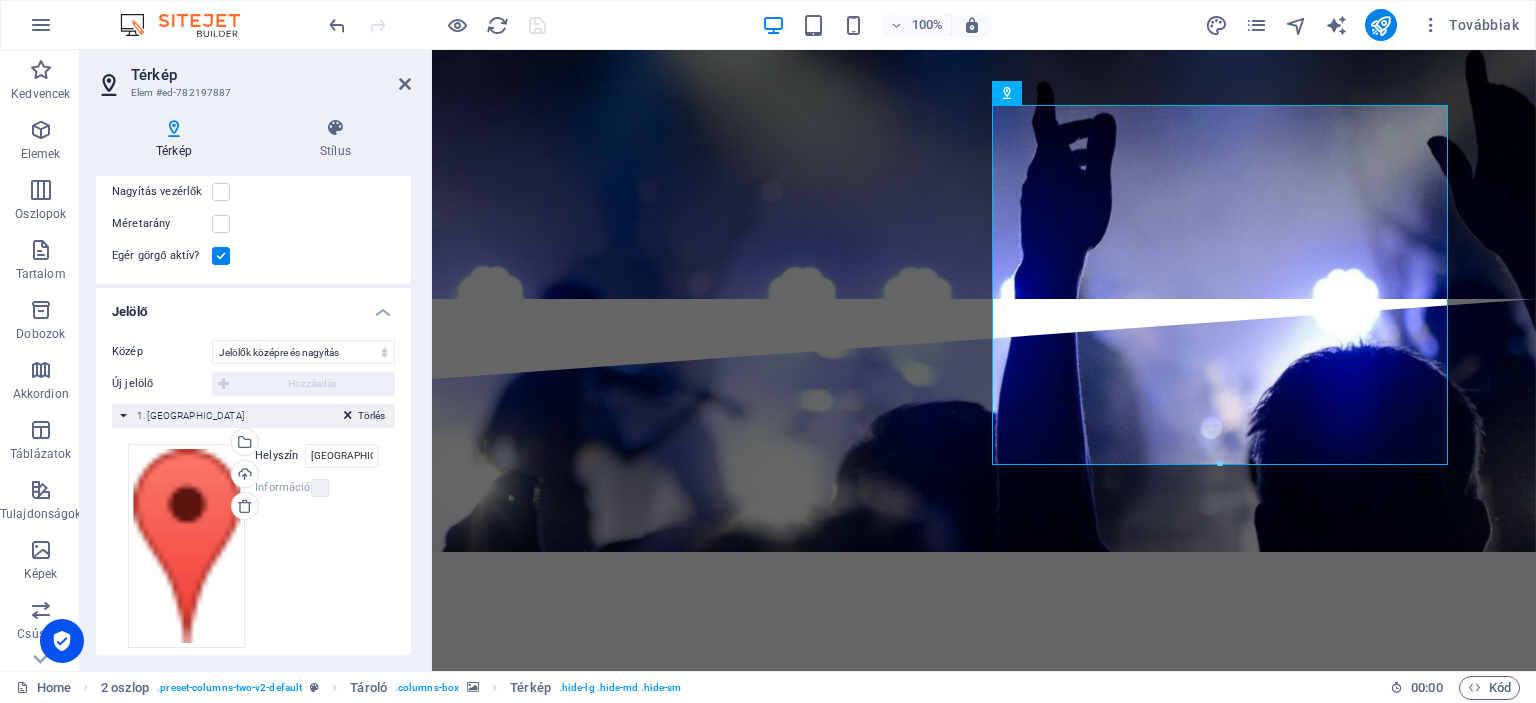 click on "Új jelölő Hozzáadás" at bounding box center [253, 384] 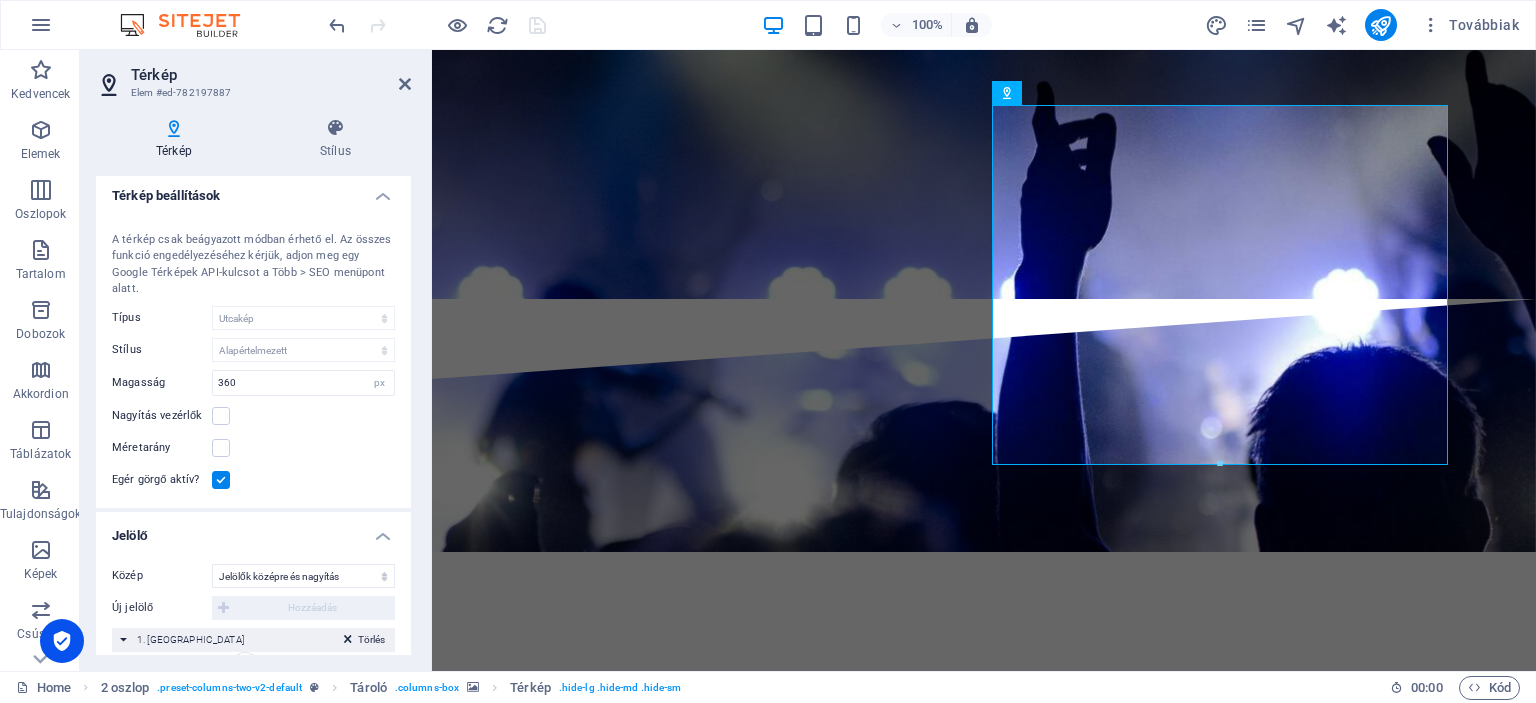 scroll, scrollTop: 0, scrollLeft: 0, axis: both 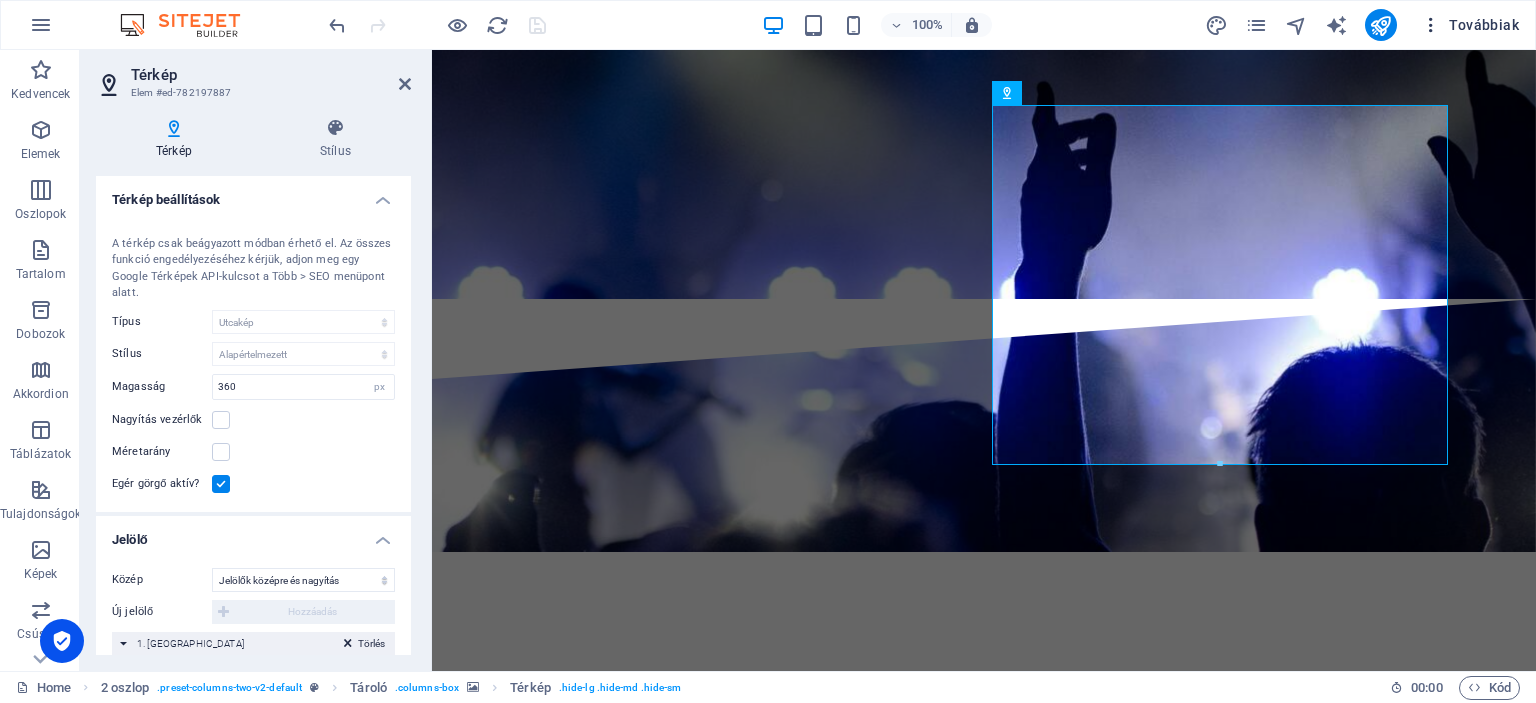 click on "Továbbiak" at bounding box center [1470, 25] 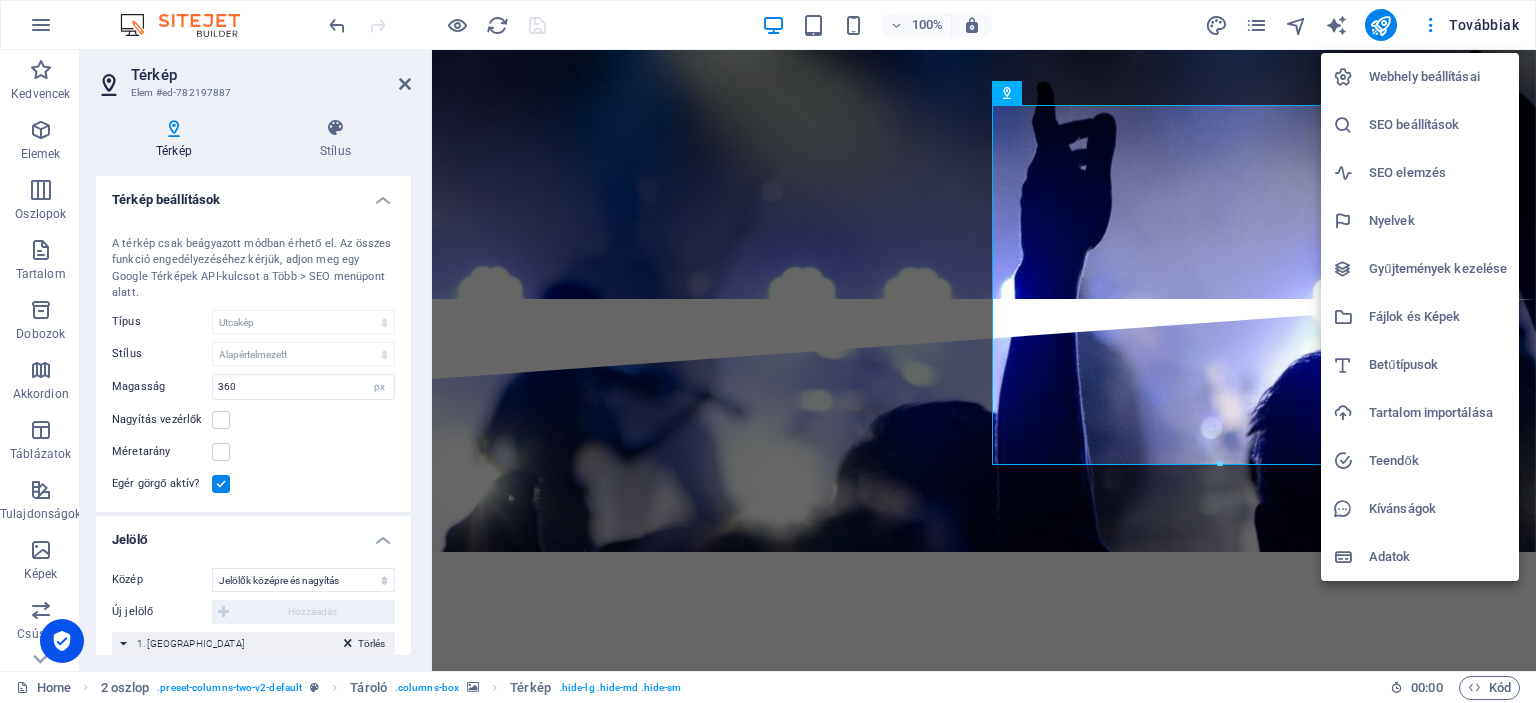 click on "SEO beállítások" at bounding box center (1438, 125) 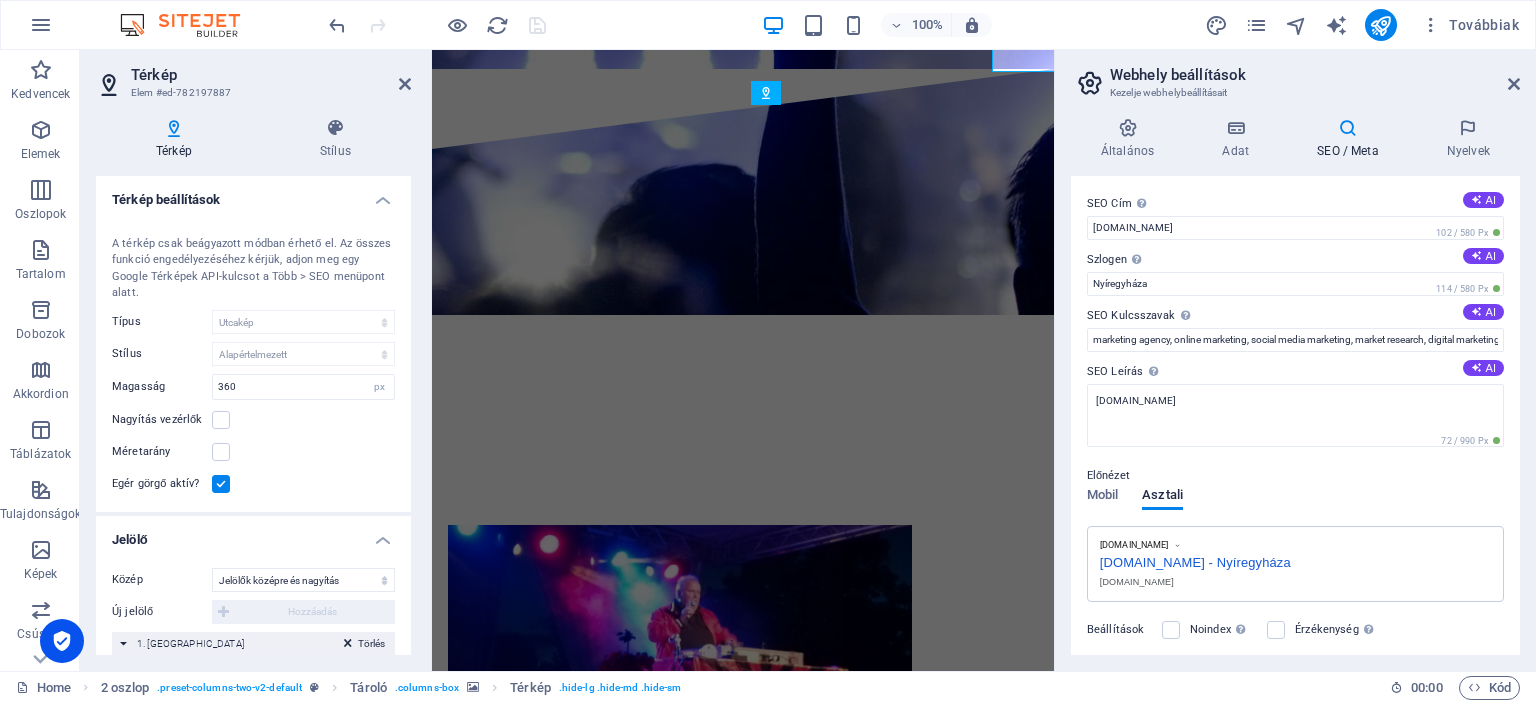 type on "200" 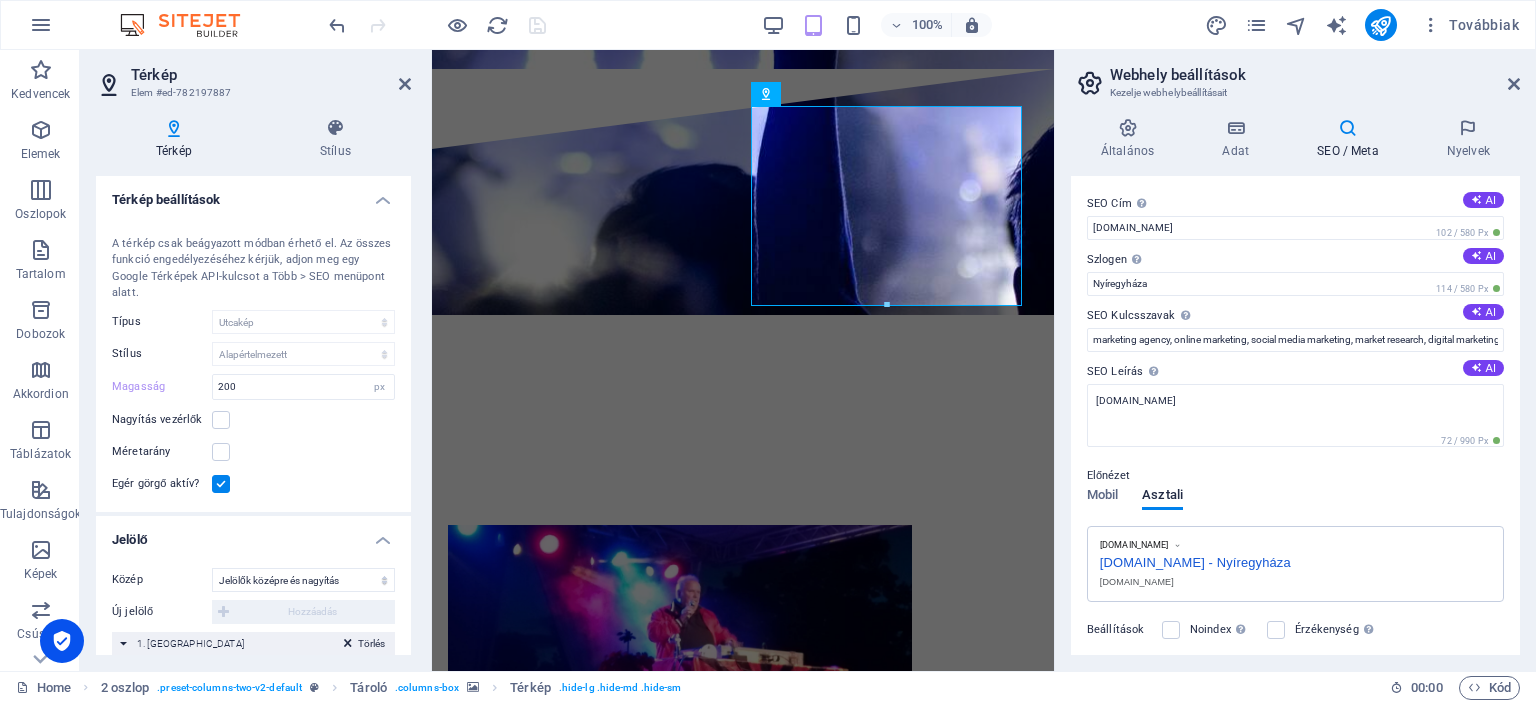 scroll, scrollTop: 7912, scrollLeft: 0, axis: vertical 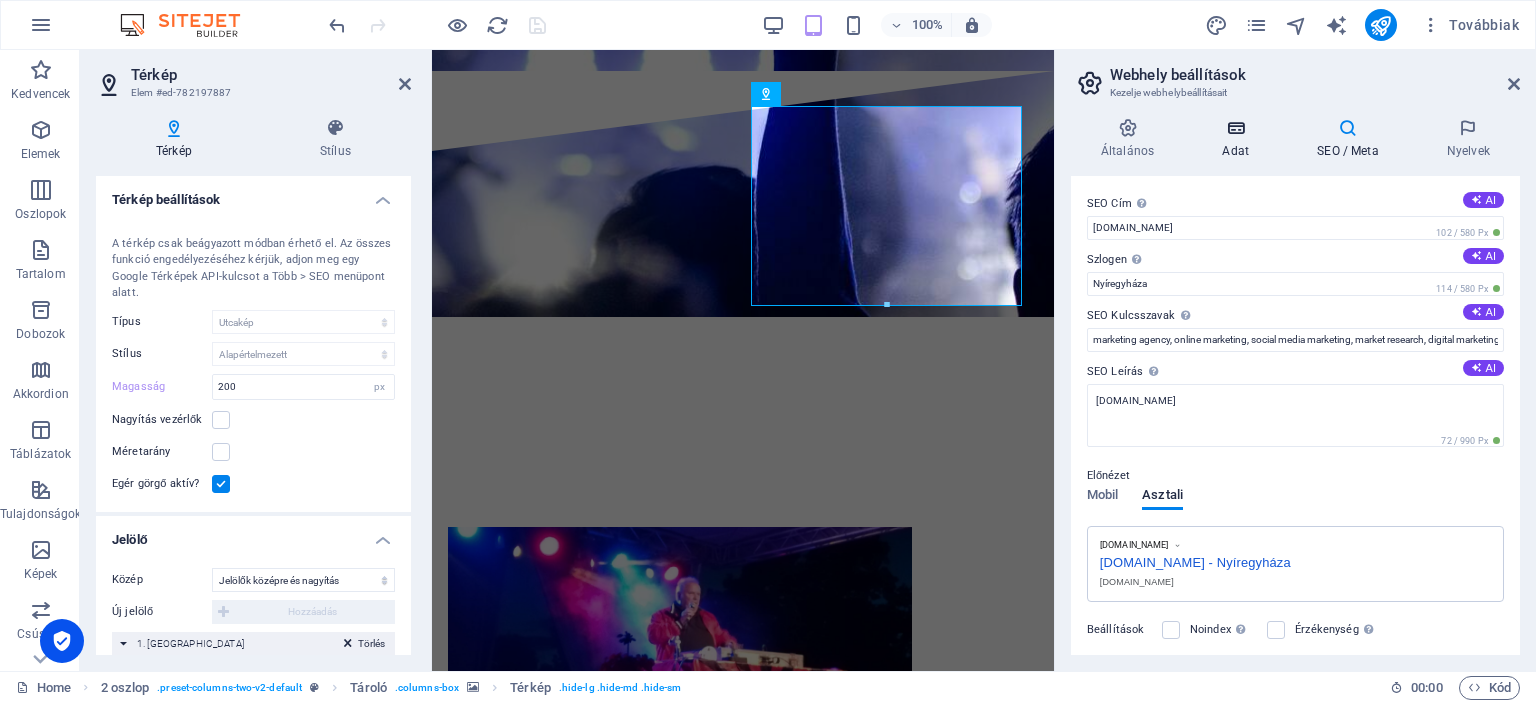 click at bounding box center [1235, 128] 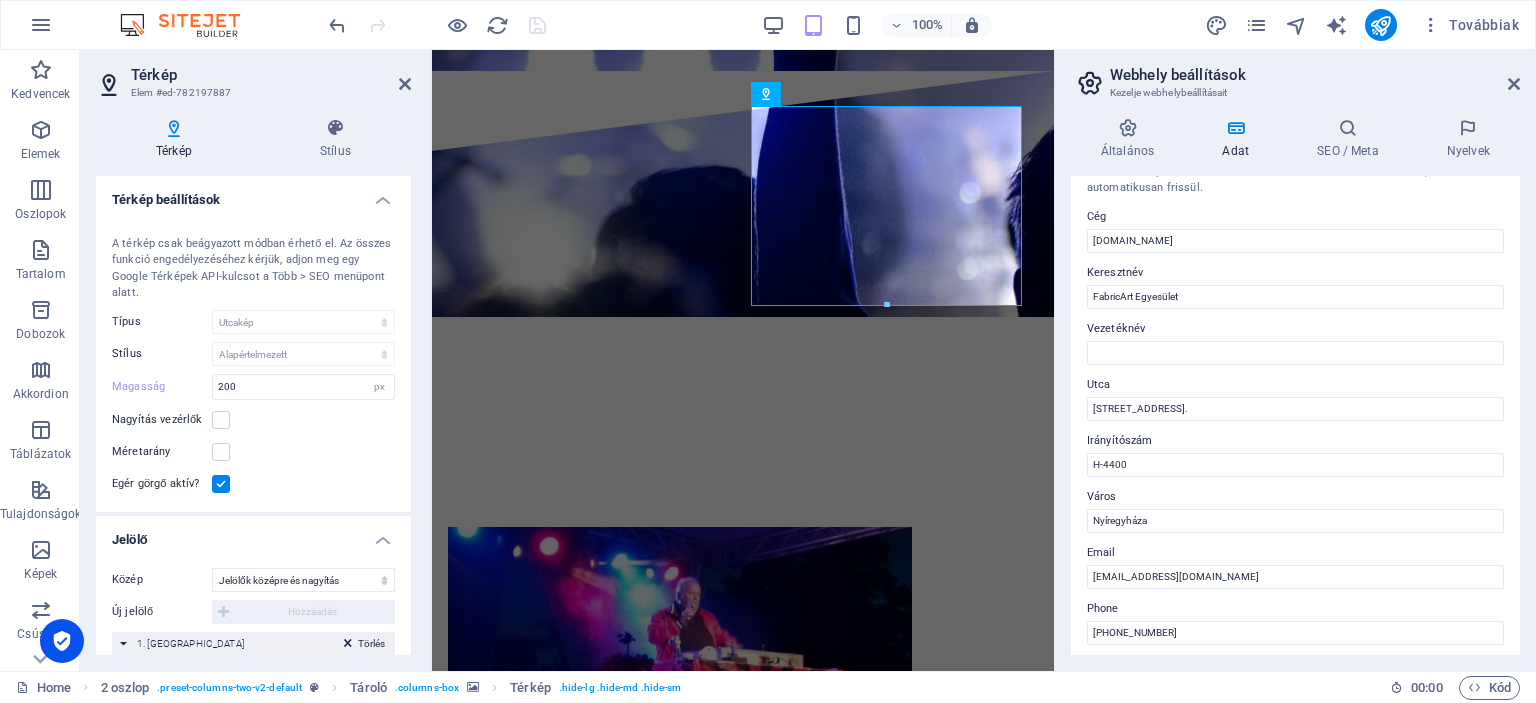 scroll, scrollTop: 0, scrollLeft: 0, axis: both 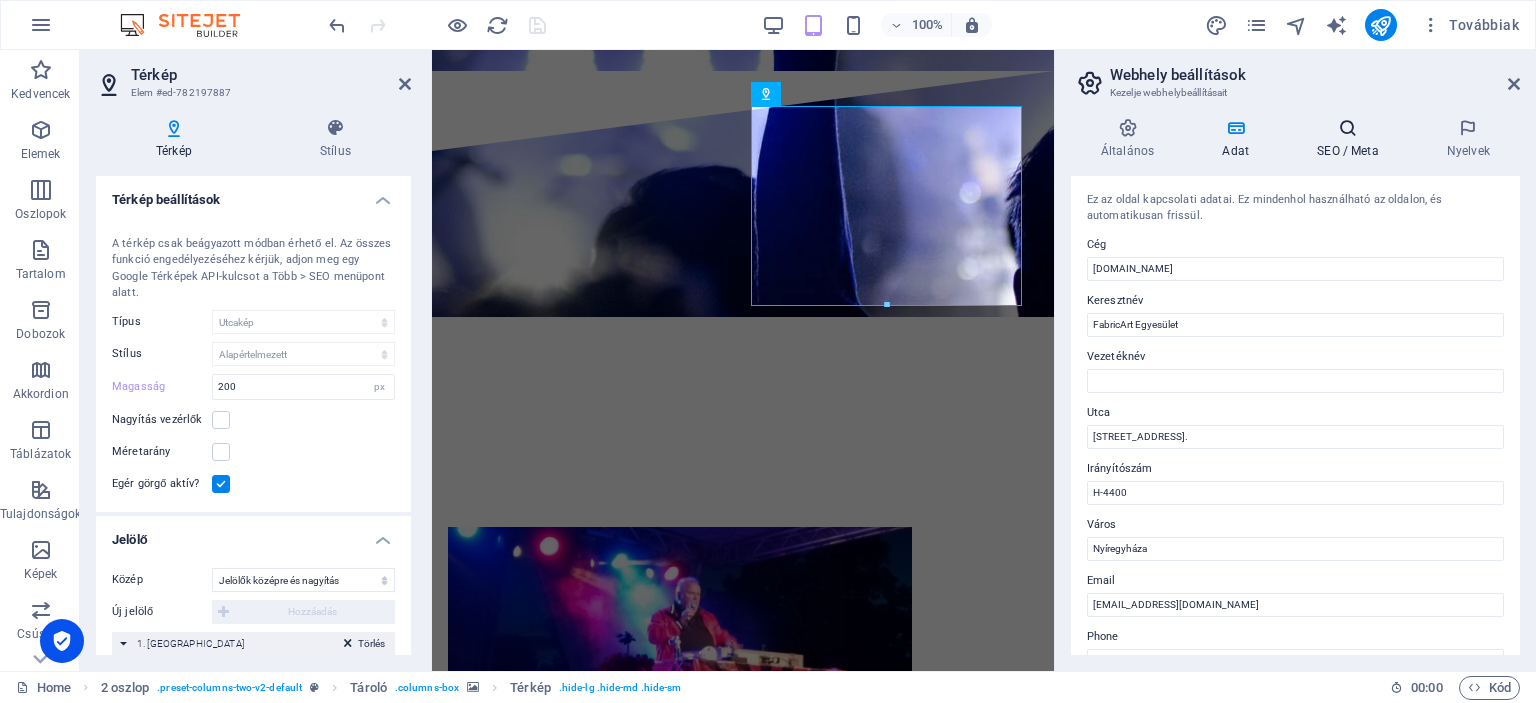 click on "SEO / Meta" at bounding box center [1352, 139] 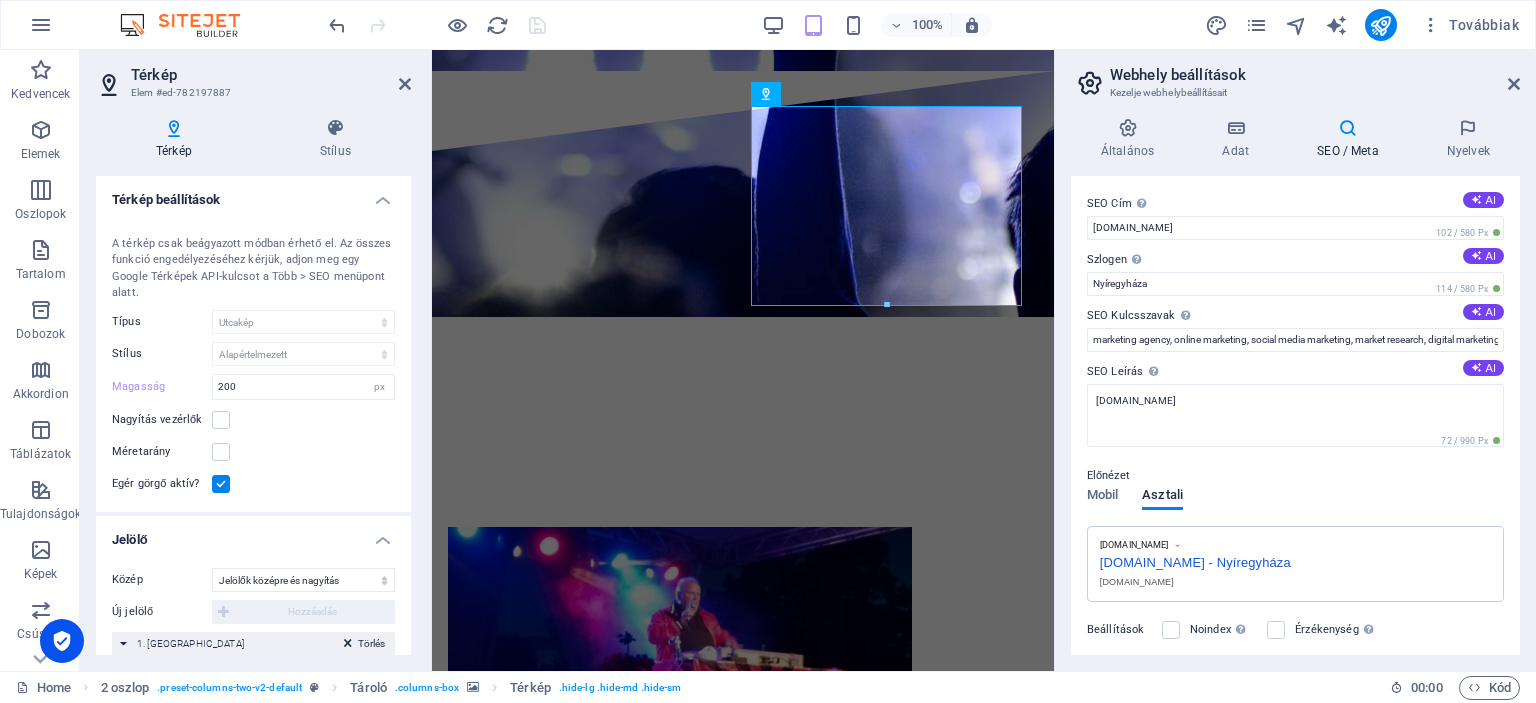 drag, startPoint x: 1524, startPoint y: 479, endPoint x: 1522, endPoint y: 497, distance: 18.110771 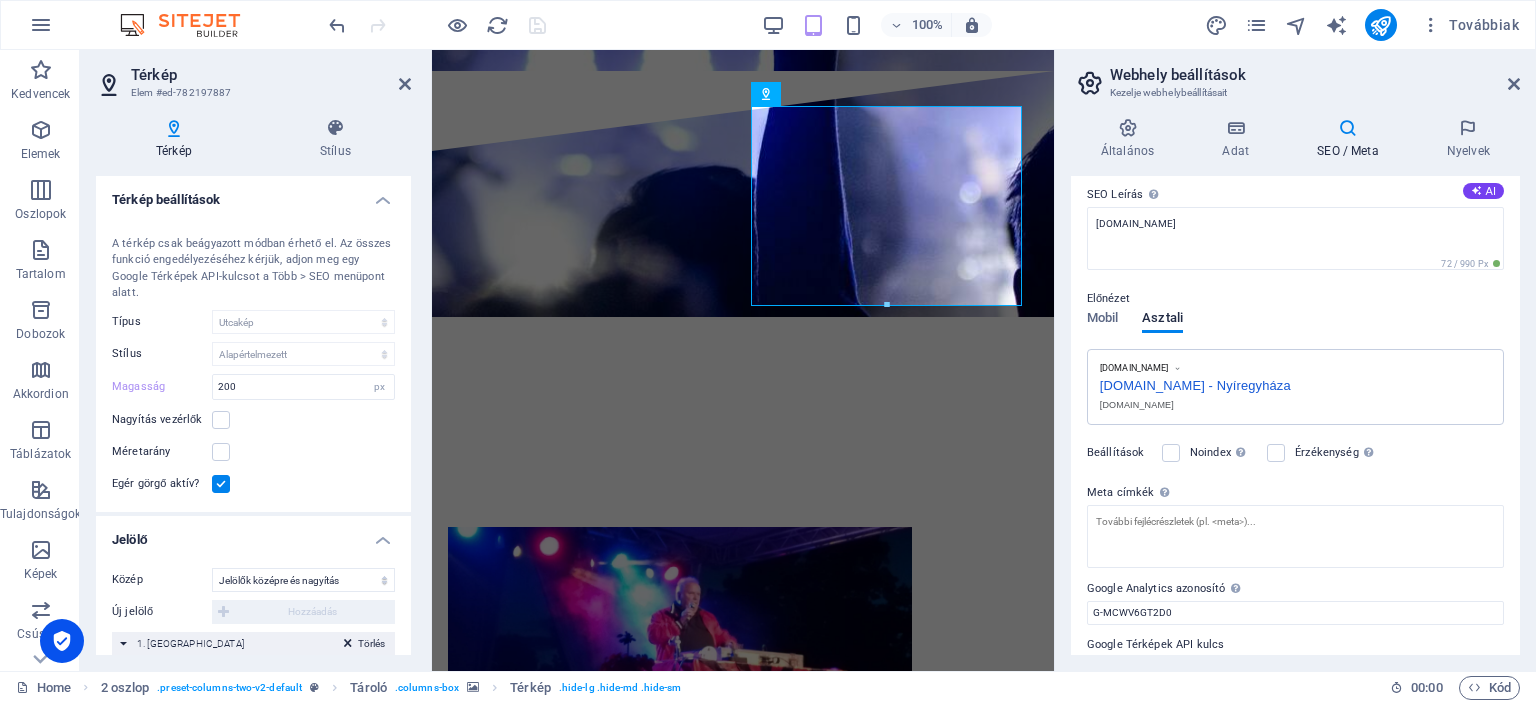 scroll, scrollTop: 217, scrollLeft: 0, axis: vertical 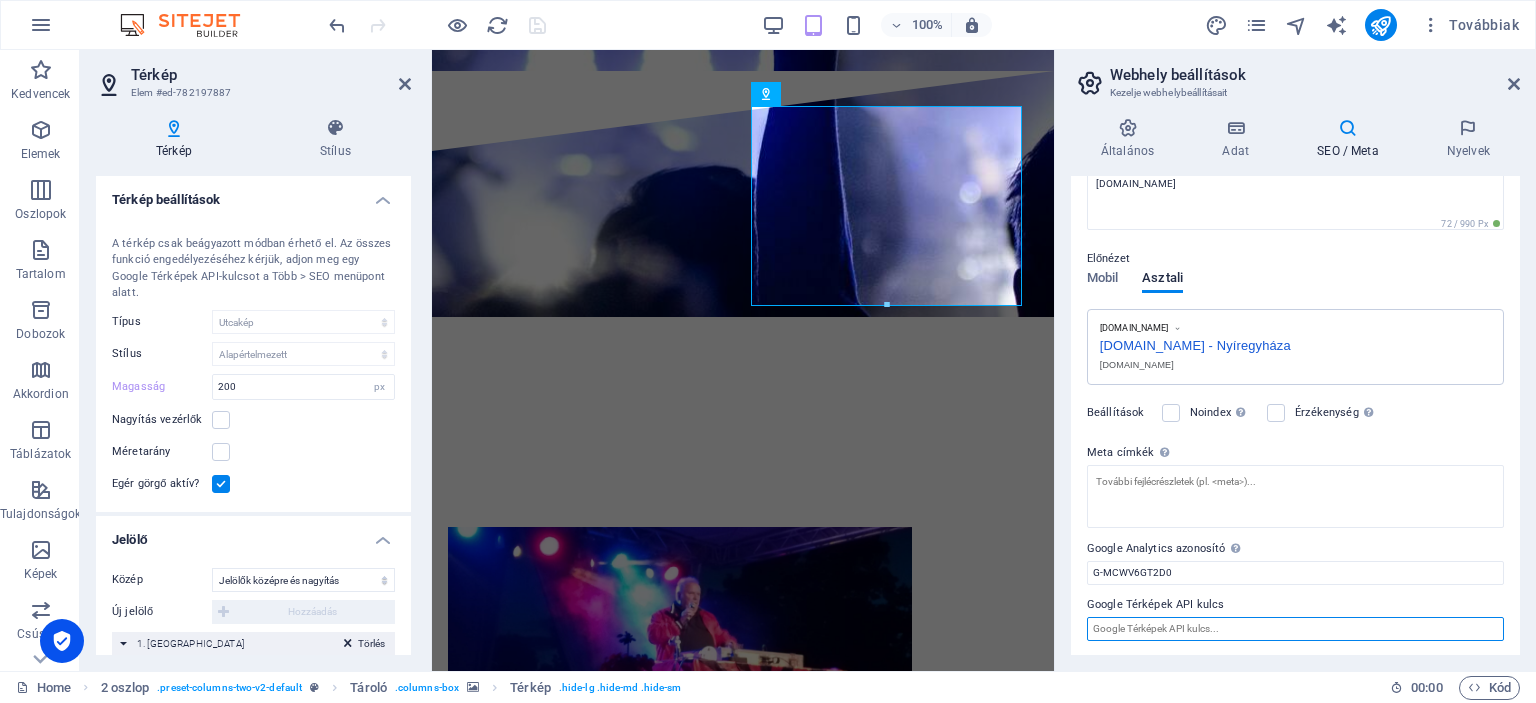 paste on "<iframe src="[URL][DOMAIN_NAME]" width="400" height="300" style="border:0;" allowfullscreen="" loading="lazy" referrerpolicy="no-referrer-when-downgrade"></iframe>" 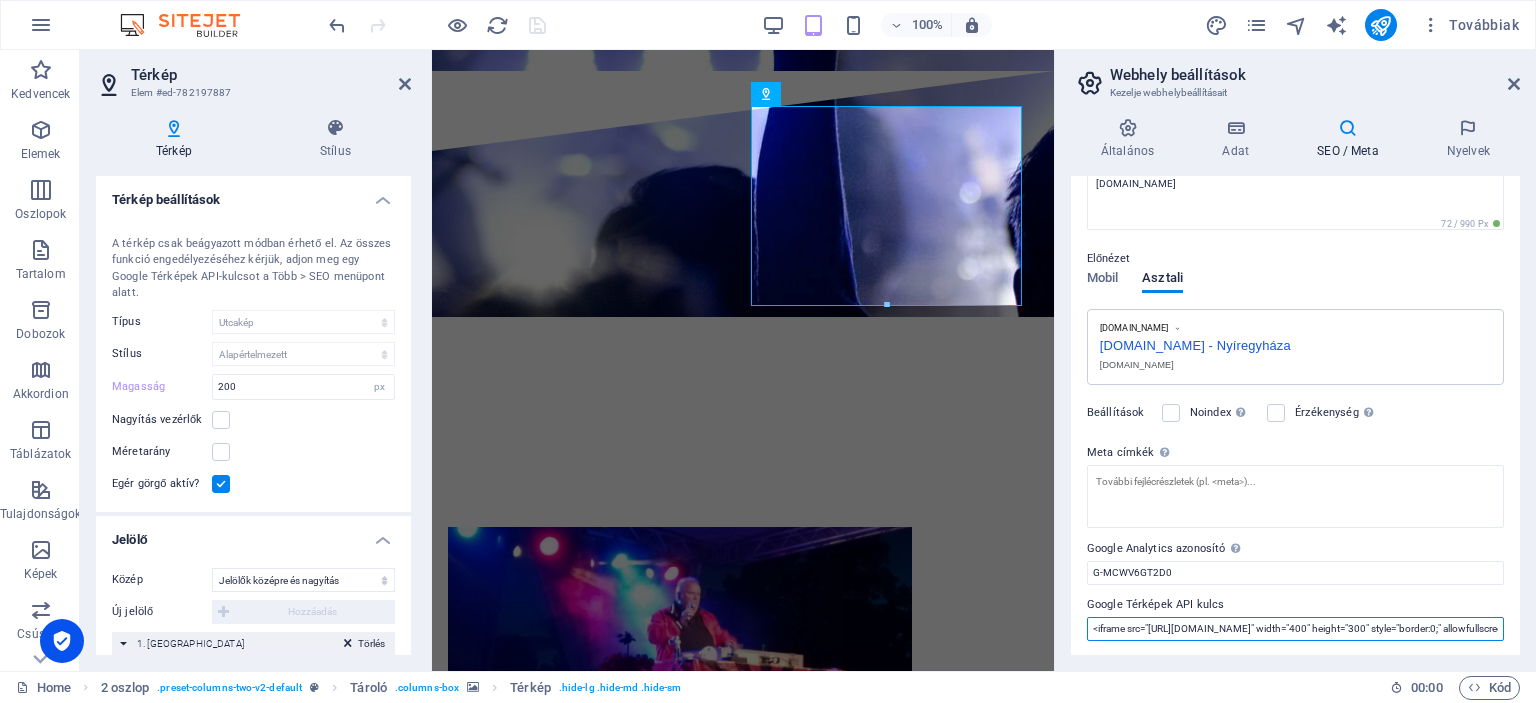 scroll, scrollTop: 0, scrollLeft: 1833, axis: horizontal 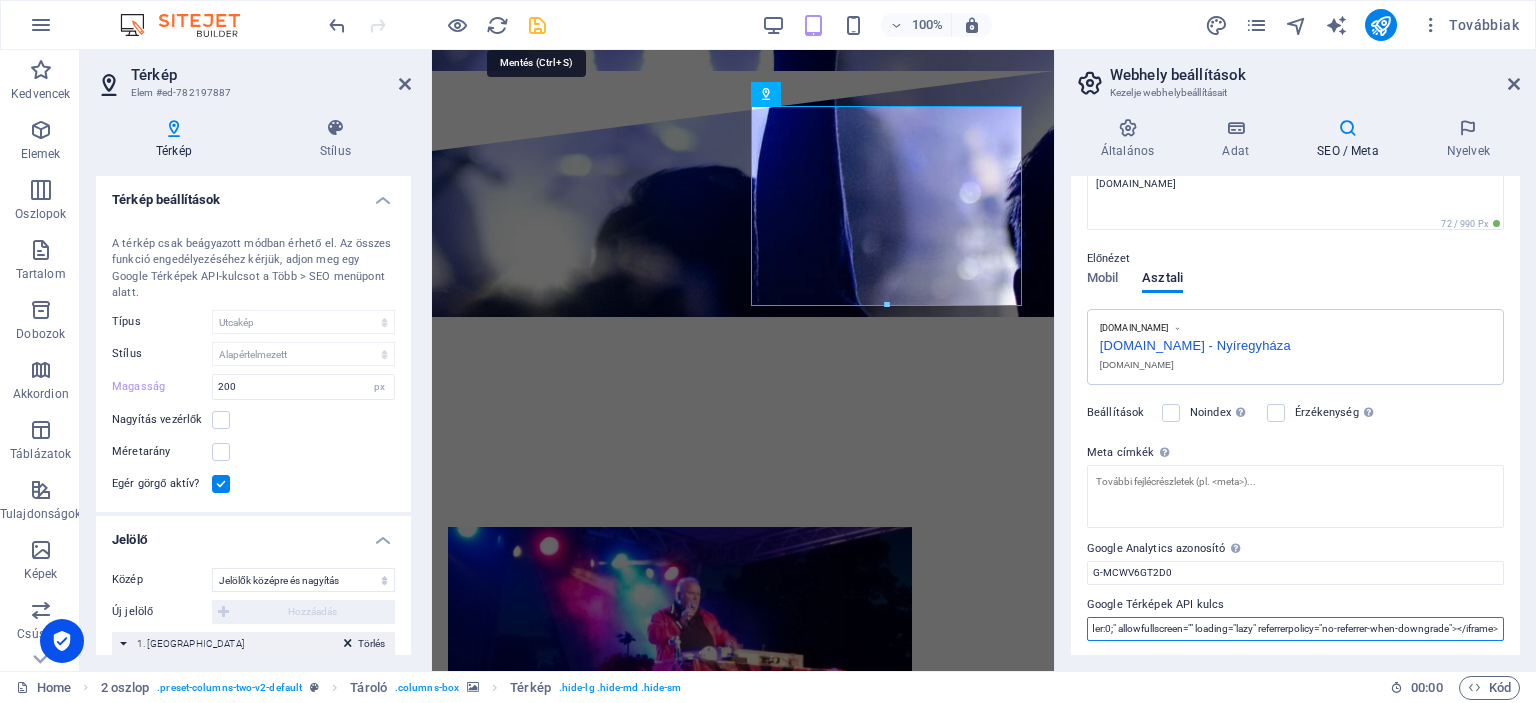 type on "<iframe src="[URL][DOMAIN_NAME]" width="400" height="300" style="border:0;" allowfullscreen="" loading="lazy" referrerpolicy="no-referrer-when-downgrade"></iframe>" 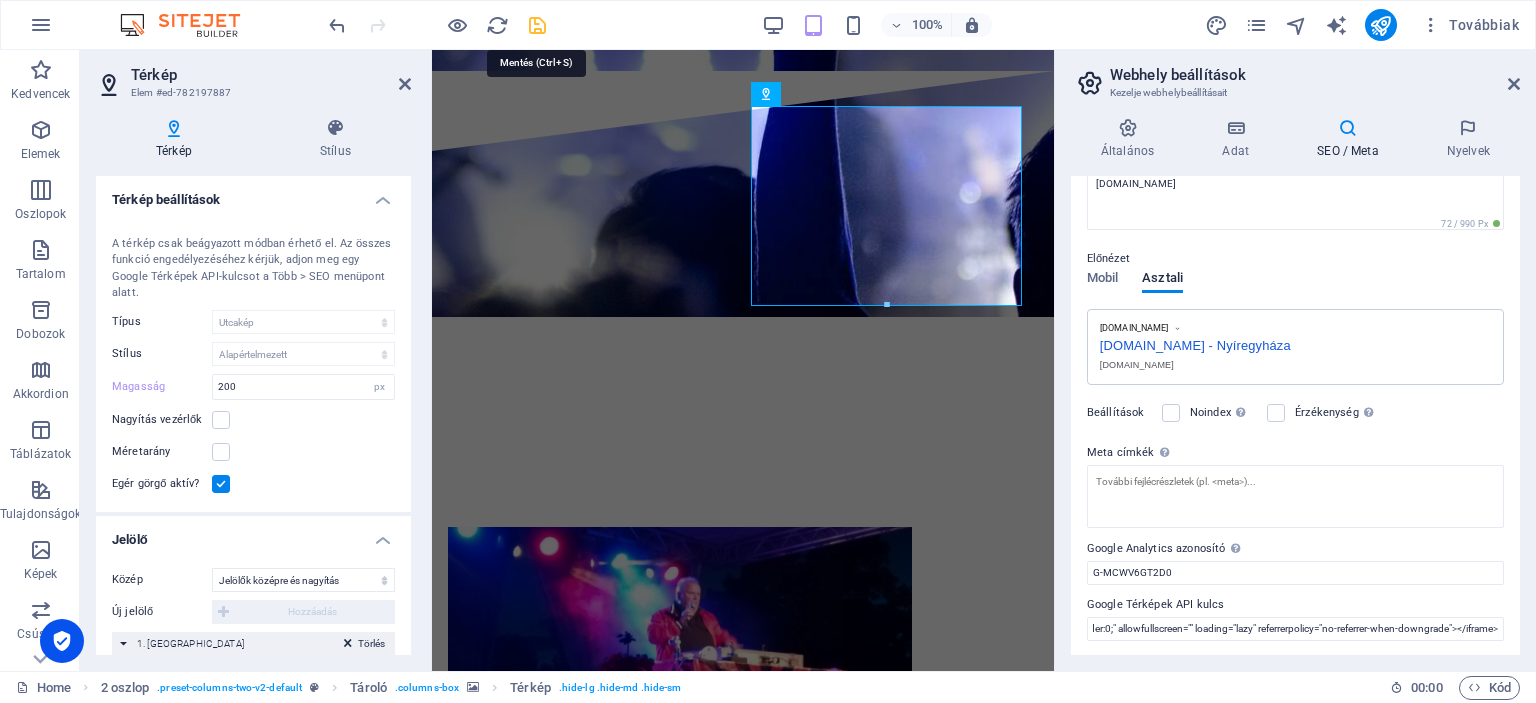 scroll, scrollTop: 0, scrollLeft: 0, axis: both 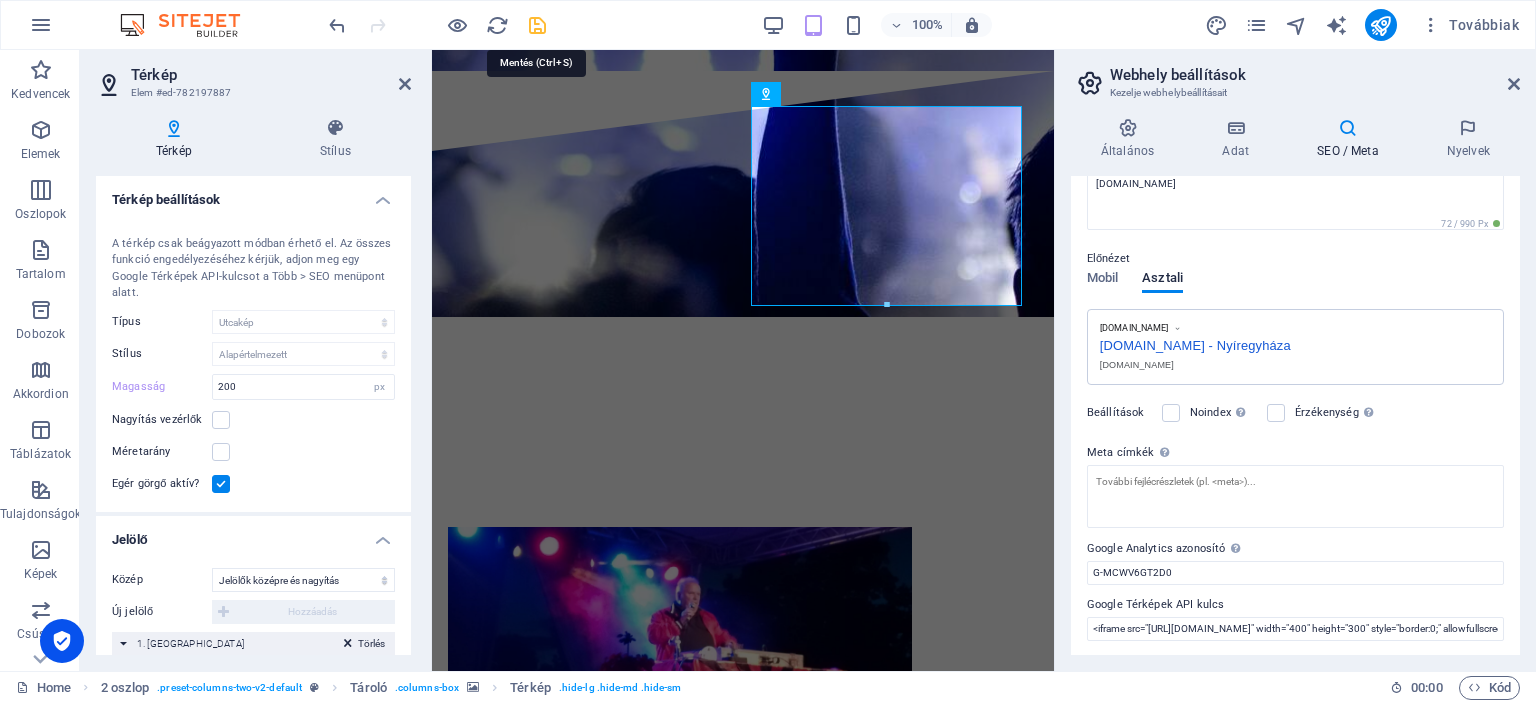 click at bounding box center [537, 25] 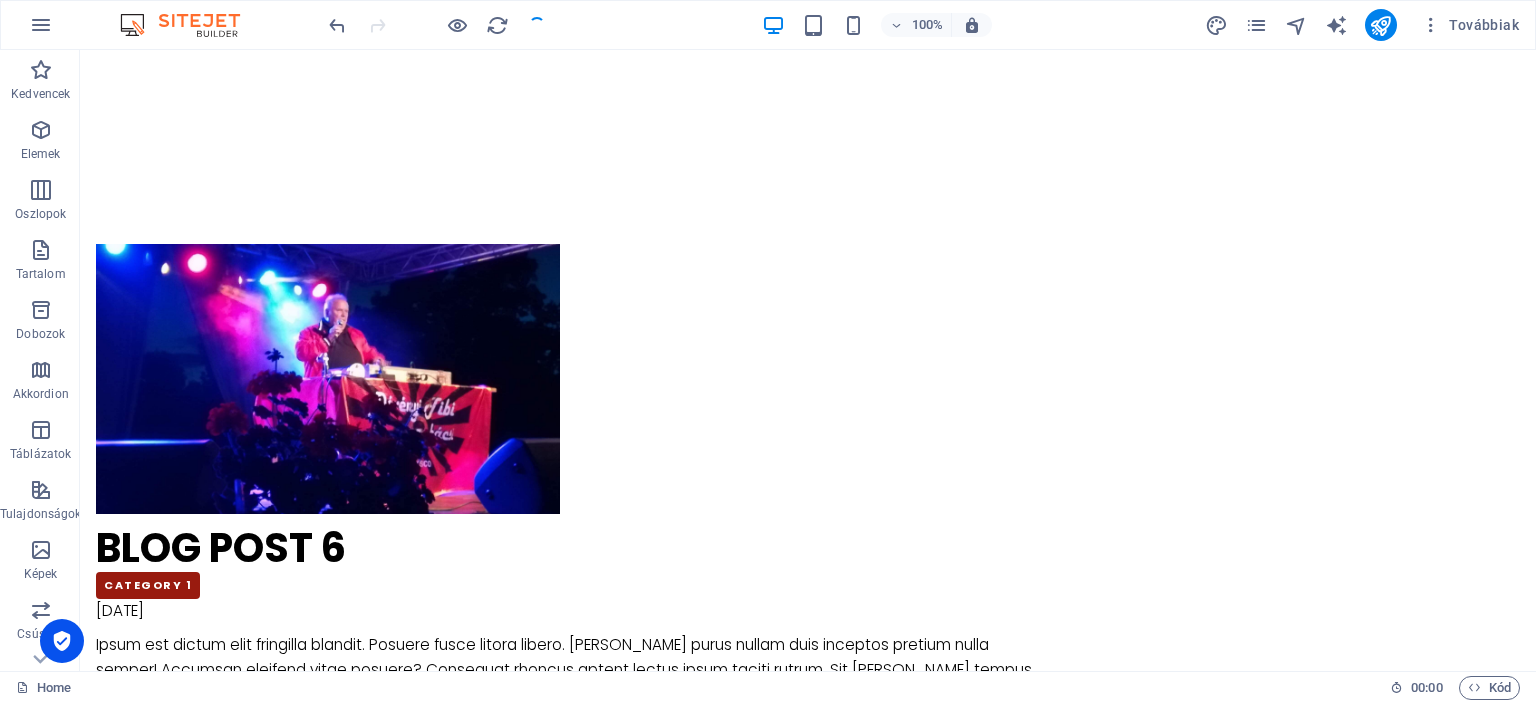 scroll, scrollTop: 7409, scrollLeft: 0, axis: vertical 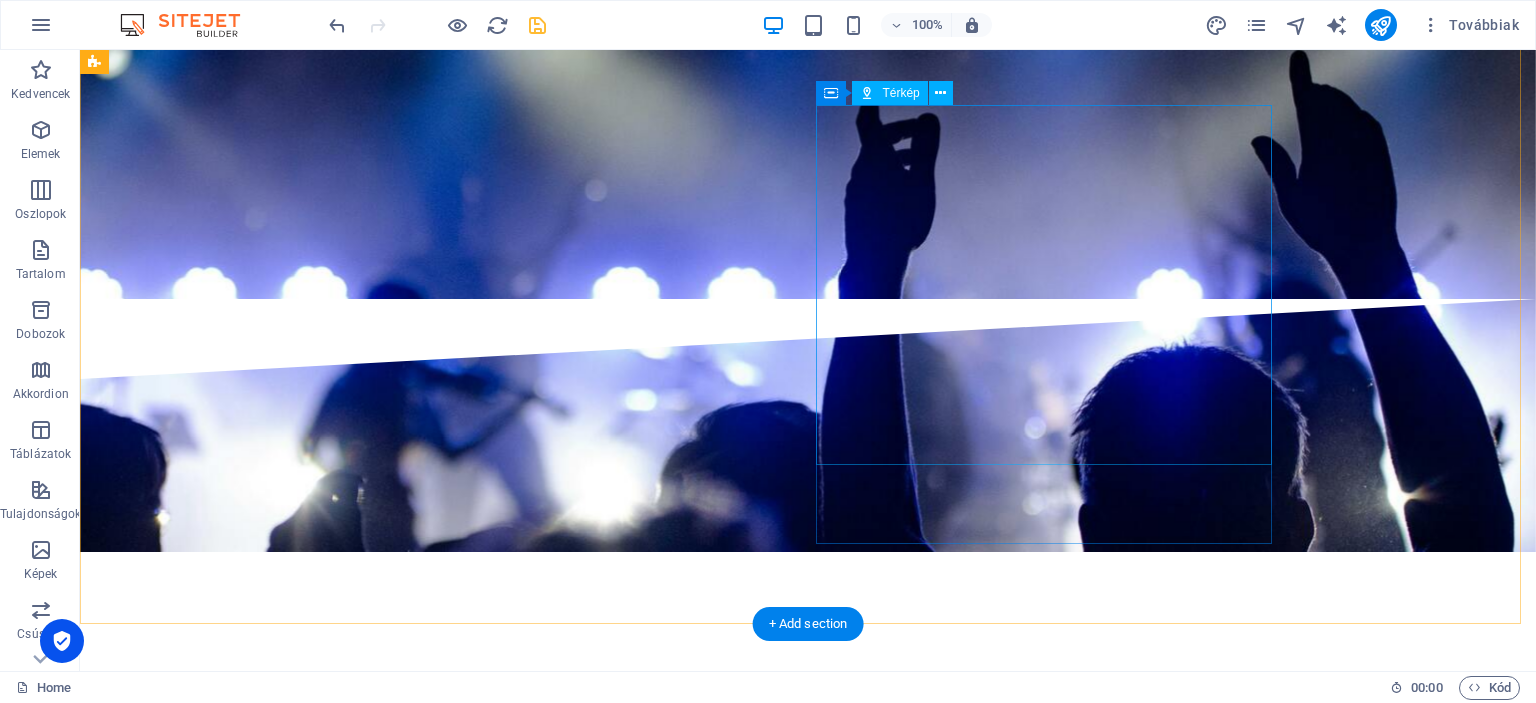 click on "← Mozgatás balra → Mozgatás jobbra ↑ Mozgatás felfelé ↓ Mozgatás lefelé + Nagyítás - Kicsinyítés Home Ugrás balra 75%-kal End Ugrás jobbra 75%-kal Page up Ugrás felfelé 75%-kal Page down Ugrás lefelé 75%-kal Térkép Domborzat Műhold Címkék Billentyűparancsok Térképadatok Térképadatok ©2025 Térképadatok ©2025 50 km  Kattintson a metrikus és az angolszász mértékegységek közötti váltáshoz Feltételek Térképhiba bejelentése" at bounding box center [324, 7857] 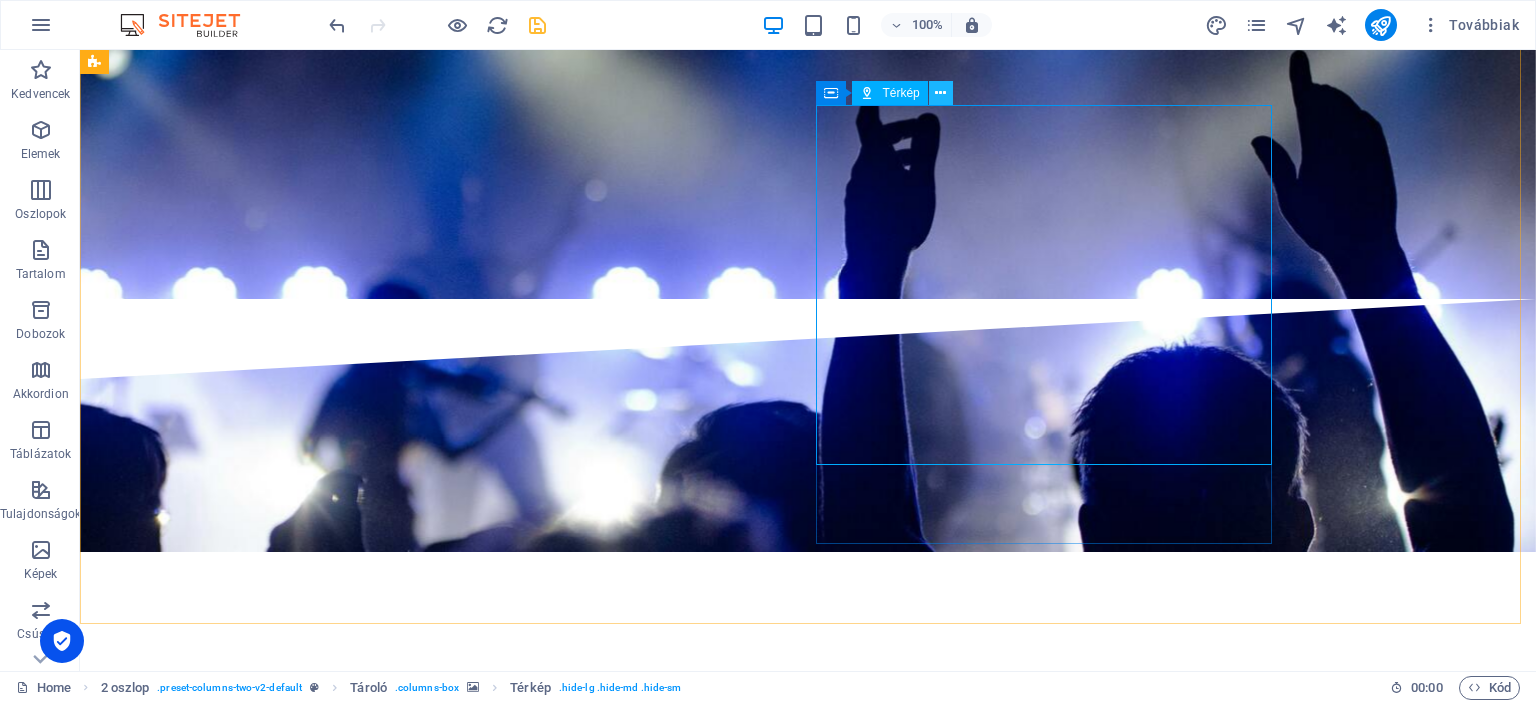 click at bounding box center (940, 93) 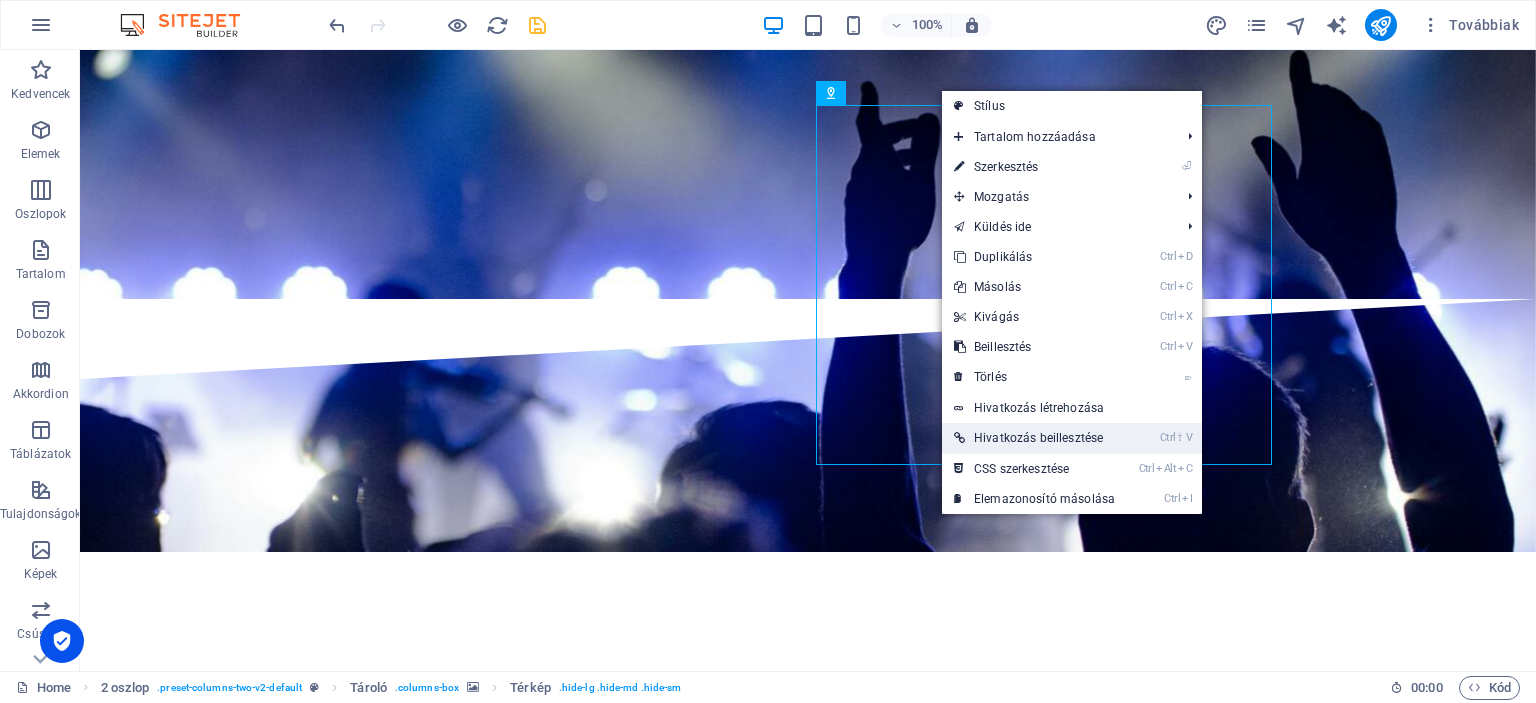 click on "Ctrl ⇧ V  Hivatkozás beillesztése" at bounding box center (1034, 438) 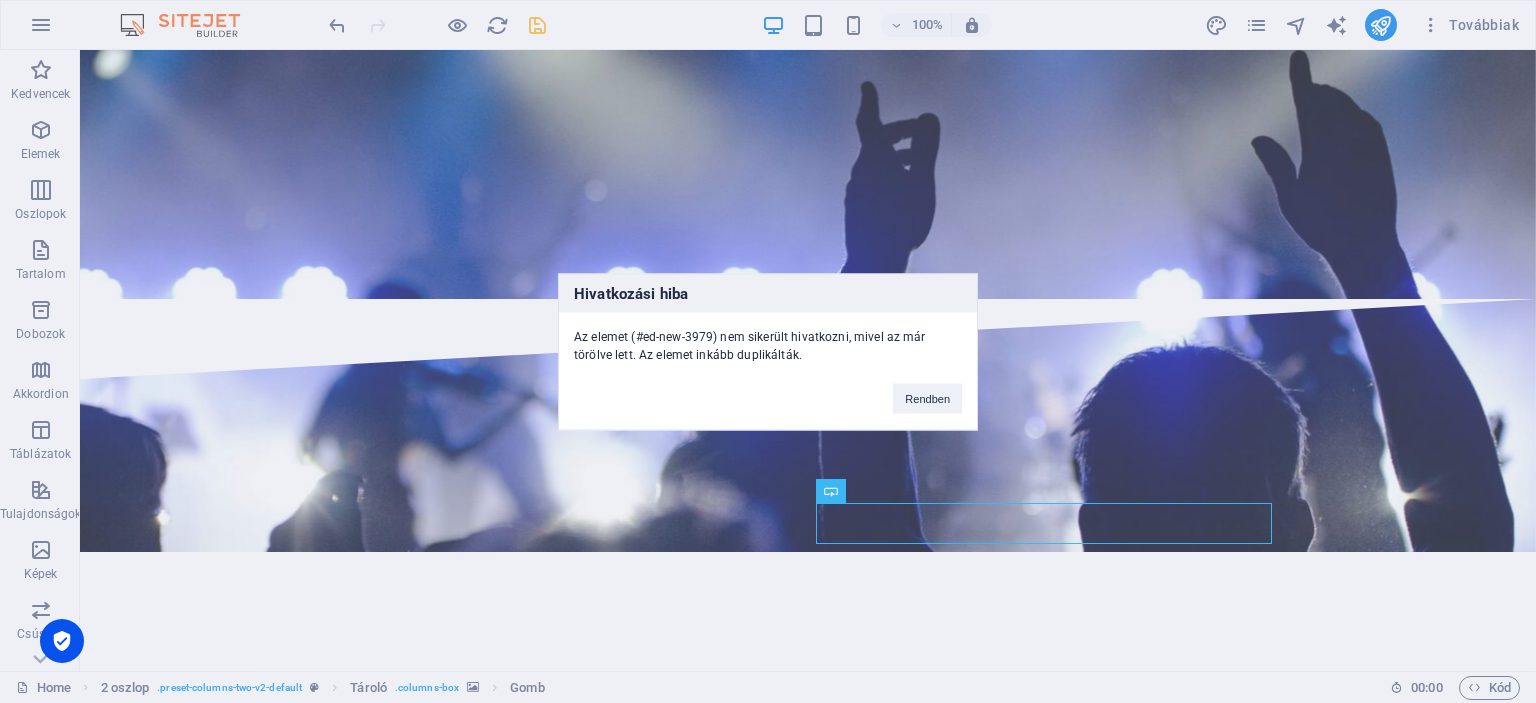 drag, startPoint x: 933, startPoint y: 396, endPoint x: 904, endPoint y: 111, distance: 286.47165 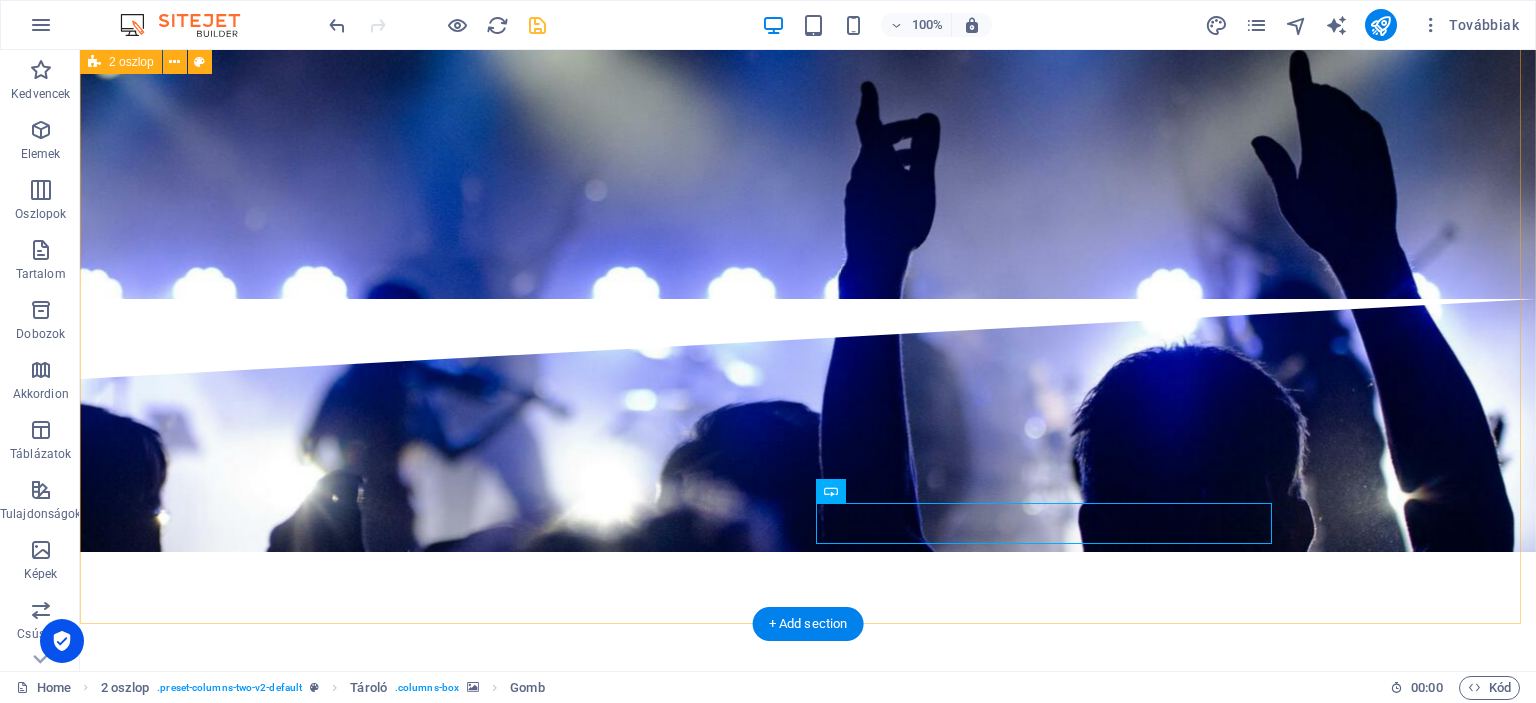 click on "[PERSON_NAME] és megértettem az adatvédelmi irányelveket. Nicht lesbar? Neu generieren Submit ← Mozgatás balra → Mozgatás jobbra ↑ Mozgatás felfelé ↓ Mozgatás lefelé + Nagyítás - Kicsinyítés Home Ugrás balra 75%-kal End Ugrás jobbra 75%-kal Page up Ugrás felfelé 75%-kal Page down Ugrás lefelé 75%-kal Térkép Domborzat Műhold Címkék Billentyűparancsok Térképadatok Térképadatok ©2025 Térképadatok ©2025 50 km  Kattintson a metrikus és az angolszász mértékegységek közötti váltáshoz Feltételek Térképhiba bejelentése Gomb felirata" at bounding box center (808, 7414) 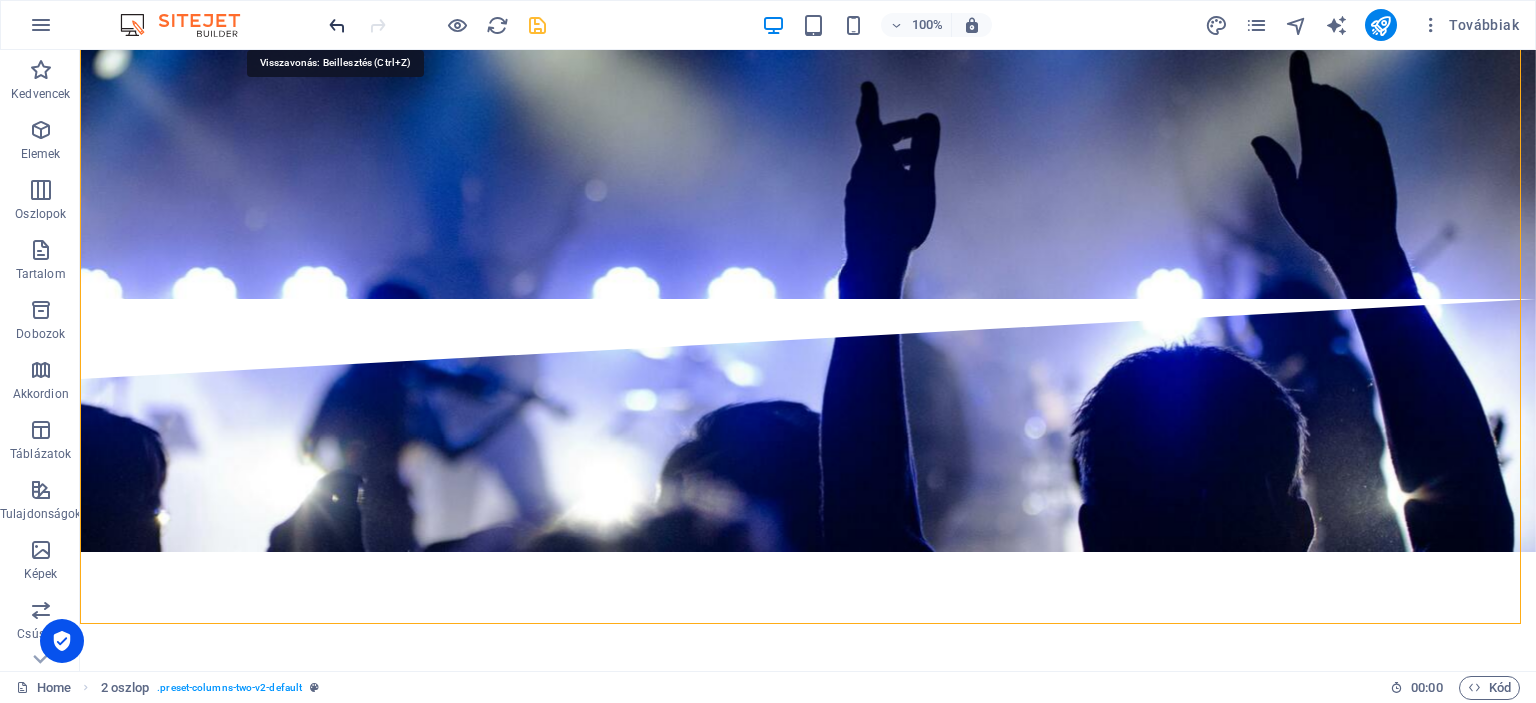 click at bounding box center [337, 25] 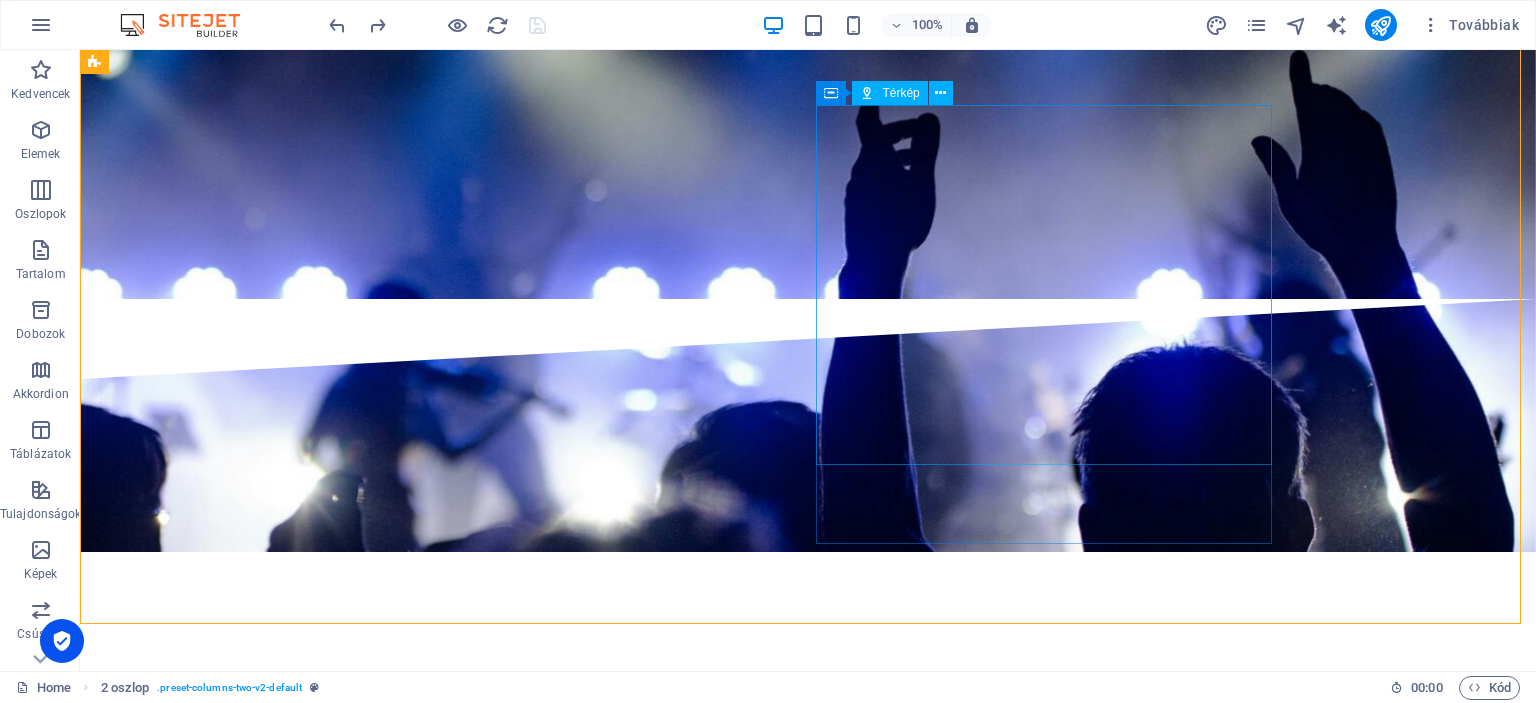 click on "Térkép" at bounding box center [900, 93] 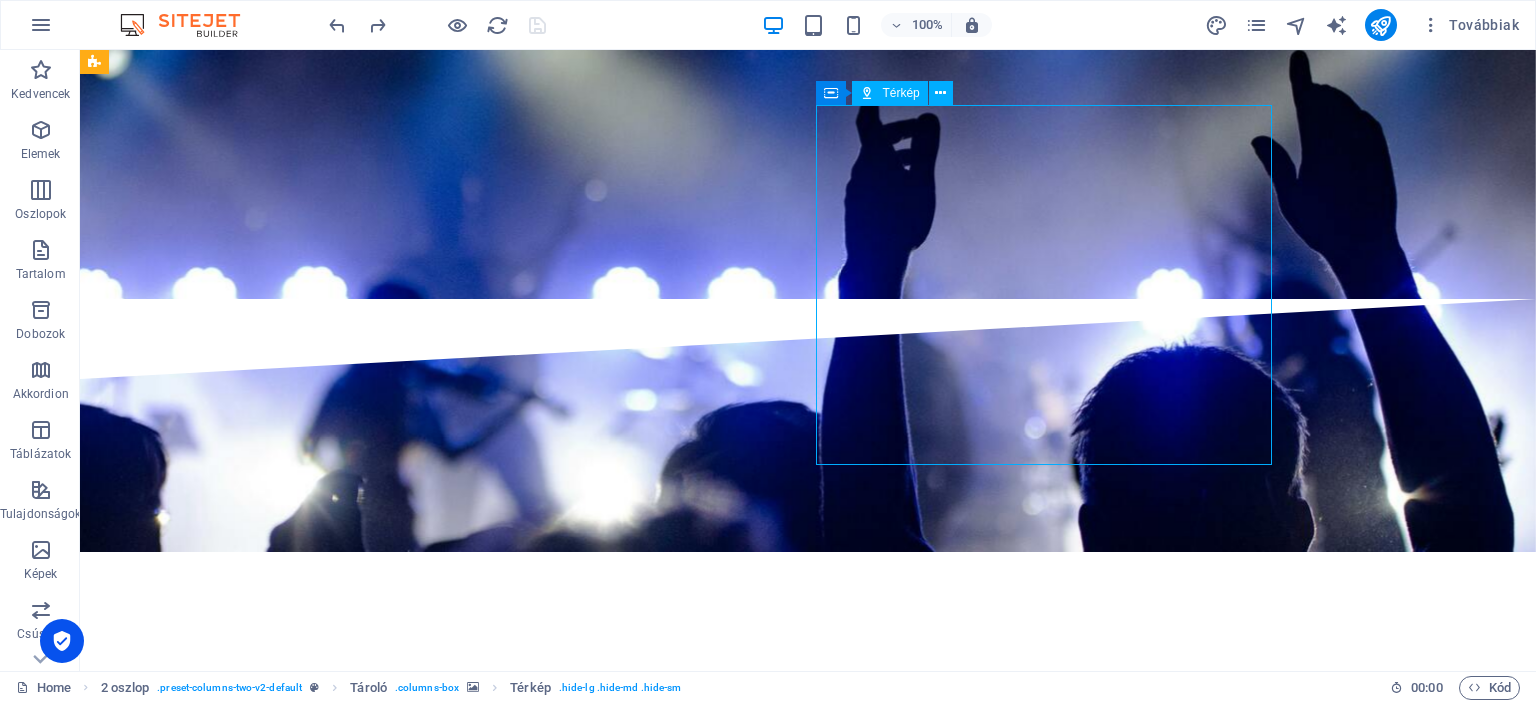 click on "Térkép" at bounding box center [900, 93] 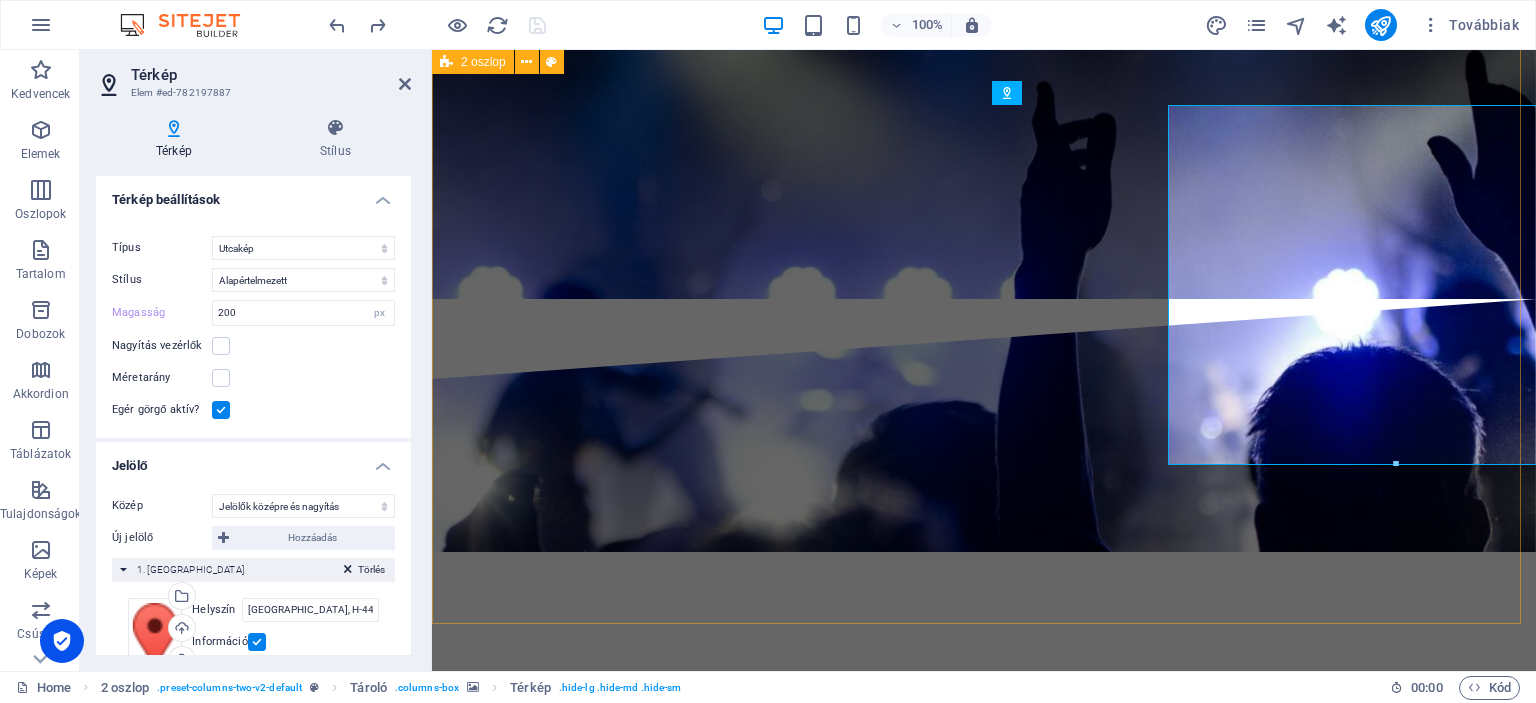 type on "360" 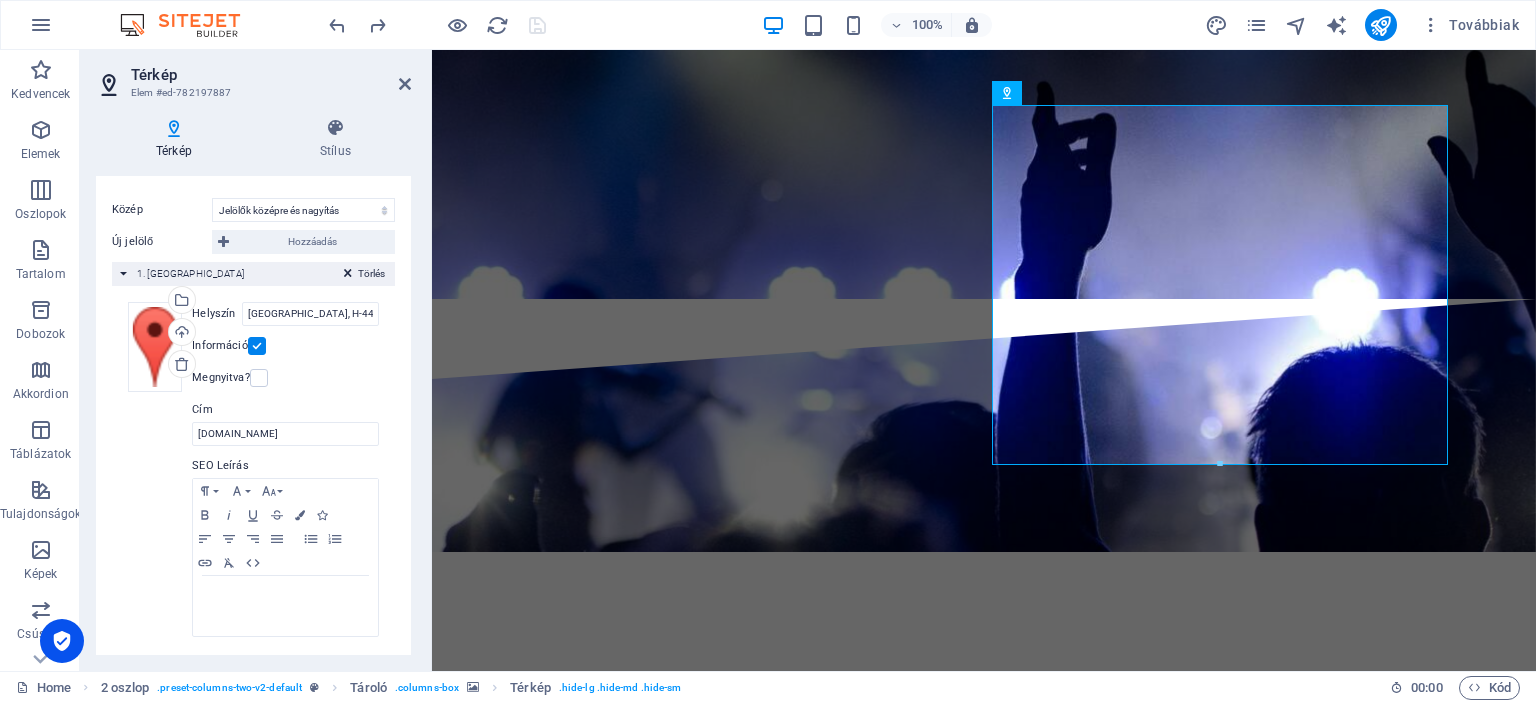scroll, scrollTop: 309, scrollLeft: 0, axis: vertical 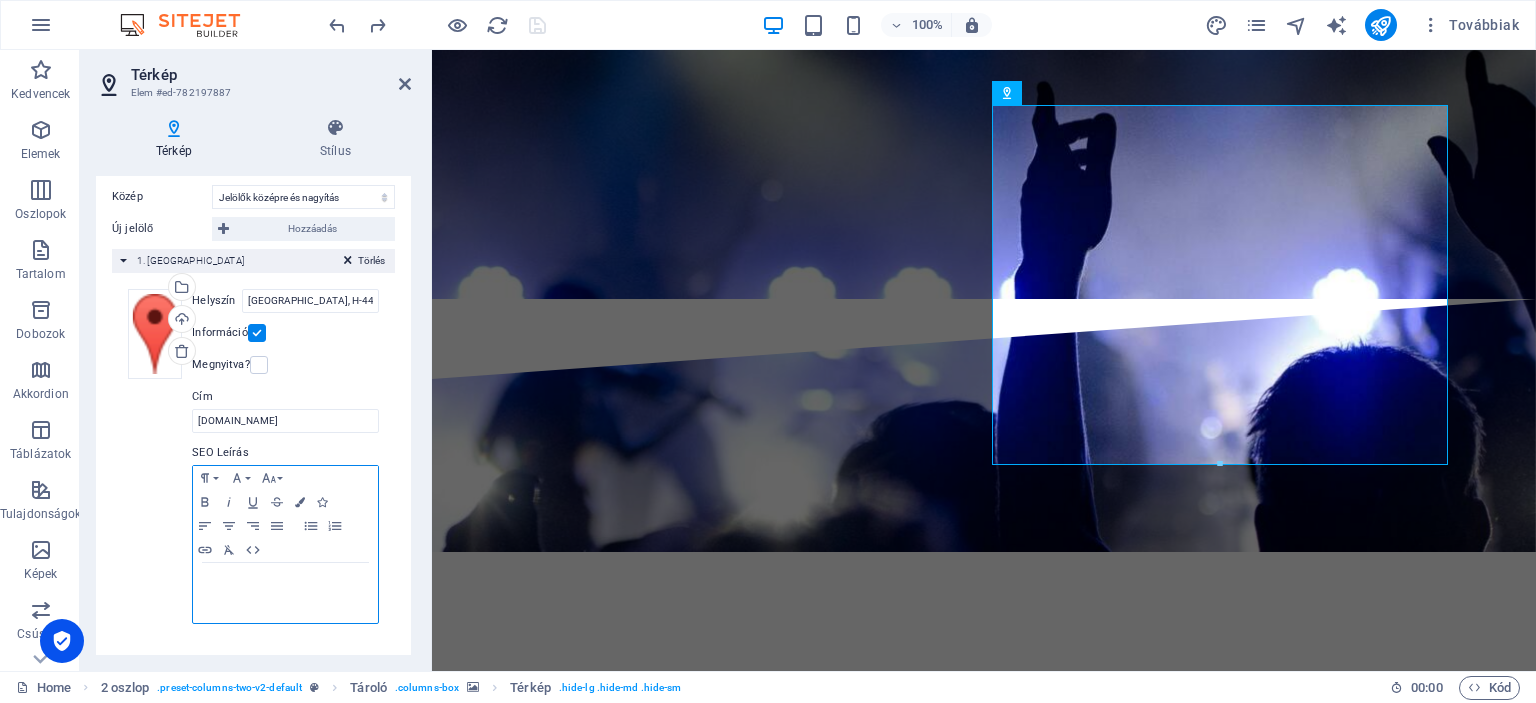 click at bounding box center [285, 582] 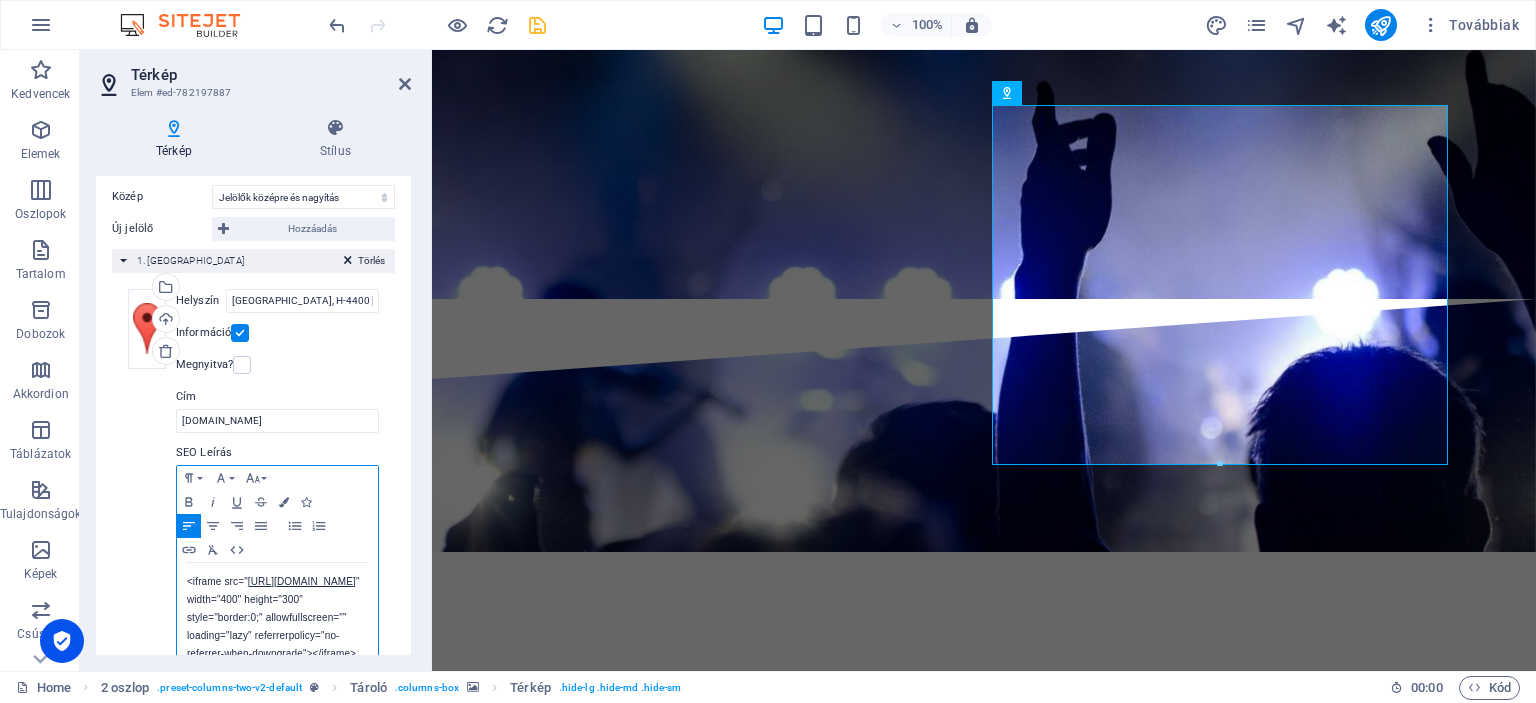 scroll, scrollTop: 237, scrollLeft: 0, axis: vertical 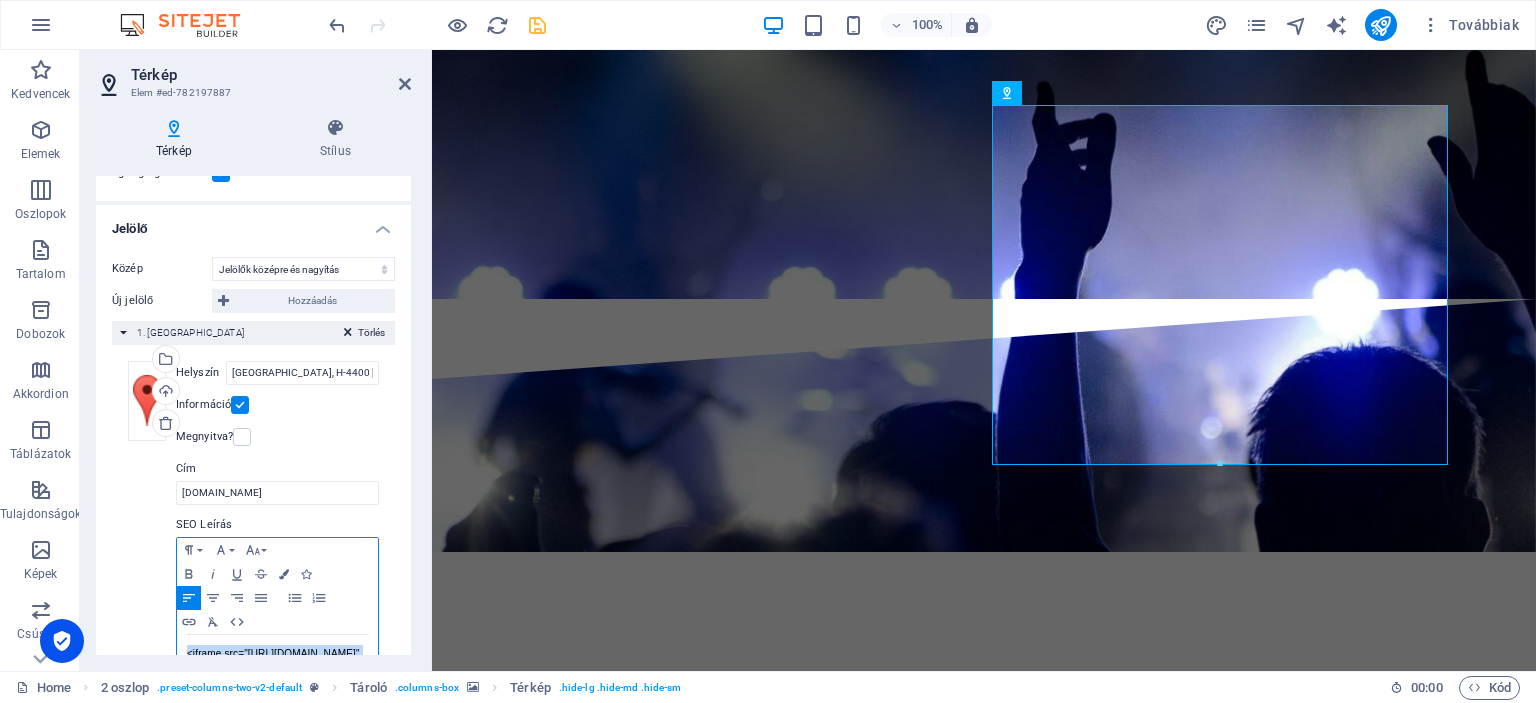 drag, startPoint x: 154, startPoint y: 574, endPoint x: 411, endPoint y: 623, distance: 261.62952 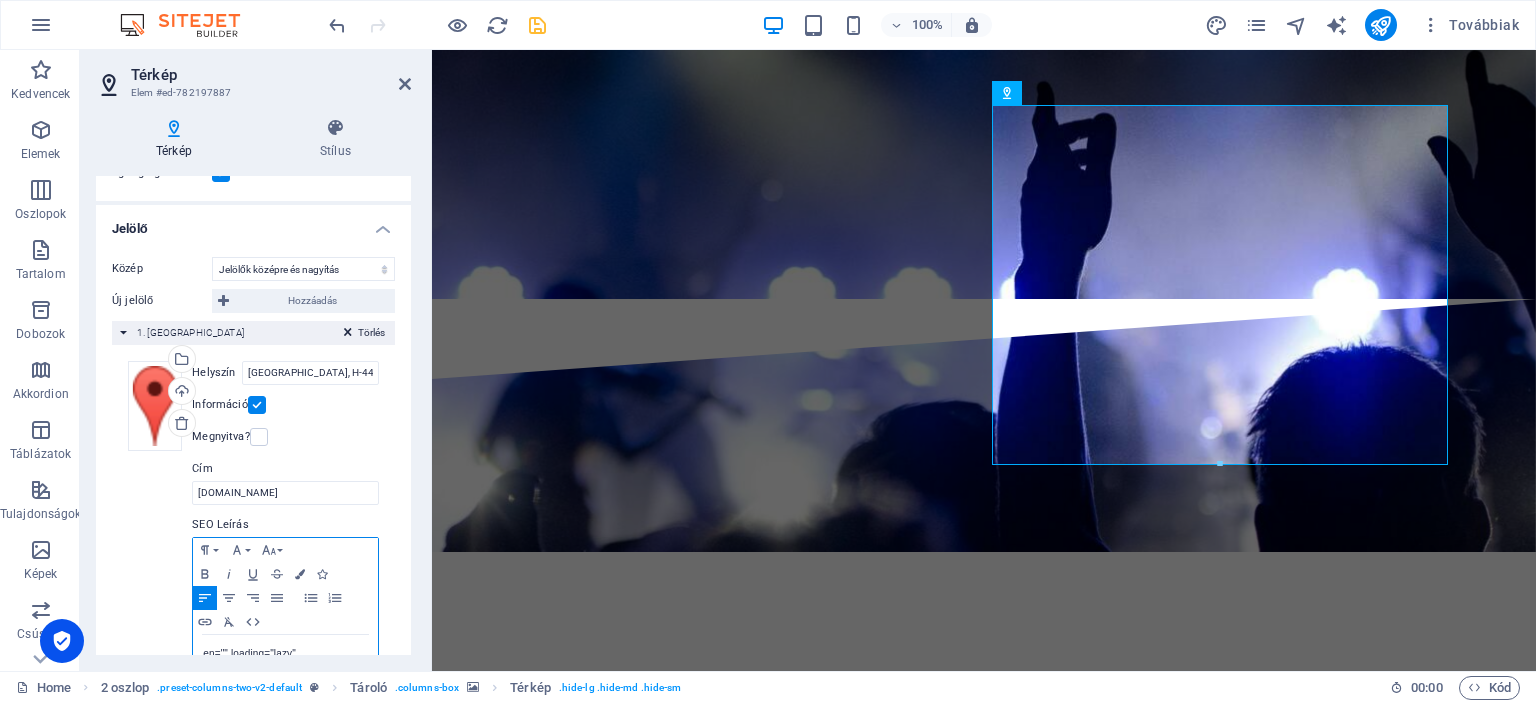 scroll, scrollTop: 309, scrollLeft: 0, axis: vertical 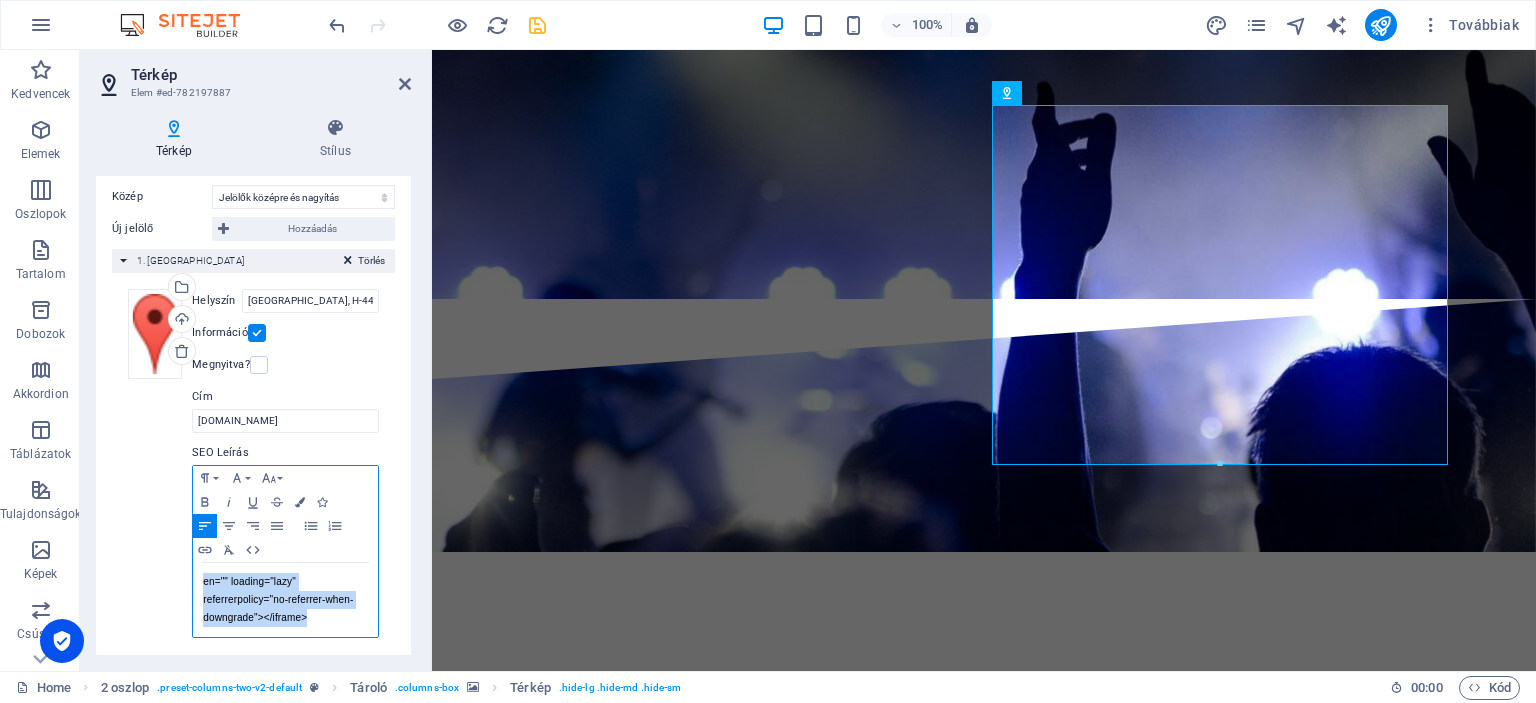 drag, startPoint x: 338, startPoint y: 613, endPoint x: 200, endPoint y: 580, distance: 141.89081 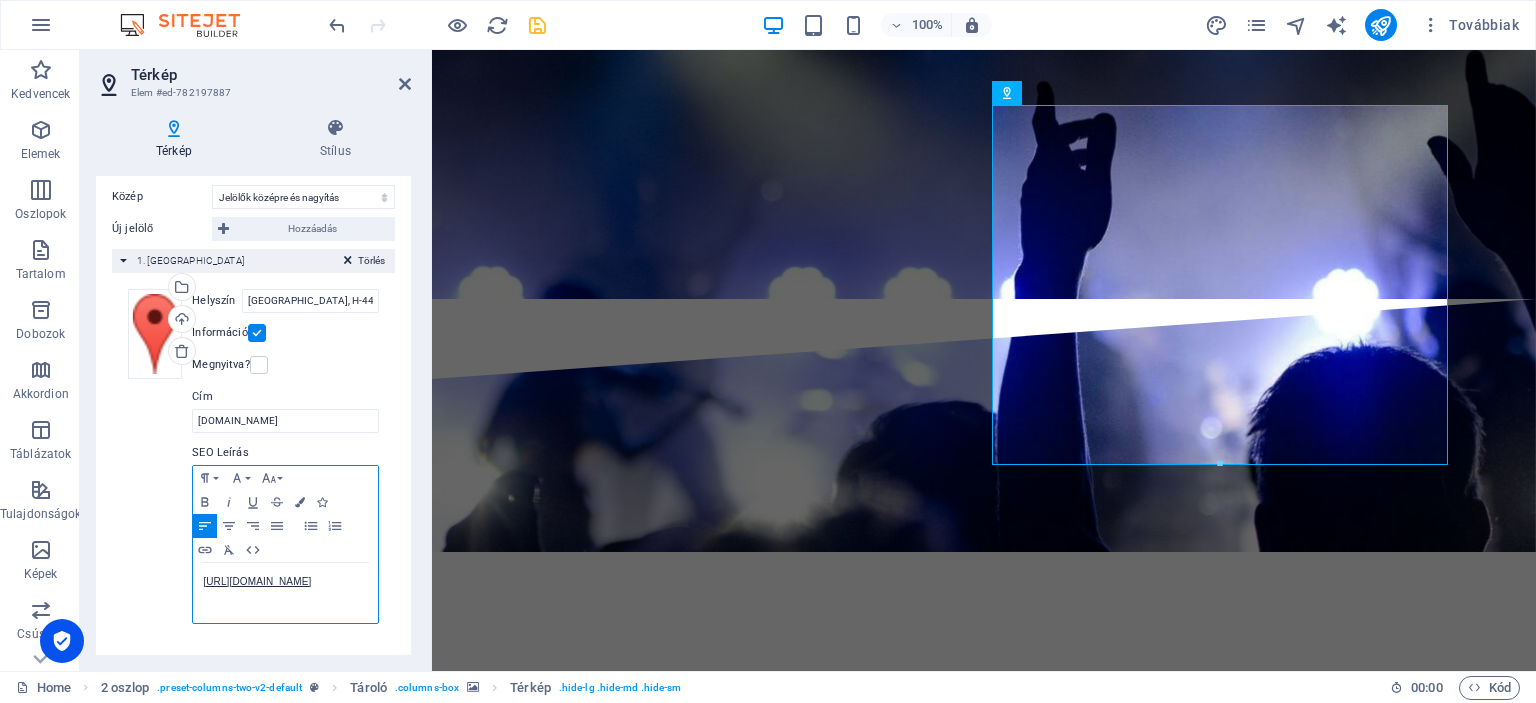 scroll, scrollTop: 0, scrollLeft: 5, axis: horizontal 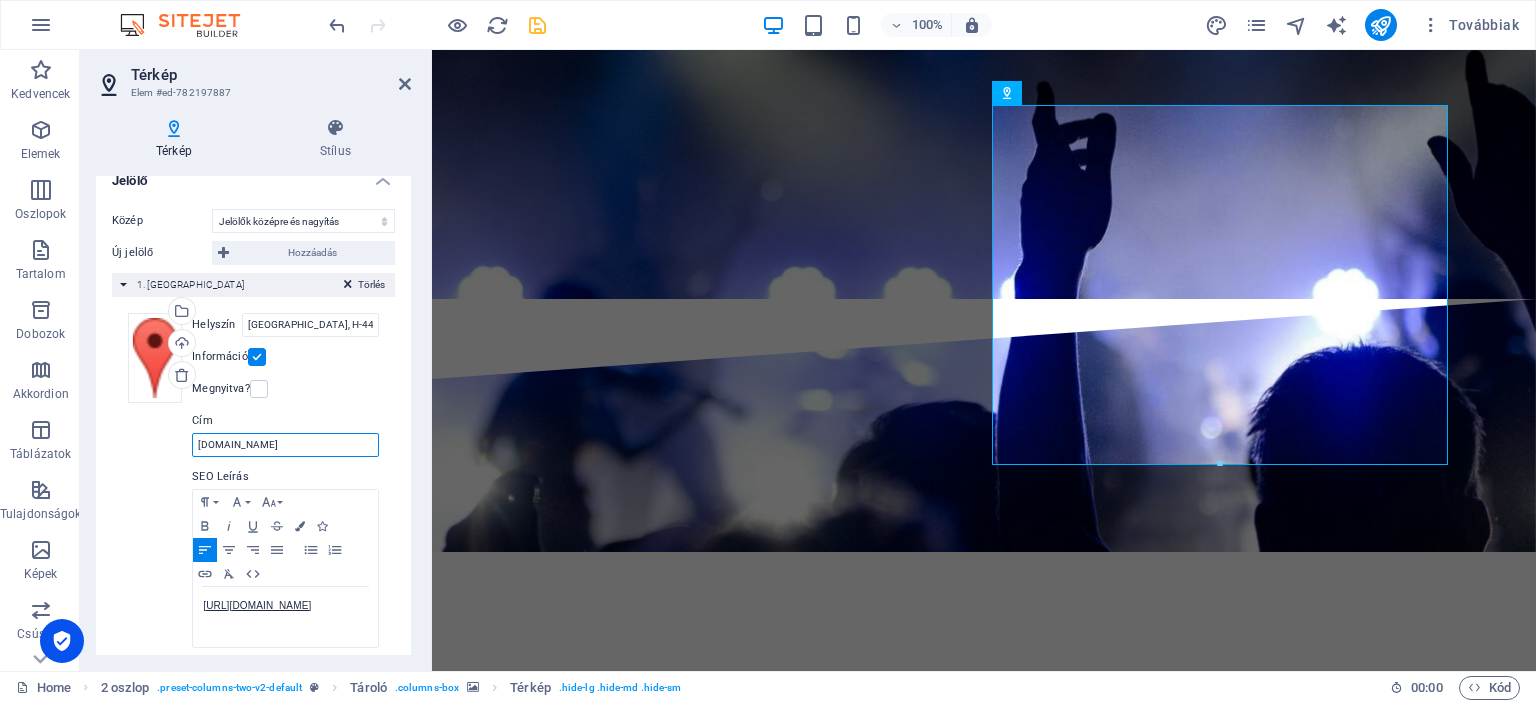 click on "[DOMAIN_NAME]" at bounding box center [285, 445] 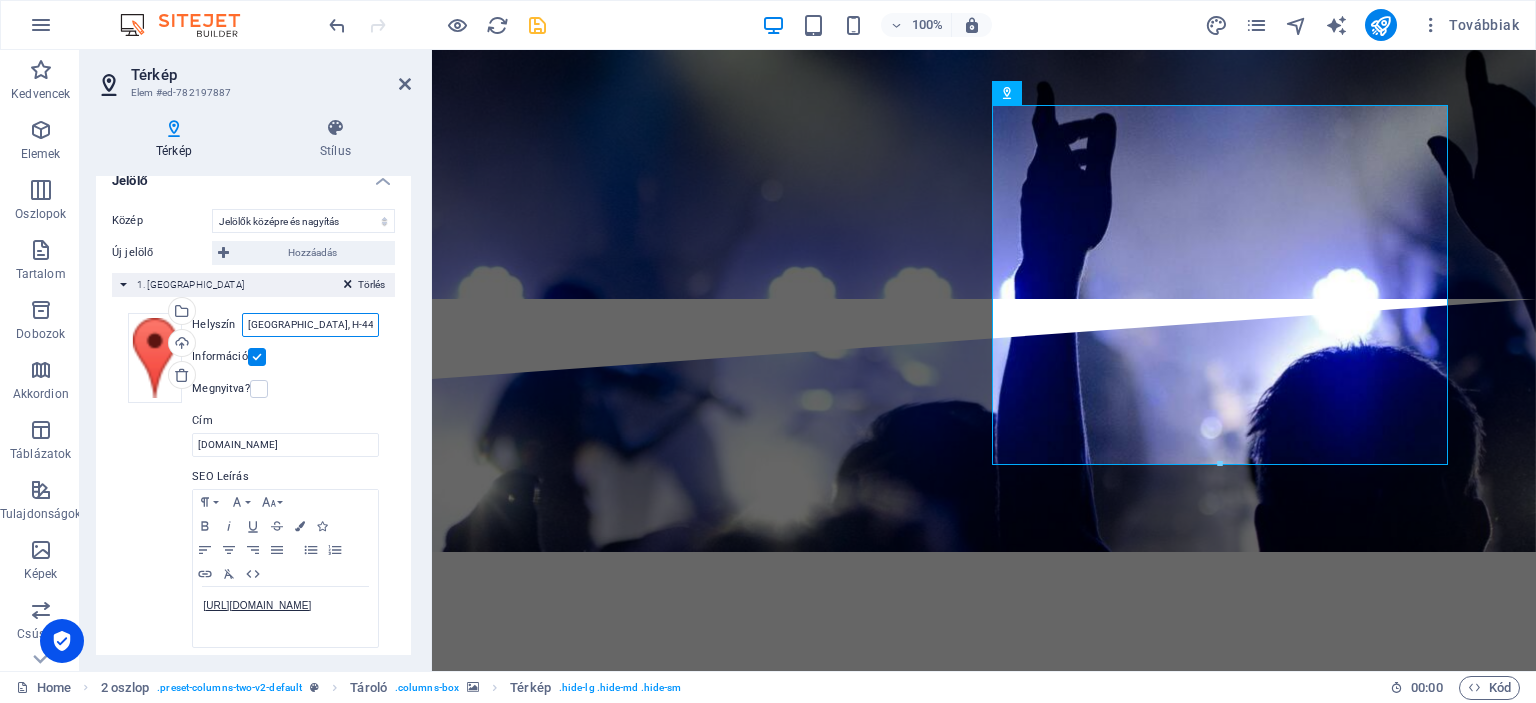 click on "[GEOGRAPHIC_DATA], H-4400 [GEOGRAPHIC_DATA]" at bounding box center [310, 325] 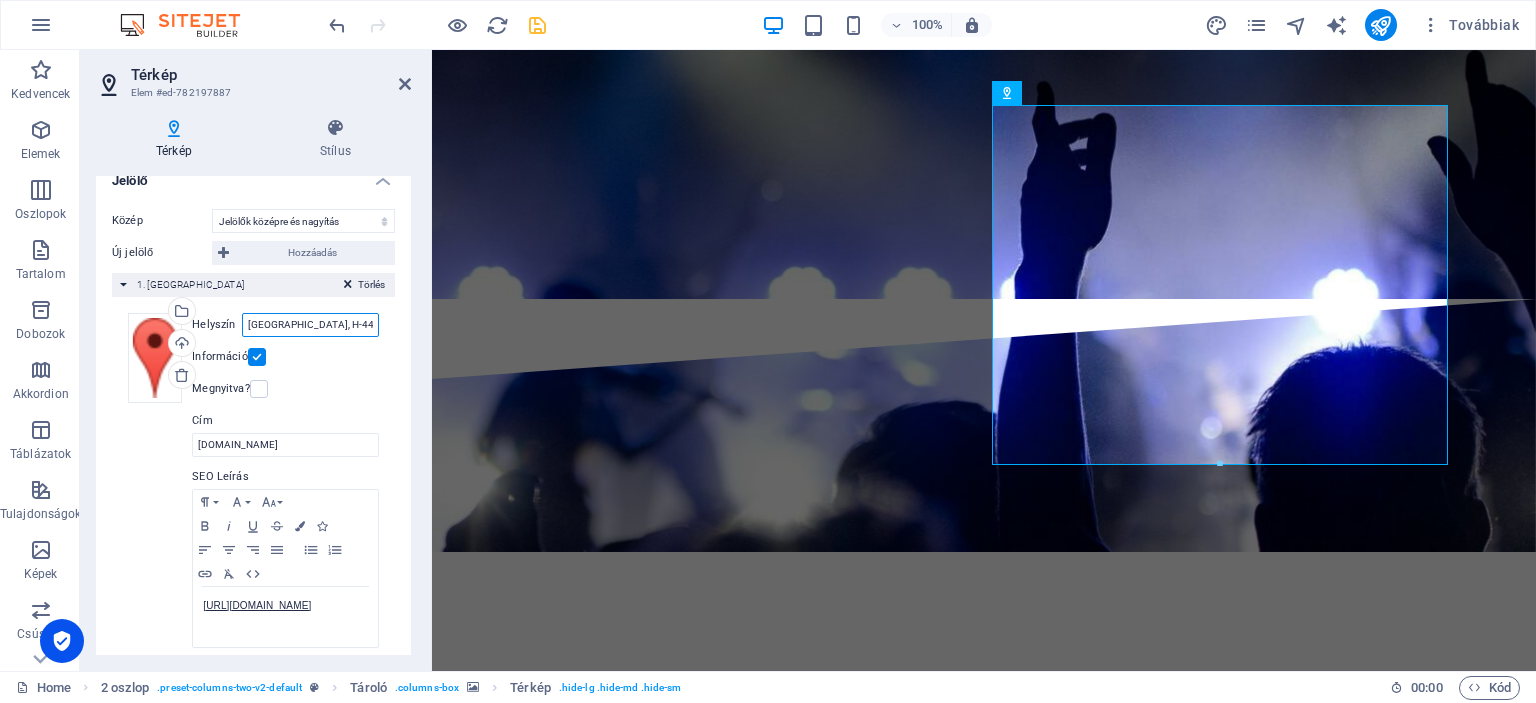 click on "[GEOGRAPHIC_DATA], H-4400 [GEOGRAPHIC_DATA]" at bounding box center [310, 325] 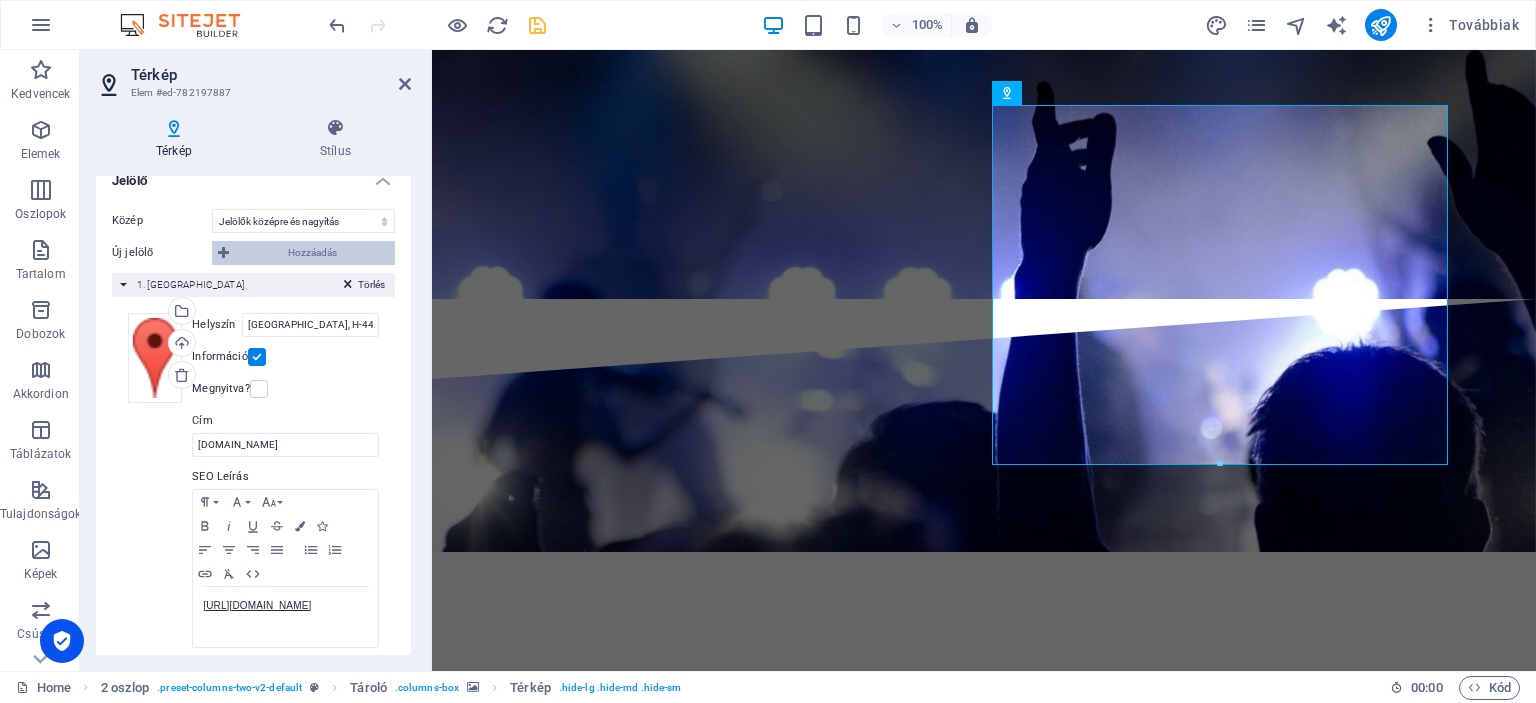 click on "Hozzáadás" at bounding box center (312, 253) 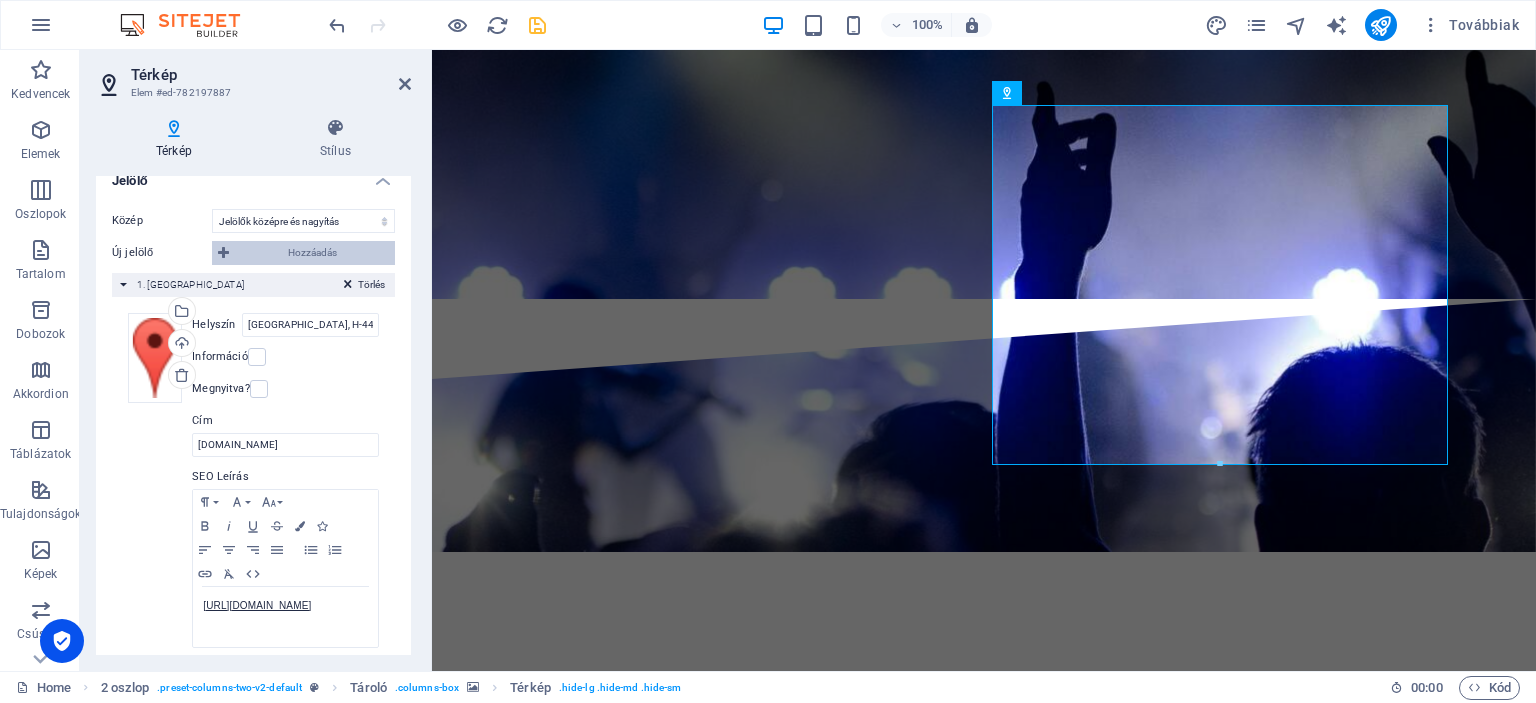 type 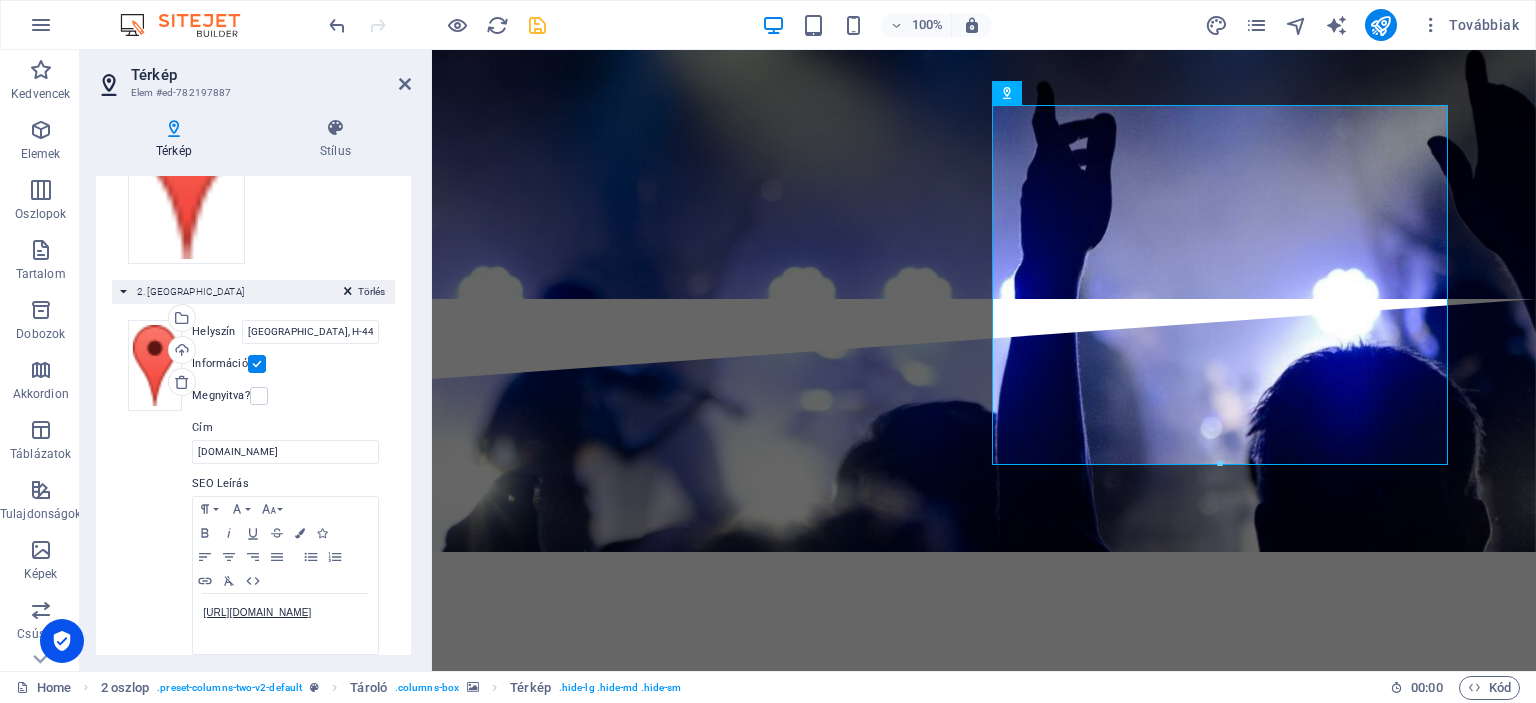 scroll, scrollTop: 541, scrollLeft: 0, axis: vertical 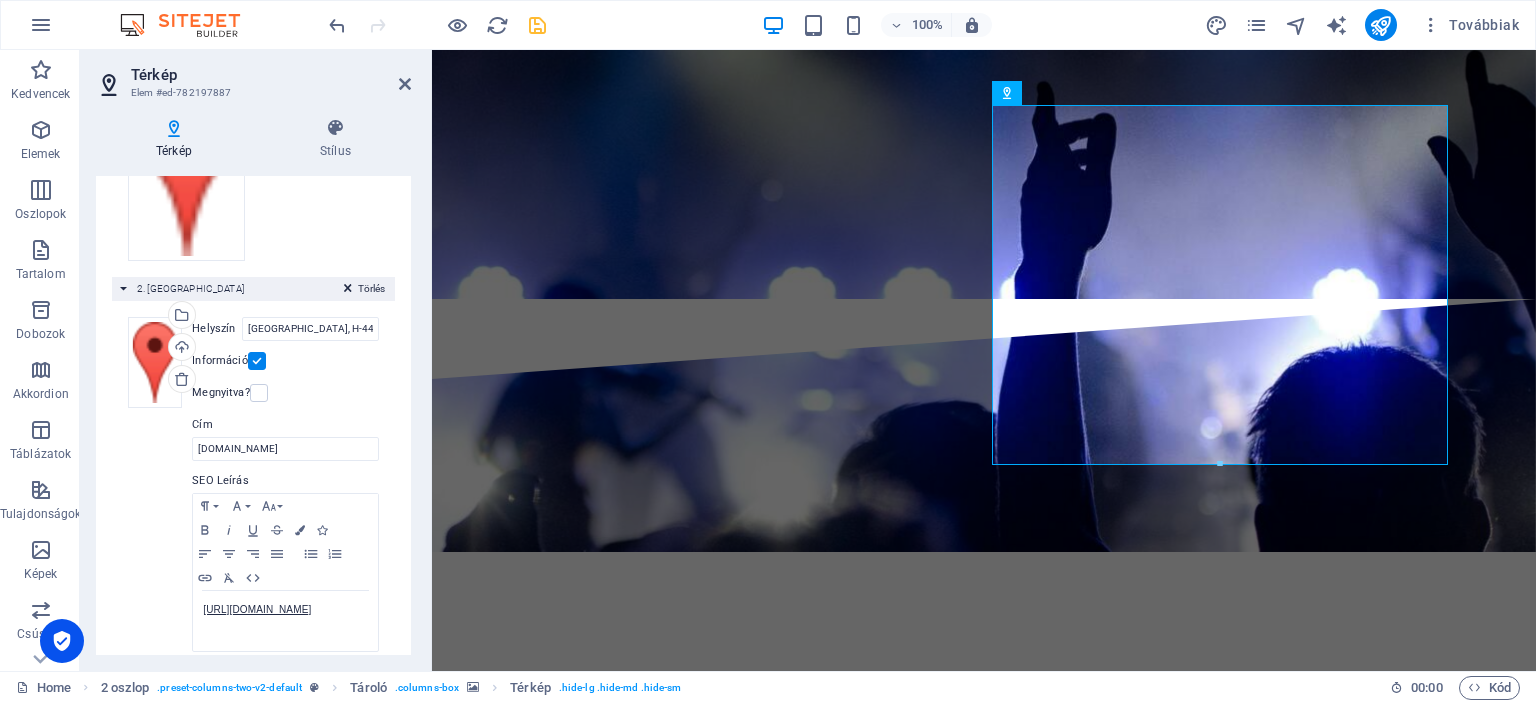 click at bounding box center (257, 361) 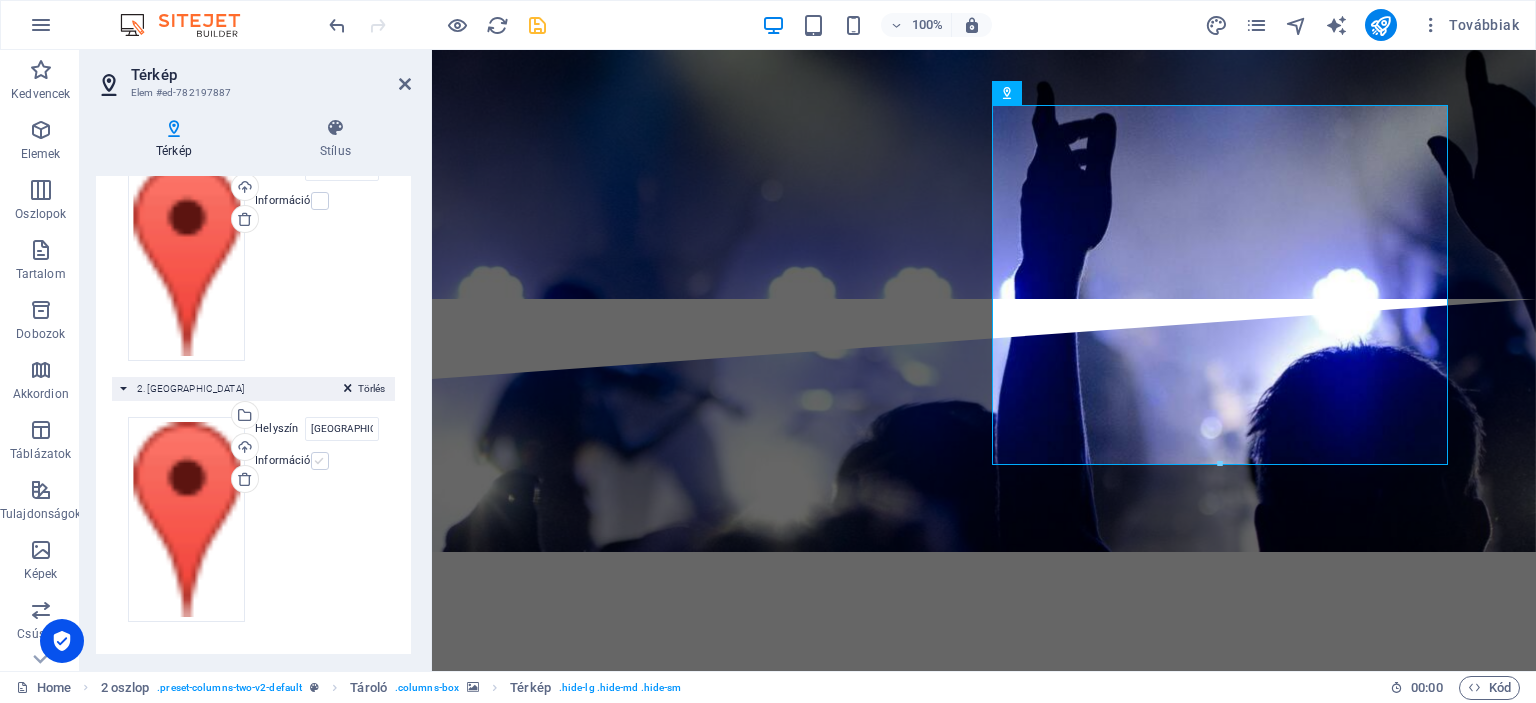 scroll, scrollTop: 431, scrollLeft: 0, axis: vertical 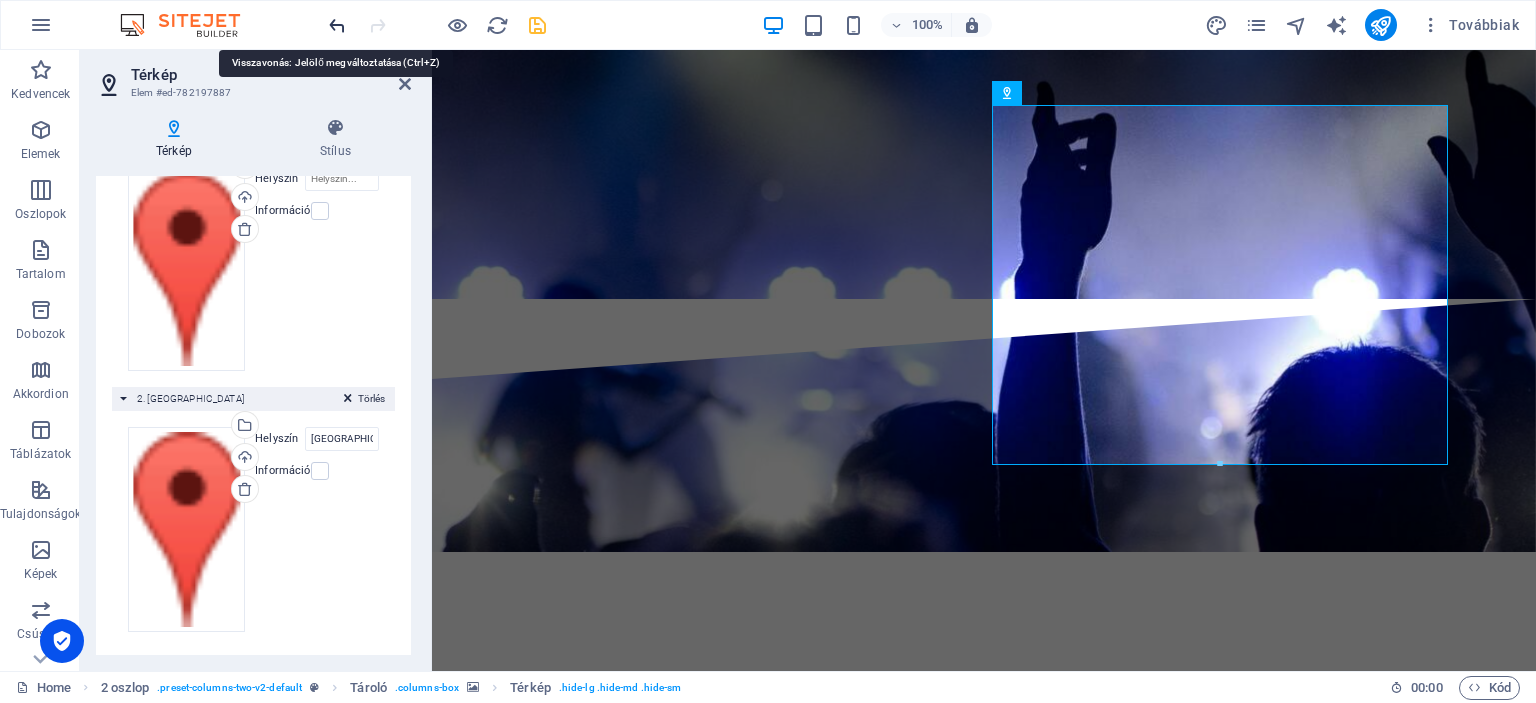 click at bounding box center (337, 25) 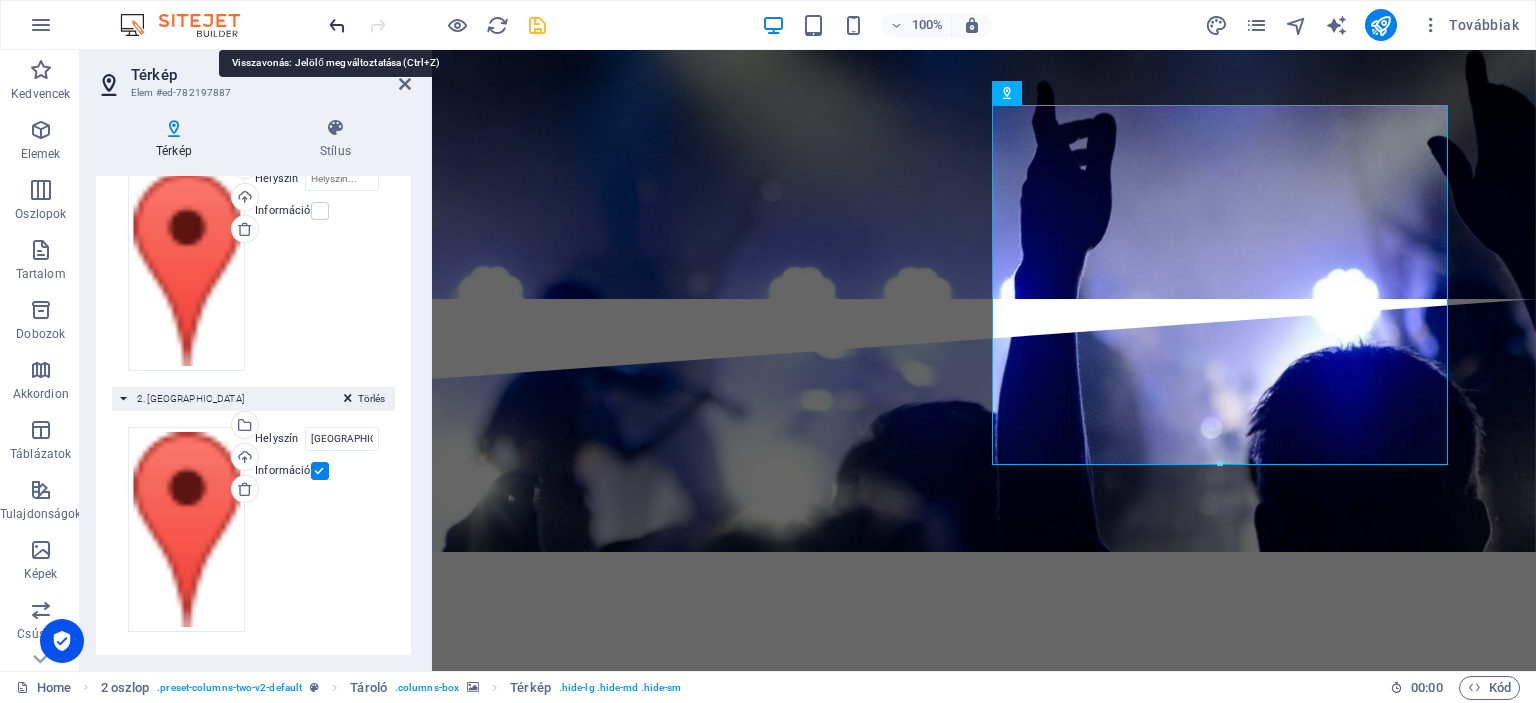 type on "[DOMAIN_NAME]" 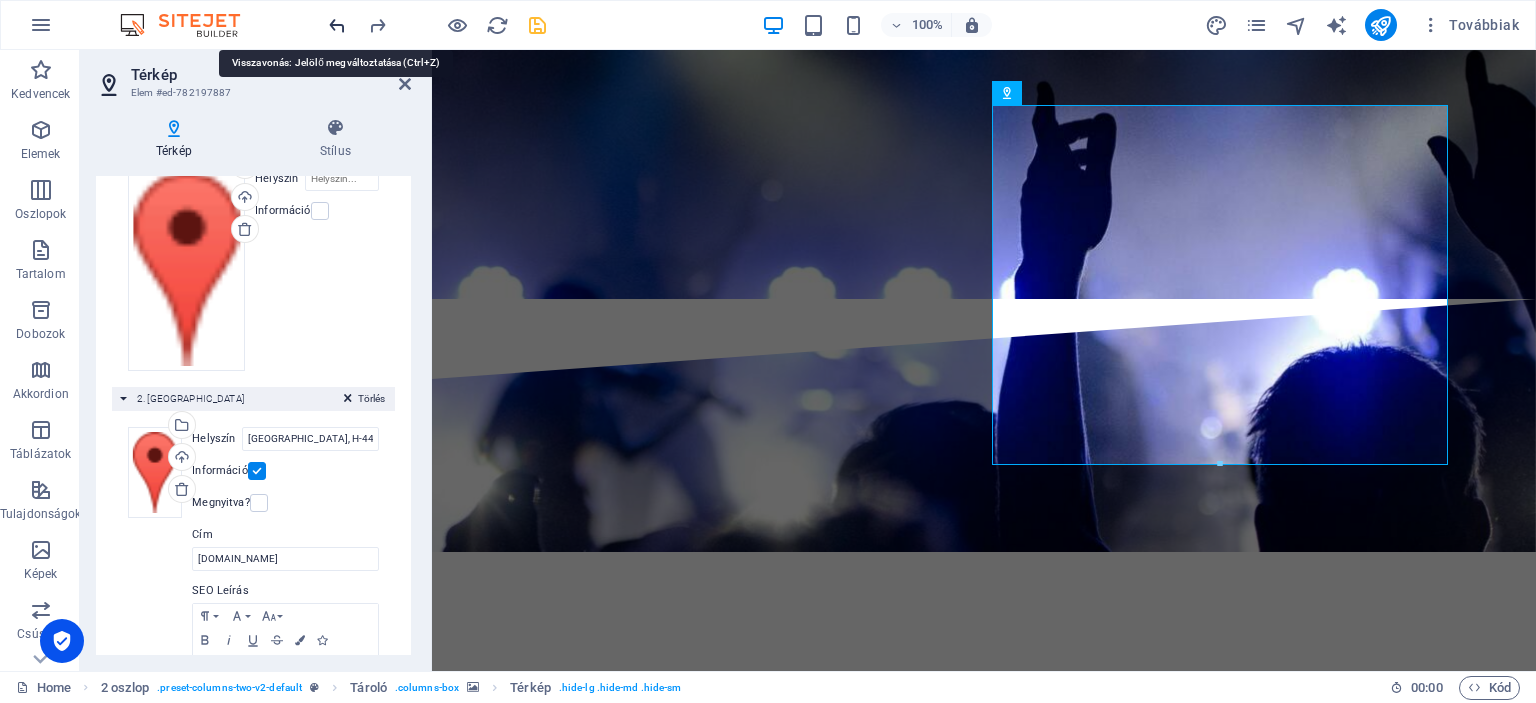 scroll, scrollTop: 541, scrollLeft: 0, axis: vertical 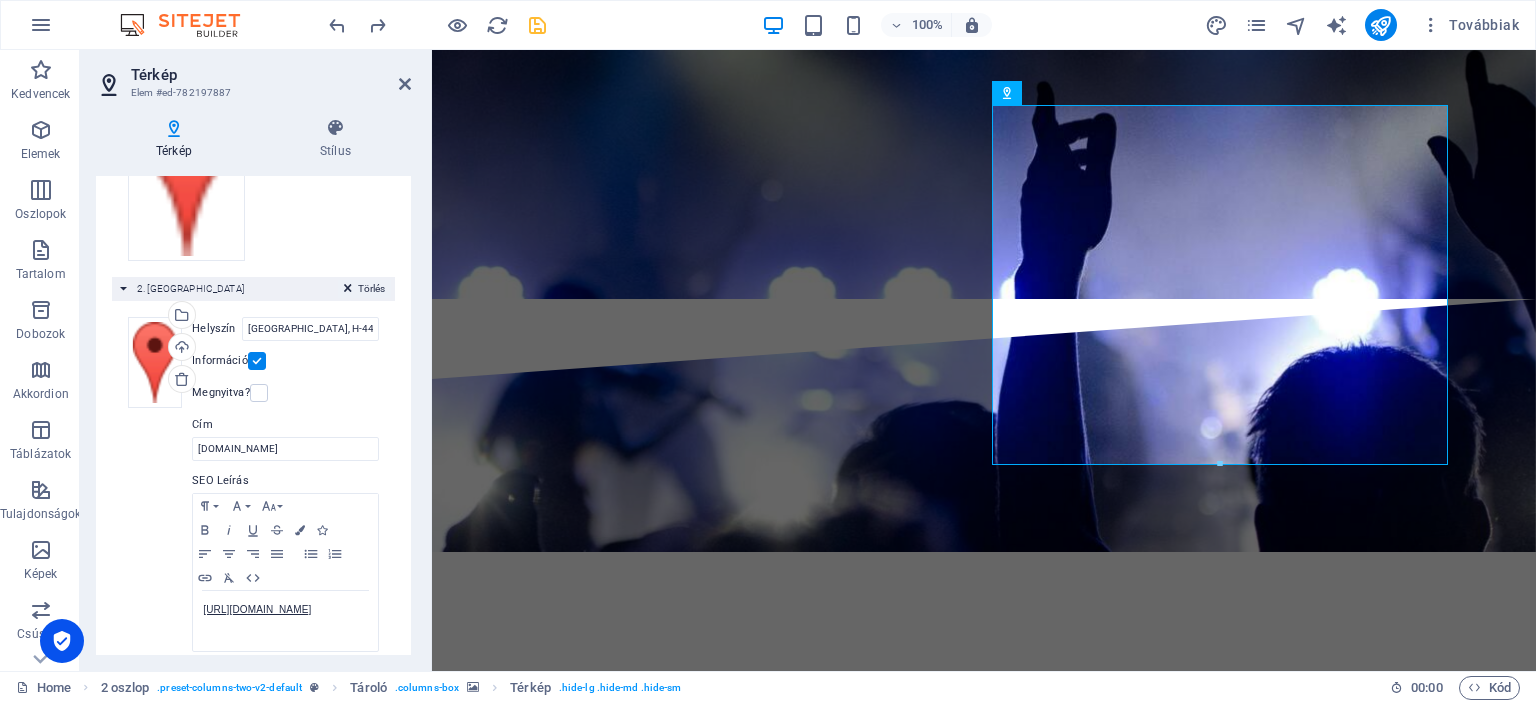 click at bounding box center (348, 292) 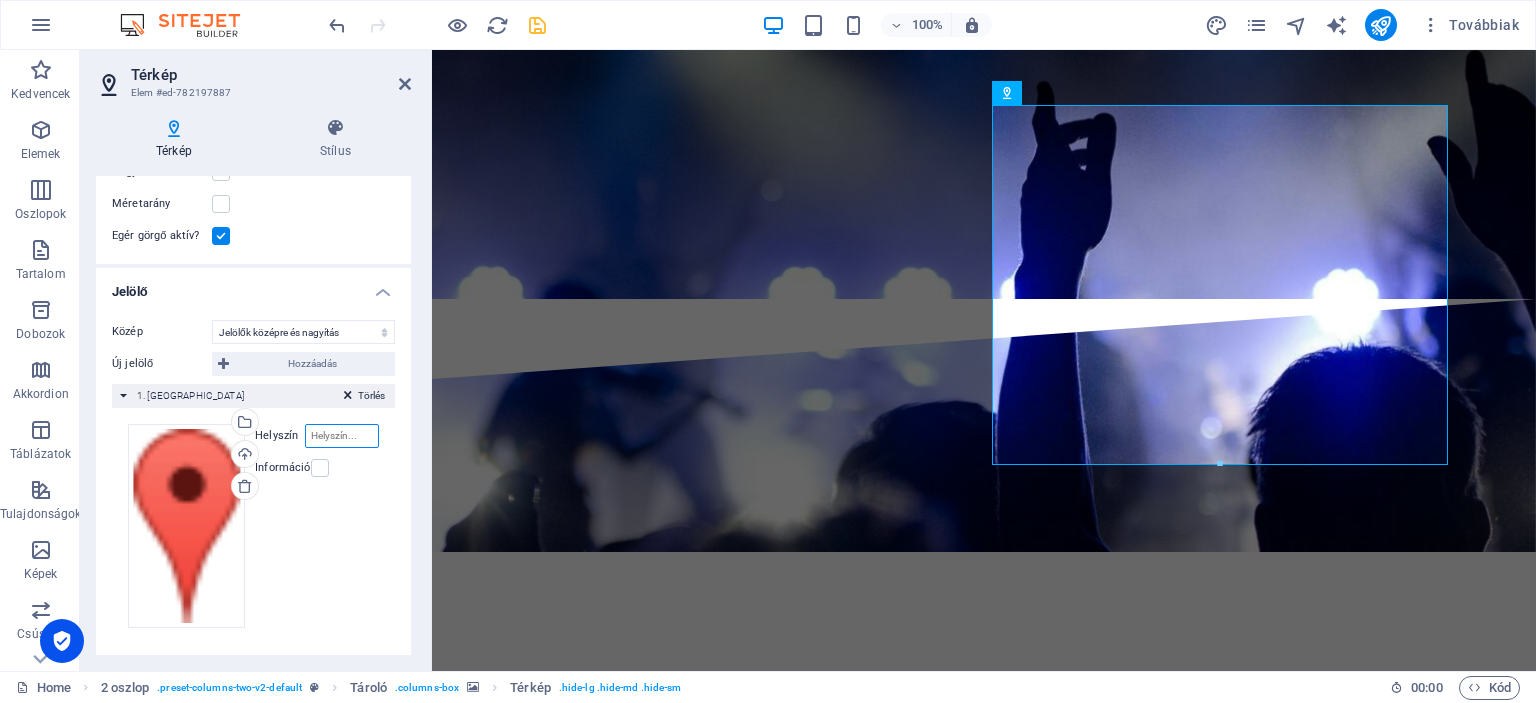 click on "Helyszín" at bounding box center [342, 436] 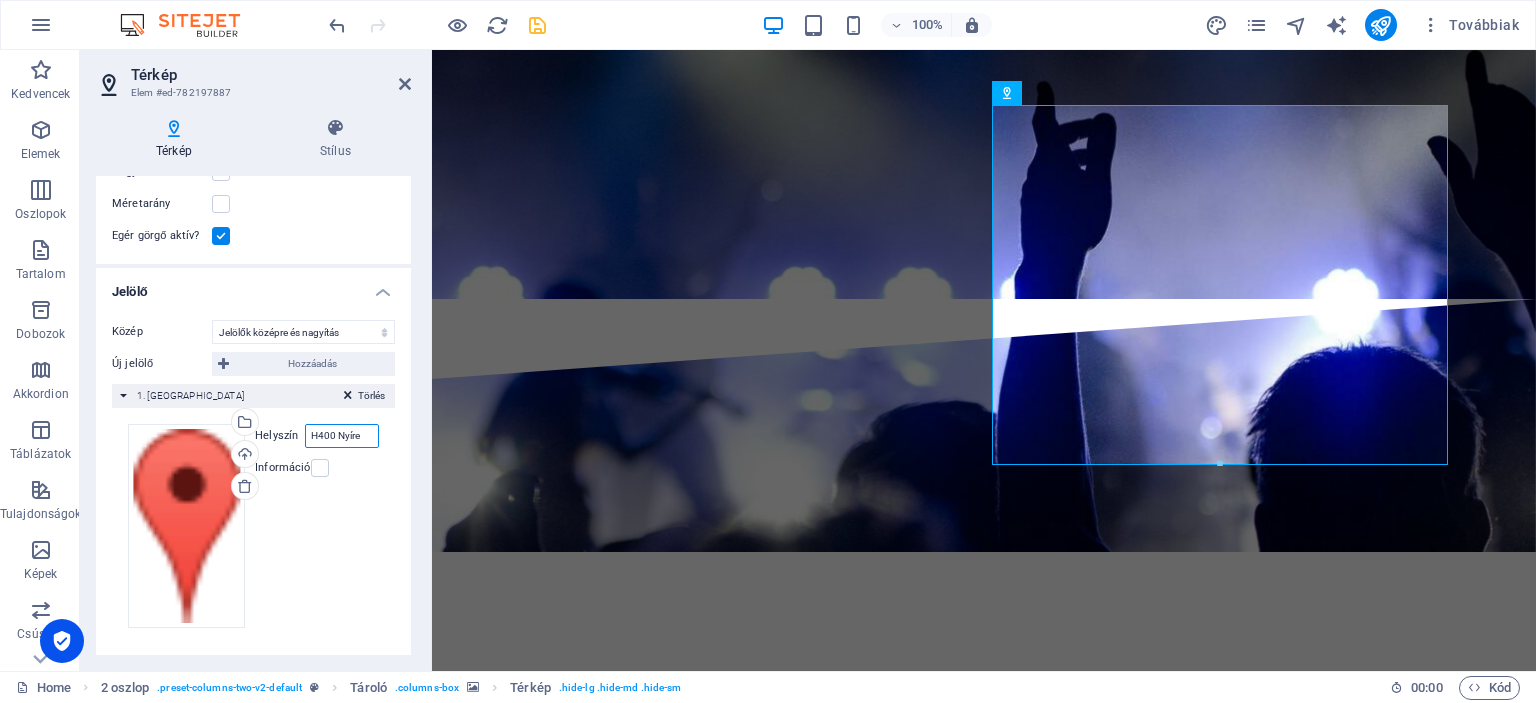 scroll, scrollTop: 0, scrollLeft: 0, axis: both 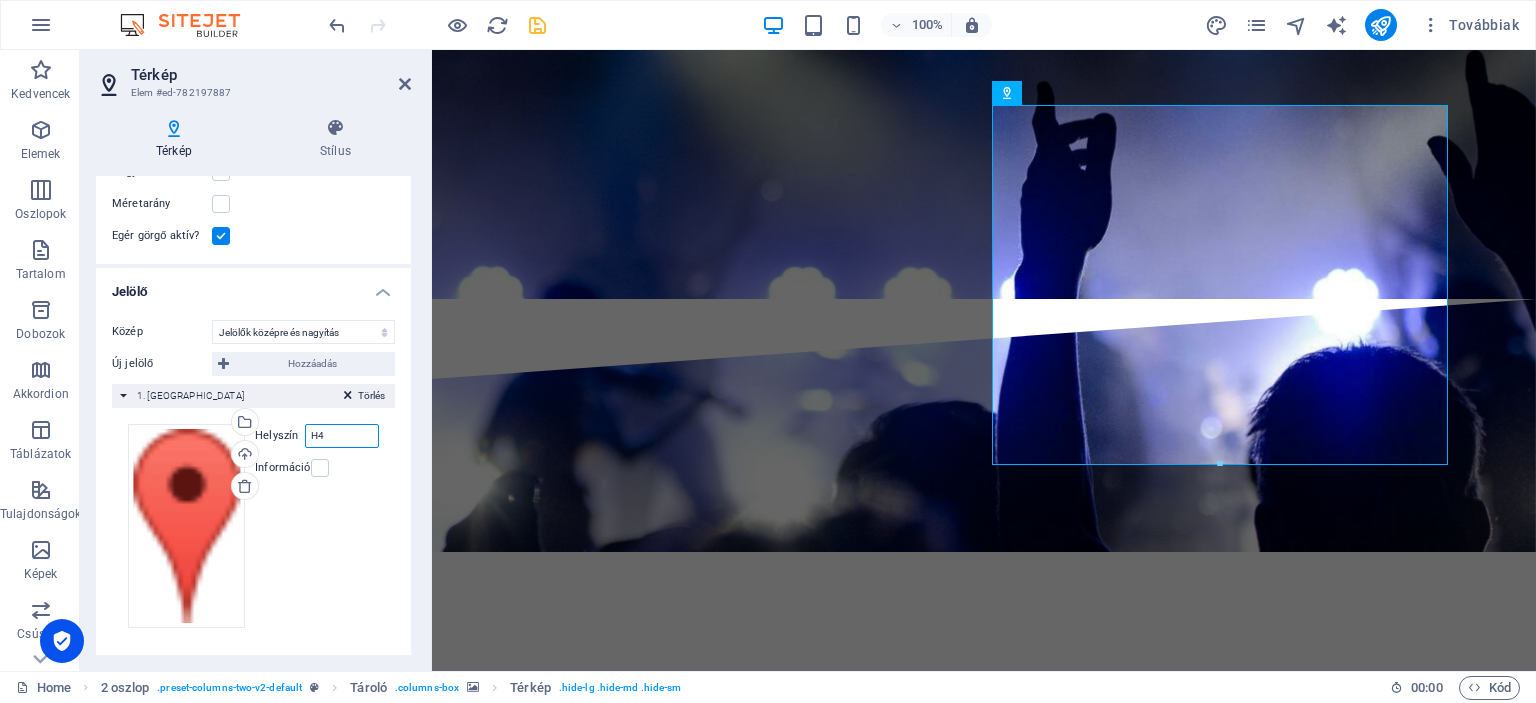 type on "H" 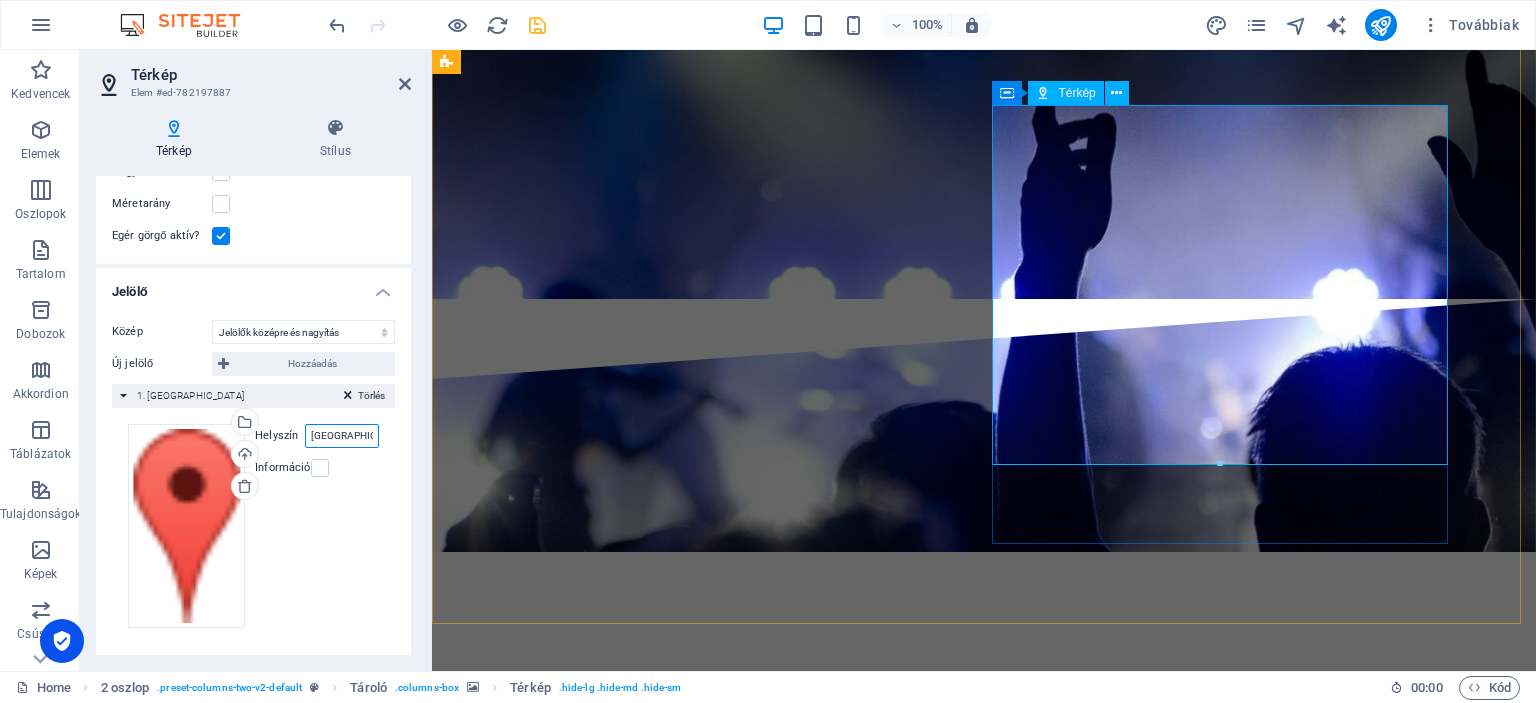 type on "[GEOGRAPHIC_DATA]" 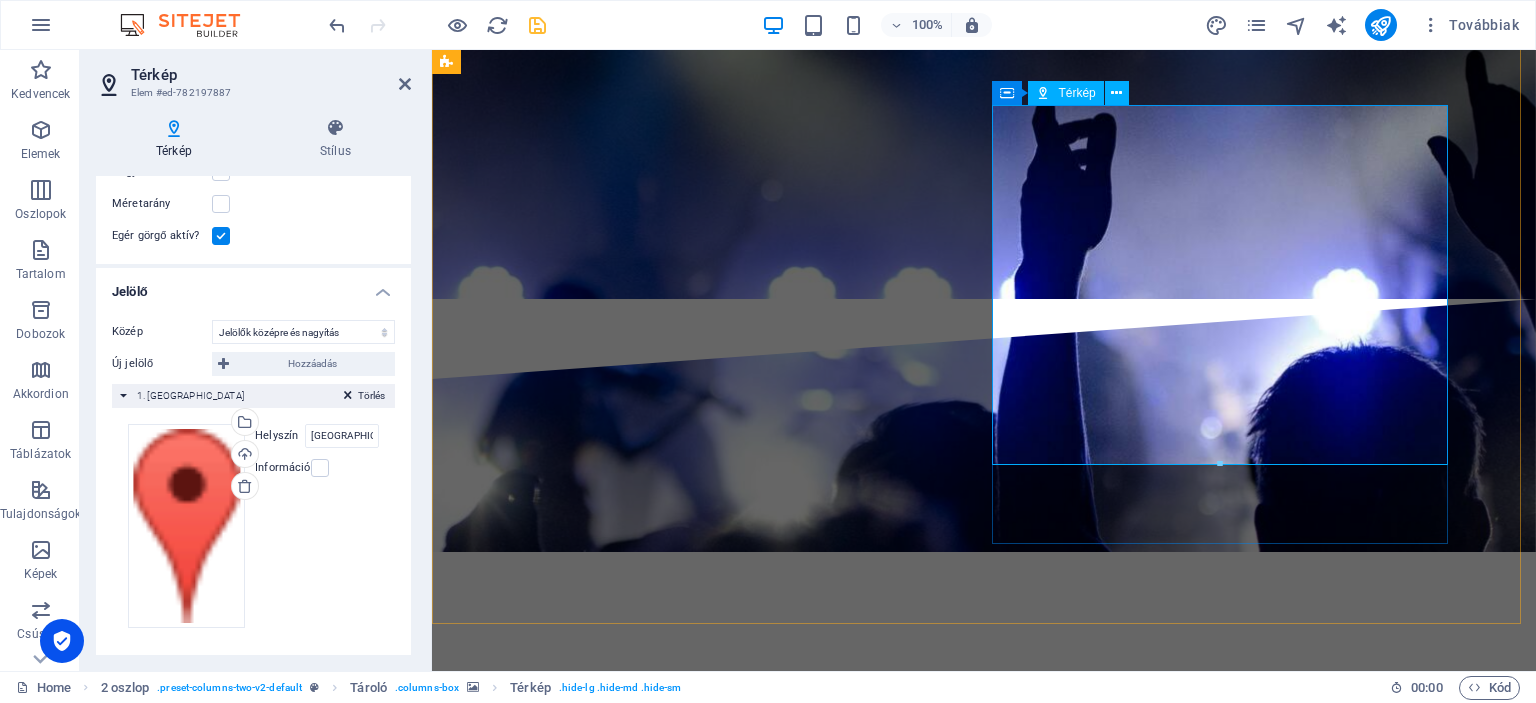 click on "← Mozgatás balra → Mozgatás jobbra ↑ Mozgatás felfelé ↓ Mozgatás lefelé + Nagyítás - Kicsinyítés Home Ugrás balra 75%-kal End Ugrás jobbra 75%-kal Page up Ugrás felfelé 75%-kal Page down Ugrás lefelé 75%-kal Térkép Domborzat Műhold Címkék Billentyűparancsok Térképadatok Térképadatok ©2025 Térképadatok ©2025 2 m  Kattintson a metrikus és az angolszász mértékegységek közötti váltáshoz Feltételek Térképhiba bejelentése" at bounding box center [676, 7862] 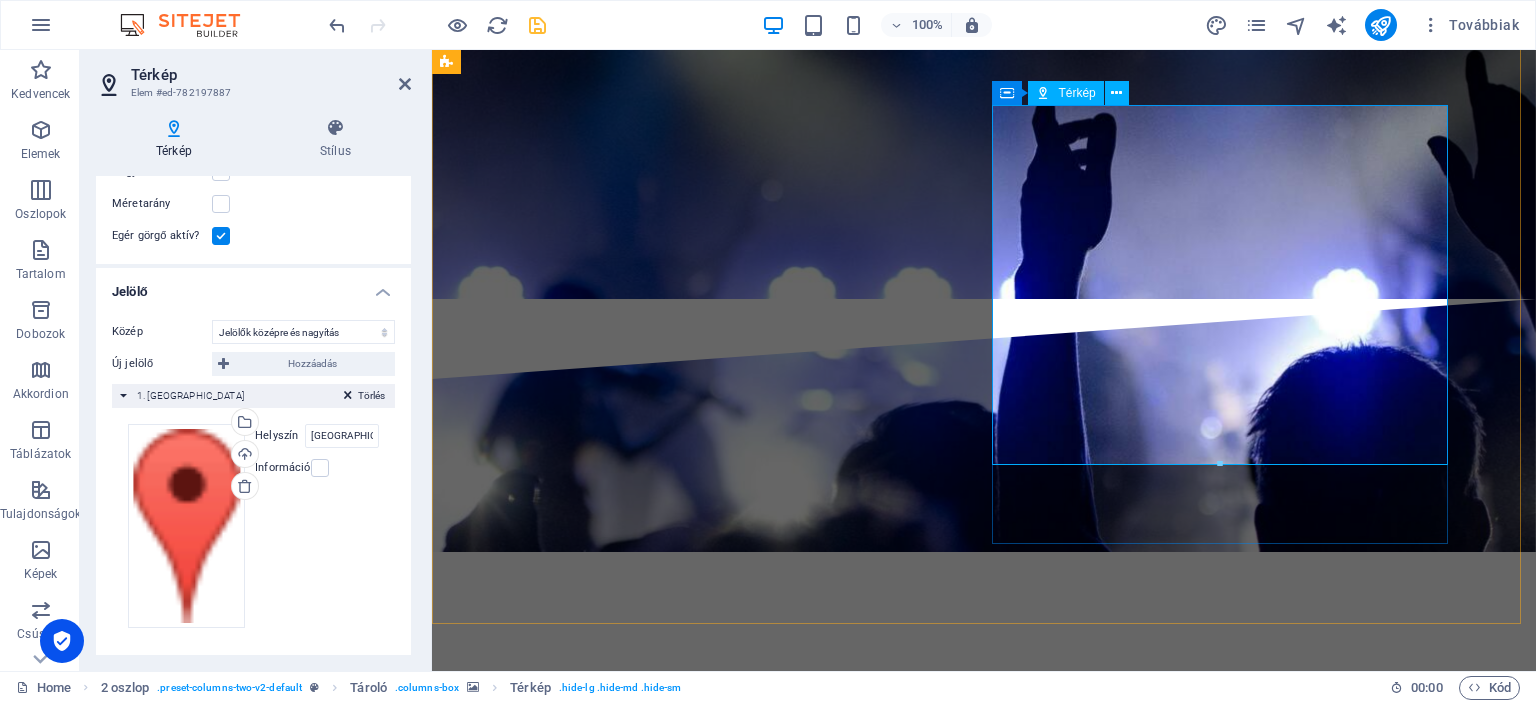 click on "← Mozgatás balra → Mozgatás jobbra ↑ Mozgatás felfelé ↓ Mozgatás lefelé + Nagyítás - Kicsinyítés Home Ugrás balra 75%-kal End Ugrás jobbra 75%-kal Page up Ugrás felfelé 75%-kal Page down Ugrás lefelé 75%-kal Térkép Domborzat Műhold Címkék Billentyűparancsok Térképadatok Térképadatok ©2025 Térképadatok ©2025 2 m  Kattintson a metrikus és az angolszász mértékegységek közötti váltáshoz Feltételek Térképhiba bejelentése" at bounding box center (676, 7862) 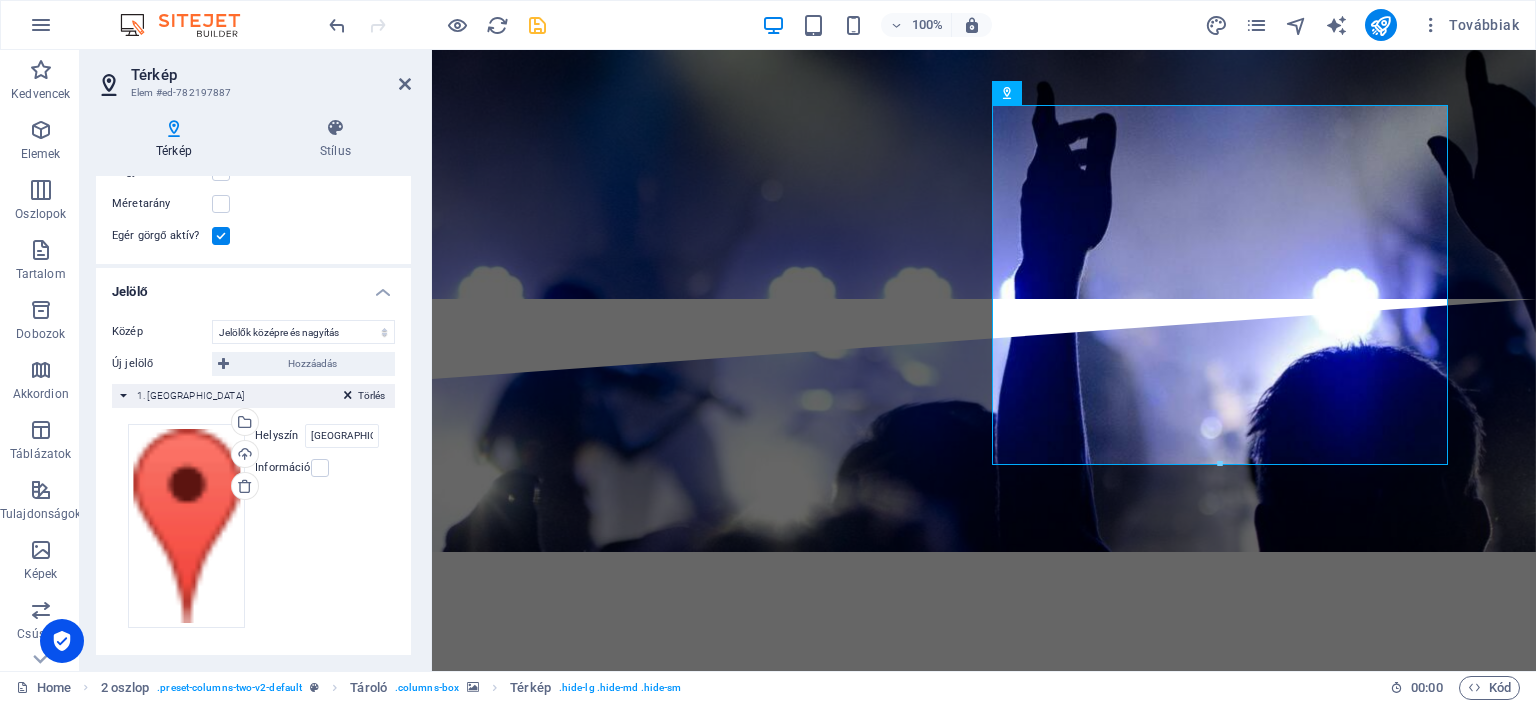 click on "Információ" at bounding box center [282, 468] 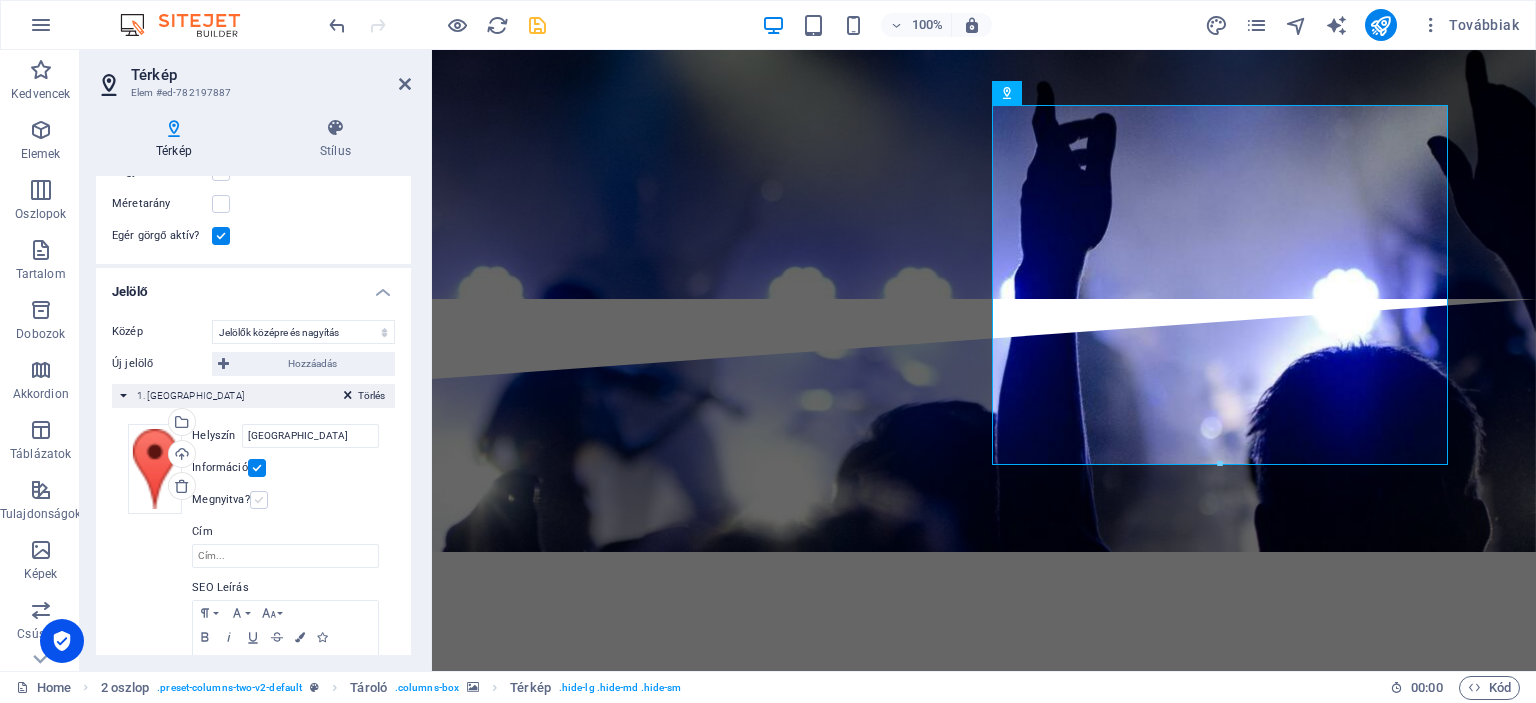 click at bounding box center (259, 500) 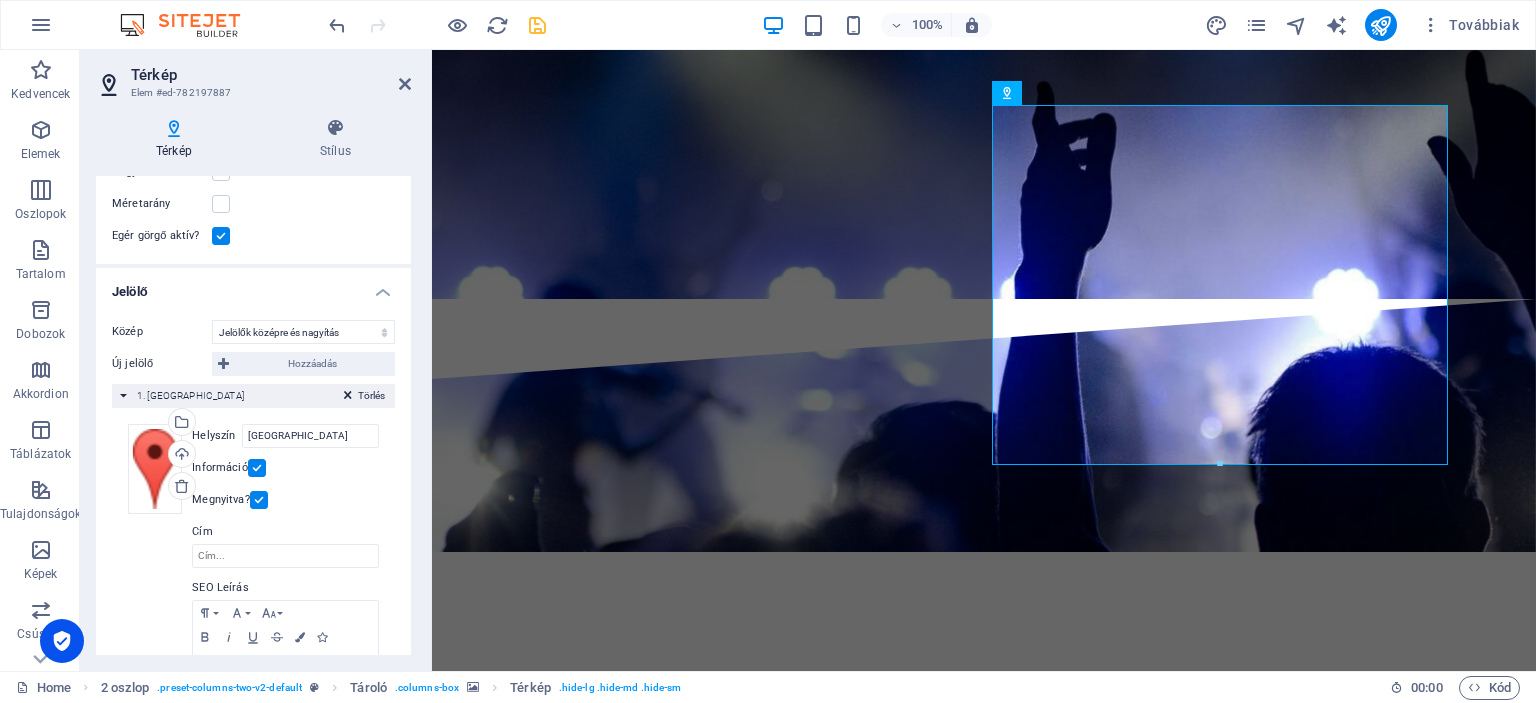 click at bounding box center (259, 500) 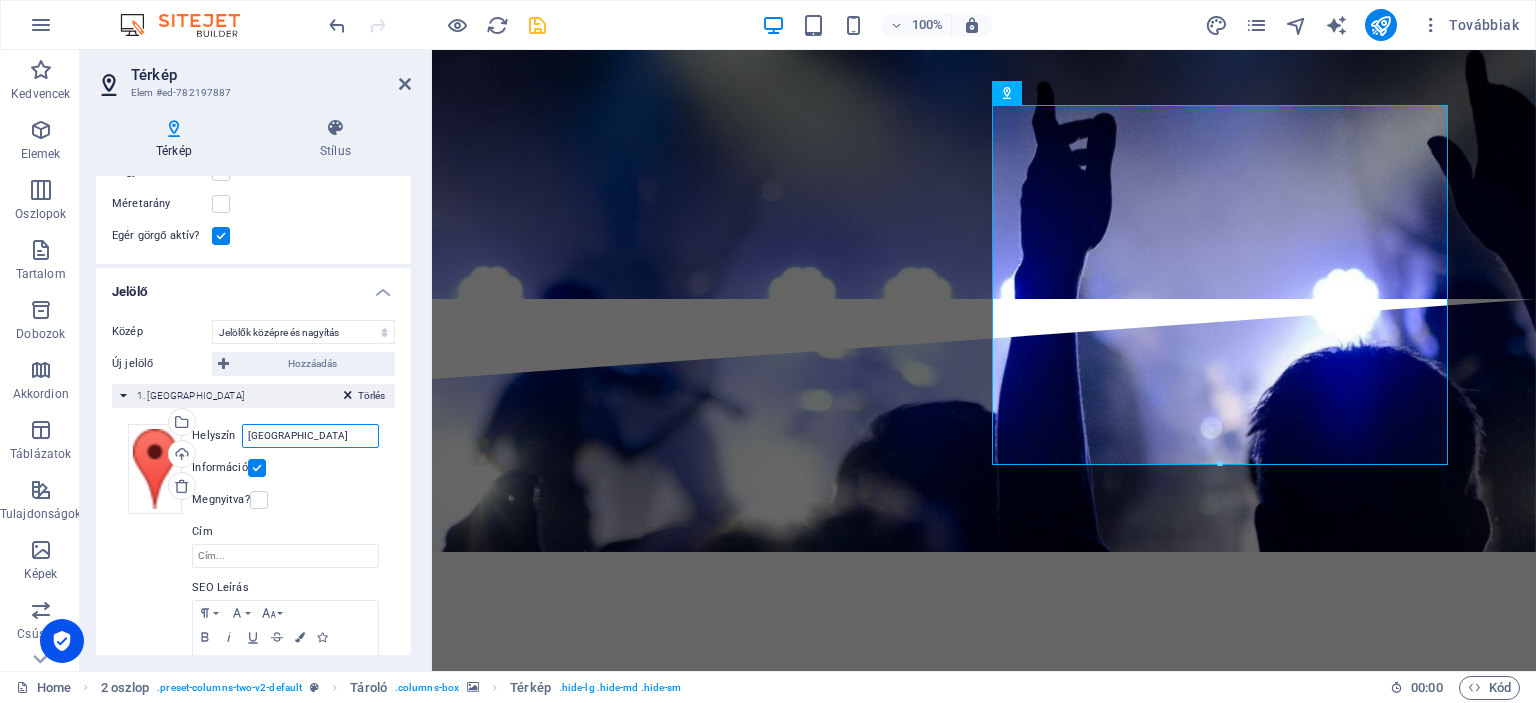 click on "[GEOGRAPHIC_DATA]" at bounding box center (310, 436) 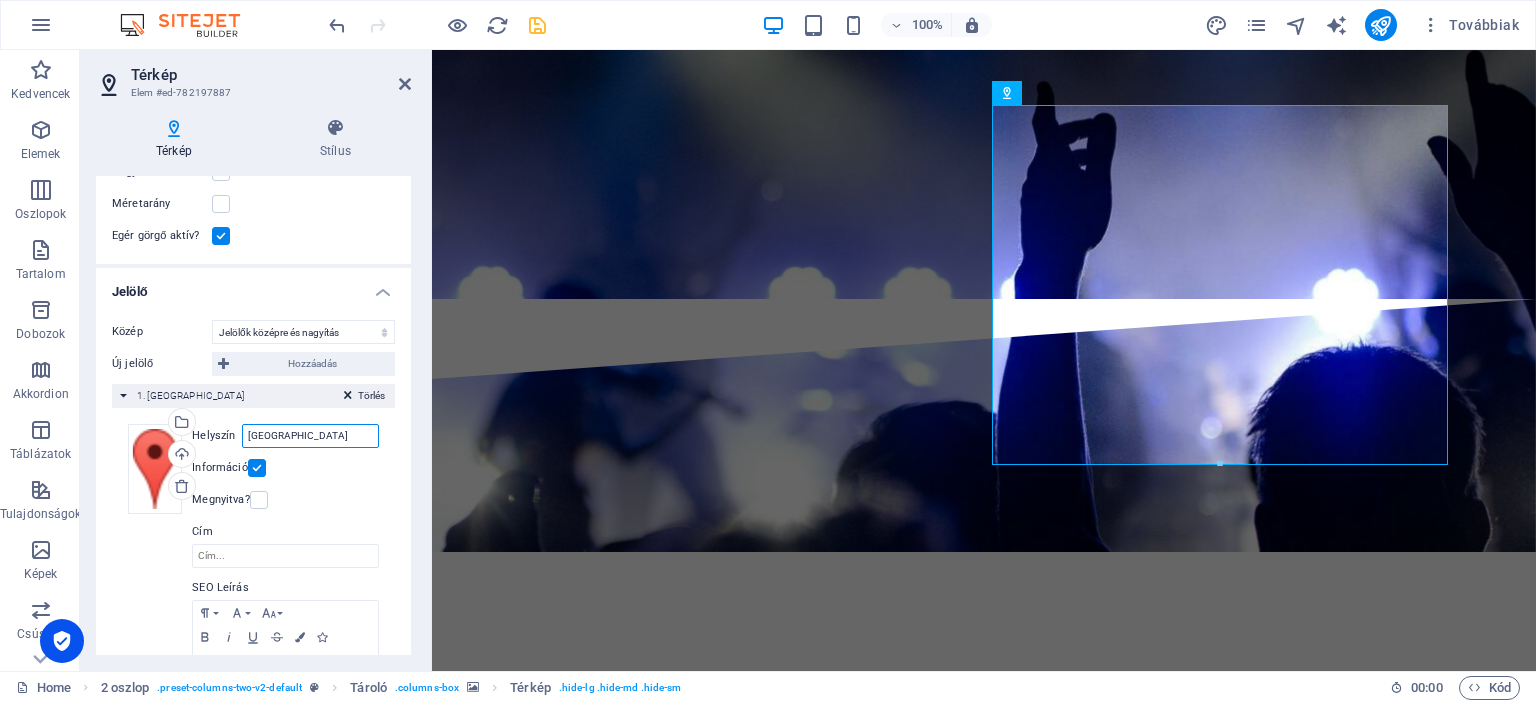 click on "[GEOGRAPHIC_DATA]" at bounding box center [310, 436] 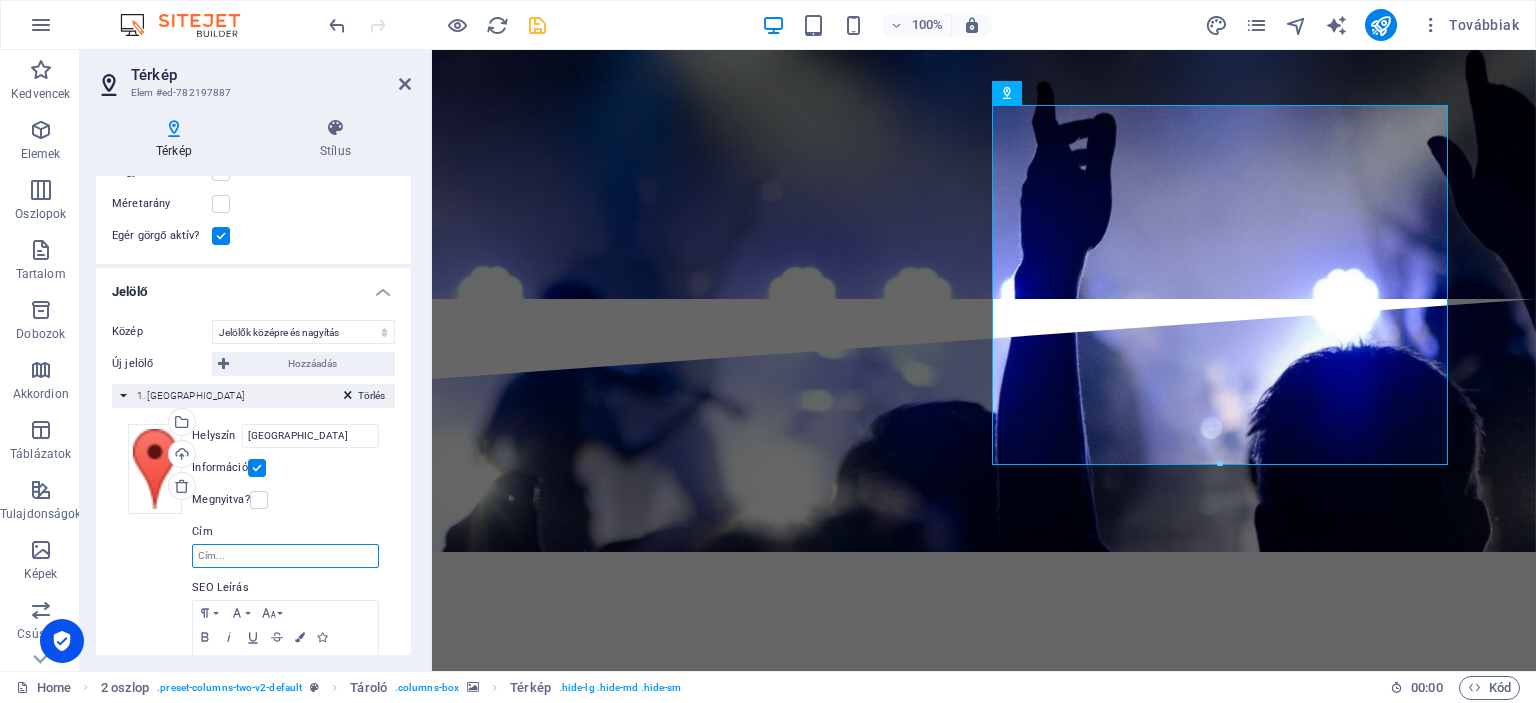click on "Cím" at bounding box center [285, 556] 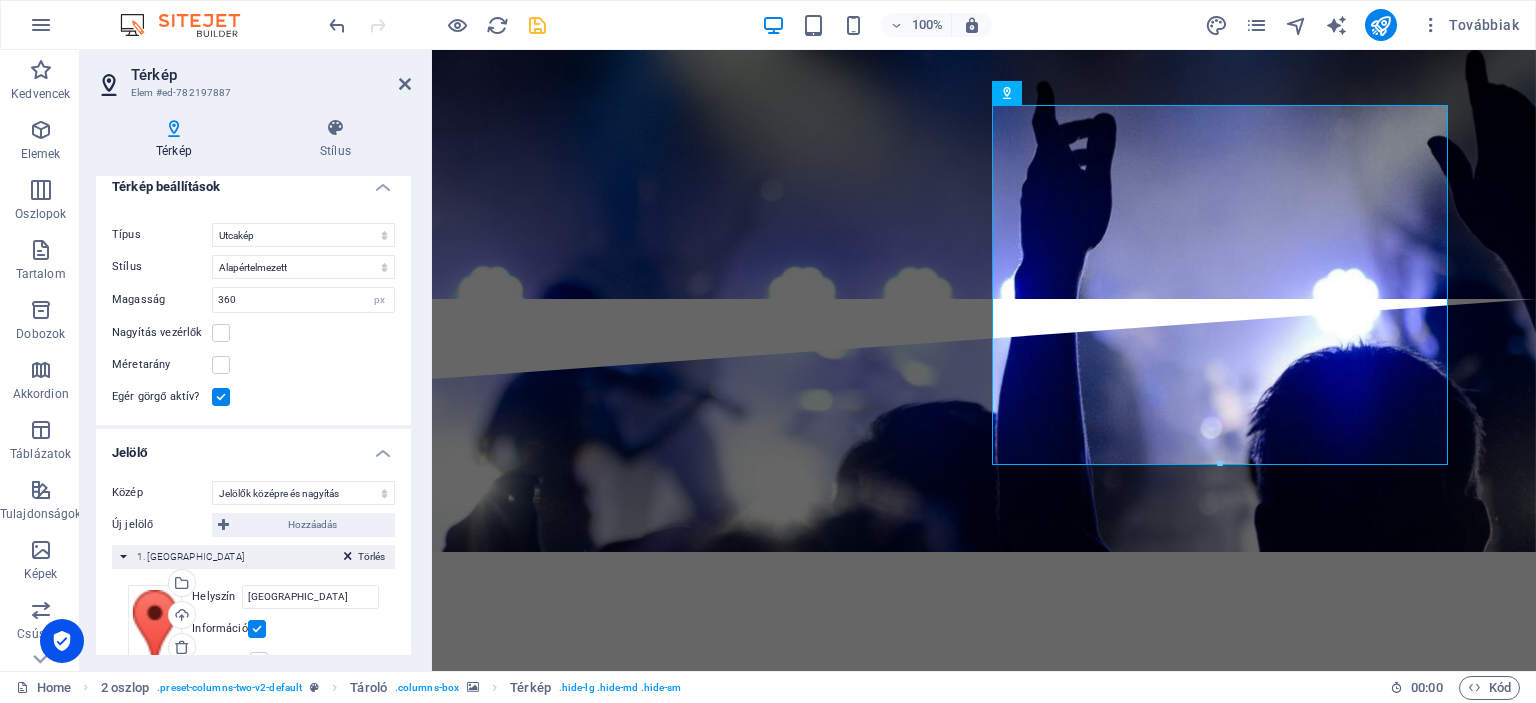 scroll, scrollTop: 0, scrollLeft: 0, axis: both 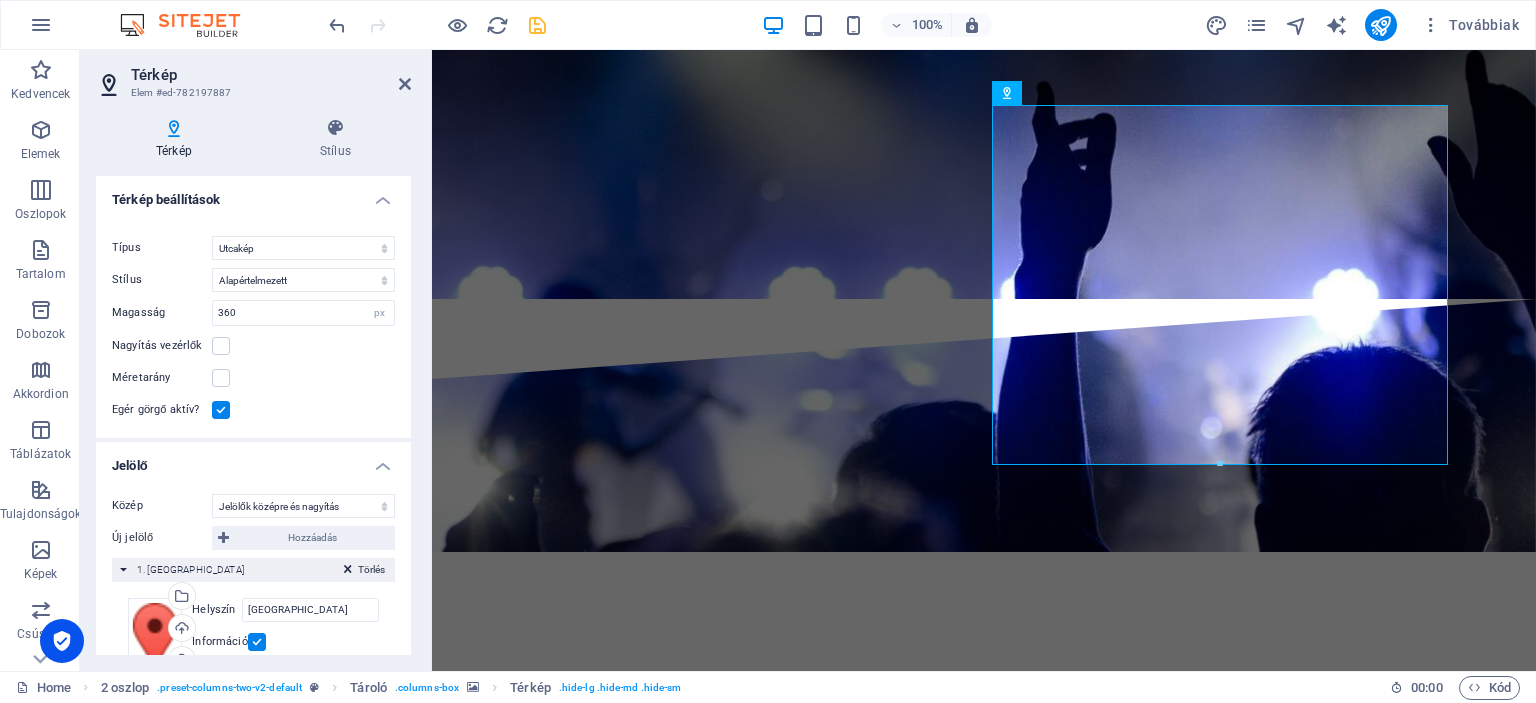 type on "Nyíregyháza" 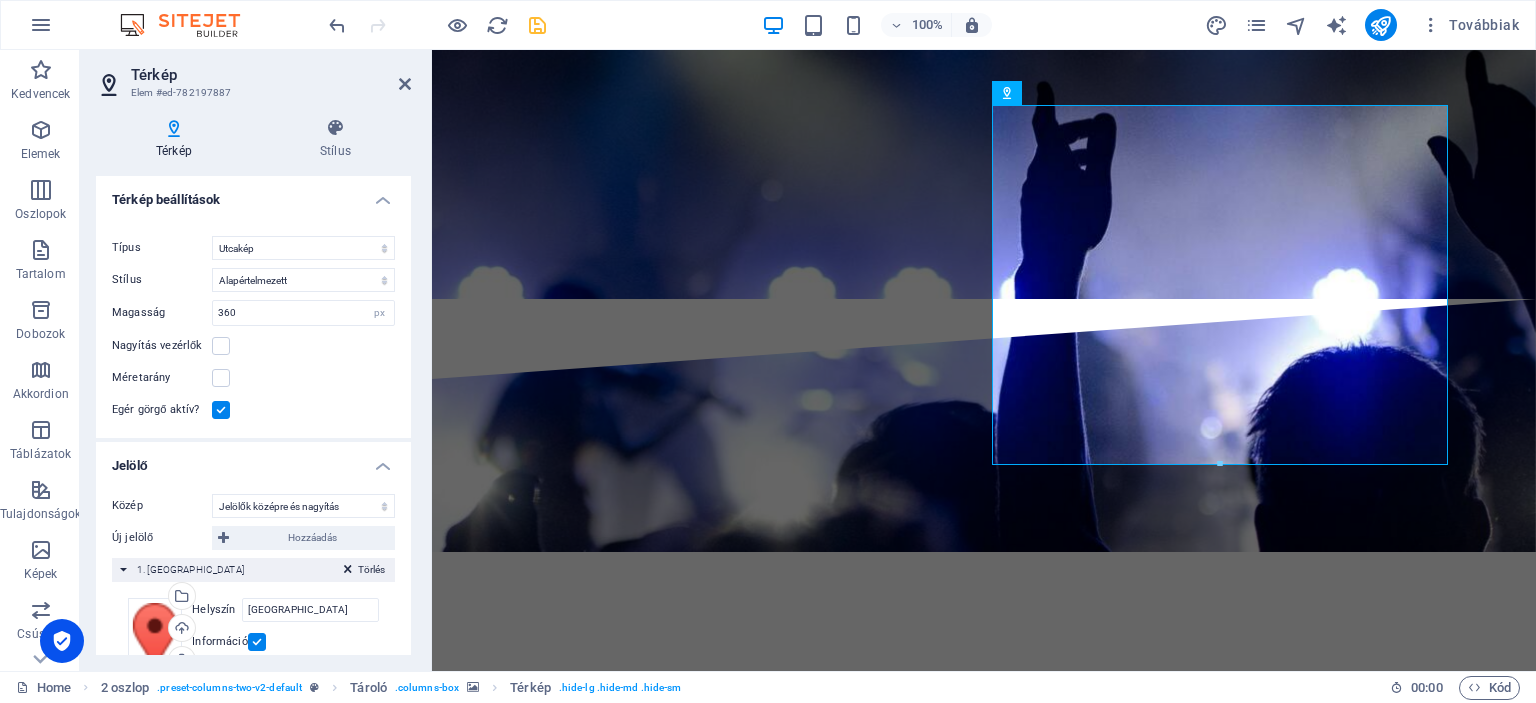 click at bounding box center [221, 410] 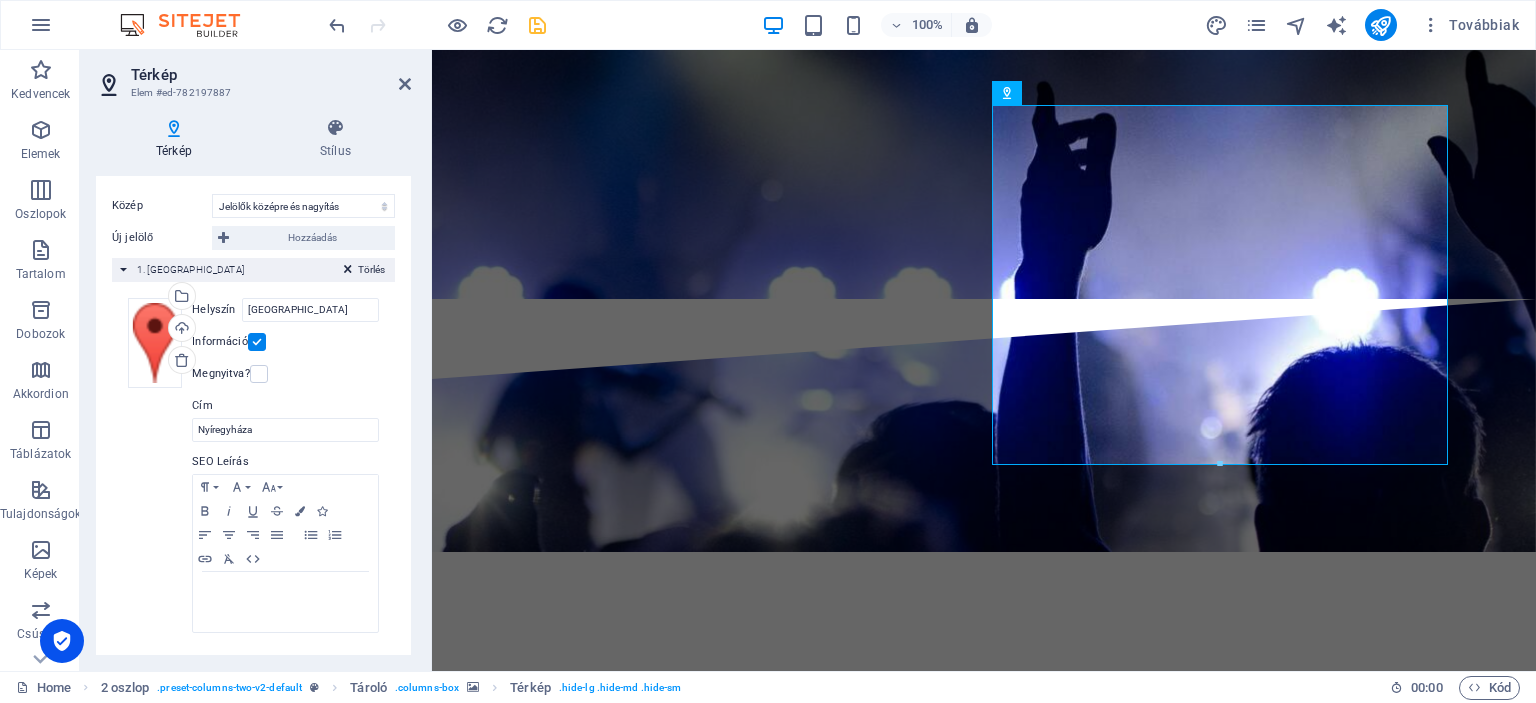 scroll, scrollTop: 309, scrollLeft: 0, axis: vertical 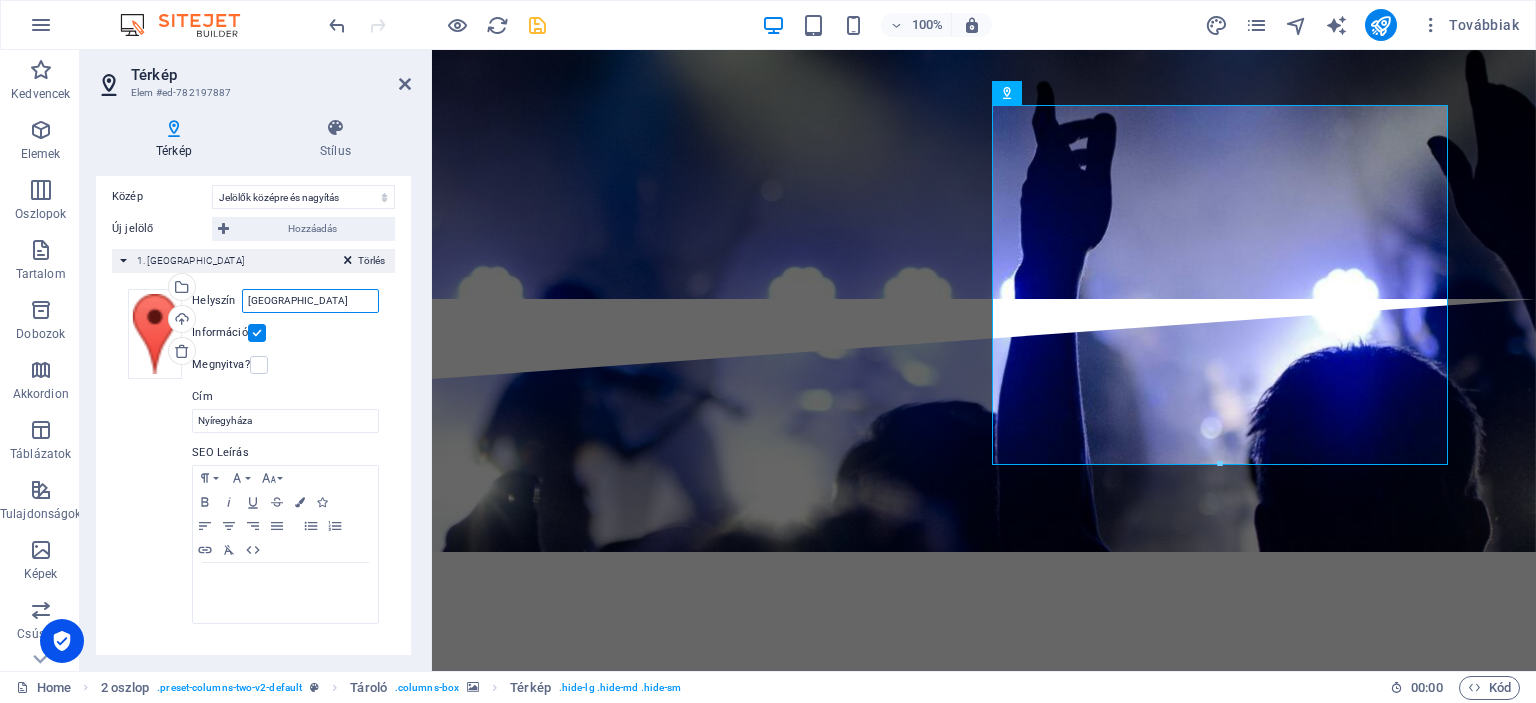click on "[GEOGRAPHIC_DATA]" at bounding box center (310, 301) 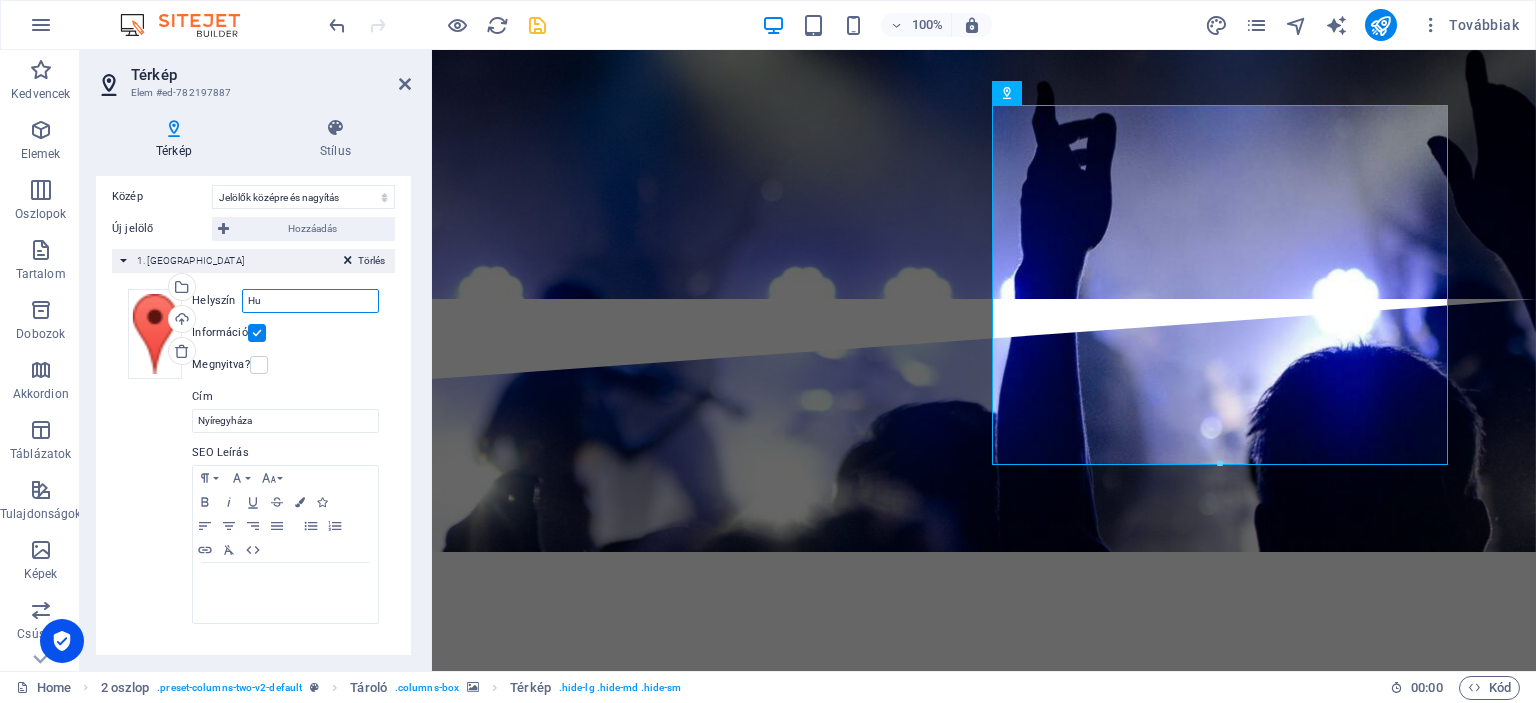 type on "H" 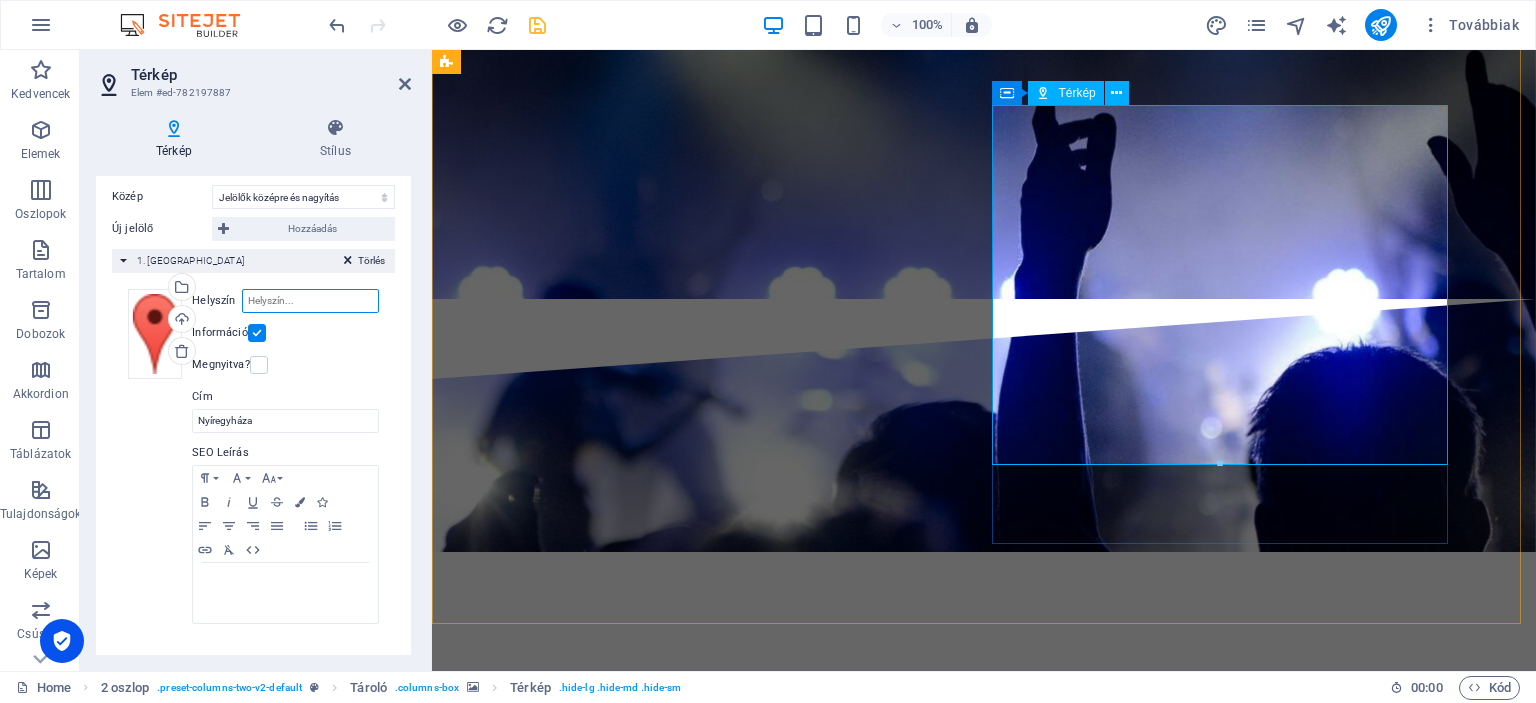 type 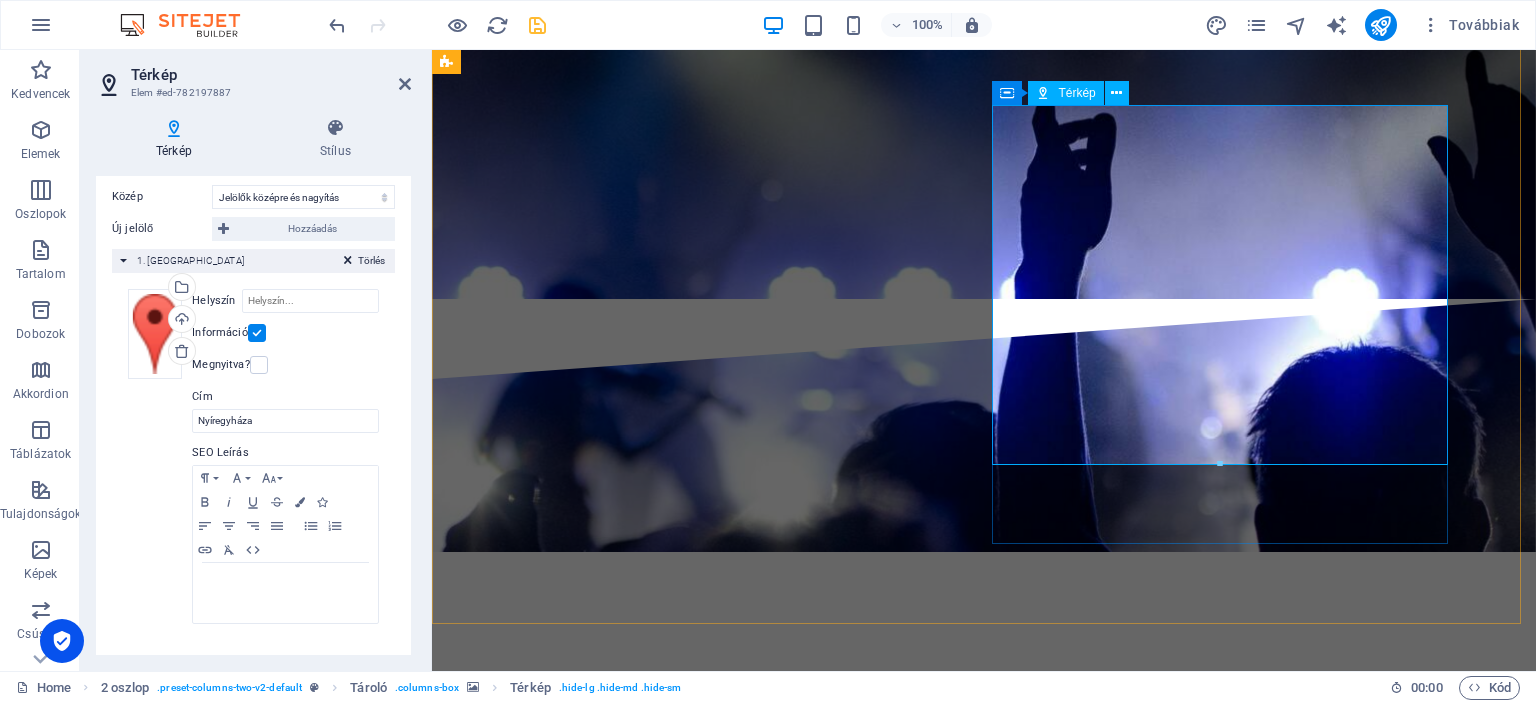 click on "← Mozgatás balra → Mozgatás jobbra ↑ Mozgatás felfelé ↓ Mozgatás lefelé + Nagyítás - Kicsinyítés Home Ugrás balra 75%-kal End Ugrás jobbra 75%-kal Page up Ugrás felfelé 75%-kal Page down Ugrás lefelé 75%-kal Térkép Domborzat Műhold Címkék Billentyűparancsok Térképadatok Térképadatok ©2025 GeoBasis-DE/BKG (©2009), Google Térképadatok ©2025 GeoBasis-DE/BKG (©2009), Google 1 m  Kattintson a metrikus és az angolszász mértékegységek közötti váltáshoz Feltételek Térképhiba bejelentése" at bounding box center [676, 7862] 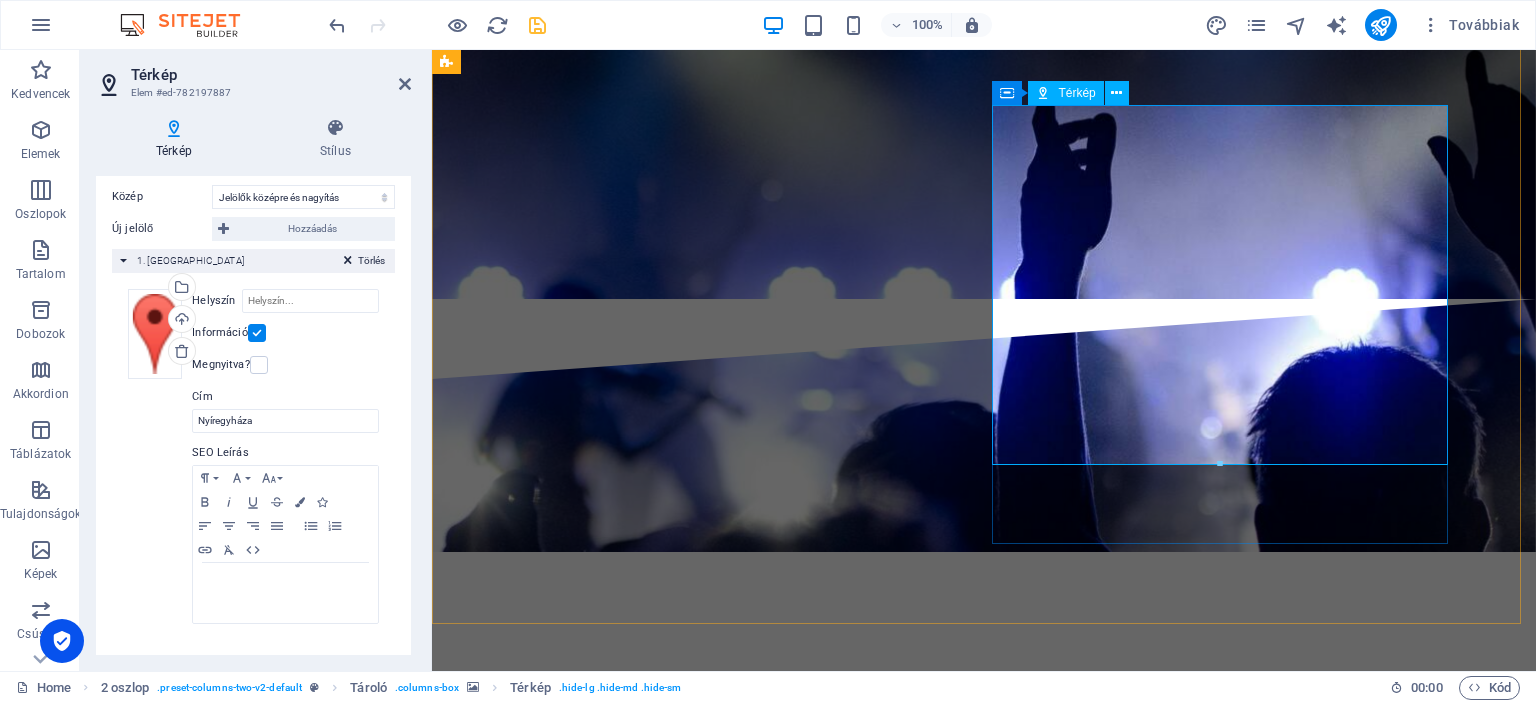drag, startPoint x: 1136, startPoint y: 260, endPoint x: 1124, endPoint y: 215, distance: 46.572525 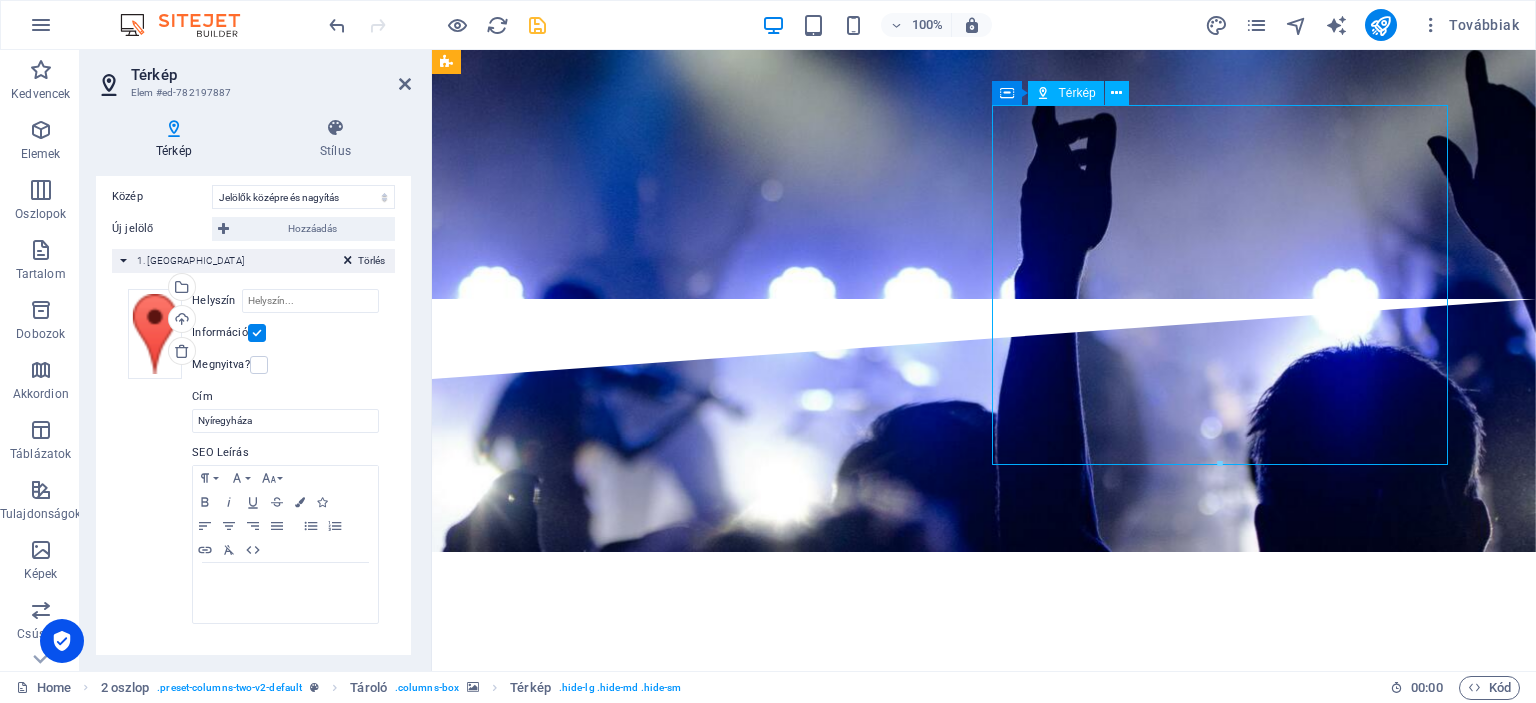 drag, startPoint x: 1220, startPoint y: 295, endPoint x: 1207, endPoint y: 263, distance: 34.539833 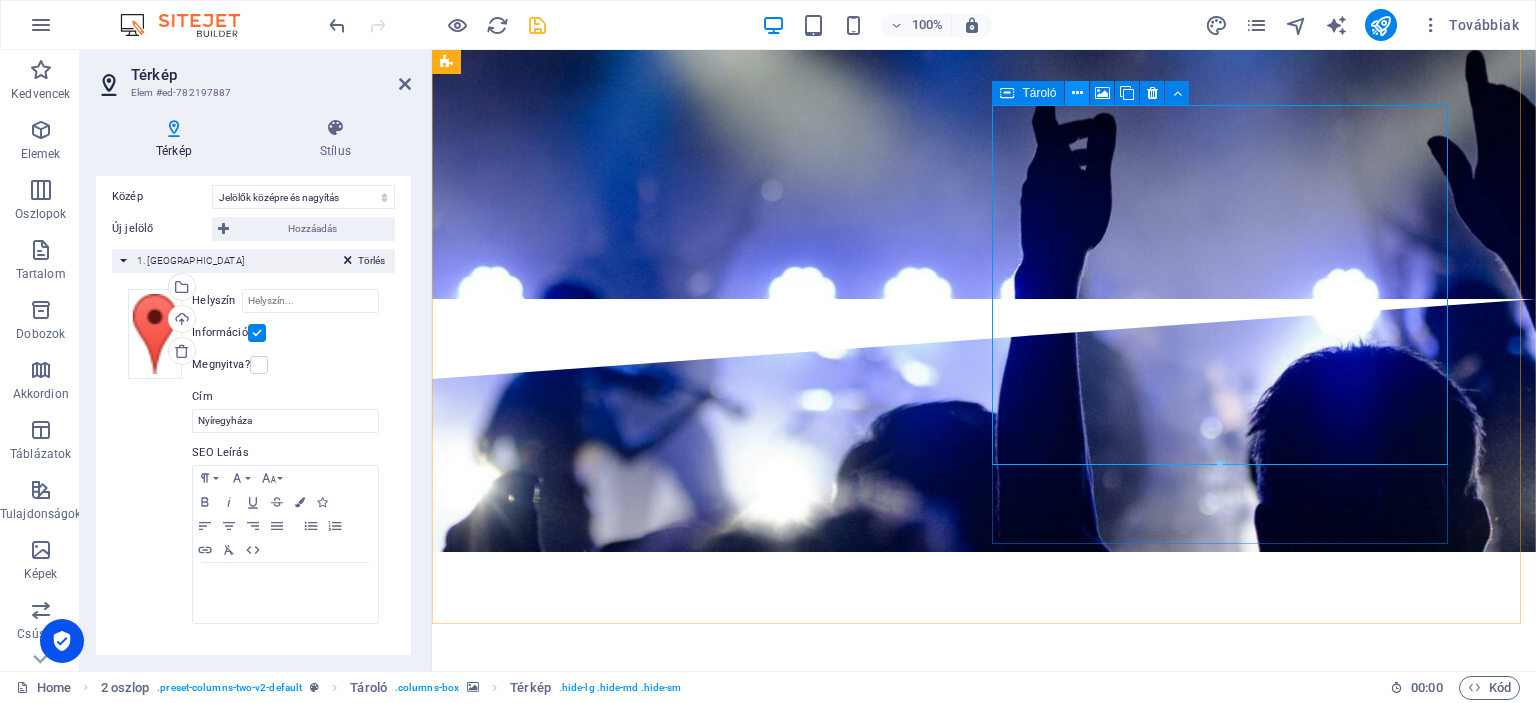 click at bounding box center (1077, 93) 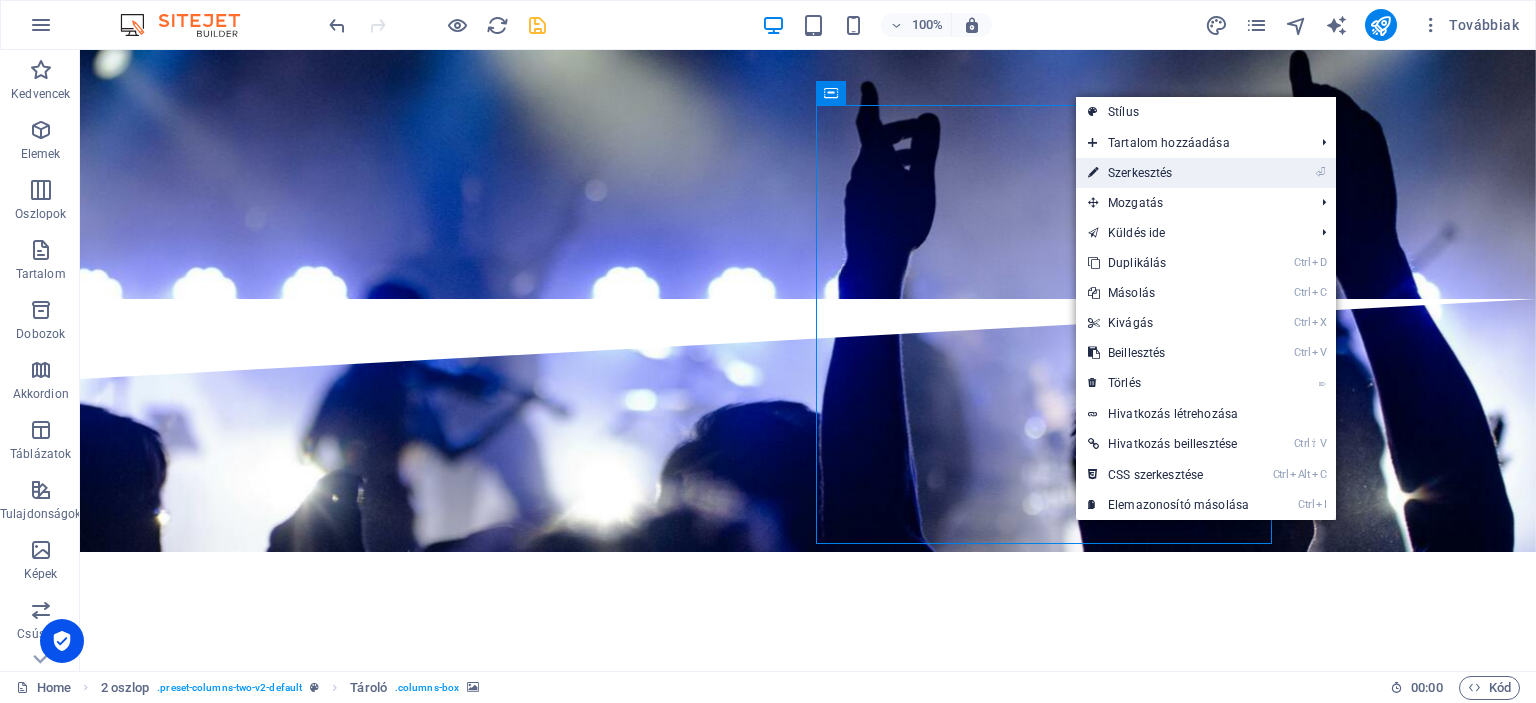 click on "⏎  Szerkesztés" at bounding box center [1168, 173] 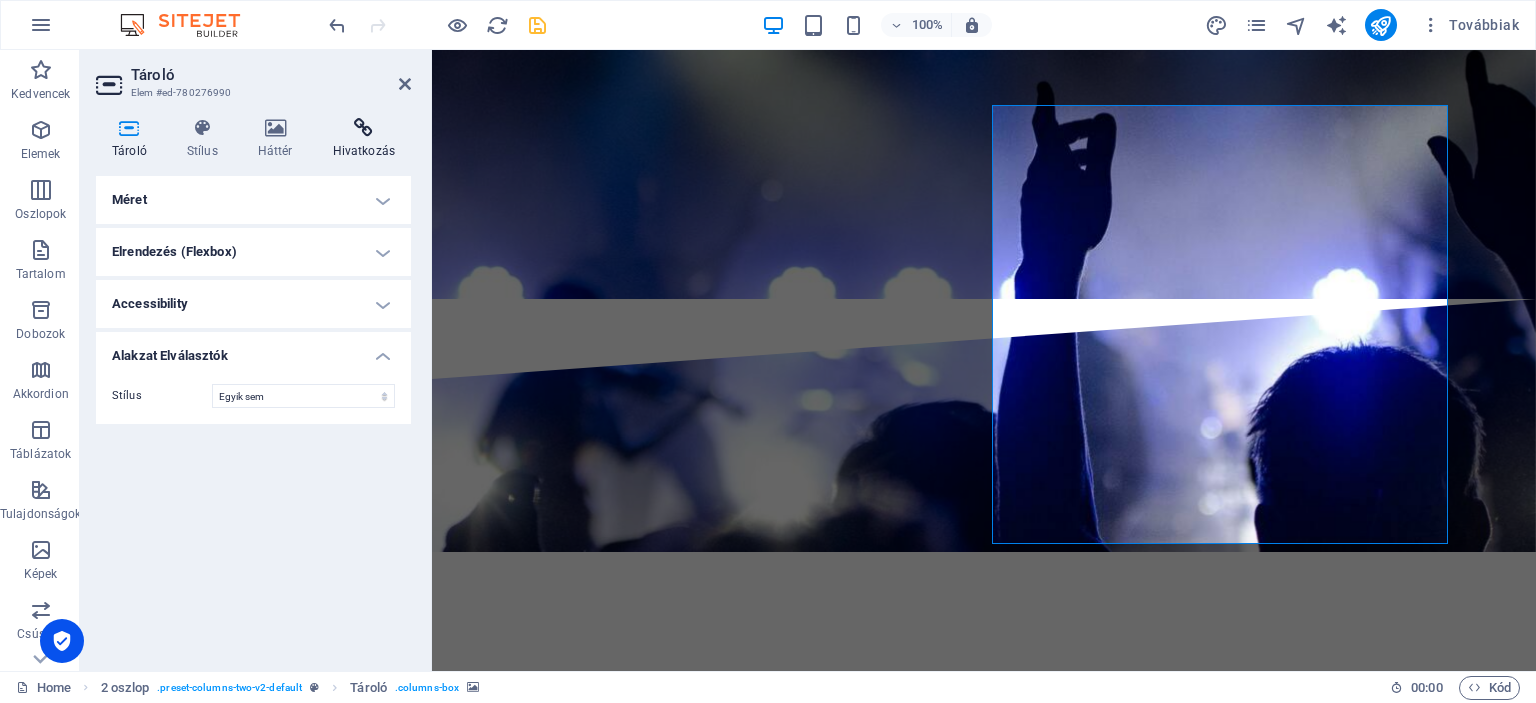 click at bounding box center [364, 128] 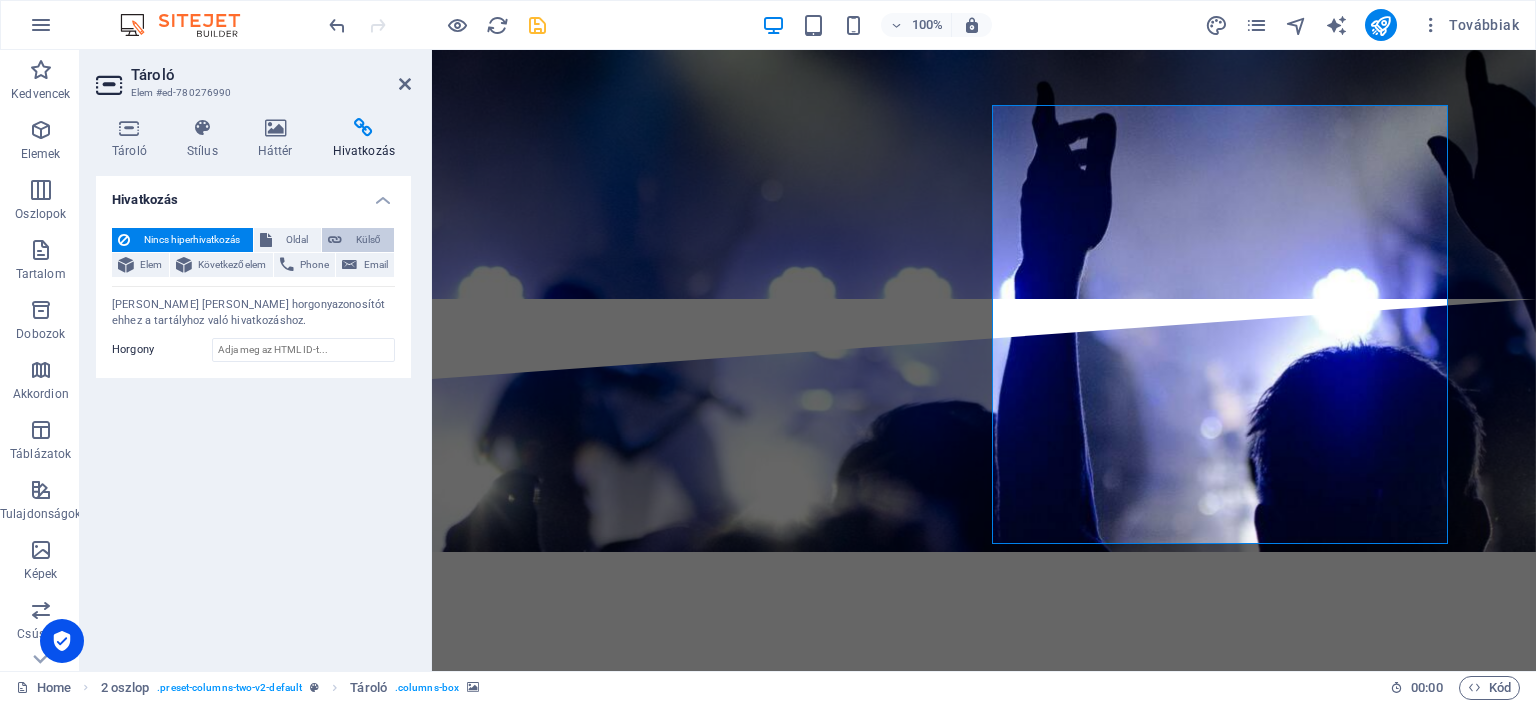 click on "Külső" at bounding box center [368, 240] 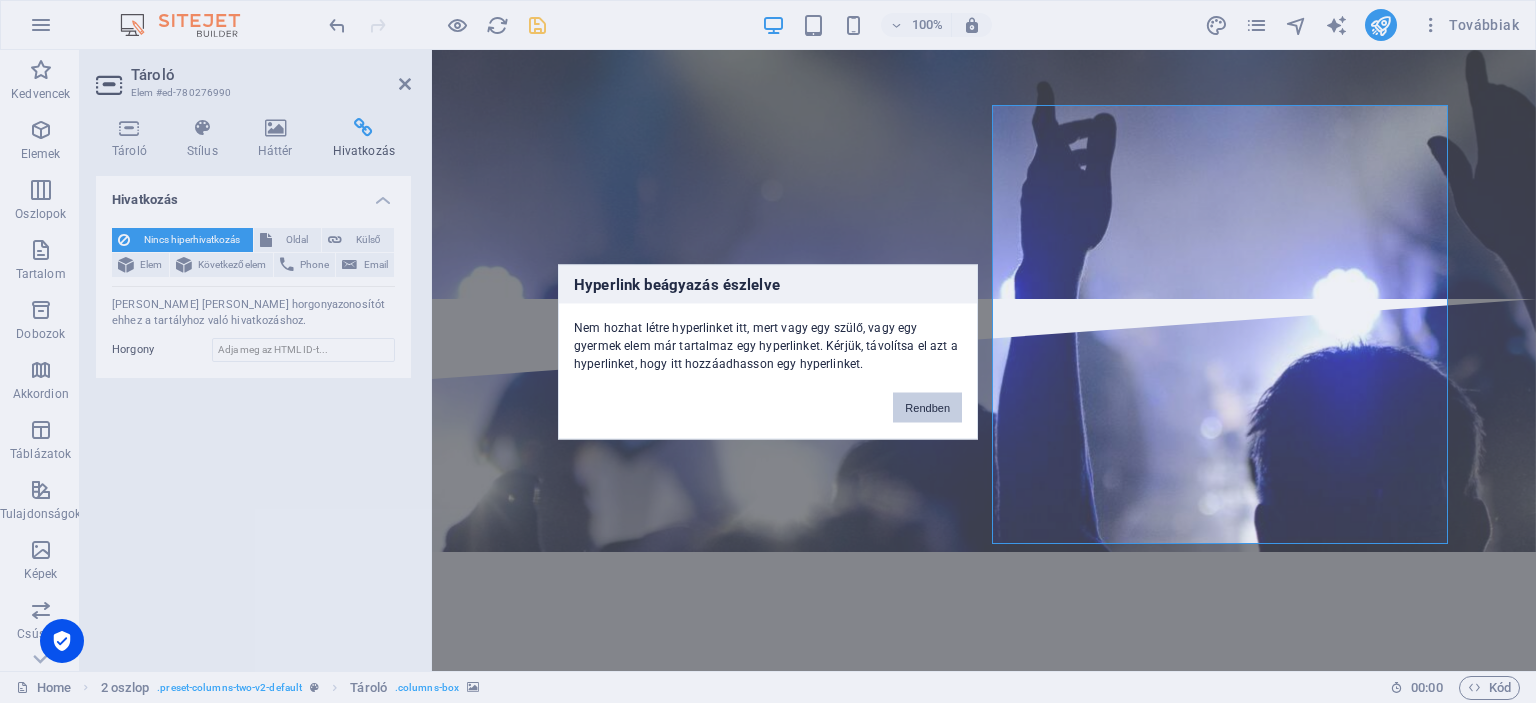 click on "Rendben" at bounding box center (927, 407) 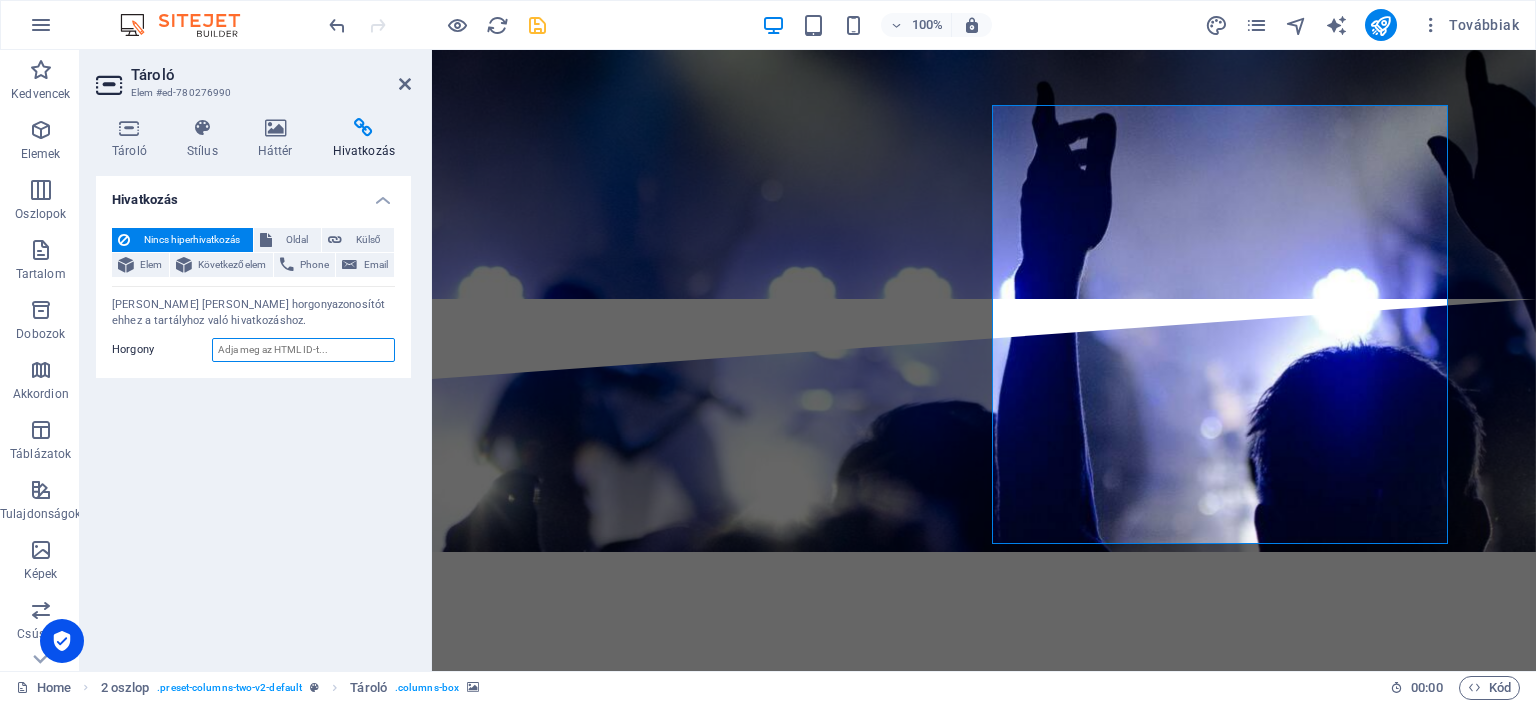 click on "Horgony" at bounding box center [303, 350] 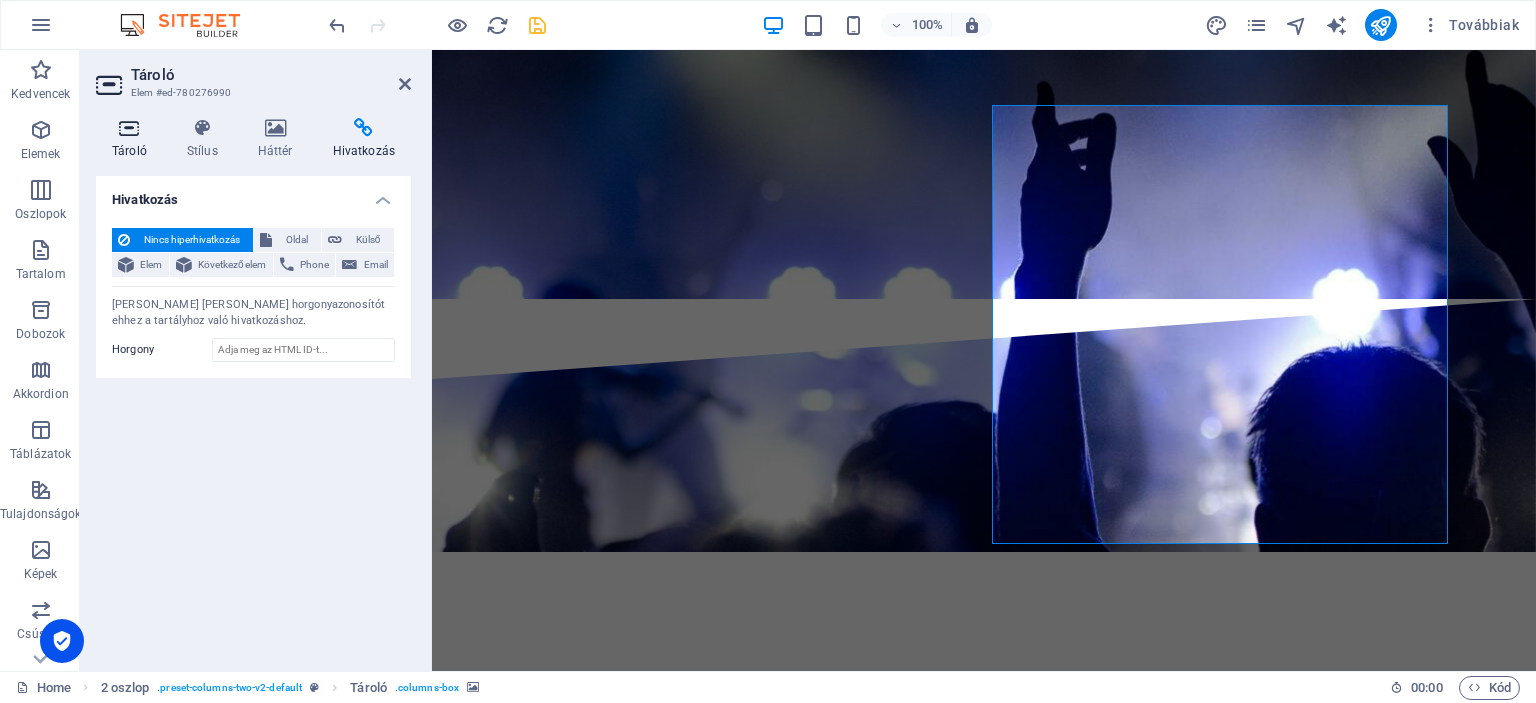 click at bounding box center (129, 128) 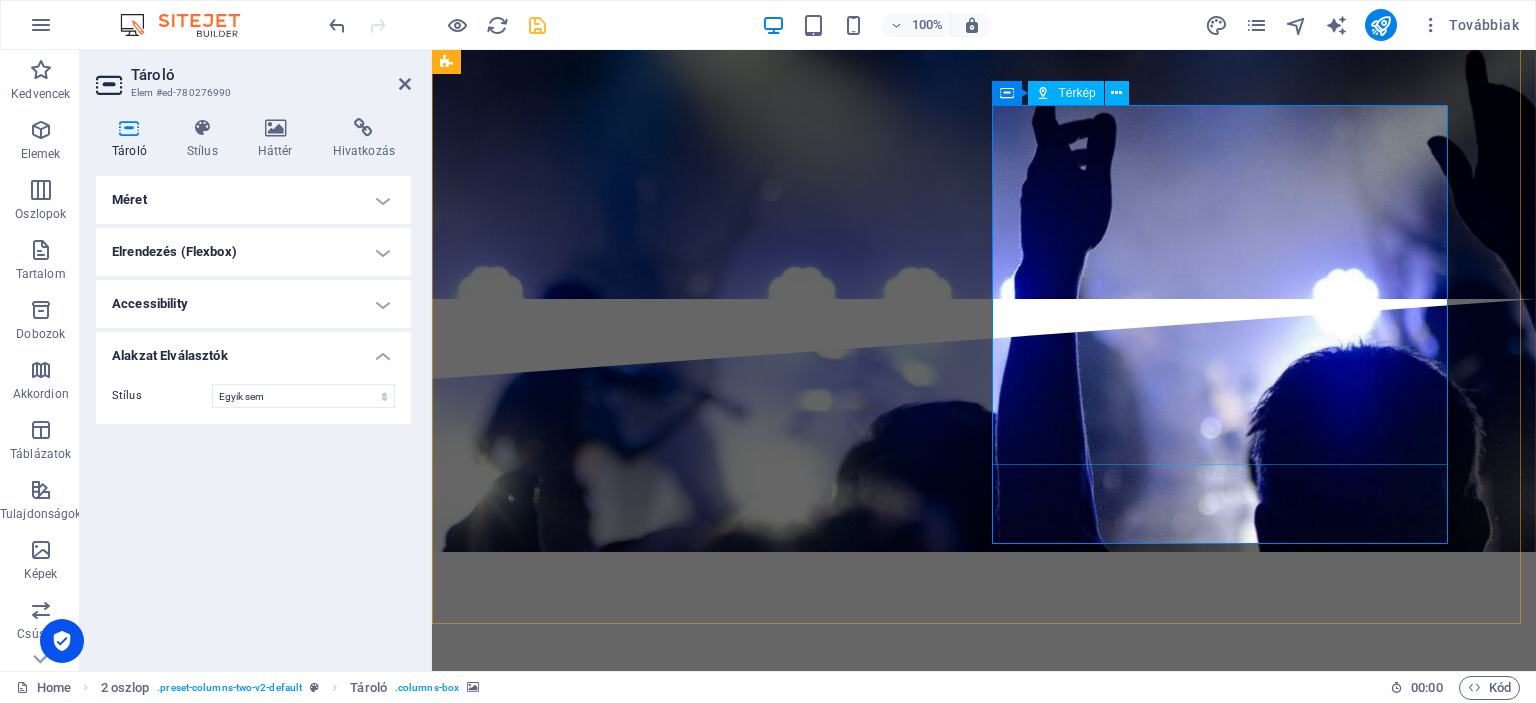 click on "← Mozgatás balra → Mozgatás jobbra ↑ Mozgatás felfelé ↓ Mozgatás lefelé + Nagyítás - Kicsinyítés Home Ugrás balra 75%-kal End Ugrás jobbra 75%-kal Page up Ugrás felfelé 75%-kal Page down Ugrás lefelé 75%-kal Térkép Domborzat Műhold Címkék Billentyűparancsok Térképadatok Térképadatok ©2025 GeoBasis-DE/BKG (©2009), Google Térképadatok ©2025 GeoBasis-DE/BKG (©2009), Google 1 m  Kattintson a metrikus és az angolszász mértékegységek közötti váltáshoz Feltételek Térképhiba bejelentése" at bounding box center (676, 7862) 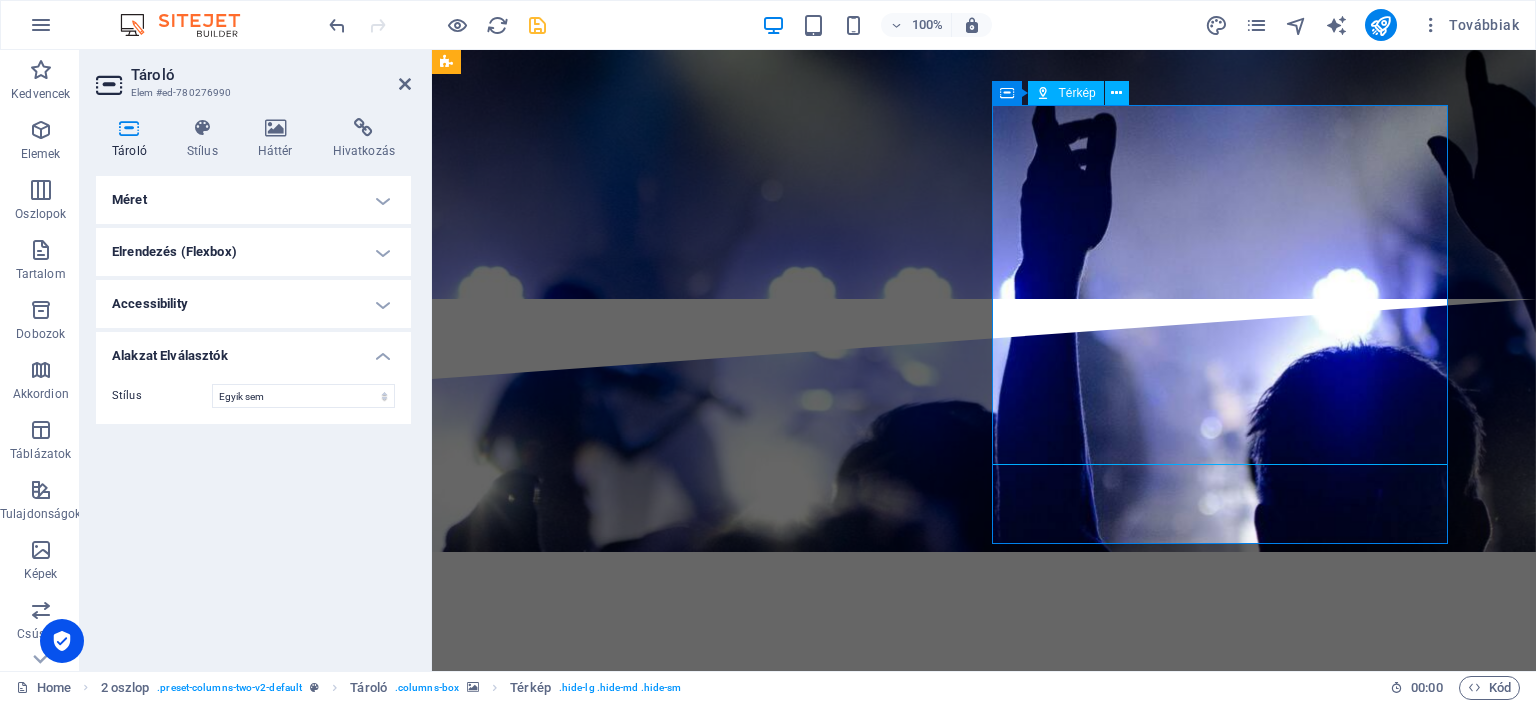 click on "← Mozgatás balra → Mozgatás jobbra ↑ Mozgatás felfelé ↓ Mozgatás lefelé + Nagyítás - Kicsinyítés Home Ugrás balra 75%-kal End Ugrás jobbra 75%-kal Page up Ugrás felfelé 75%-kal Page down Ugrás lefelé 75%-kal Térkép Domborzat Műhold Címkék Billentyűparancsok Térképadatok Térképadatok ©2025 GeoBasis-DE/BKG (©2009), Google Térképadatok ©2025 GeoBasis-DE/BKG (©2009), Google 1 m  Kattintson a metrikus és az angolszász mértékegységek közötti váltáshoz Feltételek Térképhiba bejelentése" at bounding box center [676, 7862] 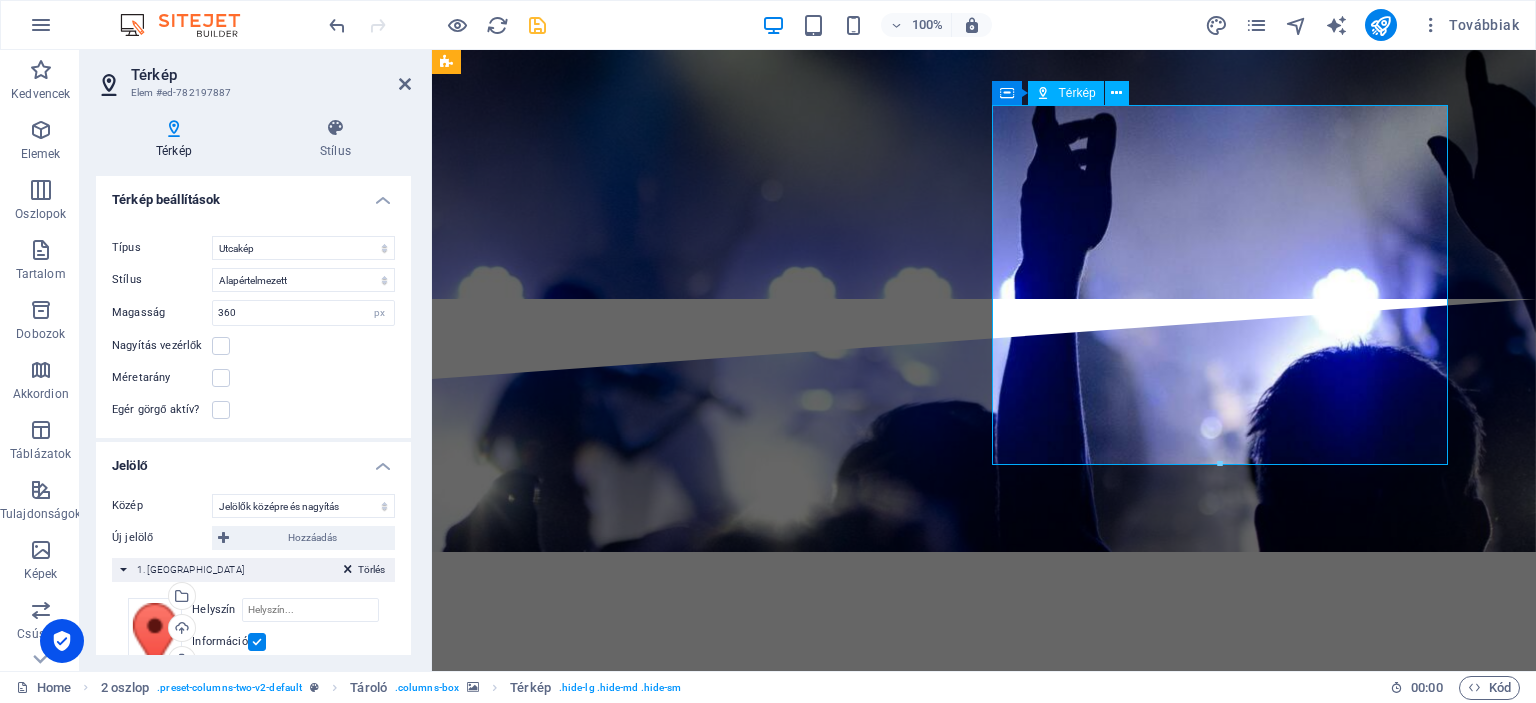 click on "← Mozgatás balra → Mozgatás jobbra ↑ Mozgatás felfelé ↓ Mozgatás lefelé + Nagyítás - Kicsinyítés Home Ugrás balra 75%-kal End Ugrás jobbra 75%-kal Page up Ugrás felfelé 75%-kal Page down Ugrás lefelé 75%-kal Térkép Domborzat Műhold Címkék Billentyűparancsok Térképadatok Térképadatok ©2025 GeoBasis-DE/BKG (©2009), Google Térképadatok ©2025 GeoBasis-DE/BKG (©2009), Google 1 m  Kattintson a metrikus és az angolszász mértékegységek közötti váltáshoz Feltételek Térképhiba bejelentése" at bounding box center (676, 7862) 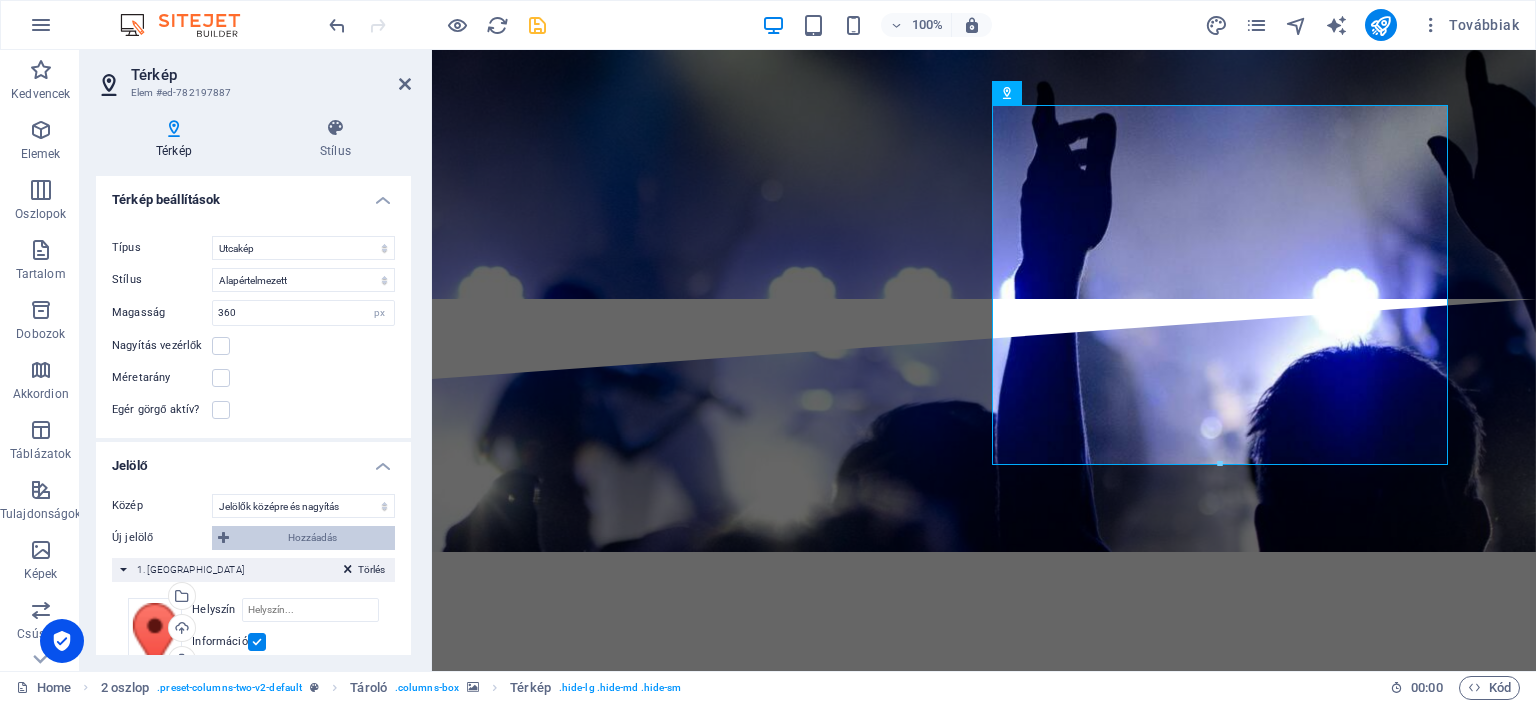 click at bounding box center [223, 538] 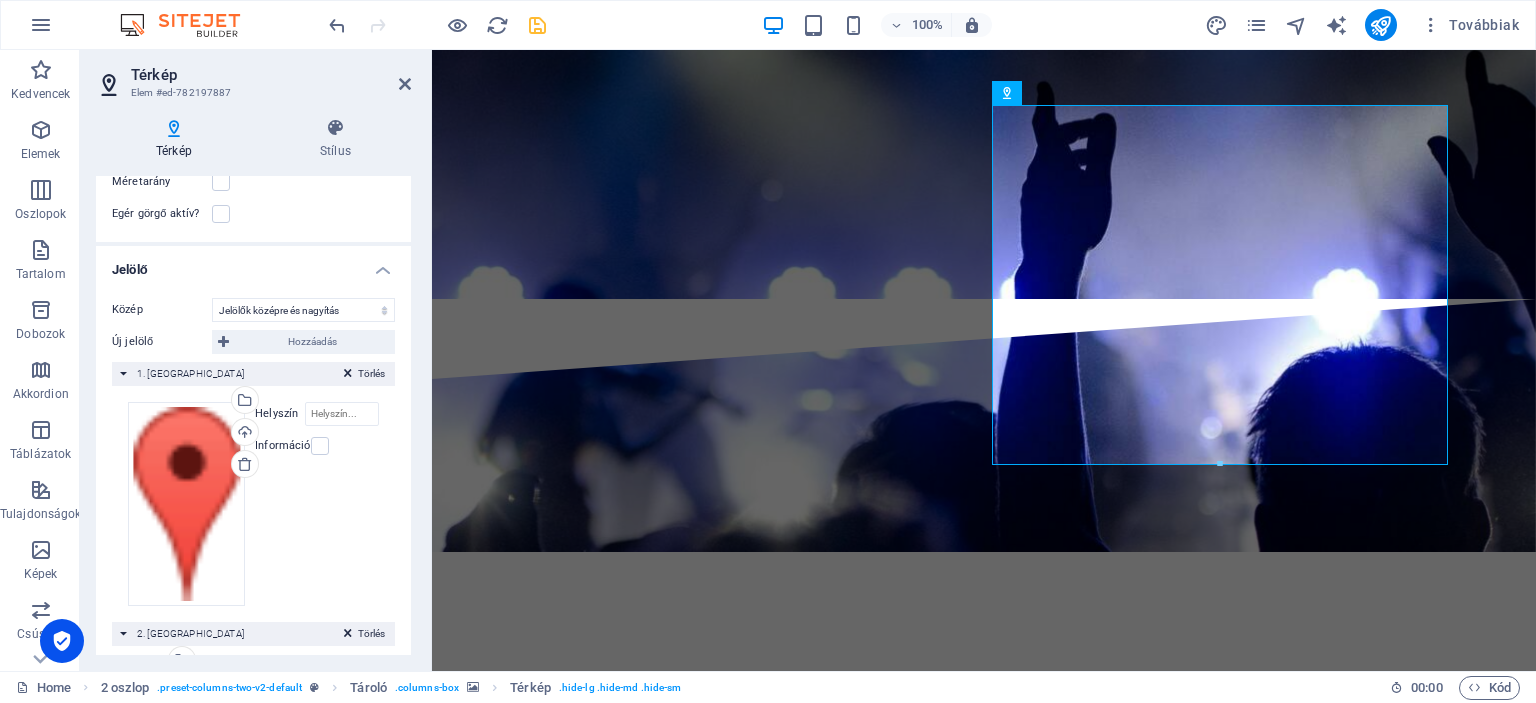 scroll, scrollTop: 194, scrollLeft: 0, axis: vertical 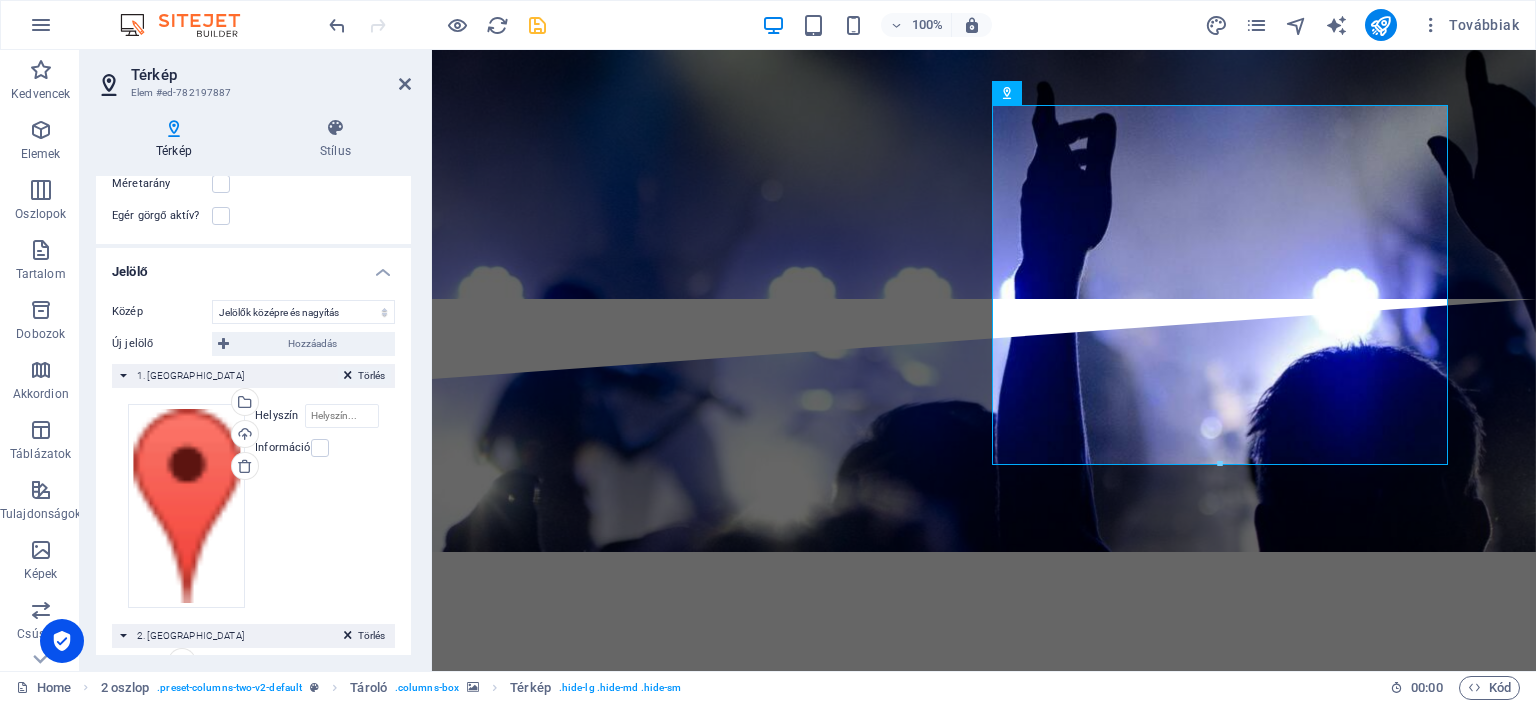 click at bounding box center (348, 379) 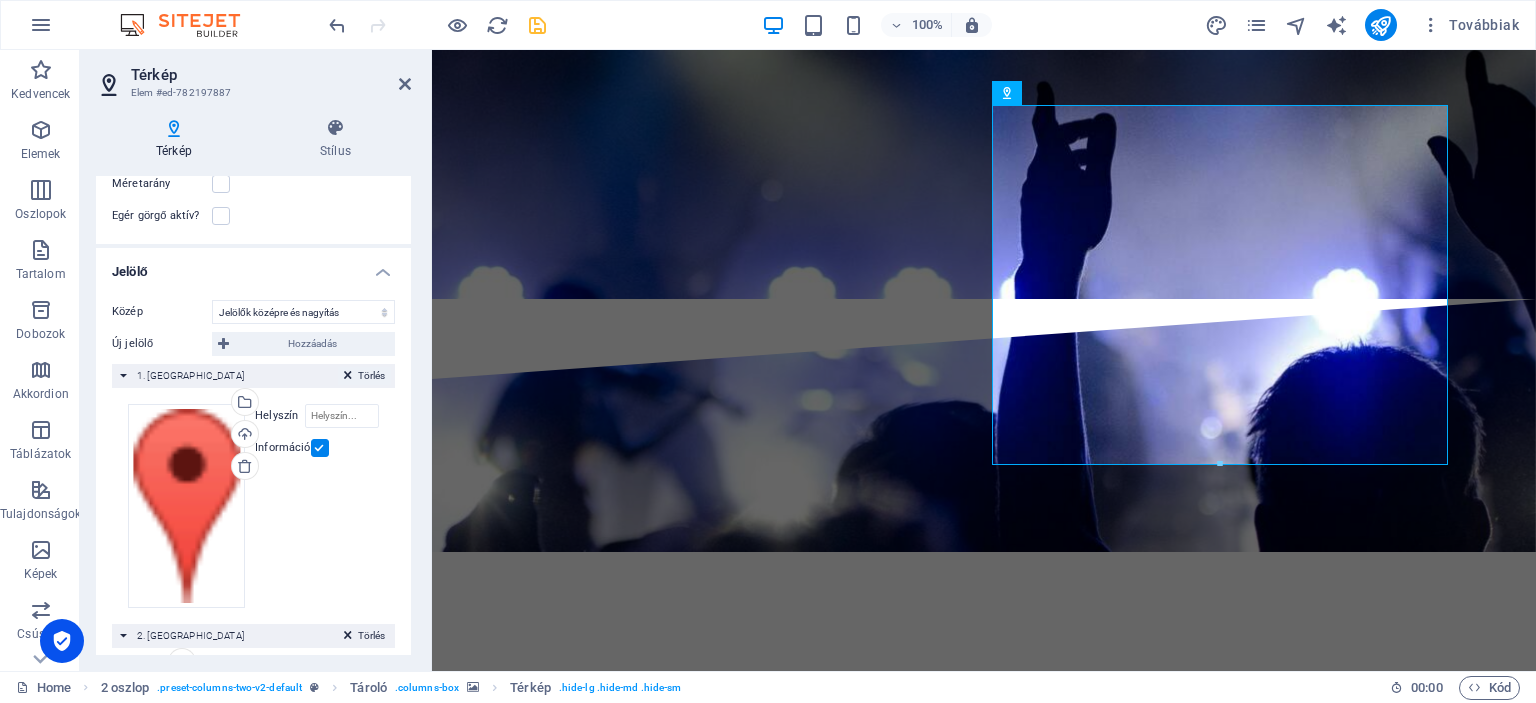 type on "Nyíregyháza" 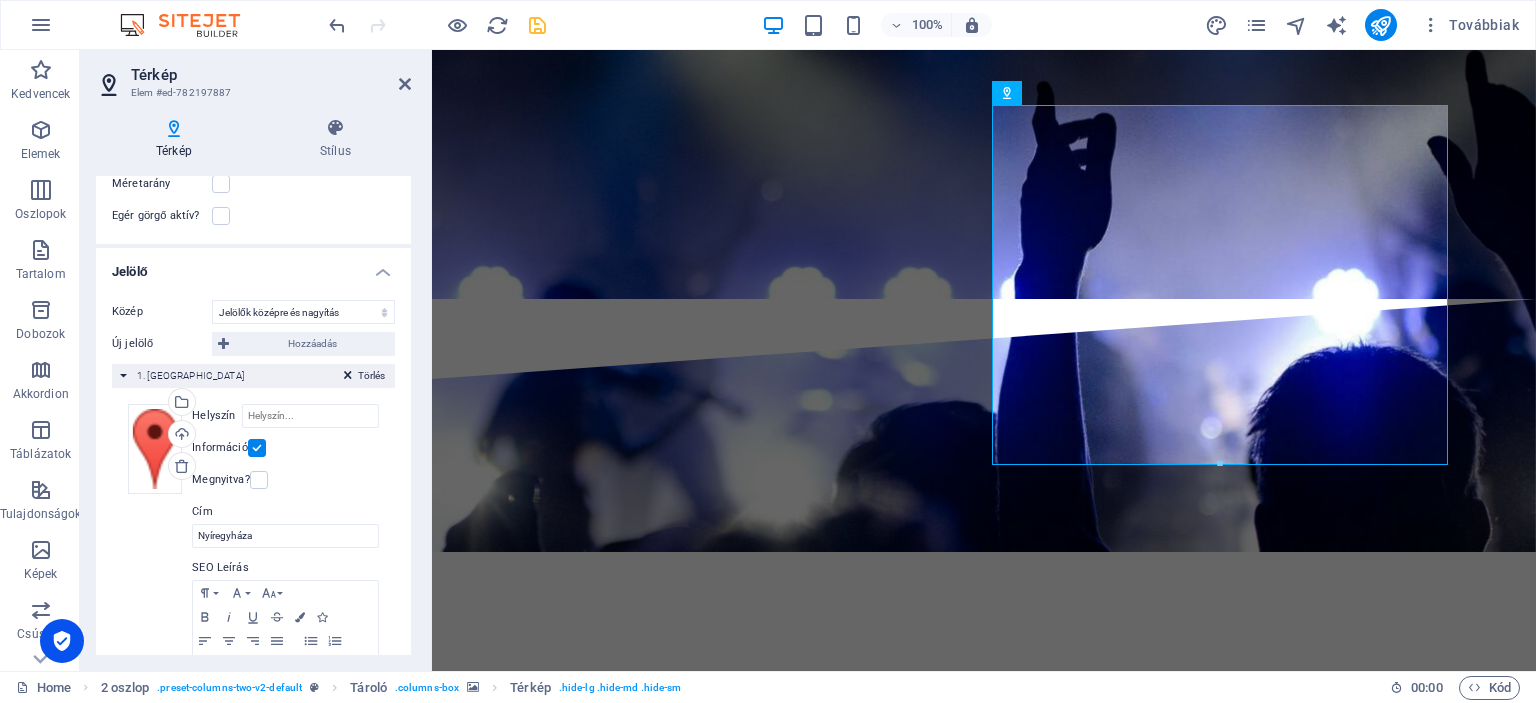 click at bounding box center (257, 448) 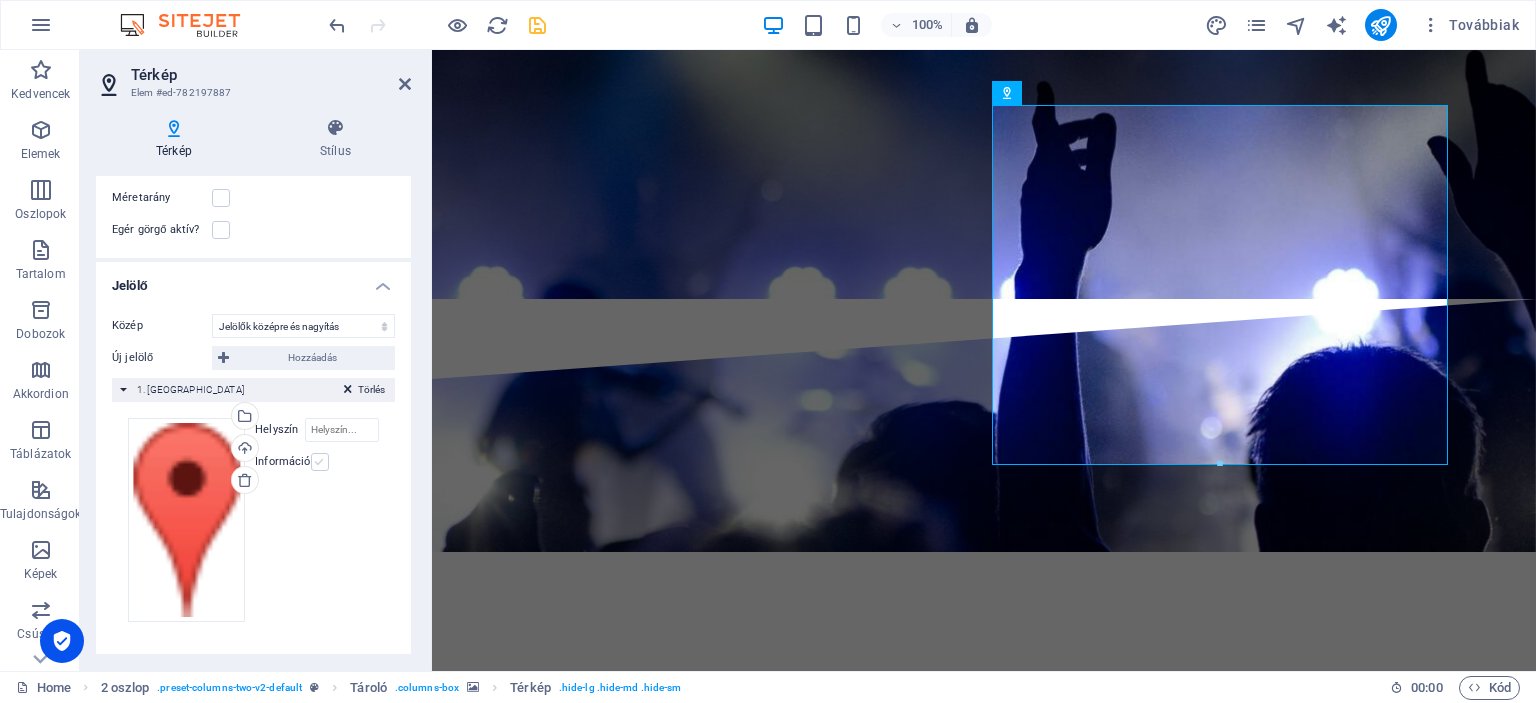 scroll, scrollTop: 174, scrollLeft: 0, axis: vertical 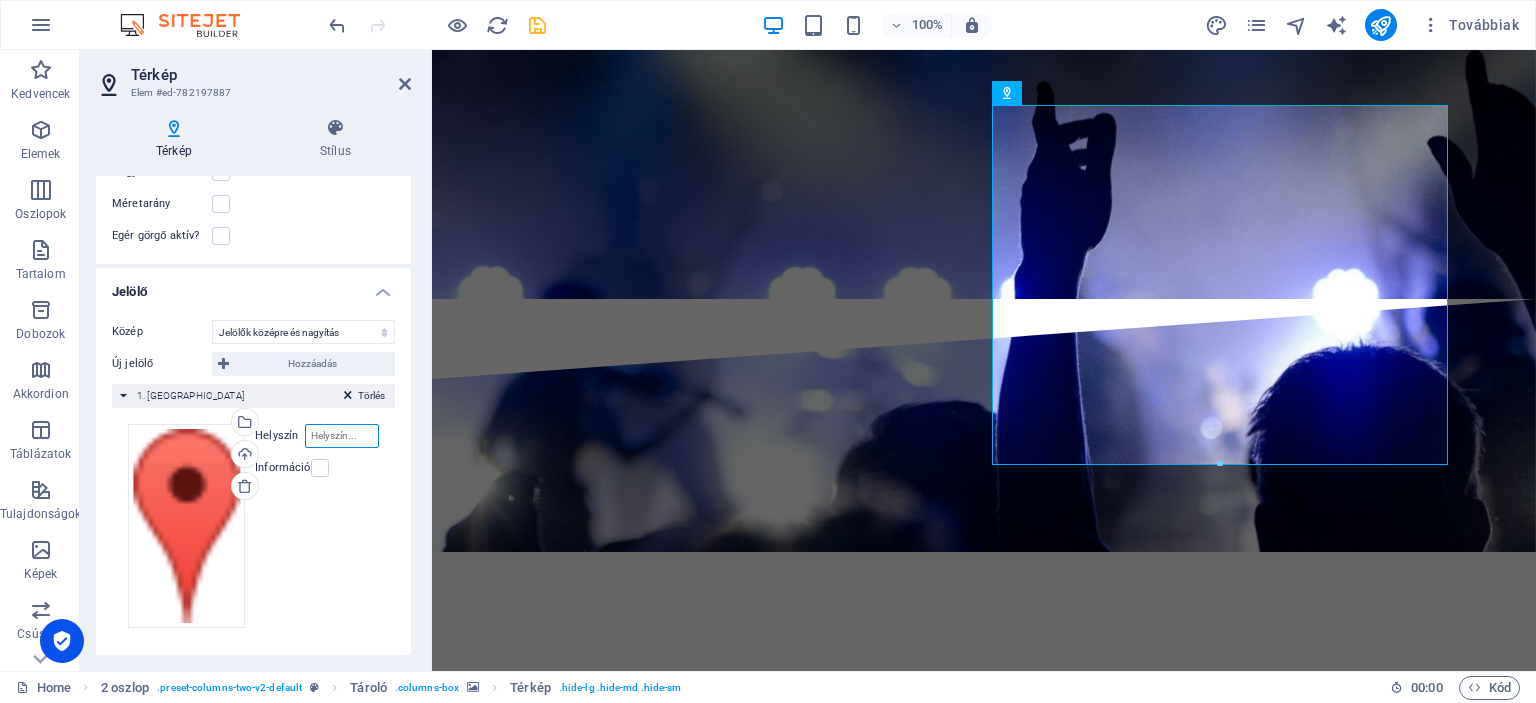 click on "Helyszín" at bounding box center [342, 436] 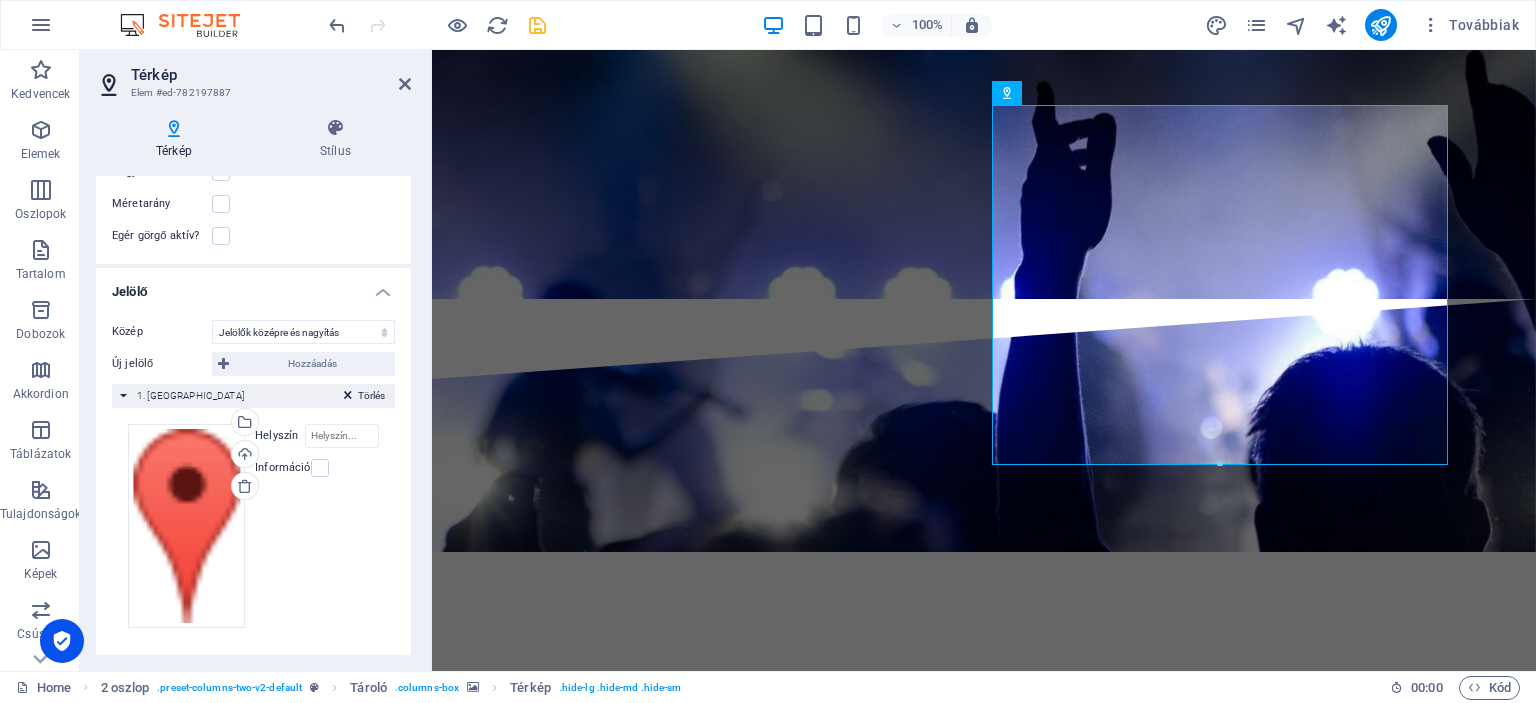 click on "Információ" at bounding box center [282, 468] 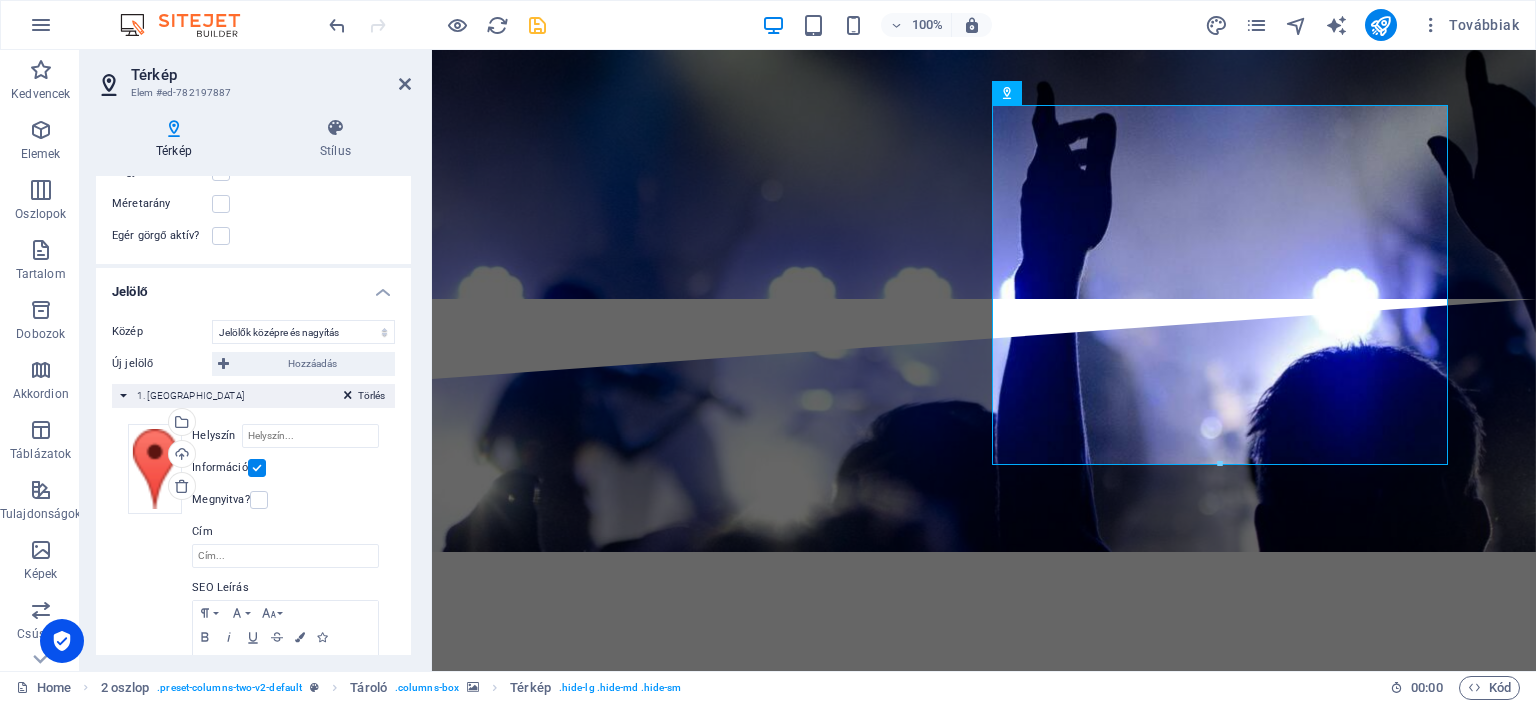click at bounding box center (257, 468) 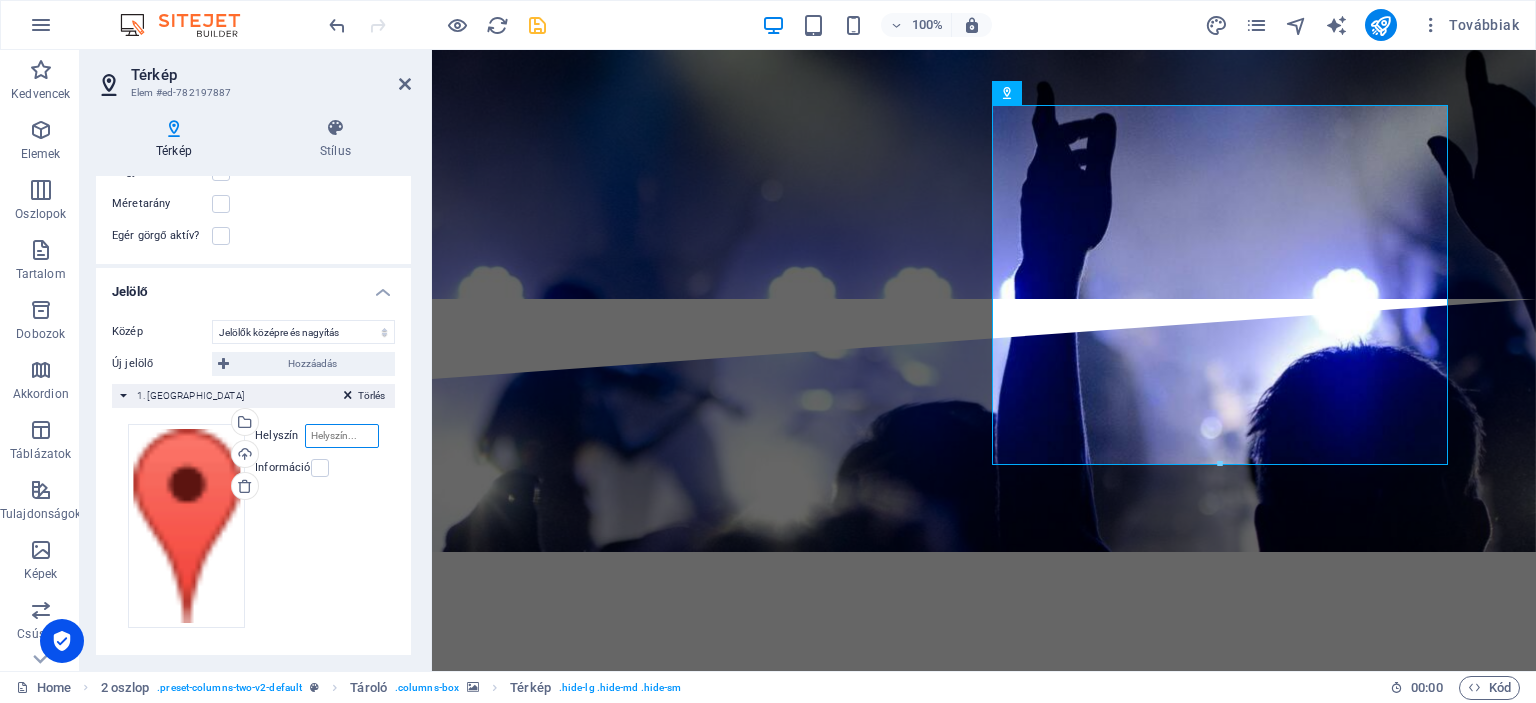 click on "Helyszín" at bounding box center [342, 436] 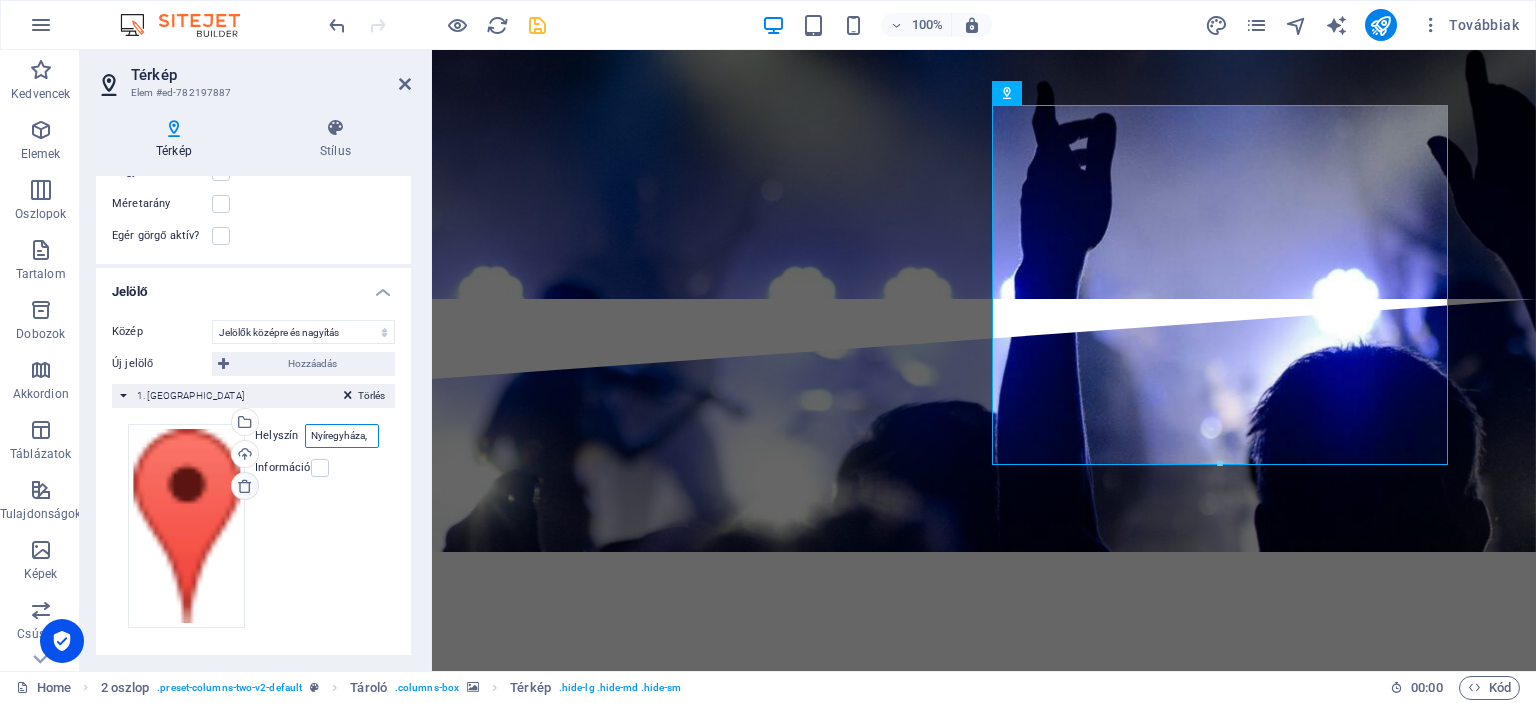 type on "Nyíregyháza," 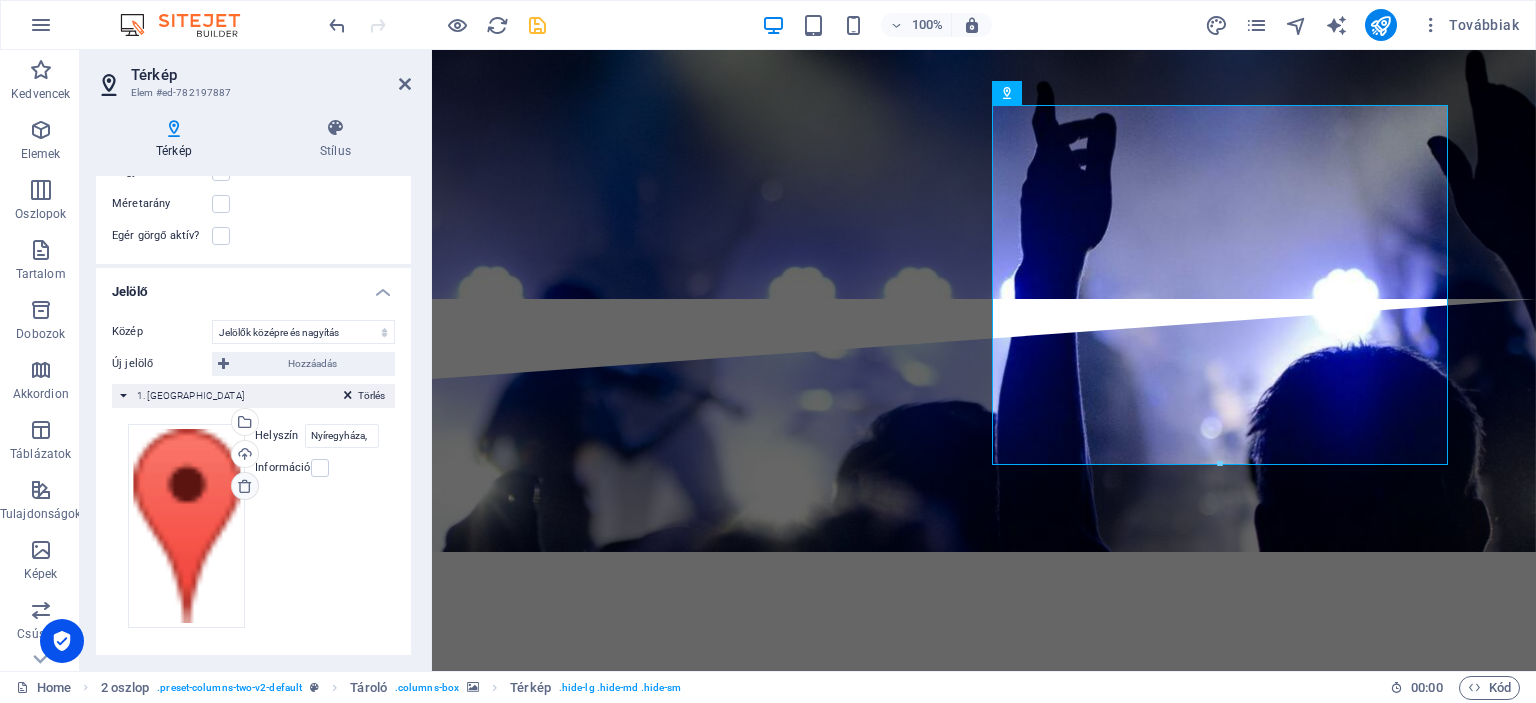 click at bounding box center [245, 486] 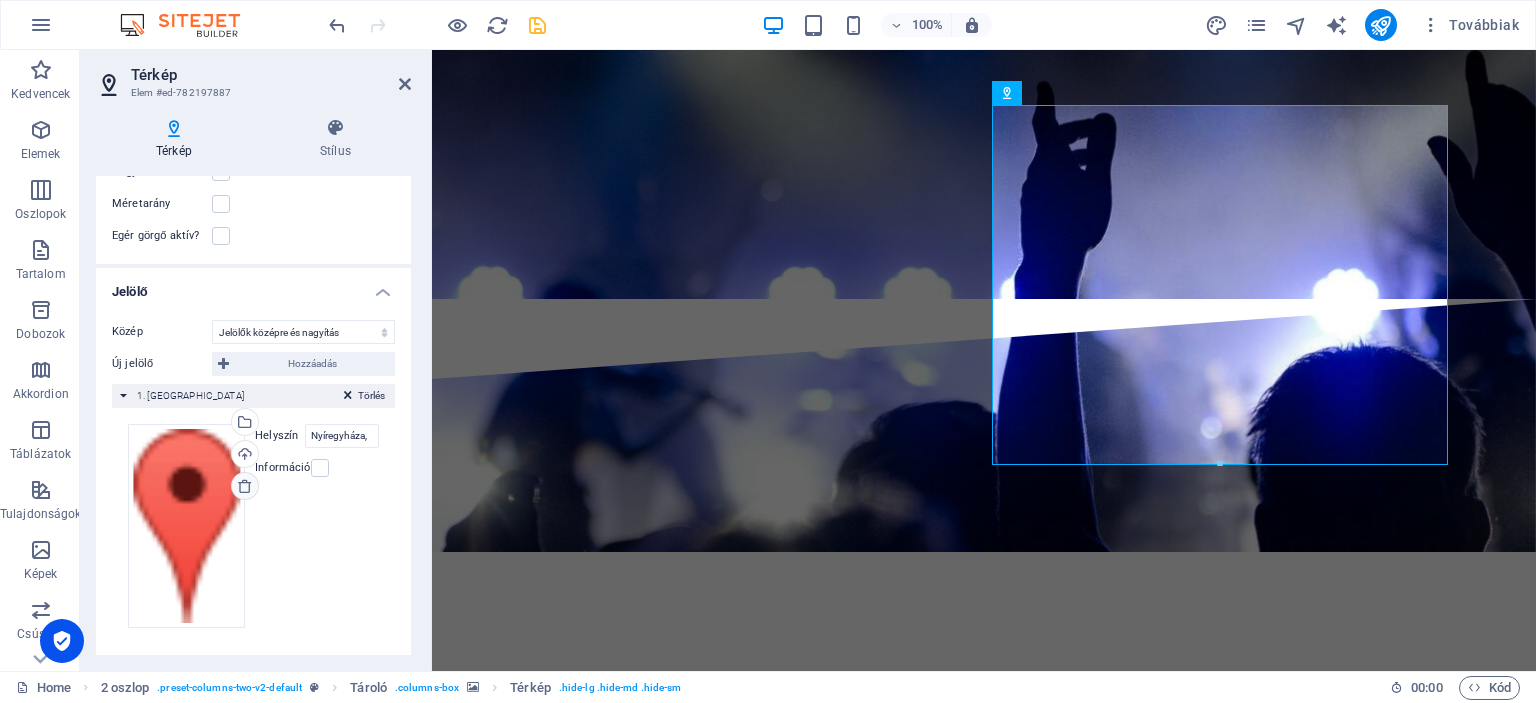 click at bounding box center (245, 486) 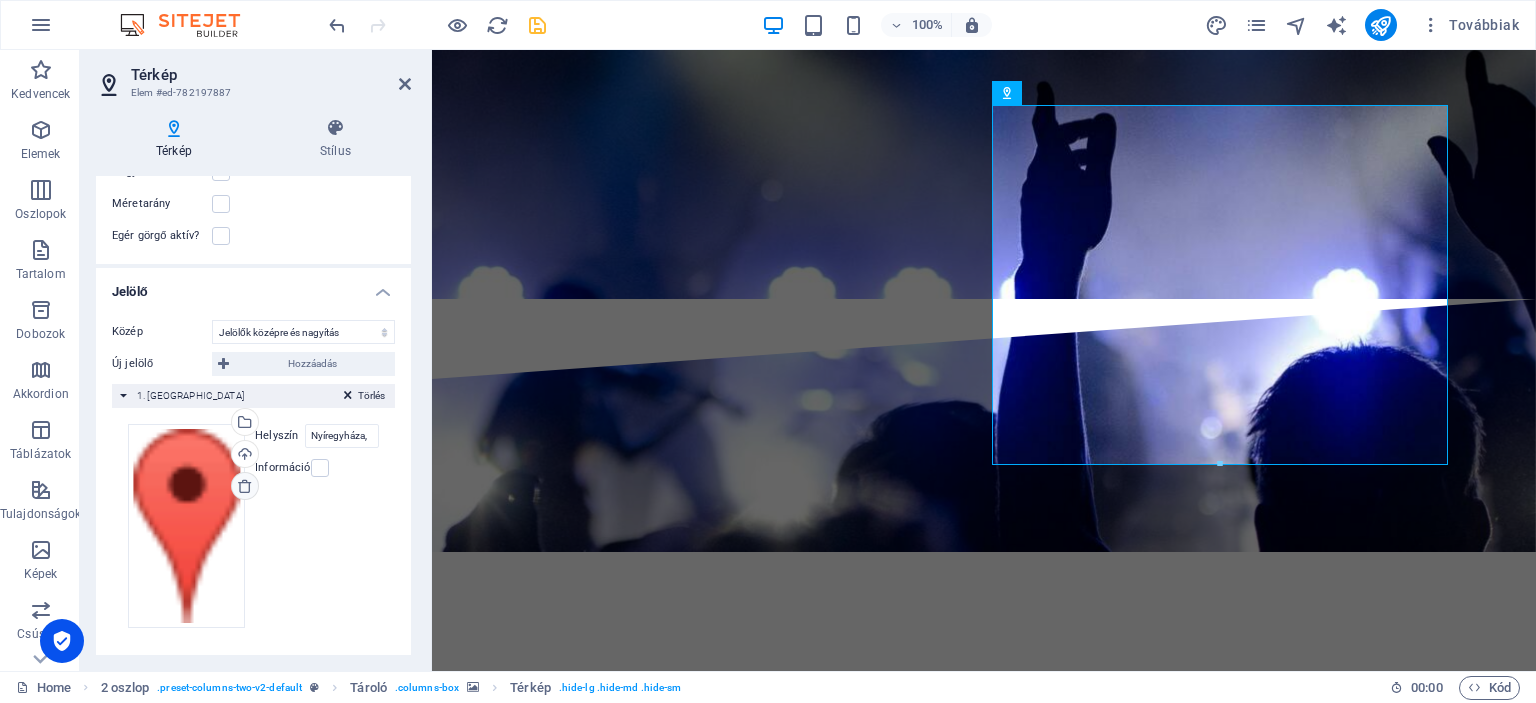 click at bounding box center (245, 486) 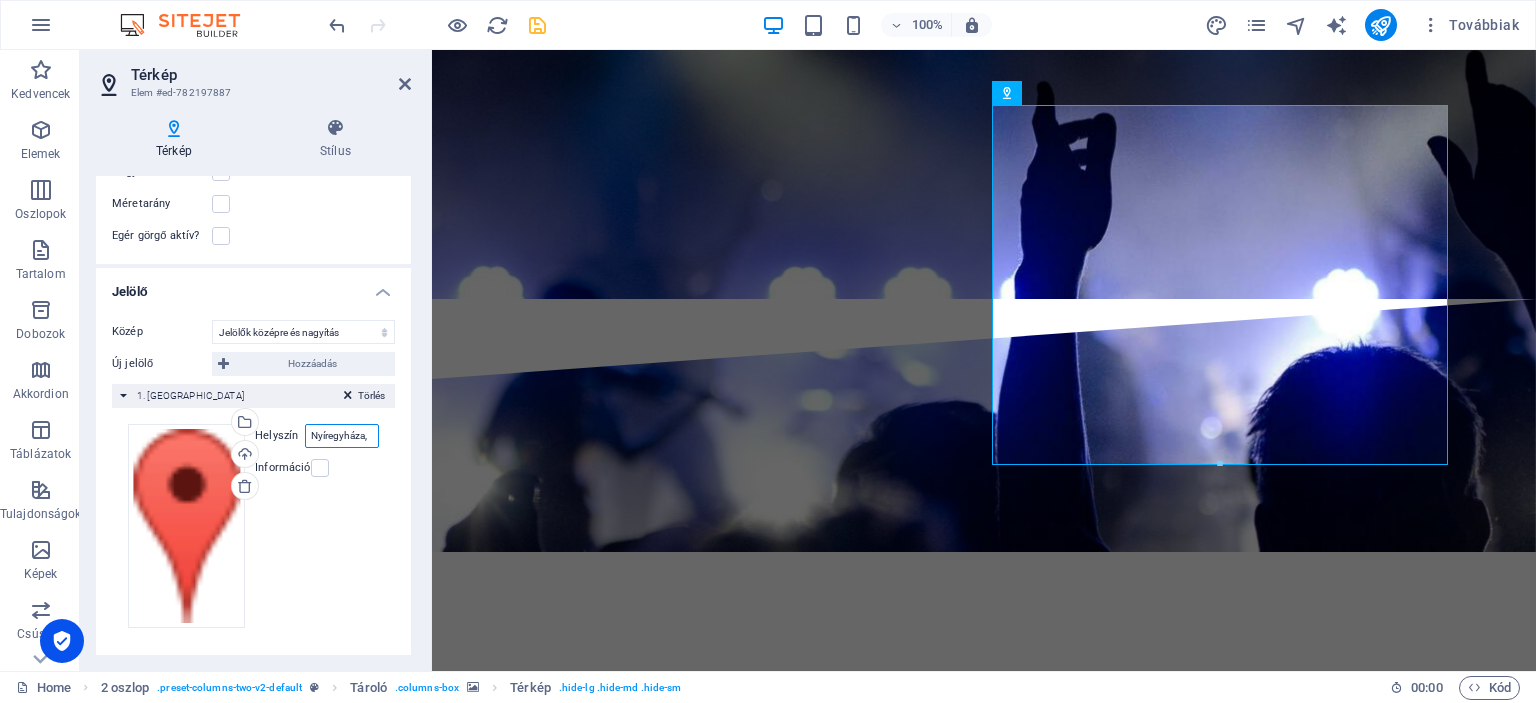 click on "Nyíregyháza," at bounding box center [342, 436] 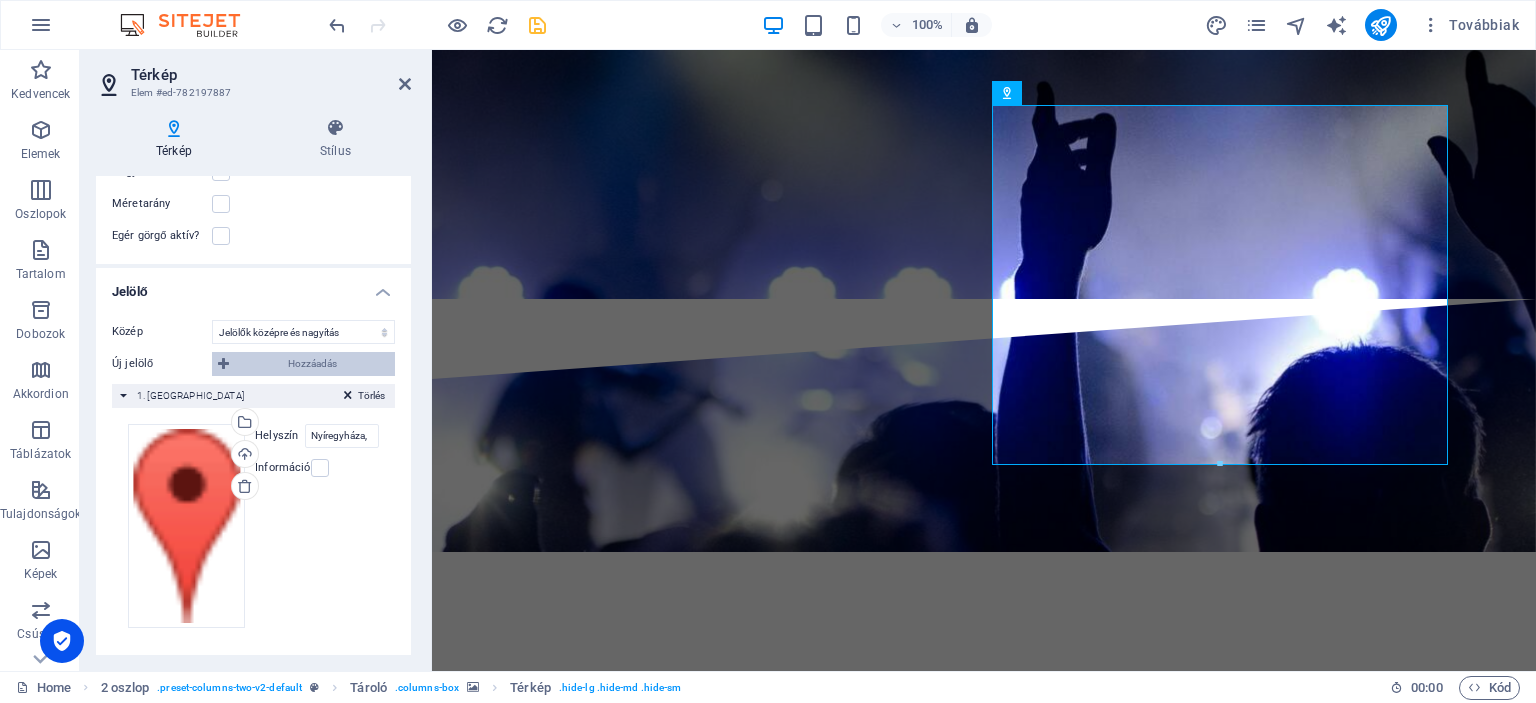 click on "Hozzáadás" at bounding box center [312, 364] 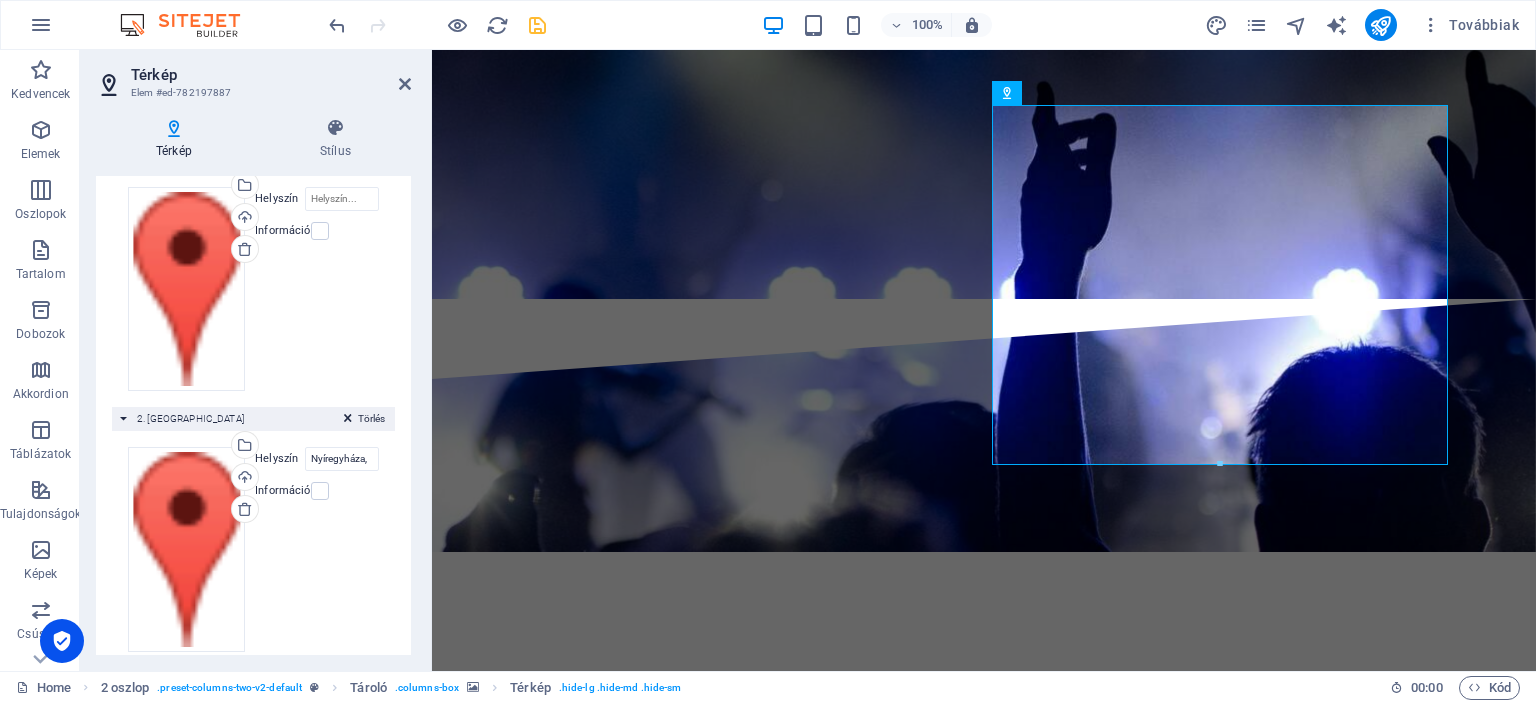 scroll, scrollTop: 414, scrollLeft: 0, axis: vertical 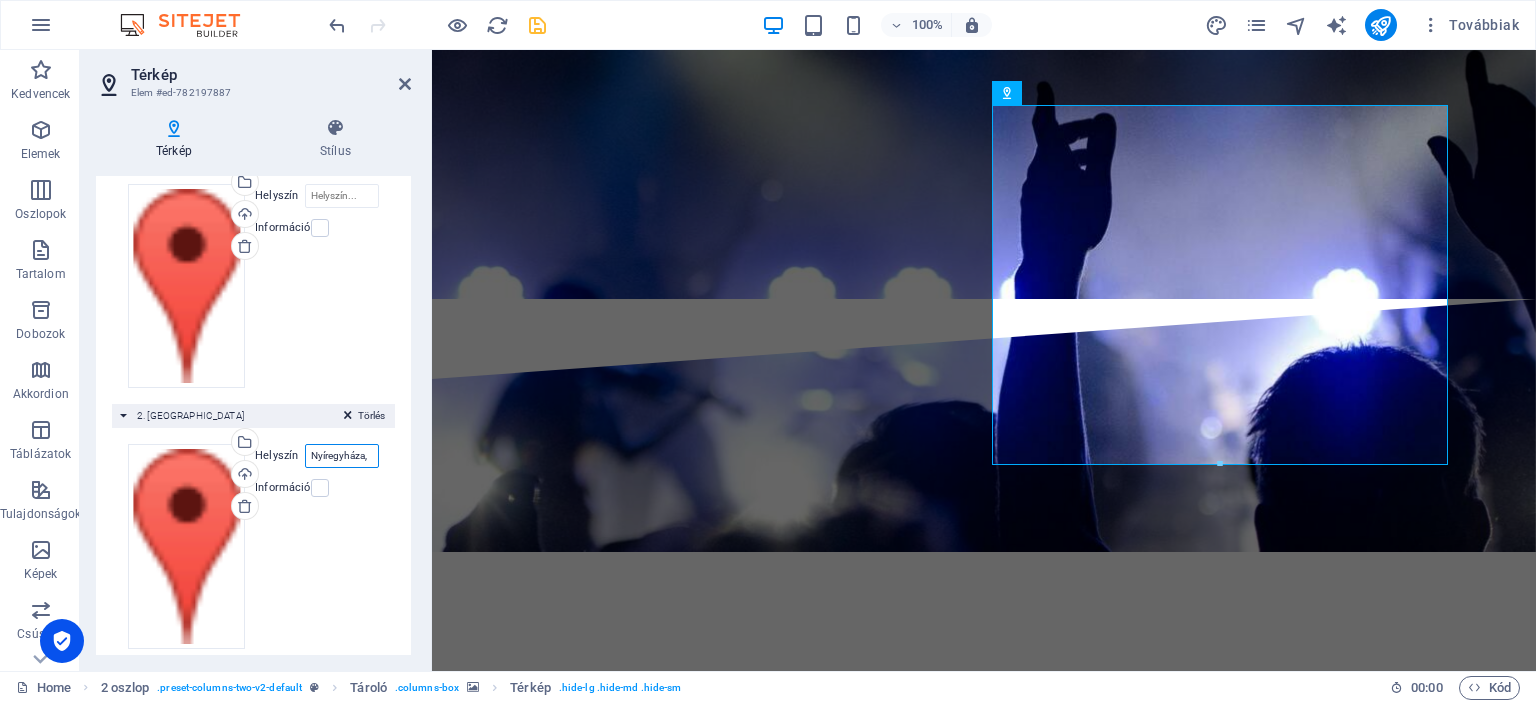 click on "Nyíregyháza," at bounding box center [342, 456] 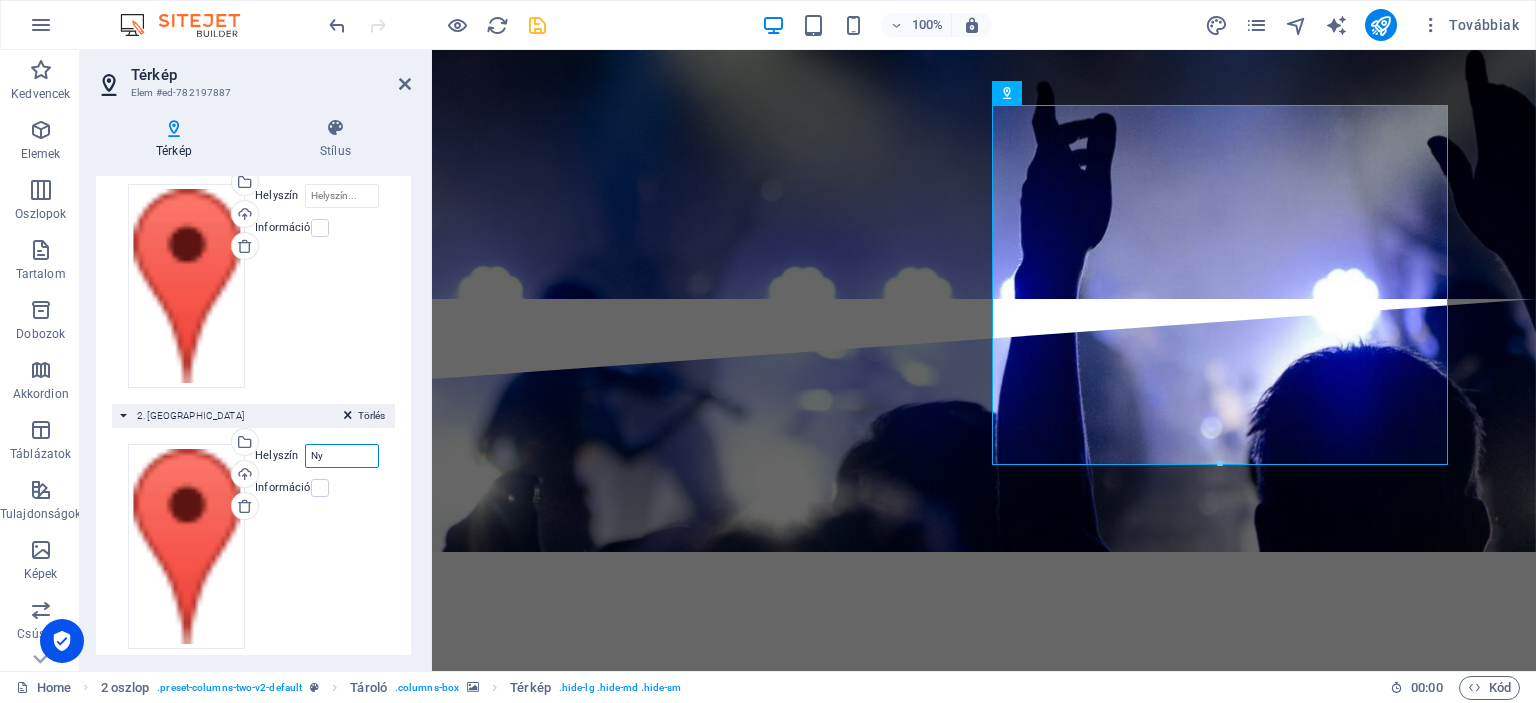 type on "N" 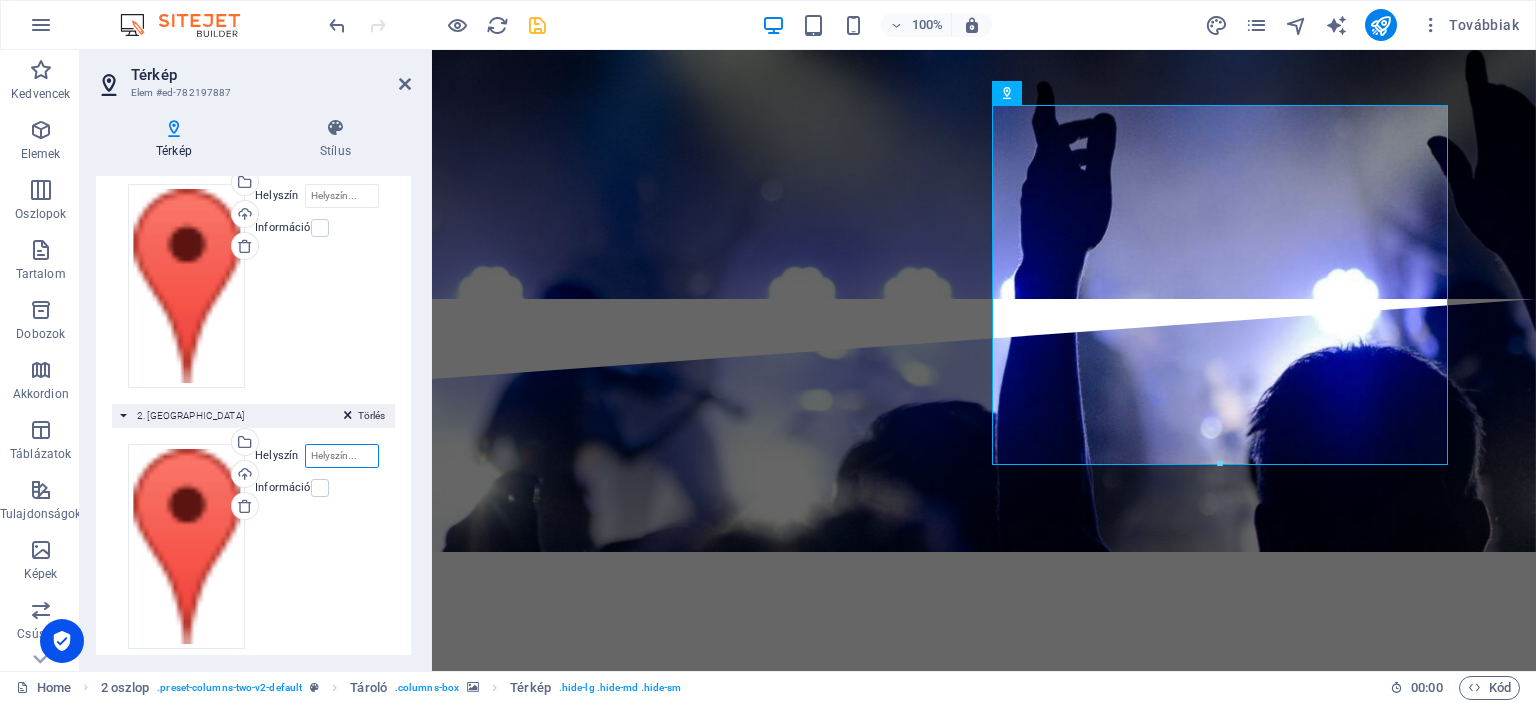 paste on "WPW5+HG Nyíregyháza" 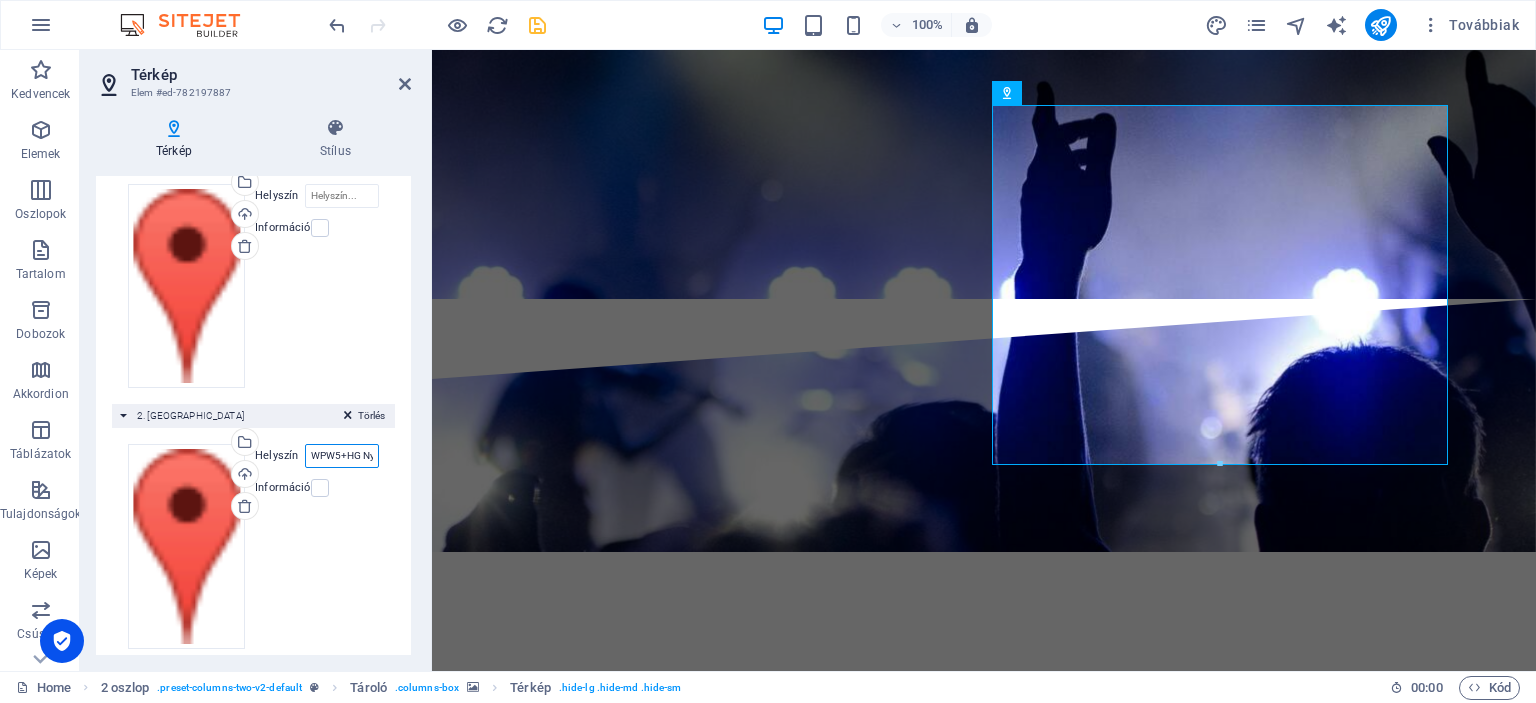 scroll, scrollTop: 0, scrollLeft: 45, axis: horizontal 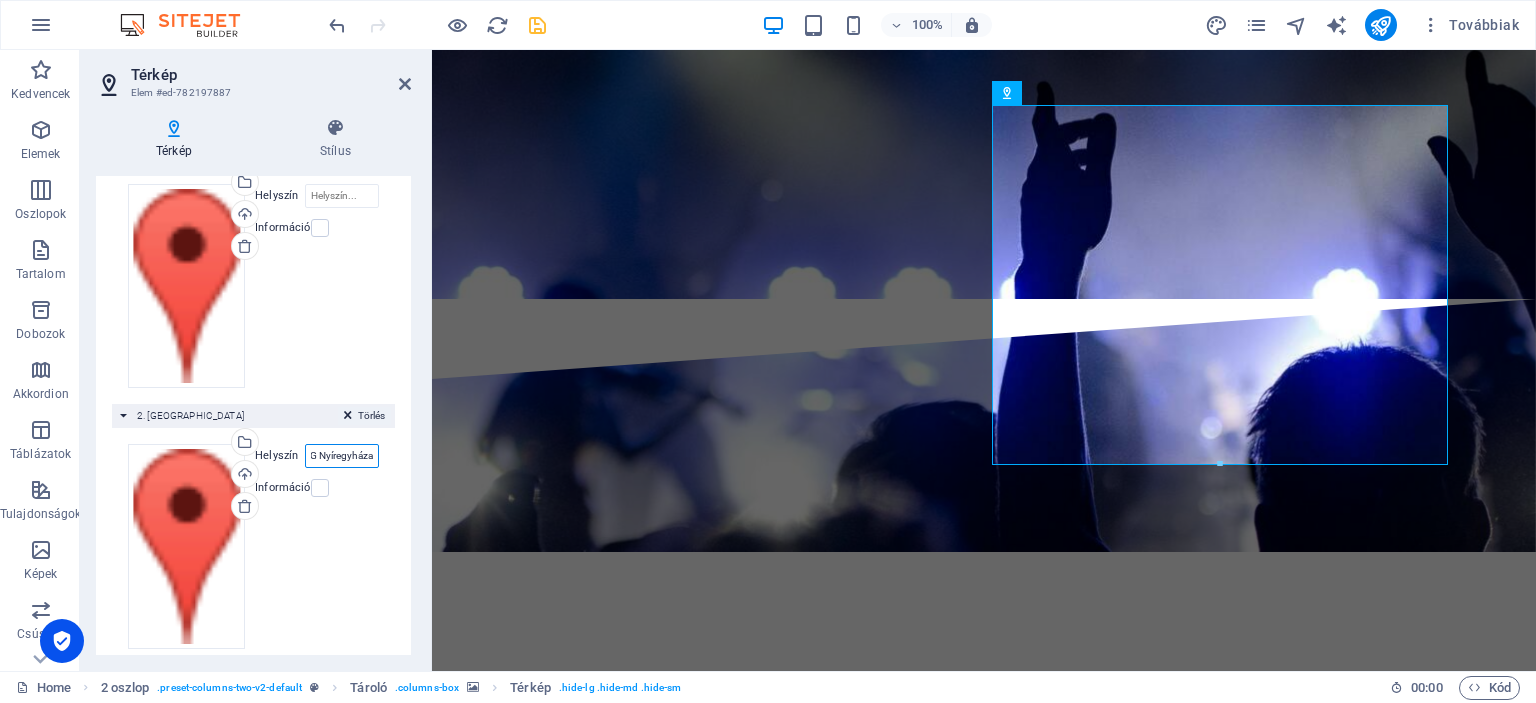 type on "WPW5+HG Nyíregyháza" 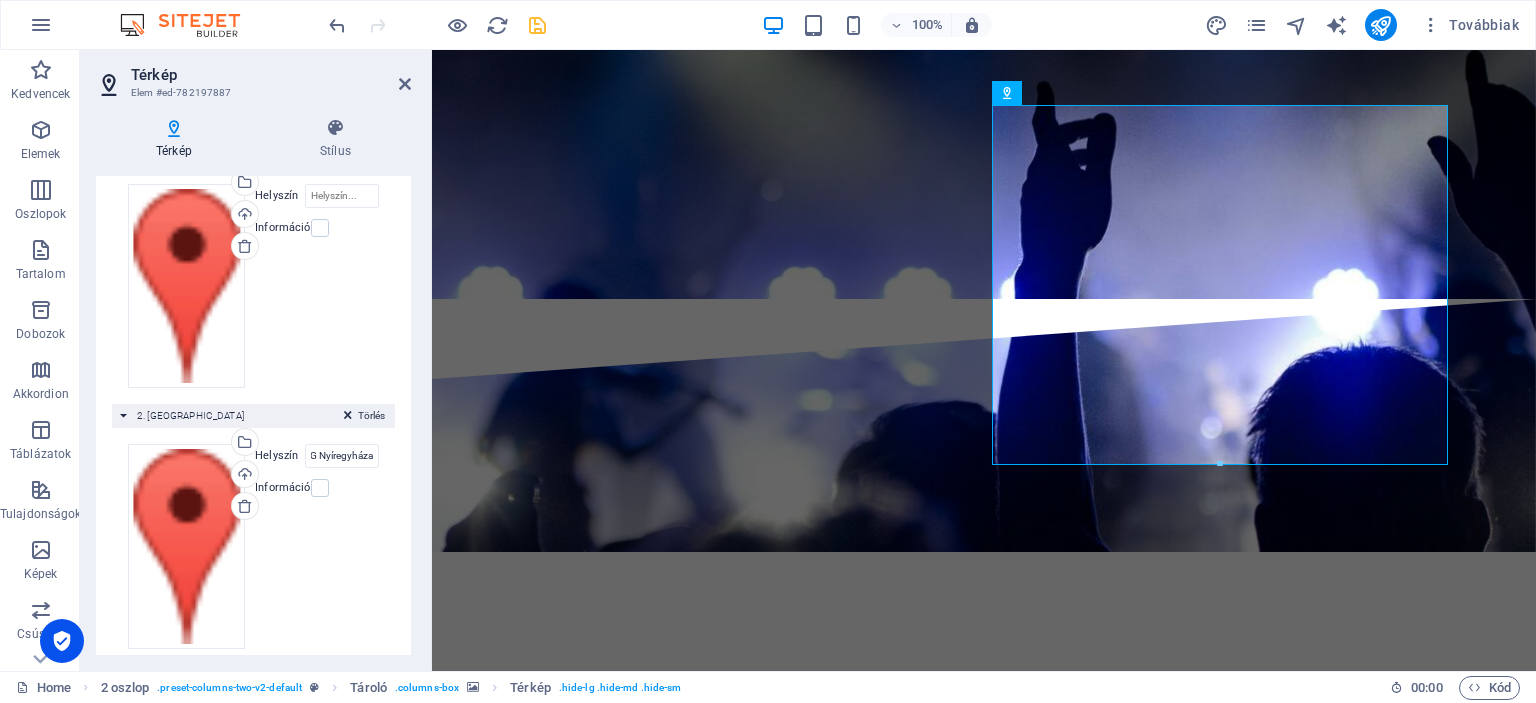 click at bounding box center (348, 419) 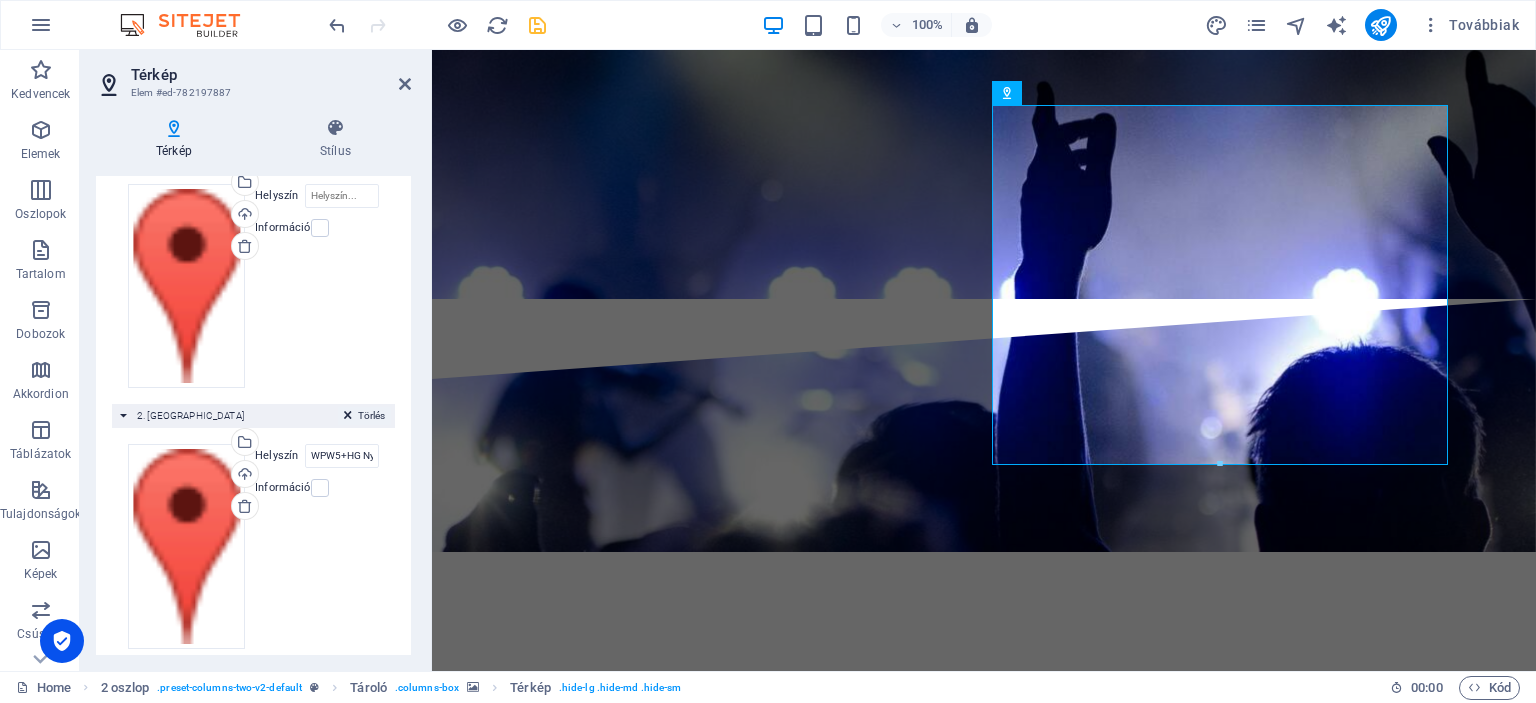 scroll, scrollTop: 174, scrollLeft: 0, axis: vertical 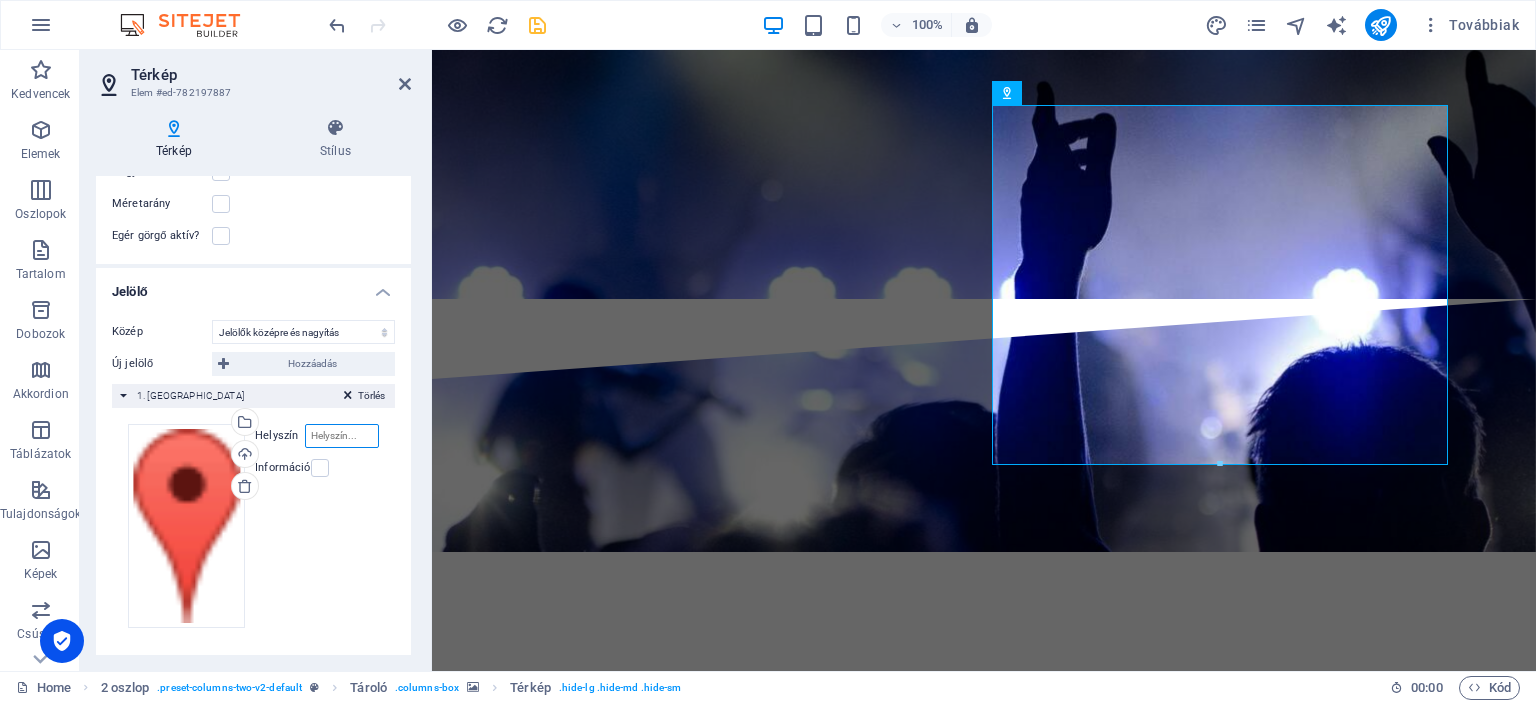 paste on "WPW5+HG Nyíregyháza" 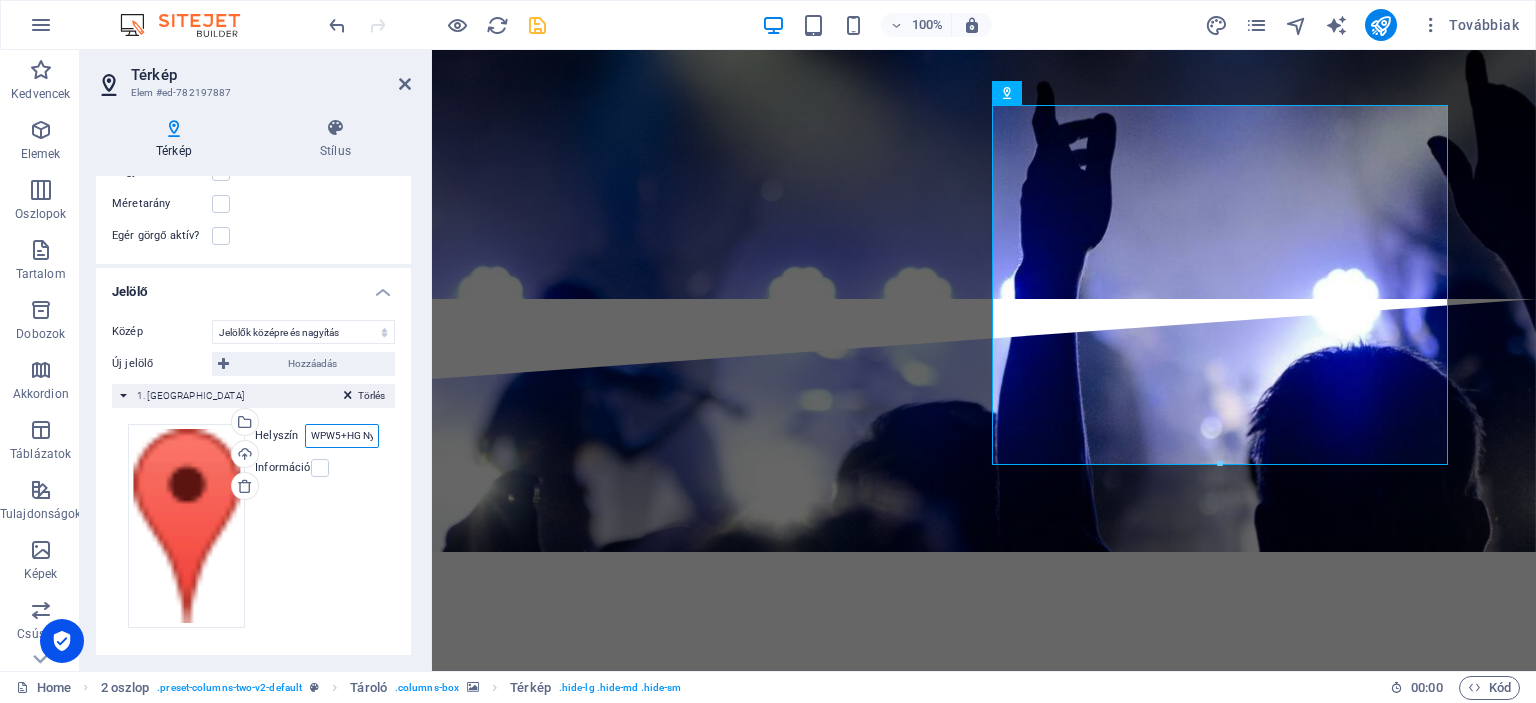 scroll, scrollTop: 0, scrollLeft: 45, axis: horizontal 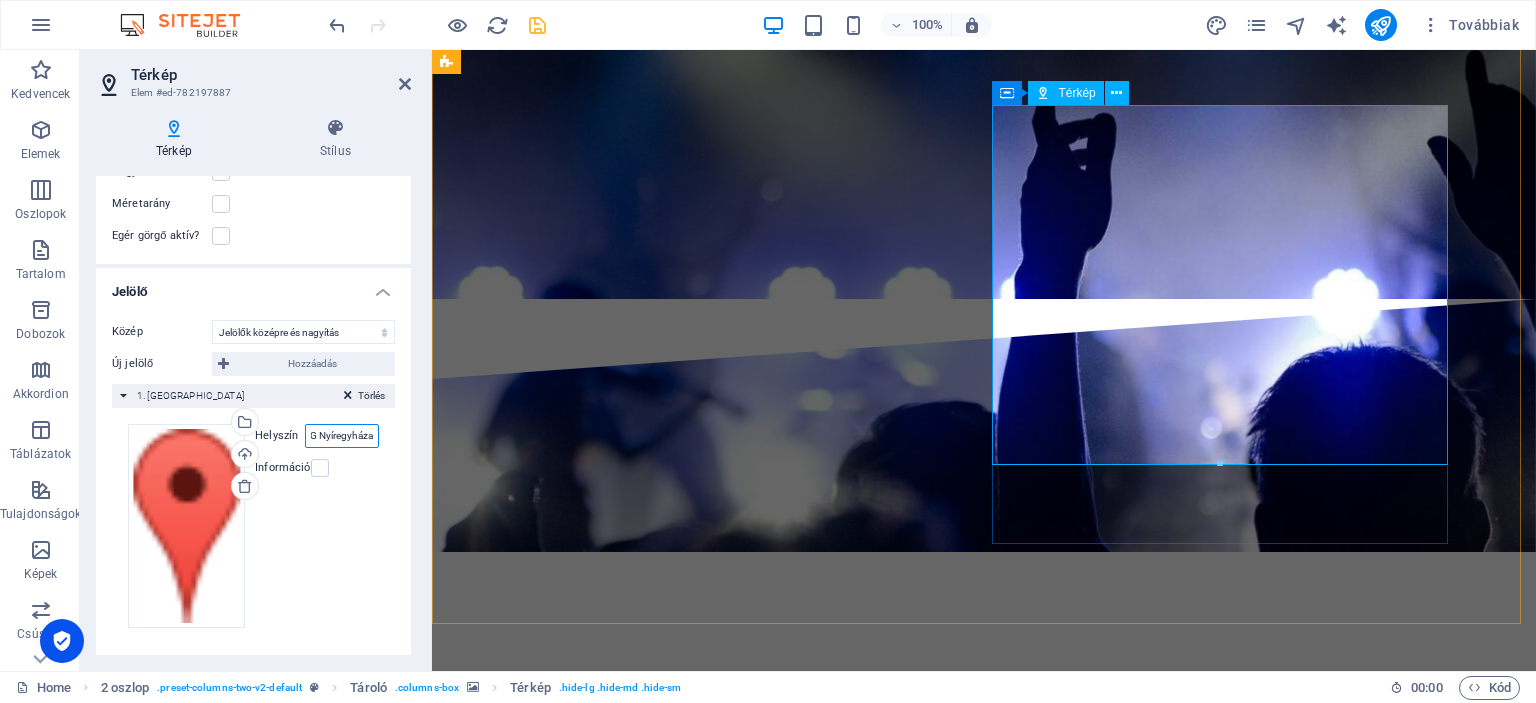 type on "WPW5+HG Nyíregyháza" 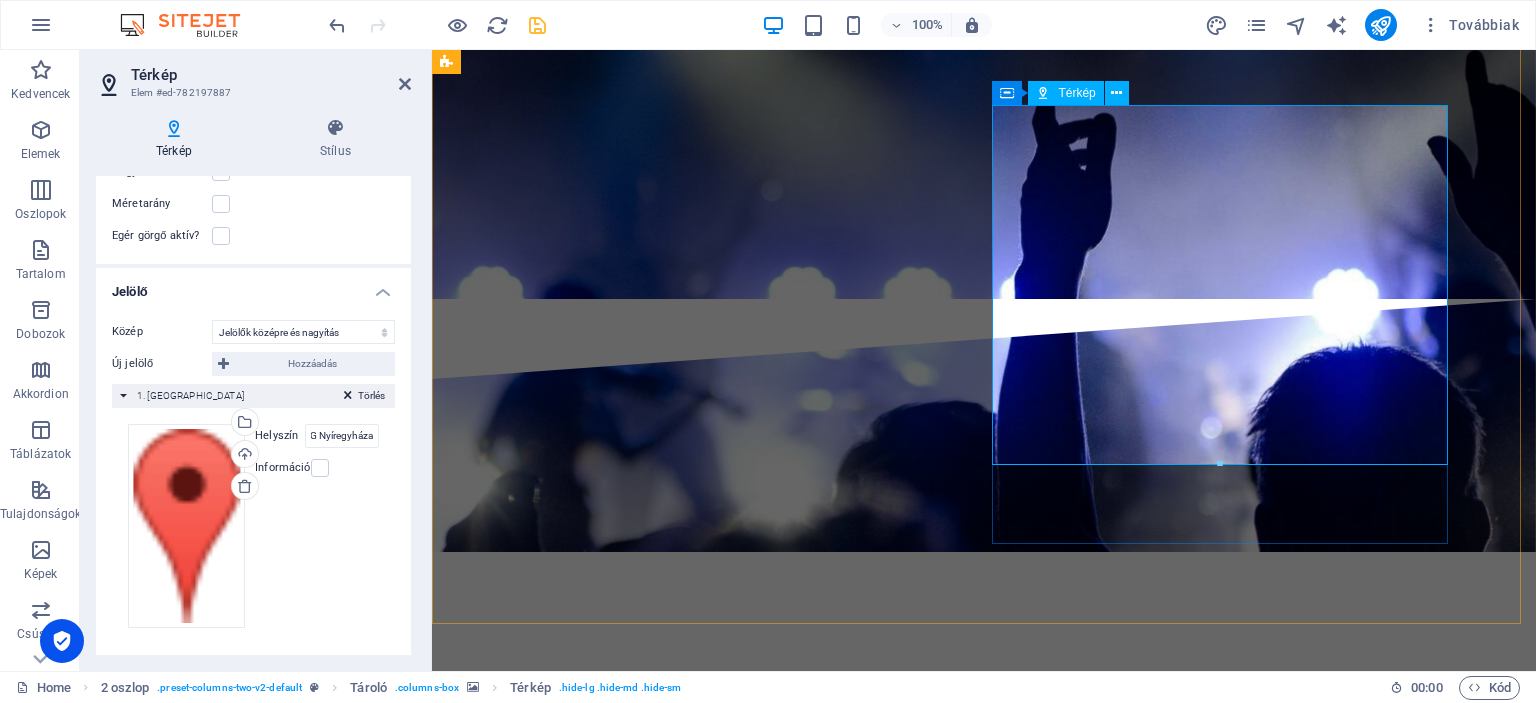 click on "← Mozgatás balra → Mozgatás jobbra ↑ Mozgatás felfelé ↓ Mozgatás lefelé + Nagyítás - Kicsinyítés Home Ugrás balra 75%-kal End Ugrás jobbra 75%-kal Page up Ugrás felfelé 75%-kal Page down Ugrás lefelé 75%-kal Térkép Domborzat Műhold Címkék Billentyűparancsok Térképadatok Térképadatok ©2025 Térképadatok ©2025 1 m  Kattintson a metrikus és az angolszász mértékegységek közötti váltáshoz Feltételek Térképhiba bejelentése" at bounding box center [676, 7862] 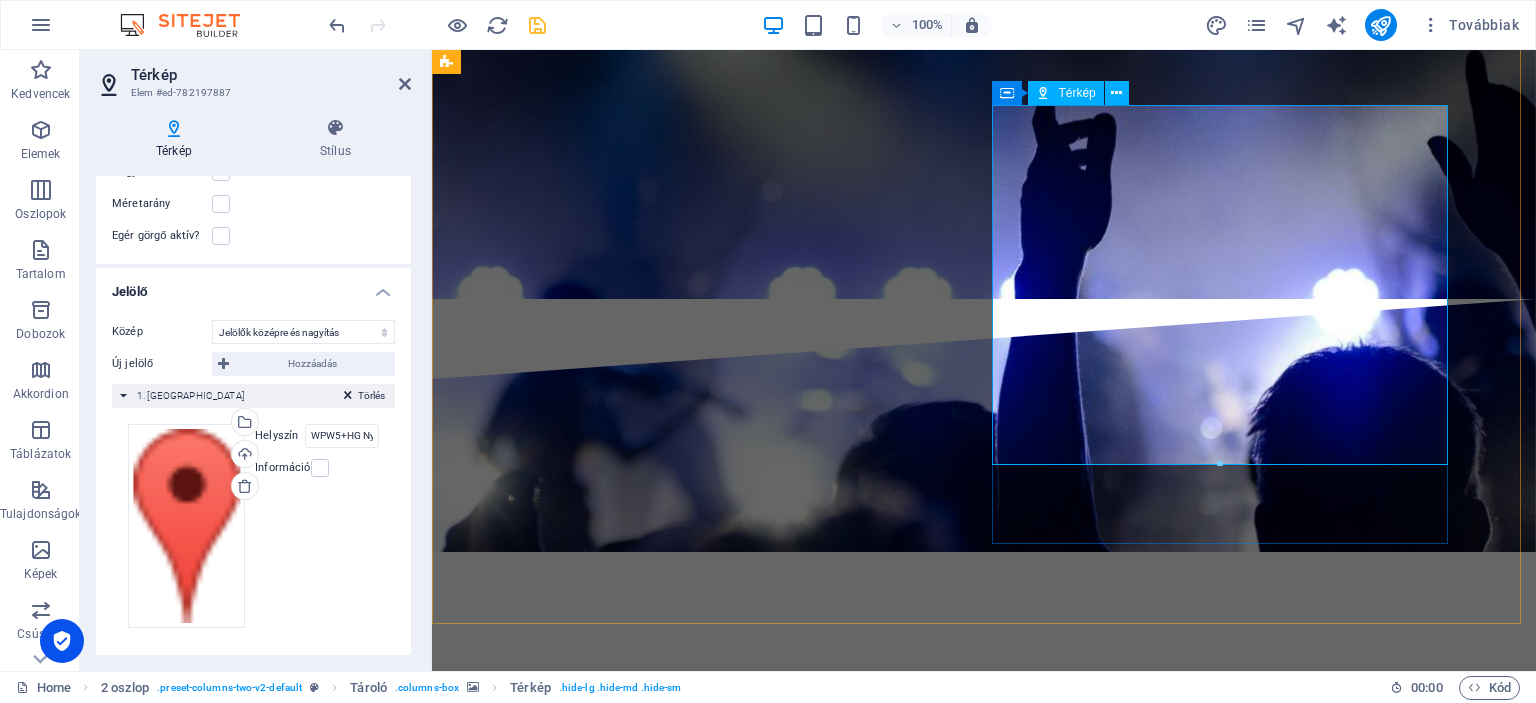 click on "← Mozgatás balra → Mozgatás jobbra ↑ Mozgatás felfelé ↓ Mozgatás lefelé + Nagyítás - Kicsinyítés Home Ugrás balra 75%-kal End Ugrás jobbra 75%-kal Page up Ugrás felfelé 75%-kal Page down Ugrás lefelé 75%-kal Térkép Domborzat Műhold Címkék Billentyűparancsok Térképadatok Térképadatok ©2025 Térképadatok ©2025 1 m  Kattintson a metrikus és az angolszász mértékegységek közötti váltáshoz Feltételek Térképhiba bejelentése" at bounding box center [676, 7862] 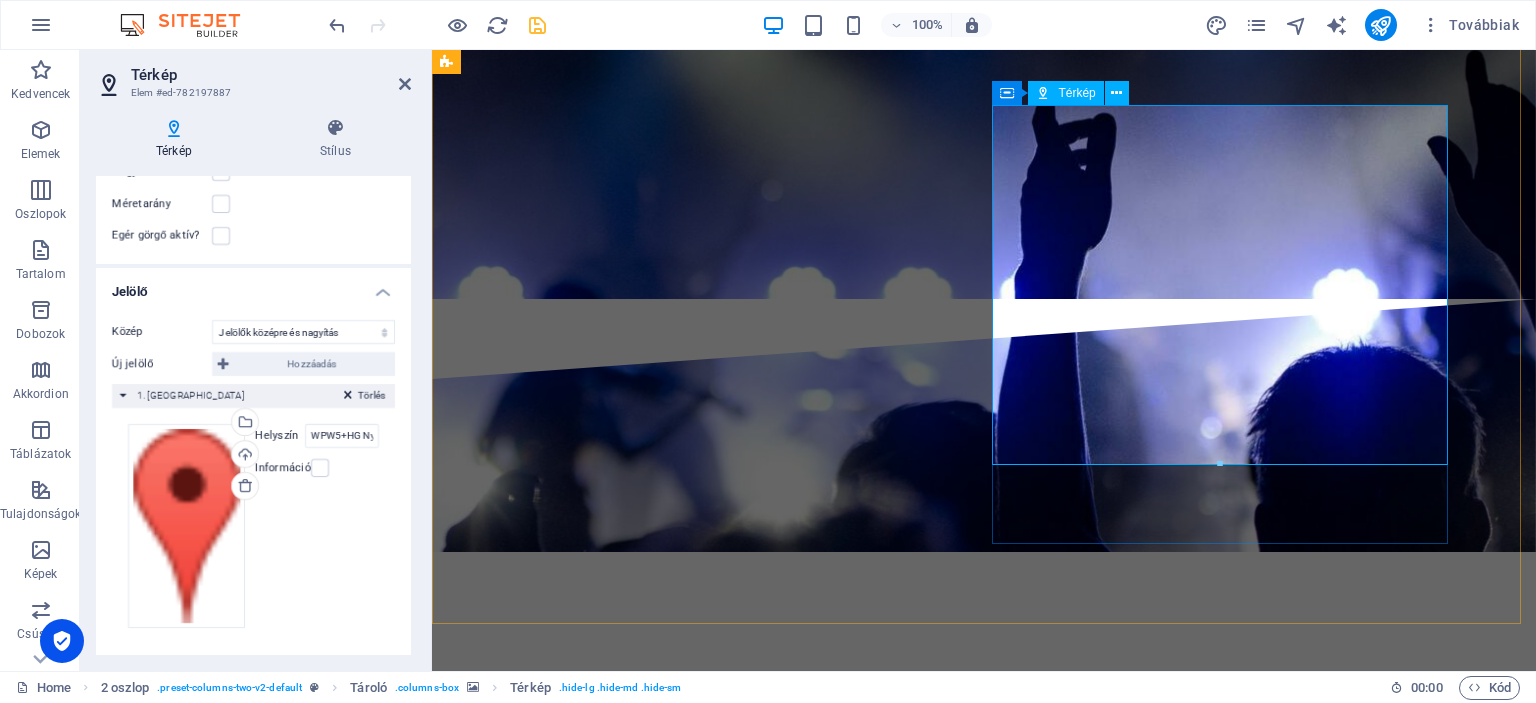 click on "← Mozgatás balra → Mozgatás jobbra ↑ Mozgatás felfelé ↓ Mozgatás lefelé + Nagyítás - Kicsinyítés Home Ugrás balra 75%-kal End Ugrás jobbra 75%-kal Page up Ugrás felfelé 75%-kal Page down Ugrás lefelé 75%-kal Térkép Domborzat Műhold Címkék Billentyűparancsok Térképadatok Térképadatok ©2025 Térképadatok ©2025 1 m  Kattintson a metrikus és az angolszász mértékegységek közötti váltáshoz Feltételek Térképhiba bejelentése" at bounding box center [676, 7862] 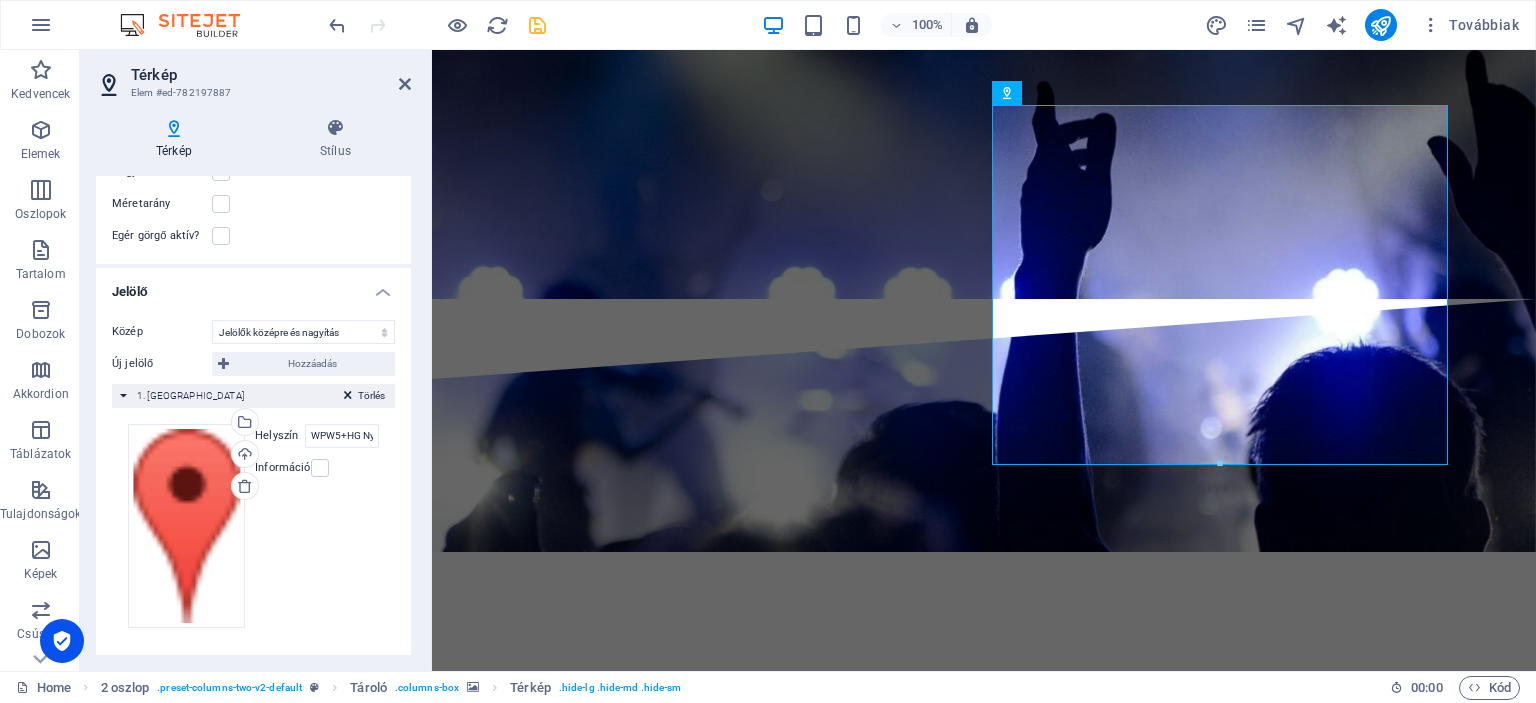 click on "Információ" at bounding box center [282, 468] 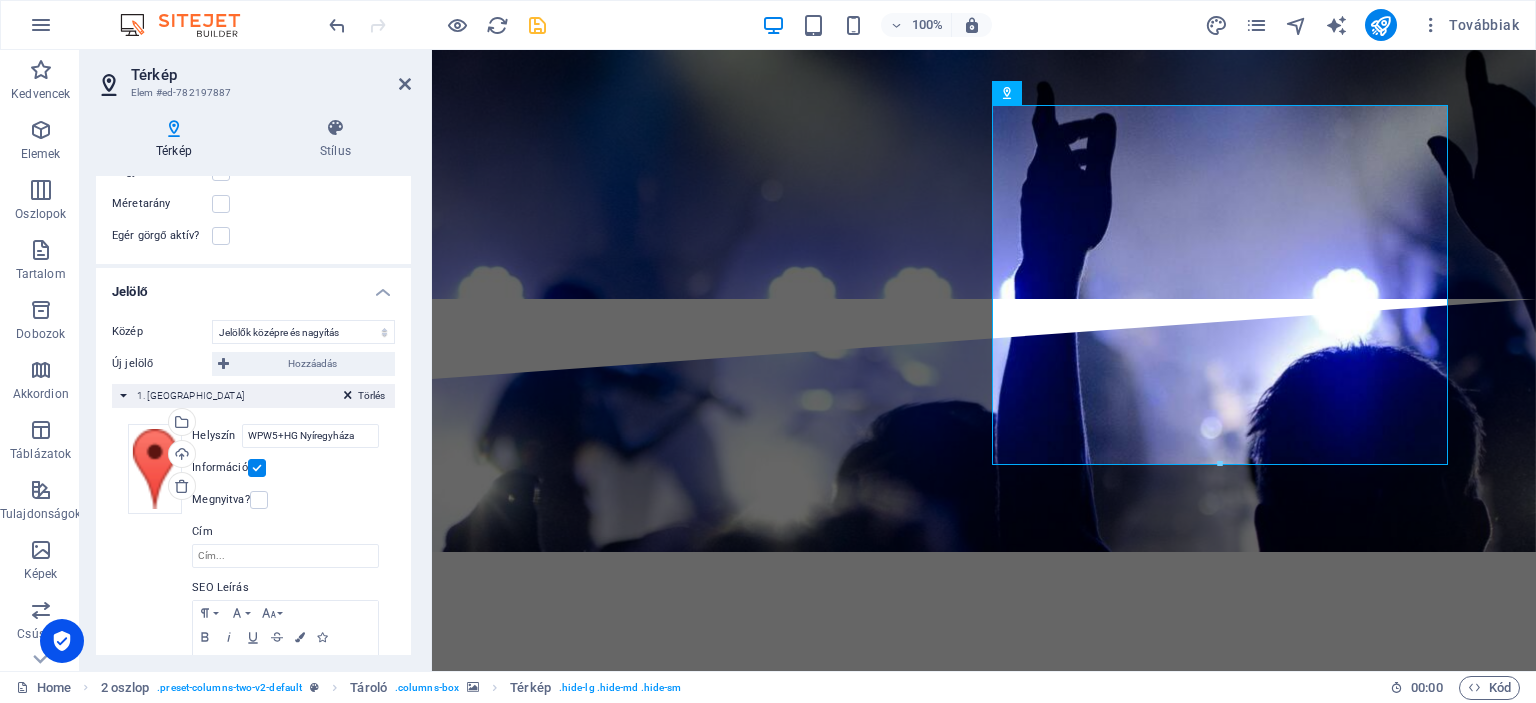 click on "Információ" at bounding box center (285, 468) 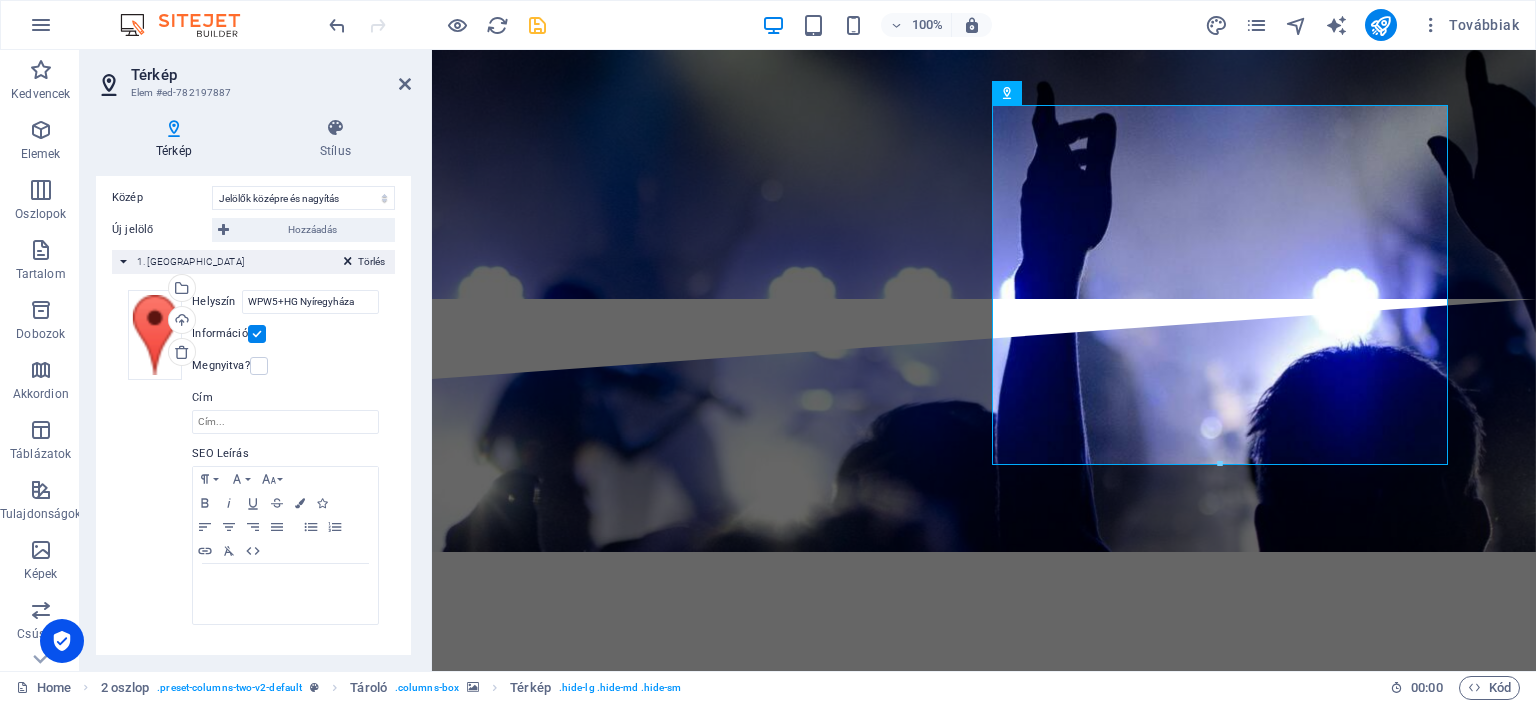 scroll, scrollTop: 309, scrollLeft: 0, axis: vertical 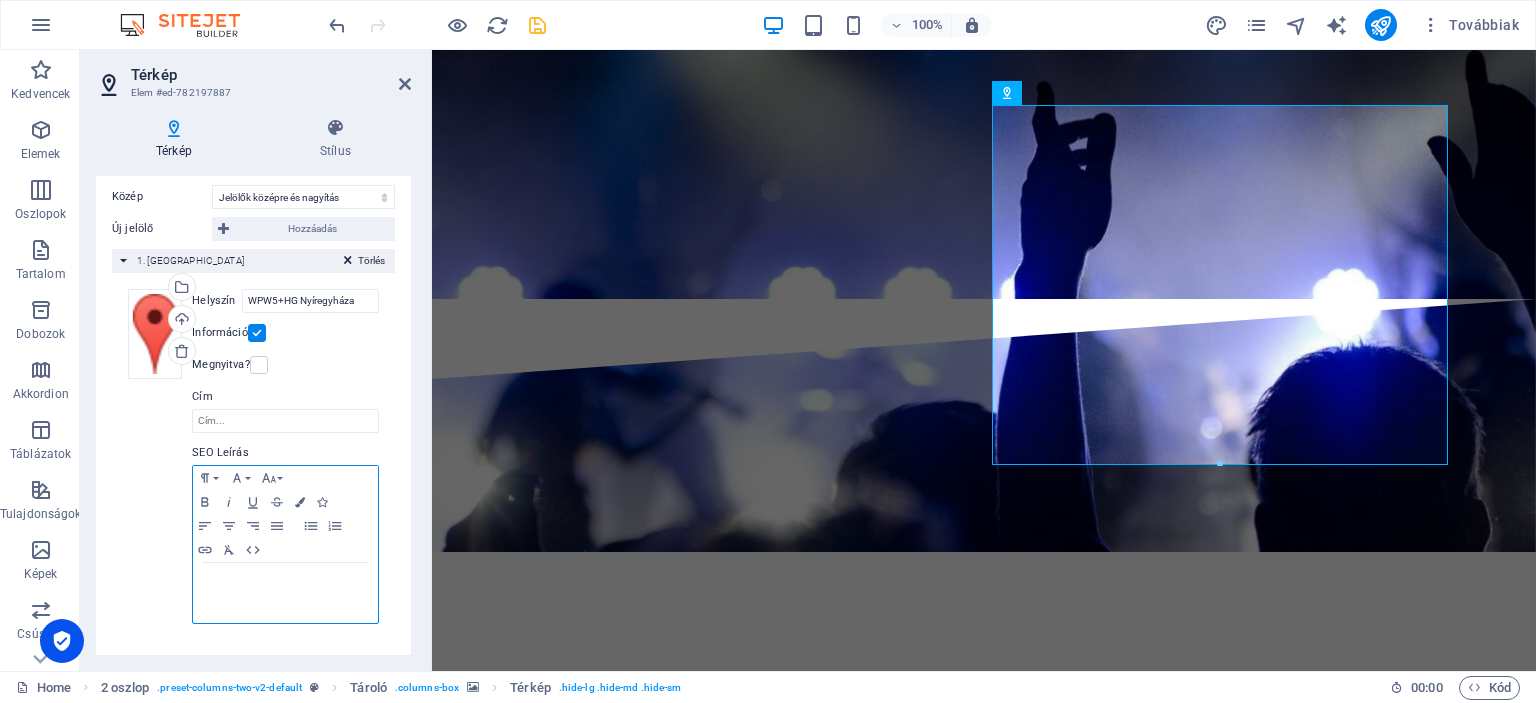 click at bounding box center (285, 593) 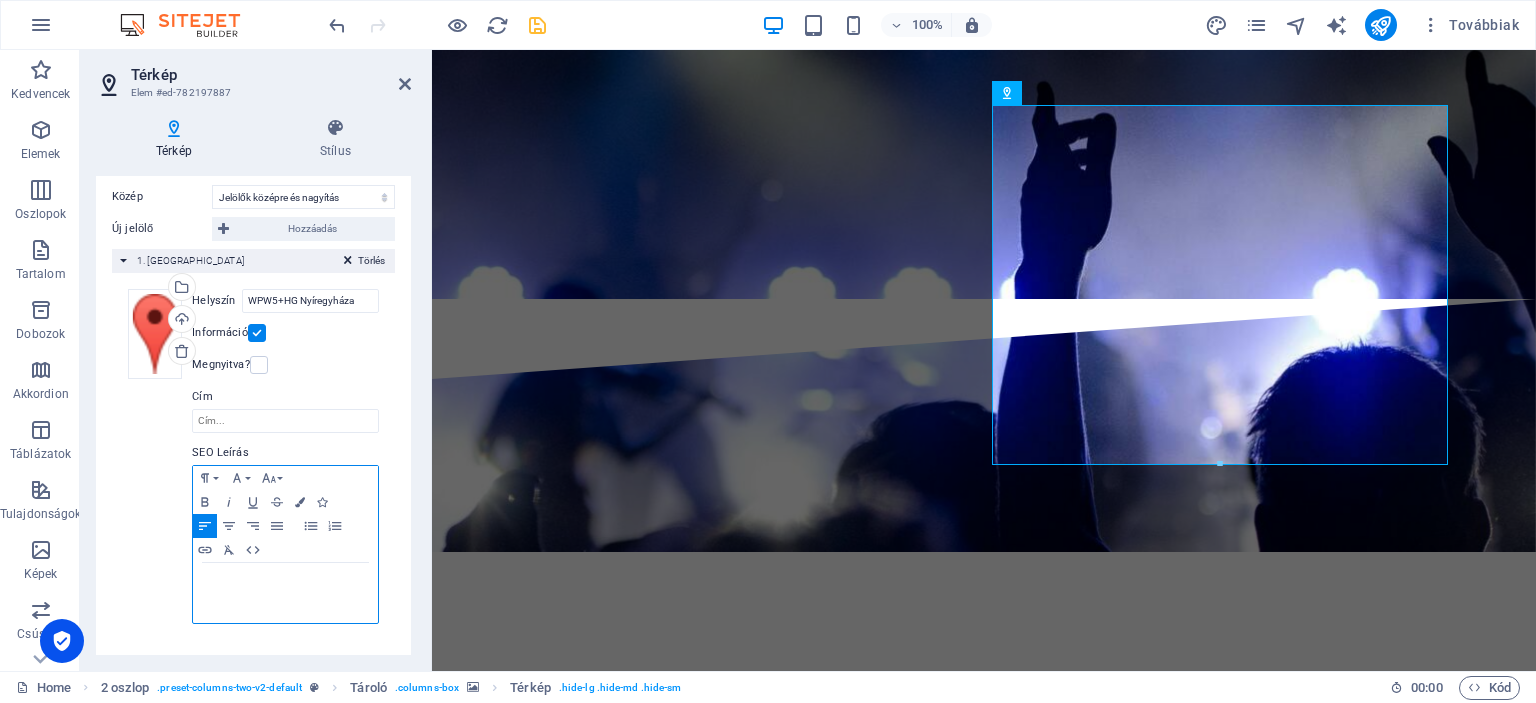 scroll, scrollTop: 0, scrollLeft: 4, axis: horizontal 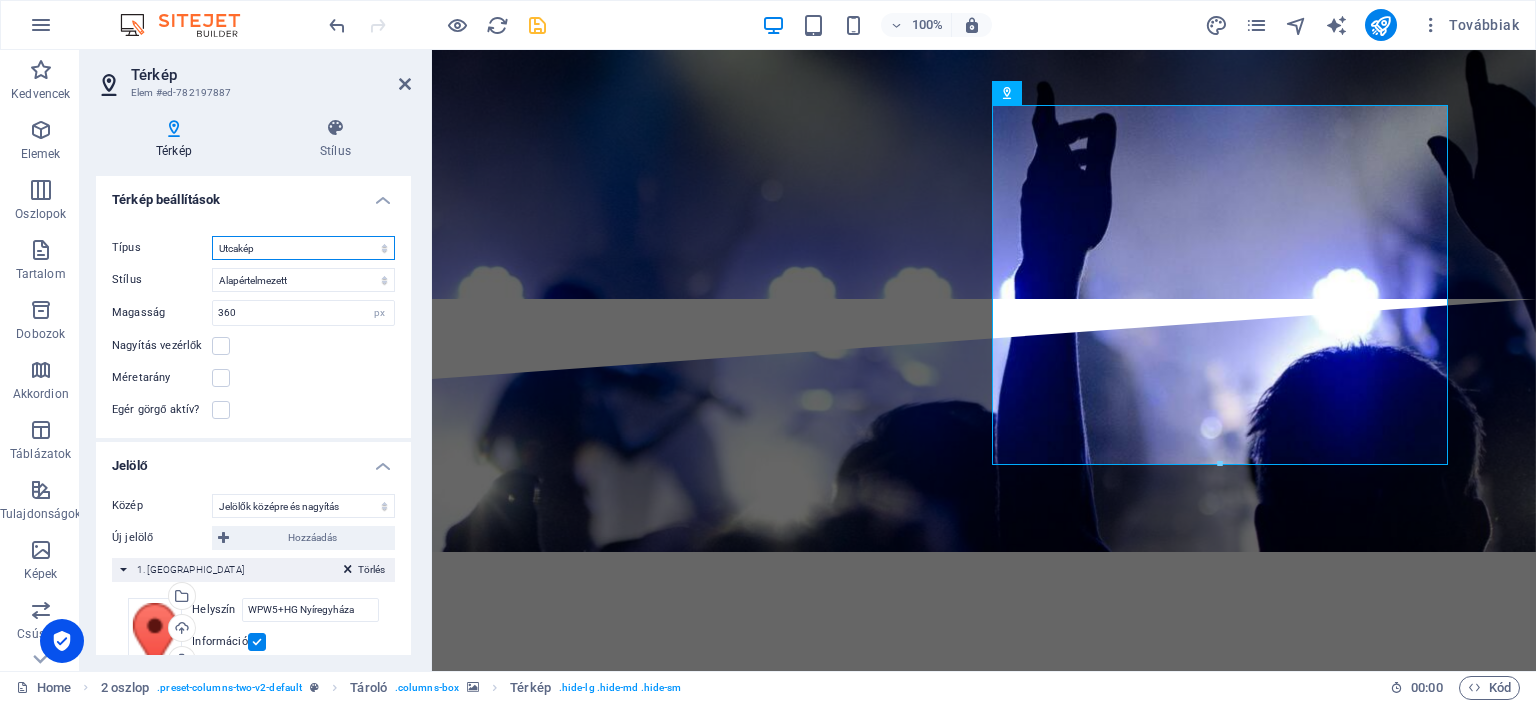 click on "Utcakép Műholdas nézet Műholdas nézet az [GEOGRAPHIC_DATA]" at bounding box center (303, 248) 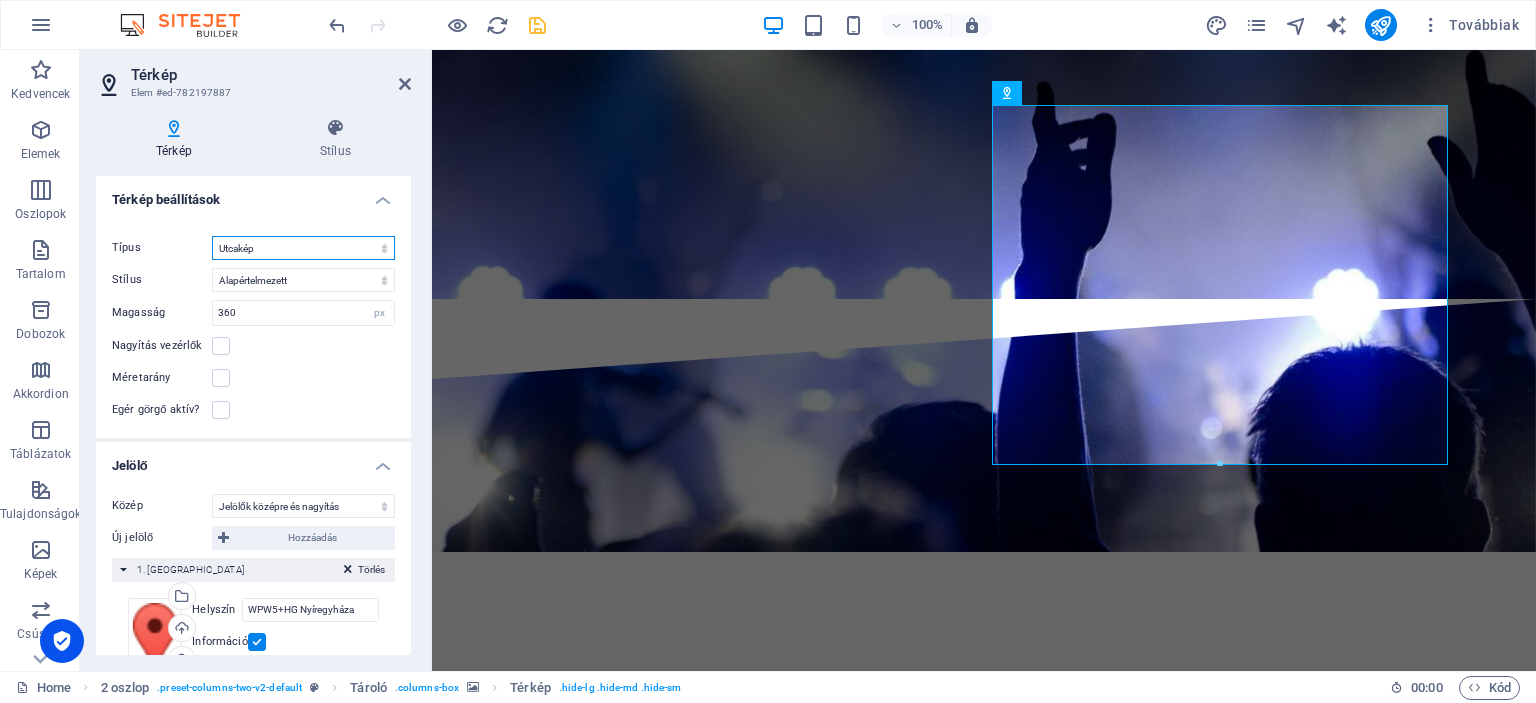 click on "Utcakép Műholdas nézet Műholdas nézet az [GEOGRAPHIC_DATA]" at bounding box center [303, 248] 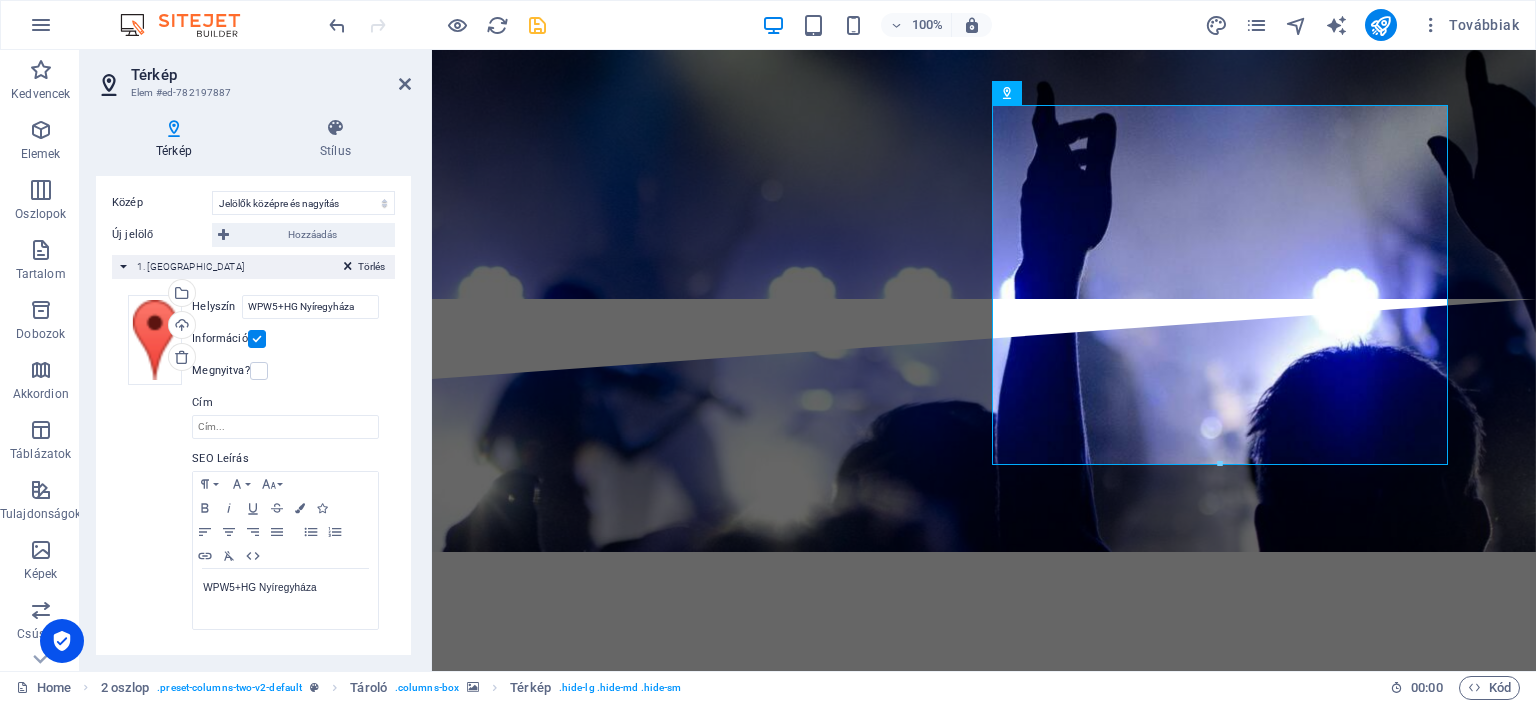 scroll, scrollTop: 309, scrollLeft: 0, axis: vertical 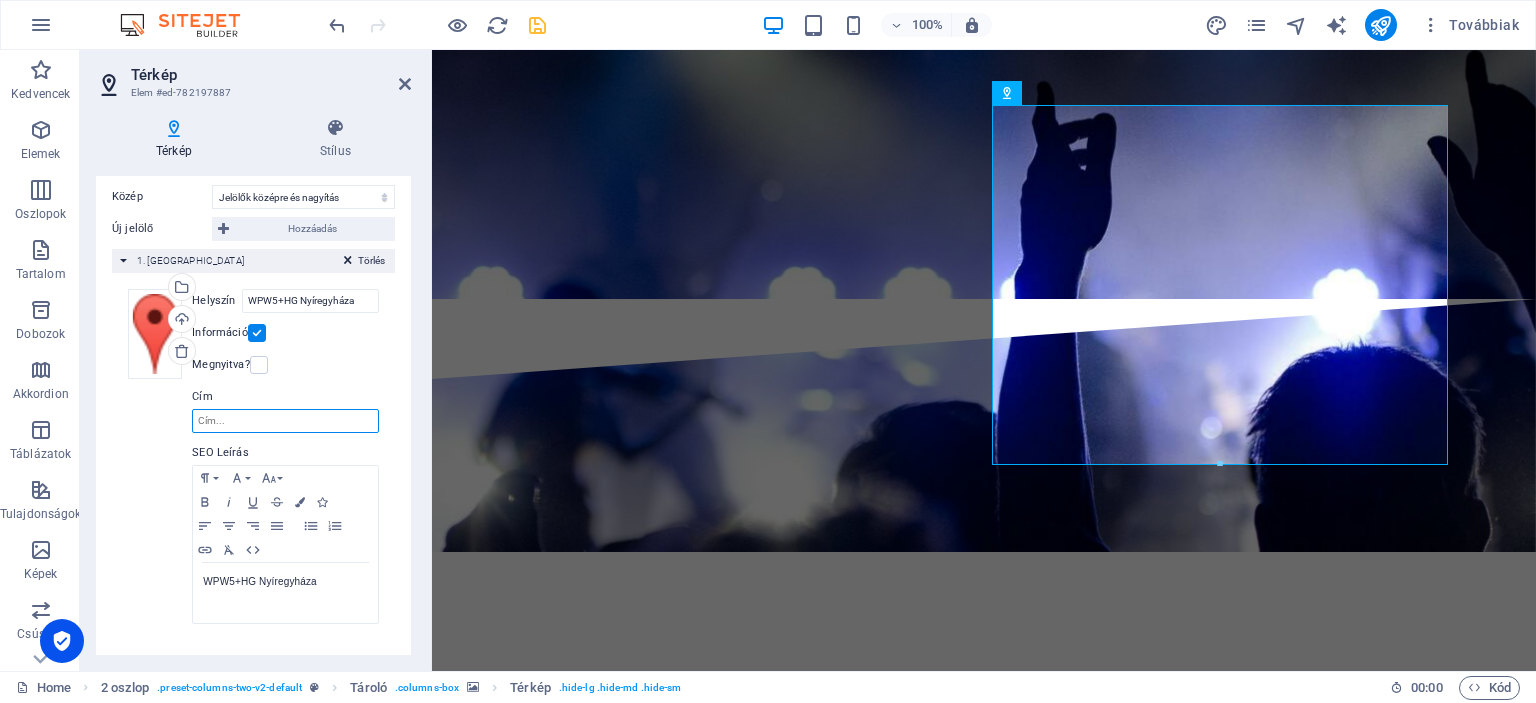 click on "Cím" at bounding box center (285, 421) 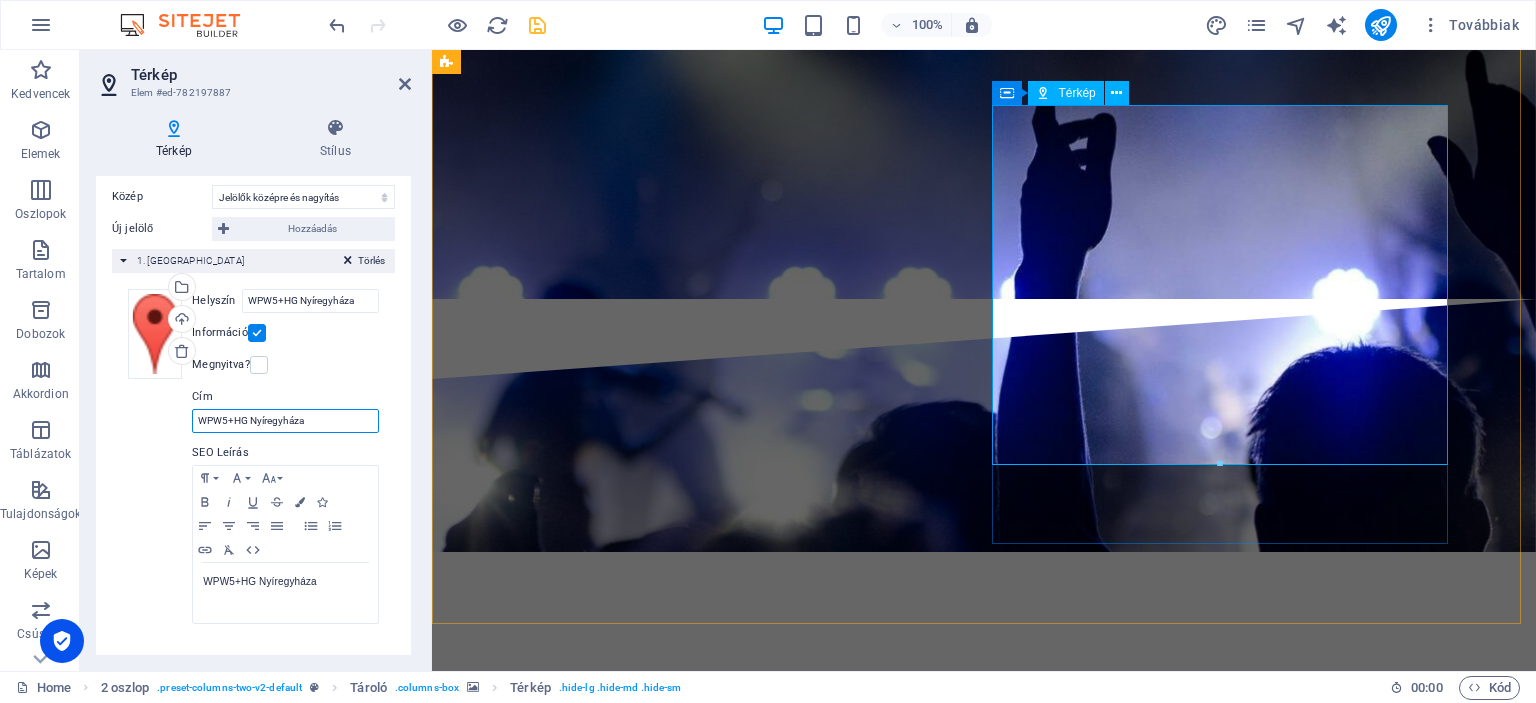 type on "WPW5+HG Nyíregyháza" 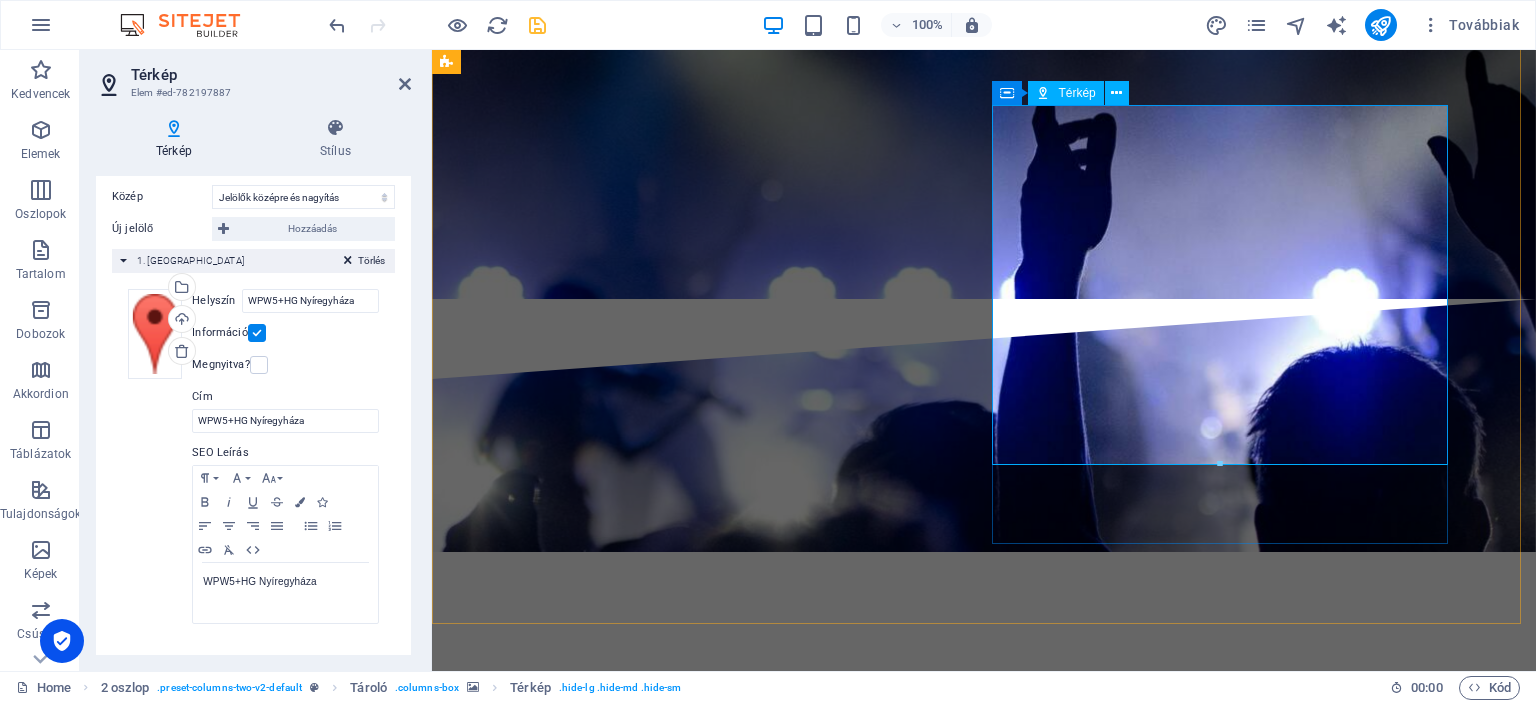click on "← Mozgatás balra → Mozgatás jobbra ↑ Mozgatás felfelé ↓ Mozgatás lefelé + Nagyítás - Kicsinyítés Home Ugrás balra 75%-kal End Ugrás jobbra 75%-kal Page up Ugrás felfelé 75%-kal Page down Ugrás lefelé 75%-kal Térkép Domborzat Műhold Címkék Billentyűparancsok Térképadatok Térképadatok ©2025 Térképadatok ©2025 1 m  Kattintson a metrikus és az angolszász mértékegységek közötti váltáshoz Feltételek Térképhiba bejelentése" at bounding box center [676, 7862] 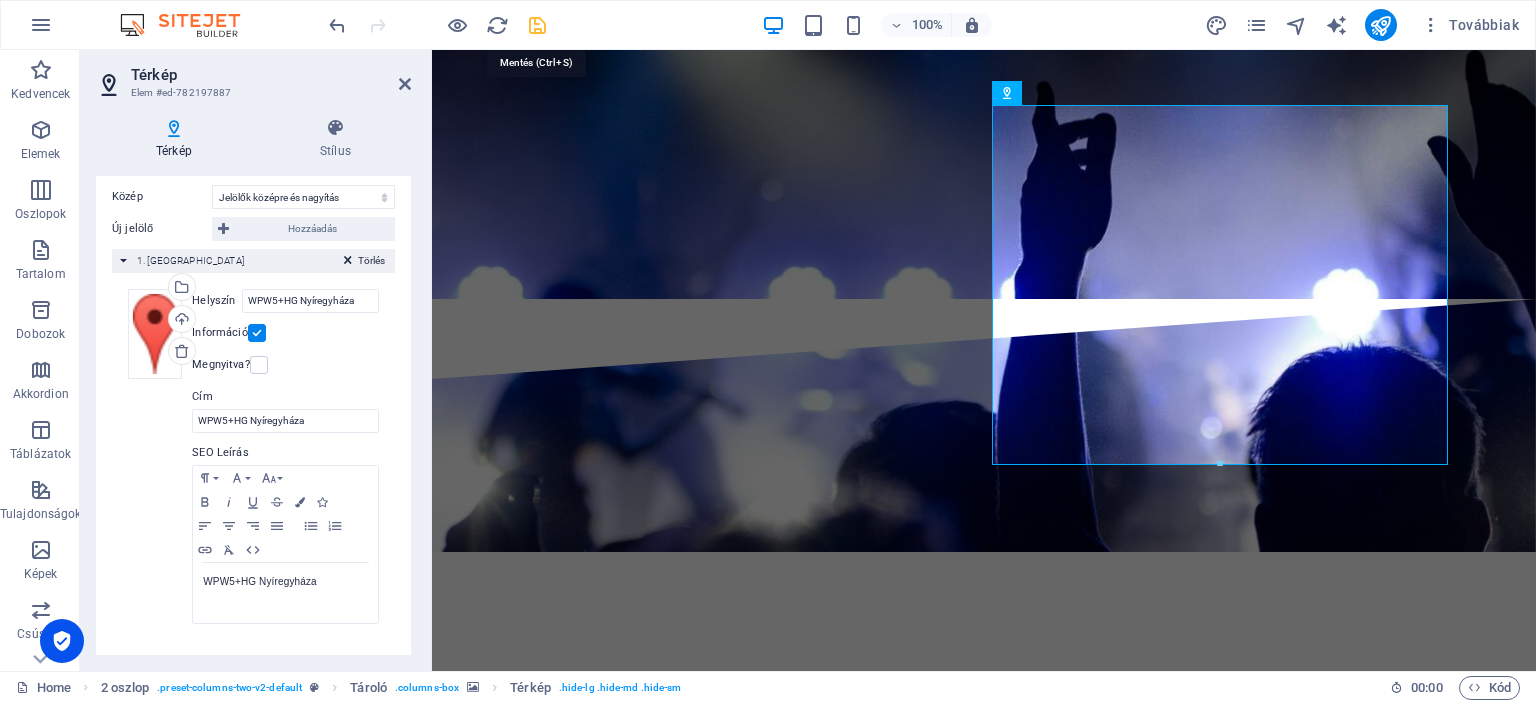 click at bounding box center (537, 25) 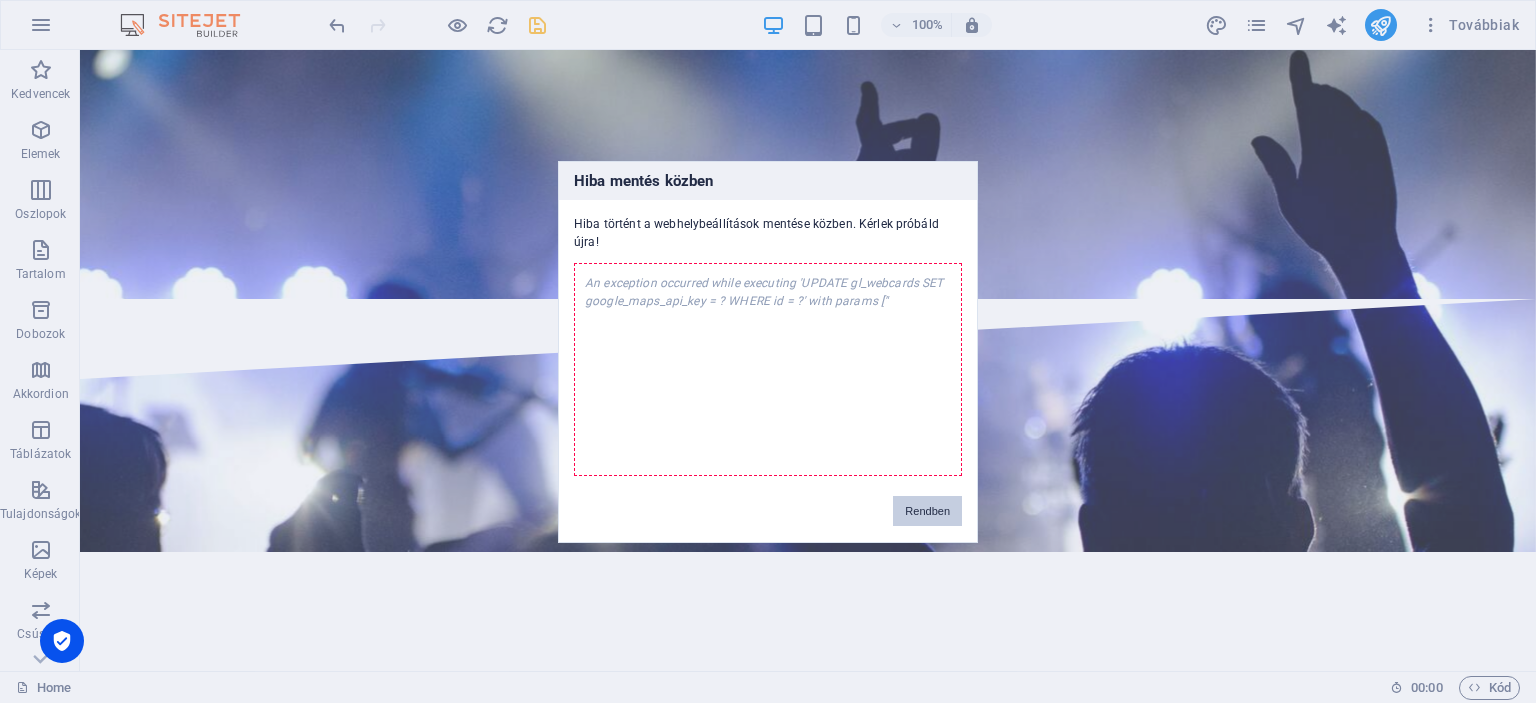 click on "Rendben" at bounding box center [927, 511] 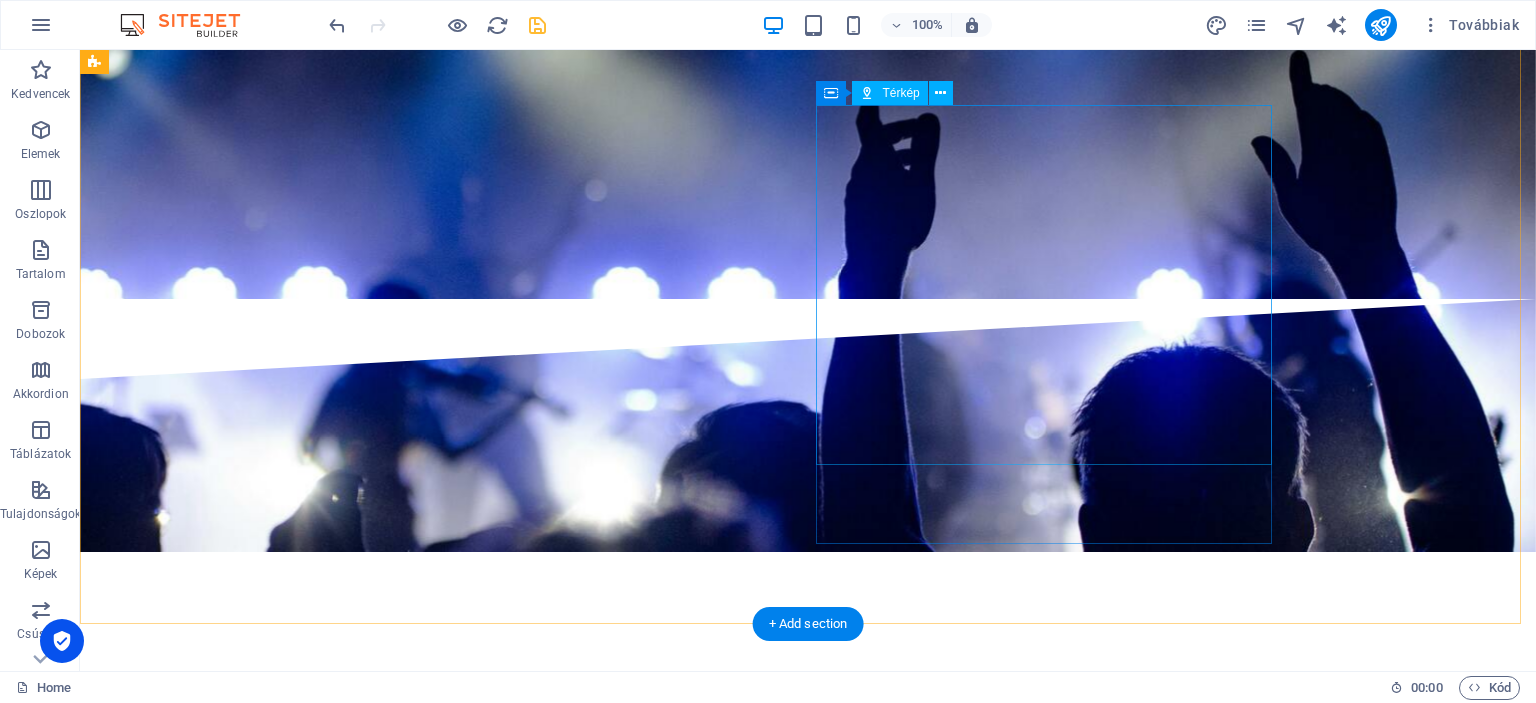 click on "← Mozgatás balra → Mozgatás jobbra ↑ Mozgatás felfelé ↓ Mozgatás lefelé + Nagyítás - Kicsinyítés Home Ugrás balra 75%-kal End Ugrás jobbra 75%-kal Page up Ugrás felfelé 75%-kal Page down Ugrás lefelé 75%-kal Térkép Domborzat Műhold Címkék Billentyűparancsok Térképadatok Térképadatok ©2025 Térképadatok ©2025 1 m  Kattintson a metrikus és az angolszász mértékegységek közötti váltáshoz Feltételek Térképhiba bejelentése" at bounding box center [324, 7862] 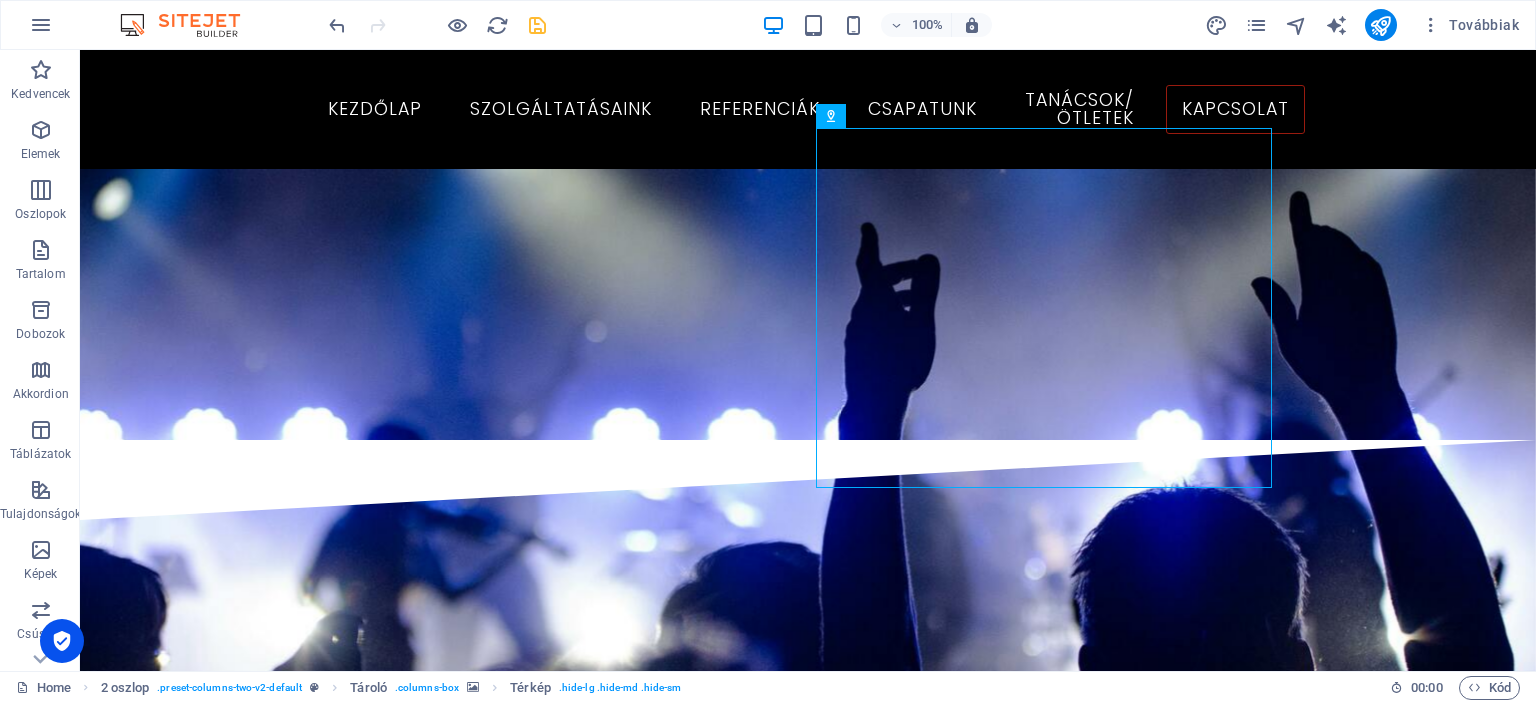 scroll, scrollTop: 7245, scrollLeft: 0, axis: vertical 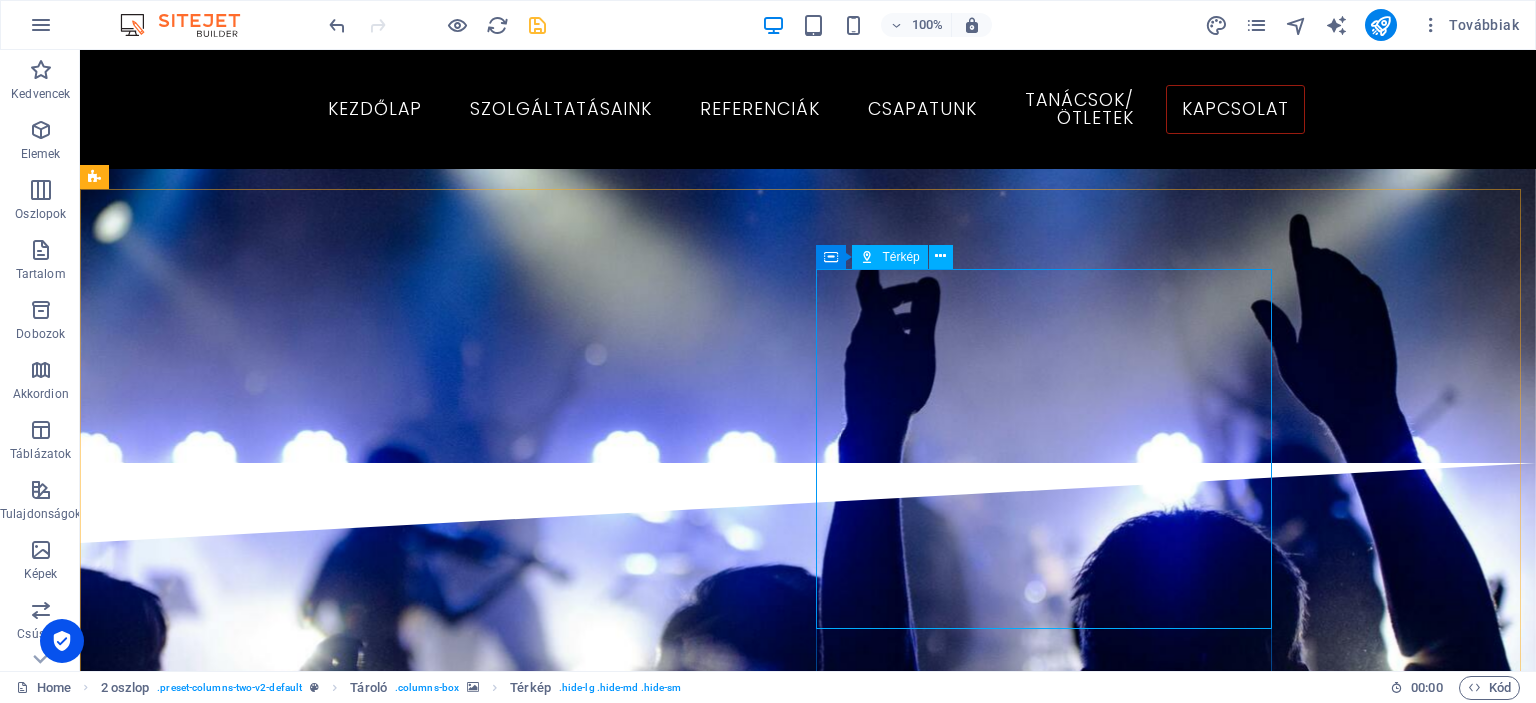 click on "Térkép" at bounding box center (900, 257) 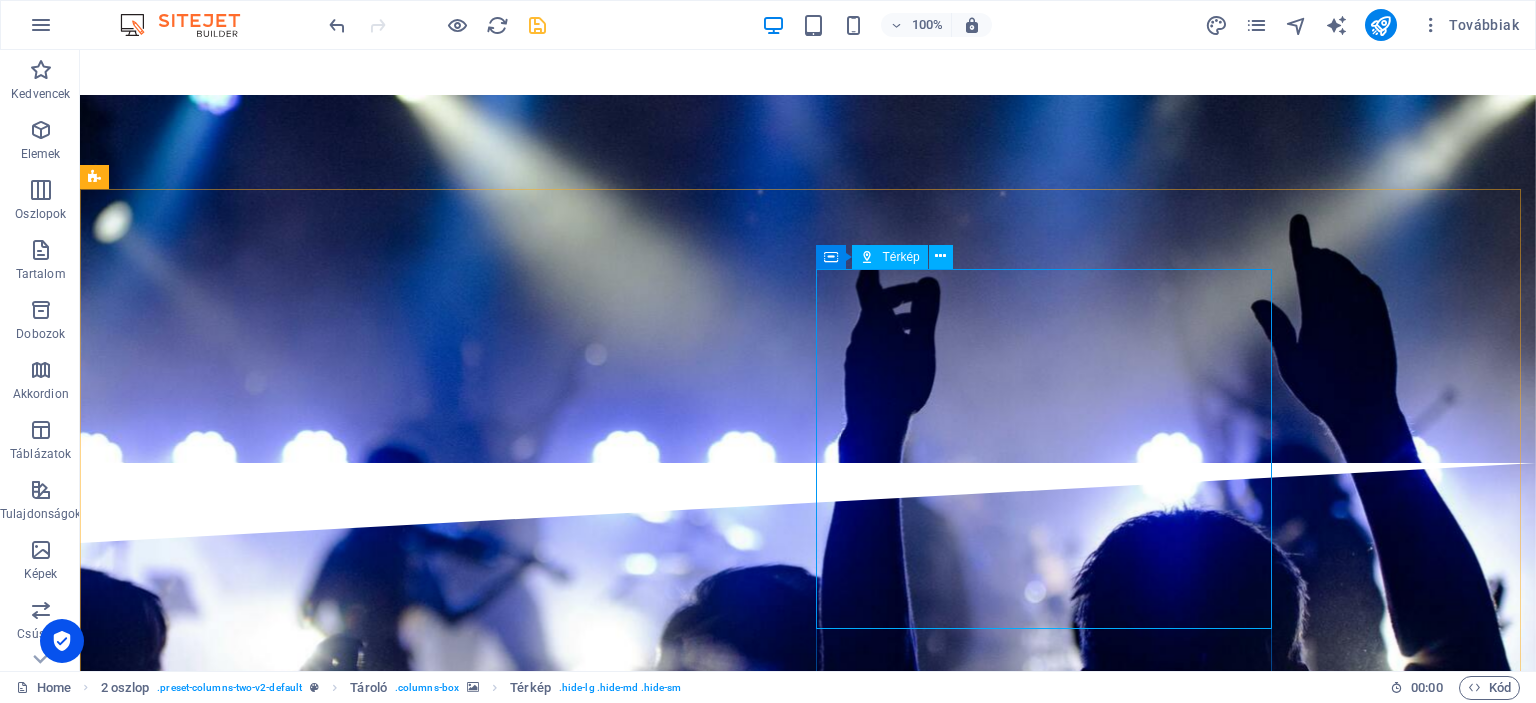 select on "2" 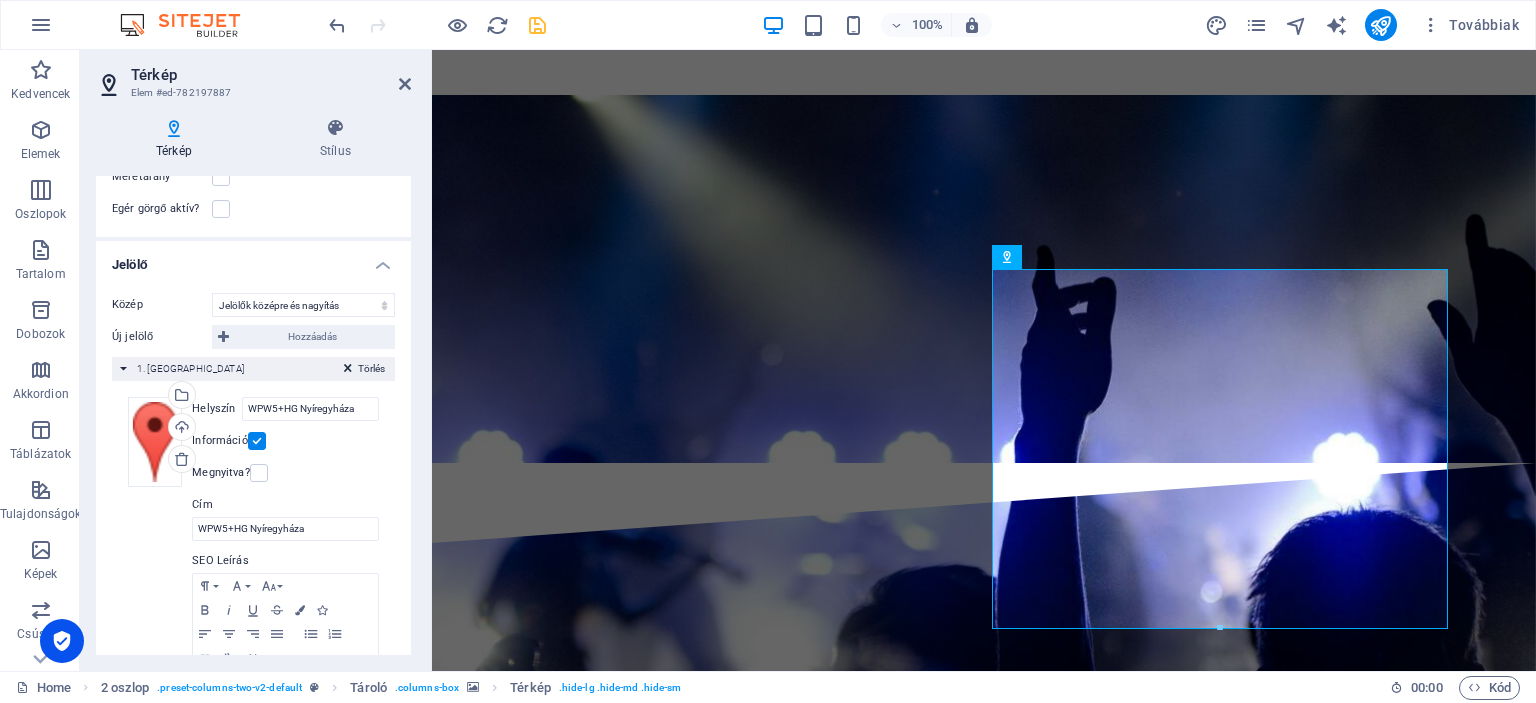 scroll, scrollTop: 197, scrollLeft: 0, axis: vertical 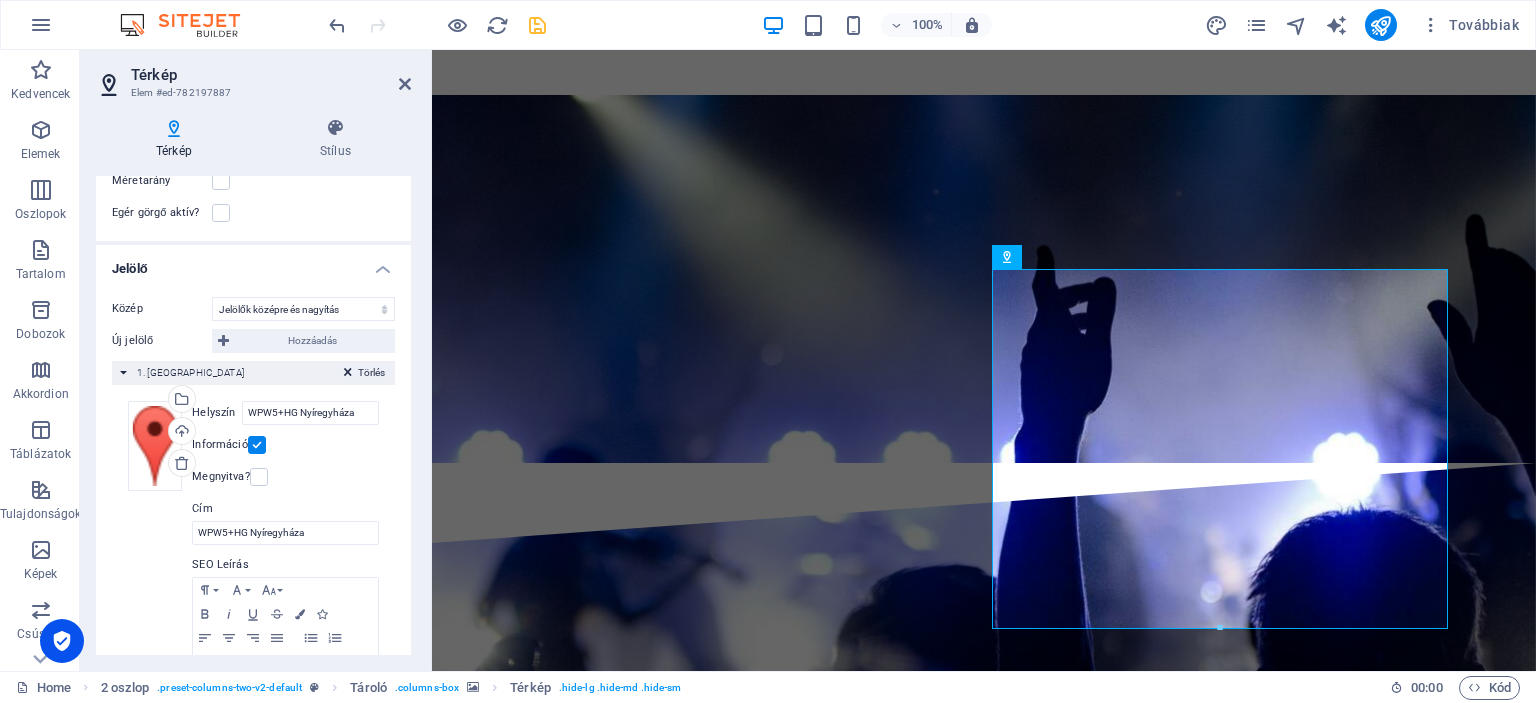 click on "Törlés" at bounding box center (371, 373) 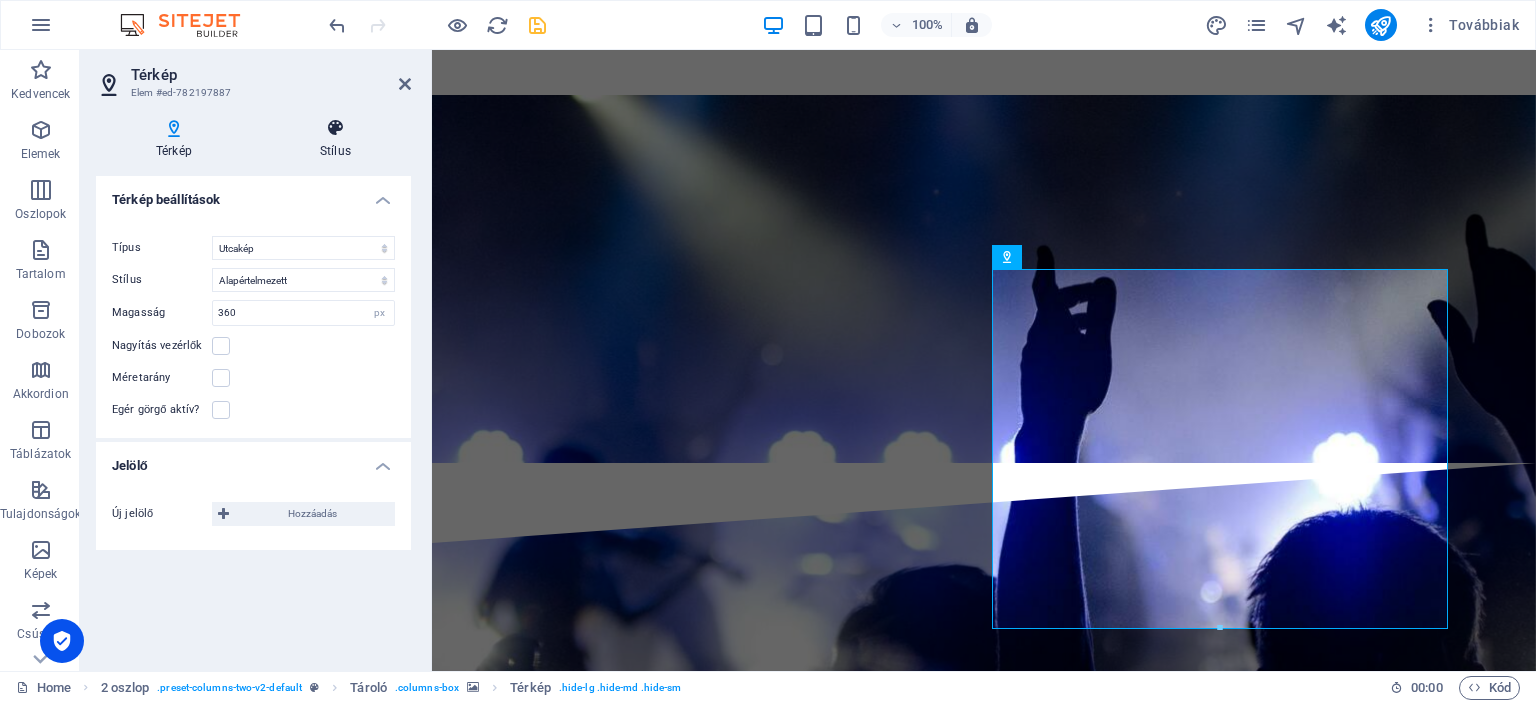 click at bounding box center [335, 128] 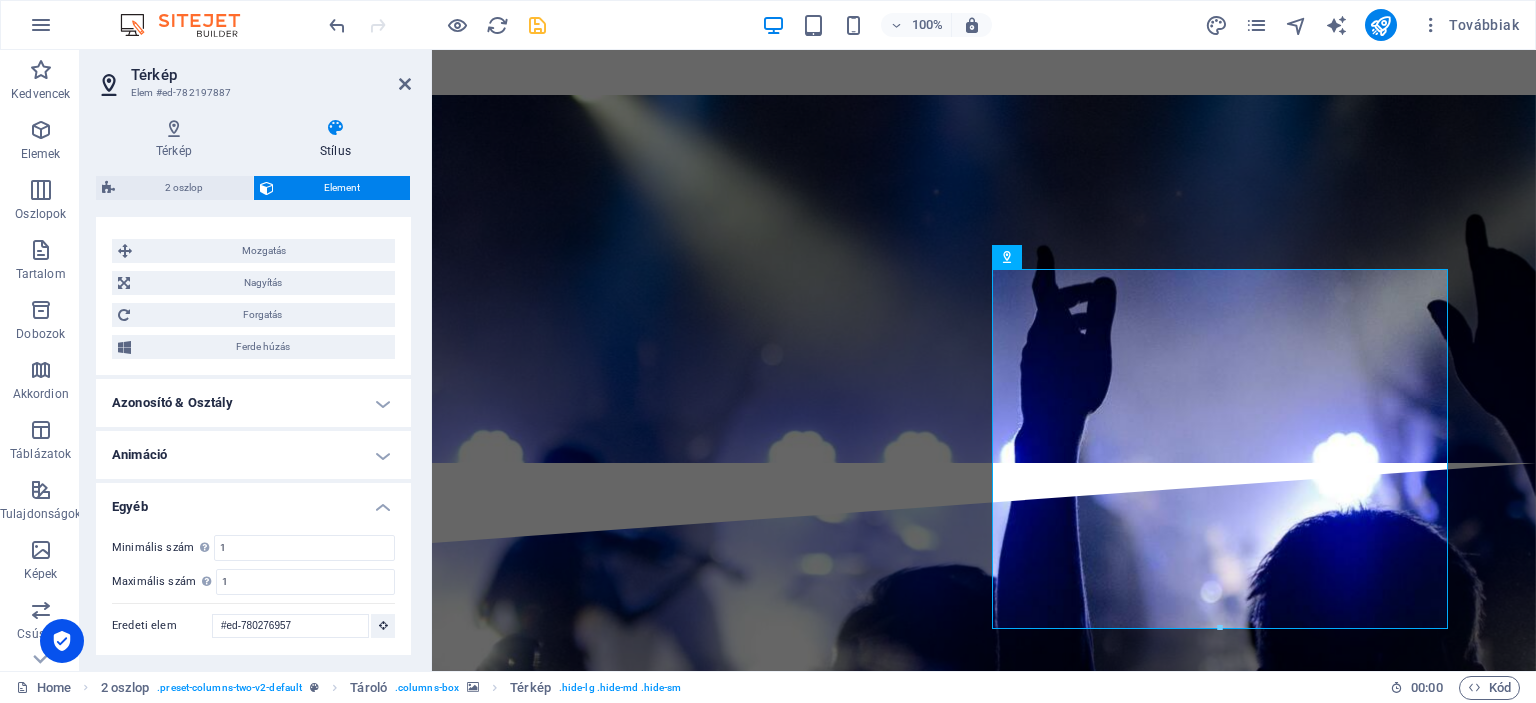 scroll, scrollTop: 1012, scrollLeft: 0, axis: vertical 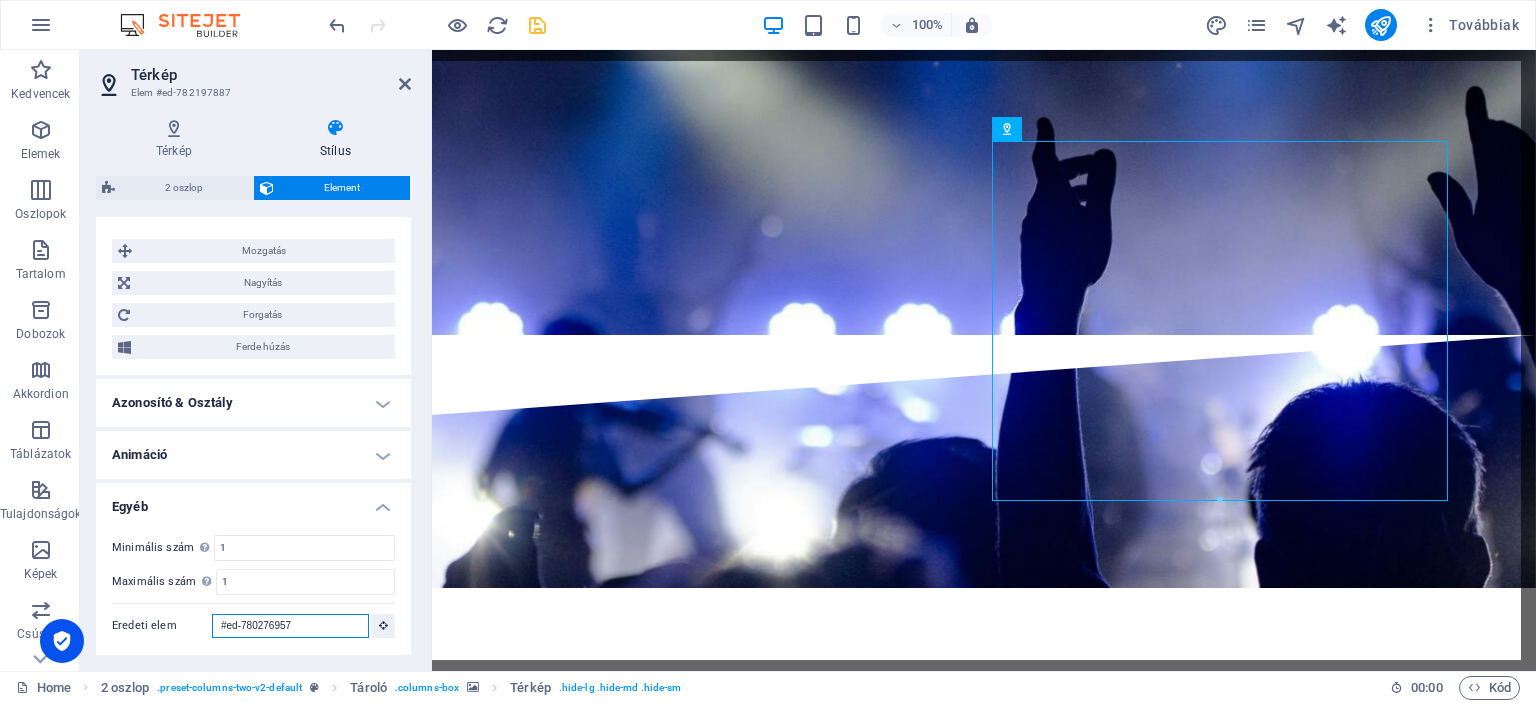 click on "#ed-780276957" at bounding box center (290, 626) 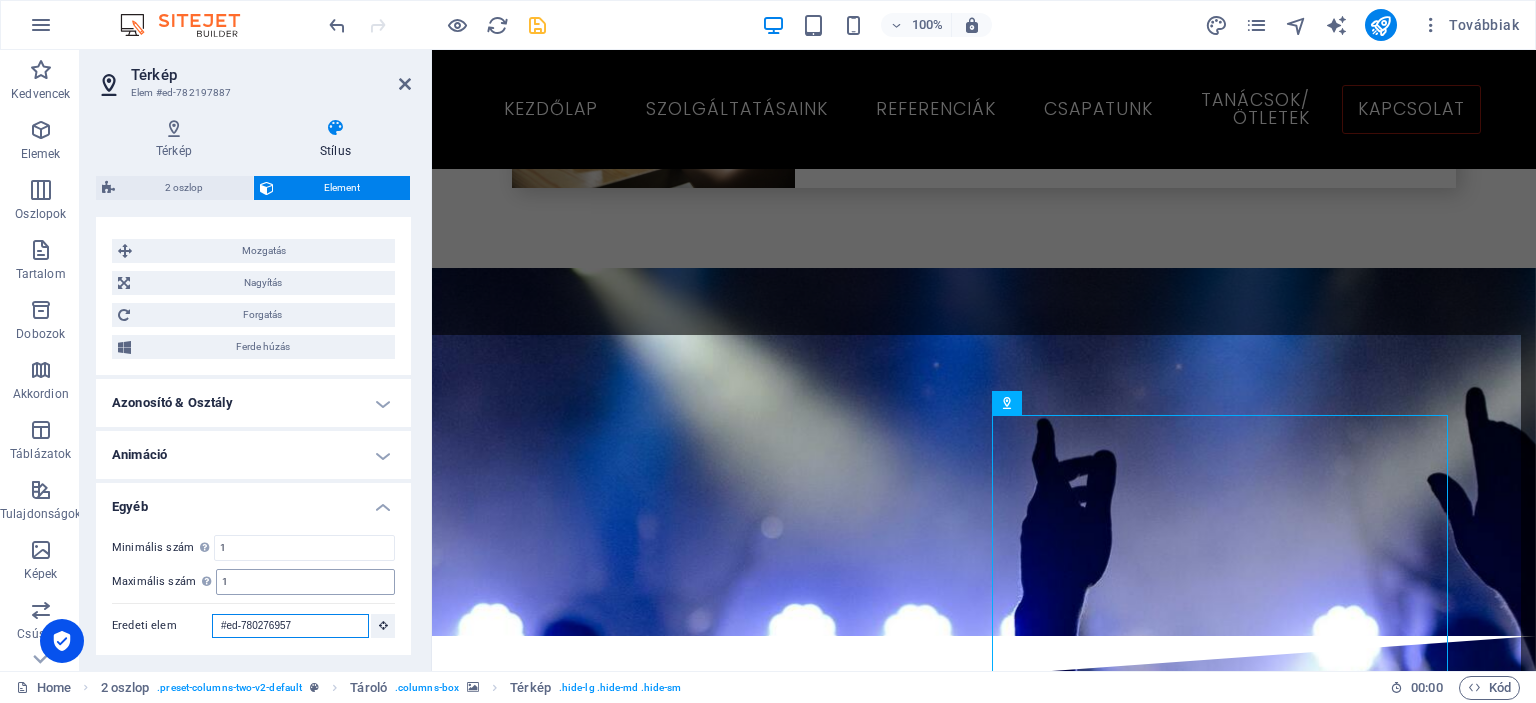 scroll, scrollTop: 6768, scrollLeft: 0, axis: vertical 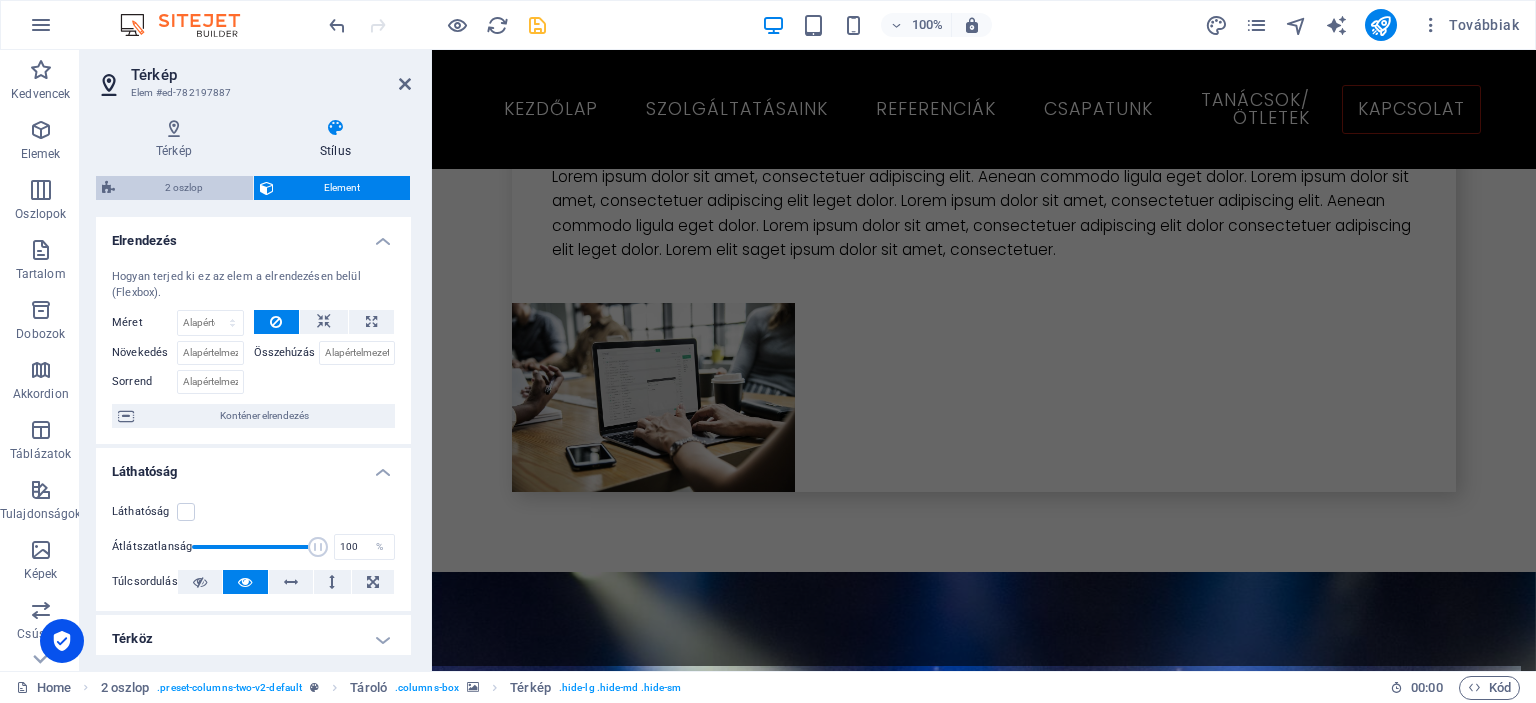 click on "2 oszlop" at bounding box center (184, 188) 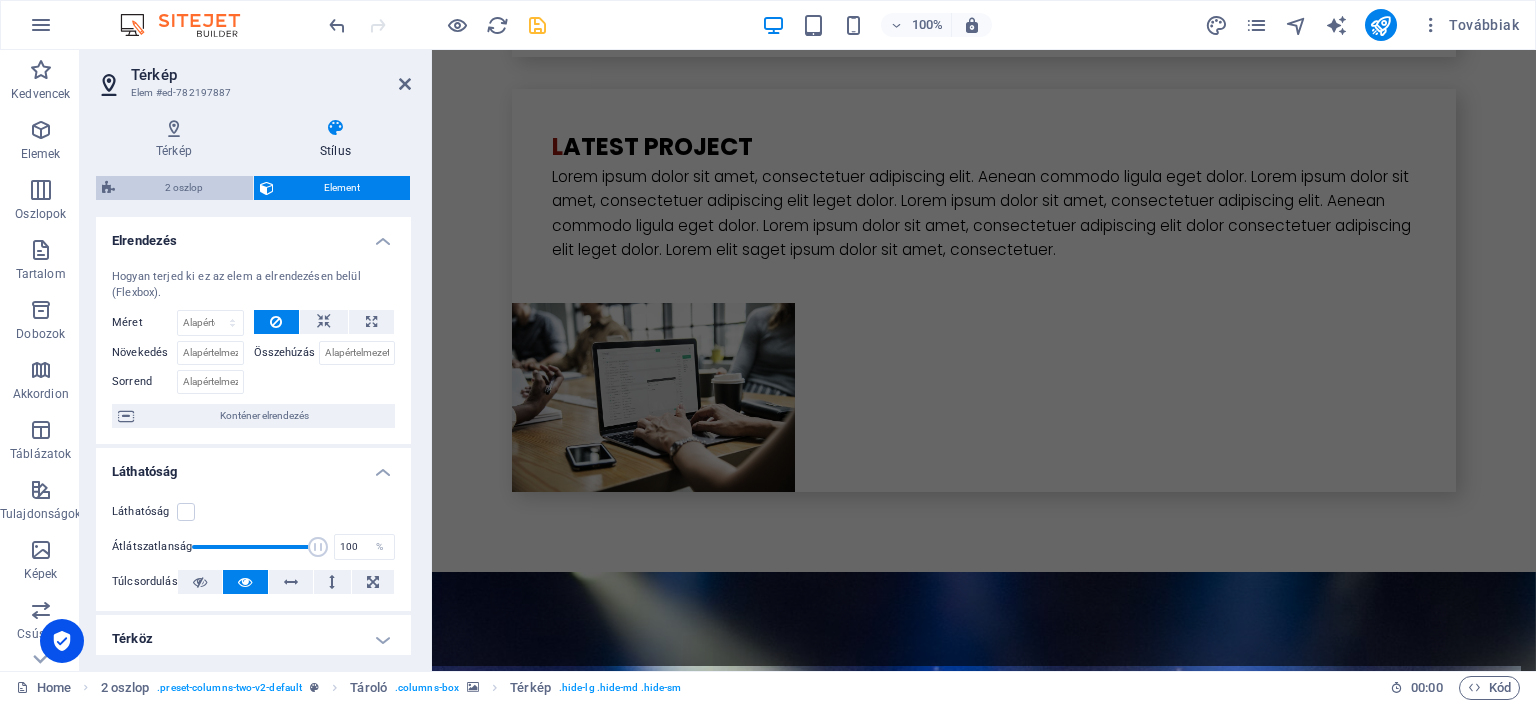 select on "rem" 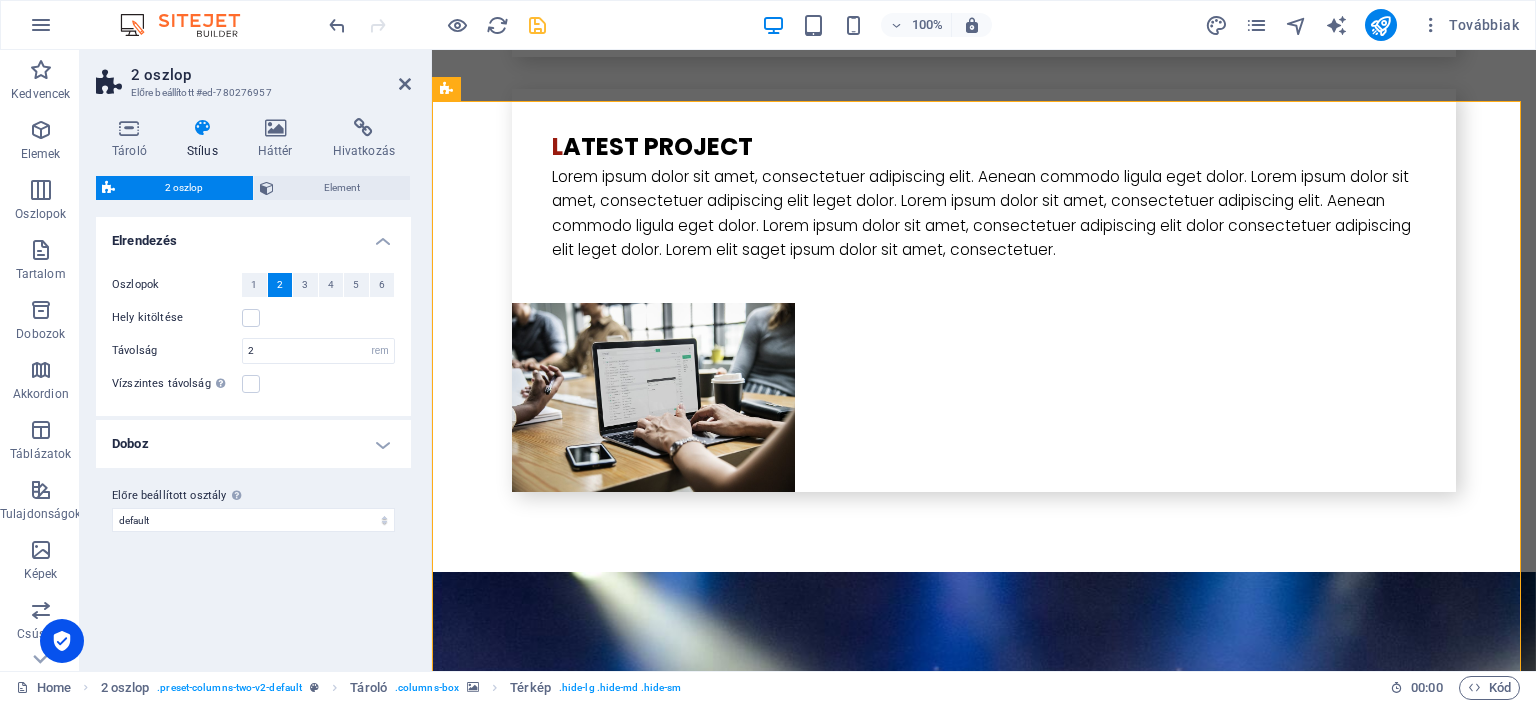 scroll, scrollTop: 7333, scrollLeft: 0, axis: vertical 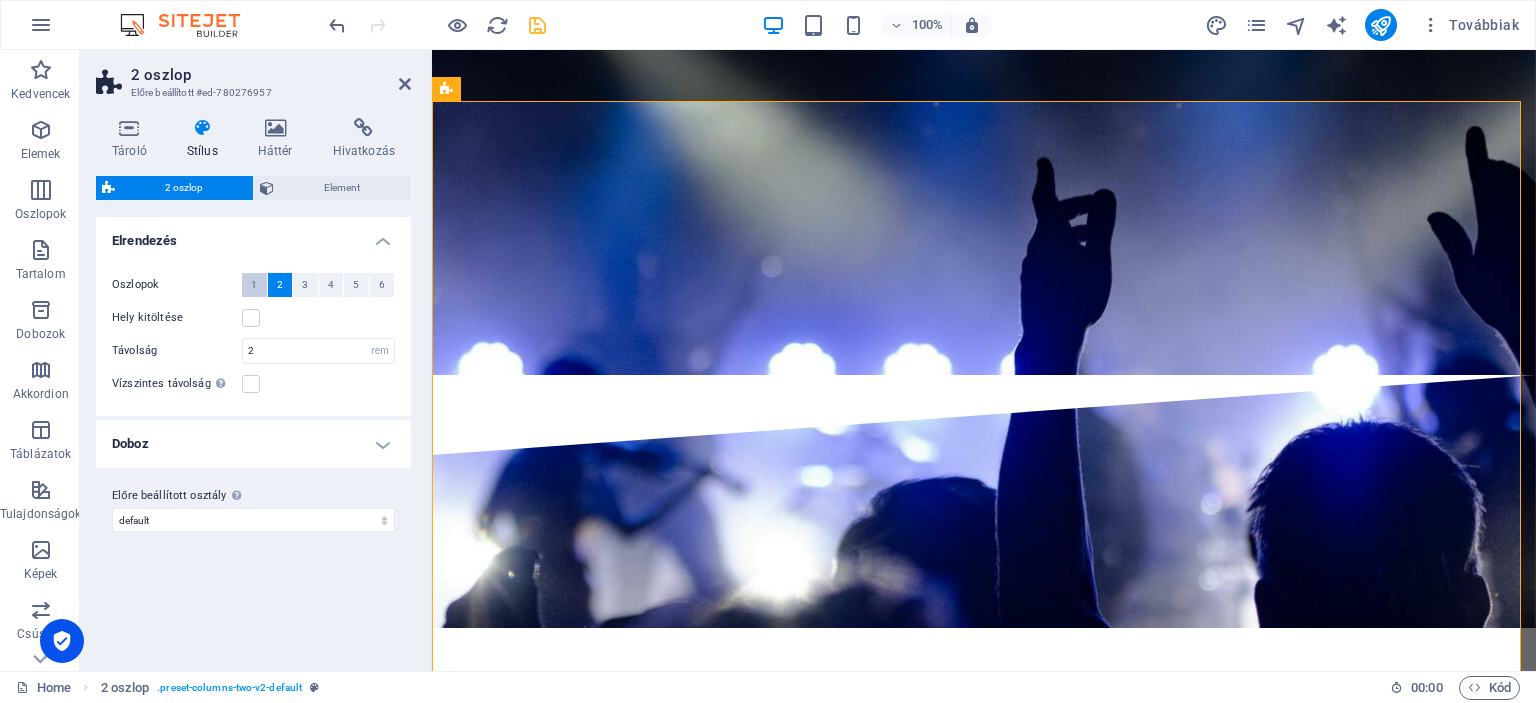 click on "1" at bounding box center [254, 285] 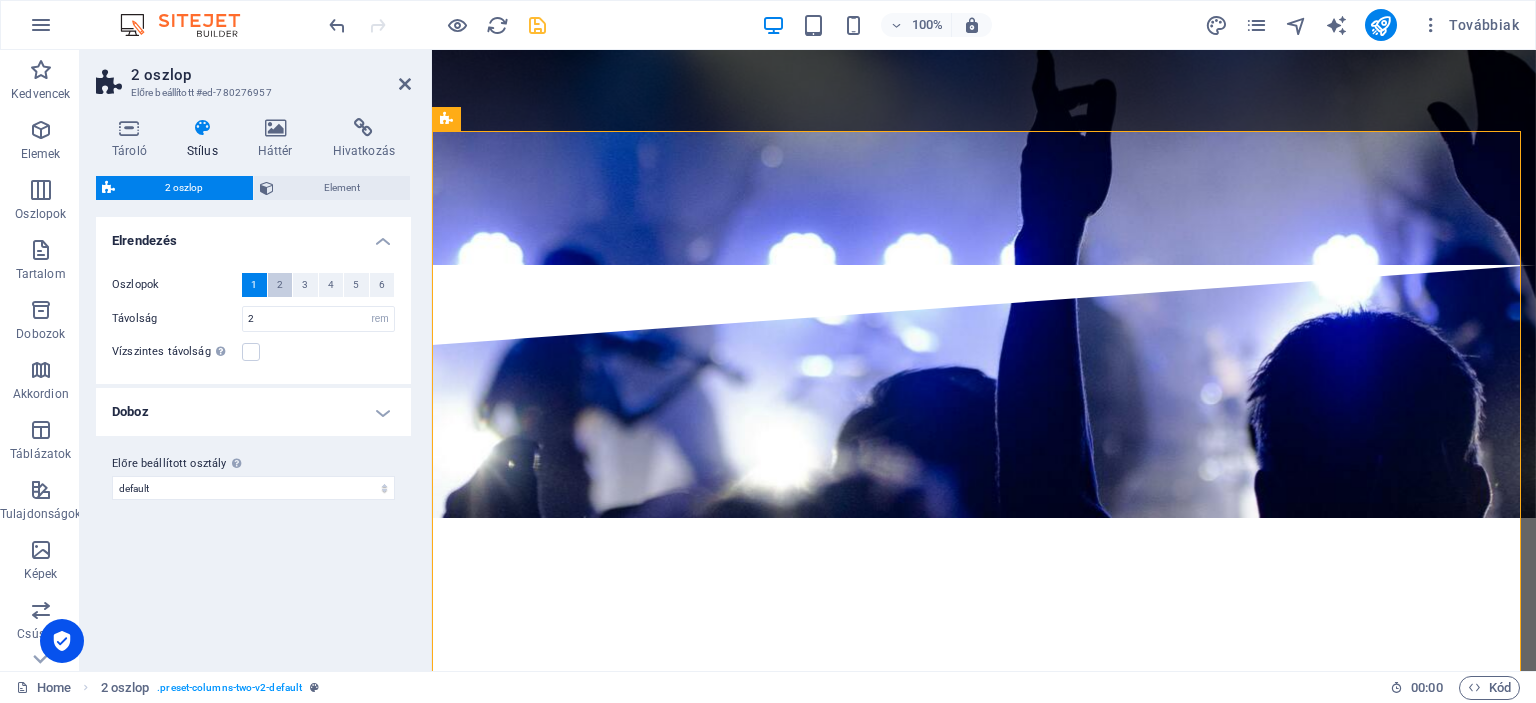 click on "2" at bounding box center (280, 285) 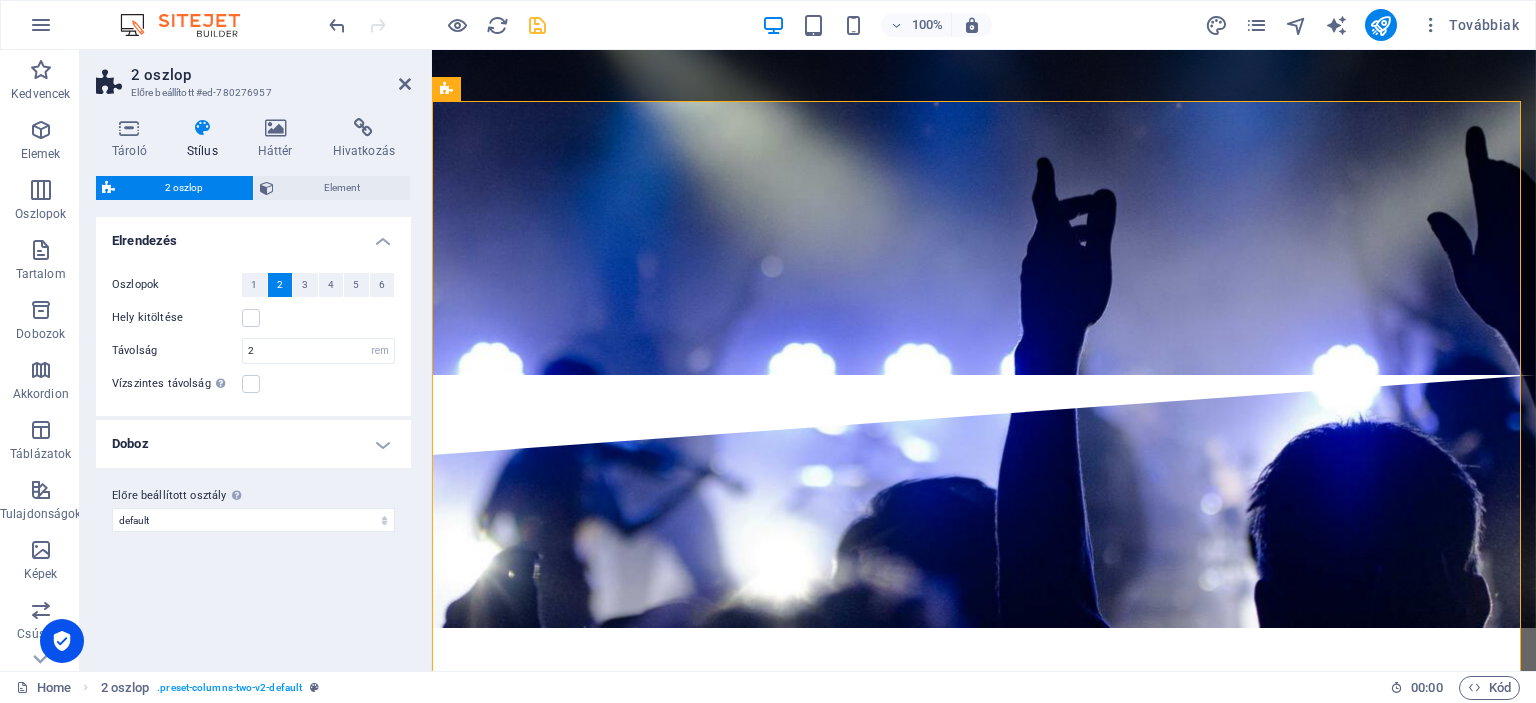 click on "Doboz" at bounding box center (253, 444) 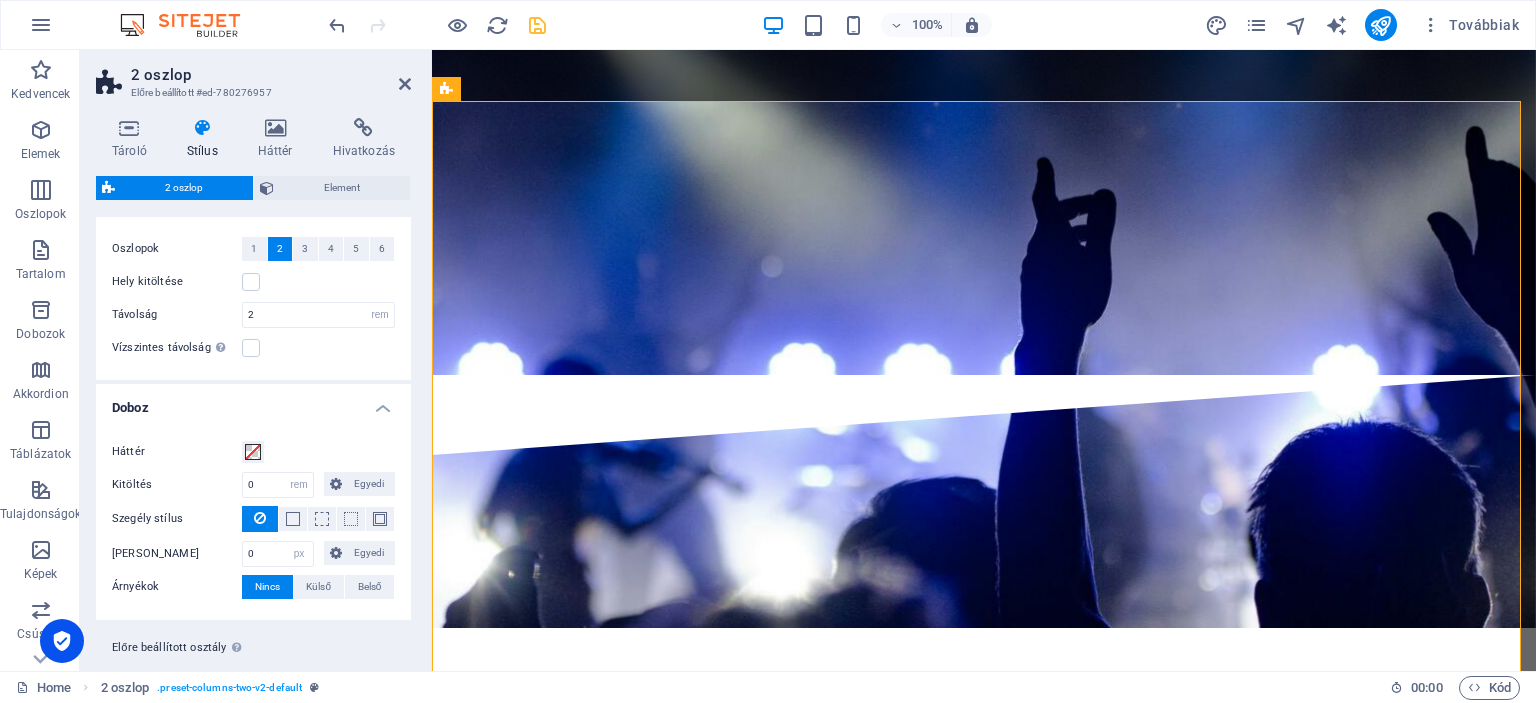 scroll, scrollTop: 79, scrollLeft: 0, axis: vertical 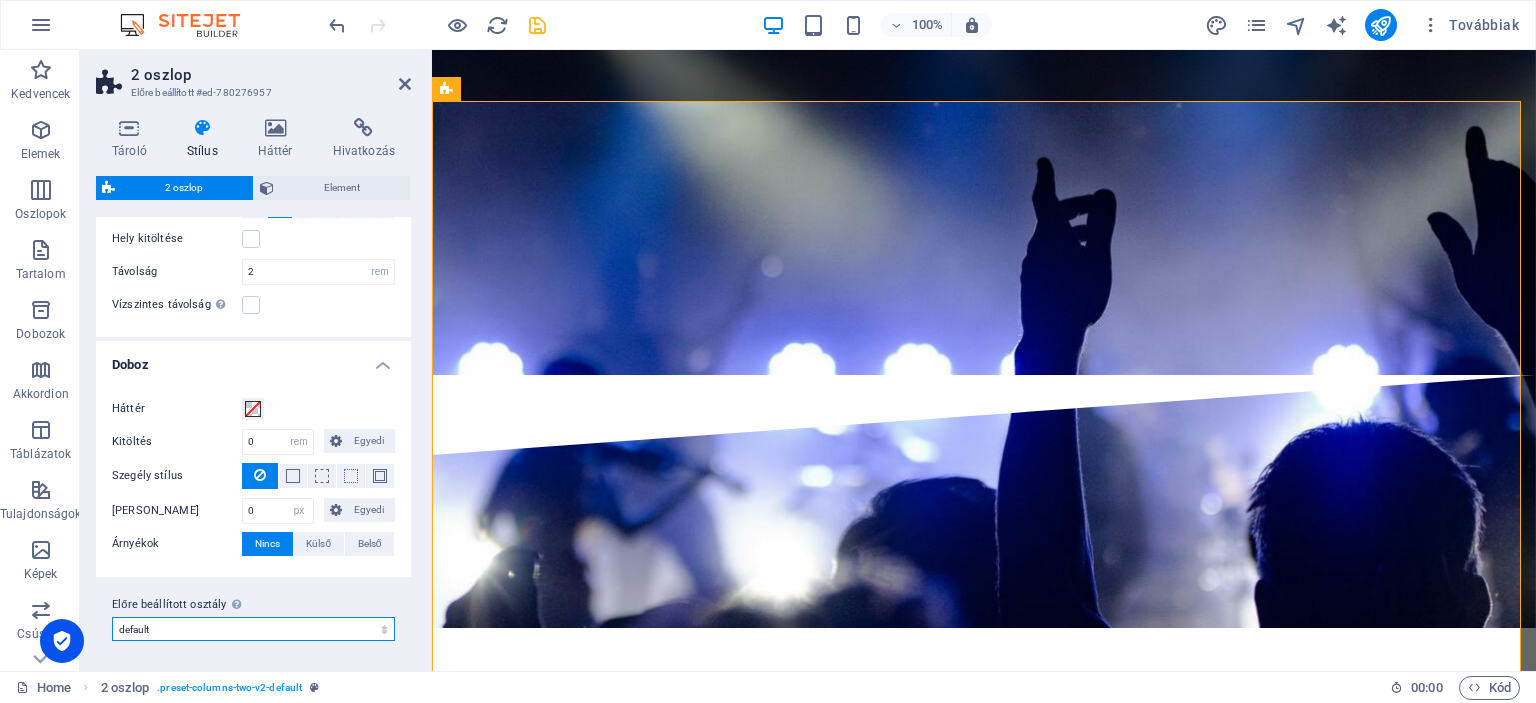 click on "default Előre beállított osztály hozzáadása" at bounding box center [253, 629] 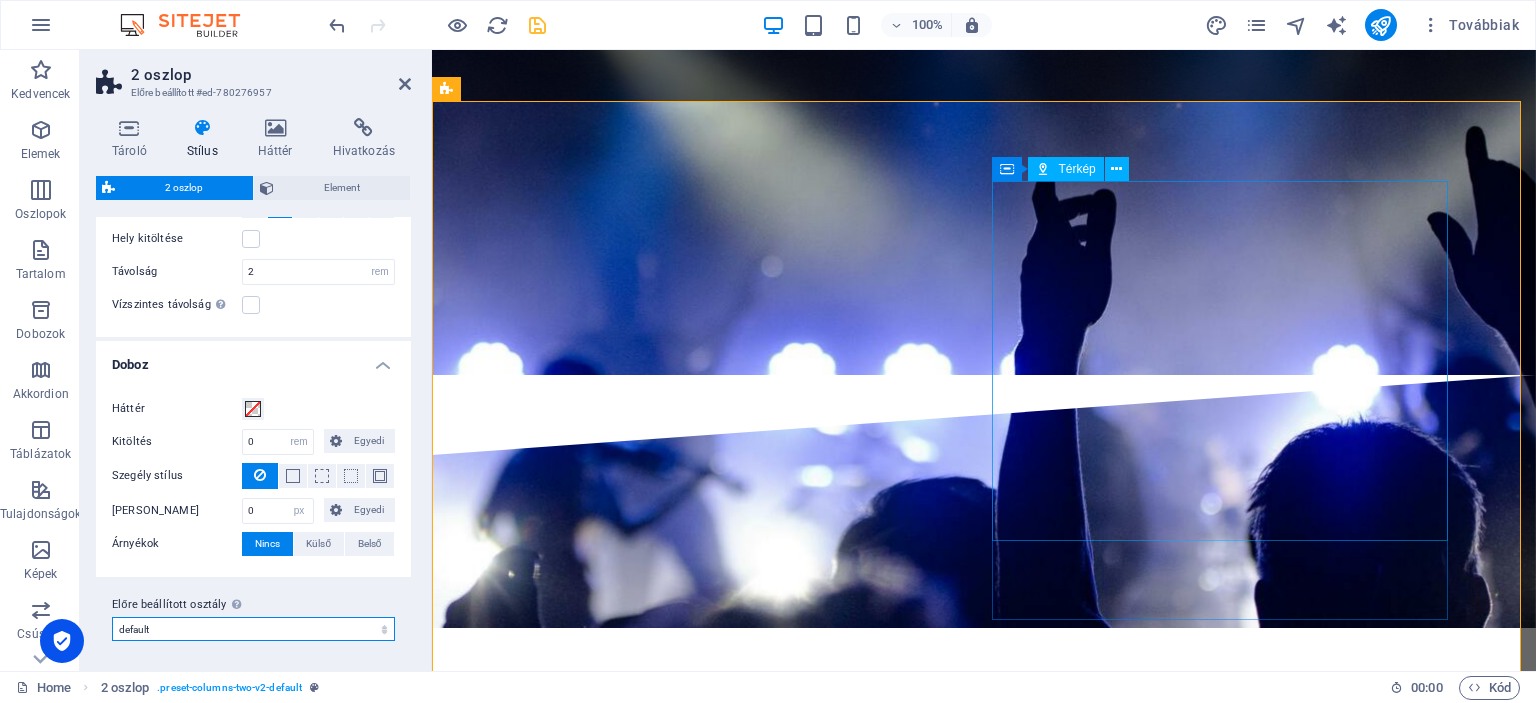 click on "Térkép" at bounding box center (1076, 169) 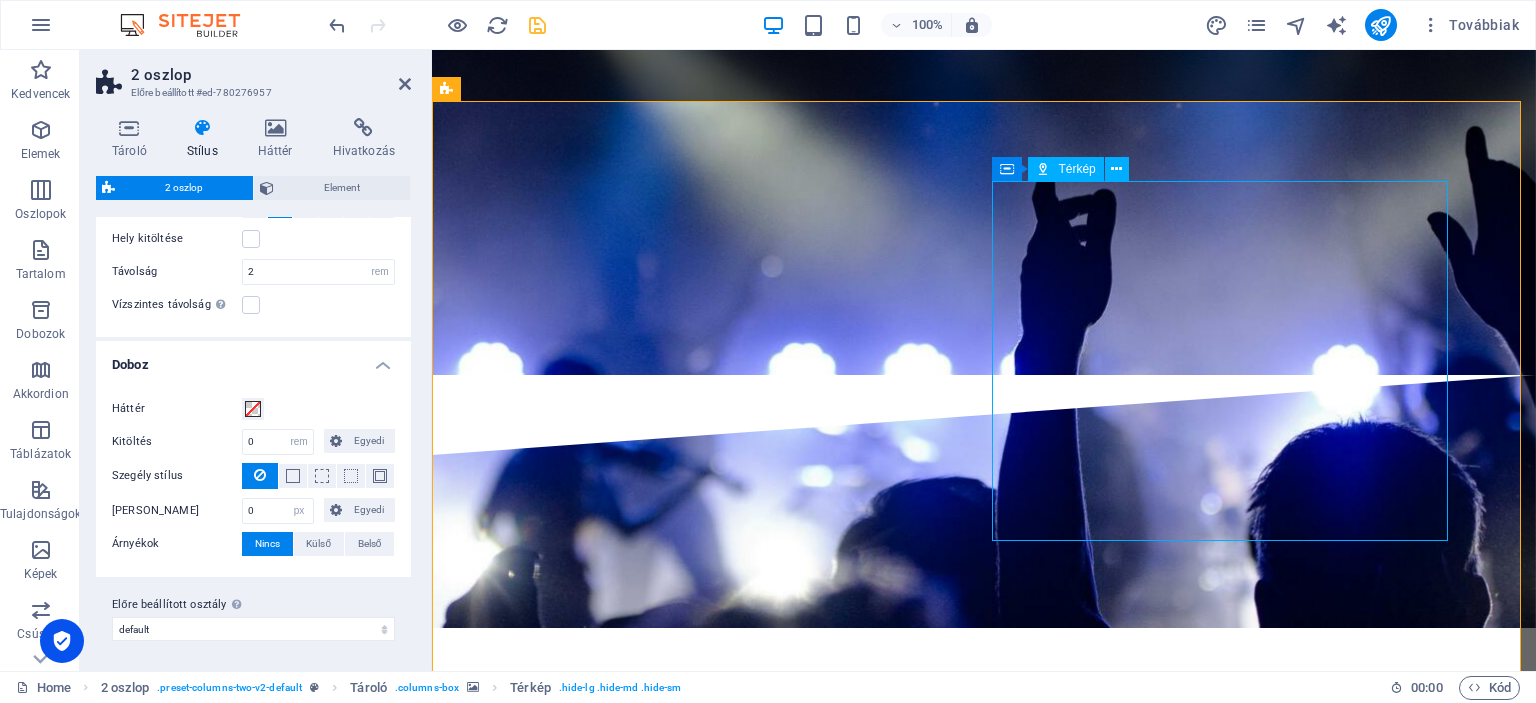 click on "Térkép" at bounding box center (1076, 169) 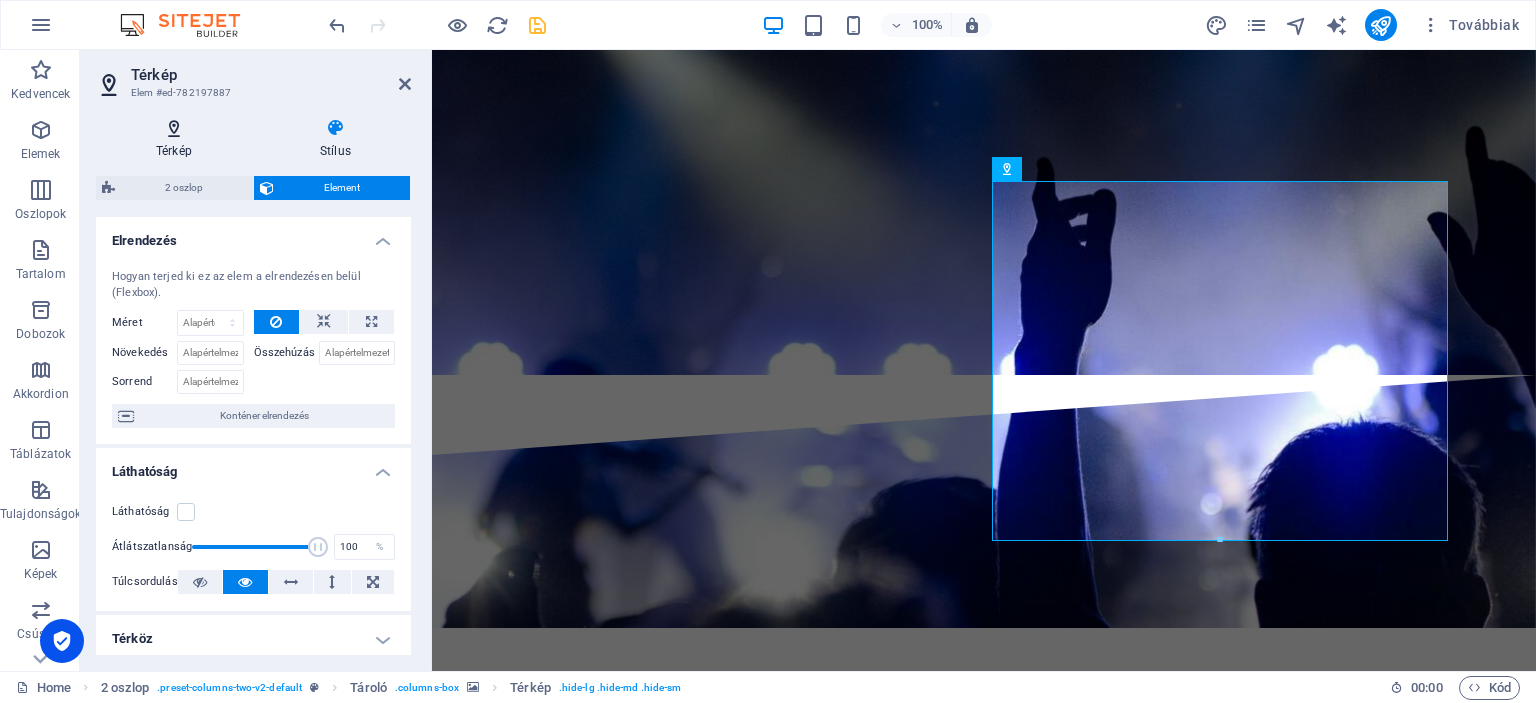 click on "Térkép" at bounding box center (178, 139) 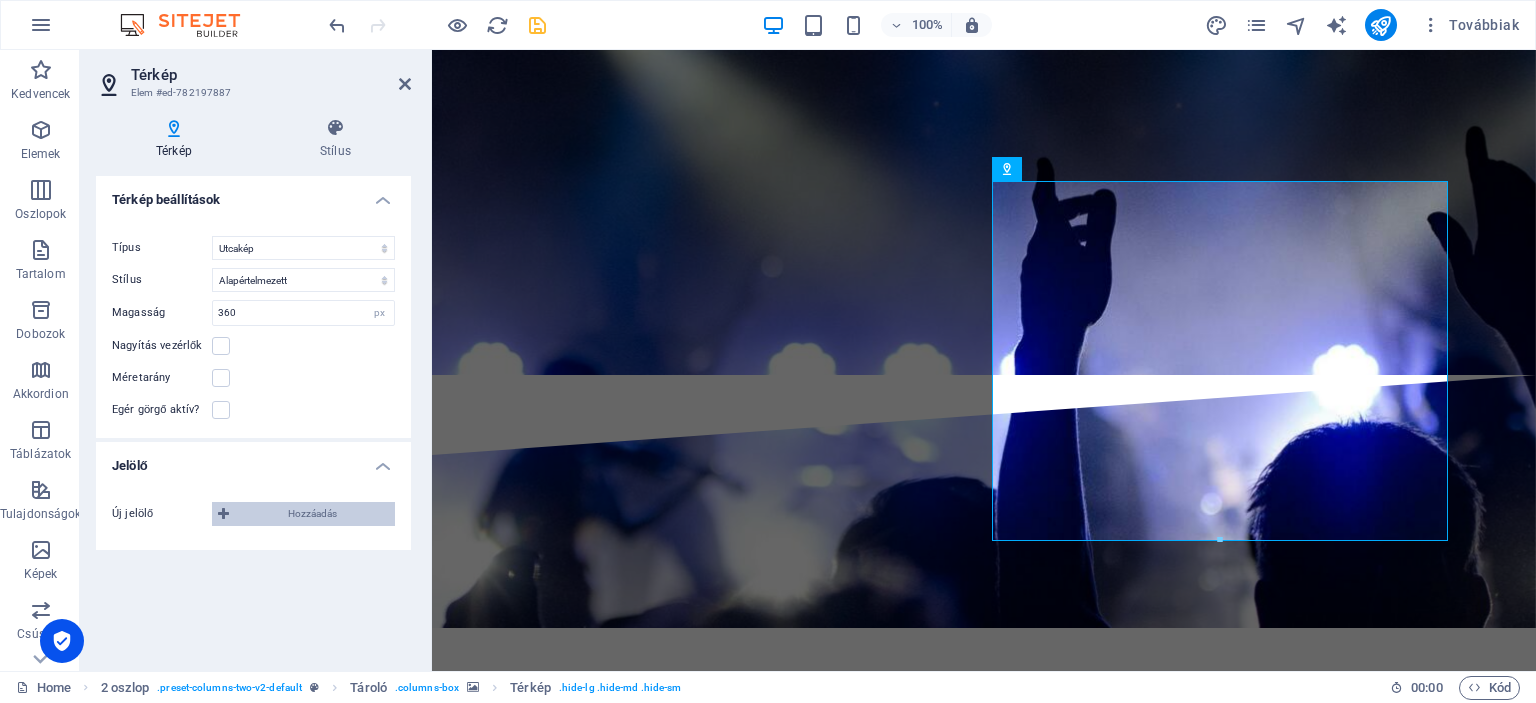 click on "Hozzáadás" at bounding box center [312, 514] 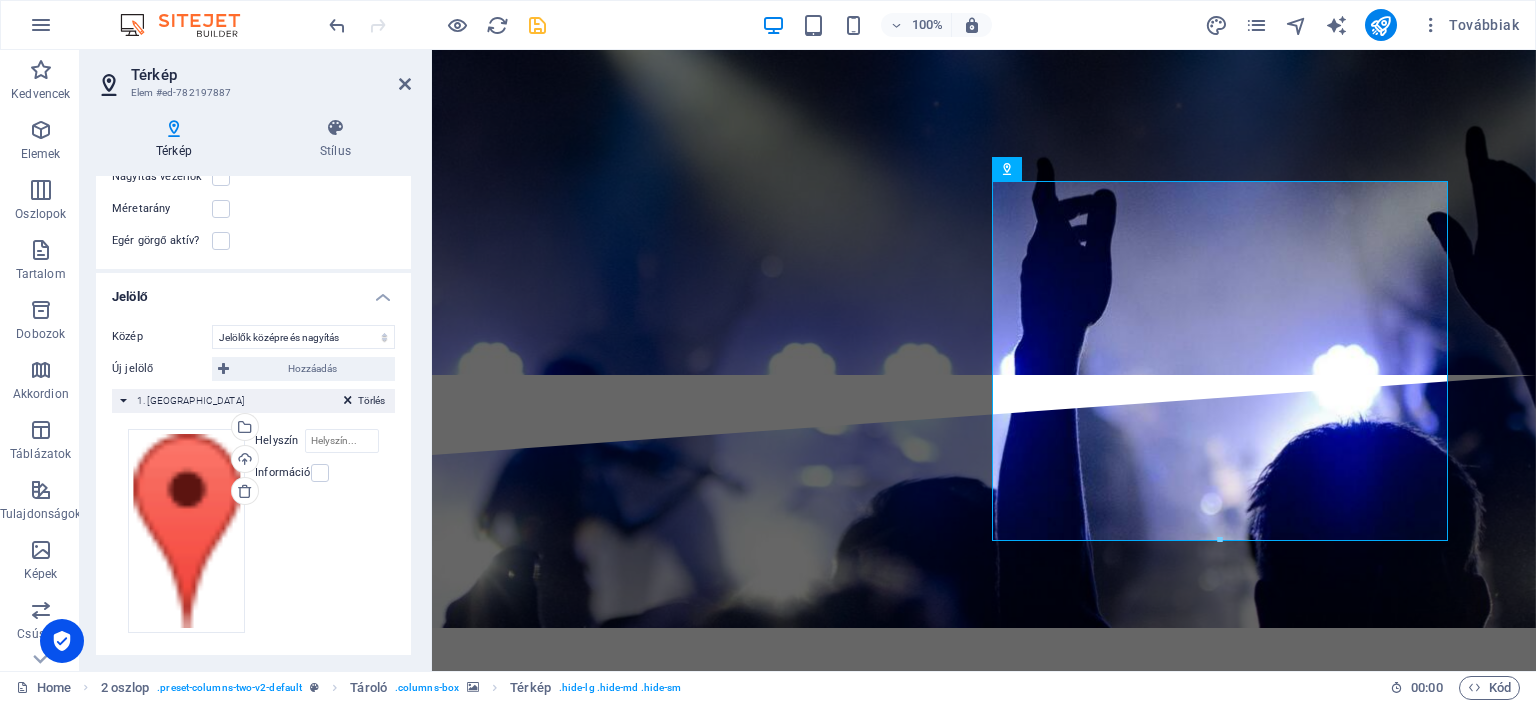 scroll, scrollTop: 174, scrollLeft: 0, axis: vertical 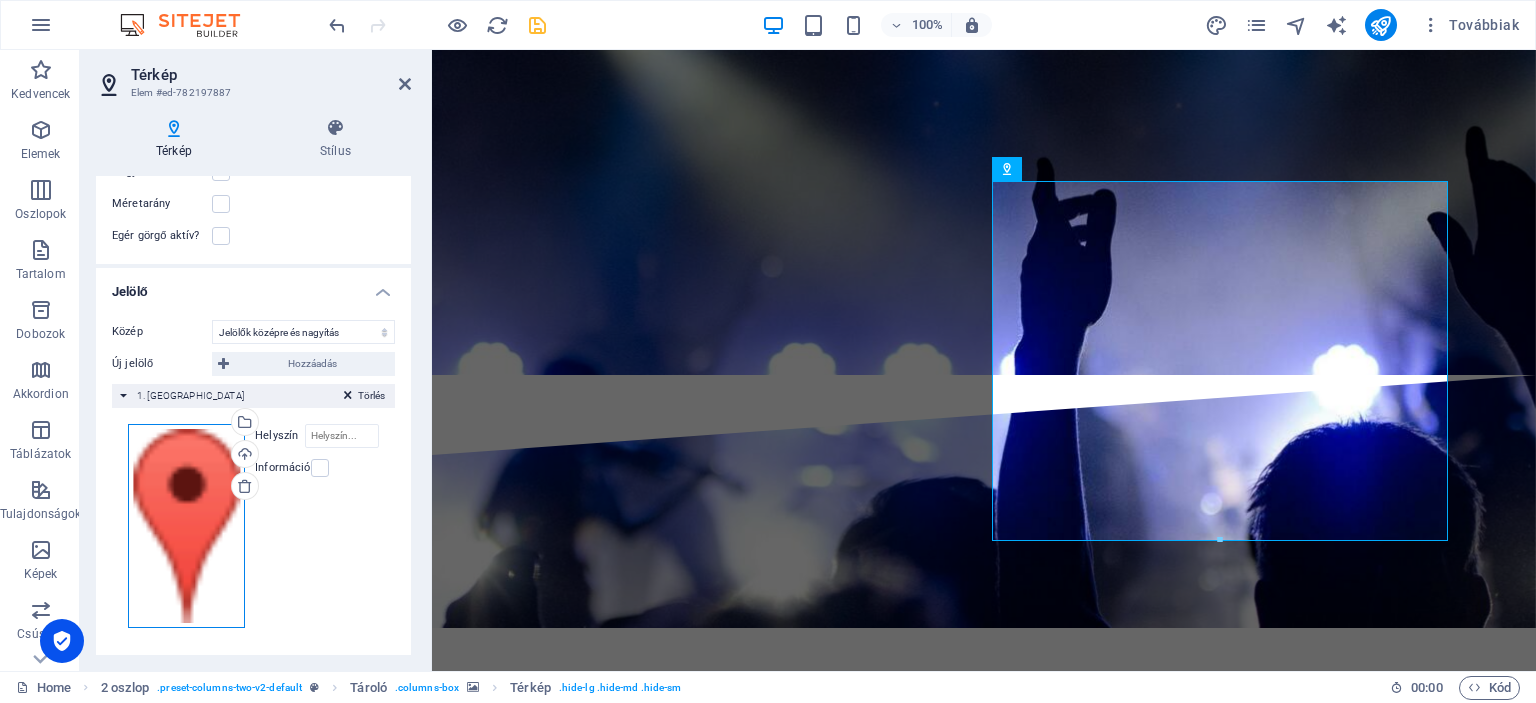 click on "Húzza ide a fájlokat, kattintson a fájlok kiválasztásához, vagy válasszon fájlokat a Fájlokból vagy a szabadon elérhető képek és videók közül" at bounding box center (186, 526) 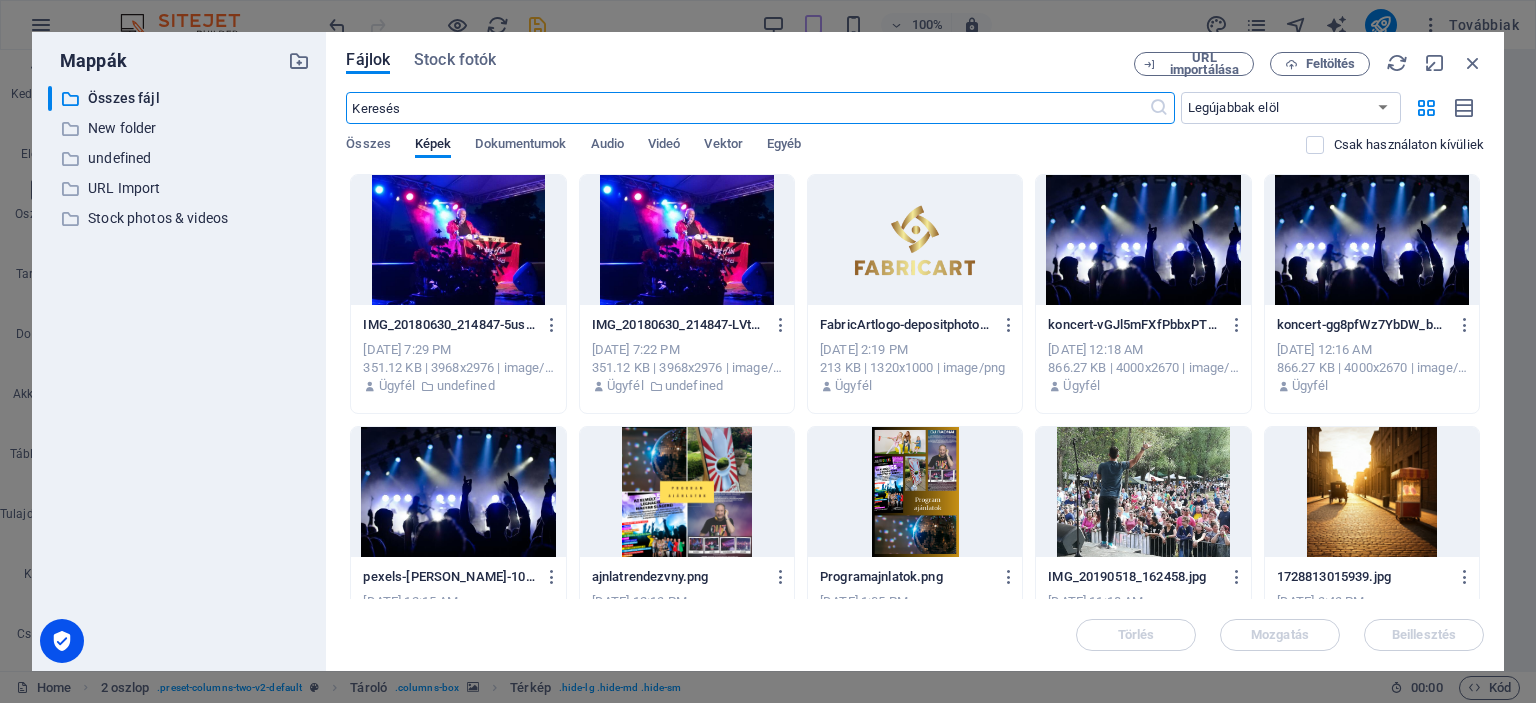 scroll, scrollTop: 7464, scrollLeft: 0, axis: vertical 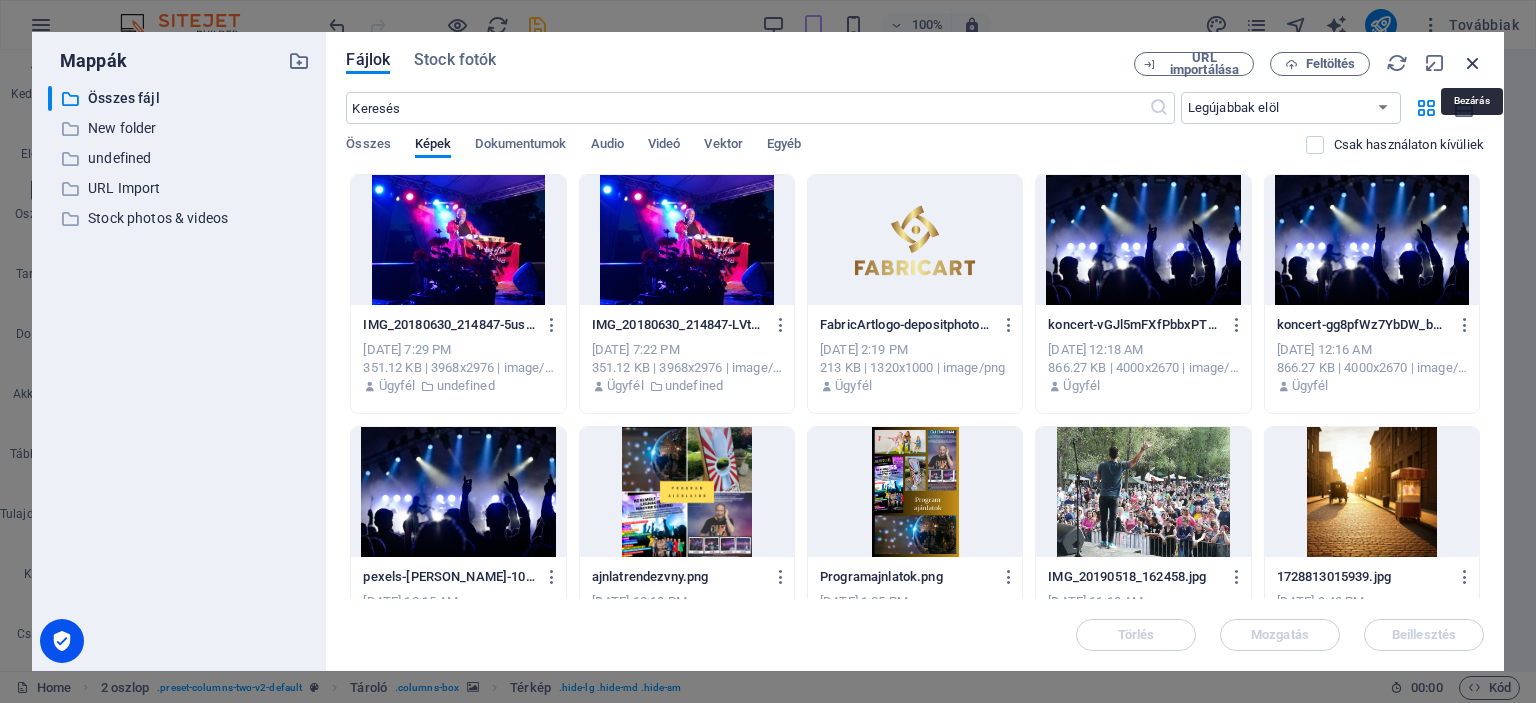 click at bounding box center [1473, 63] 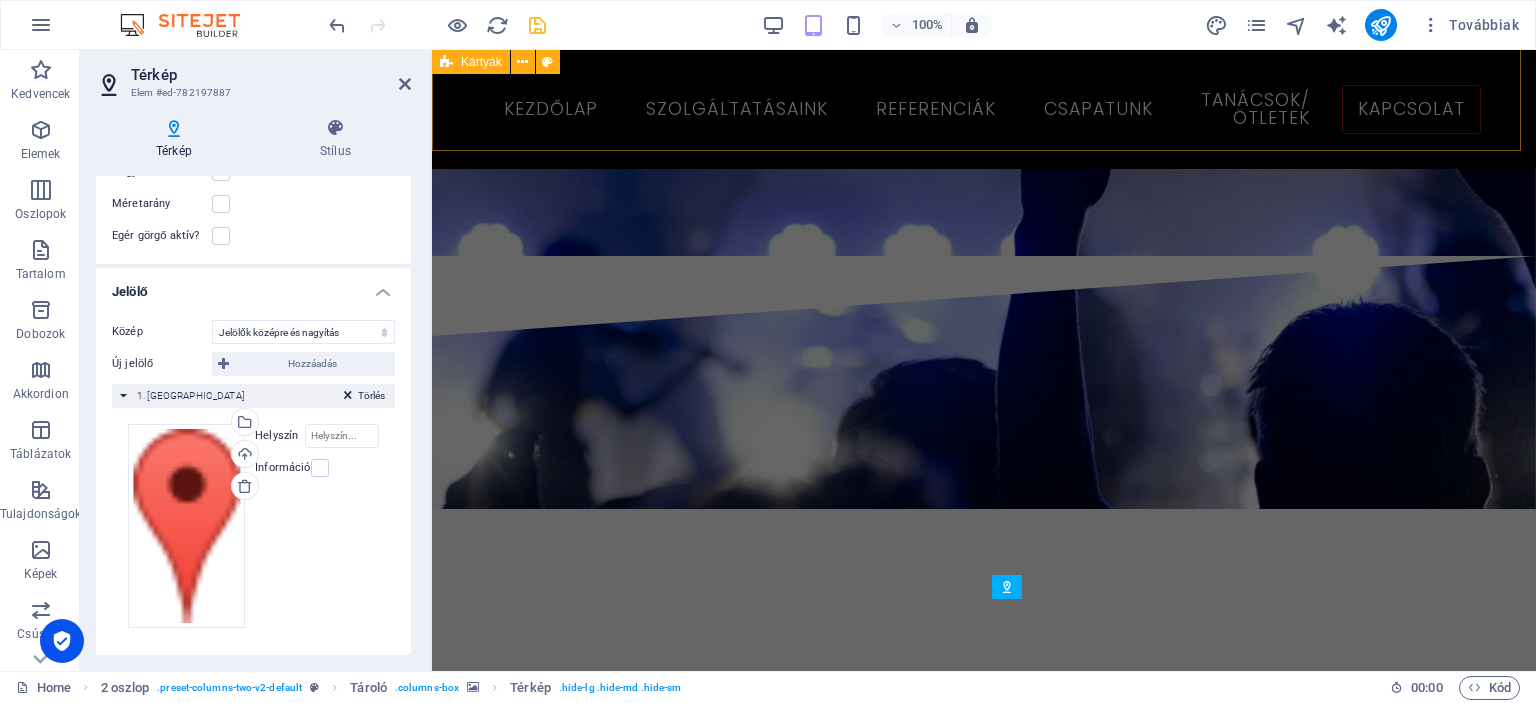 scroll, scrollTop: 6917, scrollLeft: 0, axis: vertical 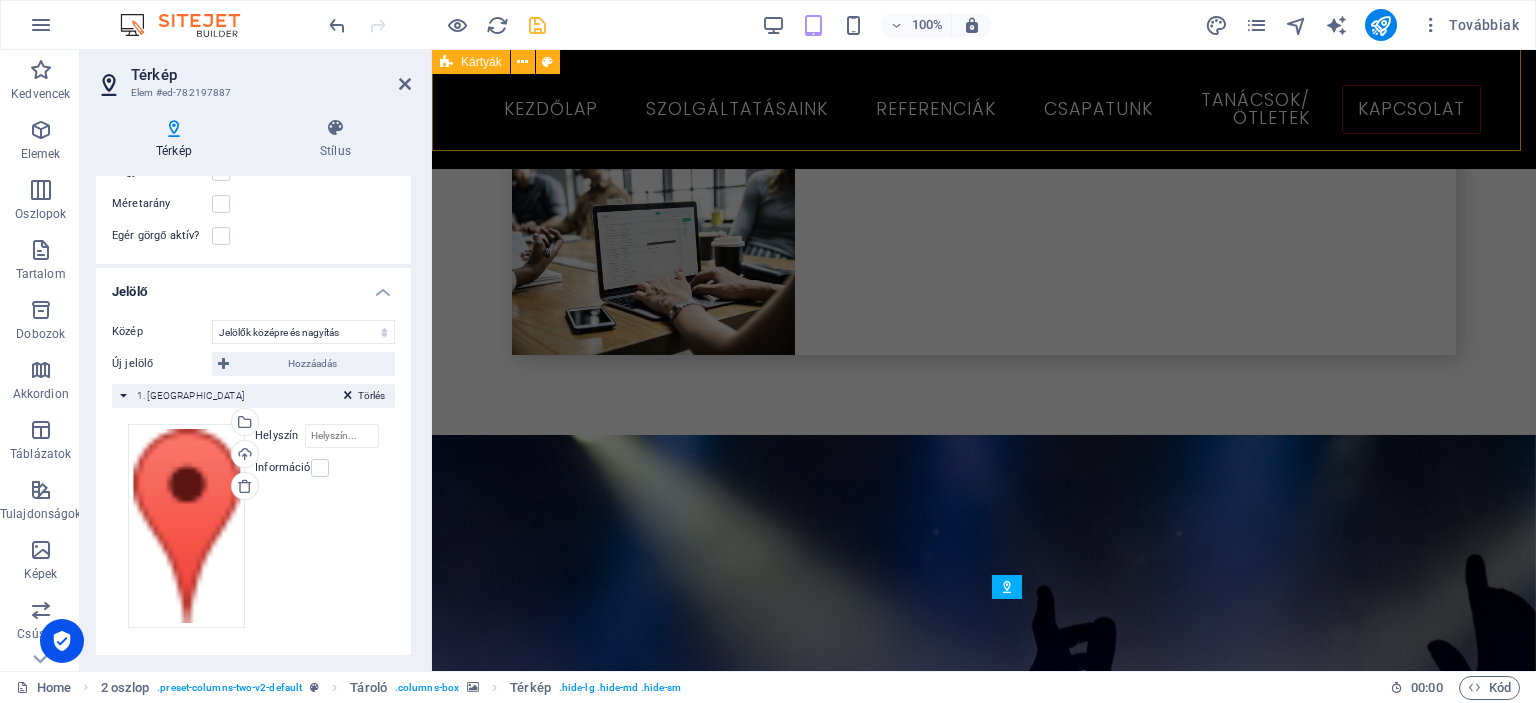 type on "360" 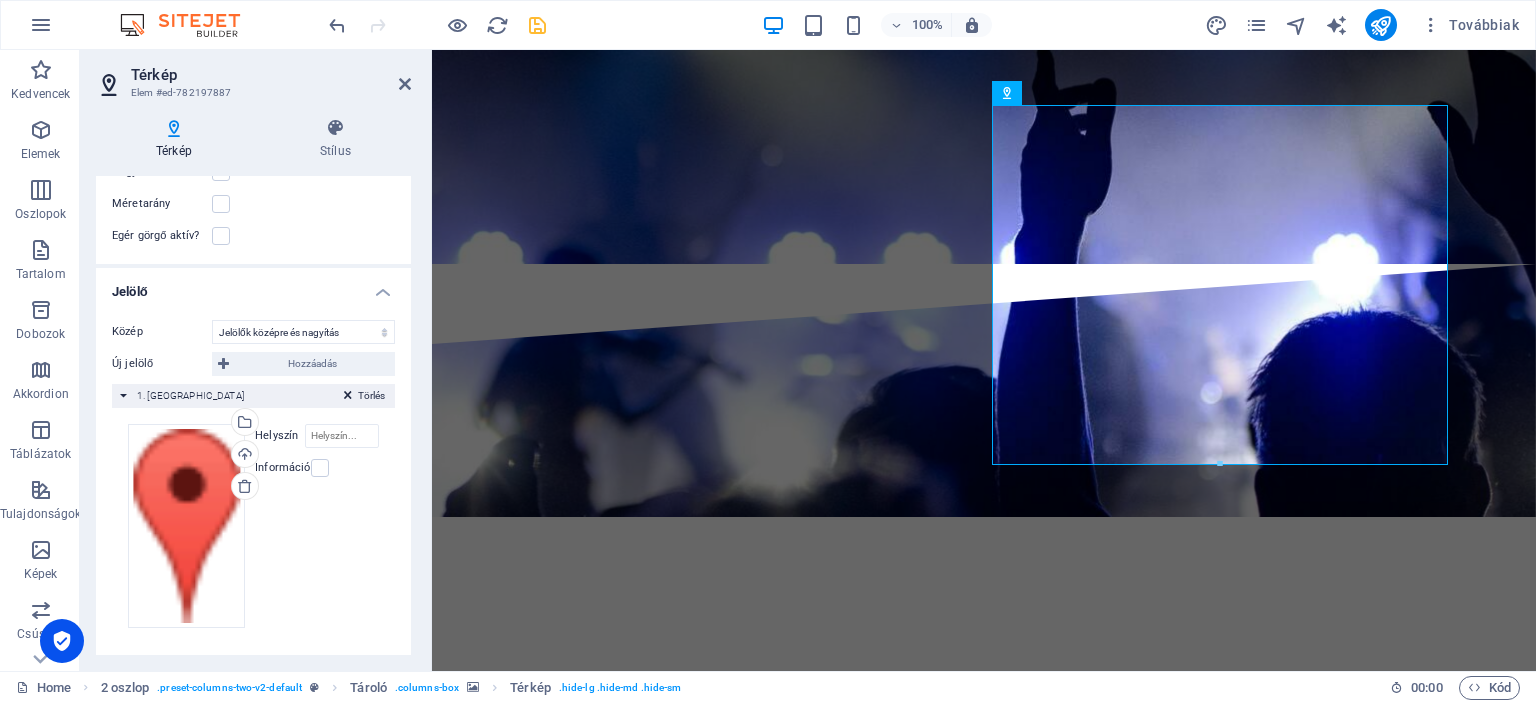 scroll, scrollTop: 7537, scrollLeft: 0, axis: vertical 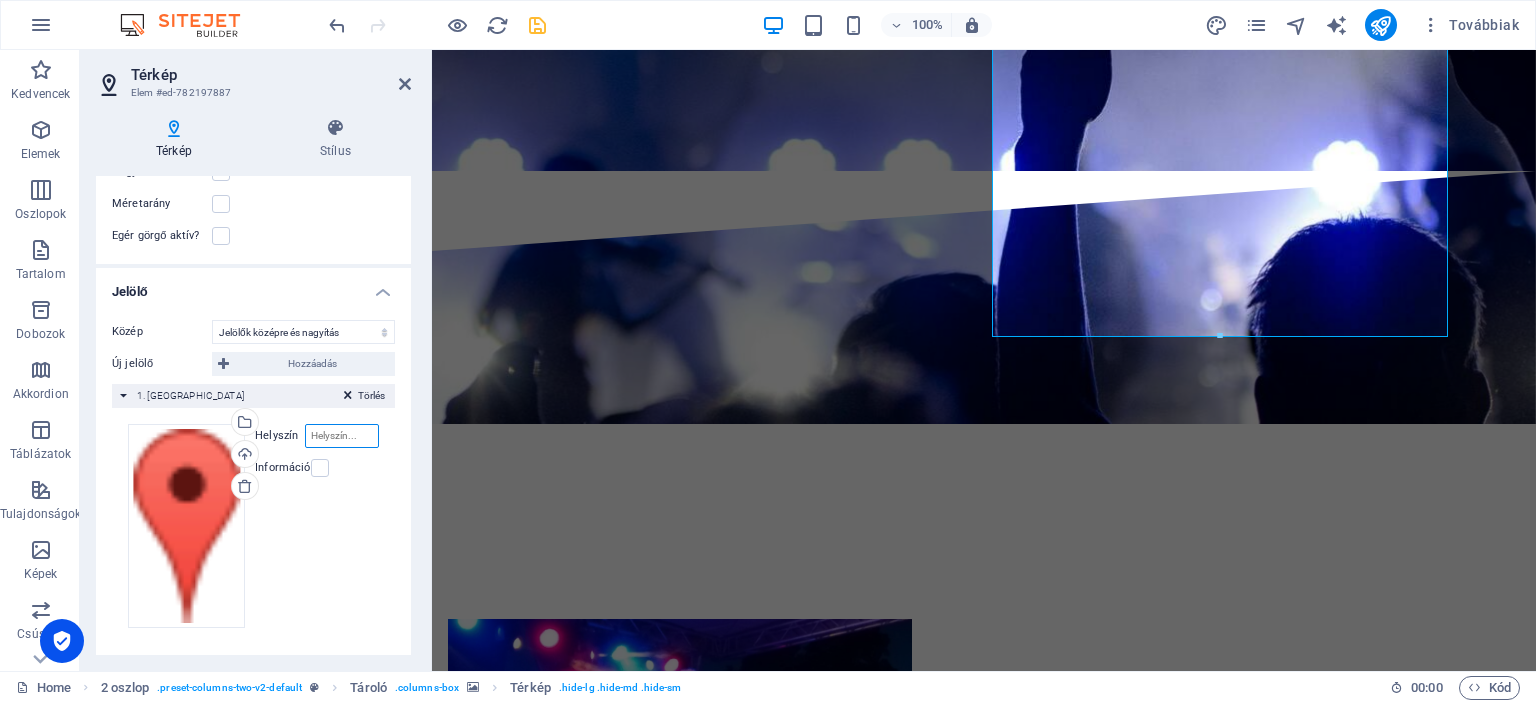 click on "Helyszín" at bounding box center (342, 436) 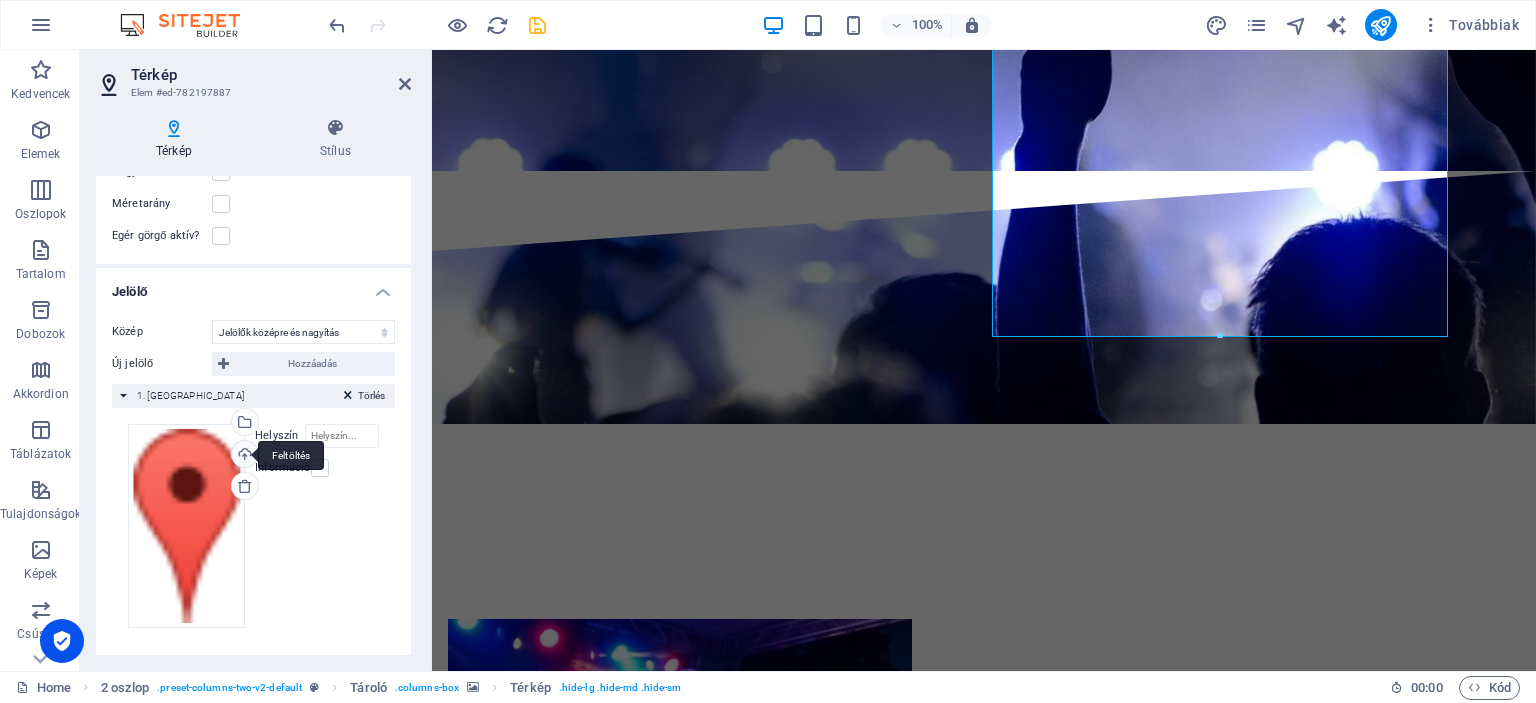 click on "Feltöltés" at bounding box center [243, 456] 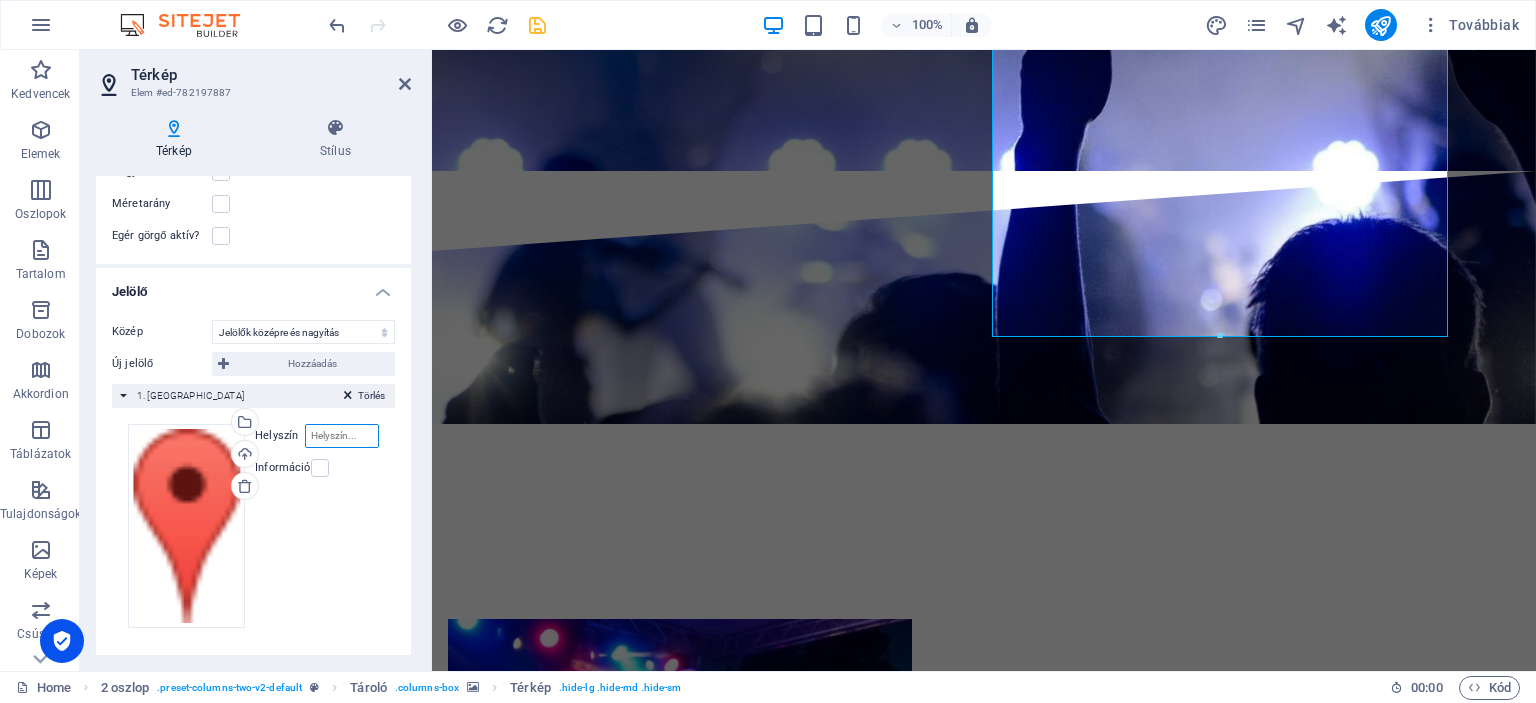 paste on "<iframe src="[URL][DOMAIN_NAME]" width="600" height="450" style="border:0;" allowfullscreen="" loading="lazy" referrerpolicy="no-referrer-when-downgrade"></iframe>" 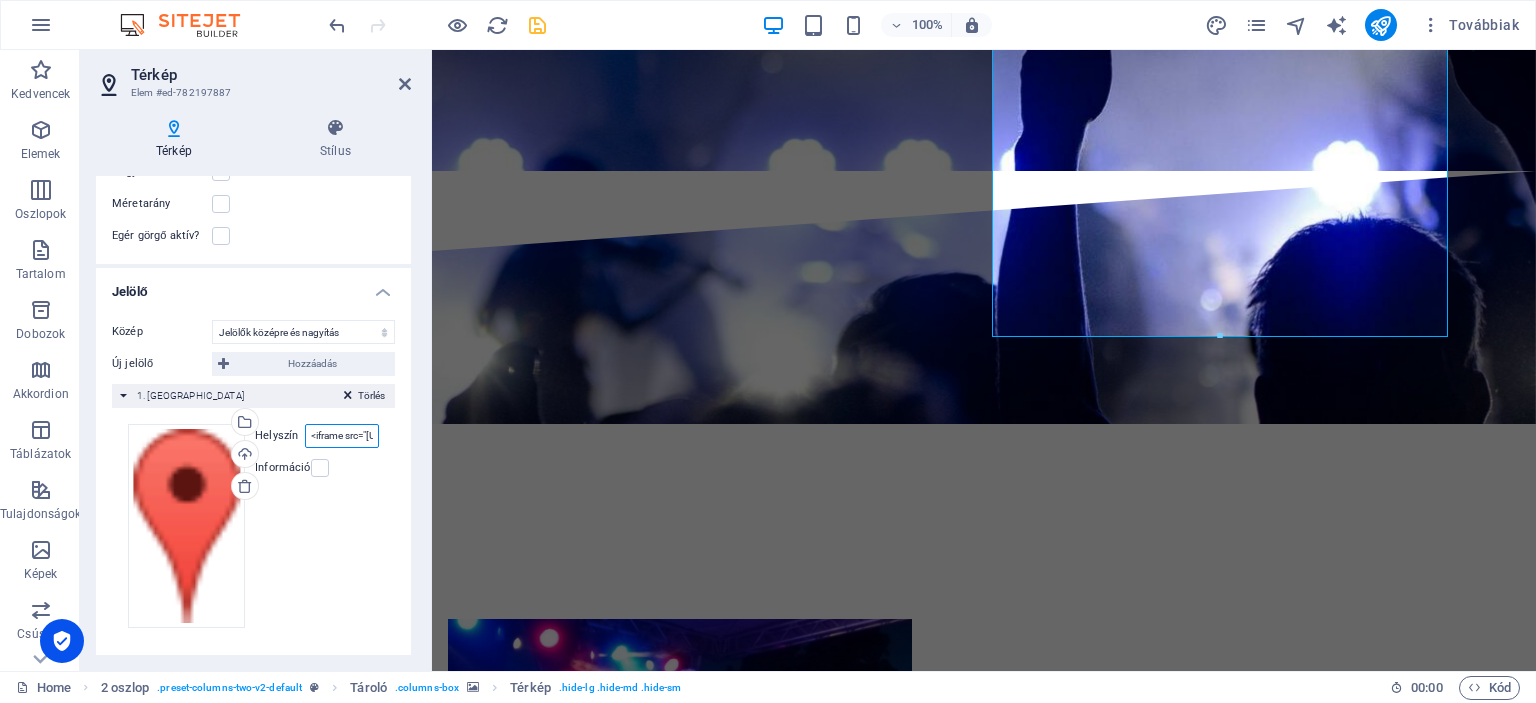 scroll, scrollTop: 0, scrollLeft: 2155, axis: horizontal 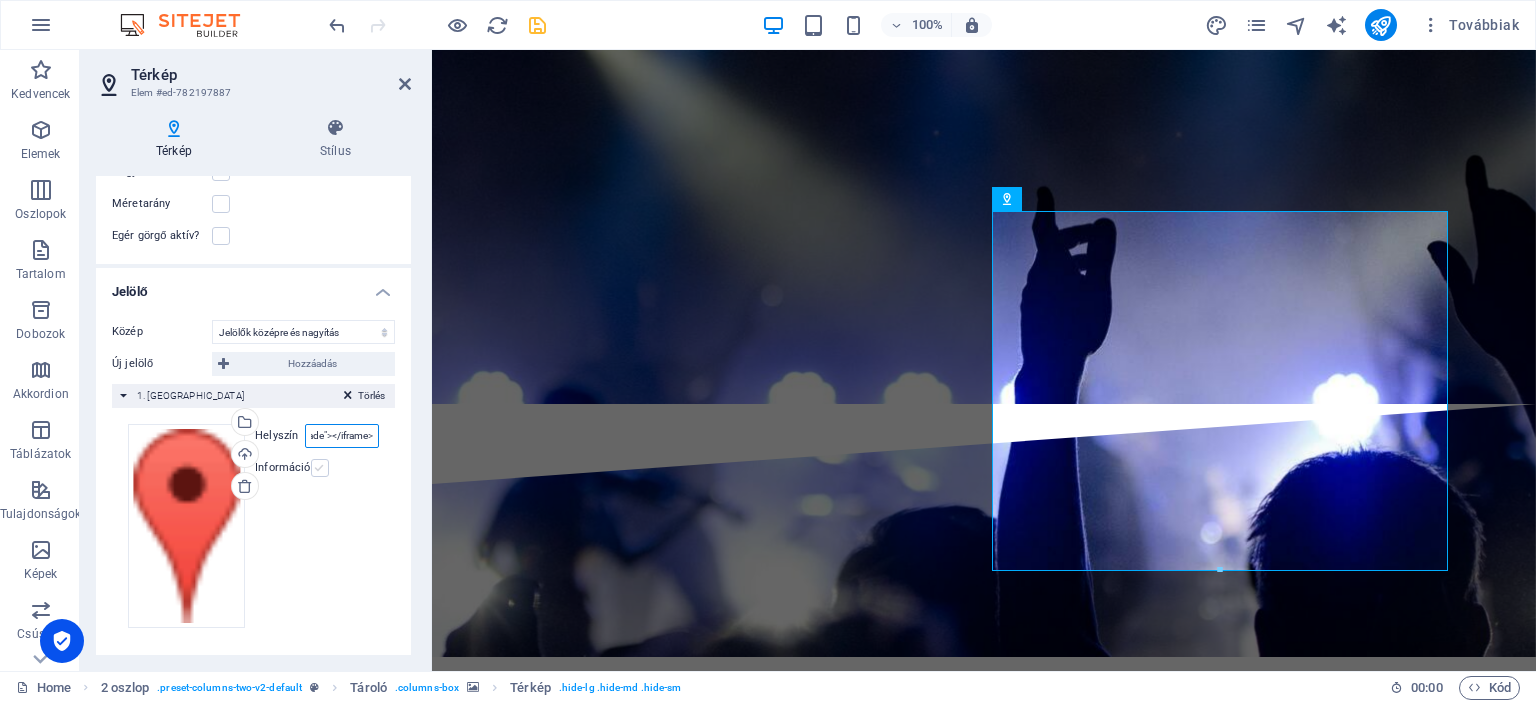 type on "<iframe src="[URL][DOMAIN_NAME]" width="600" height="450" style="border:0;" allowfullscreen="" loading="lazy" referrerpolicy="no-referrer-when-downgrade"></iframe>" 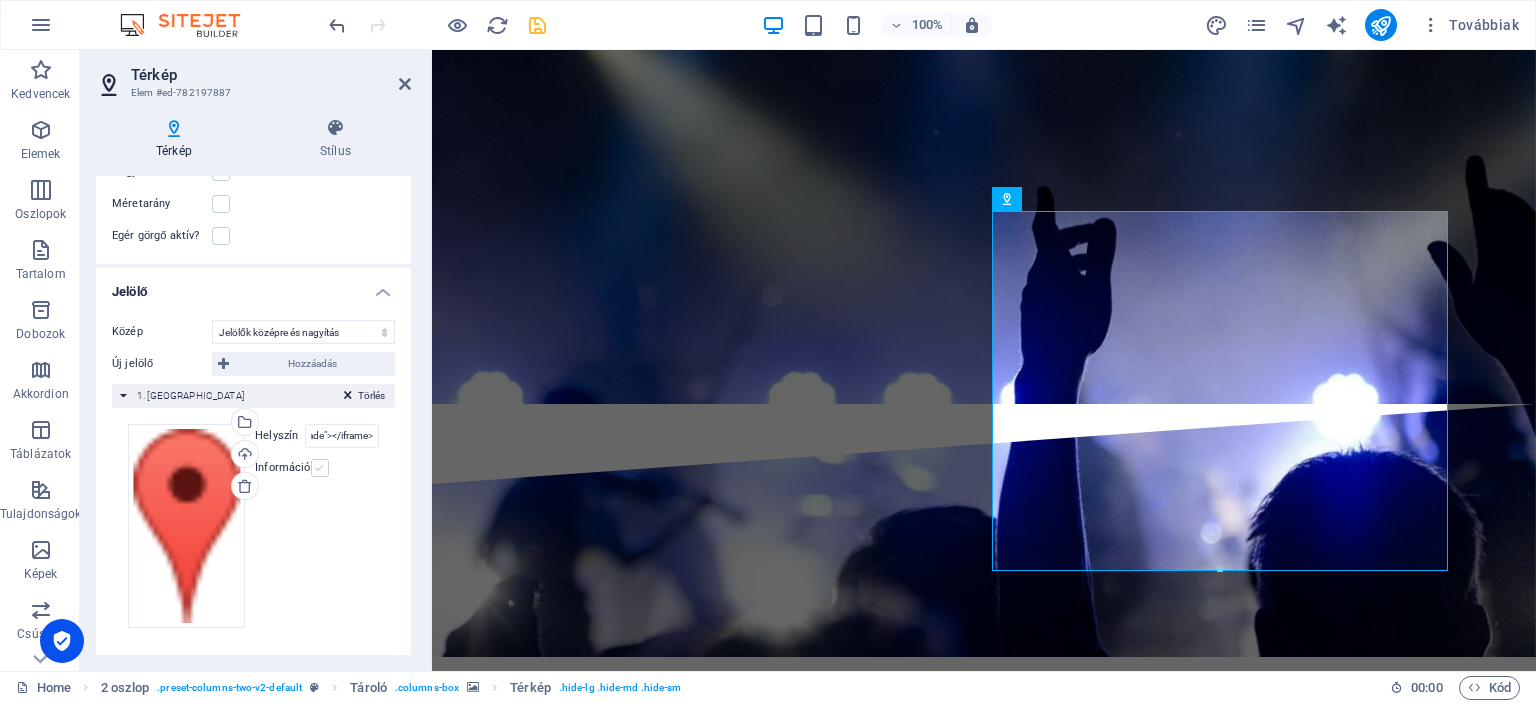 scroll, scrollTop: 0, scrollLeft: 0, axis: both 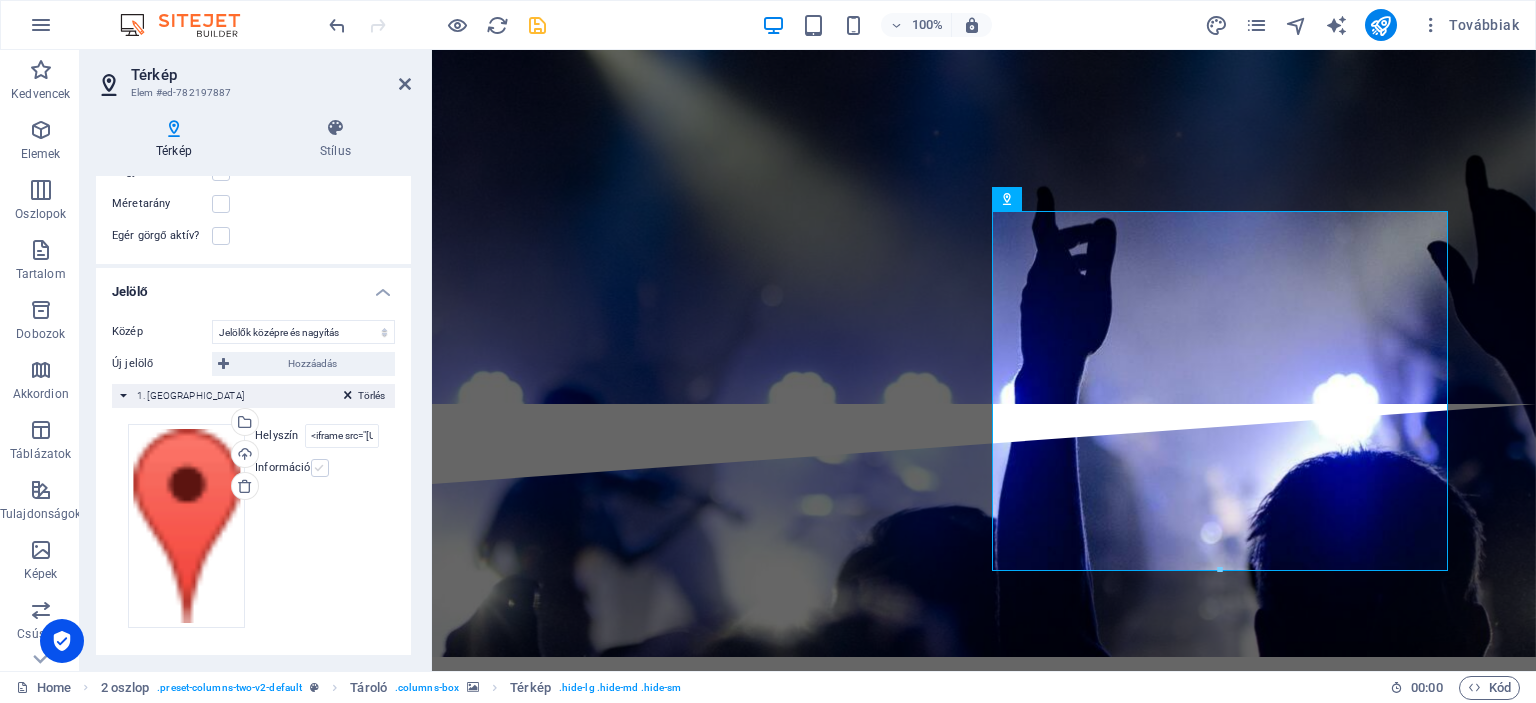 click at bounding box center [320, 468] 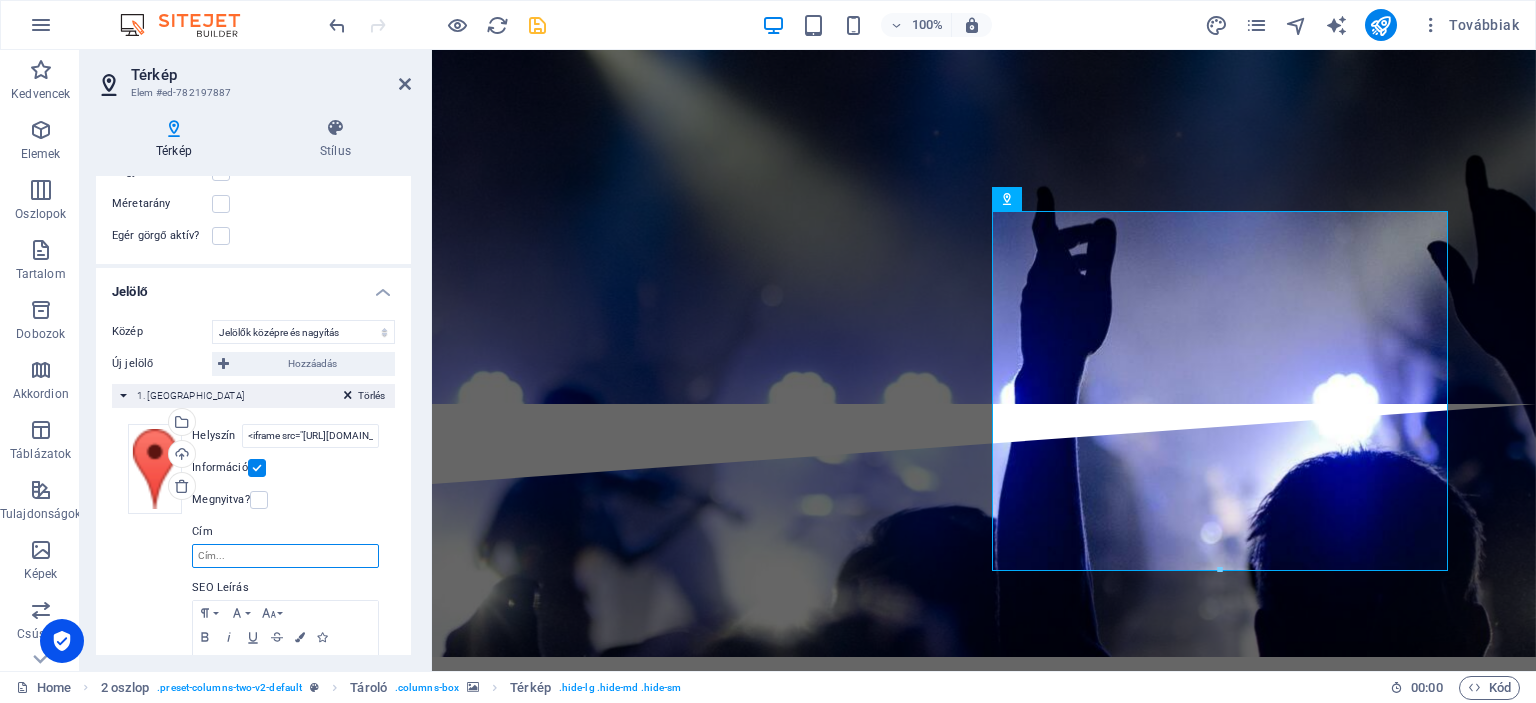 paste on "<iframe src="[URL][DOMAIN_NAME]" width="600" height="450" style="border:0;" allowfullscreen="" loading="lazy" referrerpolicy="no-referrer-when-downgrade"></iframe>" 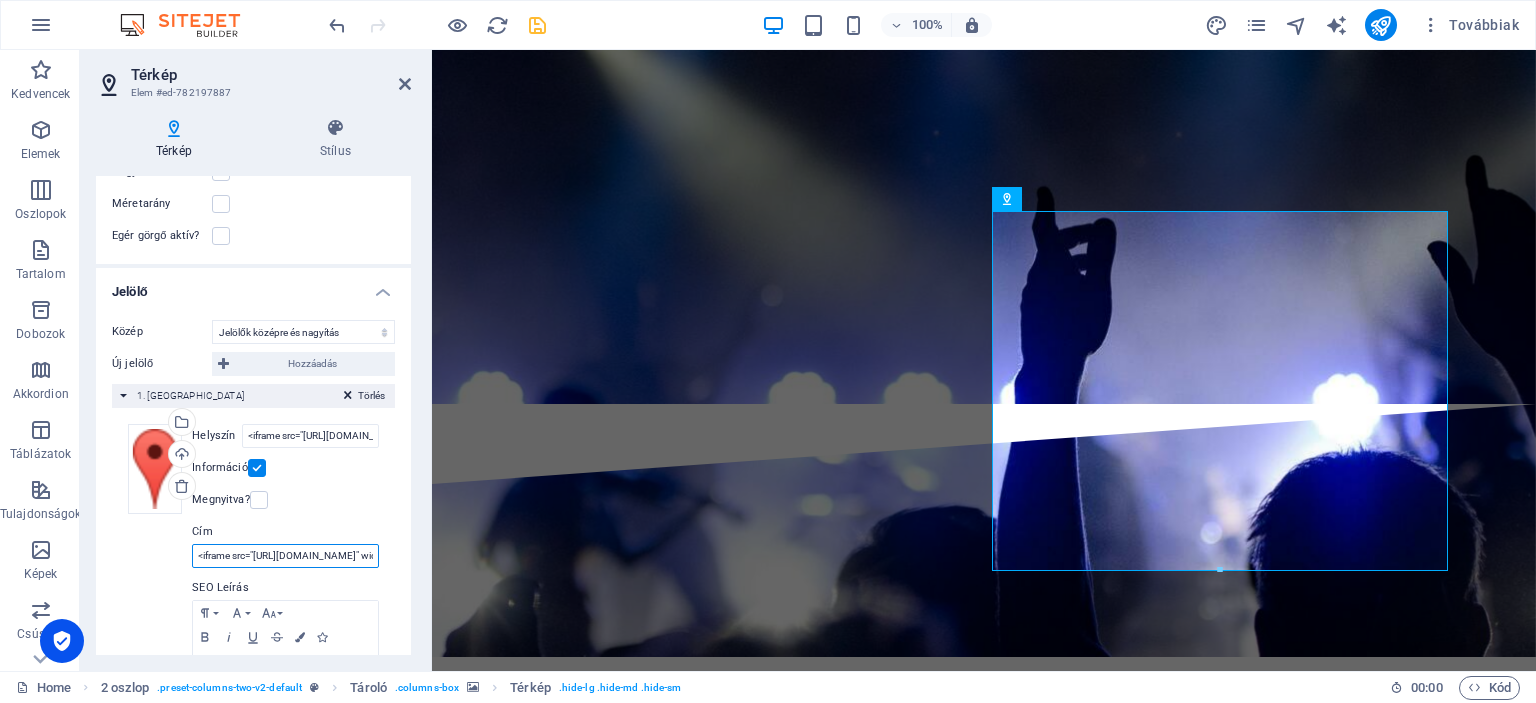 scroll, scrollTop: 0, scrollLeft: 2044, axis: horizontal 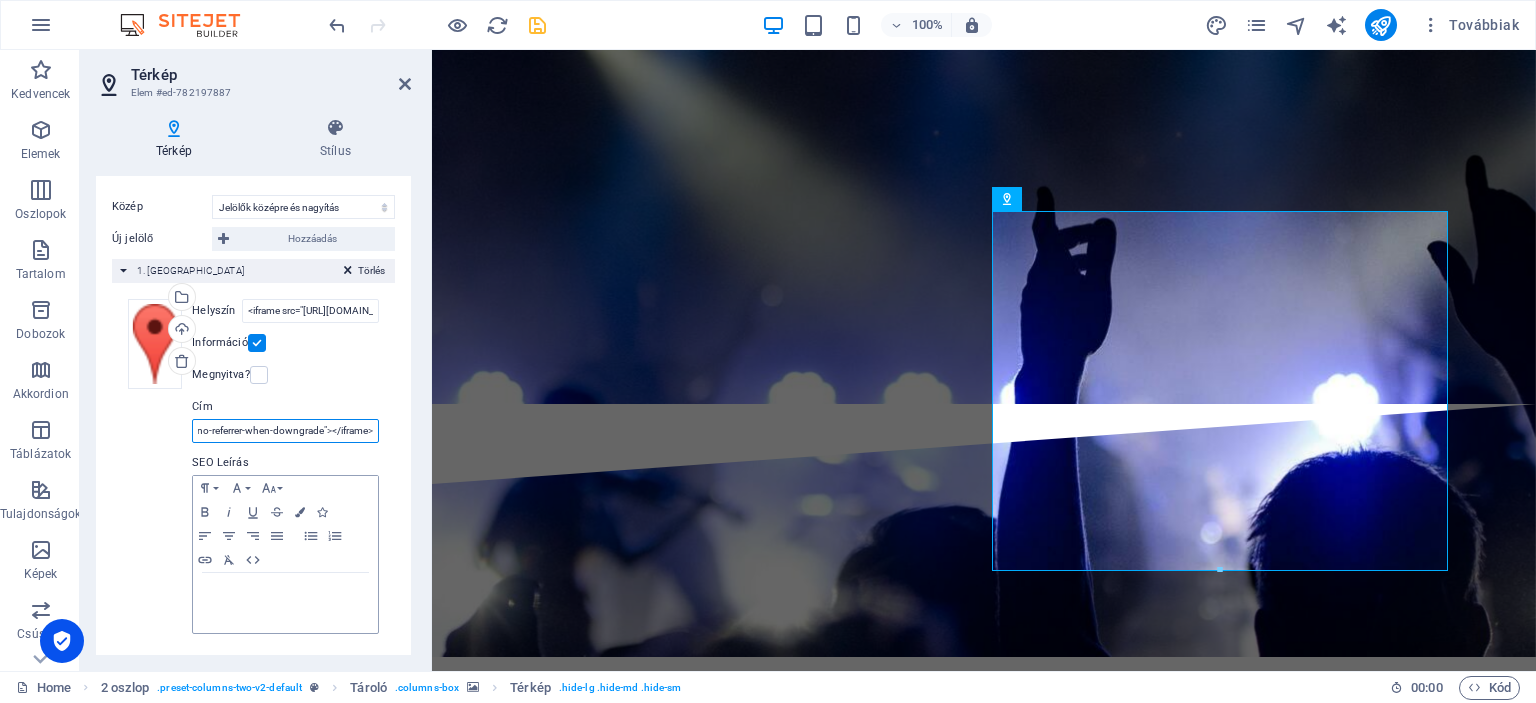 type on "<iframe src="[URL][DOMAIN_NAME]" width="600" height="450" style="border:0;" allowfullscreen="" loading="lazy" referrerpolicy="no-referrer-when-downgrade"></iframe>" 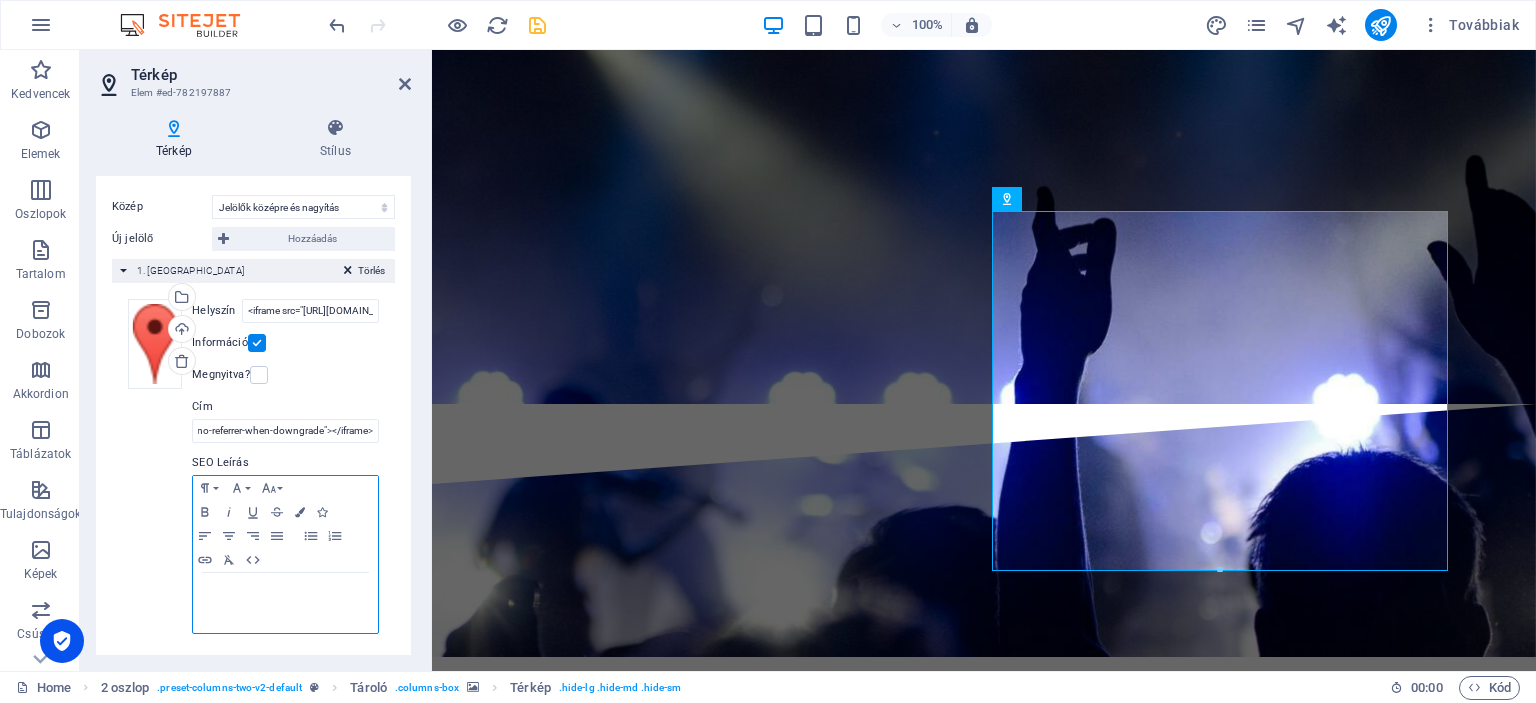 click at bounding box center [285, 592] 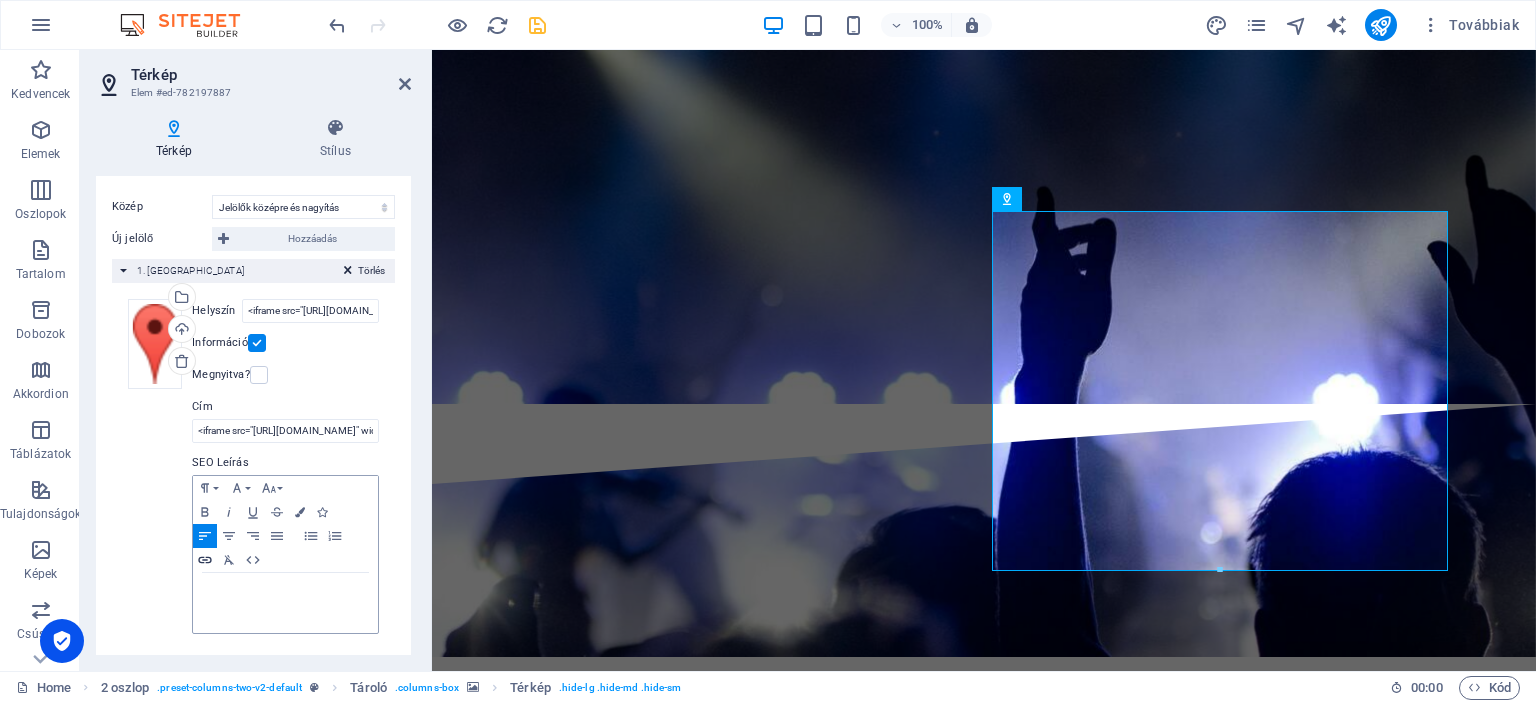 click 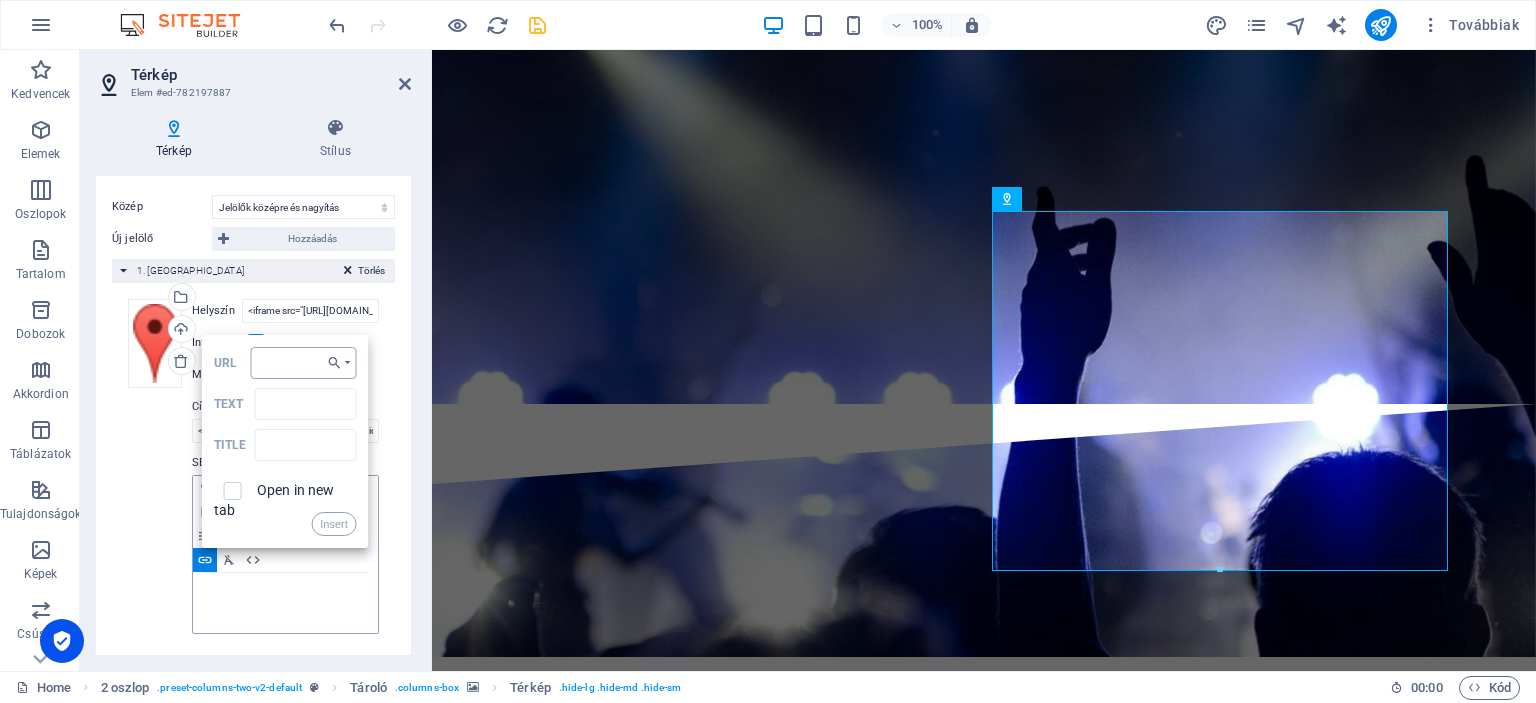 type on "<iframe src="[URL][DOMAIN_NAME]" width="600" height="450" style="border:0;" allowfullscreen="" loading="lazy" referrerpolicy="no-referrer-when-downgrade"></iframe>" 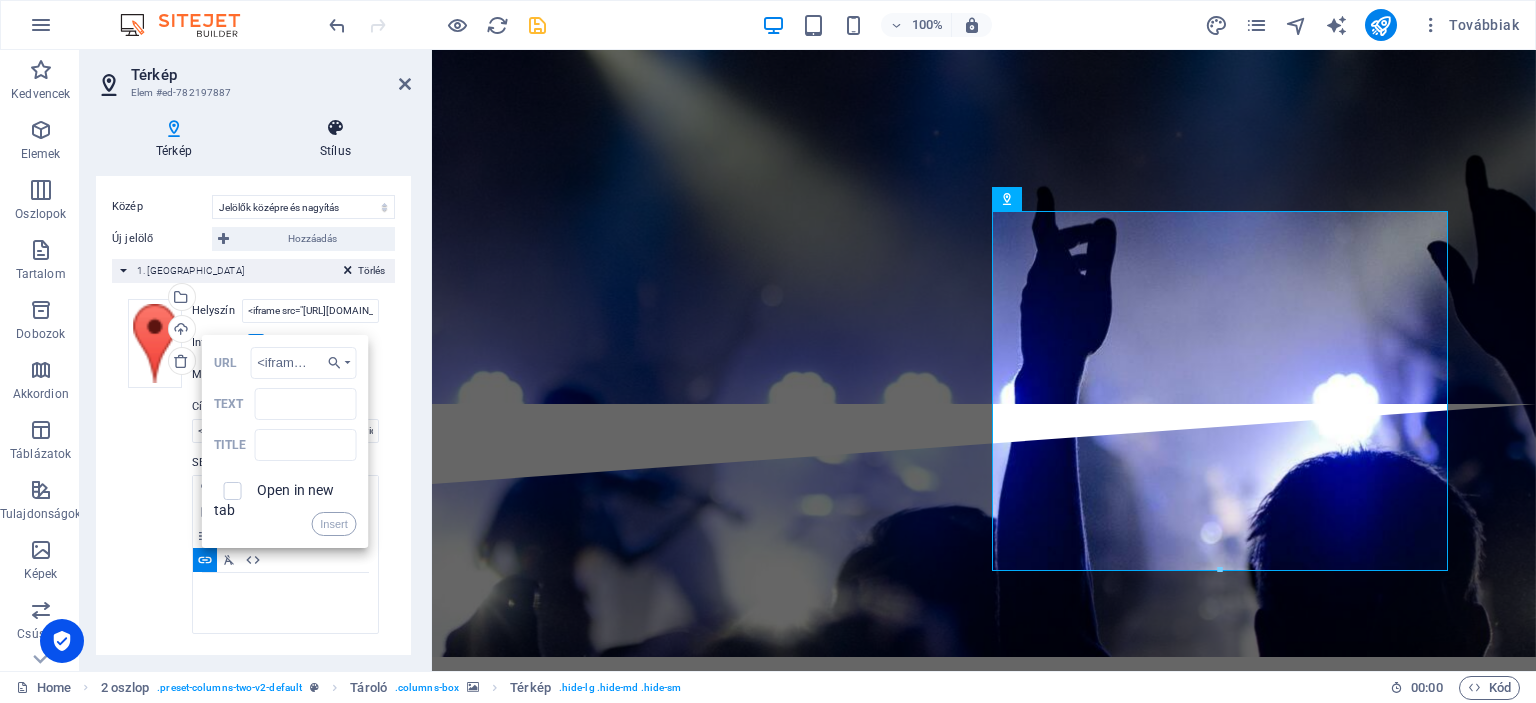 scroll, scrollTop: 0, scrollLeft: 2822, axis: horizontal 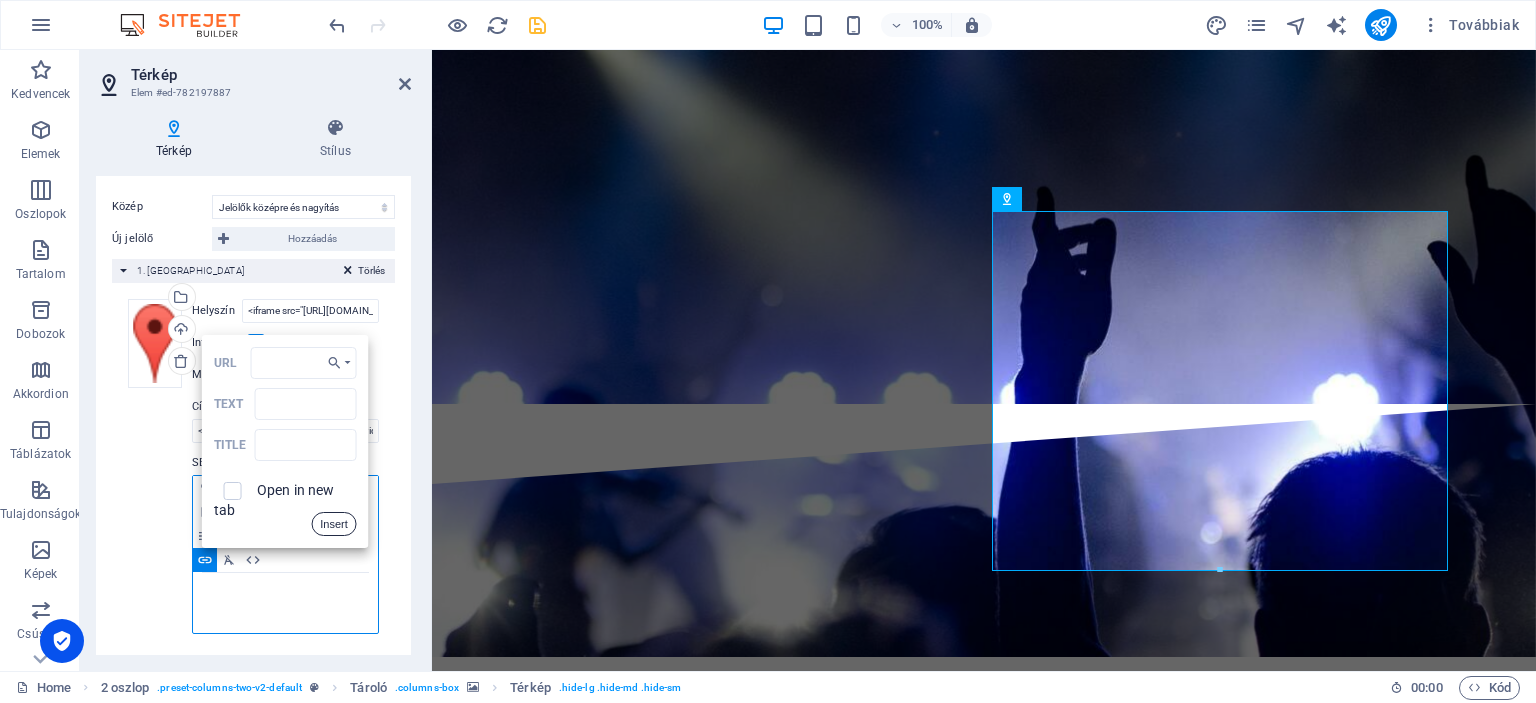 click on "Insert" at bounding box center [334, 524] 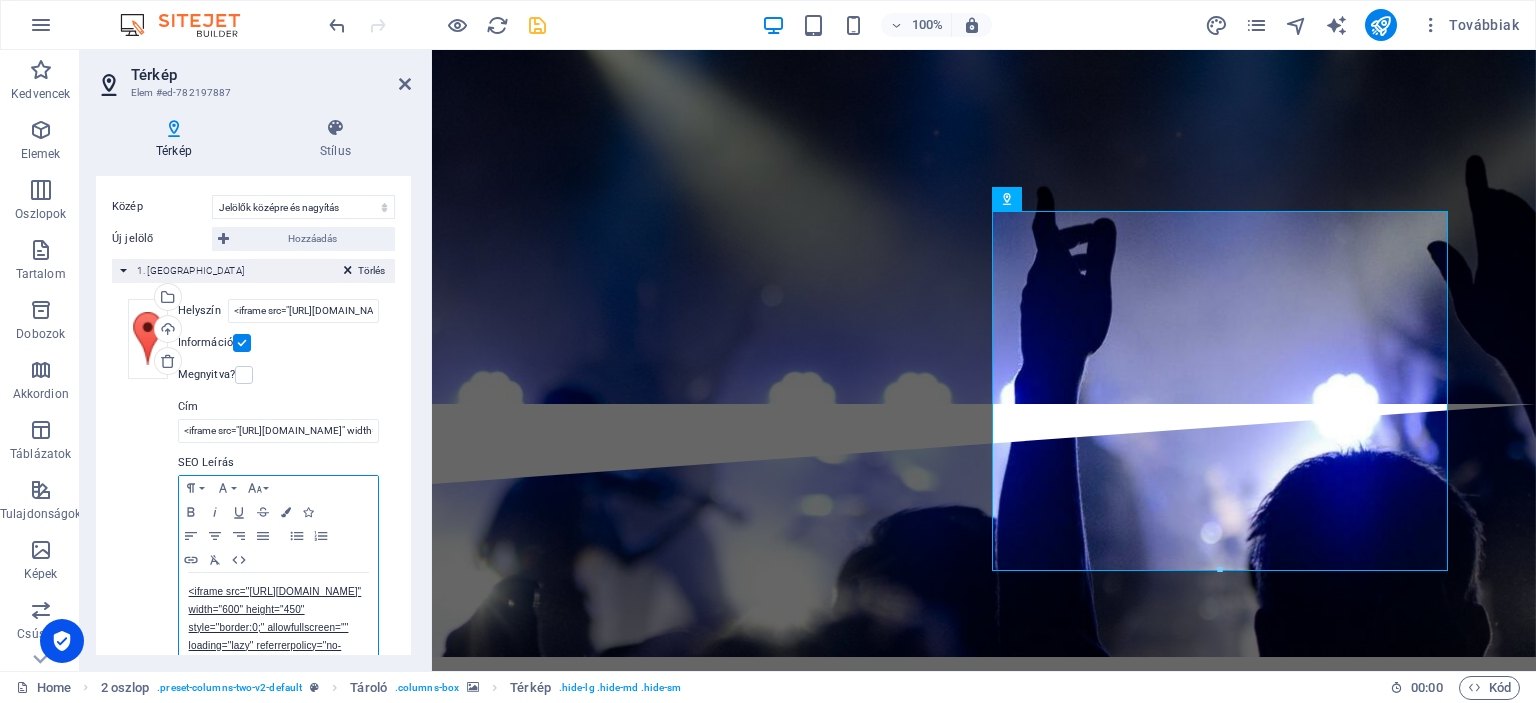 scroll, scrollTop: 0, scrollLeft: 0, axis: both 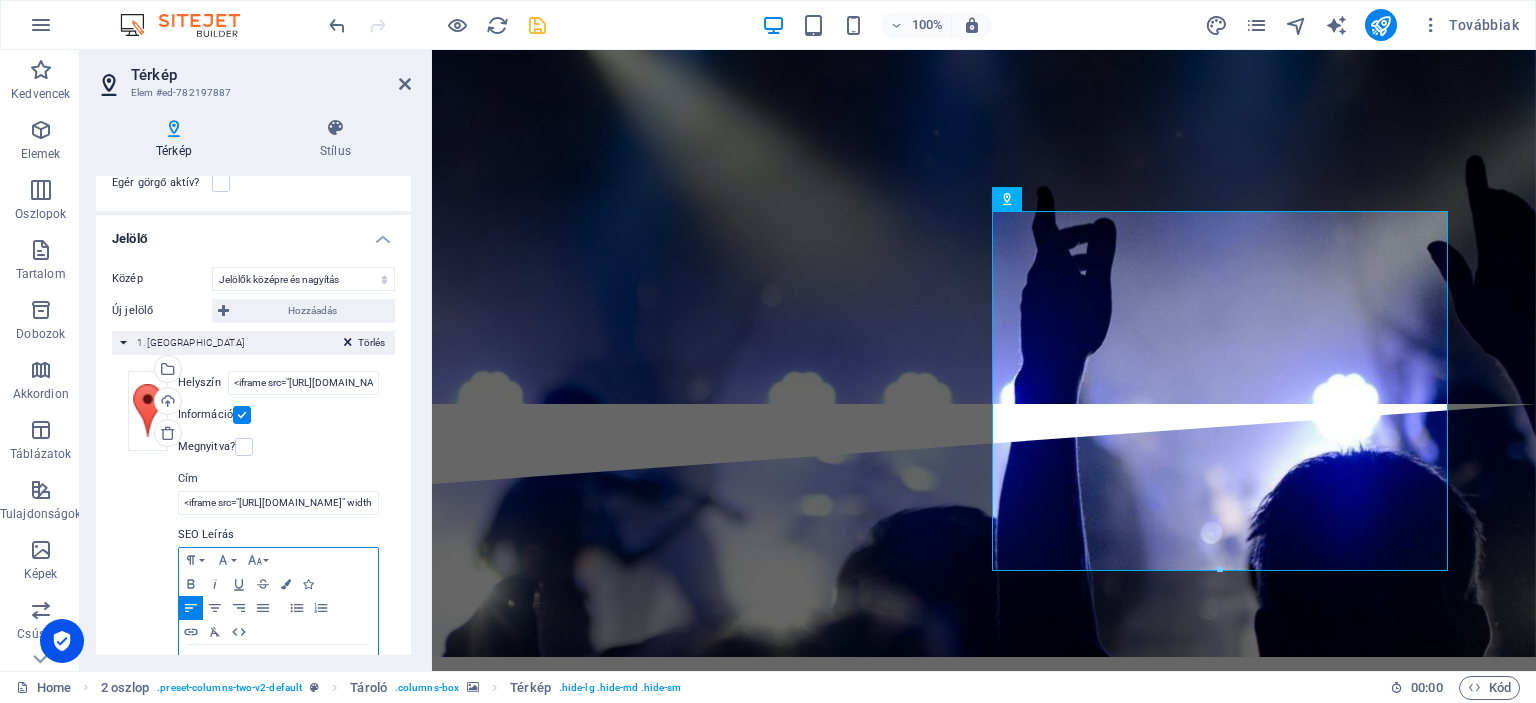 click on "<iframe src="[URL][DOMAIN_NAME]" width="600" height="450" style="border:0;" allowfullscreen="" loading="lazy" referrerpolicy="no-referrer-when-downgrade">" at bounding box center (278, 700) 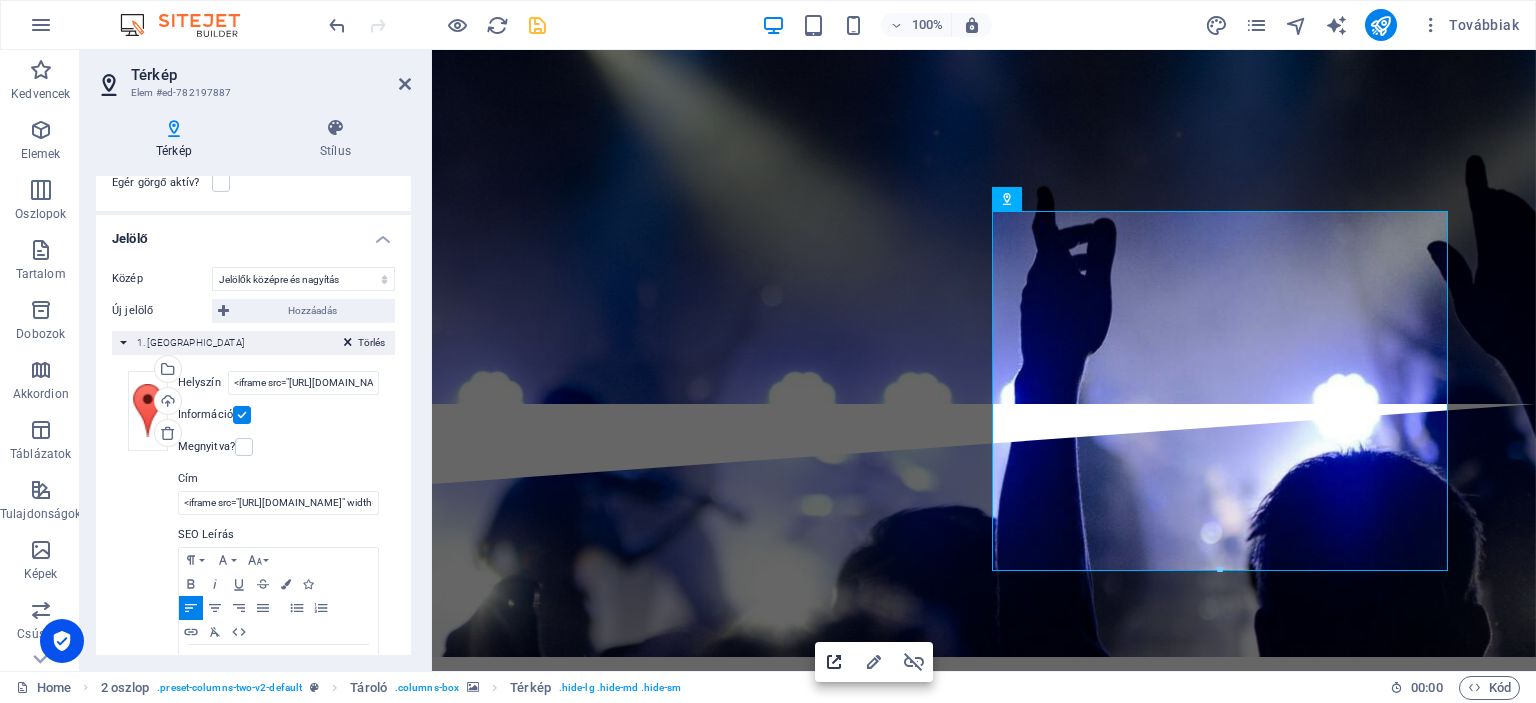 click 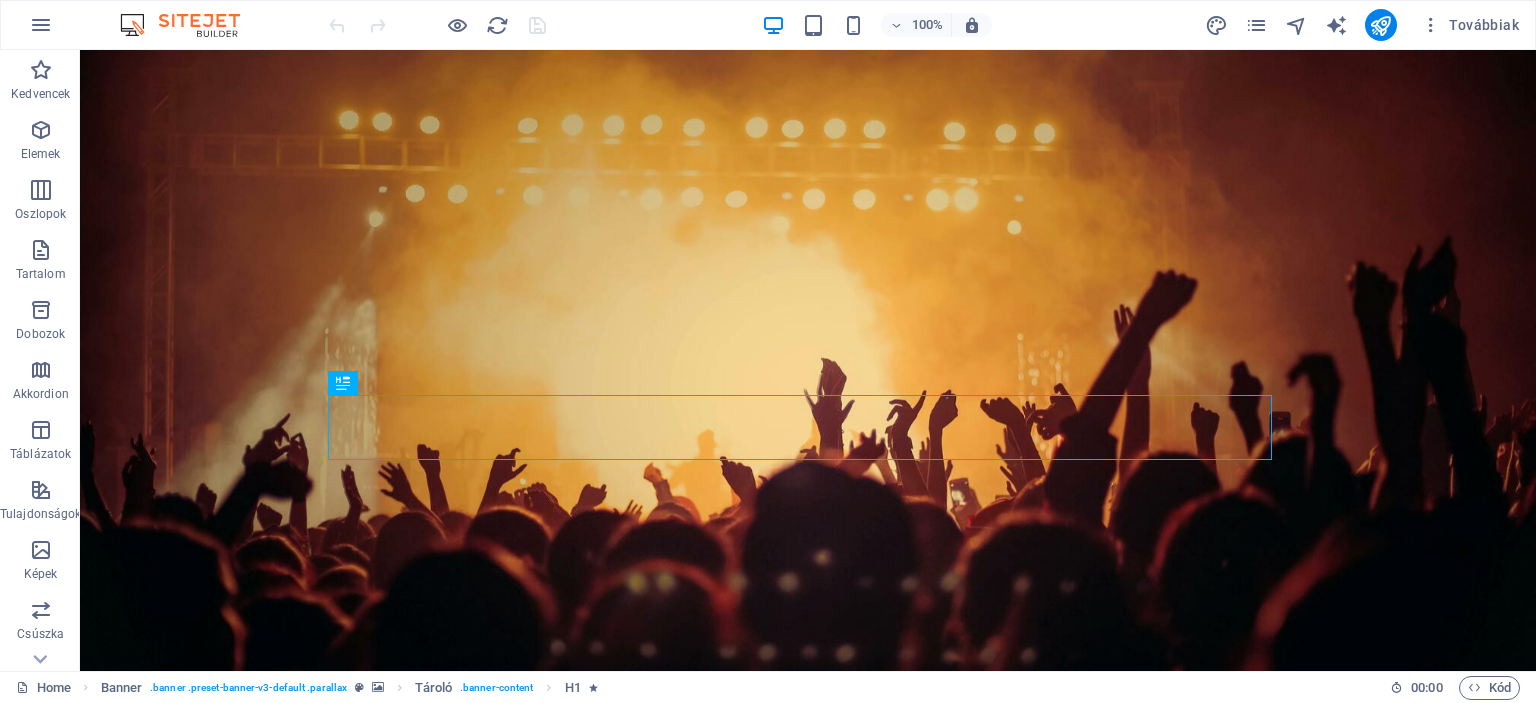 scroll, scrollTop: 0, scrollLeft: 0, axis: both 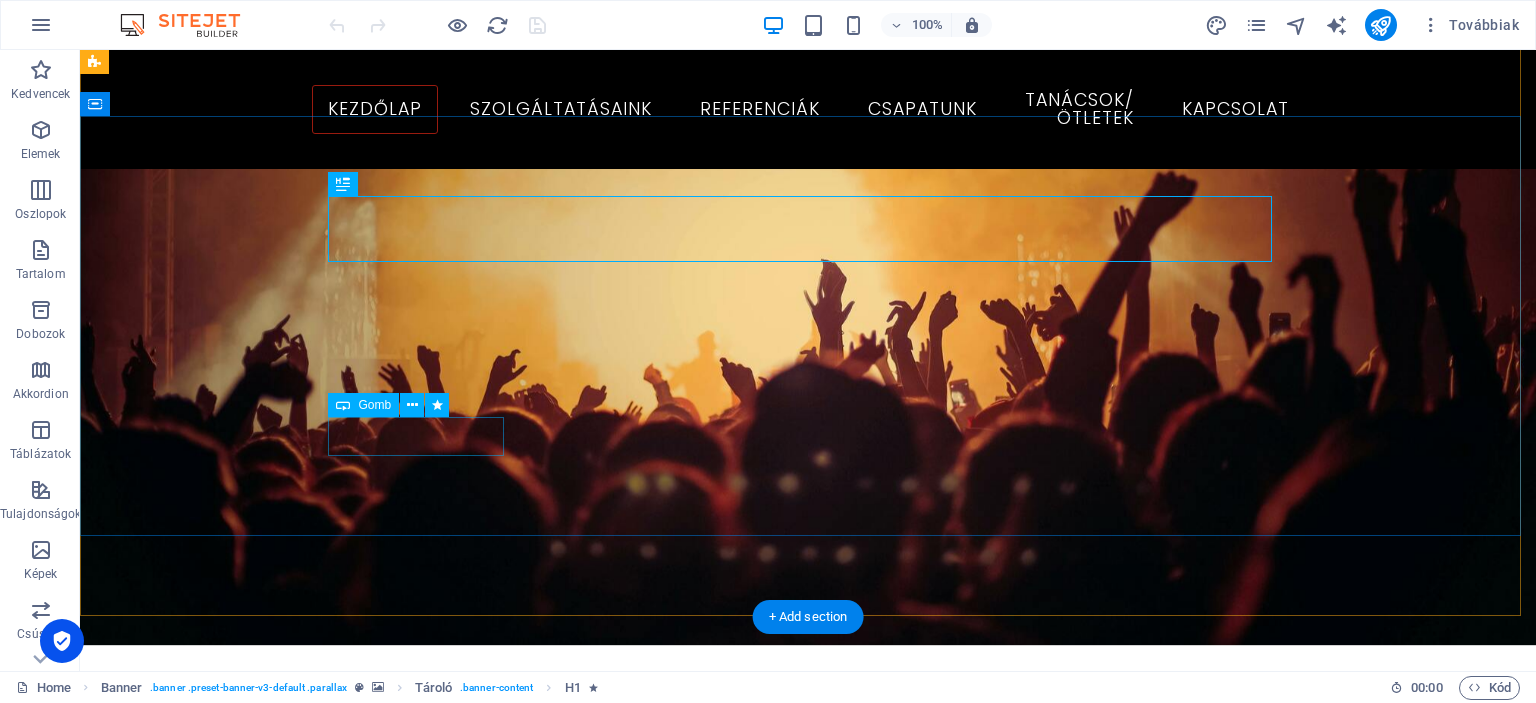 click on "Szolgáltatásaink" at bounding box center (808, 1395) 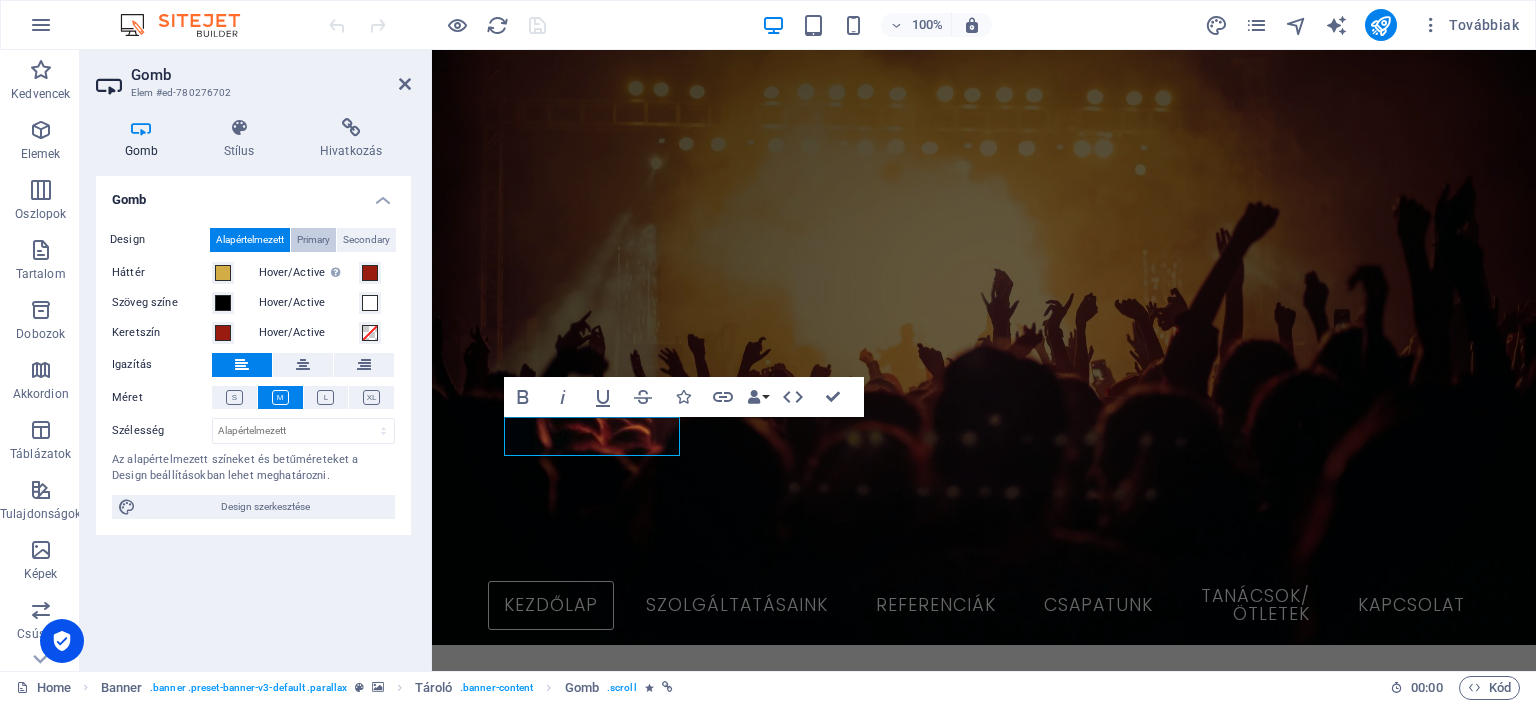 click on "Primary" at bounding box center [313, 240] 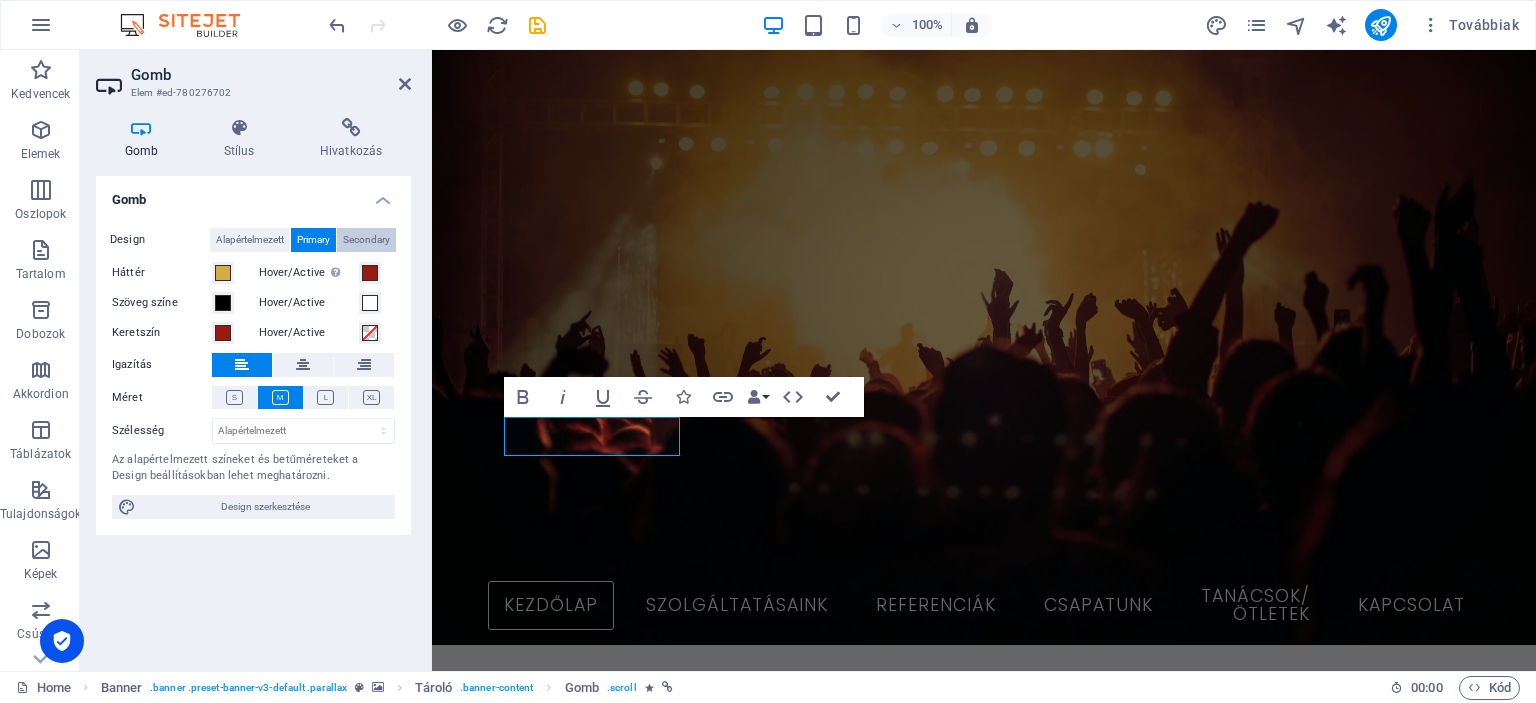 click on "Secondary" at bounding box center [366, 240] 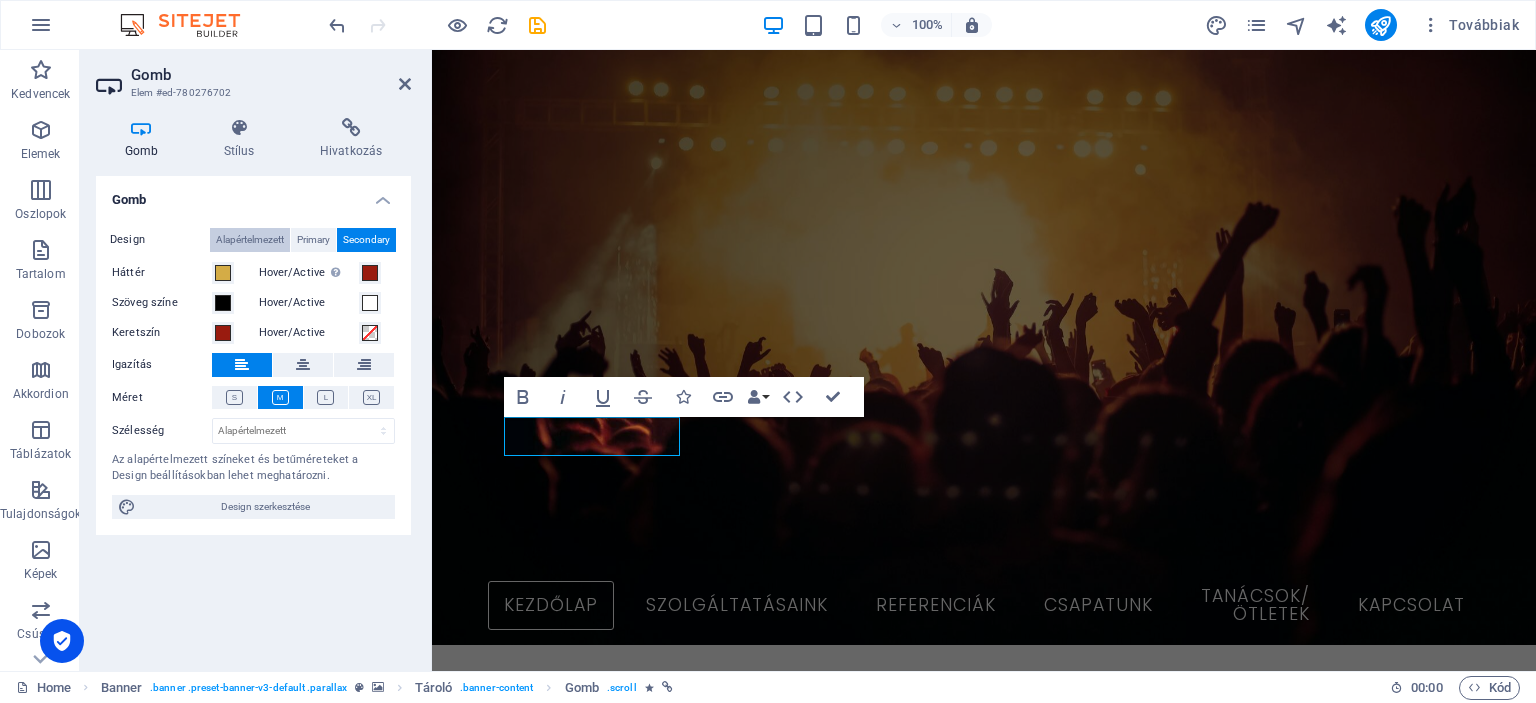 click on "Alapértelmezett" at bounding box center (250, 240) 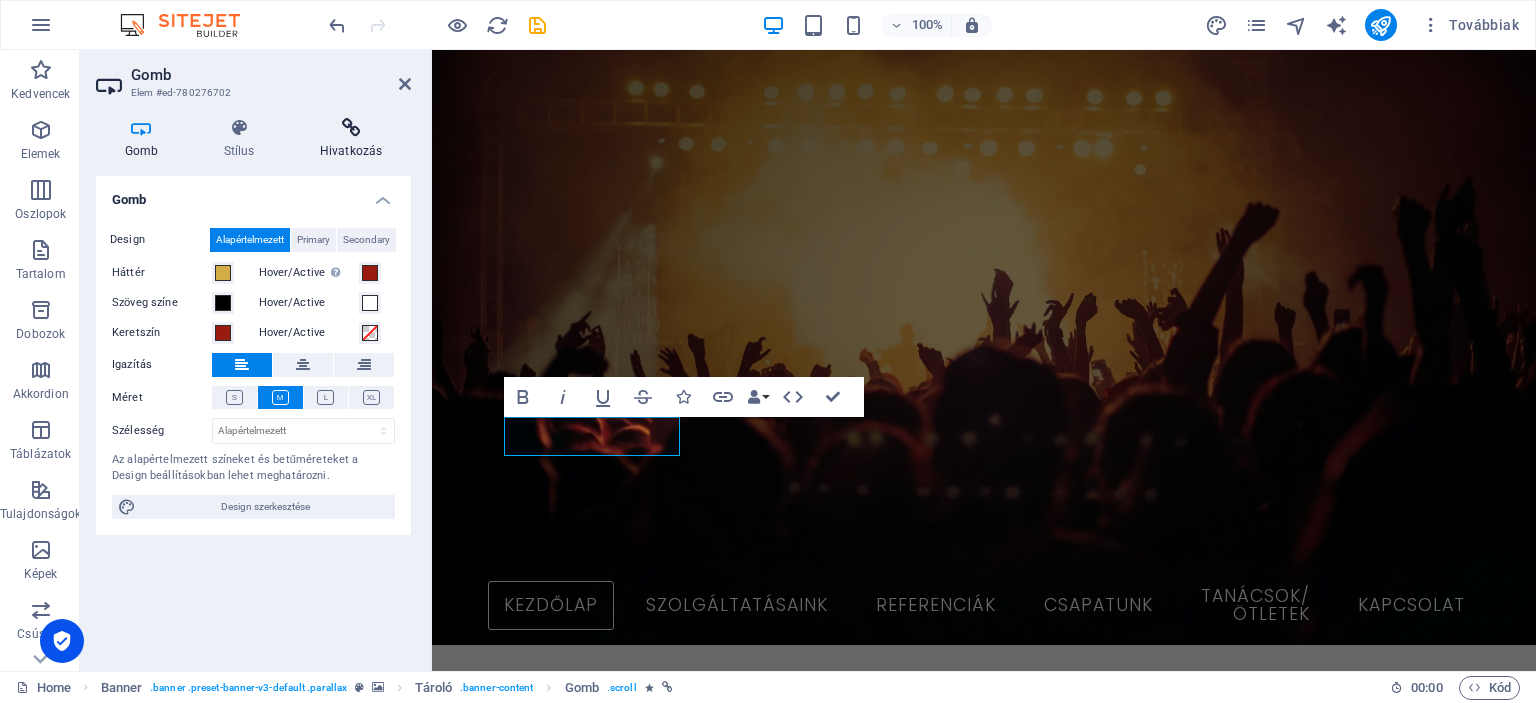 click at bounding box center (351, 128) 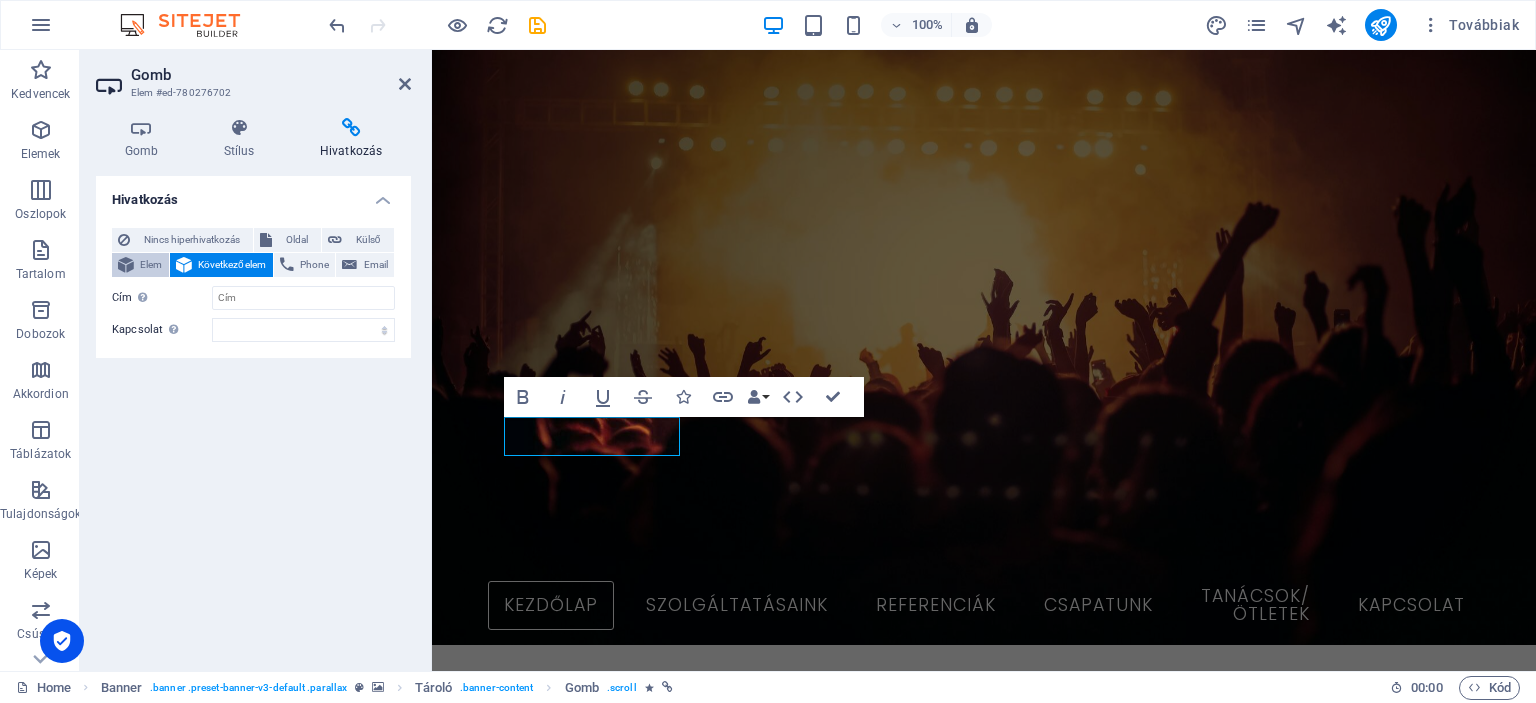 click at bounding box center (126, 265) 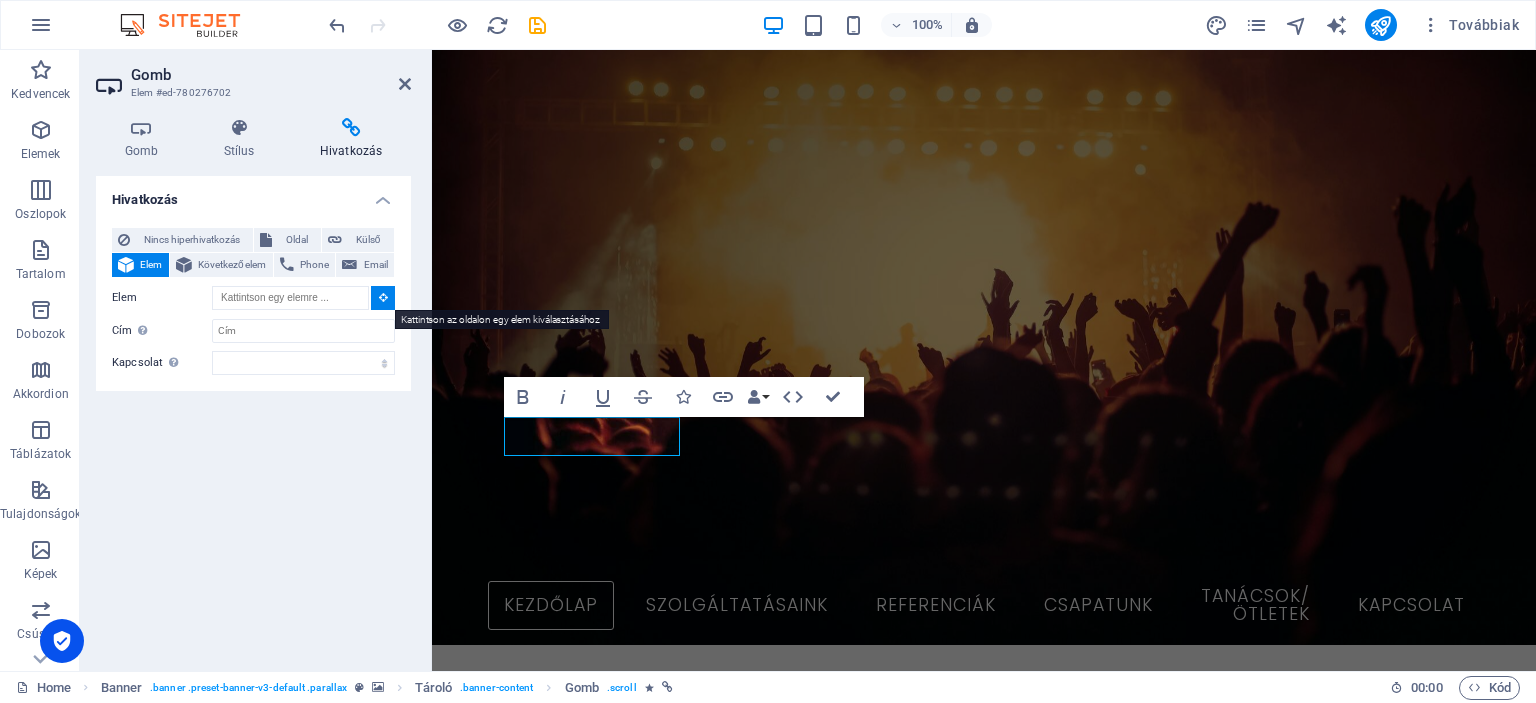 click at bounding box center (383, 297) 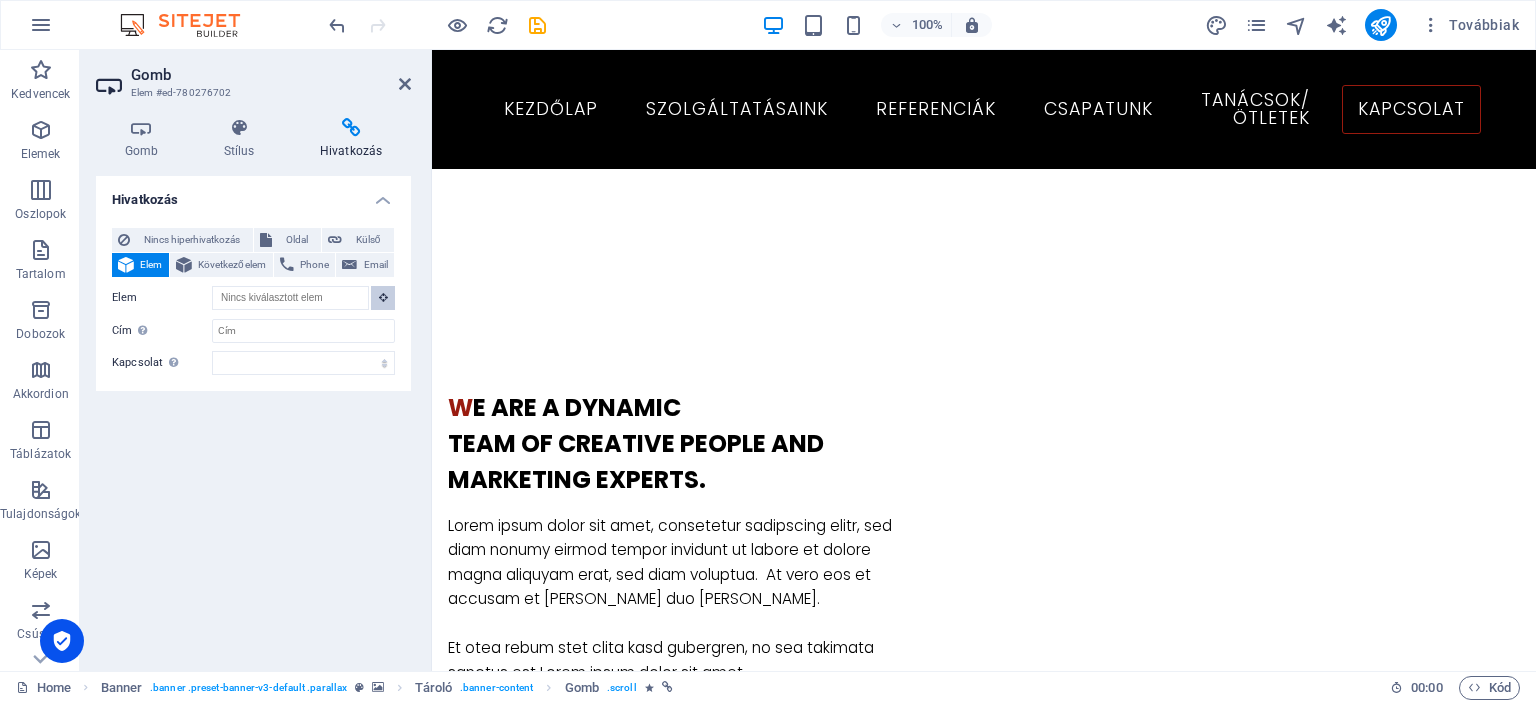 scroll, scrollTop: 1404, scrollLeft: 0, axis: vertical 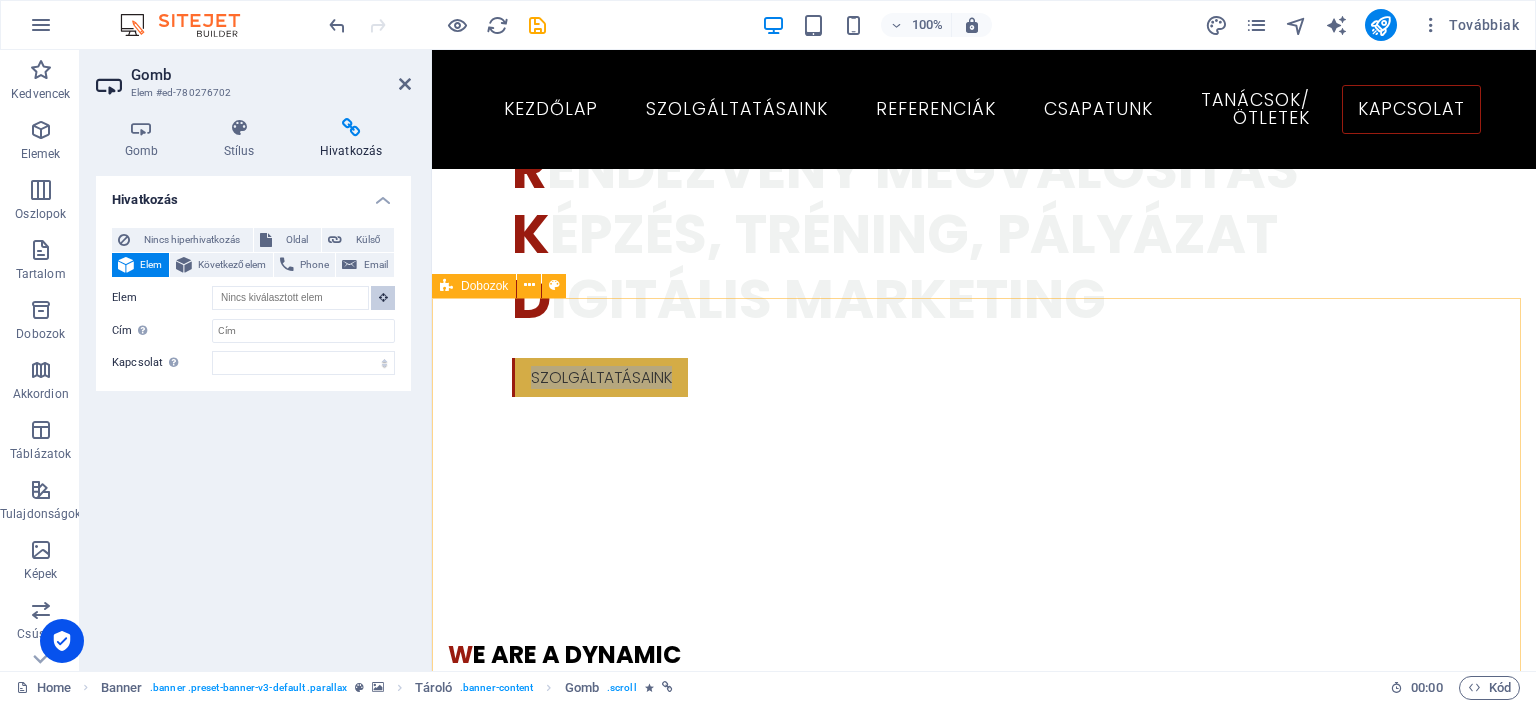 click on "Dobozok" at bounding box center [484, 286] 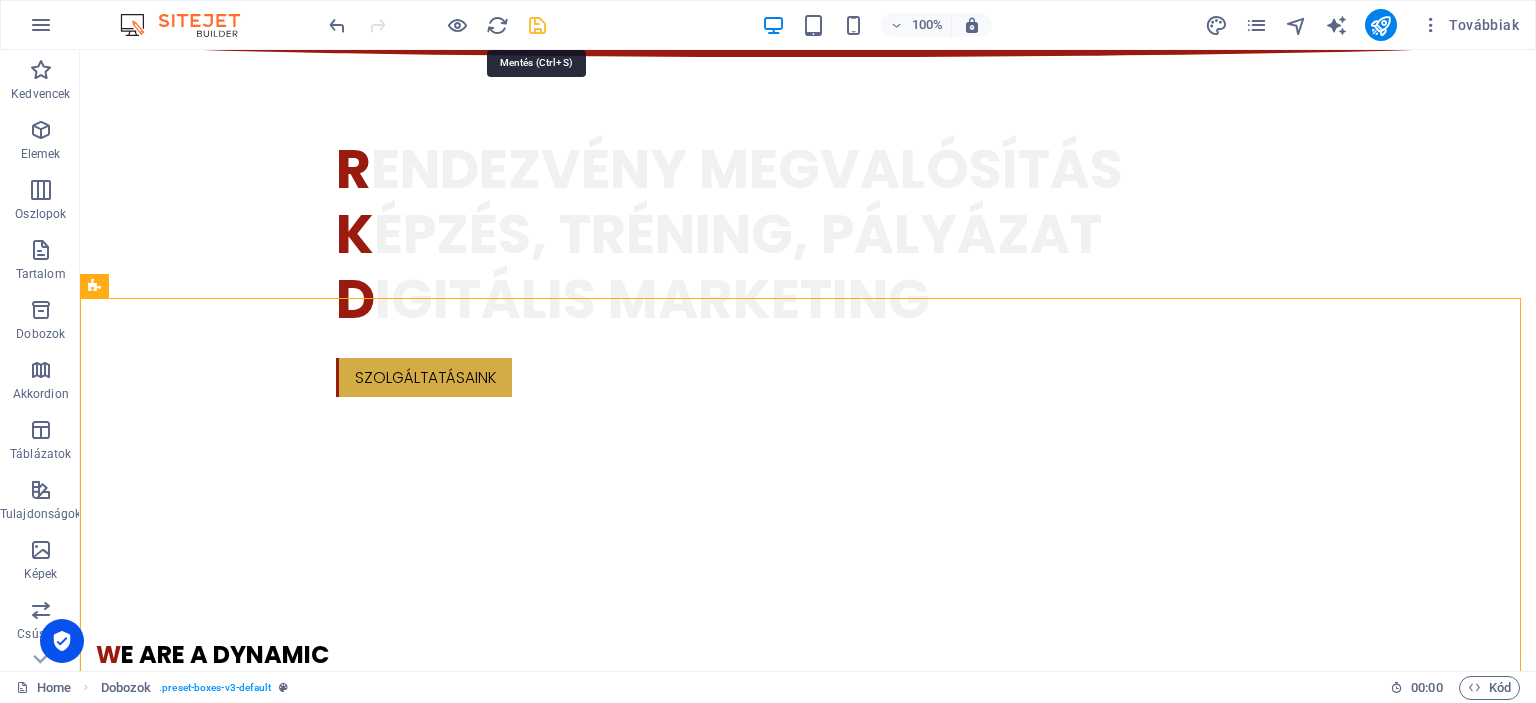 click at bounding box center (537, 25) 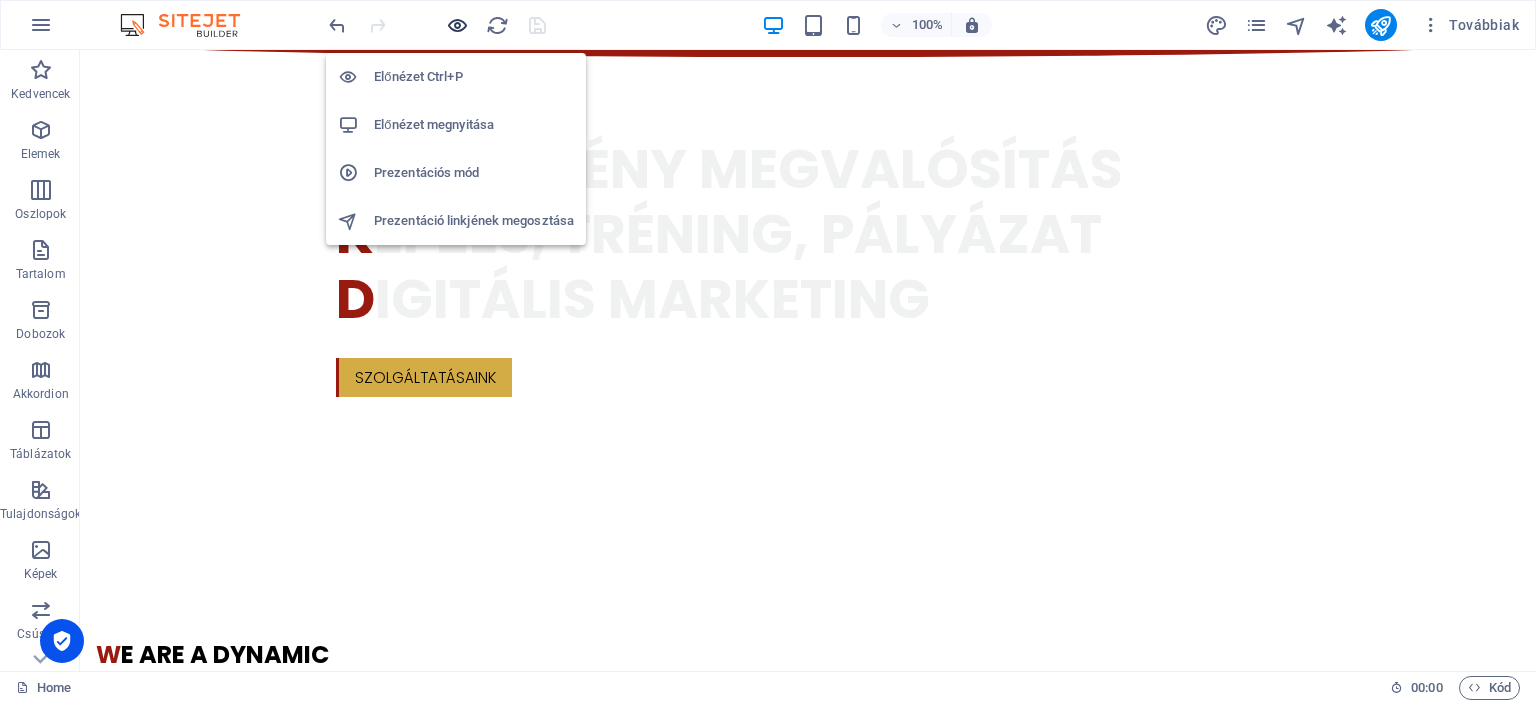 click at bounding box center [457, 25] 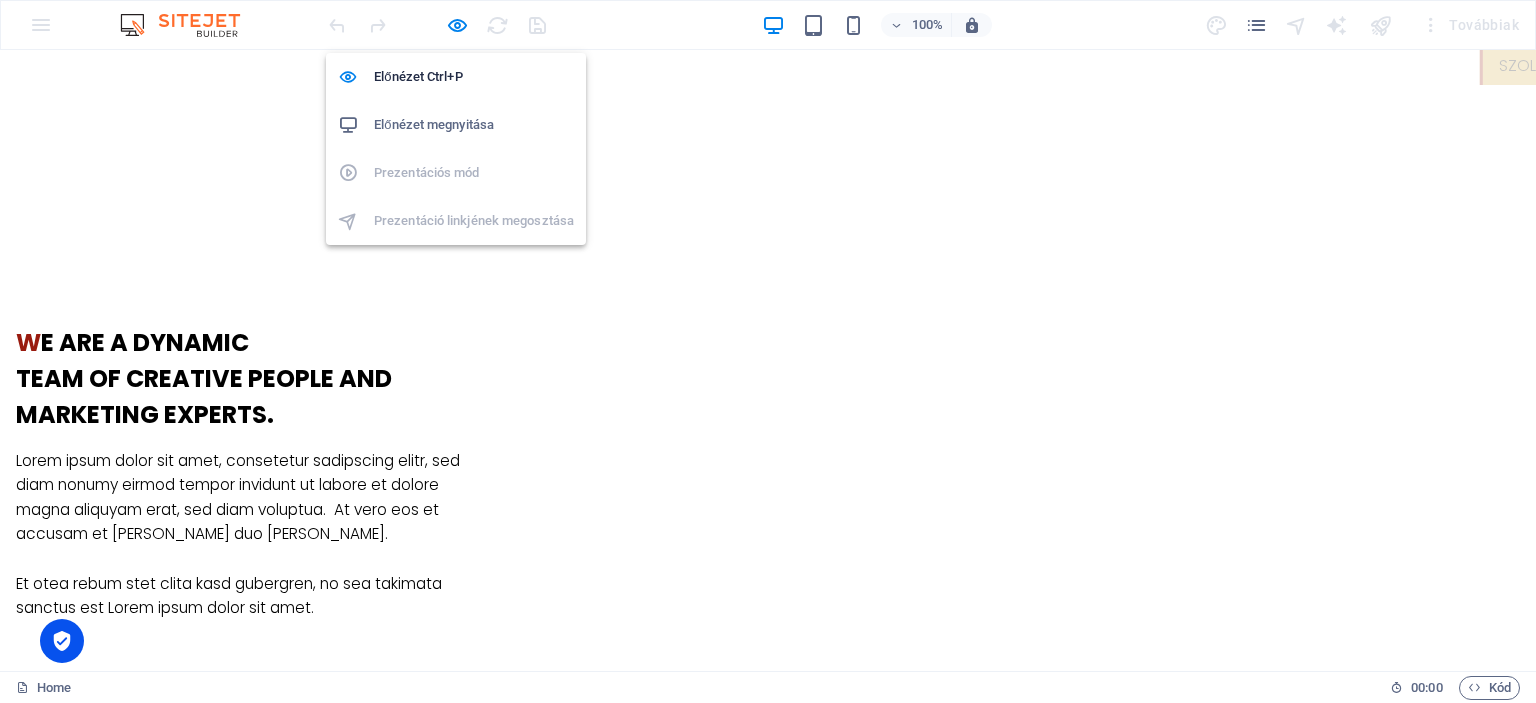 click on "Előnézet megnyitása" at bounding box center [474, 125] 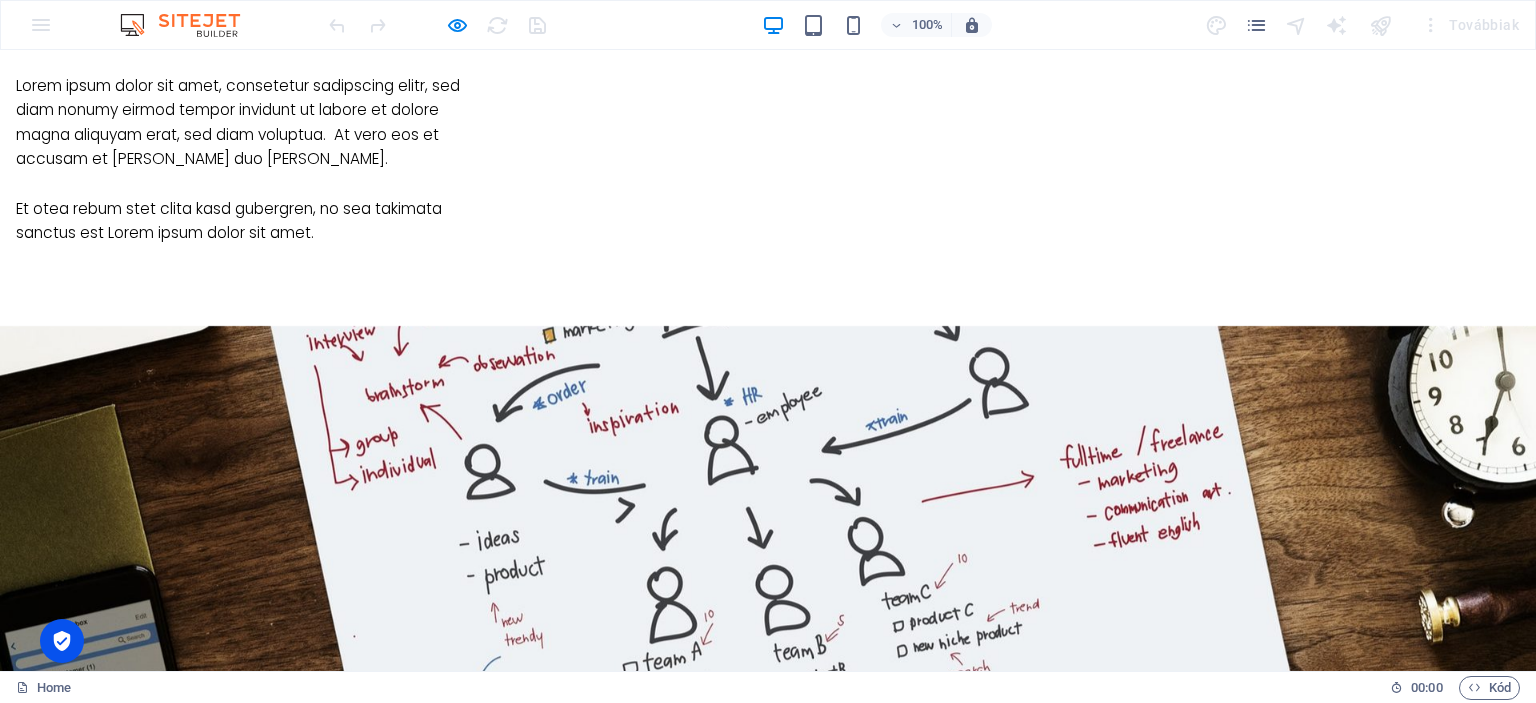 scroll, scrollTop: 1602, scrollLeft: 0, axis: vertical 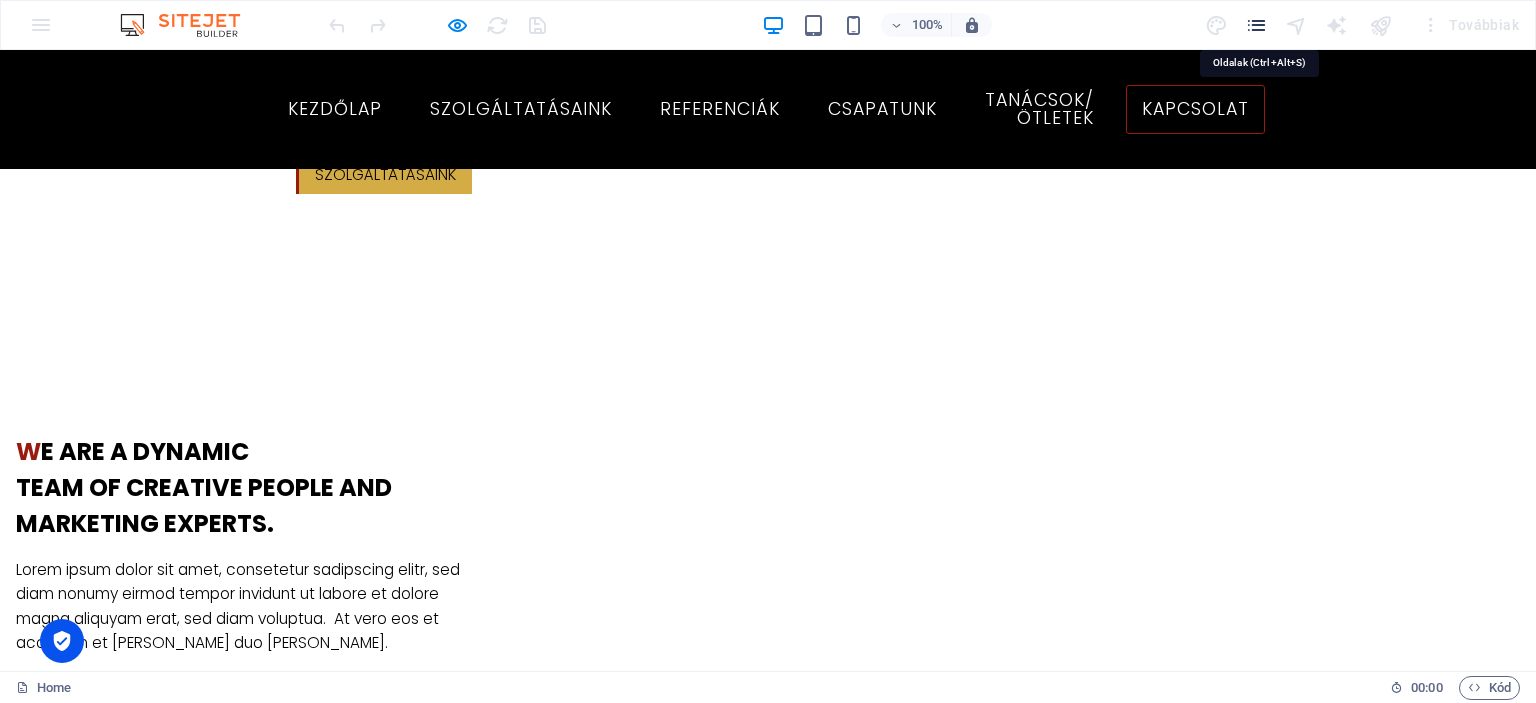 click at bounding box center [1256, 25] 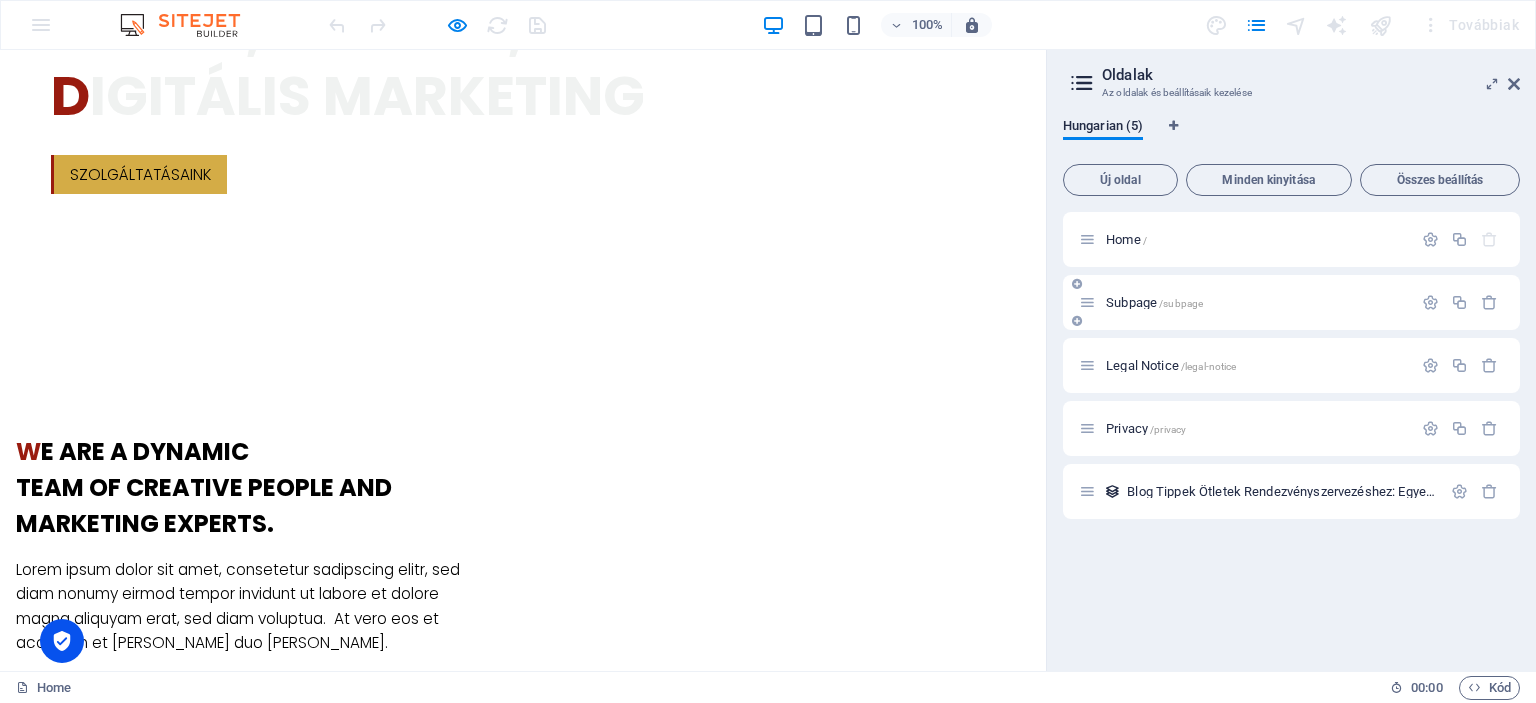 click at bounding box center (1077, 321) 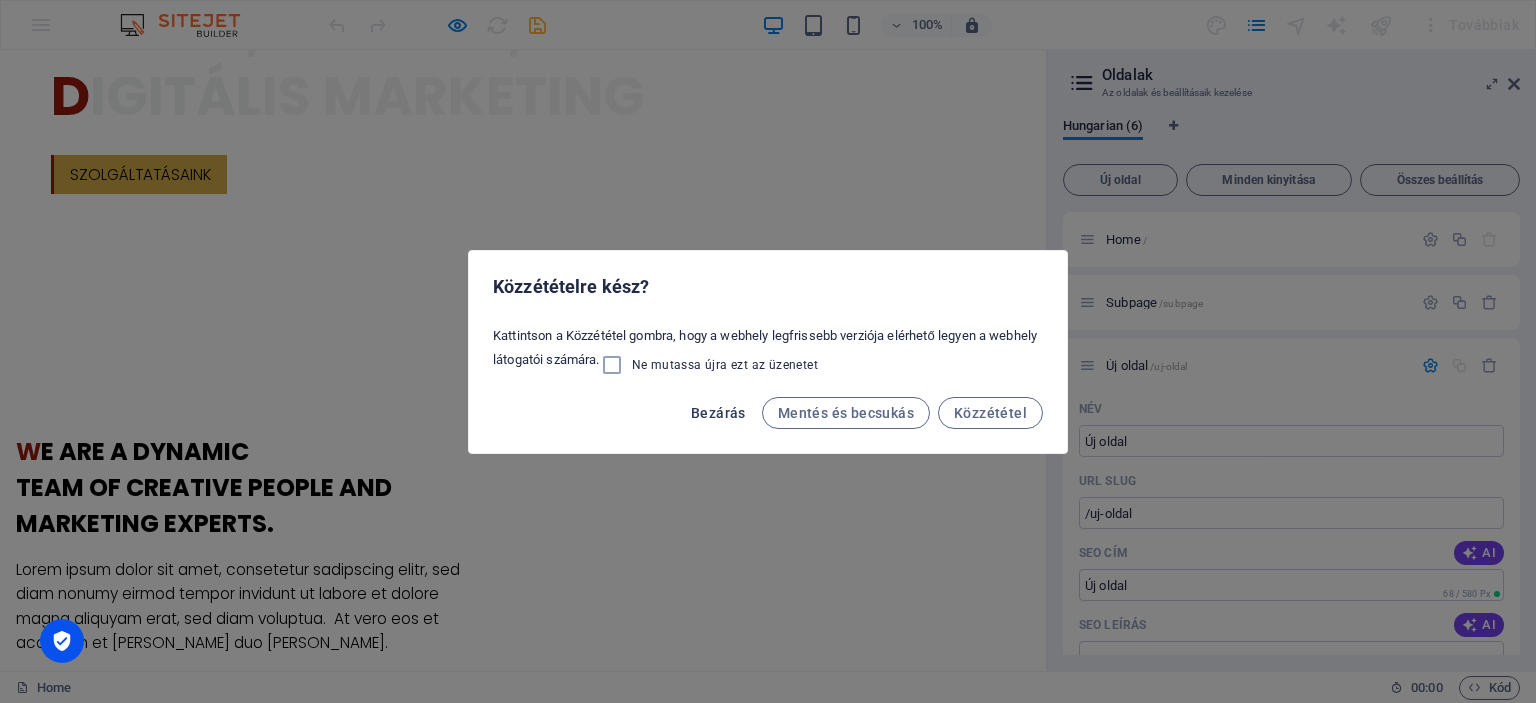 click on "Bezárás" at bounding box center (718, 413) 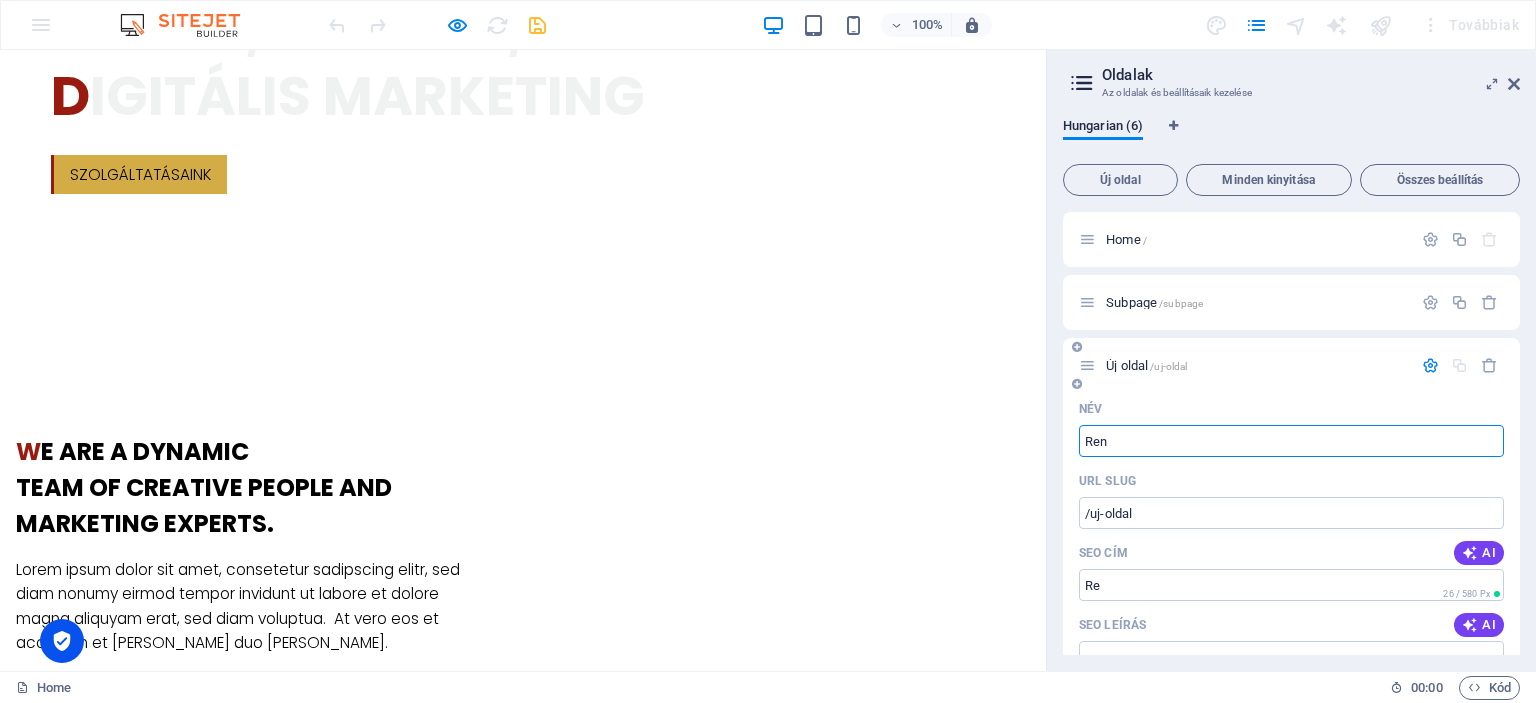 type on "Rend" 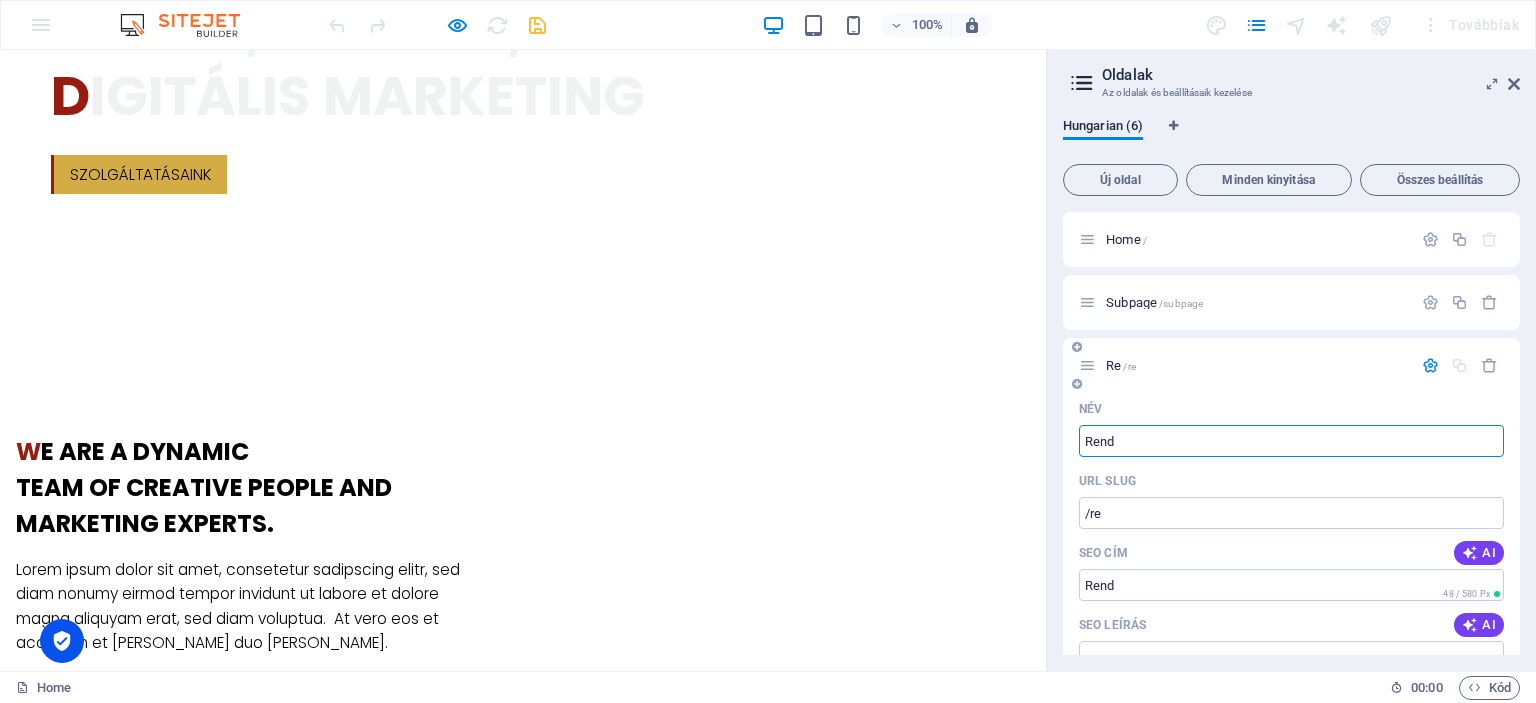 type on "/re" 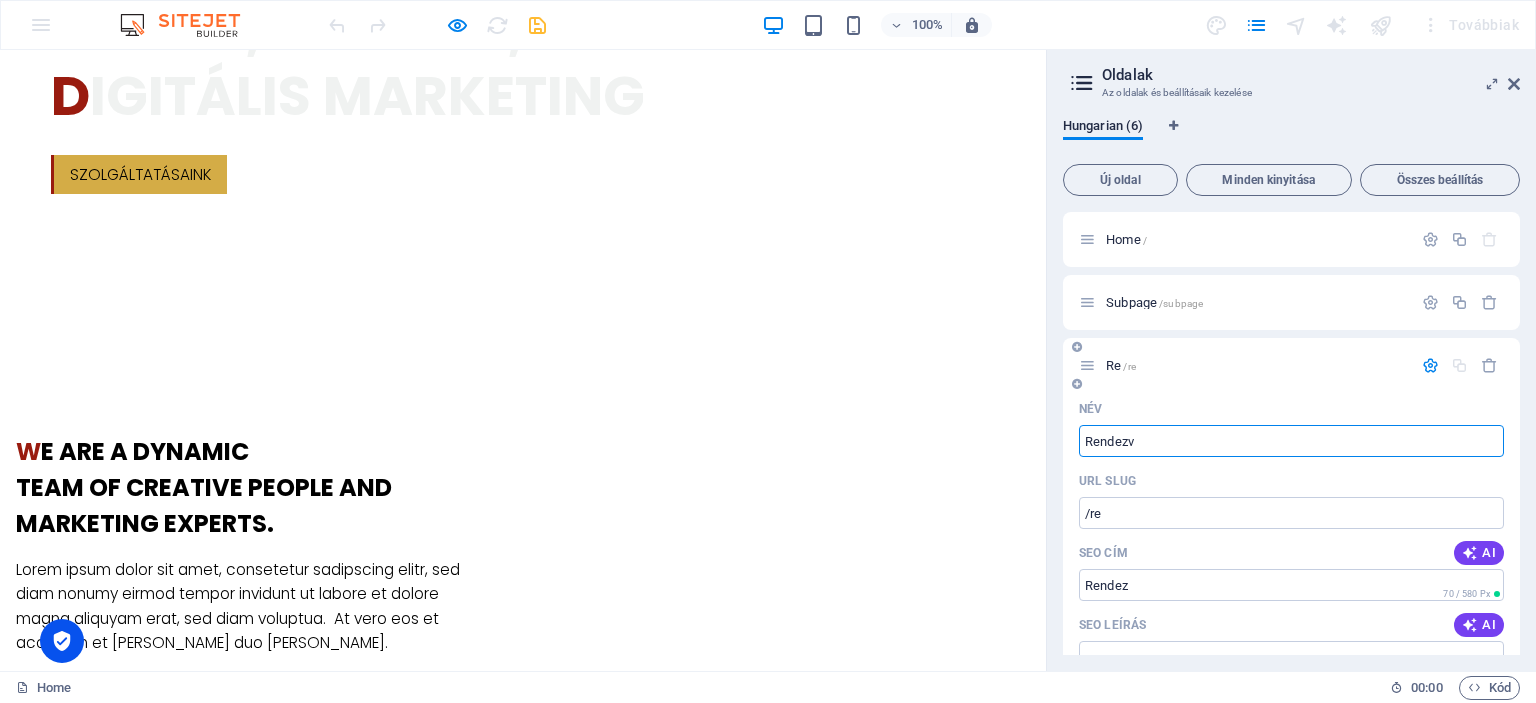 type on "Rendezvé" 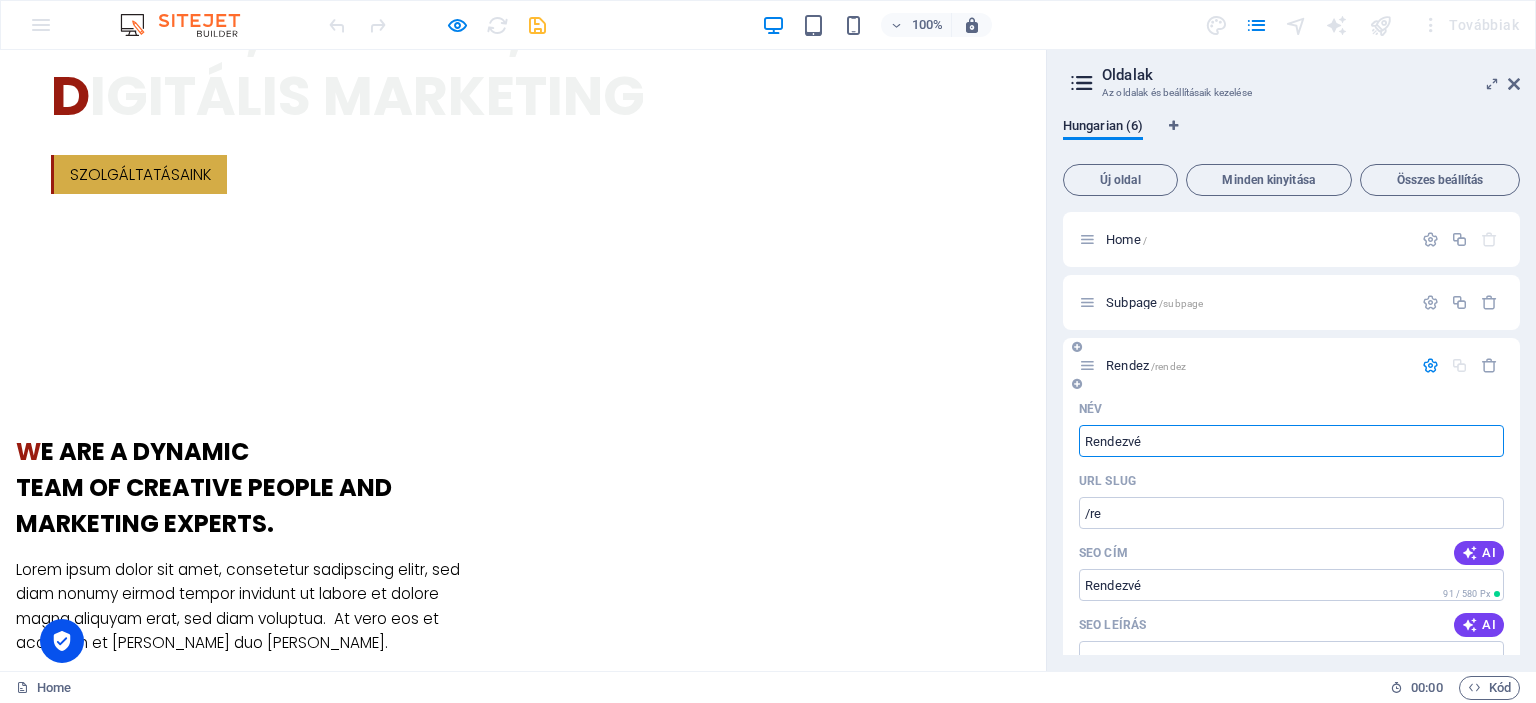 type on "/rendez" 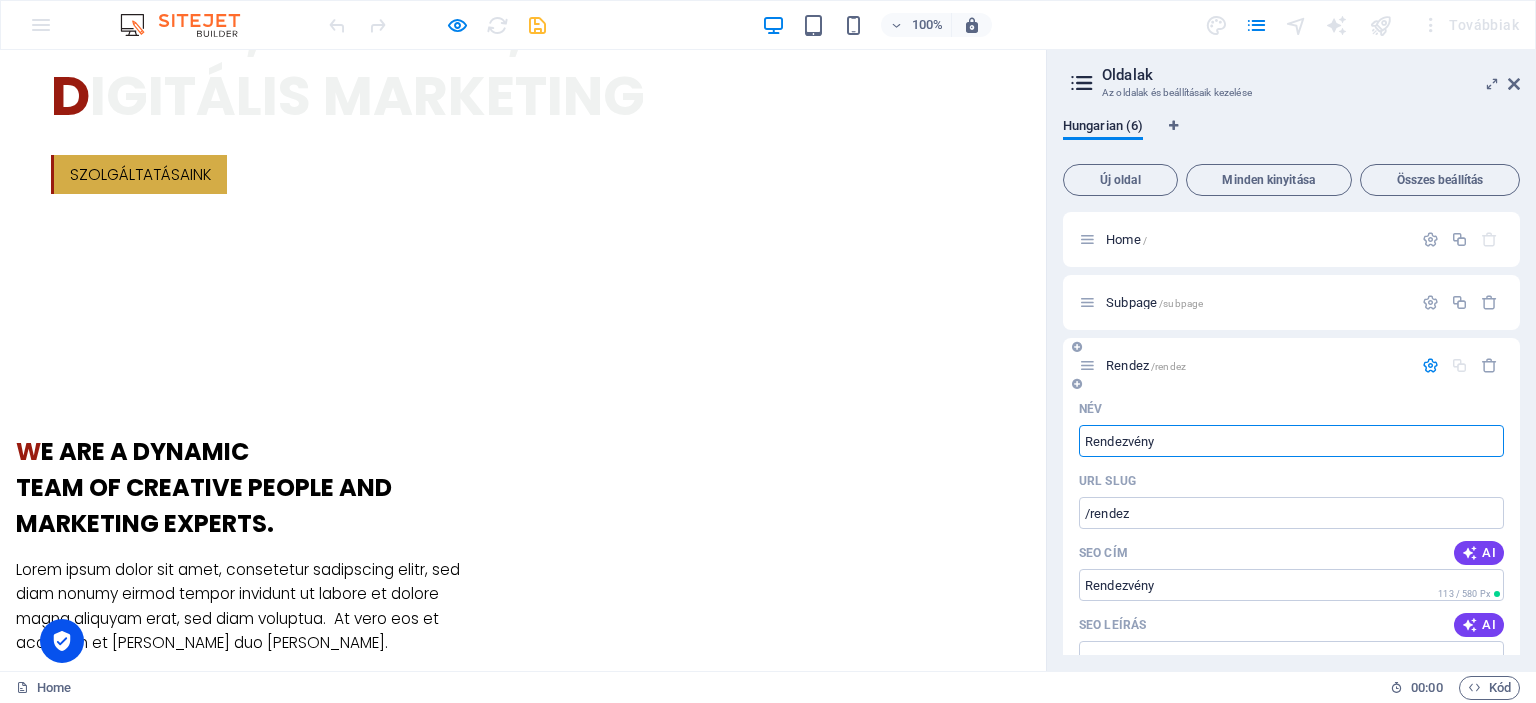 type on "Rendezvény" 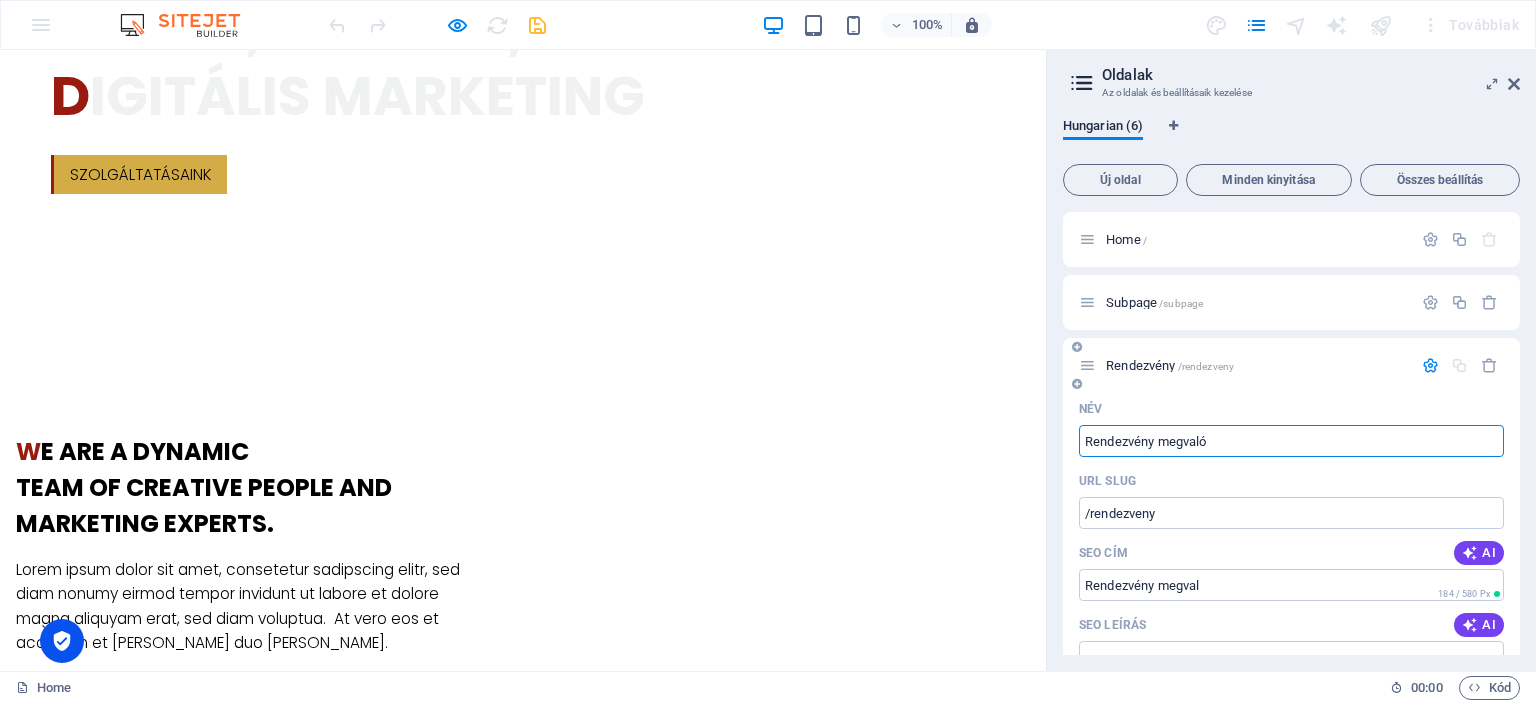 type on "Rendezvény megvalós" 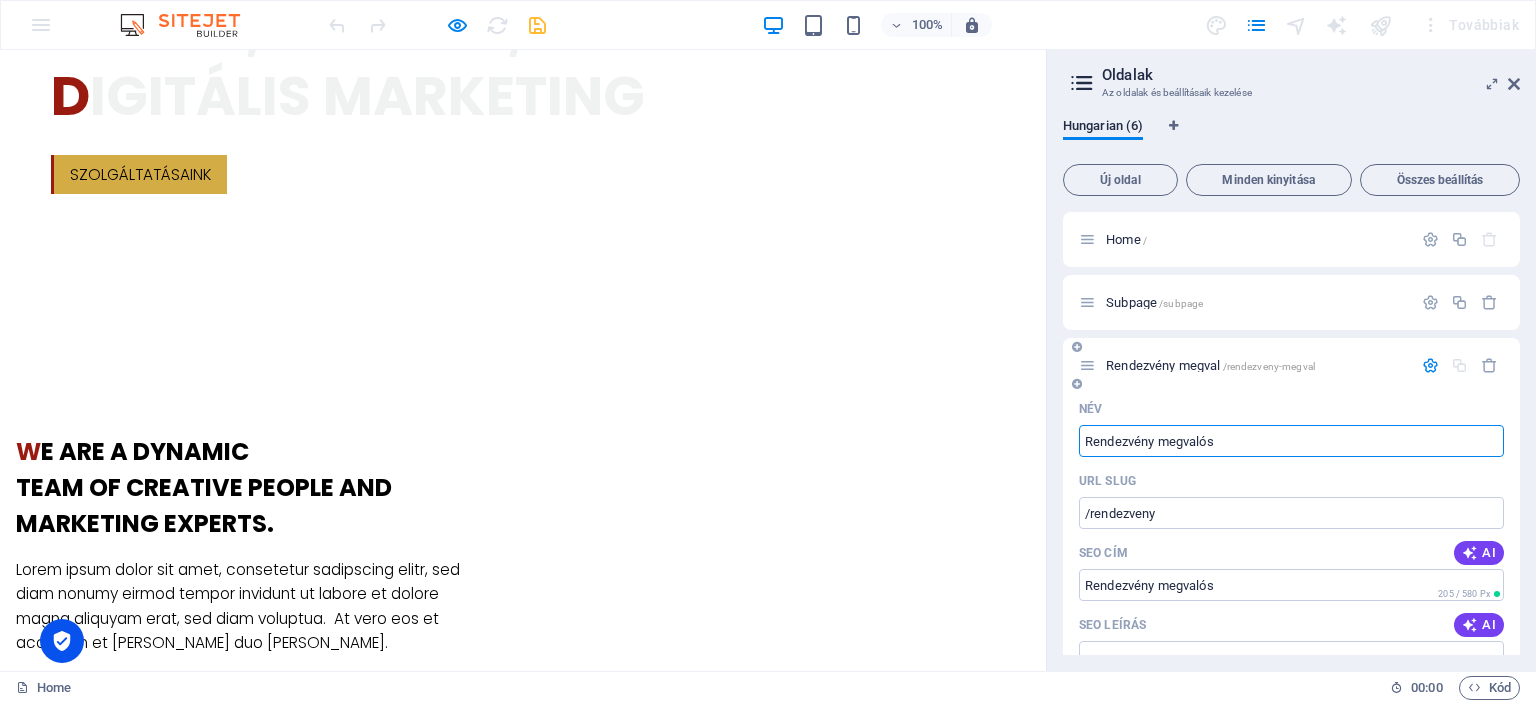 type on "/rendezveny-megval" 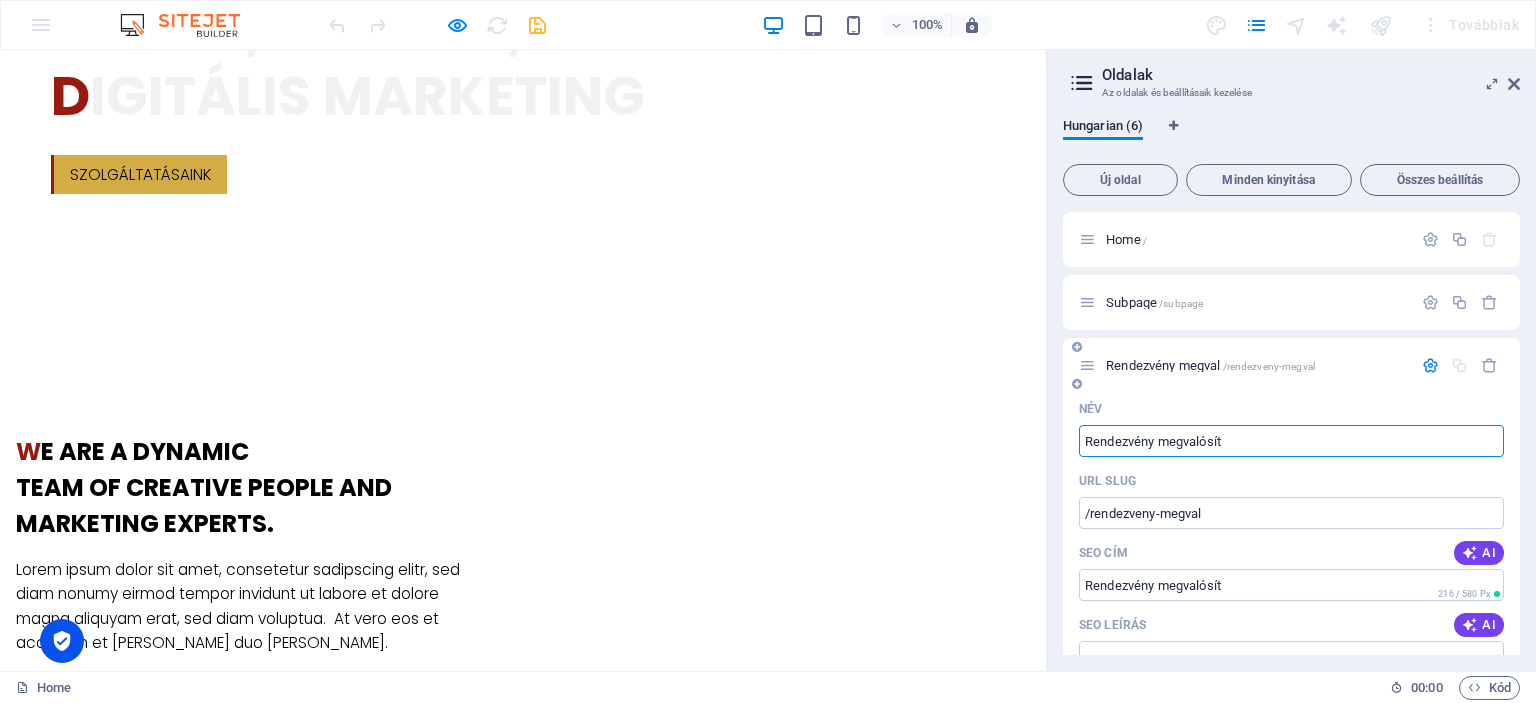 type on "Rendezvény megvalósít" 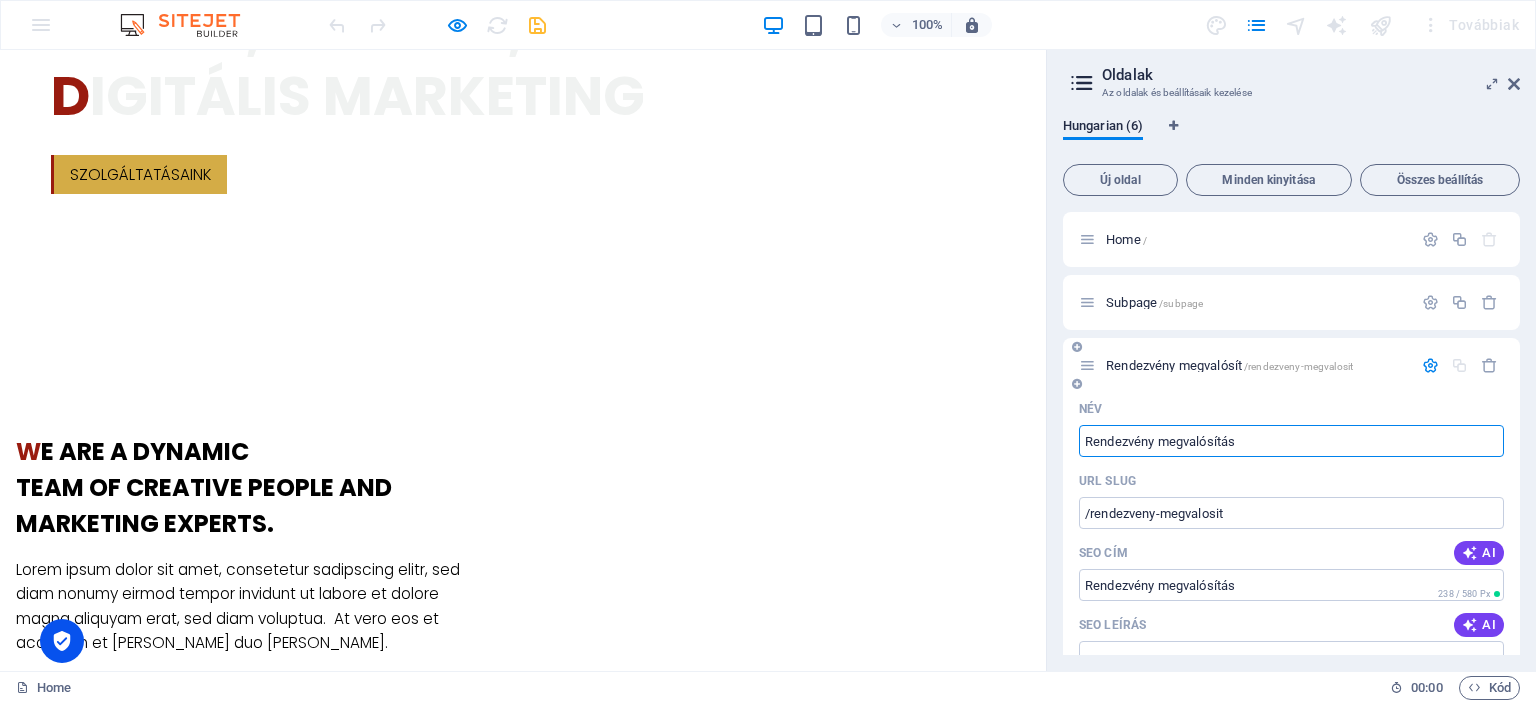 type on "Rendezvény megvalósítás" 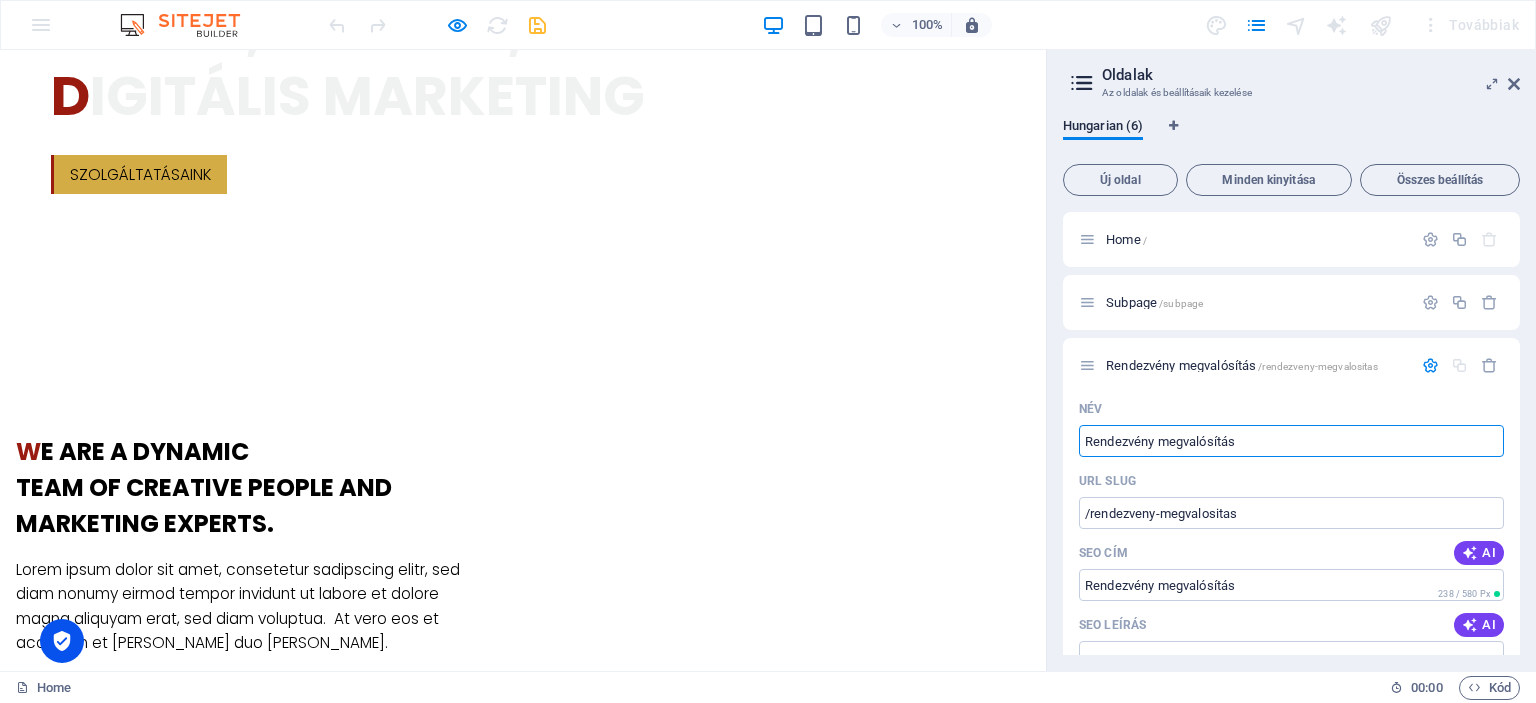 type on "Rendezvény megvalósítás" 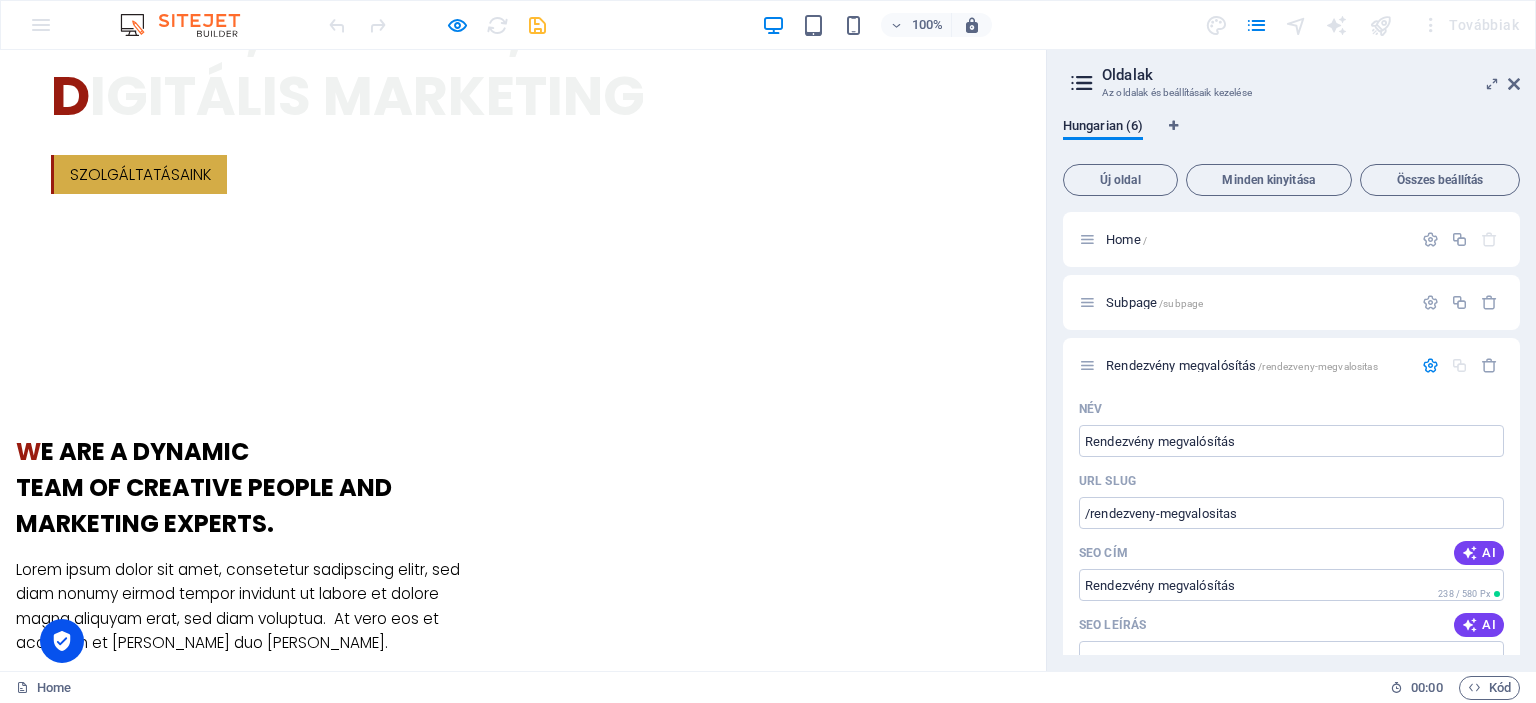 drag, startPoint x: 1519, startPoint y: 387, endPoint x: 1516, endPoint y: 400, distance: 13.341664 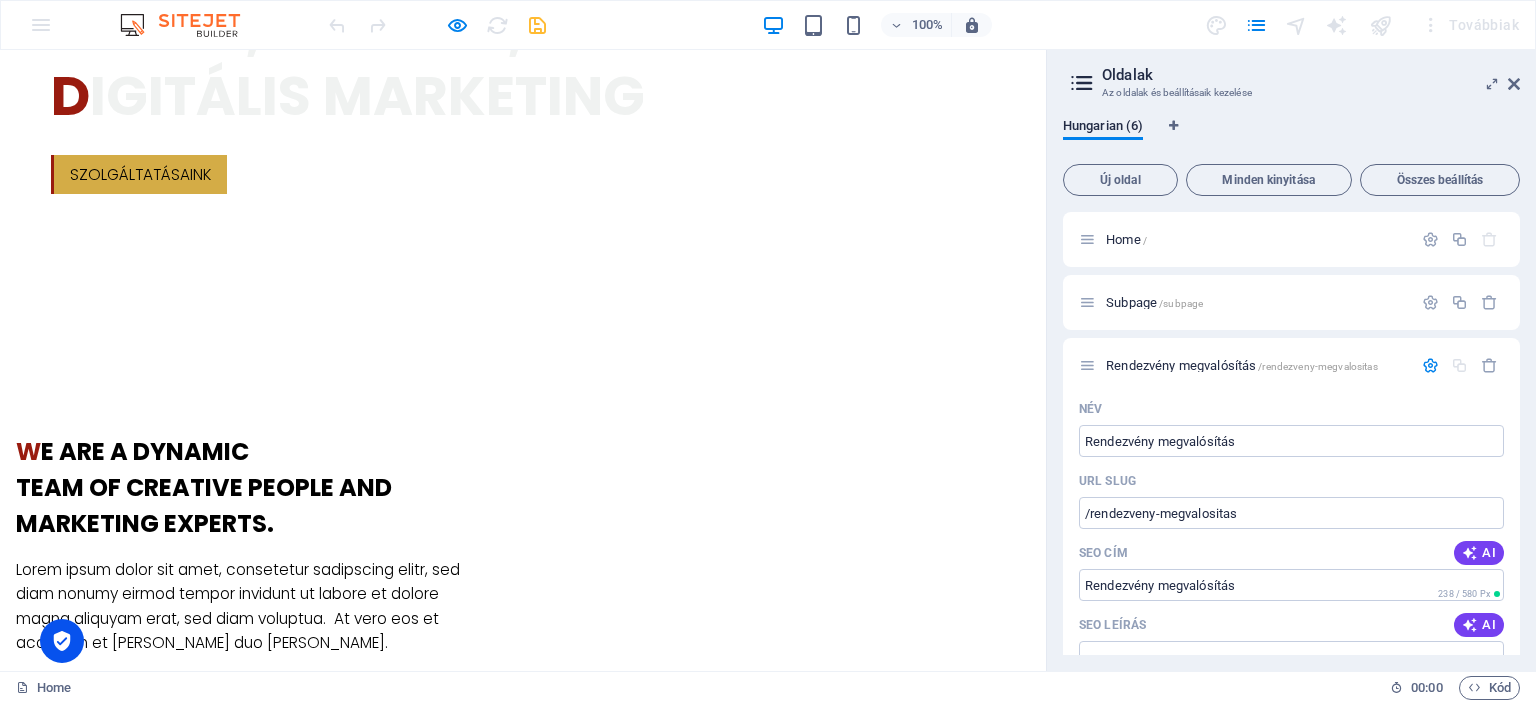drag, startPoint x: 1521, startPoint y: 379, endPoint x: 1519, endPoint y: 398, distance: 19.104973 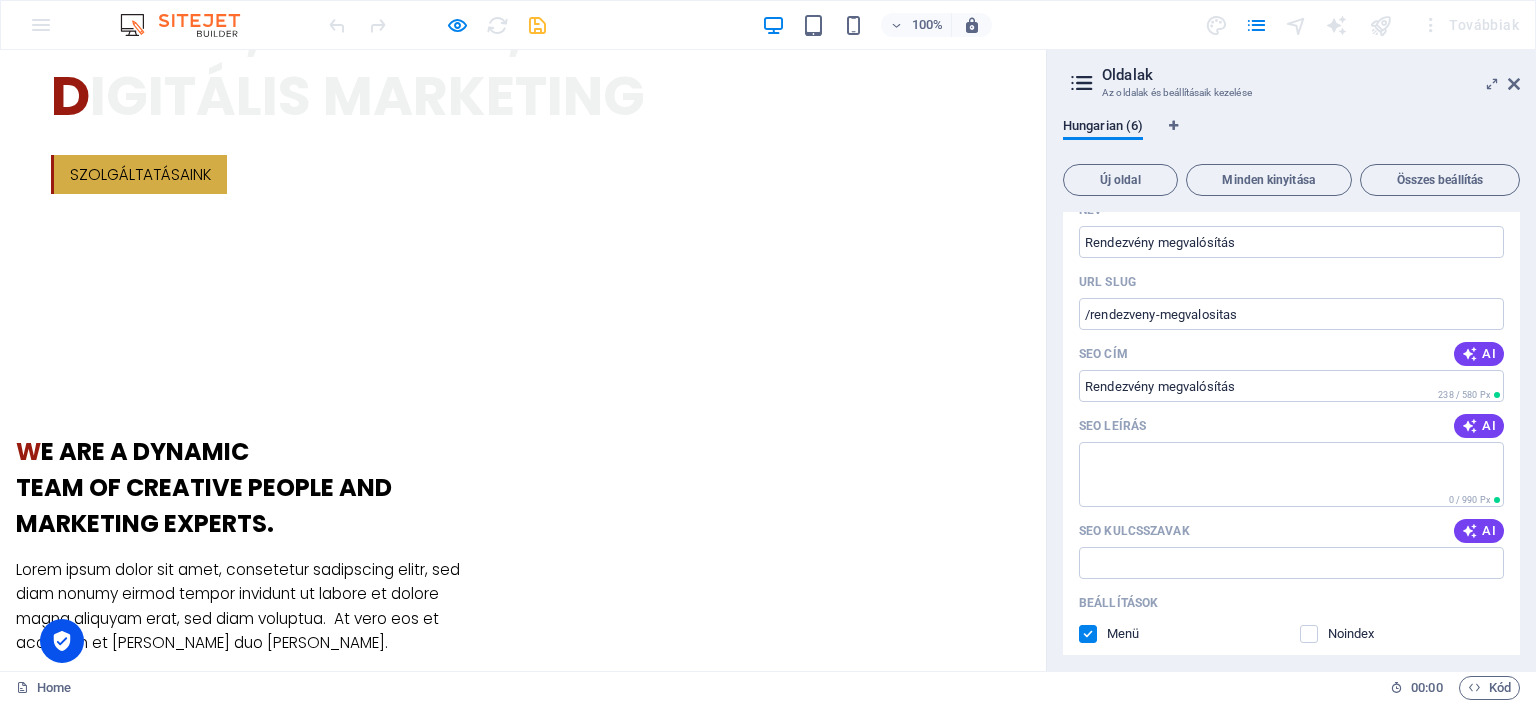 scroll, scrollTop: 200, scrollLeft: 0, axis: vertical 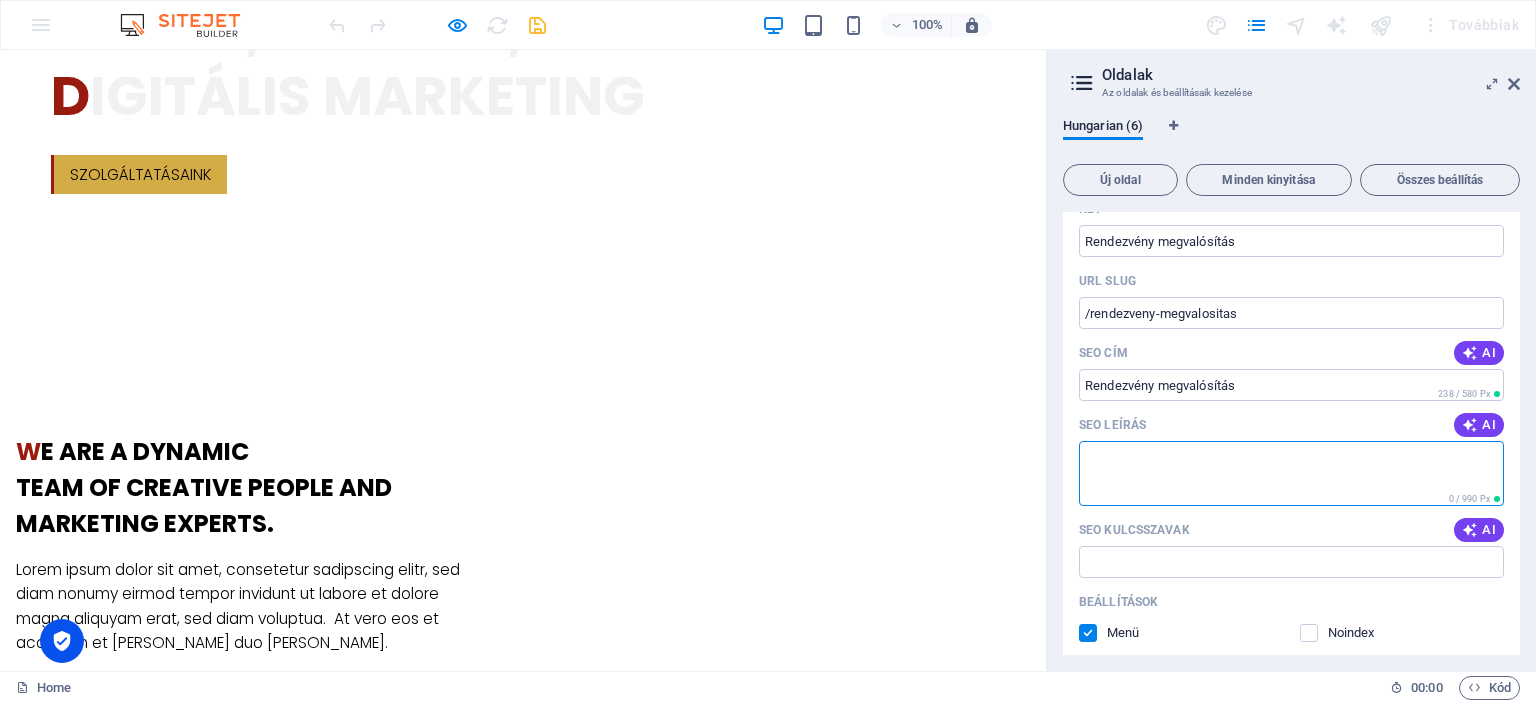 click on "SEO leírás" at bounding box center (1291, 473) 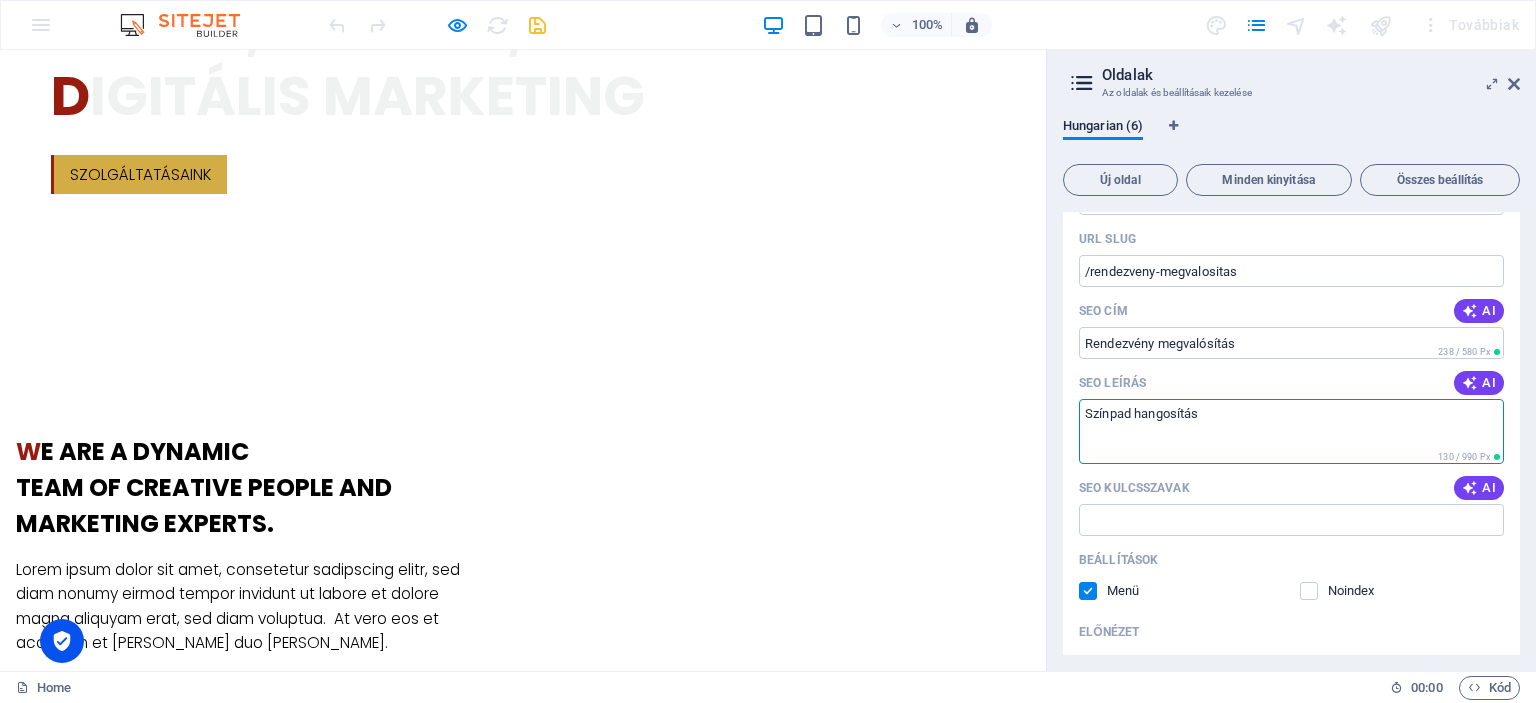 scroll, scrollTop: 263, scrollLeft: 0, axis: vertical 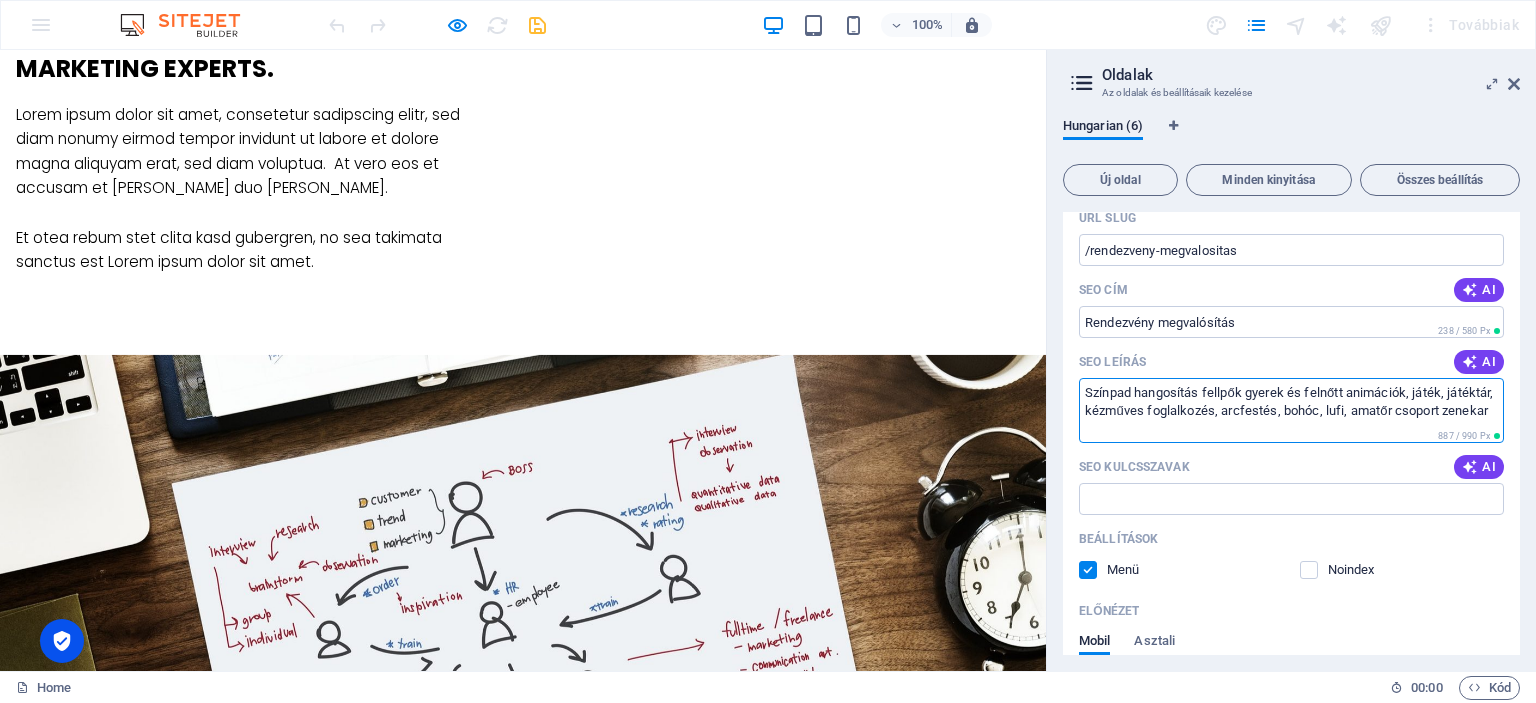 click on "Színpad hangosítás fellpők gyerek és felnőtt animációk, játék, játéktár, kézműves foglalkozés, arcfestés, bohóc, lufi, amatőr csoport zenekar" at bounding box center (1291, 410) 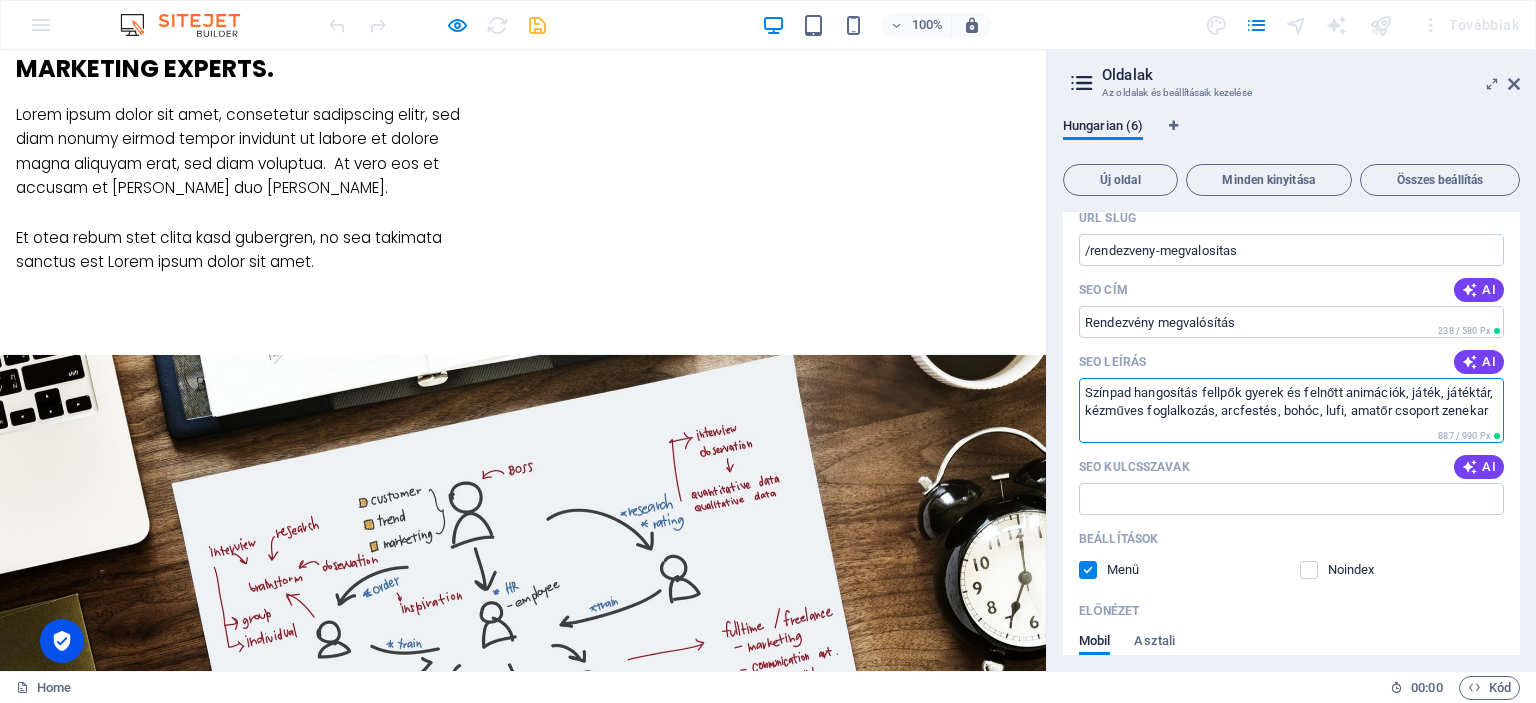 click on "Színpad hangosítás fellpők gyerek és felnőtt animációk, játék, játéktár, kézműves foglalkozás, arcfestés, bohóc, lufi, amatőr csoport zenekar" at bounding box center (1291, 410) 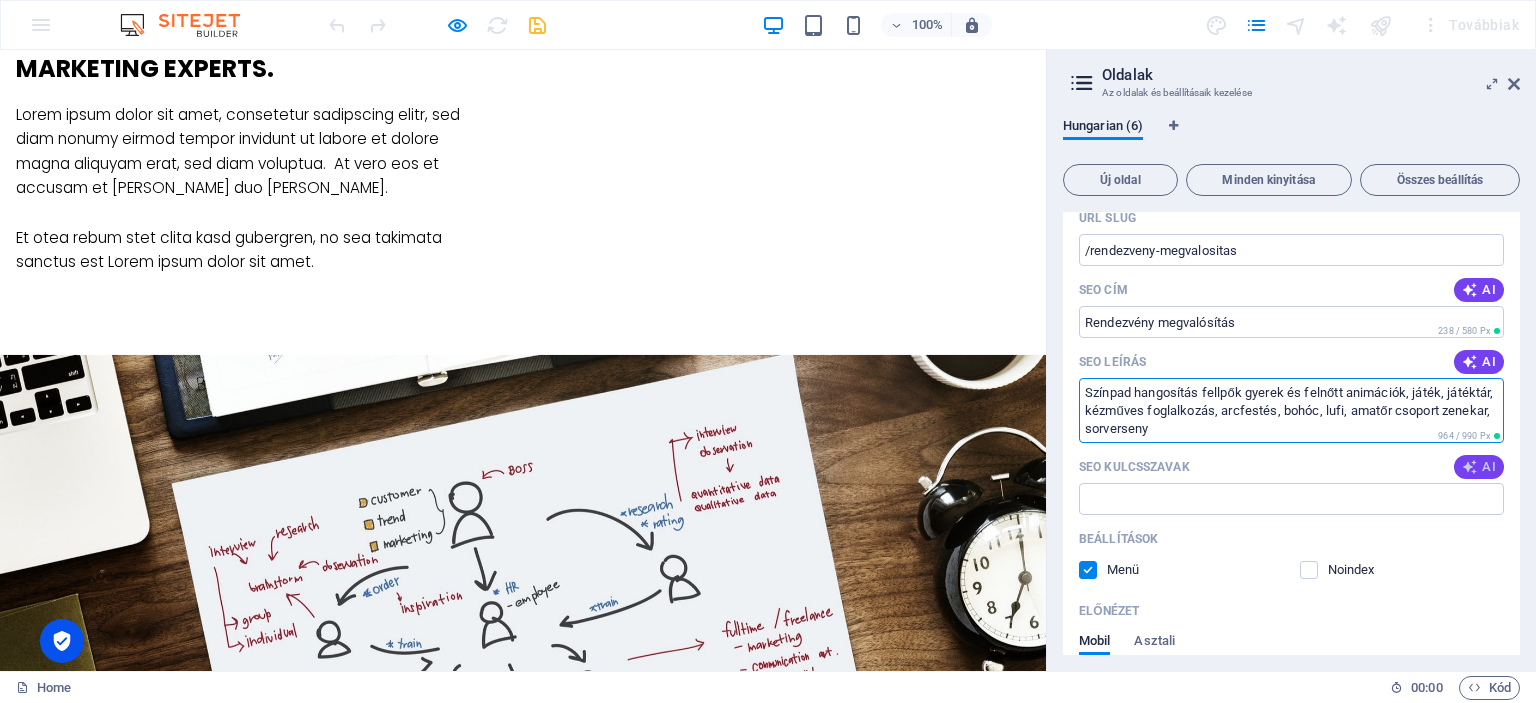type on "Színpad hangosítás fellpők gyerek és felnőtt animációk, játék, játéktár, kézműves foglalkozás, arcfestés, bohóc, lufi, amatőr csoport zenekar, sorverseny" 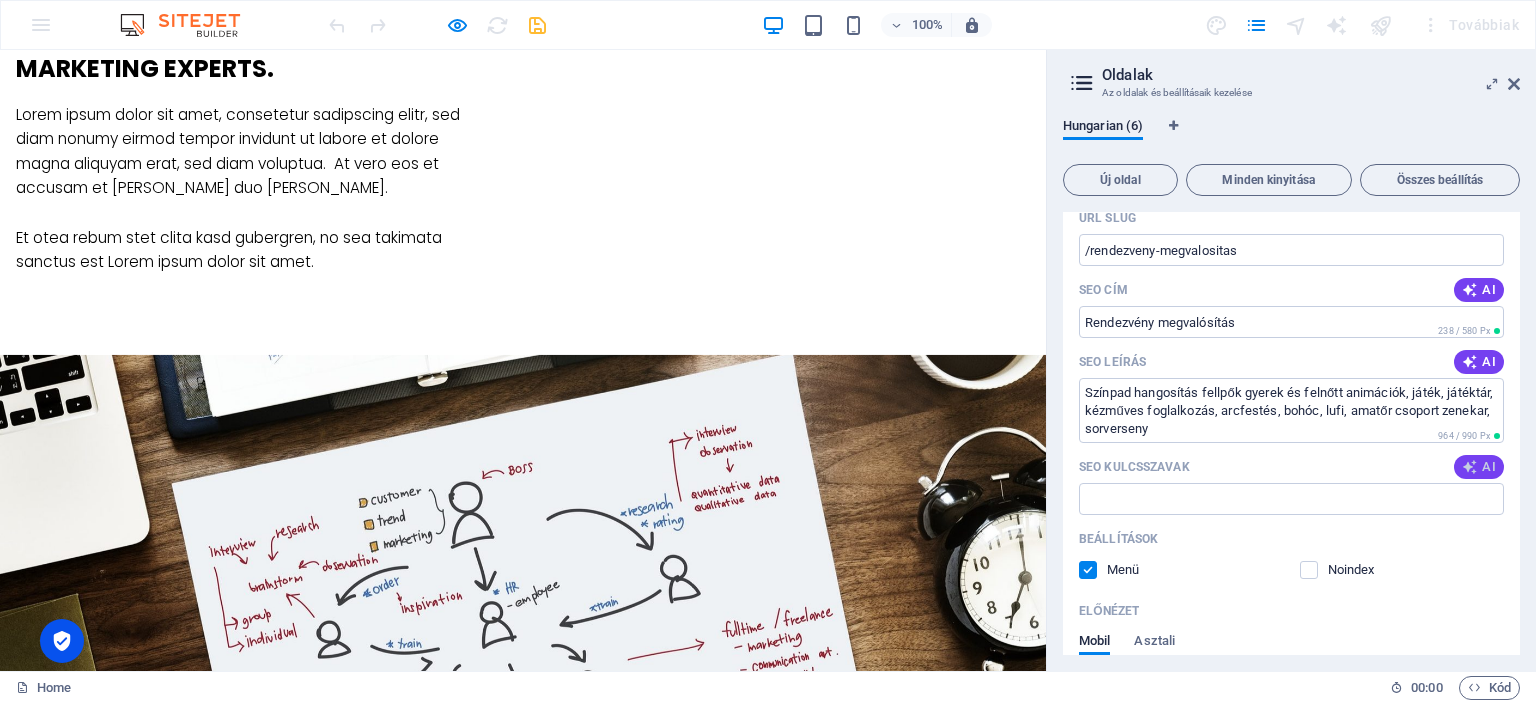 click on "AI" at bounding box center (1479, 467) 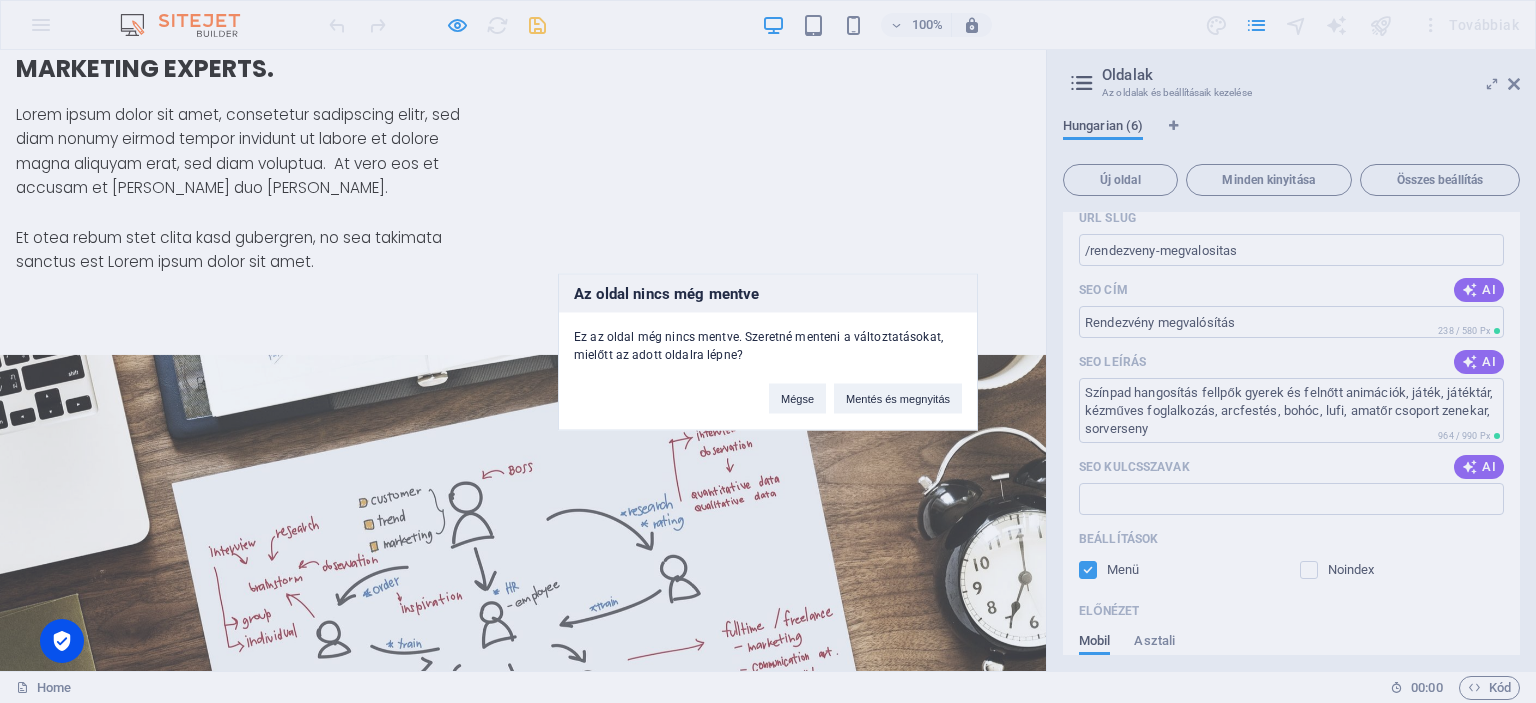 click on "Az oldal nincs még mentve Ez az oldal még nincs mentve. Szeretné menteni a változtatásokat, mielőtt az adott oldalra lépne? Mégse Mentés és megnyitás" at bounding box center [768, 351] 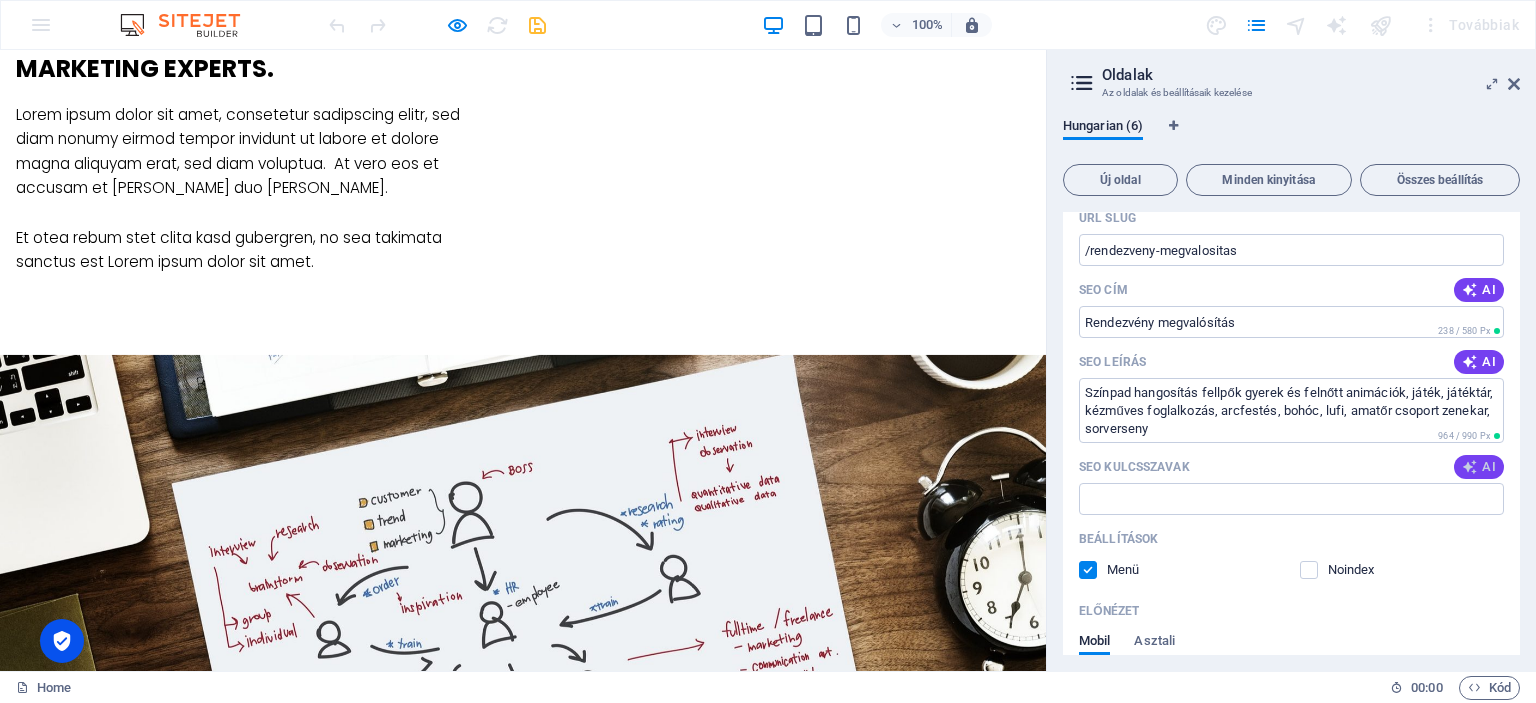 click at bounding box center (1470, 467) 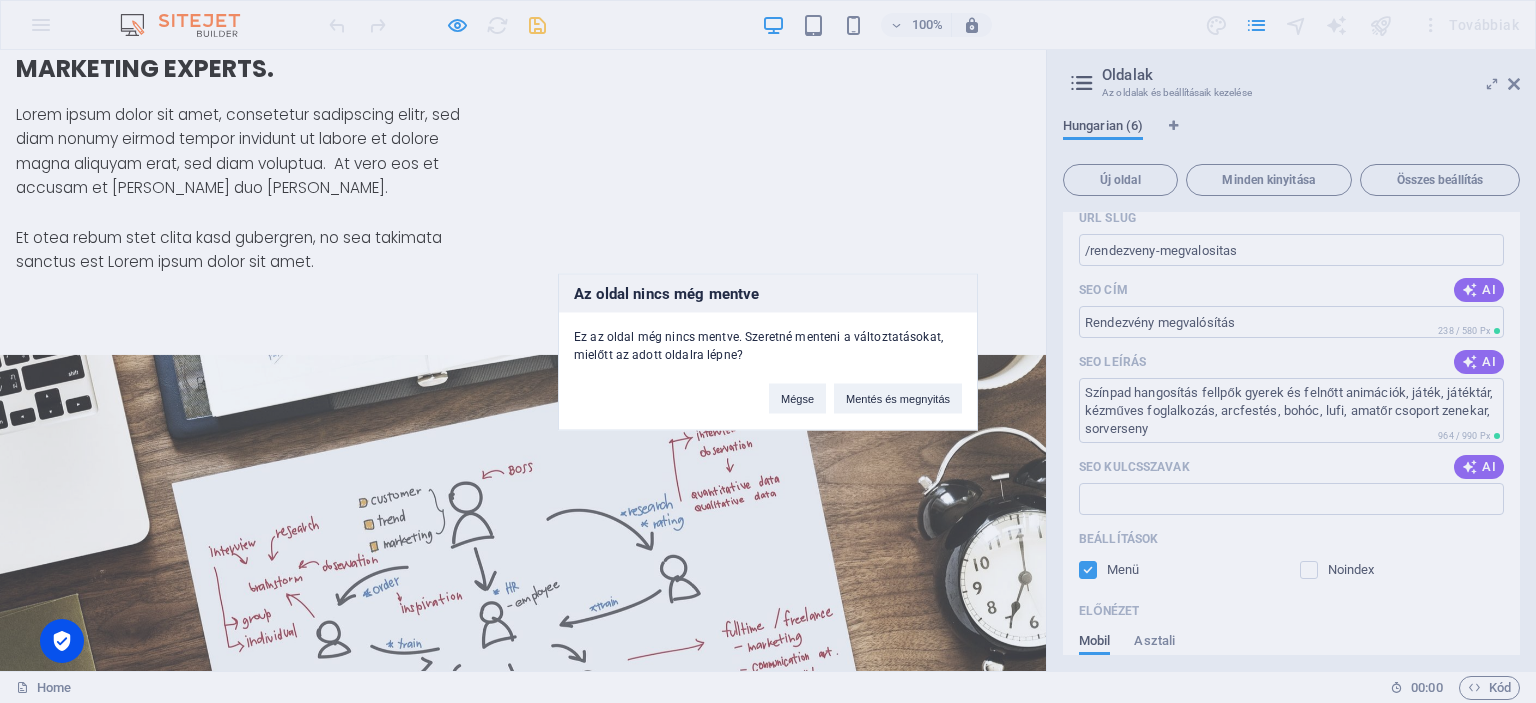 click on "Az oldal nincs még mentve Ez az oldal még nincs mentve. Szeretné menteni a változtatásokat, mielőtt az adott oldalra lépne? Mégse Mentés és megnyitás" at bounding box center (768, 351) 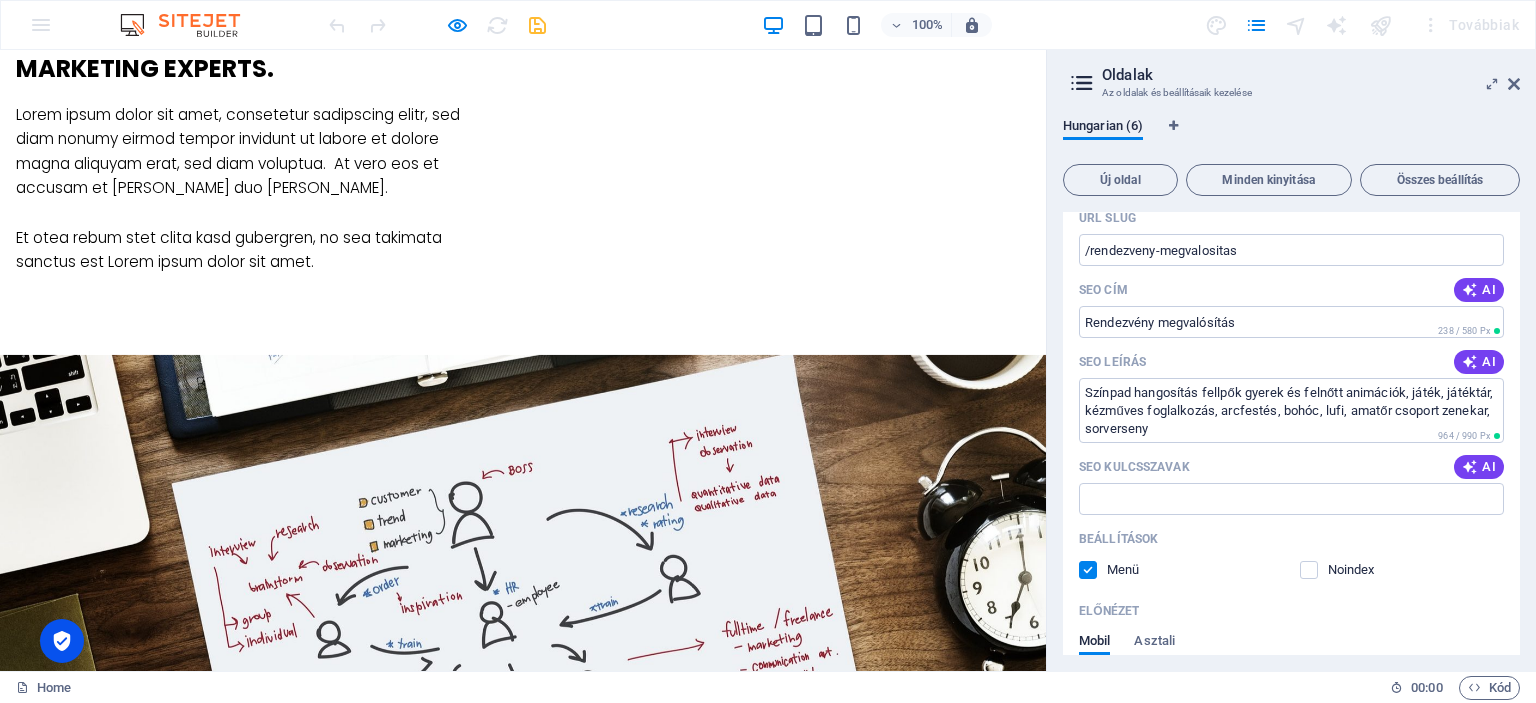 drag, startPoint x: 1515, startPoint y: 464, endPoint x: 1508, endPoint y: 483, distance: 20.248457 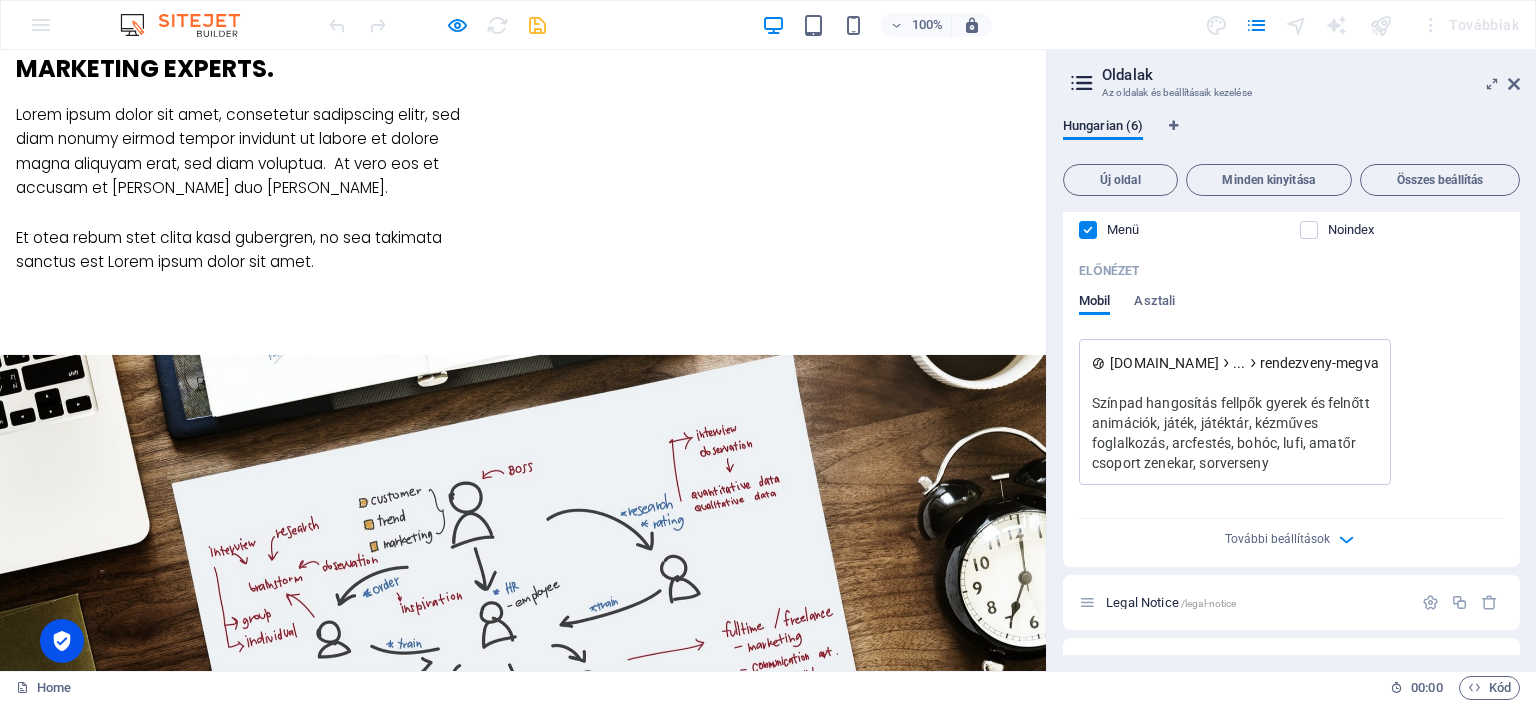 scroll, scrollTop: 608, scrollLeft: 0, axis: vertical 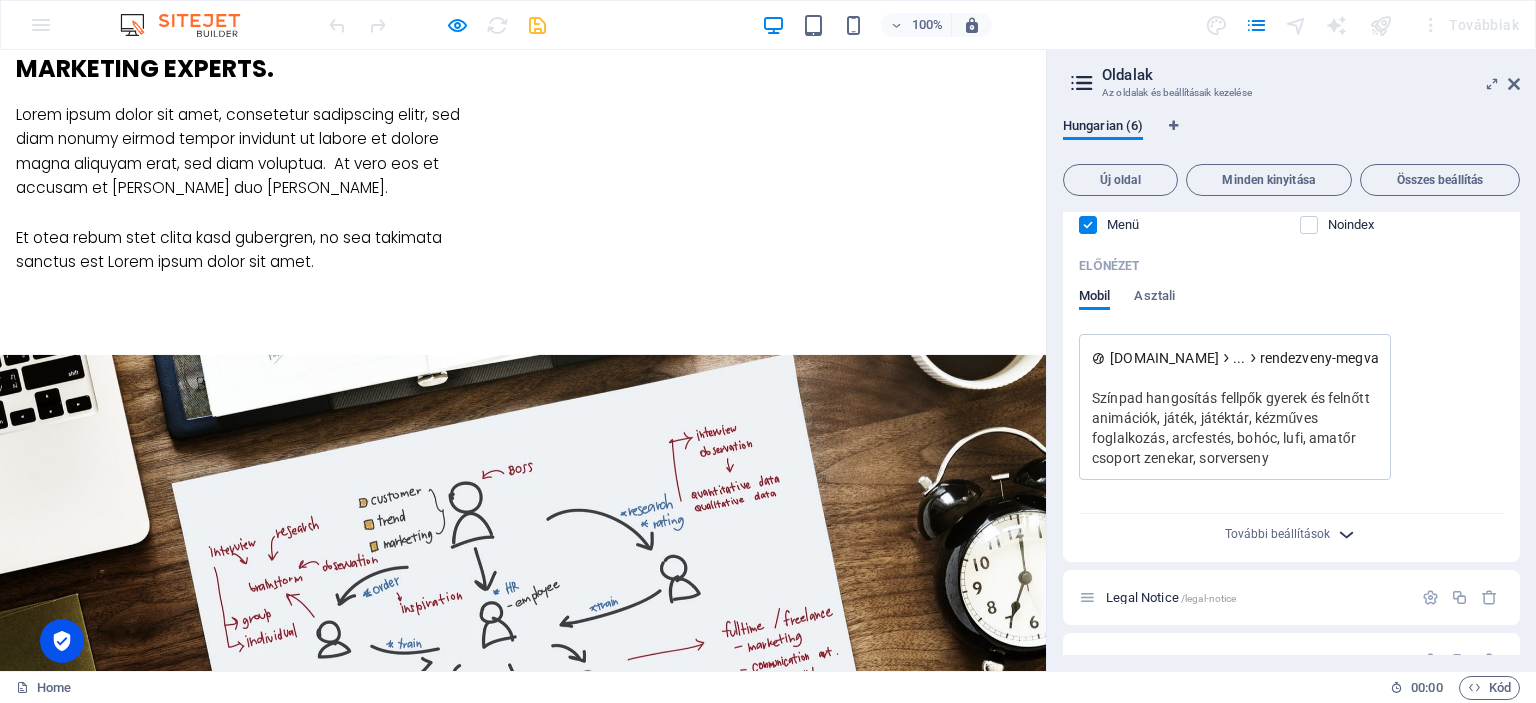 click at bounding box center (1346, 534) 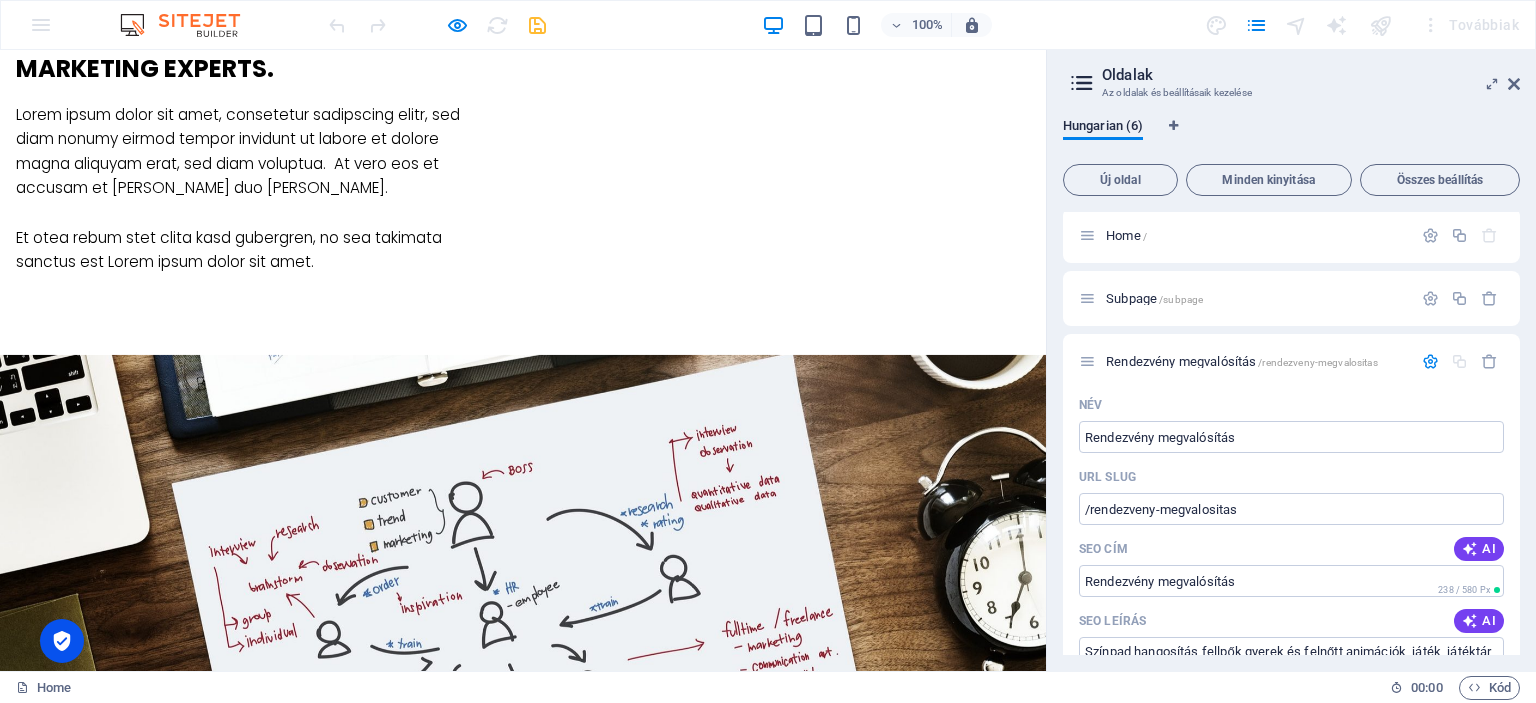 scroll, scrollTop: 0, scrollLeft: 0, axis: both 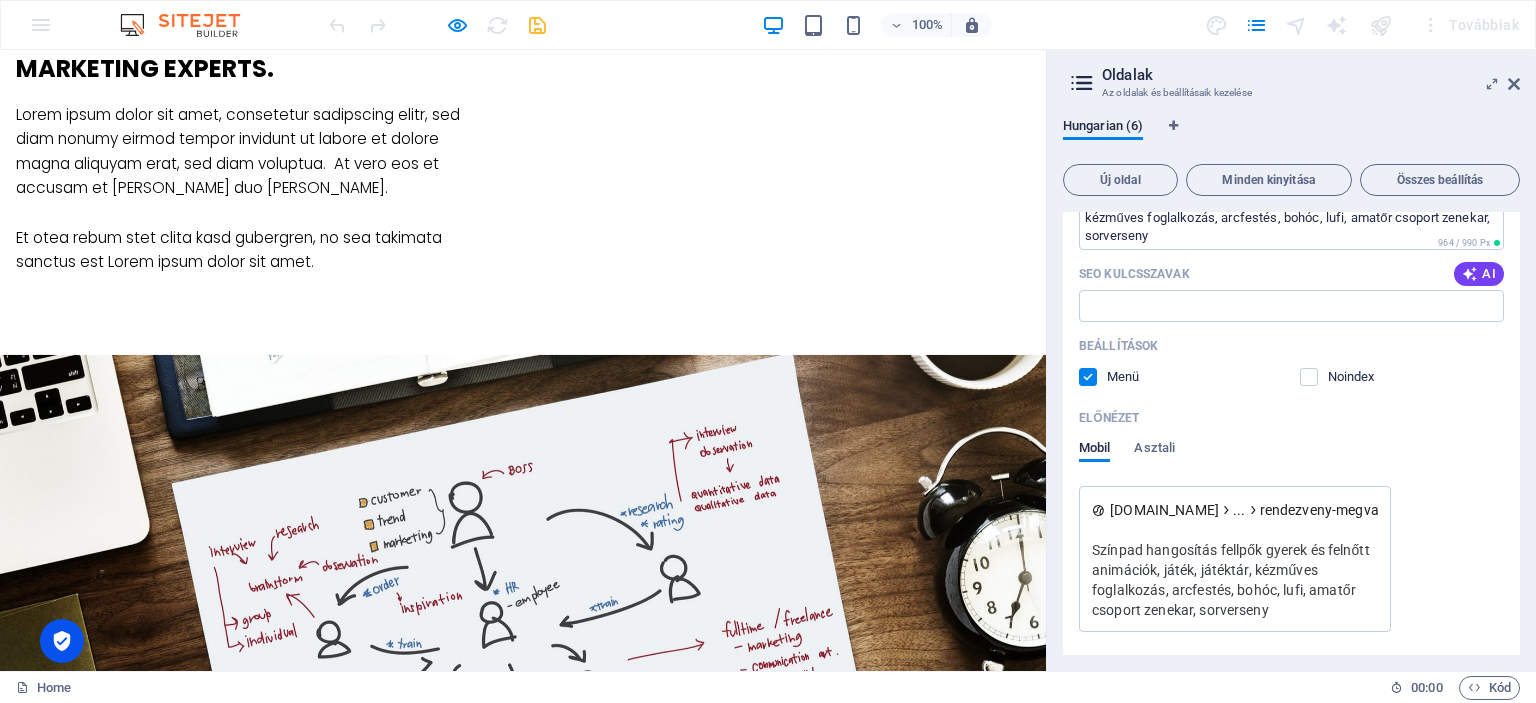 click at bounding box center [1088, 377] 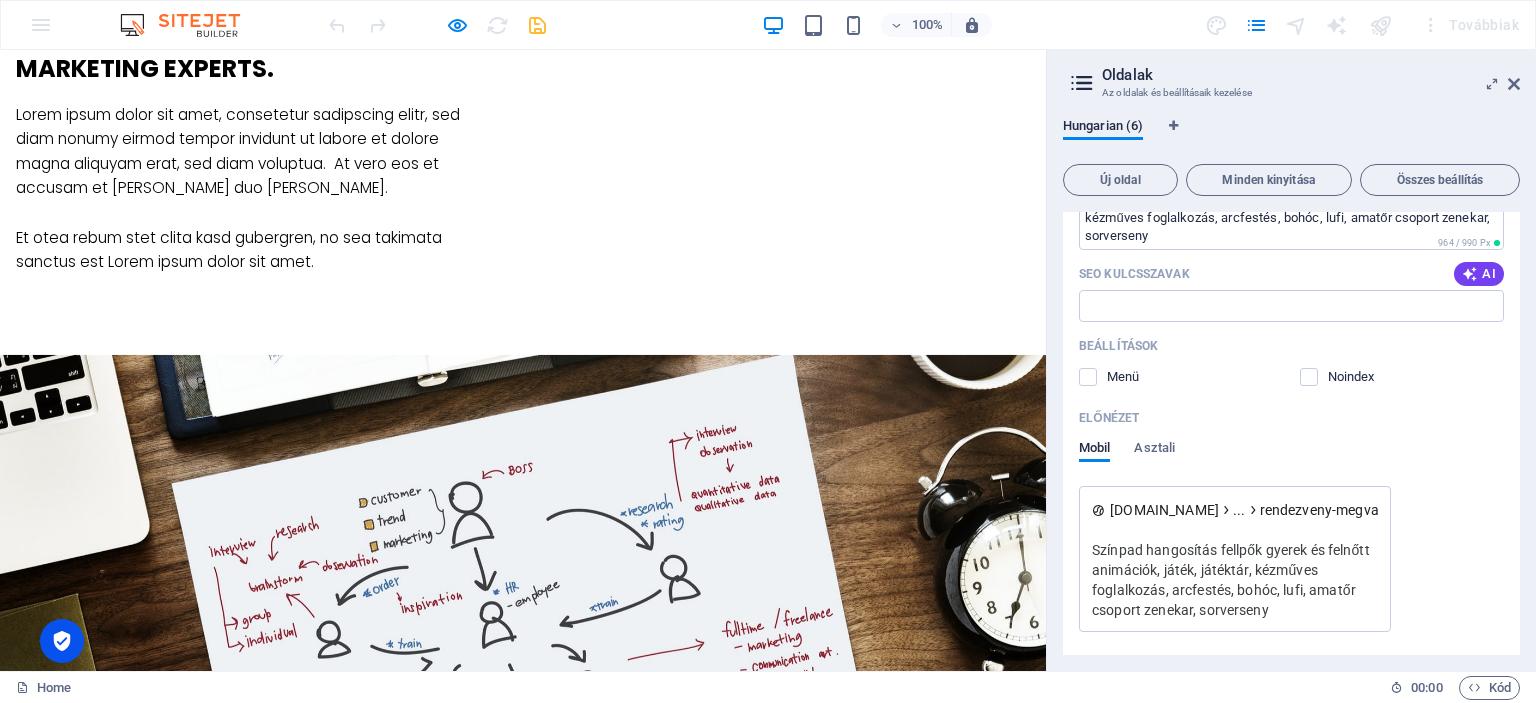 drag, startPoint x: 1515, startPoint y: 386, endPoint x: 1511, endPoint y: 329, distance: 57.14018 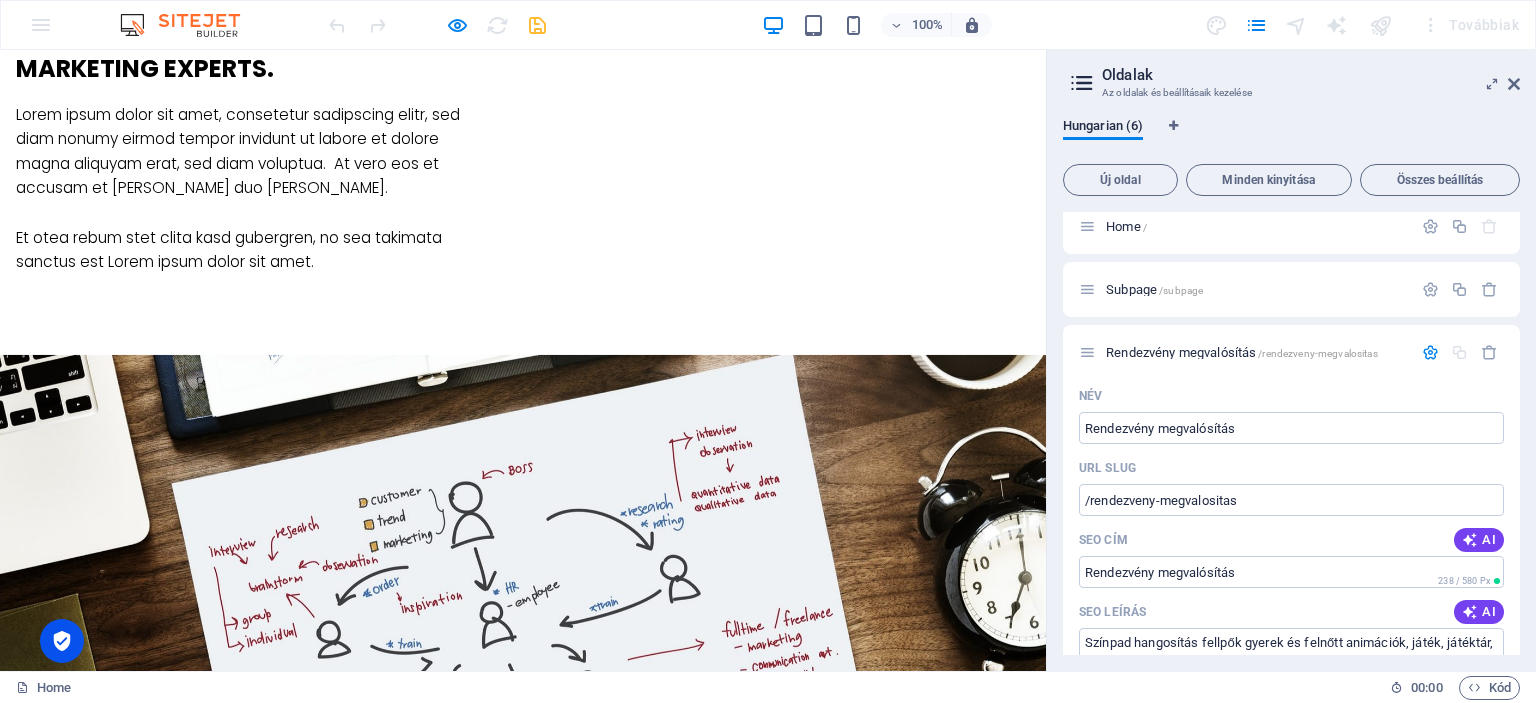 scroll, scrollTop: 0, scrollLeft: 0, axis: both 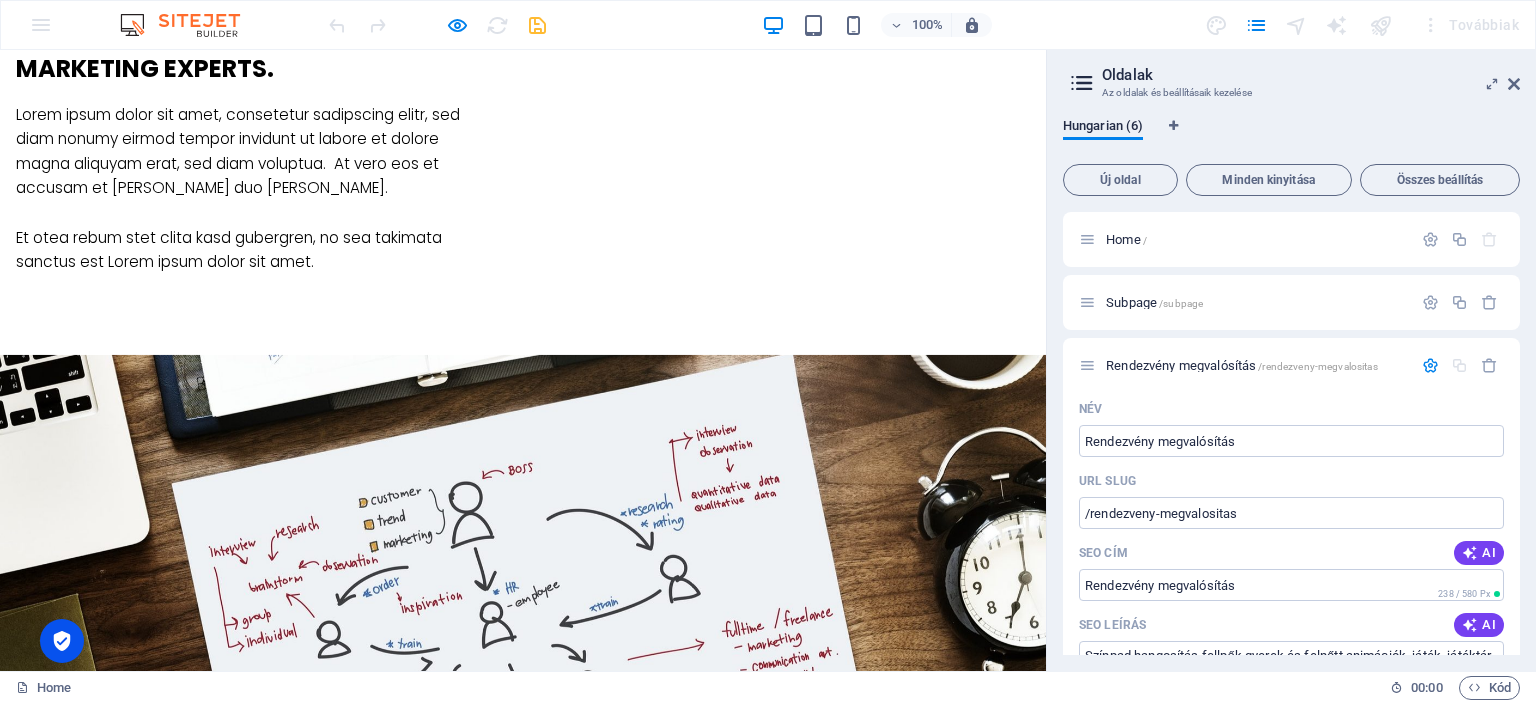 click on "Gomb felirata" at bounding box center [163, 1645] 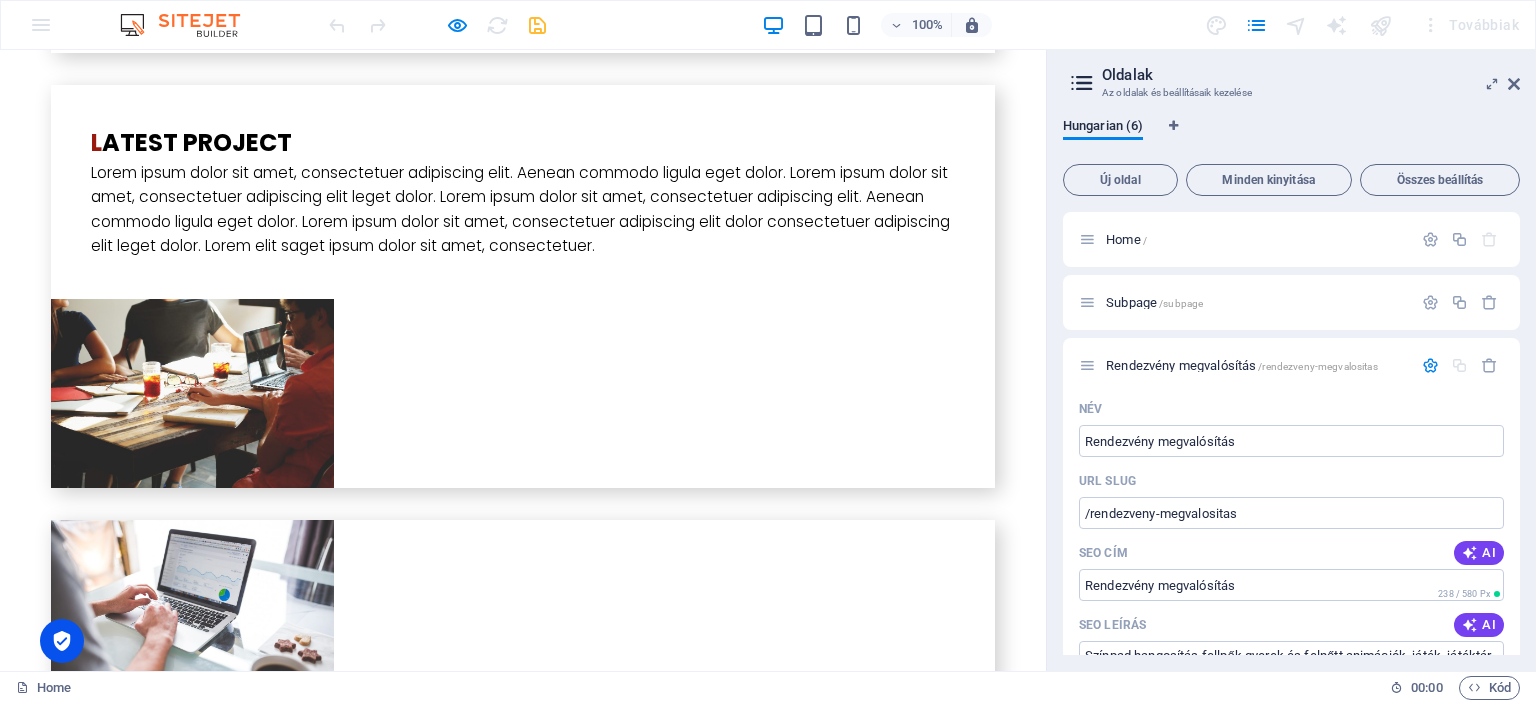 scroll, scrollTop: 7376, scrollLeft: 0, axis: vertical 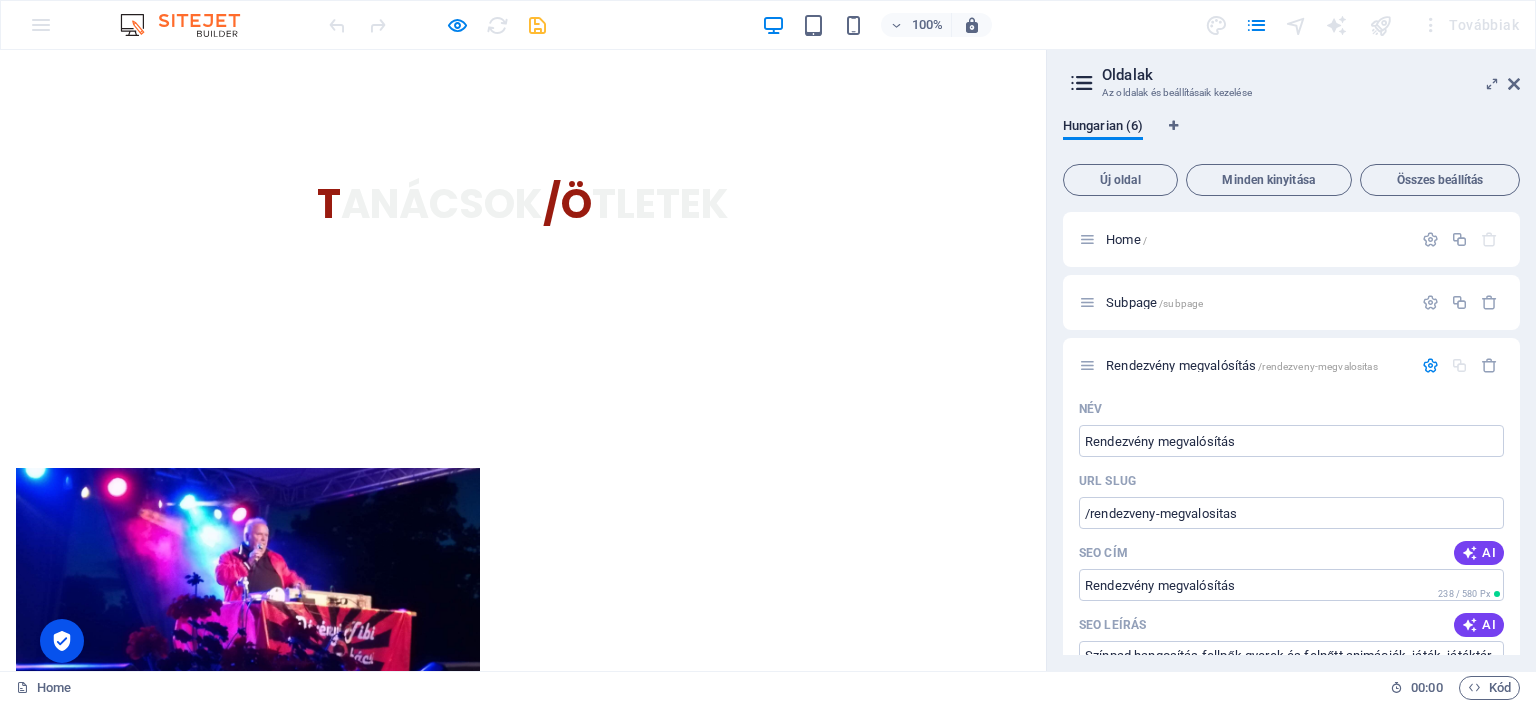 drag, startPoint x: 1521, startPoint y: 299, endPoint x: 1519, endPoint y: 283, distance: 16.124516 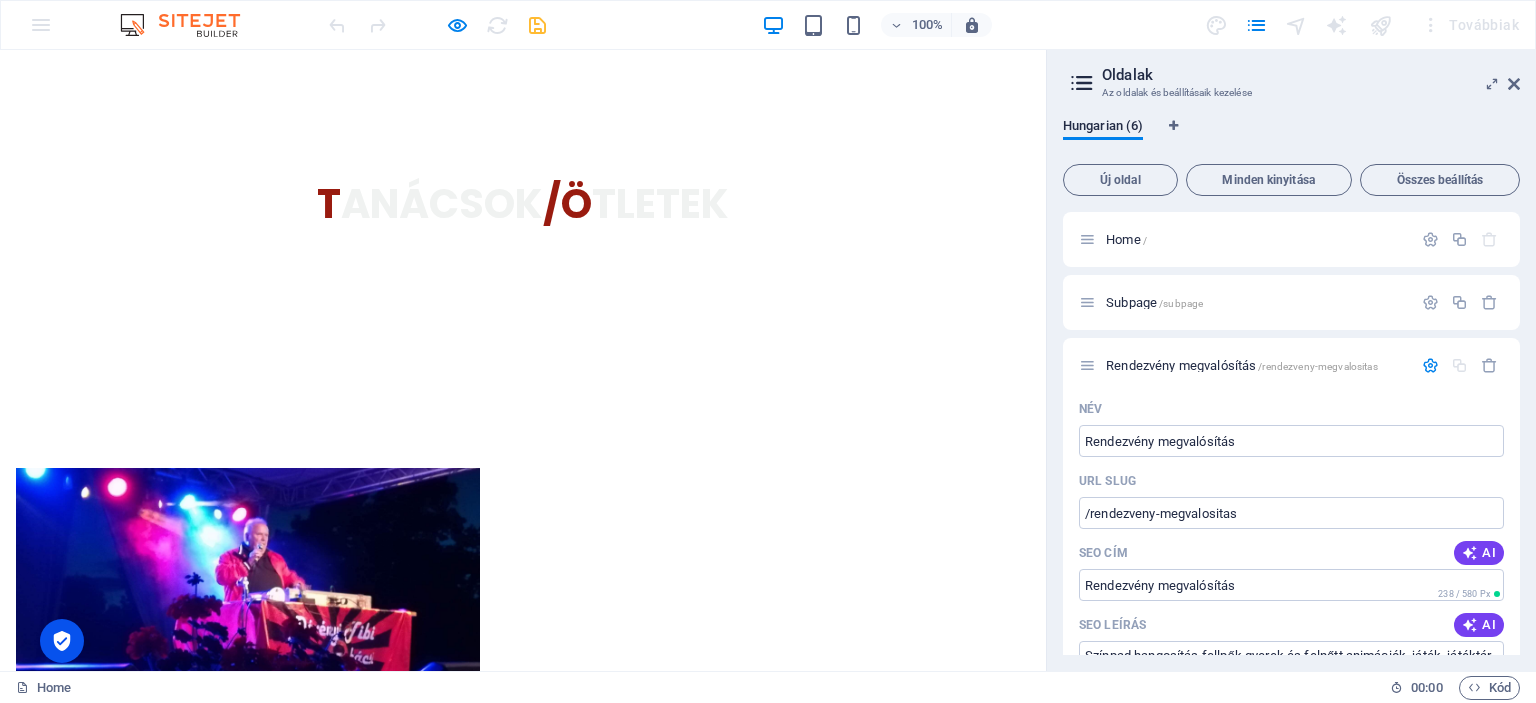 click on "Hungarian (6) Új oldal Minden kinyitása Összes beállítás Home / Subpage /subpage Rendezvény megvalósítás /rendezveny-megvalositas Név Rendezvény megvalósítás ​ URL SLUG /rendezveny-megvalositas ​ SEO cím AI ​ 238 / 580 Px SEO leírás AI Színpad hangosítás fellpők gyerek és felnőtt animációk, játék, játéktár, kézműves foglalkozás, arcfestés, bohóc, lufi, amatőr csoport zenekar, sorverseny ​ 964 / 990 Px SEO kulcsszavak AI ​ Beállítások Menü Noindex Előnézet Mobil Asztali www.example.com ... rendezveny-megvalositas Színpad hangosítás fellpők gyerek és felnőtt animációk, játék, játéktár, kézműves foglalkozás, arcfestés, bohóc, lufi, amatőr csoport zenekar, sorverseny Meta címkék ​ Előnézeti kép (Open Graph) Húzza ide a fájlokat, kattintson a fájlok kiválasztásához, vagy válasszon fájlokat a Fájlokból vagy a szabadon elérhető képek és videók közül További beállítások Legal Notice /legal-notice Privacy /privacy" at bounding box center [1291, 386] 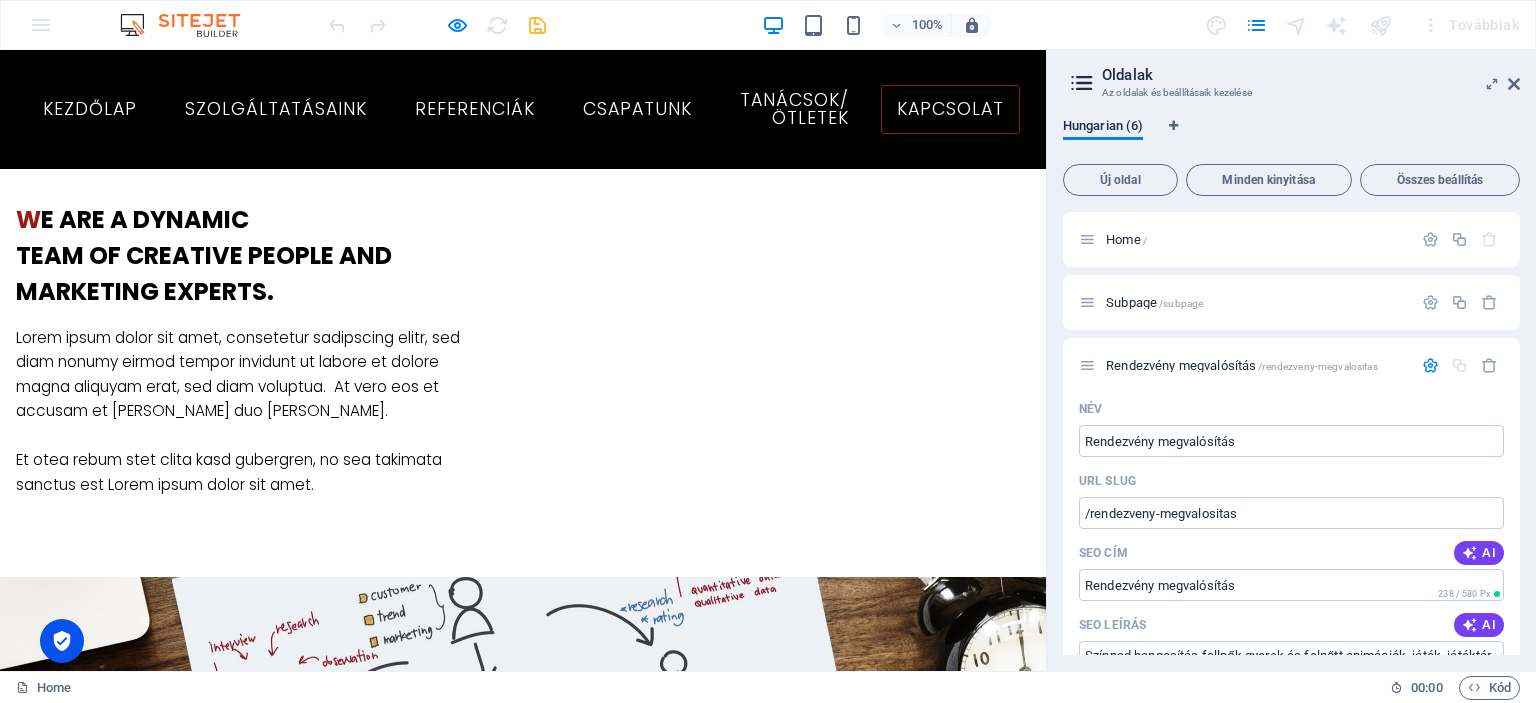 scroll, scrollTop: 1351, scrollLeft: 0, axis: vertical 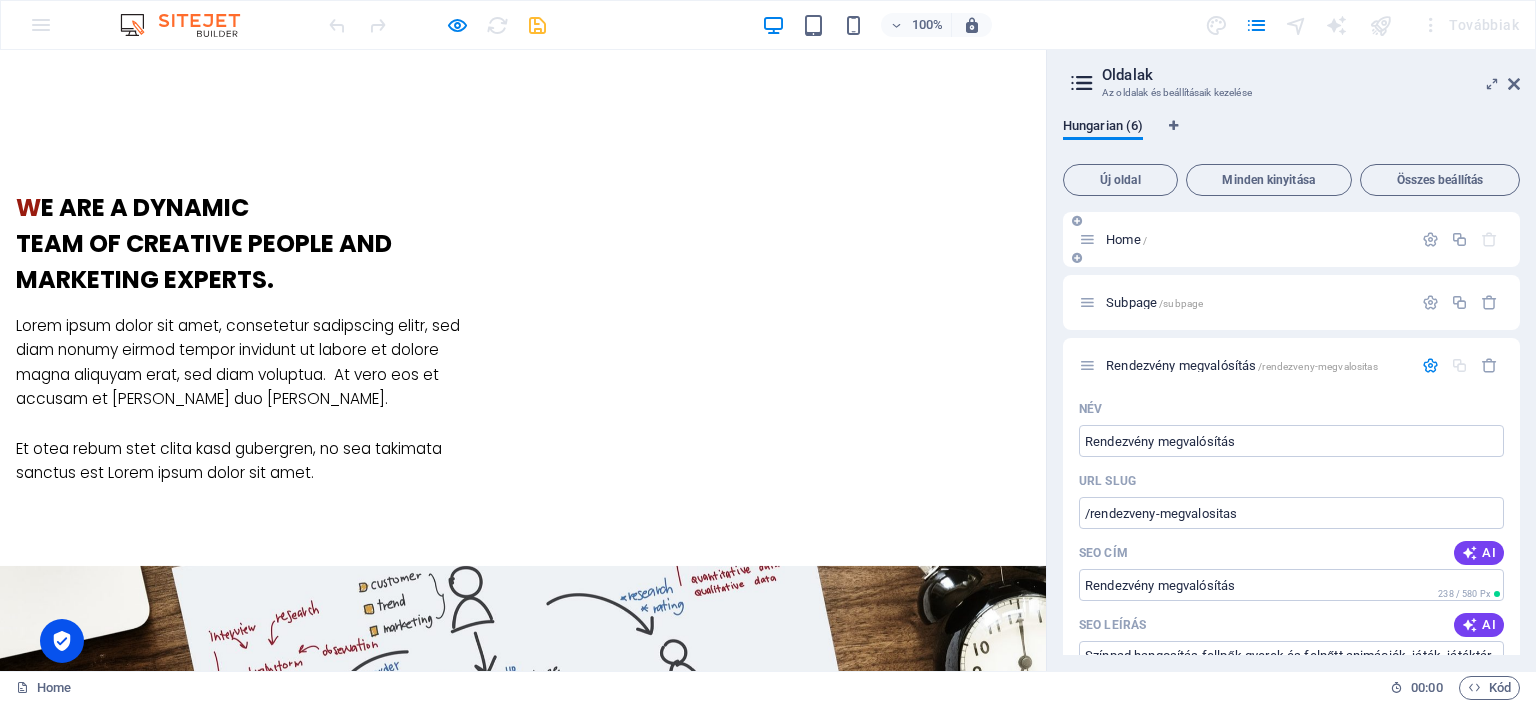 click at bounding box center (1077, 258) 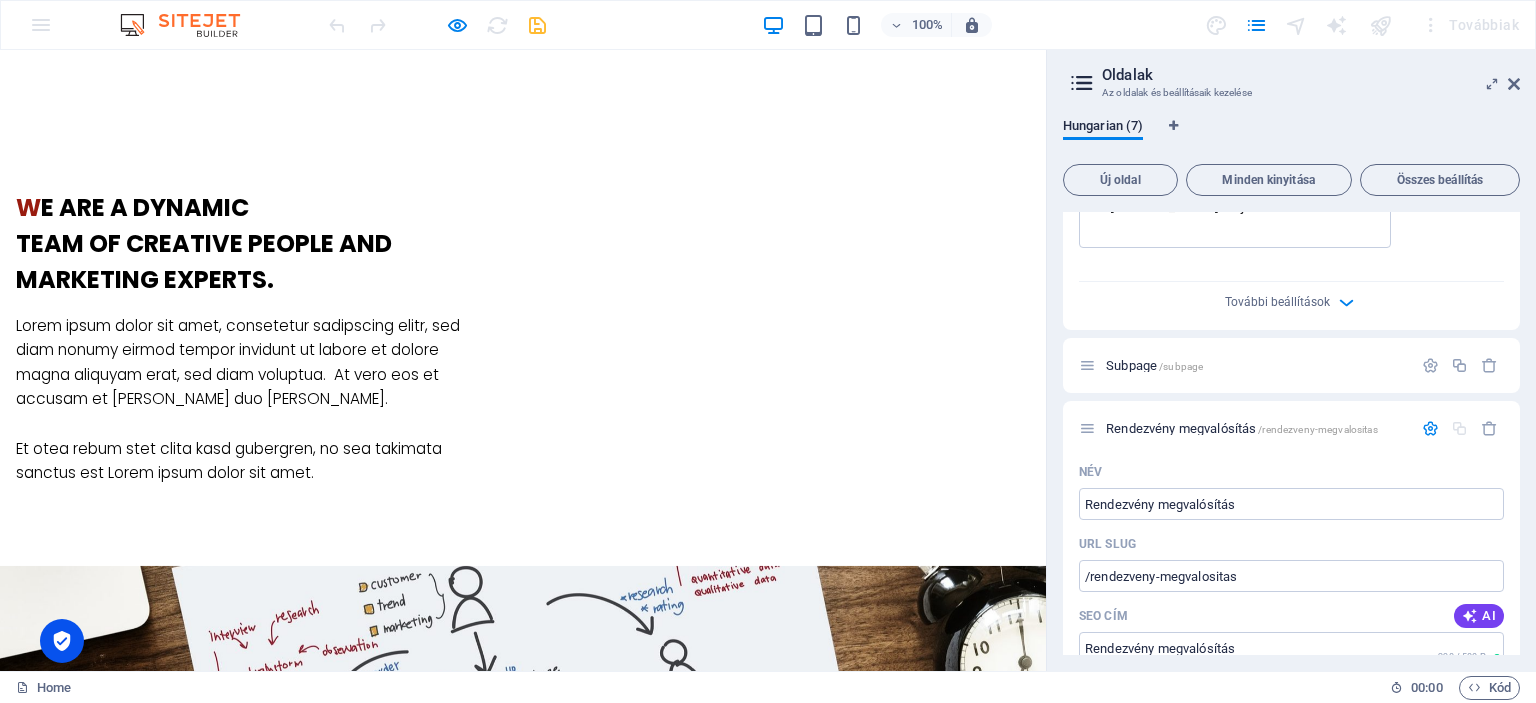 scroll, scrollTop: 709, scrollLeft: 0, axis: vertical 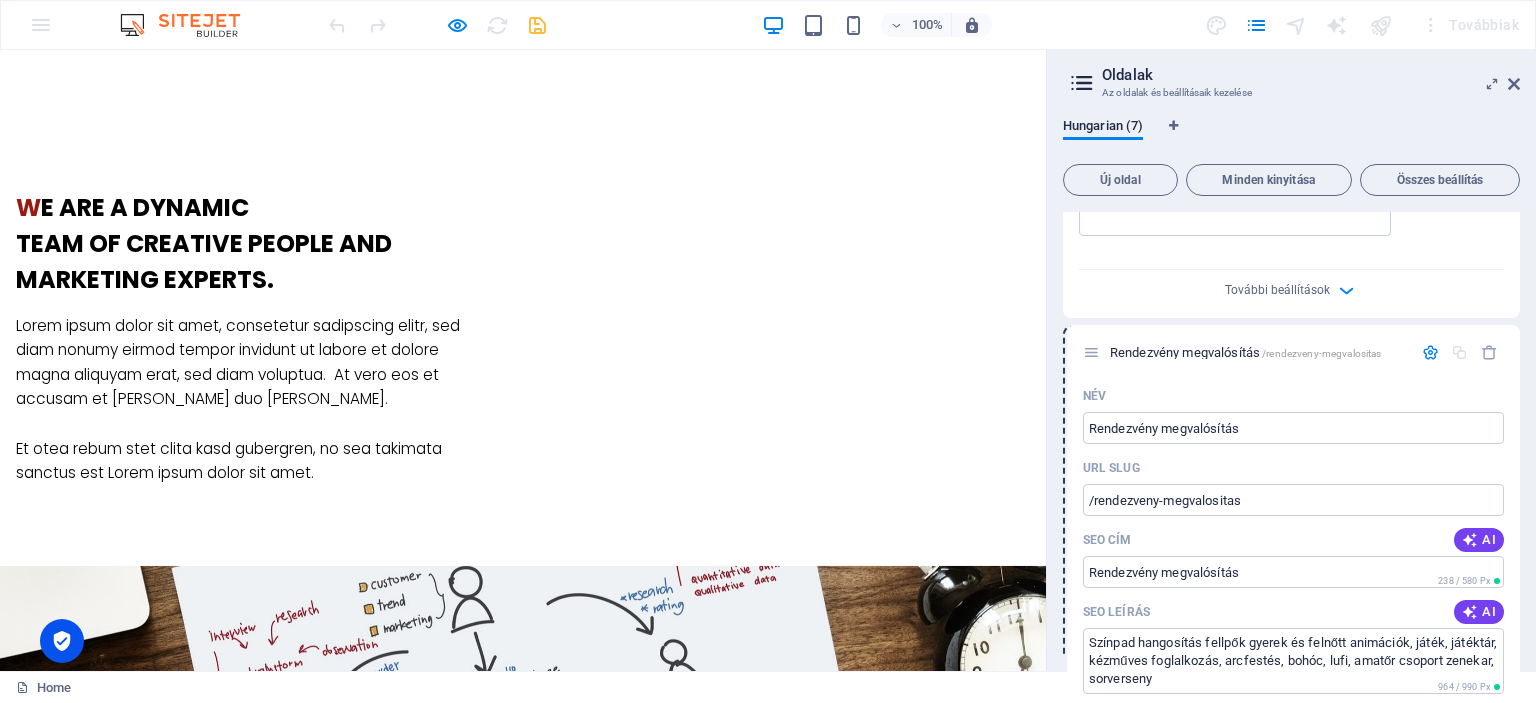drag, startPoint x: 1090, startPoint y: 415, endPoint x: 1096, endPoint y: 307, distance: 108.16654 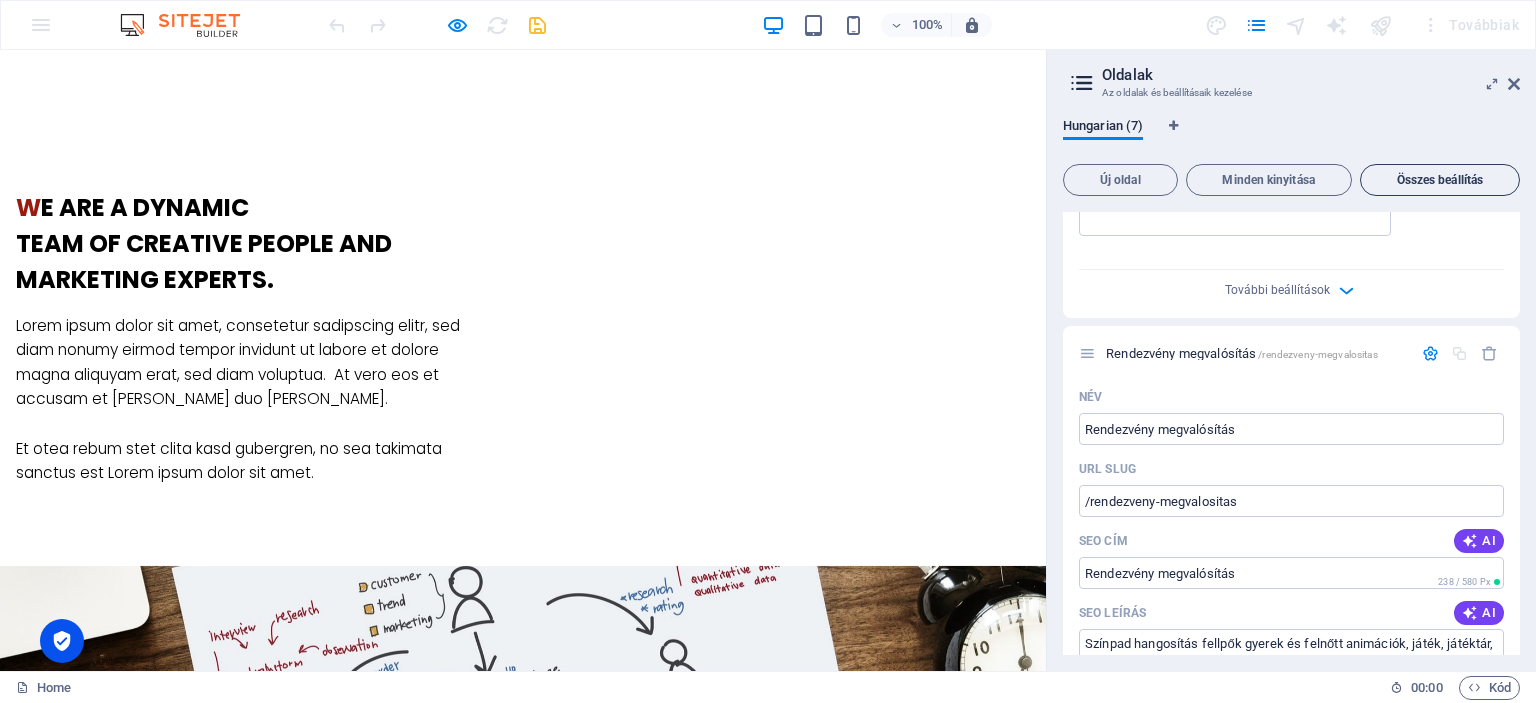 click on "Összes beállítás" at bounding box center (1440, 180) 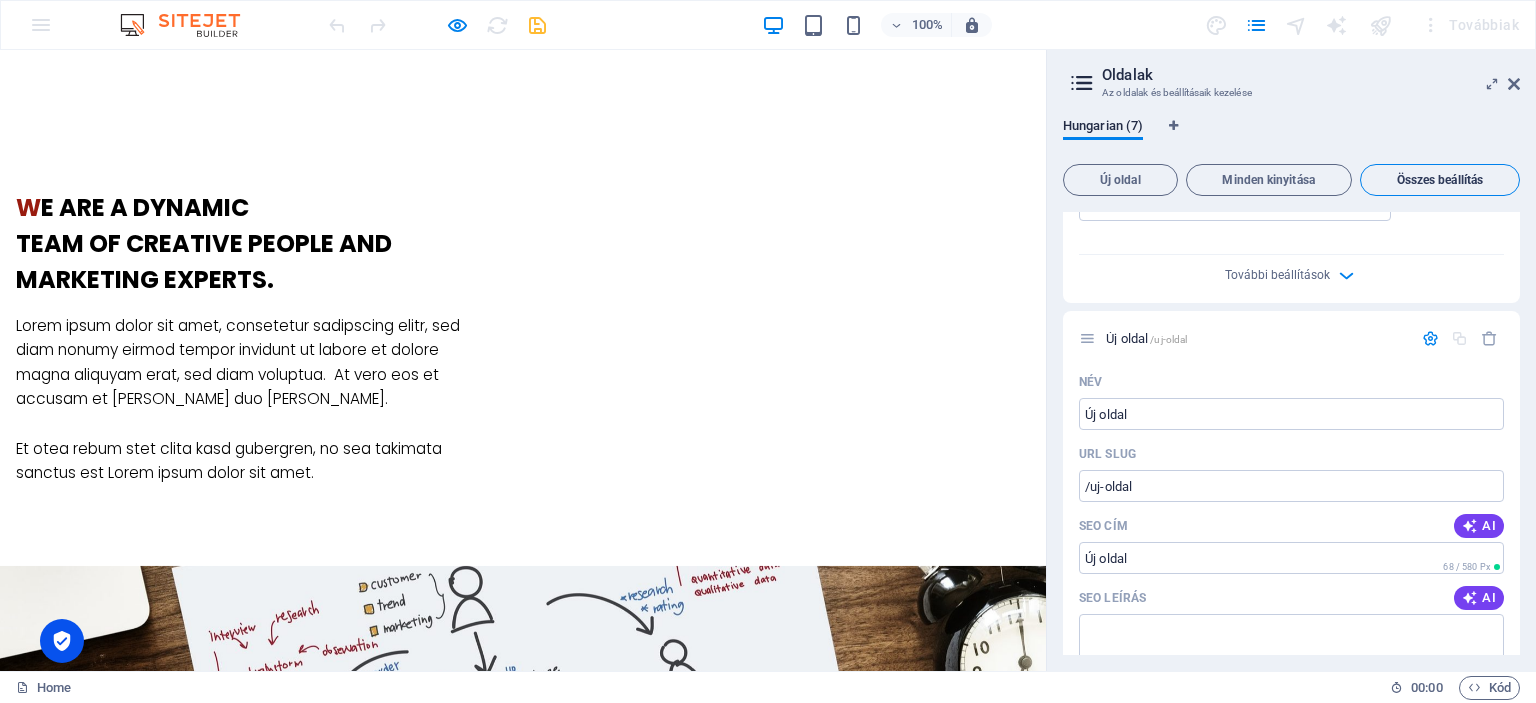 scroll, scrollTop: 4892, scrollLeft: 0, axis: vertical 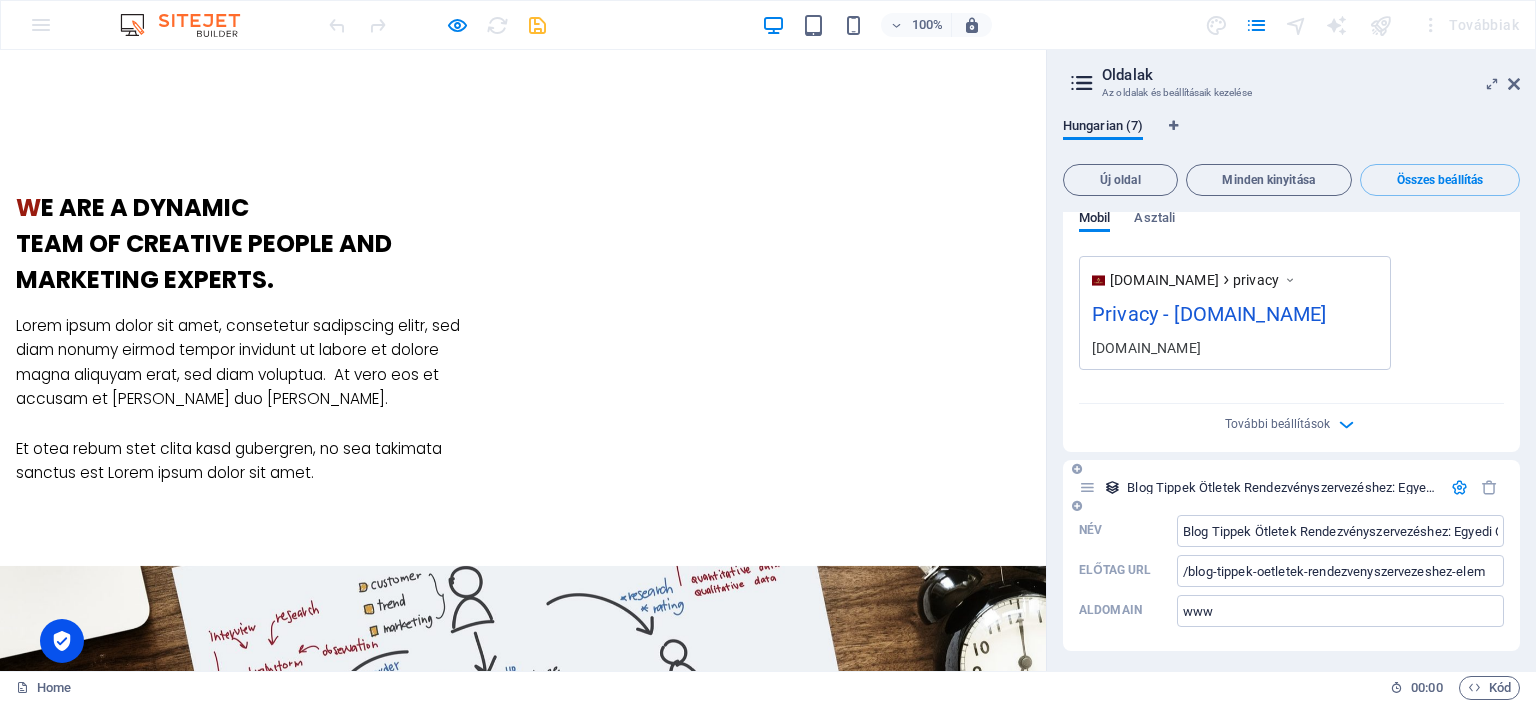 drag, startPoint x: 1520, startPoint y: 629, endPoint x: 1515, endPoint y: 584, distance: 45.276924 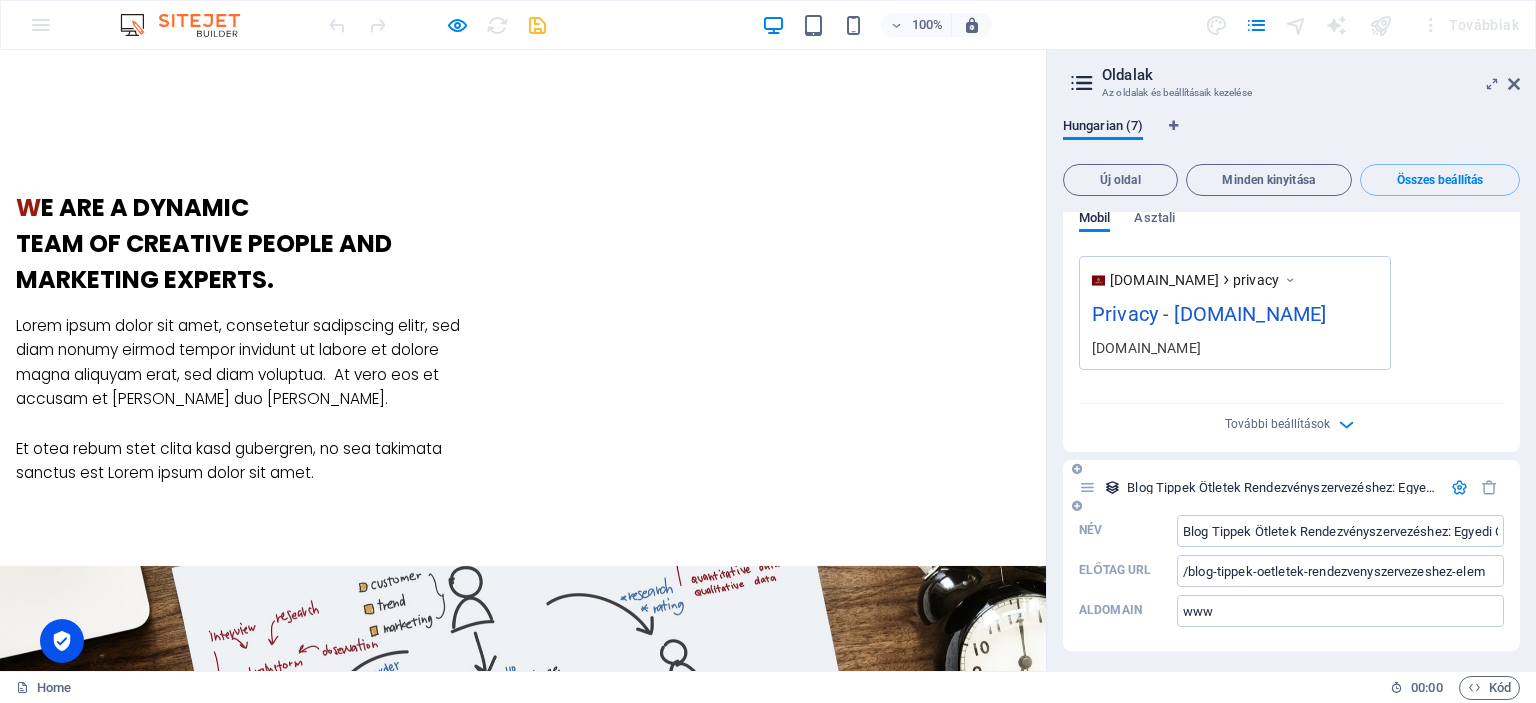 click on "Hungarian (7) Új oldal Minden kinyitása Összes beállítás Home / Név Home ​ URL SLUG / ​ SEO cím AI ​ 234 / 580 Px SEO leírás AI ​ 72 / 990 Px SEO kulcsszavak AI ​ Beállítások Menü Noindex Előnézet Mobil Asztali www.example.com fabricart.hu - Nyíregyháza fabricart.hu Meta címkék ​ Előnézeti kép (Open Graph) Húzza ide a fájlokat, kattintson a fájlok kiválasztásához, vagy válasszon fájlokat a Fájlokból vagy a szabadon elérhető képek és videók közül További beállítások Új oldal /uj-oldal Név Új oldal ​ URL SLUG /uj-oldal ​ SEO cím AI ​ 68 / 580 Px SEO leírás AI ​ 0 / 990 Px SEO kulcsszavak AI ​ Beállítások Menü Noindex Előnézet Mobil Asztali www.example.com uj-oldal Meta címkék ​ Előnézeti kép (Open Graph) Húzza ide a fájlokat, kattintson a fájlok kiválasztásához, vagy válasszon fájlokat a Fájlokból vagy a szabadon elérhető képek és videók közül További beállítások Rendezvény megvalósítás Név ​ ​ AI" at bounding box center [1291, 386] 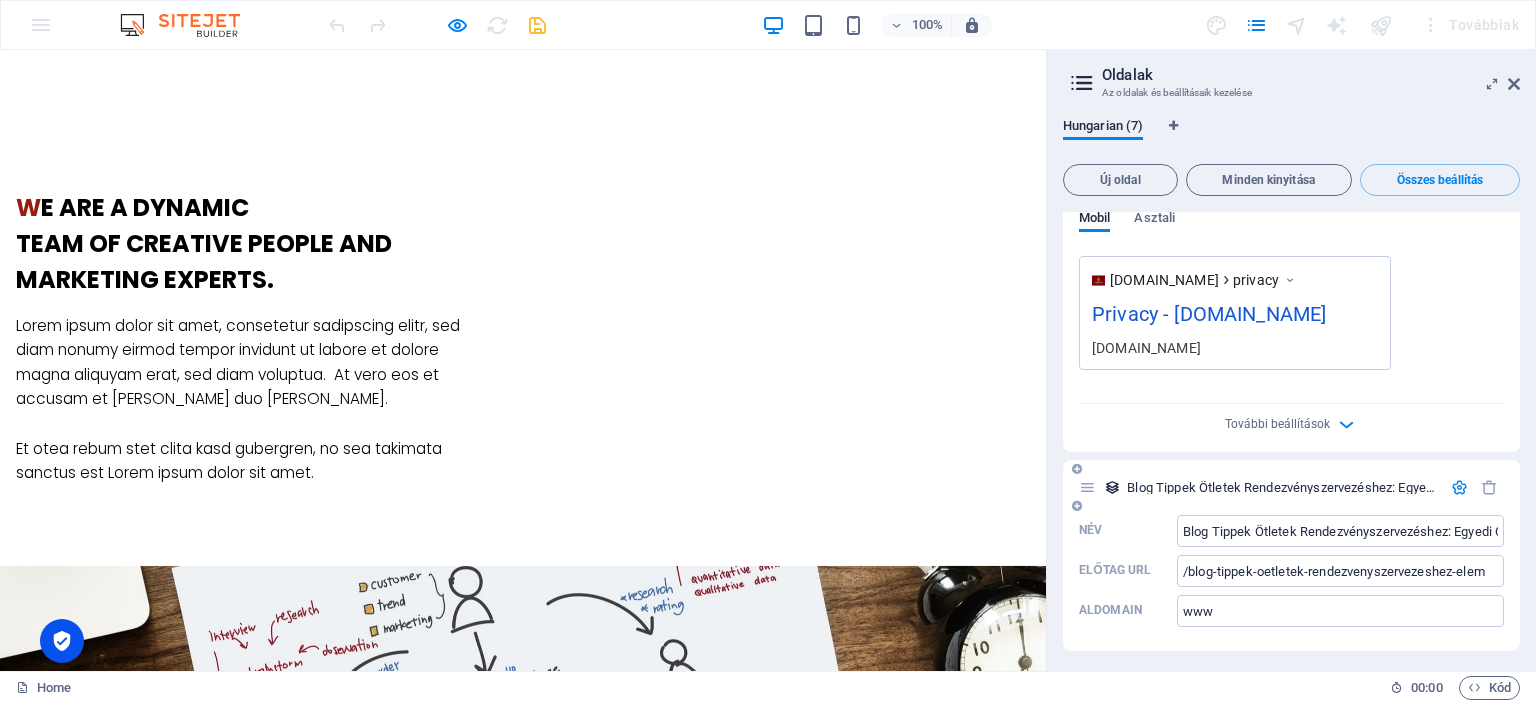 drag, startPoint x: 1519, startPoint y: 628, endPoint x: 1512, endPoint y: 588, distance: 40.60788 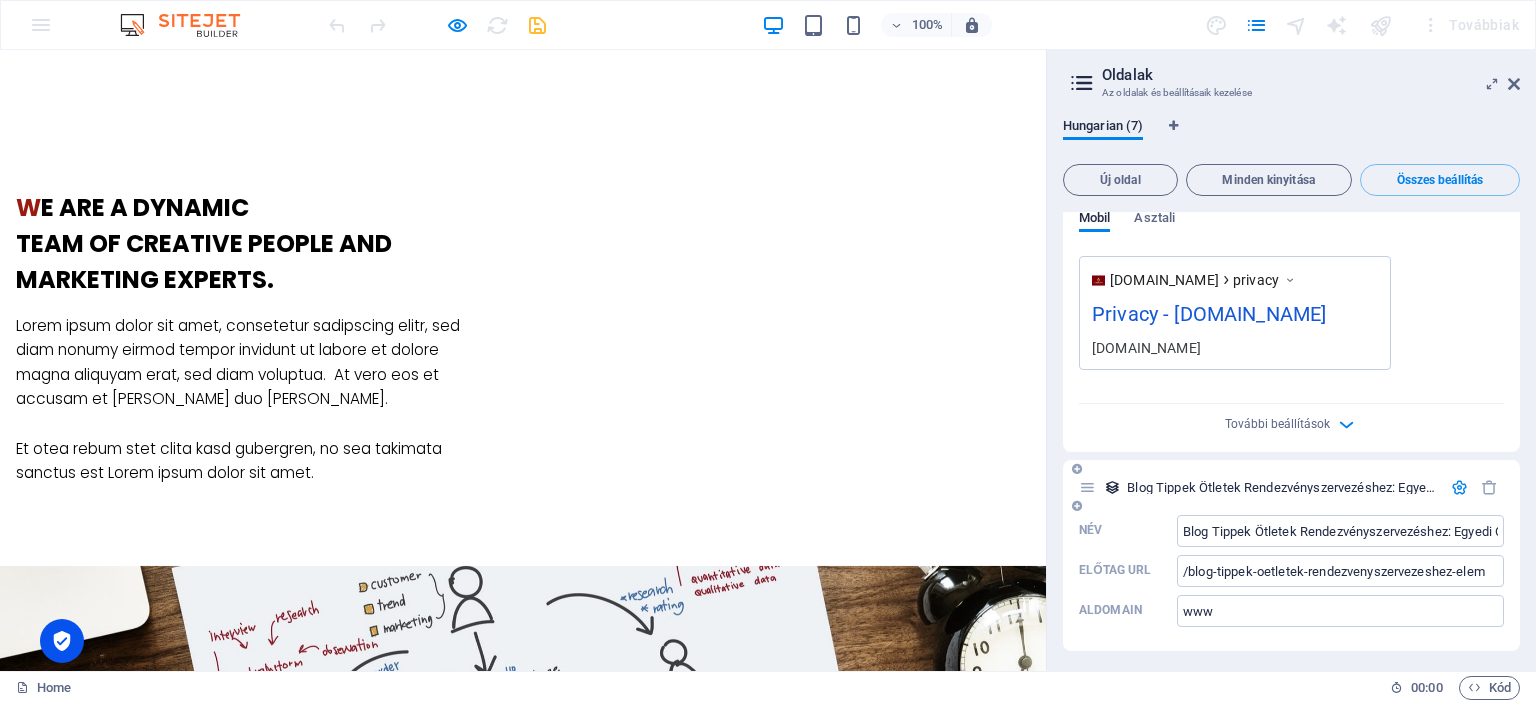 click on "Home / Név Home ​ URL SLUG / ​ SEO cím AI ​ 234 / 580 Px SEO leírás AI ​ 72 / 990 Px SEO kulcsszavak AI ​ Beállítások Menü Noindex Előnézet Mobil Asztali www.example.com fabricart.hu - Nyíregyháza fabricart.hu Meta címkék ​ Előnézeti kép (Open Graph) Húzza ide a fájlokat, kattintson a fájlok kiválasztásához, vagy válasszon fájlokat a Fájlokból vagy a szabadon elérhető képek és videók közül További beállítások Új oldal /uj-oldal Név Új oldal ​ URL SLUG /uj-oldal ​ SEO cím AI ​ 68 / 580 Px SEO leírás AI ​ 0 / 990 Px SEO kulcsszavak AI ​ Beállítások Menü Noindex Előnézet Mobil Asztali www.example.com uj-oldal Meta címkék ​ Előnézeti kép (Open Graph) Húzza ide a fájlokat, kattintson a fájlok kiválasztásához, vagy válasszon fájlokat a Fájlokból vagy a szabadon elérhető képek és videók közül További beállítások Rendezvény megvalósítás /rendezveny-megvalositas Név Rendezvény megvalósítás ​ URL SLUG ​ AI" at bounding box center (1291, 433) 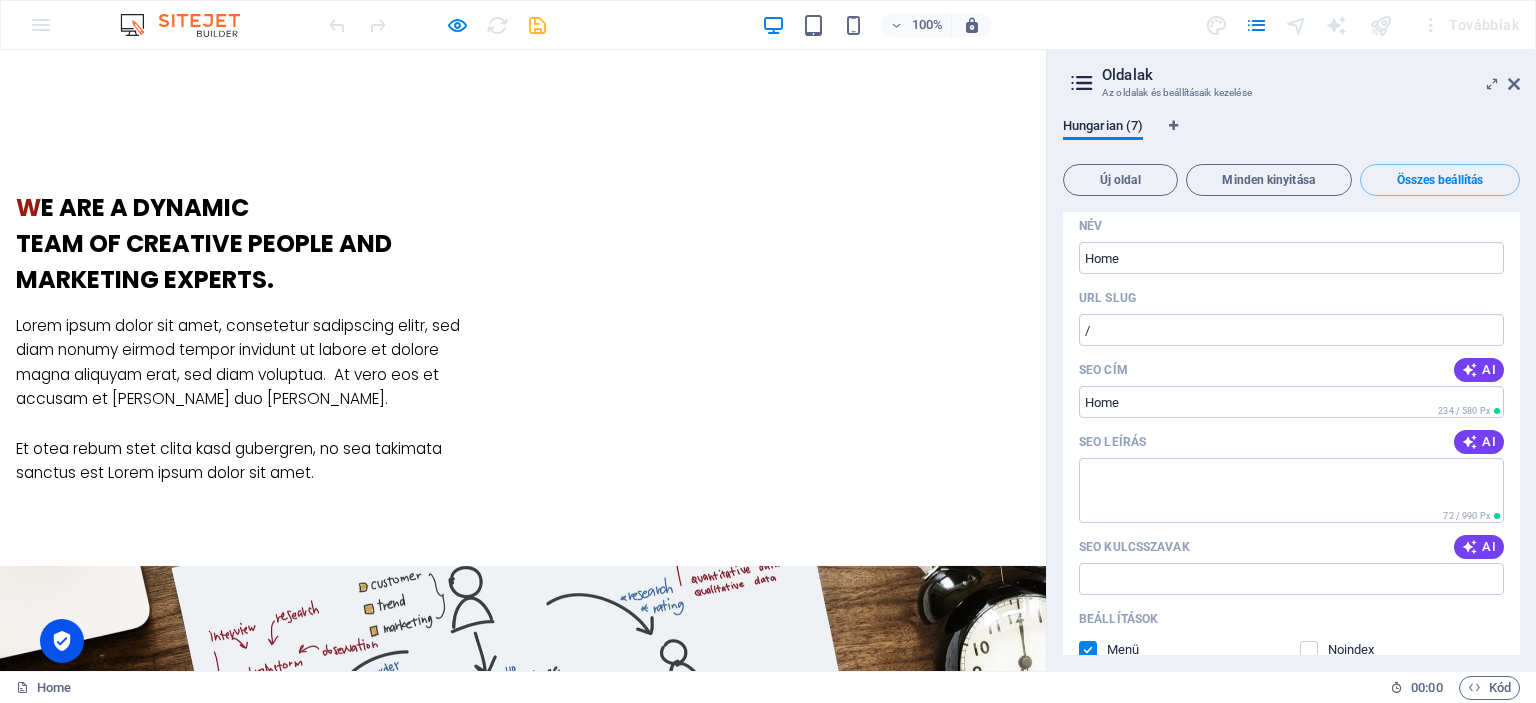 scroll, scrollTop: 0, scrollLeft: 0, axis: both 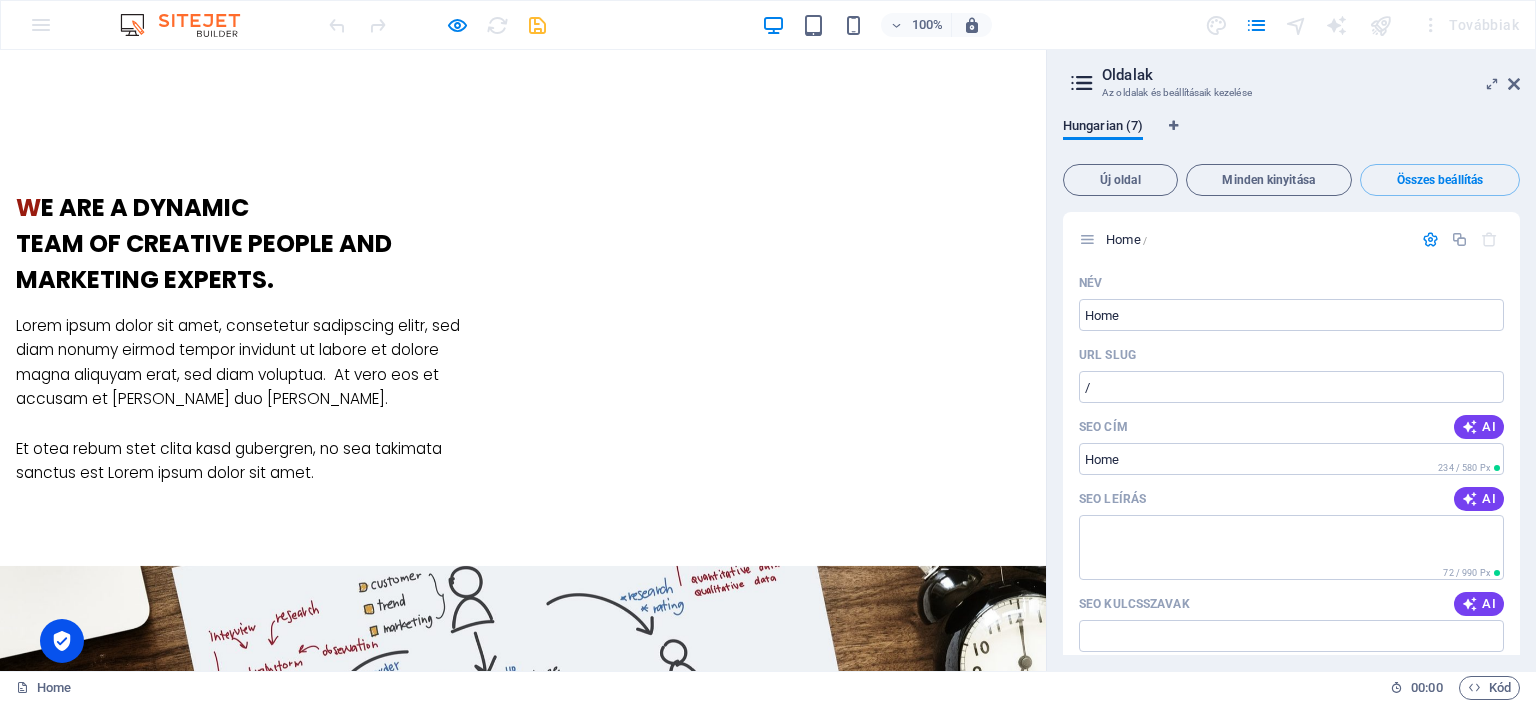 click at bounding box center [1082, 83] 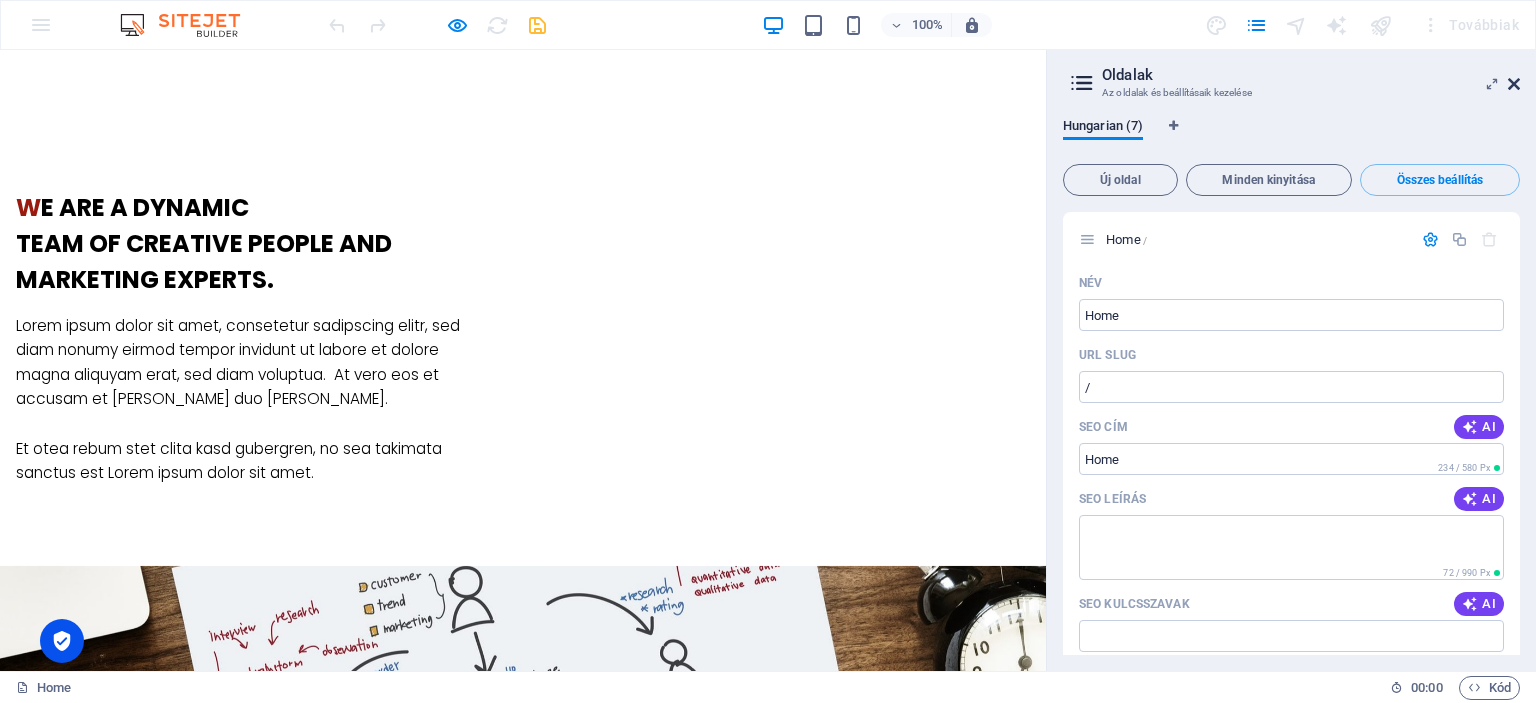click at bounding box center [1514, 84] 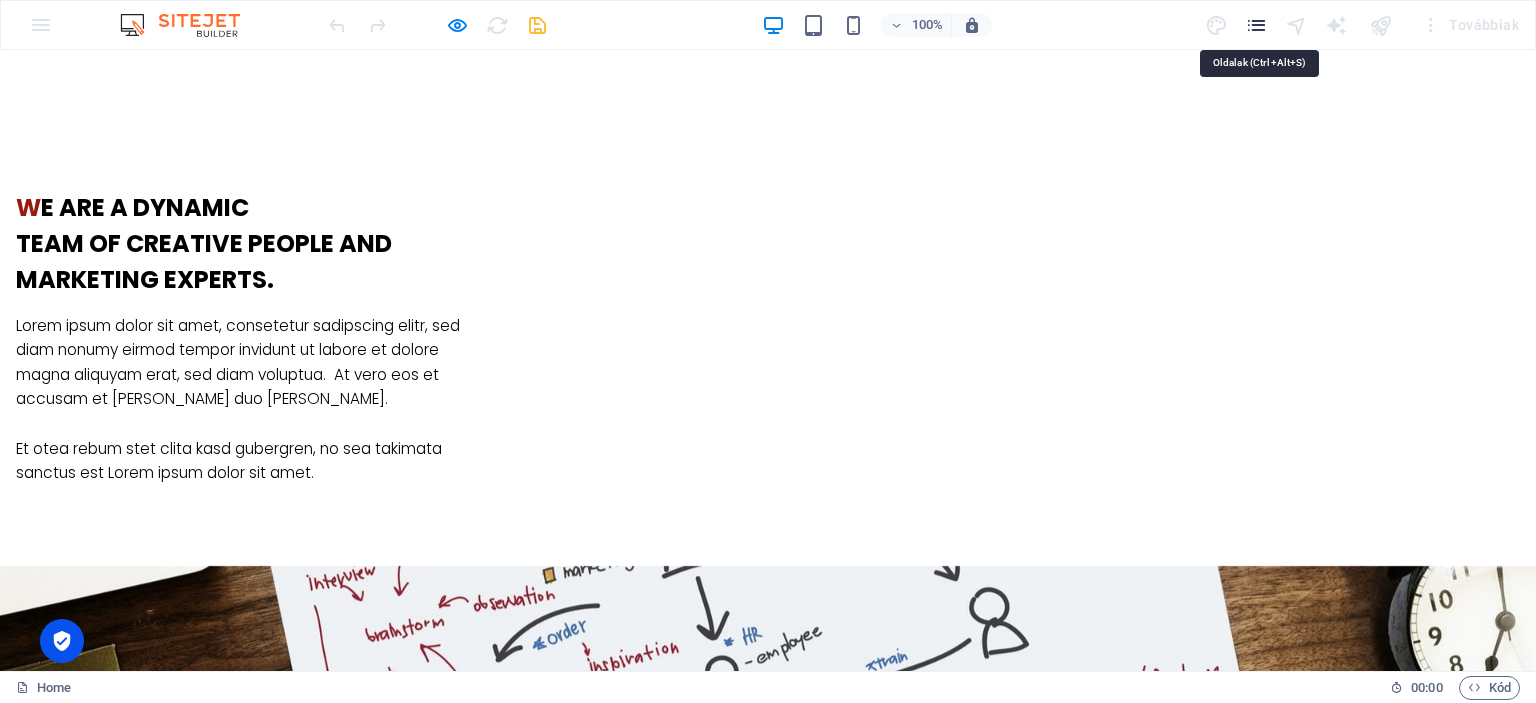 click at bounding box center (1256, 25) 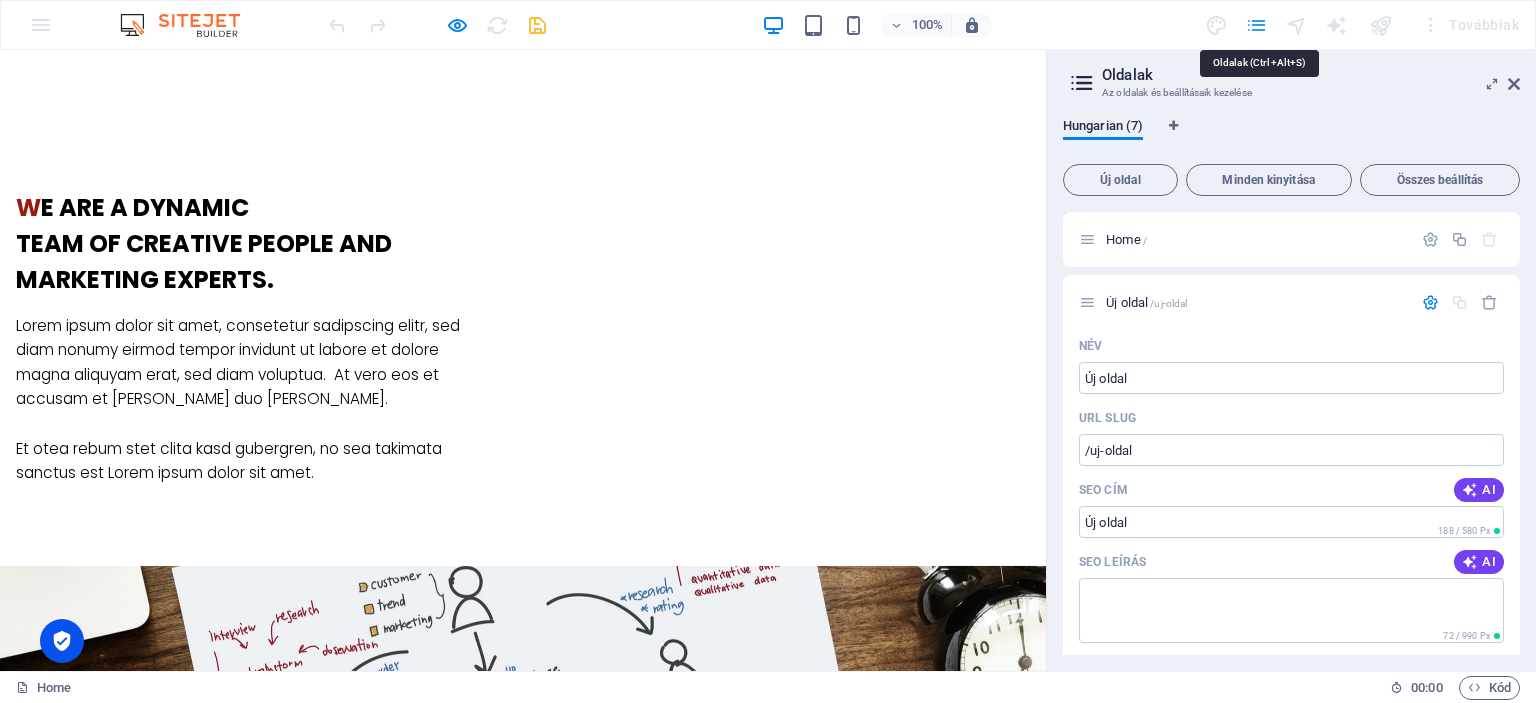 scroll, scrollTop: 752, scrollLeft: 0, axis: vertical 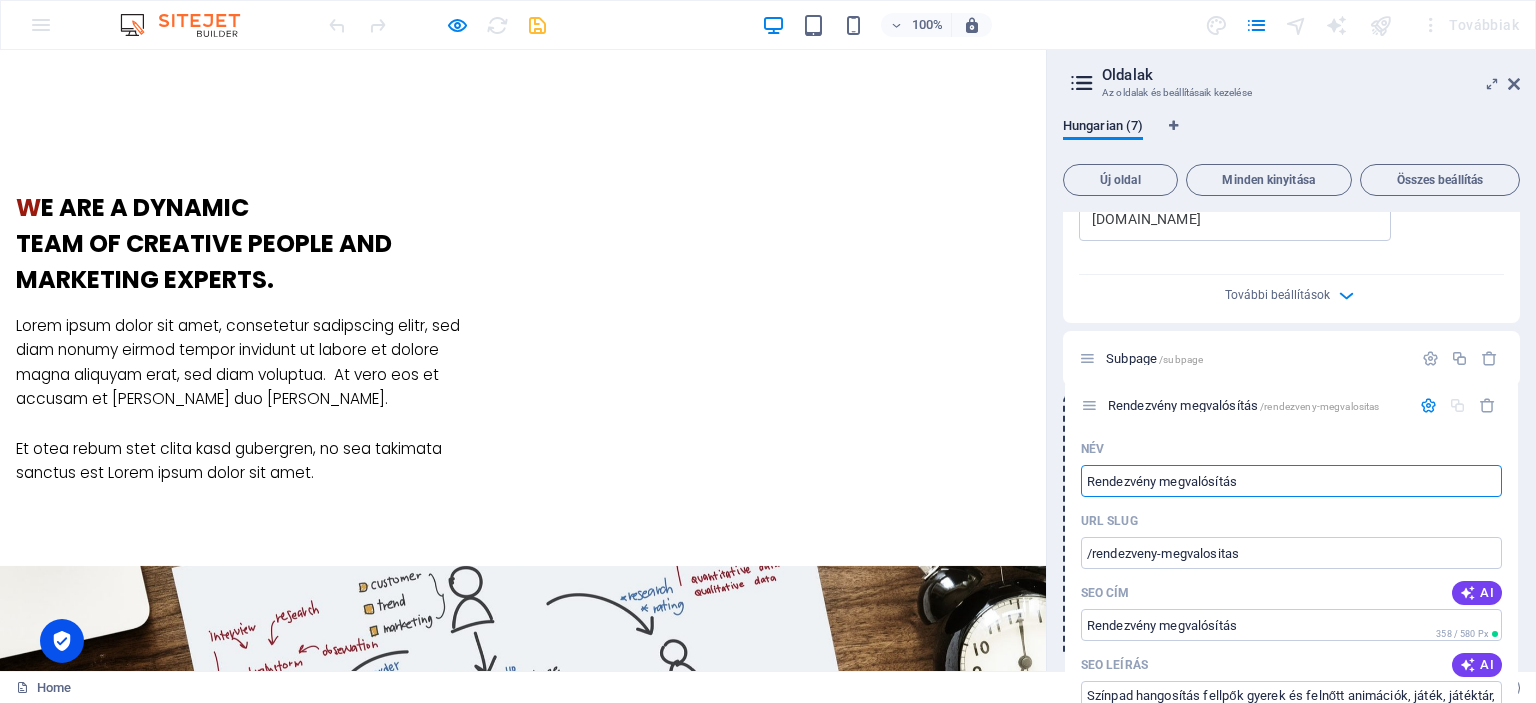 drag, startPoint x: 1085, startPoint y: 357, endPoint x: 1087, endPoint y: 399, distance: 42.047592 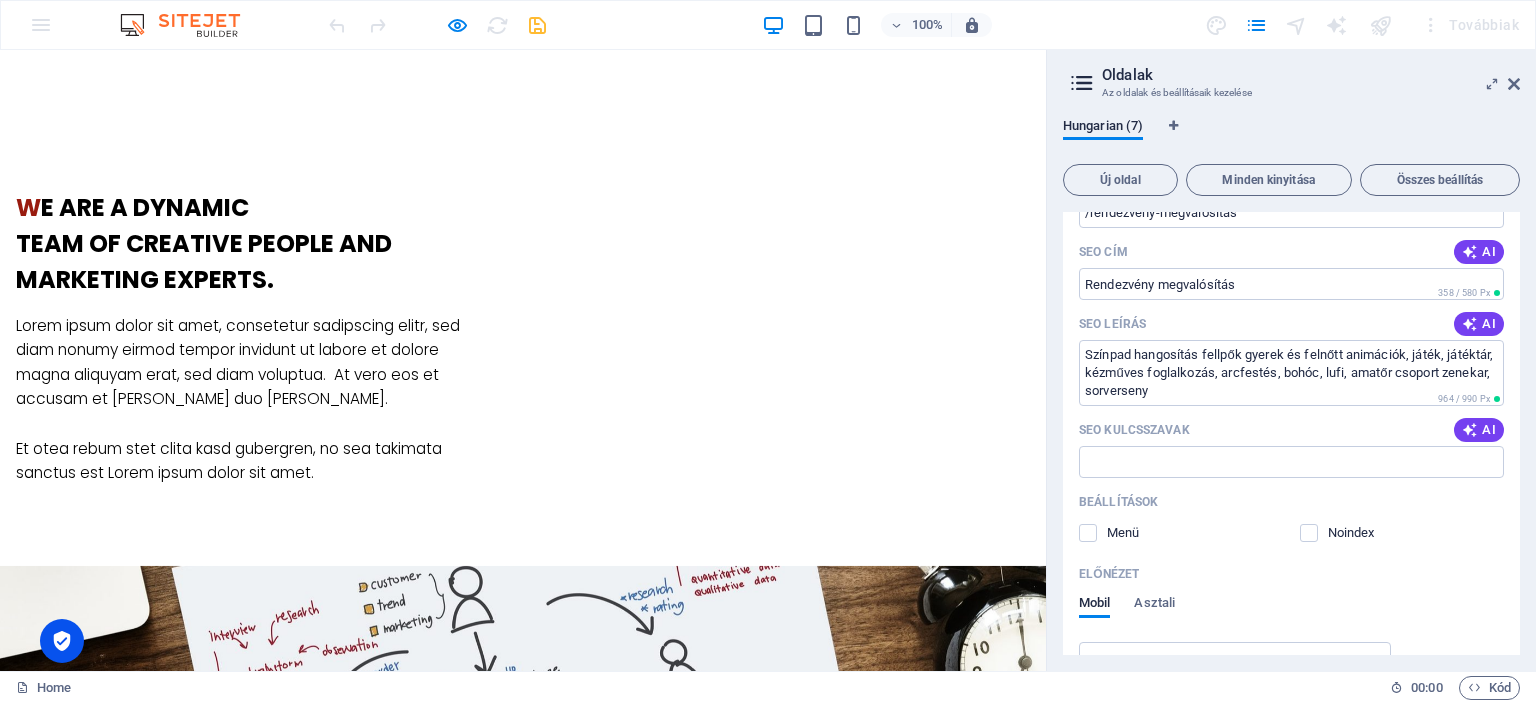 scroll, scrollTop: 1112, scrollLeft: 0, axis: vertical 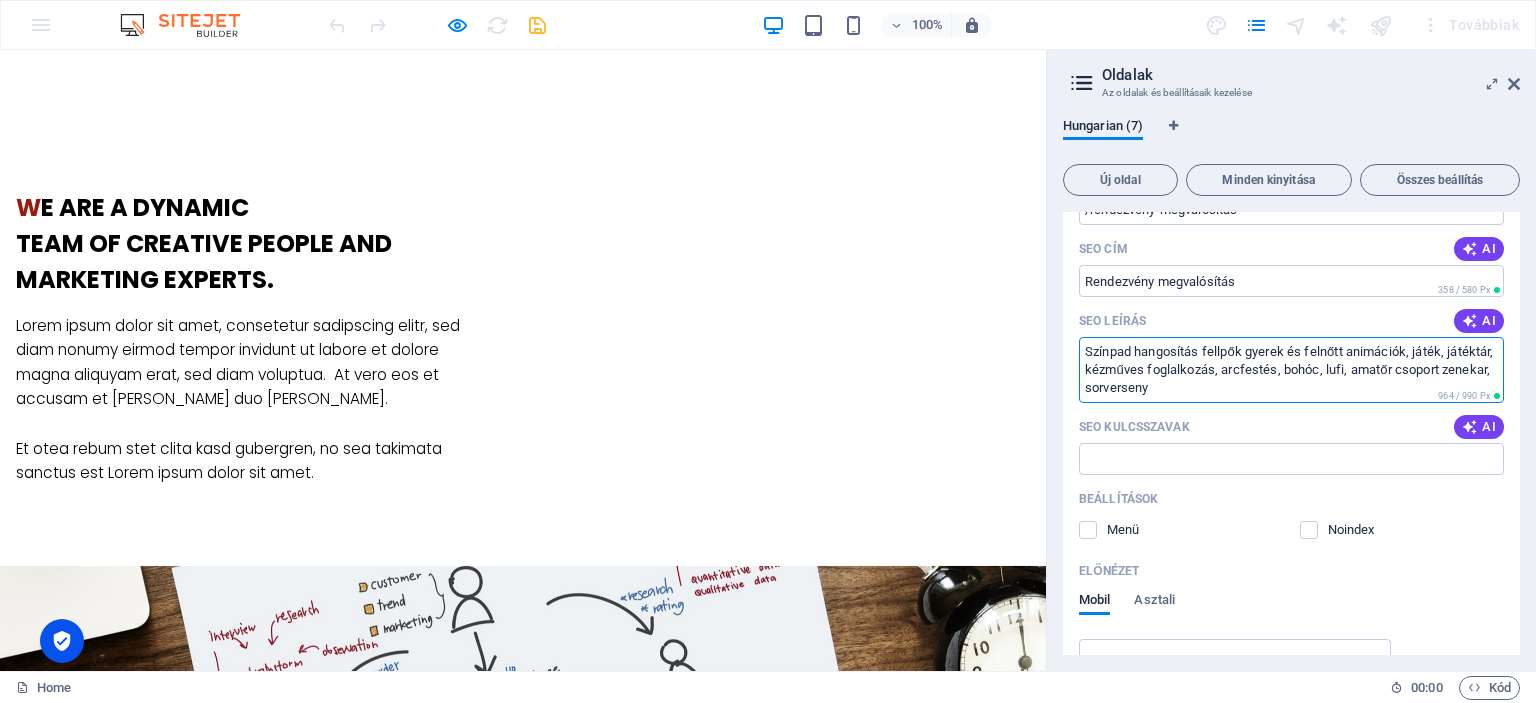 drag, startPoint x: 1208, startPoint y: 383, endPoint x: 1083, endPoint y: 342, distance: 131.55228 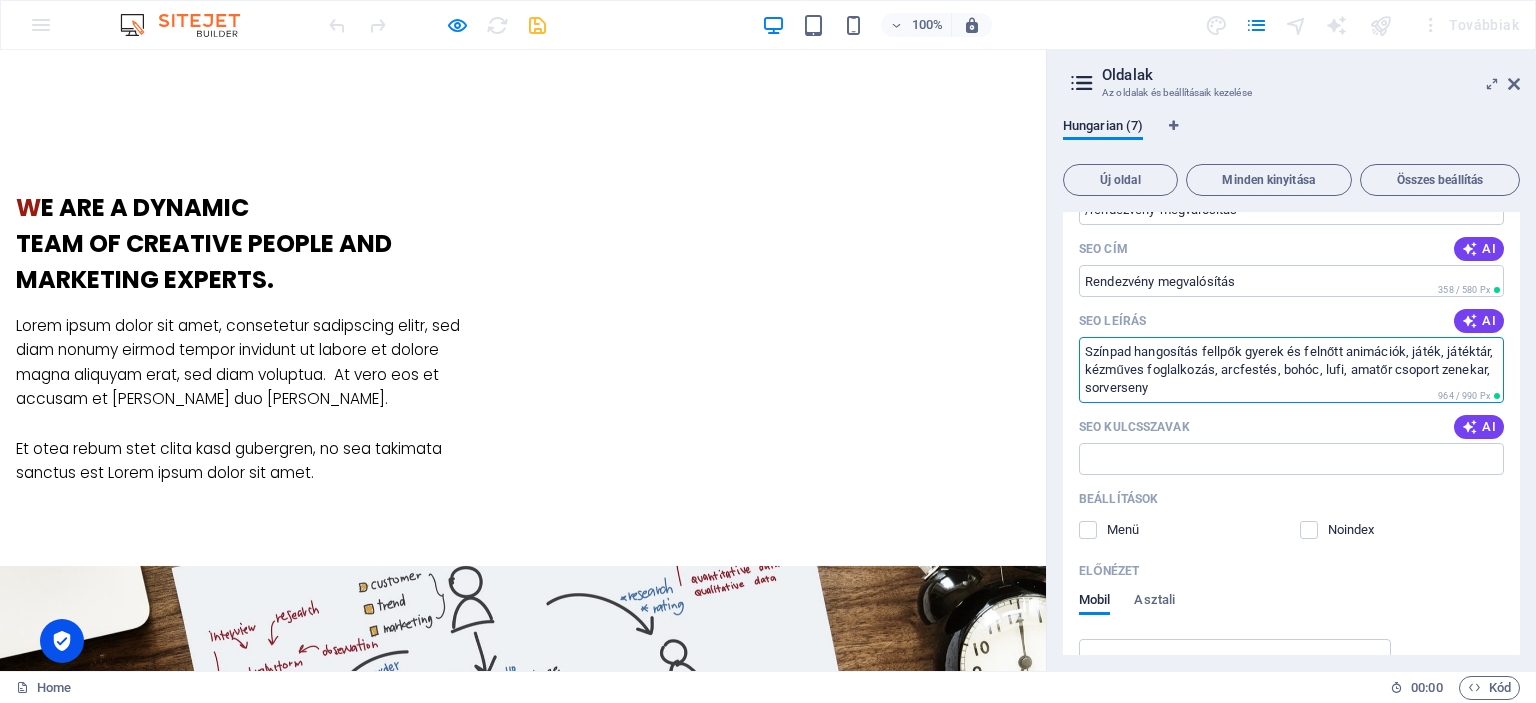 click on "Színpad hangosítás fellpők gyerek és felnőtt animációk, játék, játéktár, kézműves foglalkozás, arcfestés, bohóc, lufi, amatőr csoport zenekar, sorverseny" at bounding box center (1291, 369) 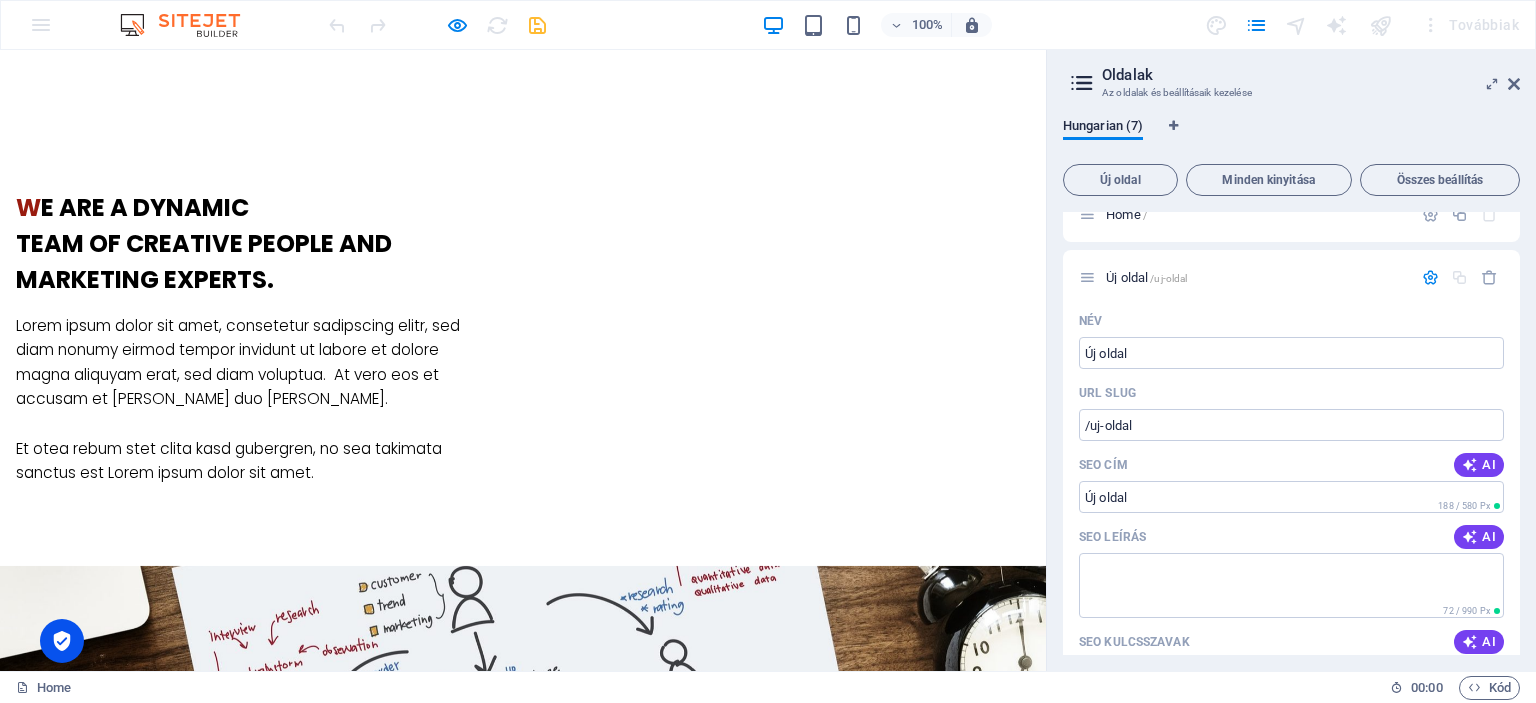 scroll, scrollTop: 0, scrollLeft: 0, axis: both 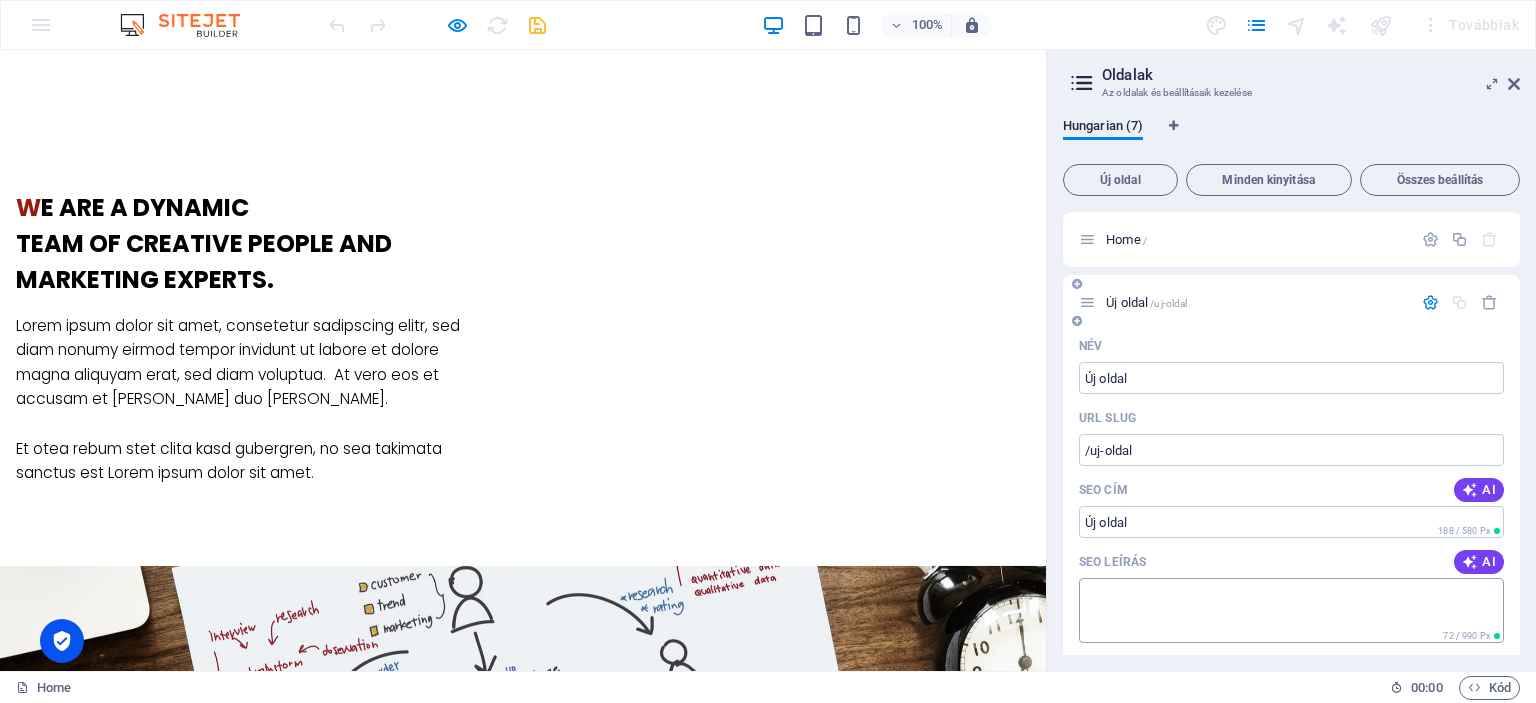click on "SEO leírás" at bounding box center [1291, 610] 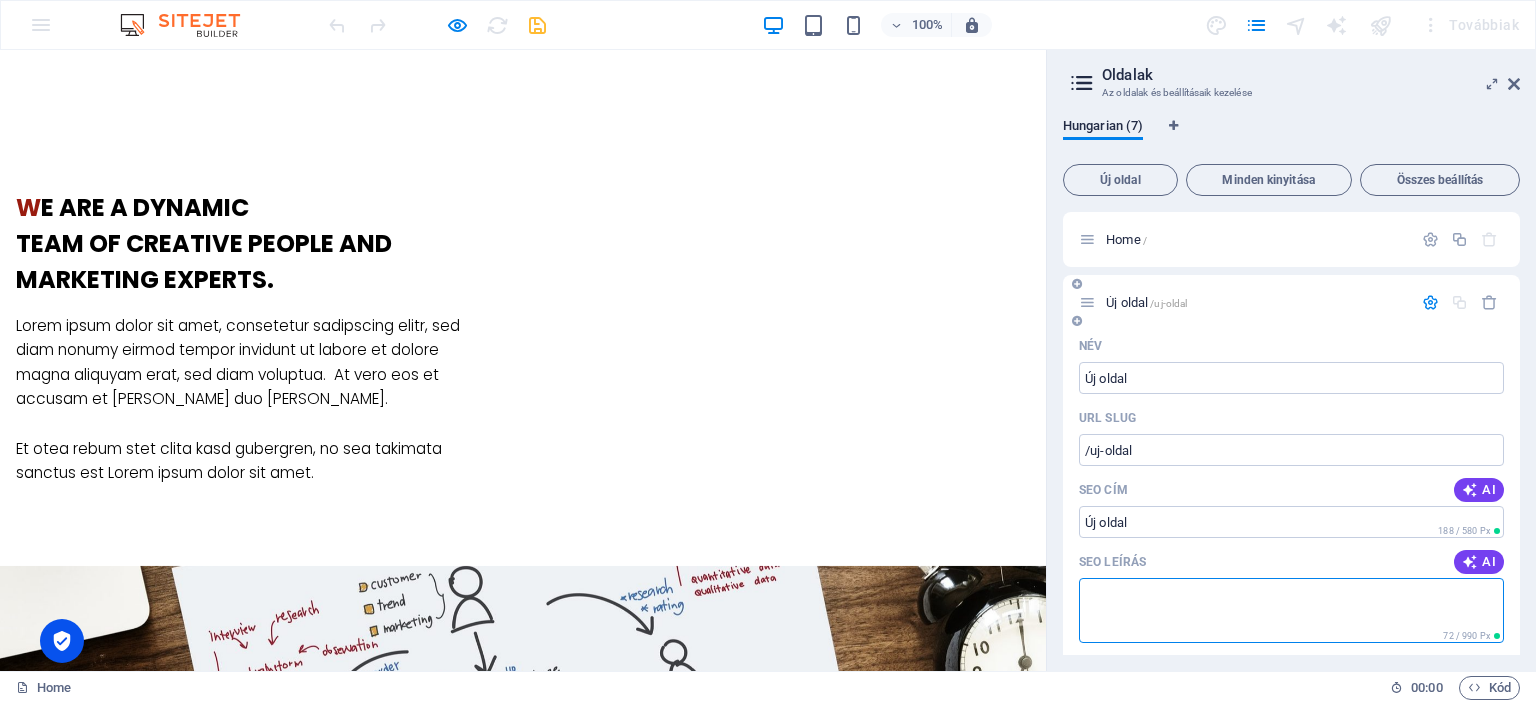 paste on "Színpad hangosítás fellpők gyerek és felnőtt animációk, játék, játéktár, kézműves foglalkozás, arcfestés, bohóc, lufi, amatőr csoport zenekar, sorverseny" 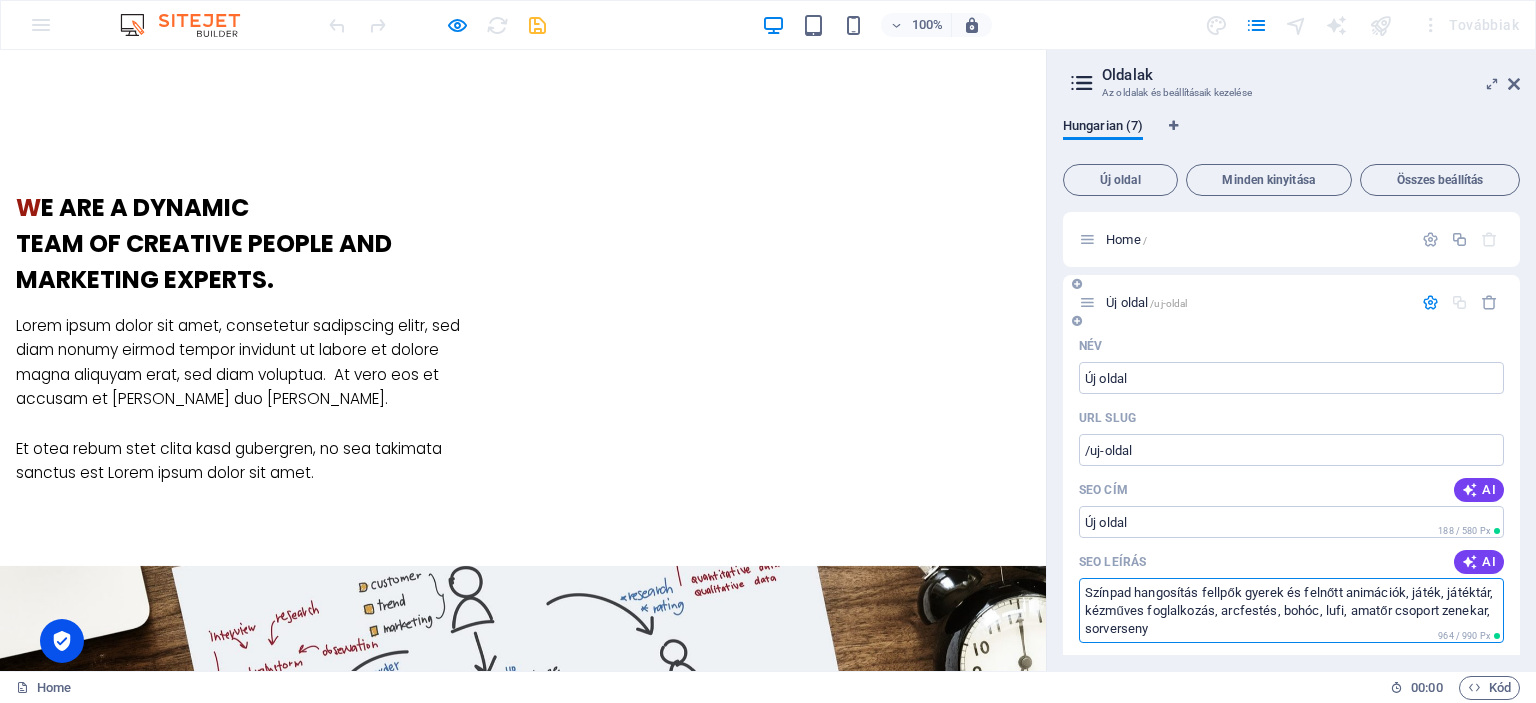 click on "Színpad hangosítás fellpők gyerek és felnőtt animációk, játék, játéktár, kézműves foglalkozás, arcfestés, bohóc, lufi, amatőr csoport zenekar, sorverseny" at bounding box center (1291, 610) 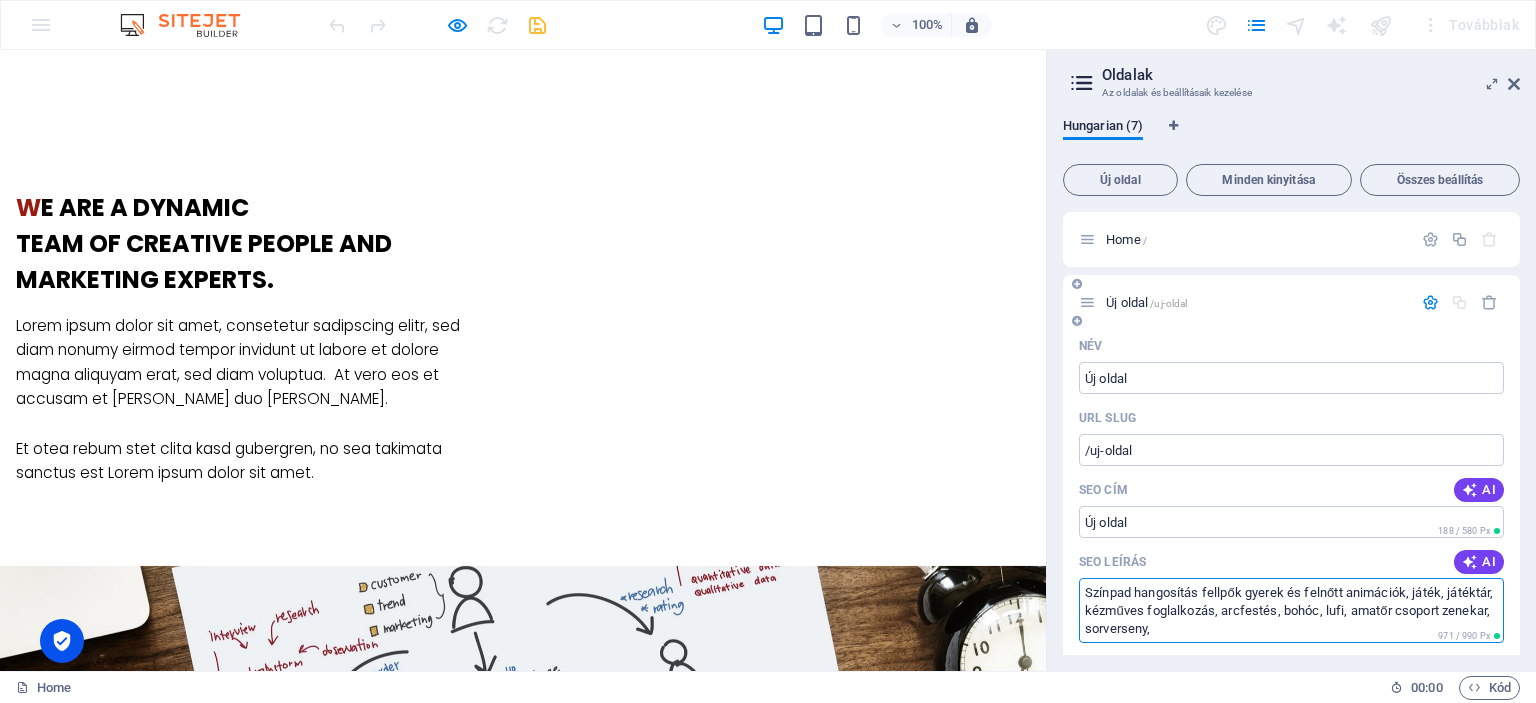 click on "Színpad hangosítás fellpők gyerek és felnőtt animációk, játék, játéktár, kézműves foglalkozás, arcfestés, bohóc, lufi, amatőr csoport zenekar, sorverseny," at bounding box center (1291, 610) 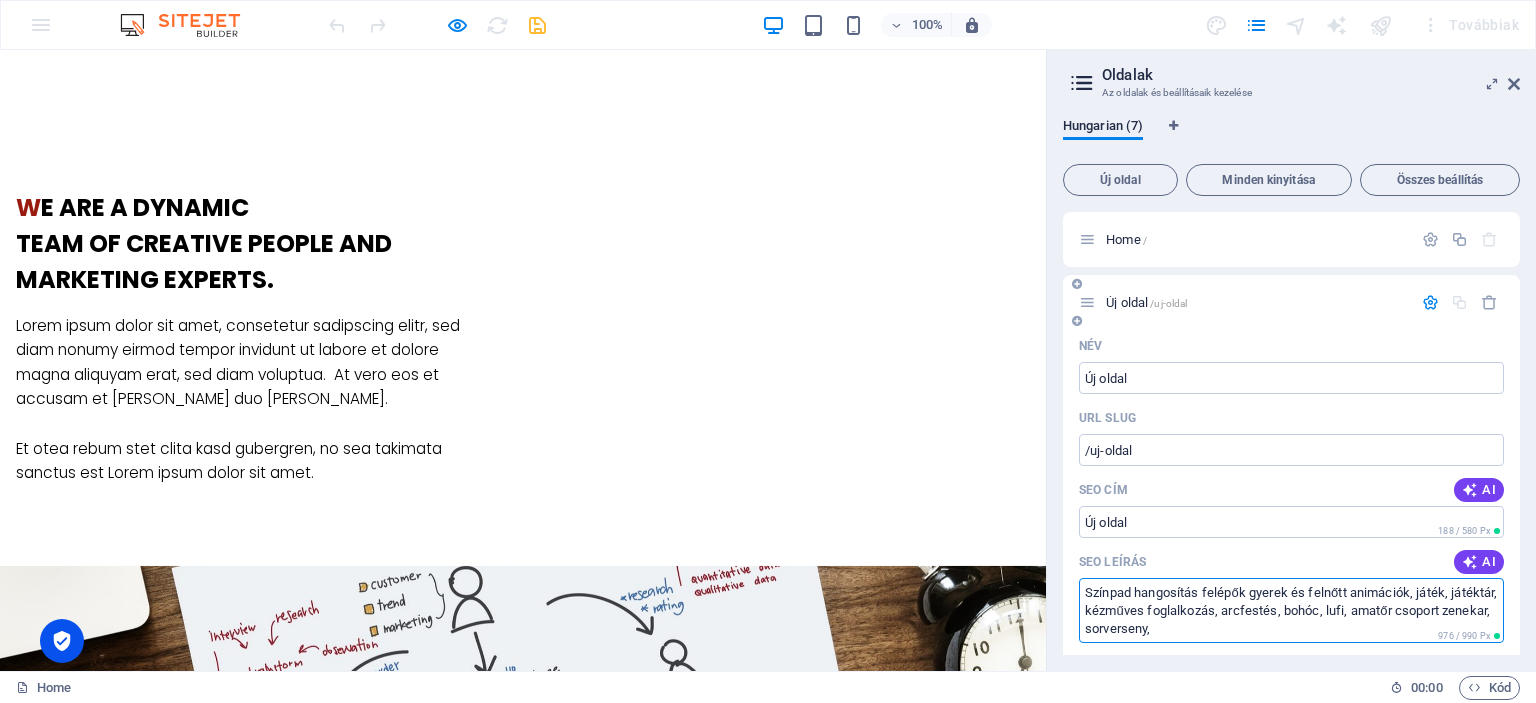 click on "Színpad hangosítás felépők gyerek és felnőtt animációk, játék, játéktár, kézműves foglalkozás, arcfestés, bohóc, lufi, amatőr csoport zenekar, sorverseny," at bounding box center (1291, 610) 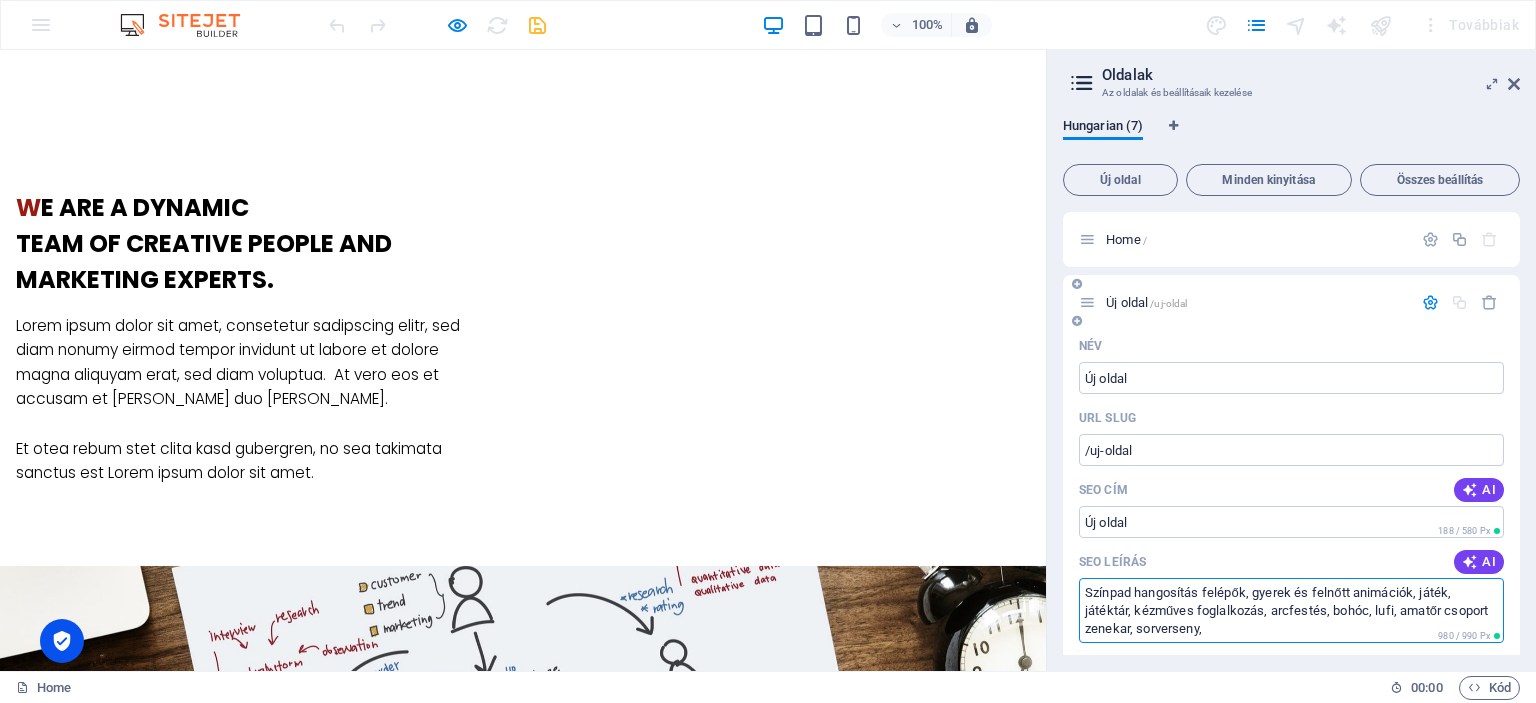 click on "Színpad hangosítás felépők, gyerek és felnőtt animációk, játék, játéktár, kézműves foglalkozás, arcfestés, bohóc, lufi, amatőr csoport zenekar, sorverseny," at bounding box center [1291, 610] 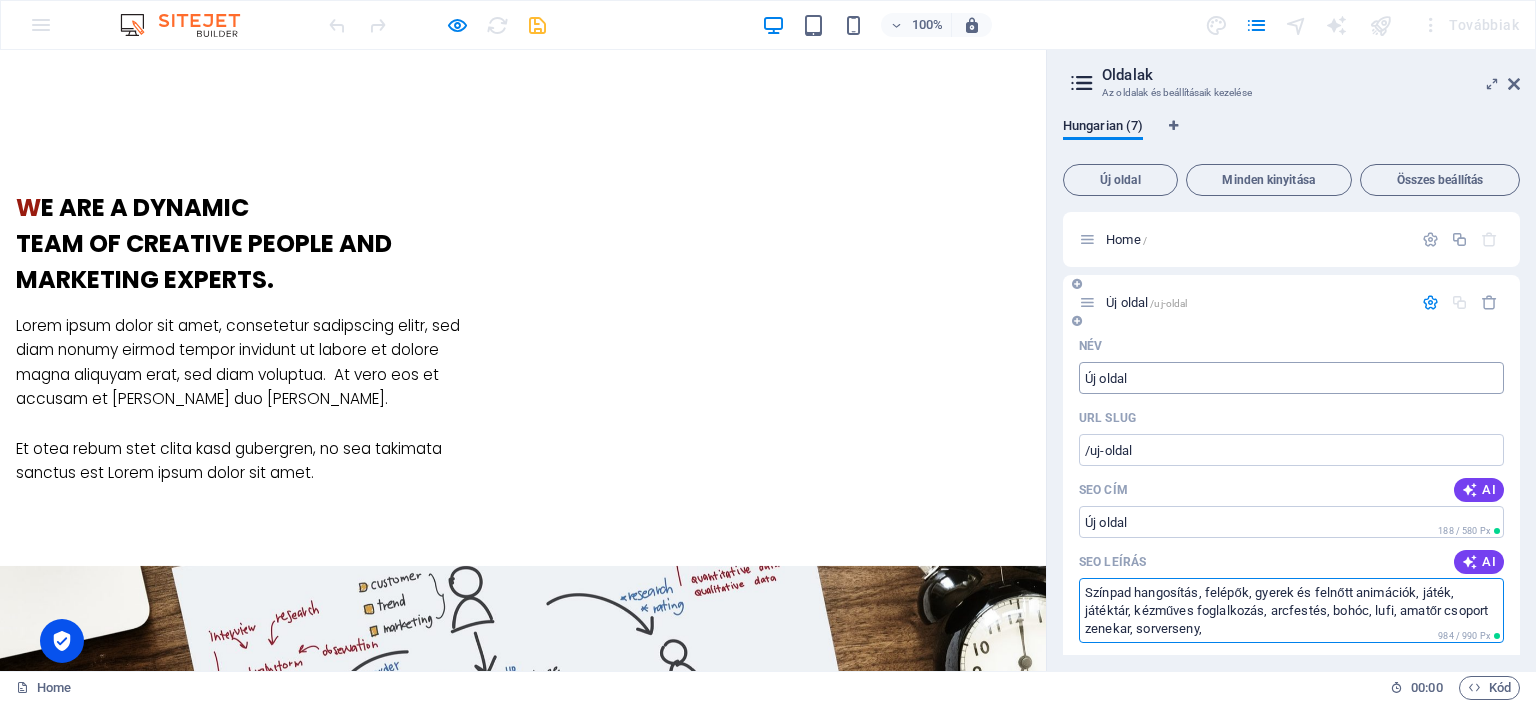 type on "Színpad hangosítás, felépők, gyerek és felnőtt animációk, játék, játéktár, kézműves foglalkozás, arcfestés, bohóc, lufi, amatőr csoport zenekar, sorverseny," 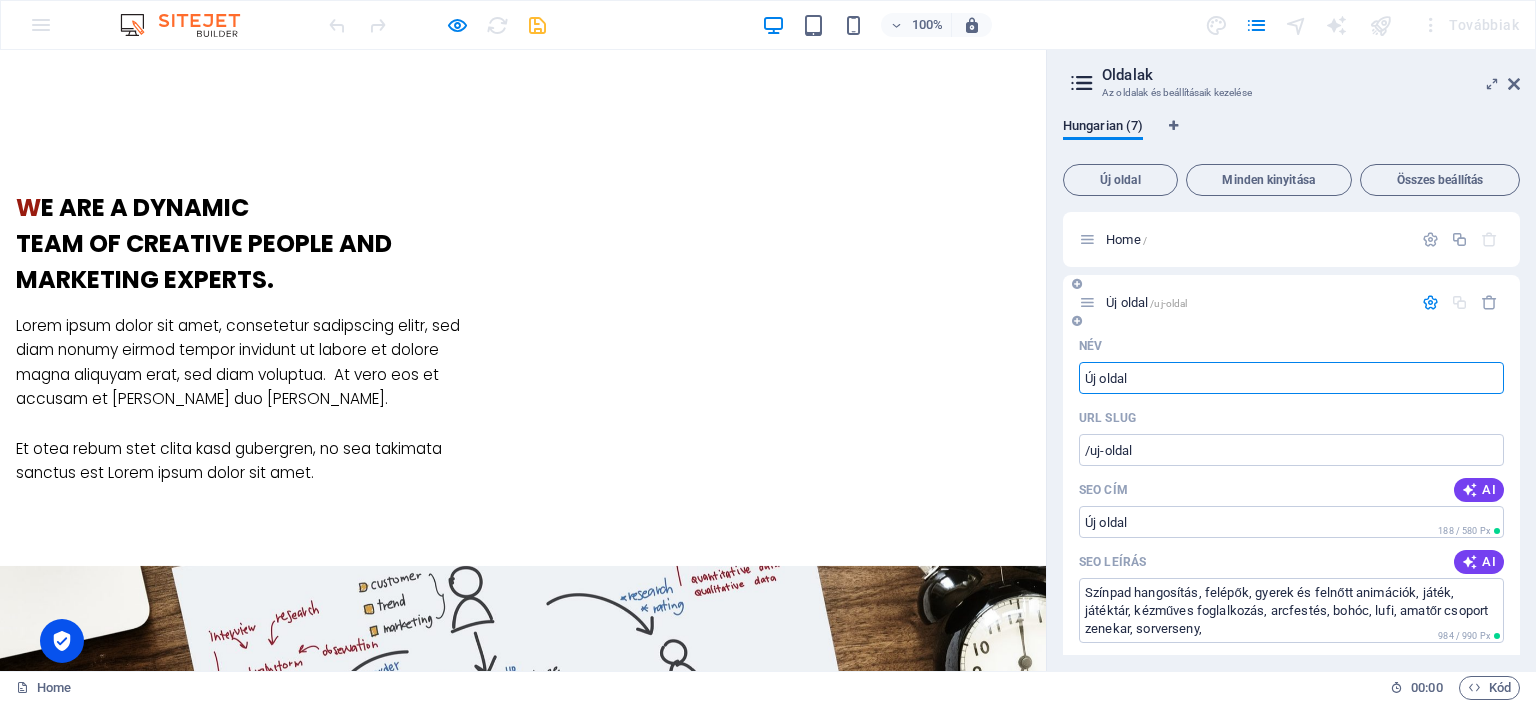 click on "Új oldal" at bounding box center (1291, 378) 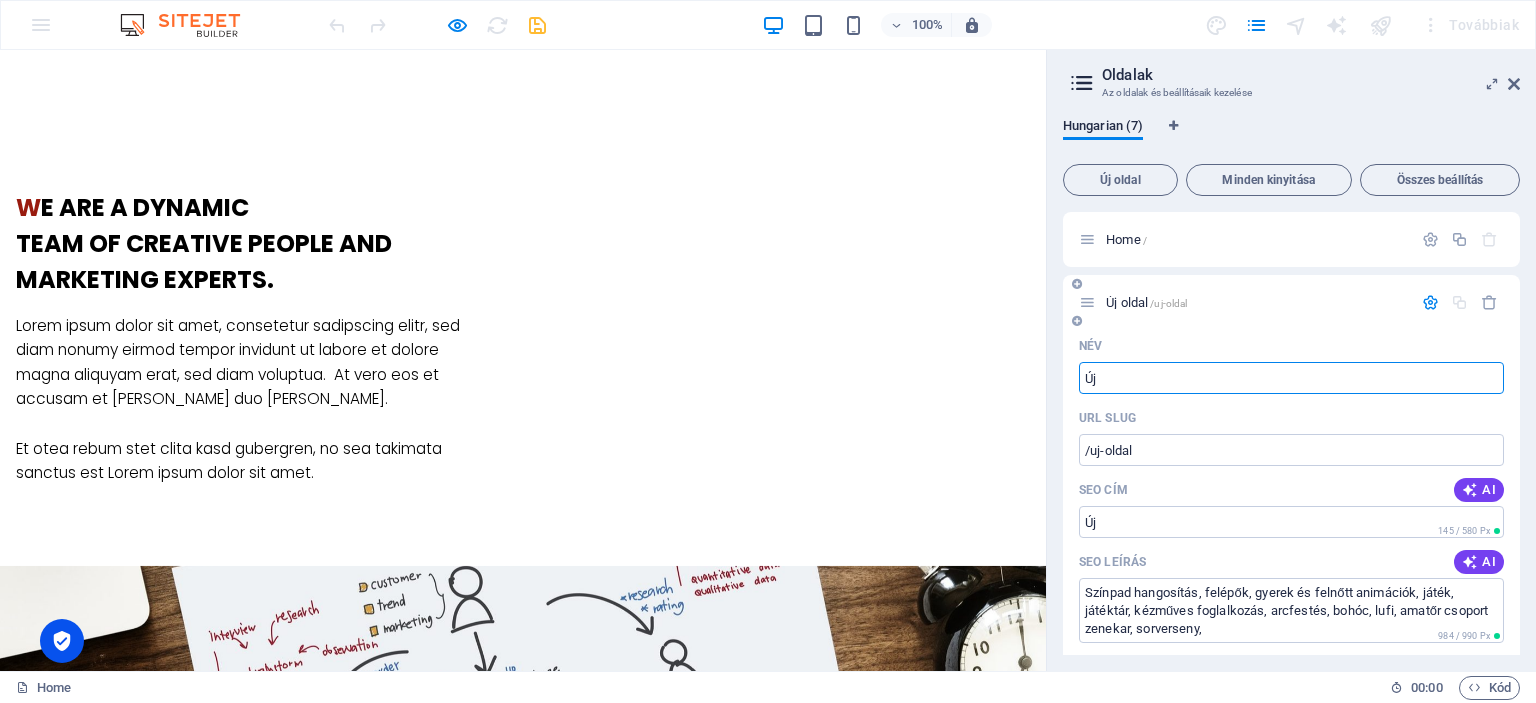 type on "Ú" 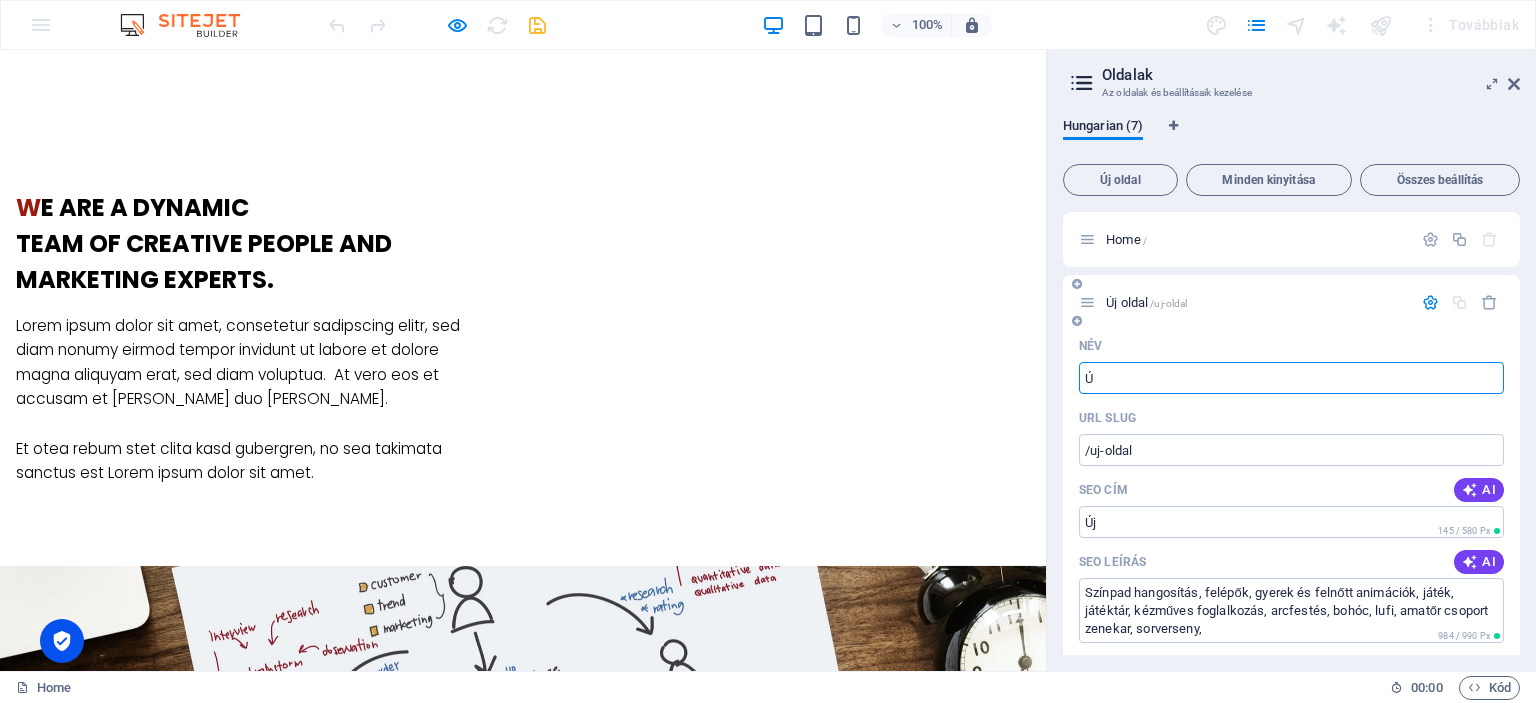 type 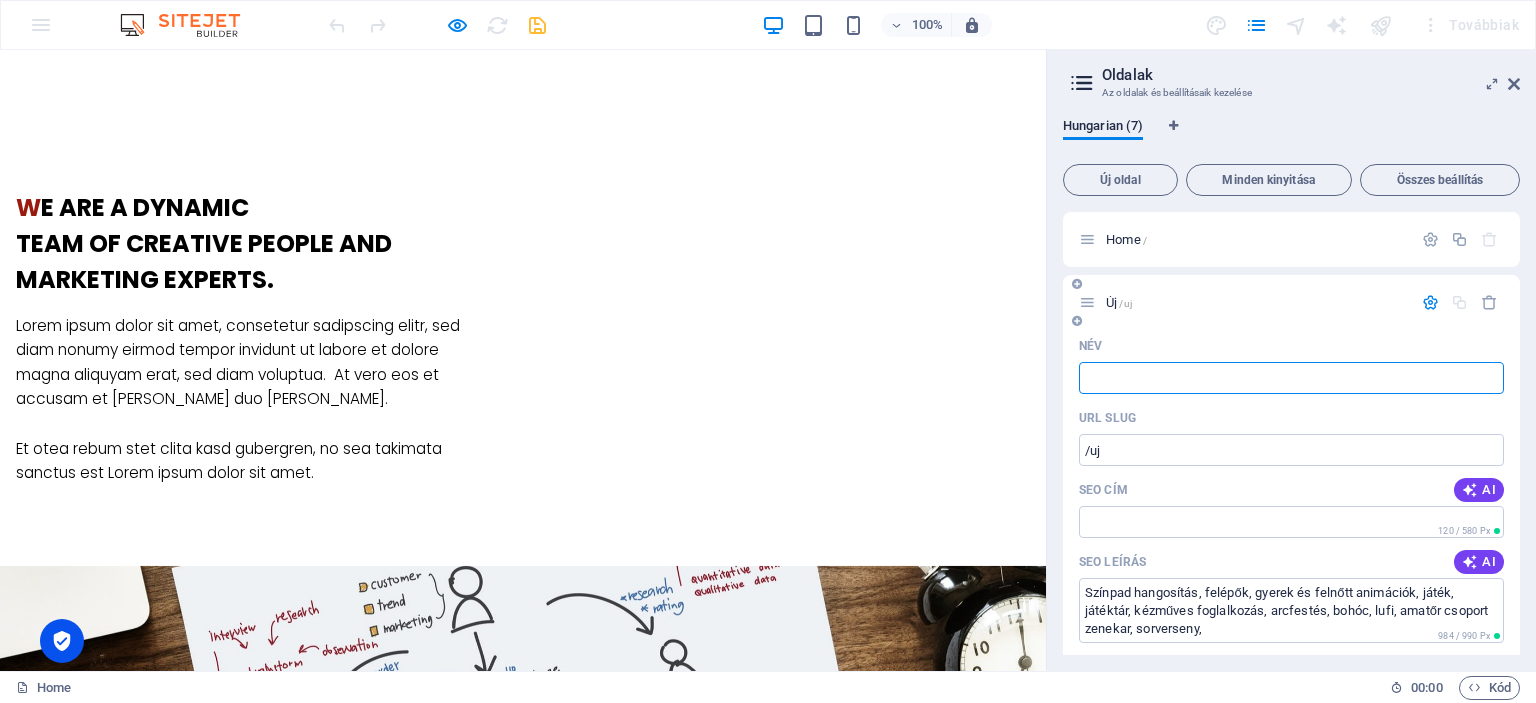 type on "/uj" 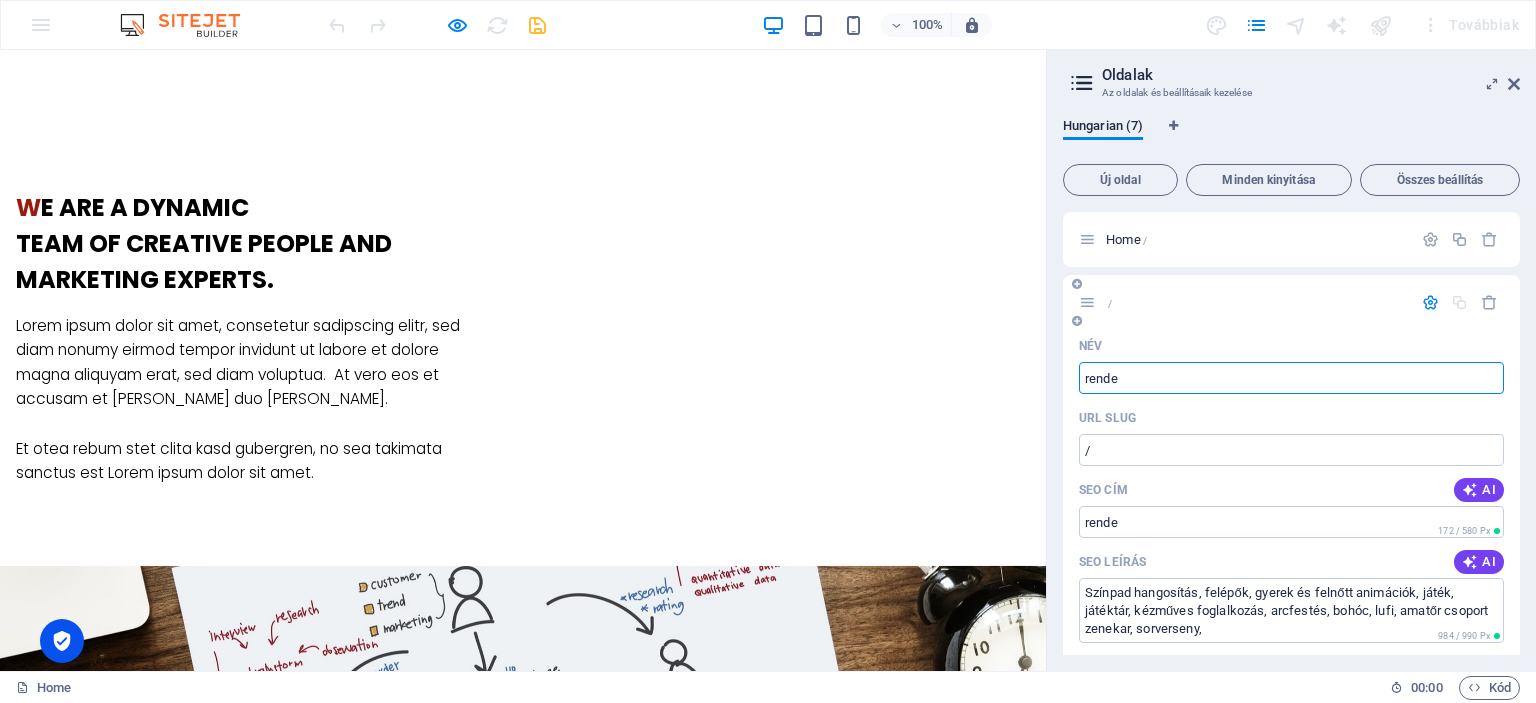 type on "rendez" 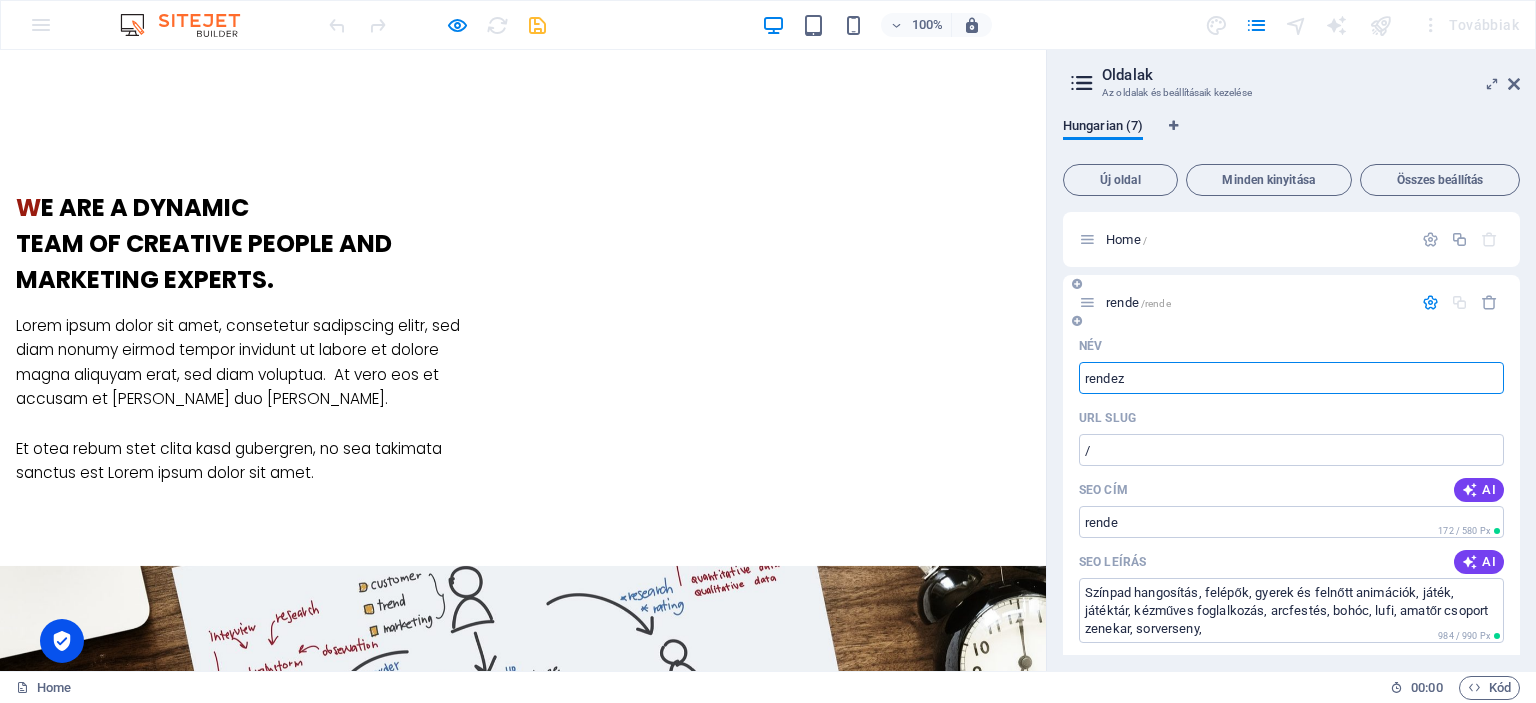 type on "/rende" 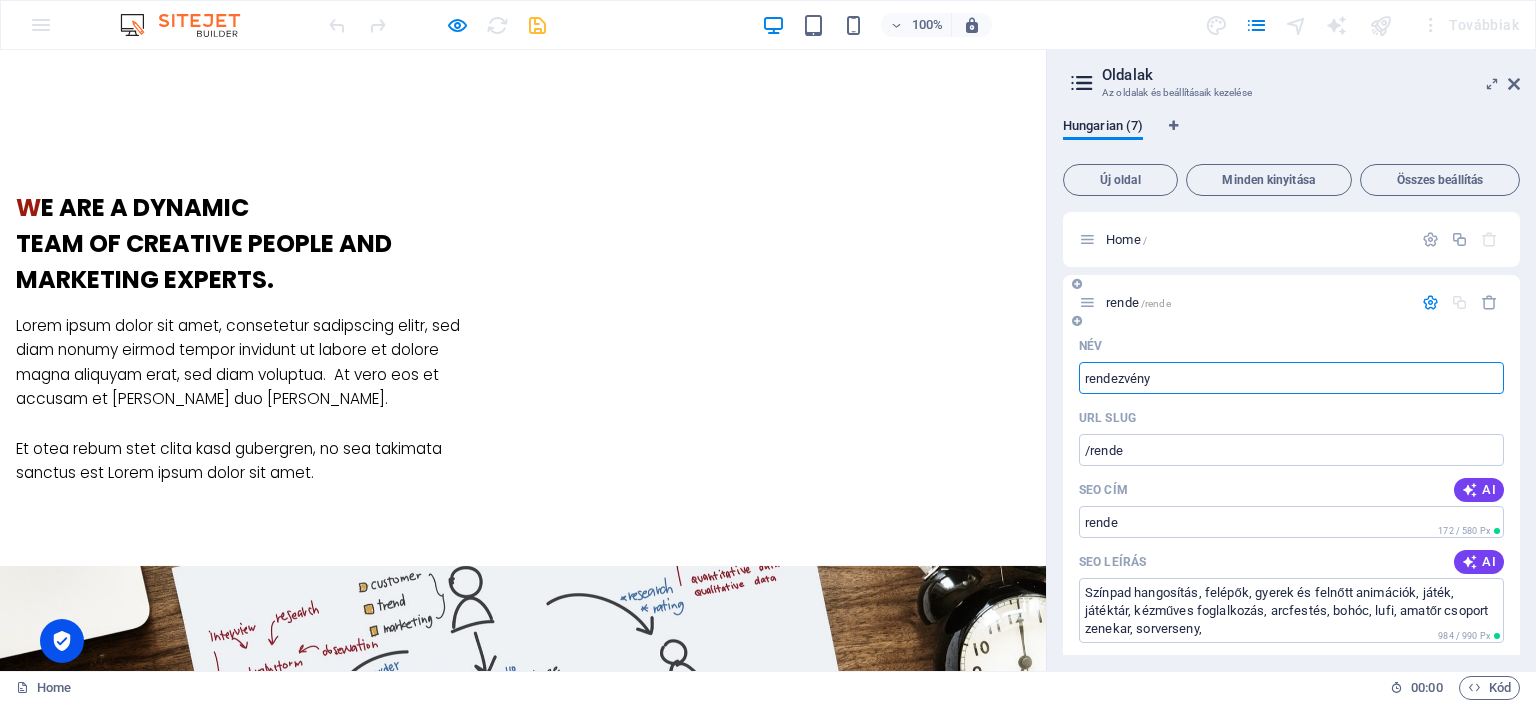 type on "rendezvény" 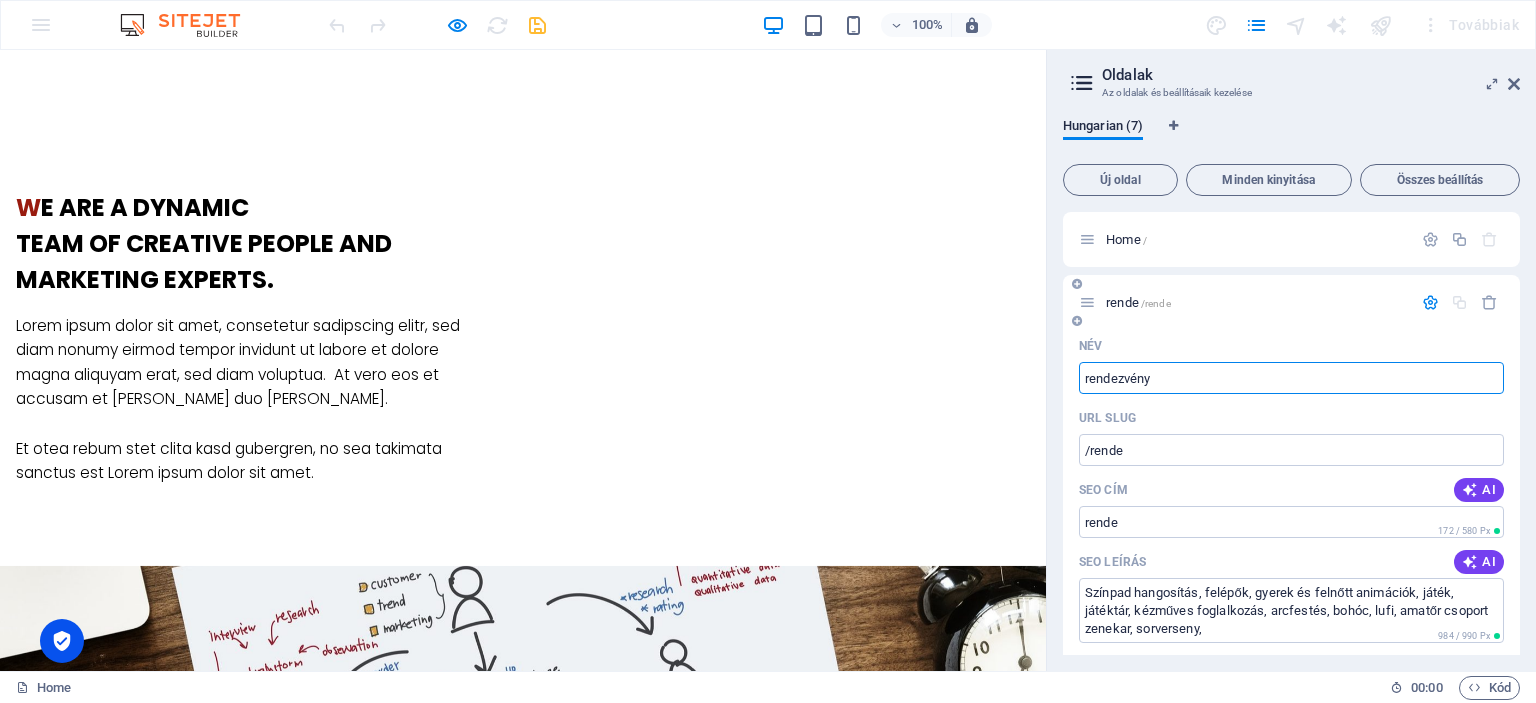 type on "rendezv" 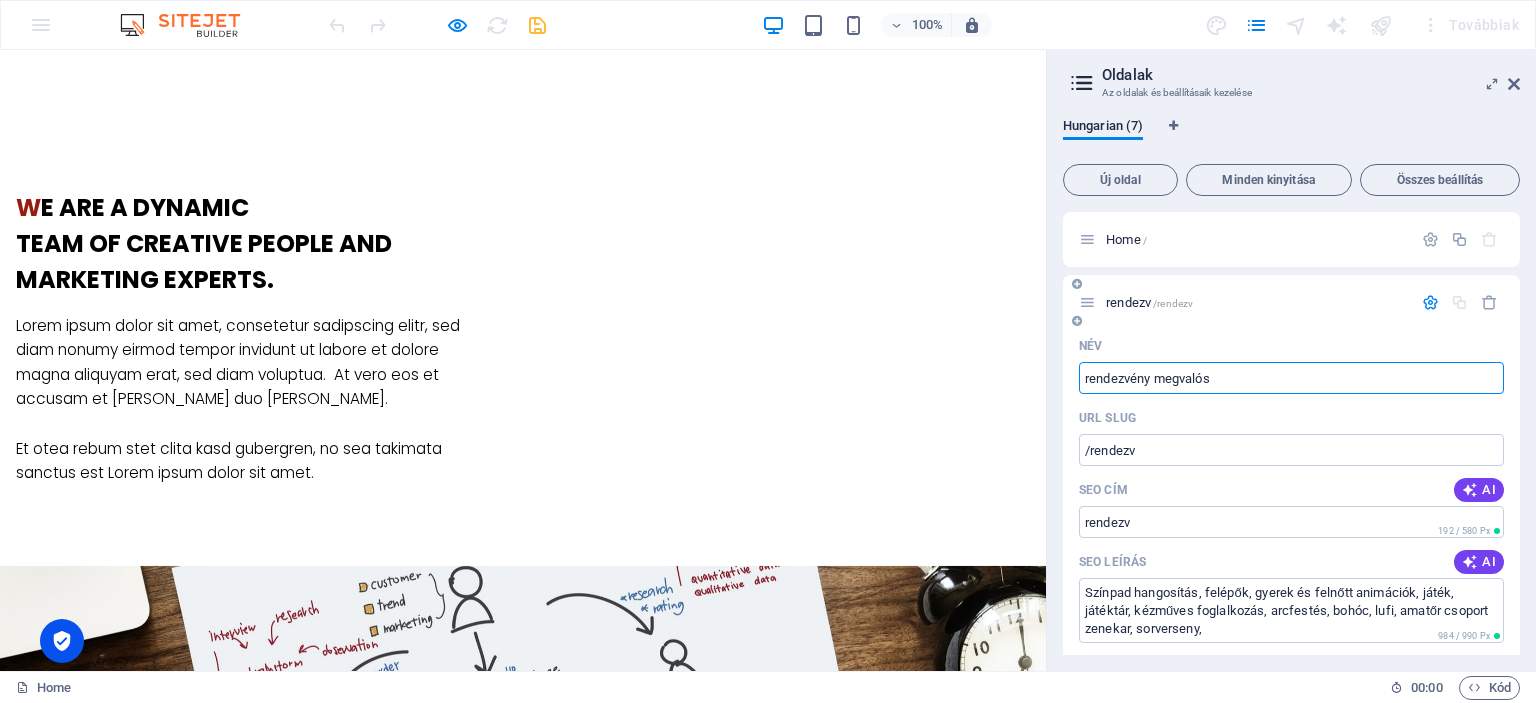 type on "rendezvény megvalós" 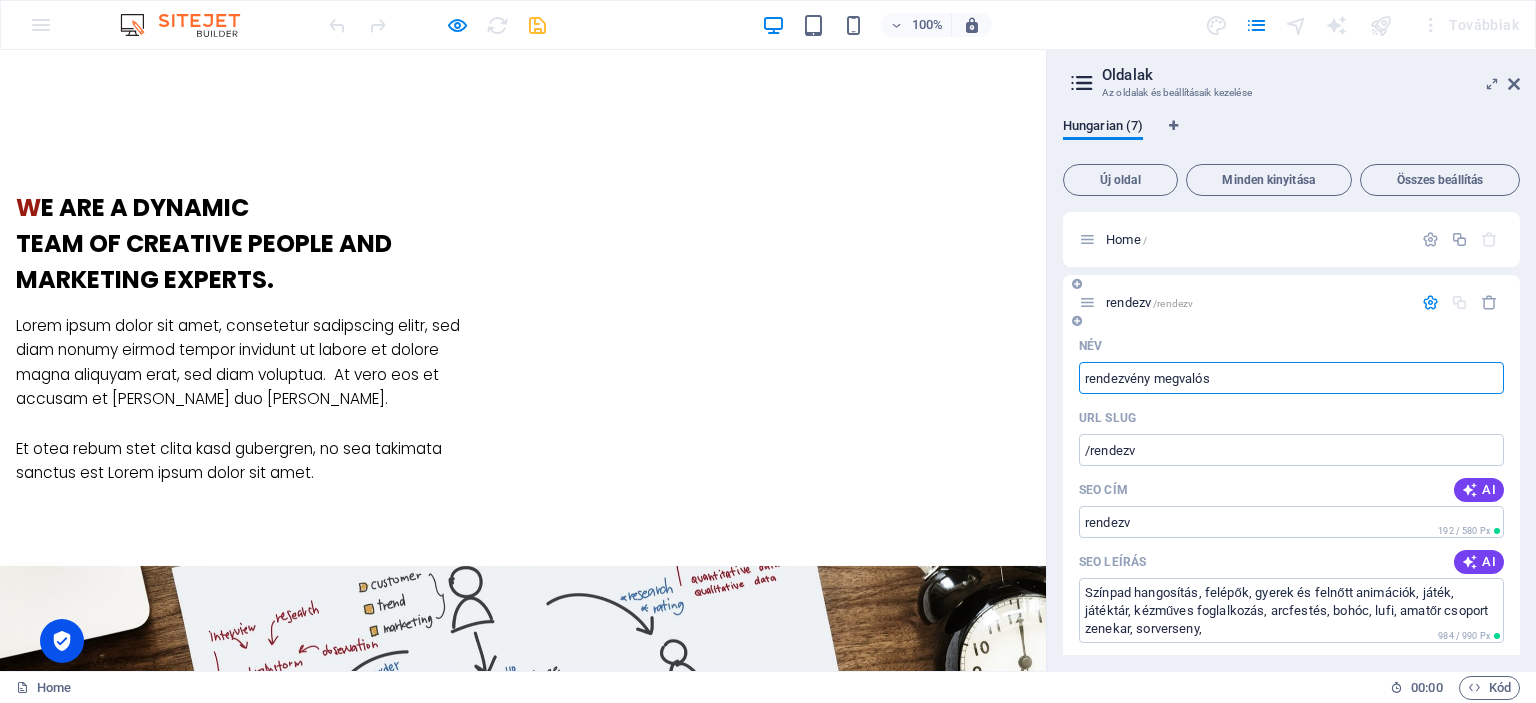 type on "/rendezveny-megvalos" 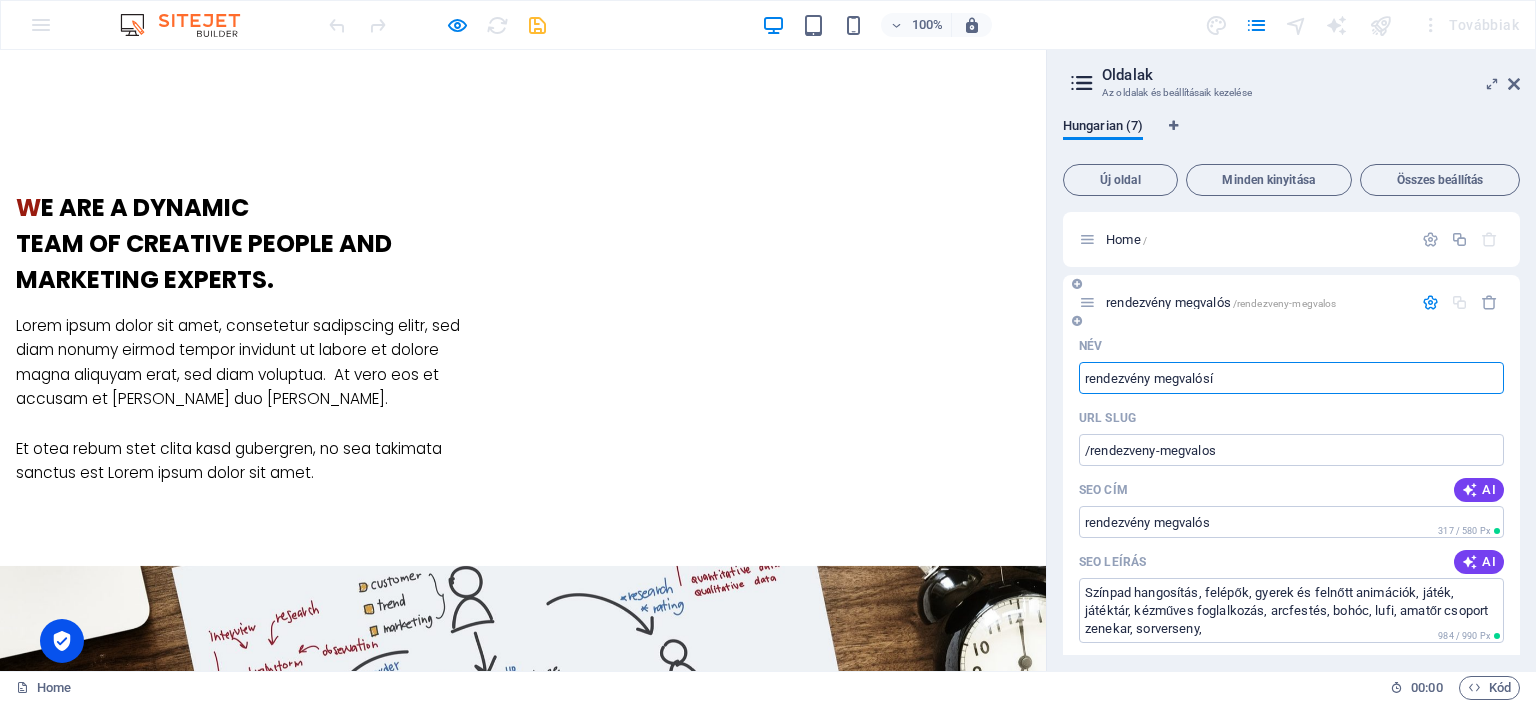 type on "rendezvény megvalósít" 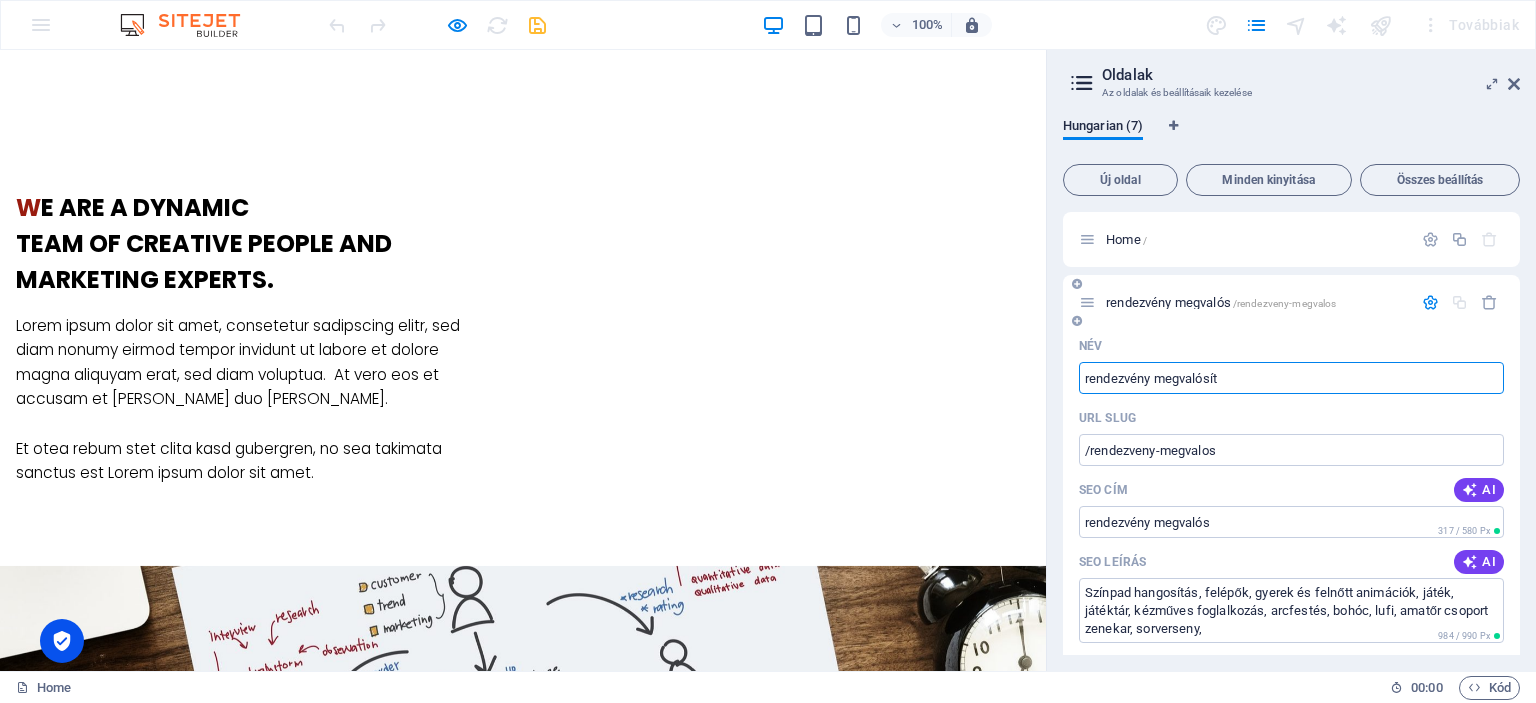 type on "/rendezveny-megvalosi" 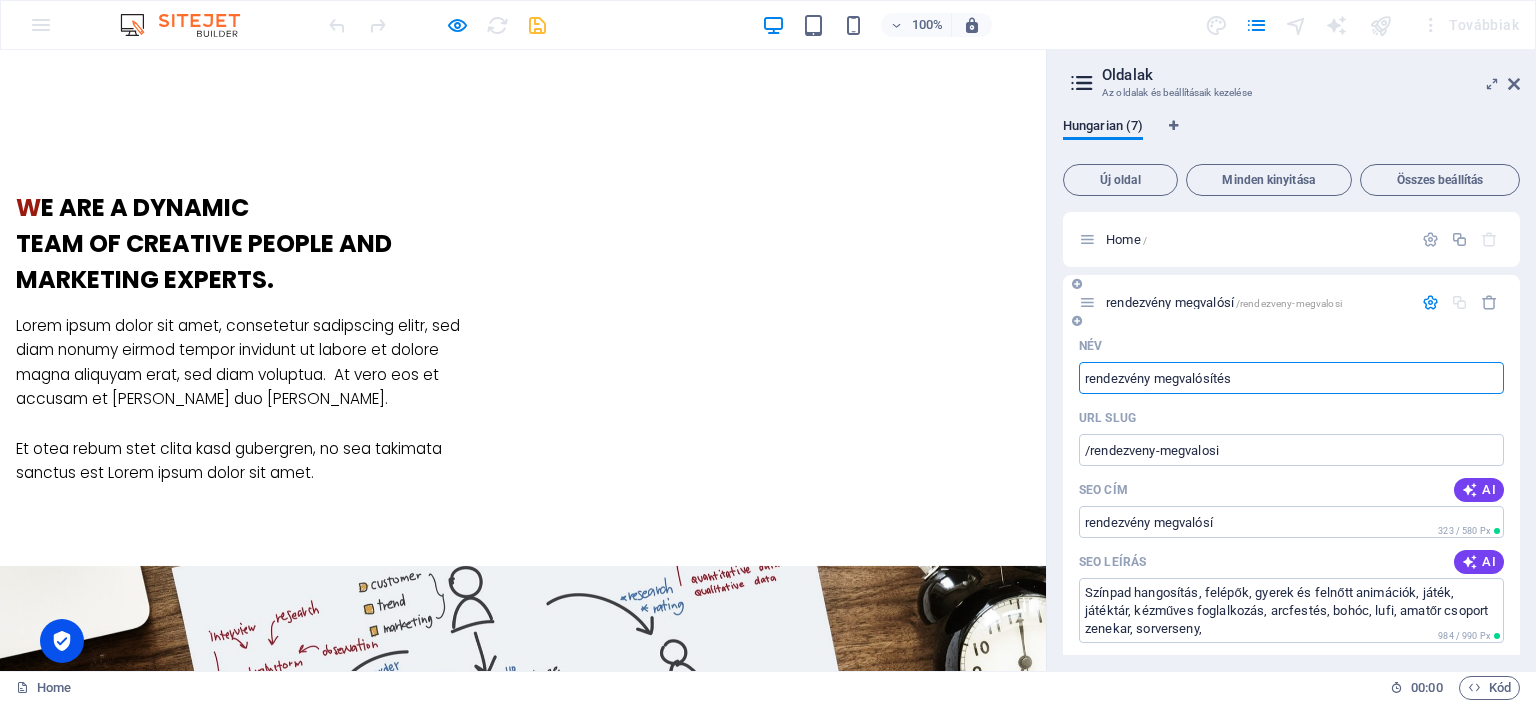 type on "rendezvény megvalósítés" 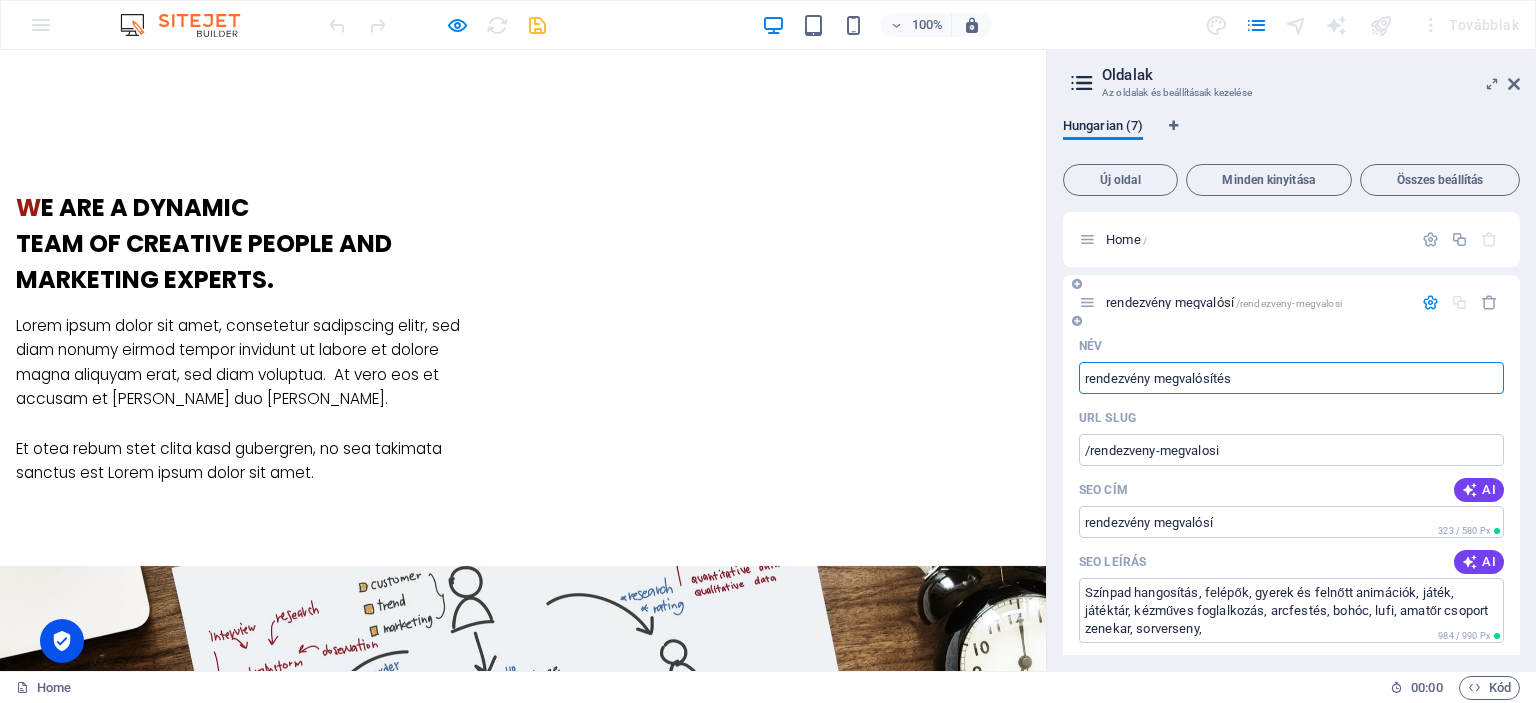 type on "/rendezveny-megvalosites" 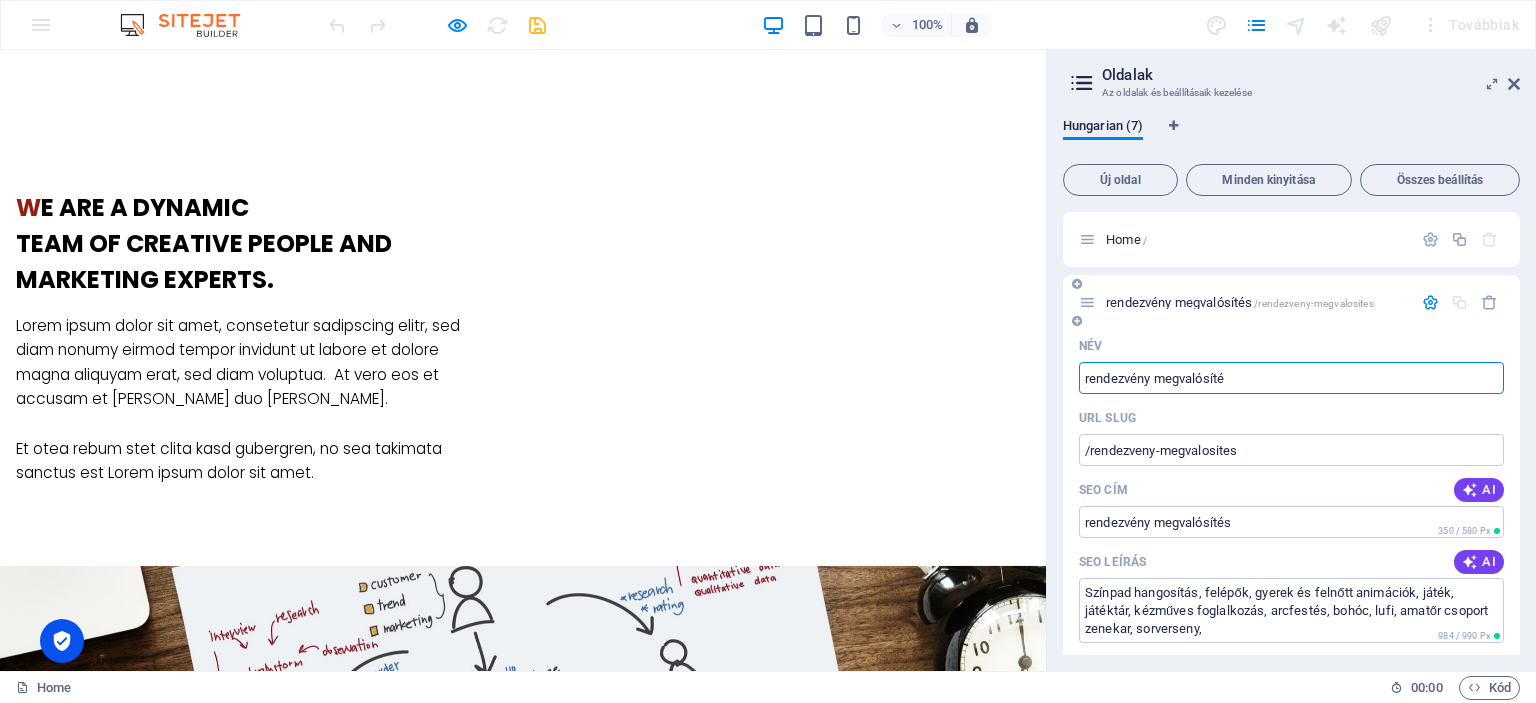 type on "rendezvény megvalósít" 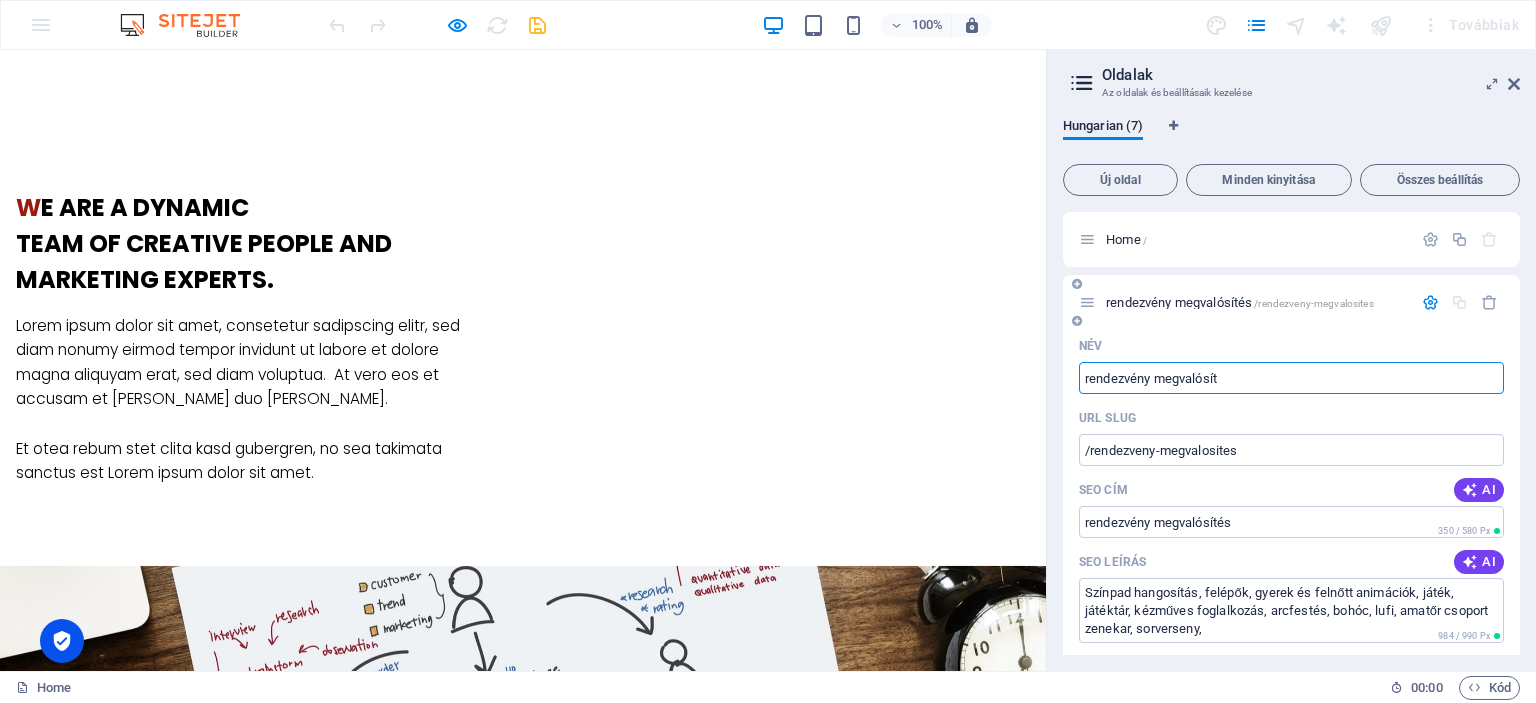 type on "/rendezveny-megvalosite" 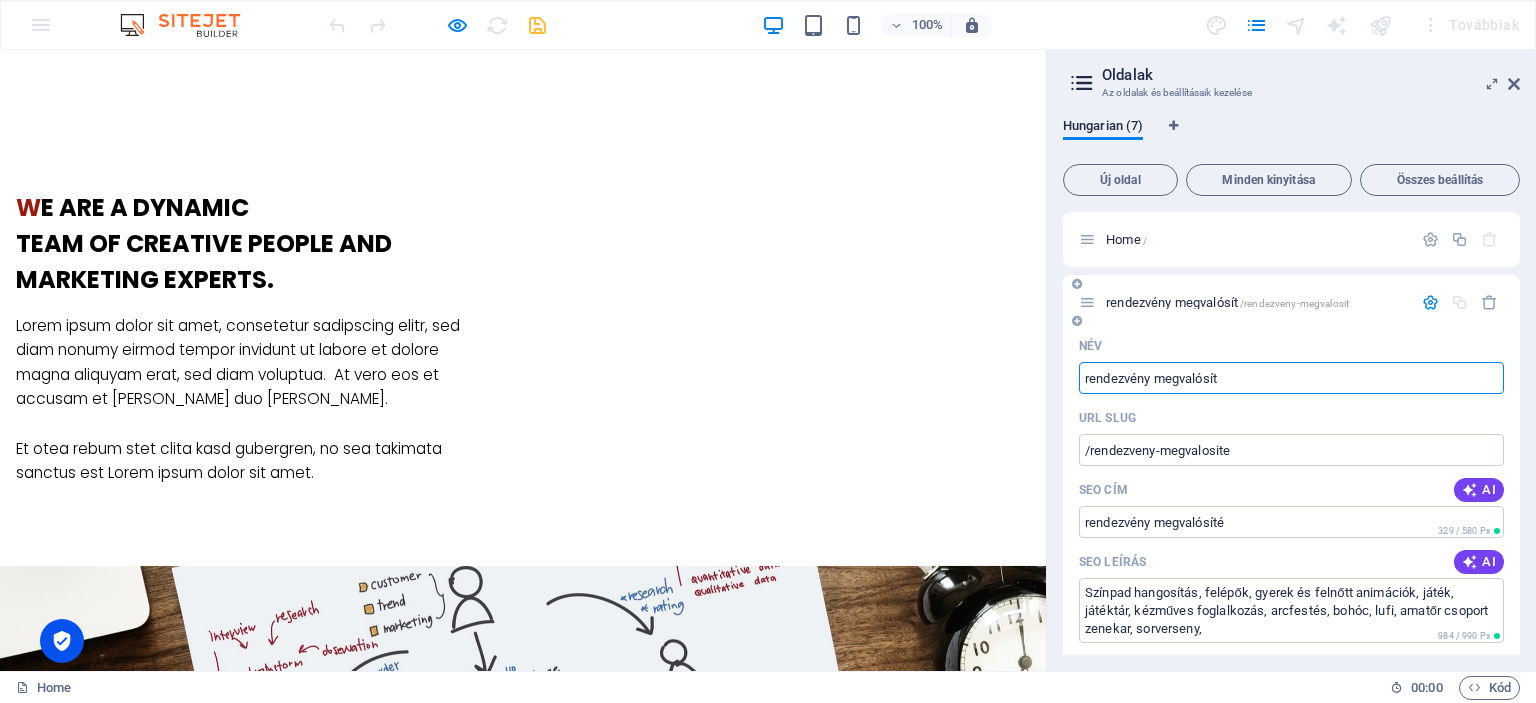 type on "rendezvény megvalósít" 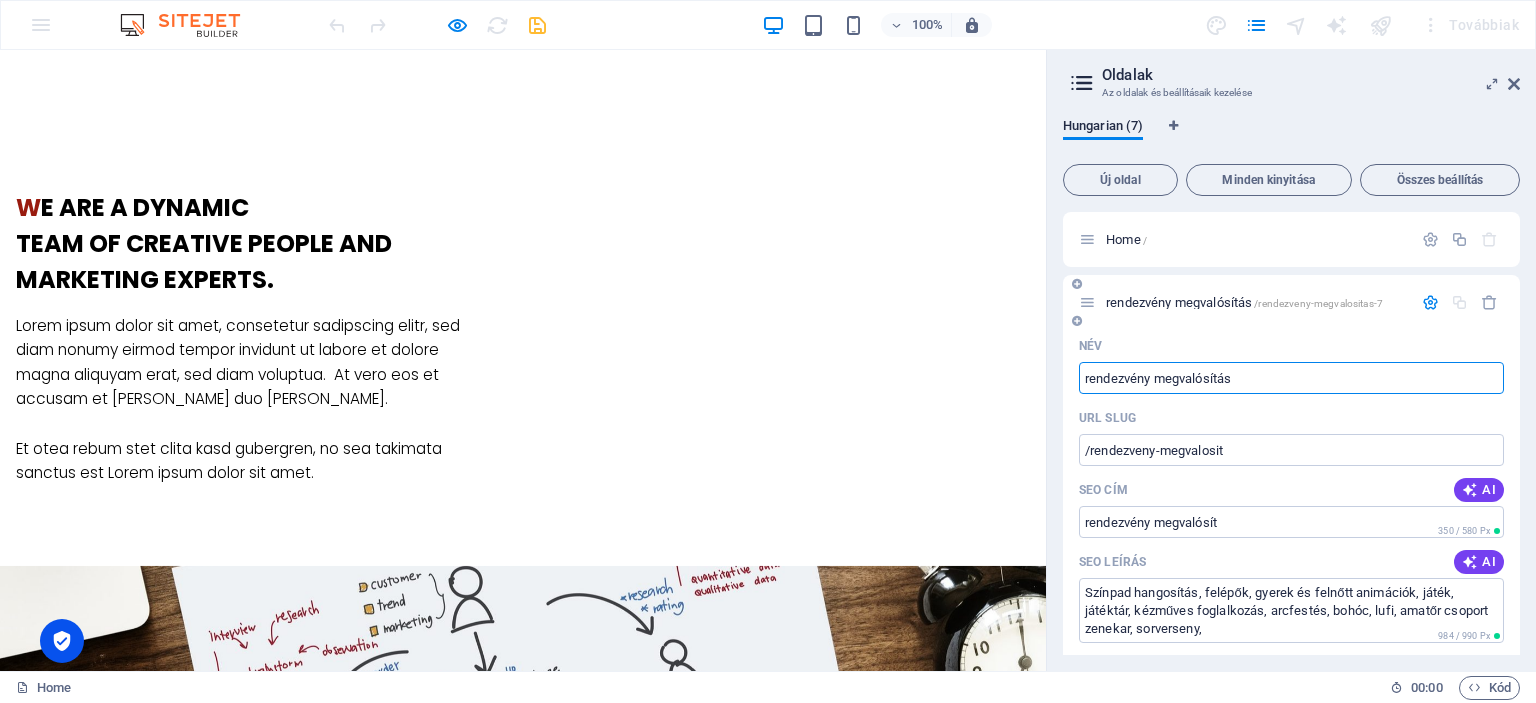 type on "rendezvény megvalósítás" 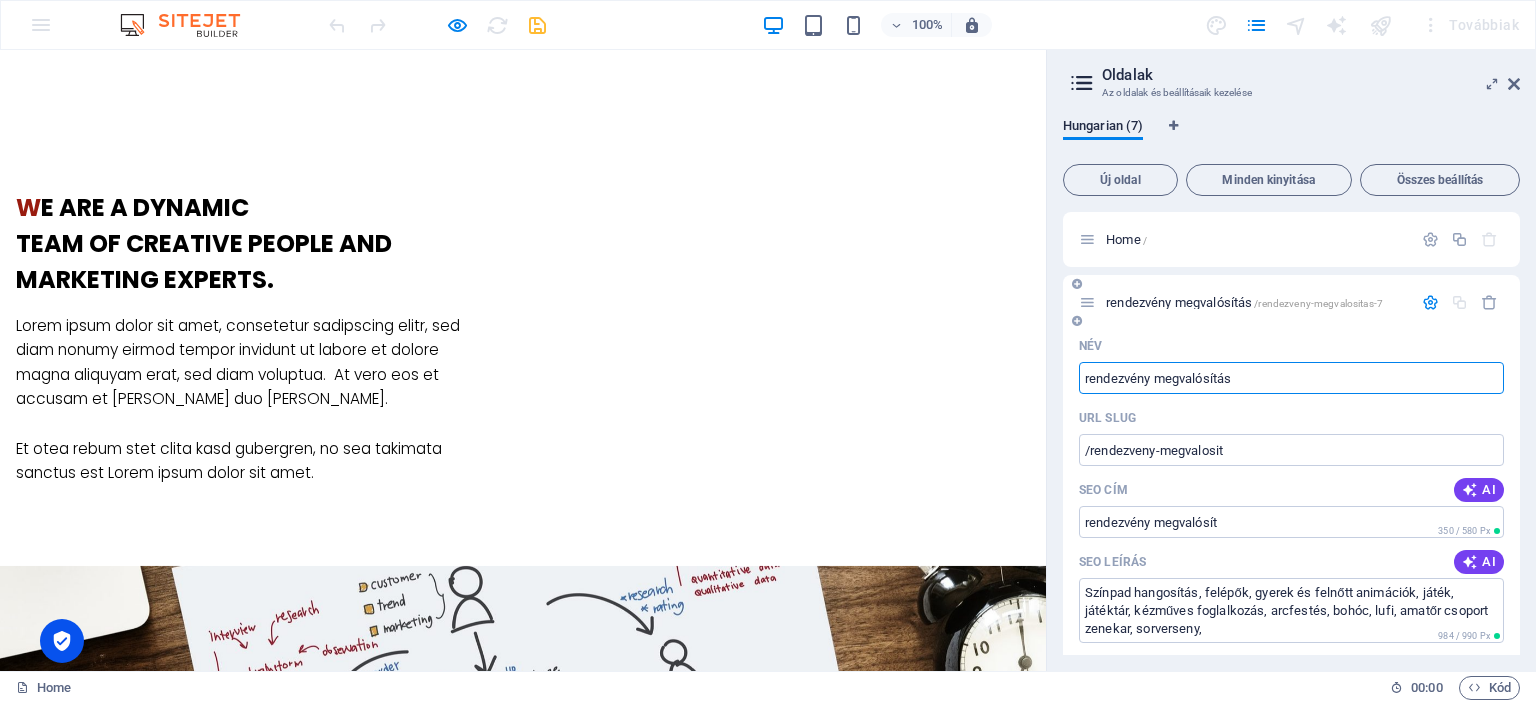 type on "/rendezveny-megvalositas-7" 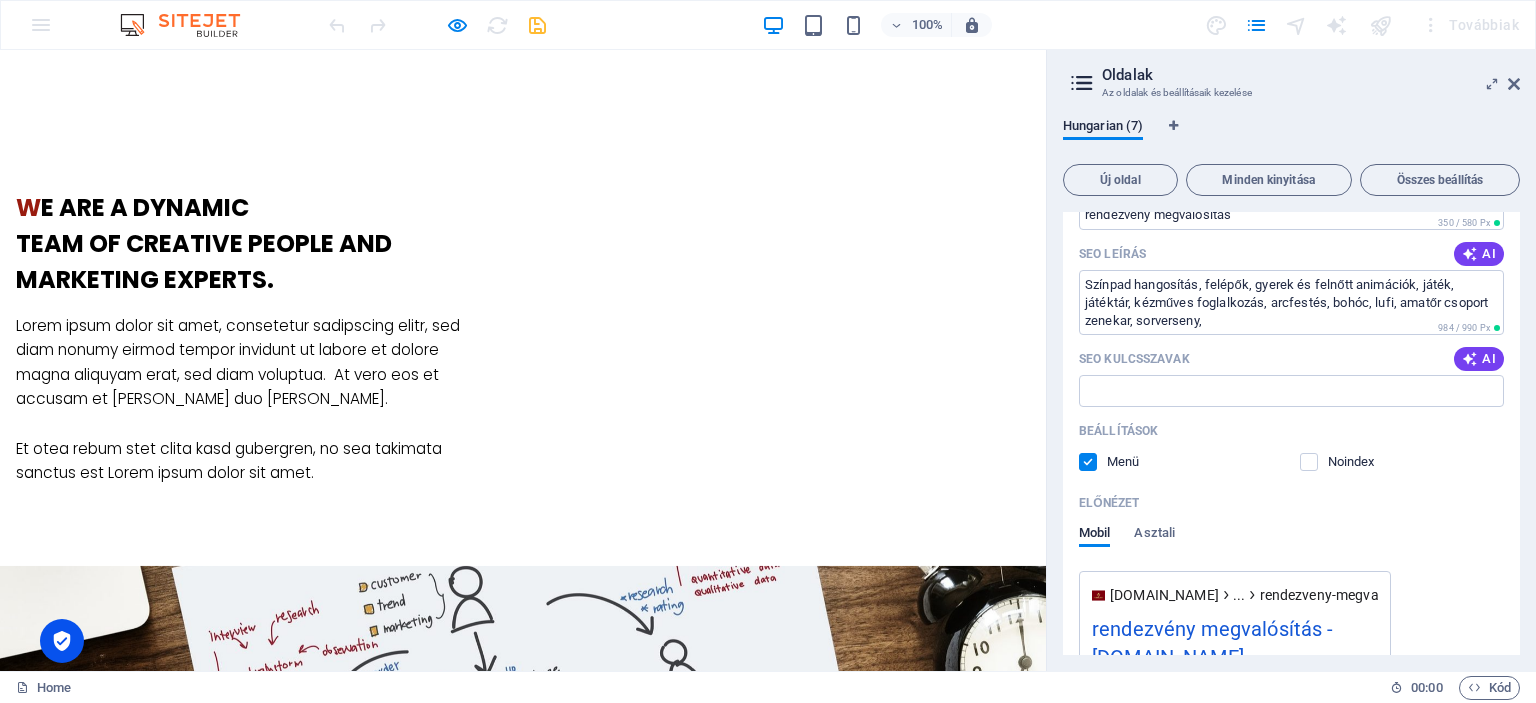 scroll, scrollTop: 304, scrollLeft: 0, axis: vertical 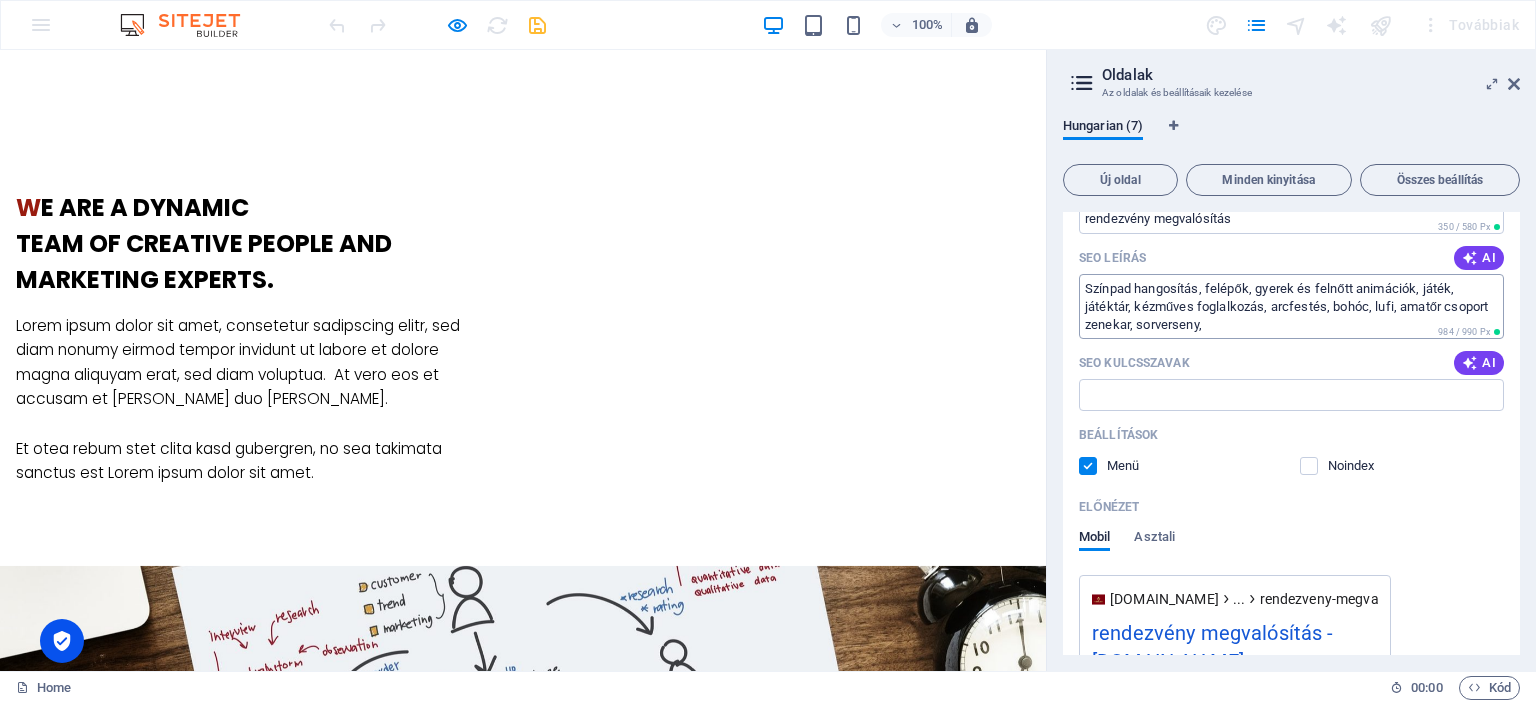type on "rendezvény megvalósítás" 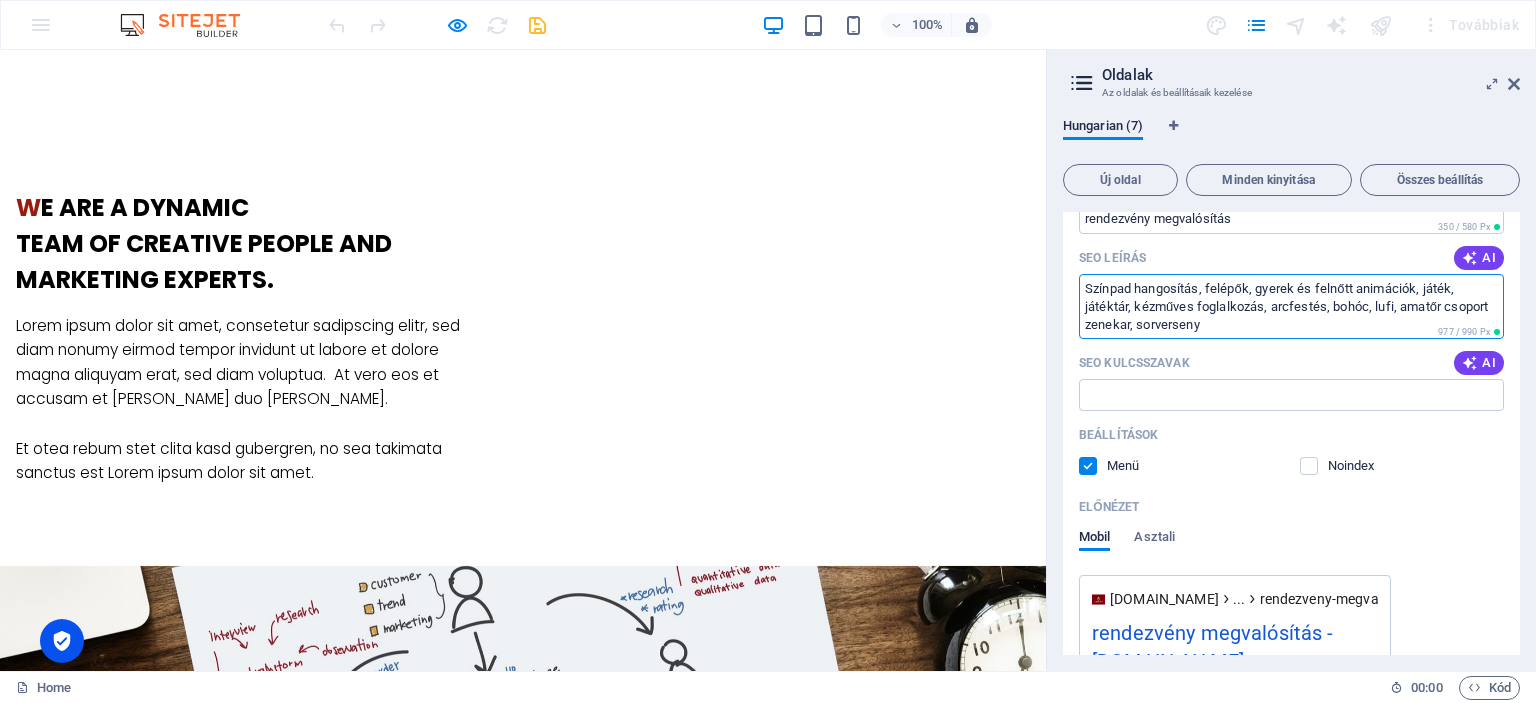 drag, startPoint x: 1206, startPoint y: 323, endPoint x: 1085, endPoint y: 284, distance: 127.12985 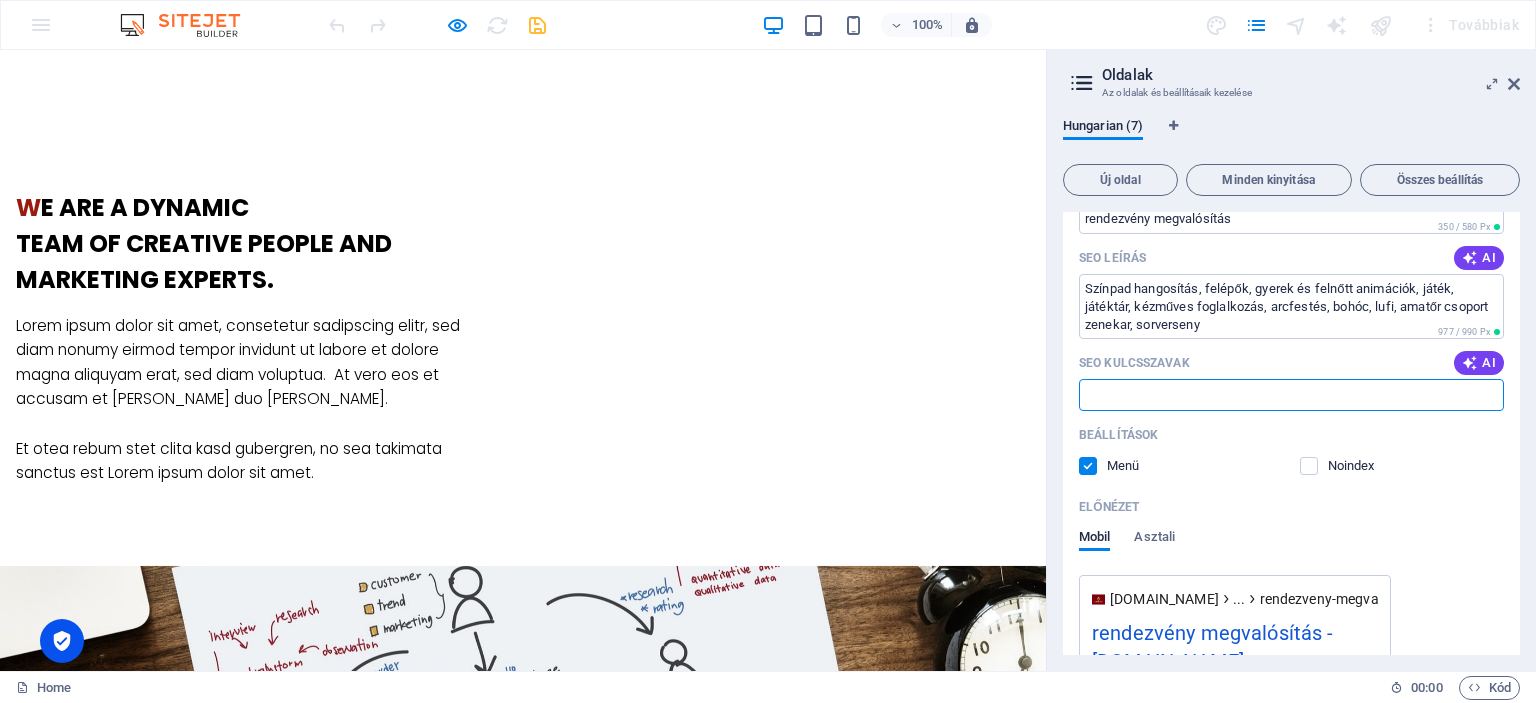 drag, startPoint x: 1085, startPoint y: 284, endPoint x: 1150, endPoint y: 400, distance: 132.96992 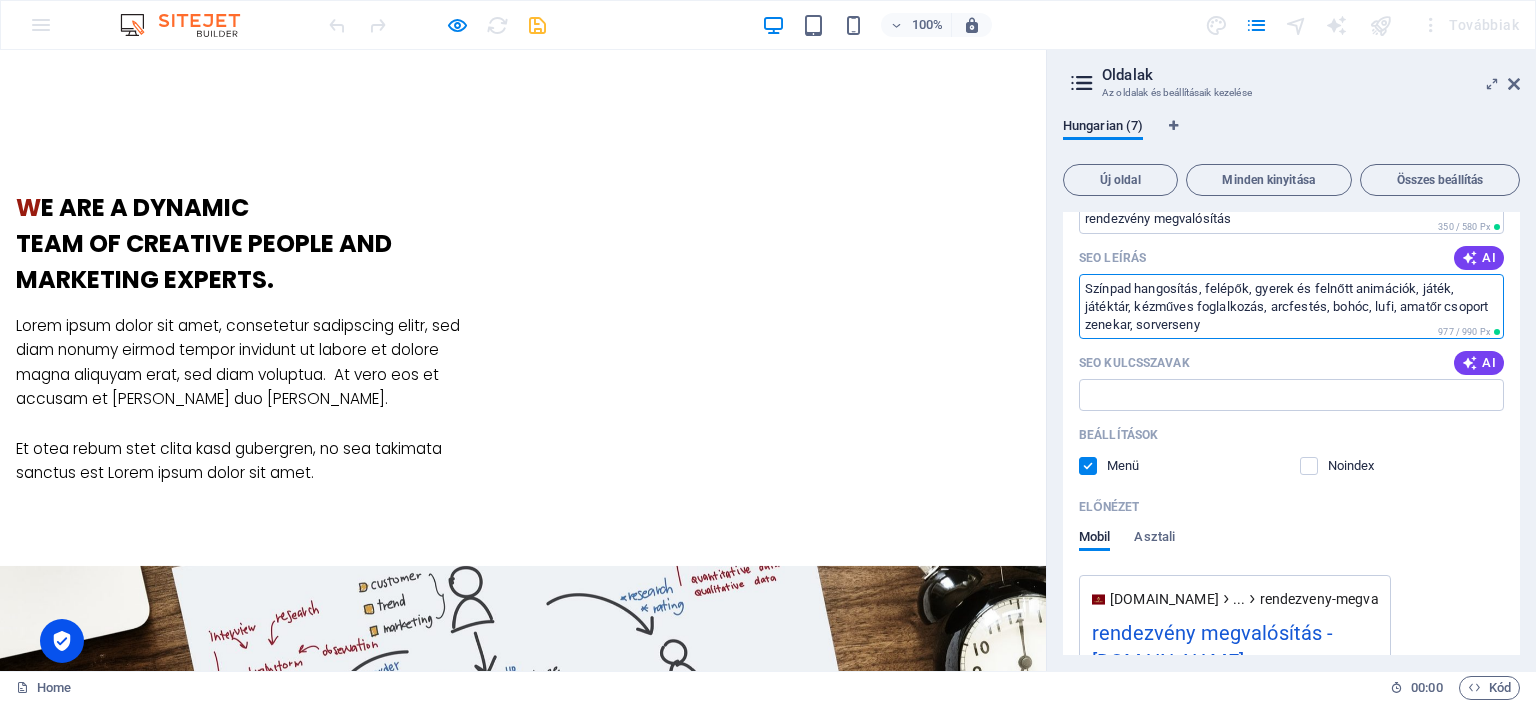 drag, startPoint x: 1206, startPoint y: 324, endPoint x: 1087, endPoint y: 288, distance: 124.32619 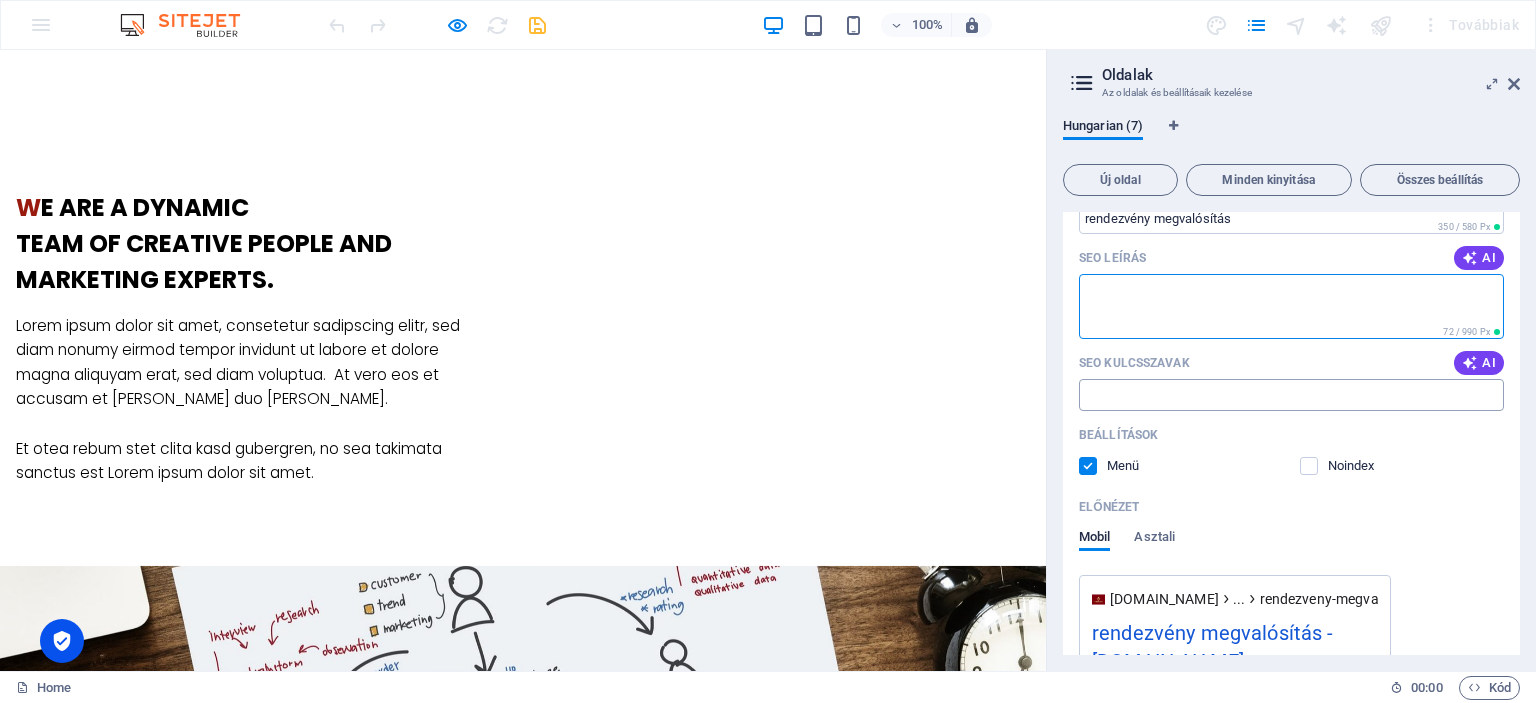 type 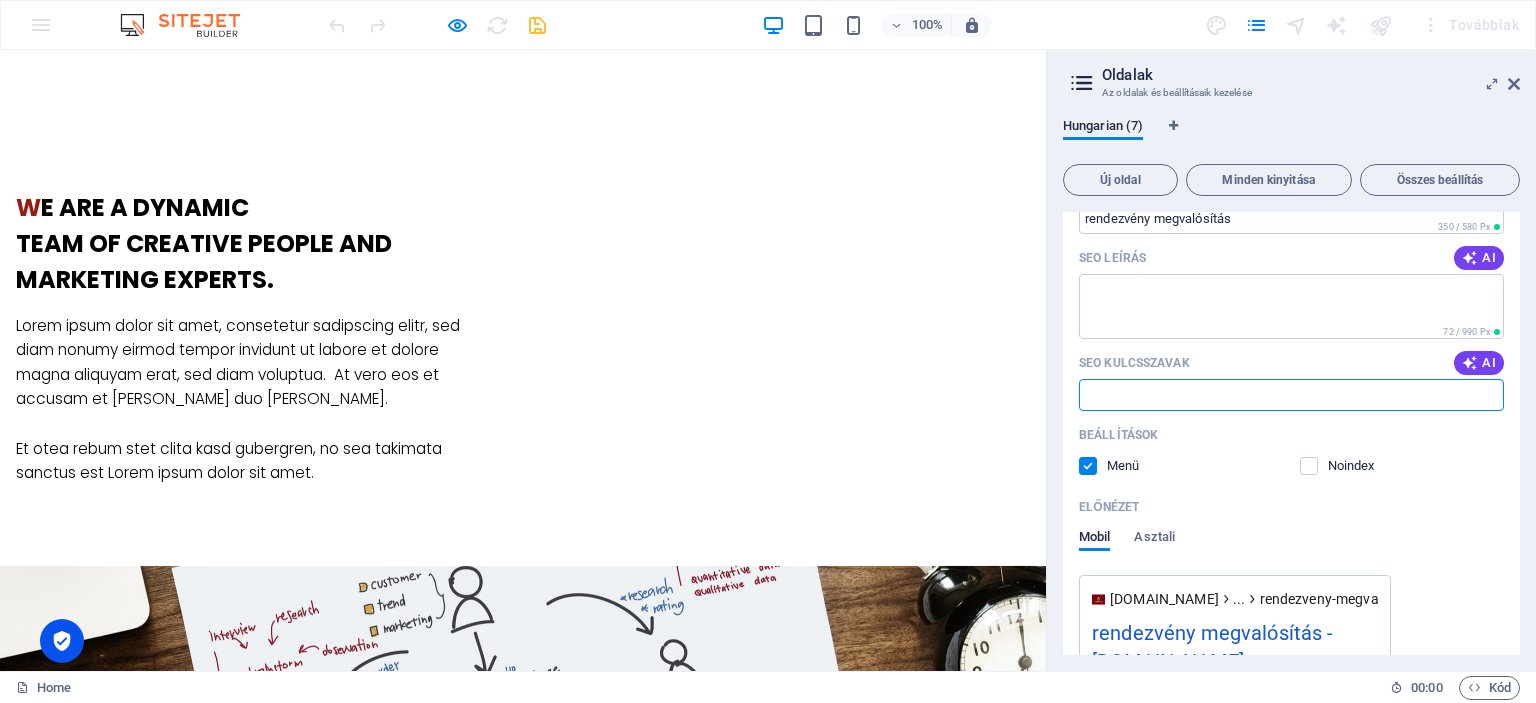 paste on "Színpad hangosítás, felépők, gyerek és felnőtt animációk, játék, játéktár, kézműves foglalkozás, arcfestés, bohóc, lufi, amatőr csoport zenekar, sorverseny" 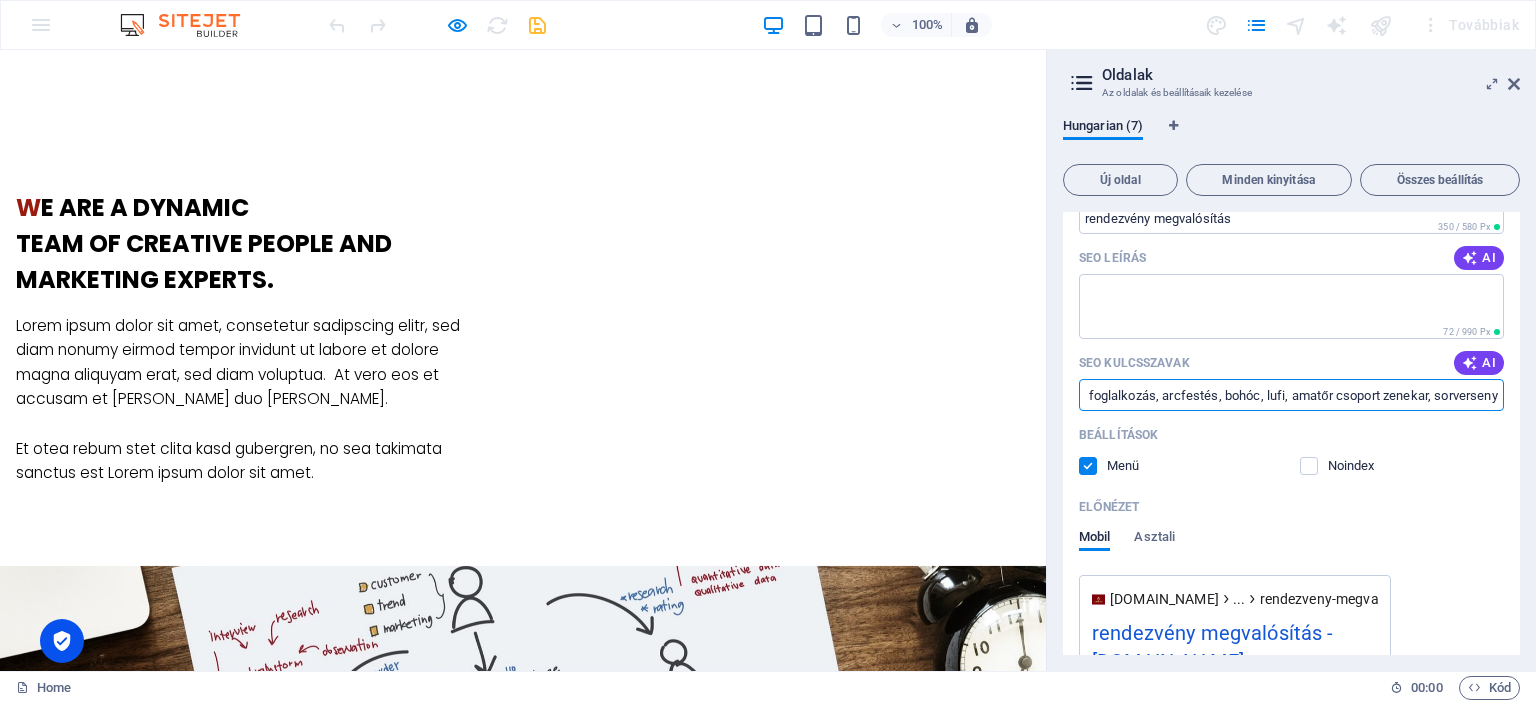 scroll, scrollTop: 0, scrollLeft: 0, axis: both 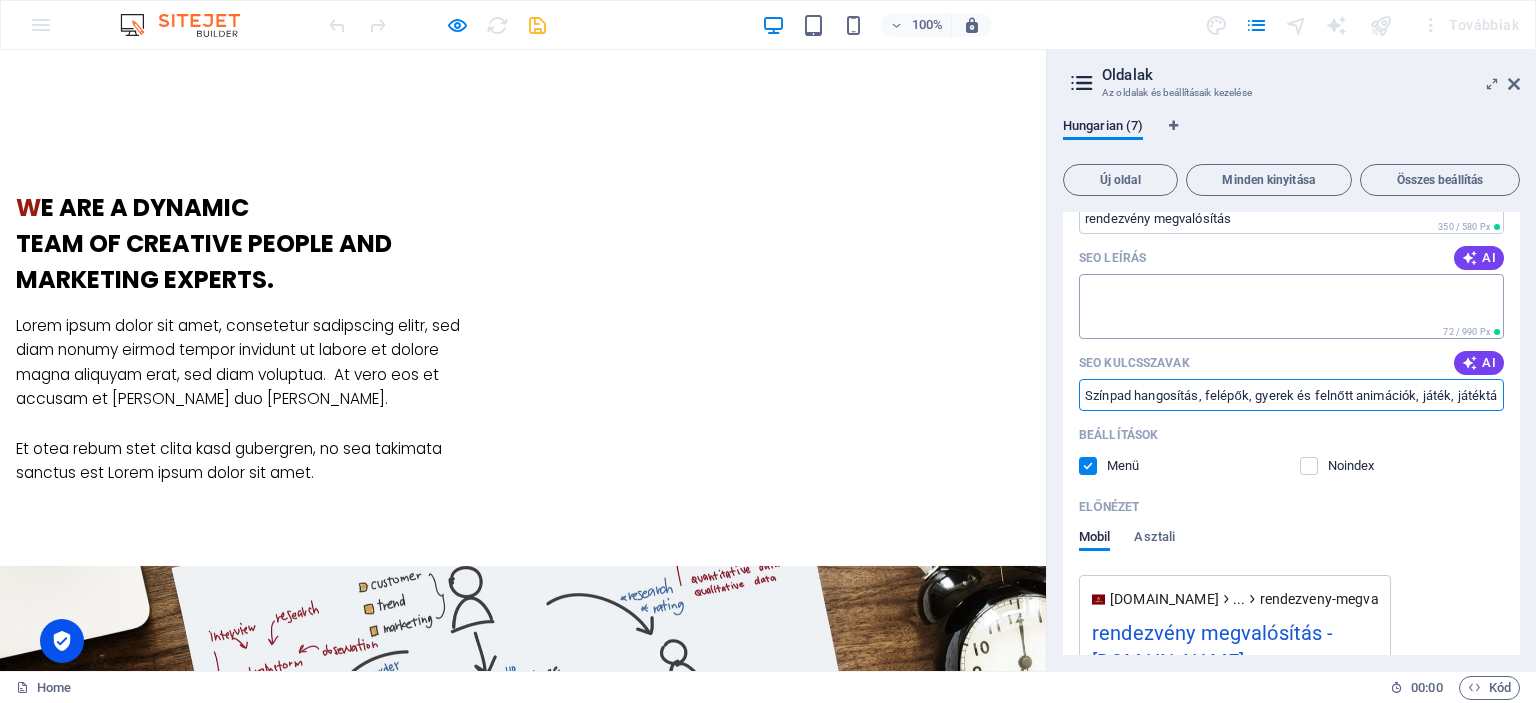 type on "Színpad hangosítás, felépők, gyerek és felnőtt animációk, játék, játéktár, kézműves foglalkozás, arcfestés, bohóc, lufi, amatőr csoport zenekar, sorverseny" 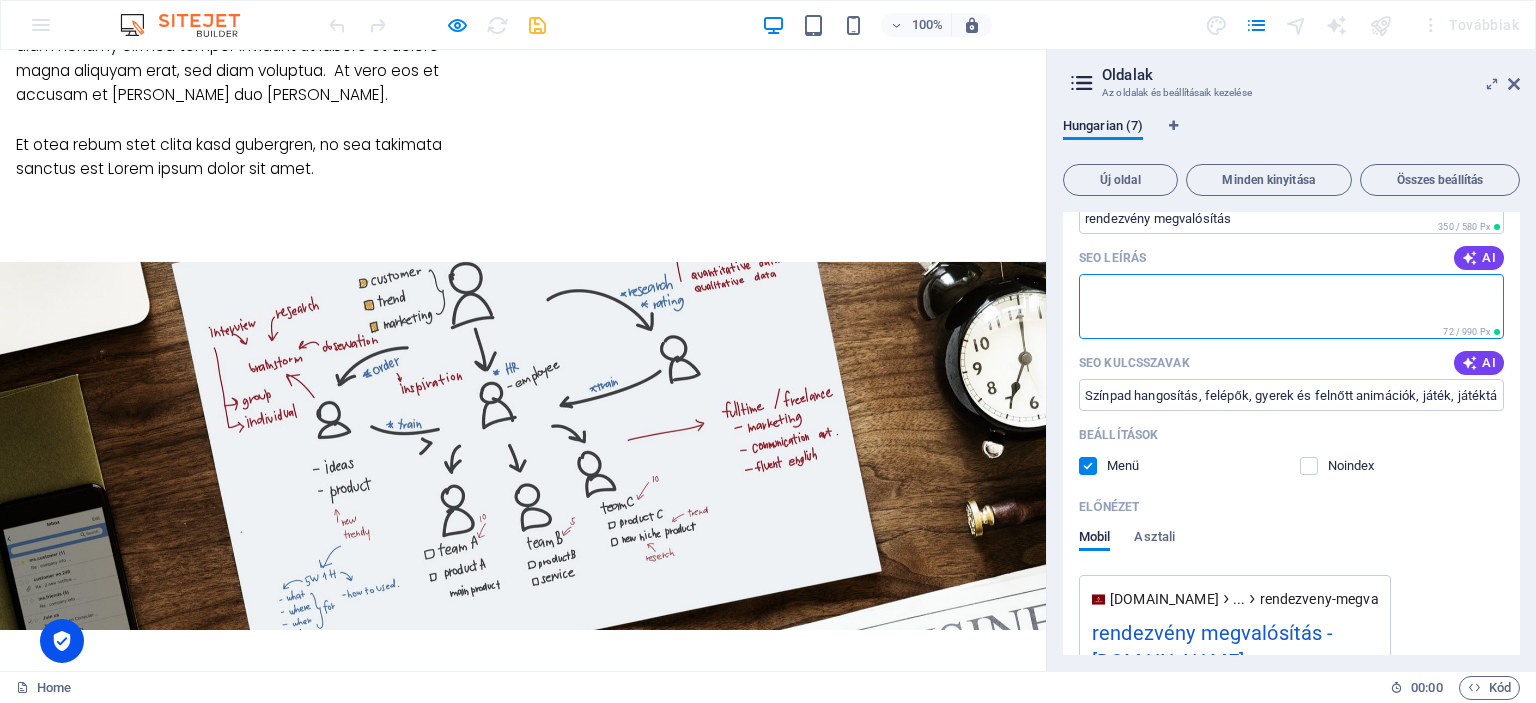 scroll, scrollTop: 1666, scrollLeft: 0, axis: vertical 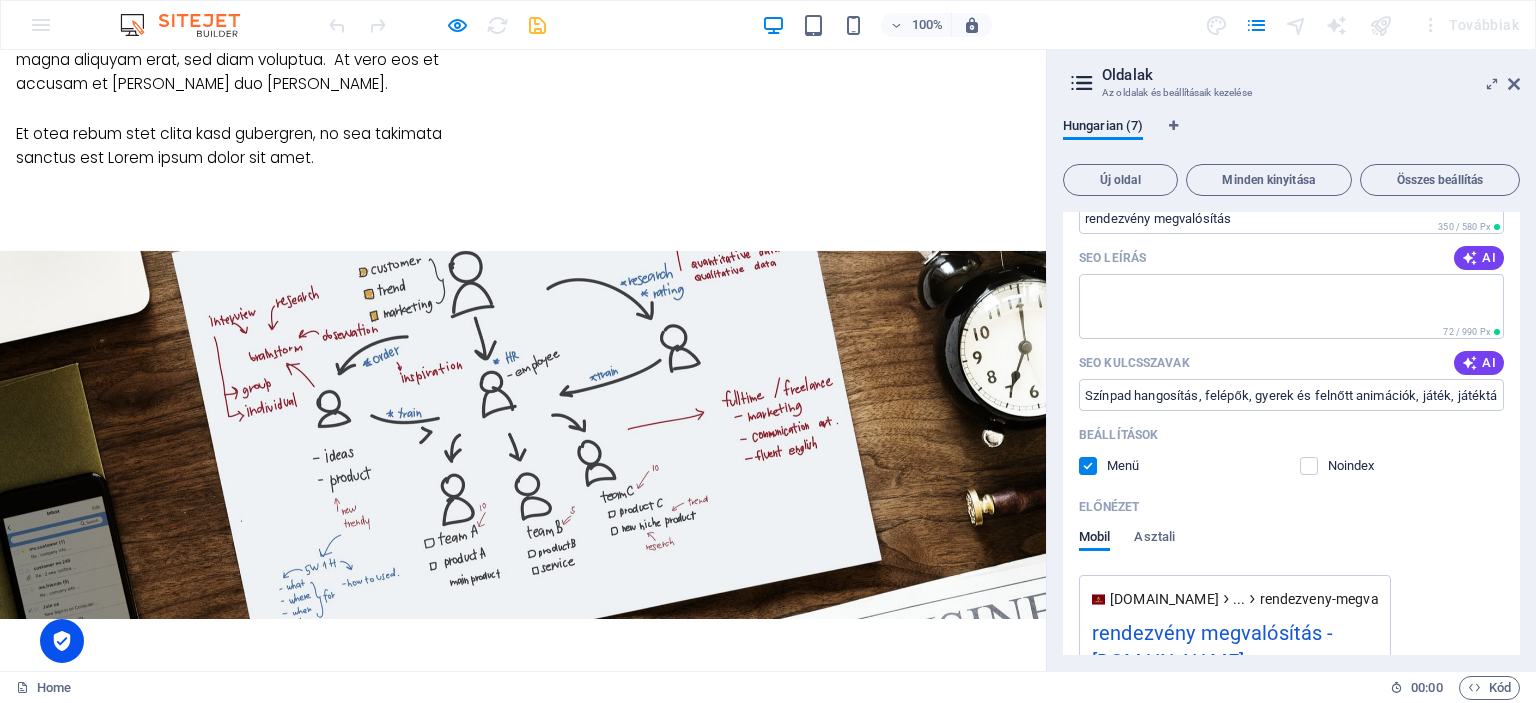 drag, startPoint x: 1519, startPoint y: 307, endPoint x: 1516, endPoint y: 290, distance: 17.262676 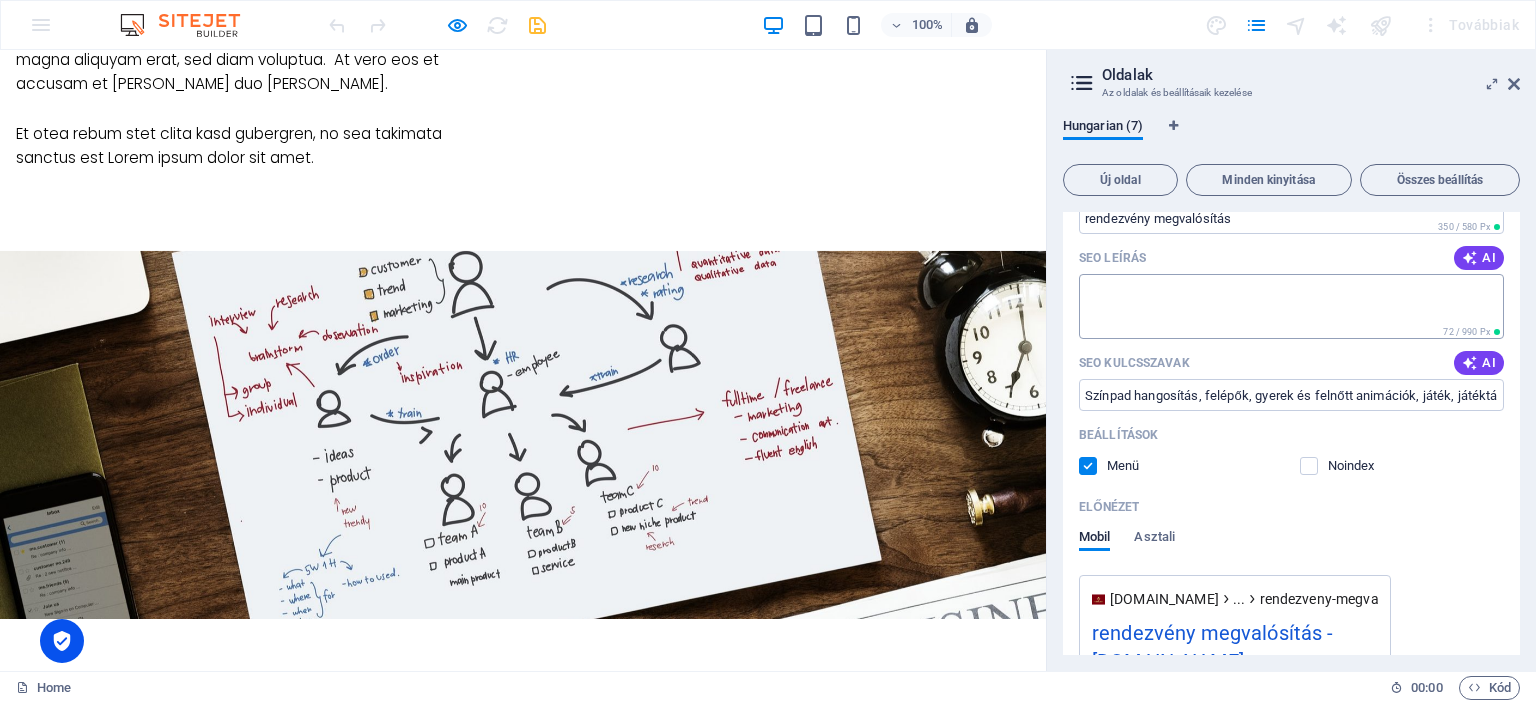 click on "SEO leírás" at bounding box center [1291, 306] 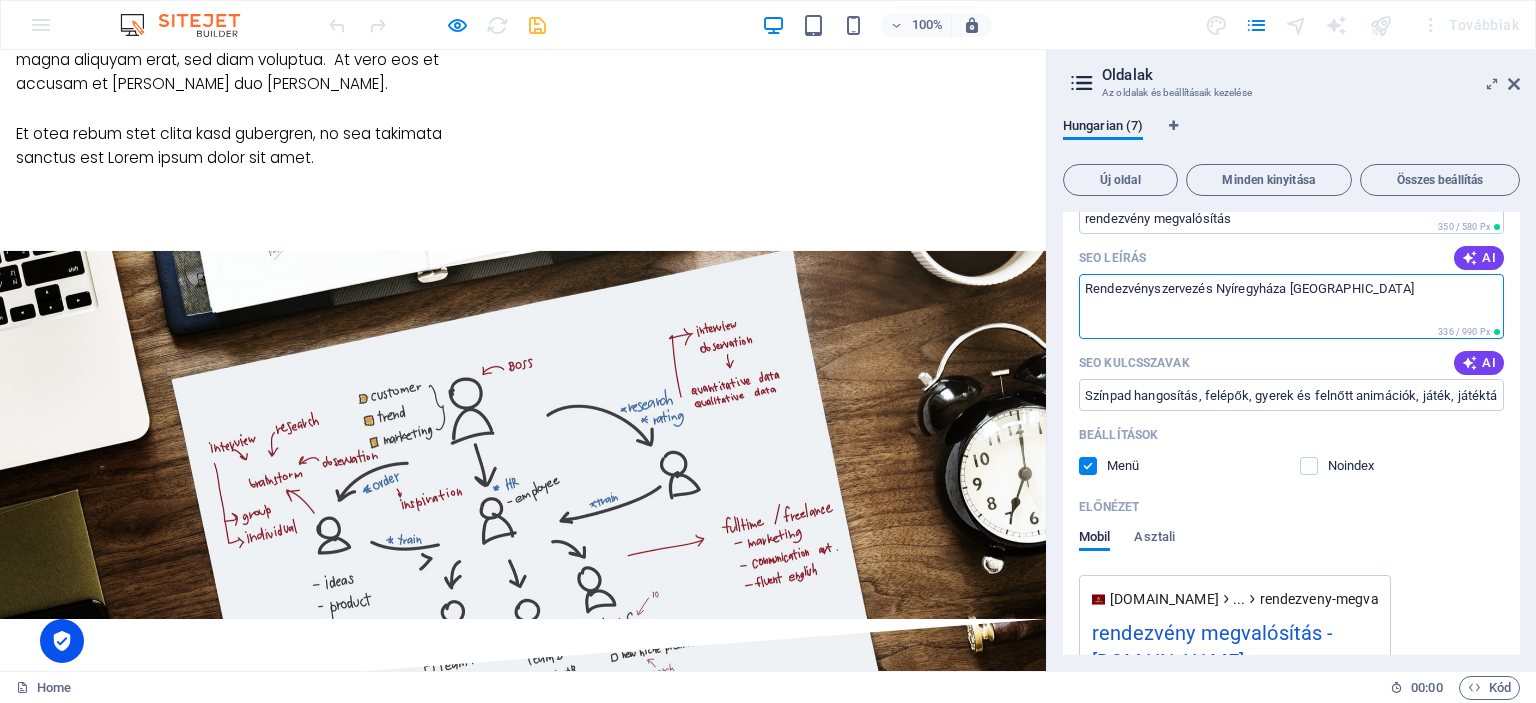 type on "Rendezvényszervezés Nyíregyháza Szabolcs megye" 